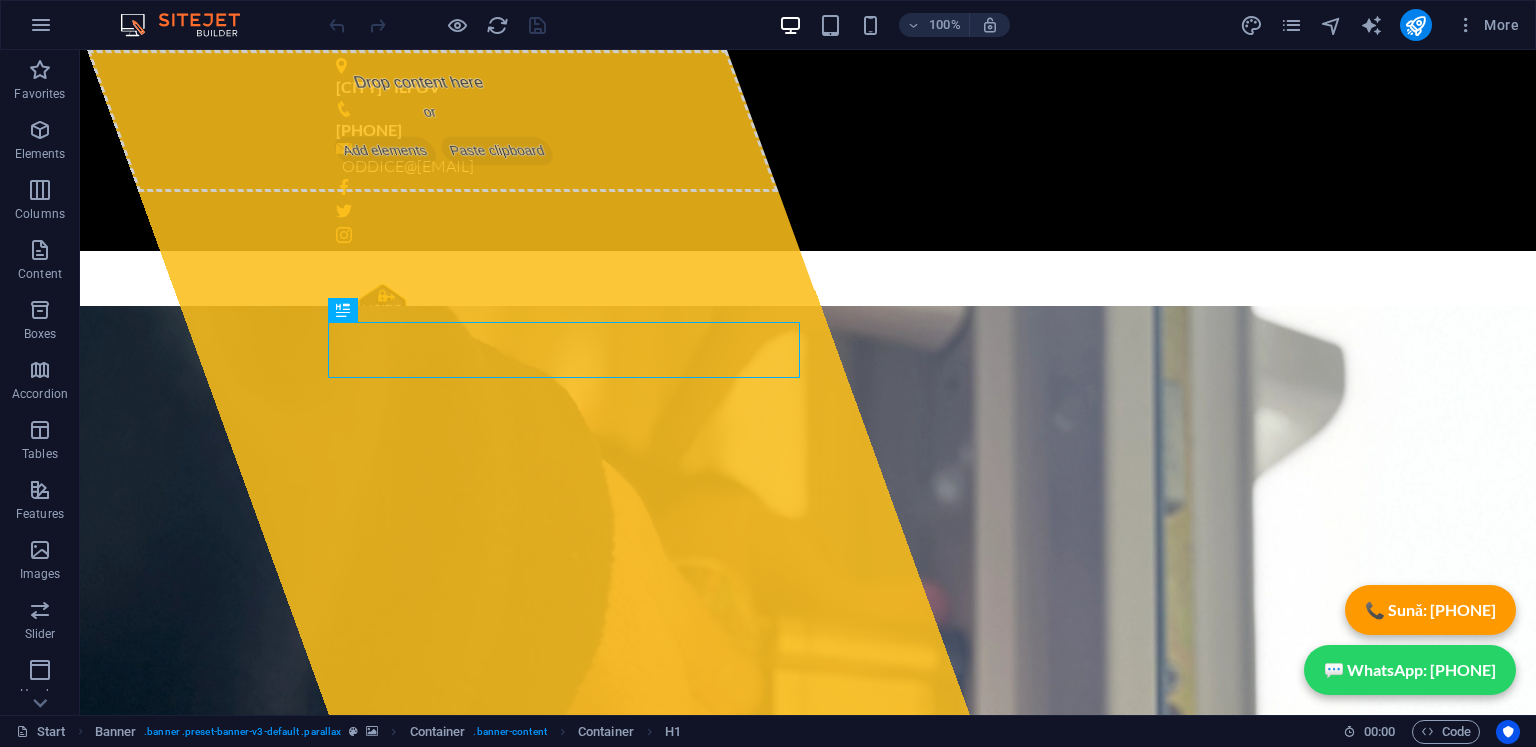 scroll, scrollTop: 0, scrollLeft: 0, axis: both 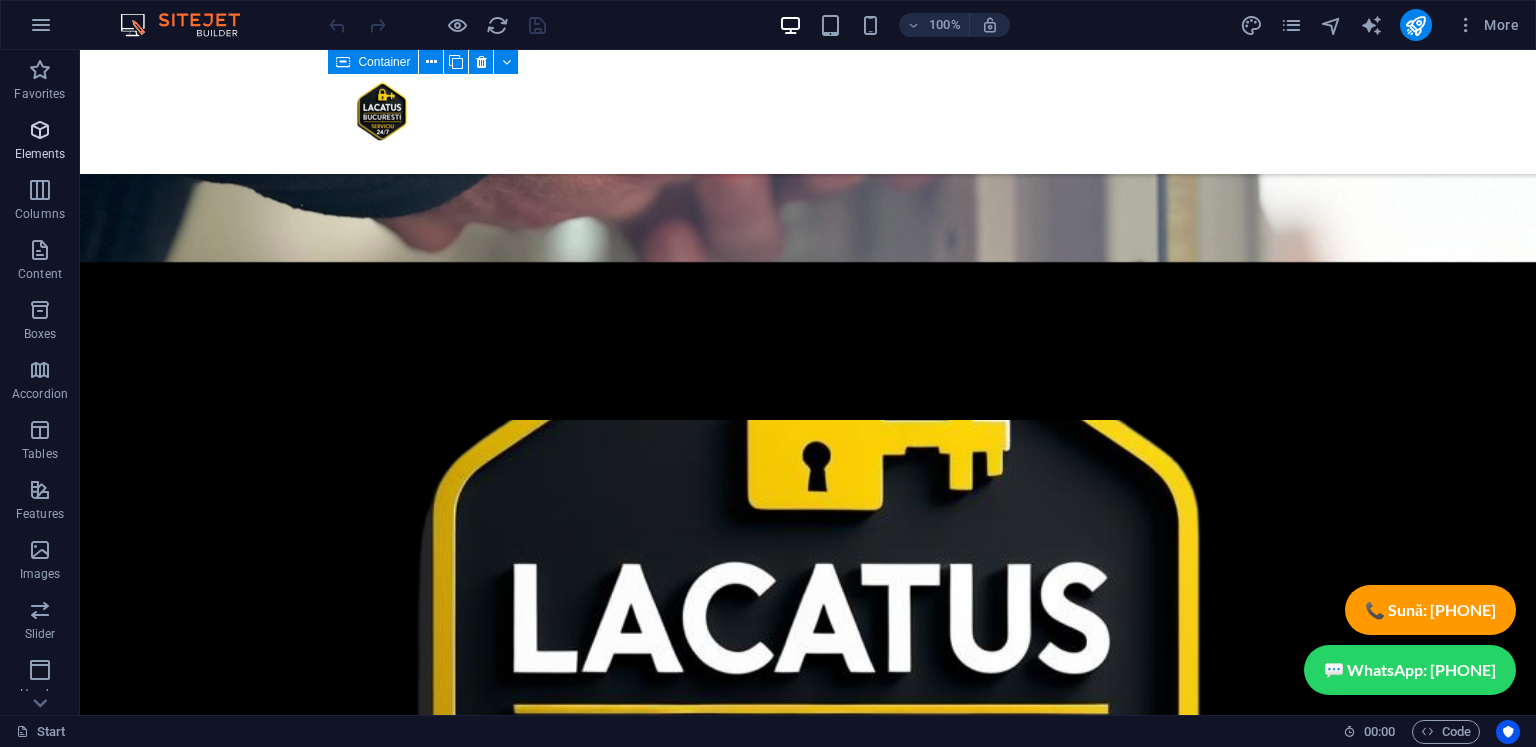 click on "Elements" at bounding box center (40, 142) 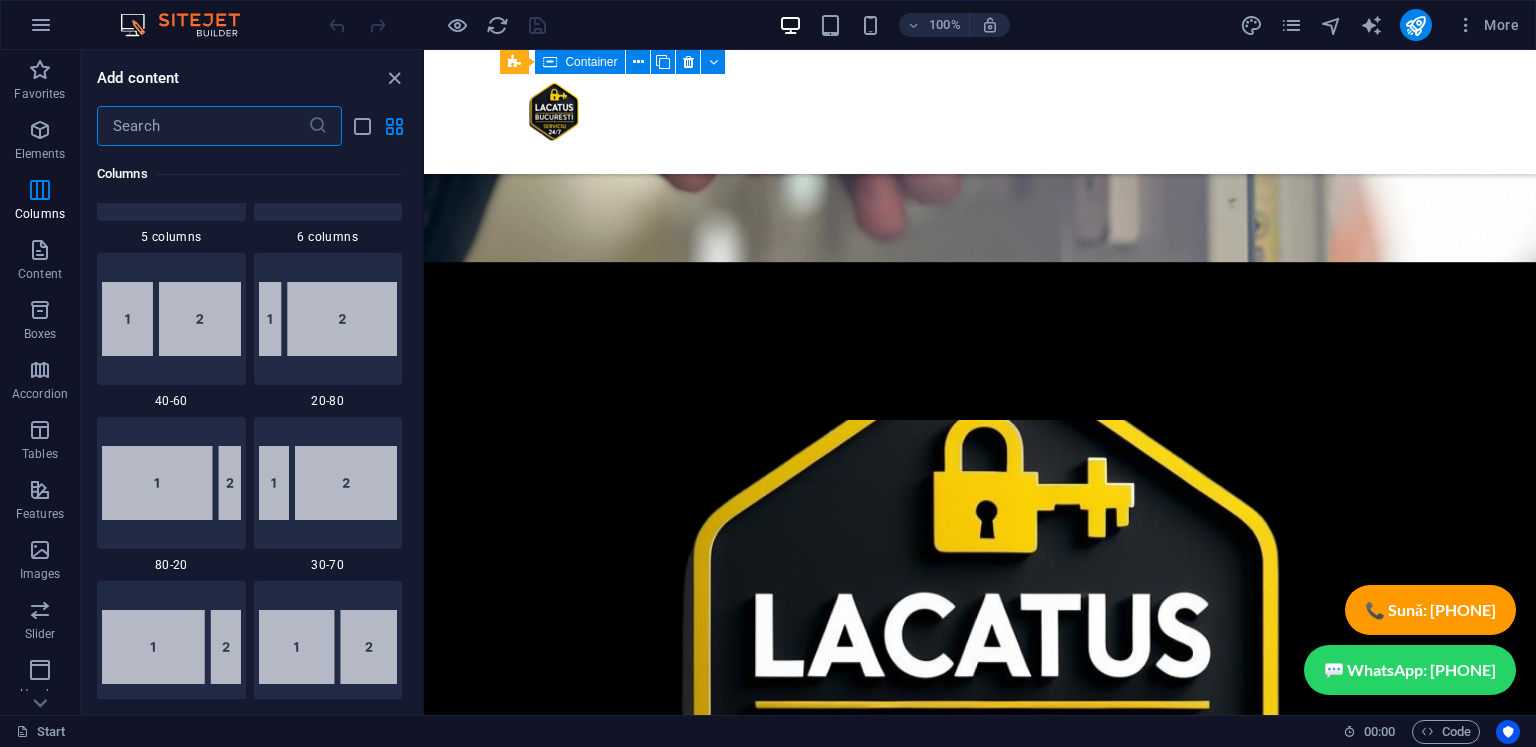 scroll, scrollTop: 1412, scrollLeft: 0, axis: vertical 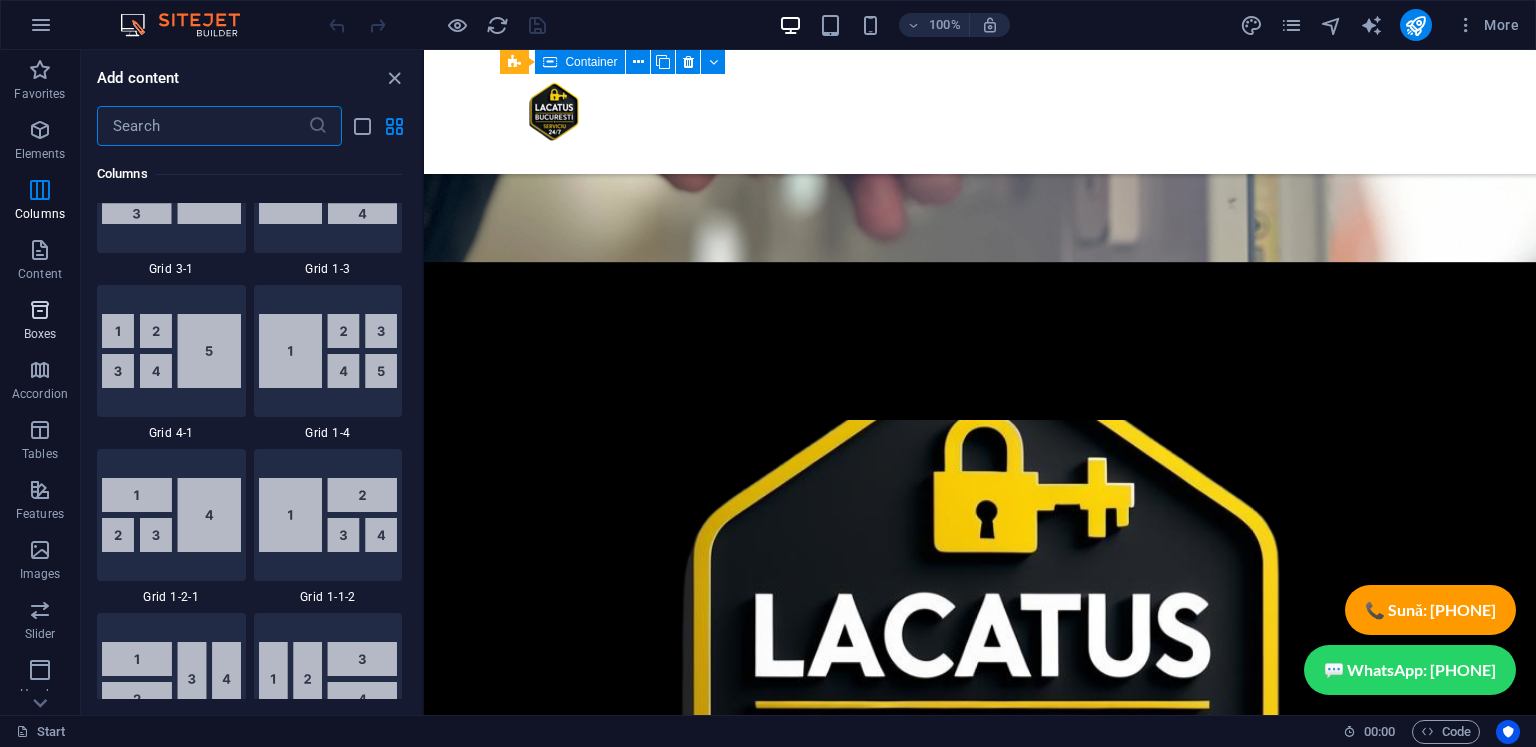 click at bounding box center [40, 310] 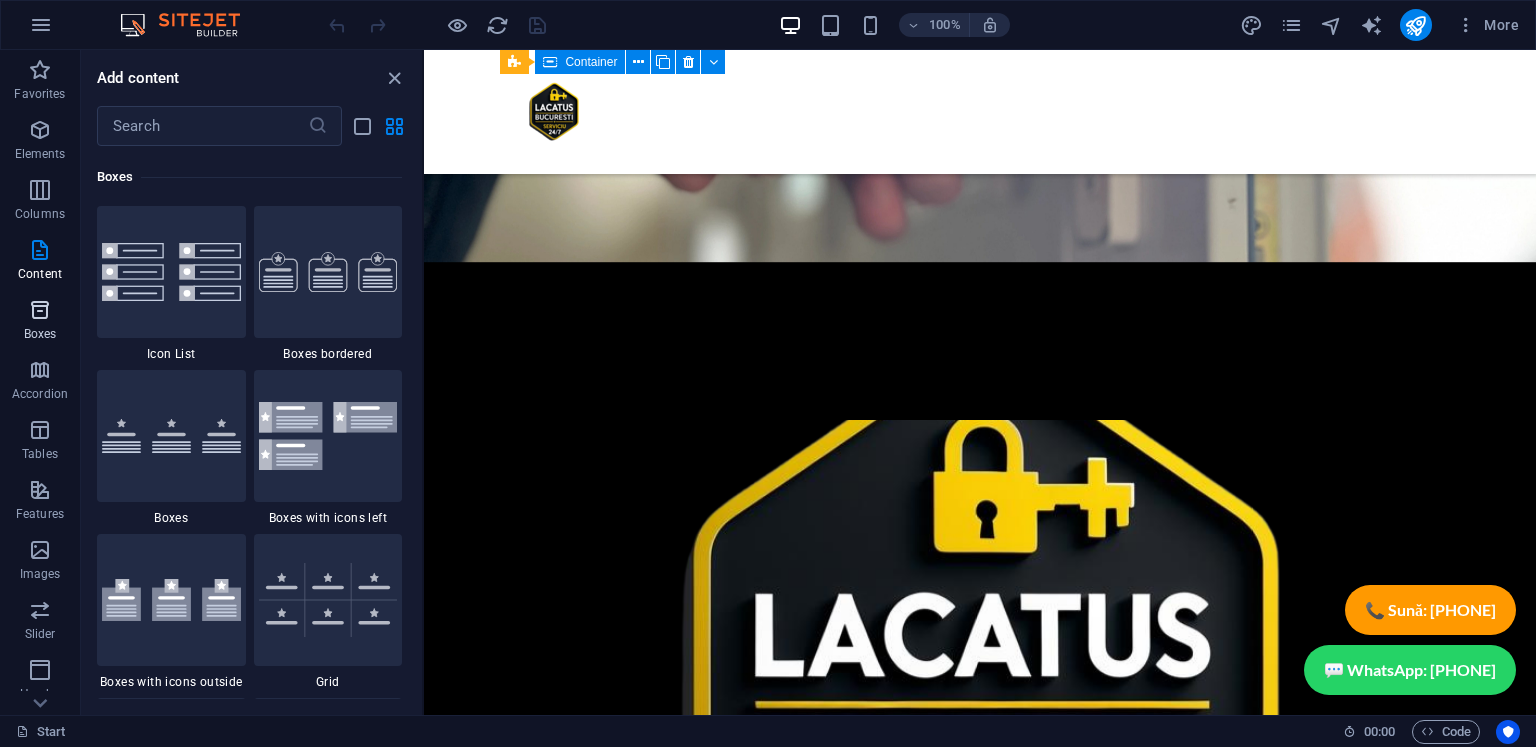 scroll, scrollTop: 5516, scrollLeft: 0, axis: vertical 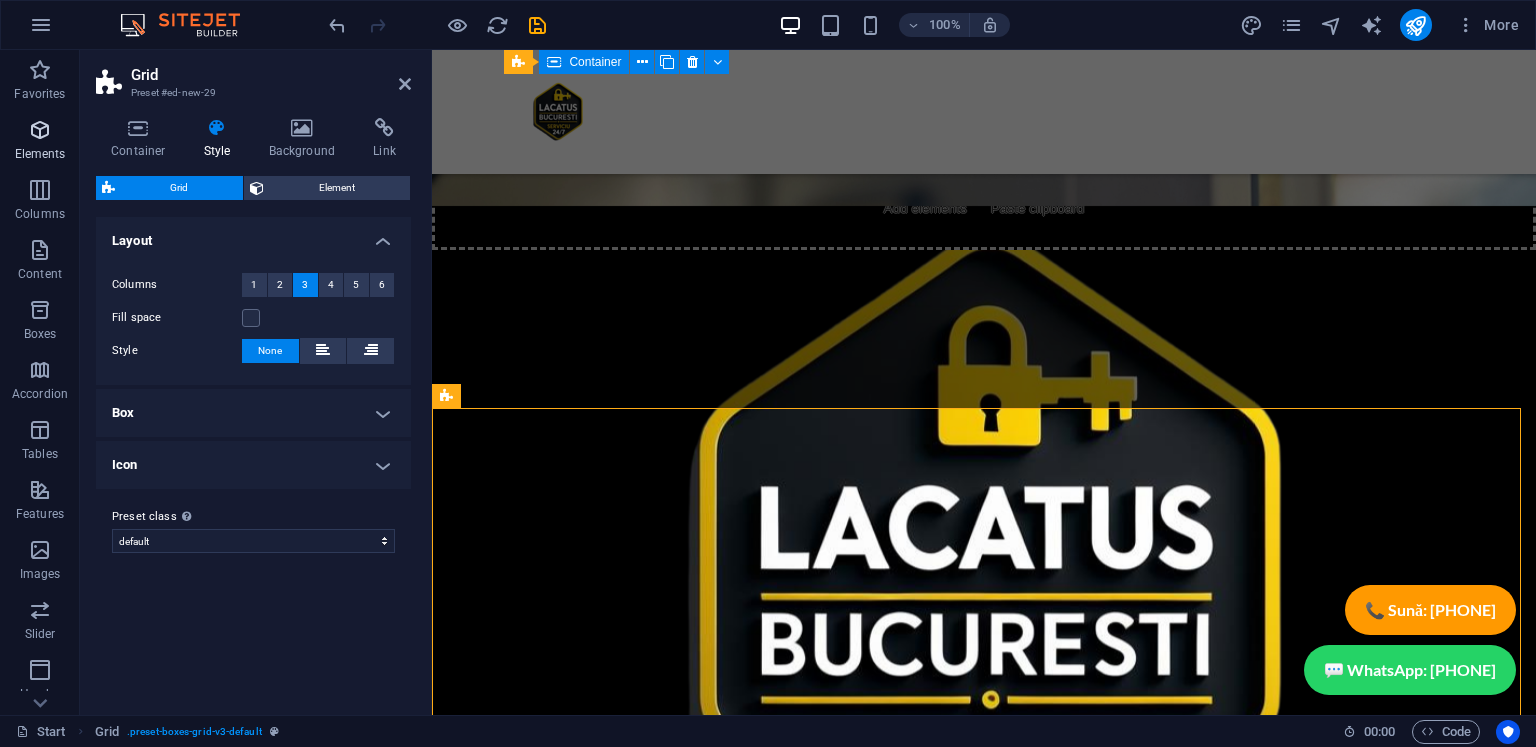click at bounding box center (40, 130) 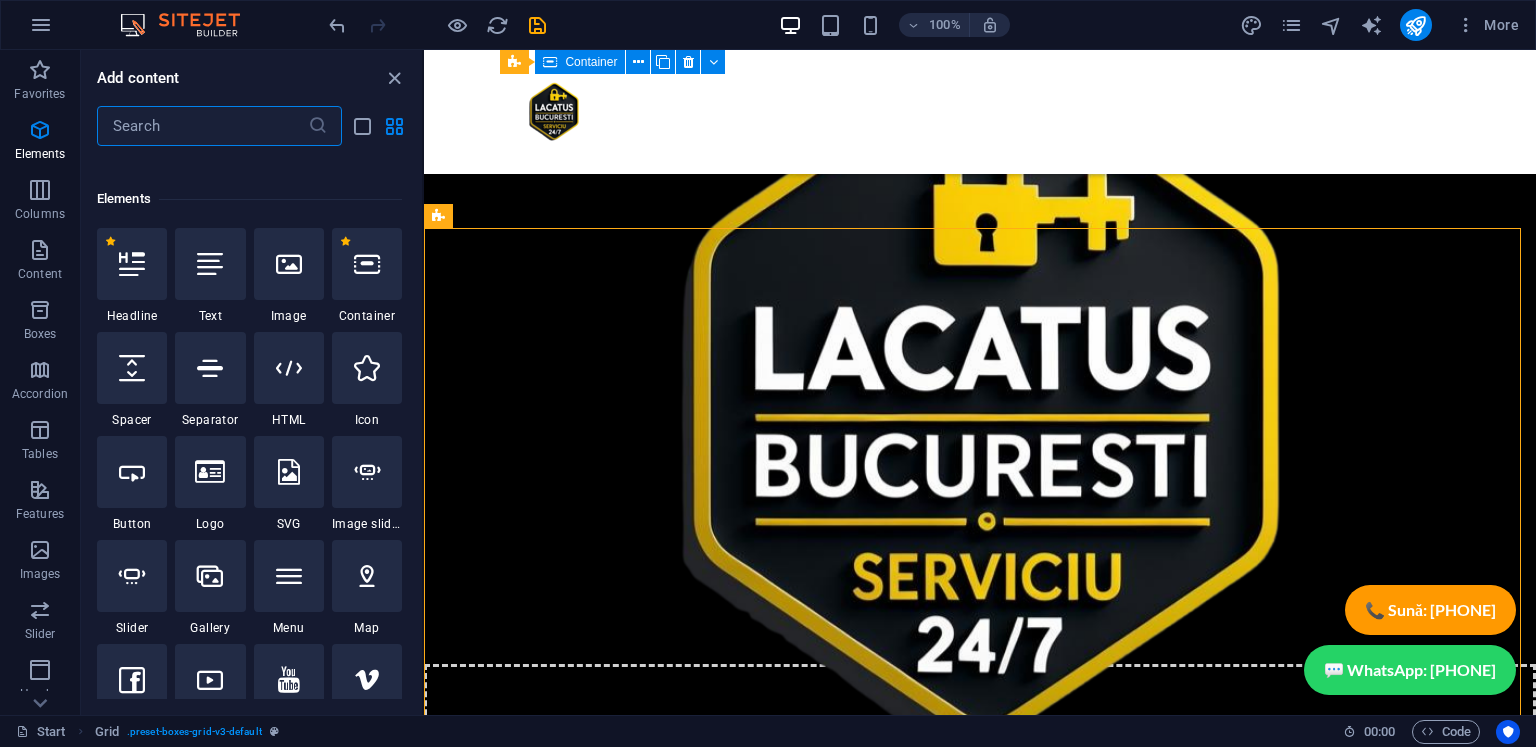 scroll, scrollTop: 212, scrollLeft: 0, axis: vertical 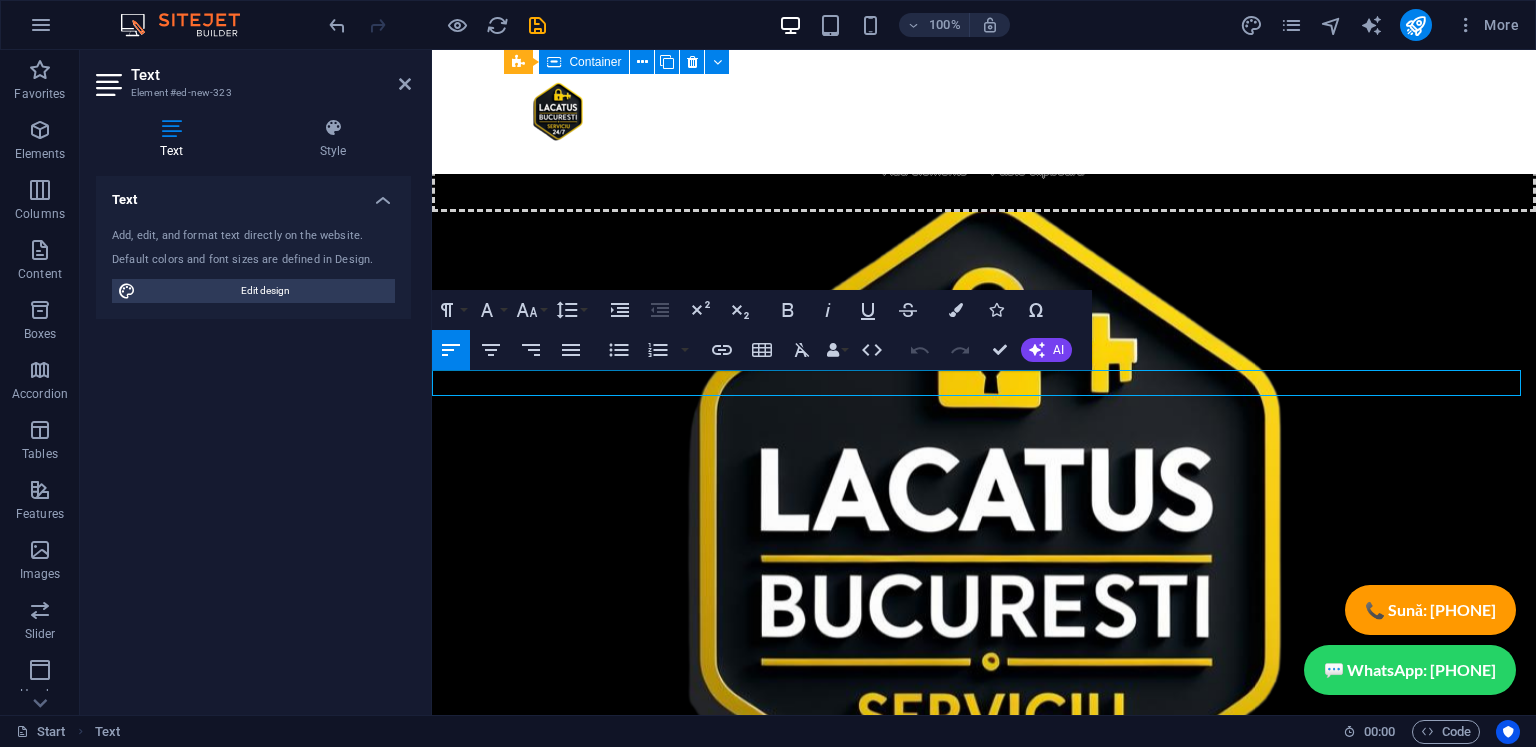 click on "New text element" at bounding box center [984, 5987] 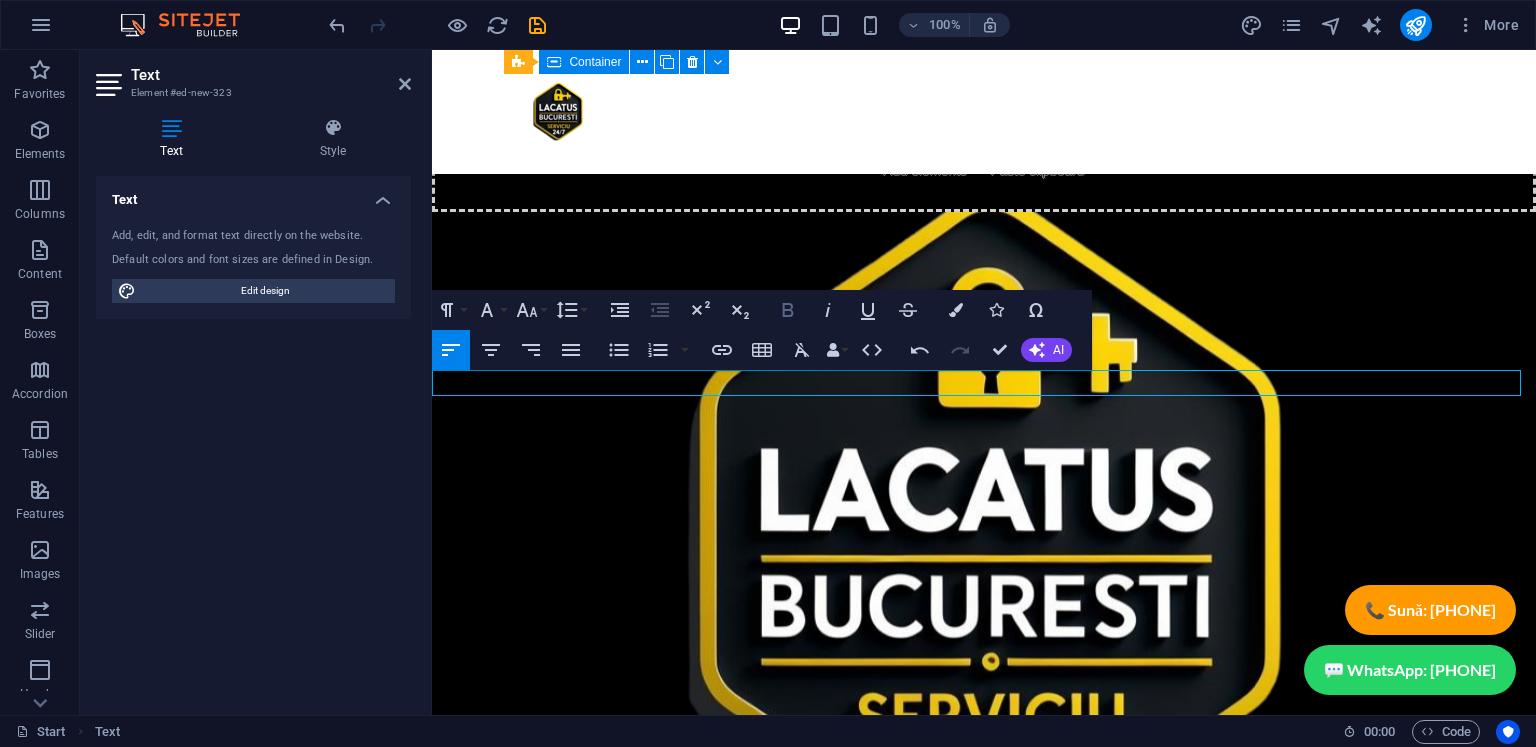 click 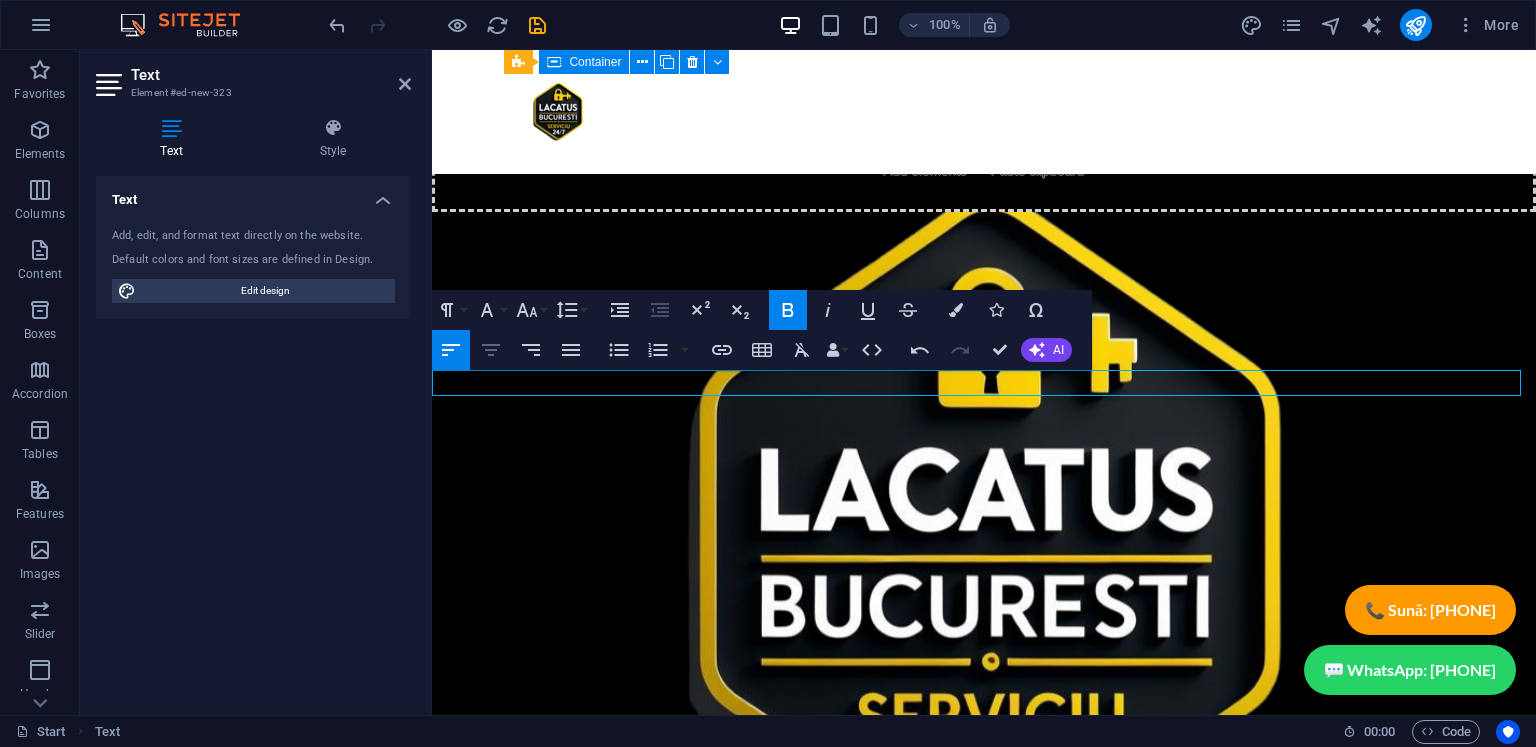 click on "Align Center" at bounding box center (491, 350) 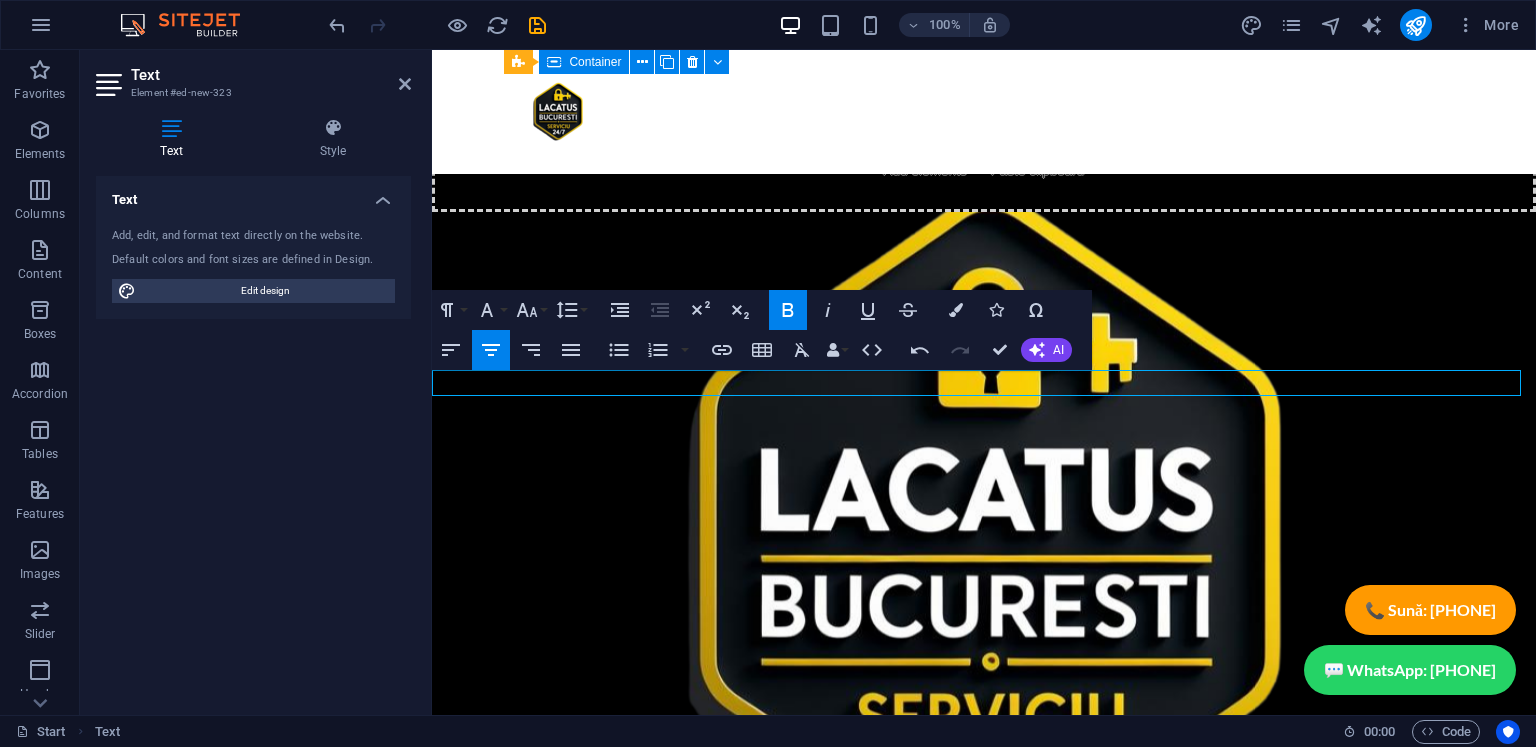 click on "Zone acoperite" at bounding box center (984, 5987) 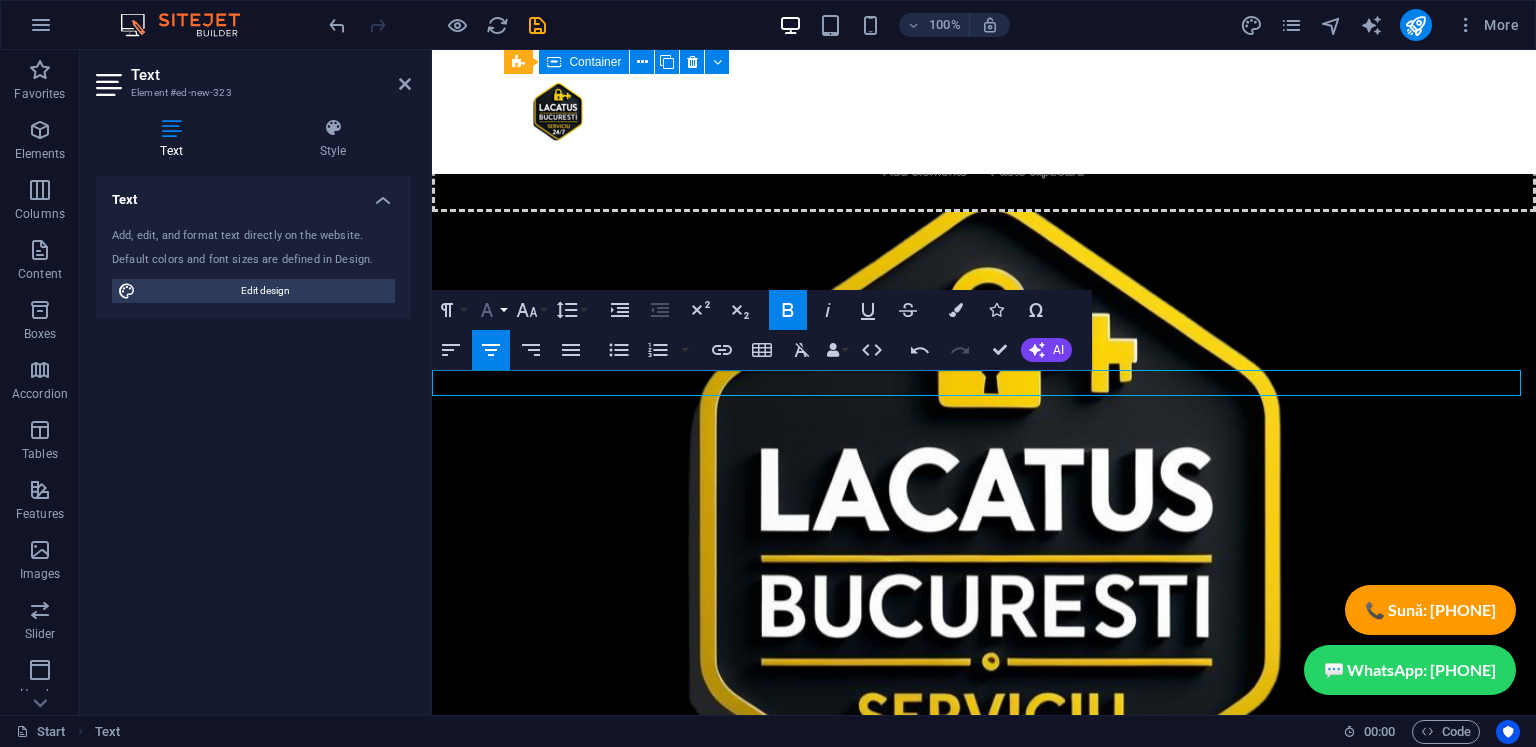 click on "Font Family" at bounding box center (491, 310) 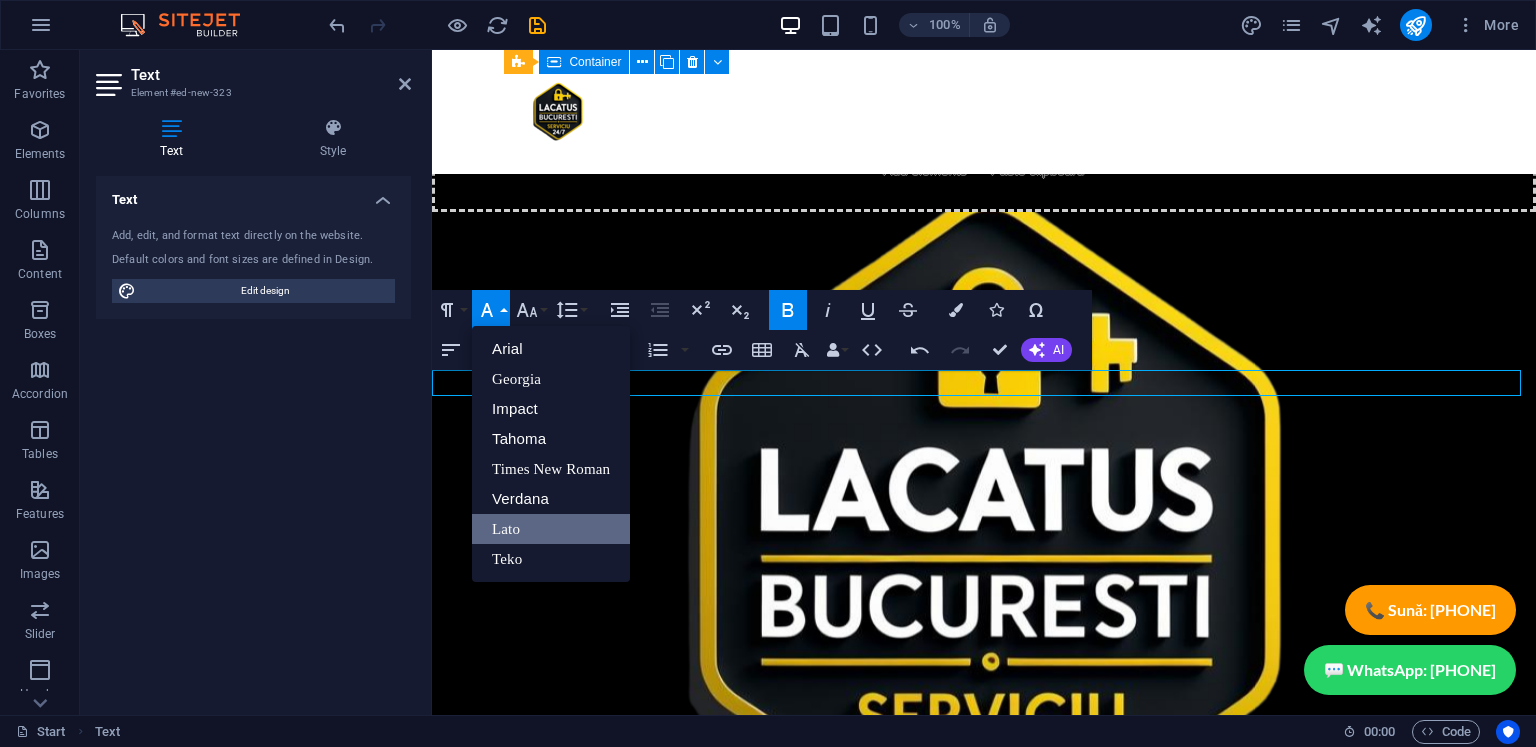 scroll, scrollTop: 0, scrollLeft: 0, axis: both 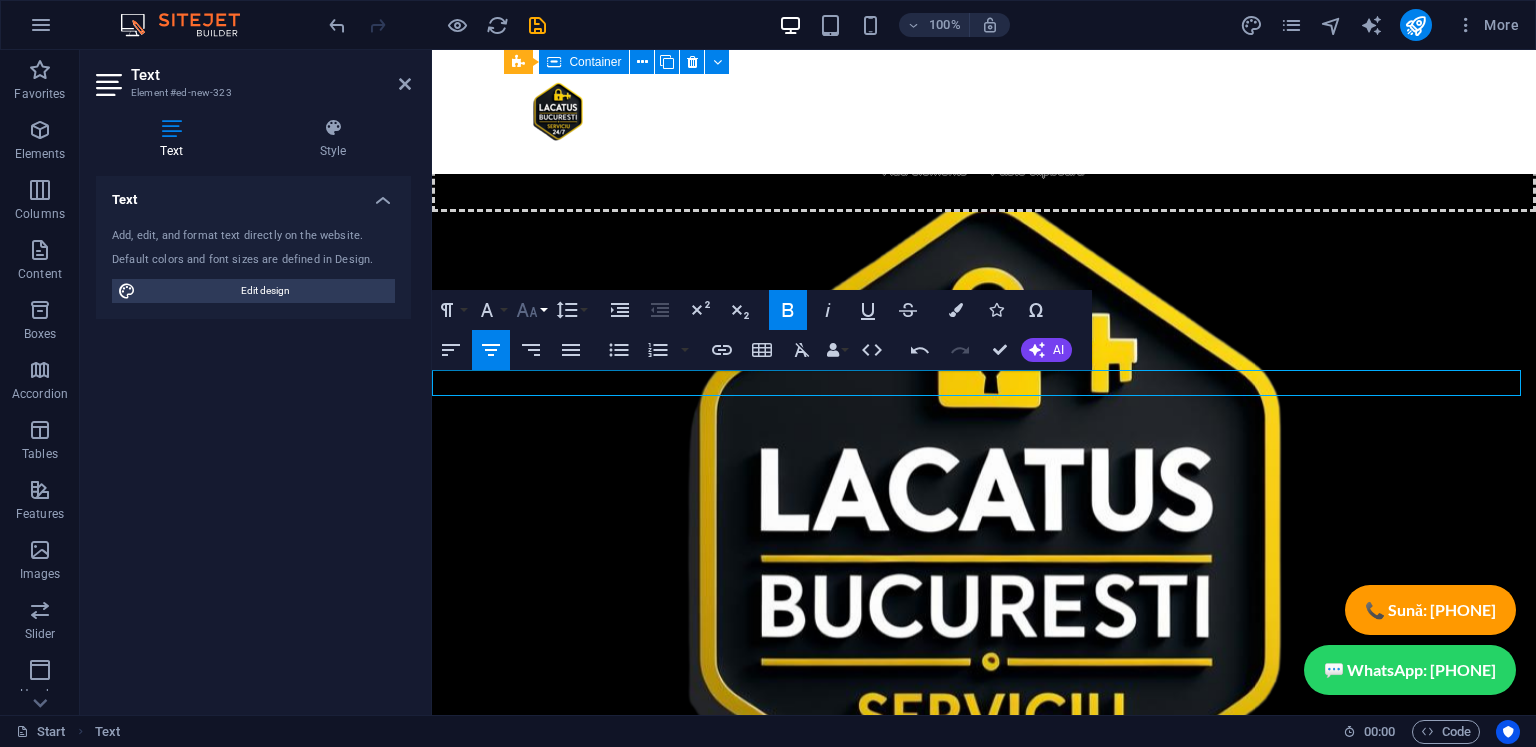 click 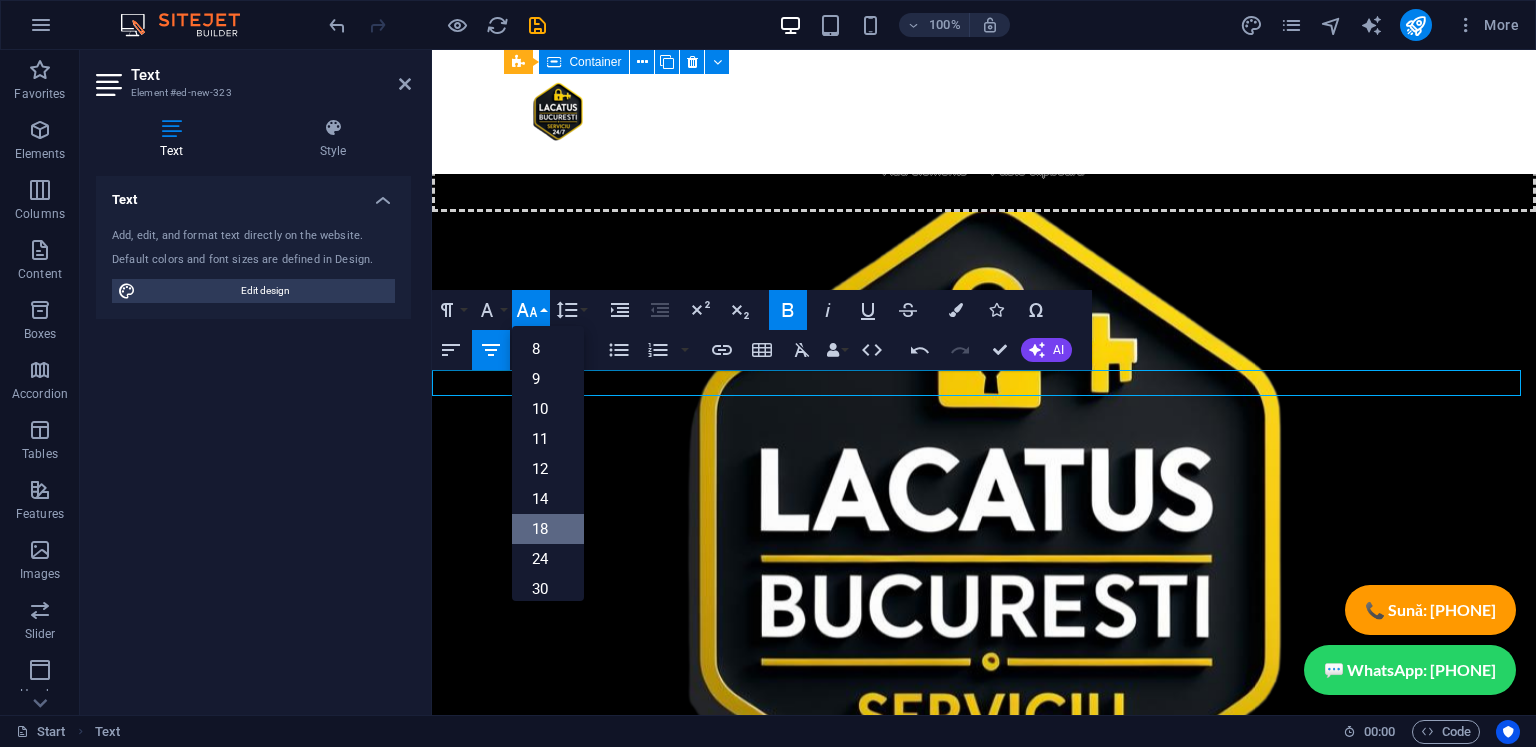 click on "18" at bounding box center (548, 529) 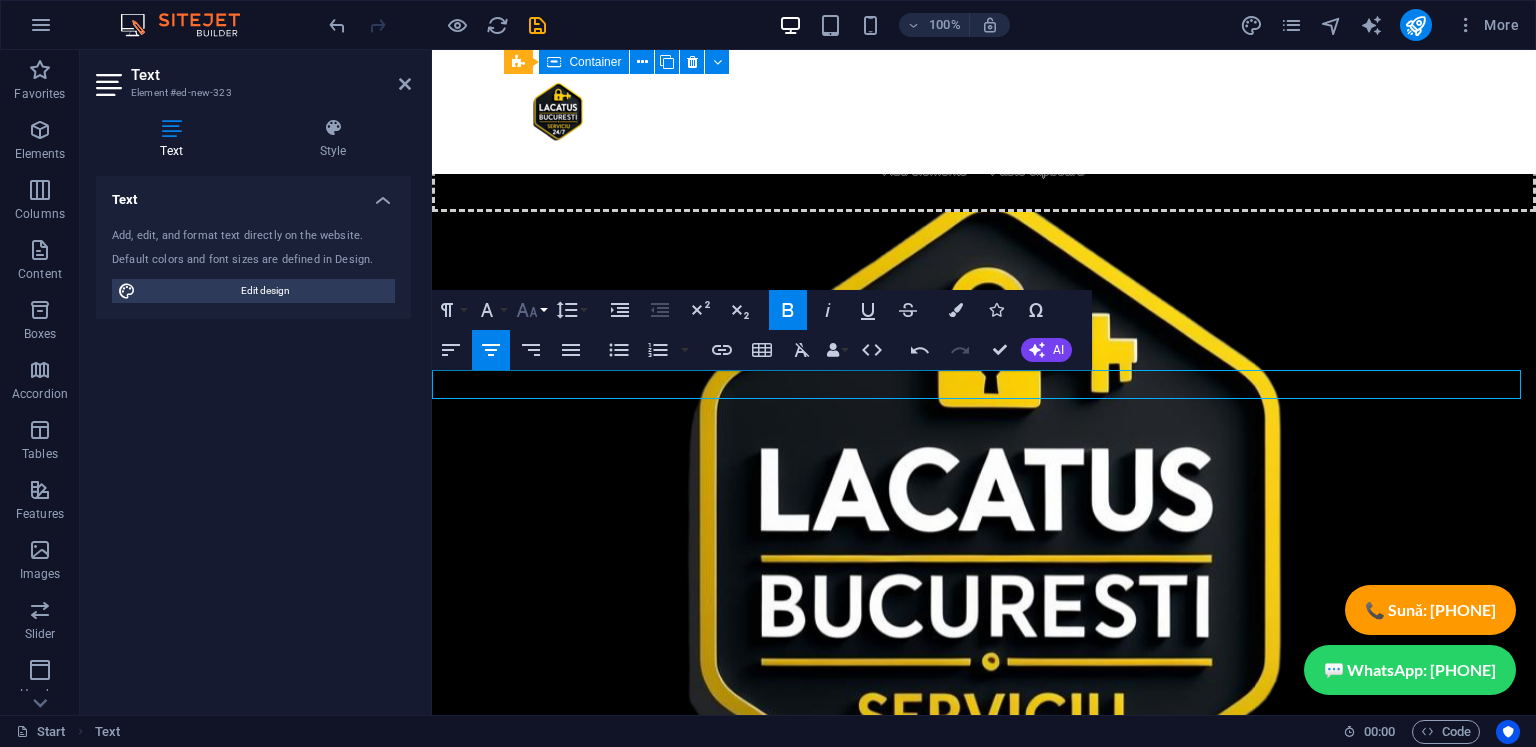 click 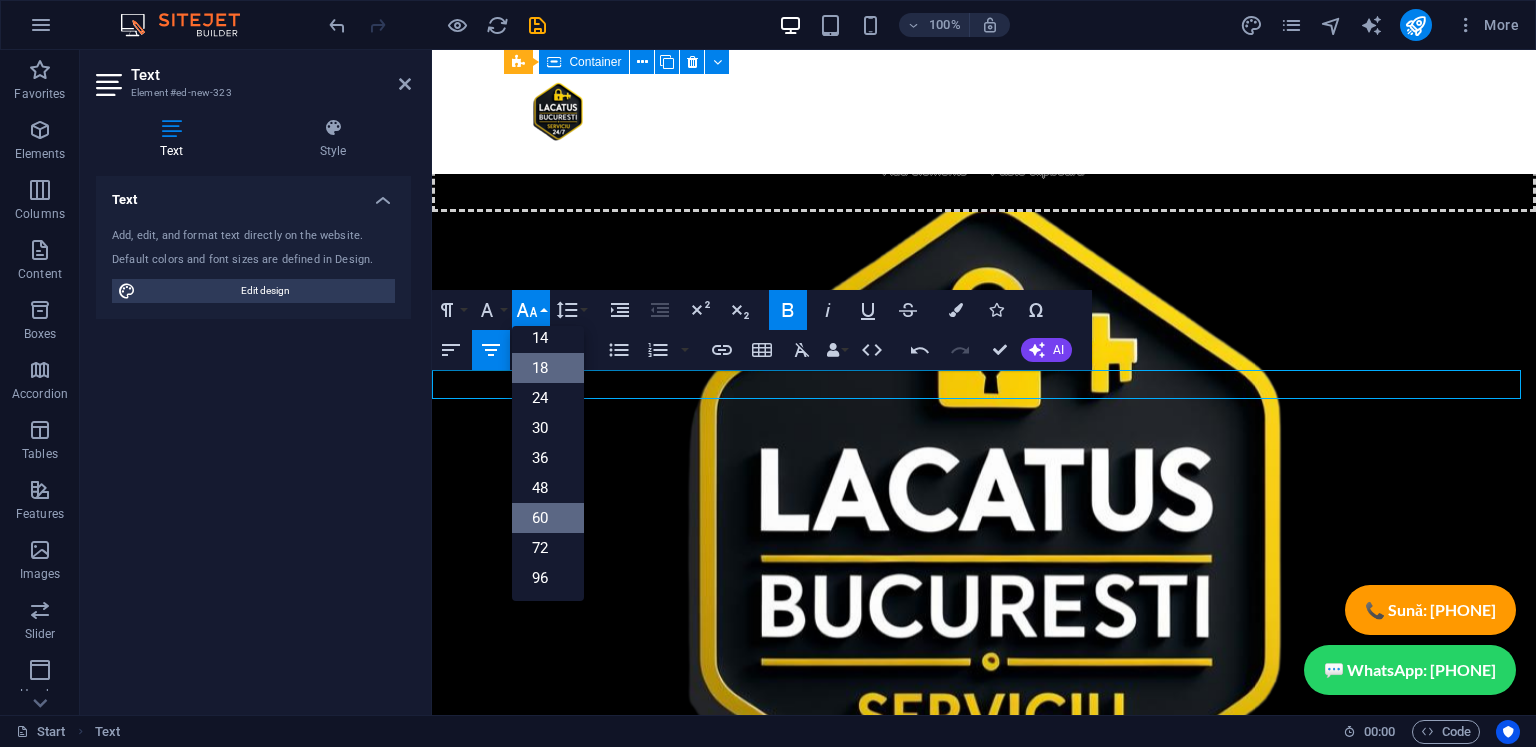 scroll, scrollTop: 160, scrollLeft: 0, axis: vertical 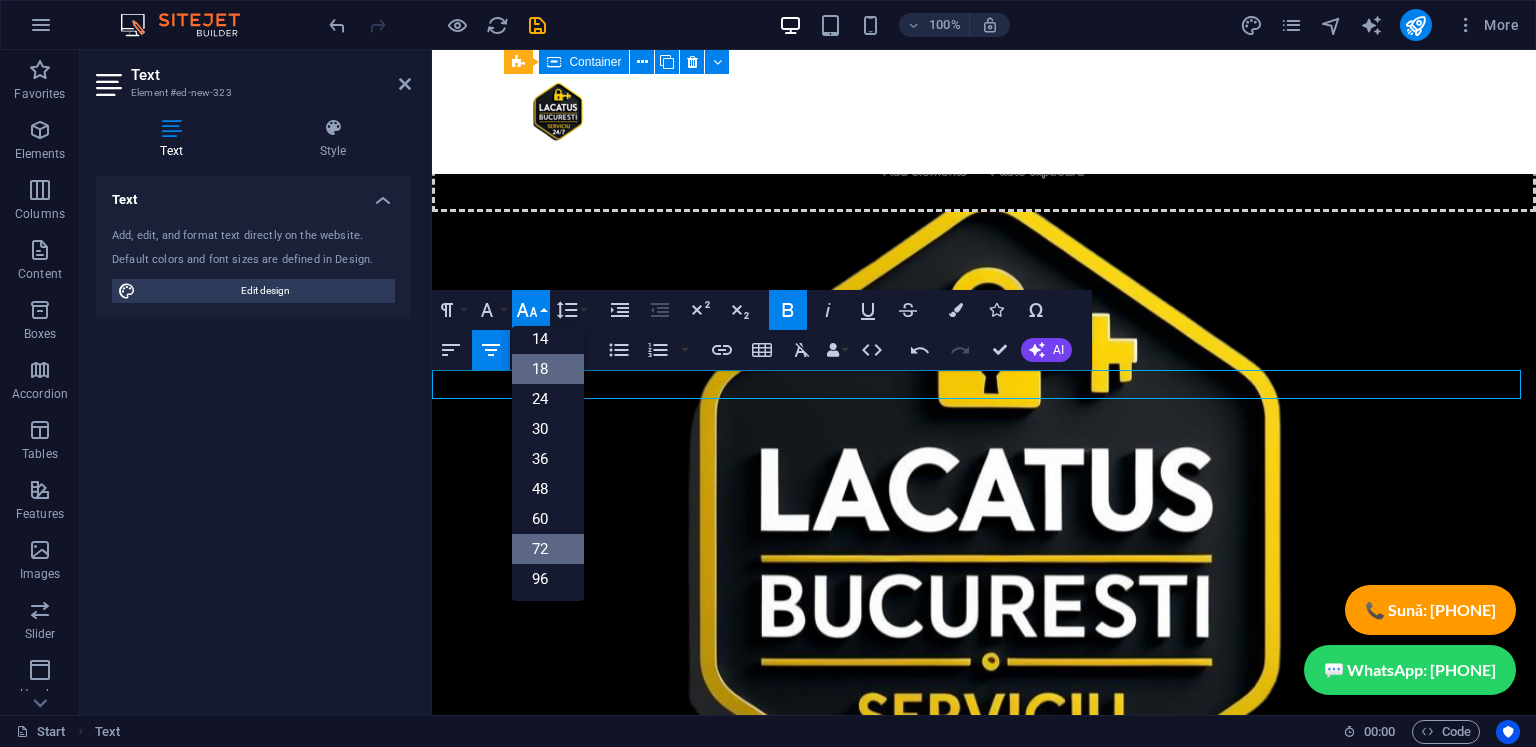 click on "72" at bounding box center [548, 549] 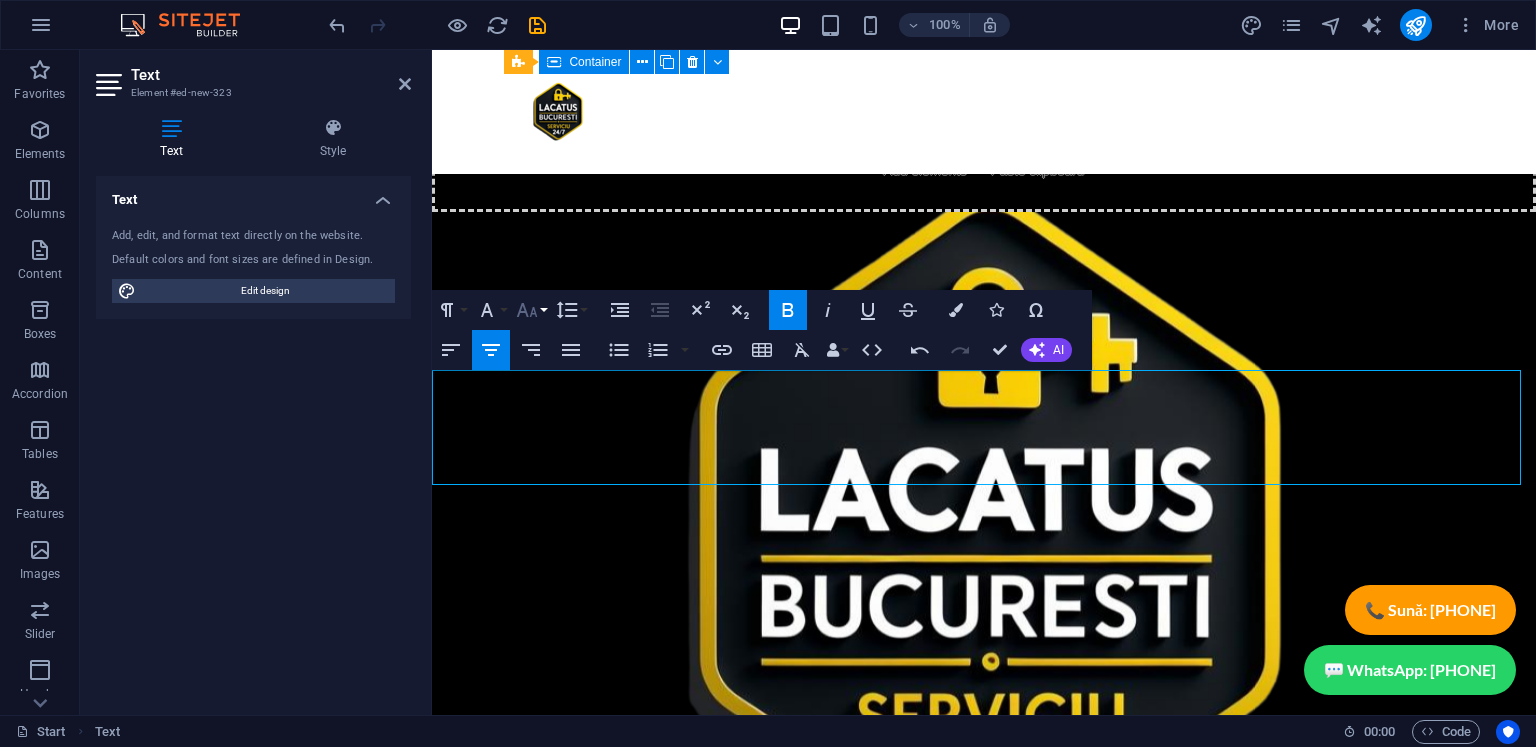 click 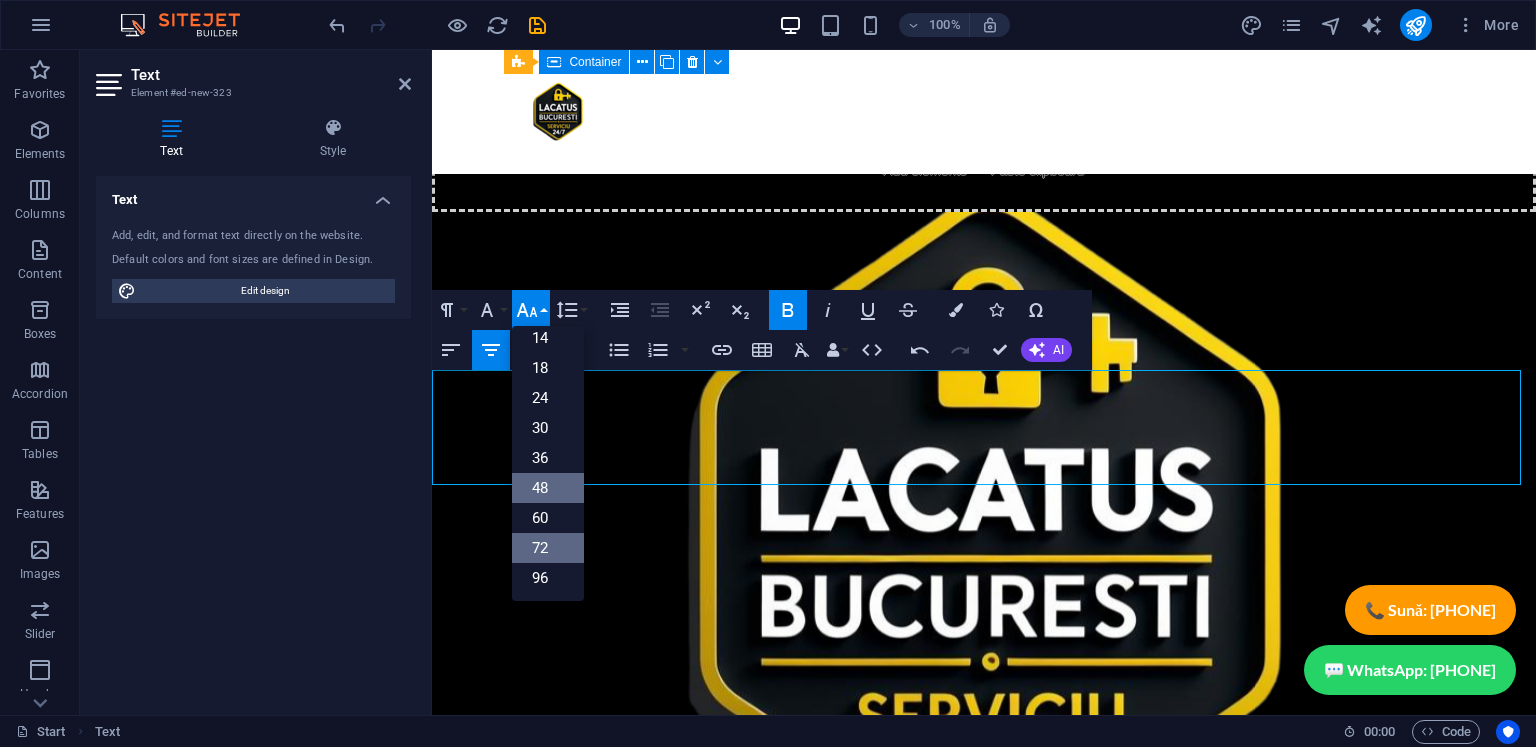scroll, scrollTop: 160, scrollLeft: 0, axis: vertical 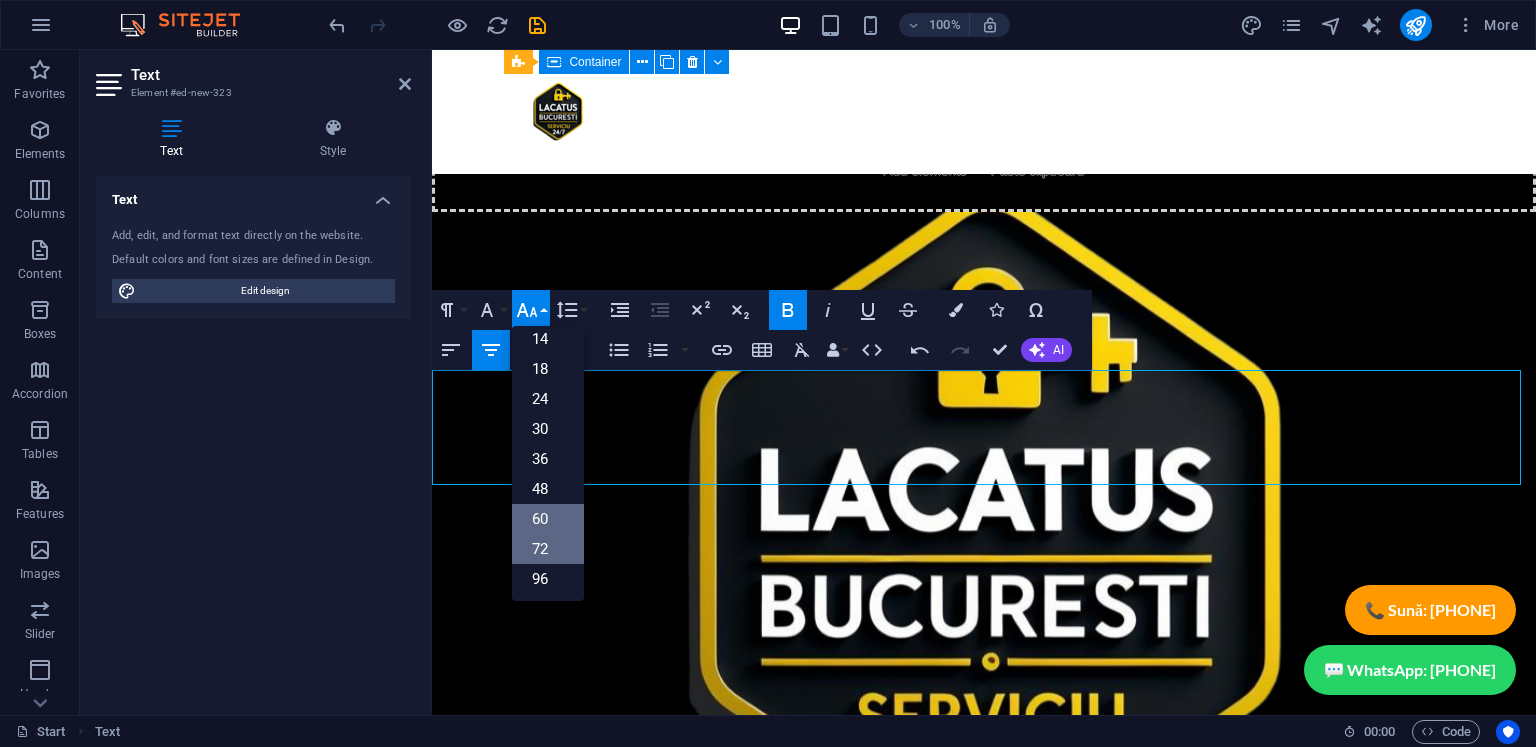 click on "60" at bounding box center [548, 519] 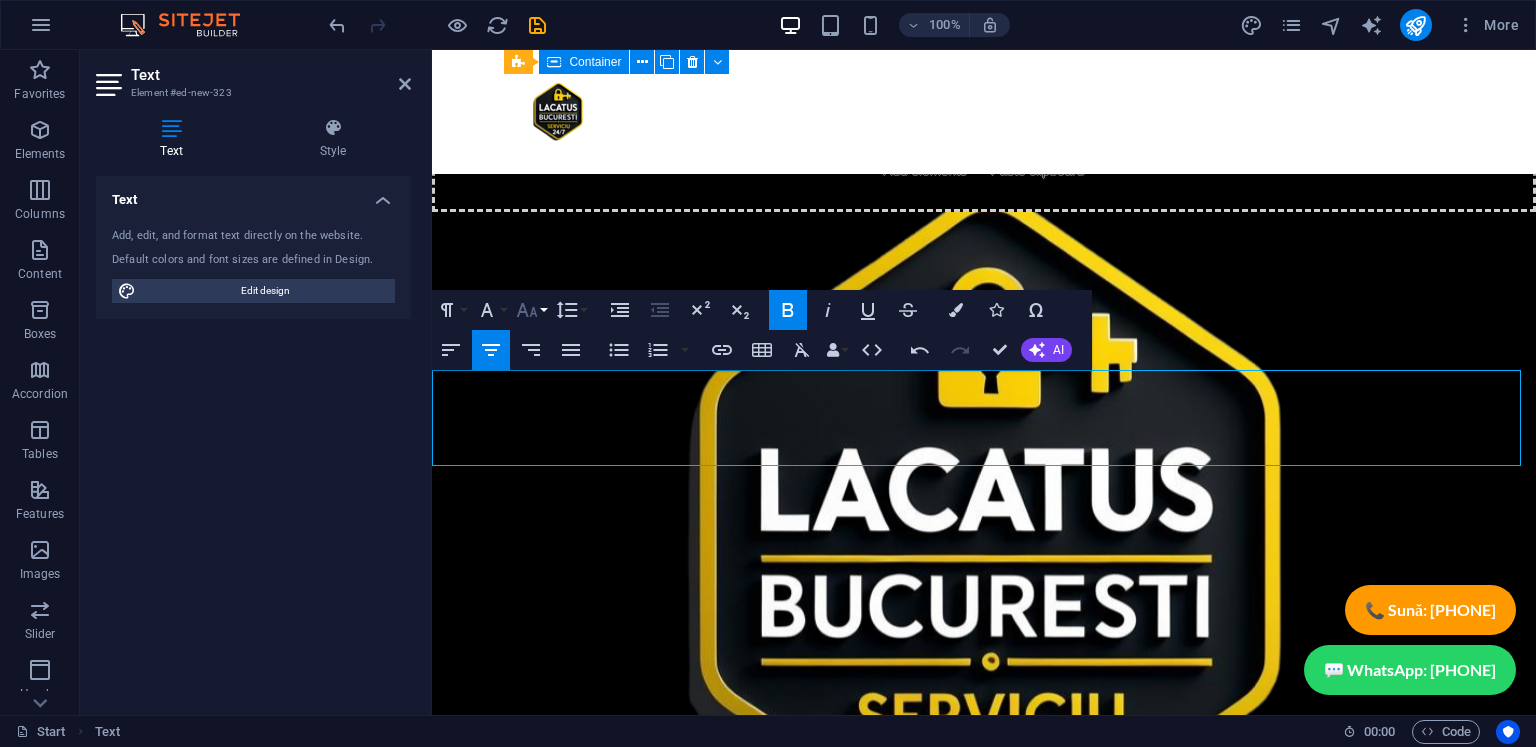 click 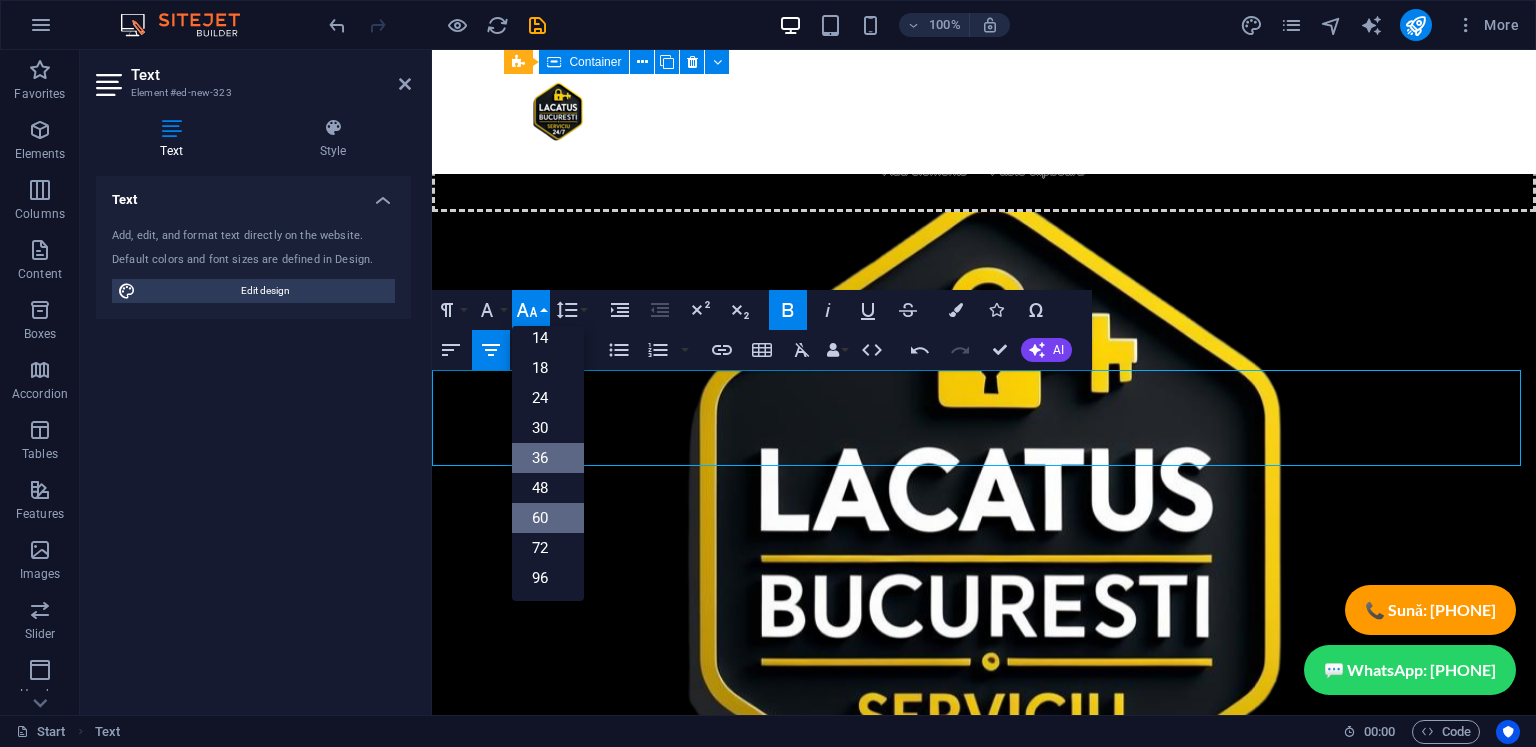 scroll, scrollTop: 160, scrollLeft: 0, axis: vertical 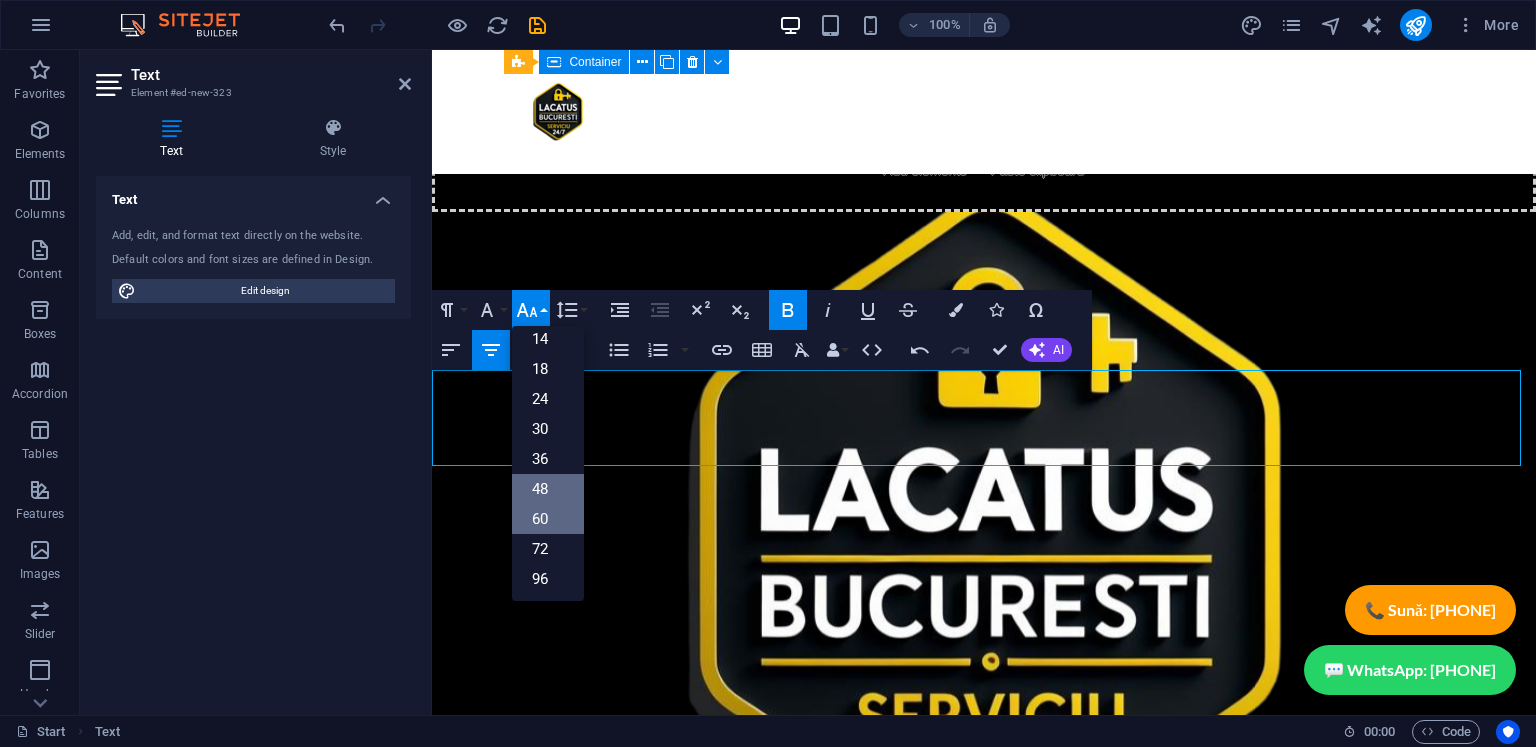 click on "48" at bounding box center (548, 489) 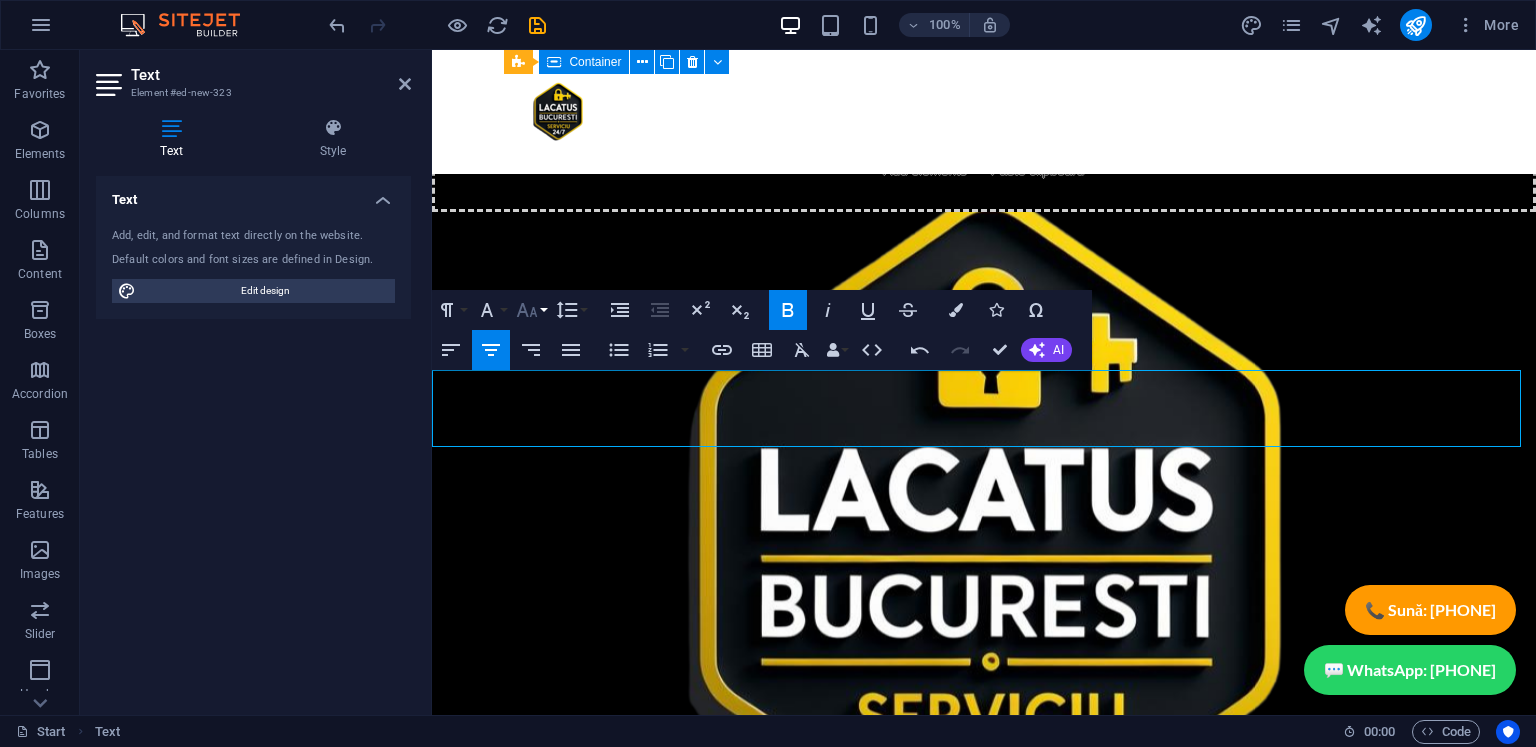 click on "Font Size" at bounding box center [531, 310] 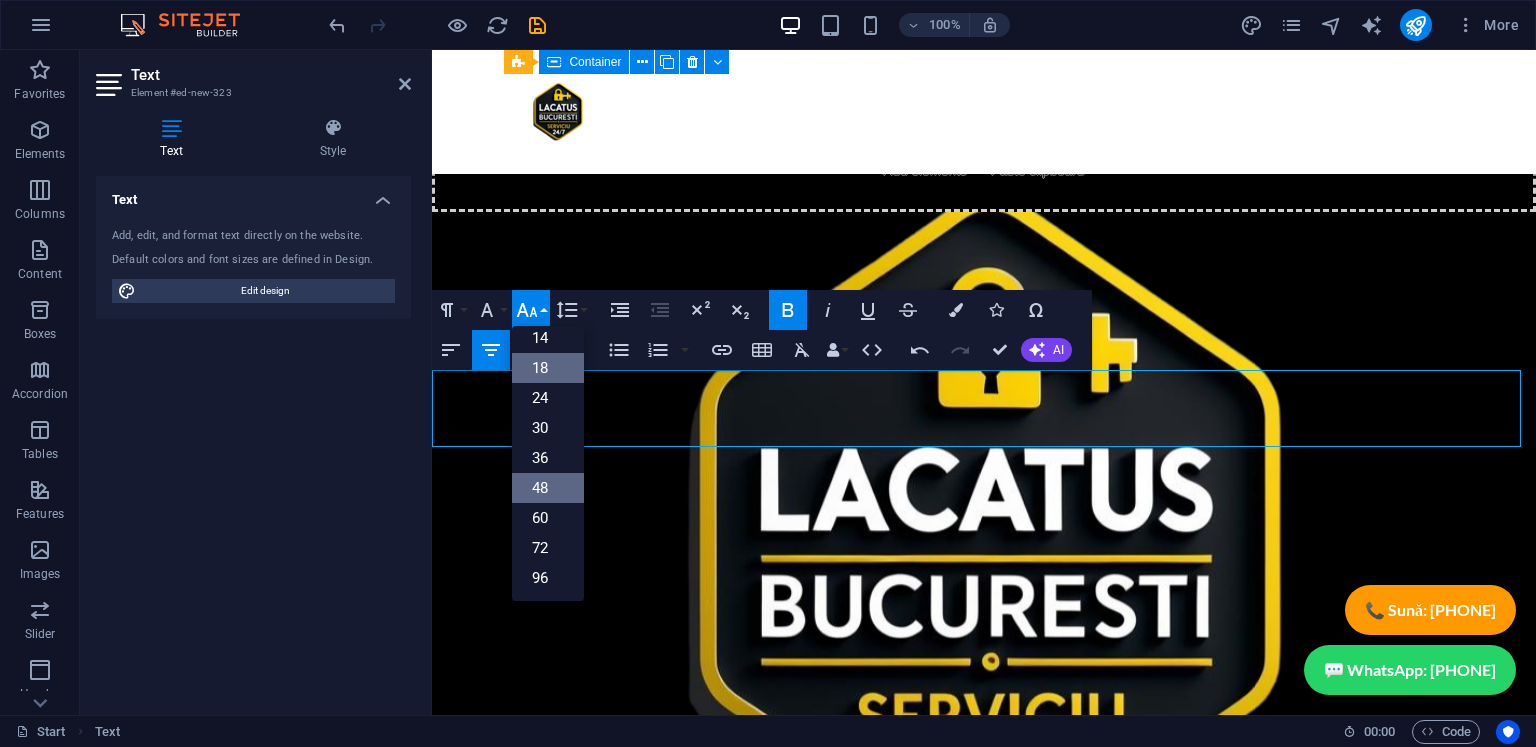 scroll, scrollTop: 160, scrollLeft: 0, axis: vertical 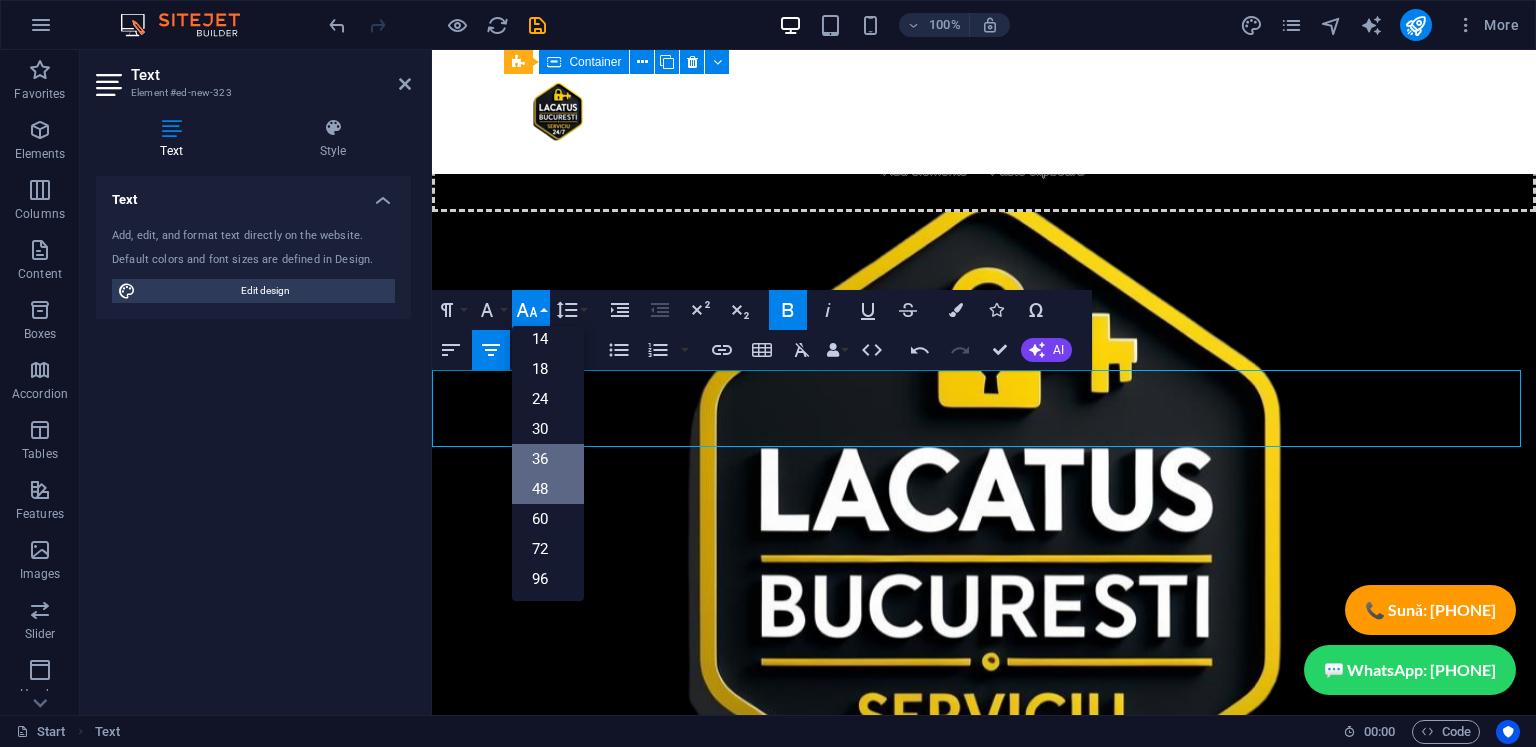 click on "36" at bounding box center [548, 459] 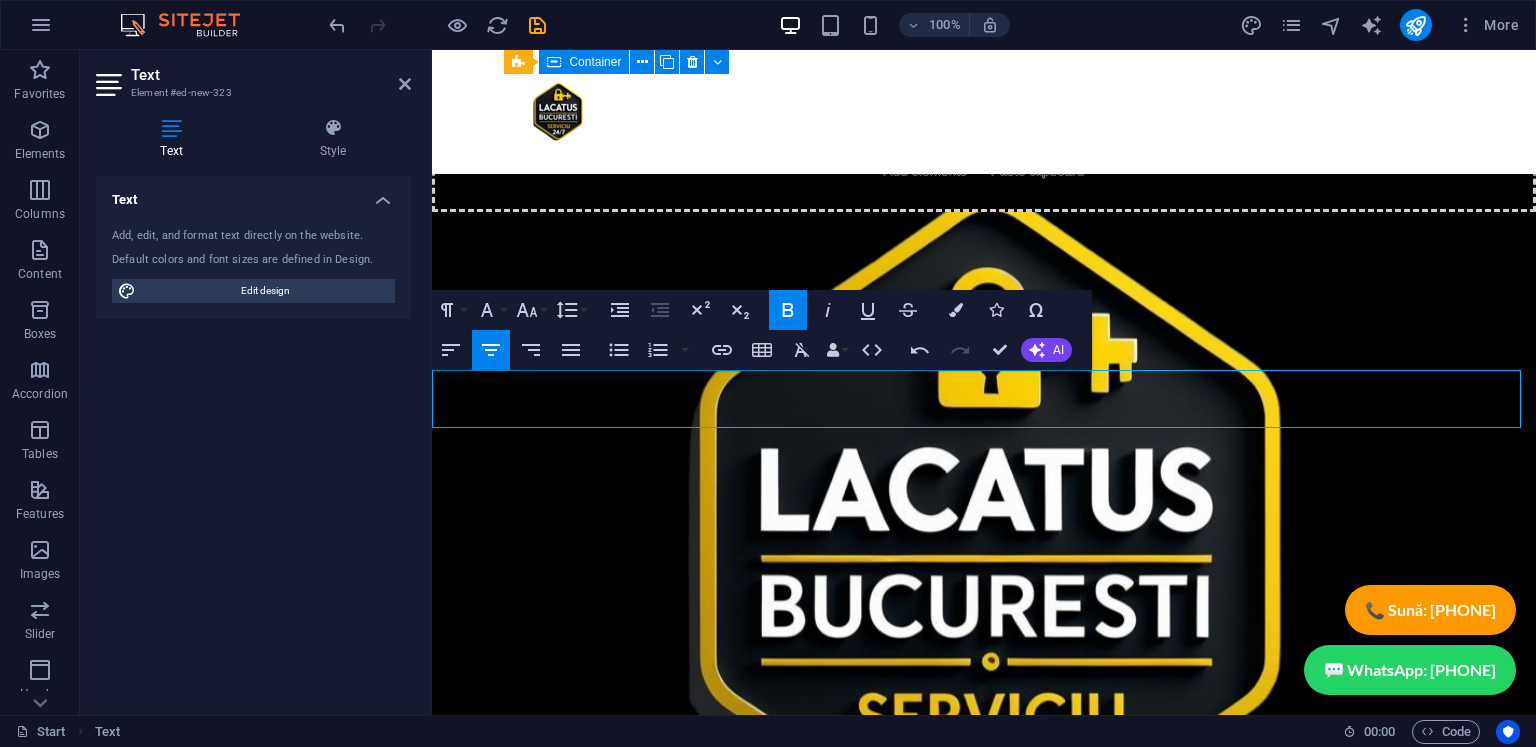 click on "Zone acoperite" at bounding box center (984, 6003) 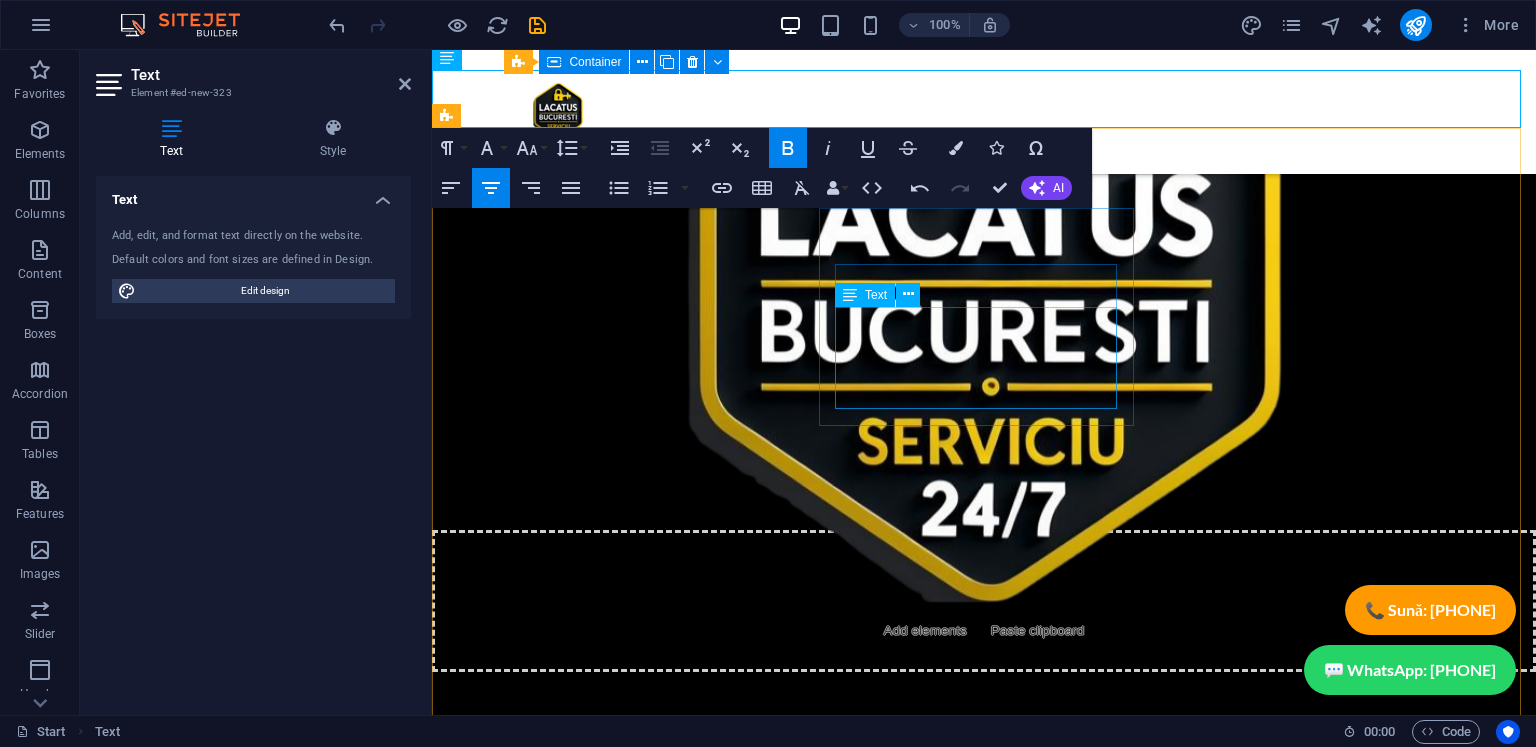 scroll, scrollTop: 6619, scrollLeft: 0, axis: vertical 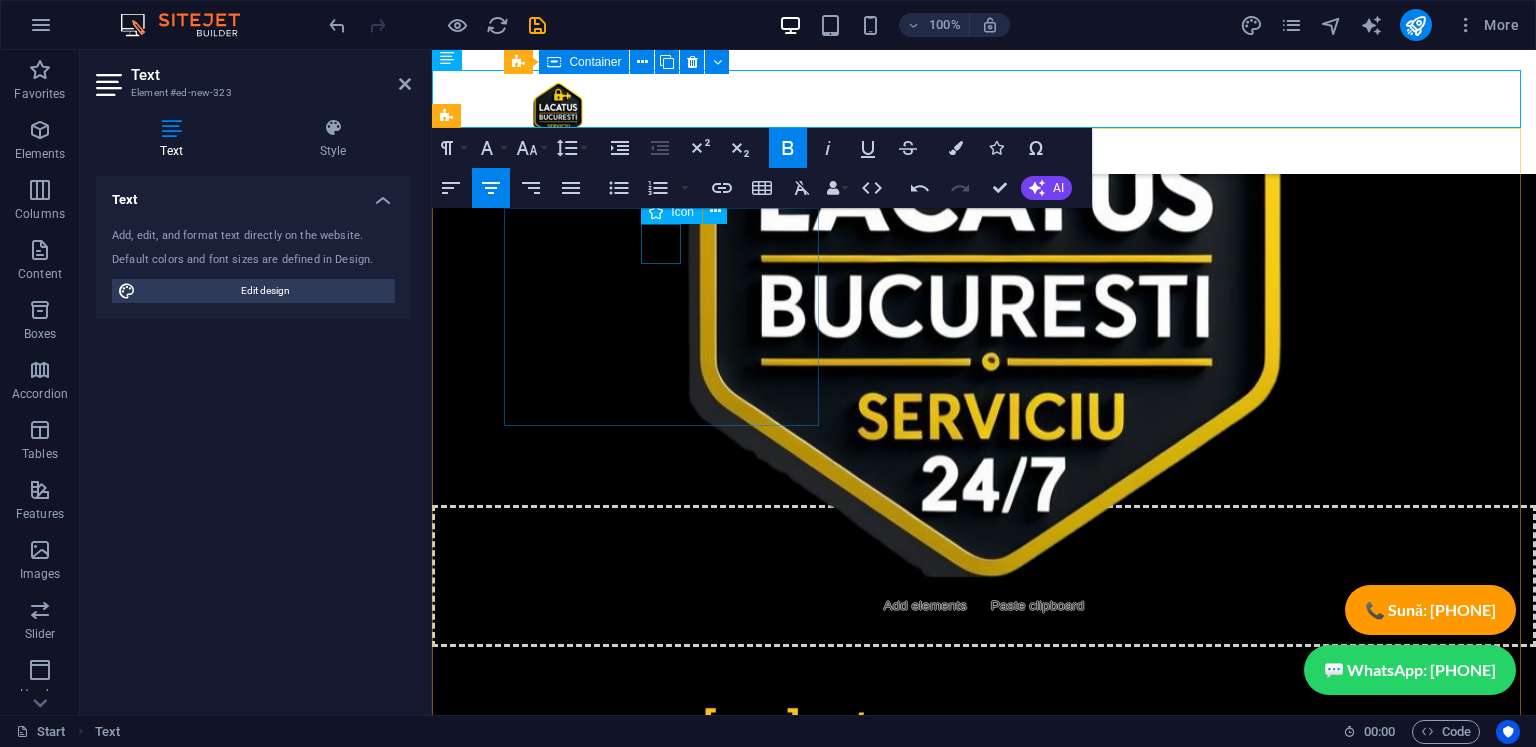 click at bounding box center (669, 5847) 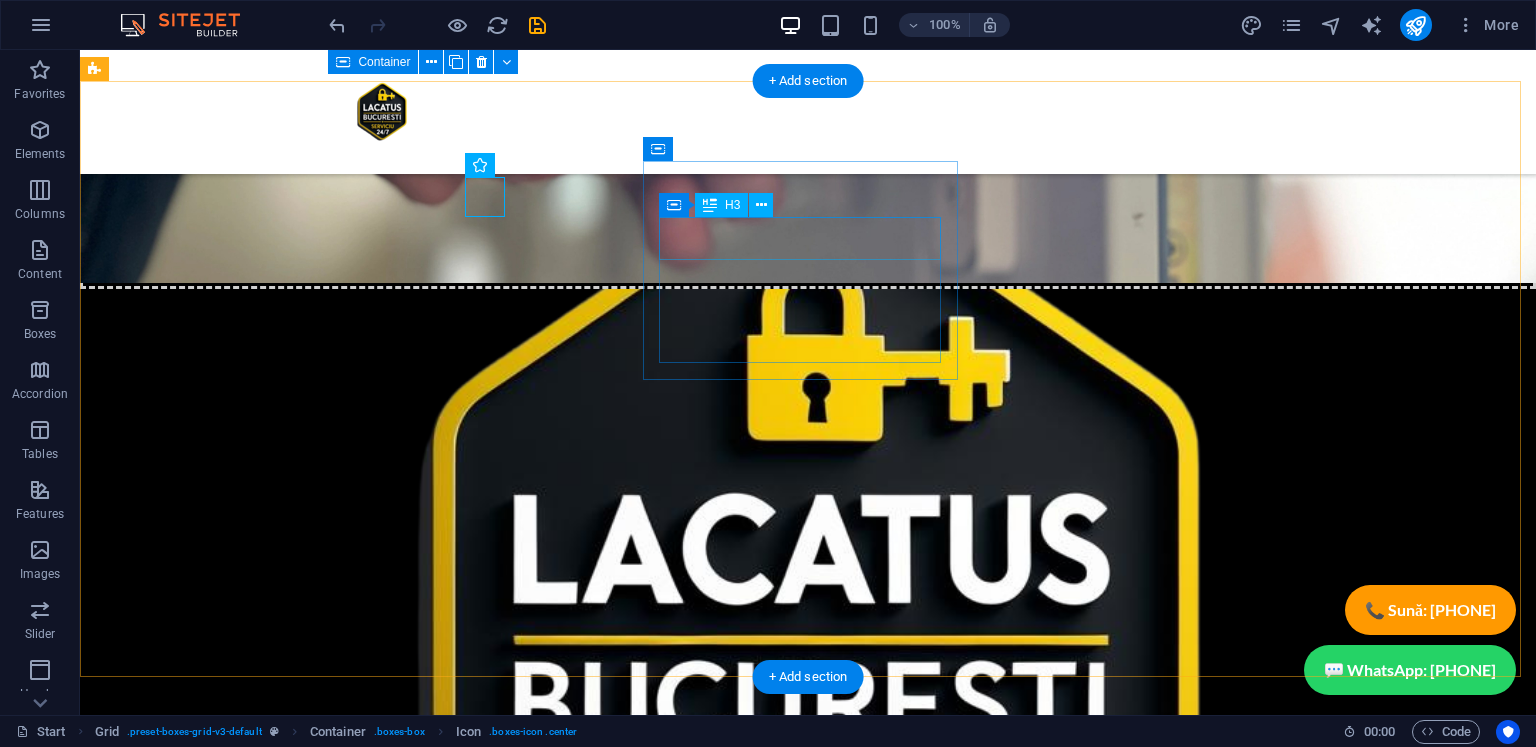 scroll, scrollTop: 6156, scrollLeft: 0, axis: vertical 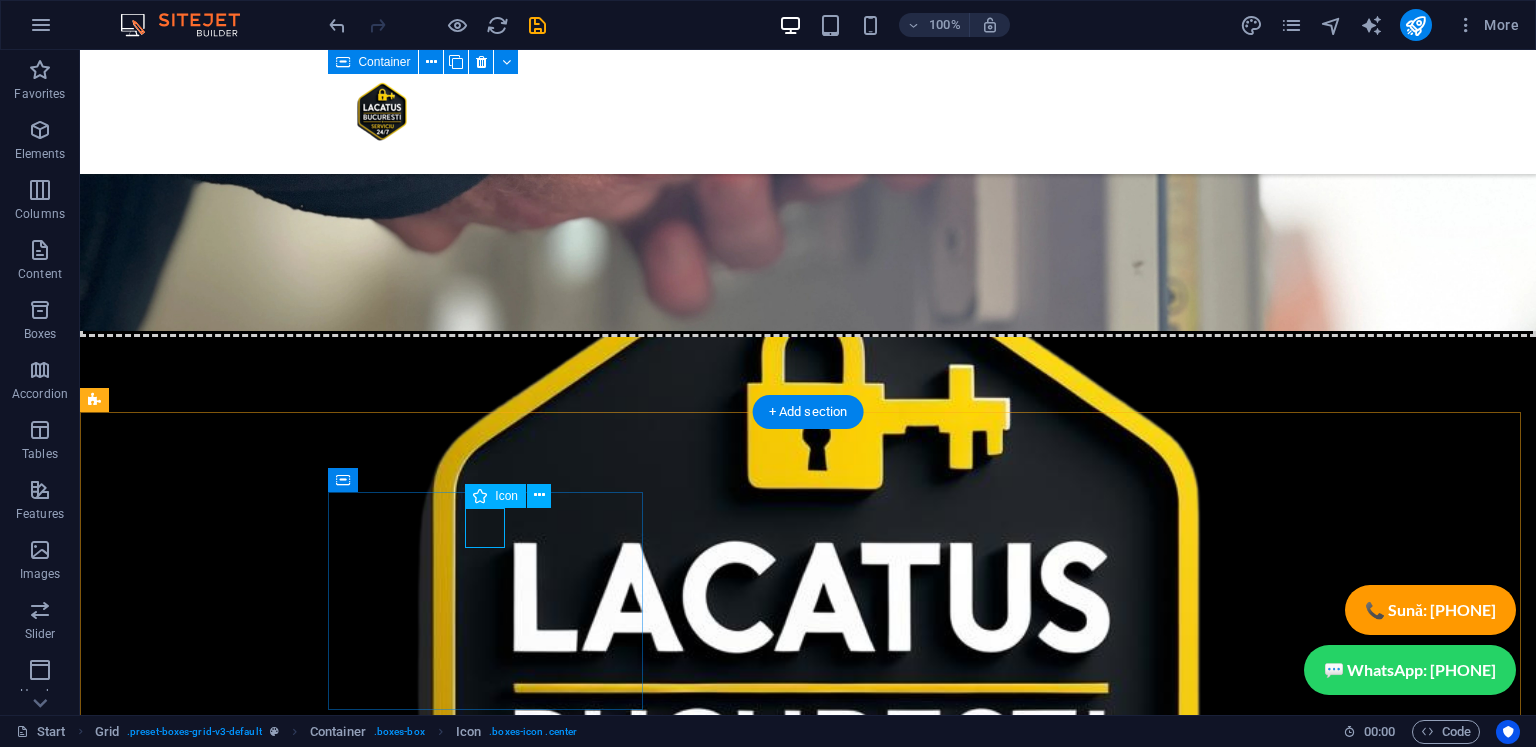 click at bounding box center [493, 6220] 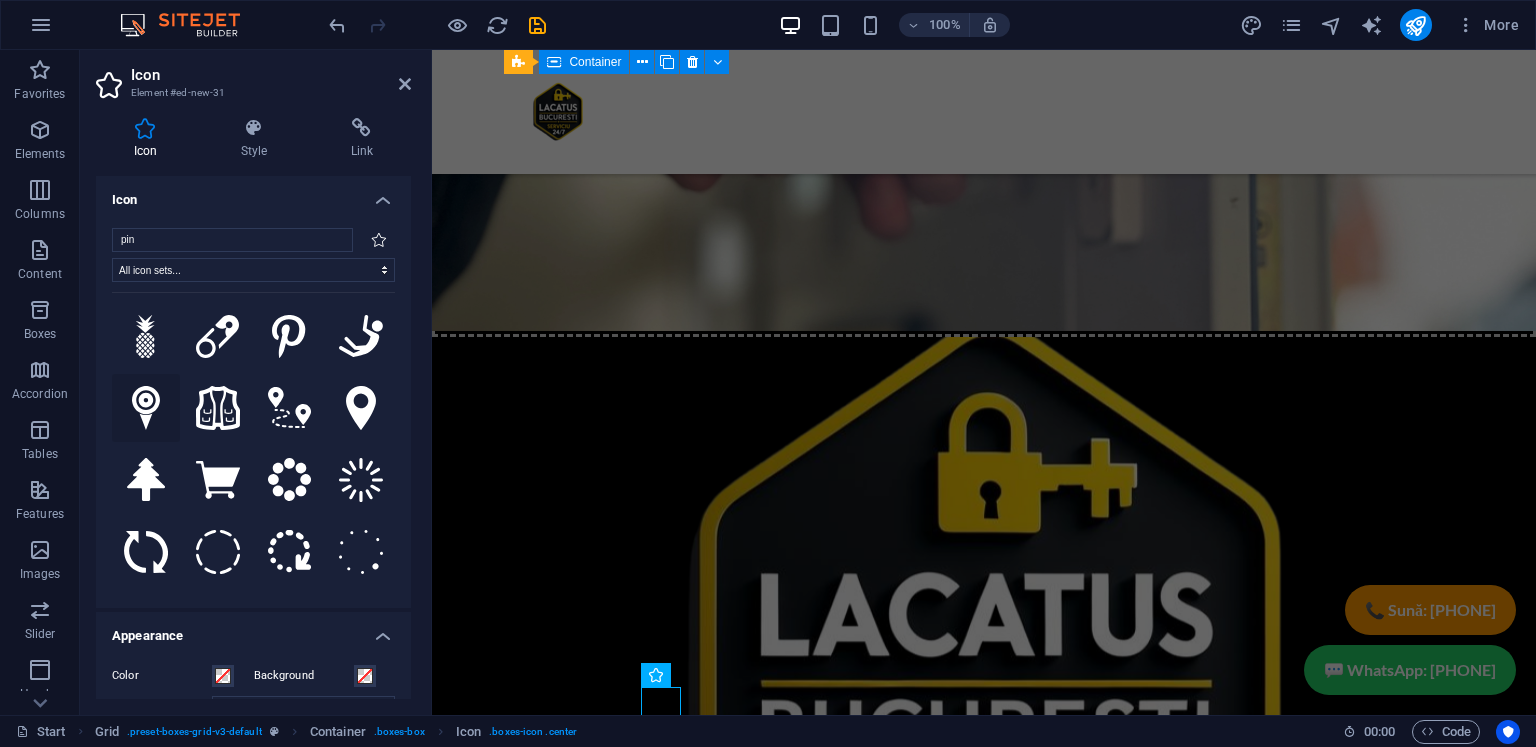type on "pin" 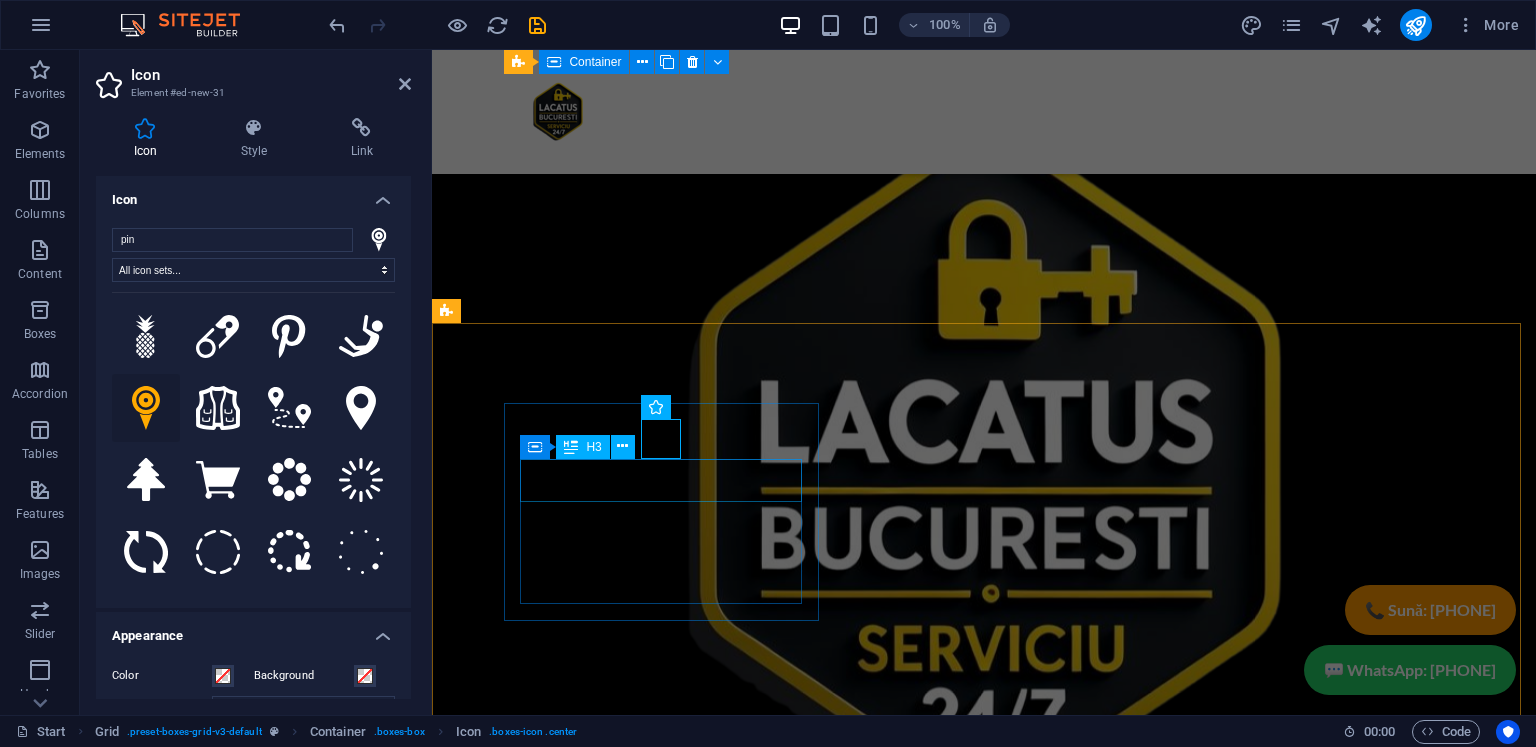 scroll, scrollTop: 6456, scrollLeft: 0, axis: vertical 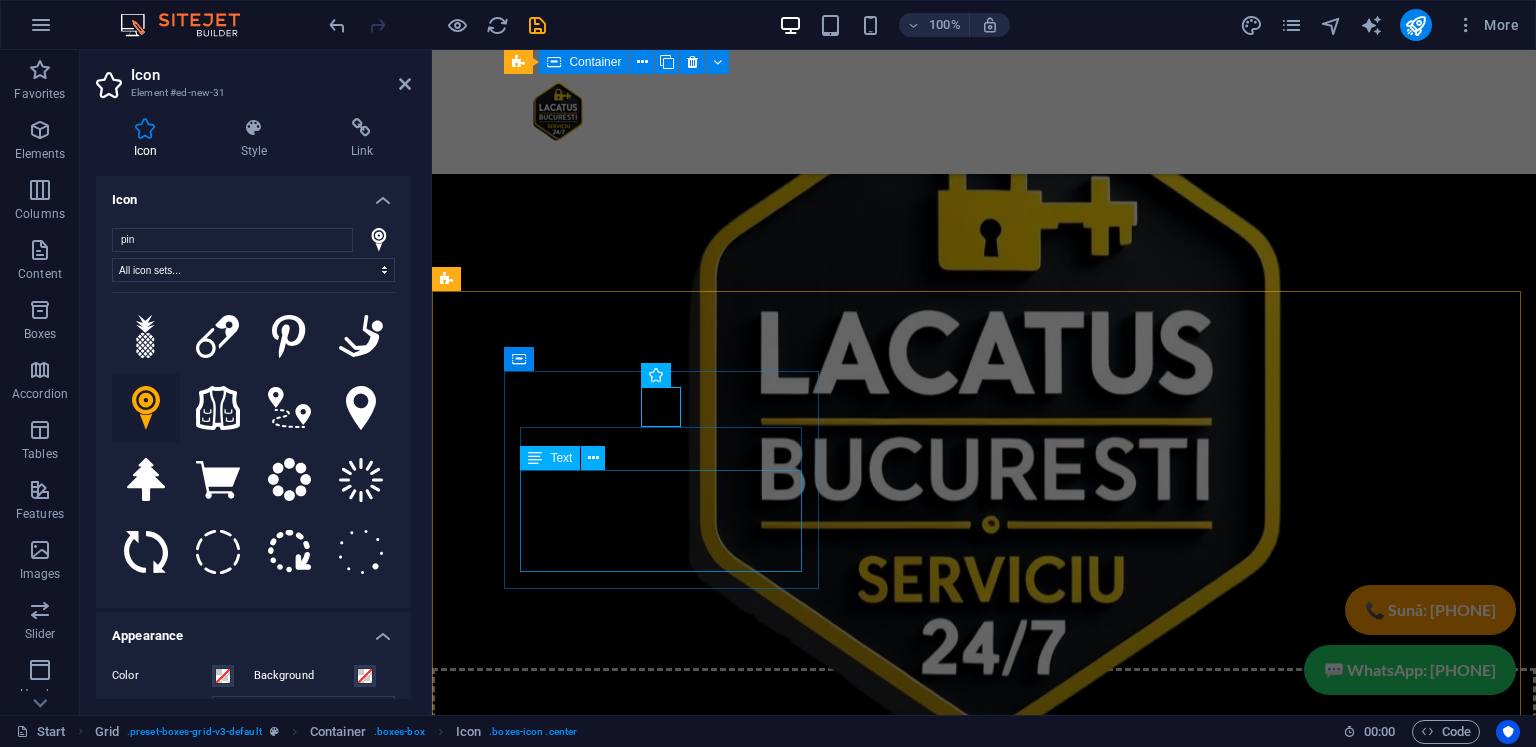 click on "Lorem ipsum dolor sit amet, consectetuer adipiscing elit. Aenean commodo ligula eget dolor. Lorem ipsum dolor sit amet, consectetuer adipiscing elit leget dolor." at bounding box center [669, 6138] 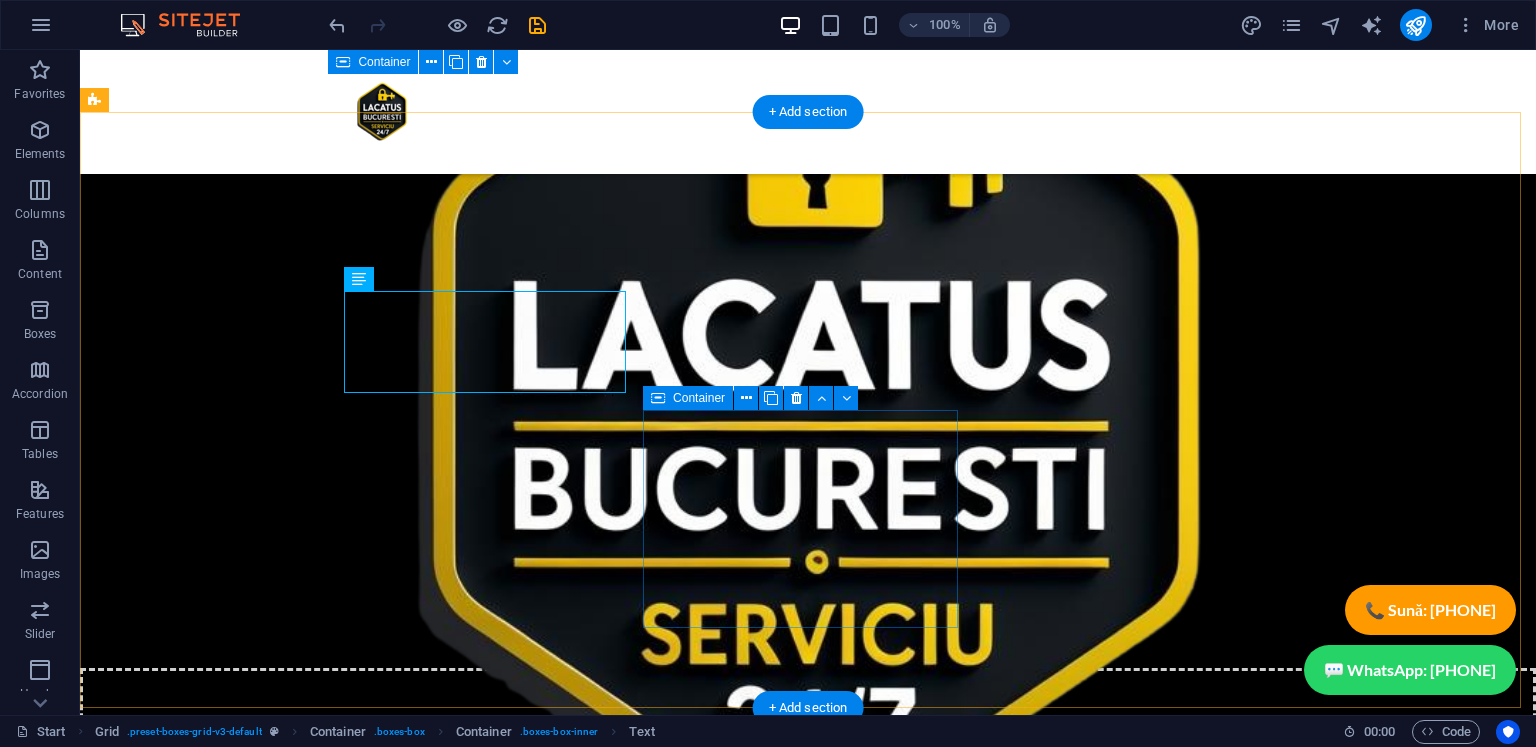 click on "Headline Lorem ipsum dolor sit amet, consectetuer adipiscing elit. Aenean commodo ligula eget dolor. Lorem ipsum dolor sit amet, consectetuer adipiscing elit leget dolor." at bounding box center [493, 7071] 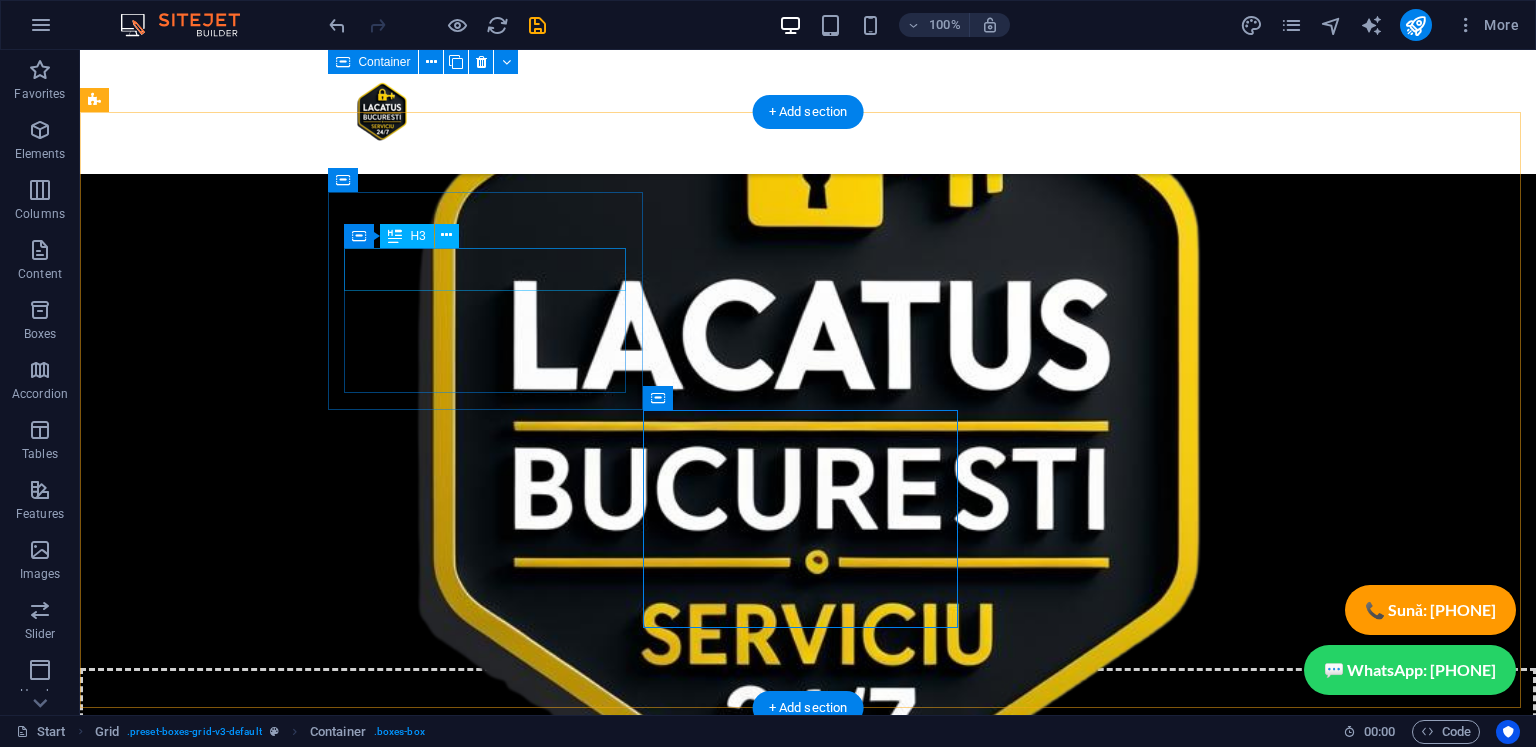 click on "Headline" at bounding box center (493, 6051) 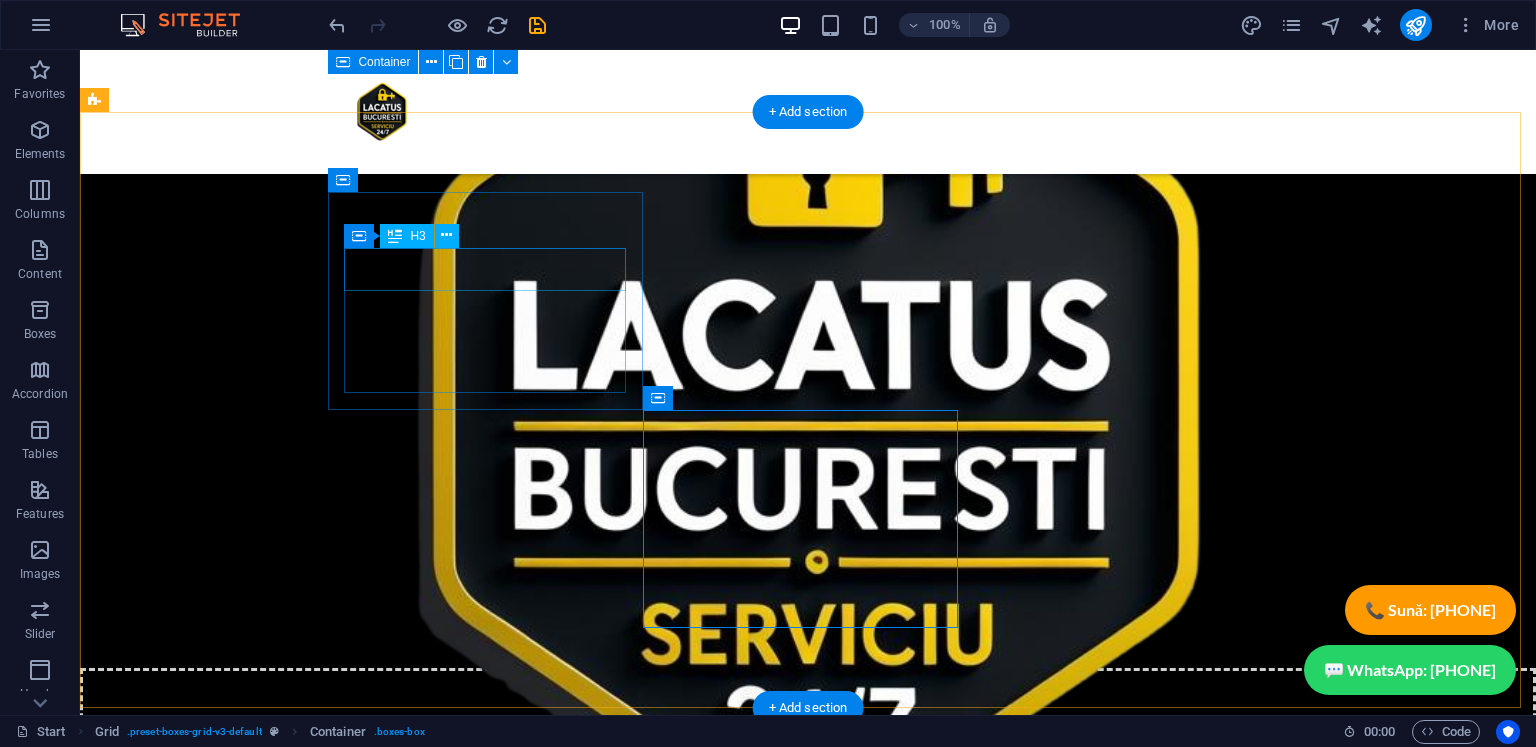 click on "Headline" at bounding box center [493, 6051] 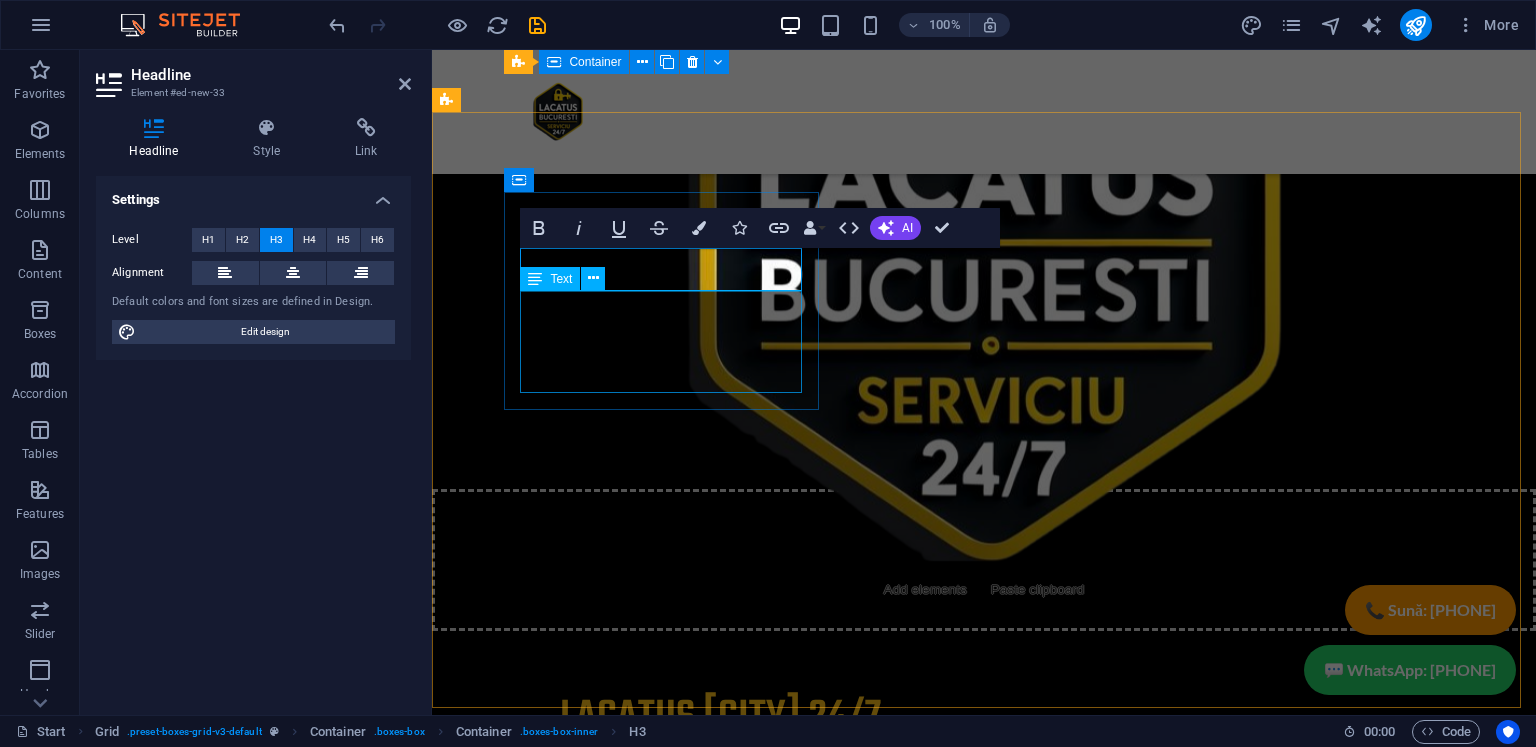 type 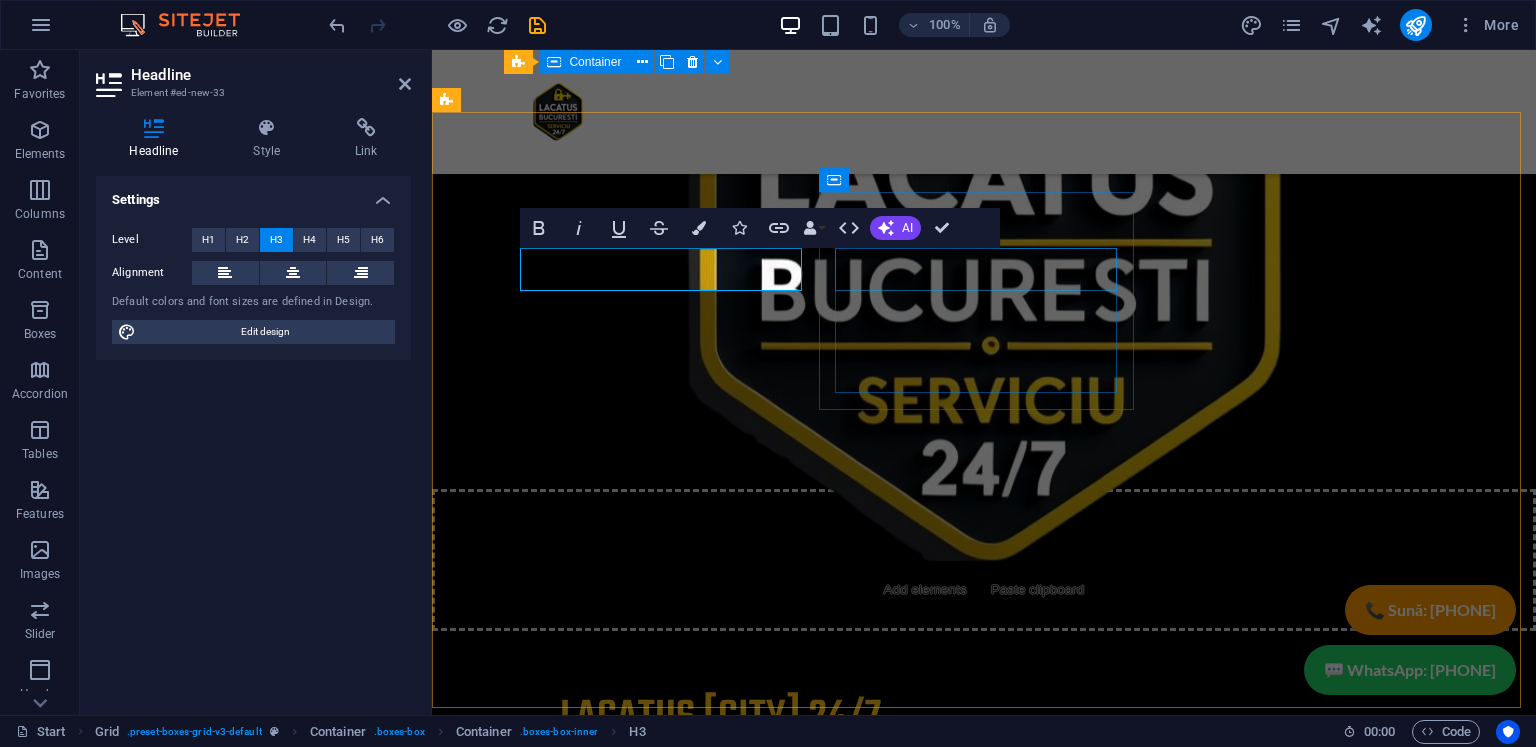 click on "Headline" at bounding box center [669, 6117] 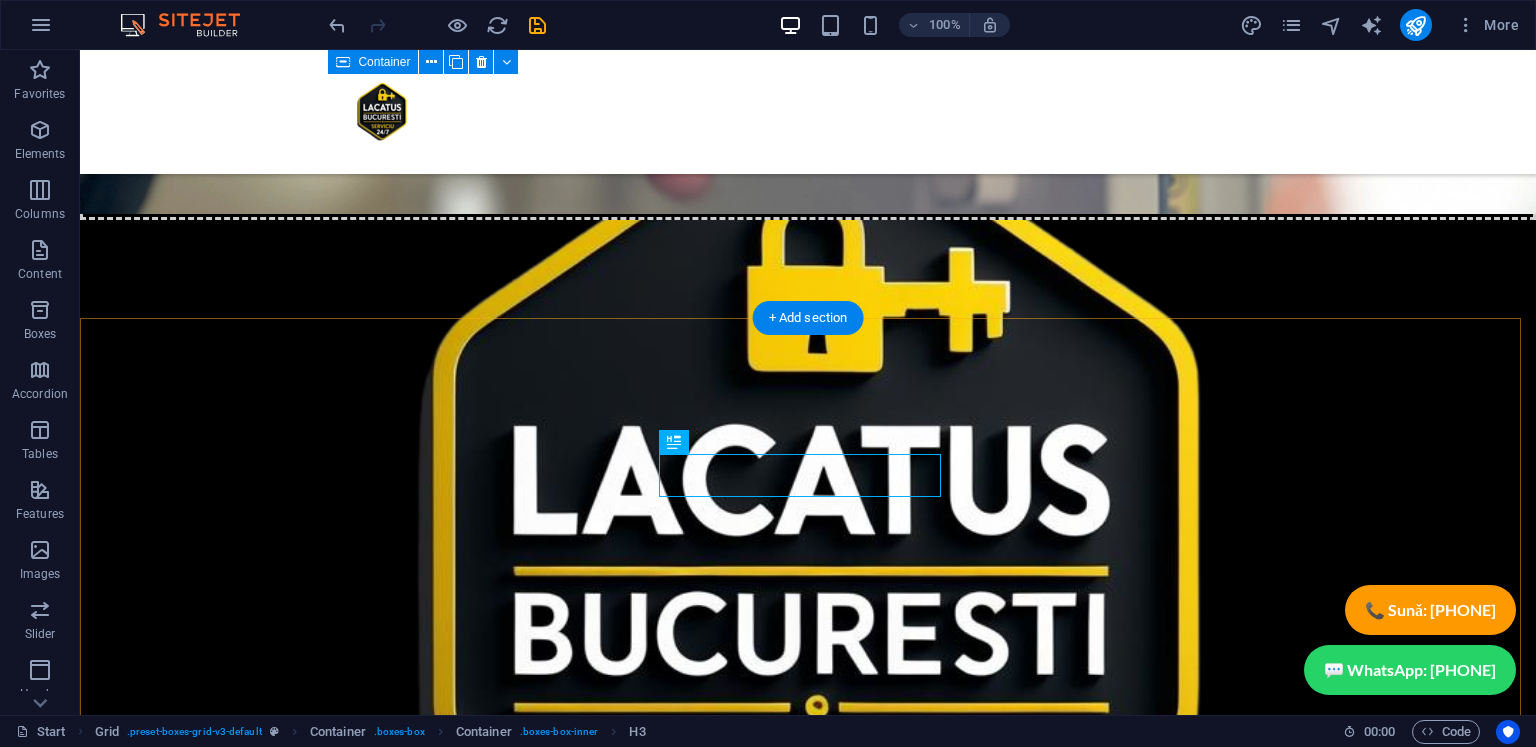 scroll, scrollTop: 6235, scrollLeft: 0, axis: vertical 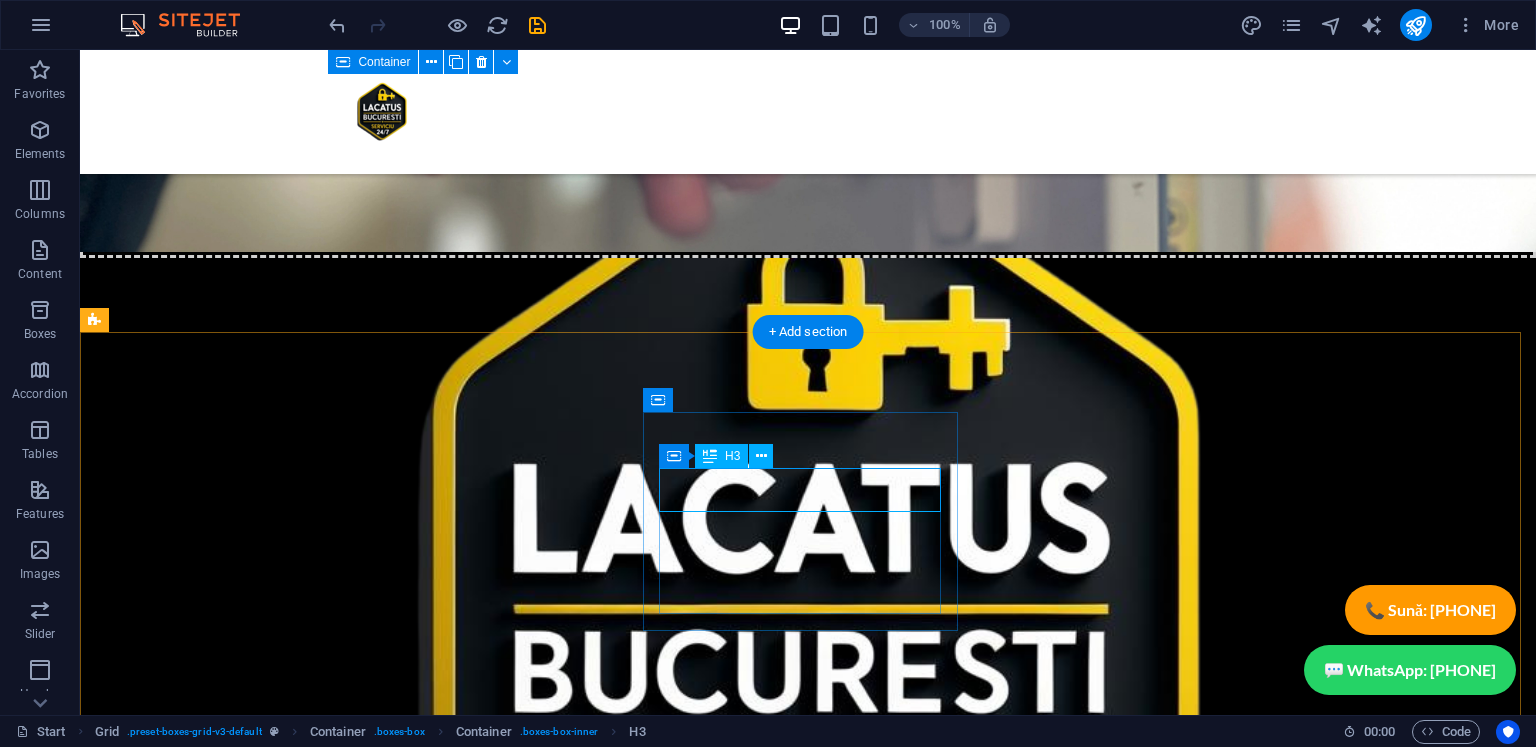 click on "Headline" at bounding box center [493, 6427] 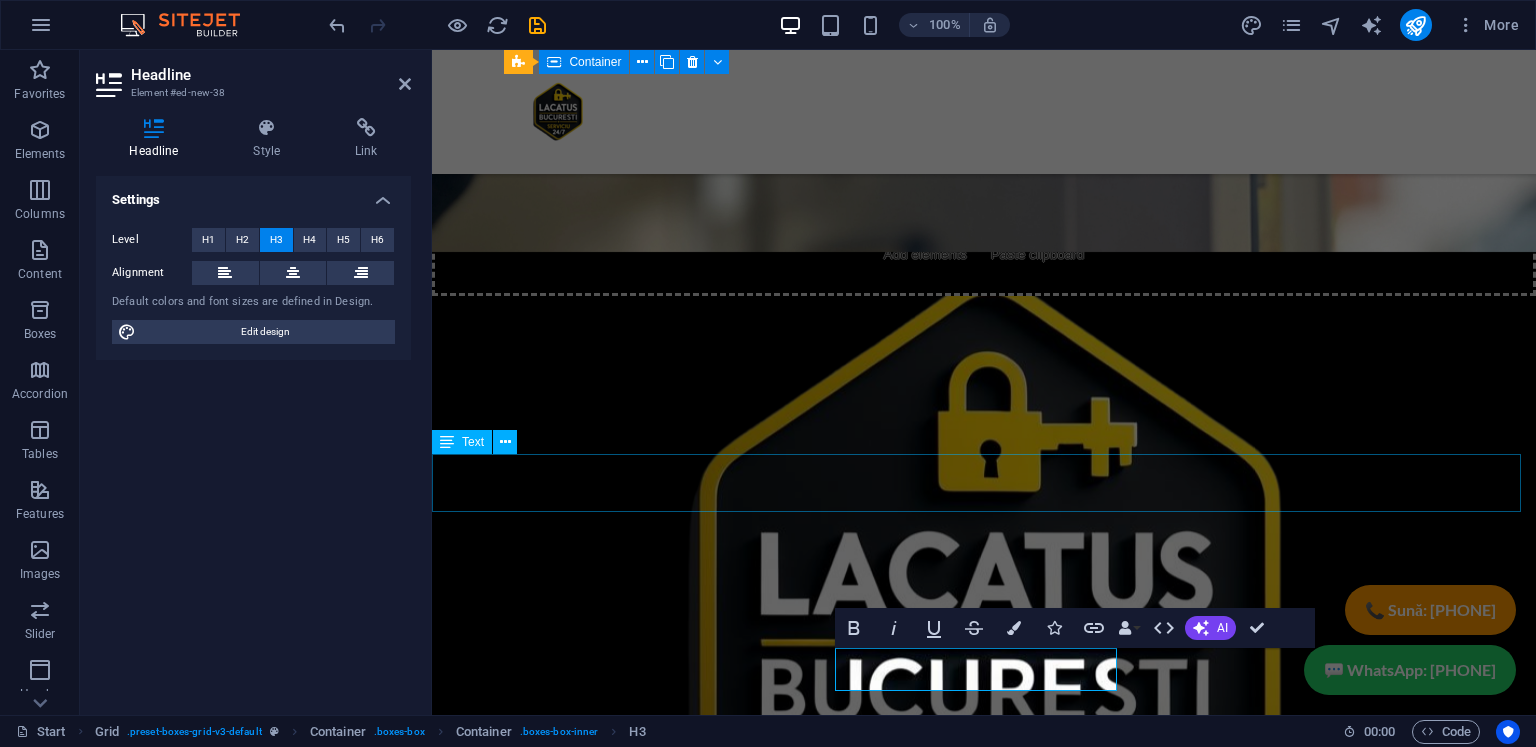 type 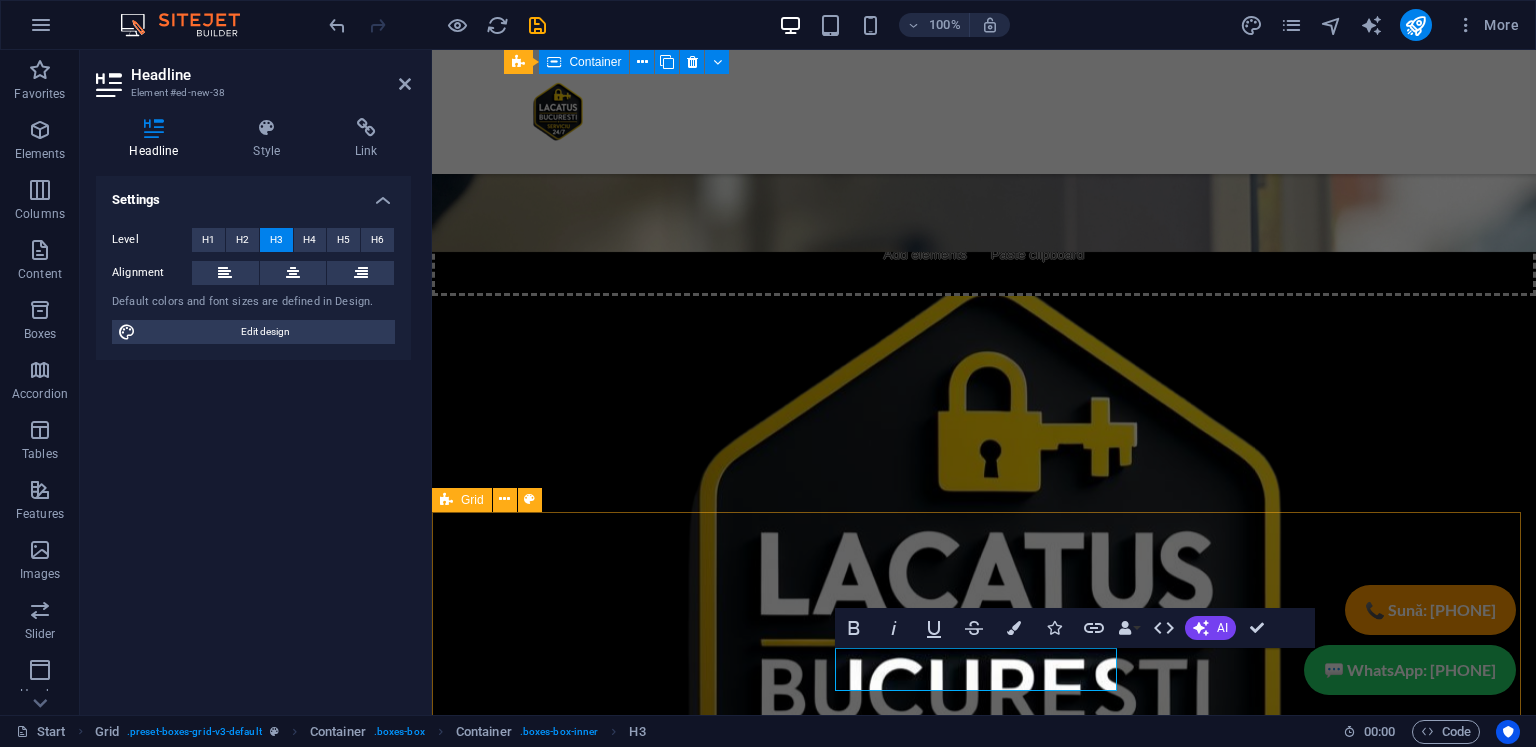 click on "Sector 1 Lorem ipsum dolor sit amet, consectetuer adipiscing elit. Aenean commodo ligula eget dolor. Lorem ipsum dolor sit amet, consectetuer adipiscing elit leget dolor. Sector 2 Lorem ipsum dolor sit amet, consectetuer adipiscing elit. Aenean commodo ligula eget dolor. Lorem ipsum dolor sit amet, consectetuer adipiscing elit leget dolor. Headline Lorem ipsum dolor sit amet, consectetuer adipiscing elit. Aenean commodo ligula eget dolor. Lorem ipsum dolor sit amet, consectetuer adipiscing elit leget dolor. Headline Lorem ipsum dolor sit amet, consectetuer adipiscing elit. Aenean commodo ligula eget dolor. Lorem ipsum dolor sit amet, consectetuer adipiscing elit leget dolor. Headline Lorem ipsum dolor sit amet, consectetuer adipiscing elit. Aenean commodo ligula eget dolor. Lorem ipsum dolor sit amet, consectetuer adipiscing elit leget dolor. Headline" at bounding box center (984, 6926) 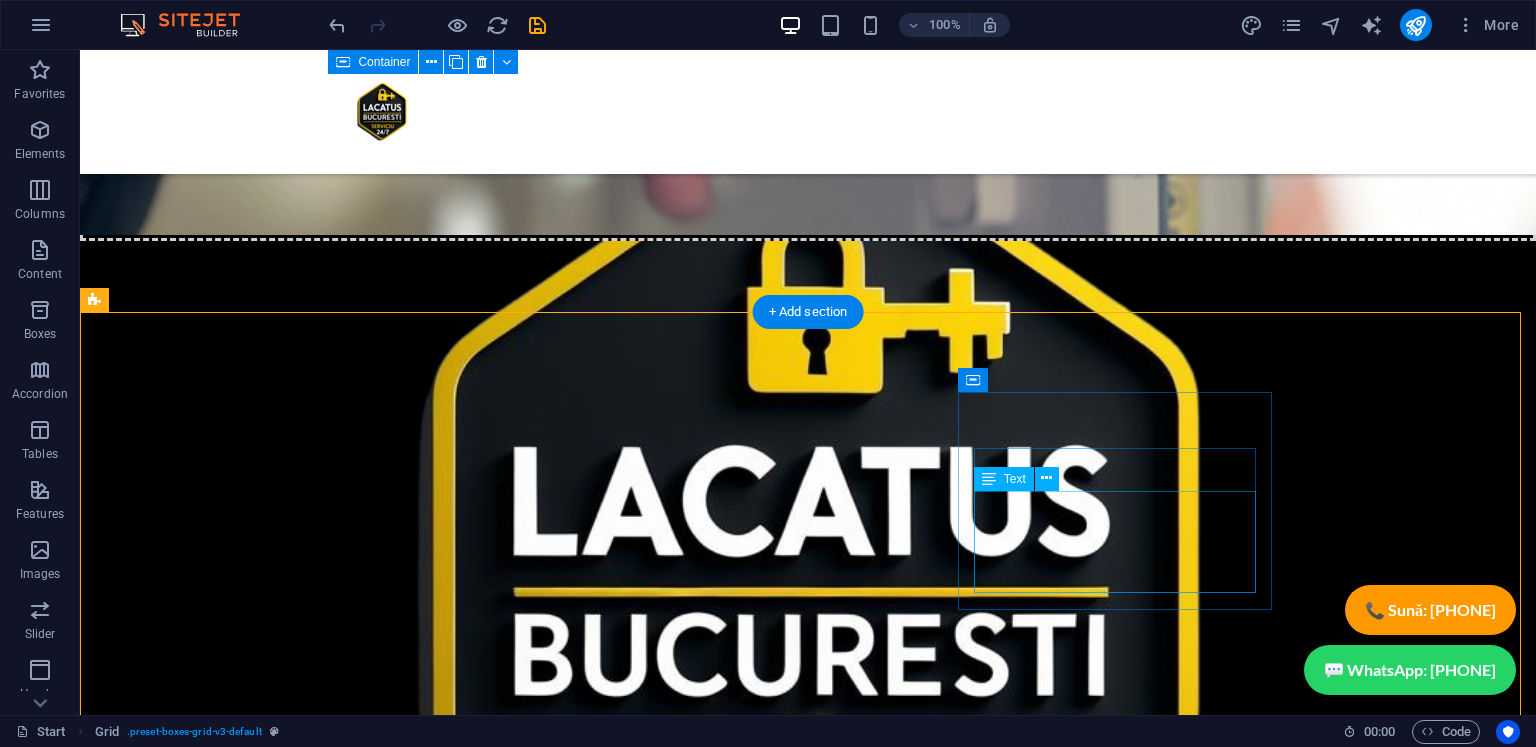 scroll, scrollTop: 6256, scrollLeft: 0, axis: vertical 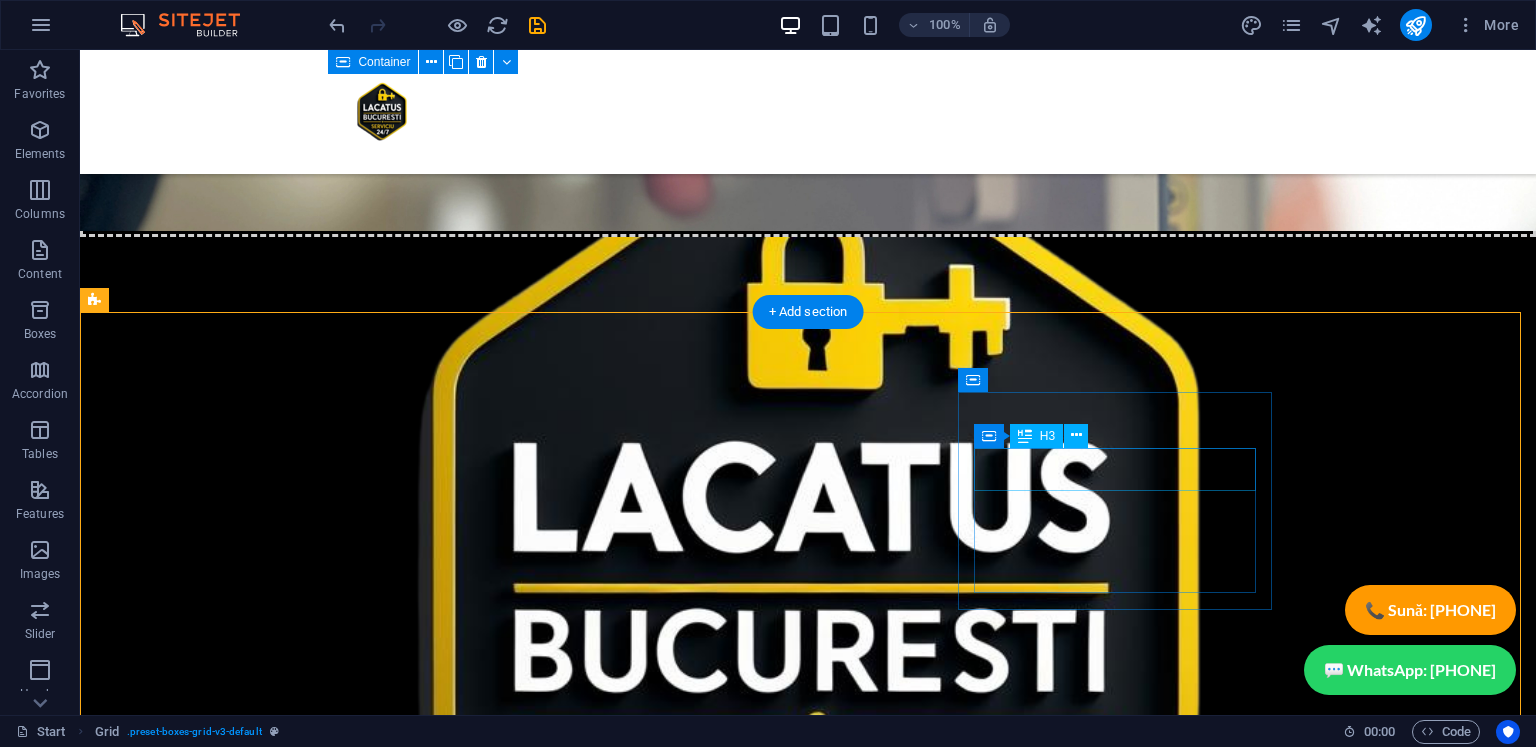 click on "Headline" at bounding box center [493, 6650] 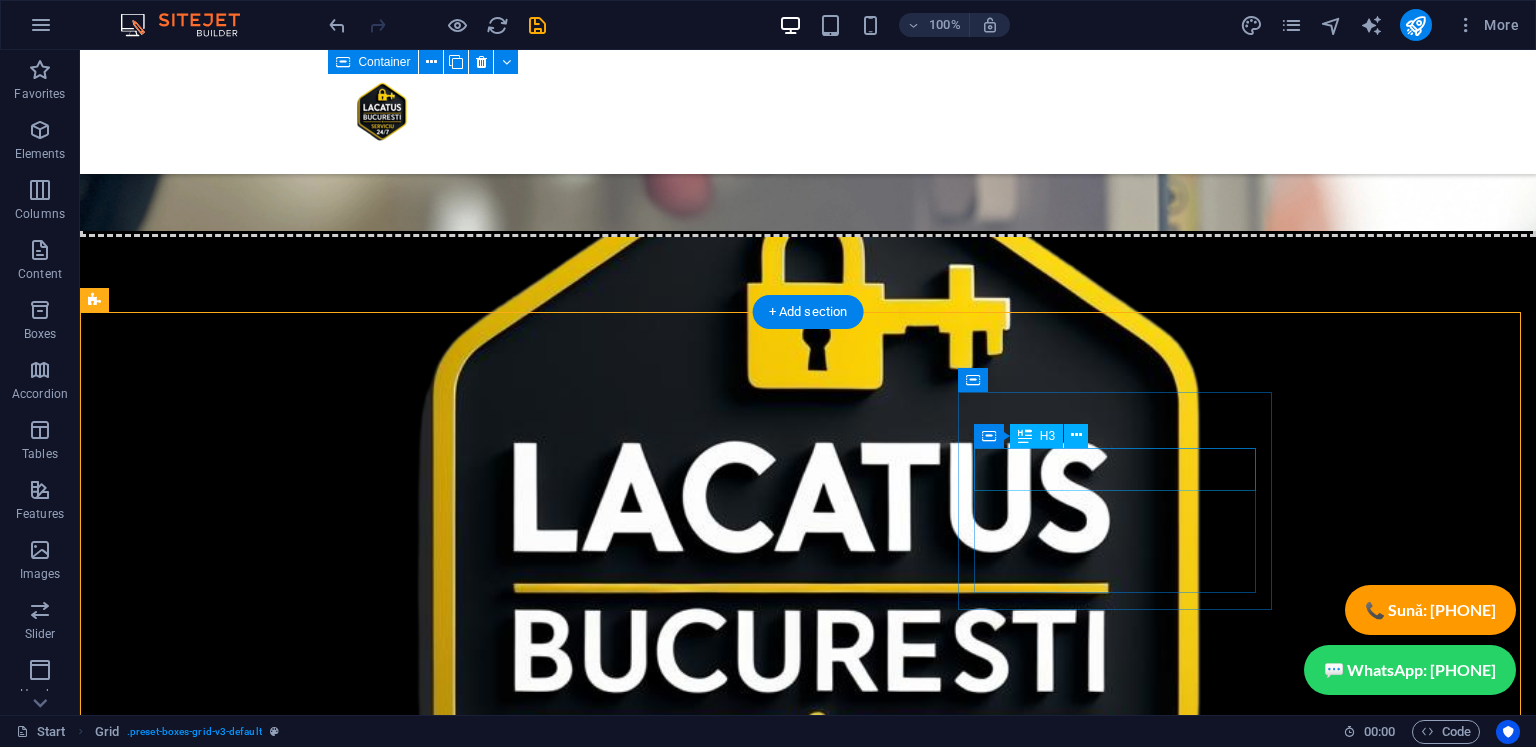 click on "Headline" at bounding box center (493, 6650) 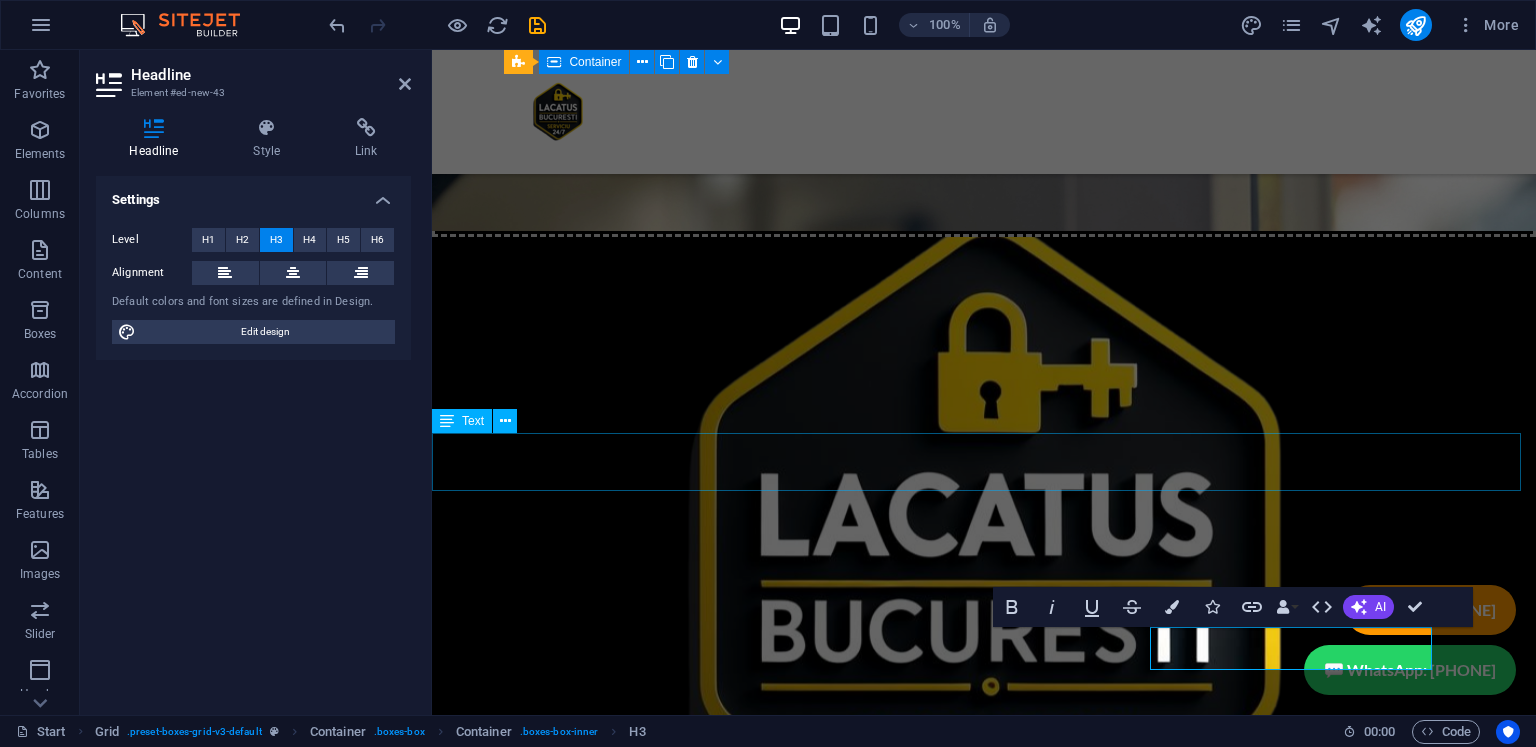 type 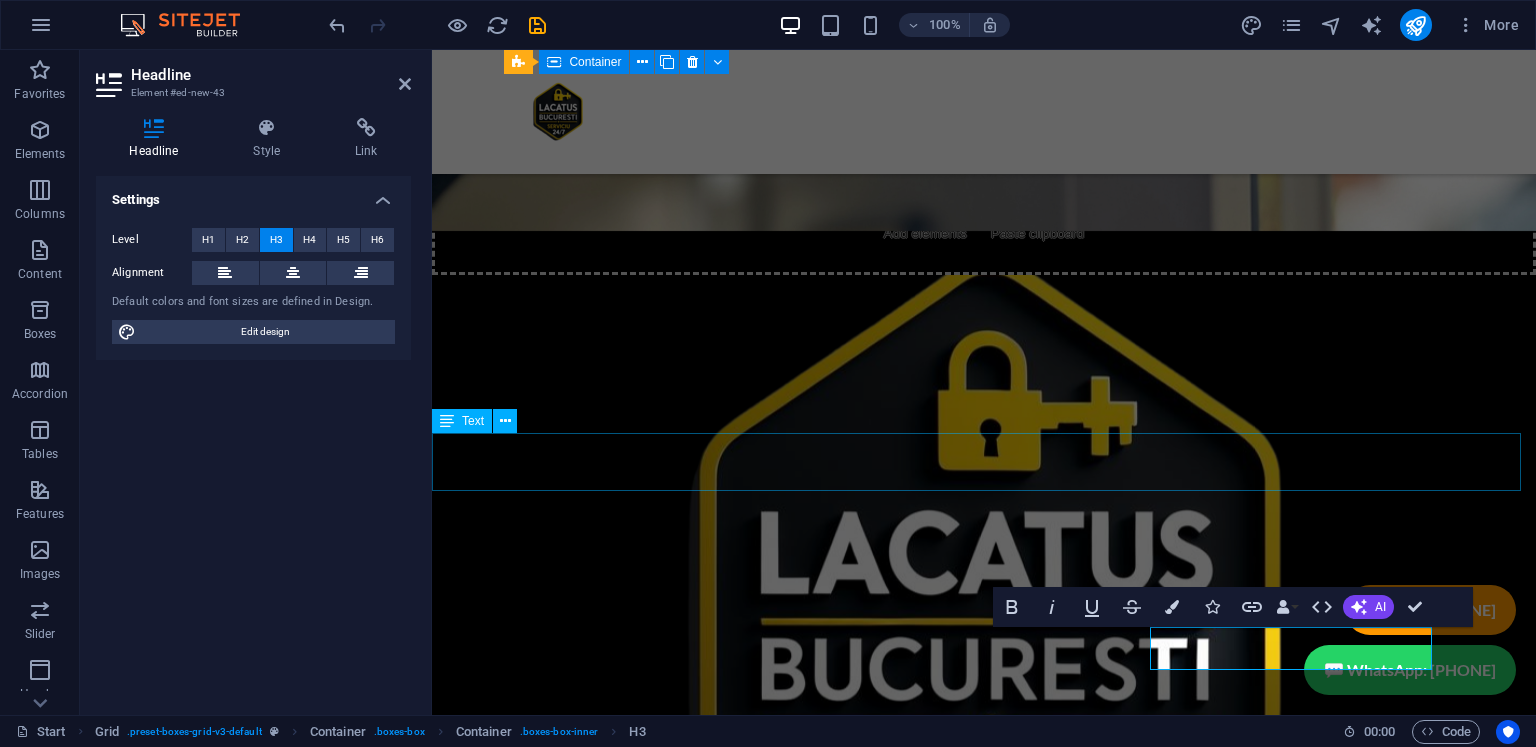 click on "Sector 1 Lorem ipsum dolor sit amet, consectetuer adipiscing elit. Aenean commodo ligula eget dolor. Lorem ipsum dolor sit amet, consectetuer adipiscing elit leget dolor. Sector 2 Lorem ipsum dolor sit amet, consectetuer adipiscing elit. Aenean commodo ligula eget dolor. Lorem ipsum dolor sit amet, consectetuer adipiscing elit leget dolor. sector 3 Lorem ipsum dolor sit amet, consectetuer adipiscing elit. Aenean commodo ligula eget dolor. Lorem ipsum dolor sit amet, consectetuer adipiscing elit leget dolor. Headline Lorem ipsum dolor sit amet, consectetuer adipiscing elit. Aenean commodo ligula eget dolor. Lorem ipsum dolor sit amet, consectetuer adipiscing elit leget dolor. Headline Lorem ipsum dolor sit amet, consectetuer adipiscing elit. Aenean commodo ligula eget dolor. Lorem ipsum dolor sit amet, consectetuer adipiscing elit leget dolor. Headline" at bounding box center (984, 6905) 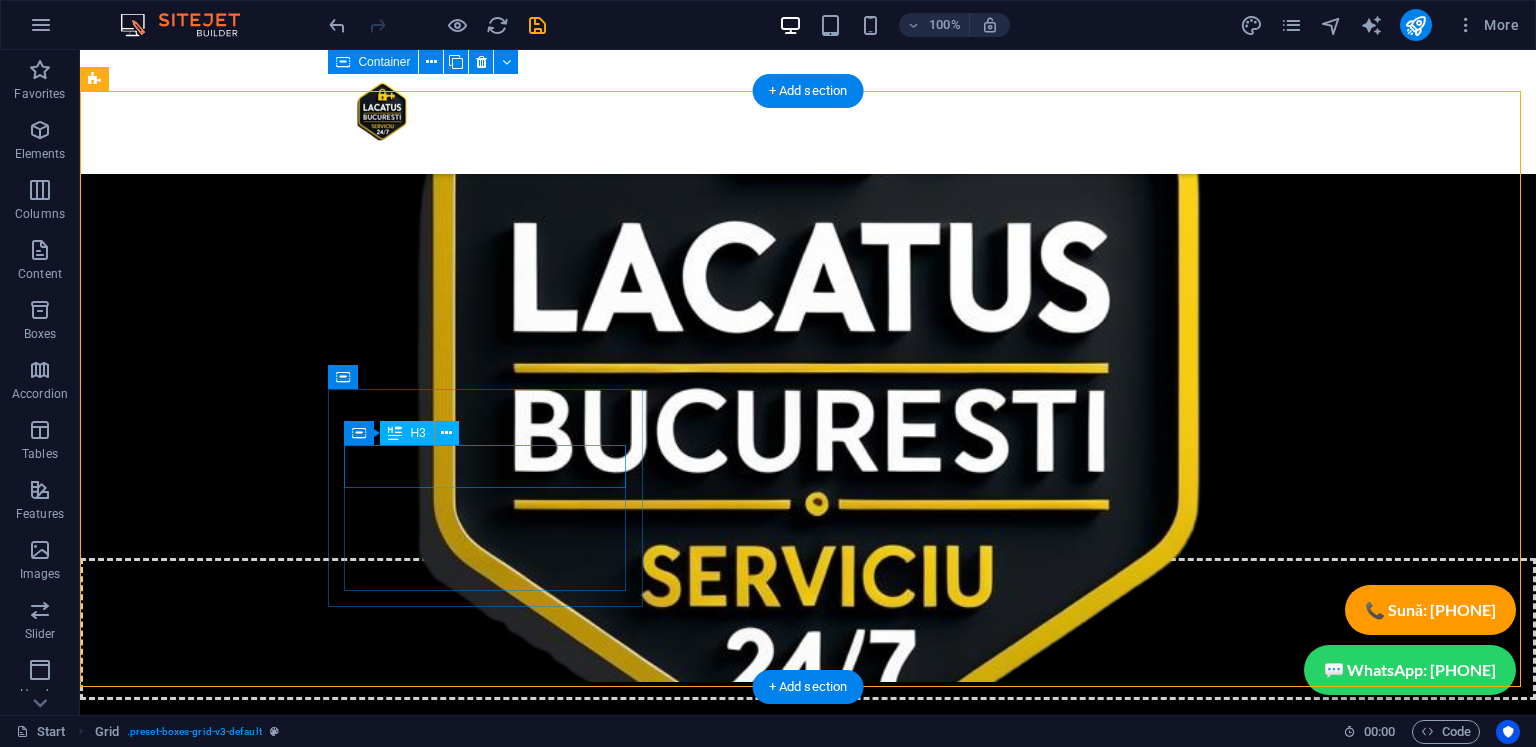 click on "Headline" at bounding box center (493, 6674) 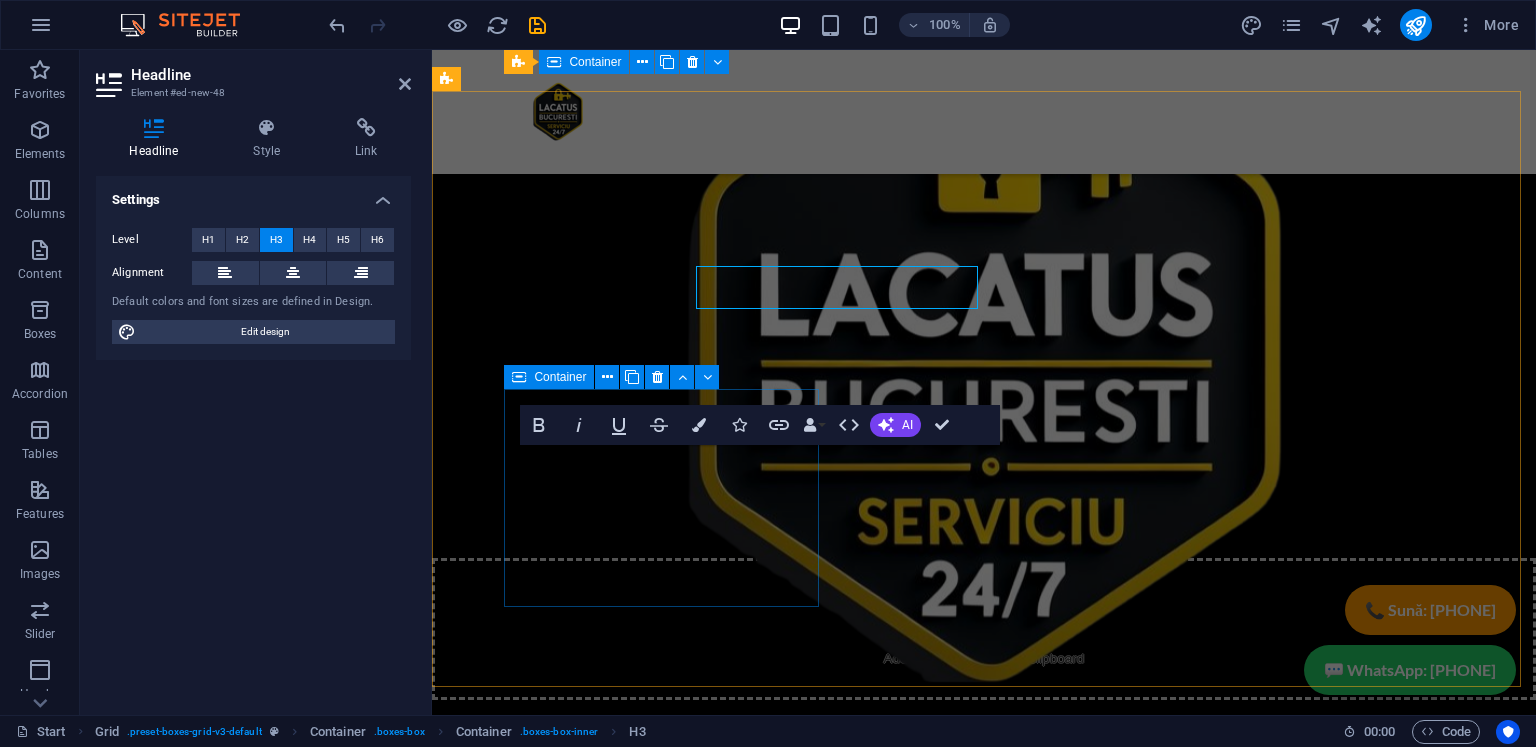 scroll, scrollTop: 6656, scrollLeft: 0, axis: vertical 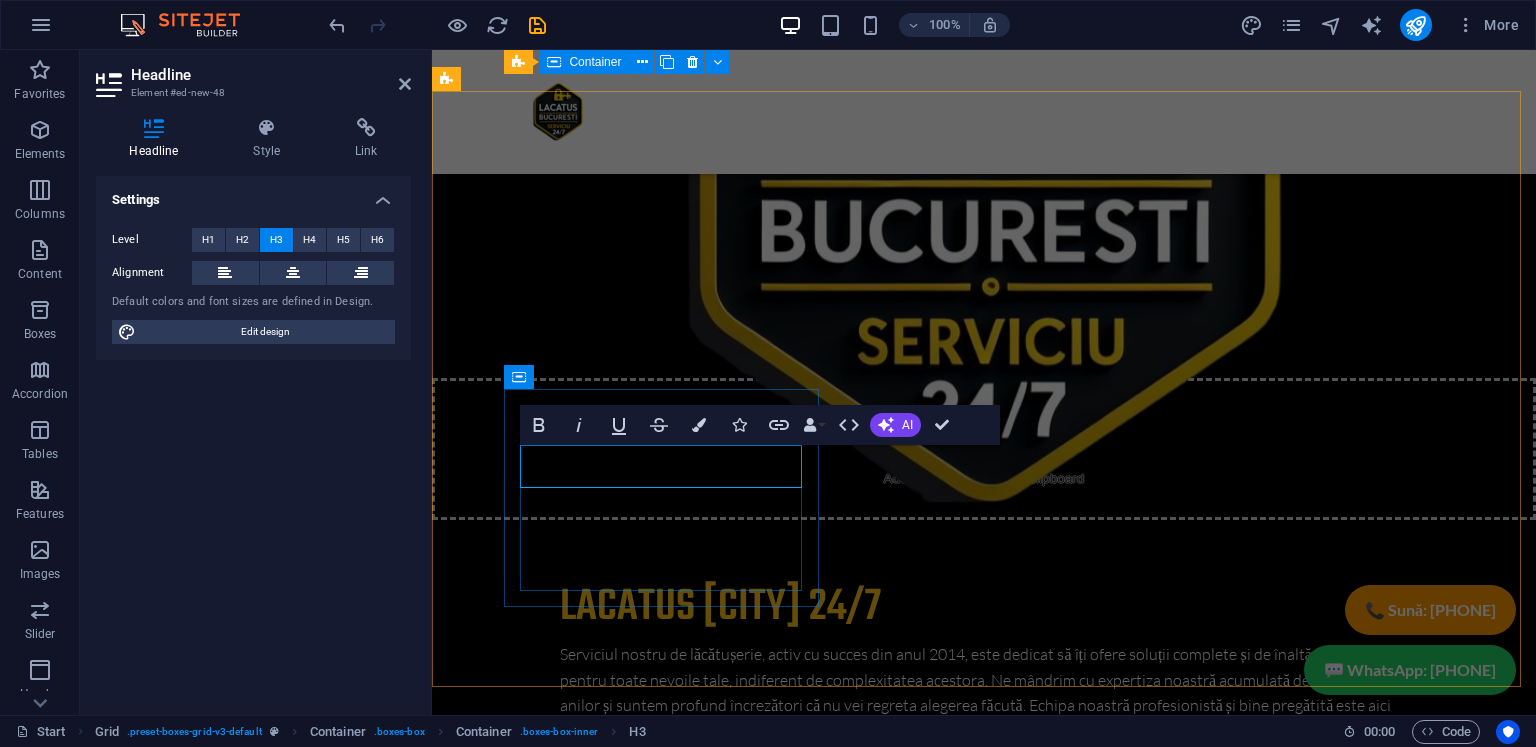type 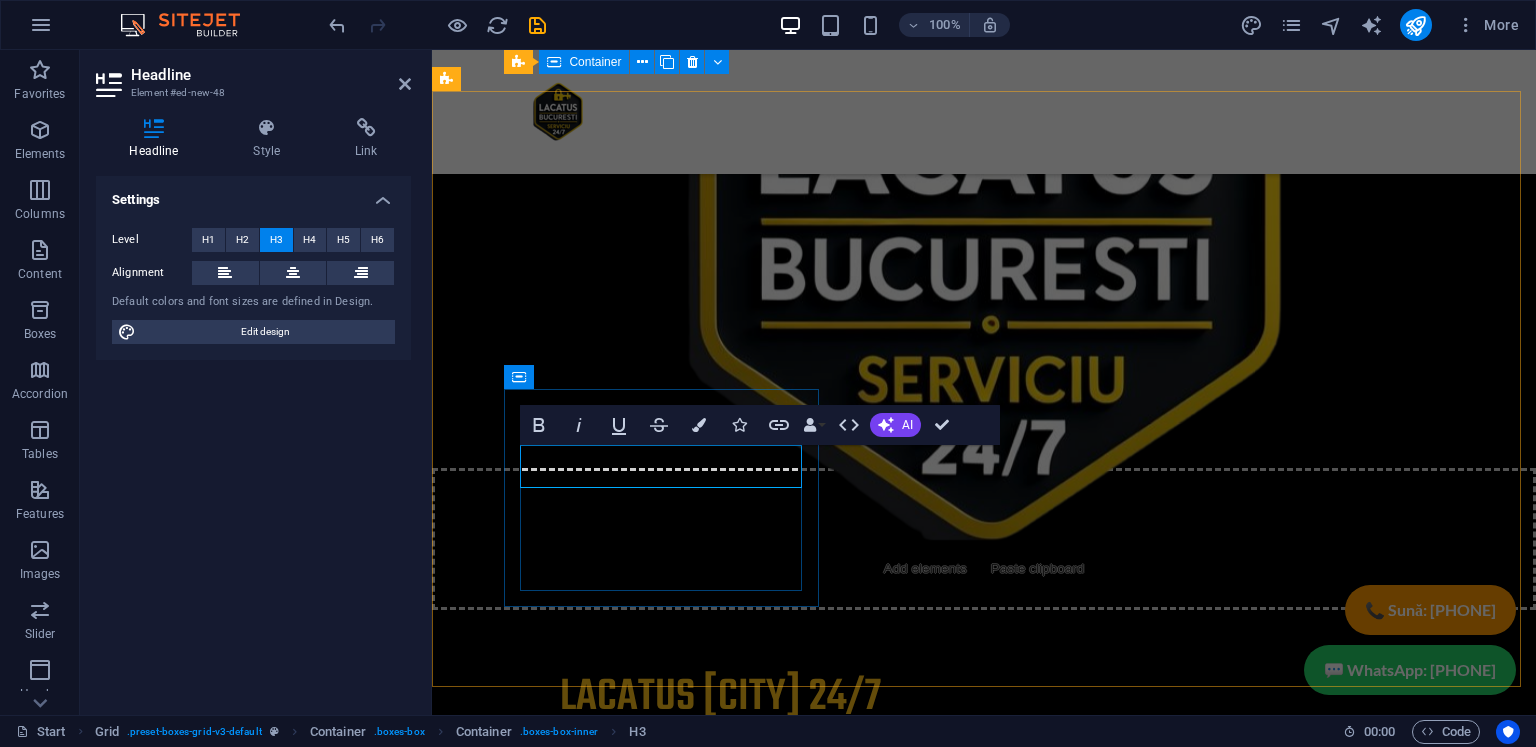 scroll, scrollTop: 7078, scrollLeft: 0, axis: vertical 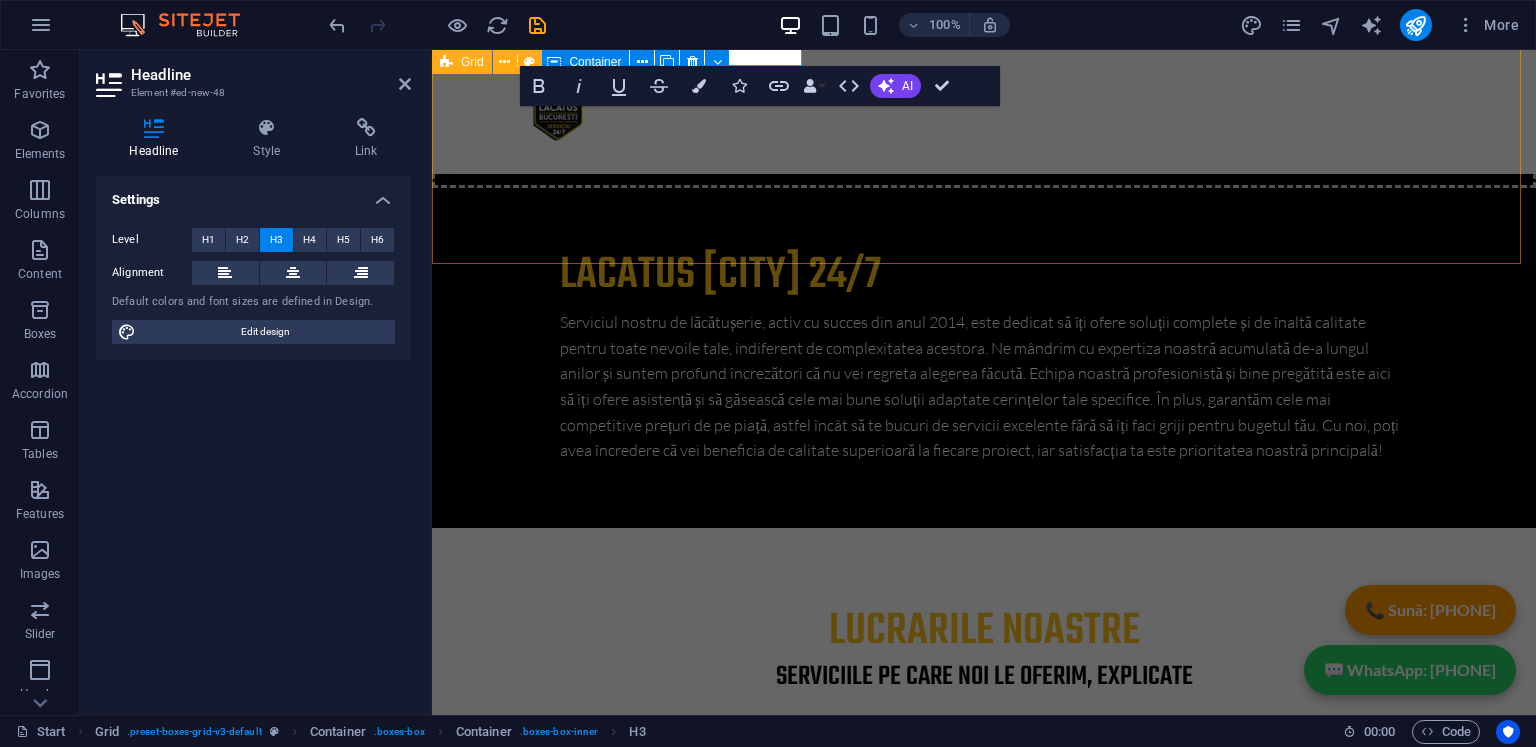 click on "Sector 1 Lorem ipsum dolor sit amet, consectetuer adipiscing elit. Aenean commodo ligula eget dolor. Lorem ipsum dolor sit amet, consectetuer adipiscing elit leget dolor. Sector 2 Lorem ipsum dolor sit amet, consectetuer adipiscing elit. Aenean commodo ligula eget dolor. Lorem ipsum dolor sit amet, consectetuer adipiscing elit leget dolor. sector 3 Lorem ipsum dolor sit amet, consectetuer adipiscing elit. Aenean commodo ligula eget dolor. Lorem ipsum dolor sit amet, consectetuer adipiscing elit leget dolor. sector 4 Lorem ipsum dolor sit amet, consectetuer adipiscing elit. Aenean commodo ligula eget dolor. Lorem ipsum dolor sit amet, consectetuer adipiscing elit leget dolor. Headline Lorem ipsum dolor sit amet, consectetuer adipiscing elit. Aenean commodo ligula eget dolor. Lorem ipsum dolor sit amet, consectetuer adipiscing elit leget dolor. Headline" at bounding box center [984, 6083] 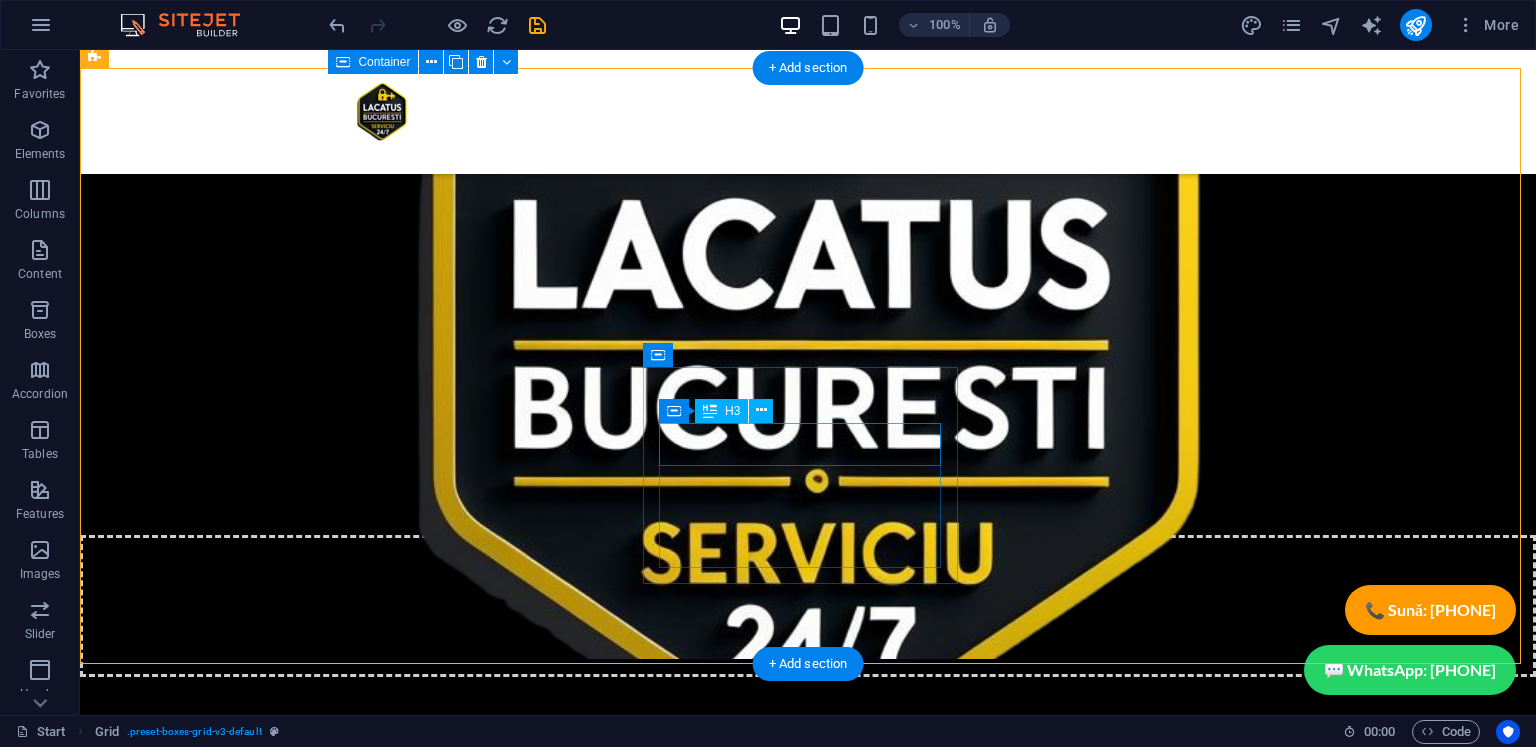 click on "Headline" at bounding box center [493, 6894] 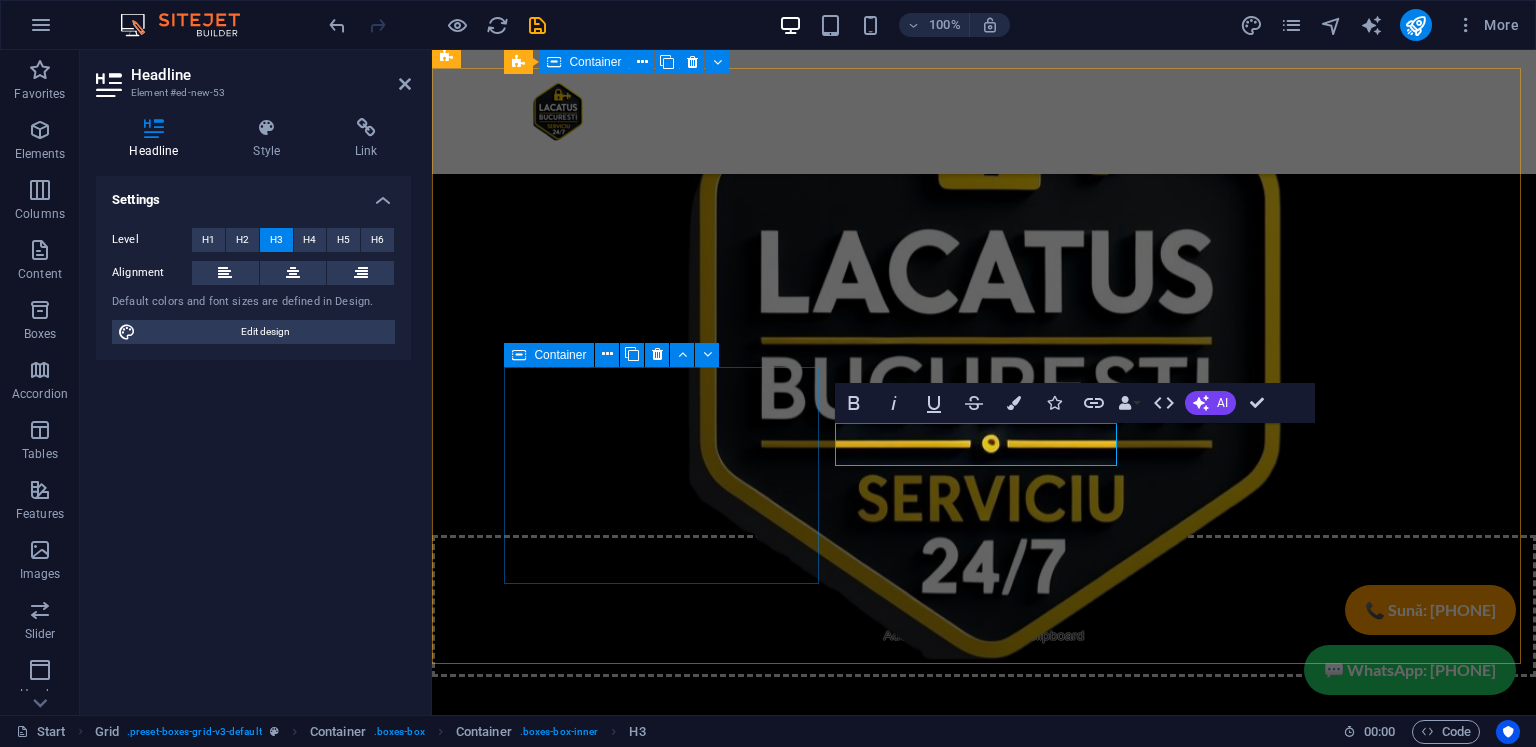scroll, scrollTop: 6678, scrollLeft: 0, axis: vertical 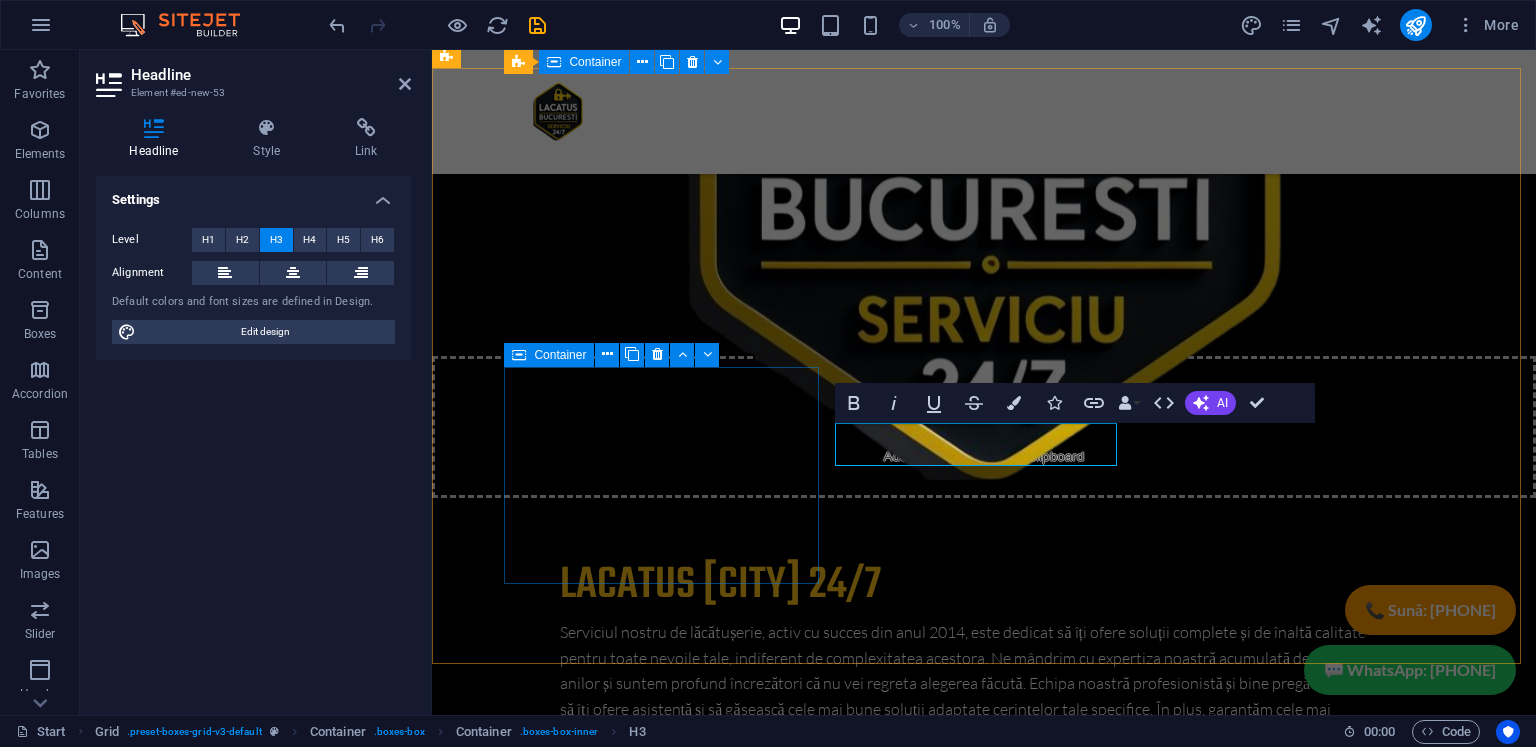 type 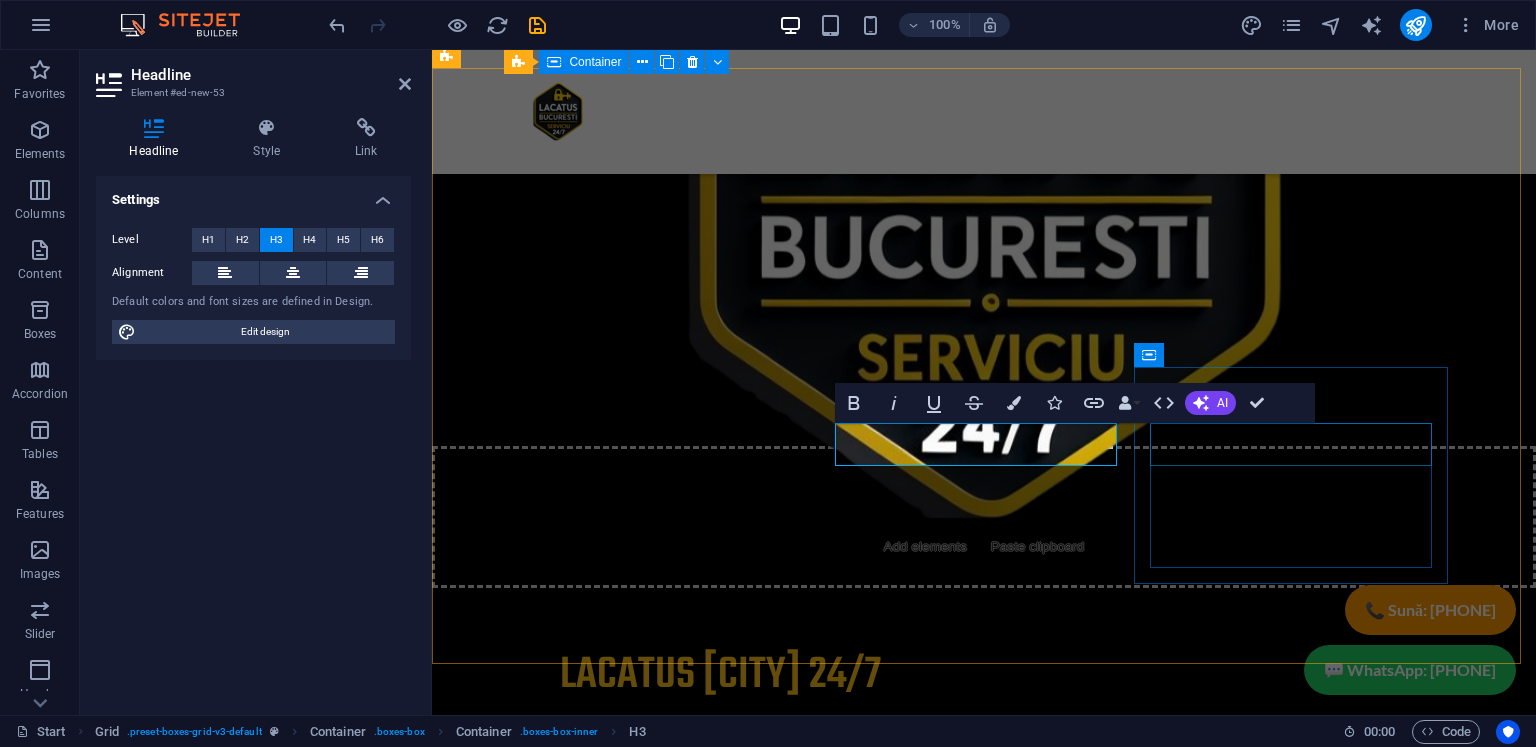 click on "Headline" at bounding box center [669, 7048] 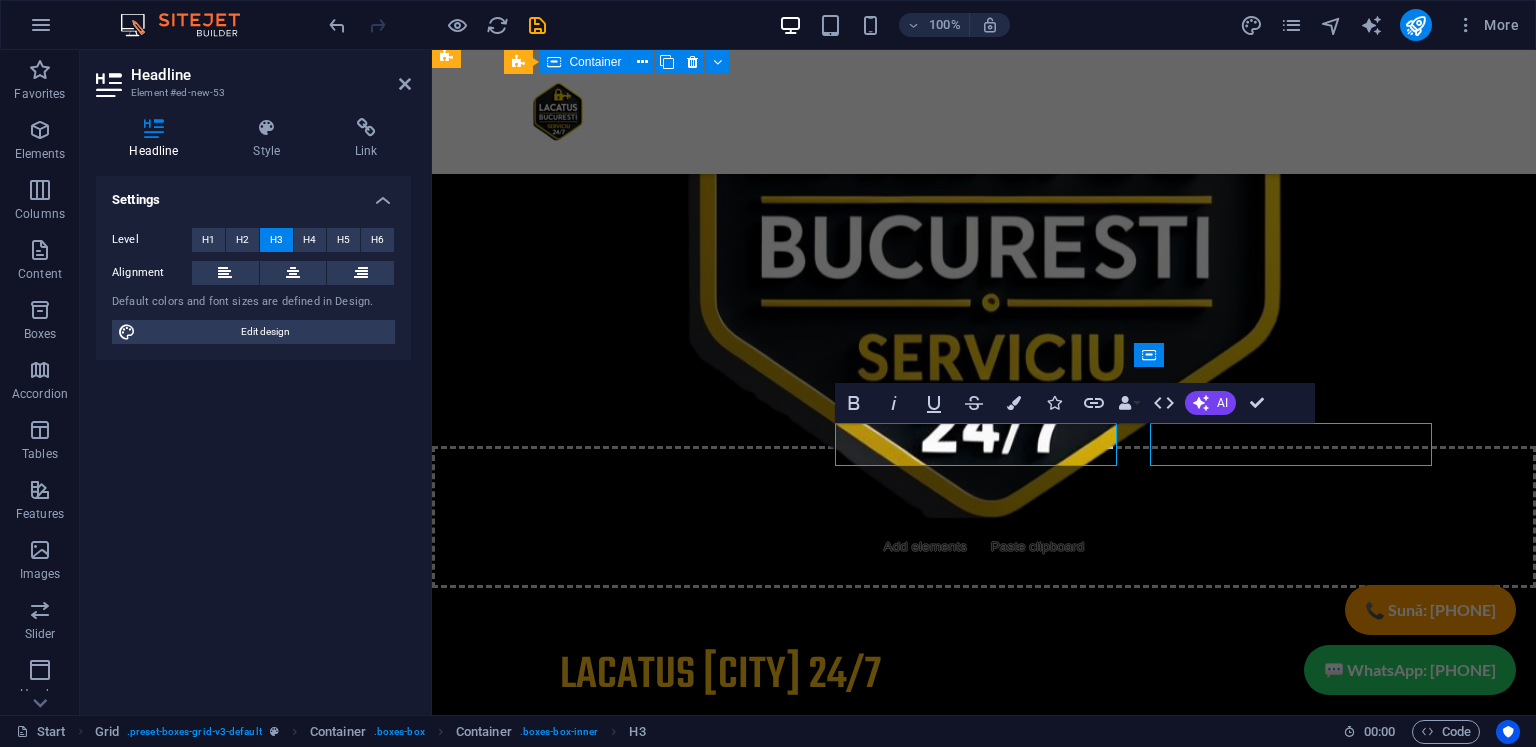 click on "Headline" at bounding box center [669, 7048] 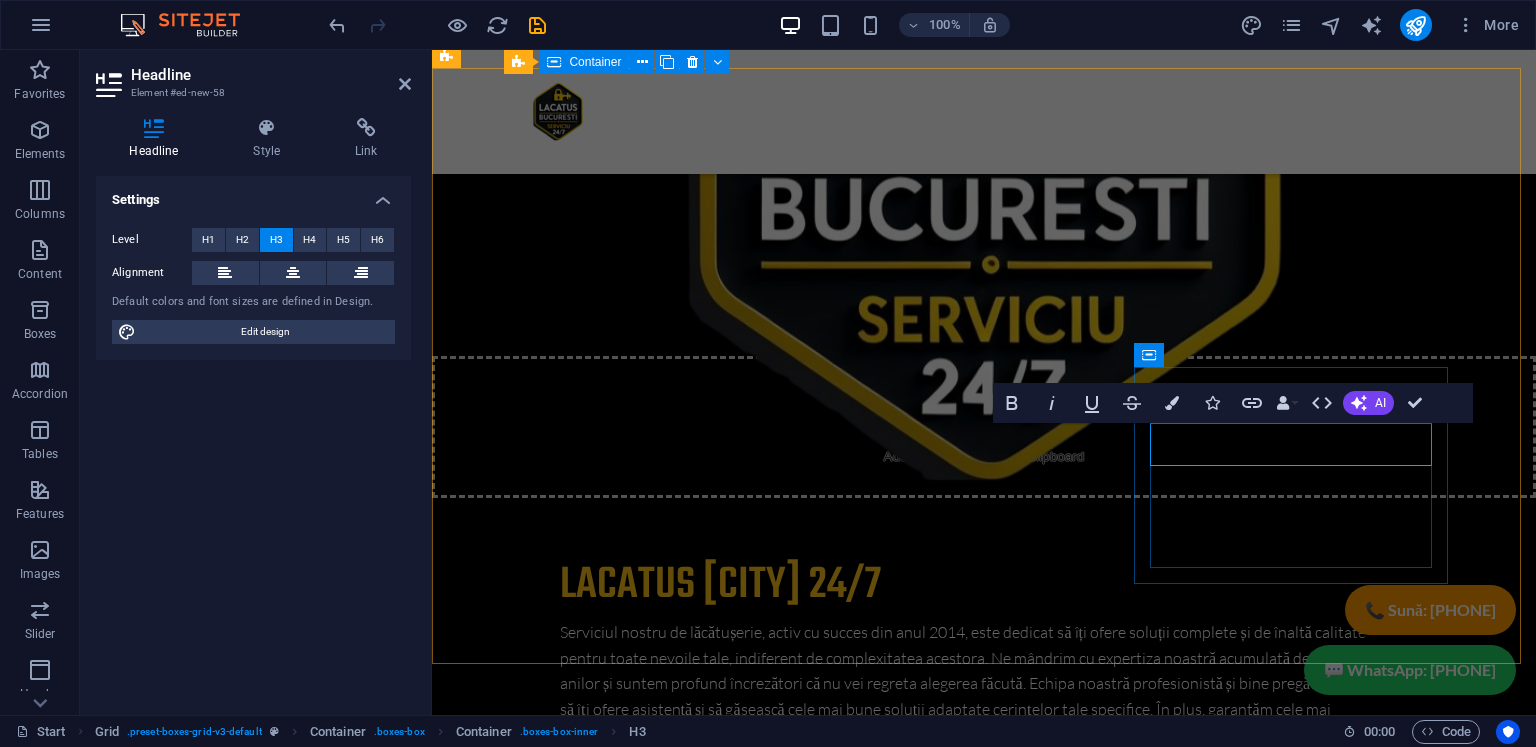 type 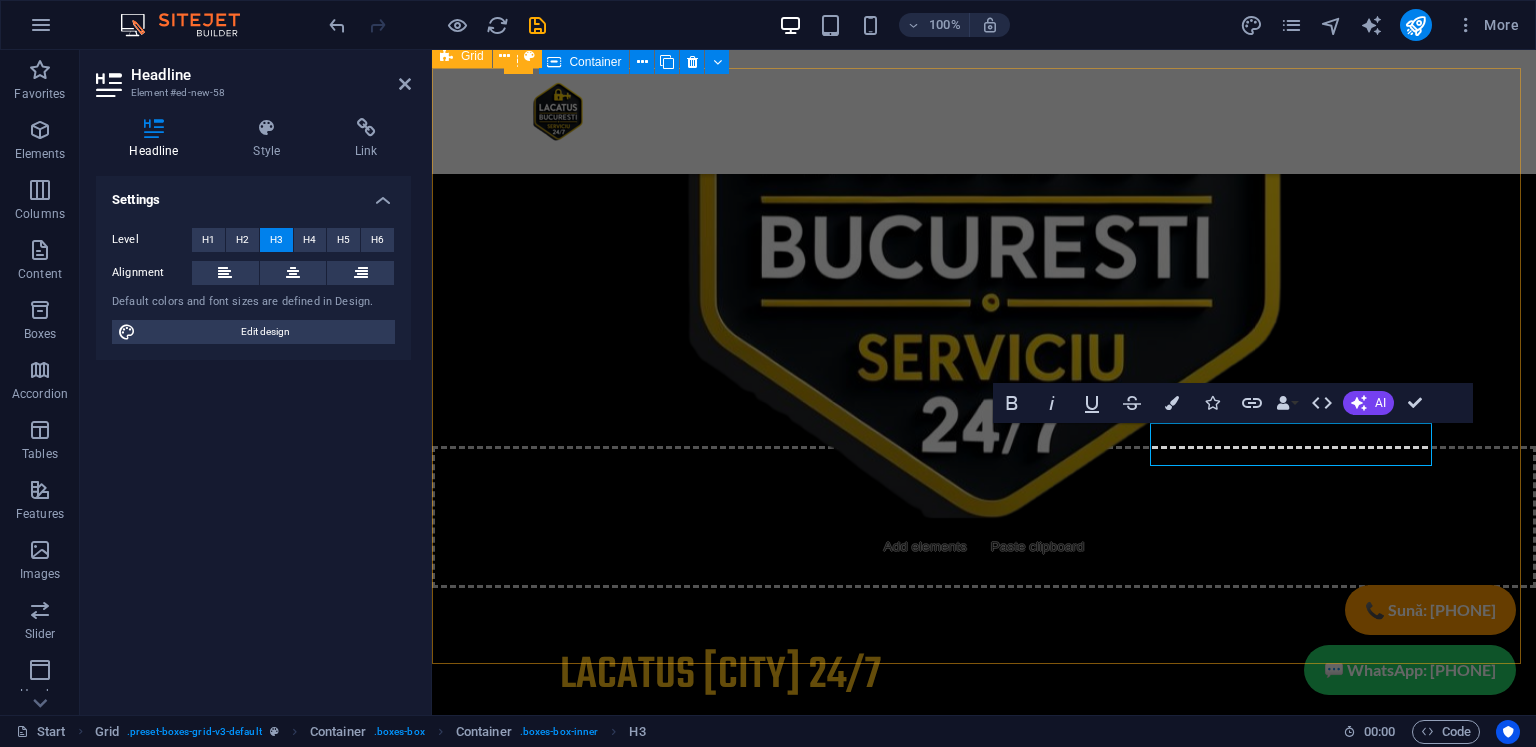click on "Sector 1 Lorem ipsum dolor sit amet, consectetuer adipiscing elit. Aenean commodo ligula eget dolor. Lorem ipsum dolor sit amet, consectetuer adipiscing elit leget dolor. Sector 2 Lorem ipsum dolor sit amet, consectetuer adipiscing elit. Aenean commodo ligula eget dolor. Lorem ipsum dolor sit amet, consectetuer adipiscing elit leget dolor. sector 3 Lorem ipsum dolor sit amet, consectetuer adipiscing elit. Aenean commodo ligula eget dolor. Lorem ipsum dolor sit amet, consectetuer adipiscing elit leget dolor. sector 4 Lorem ipsum dolor sit amet, consectetuer adipiscing elit. Aenean commodo ligula eget dolor. Lorem ipsum dolor sit amet, consectetuer adipiscing elit leget dolor. sector 5 Lorem ipsum dolor sit amet, consectetuer adipiscing elit. Aenean commodo ligula eget dolor. Lorem ipsum dolor sit amet, consectetuer adipiscing elit leget dolor. sector 6" at bounding box center [984, 6483] 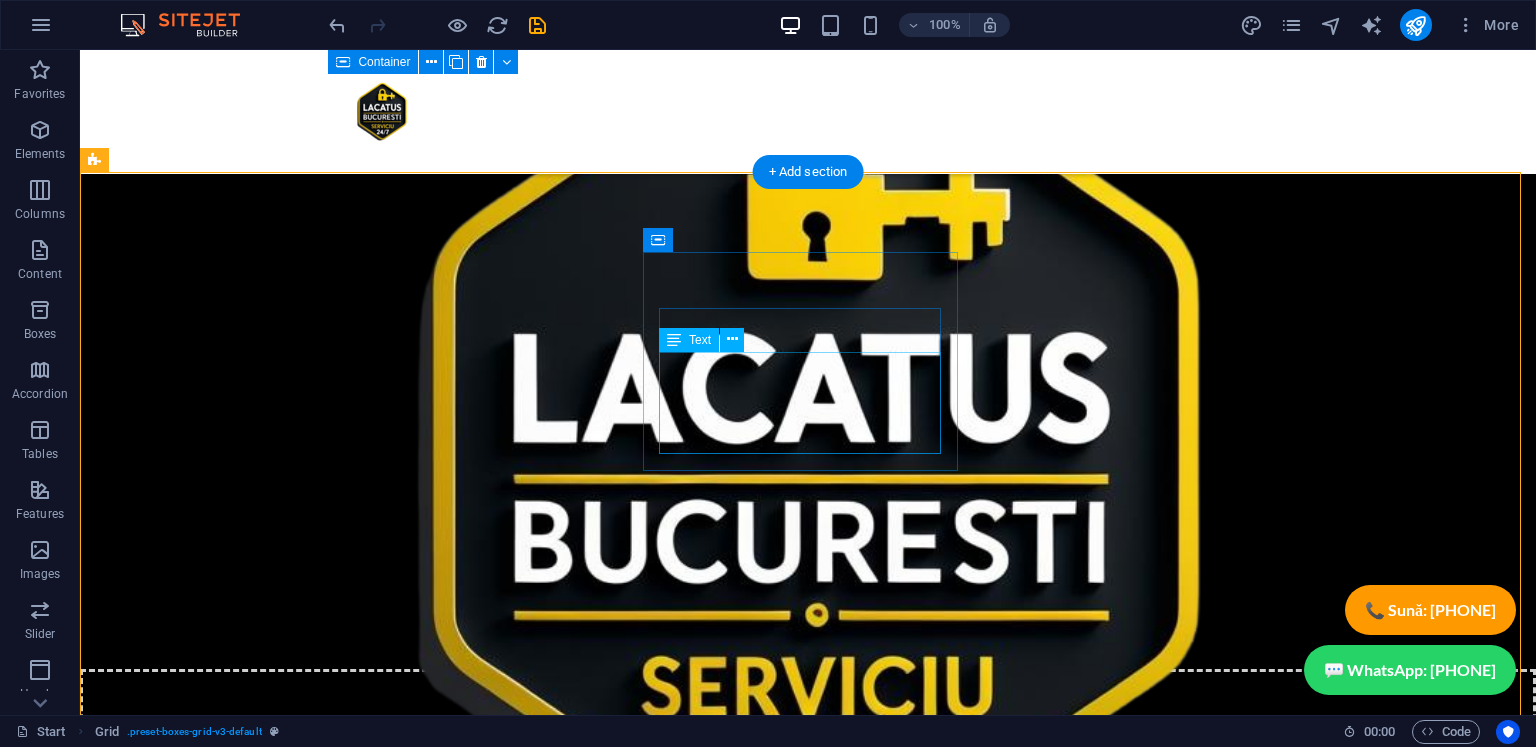 scroll, scrollTop: 6299, scrollLeft: 0, axis: vertical 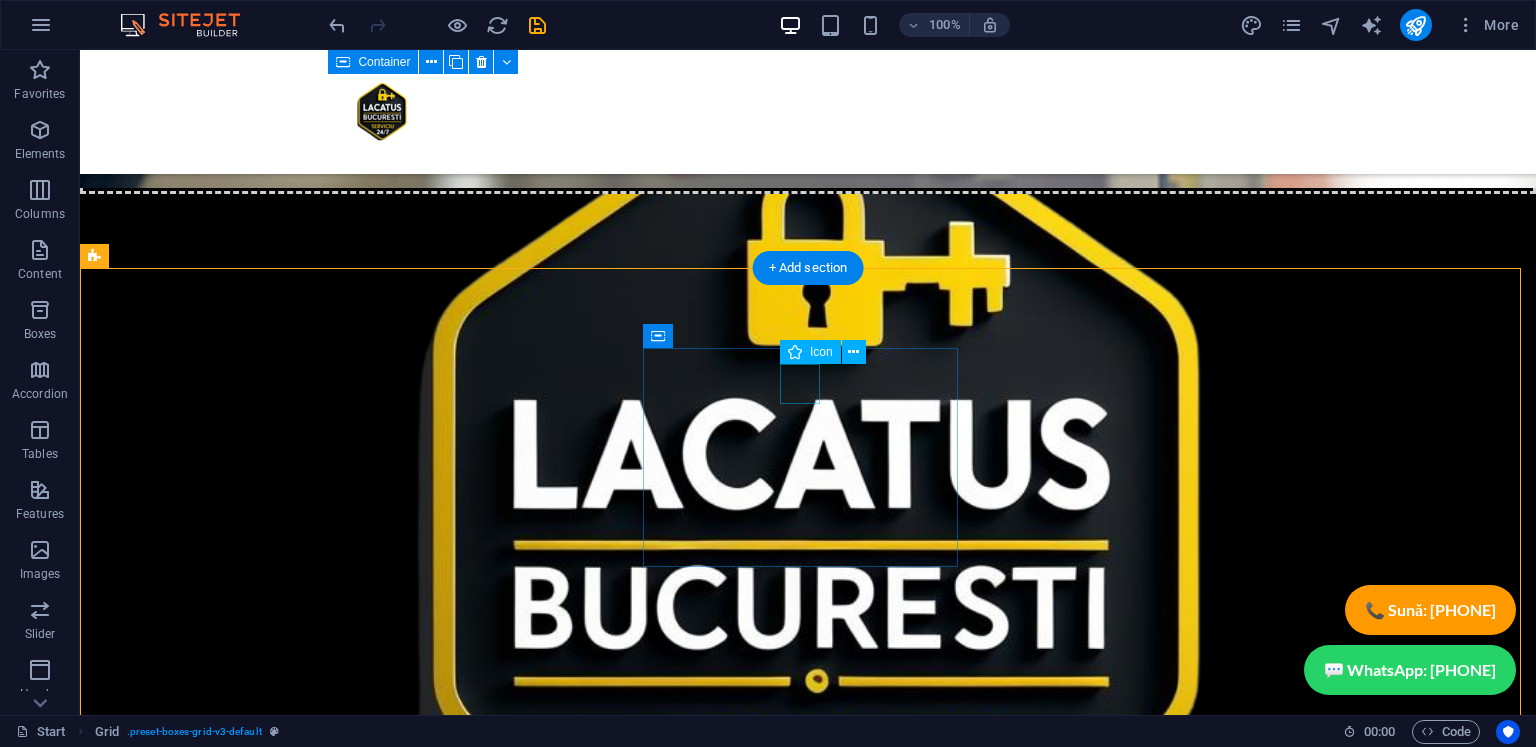 click at bounding box center [493, 6322] 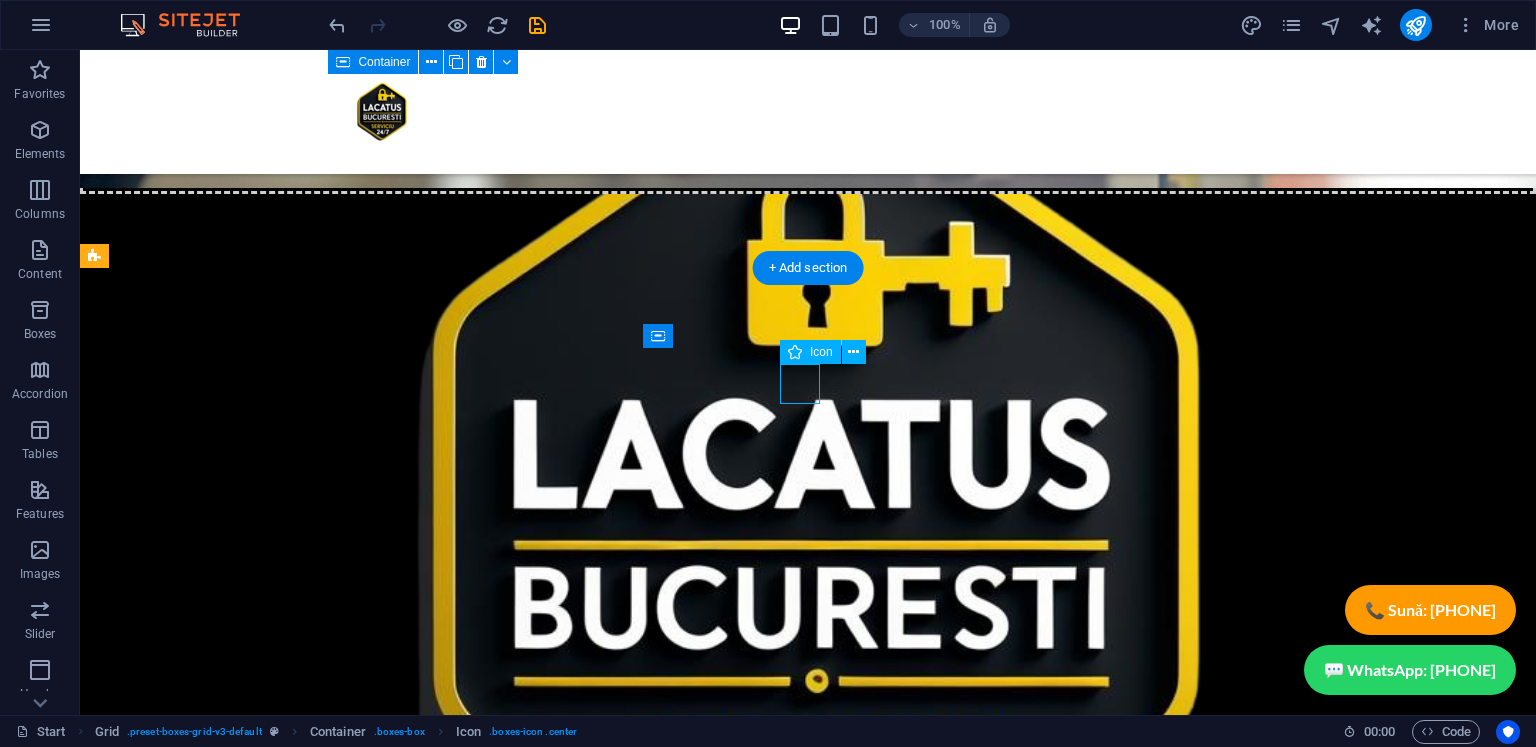 click at bounding box center [493, 6322] 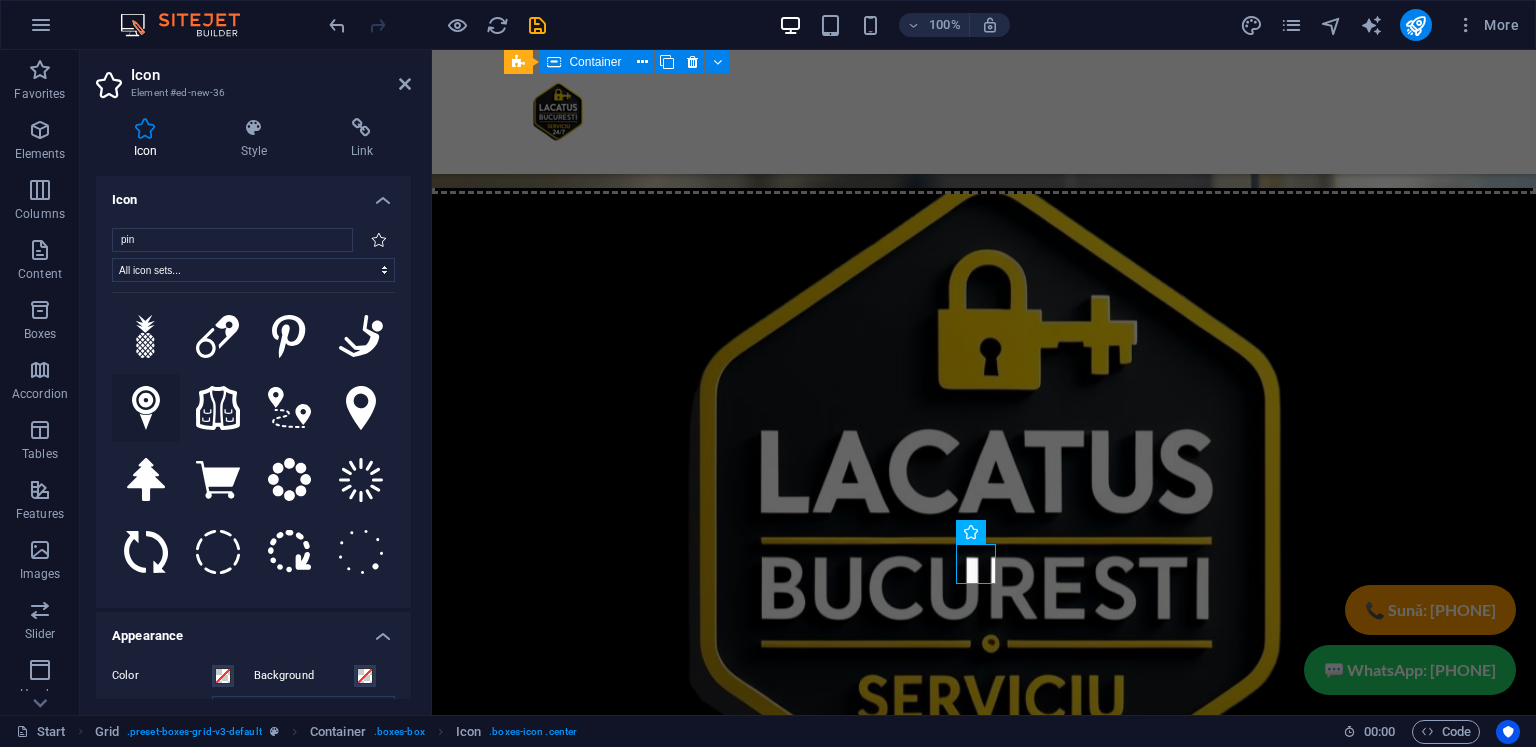 type on "pin" 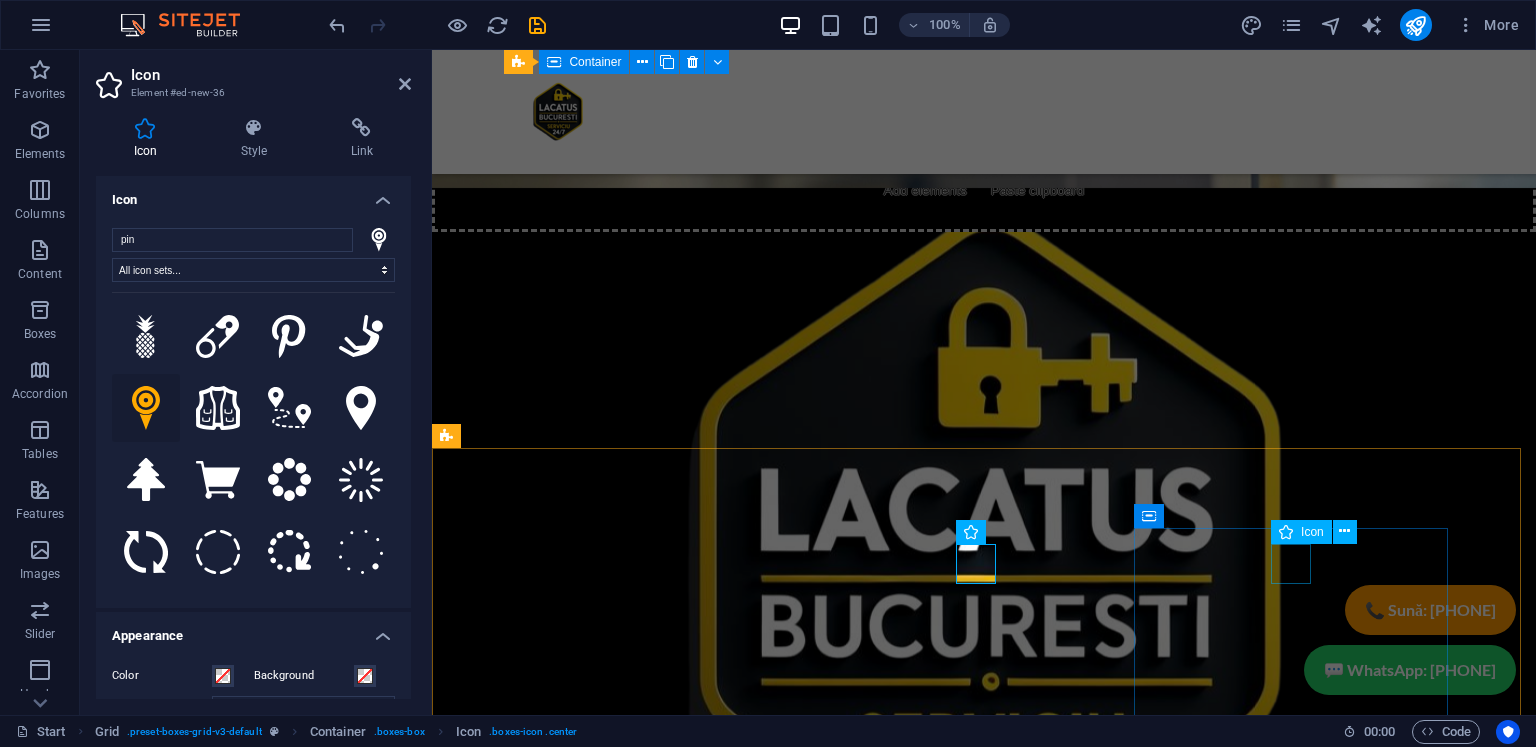 click at bounding box center (669, 6656) 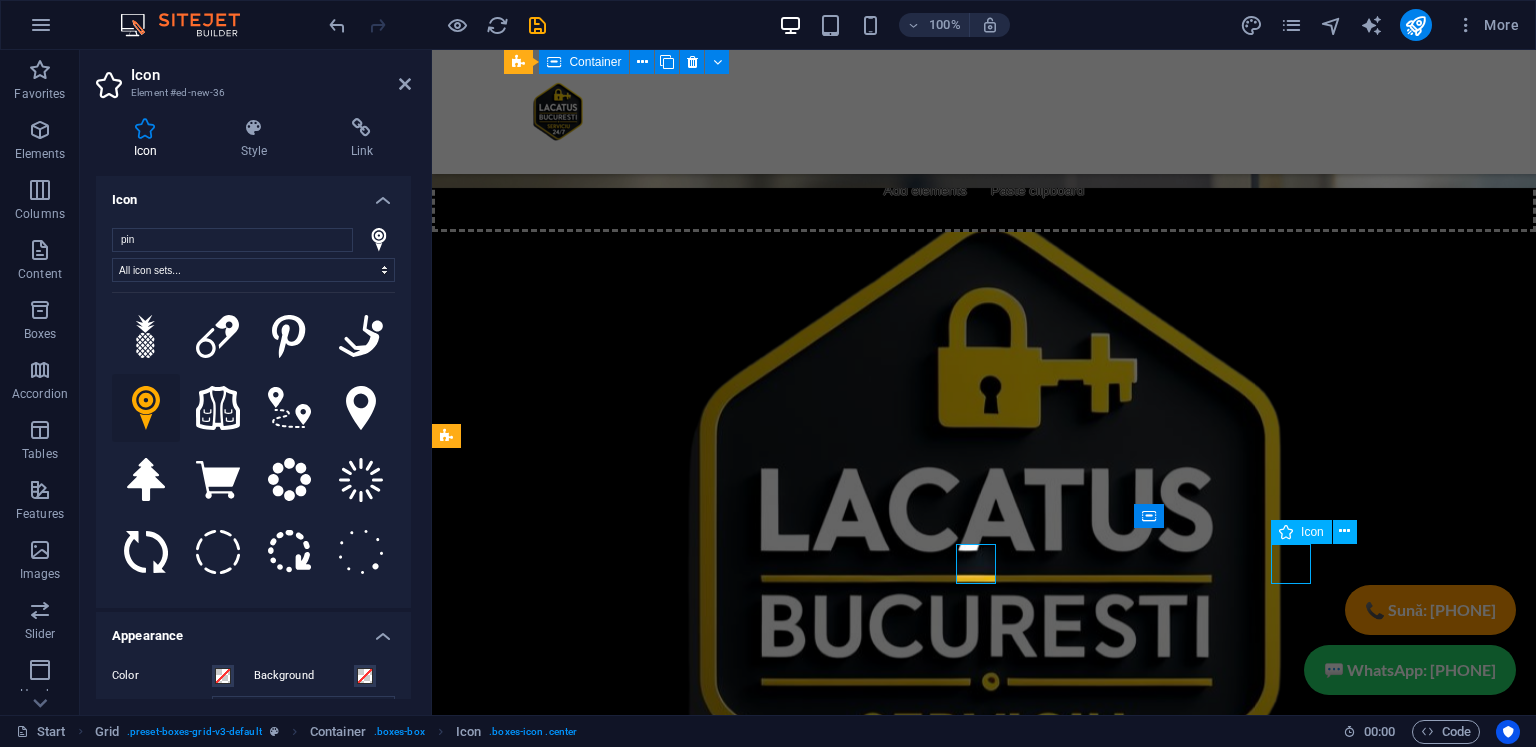 click at bounding box center [669, 6656] 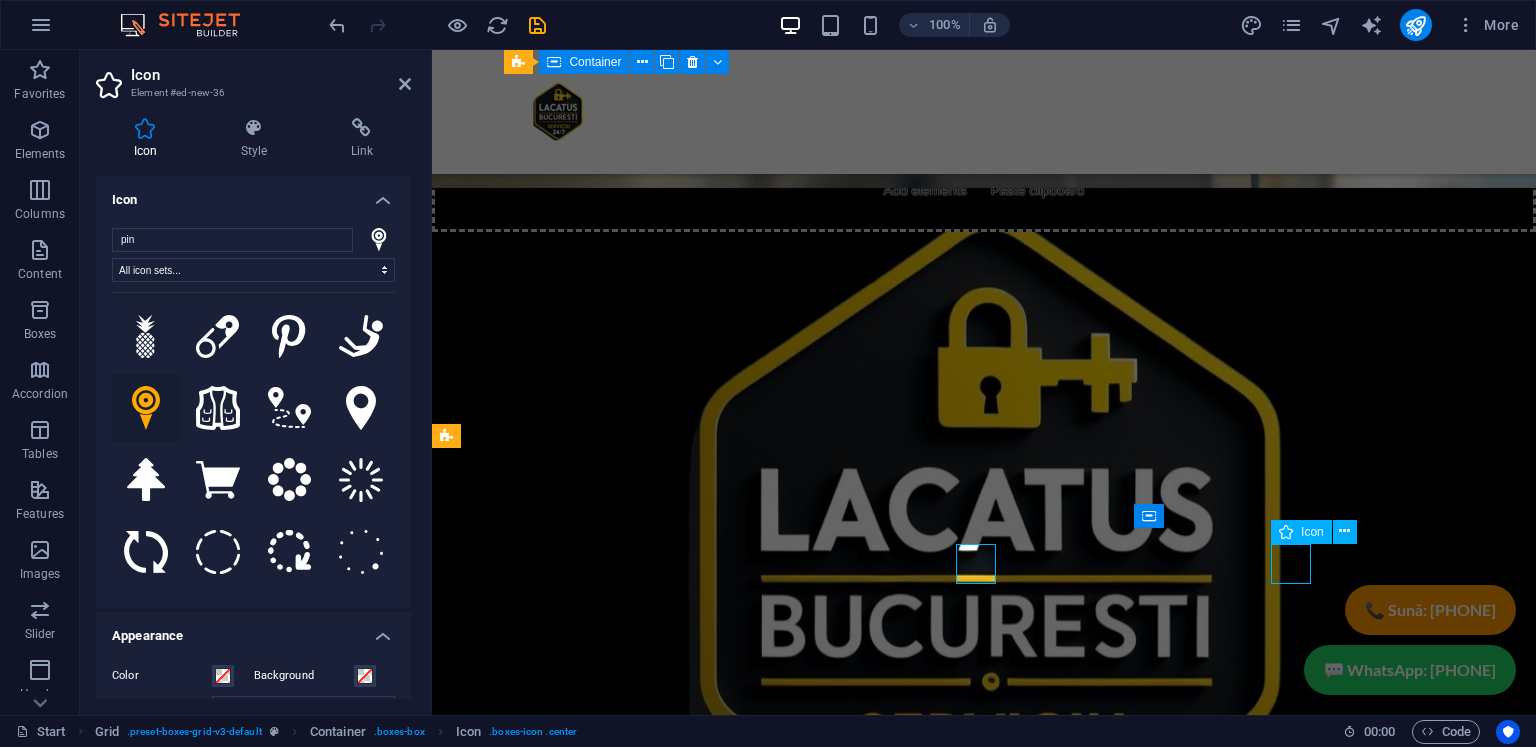 scroll, scrollTop: 6478, scrollLeft: 0, axis: vertical 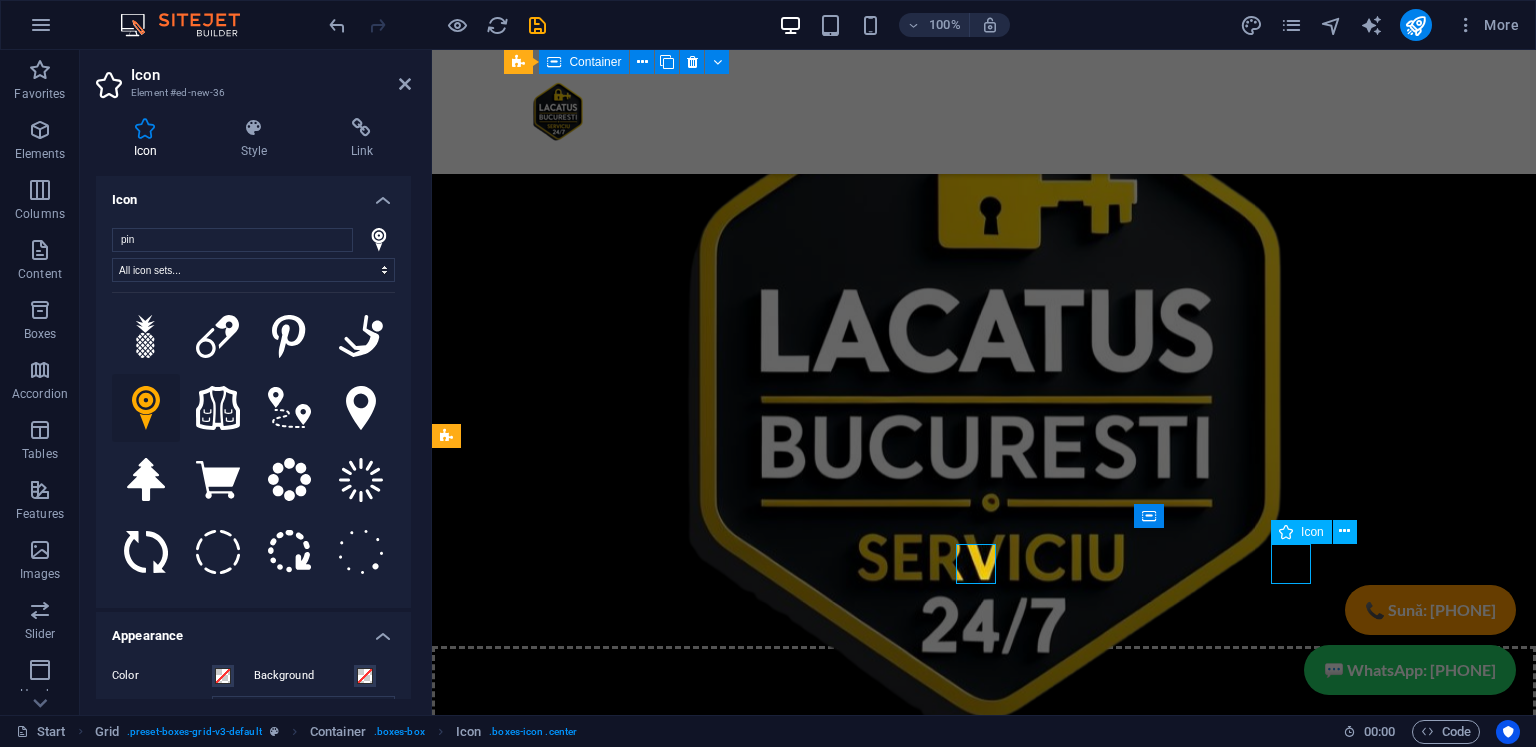 select on "xMidYMid" 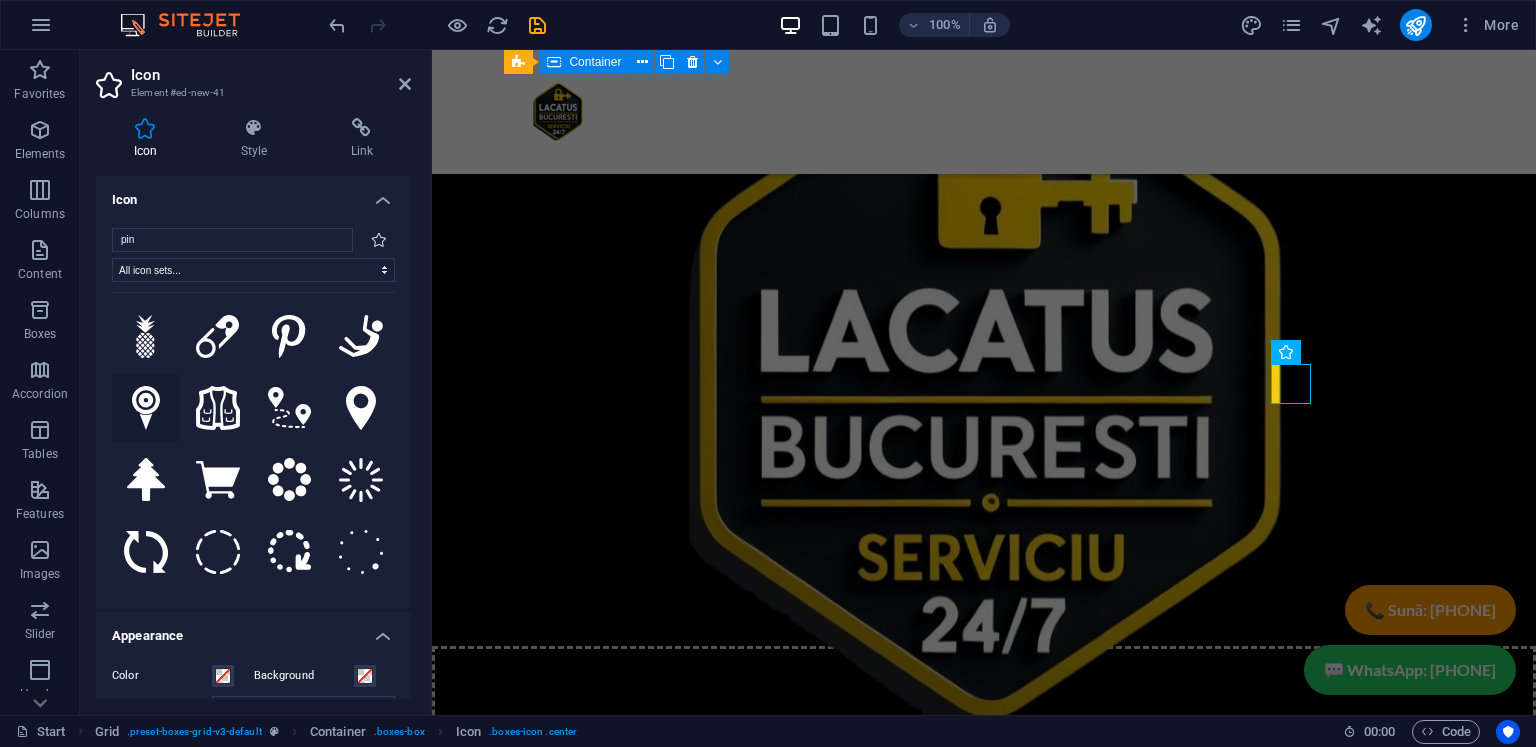type on "pin" 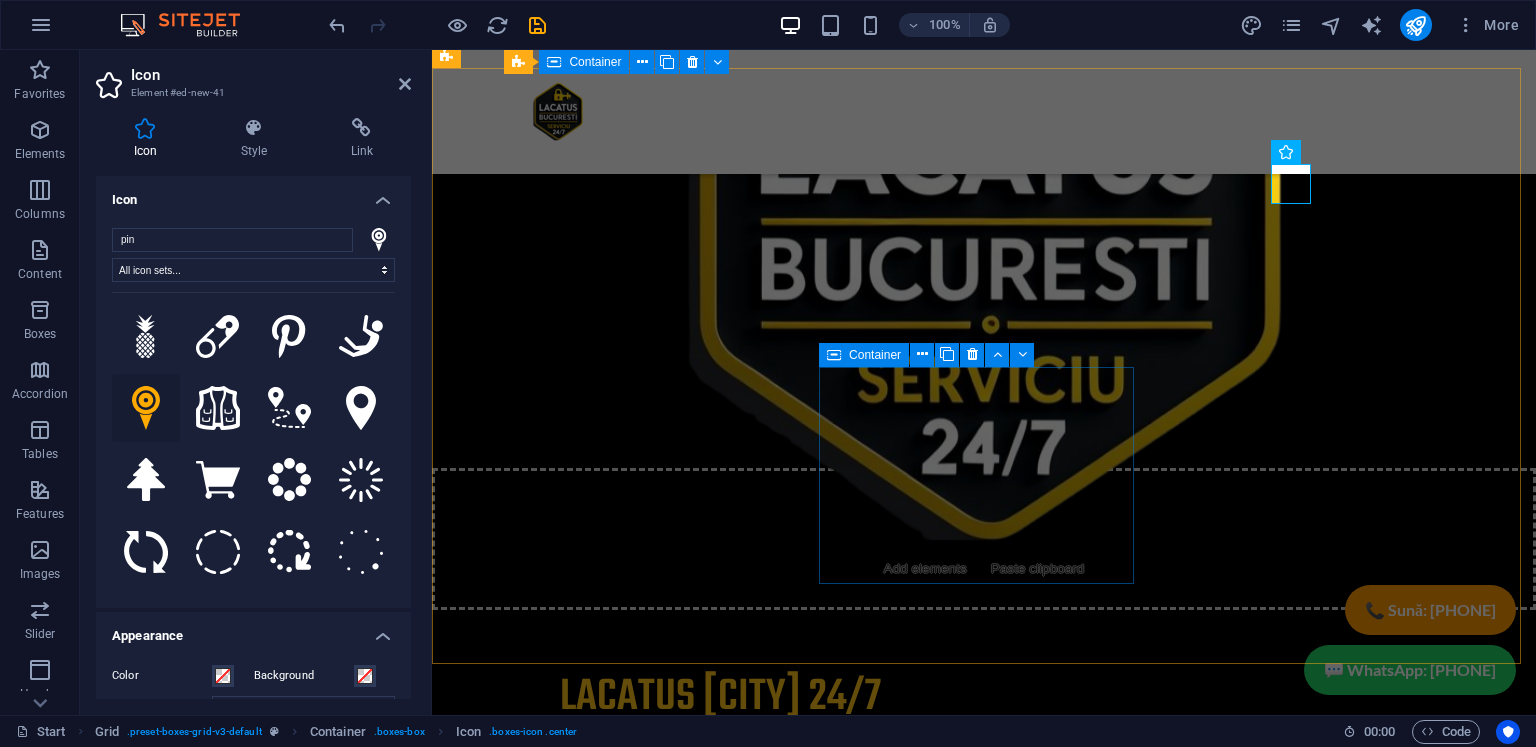 scroll, scrollTop: 6678, scrollLeft: 0, axis: vertical 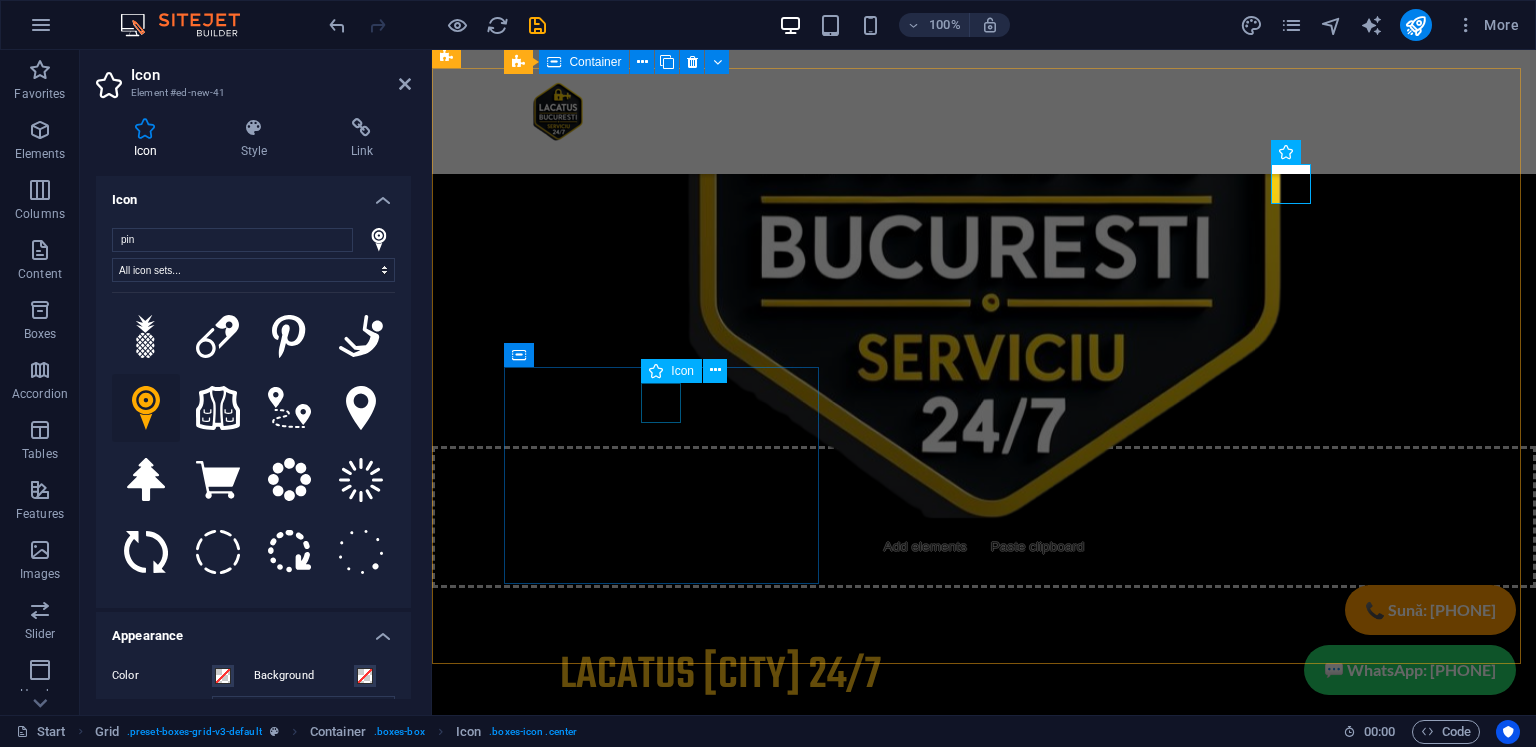 click at bounding box center (669, 6521) 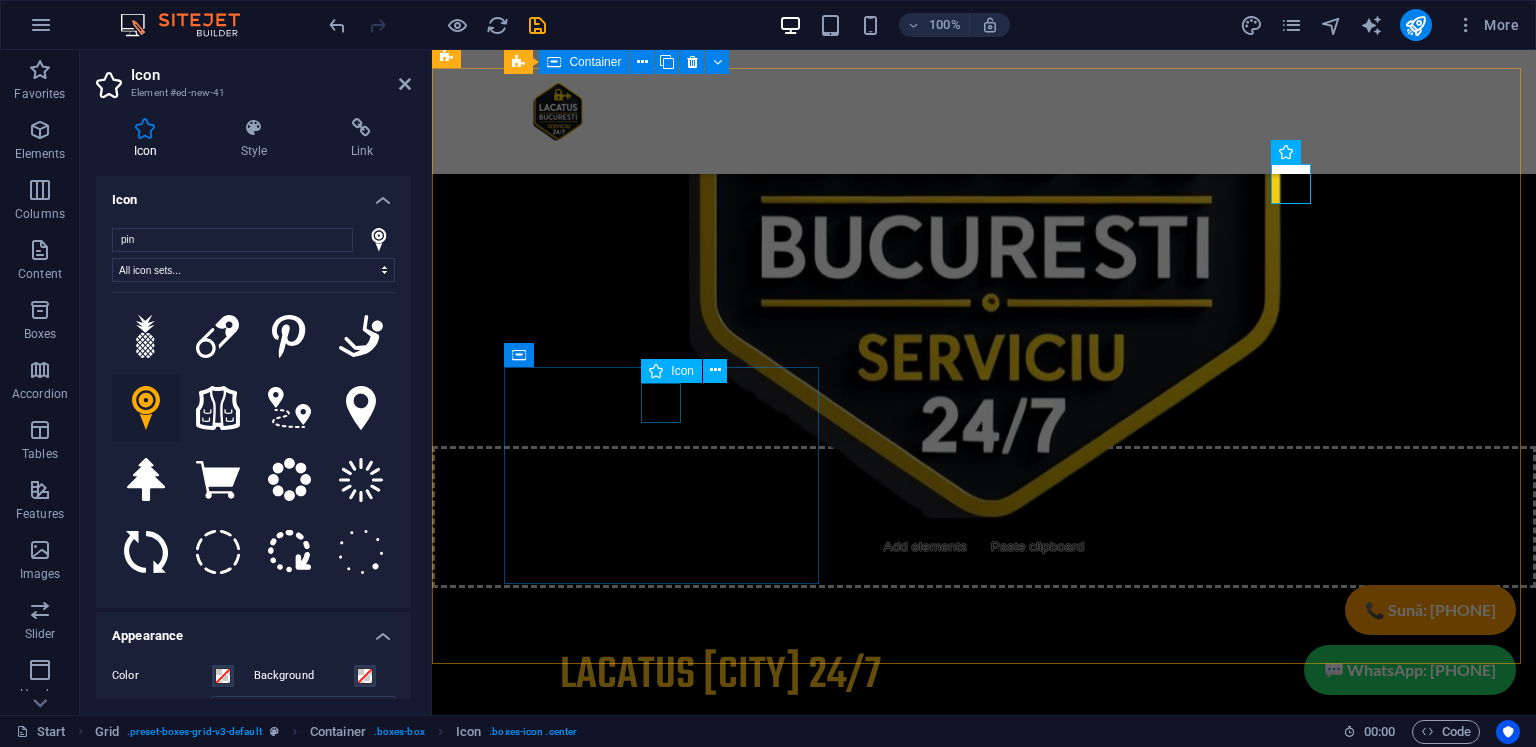 click at bounding box center [669, 6521] 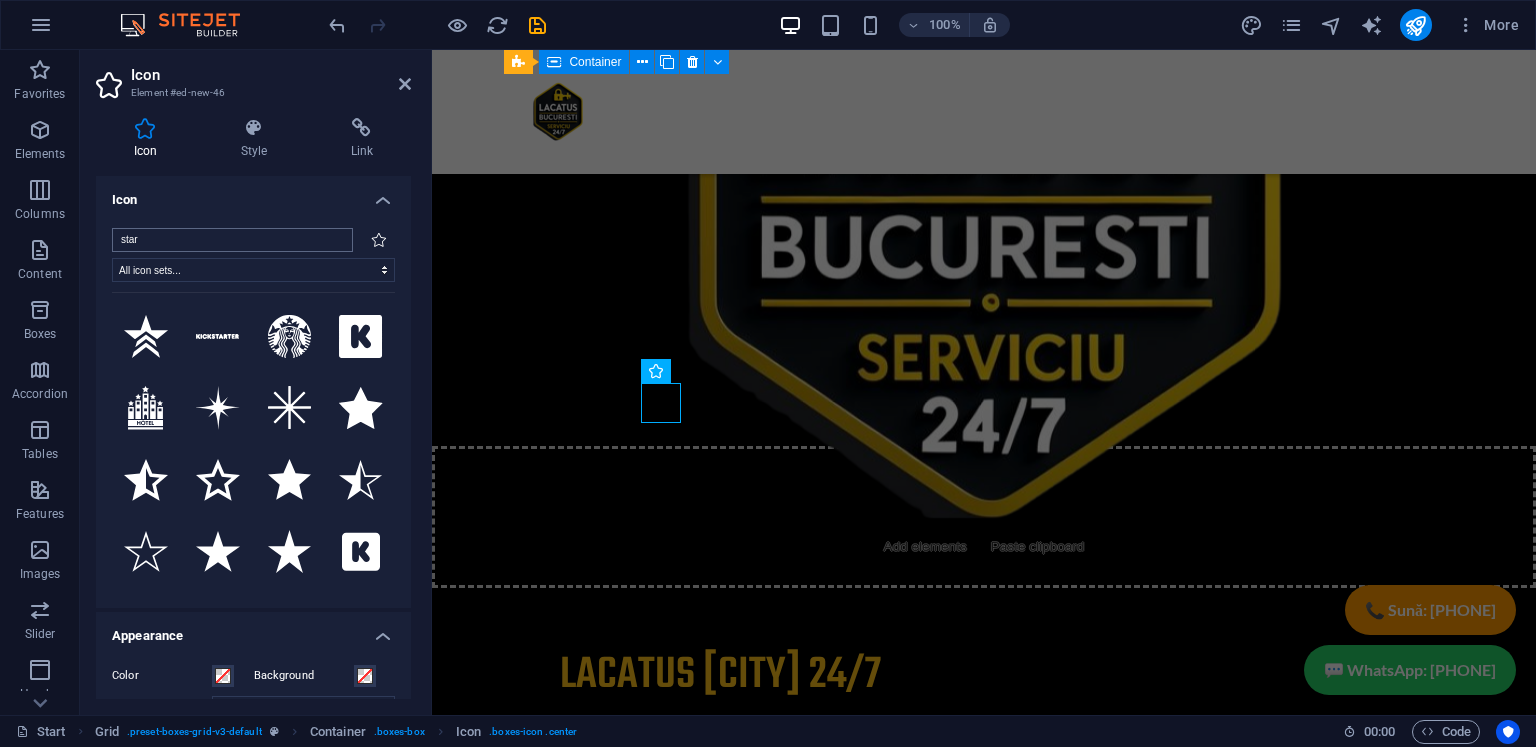 click on "star" at bounding box center [232, 240] 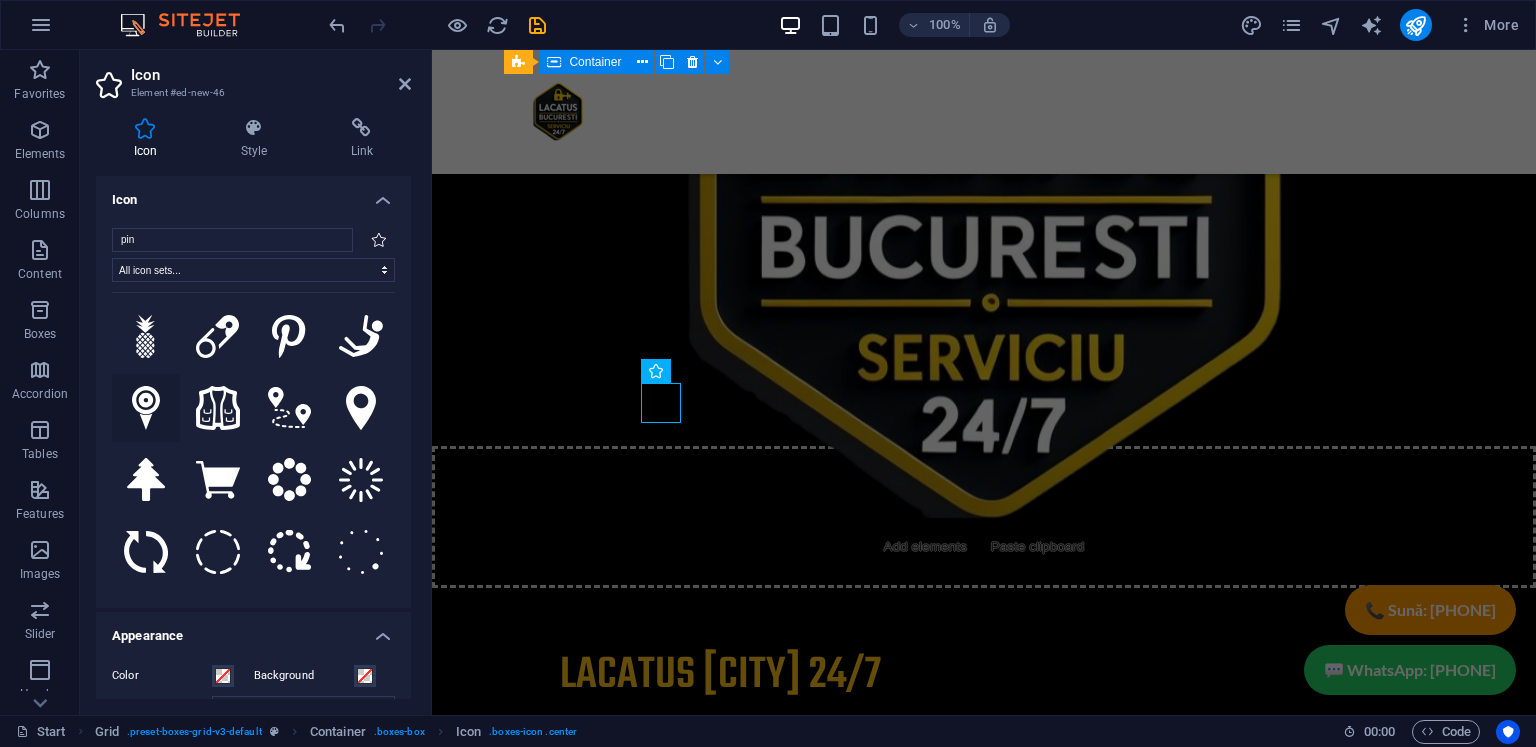 type on "pin" 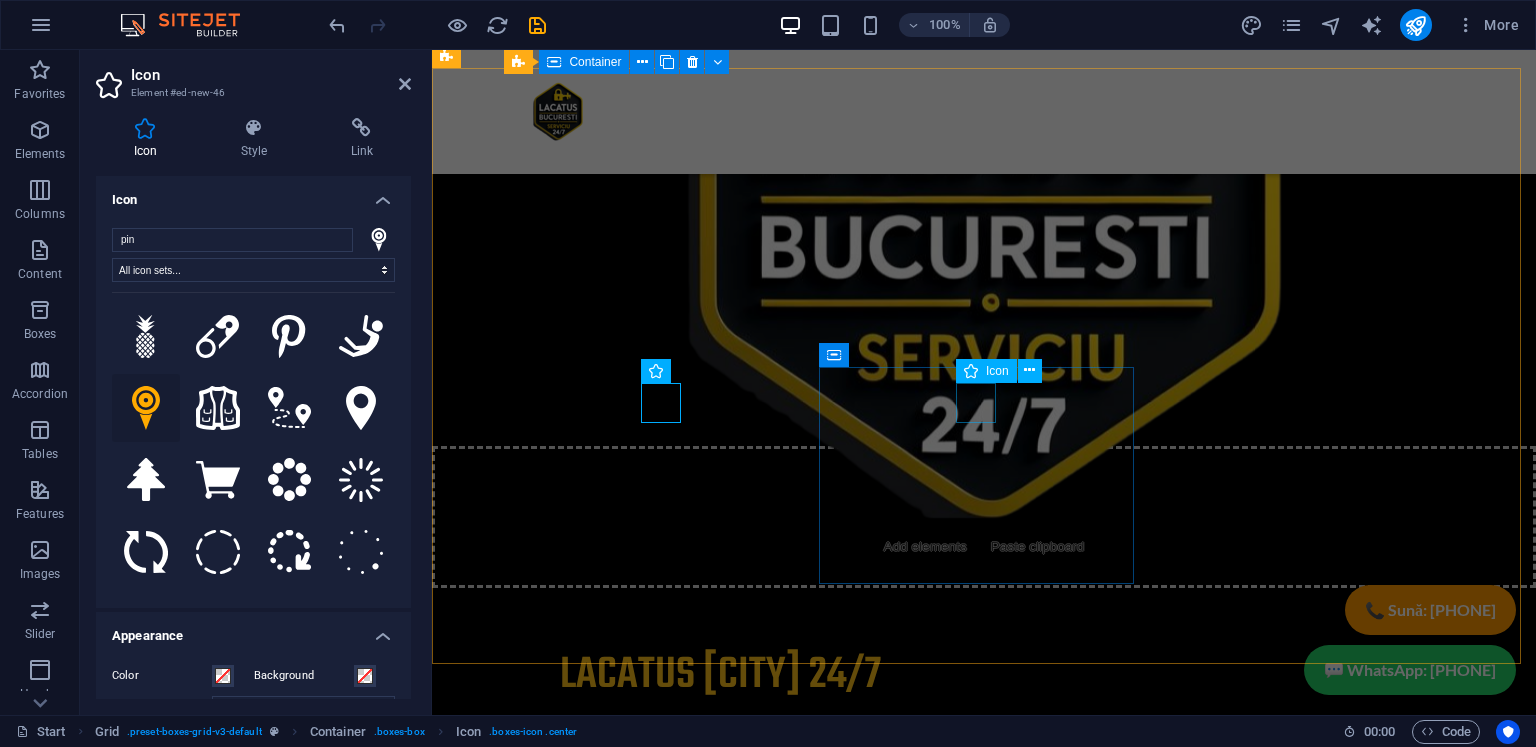 click at bounding box center [669, 6764] 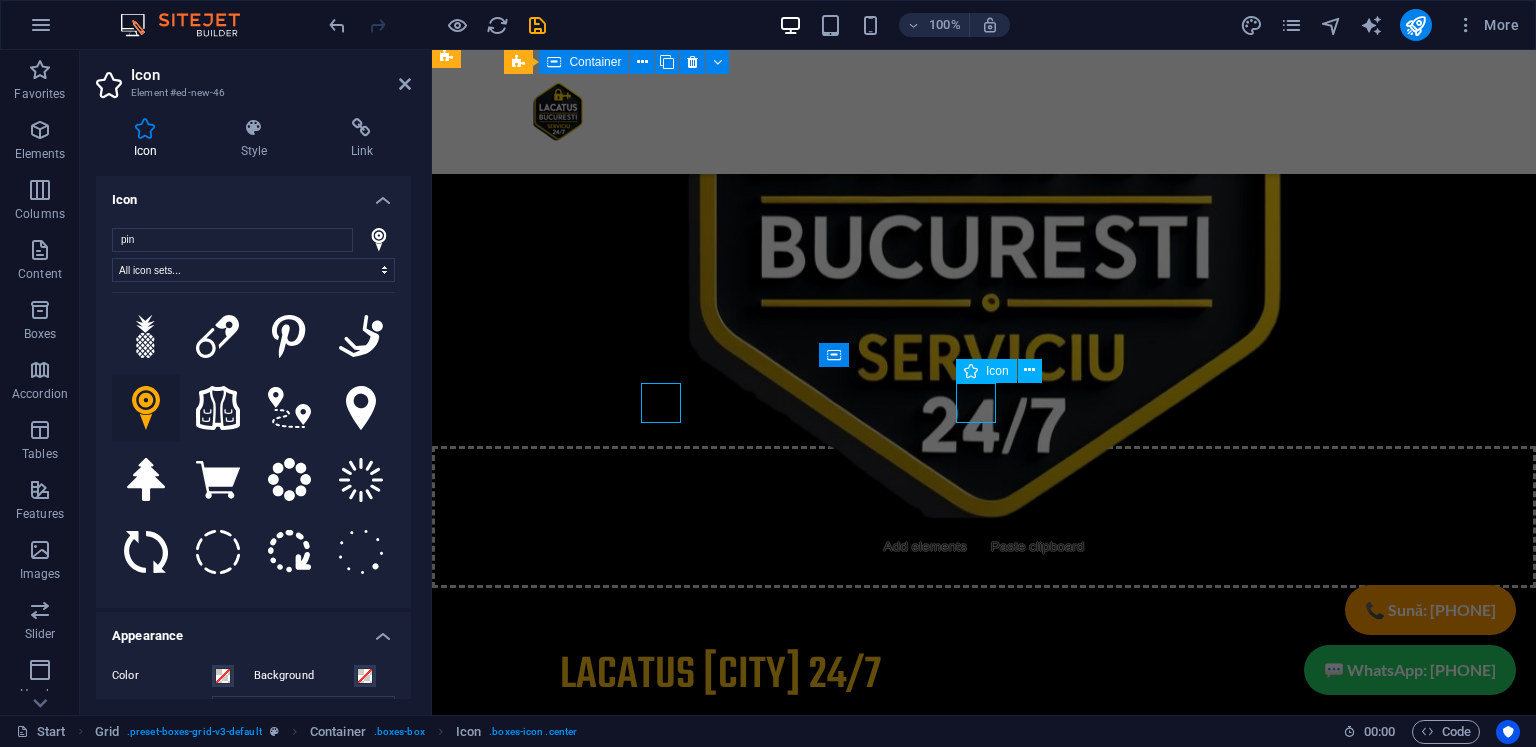 drag, startPoint x: 980, startPoint y: 403, endPoint x: 1257, endPoint y: 415, distance: 277.2598 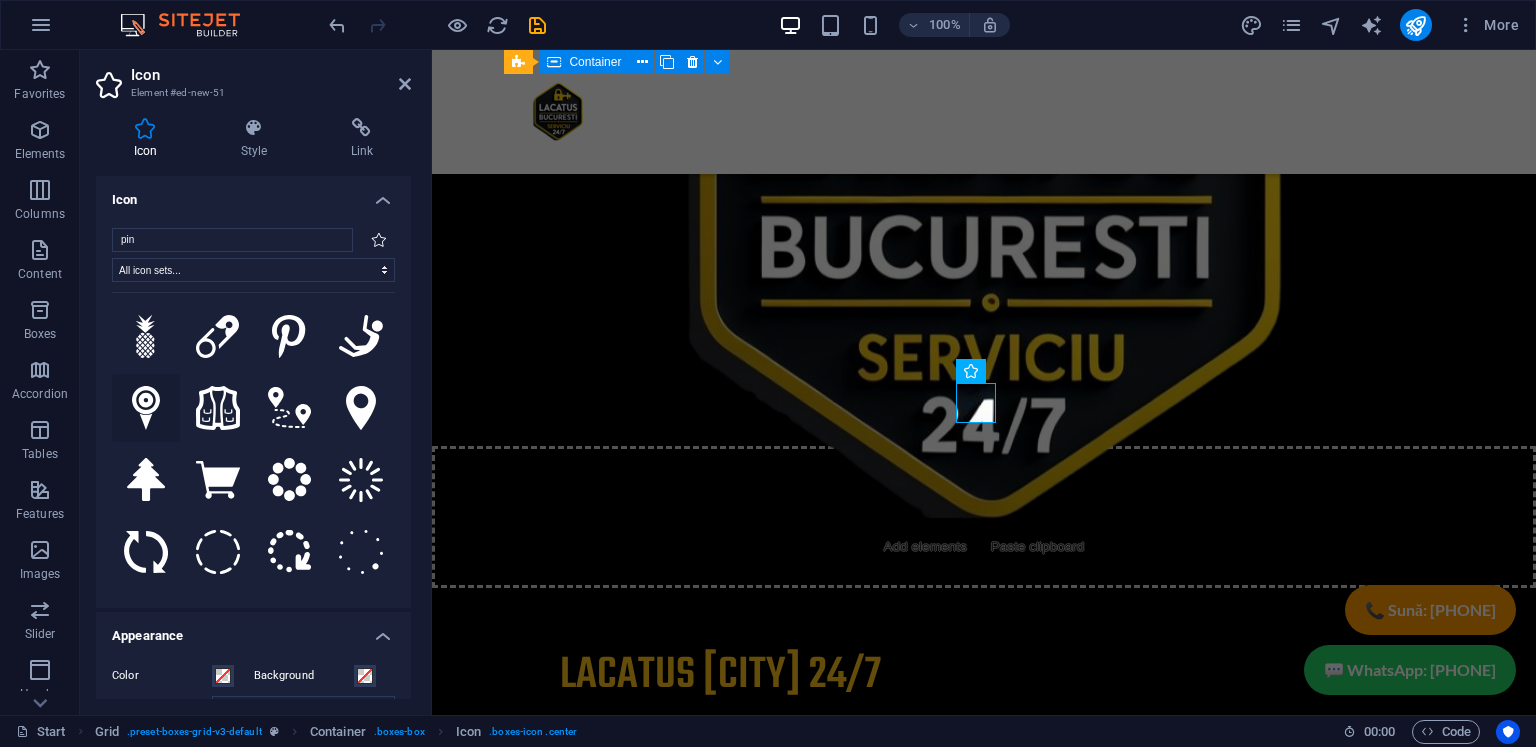 type on "pin" 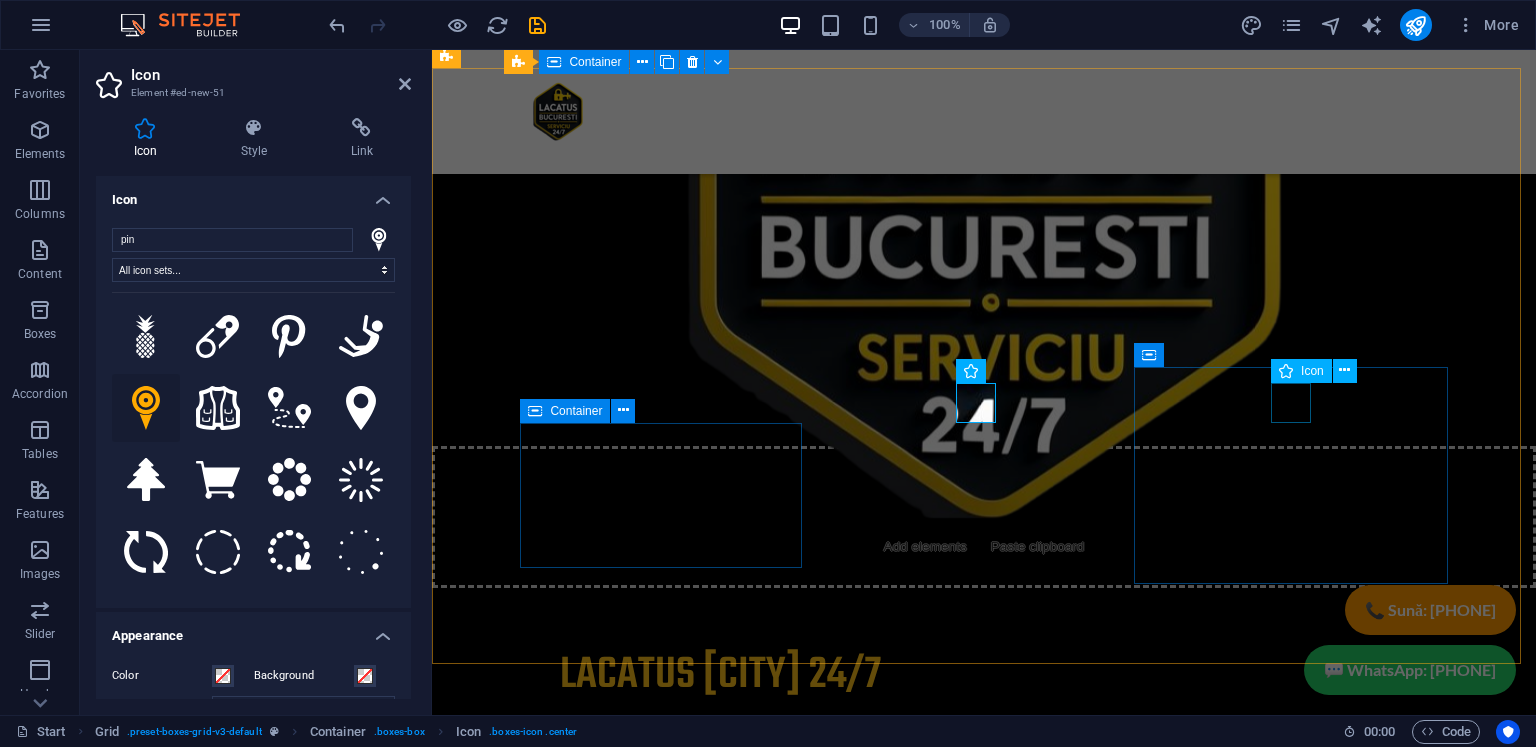 click at bounding box center (669, 7007) 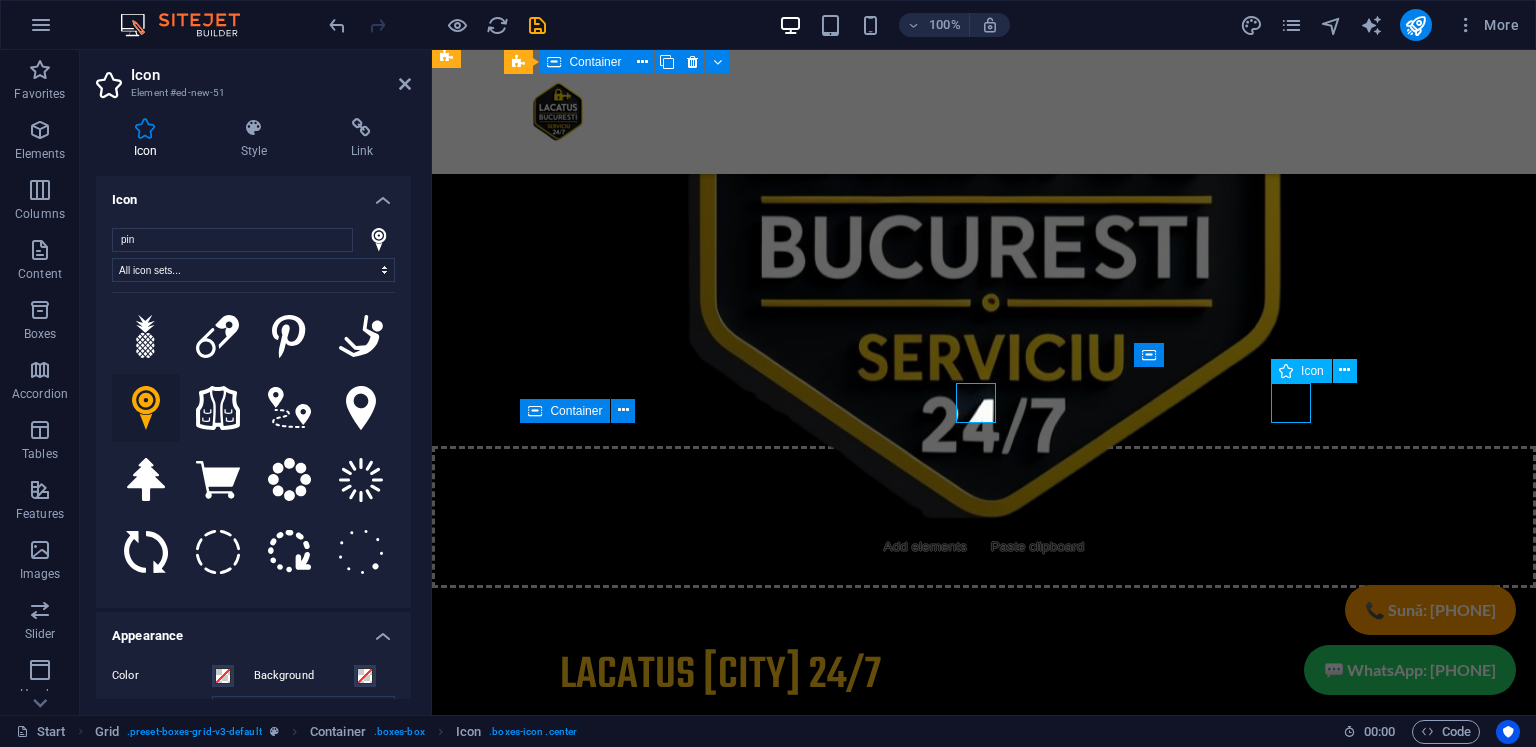 click at bounding box center (669, 7007) 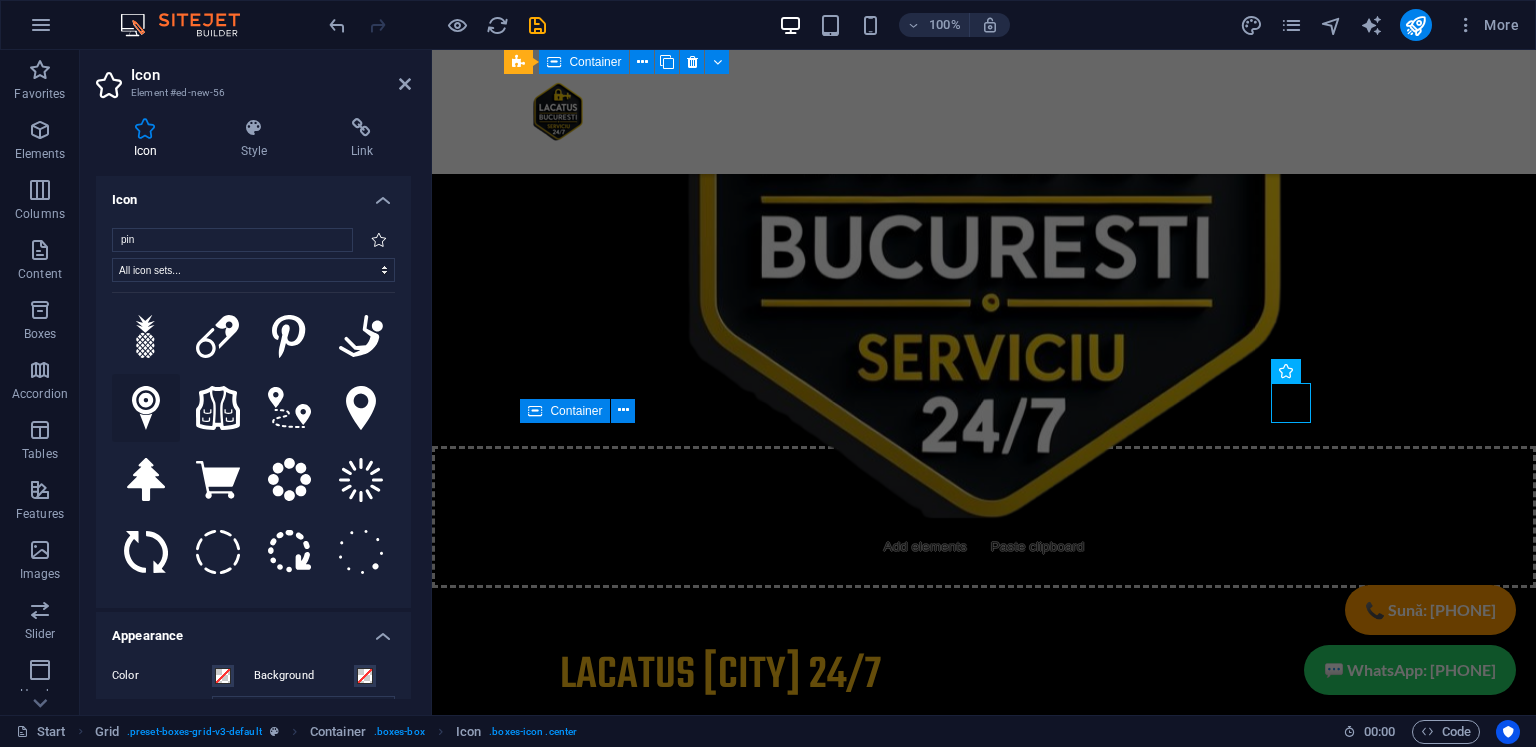 type on "pin" 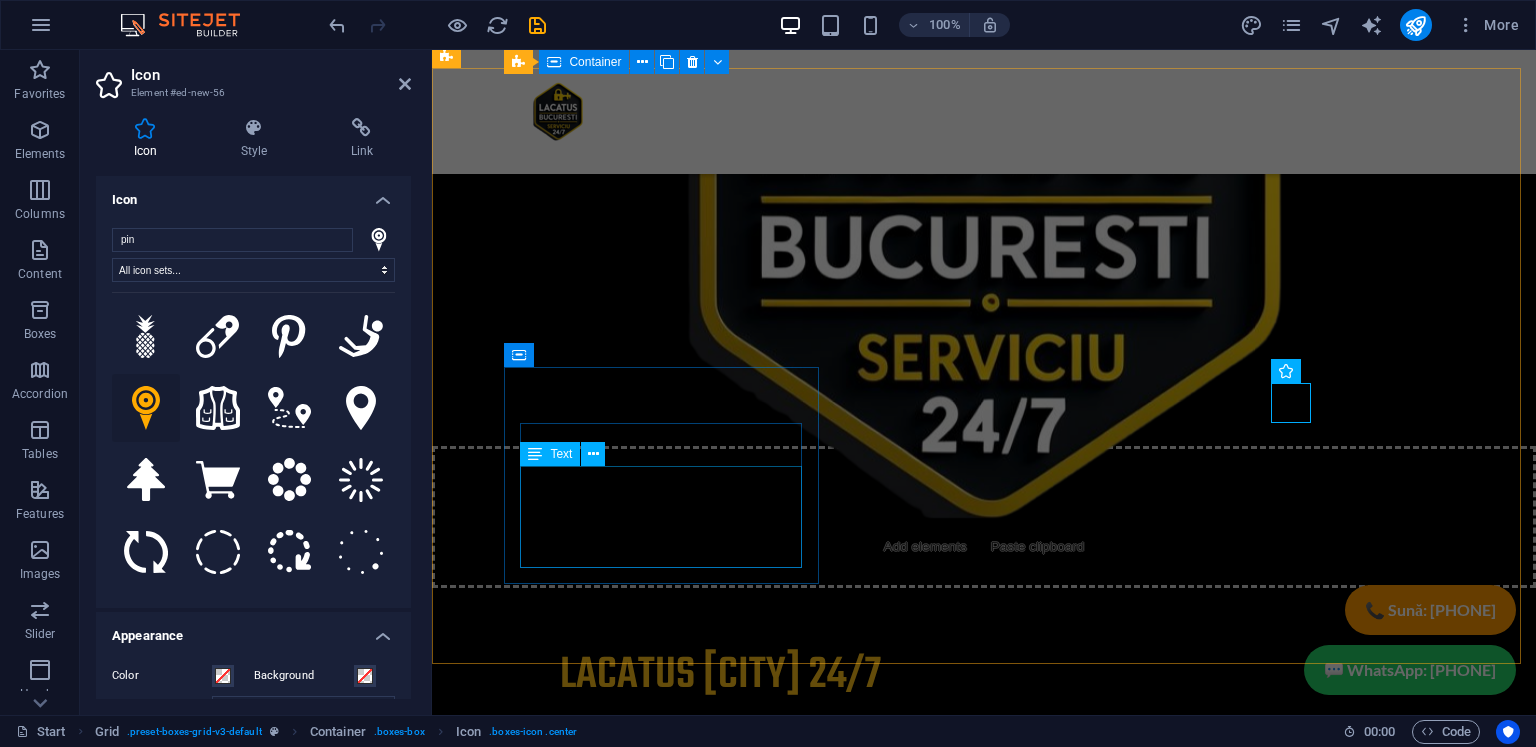 click on "Lorem ipsum dolor sit amet, consectetuer adipiscing elit. Aenean commodo ligula eget dolor. Lorem ipsum dolor sit amet, consectetuer adipiscing elit leget dolor." at bounding box center (669, 6891) 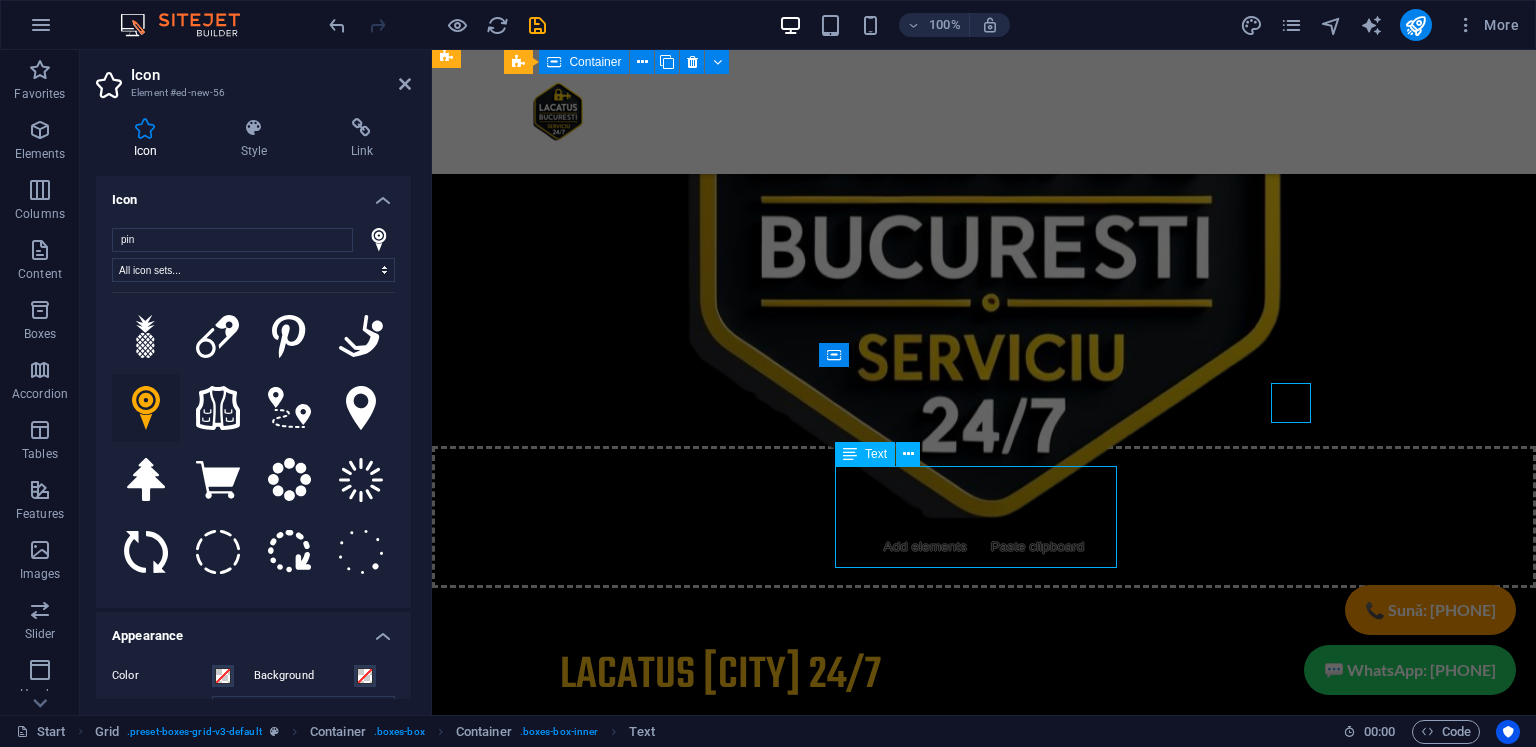 scroll, scrollTop: 6499, scrollLeft: 0, axis: vertical 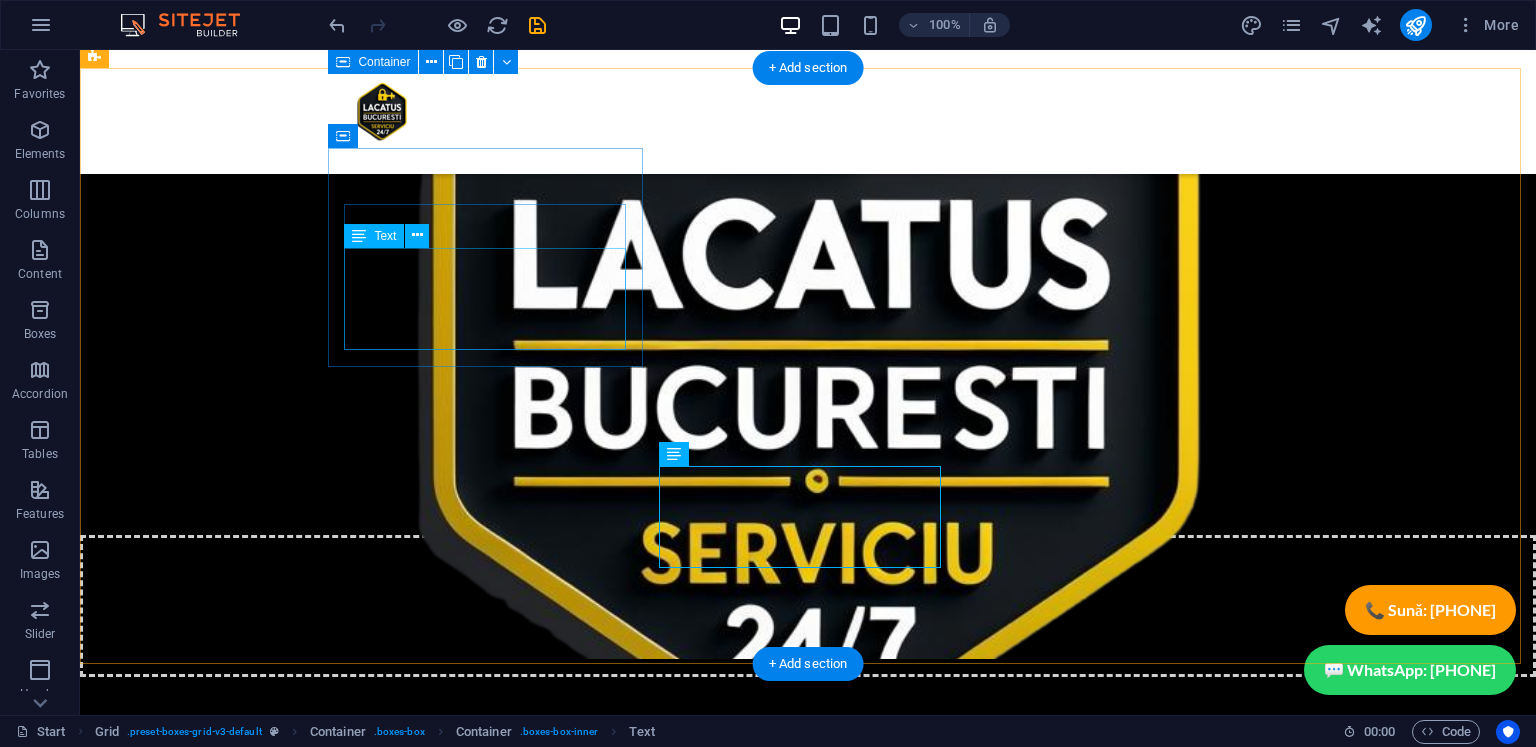 click on "Lorem ipsum dolor sit amet, consectetuer adipiscing elit. Aenean commodo ligula eget dolor. Lorem ipsum dolor sit amet, consectetuer adipiscing elit leget dolor." at bounding box center [493, 6005] 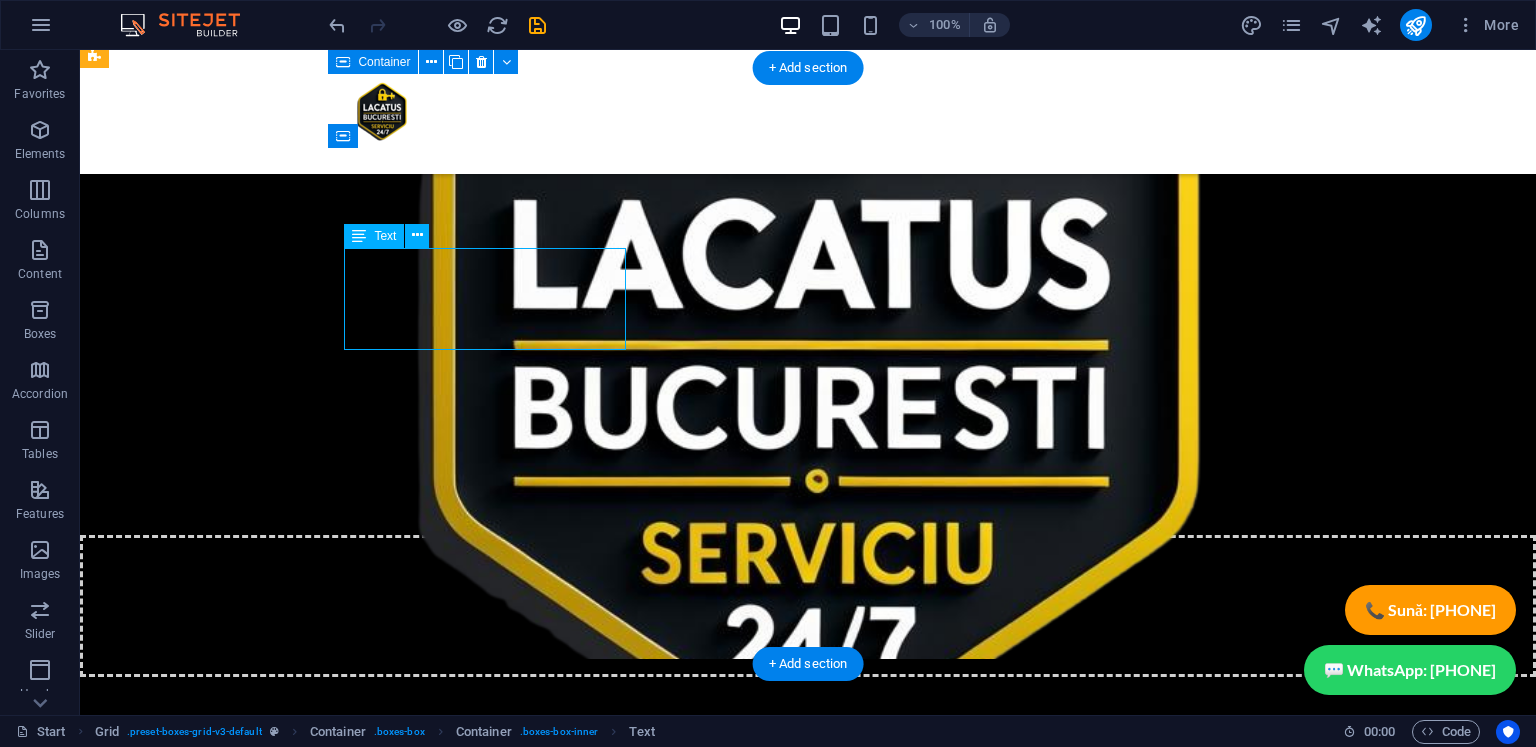 click on "Lorem ipsum dolor sit amet, consectetuer adipiscing elit. Aenean commodo ligula eget dolor. Lorem ipsum dolor sit amet, consectetuer adipiscing elit leget dolor." at bounding box center (493, 6005) 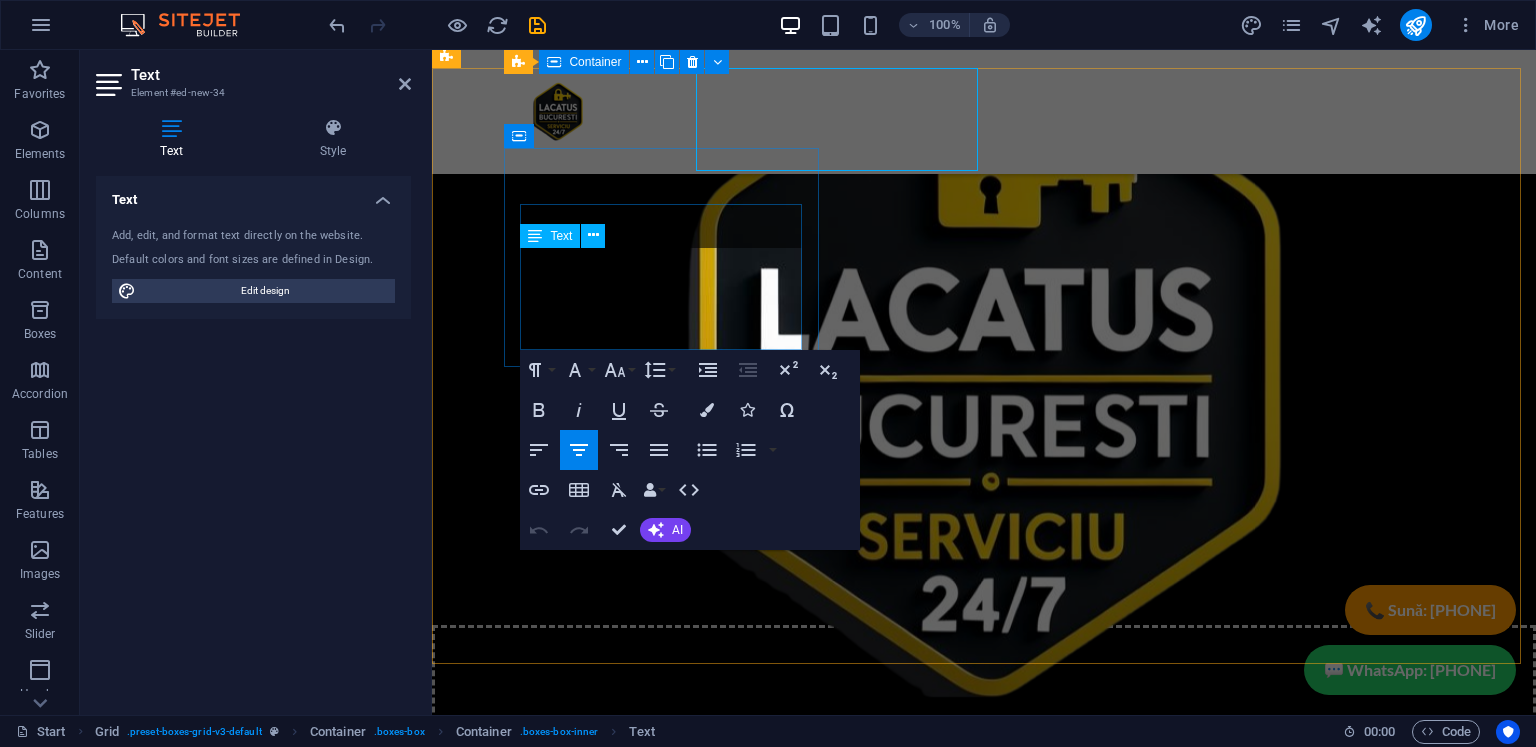 scroll, scrollTop: 6678, scrollLeft: 0, axis: vertical 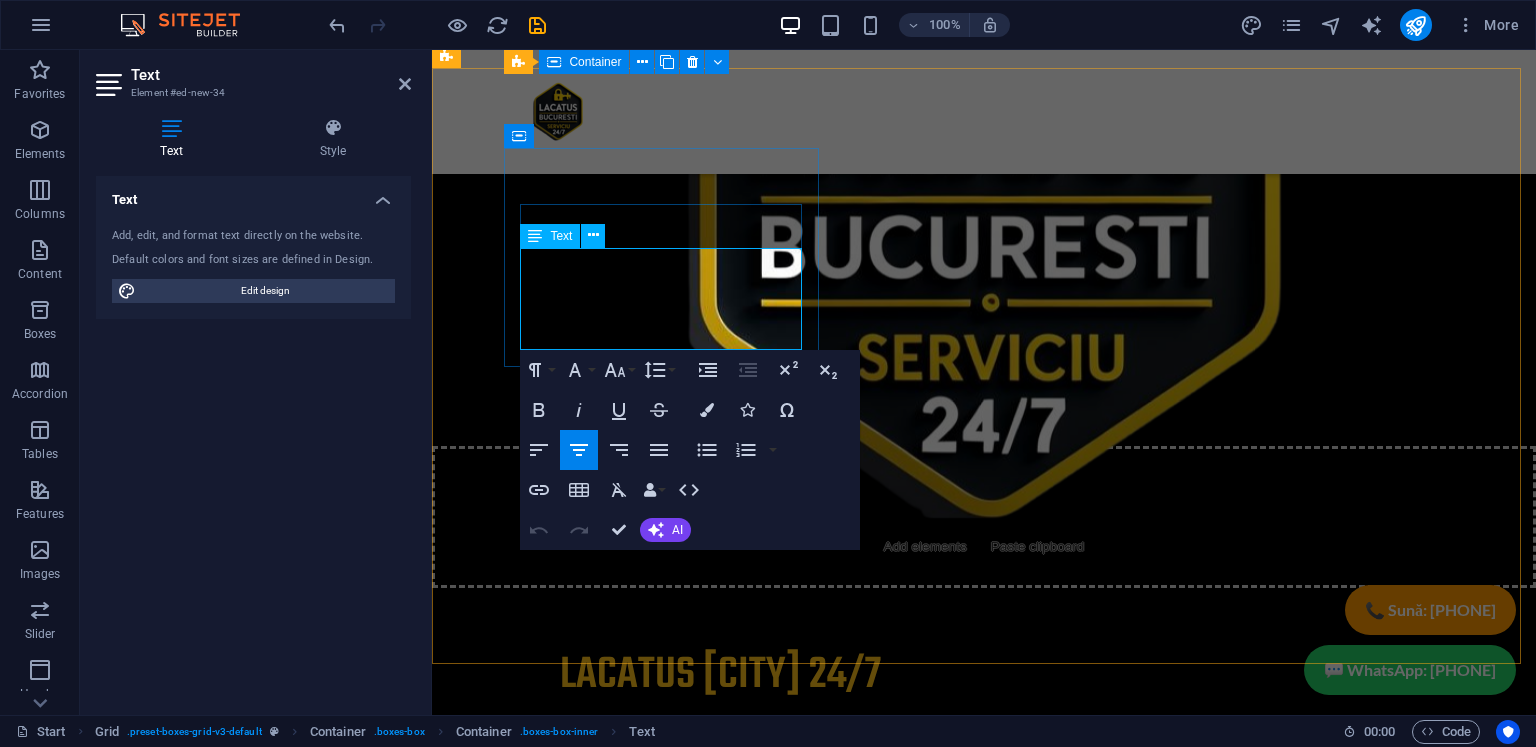 click on "Lorem ipsum dolor sit amet, consectetuer adipiscing elit. Aenean commodo ligula eget dolor. Lorem ipsum dolor sit amet, consectetuer adipiscing elit leget dolor." at bounding box center (669, 5916) 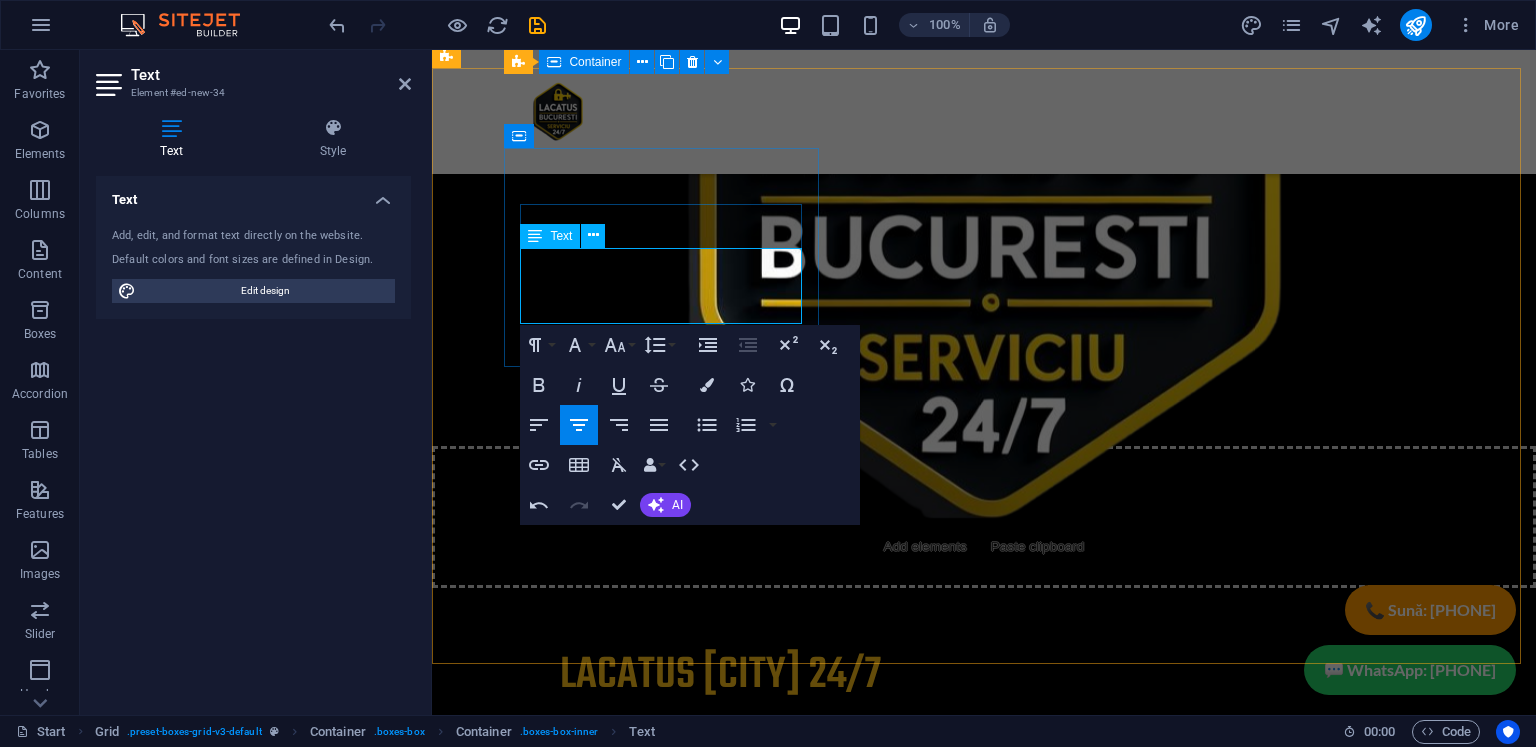 copy on "Oferim servicii de deblocari usi reparatii usi si lacatus bucuresti in sector 1 Bucuresti" 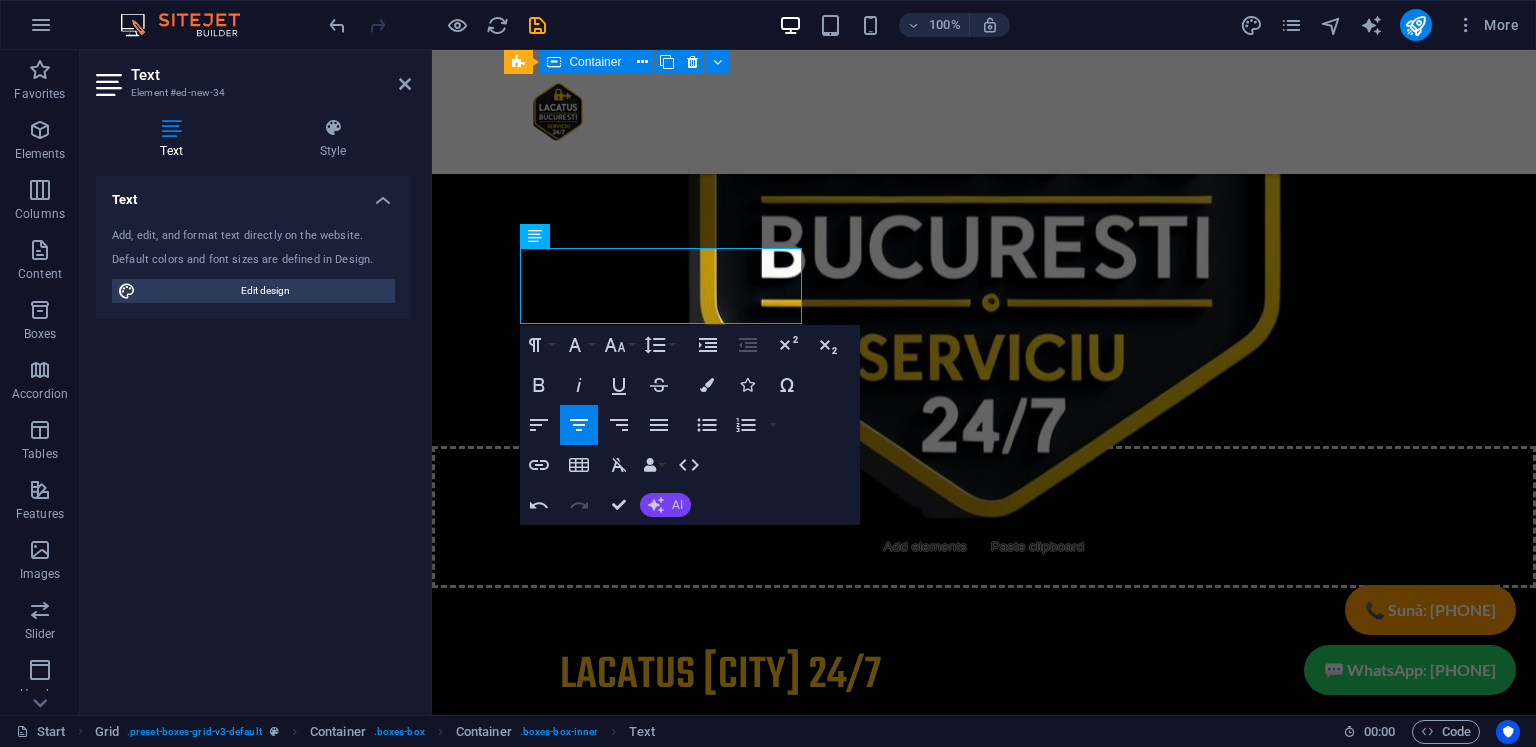 click on "AI" at bounding box center (665, 505) 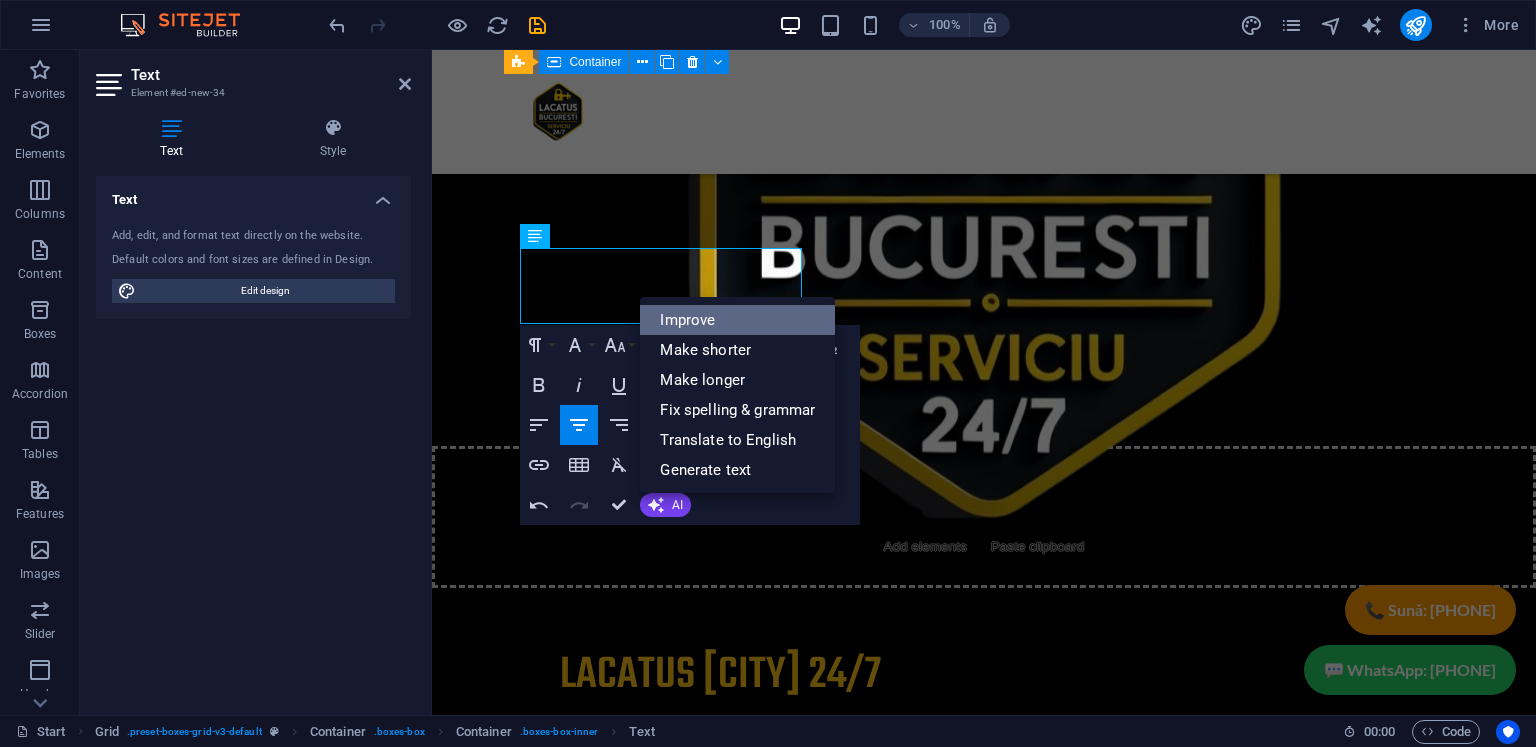 click on "Improve" at bounding box center (737, 320) 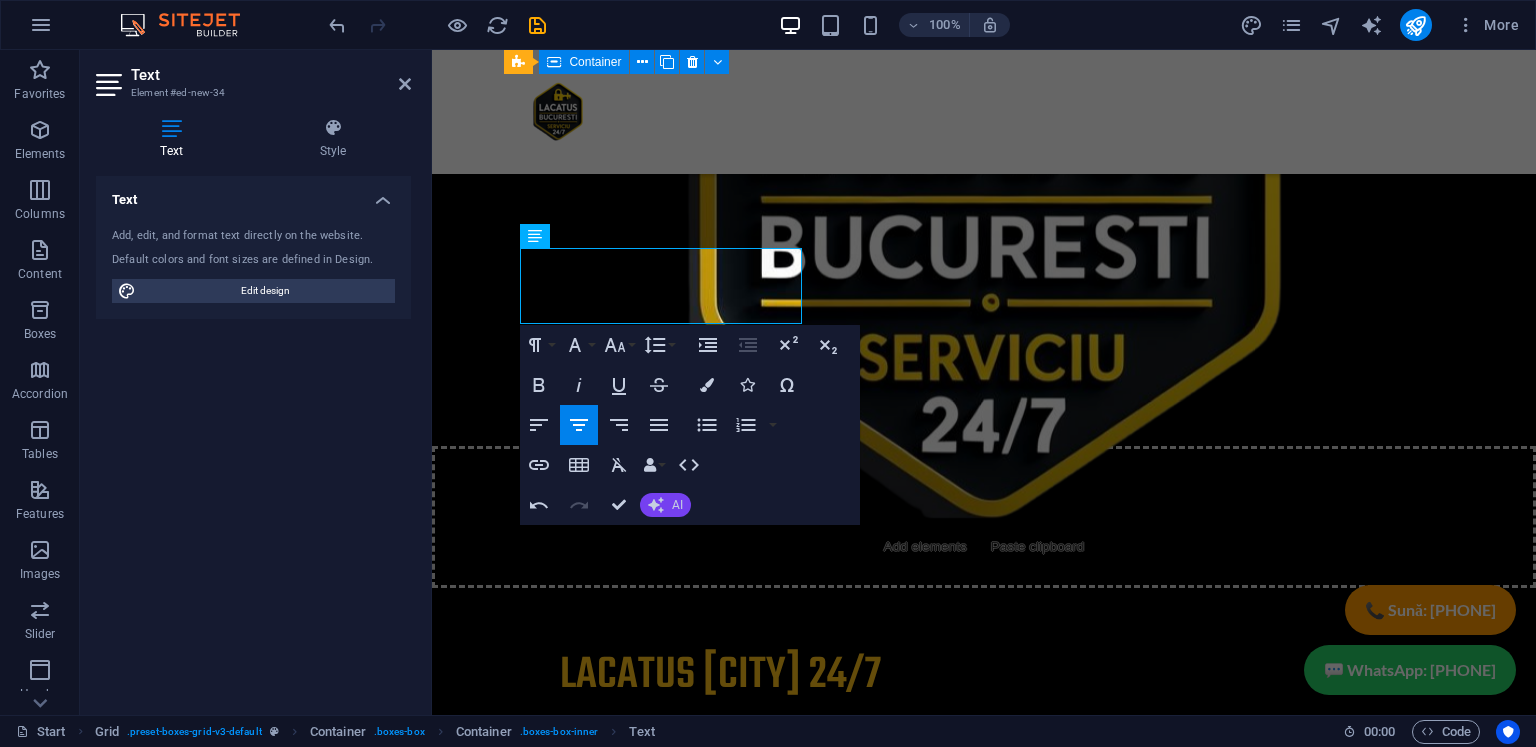 click on "AI" at bounding box center [677, 505] 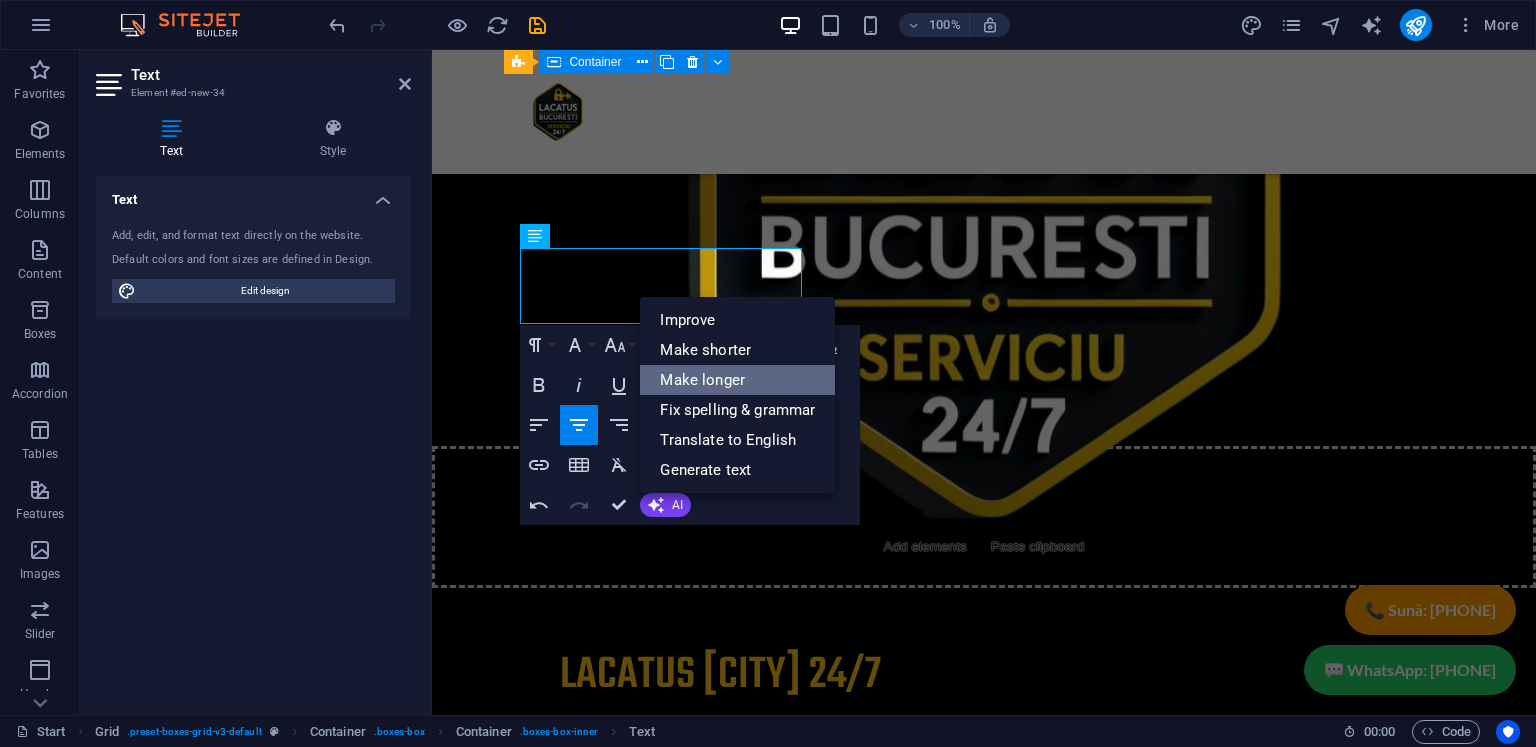 click on "Make longer" at bounding box center (737, 380) 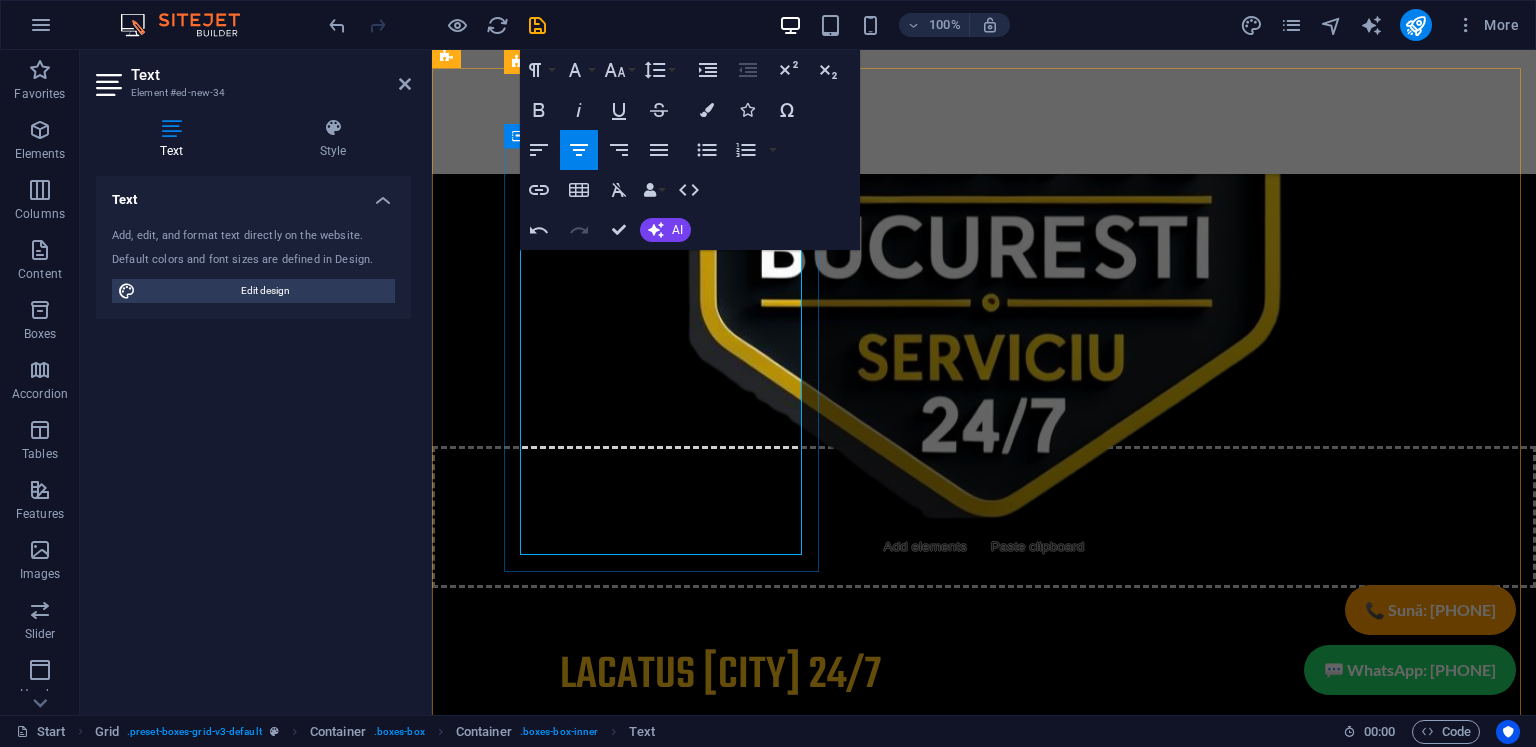 drag, startPoint x: 701, startPoint y: 287, endPoint x: 788, endPoint y: 289, distance: 87.02299 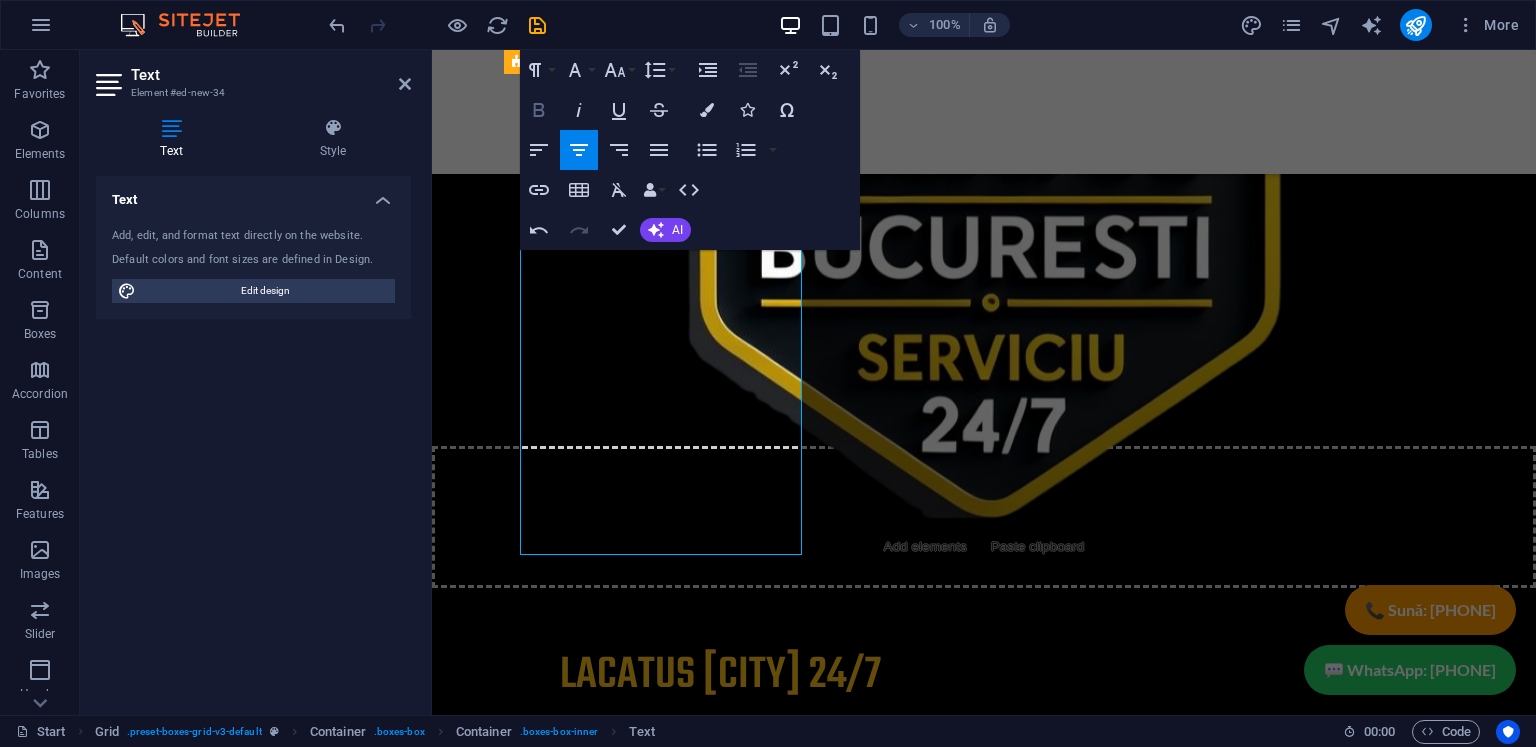 click 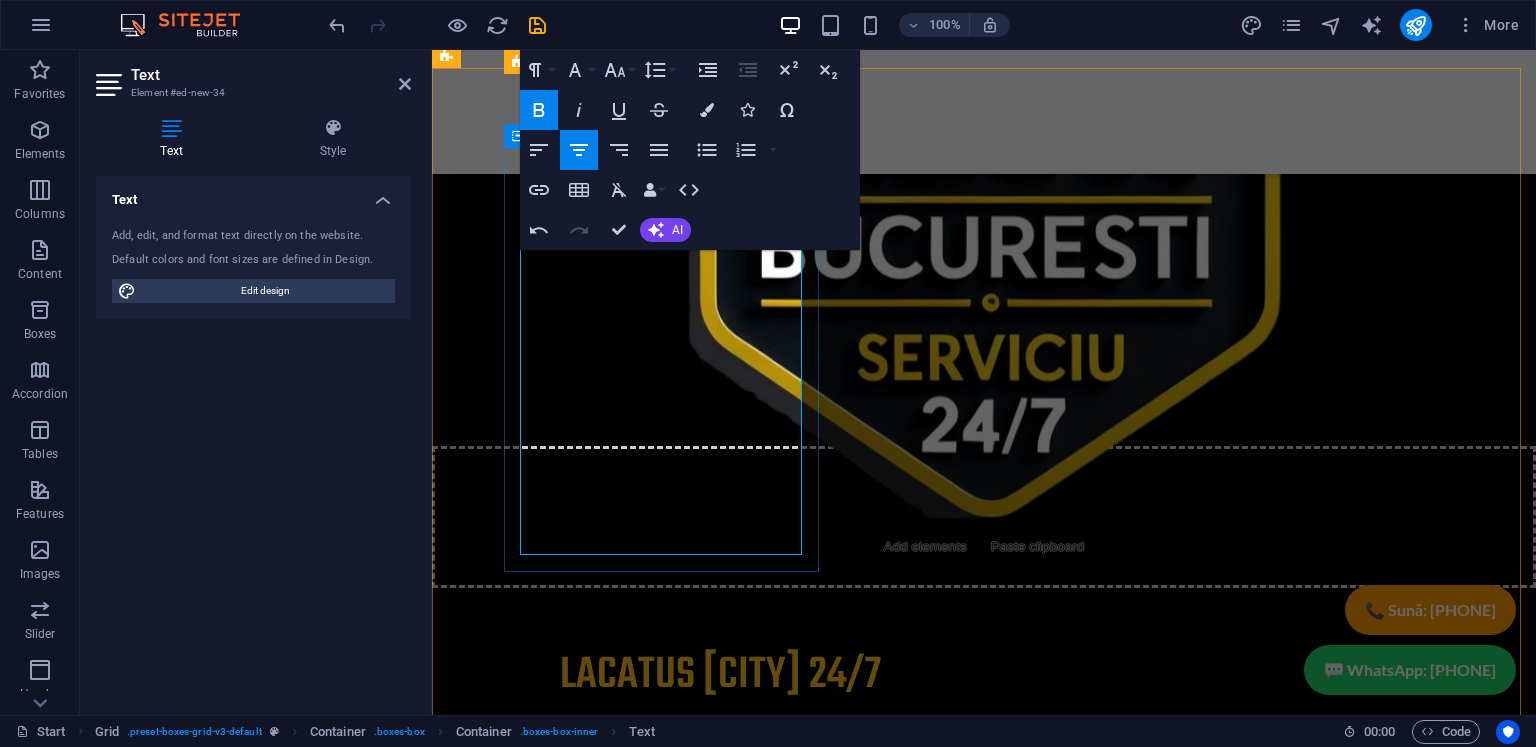 click on "Oferim o gamă variată de servicii profesioniste, inclusiv de  deblocare uși , reparații uși și lăcătușerie, toate disponibile în sectorul 1 din București. Ne dedicăm oferirii celor mai eficiente soluții pentru a satisface nevoile clienților noștri, asigurându-ne că fiecare ușă funcționează optim și în condiții de siguranță. Indiferent de dificultatea problemei, echipa noastră de specialiști este pregătită să intervină rapid și să ofere servicii de calitate superioară." at bounding box center [669, 6006] 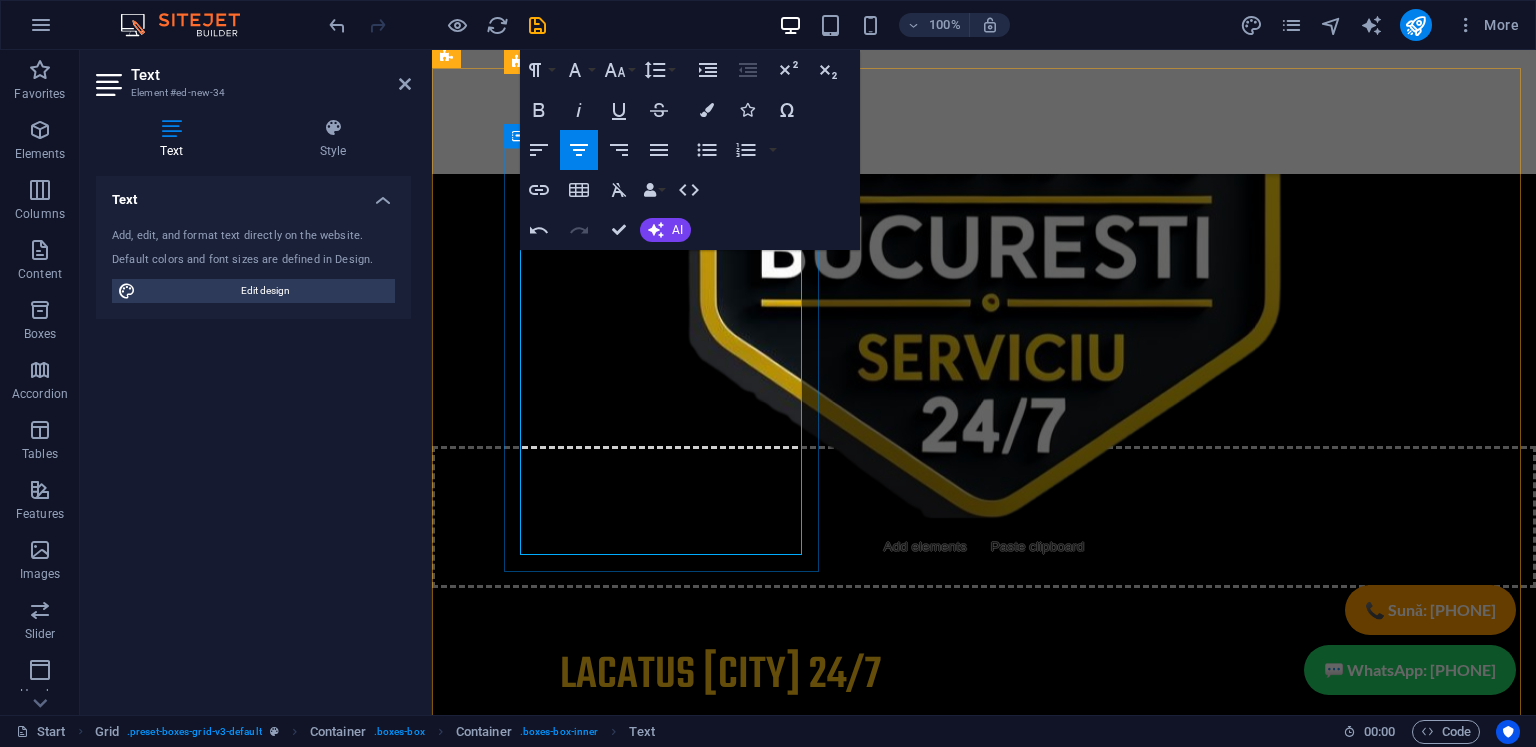 drag, startPoint x: 564, startPoint y: 313, endPoint x: 634, endPoint y: 315, distance: 70.028564 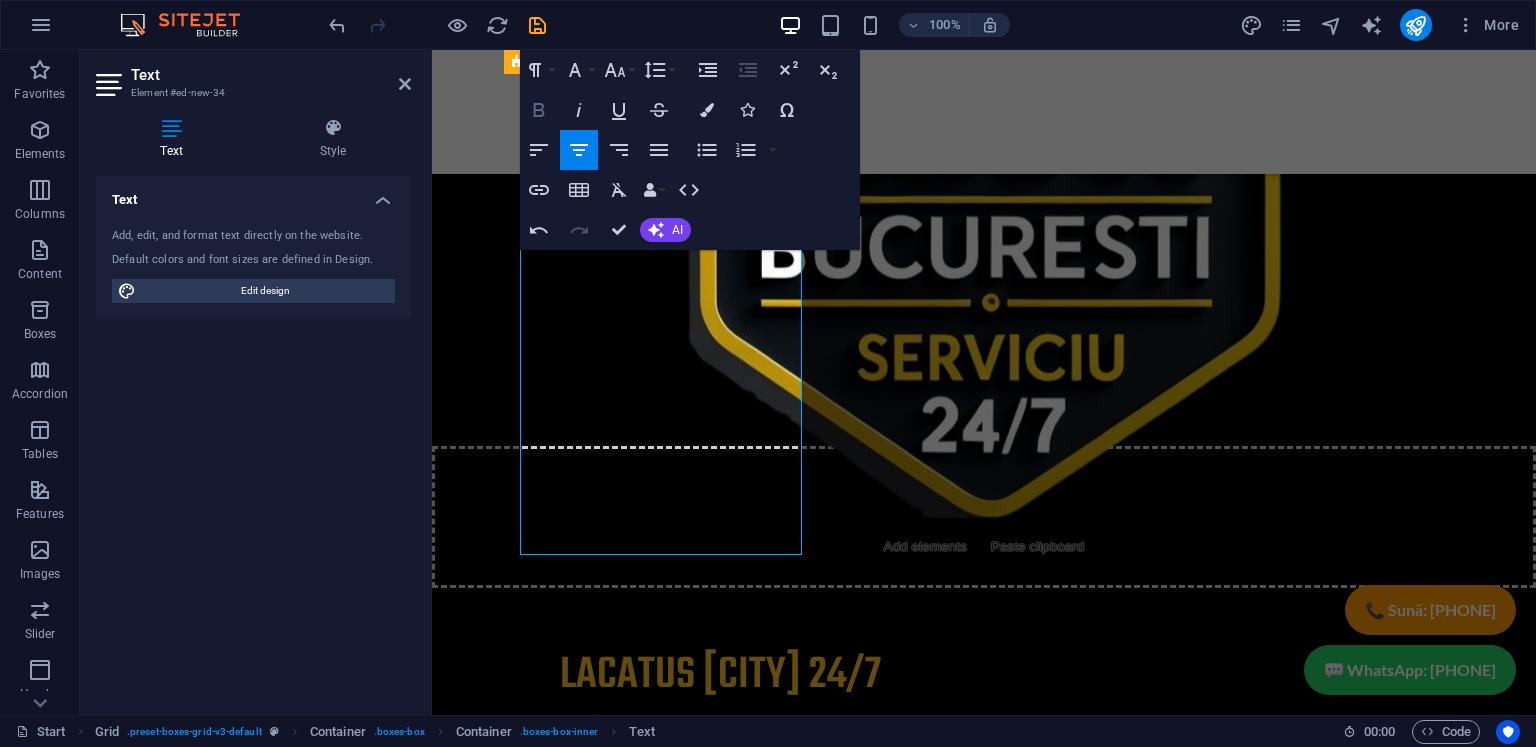 click 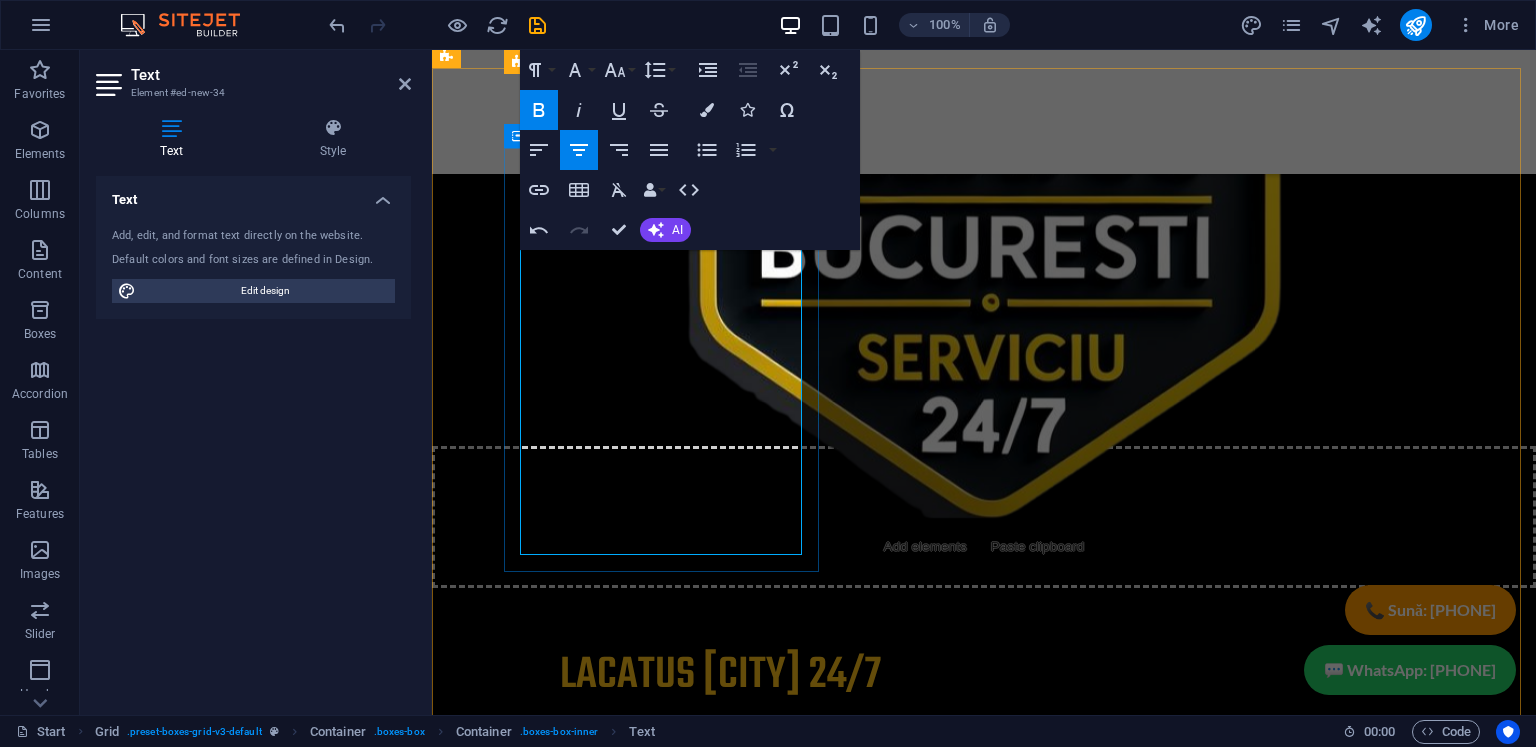 drag, startPoint x: 652, startPoint y: 313, endPoint x: 722, endPoint y: 319, distance: 70.256676 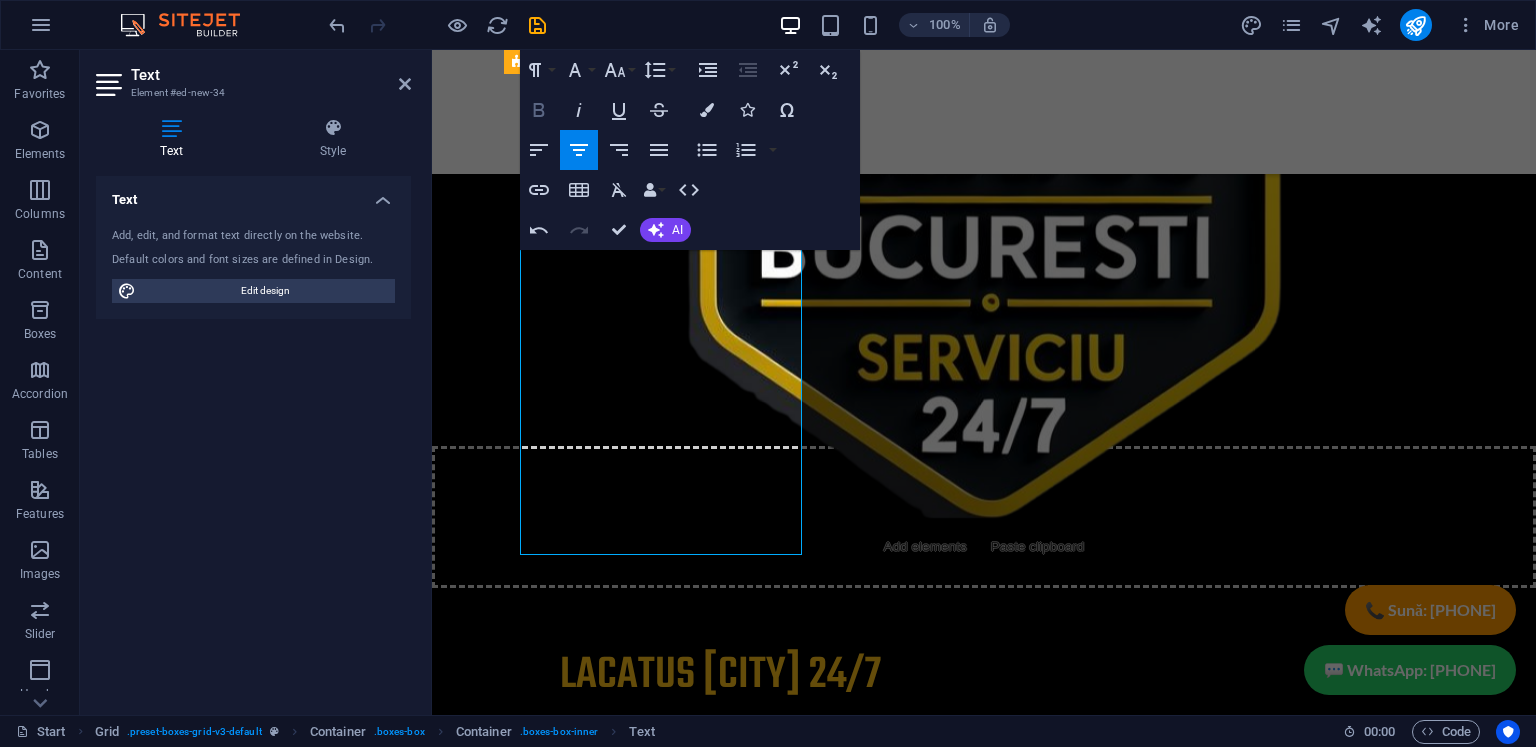 click 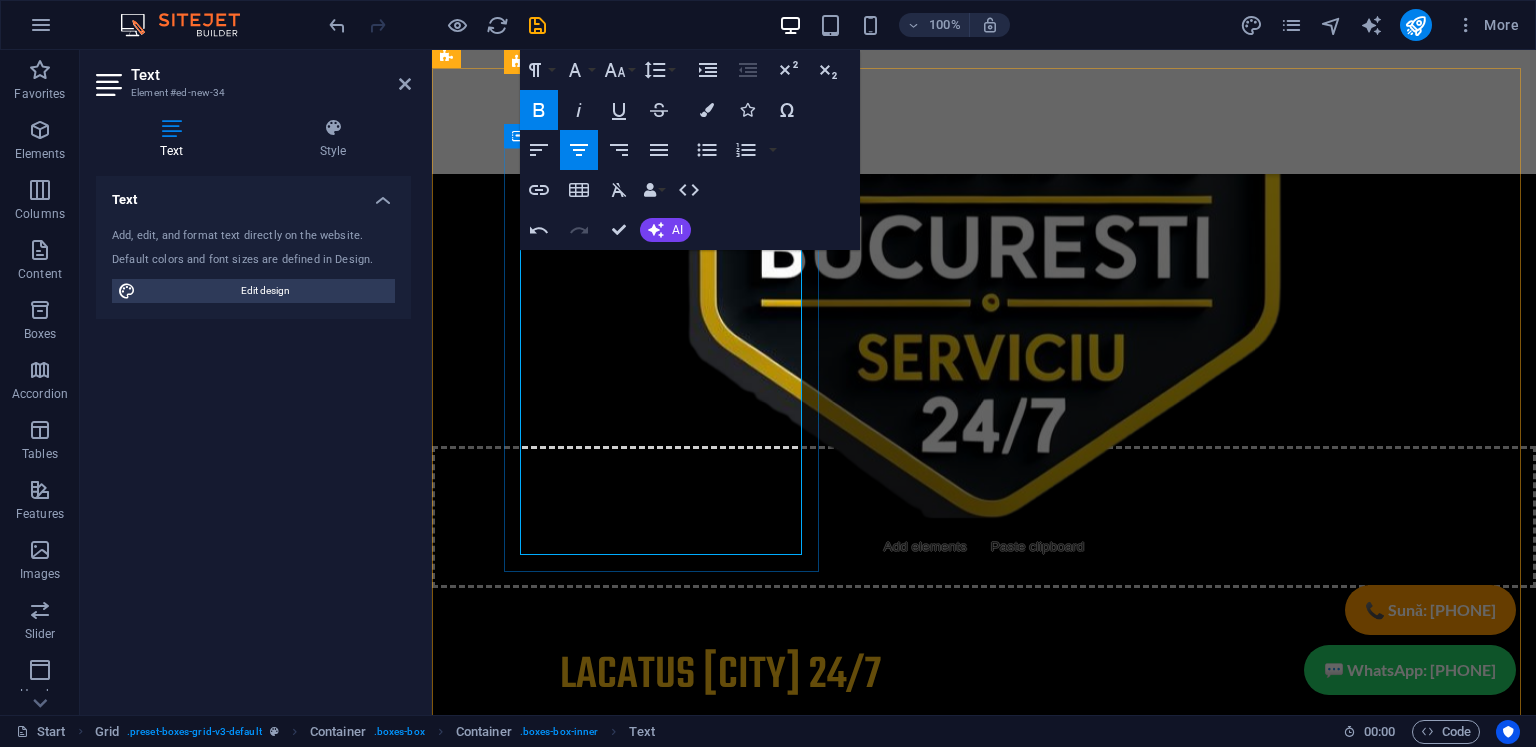 drag, startPoint x: 612, startPoint y: 338, endPoint x: 773, endPoint y: 333, distance: 161.07762 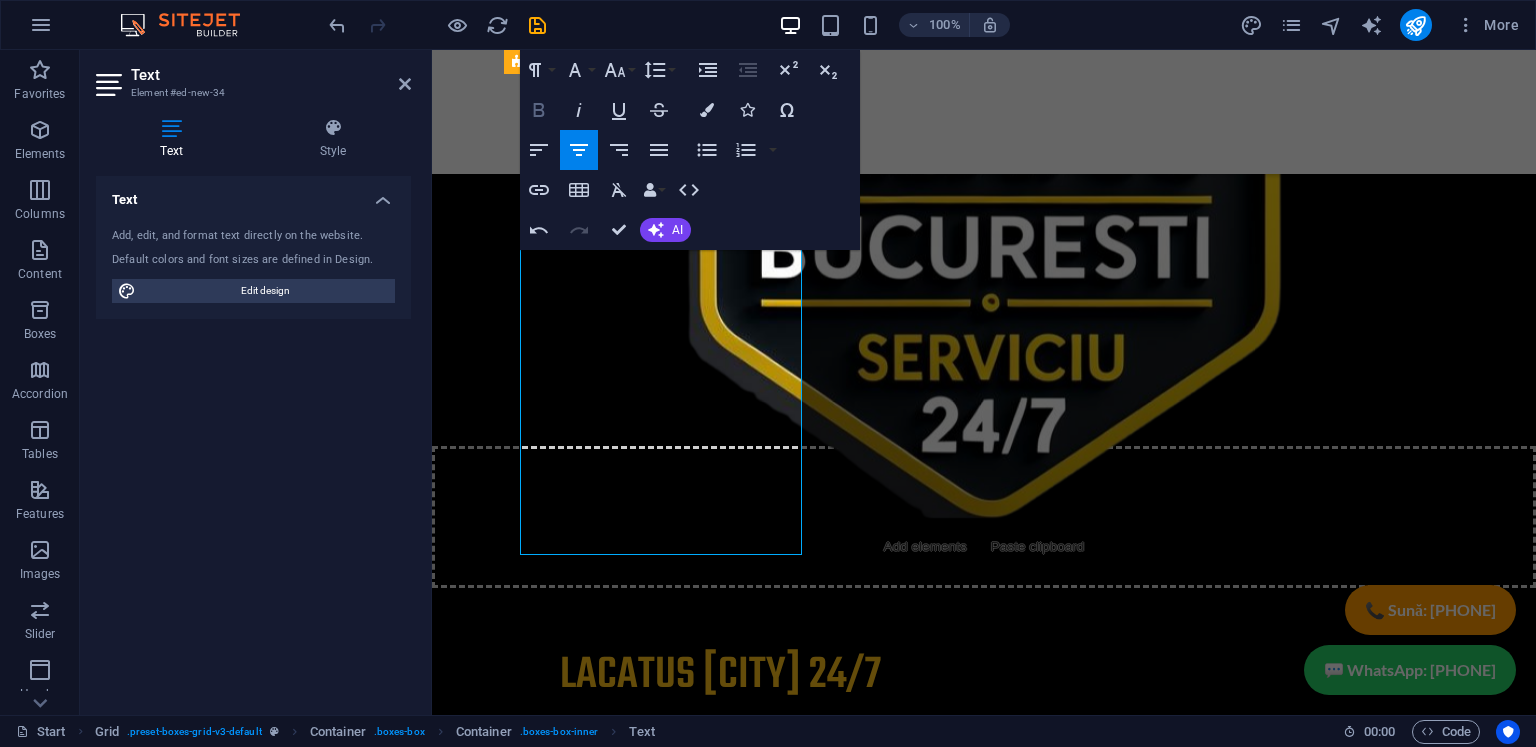 click 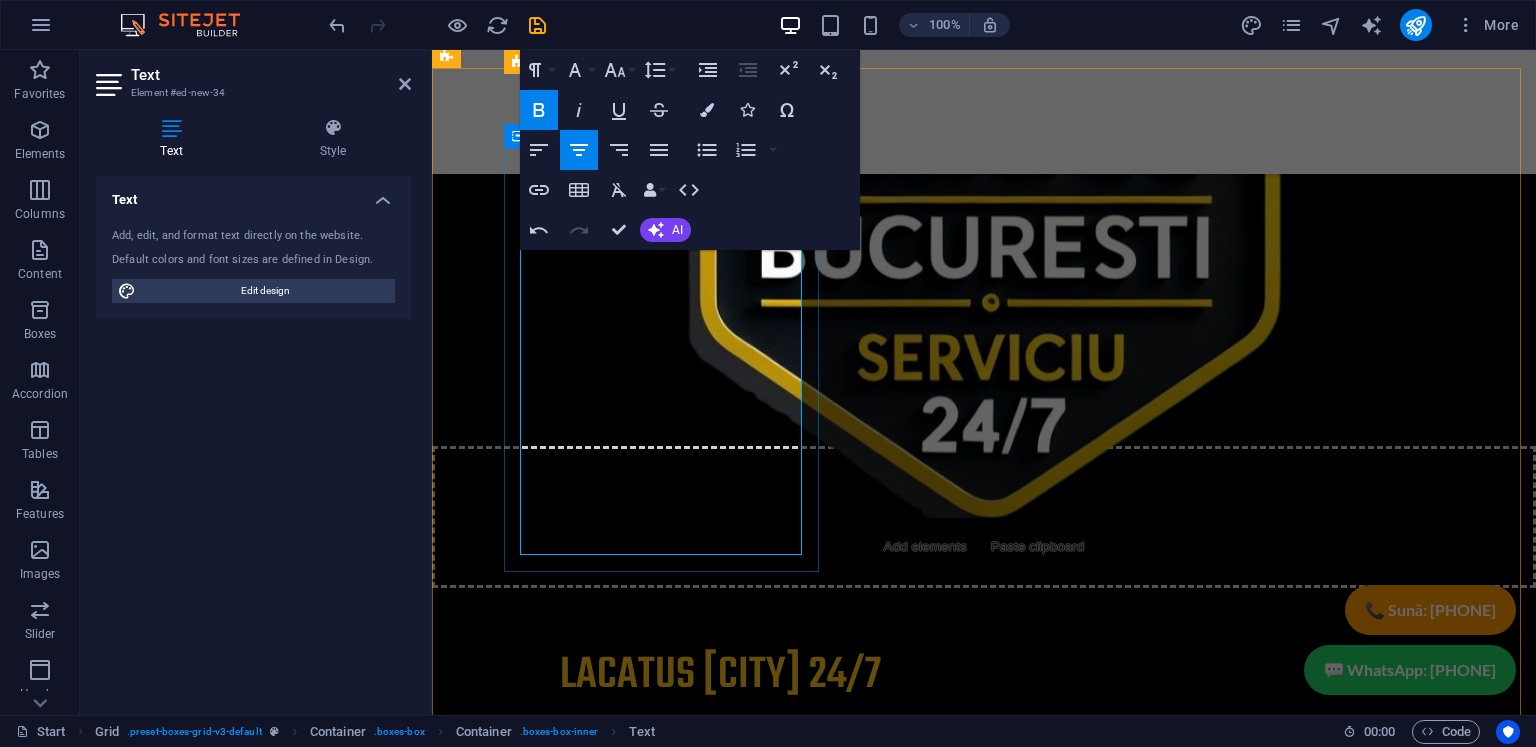 click on "Oferim o gamă variată de servicii profesioniste, inclusiv de  deblocare uși ,  reparații uși  și  lăcătușerie , toate disponibile în  sectorul 1 din București . Ne dedicăm oferirii celor mai eficiente soluții pentru a satisface nevoile clienților noștri, asigurându-ne că fiecare ușă funcționează optim și în condiții de siguranță. Indiferent de dificultatea problemei, echipa noastră de specialiști este pregătită să intervină rapid și să ofere servicii de calitate superioară." at bounding box center (669, 6007) 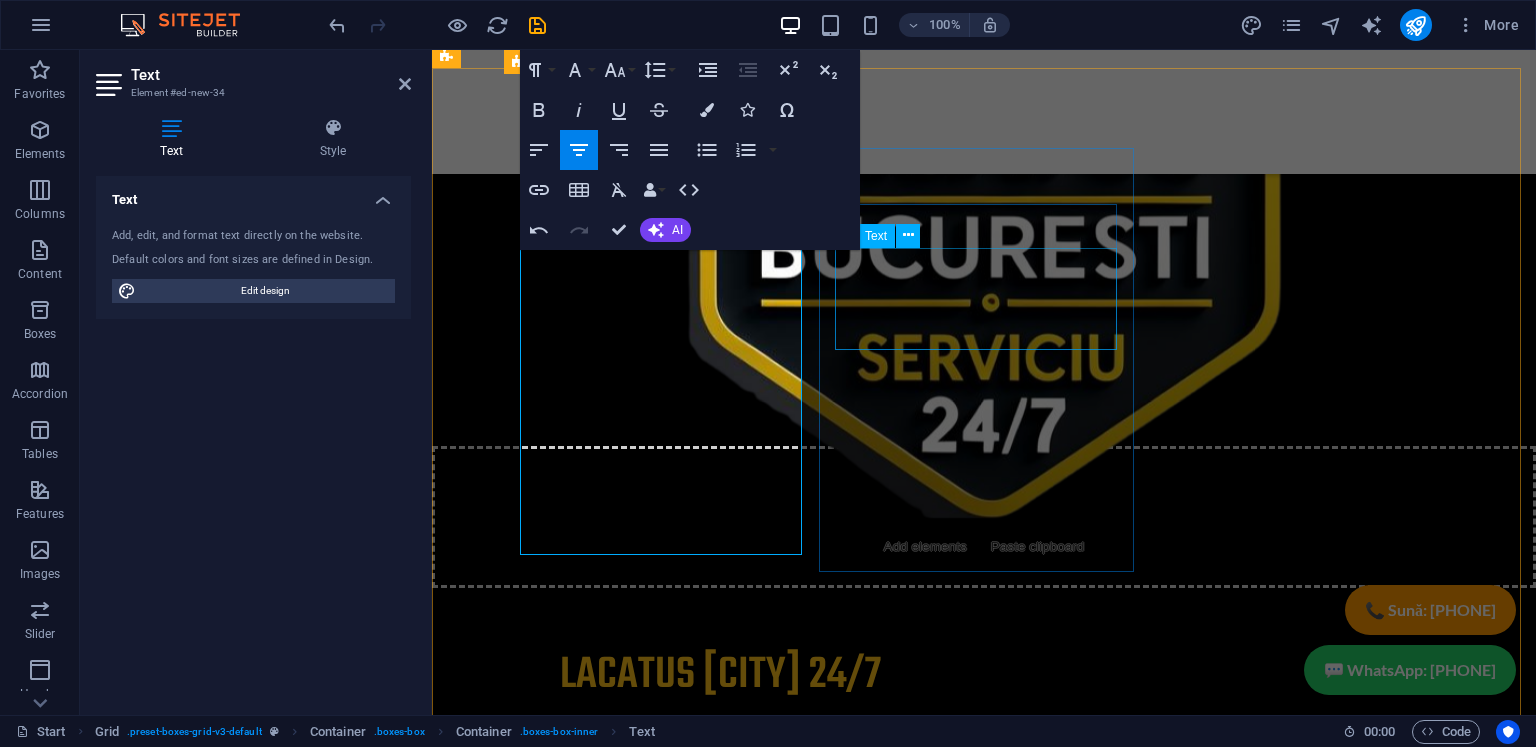 click on "Lorem ipsum dolor sit amet, consectetuer adipiscing elit. Aenean commodo ligula eget dolor. Lorem ipsum dolor sit amet, consectetuer adipiscing elit leget dolor." at bounding box center (669, 6342) 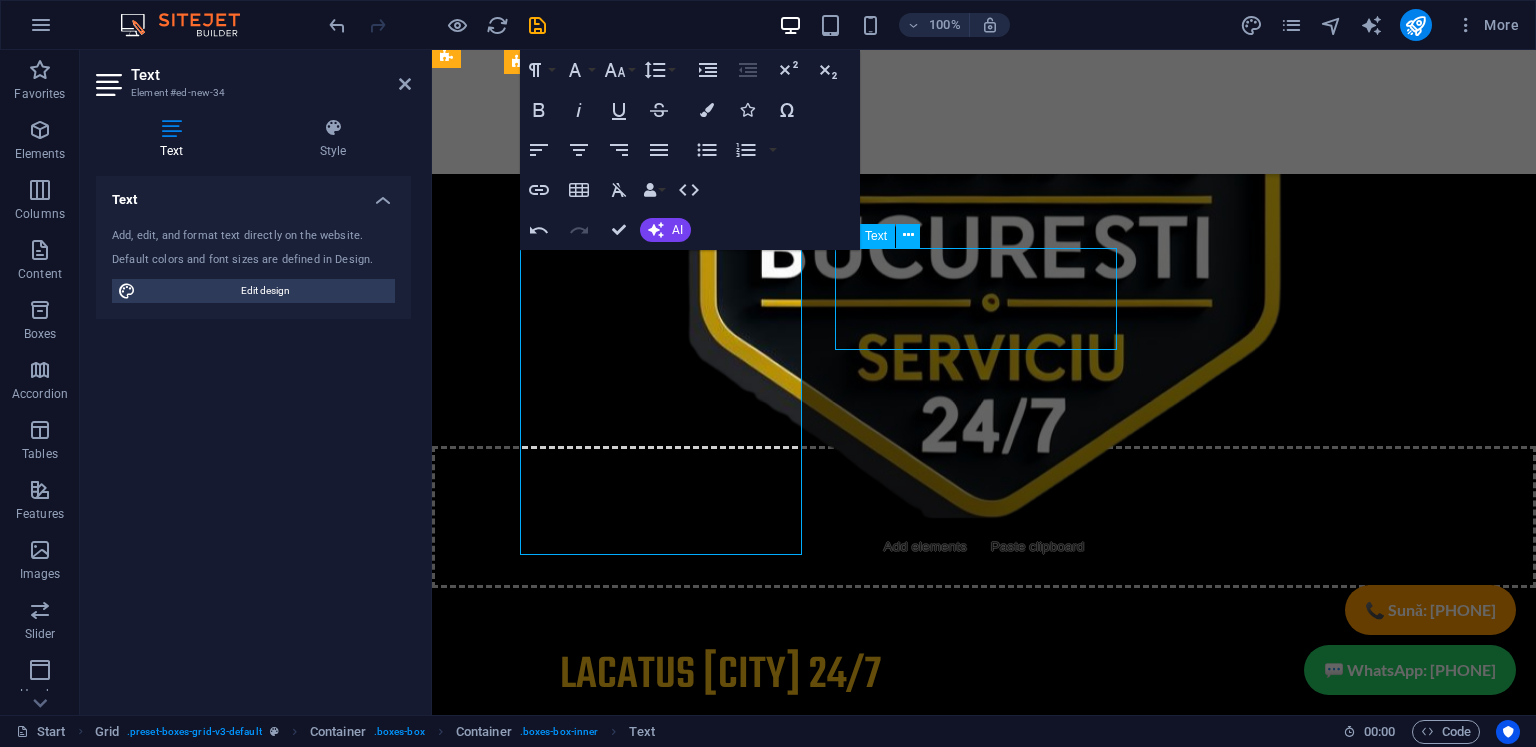 scroll, scrollTop: 6499, scrollLeft: 0, axis: vertical 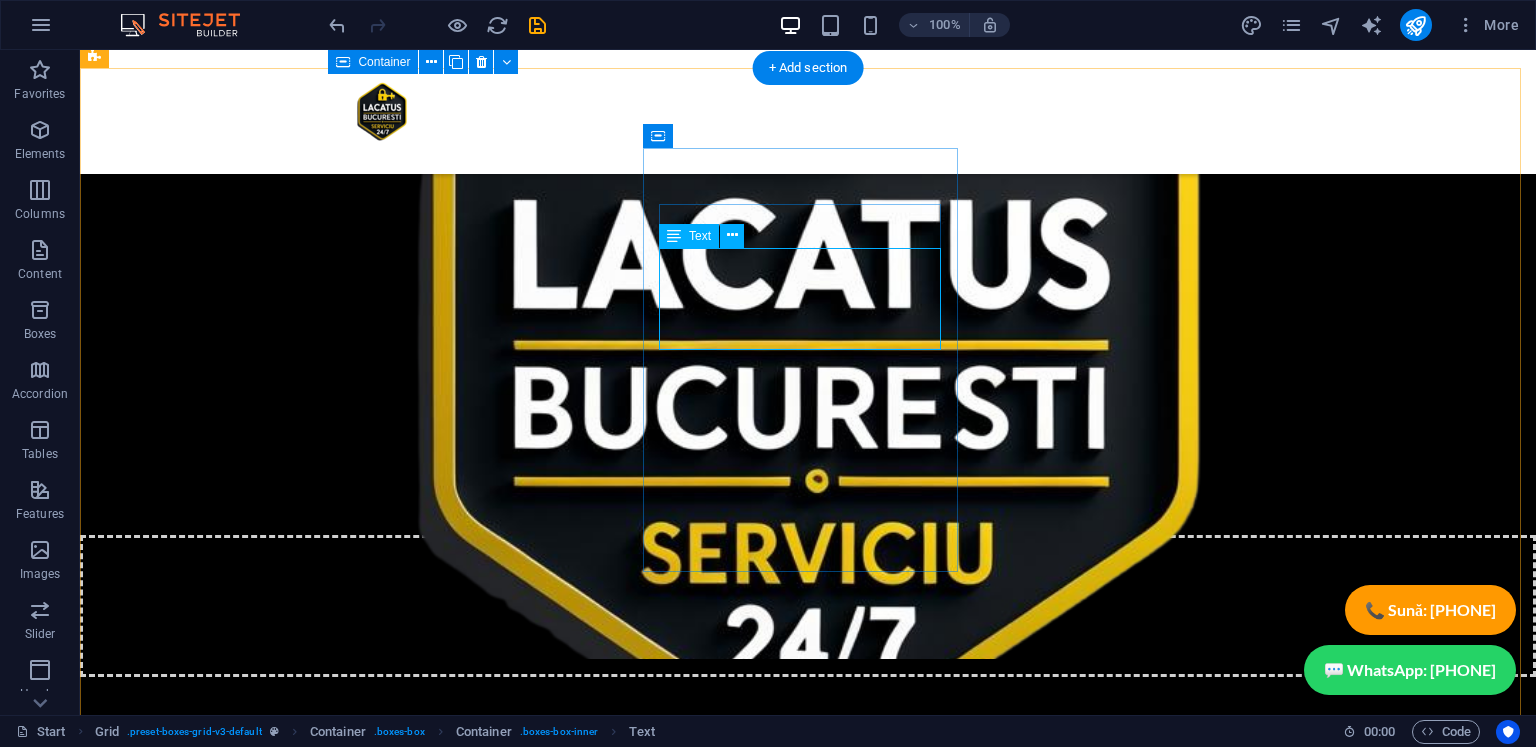 click on "Lorem ipsum dolor sit amet, consectetuer adipiscing elit. Aenean commodo ligula eget dolor. Lorem ipsum dolor sit amet, consectetuer adipiscing elit leget dolor." at bounding box center (493, 6431) 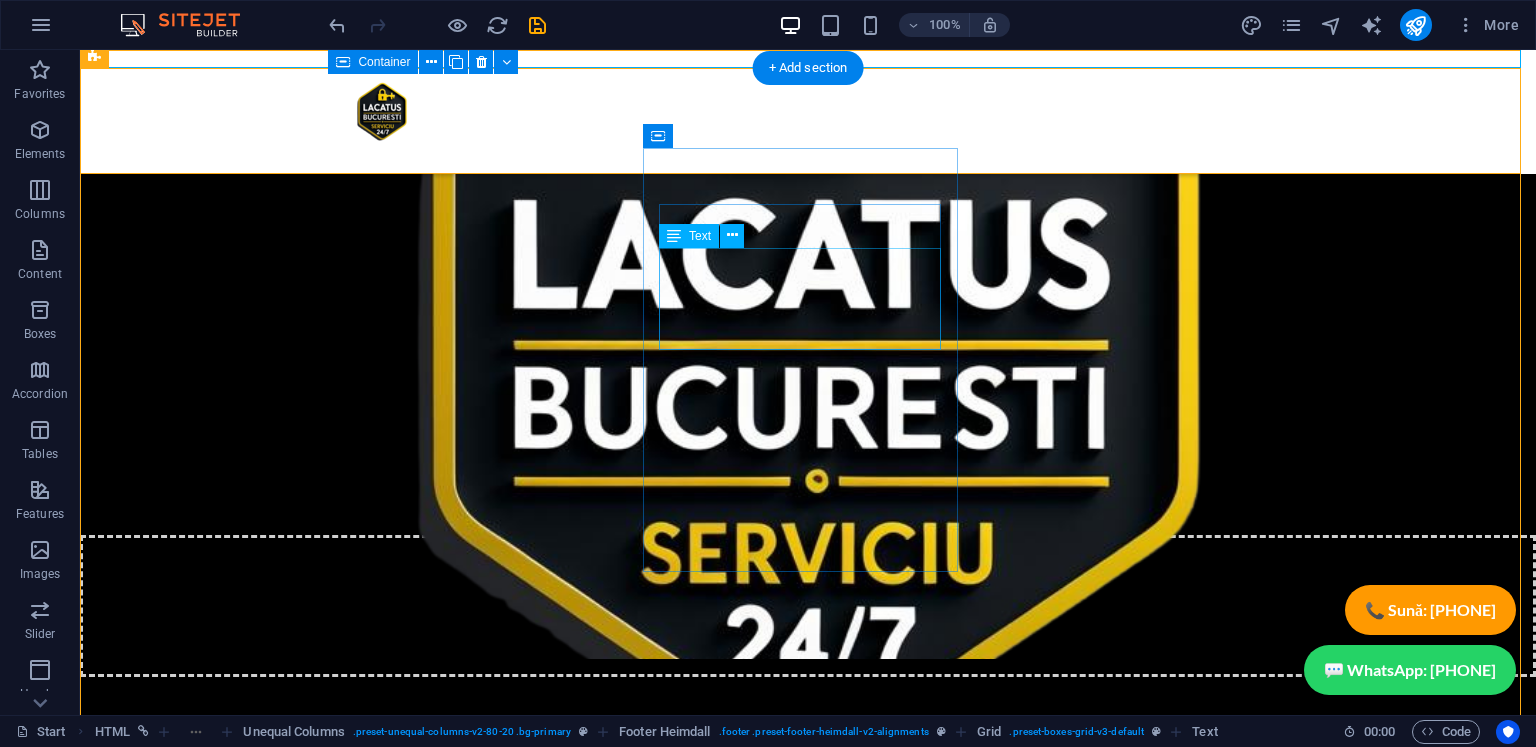 click on "Lorem ipsum dolor sit amet, consectetuer adipiscing elit. Aenean commodo ligula eget dolor. Lorem ipsum dolor sit amet, consectetuer adipiscing elit leget dolor." at bounding box center [493, 6431] 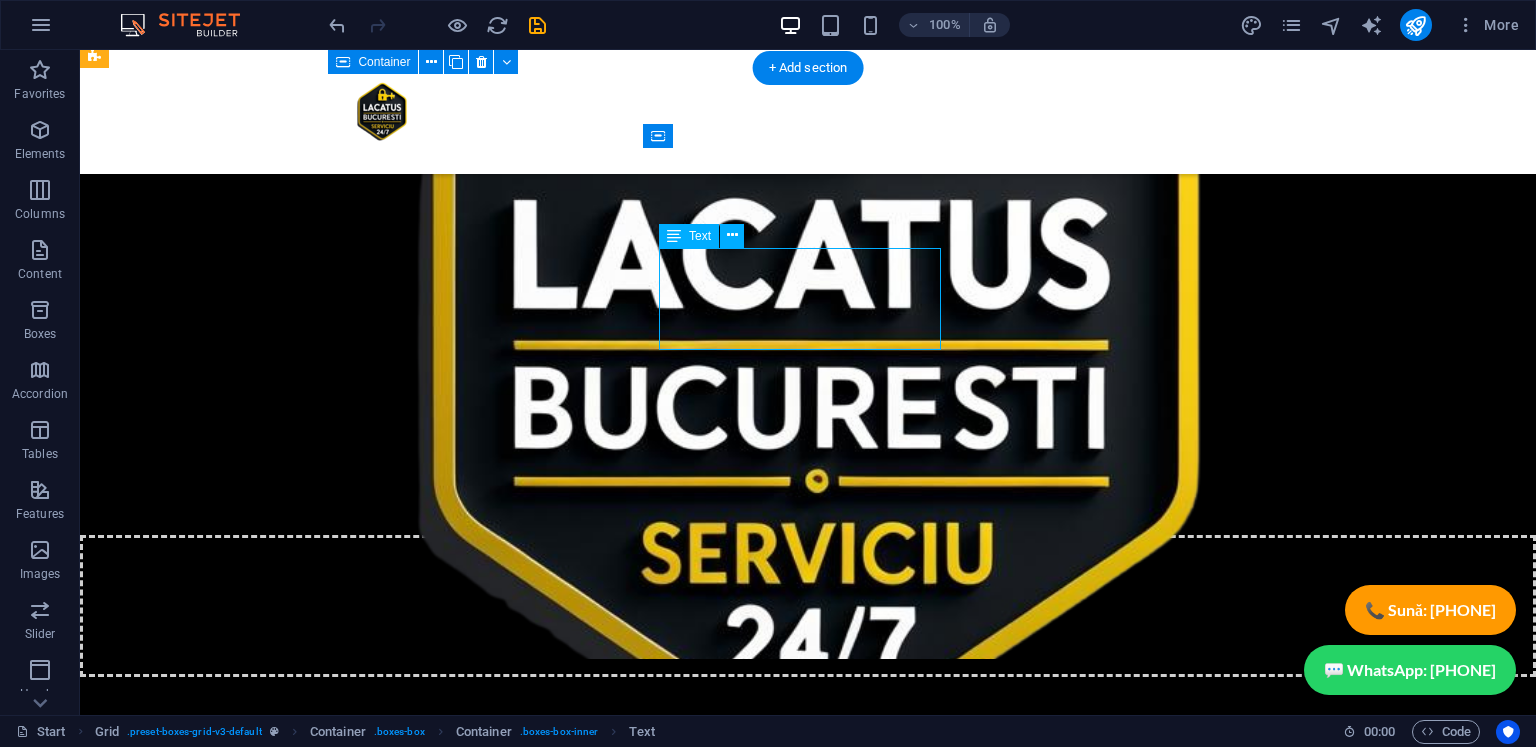 click on "Lorem ipsum dolor sit amet, consectetuer adipiscing elit. Aenean commodo ligula eget dolor. Lorem ipsum dolor sit amet, consectetuer adipiscing elit leget dolor." at bounding box center (493, 6431) 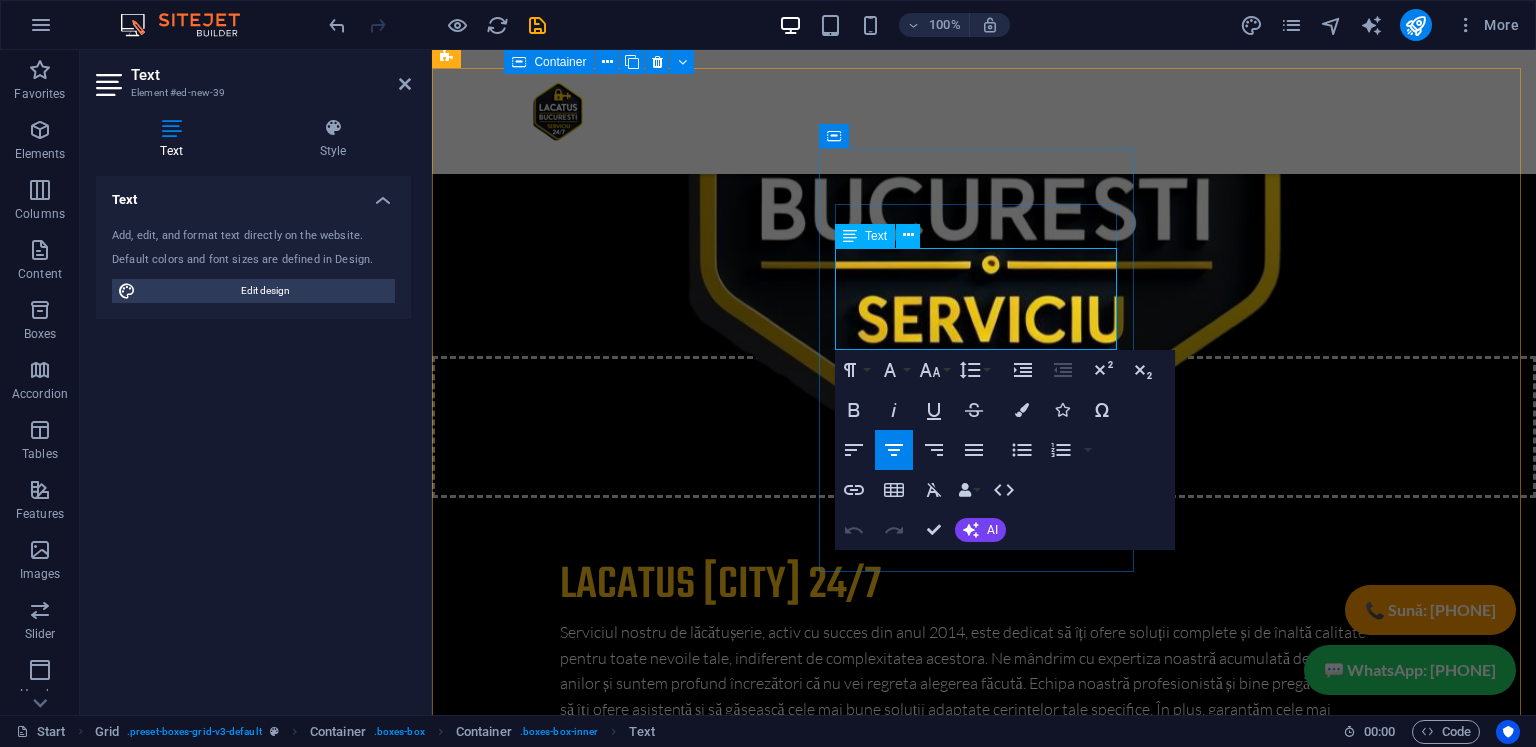 click on "Lorem ipsum dolor sit amet, consectetuer adipiscing elit. Aenean commodo ligula eget dolor. Lorem ipsum dolor sit amet, consectetuer adipiscing elit leget dolor." at bounding box center [669, 6252] 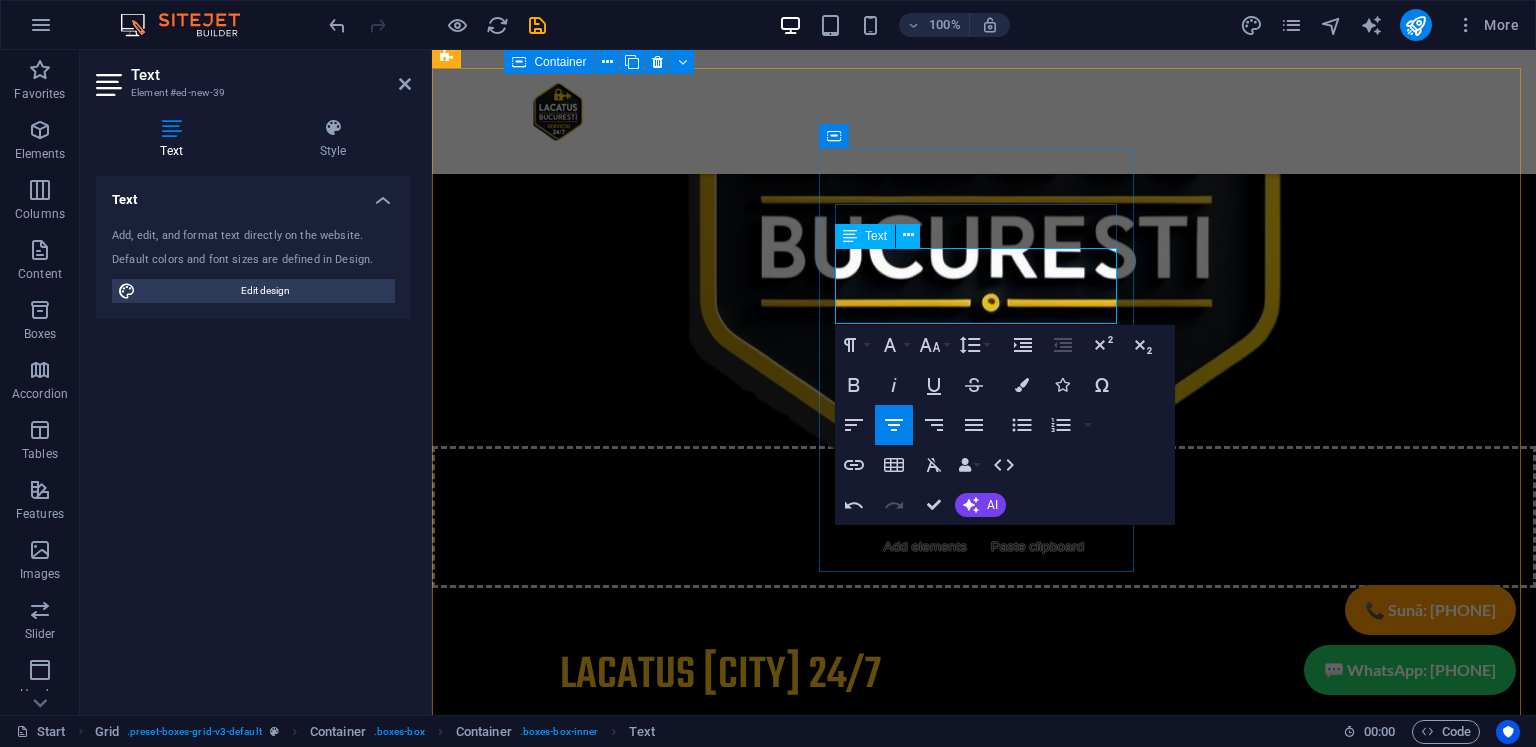 drag, startPoint x: 1089, startPoint y: 286, endPoint x: 1078, endPoint y: 287, distance: 11.045361 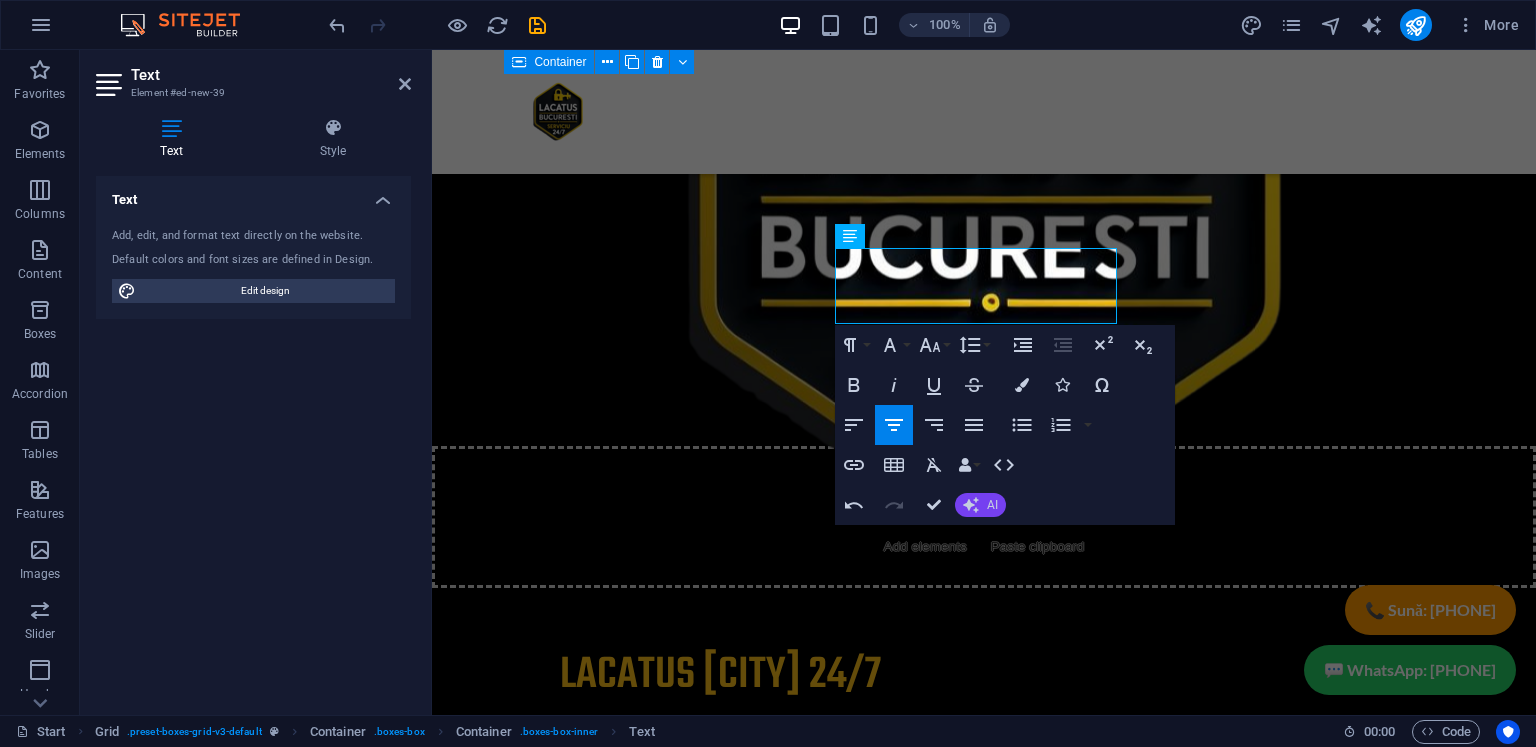 click on "AI" at bounding box center (992, 505) 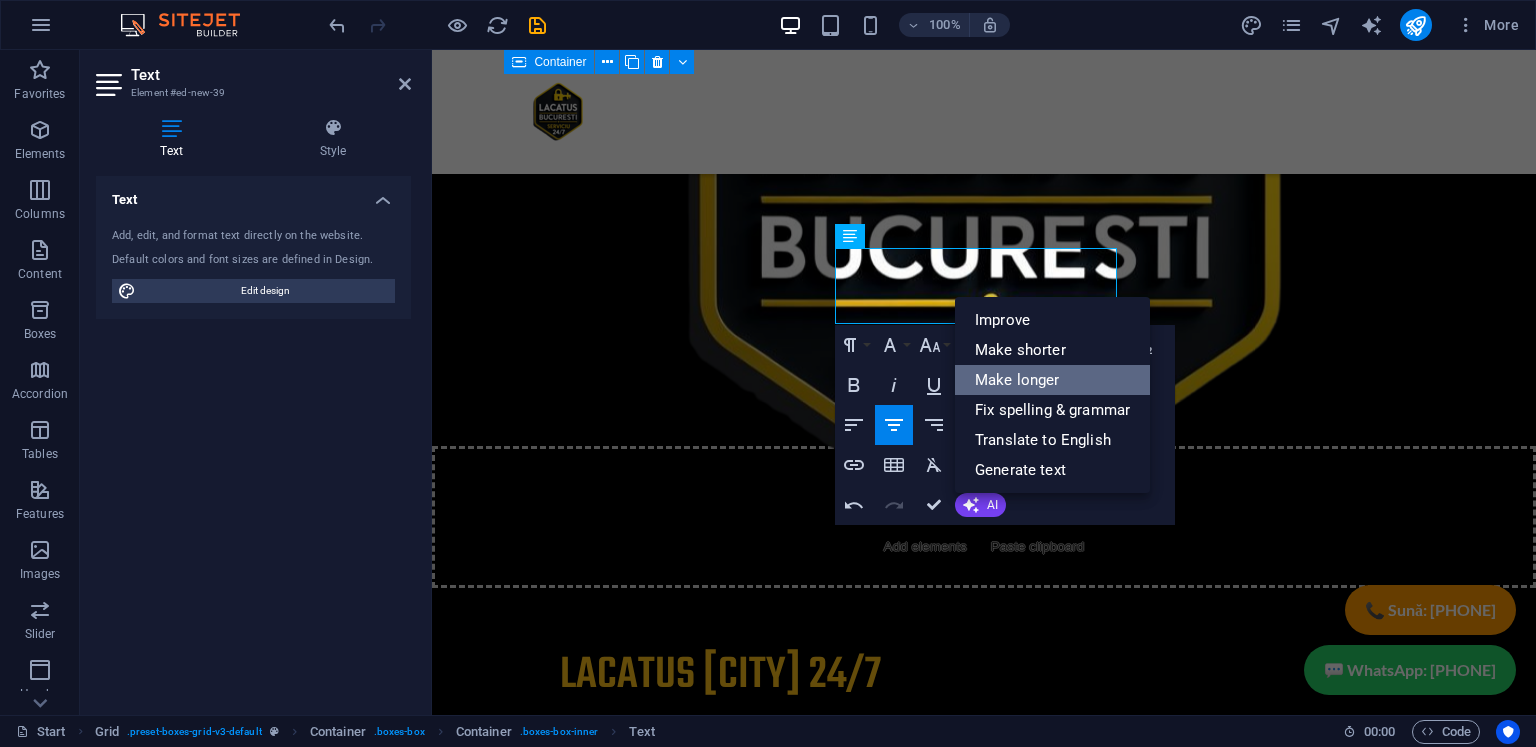 click on "Make longer" at bounding box center [1052, 380] 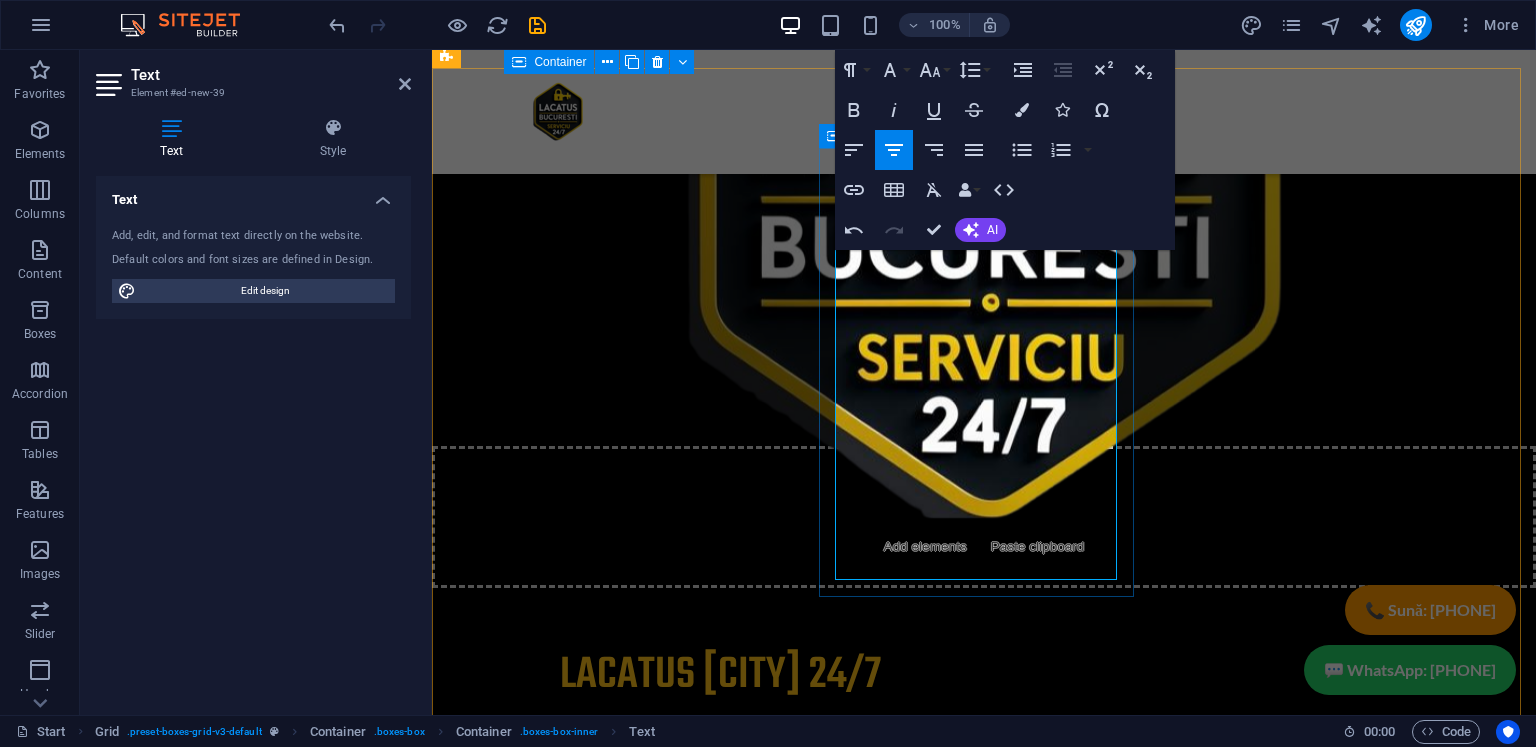 drag, startPoint x: 1032, startPoint y: 261, endPoint x: 884, endPoint y: 293, distance: 151.41995 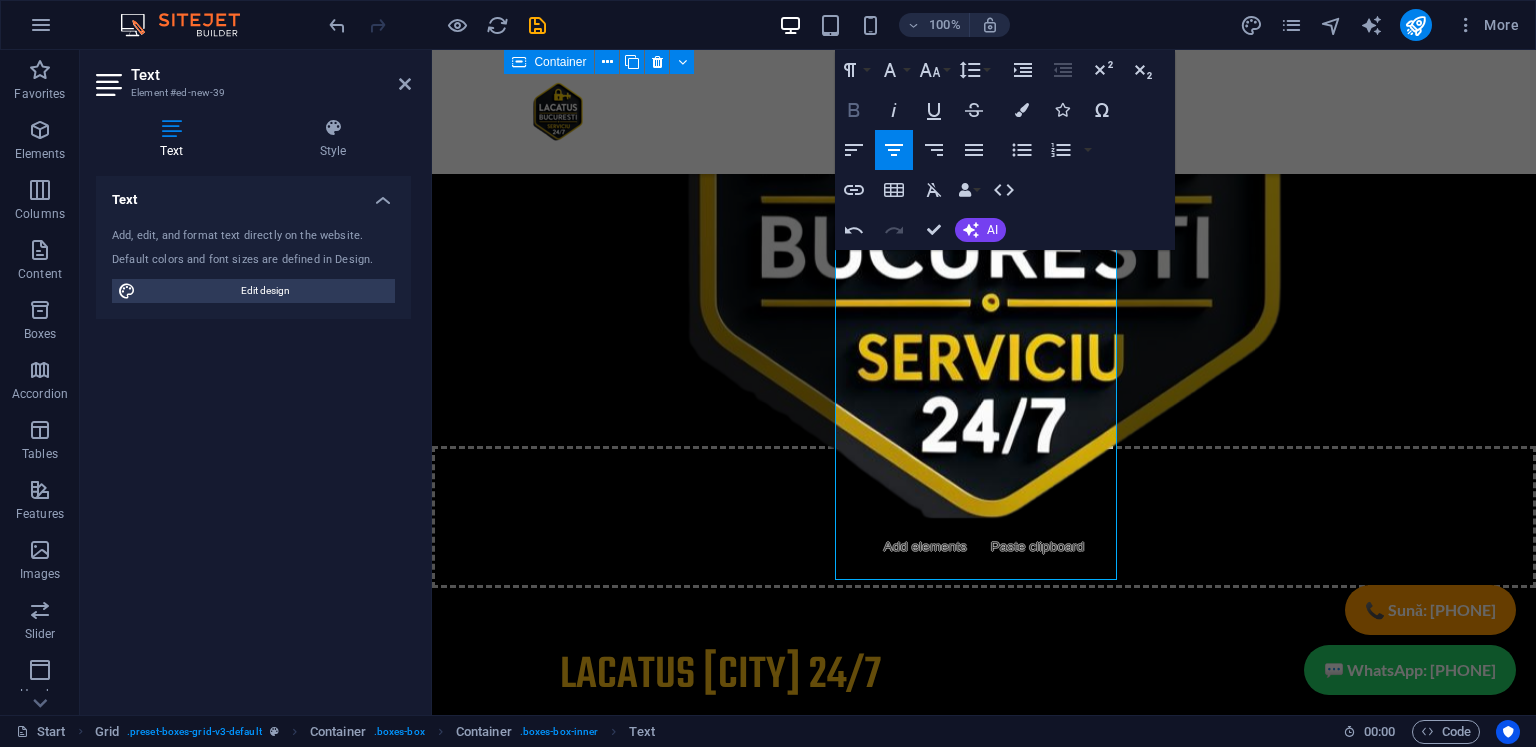 click 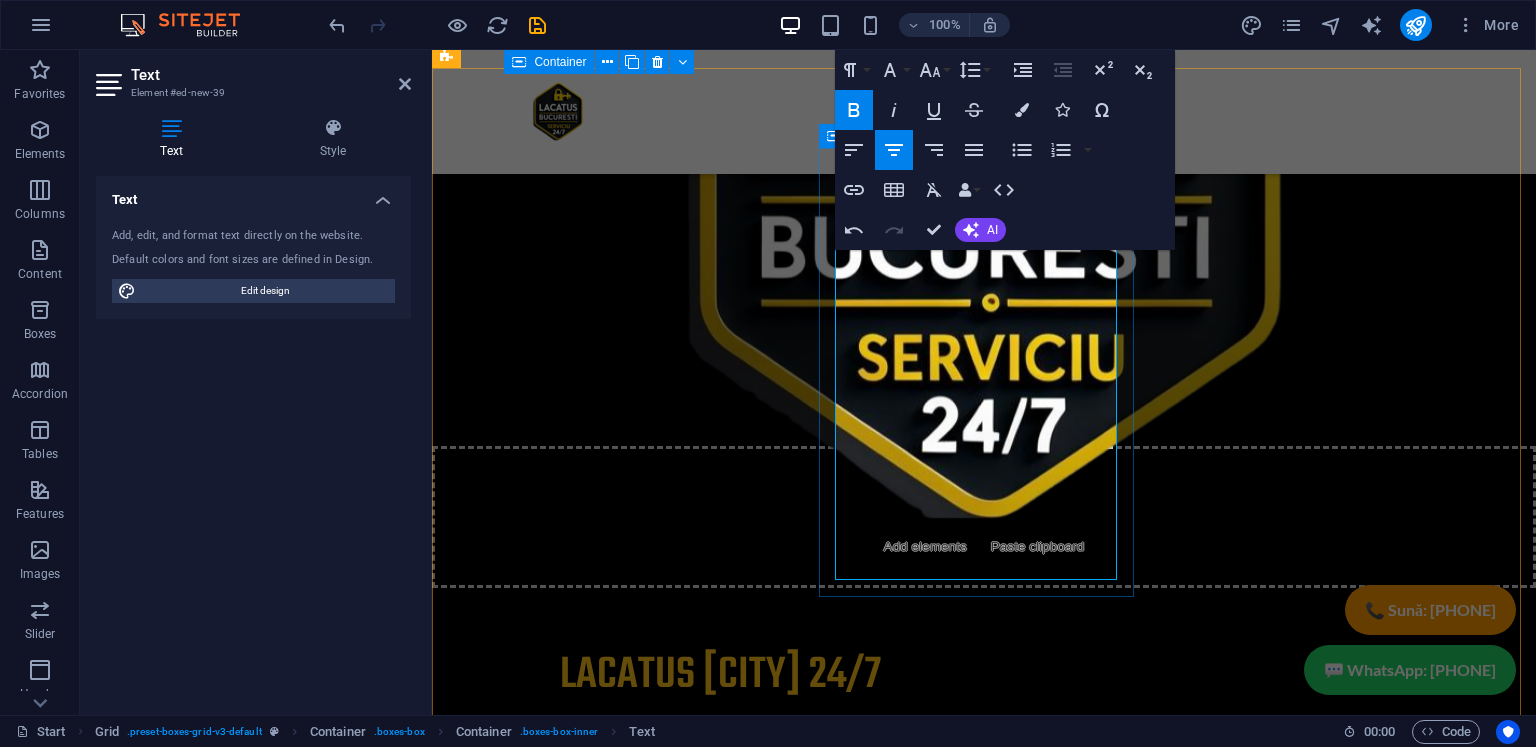 drag, startPoint x: 1015, startPoint y: 313, endPoint x: 957, endPoint y: 345, distance: 66.24198 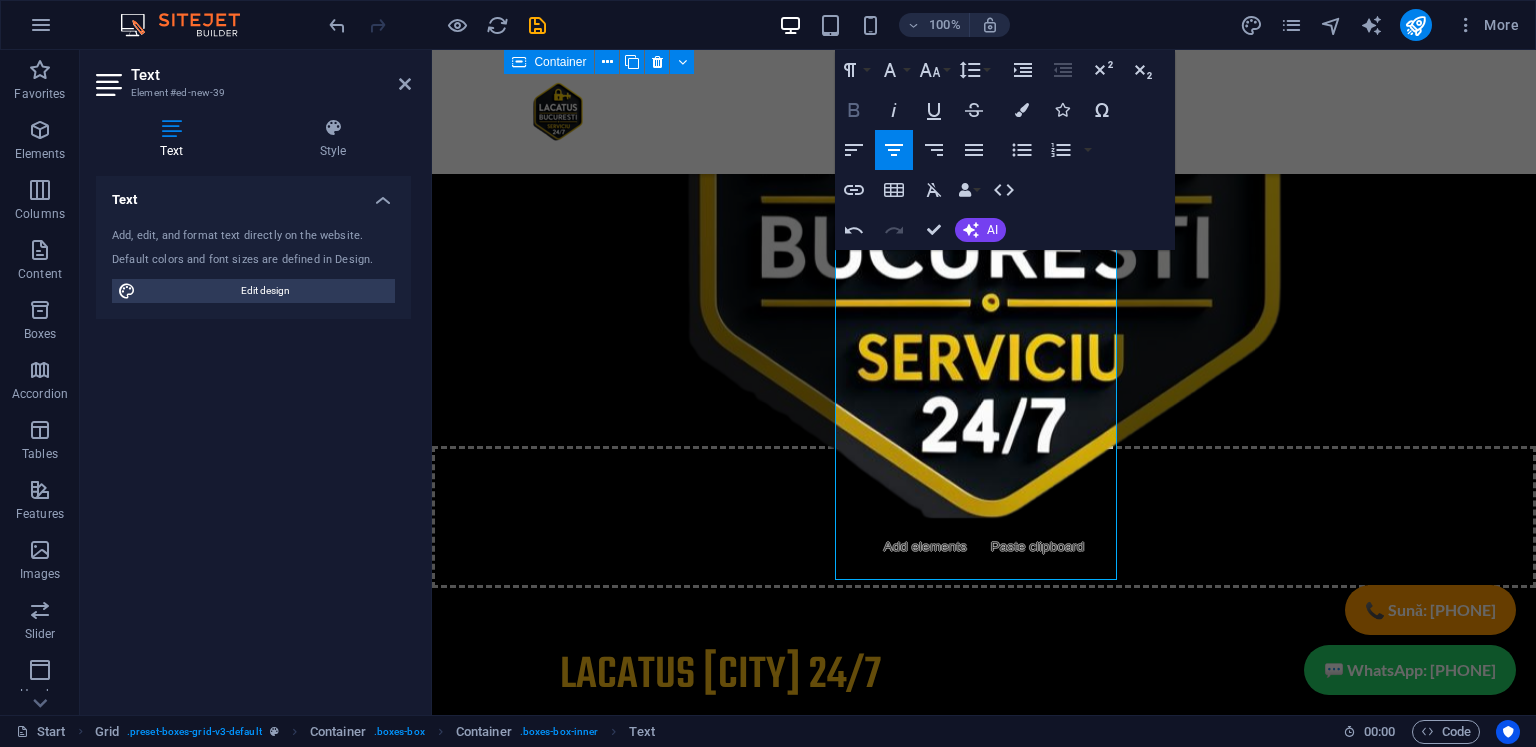 click 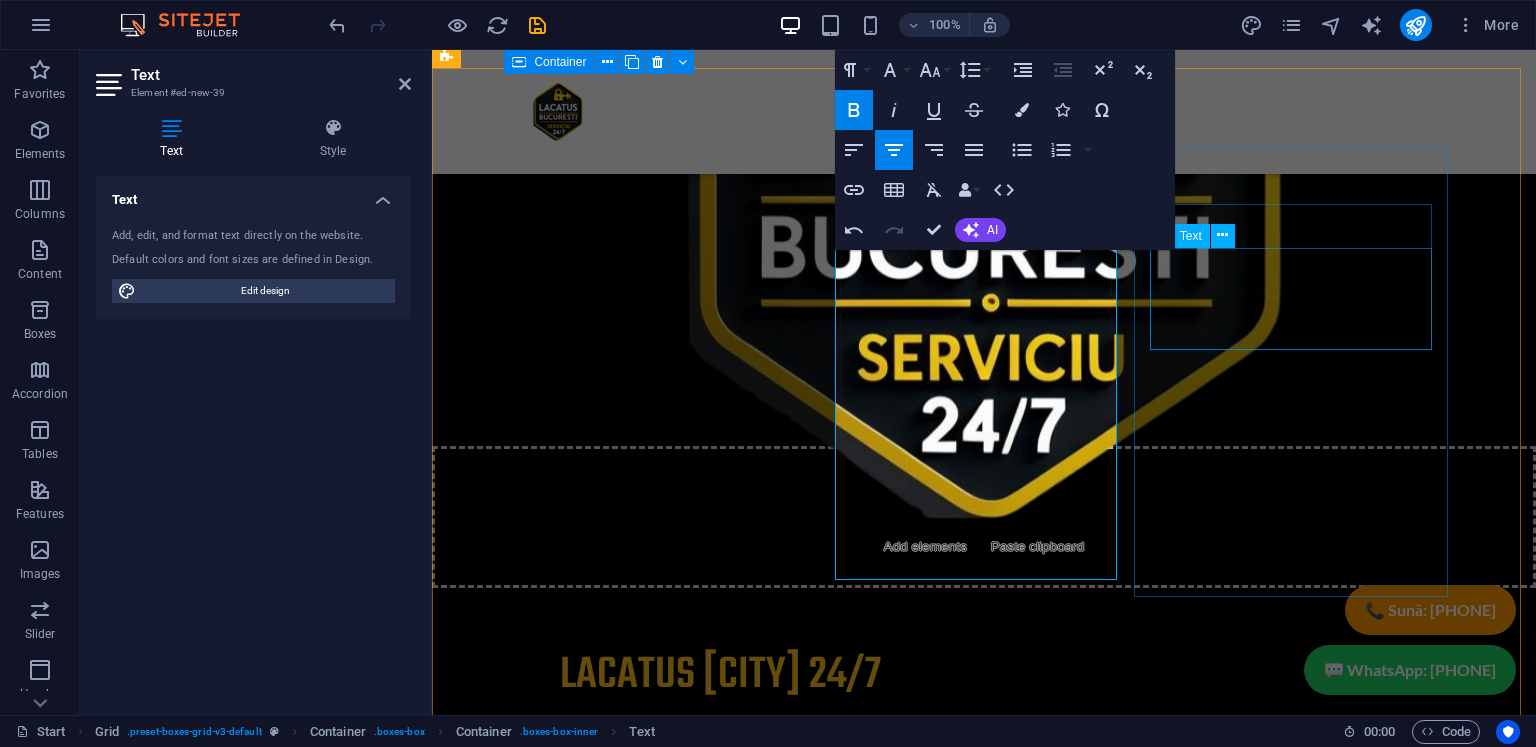 click on "Lorem ipsum dolor sit amet, consectetuer adipiscing elit. Aenean commodo ligula eget dolor. Lorem ipsum dolor sit amet, consectetuer adipiscing elit leget dolor." at bounding box center [669, 6795] 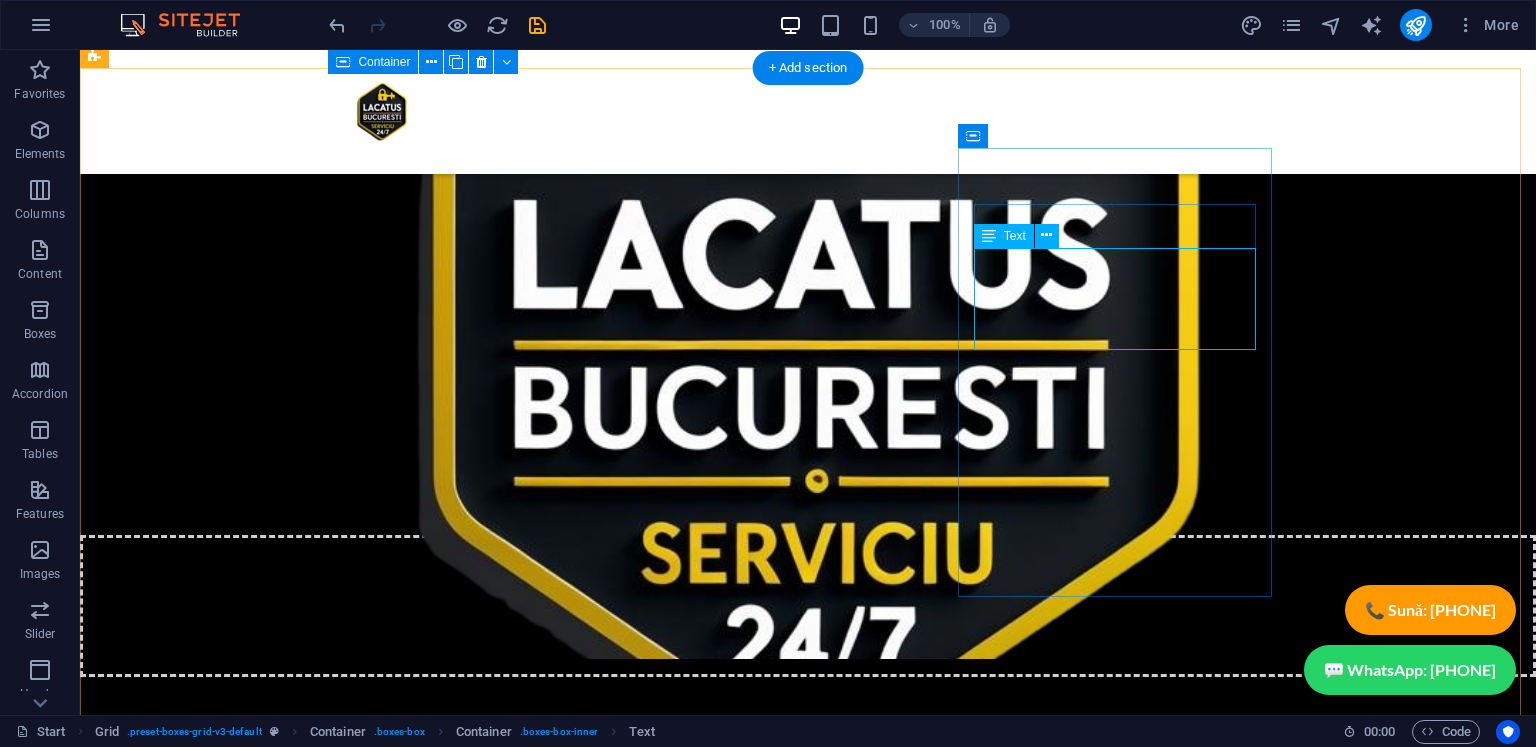 click on "Lorem ipsum dolor sit amet, consectetuer adipiscing elit. Aenean commodo ligula eget dolor. Lorem ipsum dolor sit amet, consectetuer adipiscing elit leget dolor." at bounding box center (493, 6884) 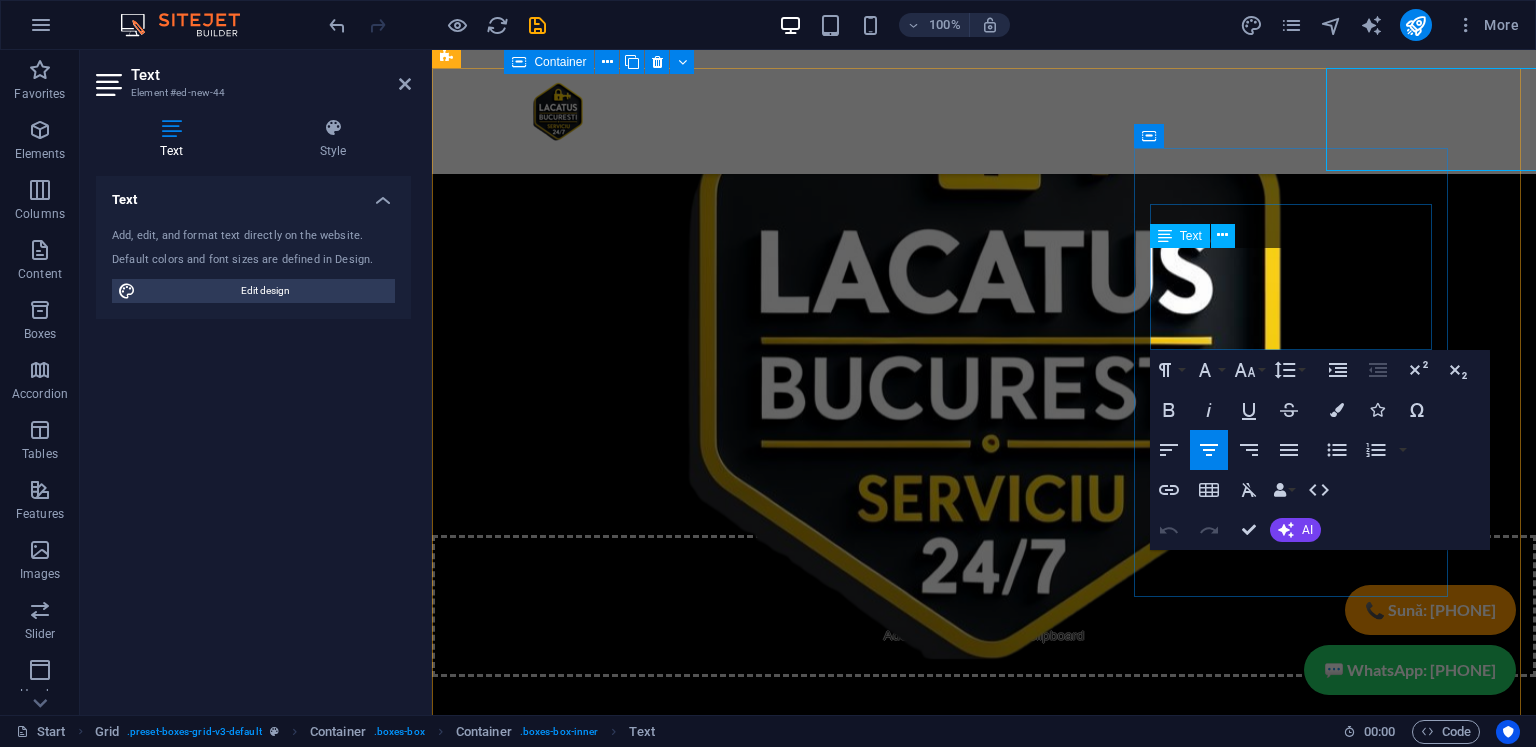 scroll, scrollTop: 6678, scrollLeft: 0, axis: vertical 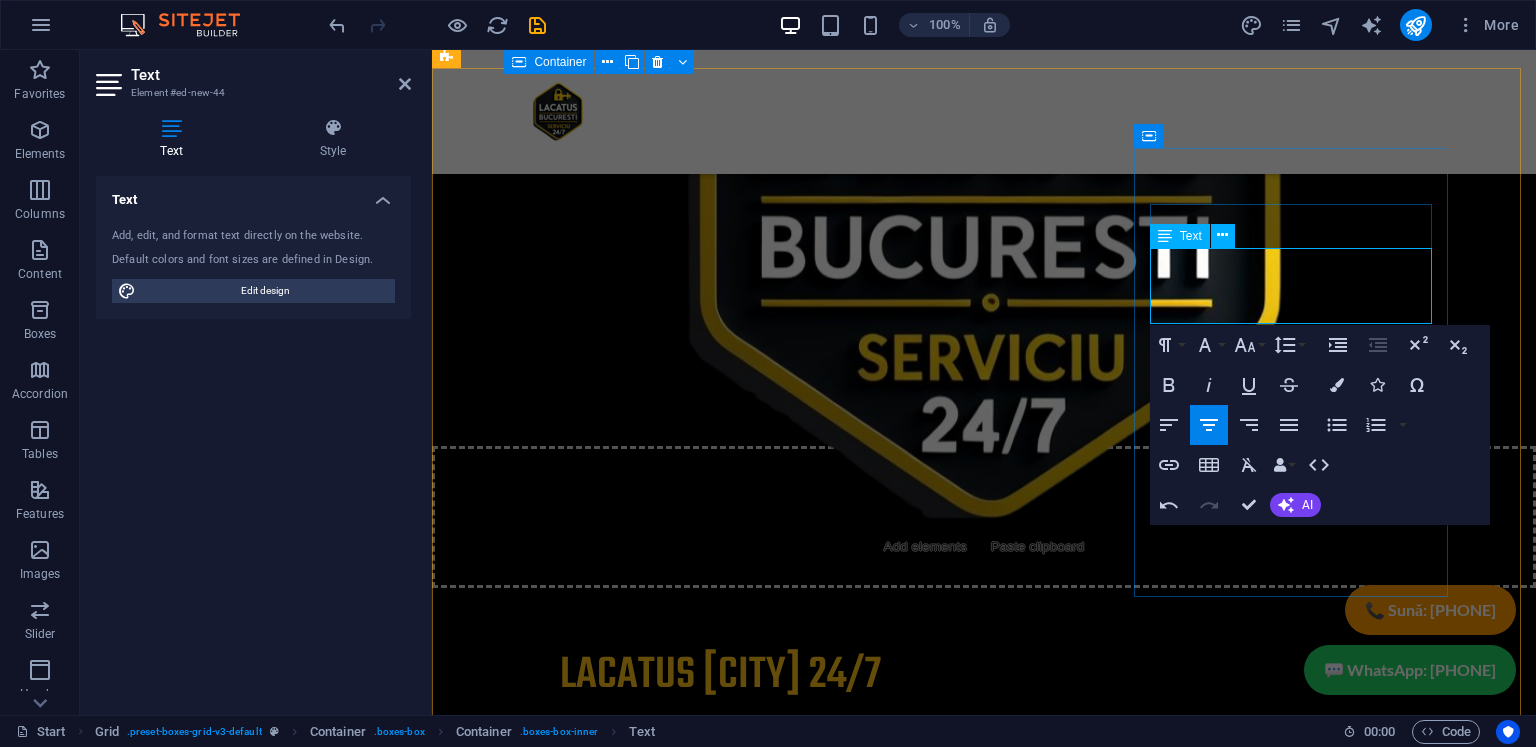 type 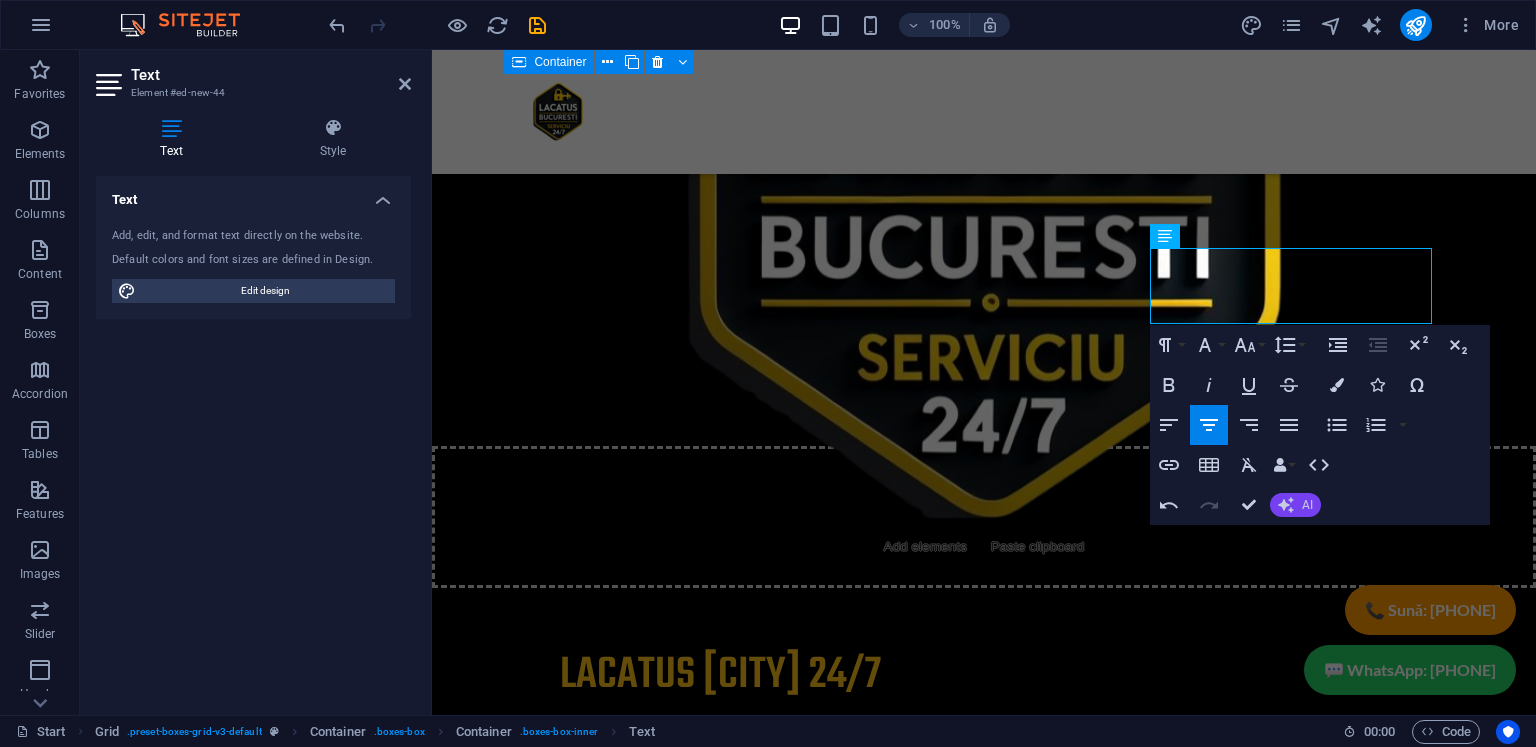 click on "AI" at bounding box center [1295, 505] 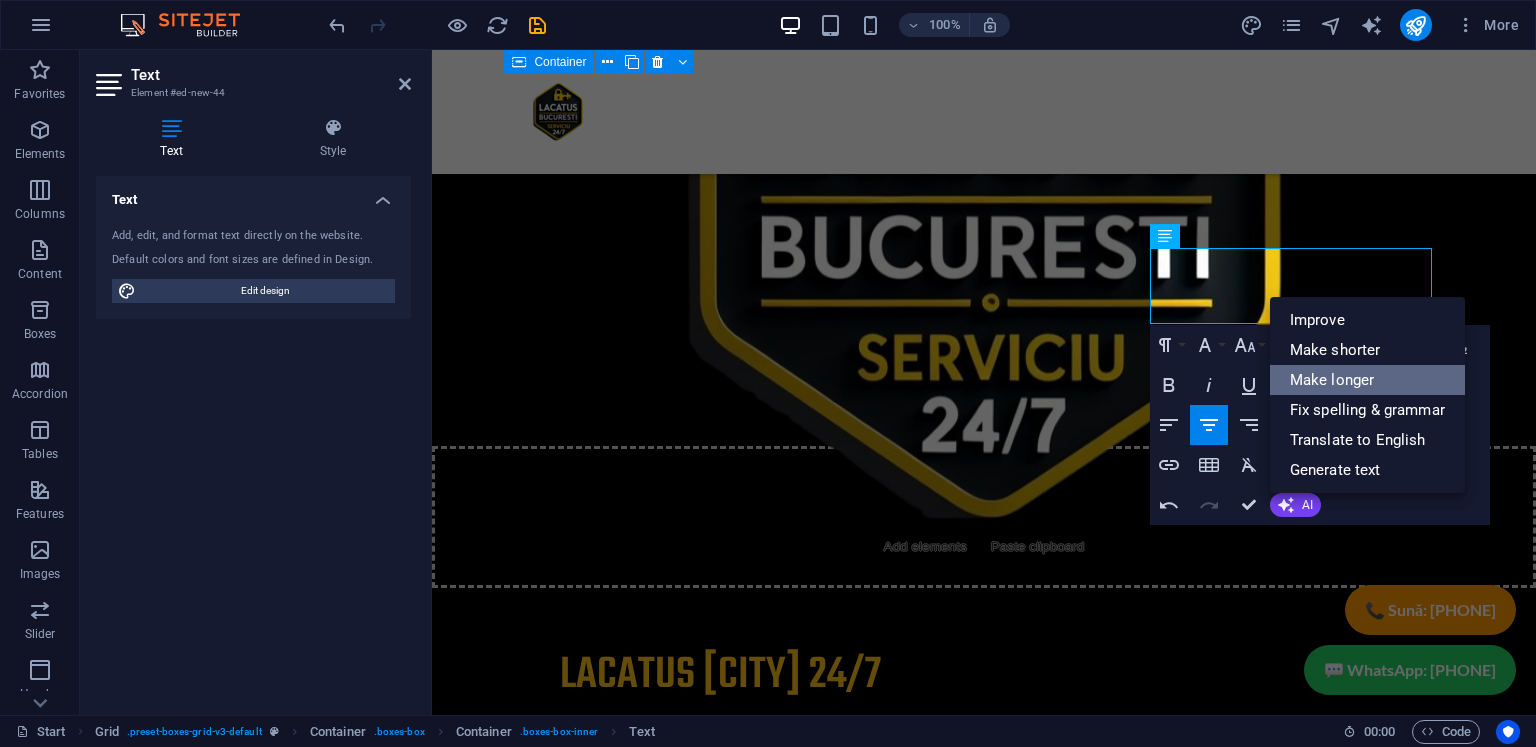 click on "Make longer" at bounding box center (1367, 380) 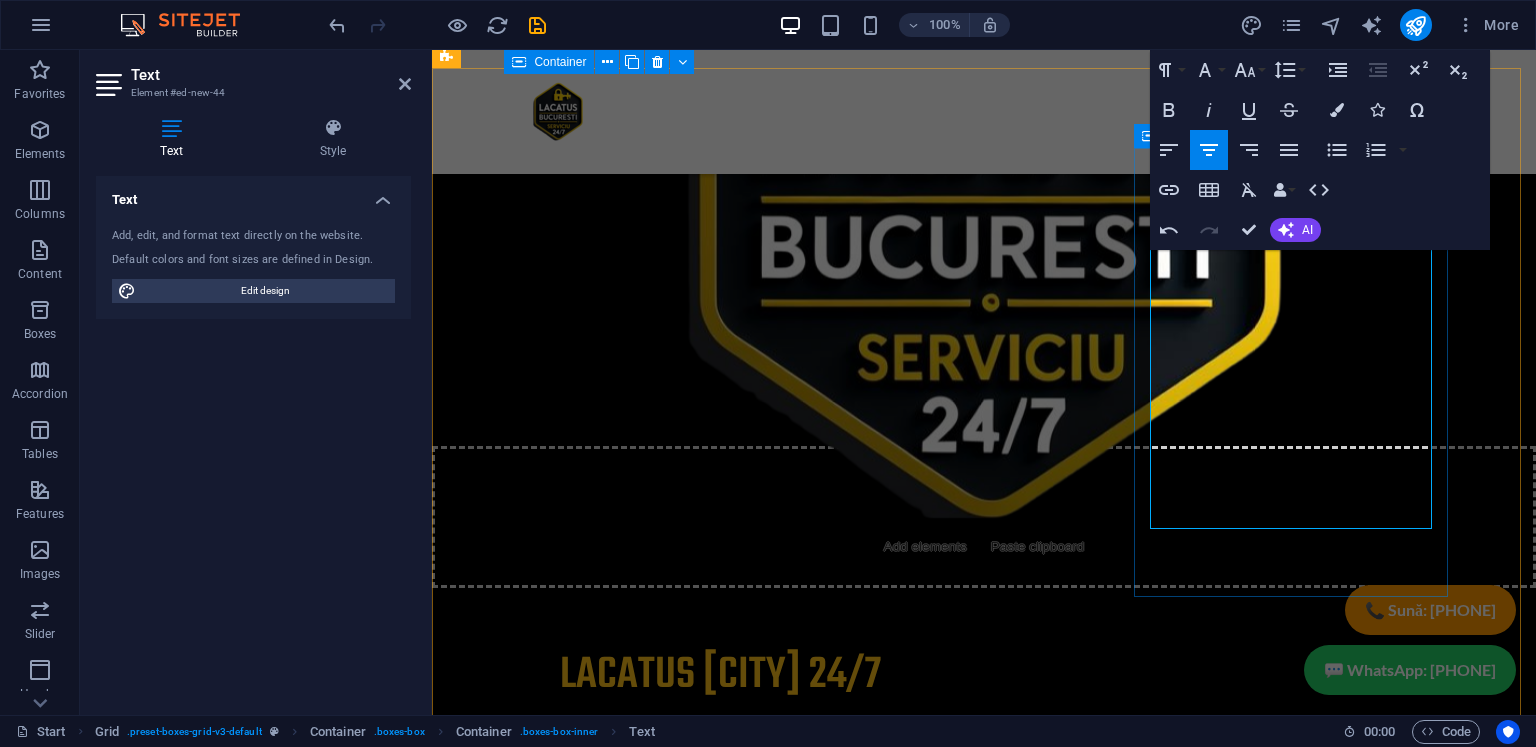 drag, startPoint x: 1362, startPoint y: 261, endPoint x: 1212, endPoint y: 285, distance: 151.90787 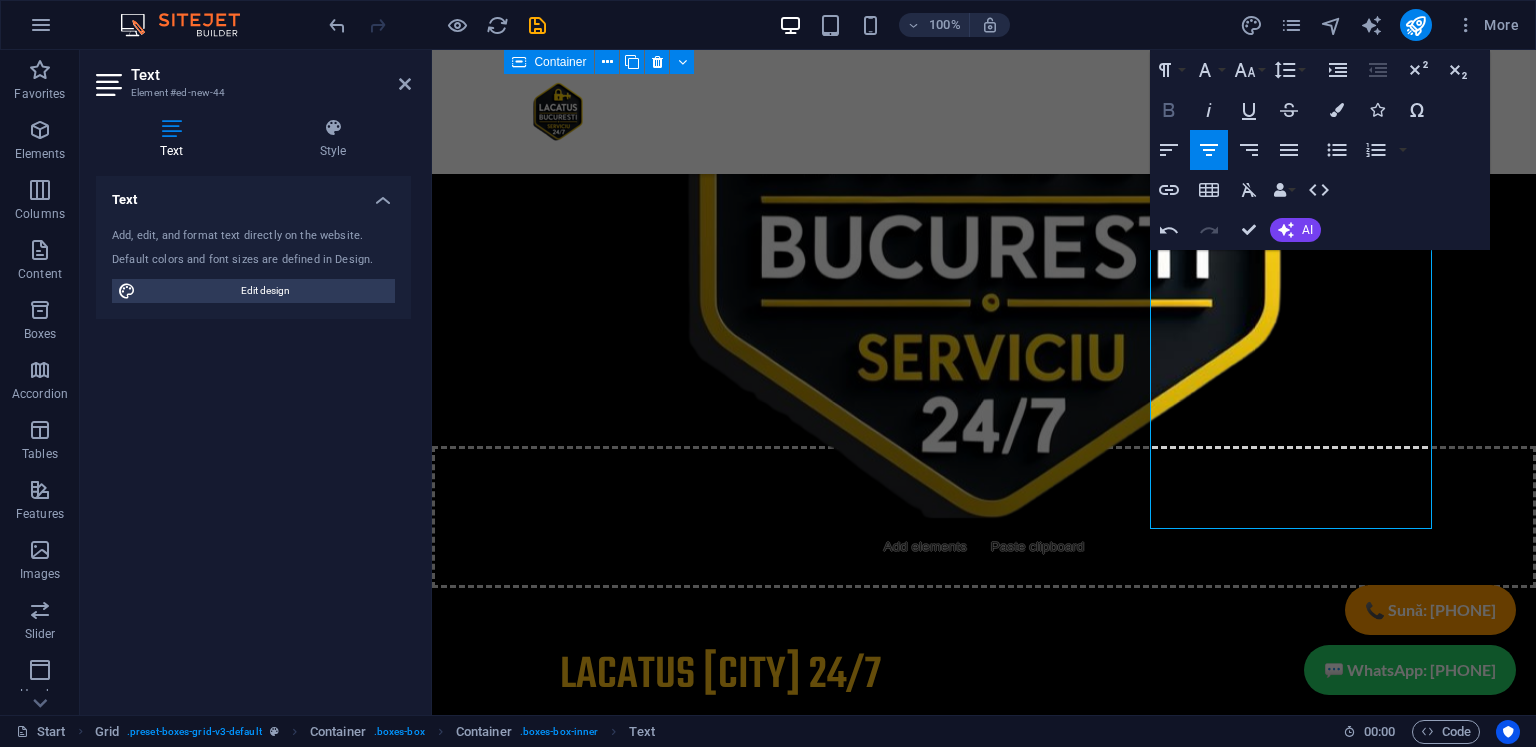 click 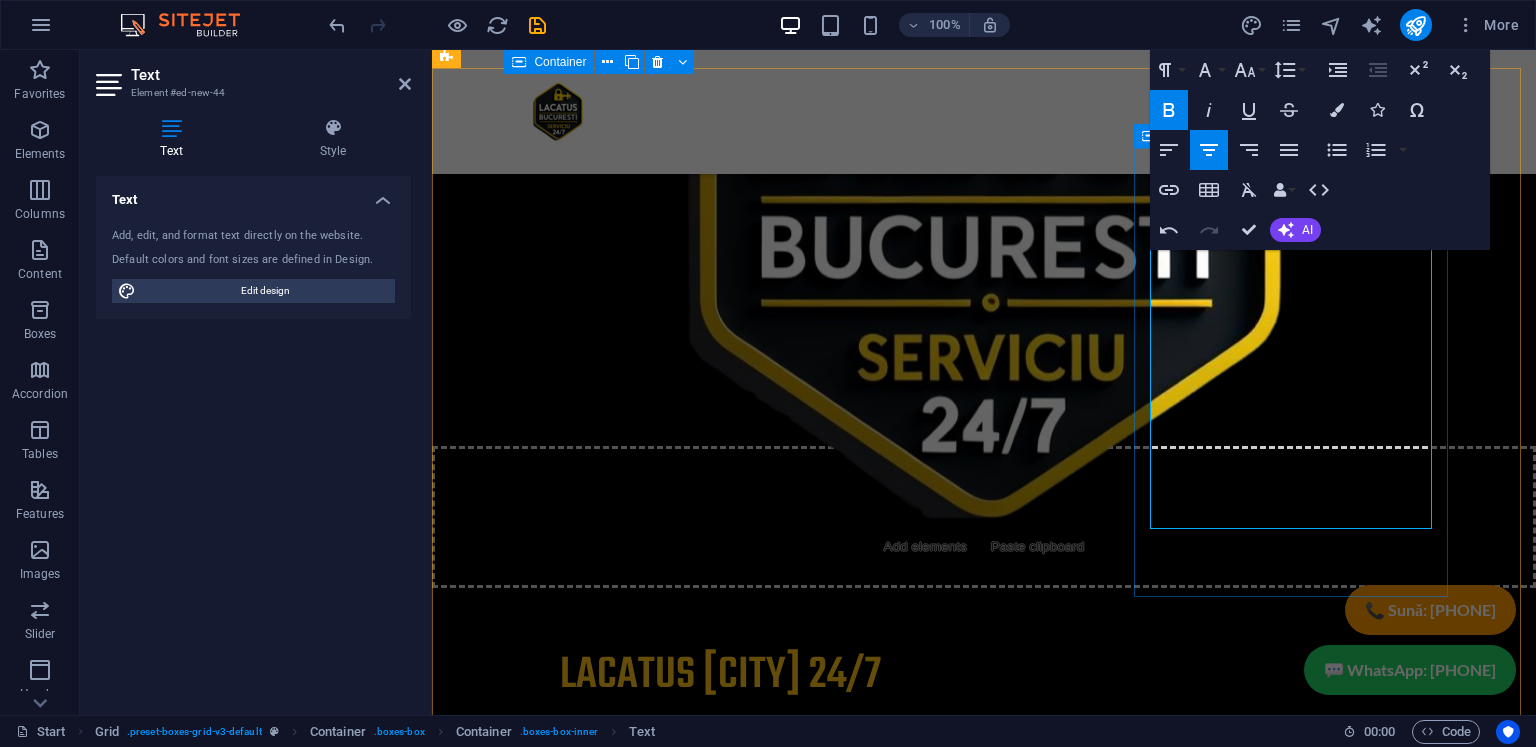 click on "Oferim servicii profesionale de  deblocare a ușilor , precum și repararea acestora, într-o gamă variată de opțiuni pentru a satisface nevoile fiecărui client. De asemenea, suntem specializați în lucrări de lăcătușerie în sectorul 3 din București. Dacă întâmpinați probleme cu ușile dumneavoastră sau aveți nevoie de ajutor specializat în domeniul lăcătușeriei, echipa noastră este aici pentru a vă oferi soluții eficiente și rapide." at bounding box center (669, 6873) 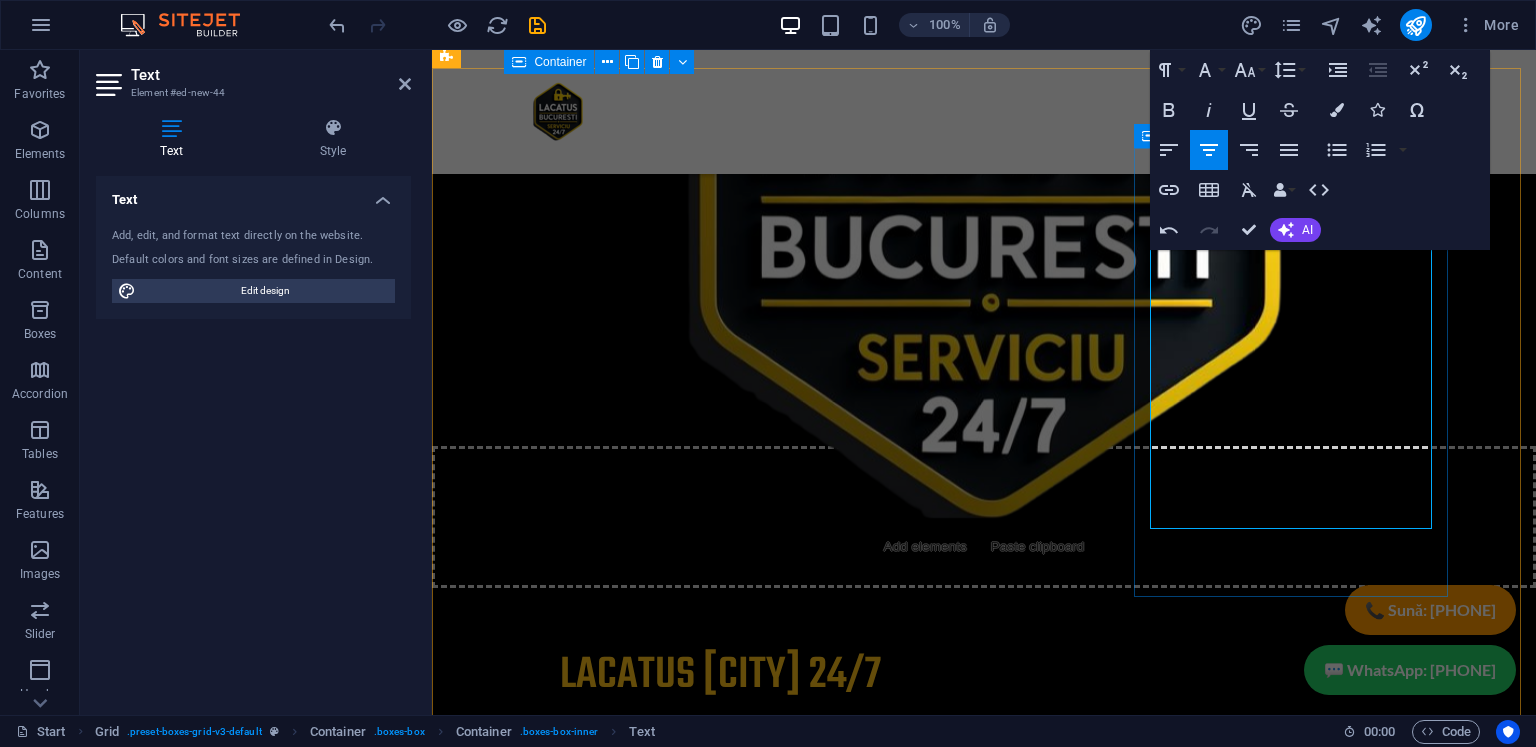 drag, startPoint x: 1265, startPoint y: 393, endPoint x: 1425, endPoint y: 389, distance: 160.04999 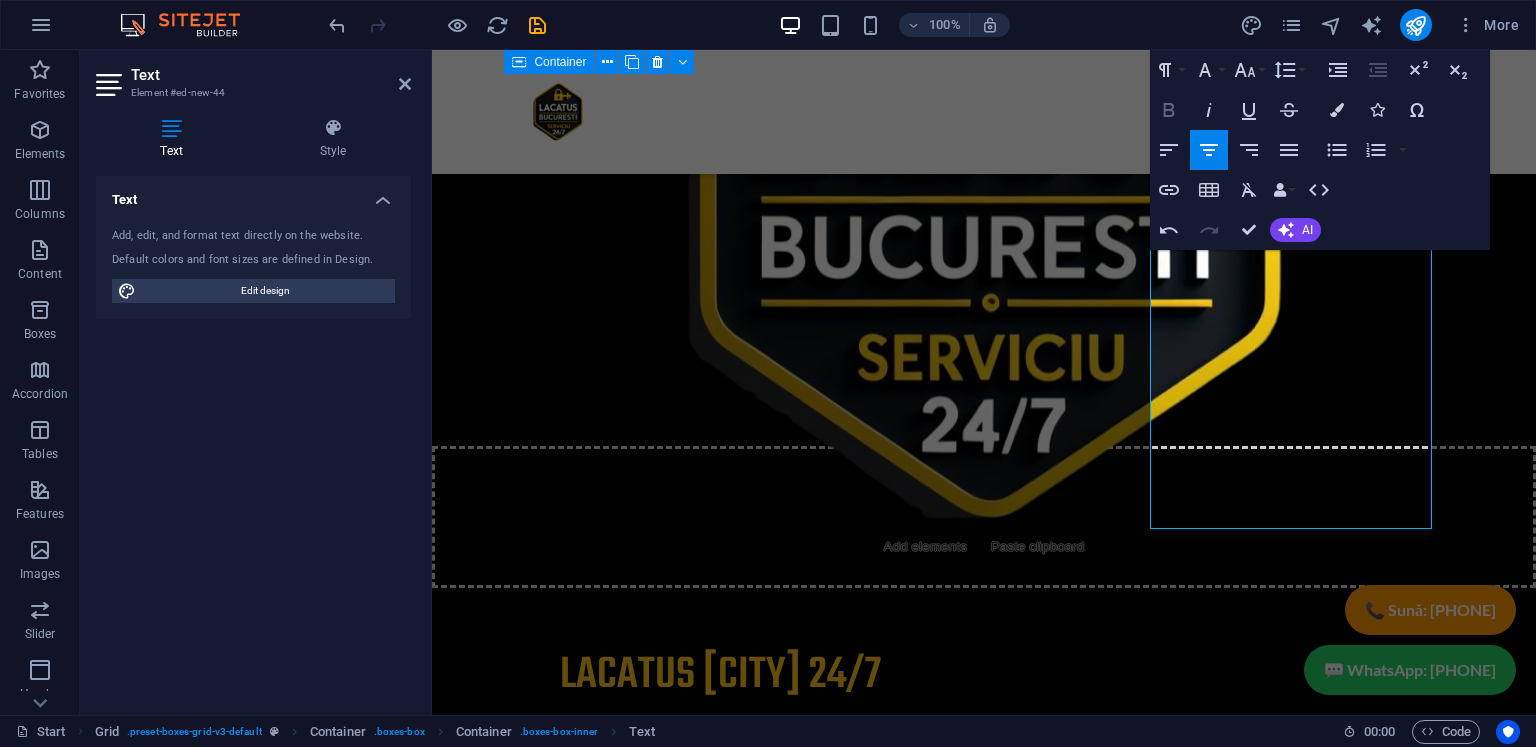 click 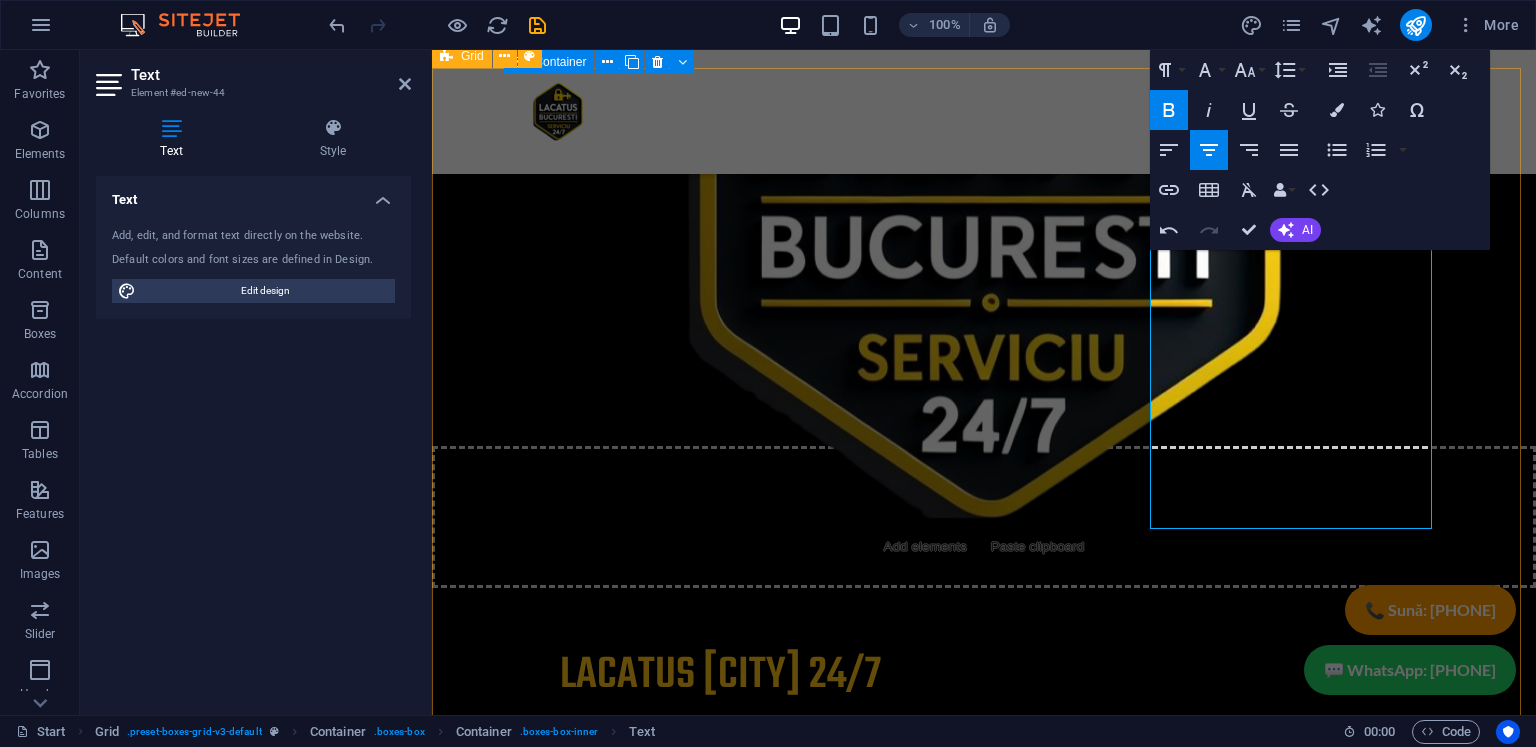 click on "Sector 1 Oferim o gamă variată de servicii profesioniste, inclusiv de  deblocare uși ,  reparații uși  și  lăcătușerie , toate disponibile în  sectorul 1 din București . Ne dedicăm oferirii celor mai eficiente soluții pentru a satisface nevoile clienților noștri, asigurându-ne că fiecare ușă funcționează optim și în condiții de siguranță. Indiferent de dificultatea problemei, echipa noastră de specialiști este pregătită să intervină rapid și să ofere servicii de calitate superioară. Sector 2 Oferim servicii complete de  deblocare a ușilor , precum și repararea acestora, și lucrări de lăcătușerie în  sectorul 2 al Bucureștiului sector 3 Oferim servicii profesionale de  deblocare a ușilor , precum și repararea acestora, într-o gamă variată de opțiuni pentru a satisface nevoile fiecărui client. De asemenea, suntem specializați în lucrări de lăcătușerie în  sectorul 3 din București sector 4 sector 5 sector 6" at bounding box center [984, 6756] 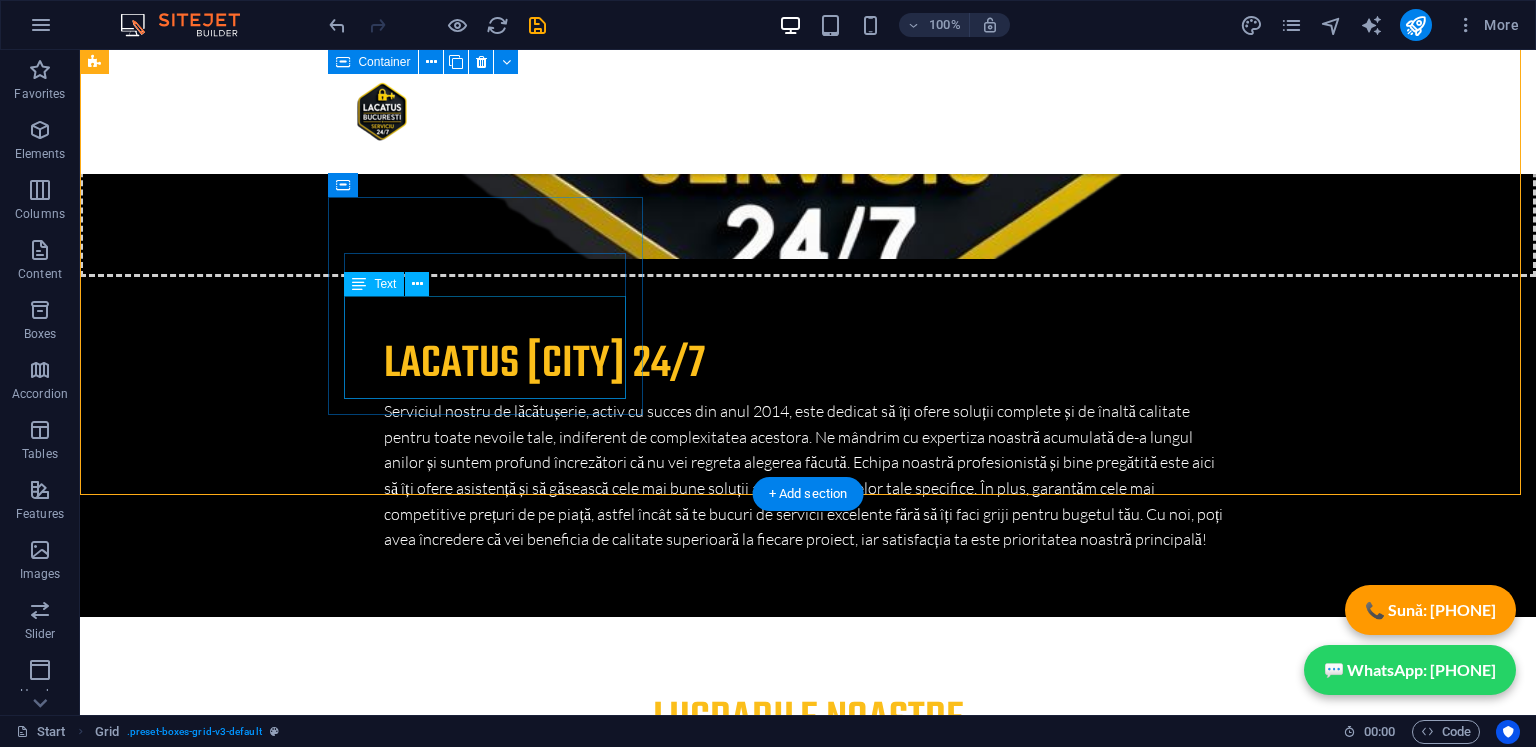click on "Lorem ipsum dolor sit amet, consectetuer adipiscing elit. Aenean commodo ligula eget dolor. Lorem ipsum dolor sit amet, consectetuer adipiscing elit leget dolor." at bounding box center [493, 6885] 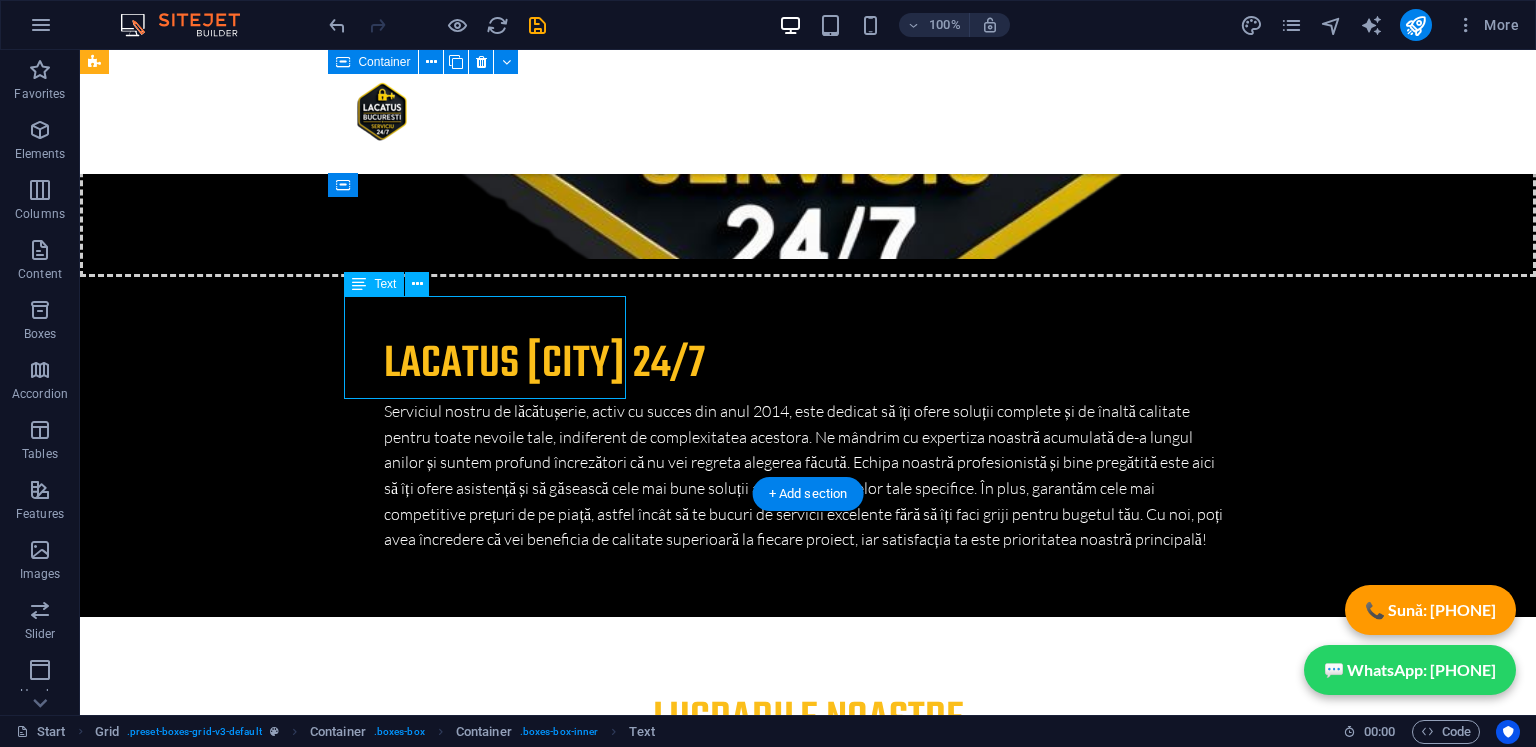 click on "Lorem ipsum dolor sit amet, consectetuer adipiscing elit. Aenean commodo ligula eget dolor. Lorem ipsum dolor sit amet, consectetuer adipiscing elit leget dolor." at bounding box center (493, 6885) 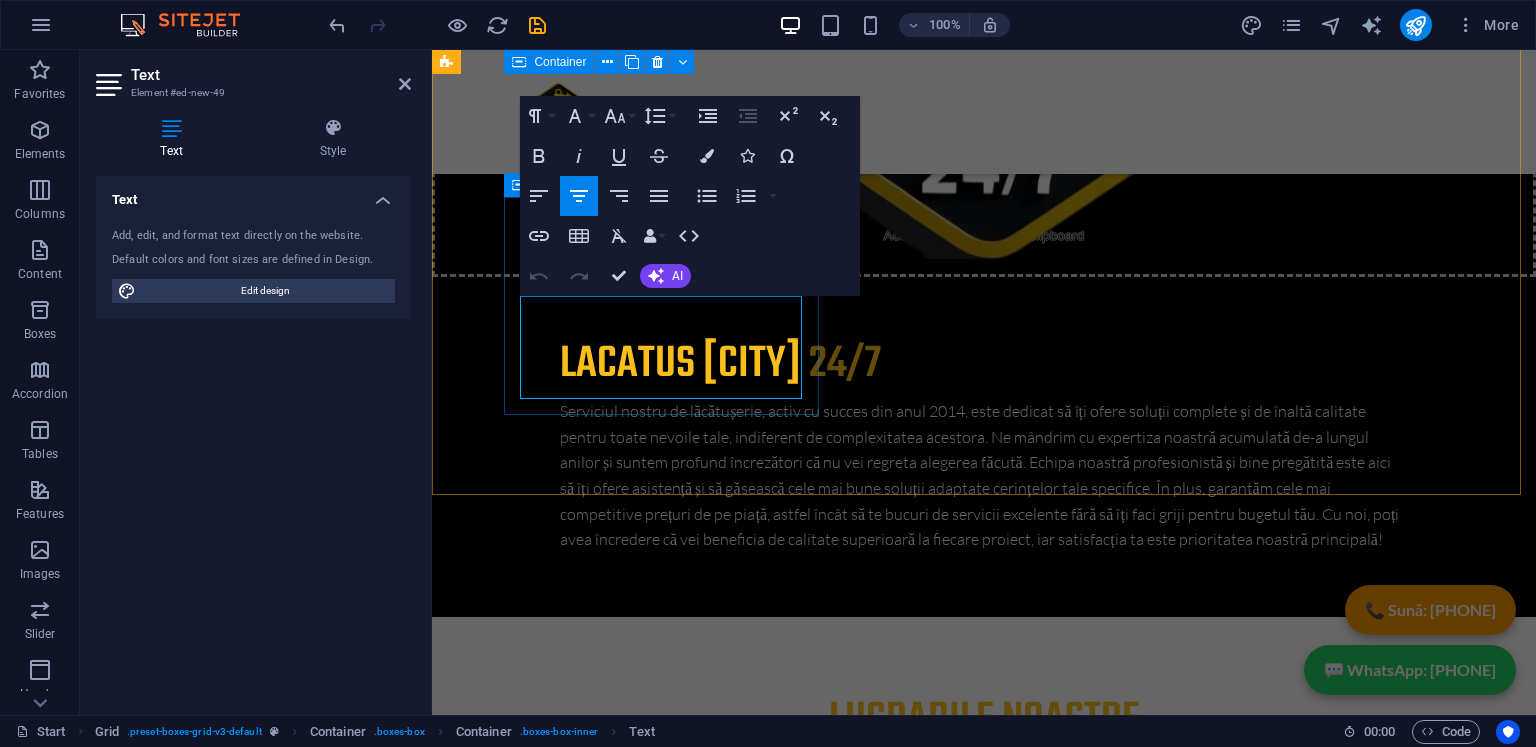 scroll, scrollTop: 7078, scrollLeft: 0, axis: vertical 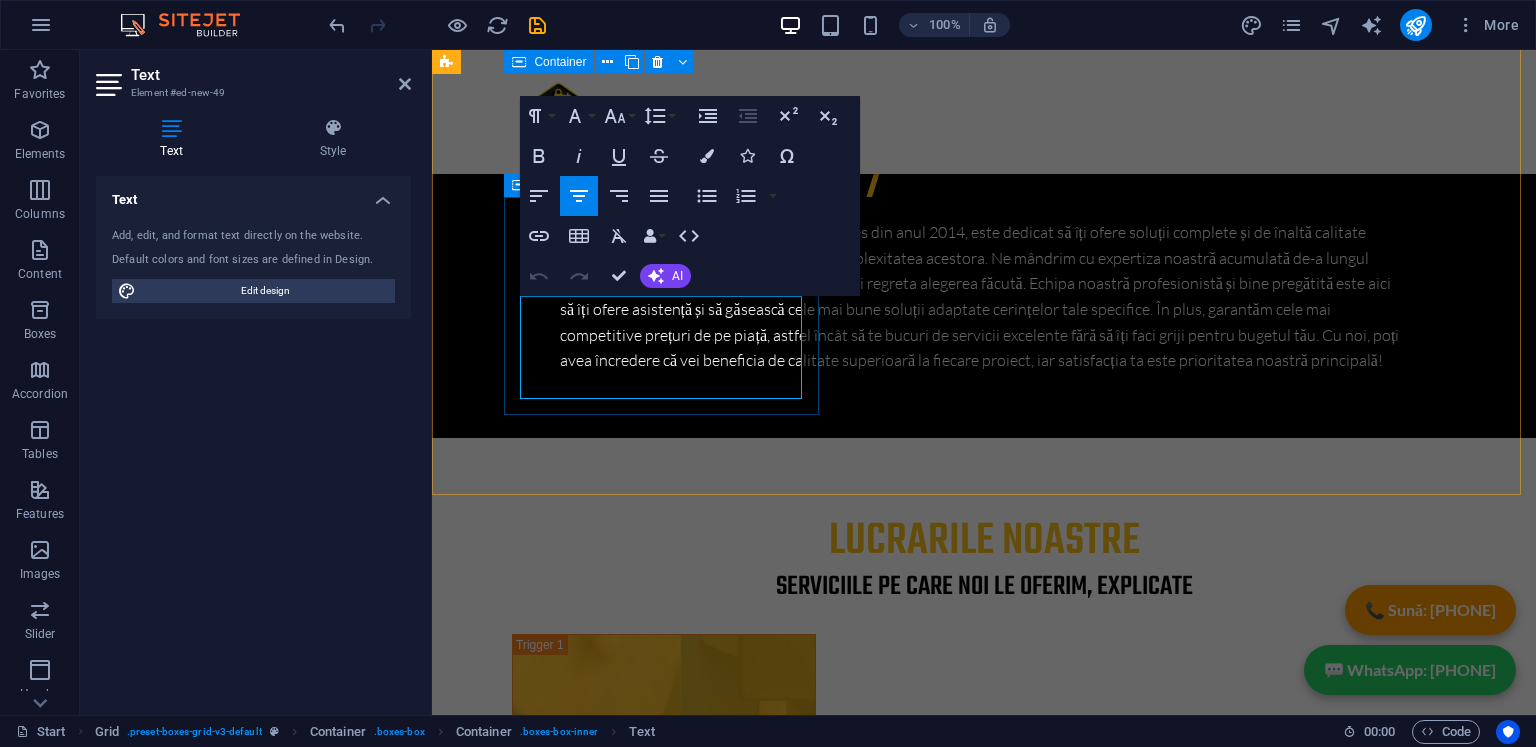click on "Lorem ipsum dolor sit amet, consectetuer adipiscing elit. Aenean commodo ligula eget dolor. Lorem ipsum dolor sit amet, consectetuer adipiscing elit leget dolor." at bounding box center (669, 6706) 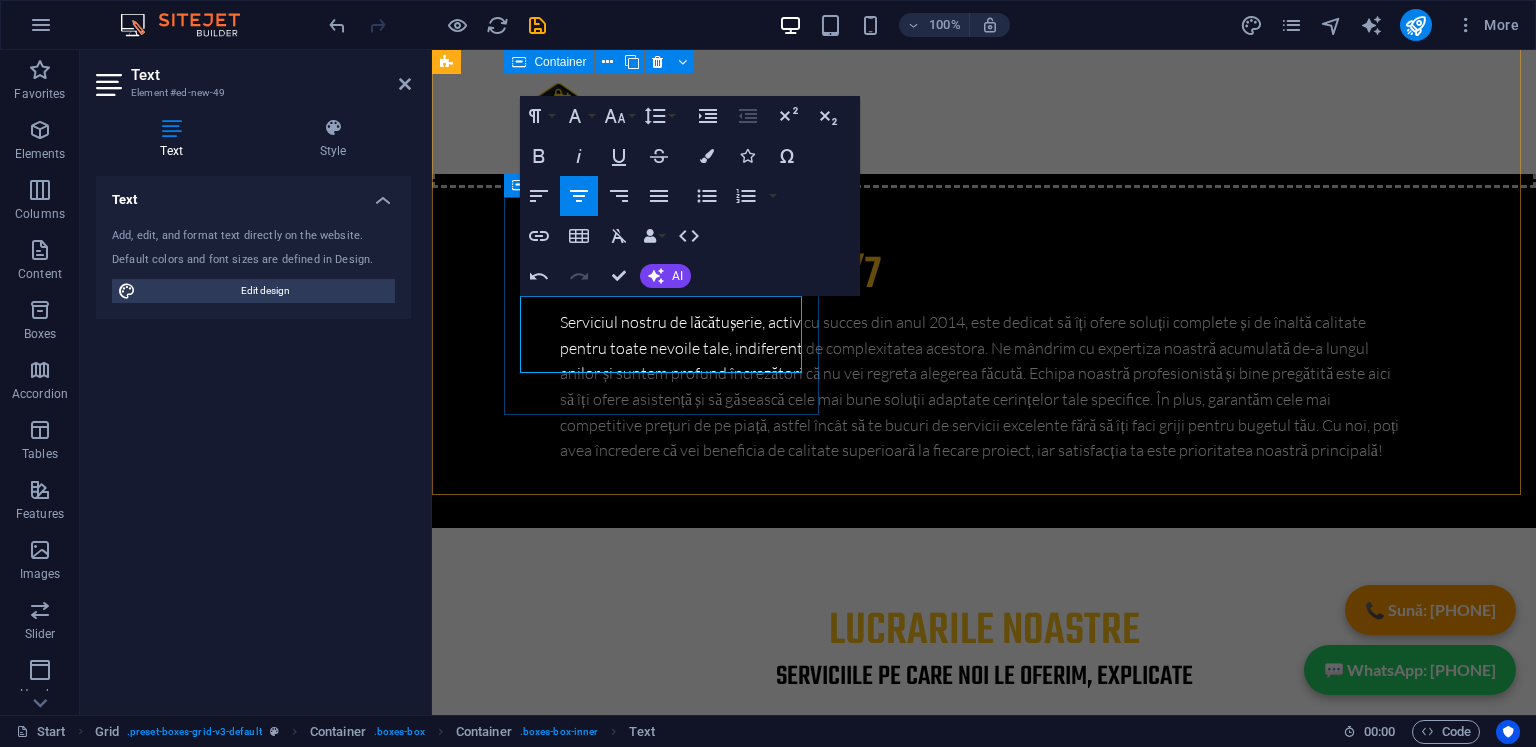 click on "Oferim servicii de deblocari usi reparatii usi si lacatus bucuresti in sector 1 Bucuresti" at bounding box center (669, 6770) 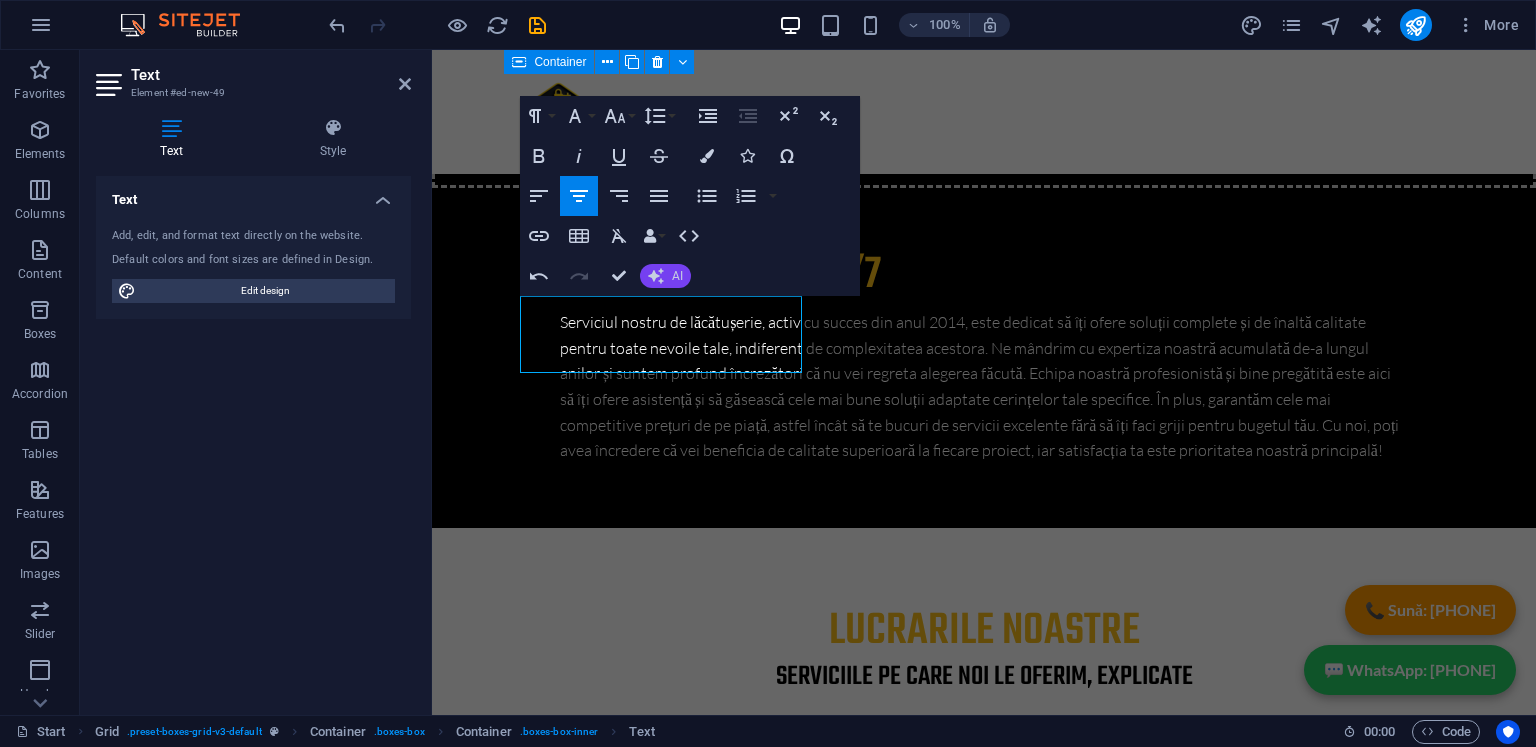 click 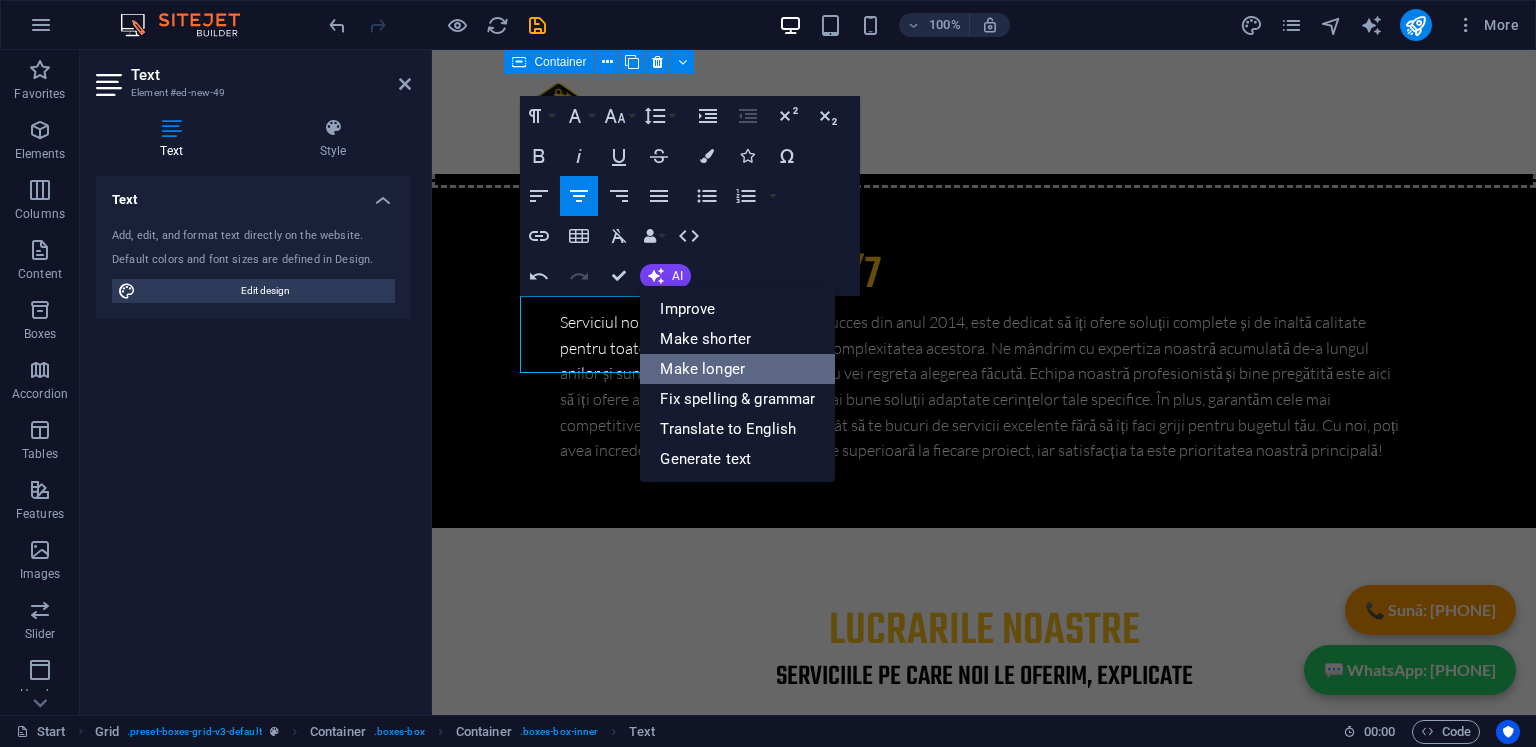 click on "Make longer" at bounding box center (737, 369) 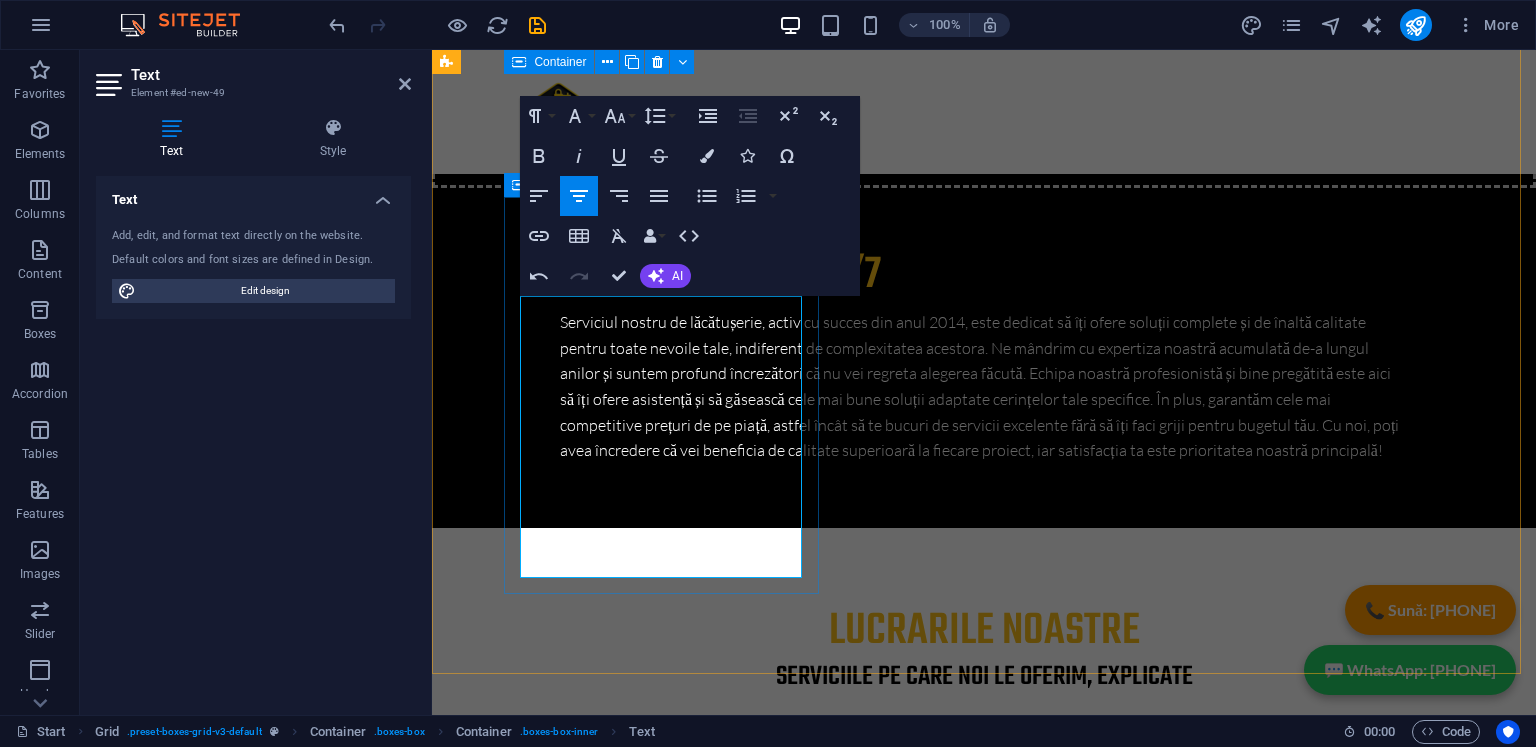 drag, startPoint x: 716, startPoint y: 310, endPoint x: 560, endPoint y: 345, distance: 159.87808 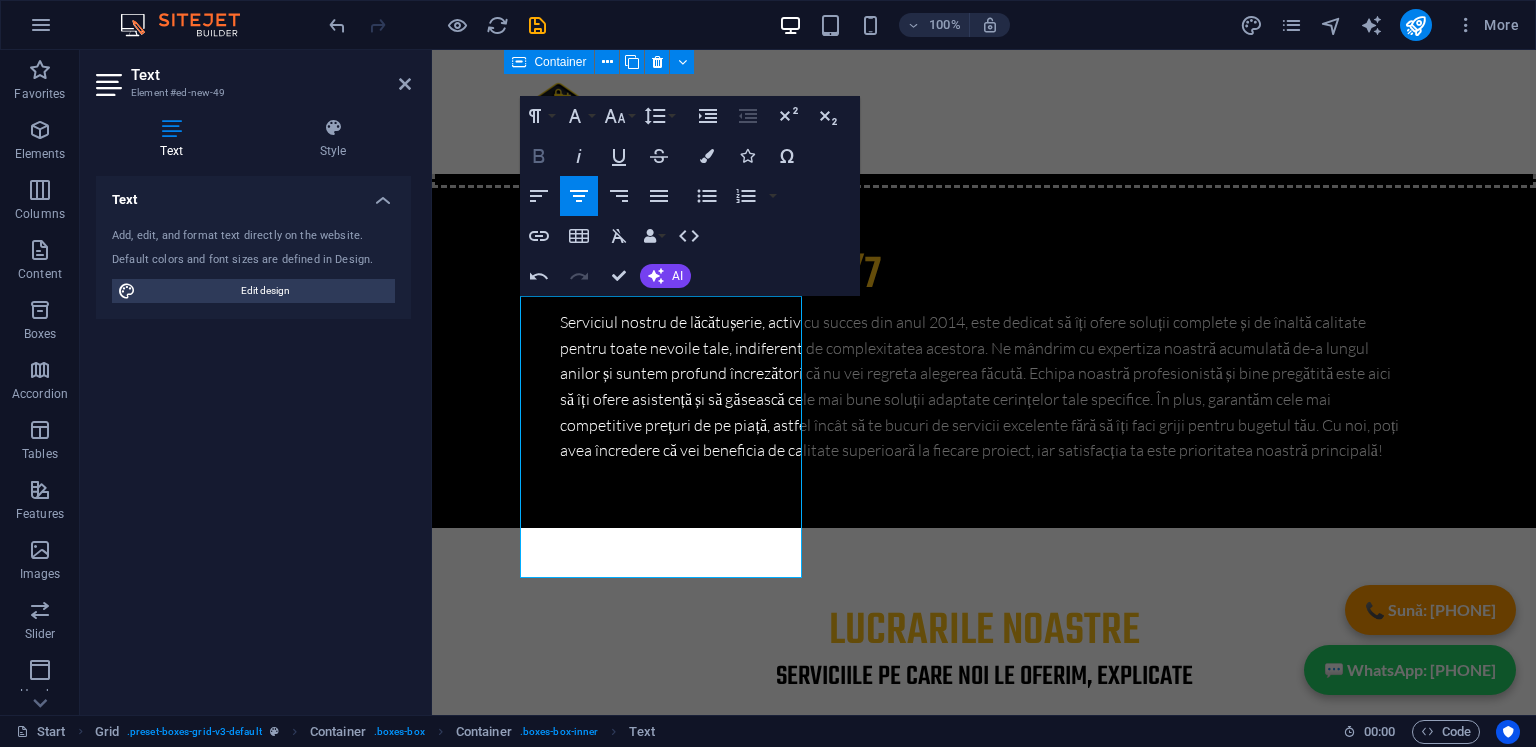 click 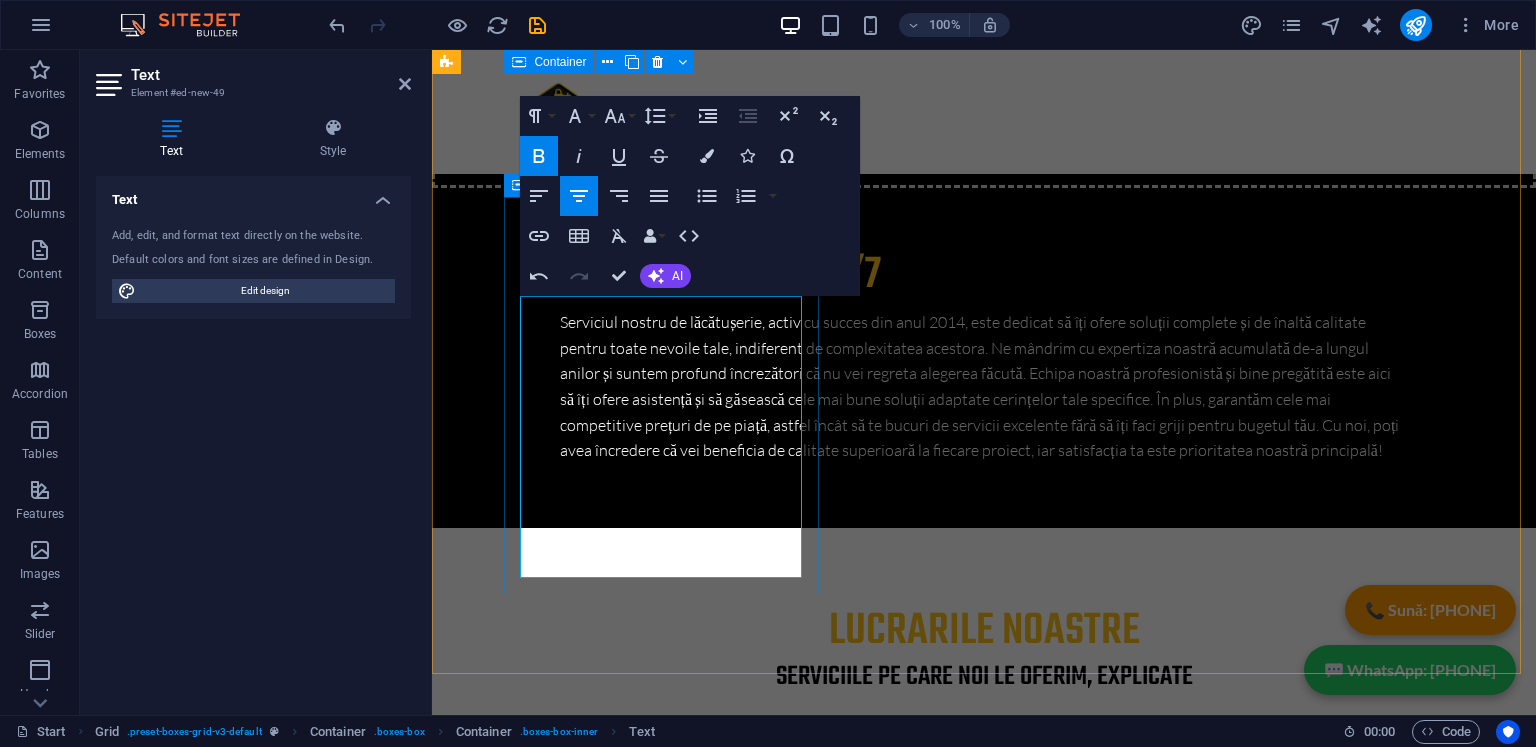 click on "Oferim servicii complete de  deblocare a ușilor , reparații uși și lucrări de lăcătușerie în Sectorul 4 al Bucureștiului. Echipa noastră specializată este pregătită să răspundă rapid la orice solicitare, asigurându-vă soluții eficiente și de calitate pentru problemele cu ușile dumneavoastră. Indiferent de dificultatea întâmpinată, ne angajăm să oferim servicii profesionale care să satisfacă toate nevoile clienților noștri." at bounding box center (669, 6874) 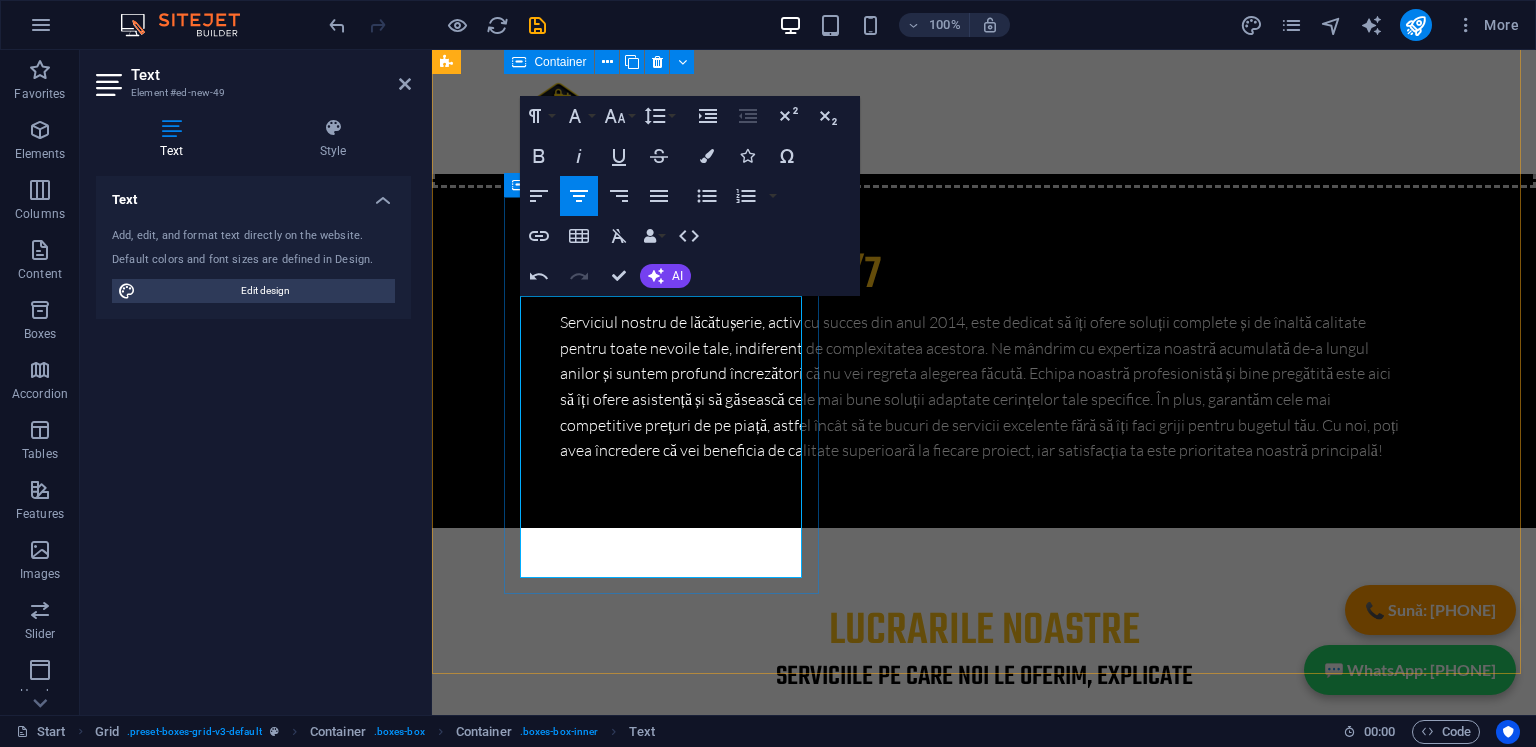 drag, startPoint x: 566, startPoint y: 333, endPoint x: 645, endPoint y: 333, distance: 79 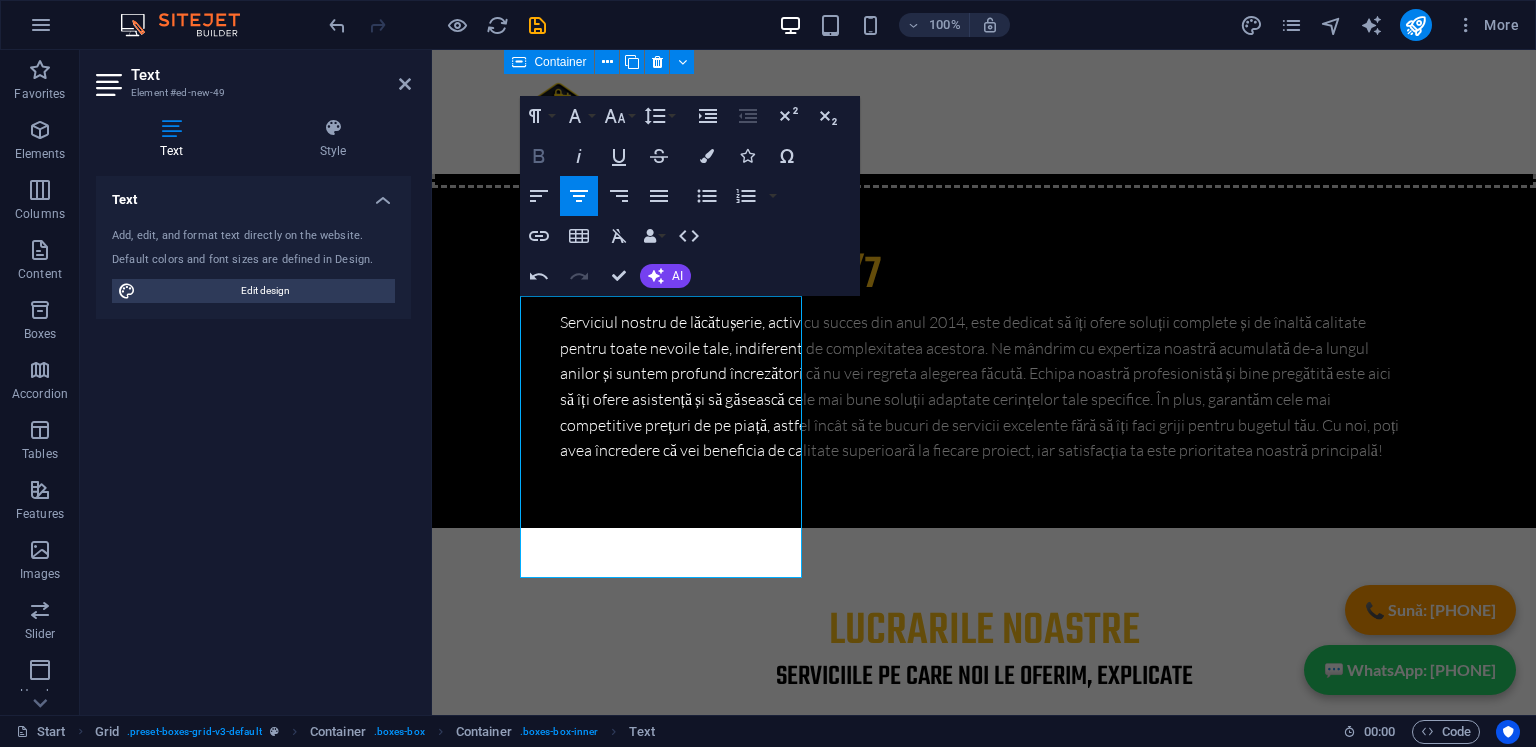 click 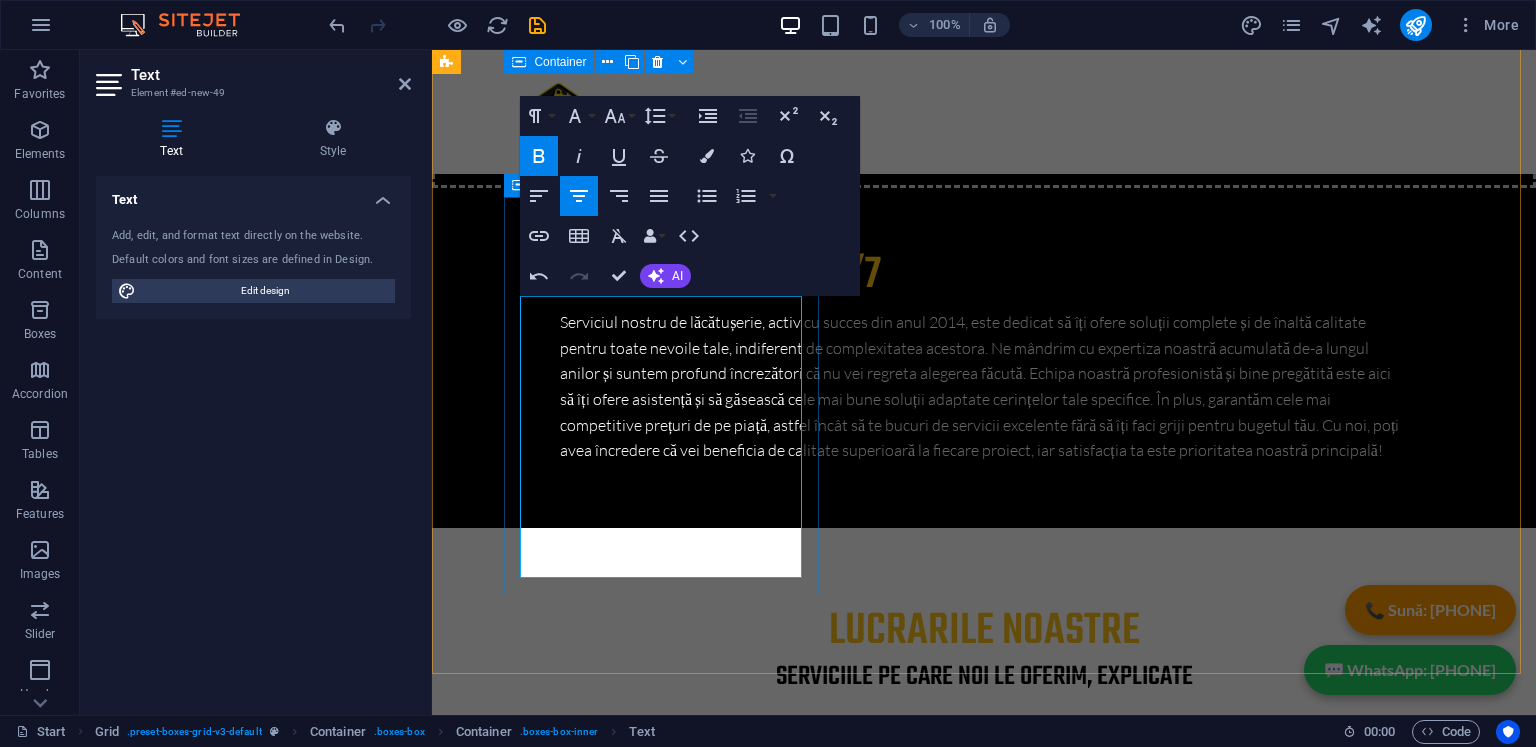 click on "Oferim servicii complete de  deblocare a ușilor ,  reparații uși  și lucrări de lăcătușerie în Sectorul 4 al Bucureștiului. Echipa noastră specializată este pregătită să răspundă rapid la orice solicitare, asigurându-vă soluții eficiente și de calitate pentru problemele cu ușile dumneavoastră. Indiferent de dificultatea întâmpinată, ne angajăm să oferim servicii profesionale care să satisfacă toate nevoile clienților noștri." at bounding box center (669, 6874) 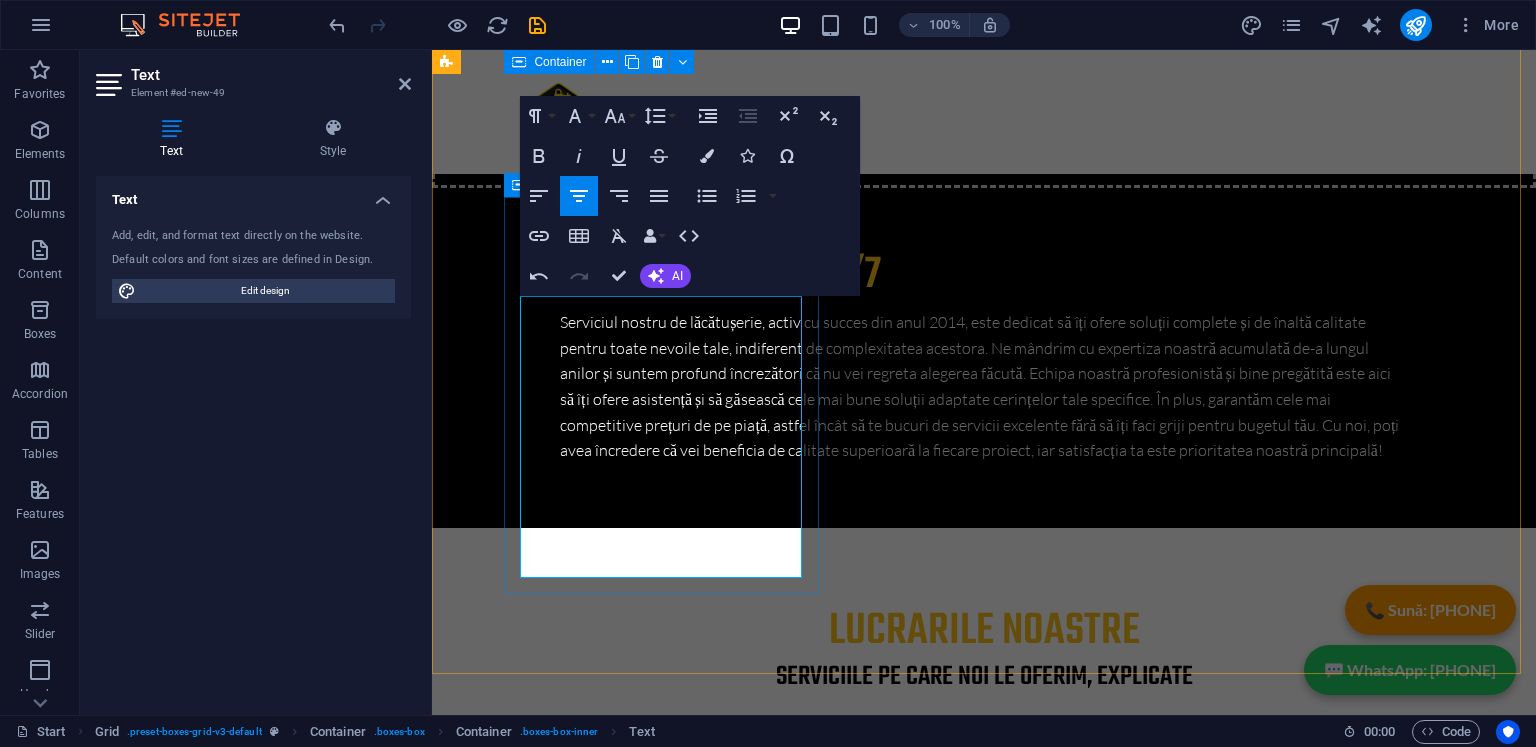 drag, startPoint x: 616, startPoint y: 360, endPoint x: 792, endPoint y: 363, distance: 176.02557 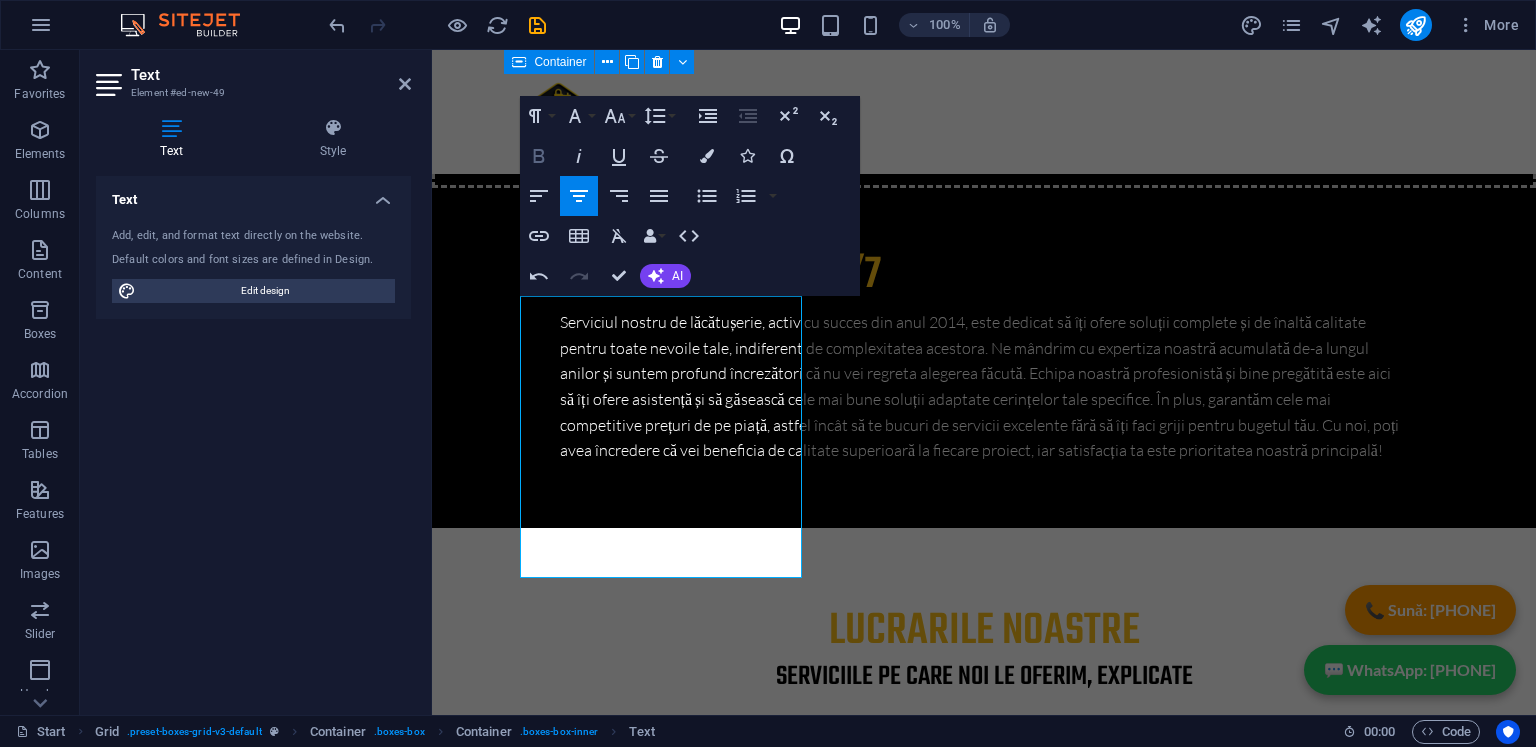 click 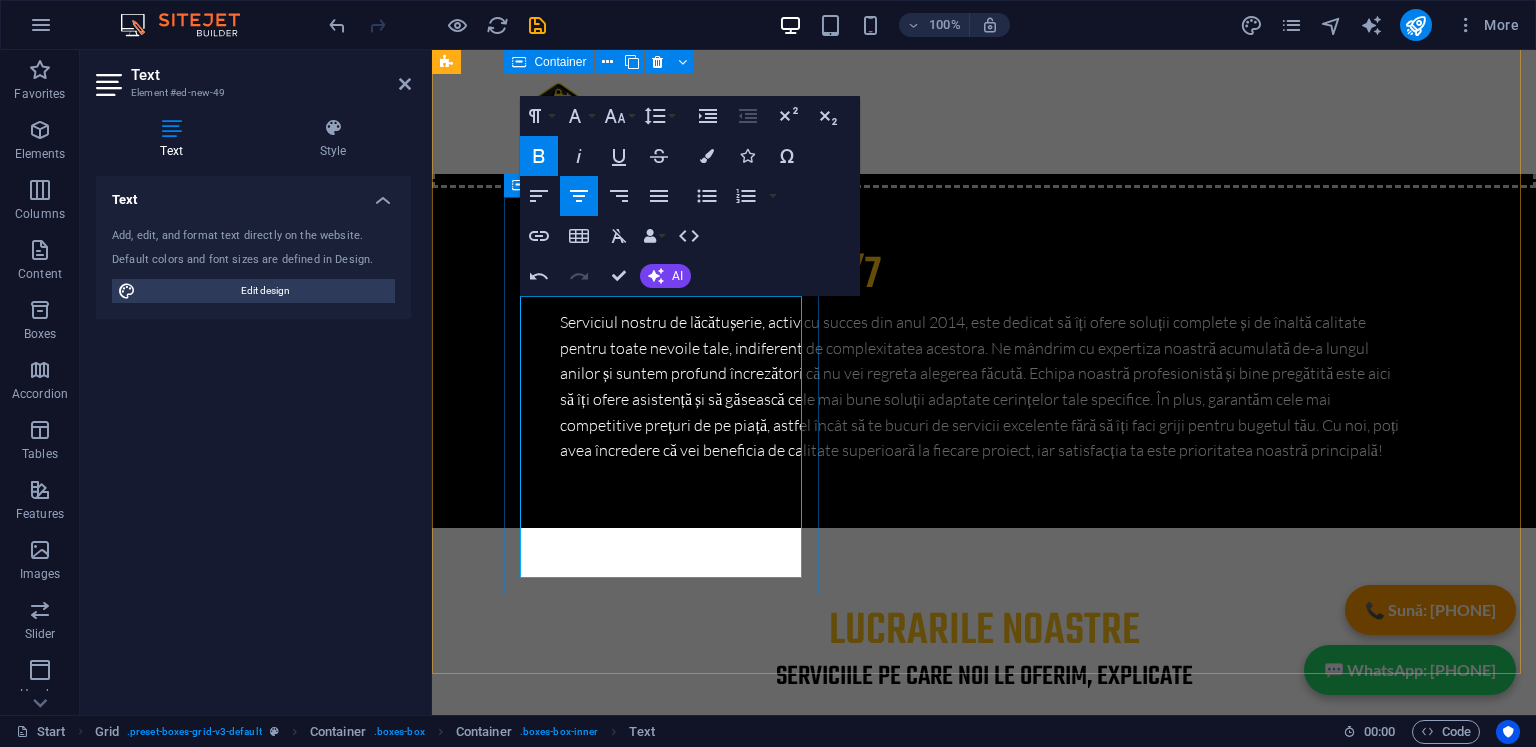 click on "Oferim servicii complete de  deblocare a ușilor ,  reparații uși  și lucrări de lăcătușerie în  Sectorul 4 al Bucureștiului . Echipa noastră specializată este pregătită să răspundă rapid la orice solicitare, asigurându-vă soluții eficiente și de calitate pentru problemele cu ușile dumneavoastră. Indiferent de dificultatea întâmpinată, ne angajăm să oferim servicii profesionale care să satisfacă toate nevoile clienților noștri." at bounding box center (669, 6874) 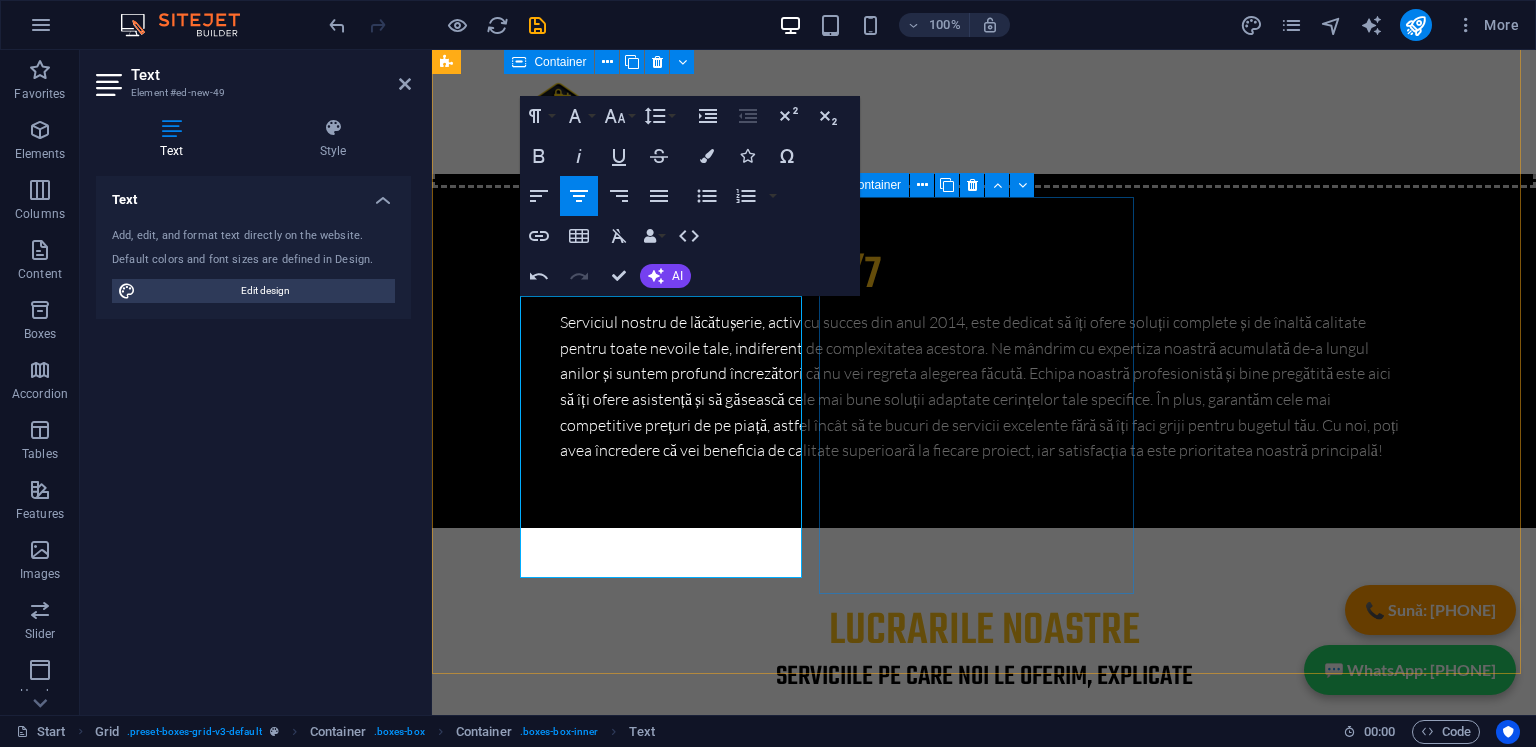 click on "sector 5 Lorem ipsum dolor sit amet, consectetuer adipiscing elit. Aenean commodo ligula eget dolor. Lorem ipsum dolor sit amet, consectetuer adipiscing elit leget dolor." at bounding box center [669, 7153] 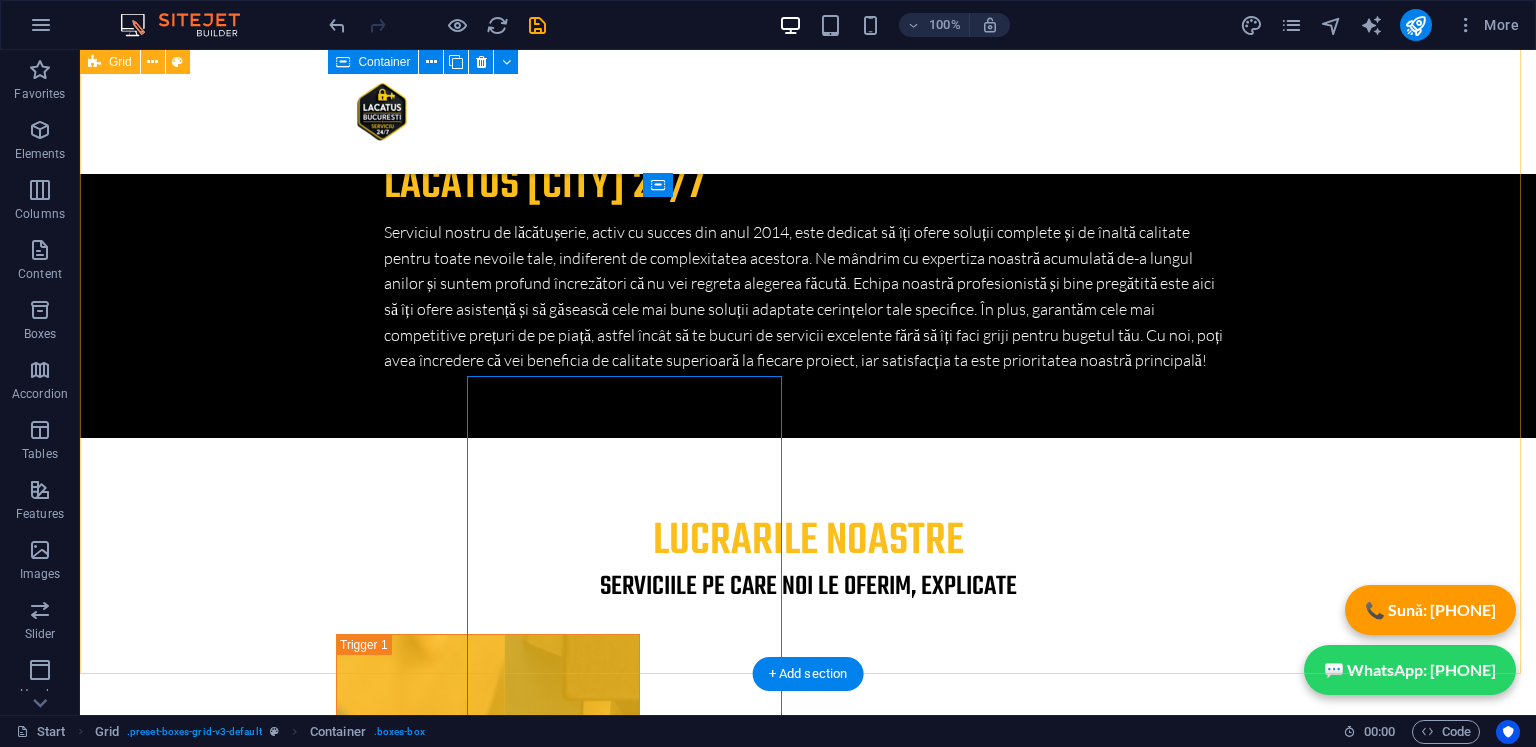 scroll, scrollTop: 6899, scrollLeft: 0, axis: vertical 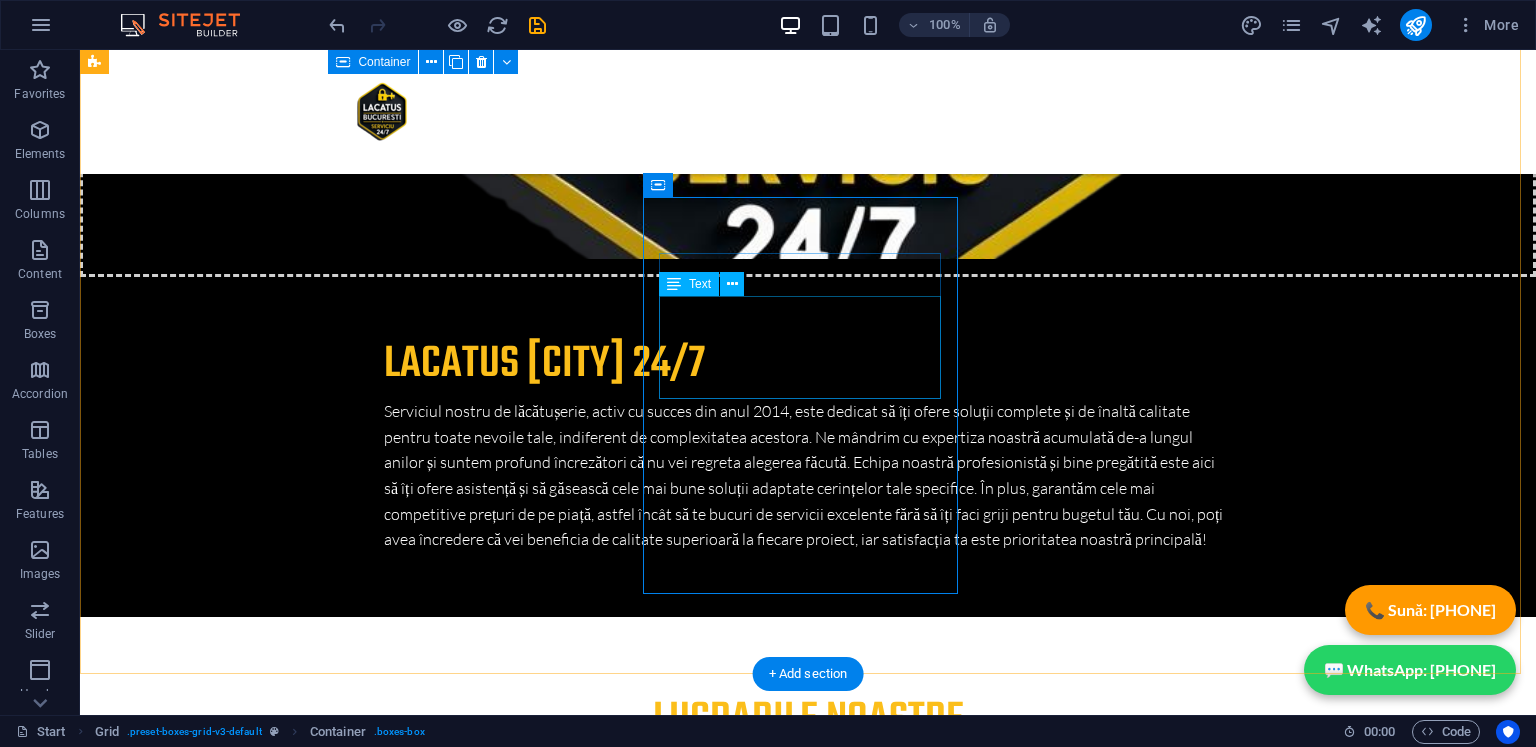 click on "Lorem ipsum dolor sit amet, consectetuer adipiscing elit. Aenean commodo ligula eget dolor. Lorem ipsum dolor sit amet, consectetuer adipiscing elit leget dolor." at bounding box center (493, 7284) 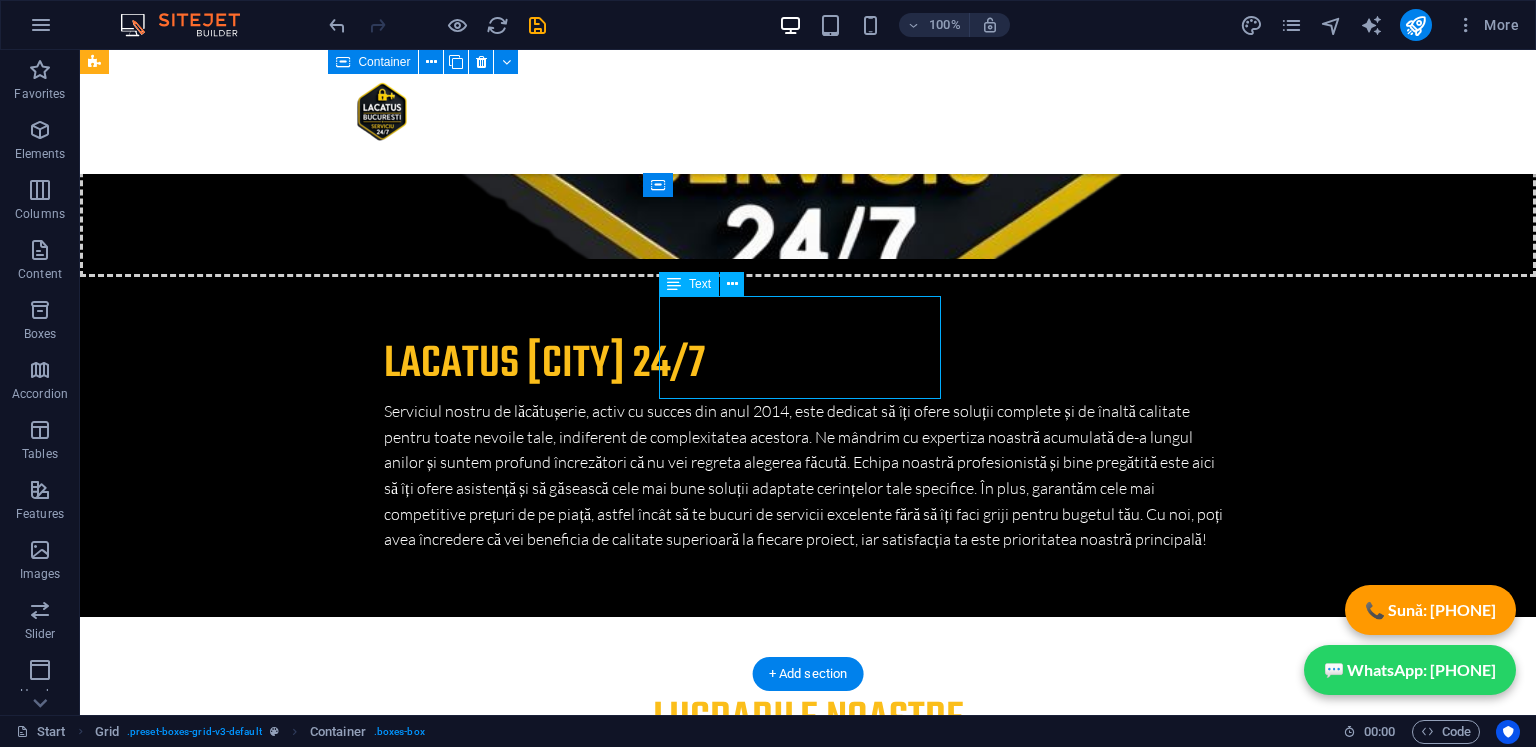 click on "Lorem ipsum dolor sit amet, consectetuer adipiscing elit. Aenean commodo ligula eget dolor. Lorem ipsum dolor sit amet, consectetuer adipiscing elit leget dolor." at bounding box center (493, 7284) 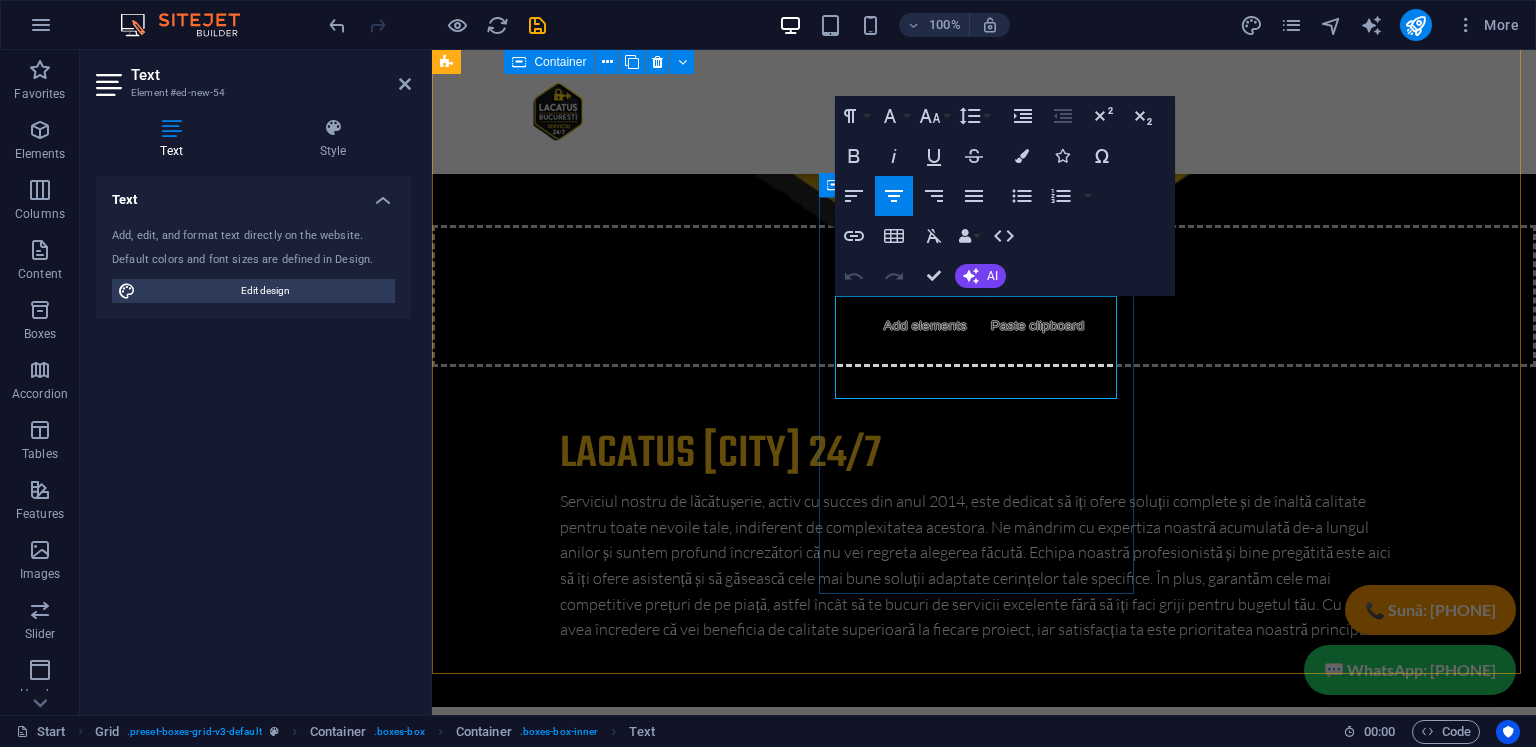 scroll, scrollTop: 7078, scrollLeft: 0, axis: vertical 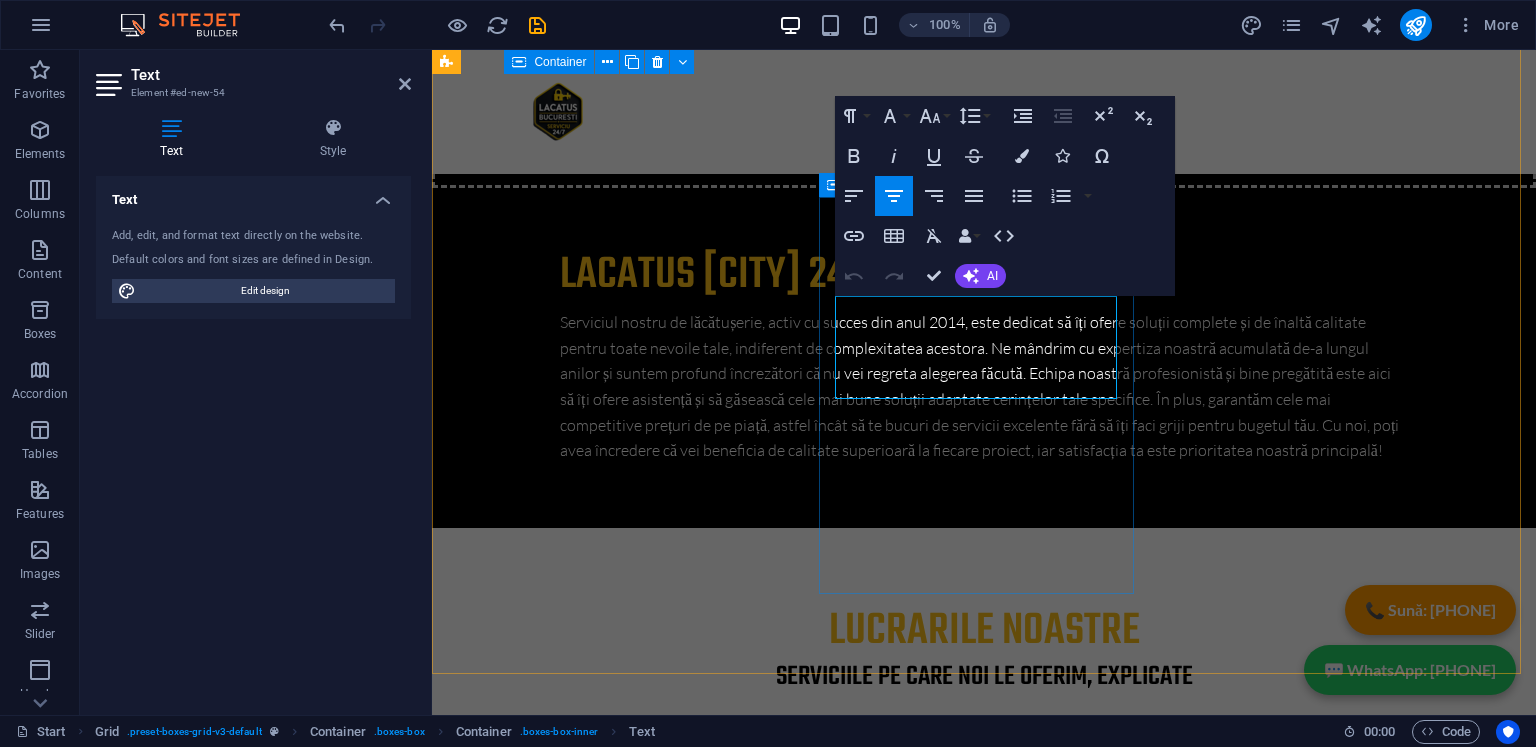 click on "Lorem ipsum dolor sit amet, consectetuer adipiscing elit. Aenean commodo ligula eget dolor. Lorem ipsum dolor sit amet, consectetuer adipiscing elit leget dolor." at bounding box center (669, 7195) 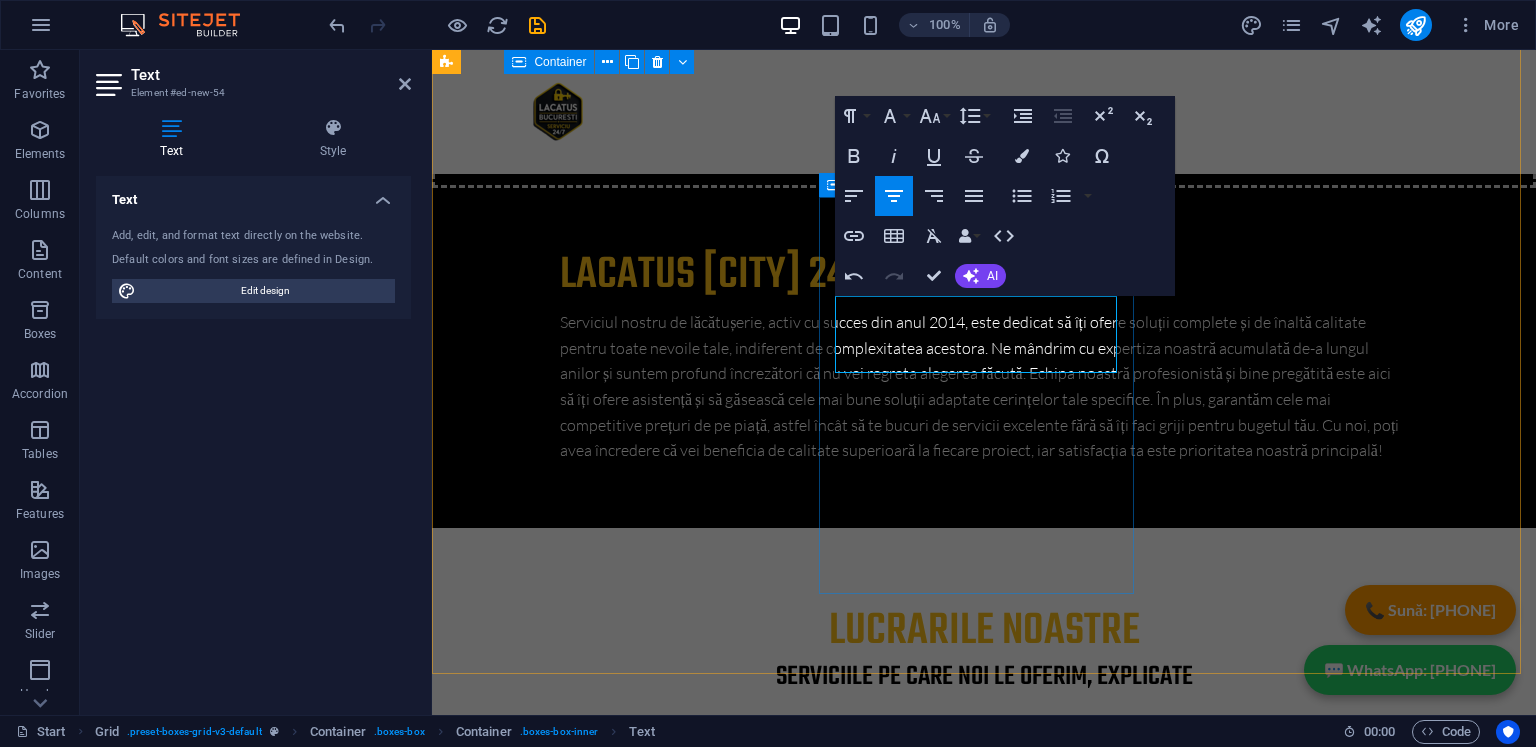 click on "Oferim servicii de deblocari usi reparatii usi si lacatus bucuresti in sector 1 Bucuresti" at bounding box center [669, 7169] 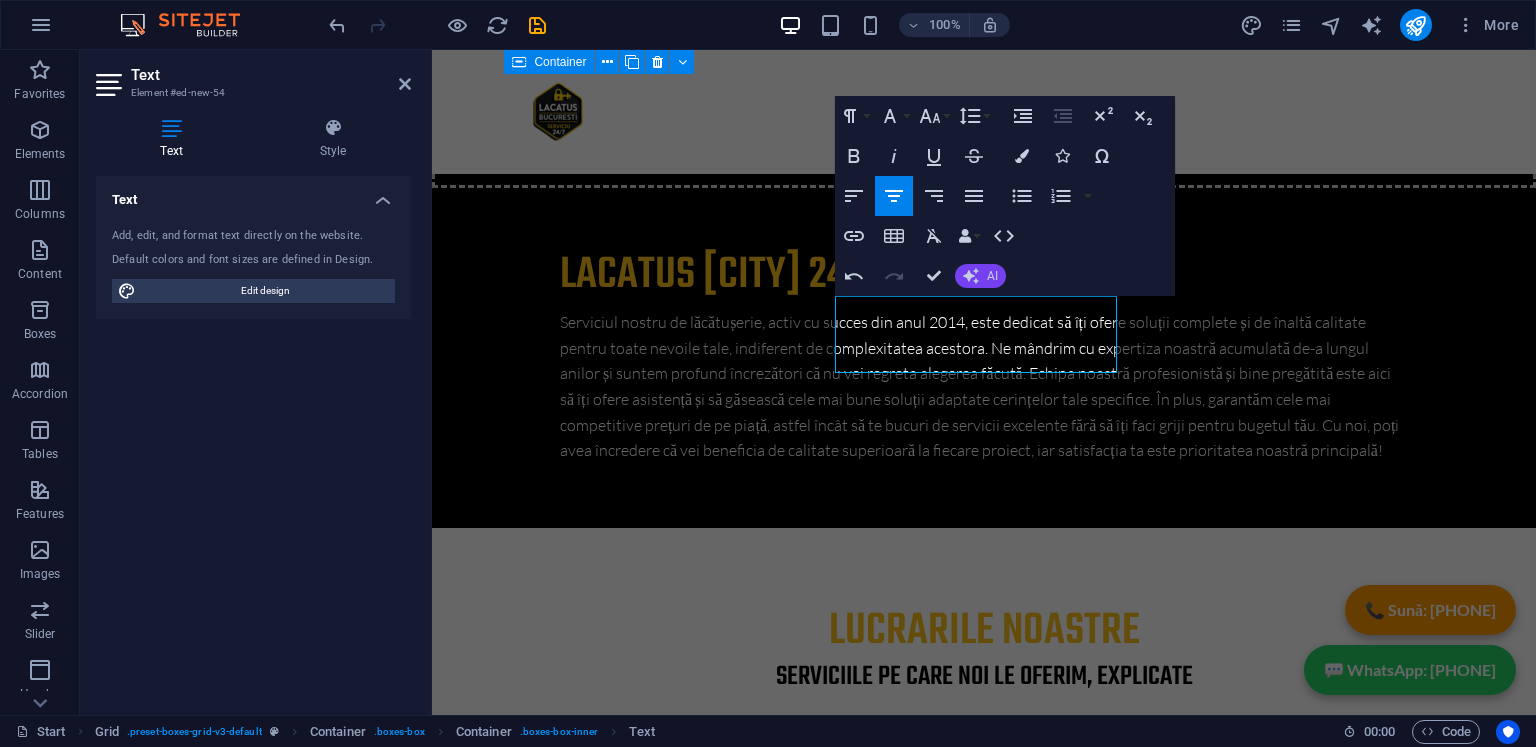 click on "AI" at bounding box center (980, 276) 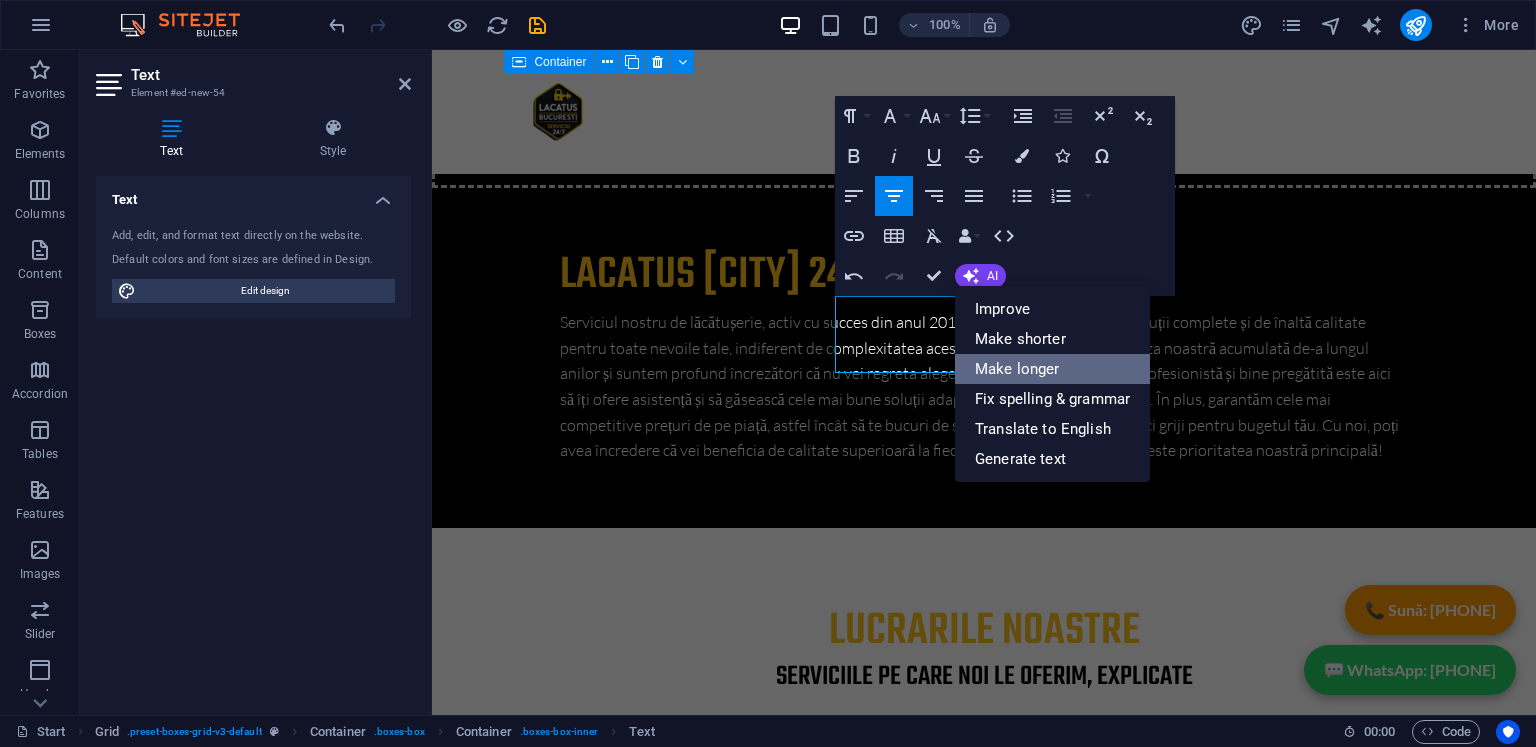 click on "Make longer" at bounding box center (1052, 369) 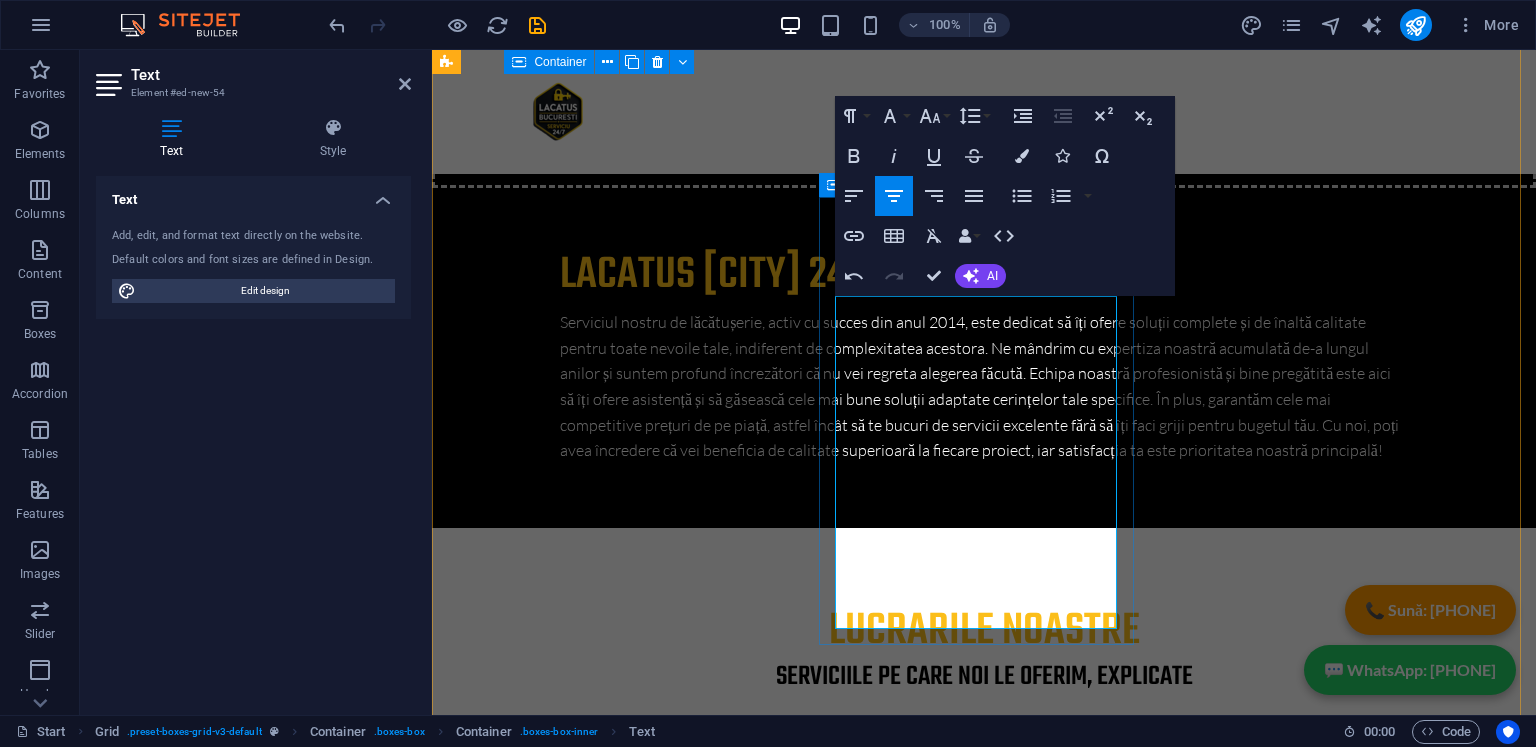 drag, startPoint x: 976, startPoint y: 314, endPoint x: 1093, endPoint y: 313, distance: 117.00427 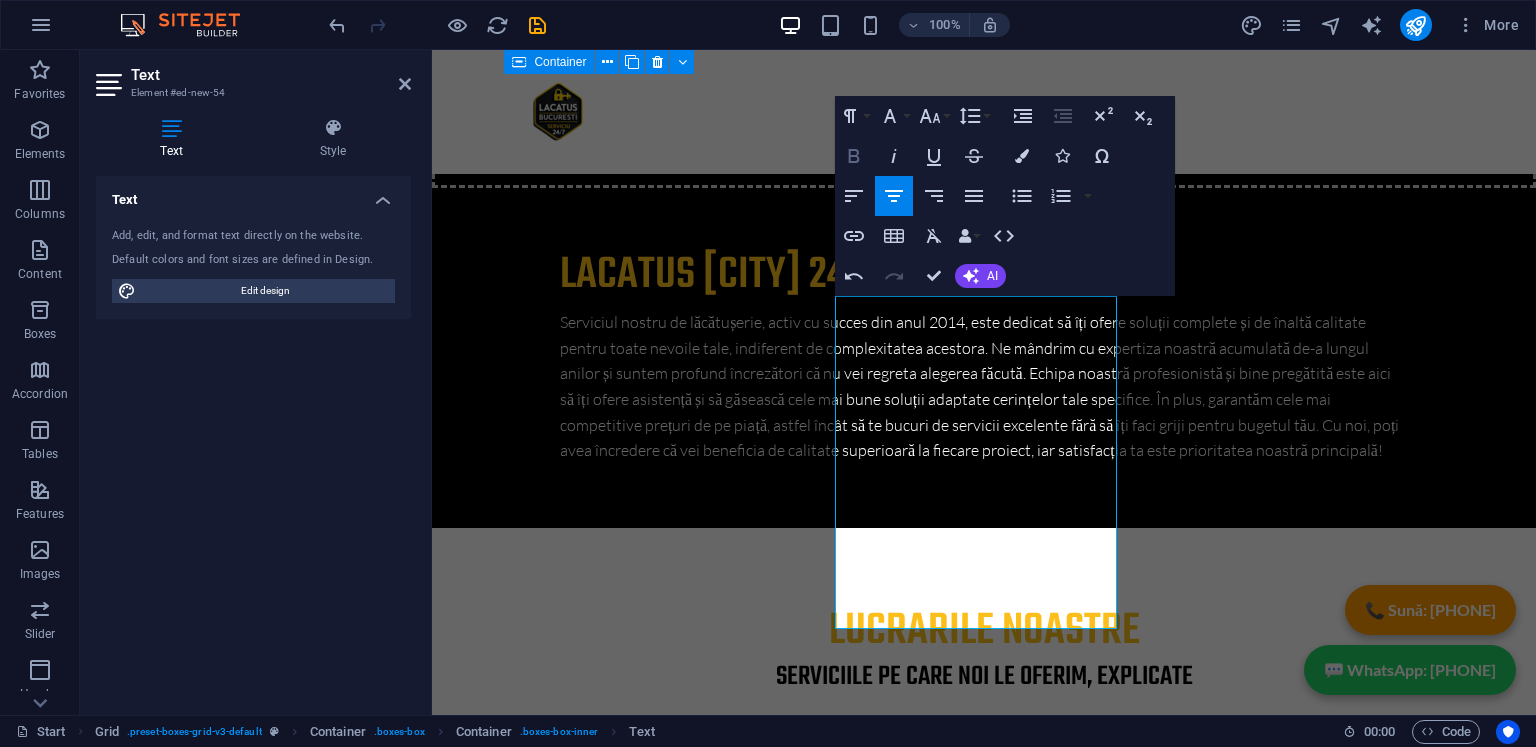 click 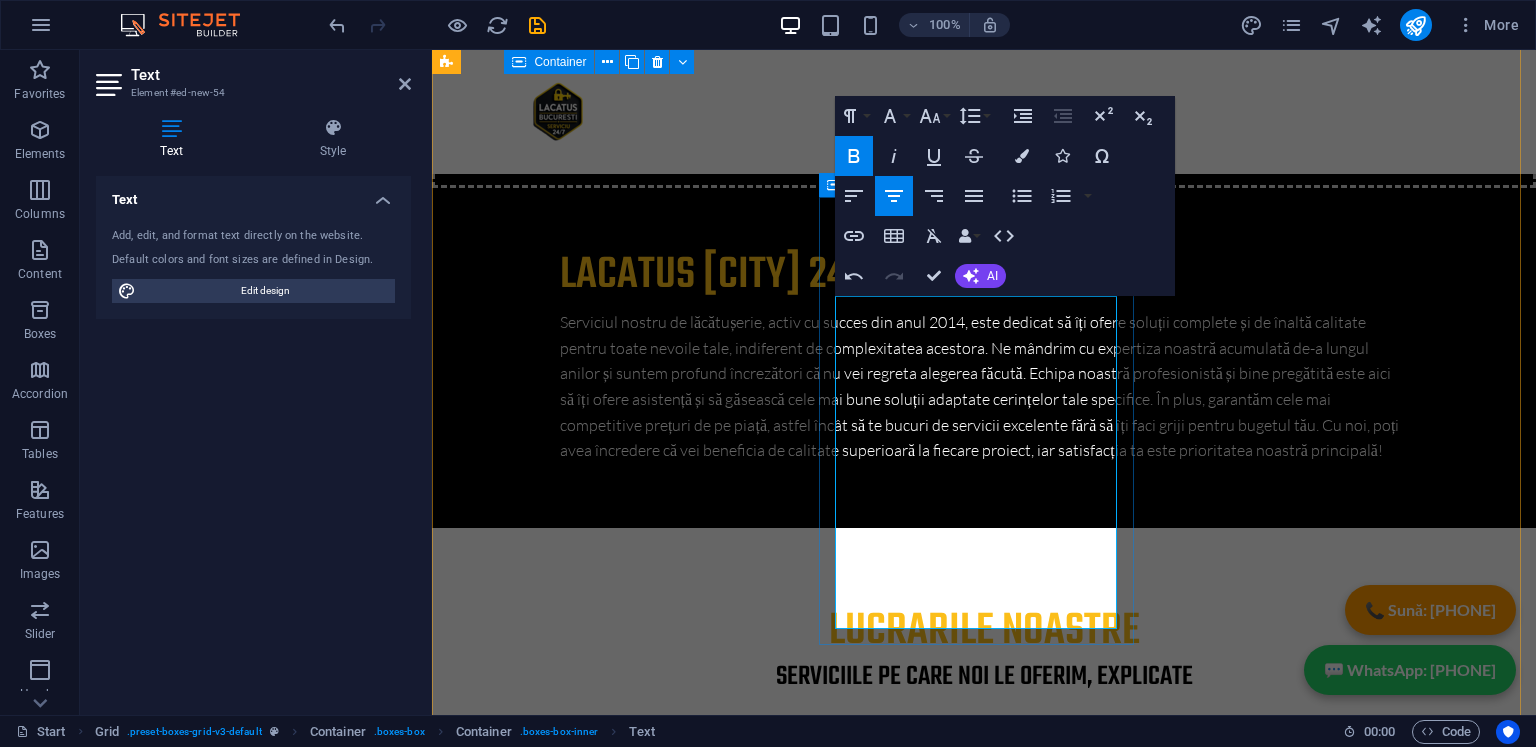 click on "Oferim servicii de  deblocare a ușilor , repararea acestora și lacătuserie în sectorul 5 din București. Indiferent dacă v-ați condamnat din greșeală afară sau dacă aveți nevoie de o reparație rapidă la ușa dumneavoastră, echipa noastră de profesioniști este aici pentru a vă ajuta. Ne dedicăm să oferim soluții rapide și eficiente, asigurându-ne că fiecare client este pe deplin mulțumit de serviciile noastre. Contactați-ne astăzi pentru a beneficia de expertiza noastră în domeniu!" at bounding box center [669, 7298] 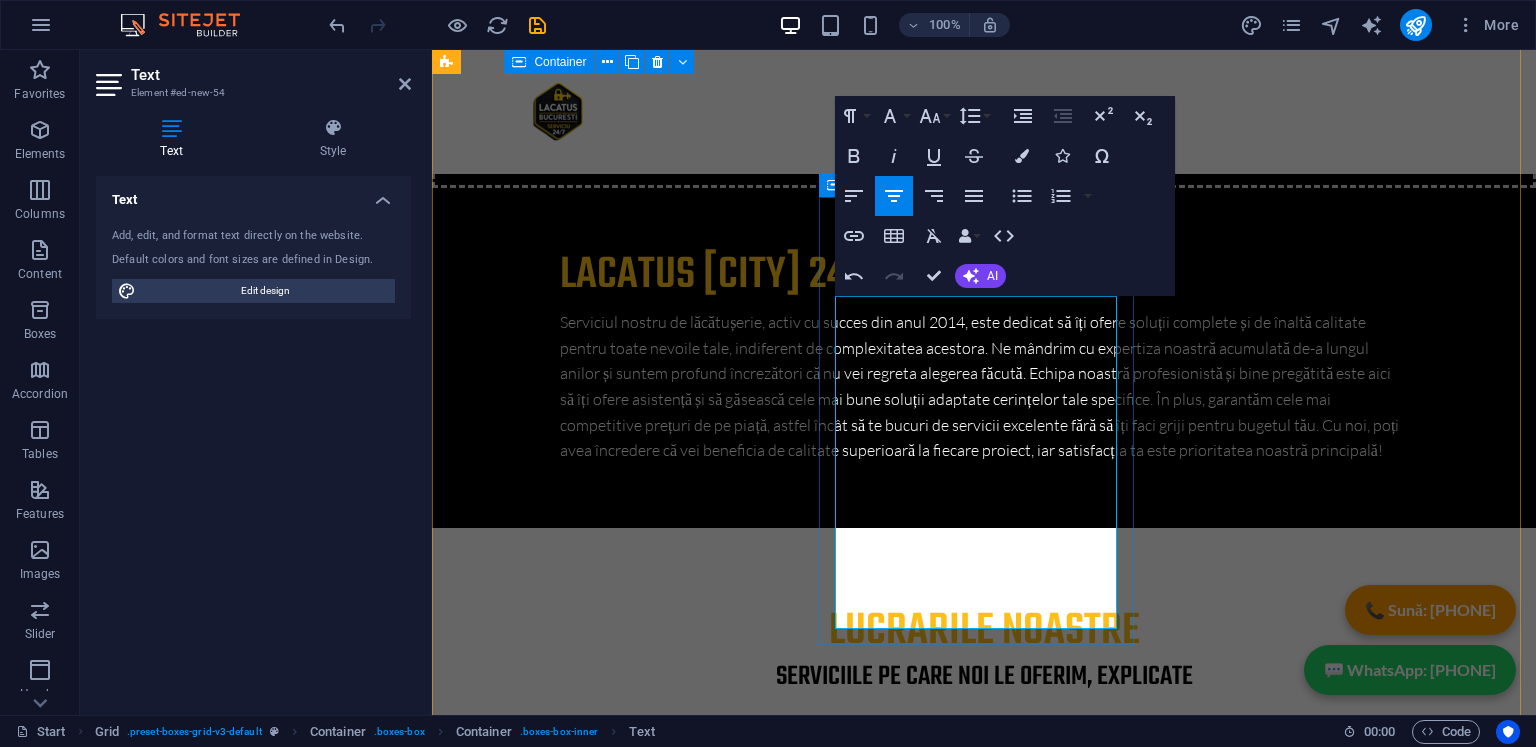 click on "Oferim servicii de  deblocare a ușilor , repararea acestora și lacătuserie în sectorul 5 din București. Indiferent dacă v-ați condamnat din greșeală afară sau dacă aveți nevoie de o reparație rapidă la ușa dumneavoastră, echipa noastră de profesioniști este aici pentru a vă ajuta. Ne dedicăm să oferim soluții rapide și eficiente, asigurându-ne că fiecare client este pe deplin mulțumit de serviciile noastre. Contactați-ne astăzi pentru a beneficia de expertiza noastră în domeniu!" at bounding box center [669, 7298] 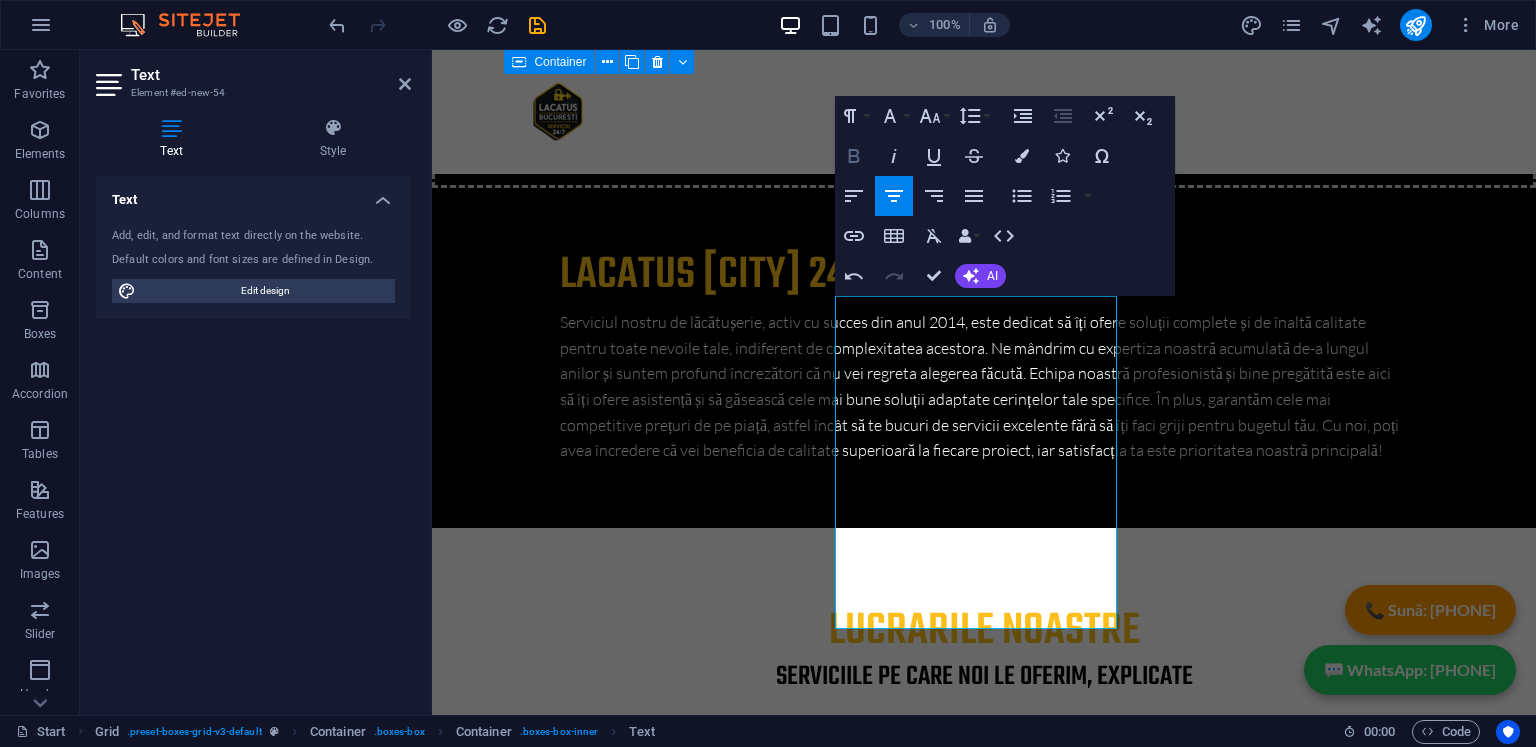click 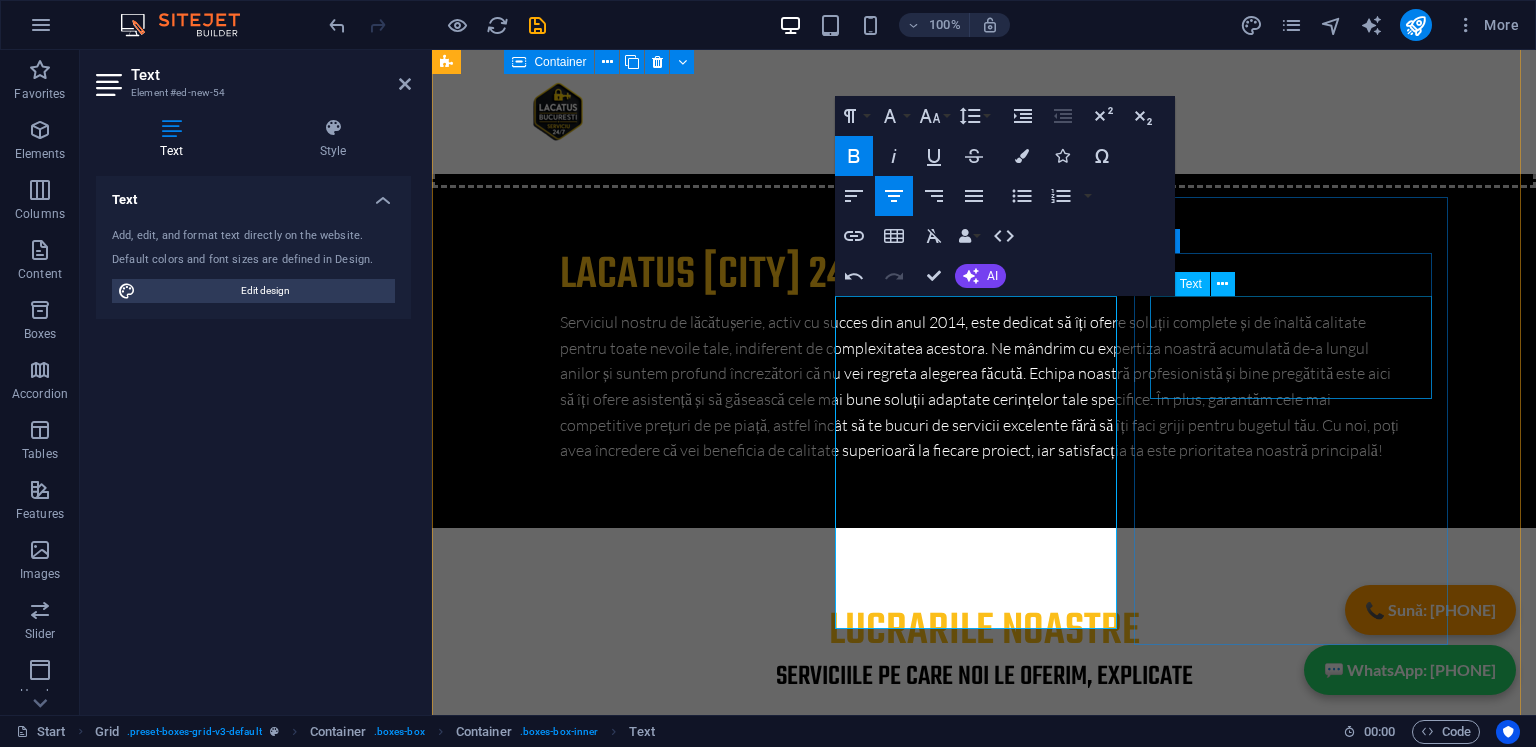 click on "Lorem ipsum dolor sit amet, consectetuer adipiscing elit. Aenean commodo ligula eget dolor. Lorem ipsum dolor sit amet, consectetuer adipiscing elit leget dolor." at bounding box center [669, 7645] 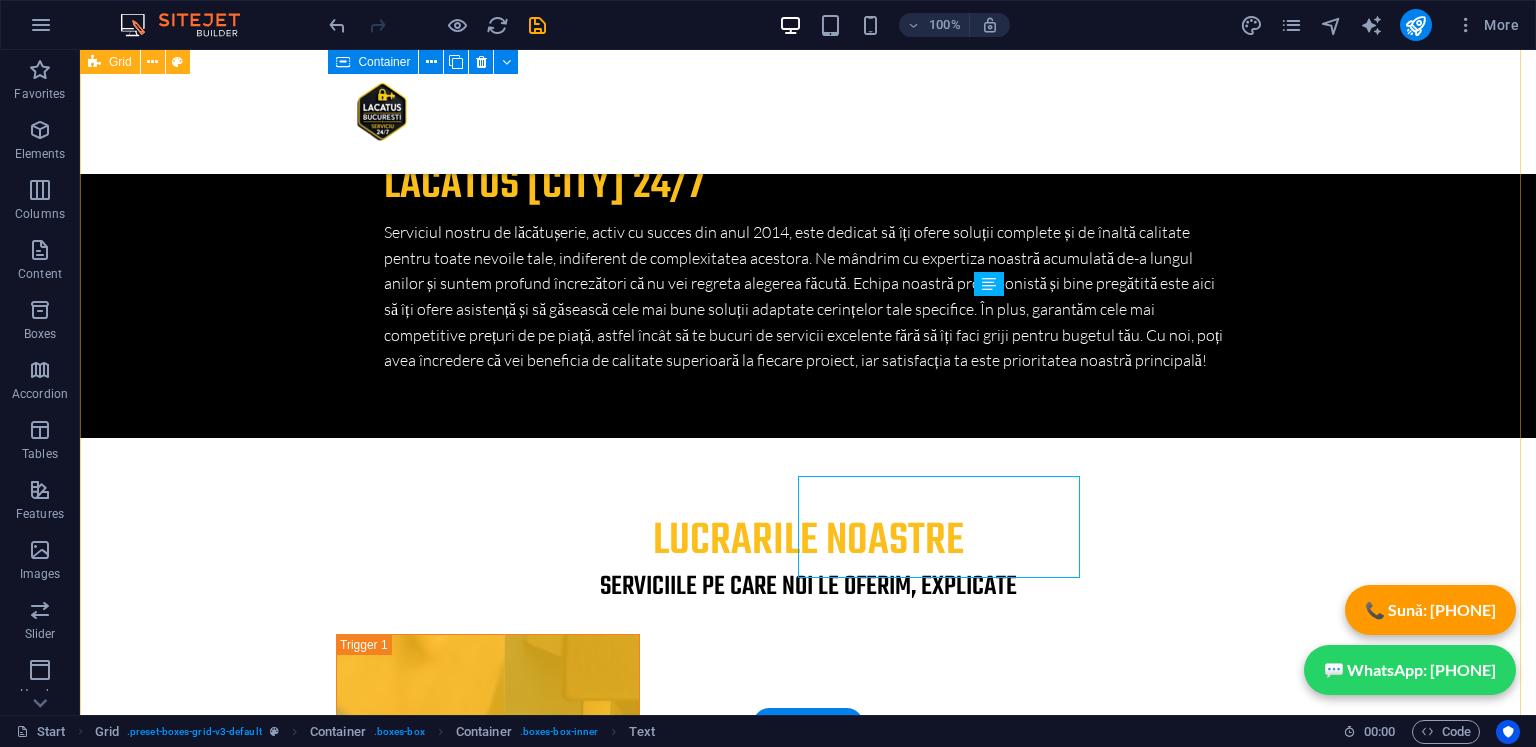 scroll, scrollTop: 6899, scrollLeft: 0, axis: vertical 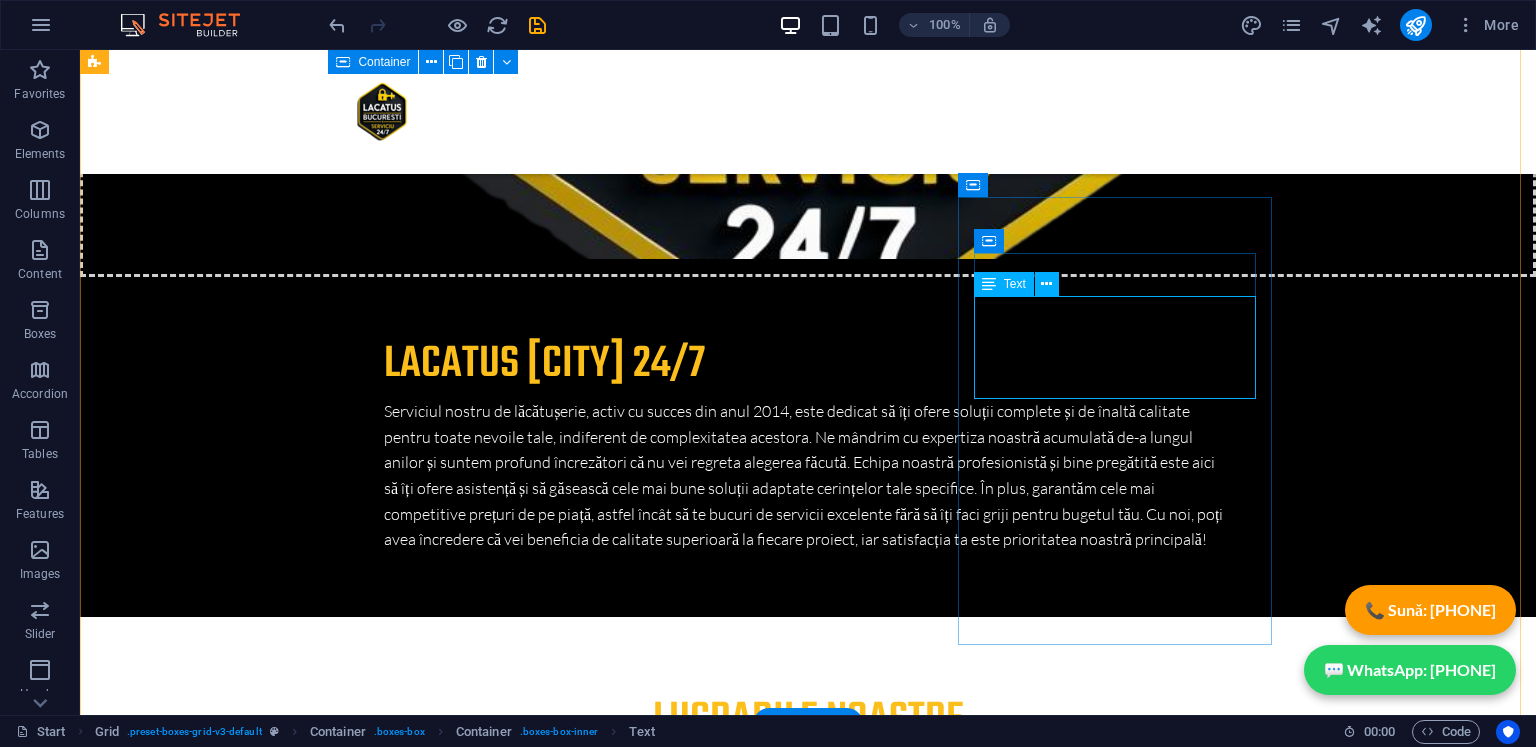 click on "Lorem ipsum dolor sit amet, consectetuer adipiscing elit. Aenean commodo ligula eget dolor. Lorem ipsum dolor sit amet, consectetuer adipiscing elit leget dolor." at bounding box center [493, 7734] 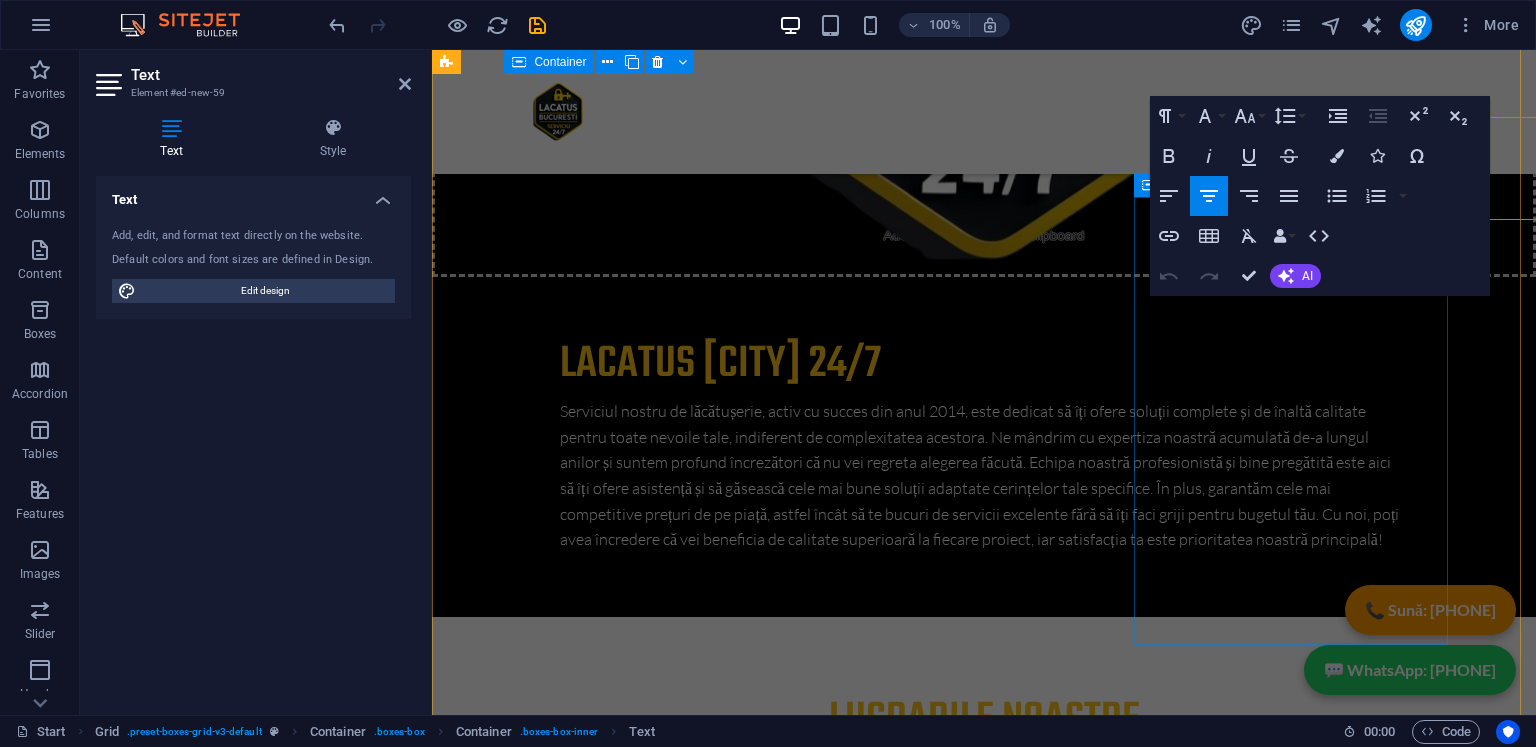 scroll, scrollTop: 7078, scrollLeft: 0, axis: vertical 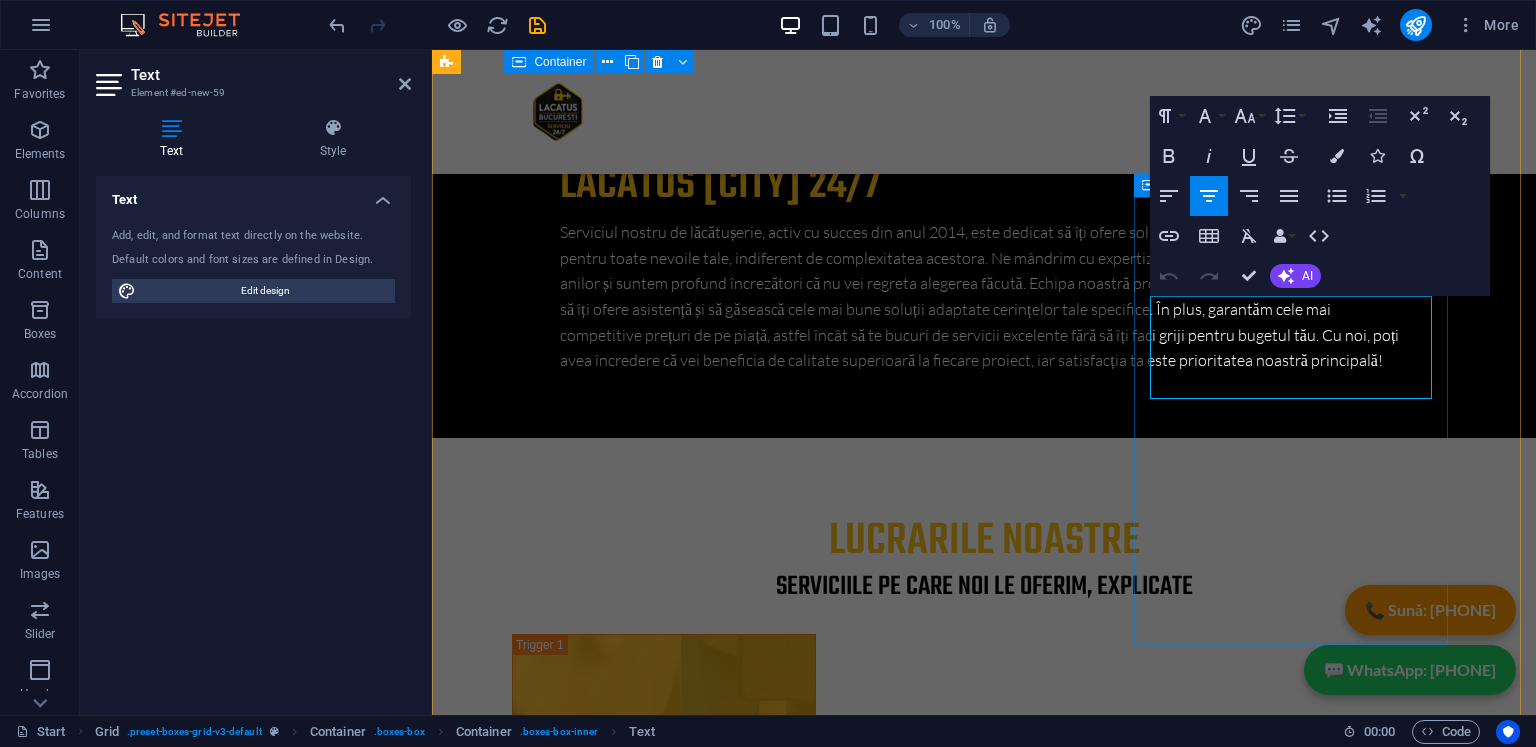 click on "Lorem ipsum dolor sit amet, consectetuer adipiscing elit. Aenean commodo ligula eget dolor. Lorem ipsum dolor sit amet, consectetuer adipiscing elit leget dolor." at bounding box center (669, 7555) 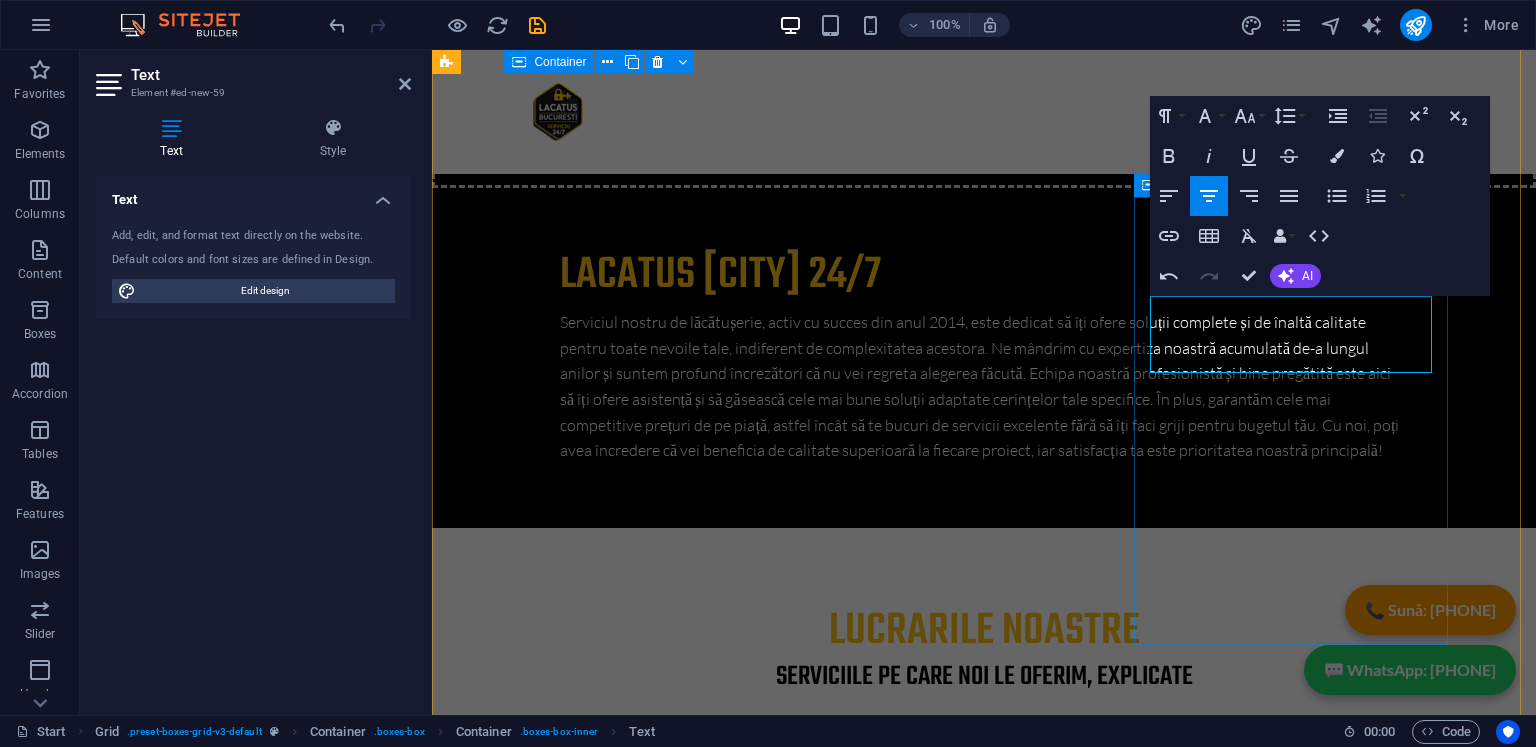 click on "Oferim servicii de deblocari usi reparatii usi si lacatus bucuresti in sector 1 Bucuresti" at bounding box center (669, 7619) 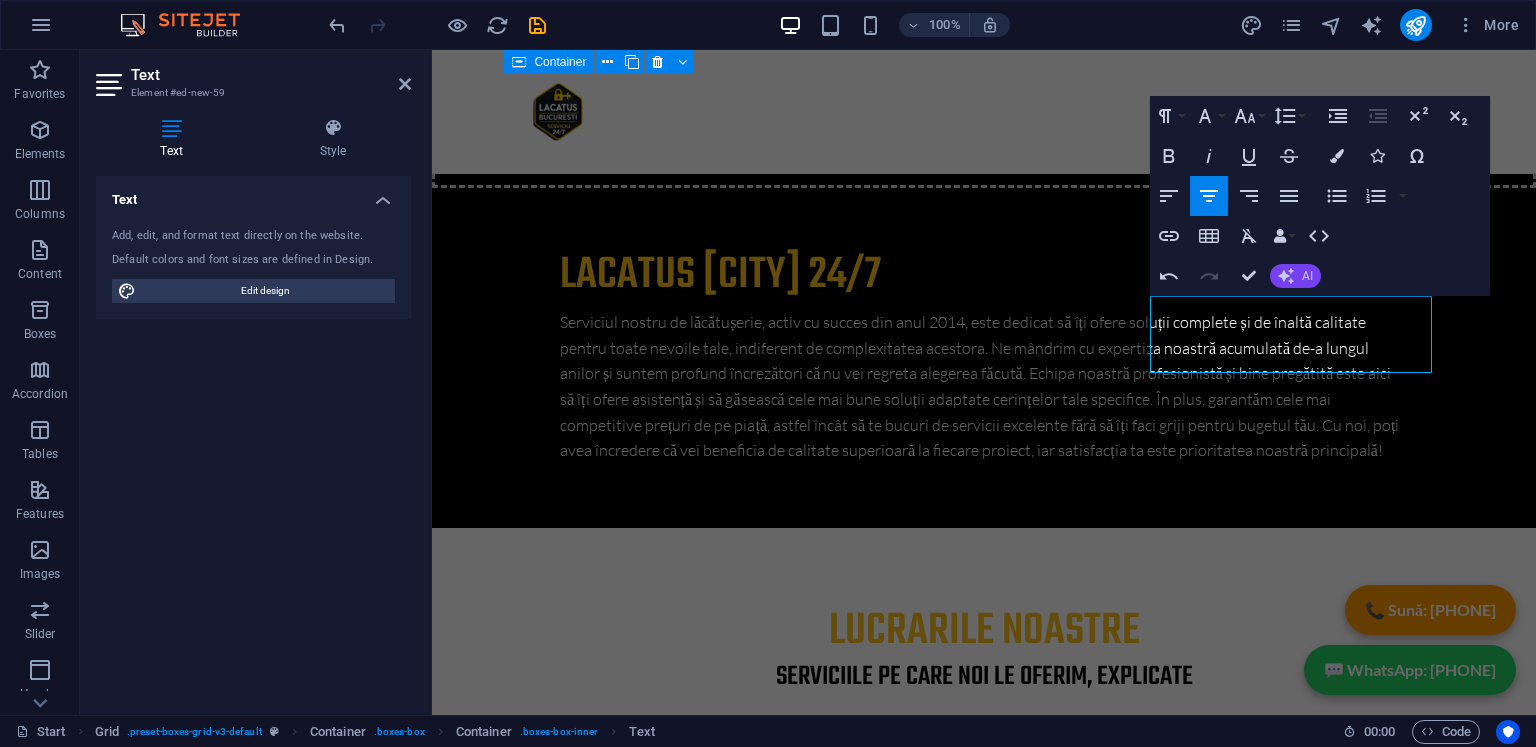 click on "AI" at bounding box center (1307, 276) 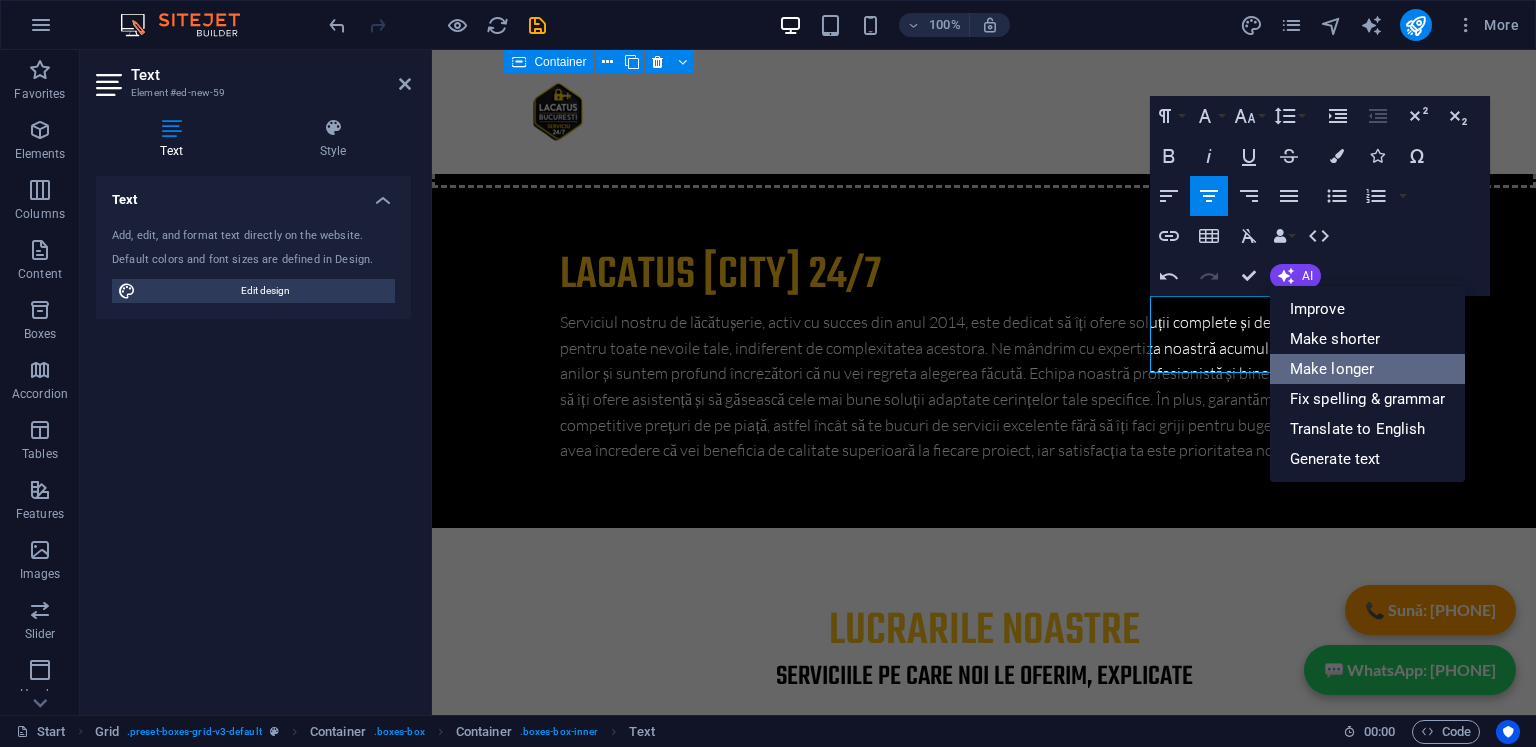 click on "Make longer" at bounding box center [1367, 369] 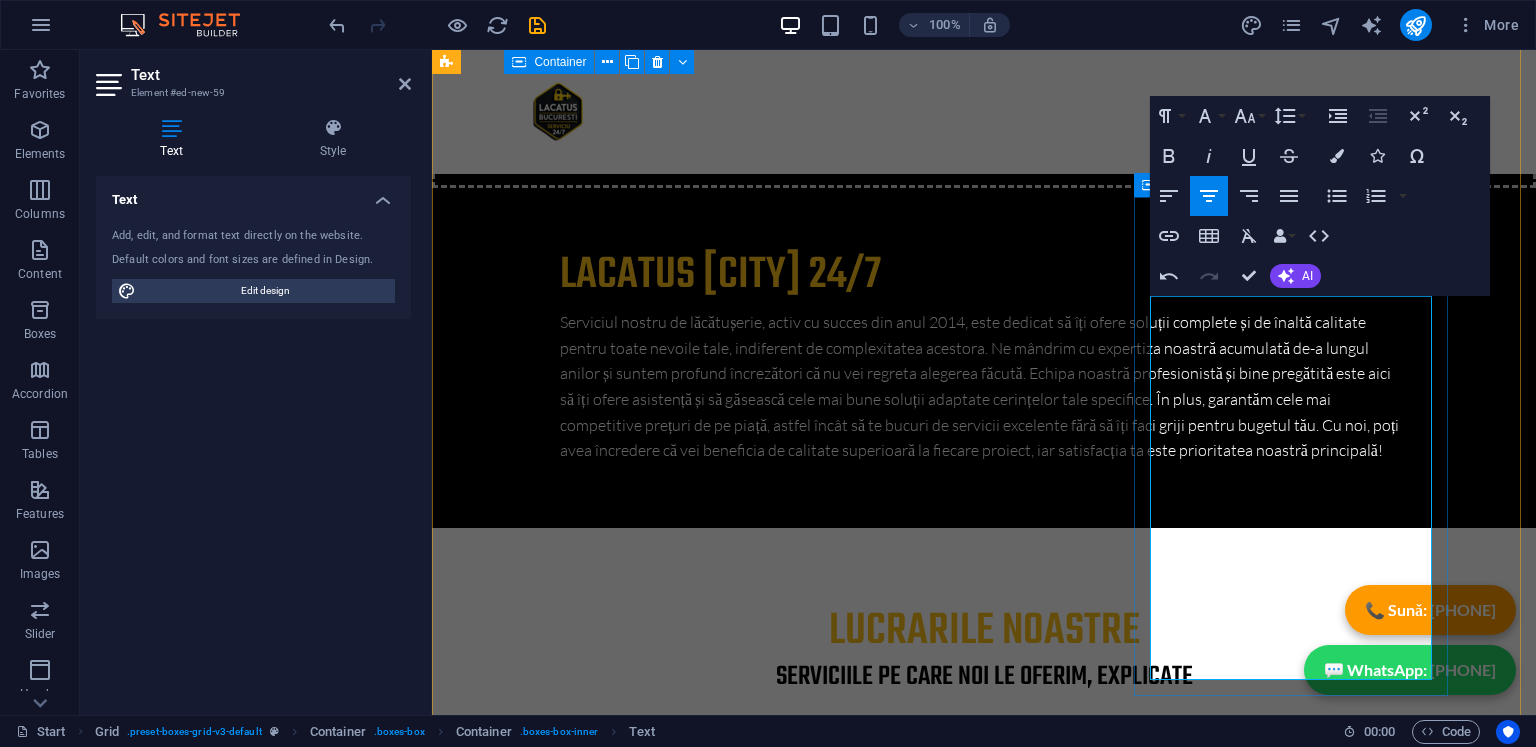 click on "Oferim o gamă variată de servicii specializate de deblocare a ușilor, repararea acestora și servicii de lăcătuș în Sectorul 6 din București. Fie că aveți nevoie de asistență pentru o ușă blocată sau doriți să reparați o ușă deteriorată, echipa noastră de profesioniști este pregătită să vă ajute cu promptitudine și eficiență. Suntem aici pentru a vă oferi soluții rapide și de încredere, astfel încât să vă puteți recăpăta accesul în locuința dumneavoastră sau să beneficiați de uși funcționale și sigure. Nu ezitați să ne contactați pentru orice servicii de lăcătuș necesare!" at bounding box center [669, 7773] 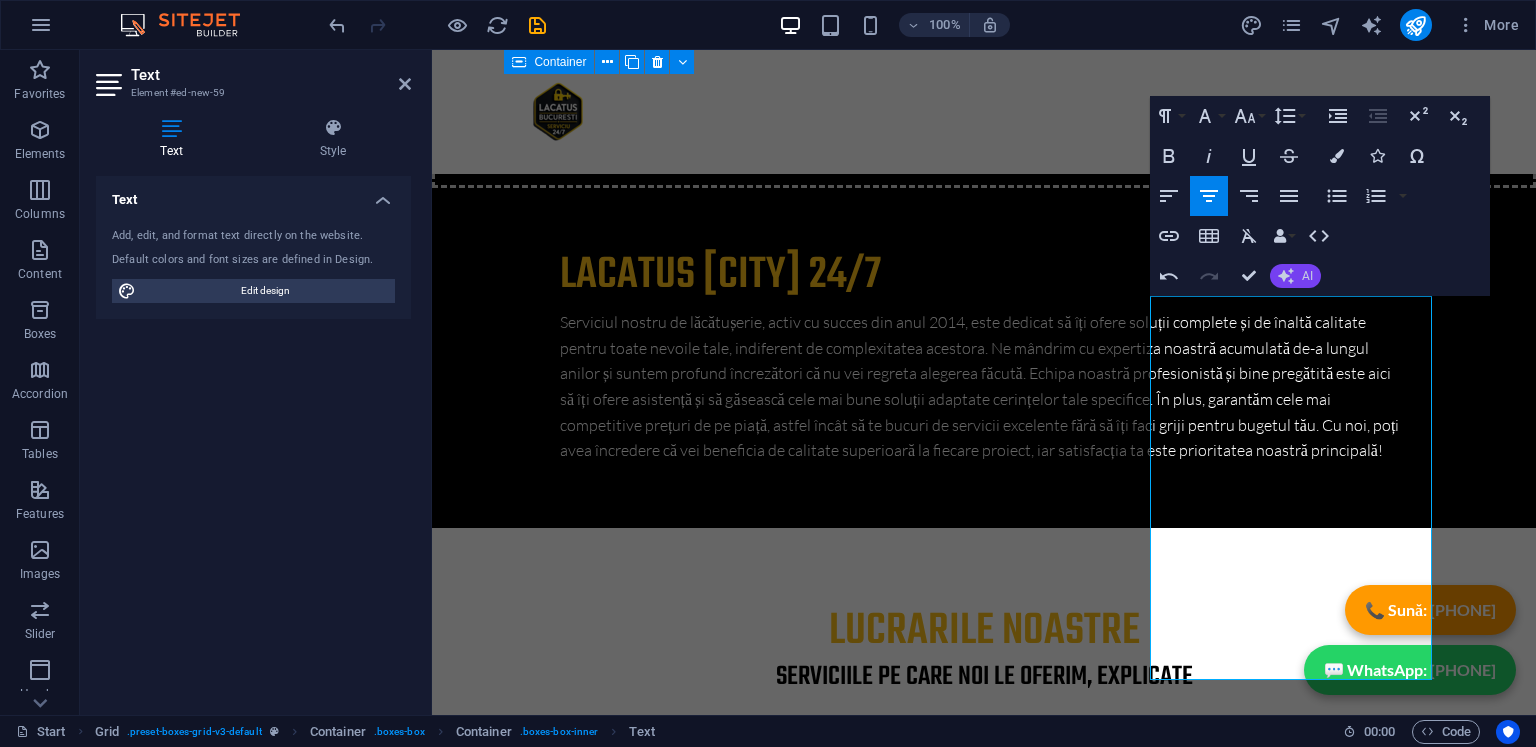 click on "AI" at bounding box center (1295, 276) 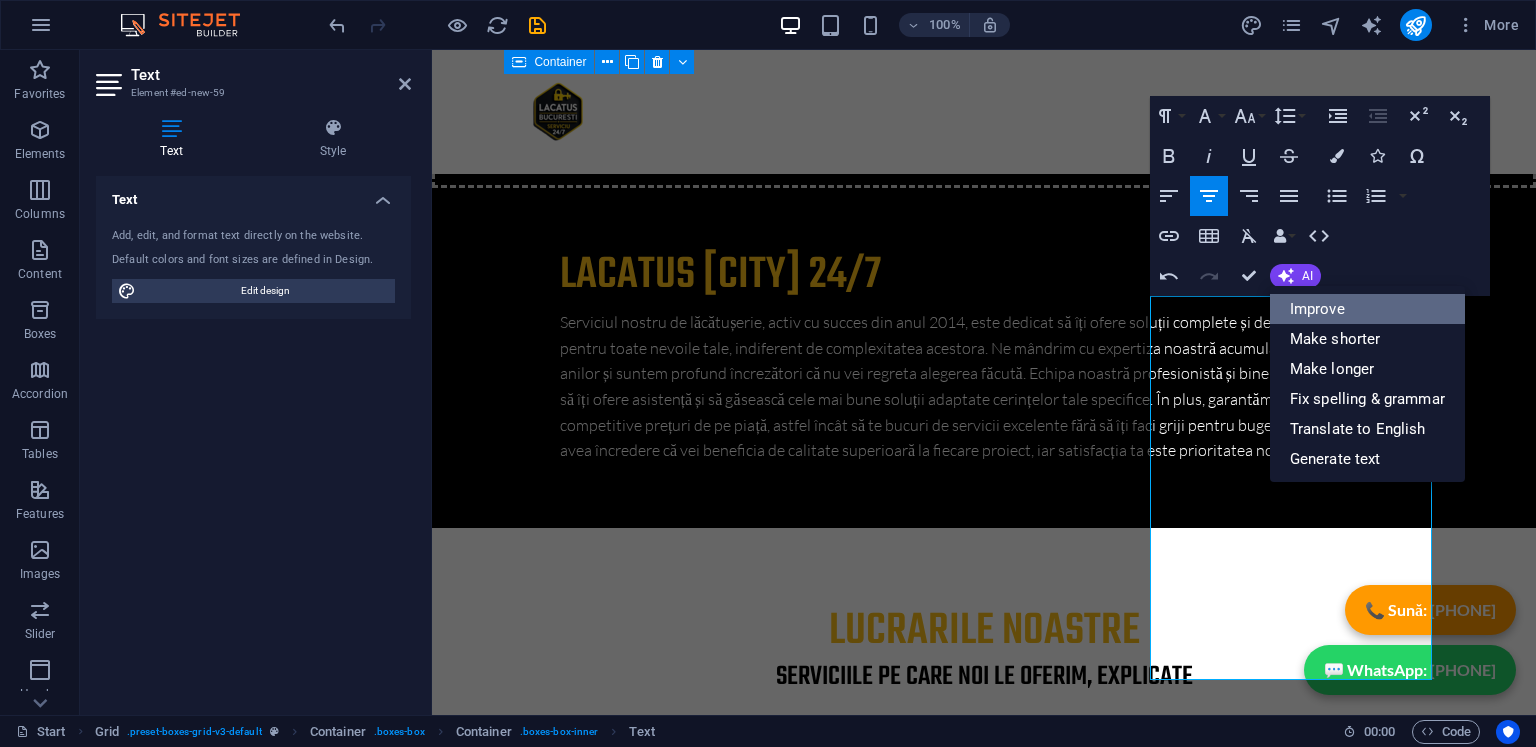 click on "Improve" at bounding box center (1367, 309) 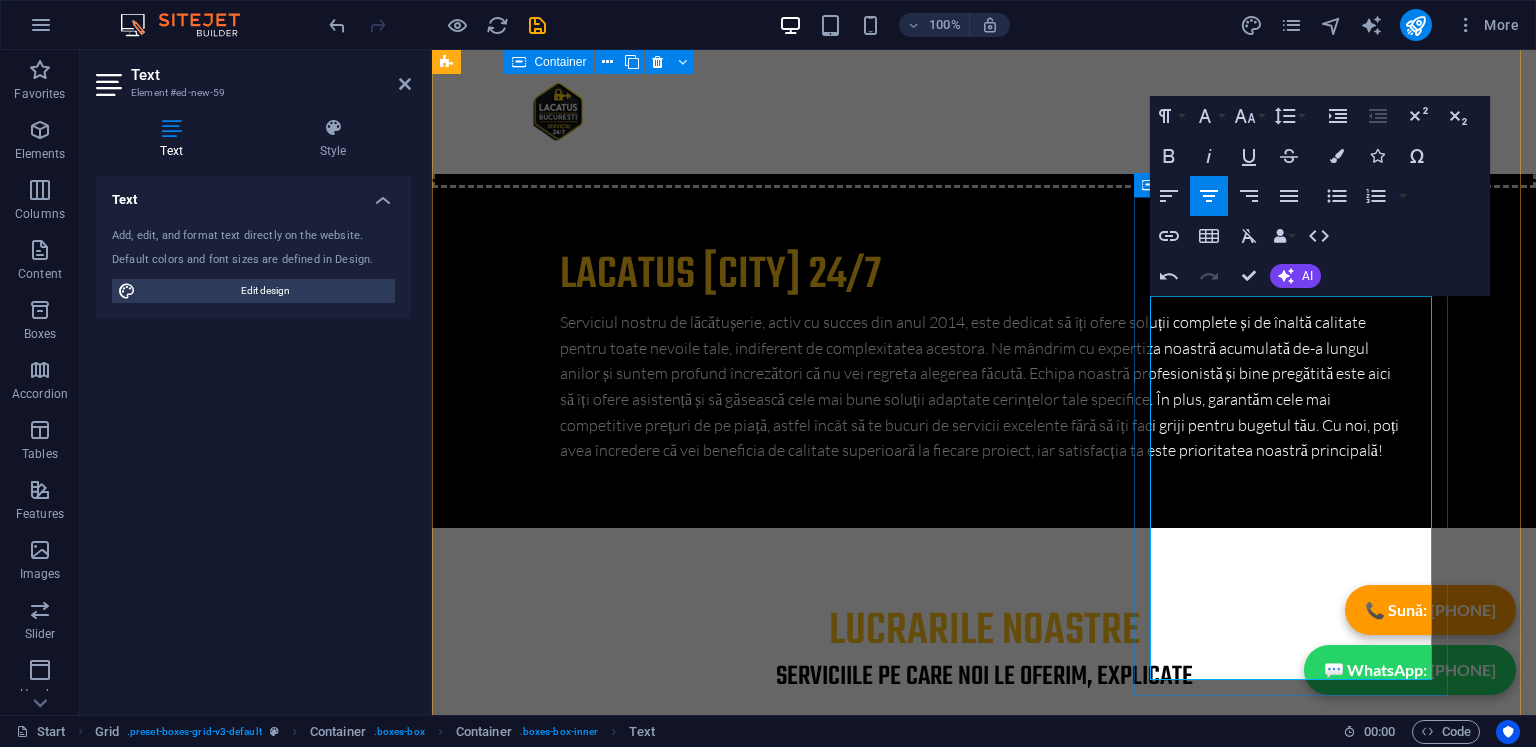 click on "Oferim o gamă variată de servicii specializate în deblocarea ușilor, repararea acestora și lăcătuș în Sectorul 6 din București. Indiferent dacă aveți nevoie de asistență pentru o ușă blocată sau doriți să reparați o ușă deteriorată, echipa noastră de profesioniști este pregătită să vă ajute cu promptitudine și eficiență. Suntem aici pentru a vă oferi soluții rapide și de încredere, astfel încât să vă recăpătați accesul în locuința dumneavoastră și să beneficiați de uși funcționale și sigure. Nu ezitați să ne contactați pentru orice servicii de lăcătuș de care aveți nevoie!" at bounding box center (669, 7773) 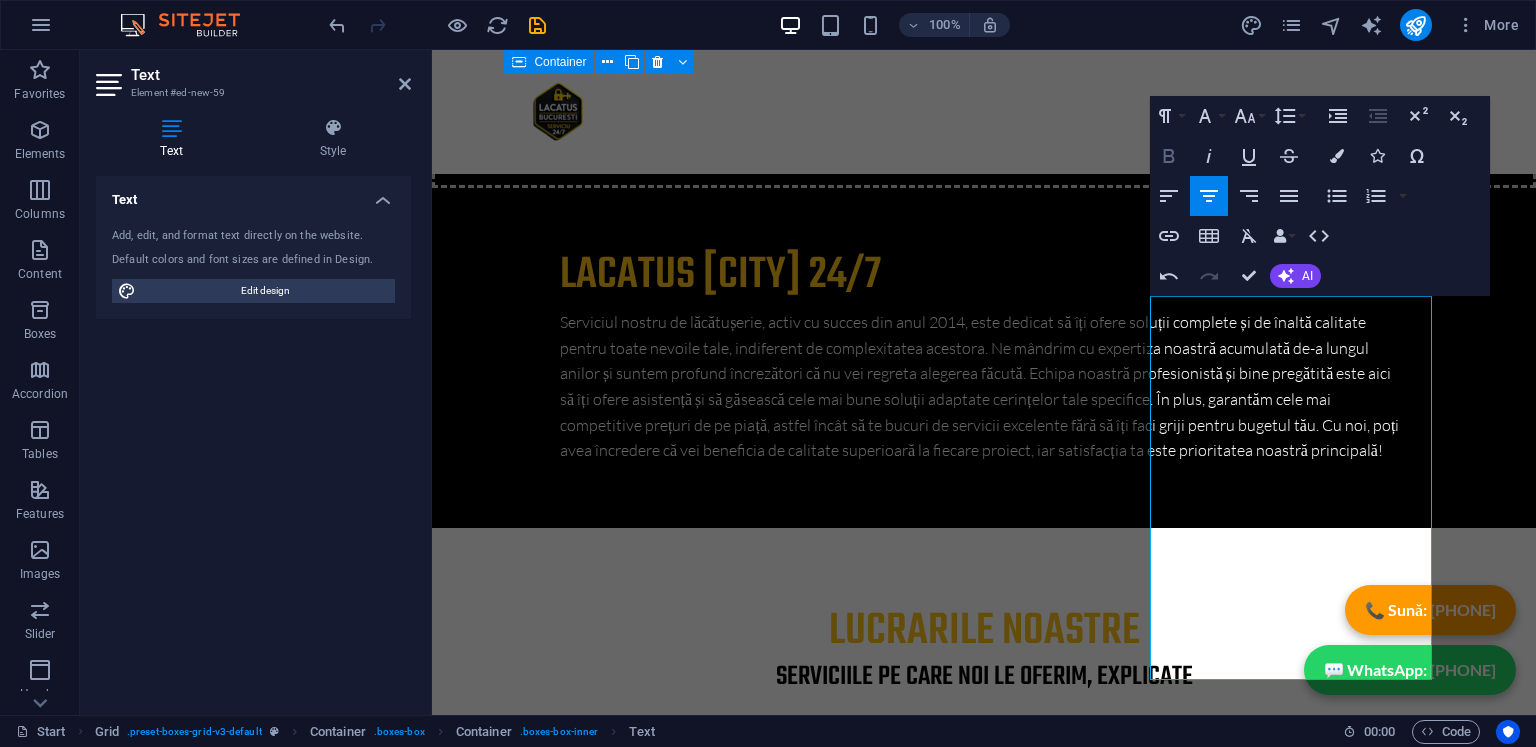 click 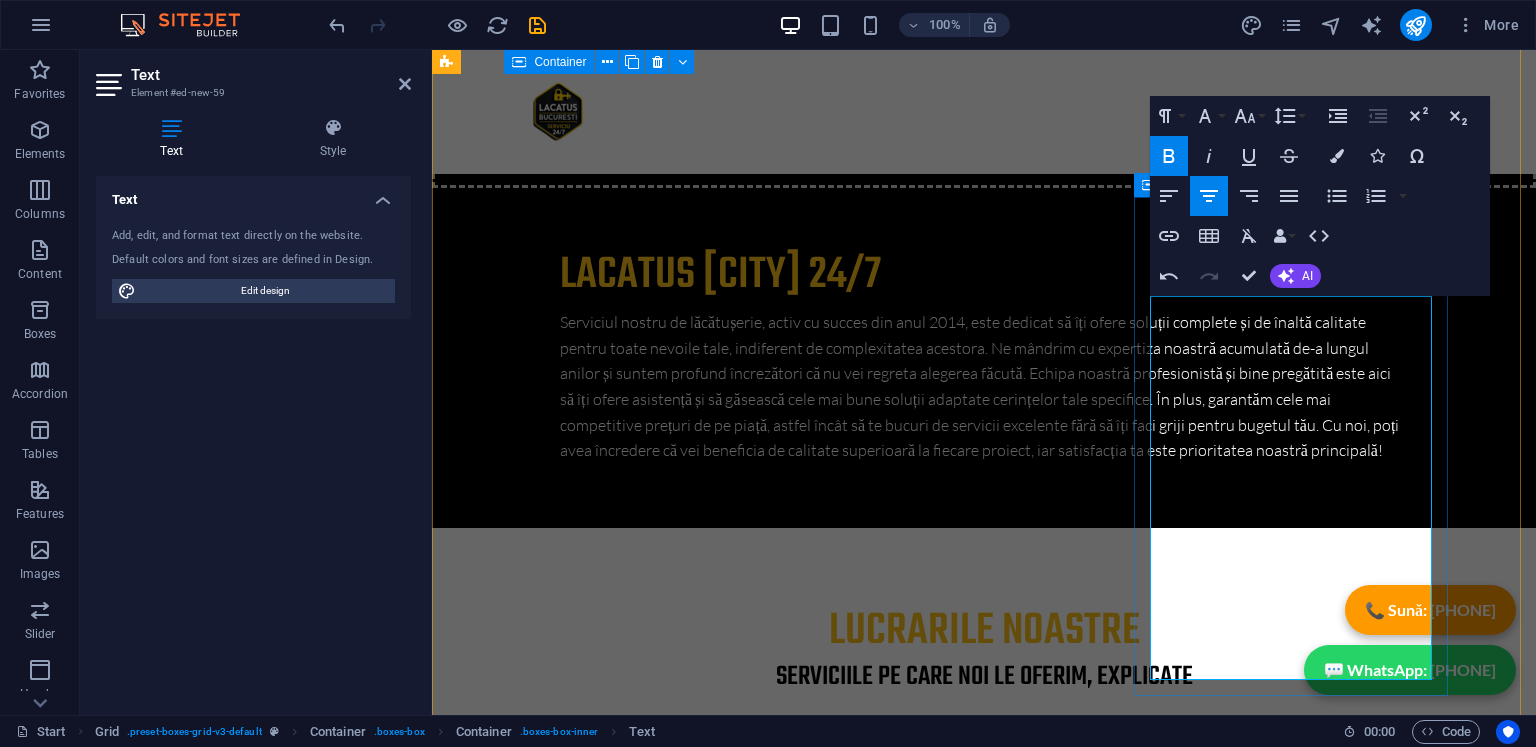 drag, startPoint x: 1297, startPoint y: 359, endPoint x: 1428, endPoint y: 363, distance: 131.06105 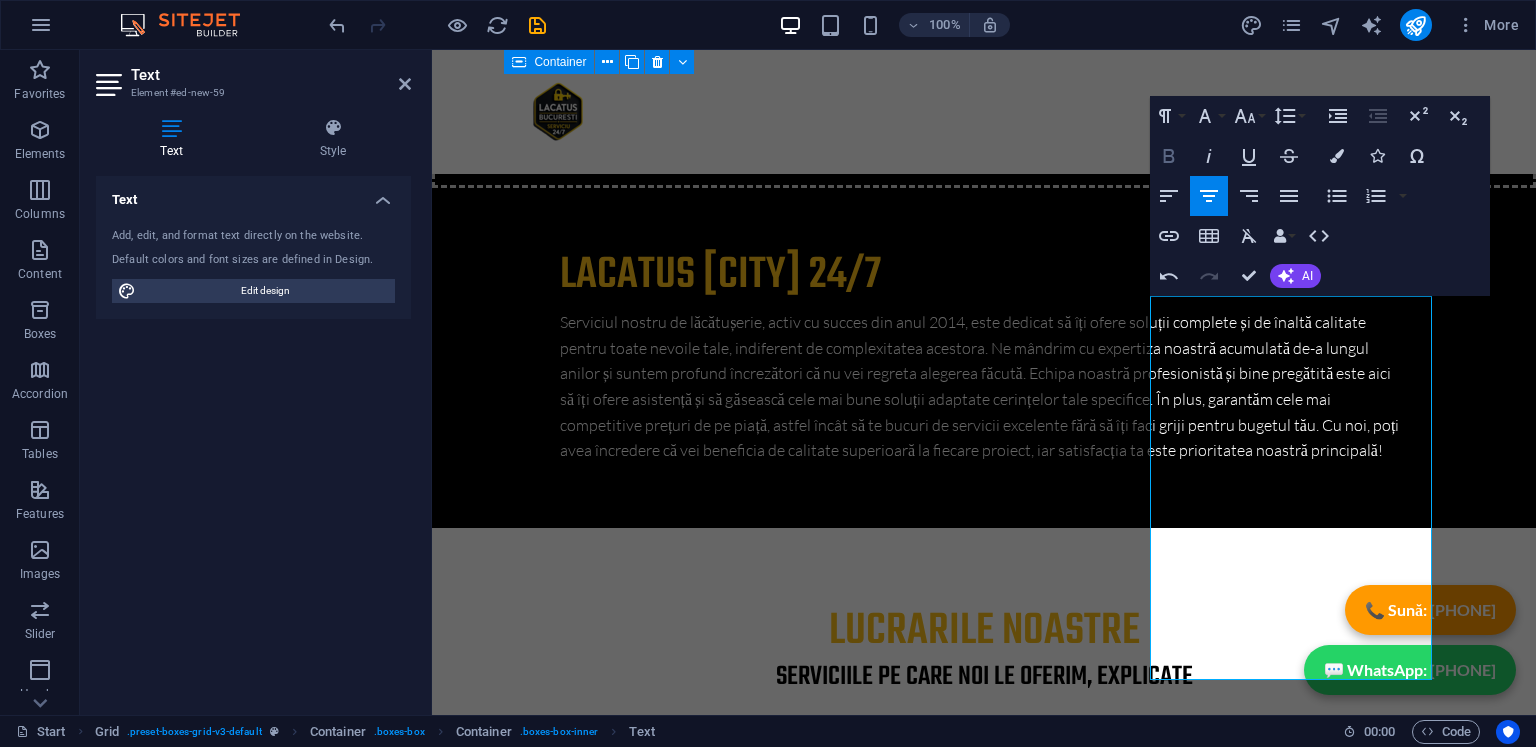 click 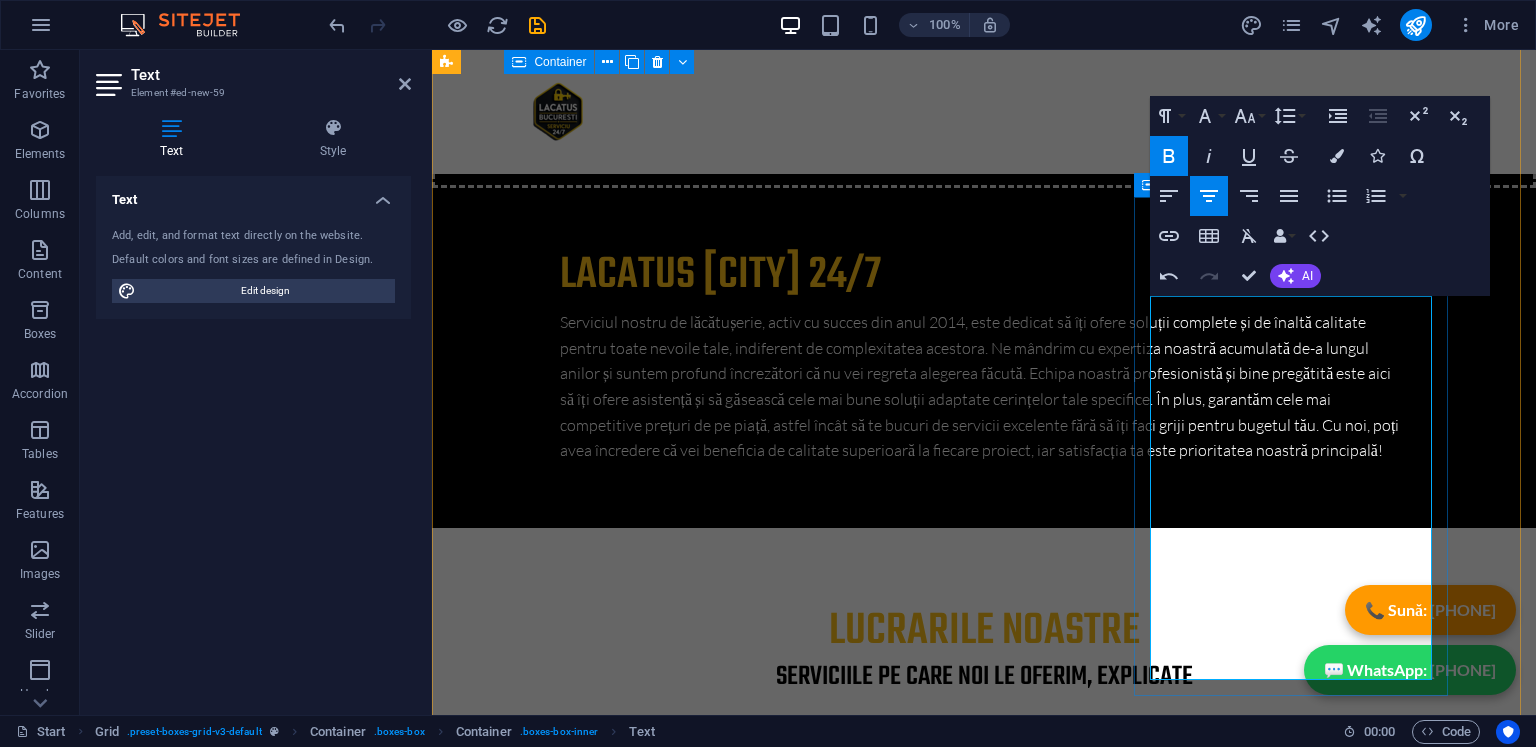 drag, startPoint x: 1269, startPoint y: 385, endPoint x: 1210, endPoint y: 385, distance: 59 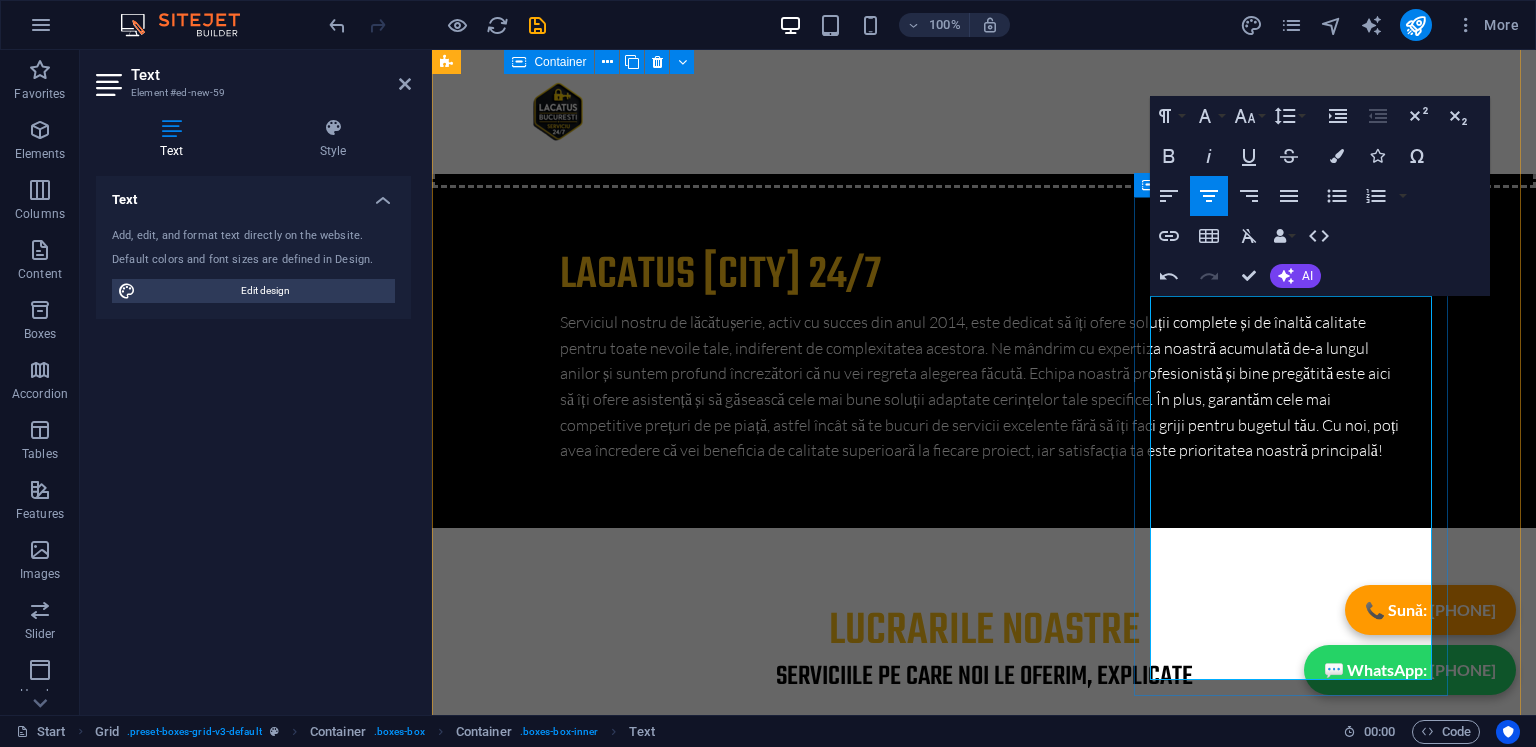 drag, startPoint x: 1204, startPoint y: 386, endPoint x: 1272, endPoint y: 386, distance: 68 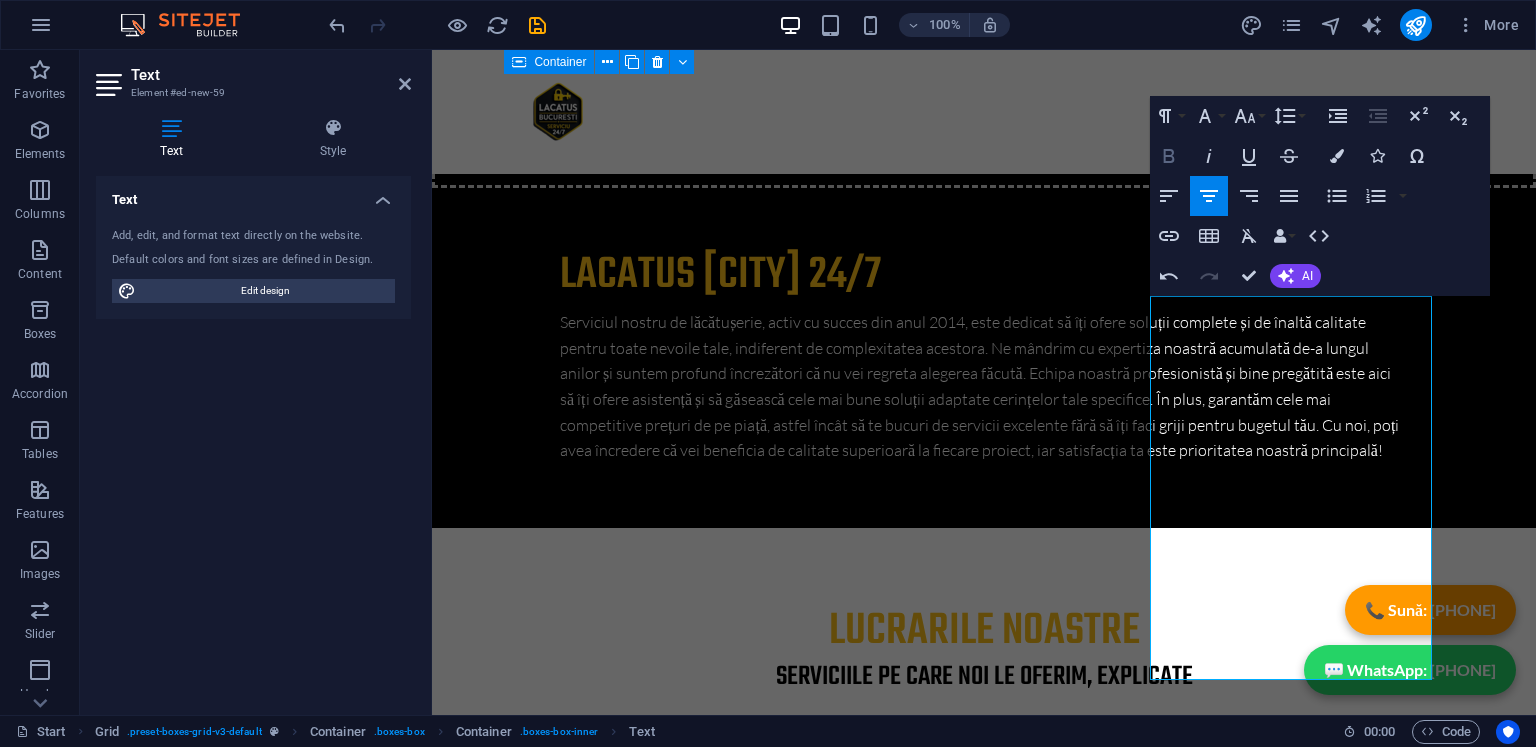click 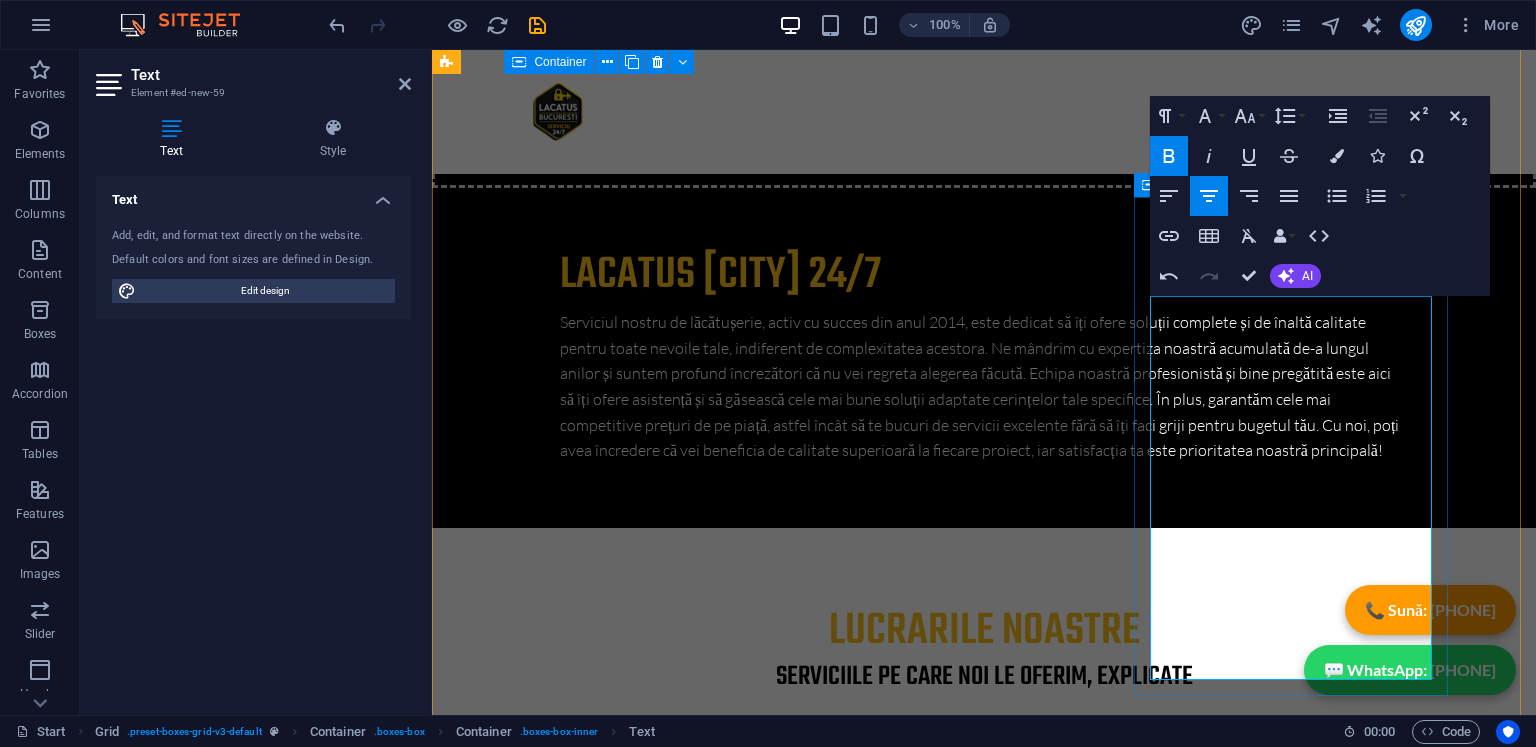 click on "Oferim o gamă variată de servicii specializate în  deblocarea ușilor , repararea acestora și  lăcătuș în Sectorul 6  din  București.  Indiferent dacă aveți nevoie de asistență pentru o ușă blocată sau doriți să reparați o ușă deteriorată, echipa noastră de profesioniști este pregătită să vă ajute cu promptitudine și eficiență. Suntem aici pentru a vă oferi soluții rapide și de încredere, astfel încât să vă recăpătați accesul în locuința dumneavoastră și să beneficiați de uși funcționale și sigure. Nu ezitați să ne contactați pentru orice servicii de lăcătuș de care aveți nevoie!" at bounding box center (669, 7774) 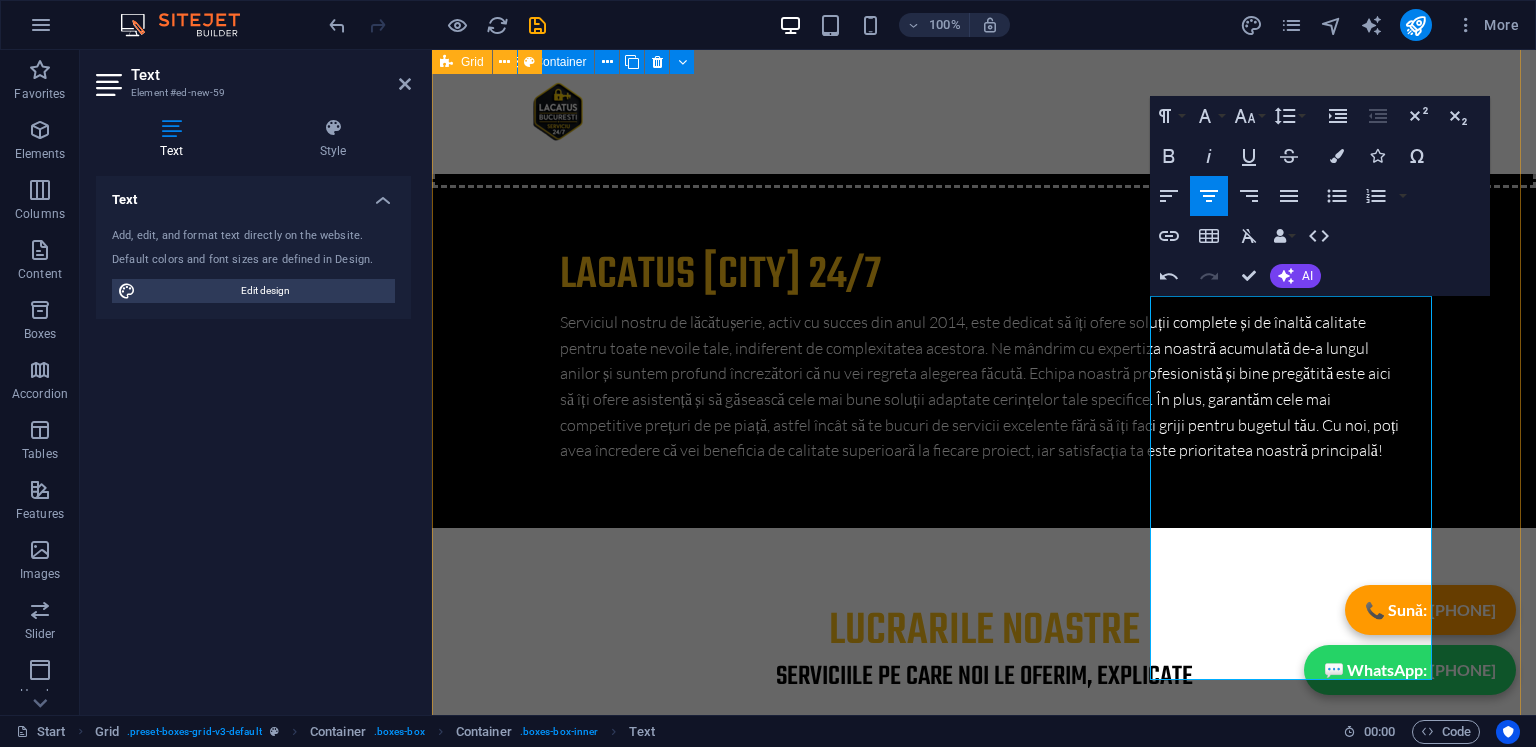 click on "Sector 1 Oferim o gamă variată de servicii profesioniste, inclusiv de  deblocare uși ,  reparații uși  și  lăcătușerie , toate disponibile în  sectorul 1 din București . Ne dedicăm oferirii celor mai eficiente soluții pentru a satisface nevoile clienților noștri, asigurându-ne că fiecare ușă funcționează optim și în condiții de siguranță. Indiferent de dificultatea problemei, echipa noastră de specialiști este pregătită să intervină rapid și să ofere servicii de calitate superioară. Sector 2 Oferim servicii complete de  deblocare a ușilor , precum și repararea acestora, și lucrări de lăcătușerie în  sectorul 2 al Bucureștiului sector 3 Oferim servicii profesionale de  deblocare a ușilor , precum și repararea acestora, într-o gamă variată de opțiuni pentru a satisface nevoile fiecărui client. De asemenea, suntem specializați în lucrări de lăcătușerie în  sectorul 3 din București sector 4 Oferim servicii complete de  deblocare a ușilor ,  sector 5" at bounding box center (984, 6668) 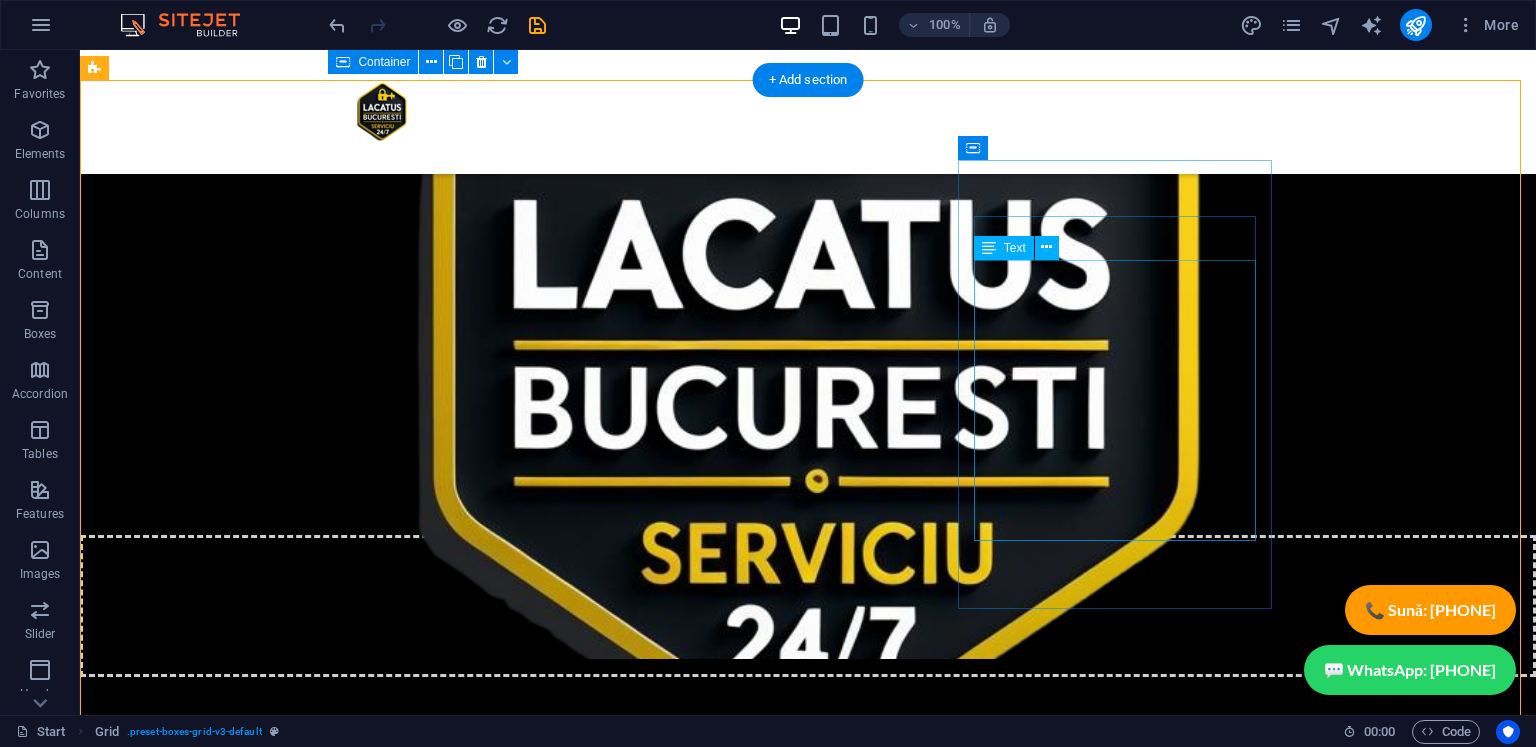 scroll, scrollTop: 6399, scrollLeft: 0, axis: vertical 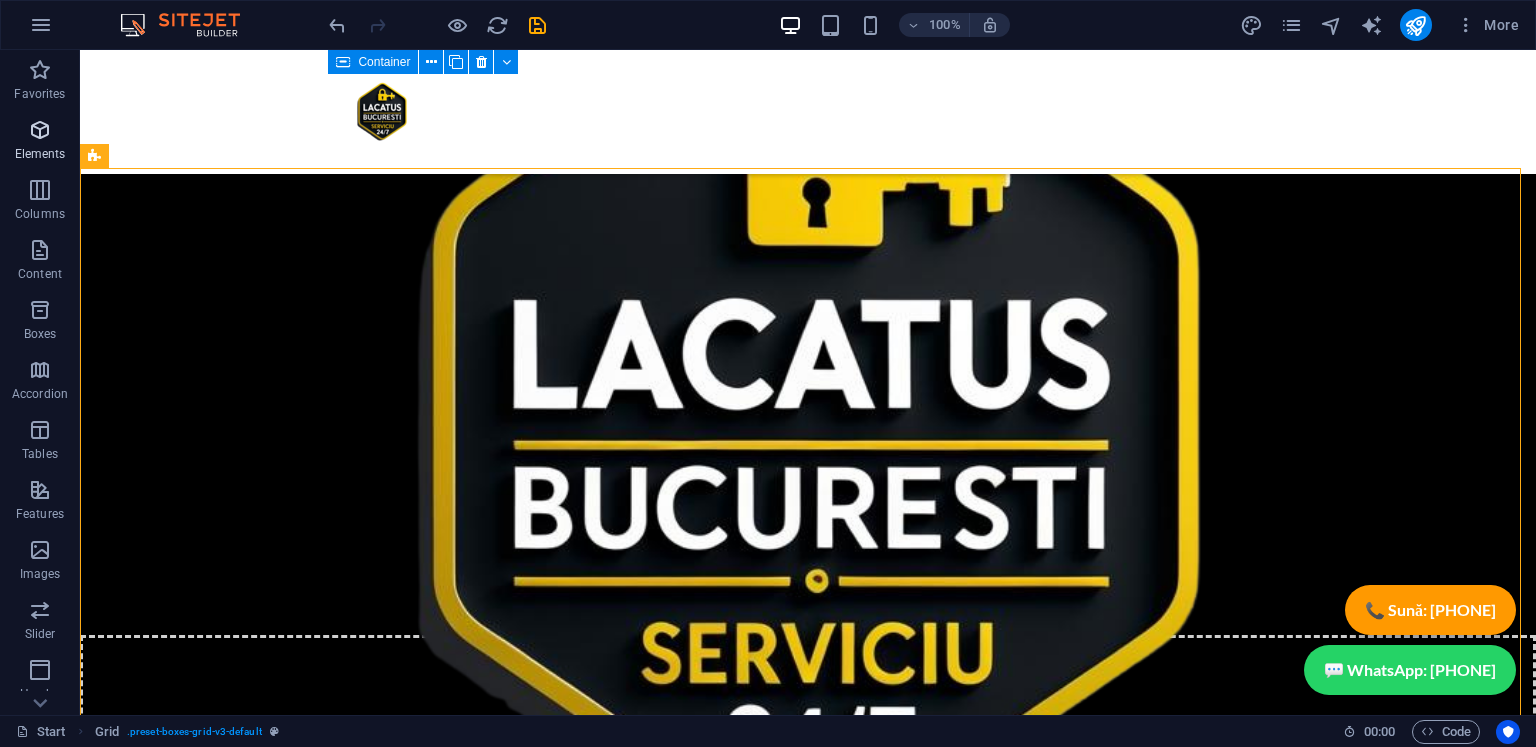 click at bounding box center (40, 130) 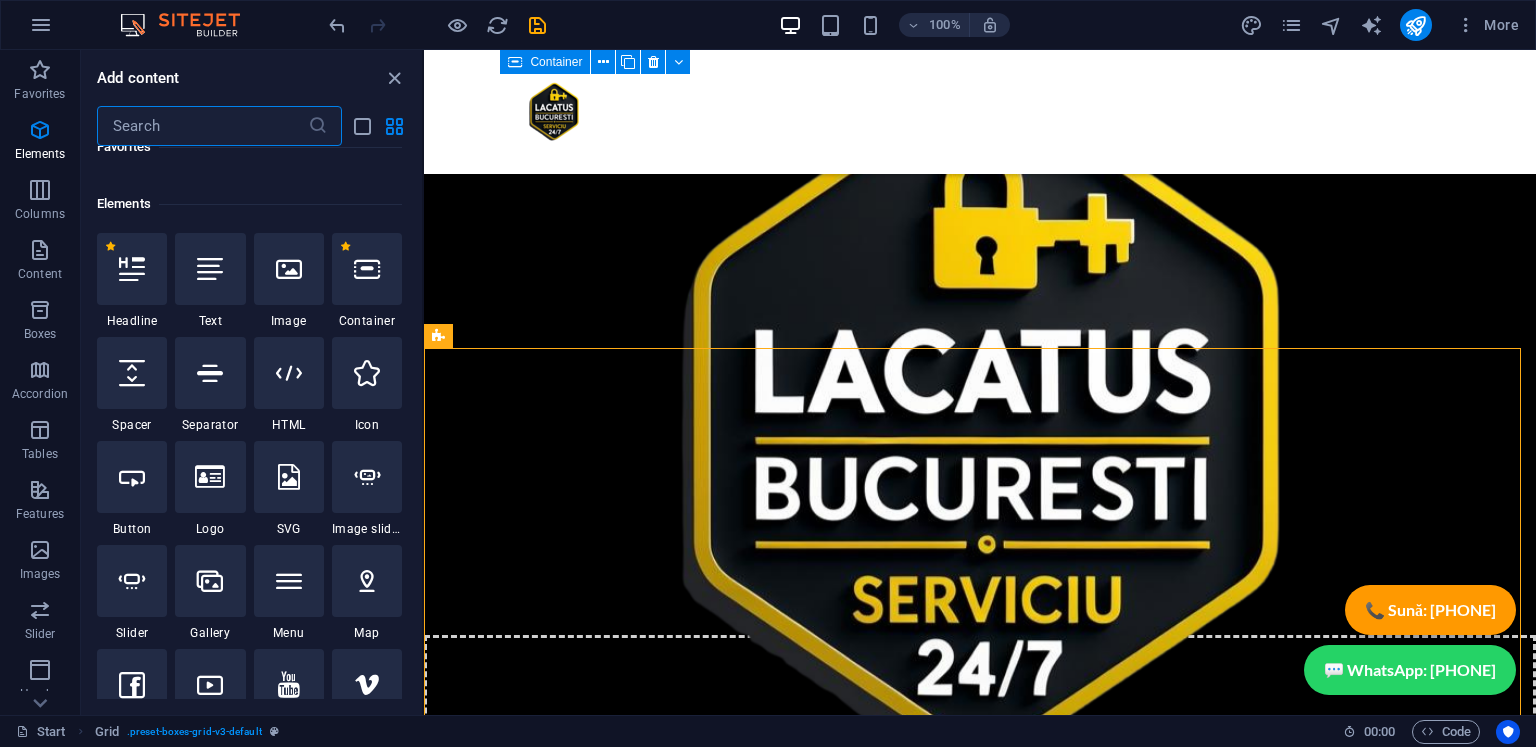 scroll, scrollTop: 212, scrollLeft: 0, axis: vertical 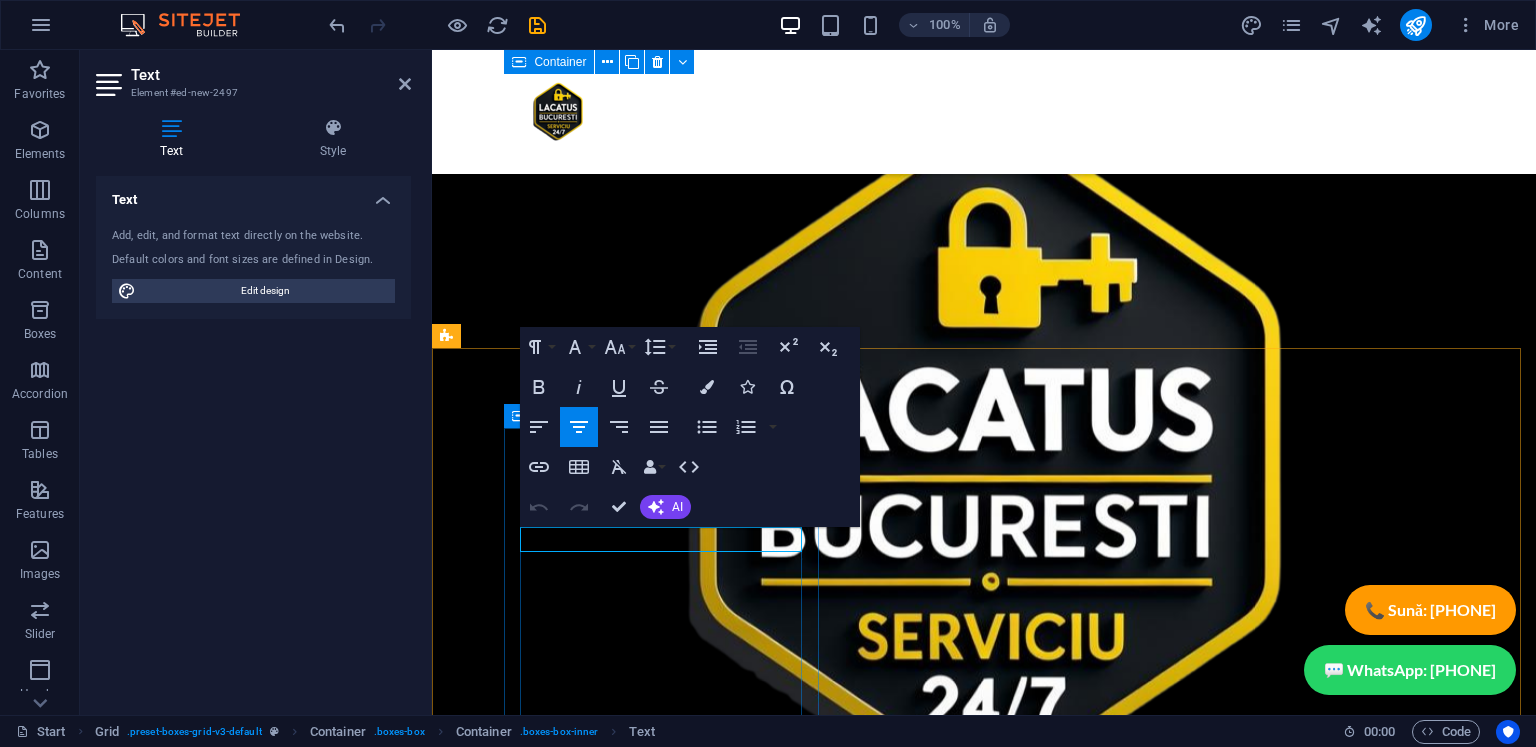 click on "New text element" at bounding box center (669, 6144) 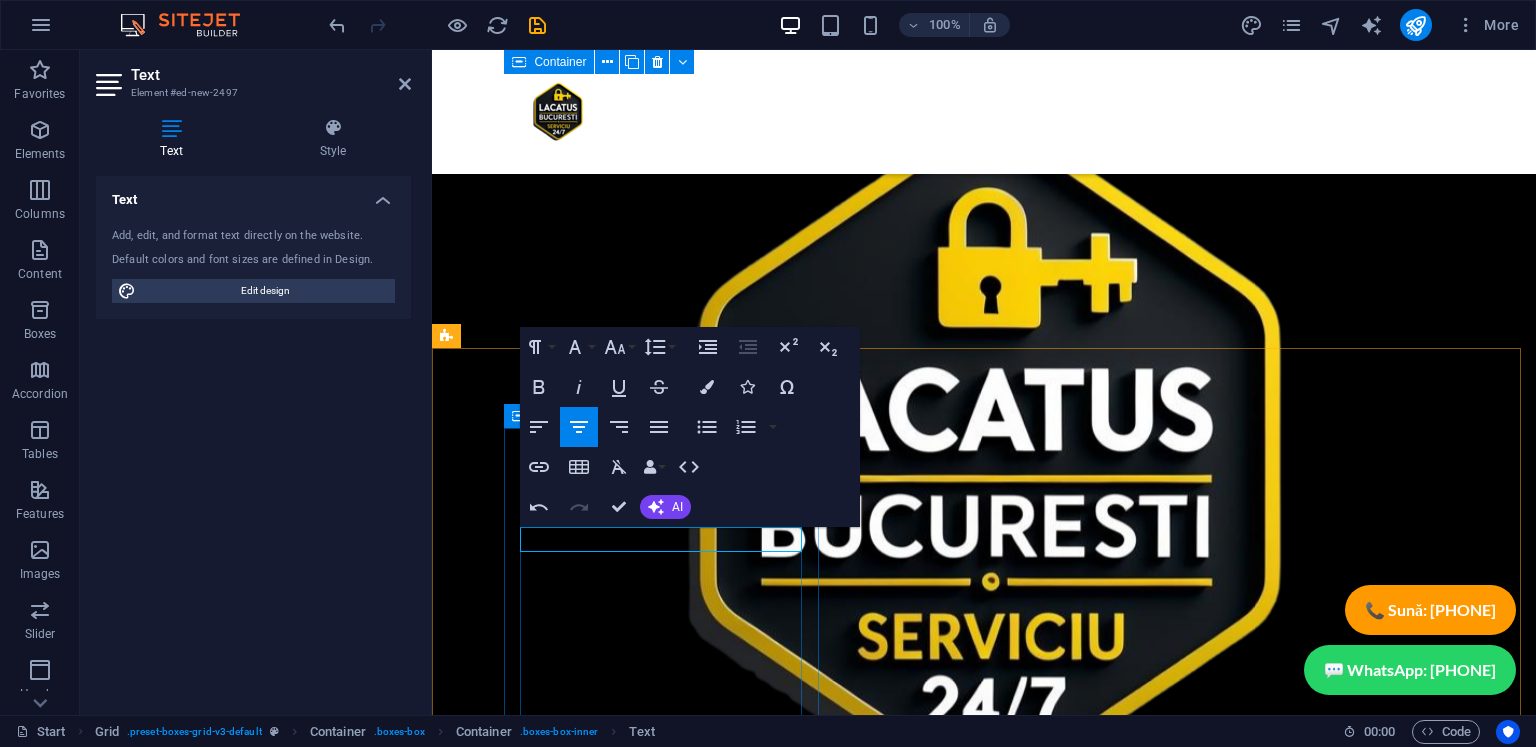 click on "Ajungem in 35 minute" at bounding box center [669, 6144] 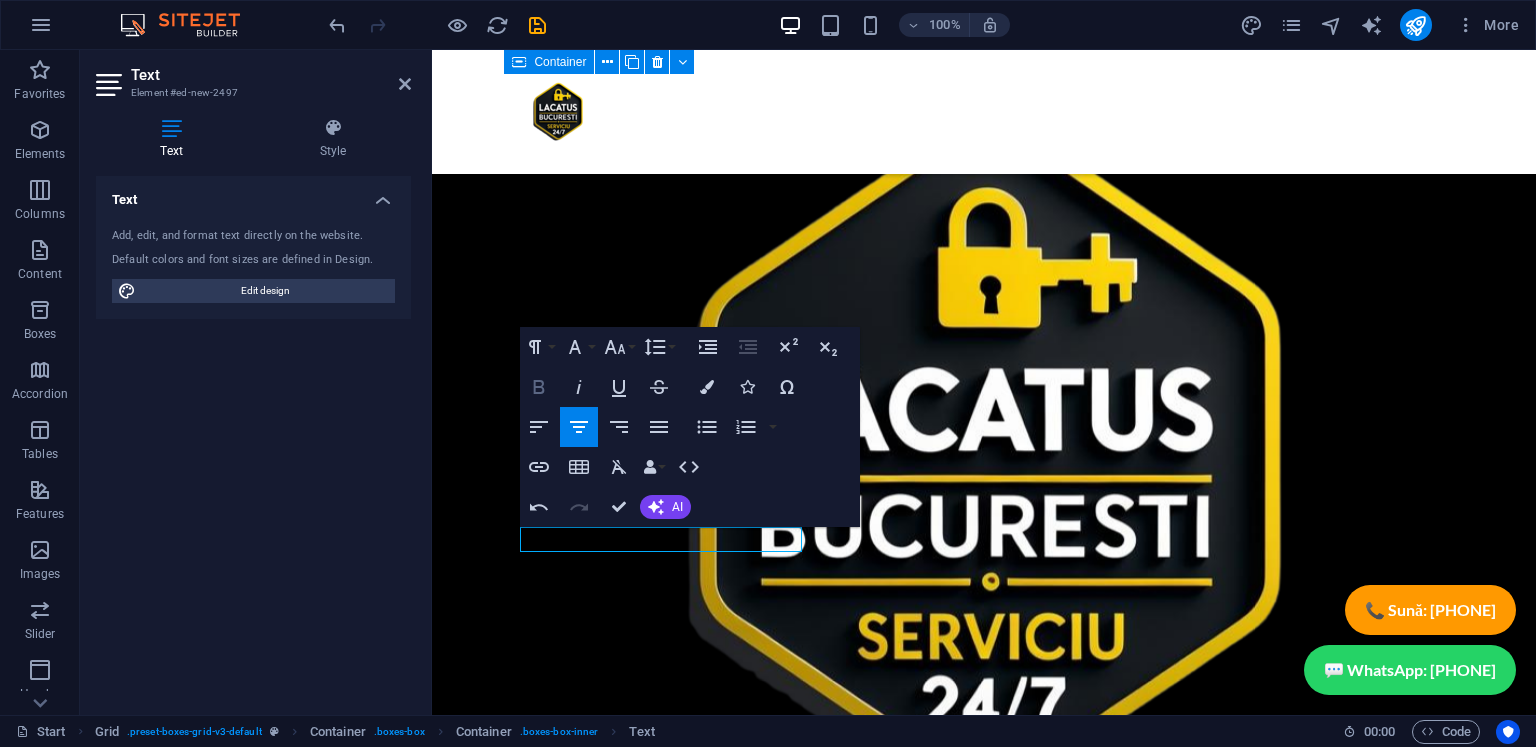 click 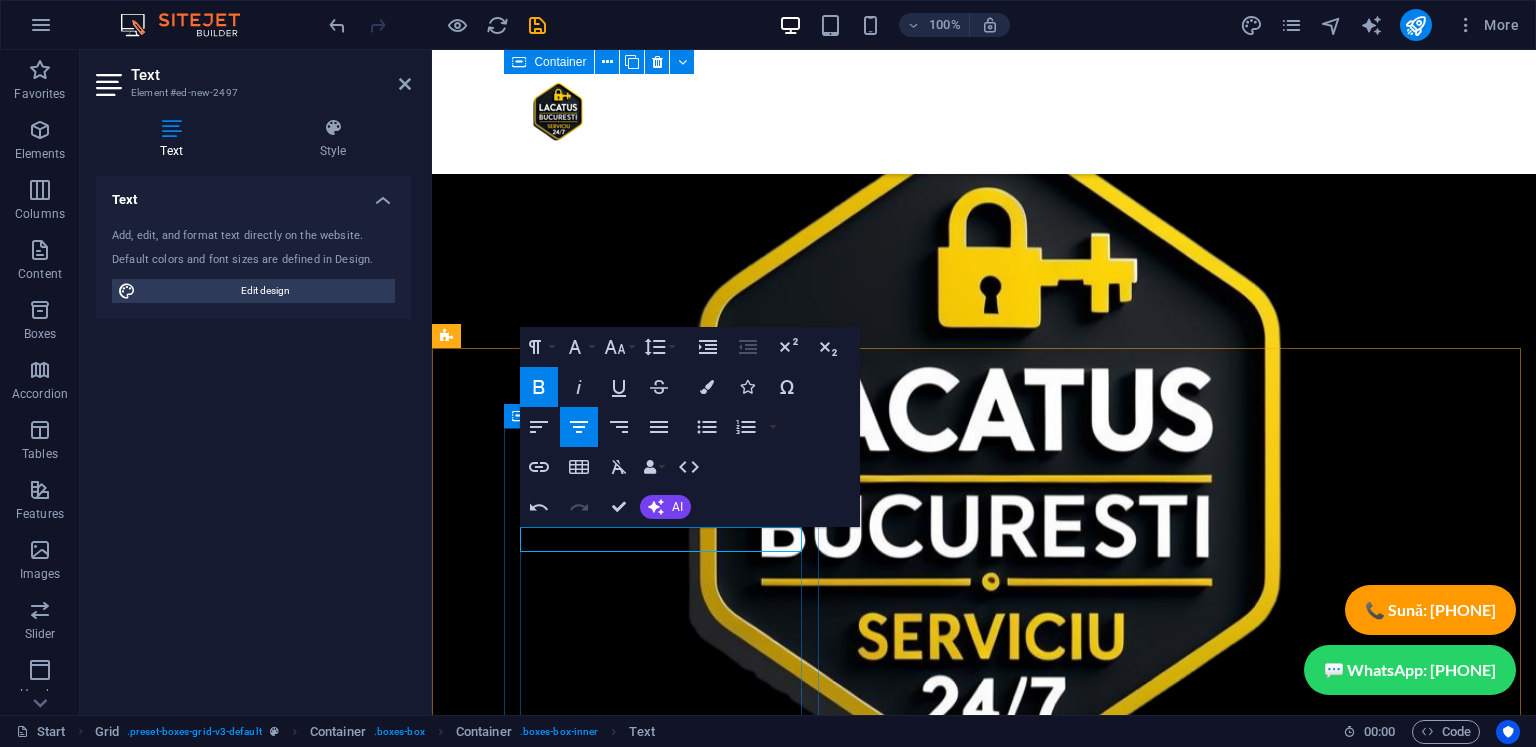 click on "- Ajungem in 35 minute -" at bounding box center (668, 6143) 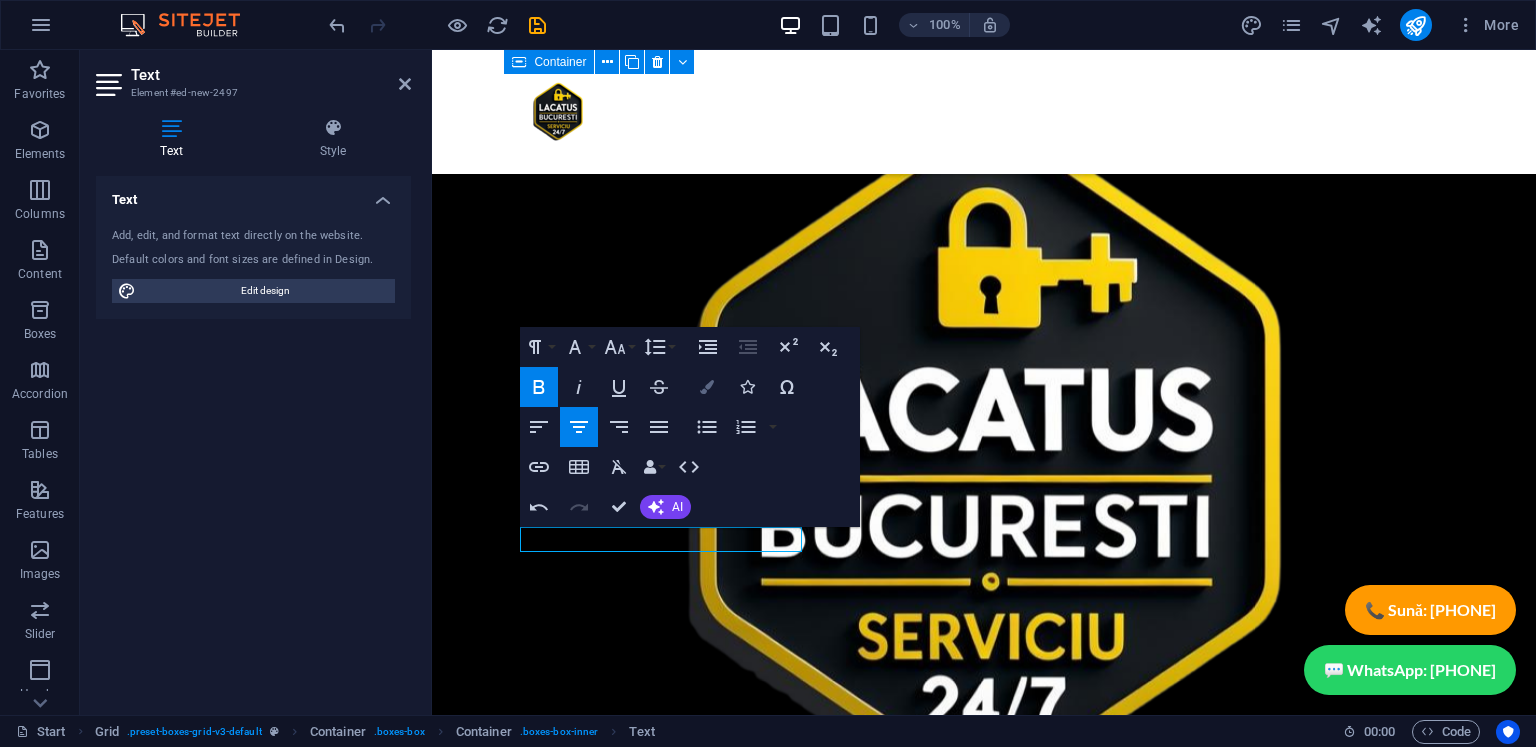 click at bounding box center (707, 387) 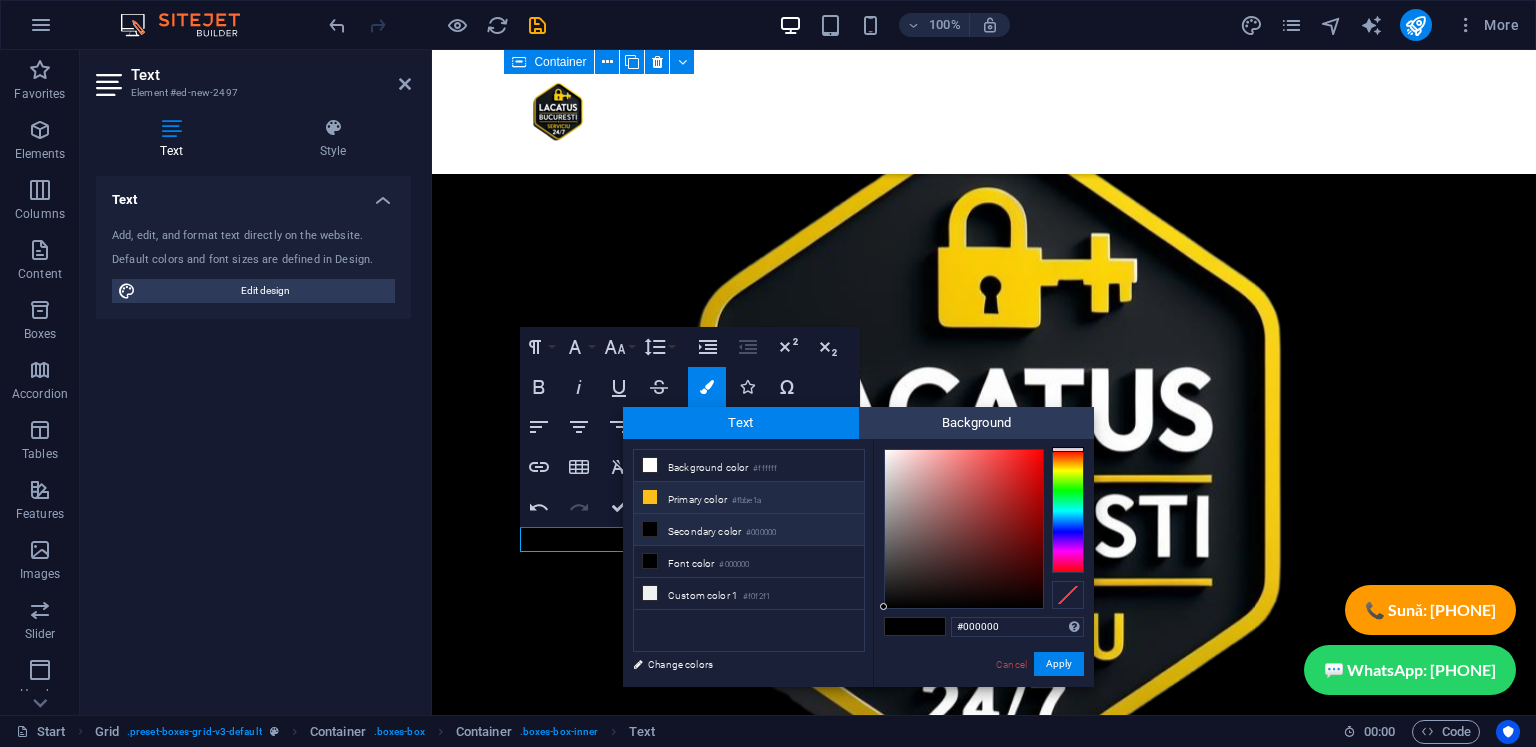 click on "Primary color
#fbbe1a" at bounding box center (749, 498) 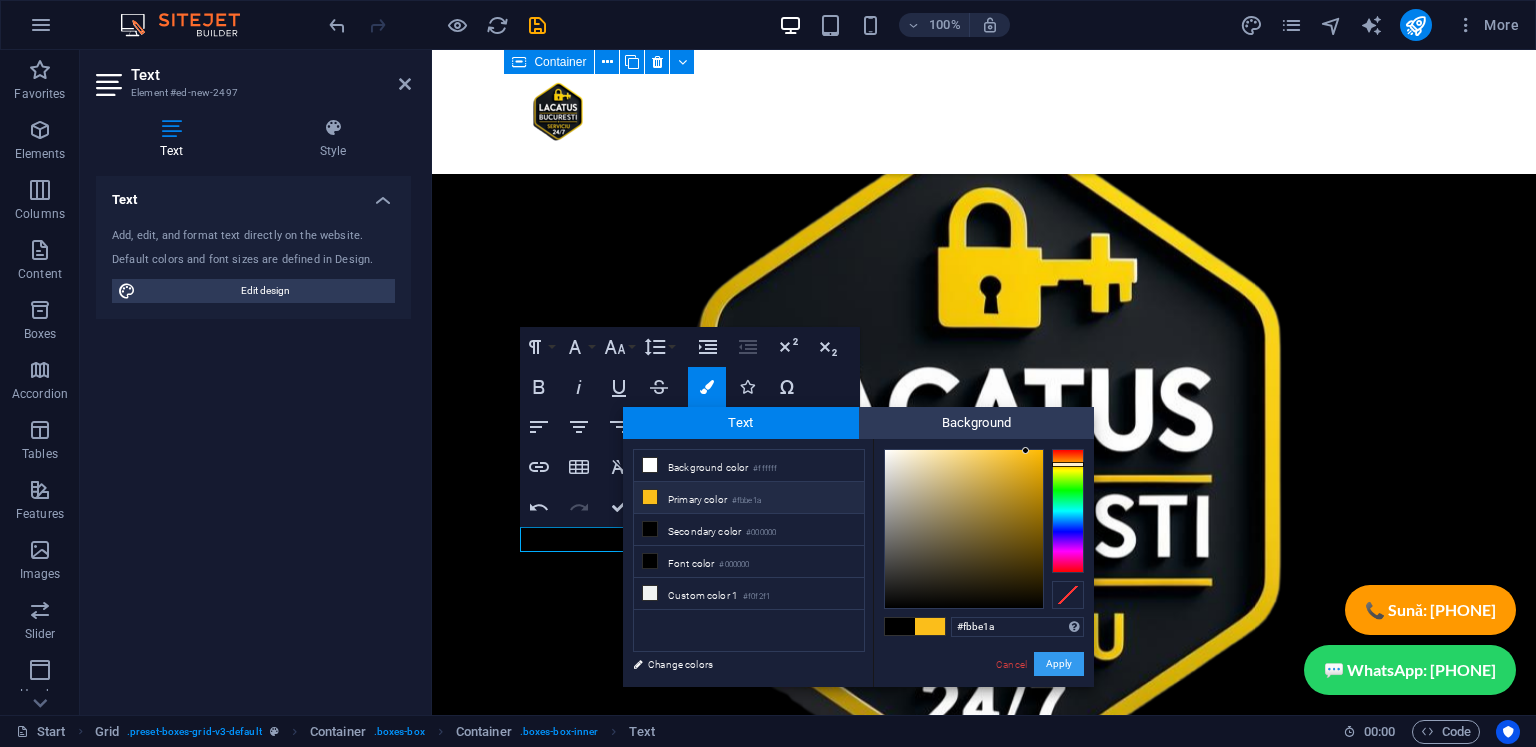 click on "Apply" at bounding box center [1059, 664] 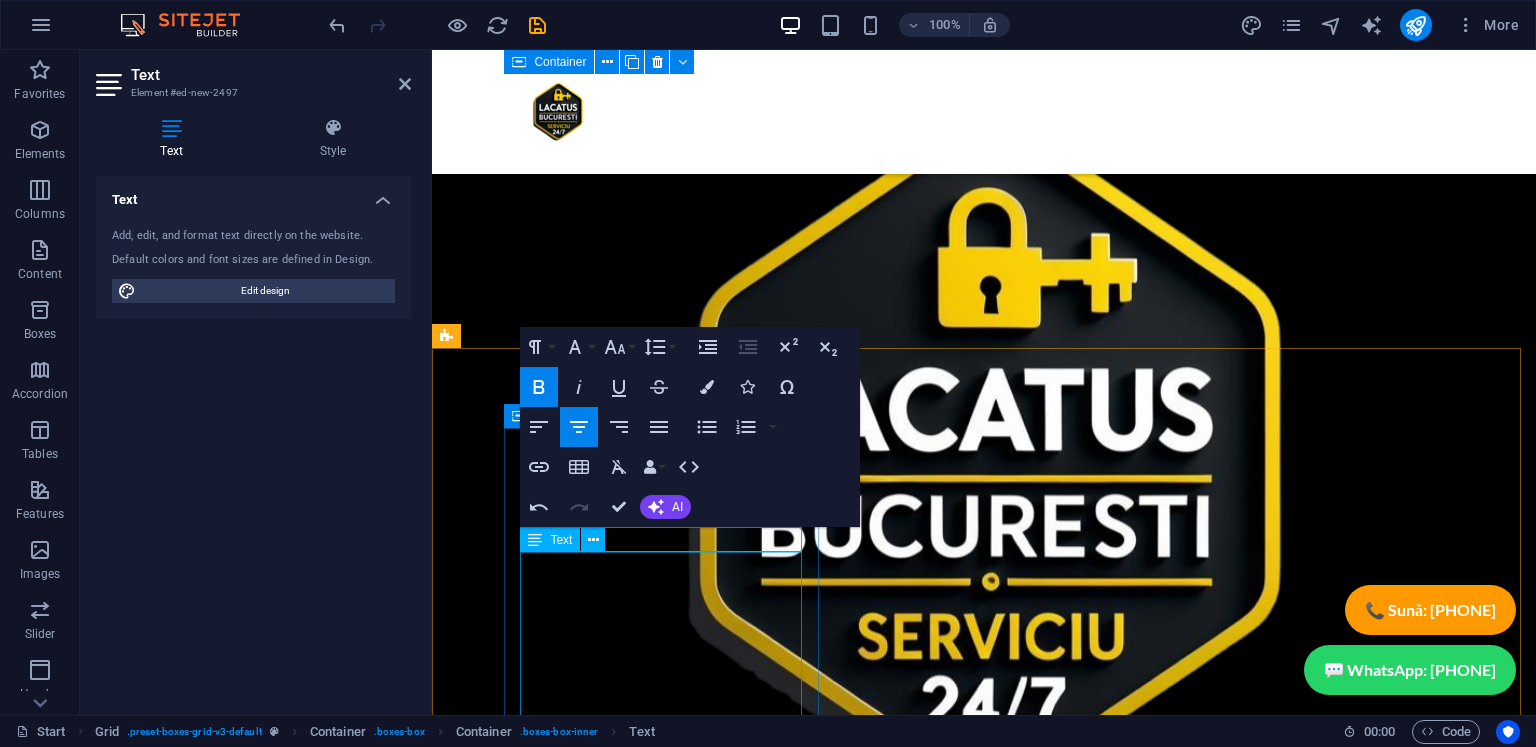 click on "Oferim o gamă variată de servicii profesioniste, inclusiv de  deblocare uși ,  reparații uși  și  lăcătușerie , toate disponibile în  sectorul 1 din București . Ne dedicăm oferirii celor mai eficiente soluții pentru a satisface nevoile clienților noștri, asigurându-ne că fiecare ușă funcționează optim și în condiții de siguranță. Indiferent de dificultatea problemei, echipa noastră de specialiști este pregătită să intervină rapid și să ofere servicii de calitate superioară." at bounding box center (669, 6312) 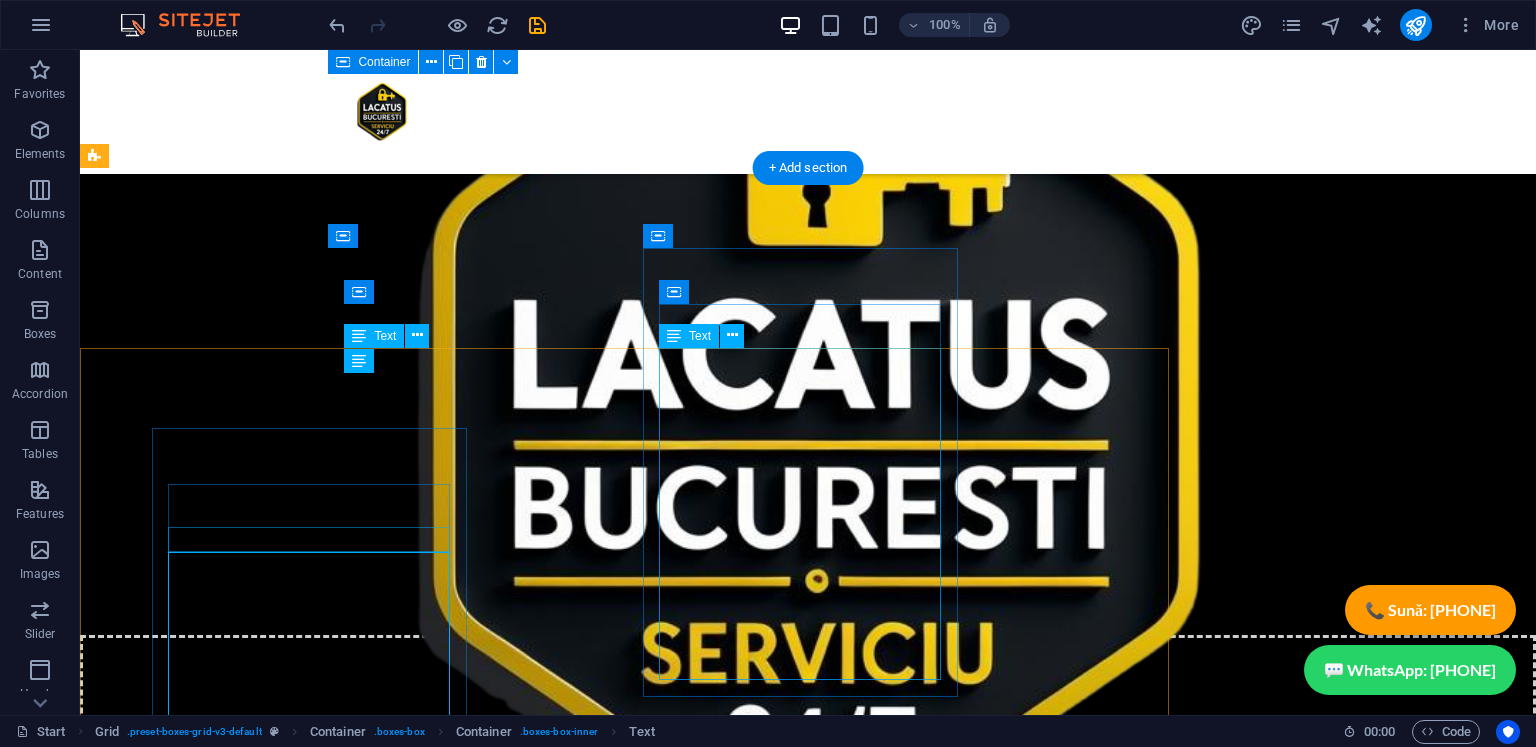click on "Oferim servicii complete de  deblocare a ușilor , precum și repararea acestora, și lucrări de lăcătușerie în  sectorul 2 al Bucureștiului . Echipa noastră de specialiști experienți se dedică să soluționeze orice problemă legată de uși, asigurându-ne că satisfacția clienților noștri este prioritatea noastră principală. Fie că este vorba despre deblocarea unei uși blocate sau despre execuția unor lucrări de lăcătușerie personalizate, suntem pregătiți să venim în întâmpinarea nevoilor dumneavoastră." at bounding box center (493, 6662) 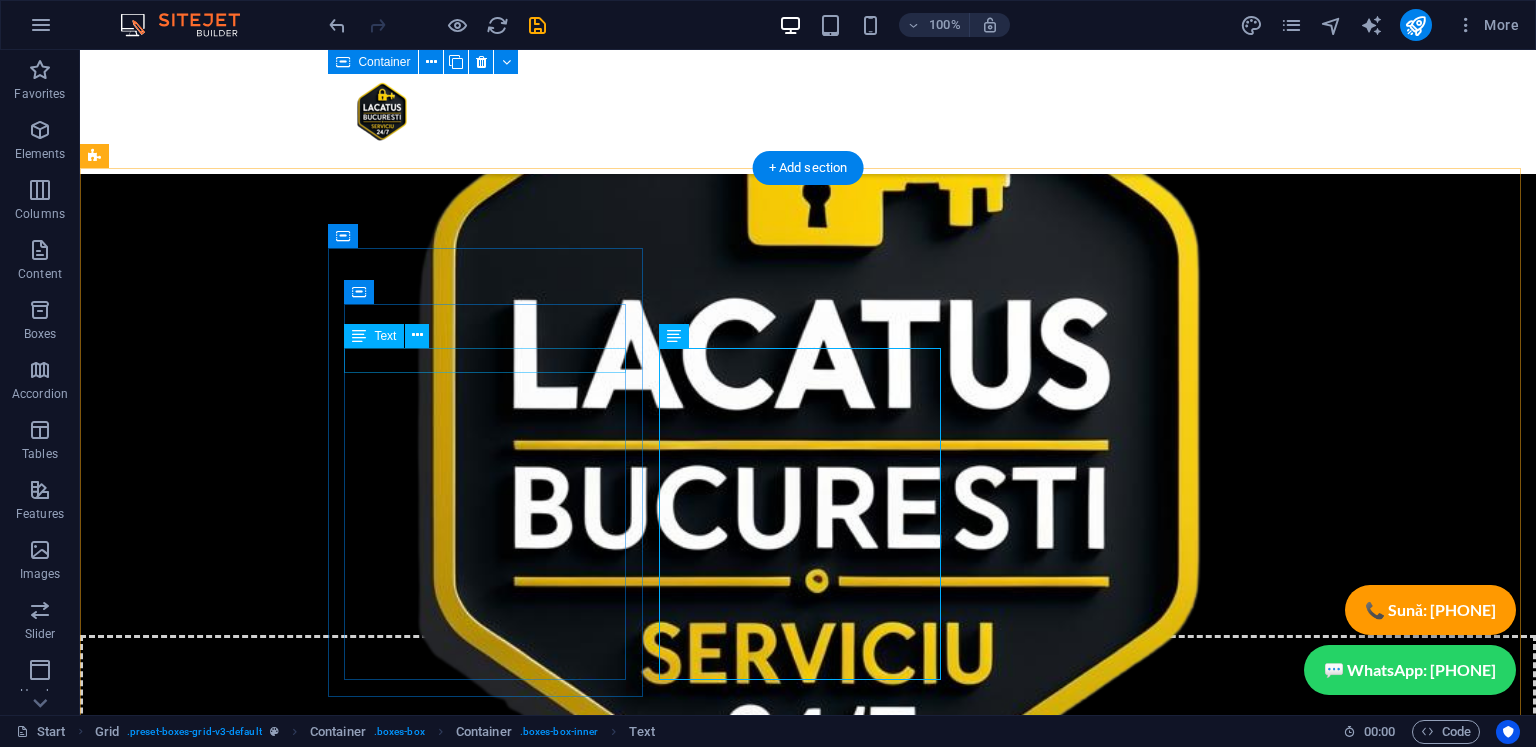 click on "- Ajungem in  35 minute  -" at bounding box center (493, 6054) 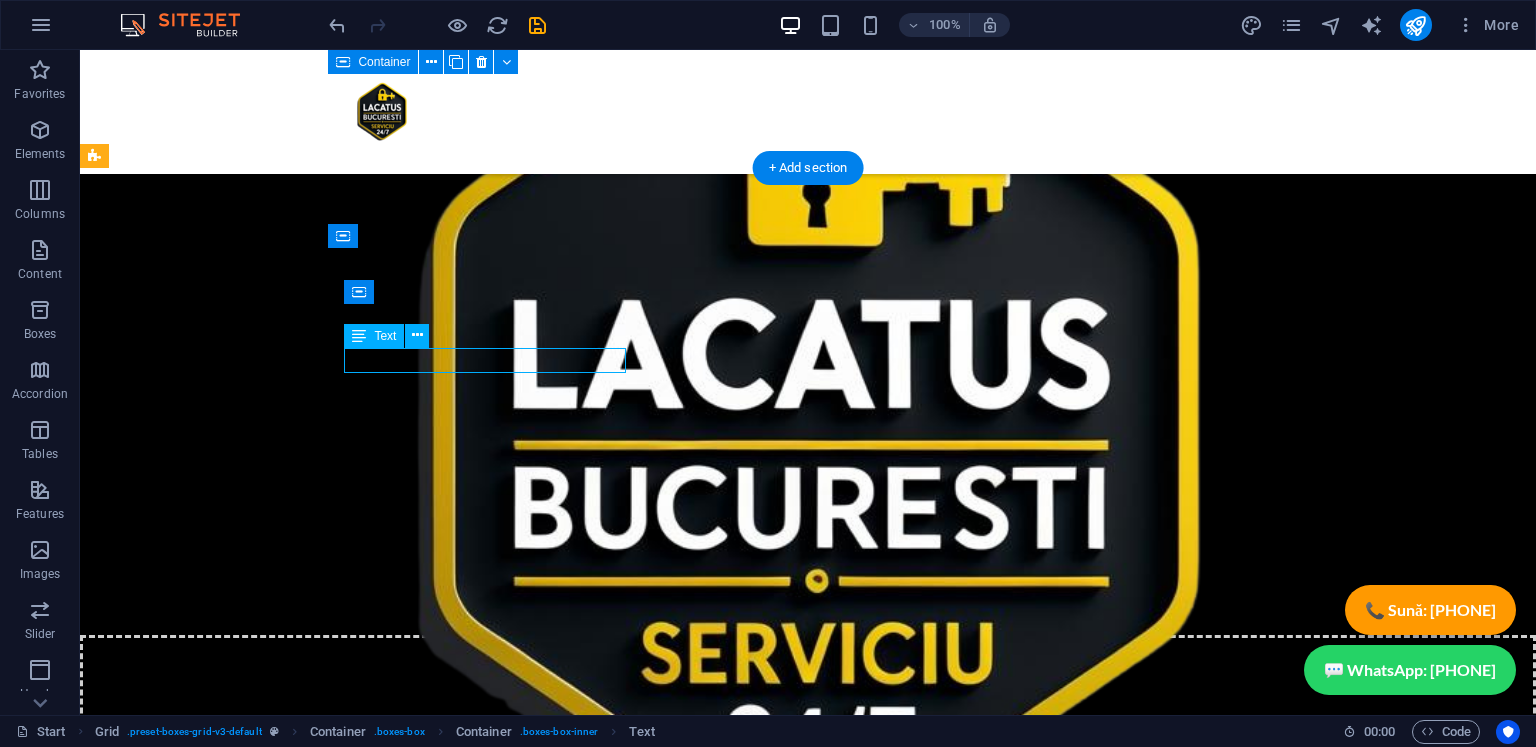 click on "- Ajungem in  35 minute  -" at bounding box center [493, 6054] 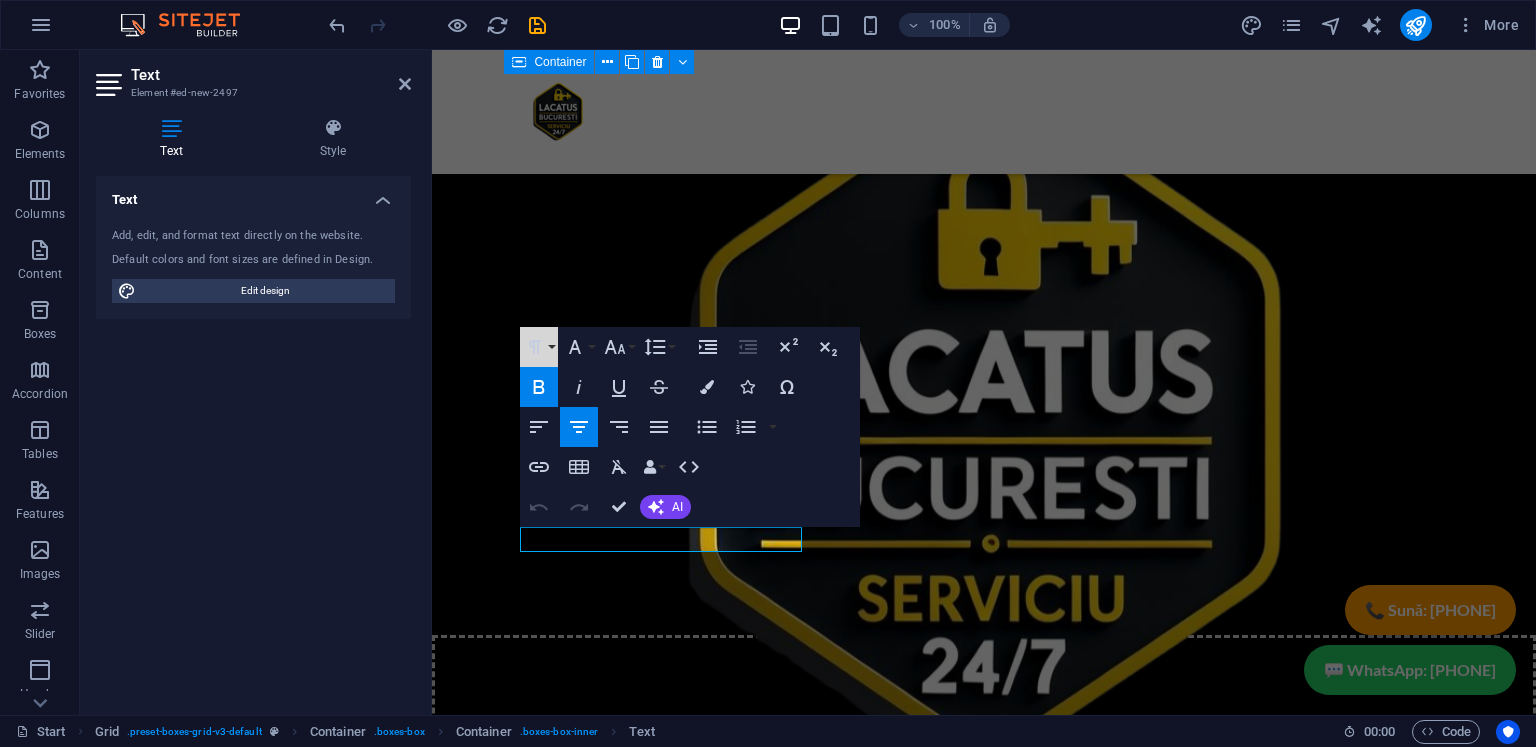 click on "Paragraph Format" at bounding box center (539, 347) 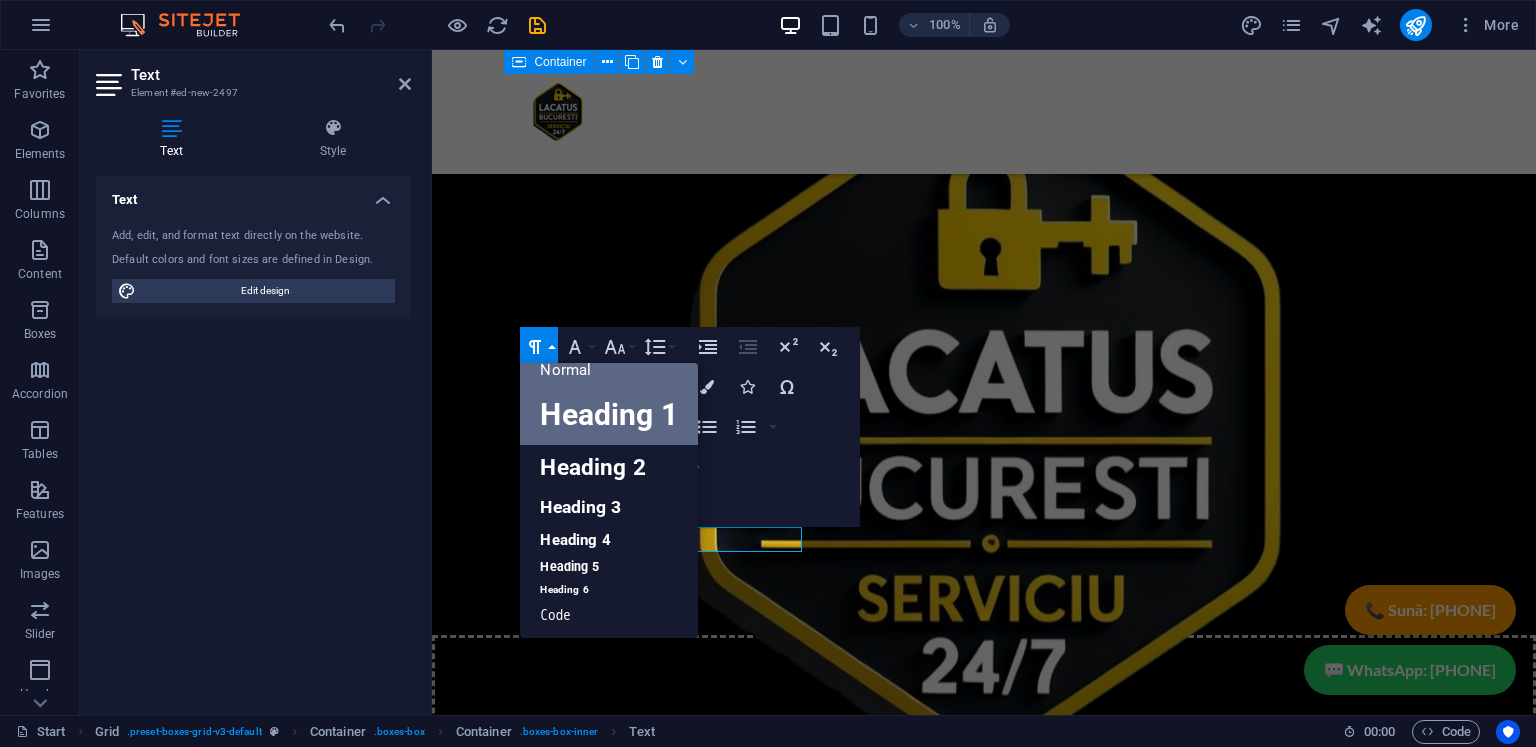 scroll, scrollTop: 16, scrollLeft: 0, axis: vertical 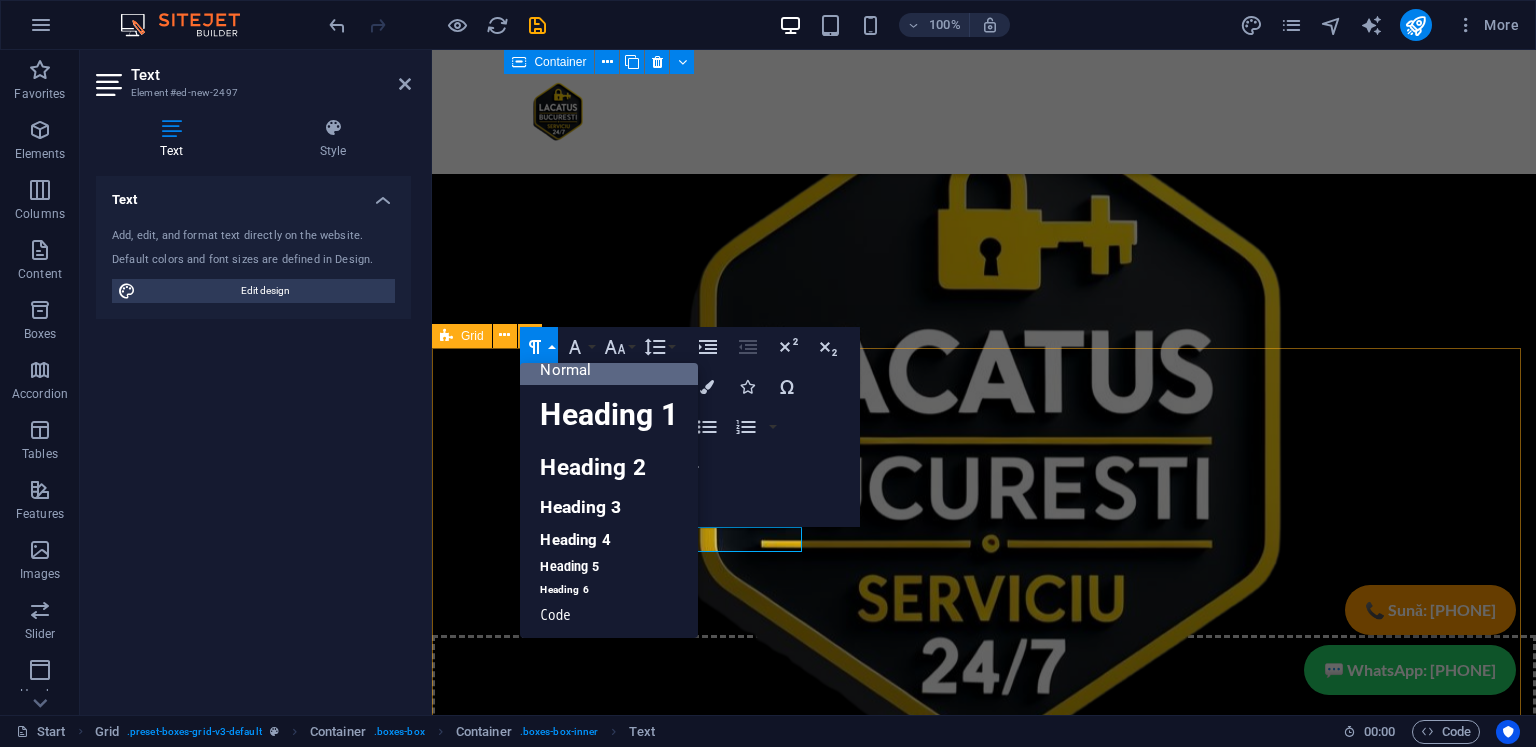 click on "Sector 1  - Ajungem in  35 minute  - Oferim o gamă variată de servicii profesioniste, inclusiv de  deblocare uși ,  reparații uși  și  lăcătușerie , toate disponibile în  sectorul 1 din București . Ne dedicăm oferirii celor mai eficiente soluții pentru a satisface nevoile clienților noștri, asigurându-ne că fiecare ușă funcționează optim și în condiții de siguranță. Indiferent de dificultatea problemei, echipa noastră de specialiști este pregătită să intervină rapid și să ofere servicii de calitate superioară. Sector 2 Oferim servicii complete de  deblocare a ușilor , precum și repararea acestora, și lucrări de lăcătușerie în  sectorul 2 al Bucureștiului sector 3 Oferim servicii profesionale de  deblocare a ușilor , precum și repararea acestora, într-o gamă variată de opțiuni pentru a satisface nevoile fiecărui client. De asemenea, suntem specializați în lucrări de lăcătușerie în  sectorul 3 din București sector 4 Oferim servicii complete de  ," at bounding box center [984, 7270] 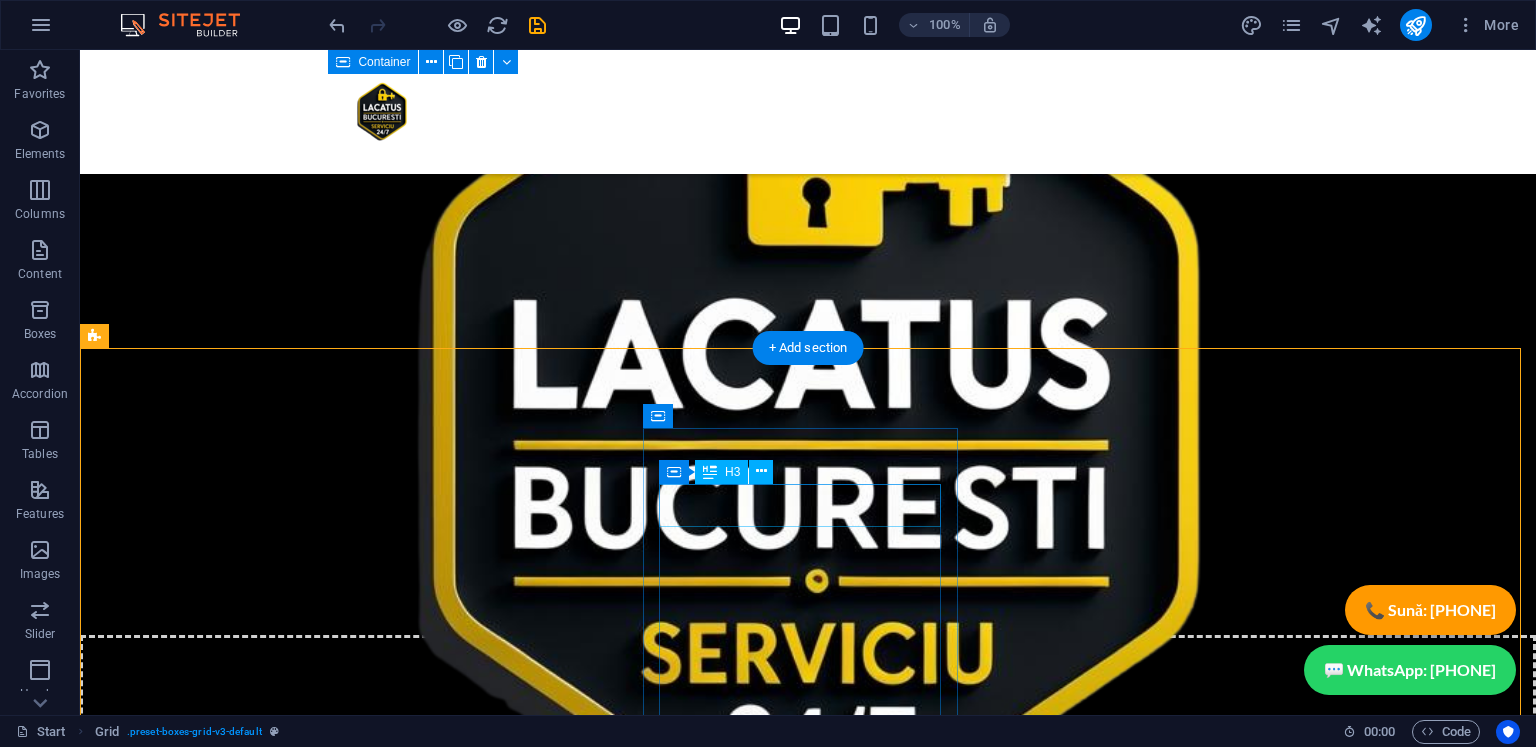 scroll, scrollTop: 6220, scrollLeft: 0, axis: vertical 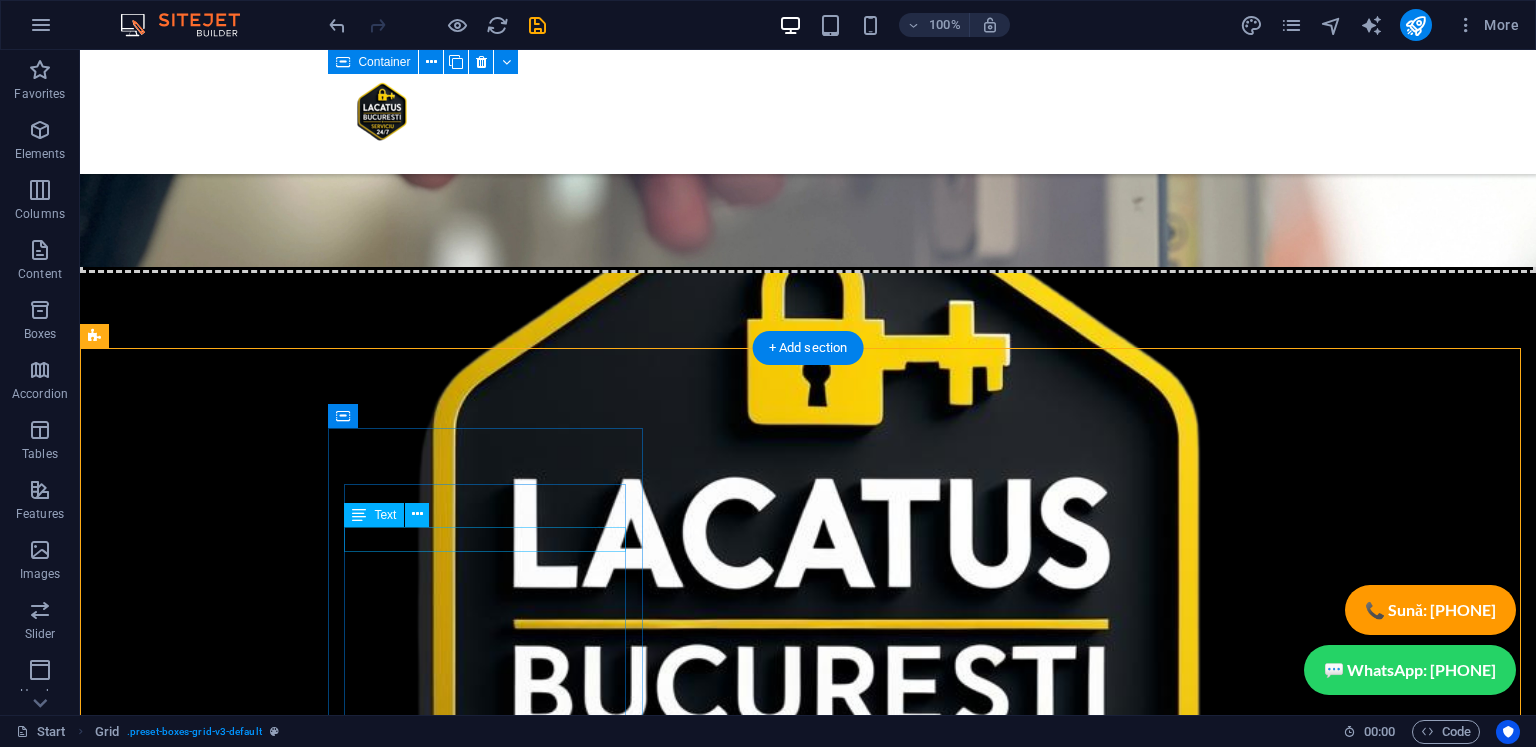 click on "- Ajungem in  35 minute  -" at bounding box center (493, 6233) 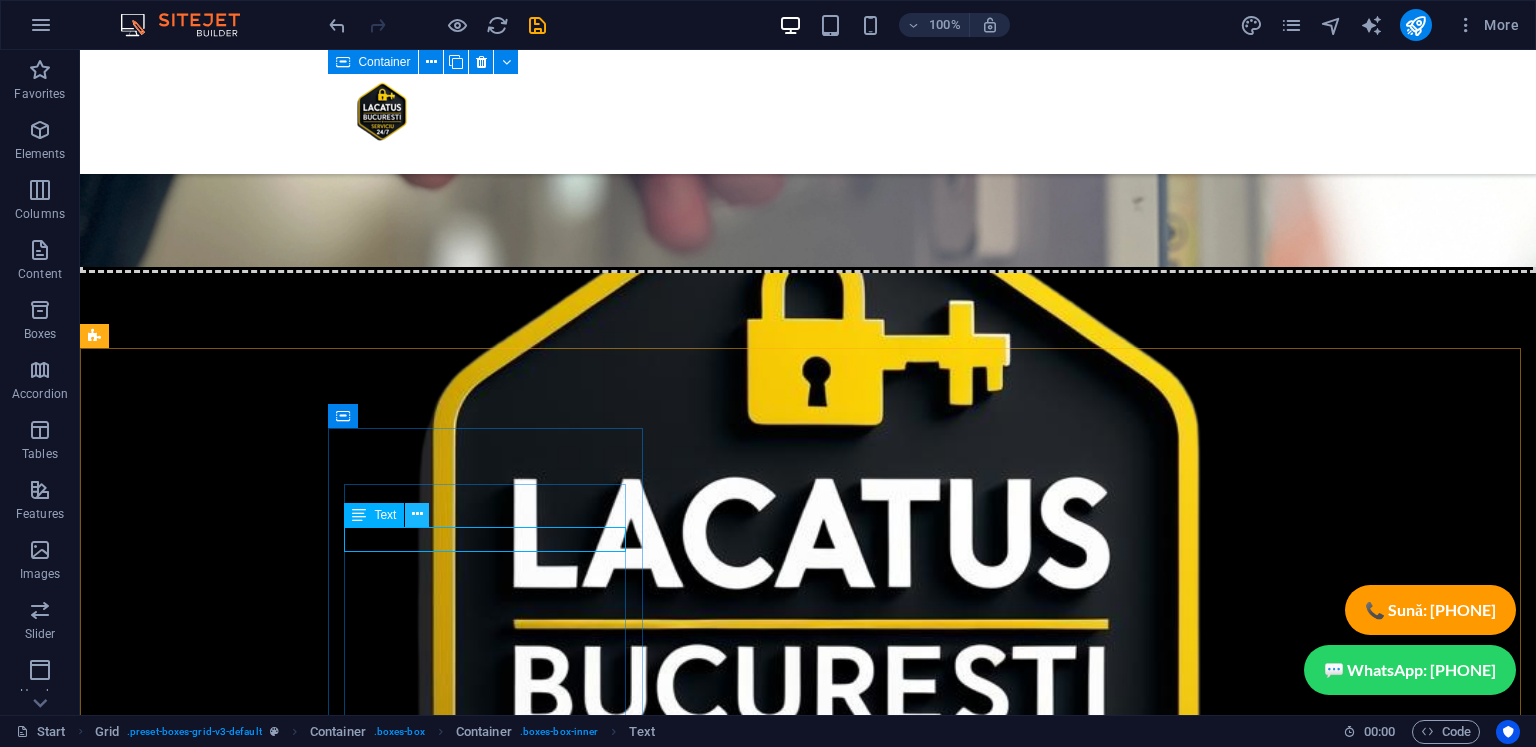 click at bounding box center [417, 514] 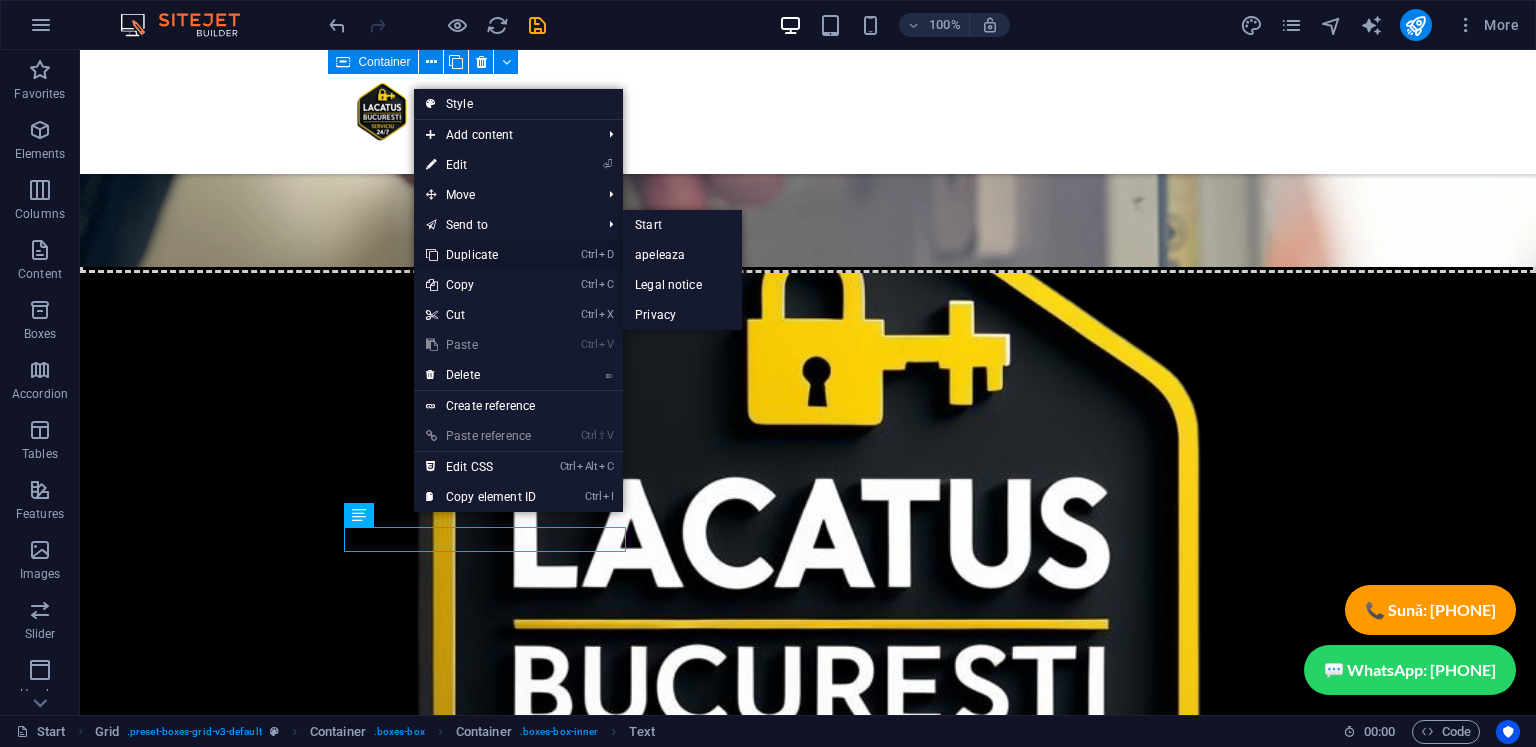 click on "Ctrl D  Duplicate" at bounding box center (481, 255) 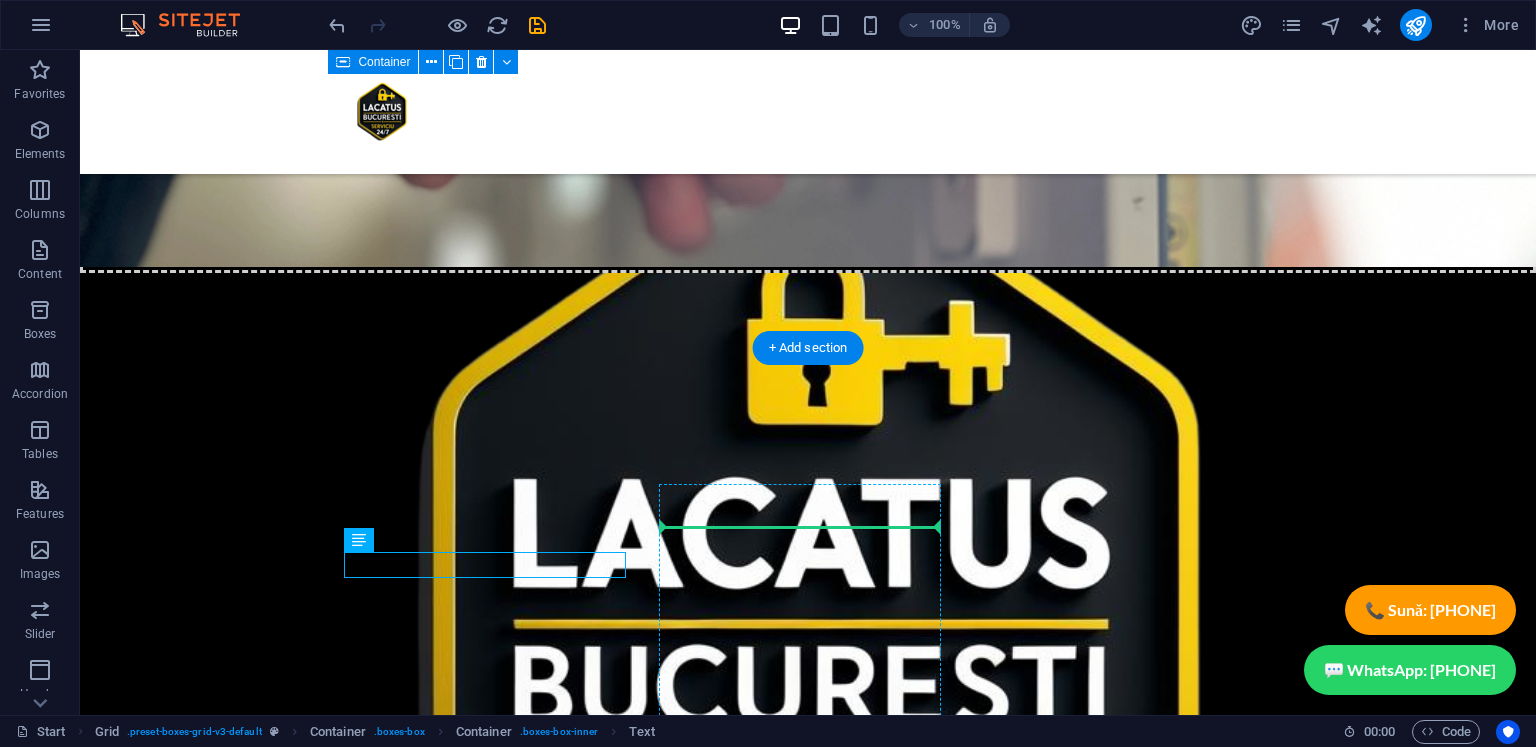 drag, startPoint x: 504, startPoint y: 562, endPoint x: 784, endPoint y: 533, distance: 281.49777 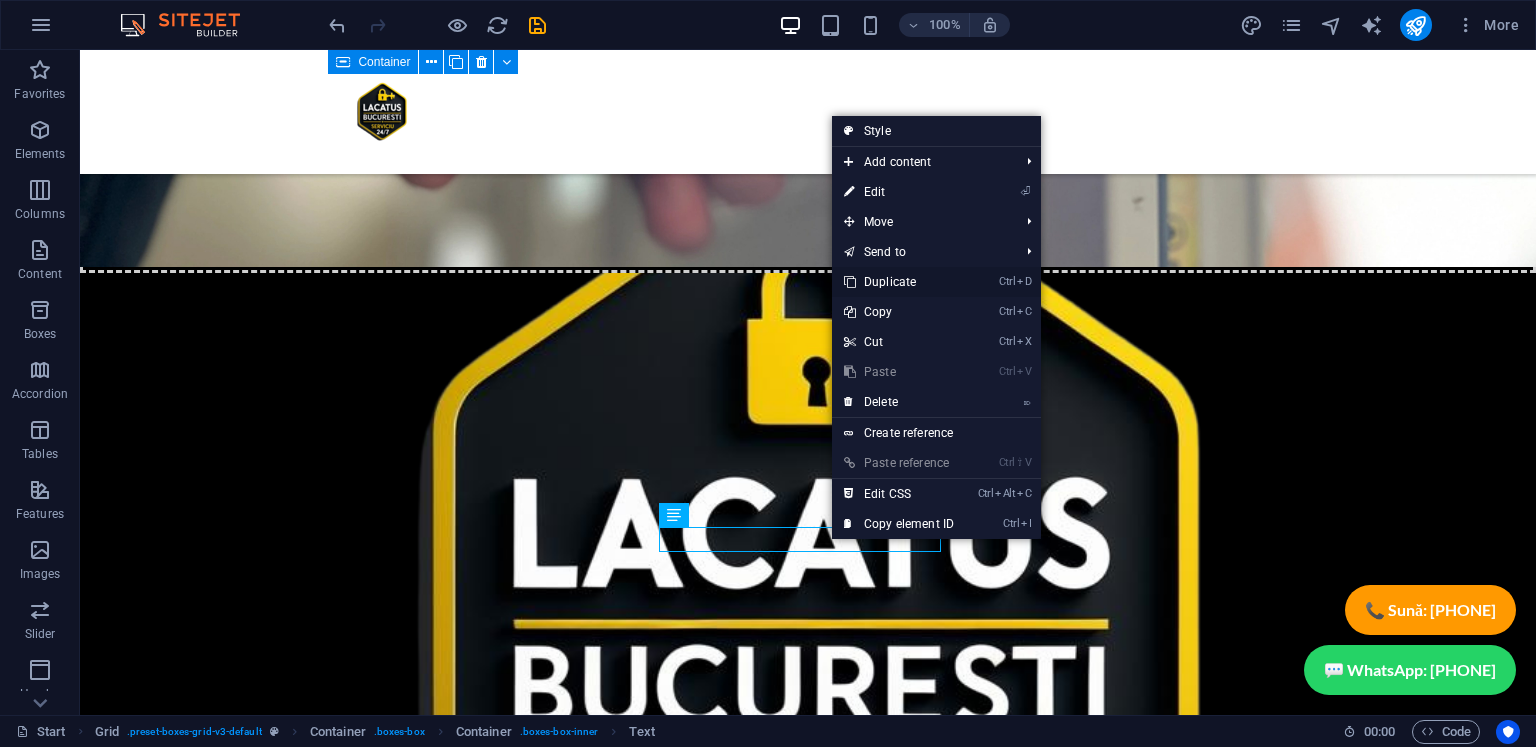 drag, startPoint x: 905, startPoint y: 289, endPoint x: 802, endPoint y: 445, distance: 186.93582 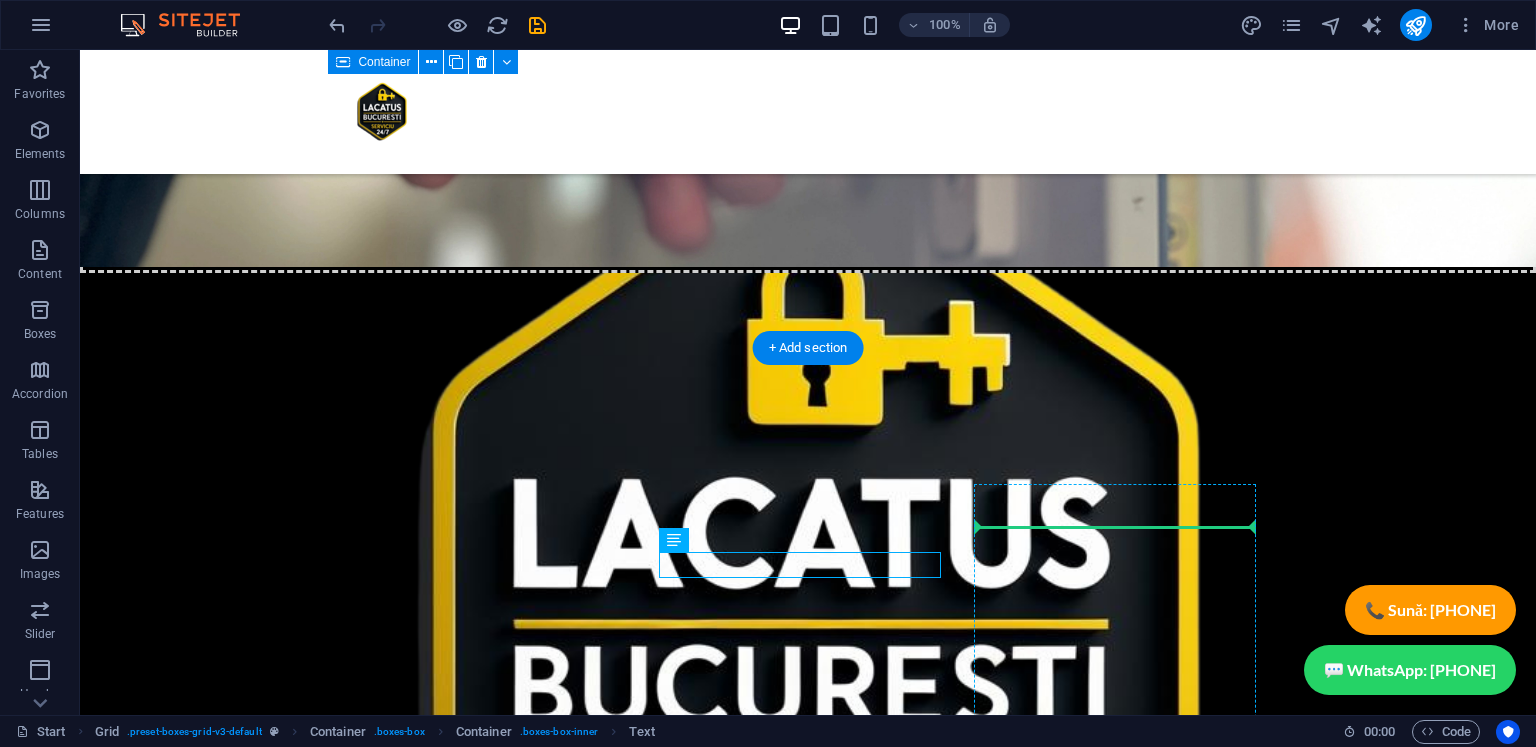 drag, startPoint x: 850, startPoint y: 573, endPoint x: 1089, endPoint y: 529, distance: 243.01646 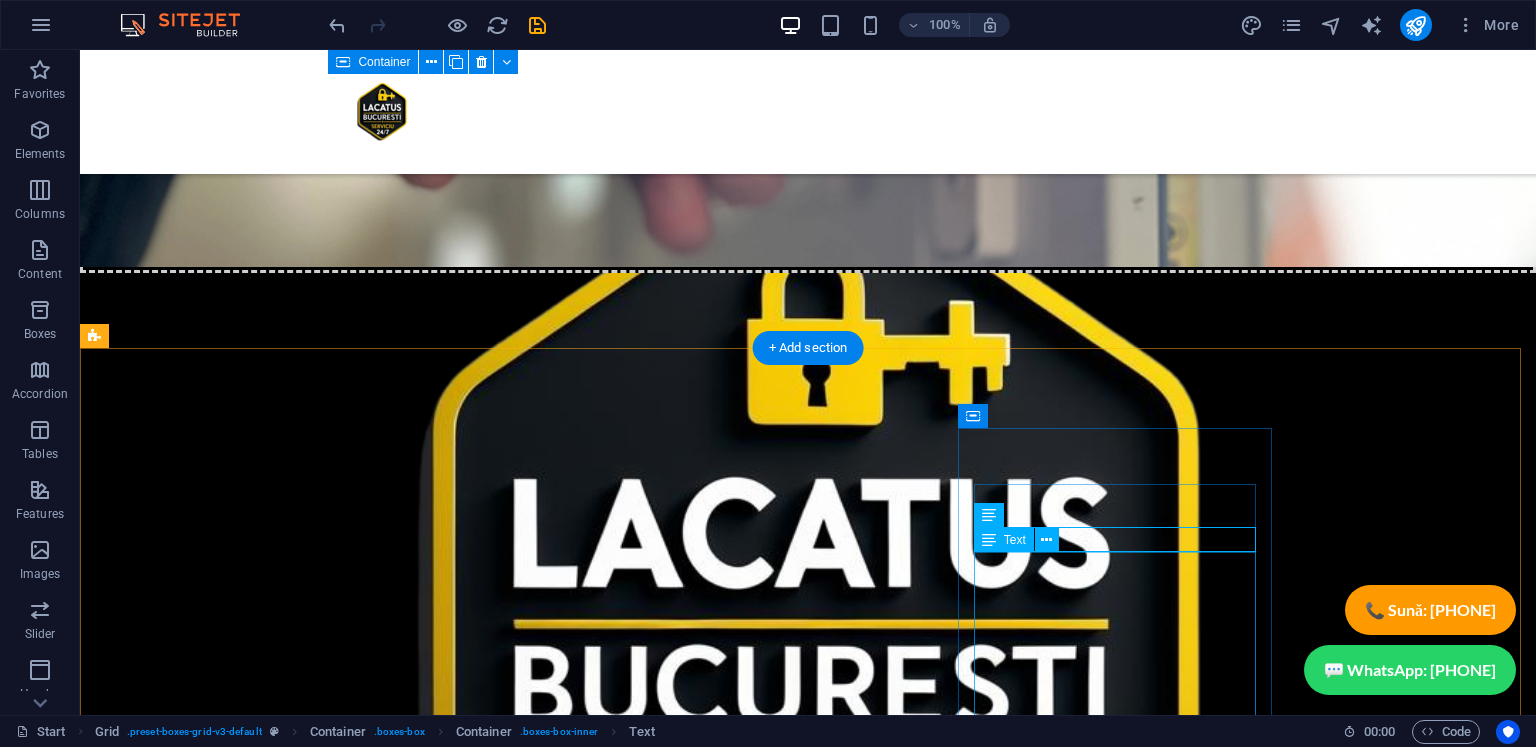 click on "Oferim servicii profesionale de  deblocare a ușilor , precum și repararea acestora, într-o gamă variată de opțiuni pentru a satisface nevoile fiecărui client. De asemenea, suntem specializați în lucrări de lăcătușerie în  sectorul 3 din București . Dacă întâmpinați probleme cu ușile dumneavoastră sau aveți nevoie de ajutor specializat în domeniul lăcătușeriei, echipa noastră este aici pentru a vă oferi soluții eficiente și rapide." at bounding box center [493, 7321] 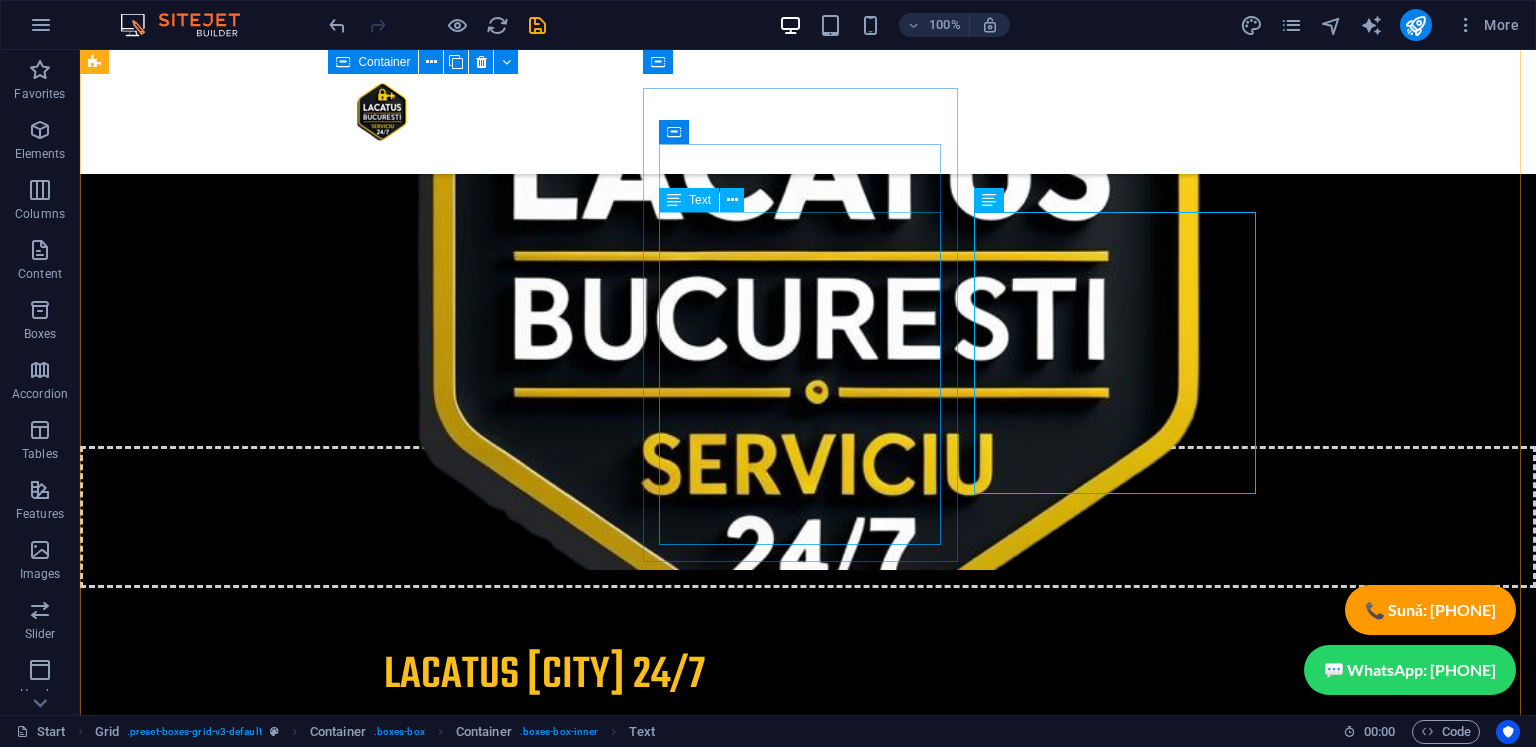 scroll, scrollTop: 6520, scrollLeft: 0, axis: vertical 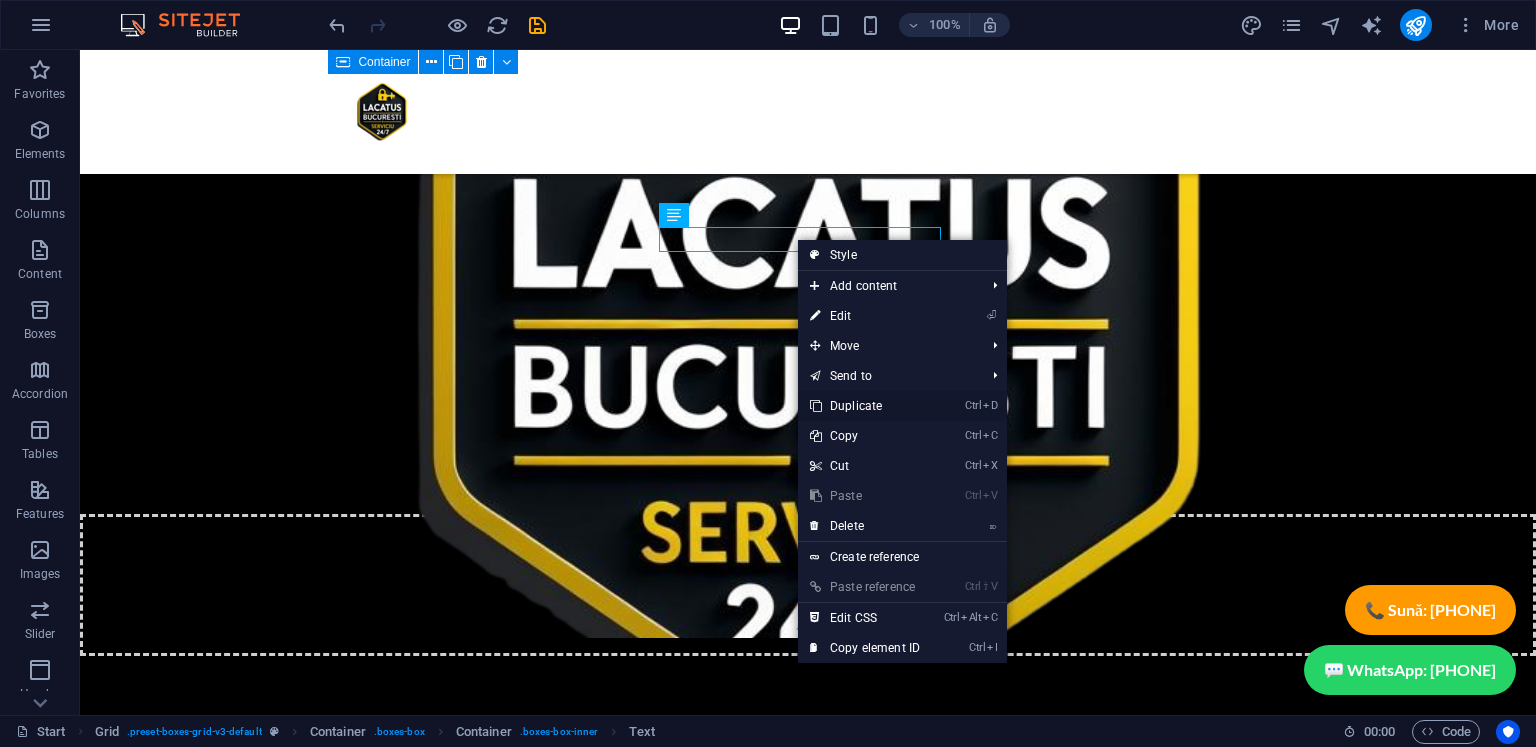 click on "Ctrl D  Duplicate" at bounding box center (865, 406) 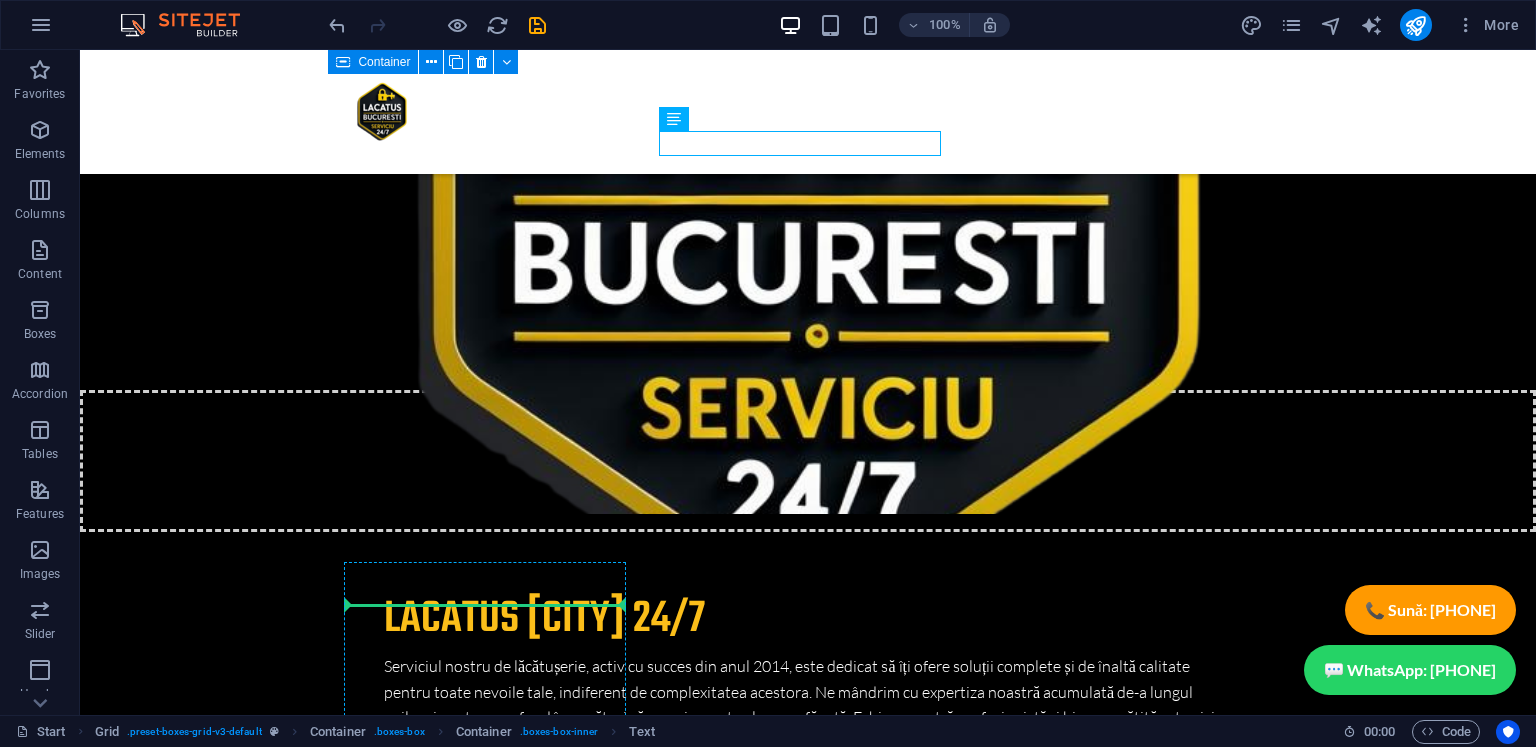drag, startPoint x: 782, startPoint y: 273, endPoint x: 535, endPoint y: 621, distance: 426.747 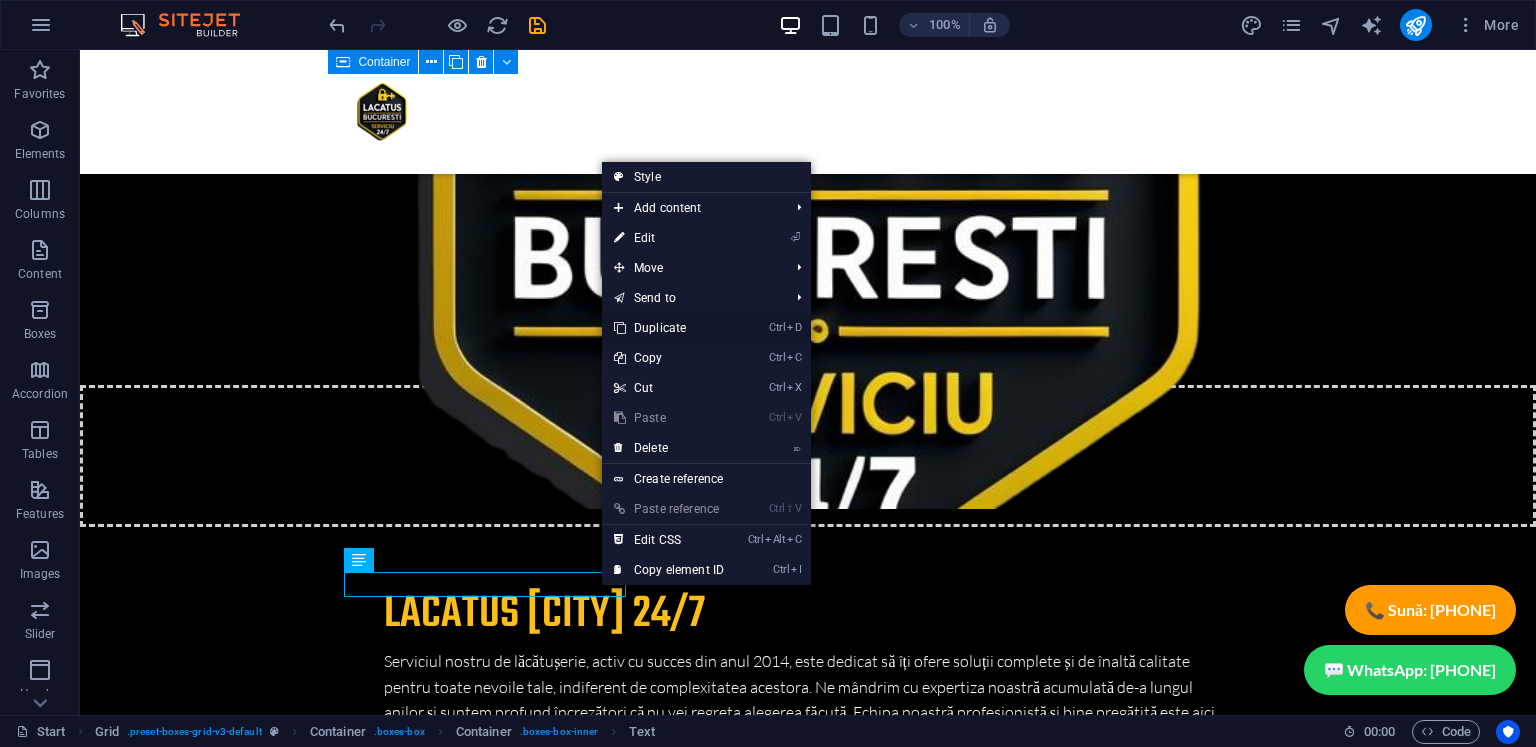 click on "Ctrl D  Duplicate" at bounding box center (669, 328) 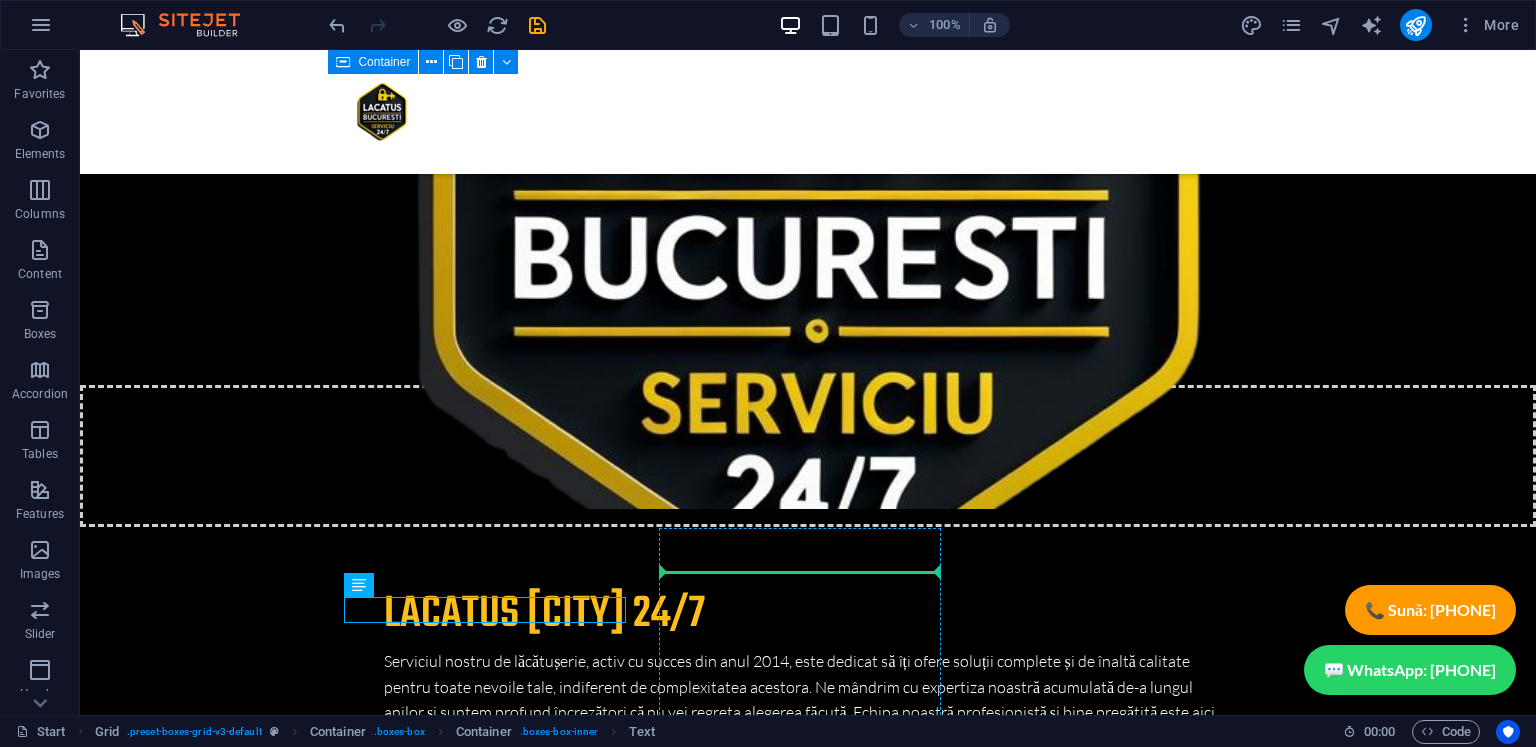 drag, startPoint x: 589, startPoint y: 613, endPoint x: 797, endPoint y: 577, distance: 211.09239 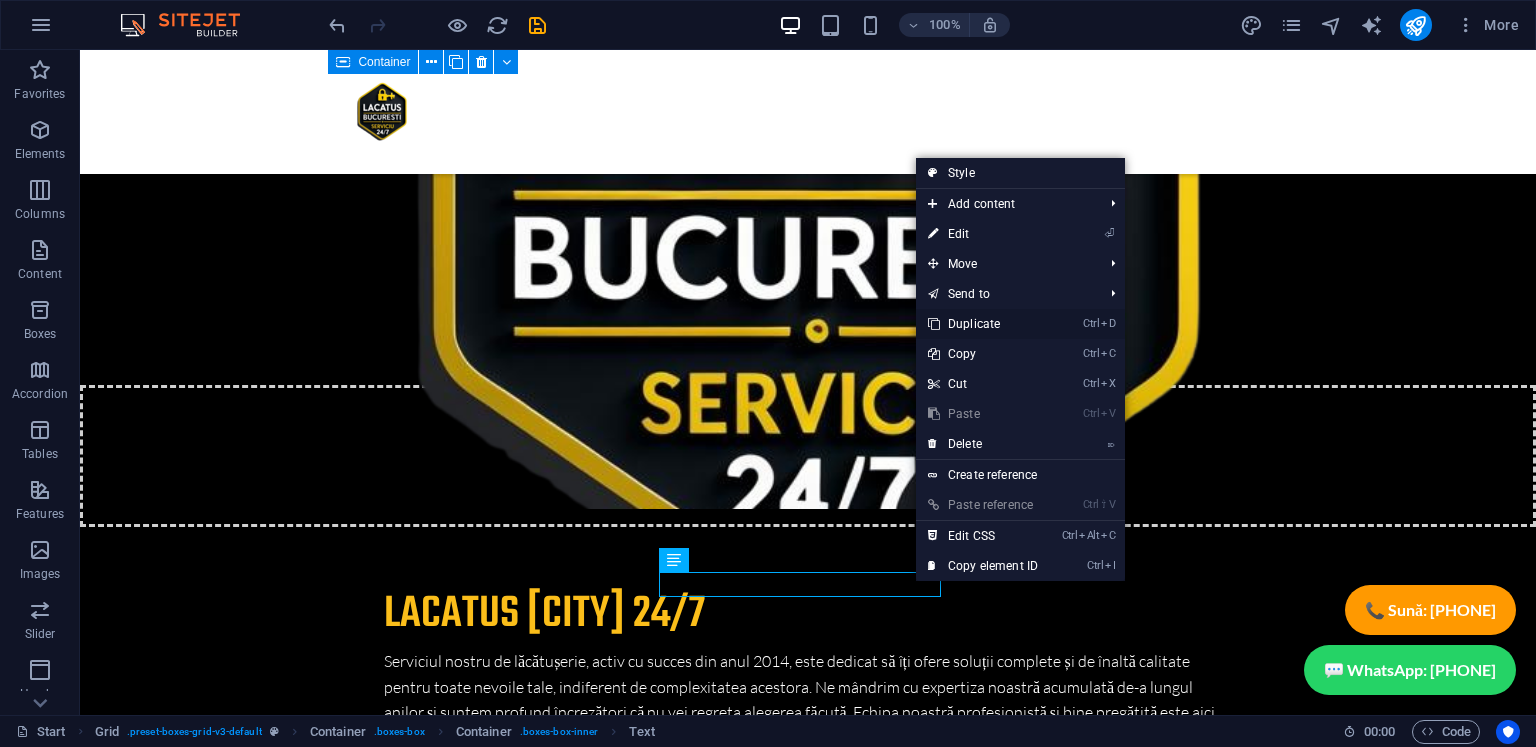click on "Ctrl D  Duplicate" at bounding box center (983, 324) 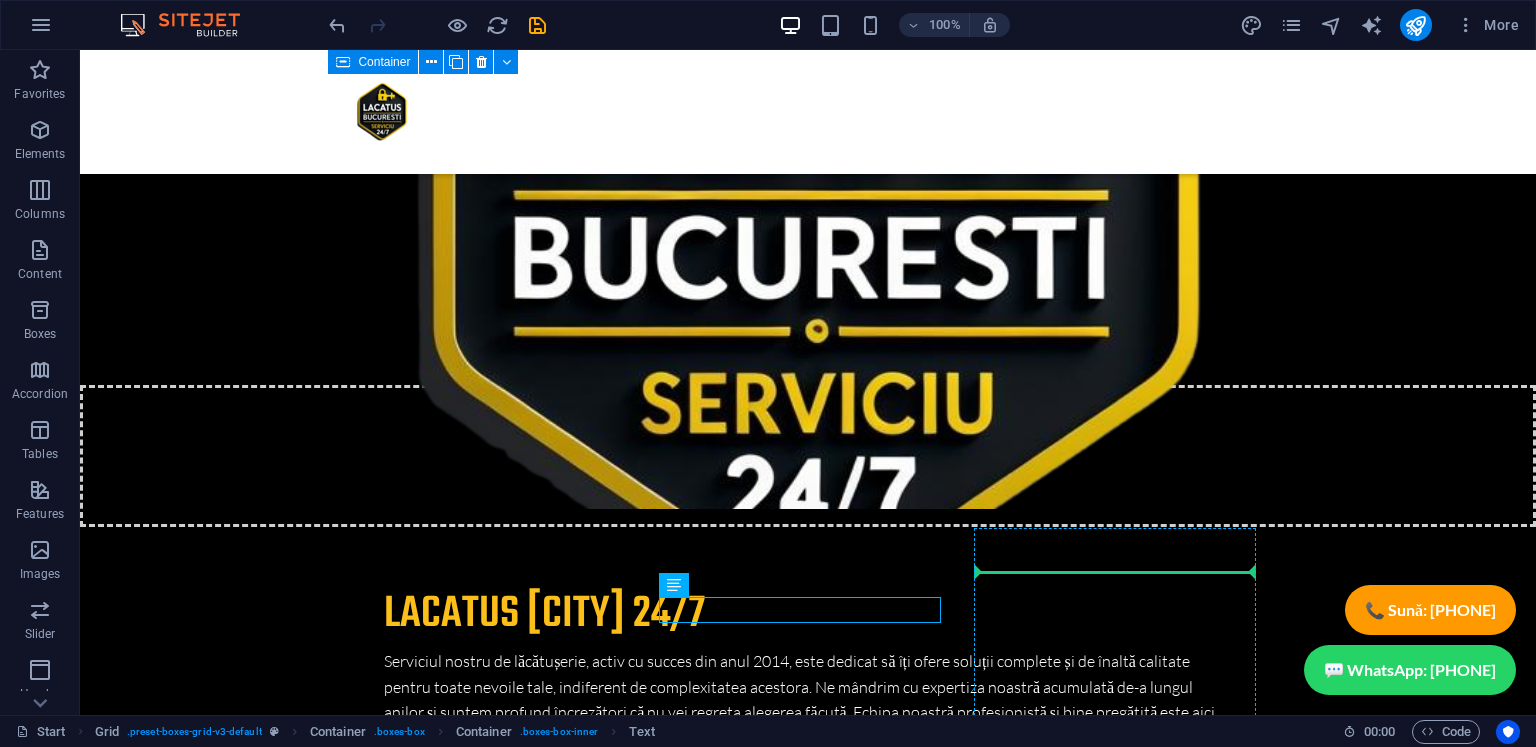drag, startPoint x: 912, startPoint y: 612, endPoint x: 1119, endPoint y: 579, distance: 209.61394 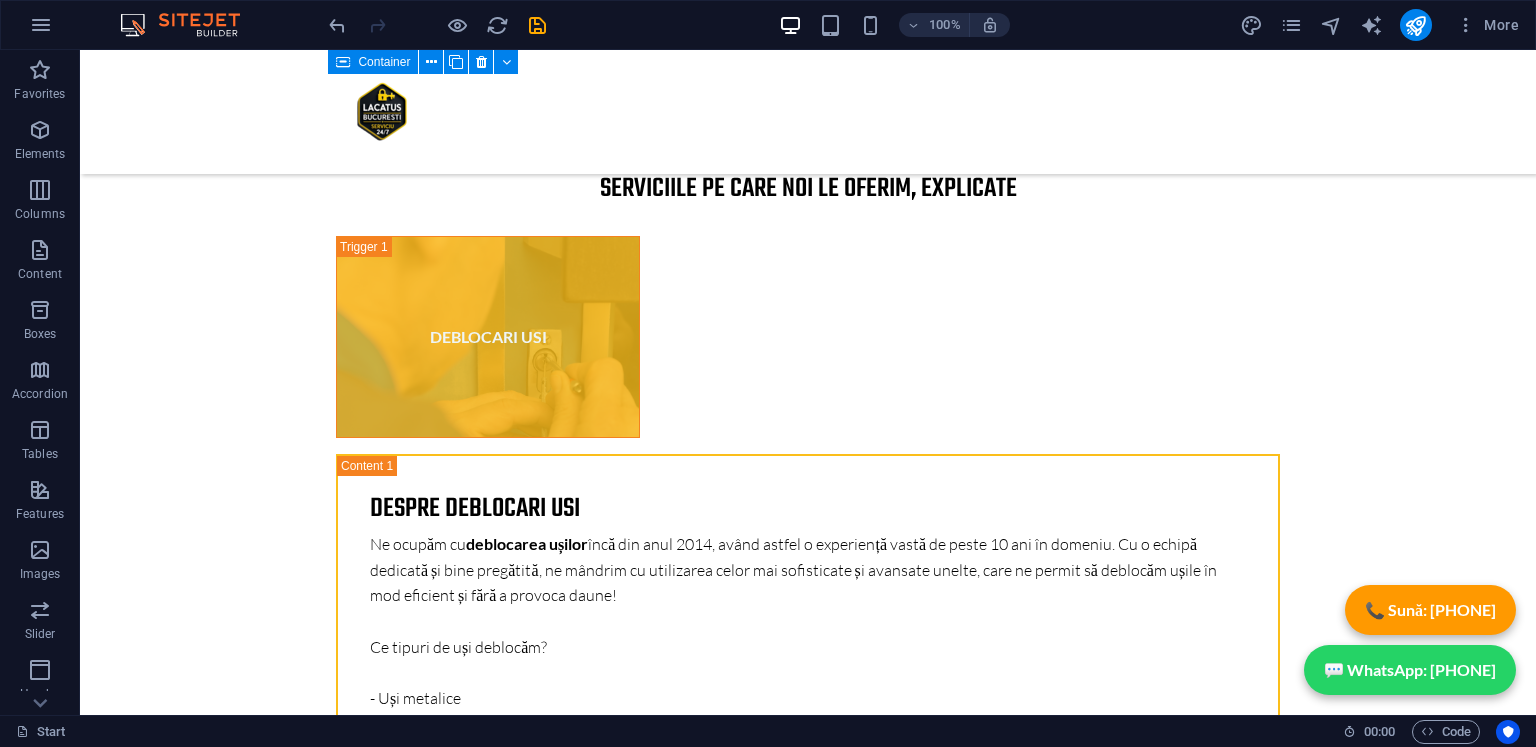 scroll, scrollTop: 7623, scrollLeft: 0, axis: vertical 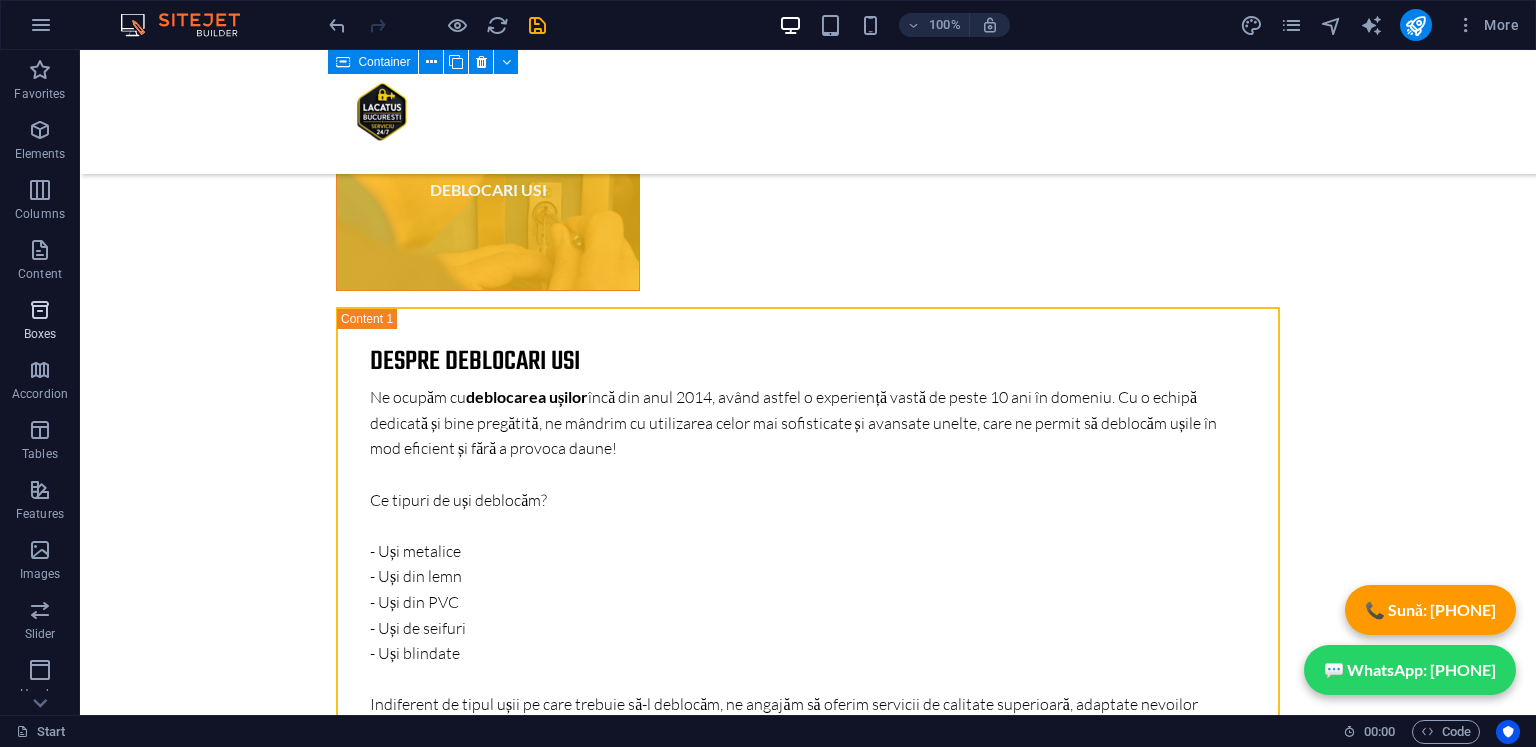 click at bounding box center (40, 310) 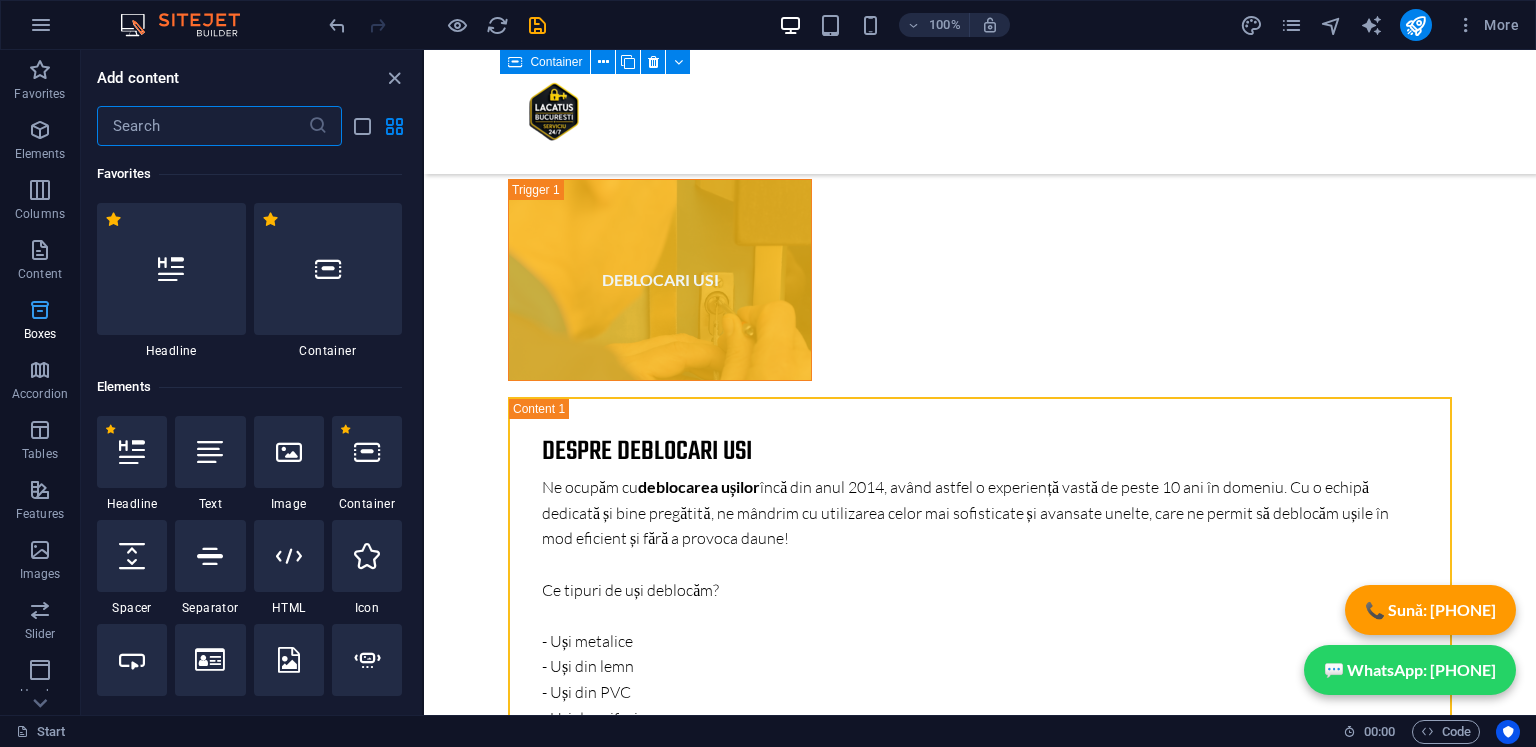 scroll, scrollTop: 7802, scrollLeft: 0, axis: vertical 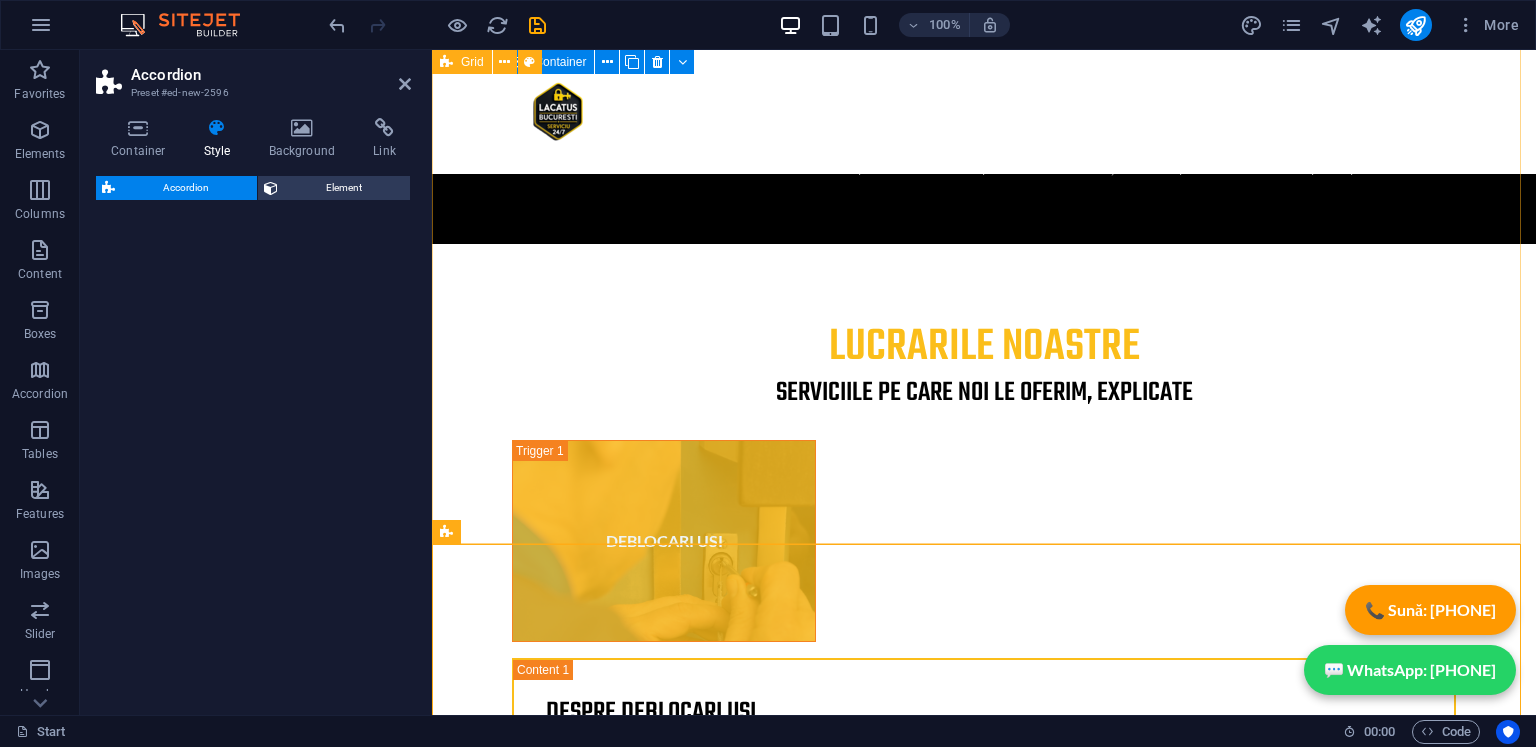 select on "rem" 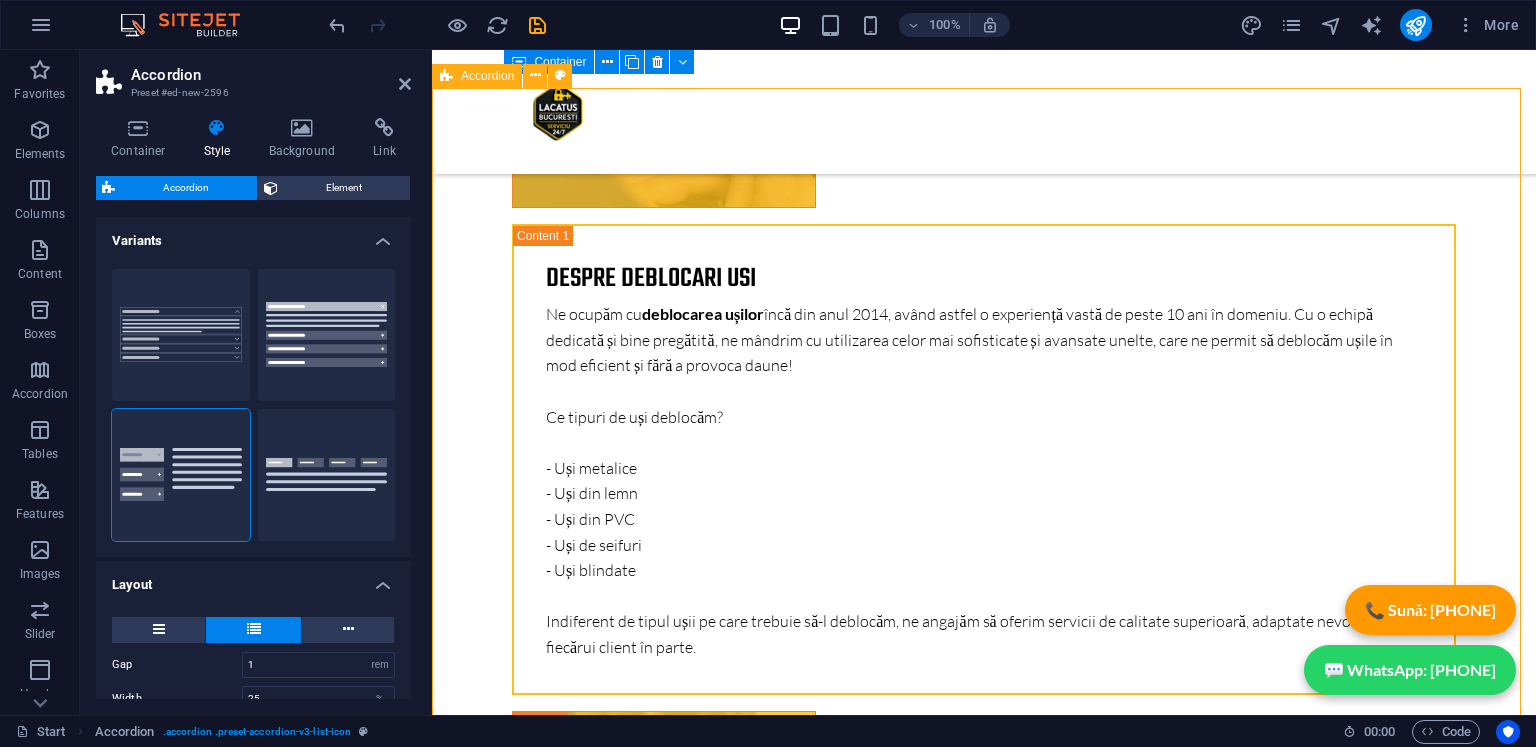 scroll, scrollTop: 7862, scrollLeft: 0, axis: vertical 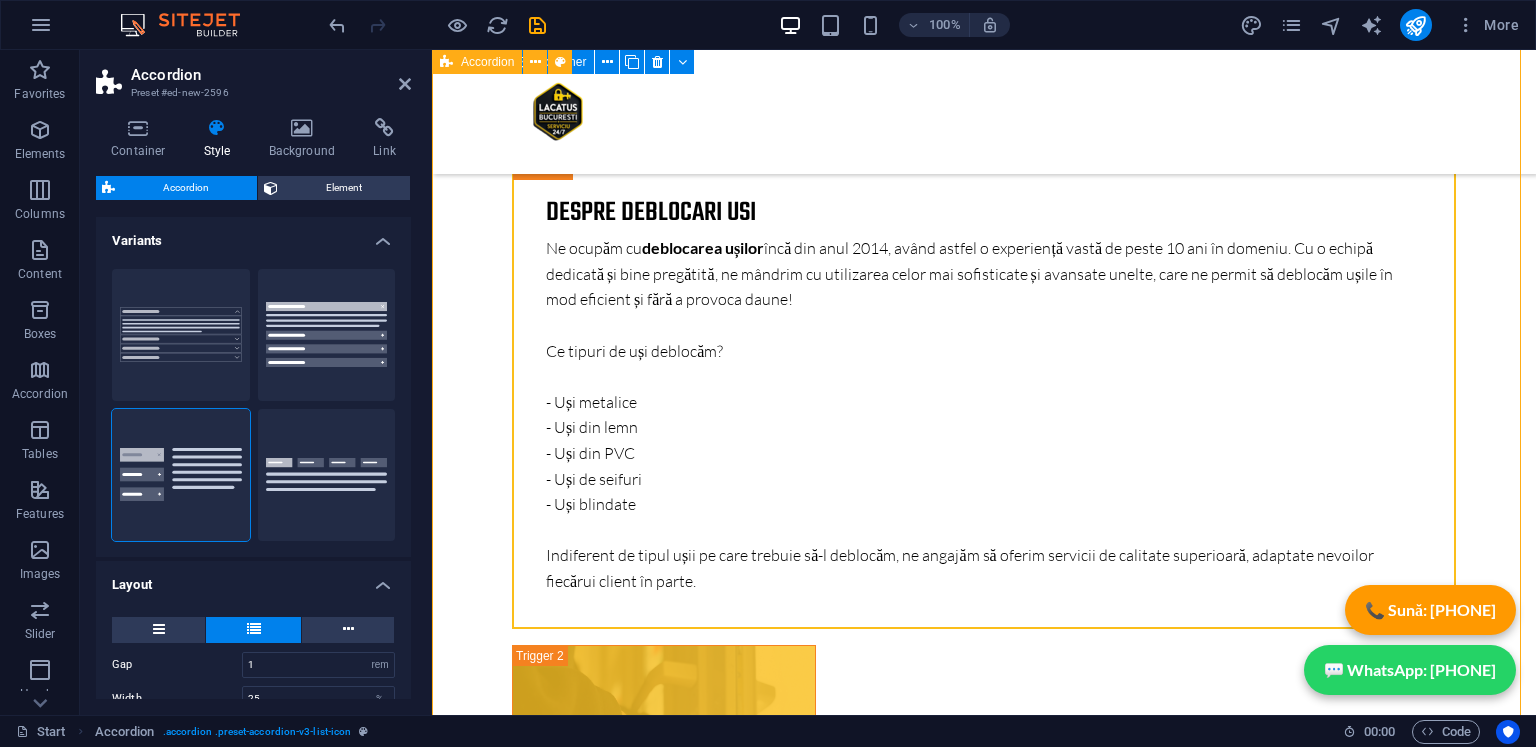 click on "Headline Lorem ipsum dolor sit amet, consectetur adipisicing elit. Maiores ipsum repellat minus nihil. Labore, delectus, nam dignissimos ea repudiandae minima voluptatum magni pariatur possimus quia accusamus harum facilis corporis animi nisi. Enim, pariatur, impedit quia repellat harum ipsam laboriosam voluptas dicta illum nisi obcaecati reprehenderit quis placeat recusandae tenetur aperiam. Headline Lorem ipsum dolor sit amet, consectetur adipisicing elit. Maiores ipsum repellat minus nihil. Labore, delectus, nam dignissimos ea repudiandae minima voluptatum magni pariatur possimus quia accusamus harum facilis corporis animi nisi. Enim, pariatur, impedit quia repellat harum ipsam laboriosam voluptas dicta illum nisi obcaecati reprehenderit quis placeat recusandae tenetur aperiam. Headline Headline" at bounding box center [984, 7785] 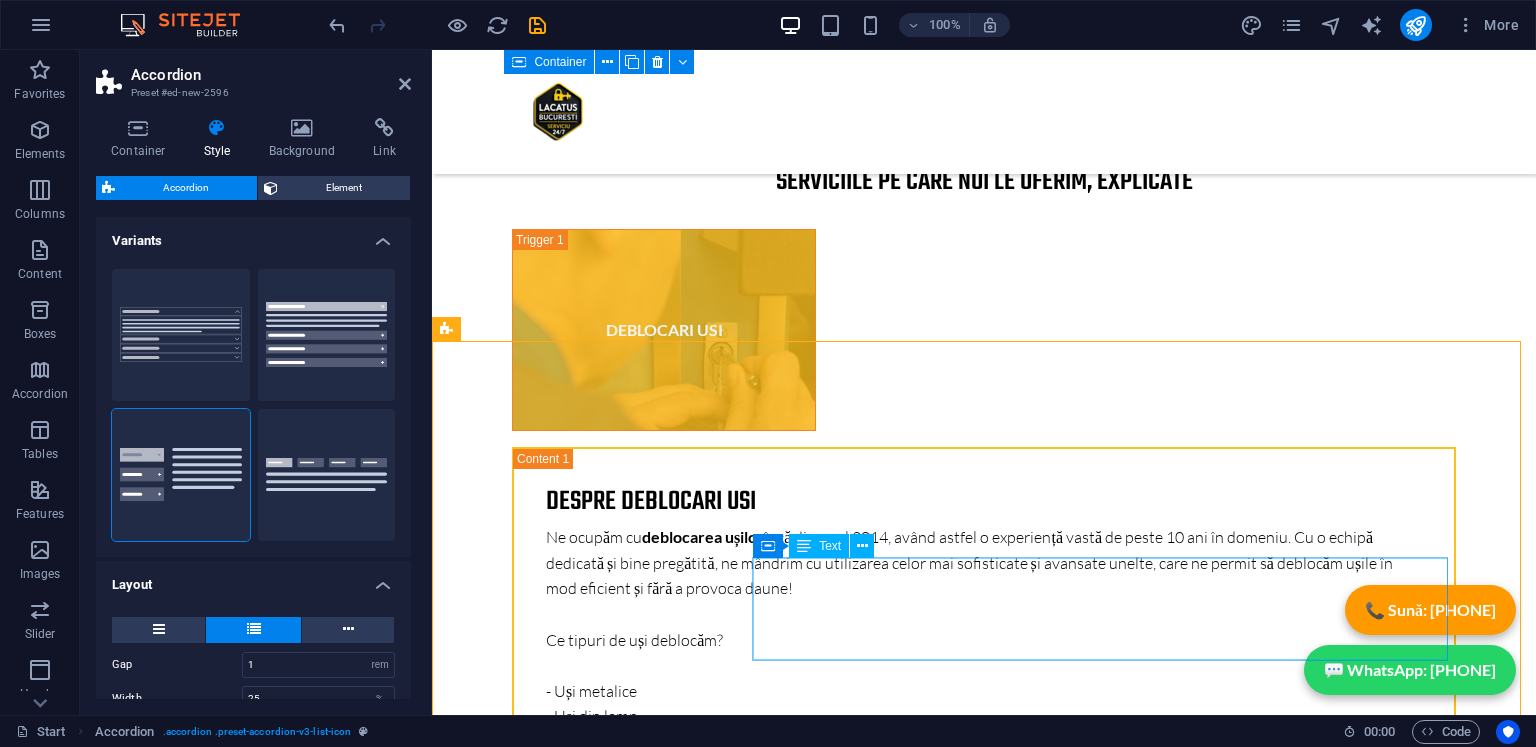 scroll, scrollTop: 7562, scrollLeft: 0, axis: vertical 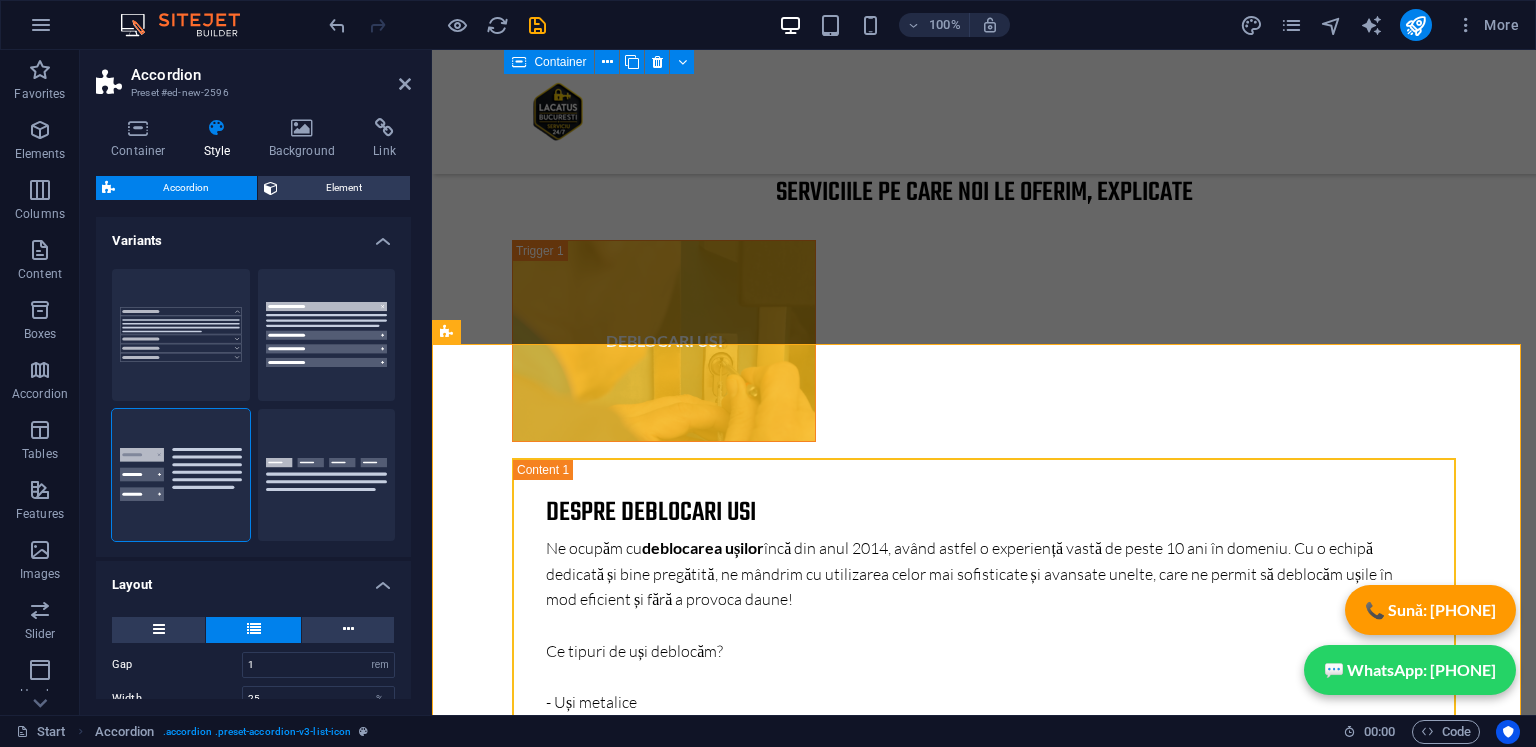 click on "Variants" at bounding box center [253, 235] 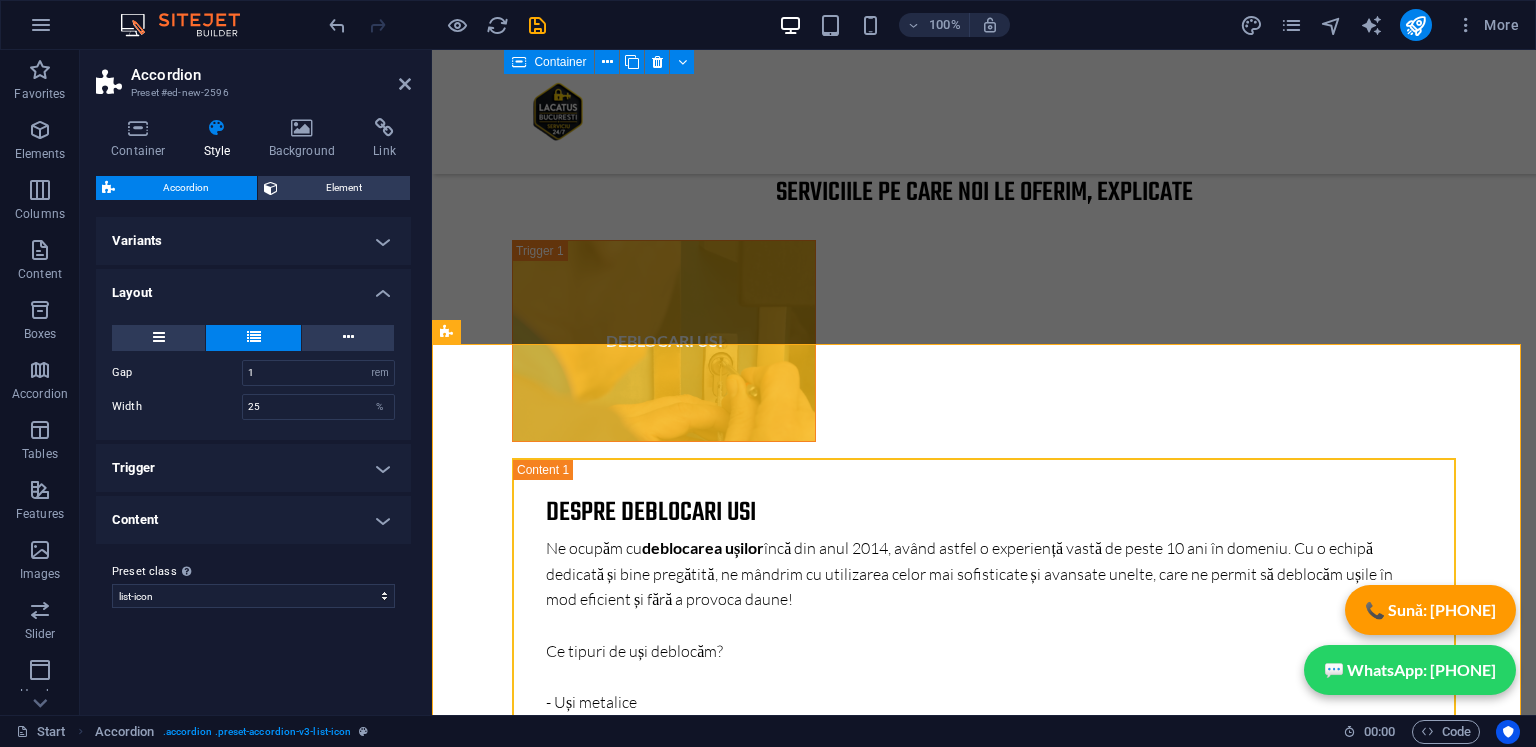 click on "Variants" at bounding box center [253, 241] 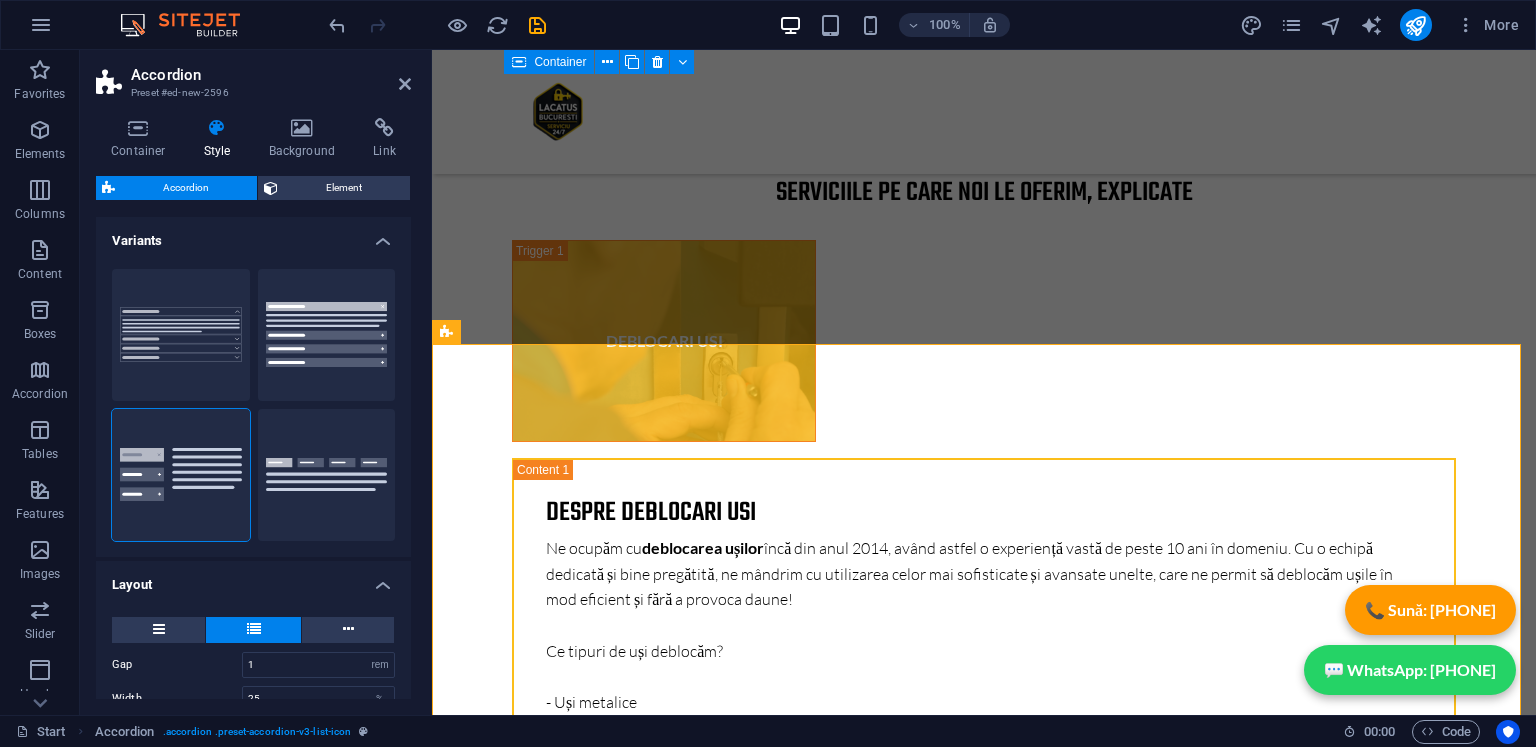 click on "Variants" at bounding box center (253, 235) 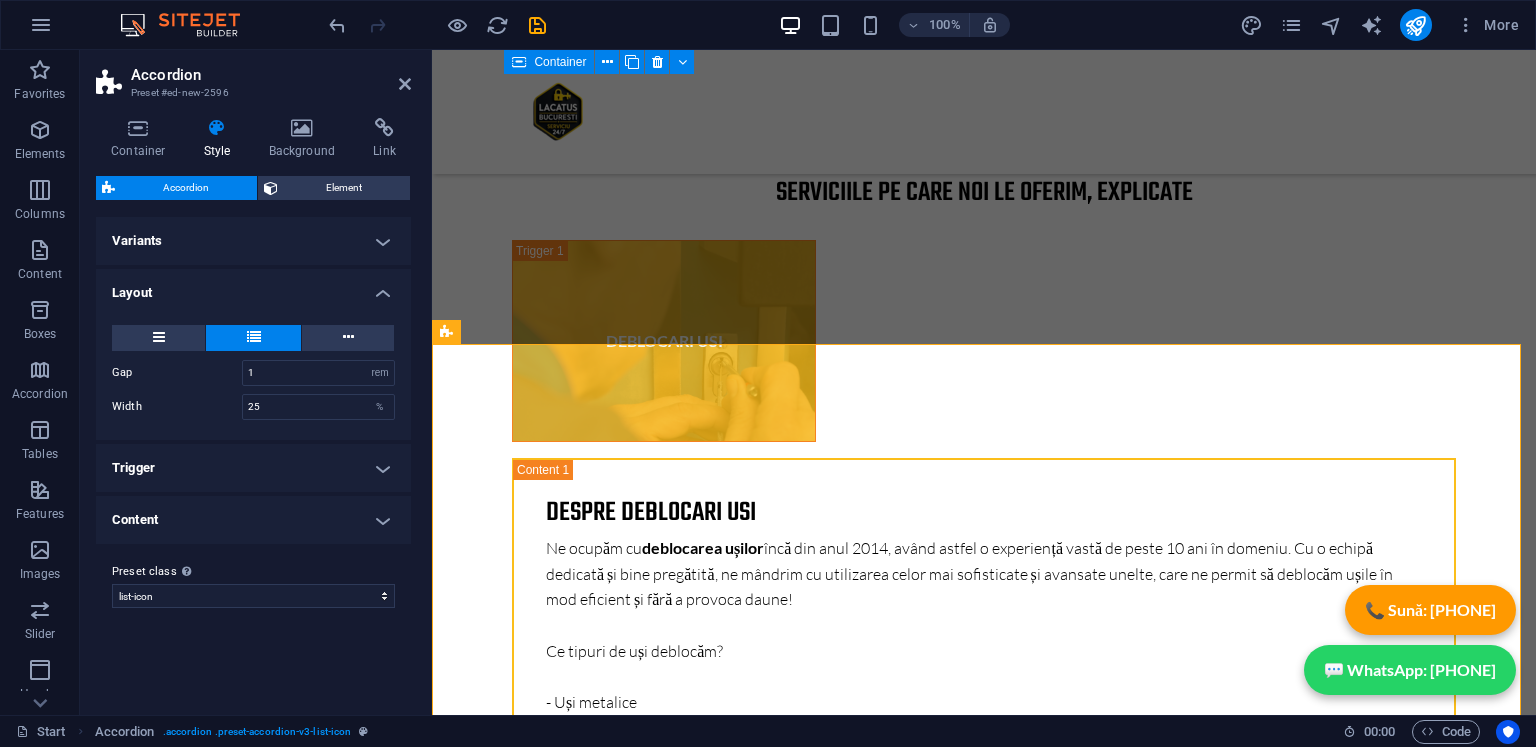 click on "Layout" at bounding box center (253, 287) 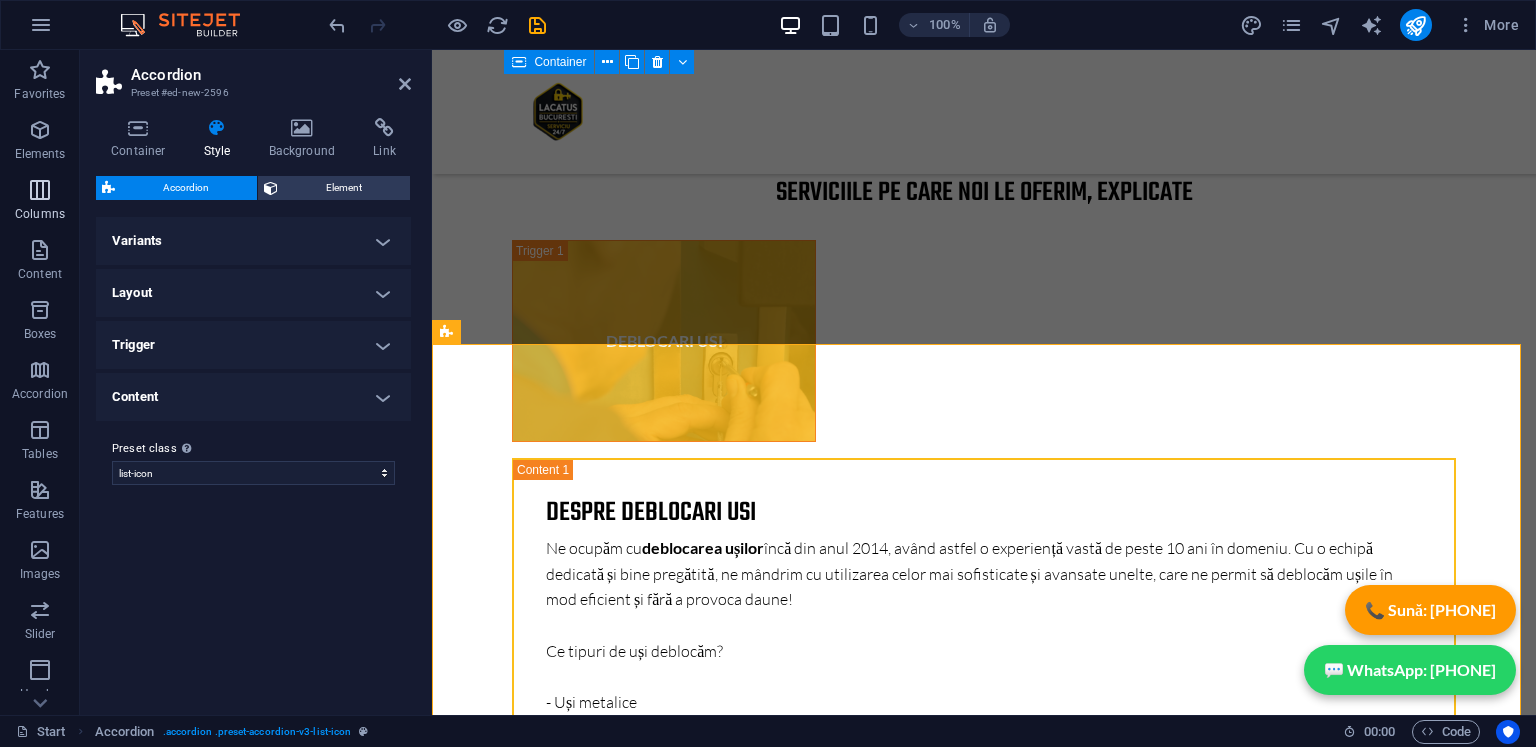 click at bounding box center (40, 190) 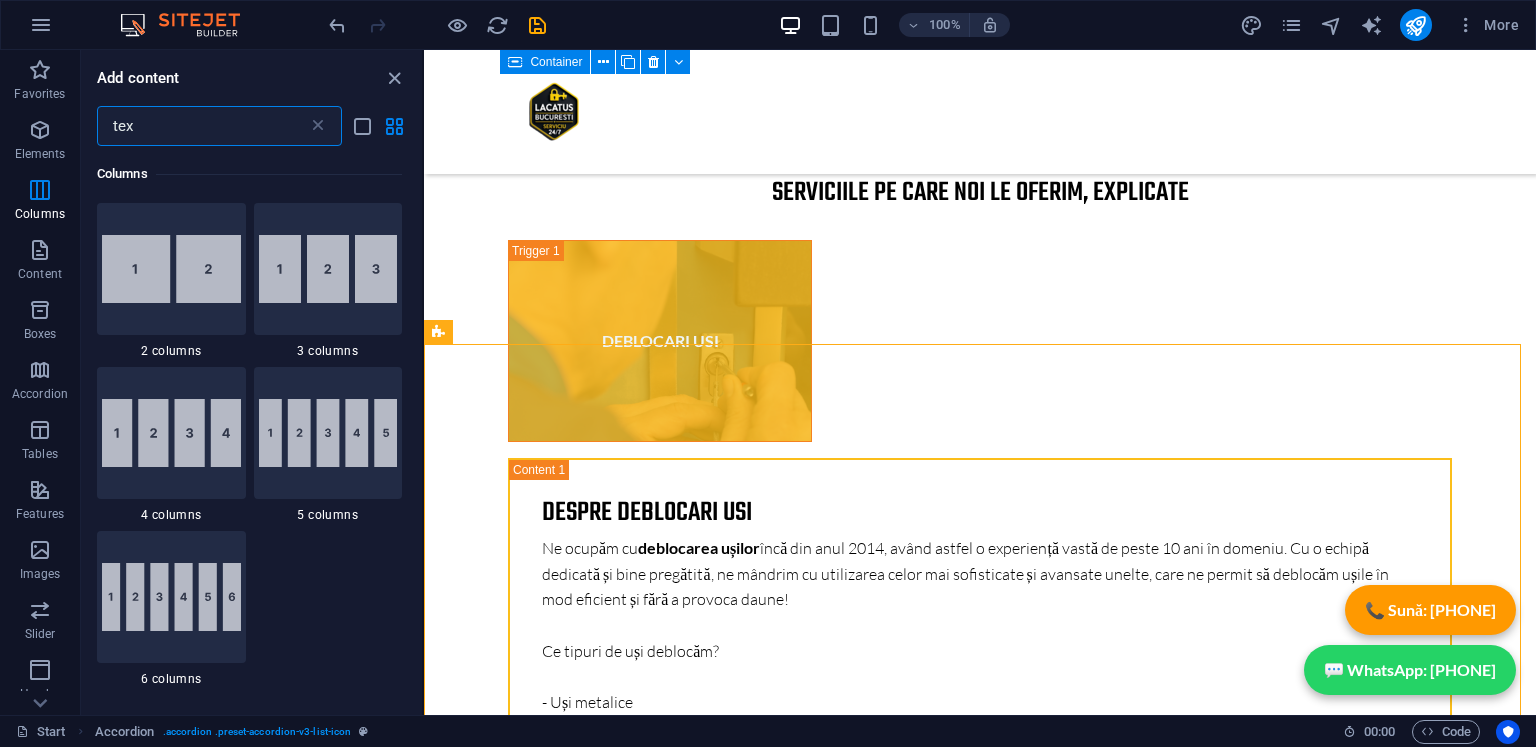 scroll, scrollTop: 0, scrollLeft: 0, axis: both 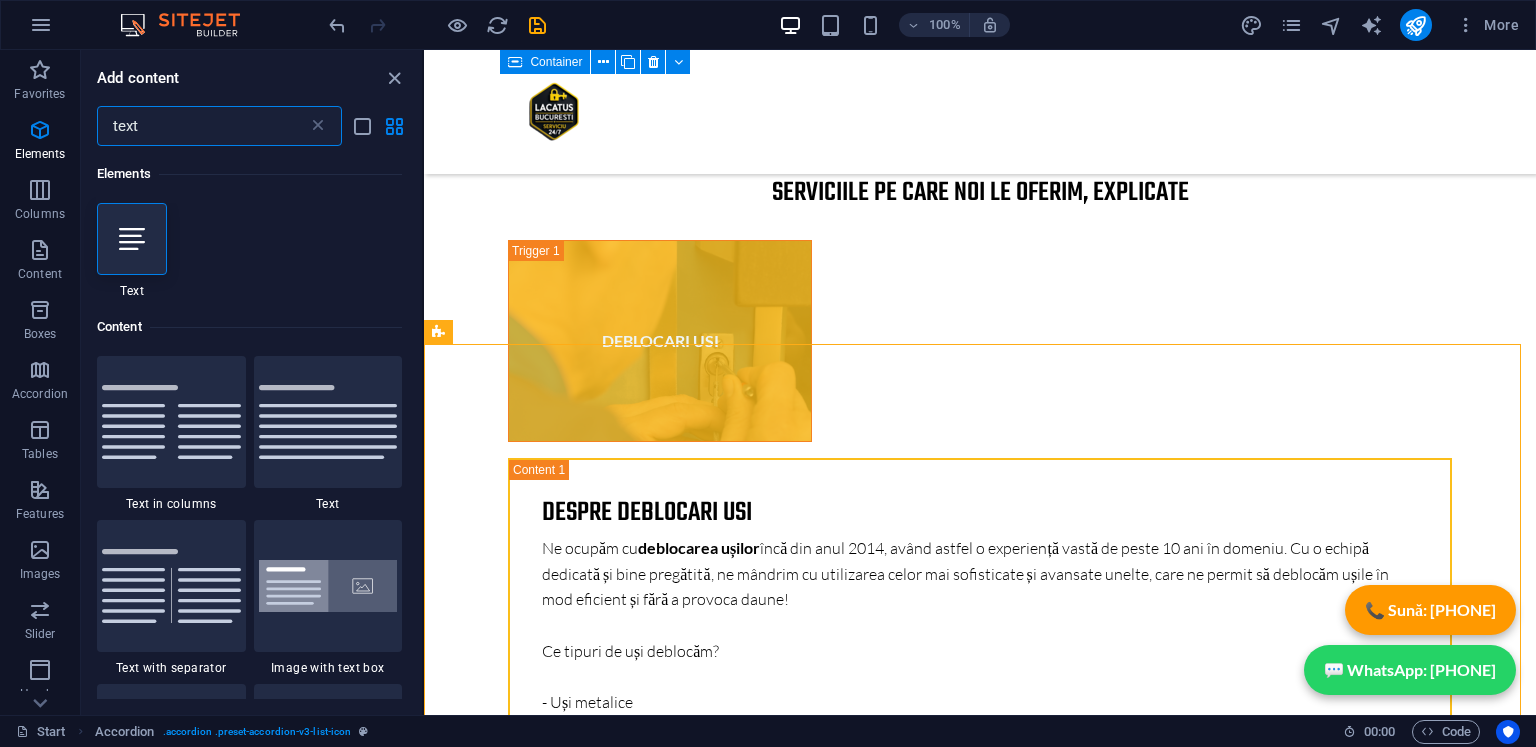 click on "text" at bounding box center (202, 126) 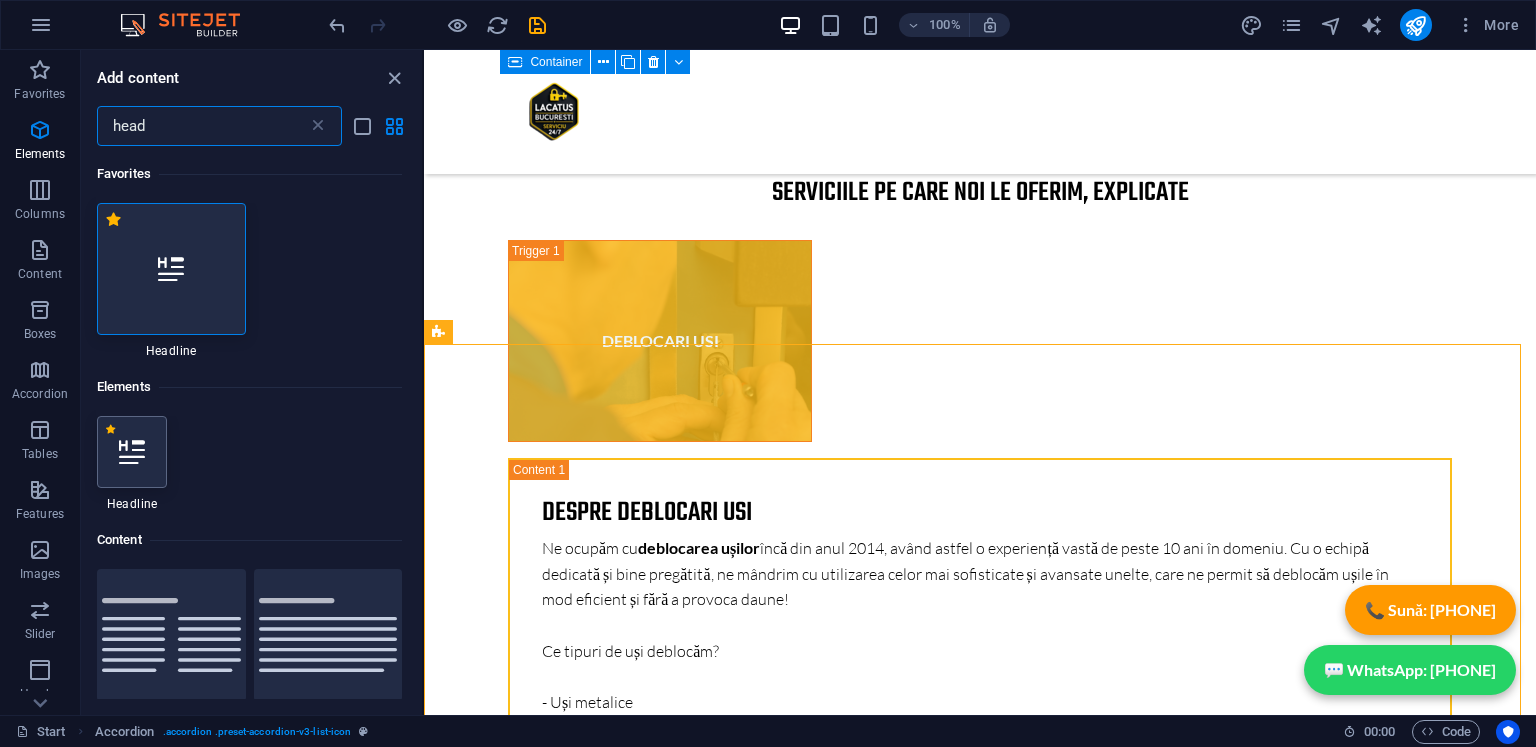 type on "head" 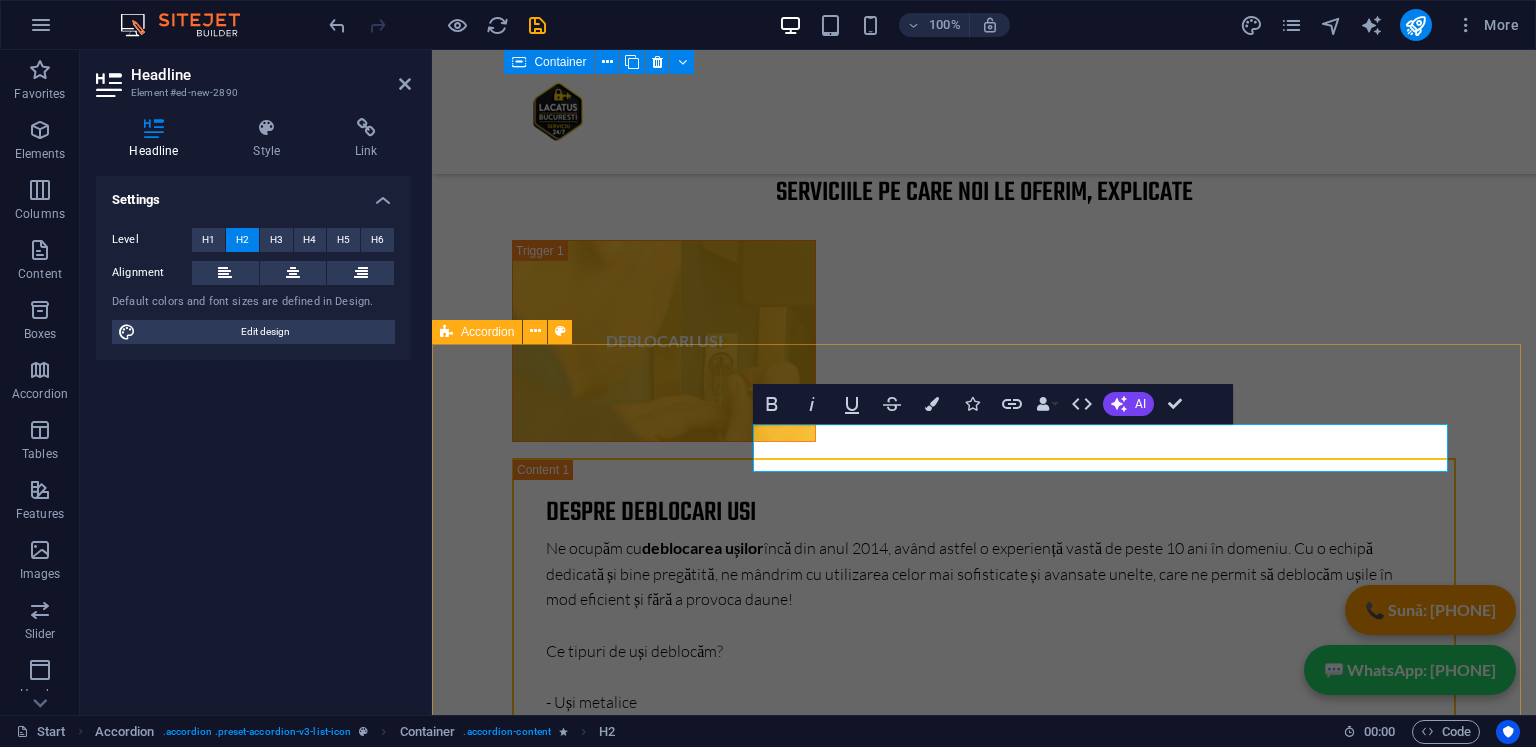 click on "Sector 1  - Ajungem in  35 minute  - Oferim o gamă variată de servicii profesioniste, inclusiv de  deblocare uși ,  reparații uși  și  lăcătușerie , toate disponibile în  sectorul 1 din București . Ne dedicăm oferirii celor mai eficiente soluții pentru a satisface nevoile clienților noștri, asigurându-ne că fiecare ușă funcționează optim și în condiții de siguranță. Indiferent de dificultatea problemei, echipa noastră de specialiști este pregătită să intervină rapid și să ofere servicii de calitate superioară. Sector 2  - Ajungem in  35 minute  - Oferim servicii complete de  deblocare a ușilor , precum și repararea acestora, și lucrări de lăcătușerie în  sectorul 2 al Bucureștiului sector 3  - Ajungem in  35 minute  - Oferim servicii profesionale de  deblocare a ușilor , precum și repararea acestora, într-o gamă variată de opțiuni pentru a satisface nevoile fiecărui client. De asemenea, suntem specializați în lucrări de lăcătușerie în  sector 4  -" at bounding box center [984, 6263] 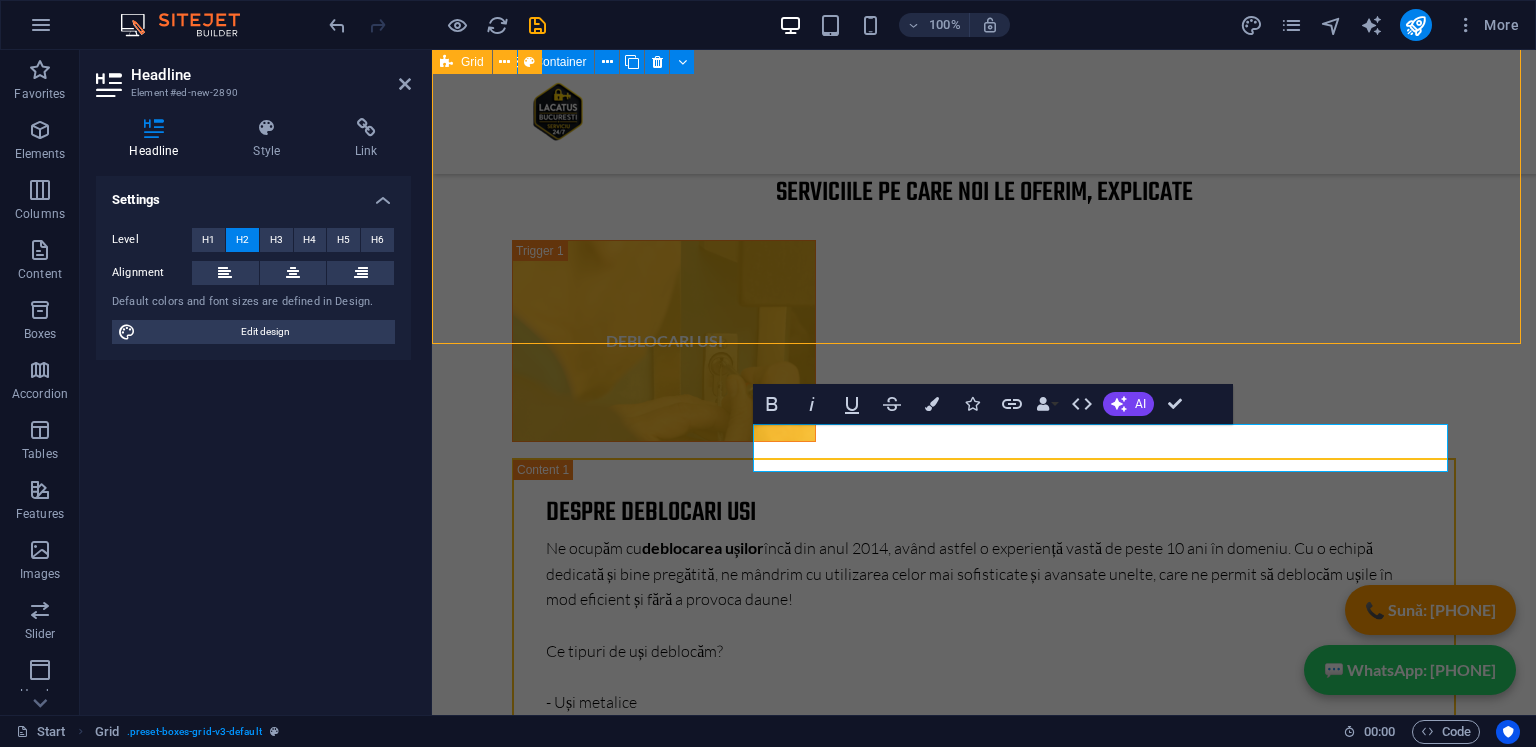 scroll, scrollTop: 7383, scrollLeft: 0, axis: vertical 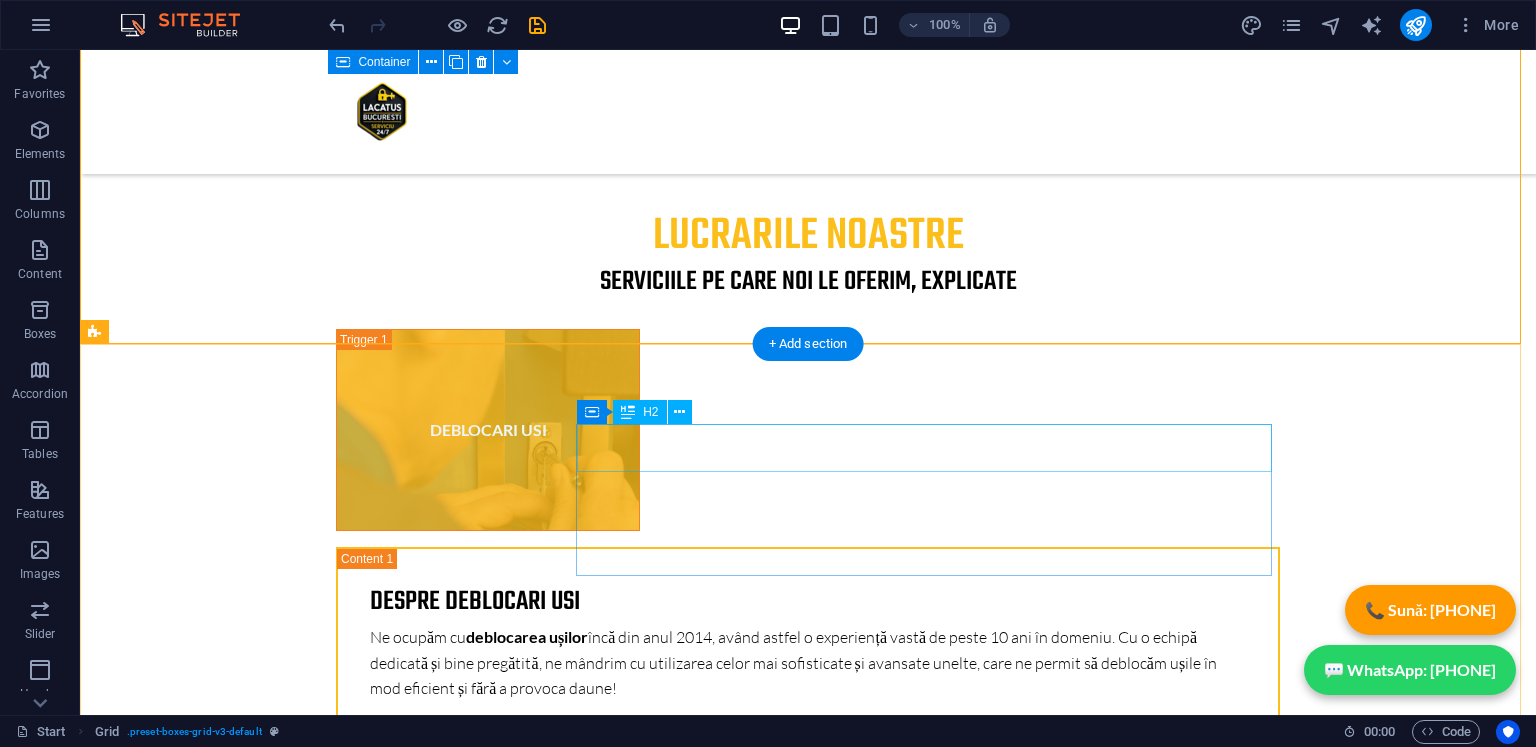click on "New headline" at bounding box center (932, 7934) 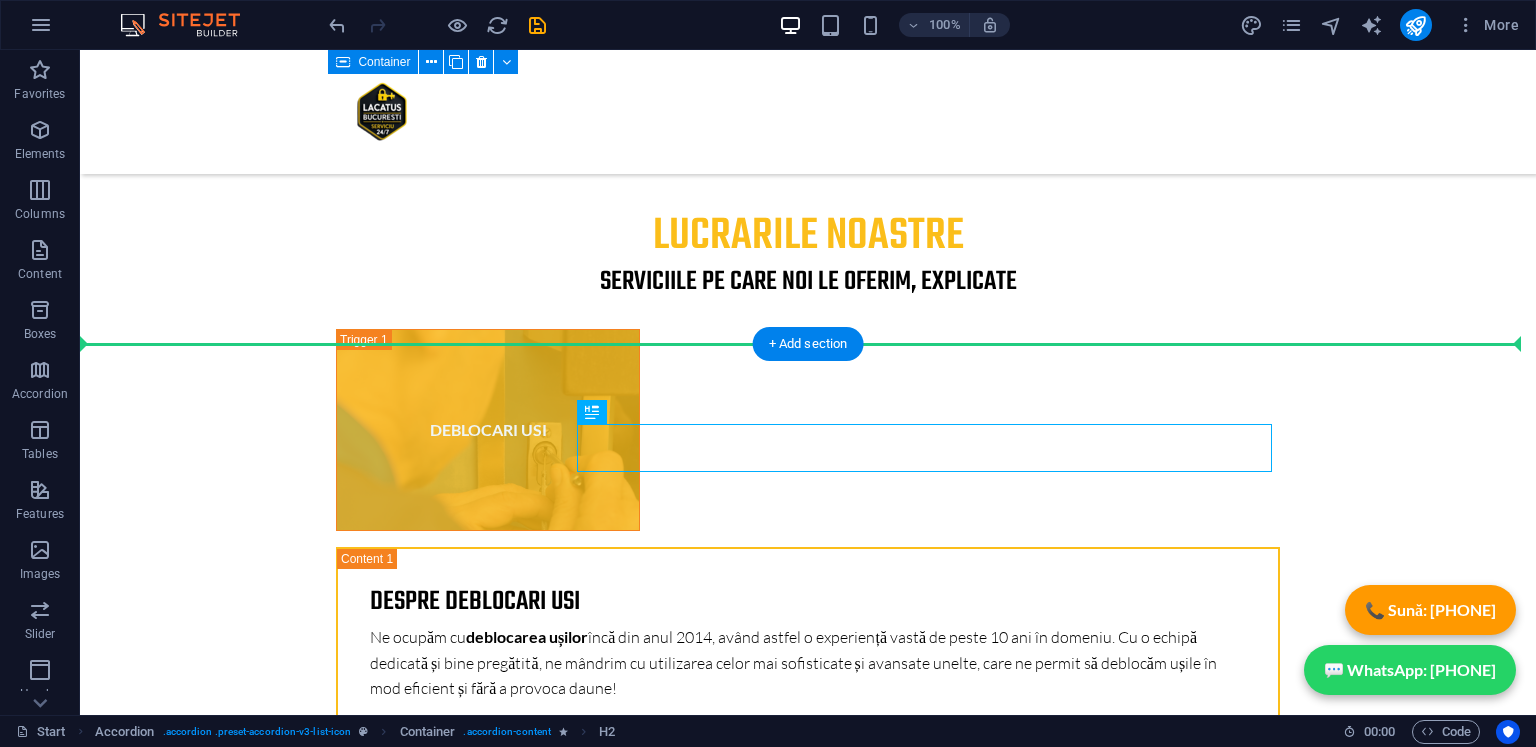 drag, startPoint x: 711, startPoint y: 443, endPoint x: 743, endPoint y: 348, distance: 100.2447 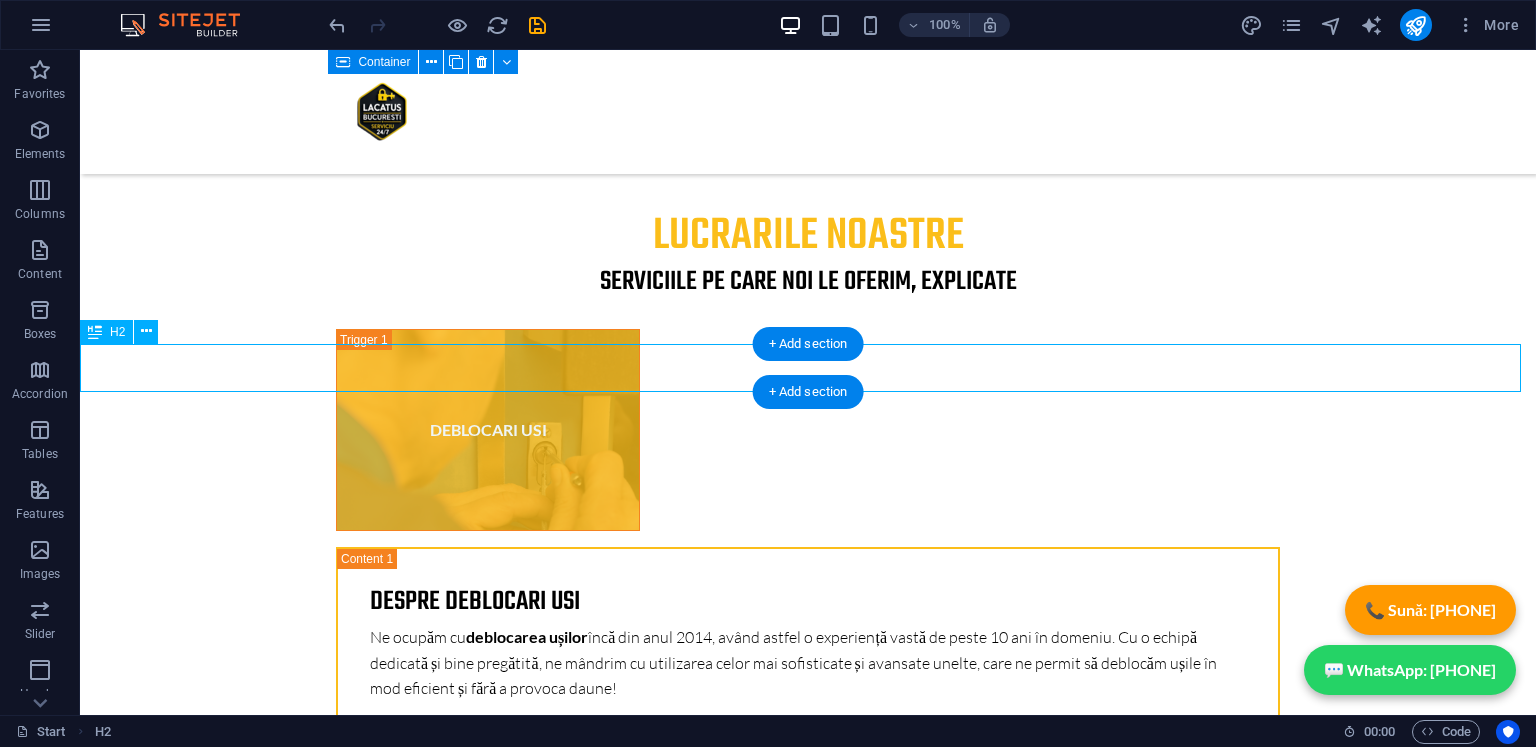 click on "New headline" at bounding box center (808, 7853) 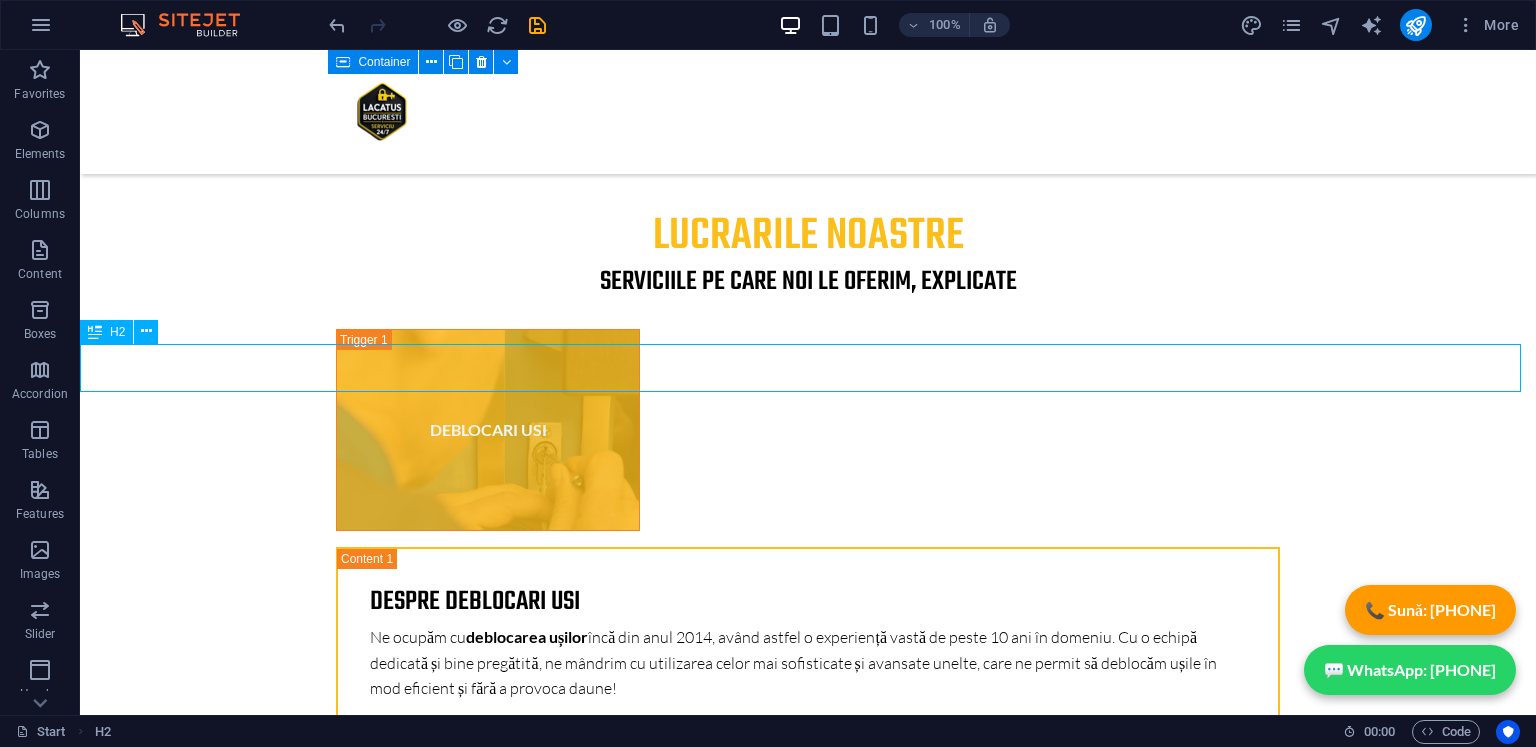 click on "New headline" at bounding box center [808, 7853] 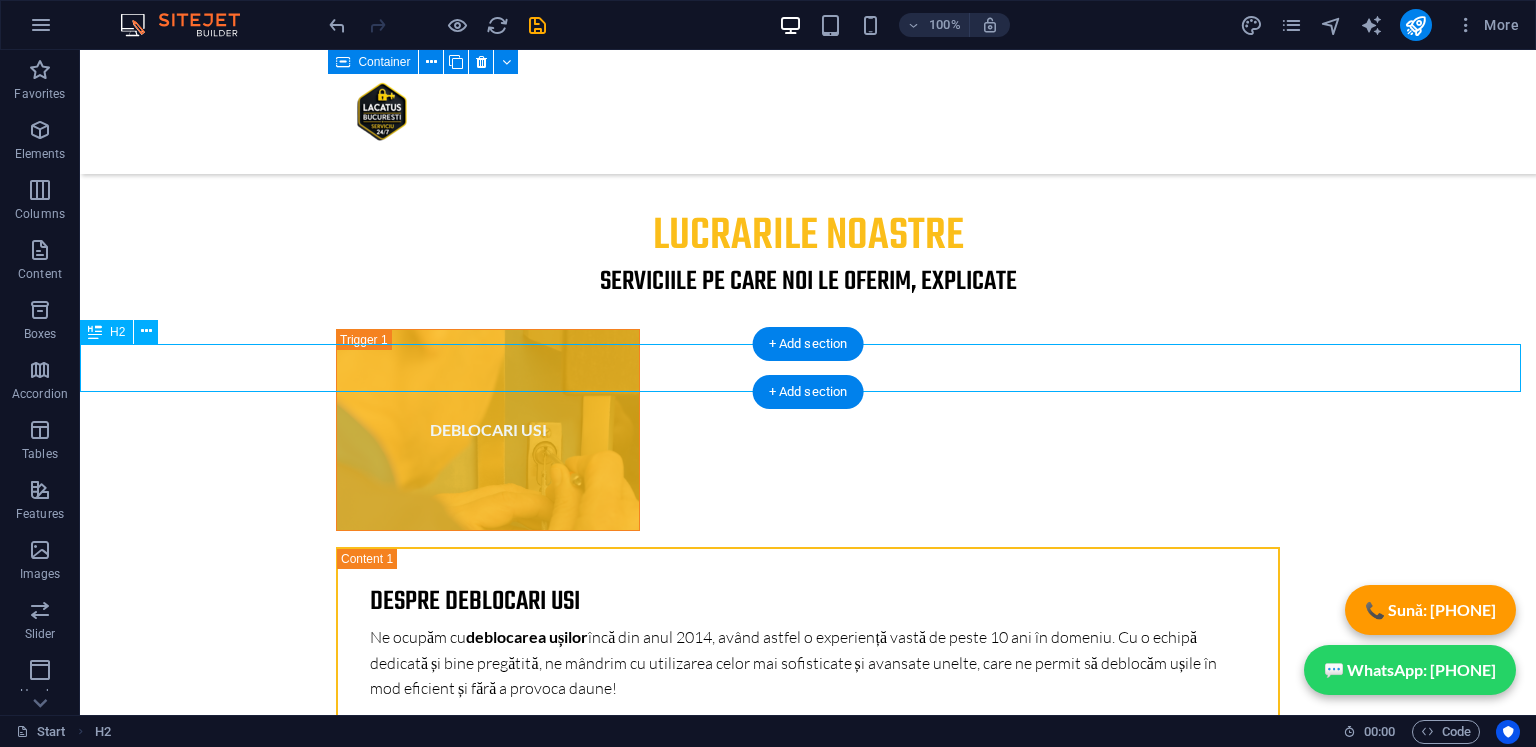 click on "New headline" at bounding box center (808, 7853) 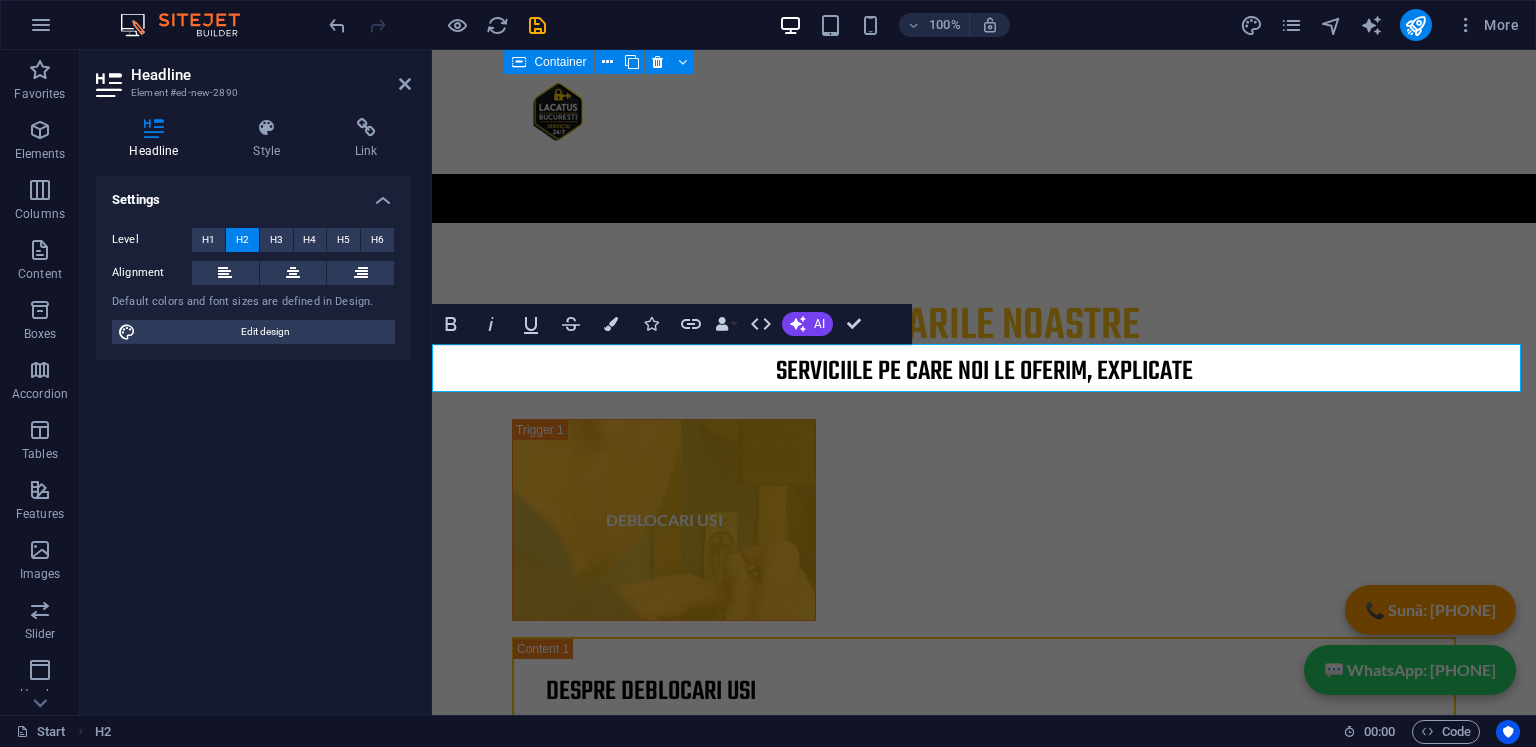 scroll, scrollTop: 7562, scrollLeft: 0, axis: vertical 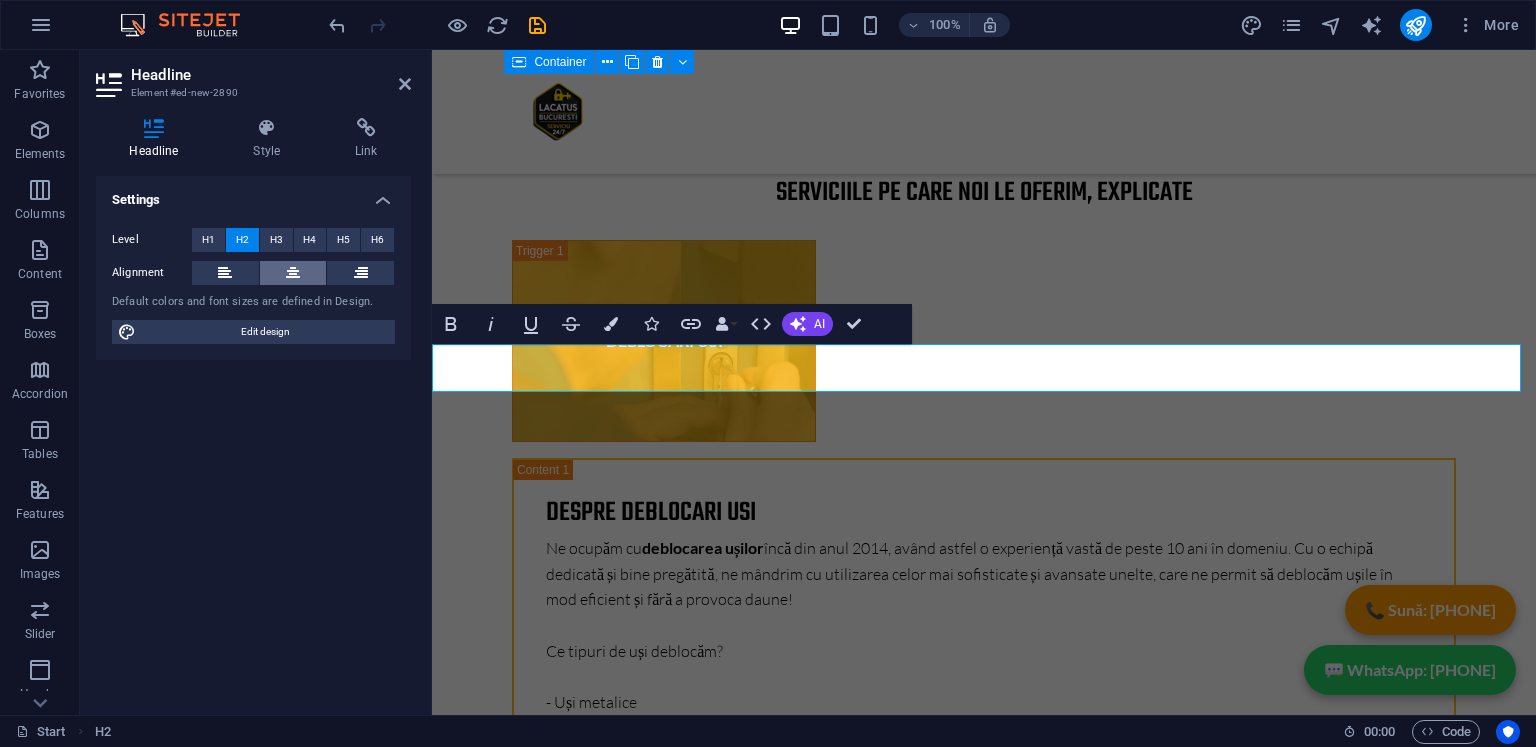 click at bounding box center (293, 273) 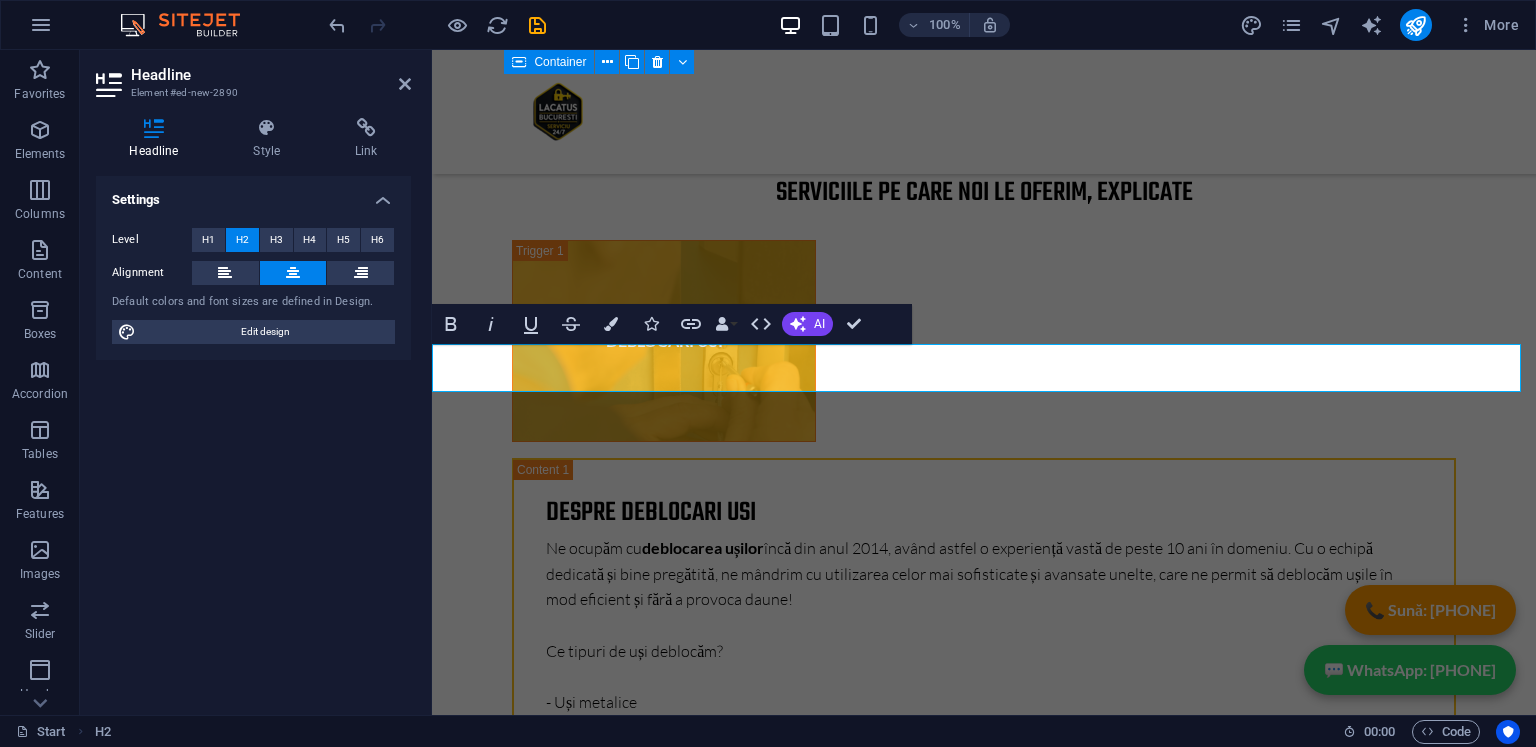 click on "New headline" at bounding box center [984, 7764] 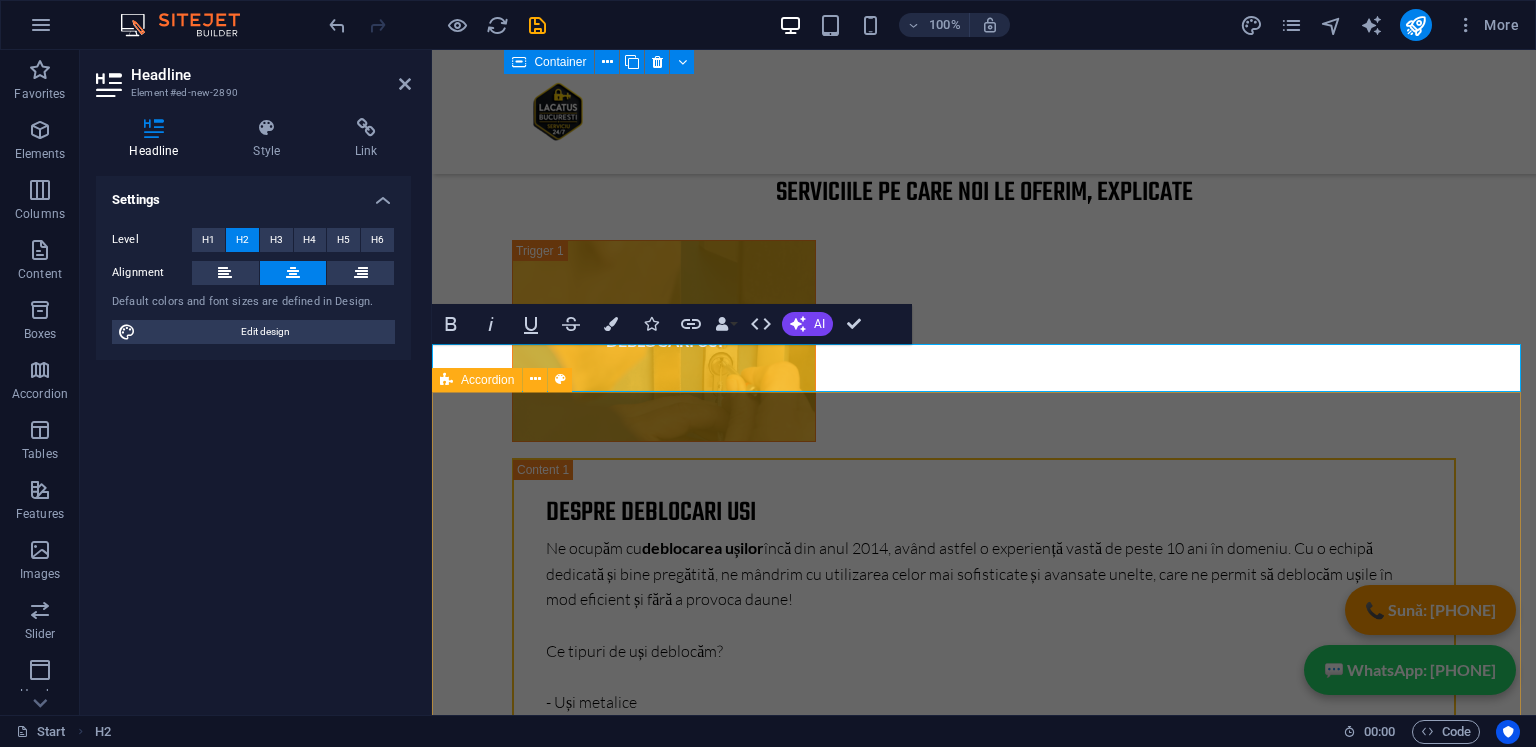 click on "Headline Lorem ipsum dolor sit amet, consectetur adipisicing elit. Maiores ipsum repellat minus nihil. Labore, delectus, nam dignissimos ea repudiandae minima voluptatum magni pariatur possimus quia accusamus harum facilis corporis animi nisi. Enim, pariatur, impedit quia repellat harum ipsam laboriosam voluptas dicta illum nisi obcaecati reprehenderit quis placeat recusandae tenetur aperiam. Headline Lorem ipsum dolor sit amet, consectetur adipisicing elit. Maiores ipsum repellat minus nihil. Labore, delectus, nam dignissimos ea repudiandae minima voluptatum magni pariatur possimus quia accusamus harum facilis corporis animi nisi. Enim, pariatur, impedit quia repellat harum ipsam laboriosam voluptas dicta illum nisi obcaecati reprehenderit quis placeat recusandae tenetur aperiam. Headline Headline" at bounding box center (984, 8133) 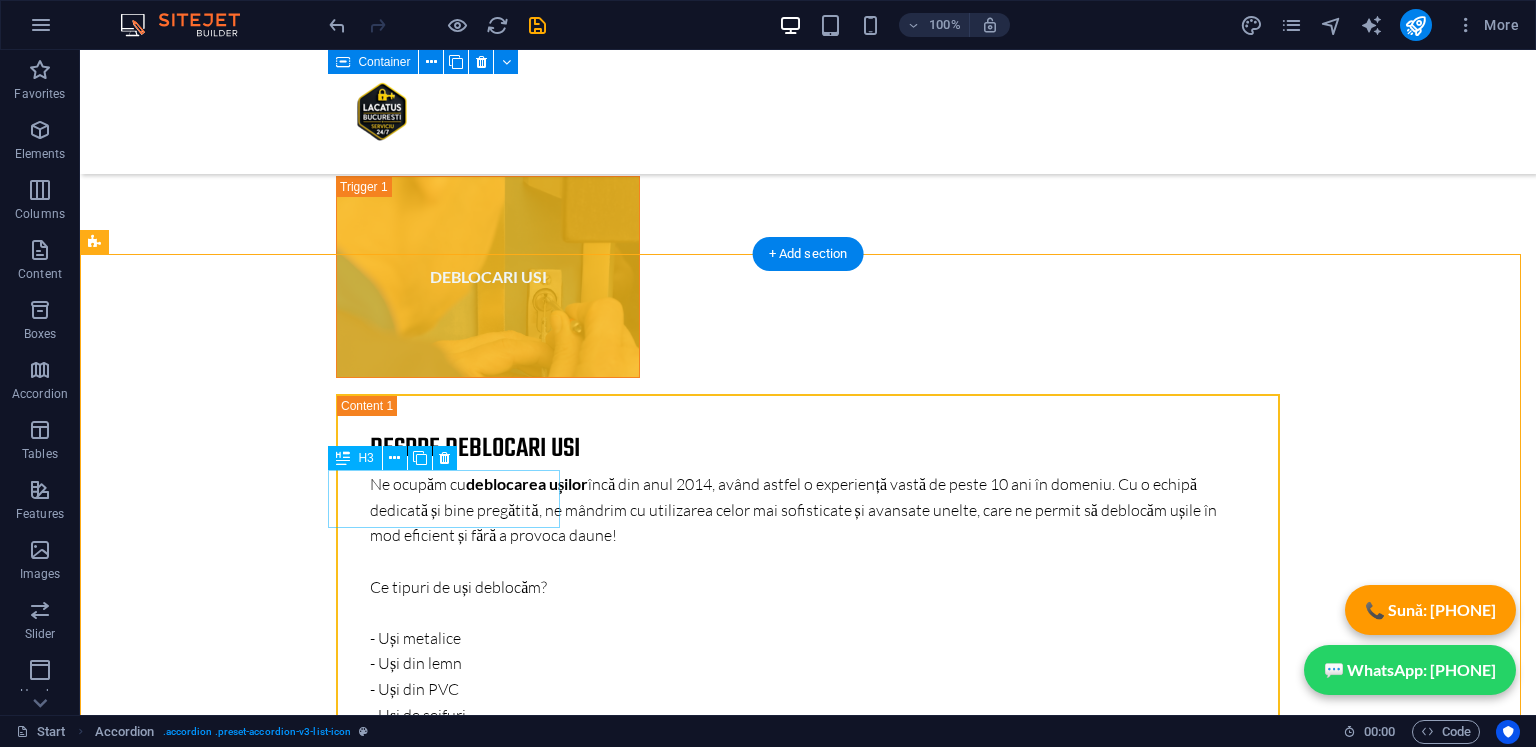 scroll, scrollTop: 7583, scrollLeft: 0, axis: vertical 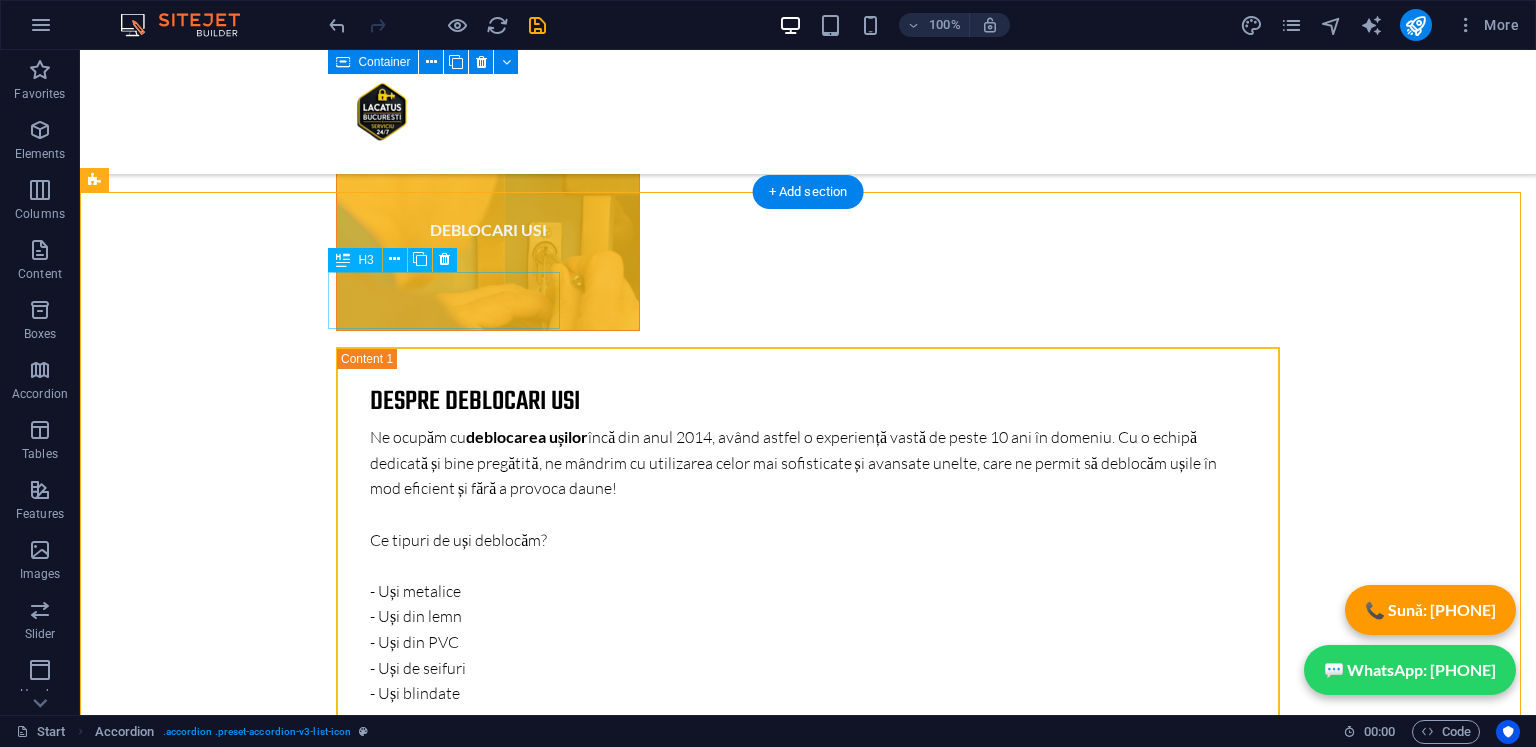 click on "Headline" at bounding box center (452, 7817) 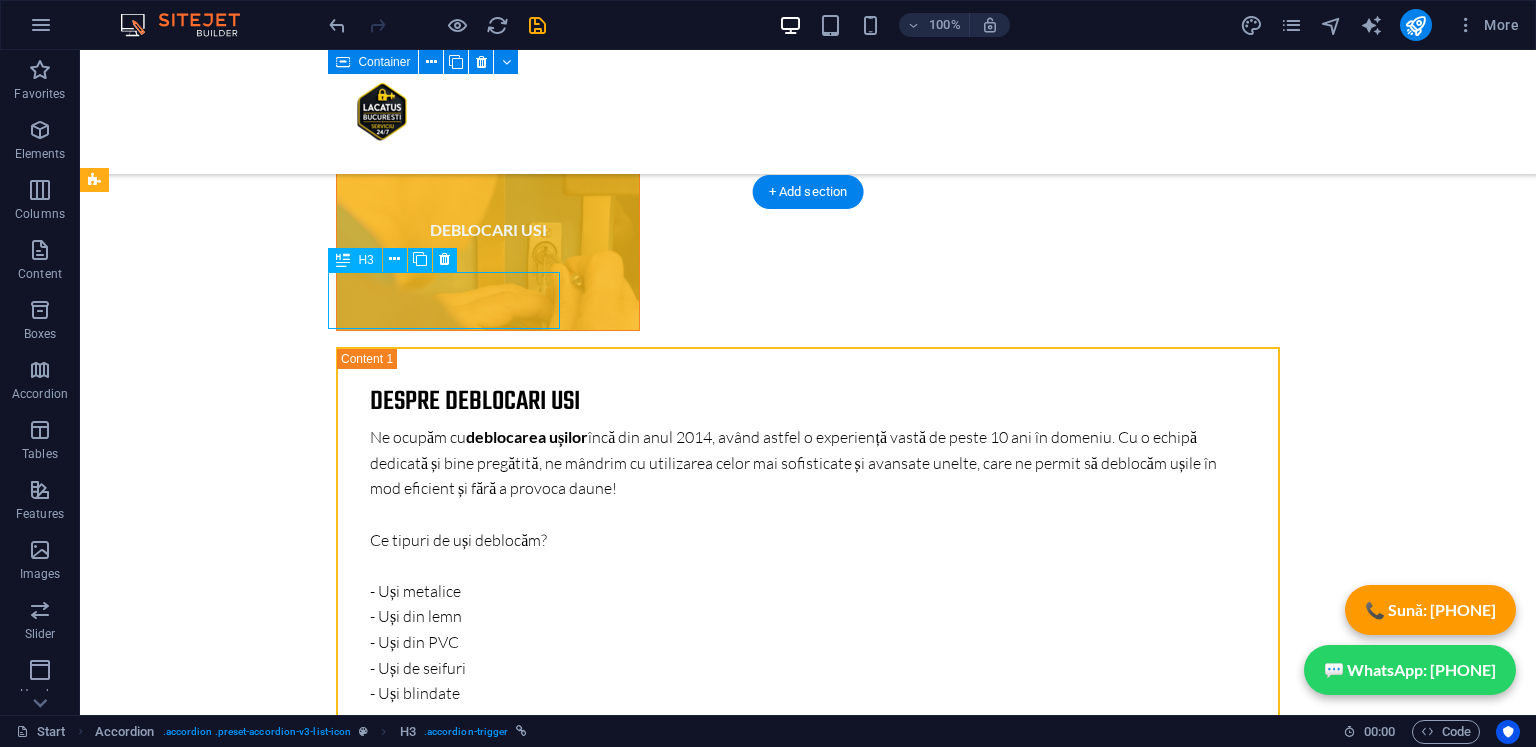 click on "Headline" at bounding box center (452, 7817) 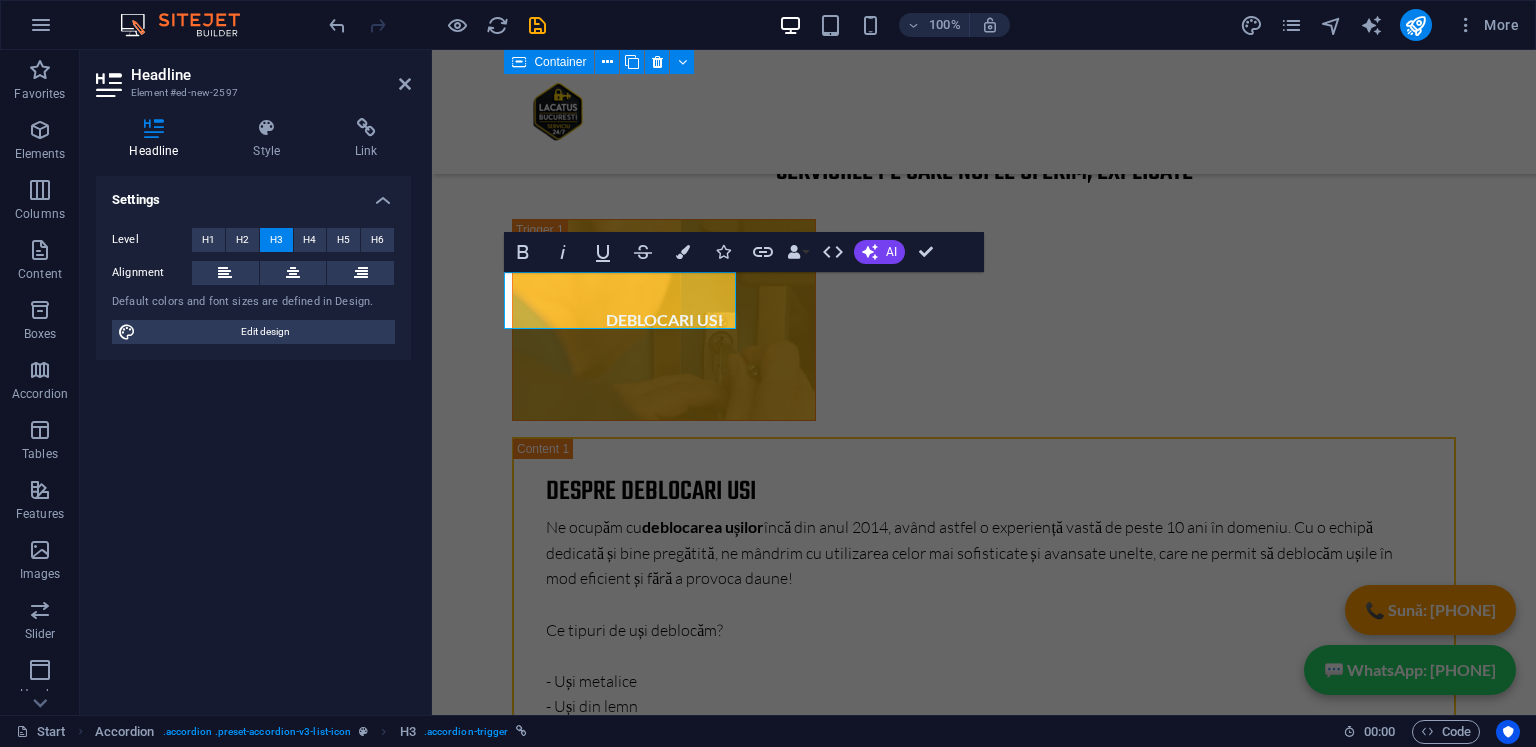 scroll, scrollTop: 7762, scrollLeft: 0, axis: vertical 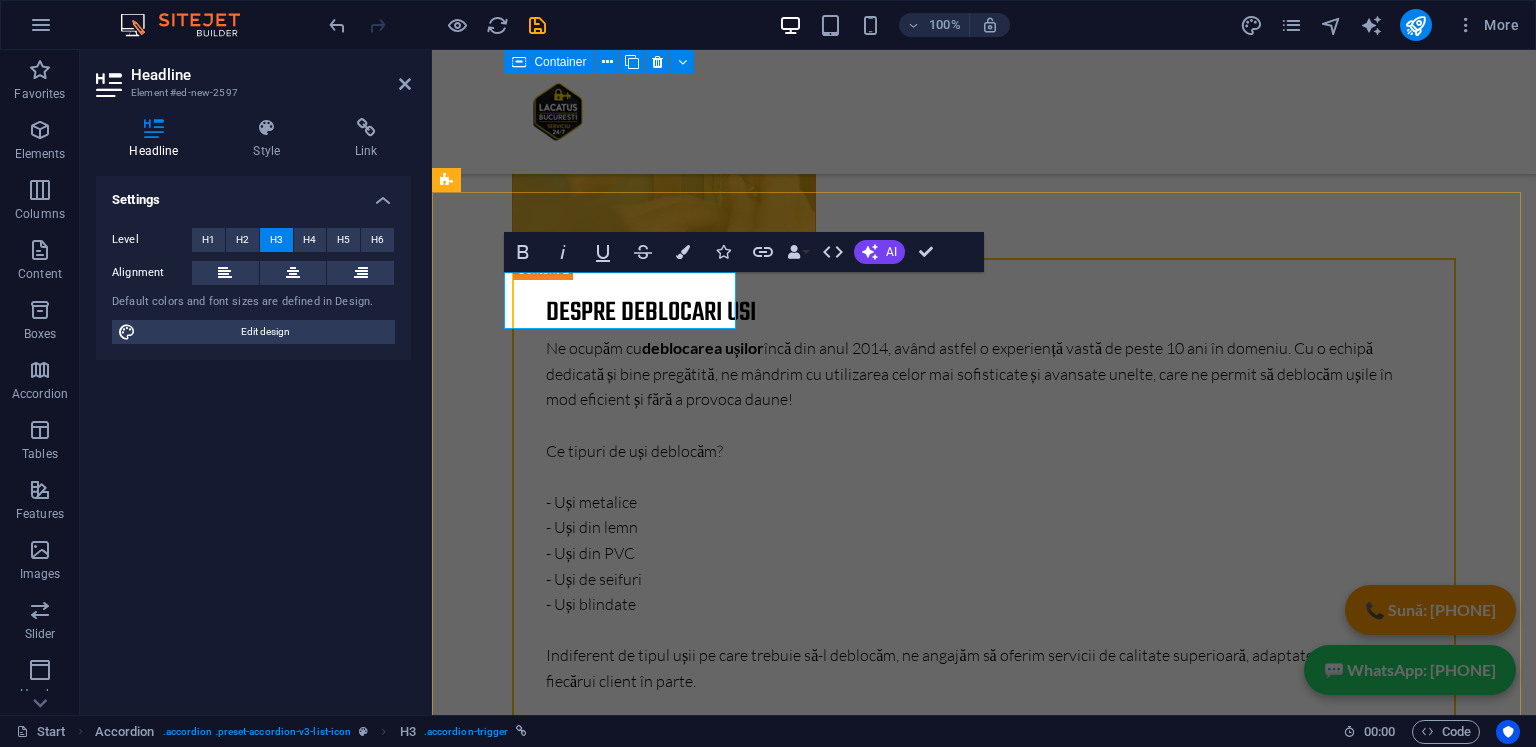 type 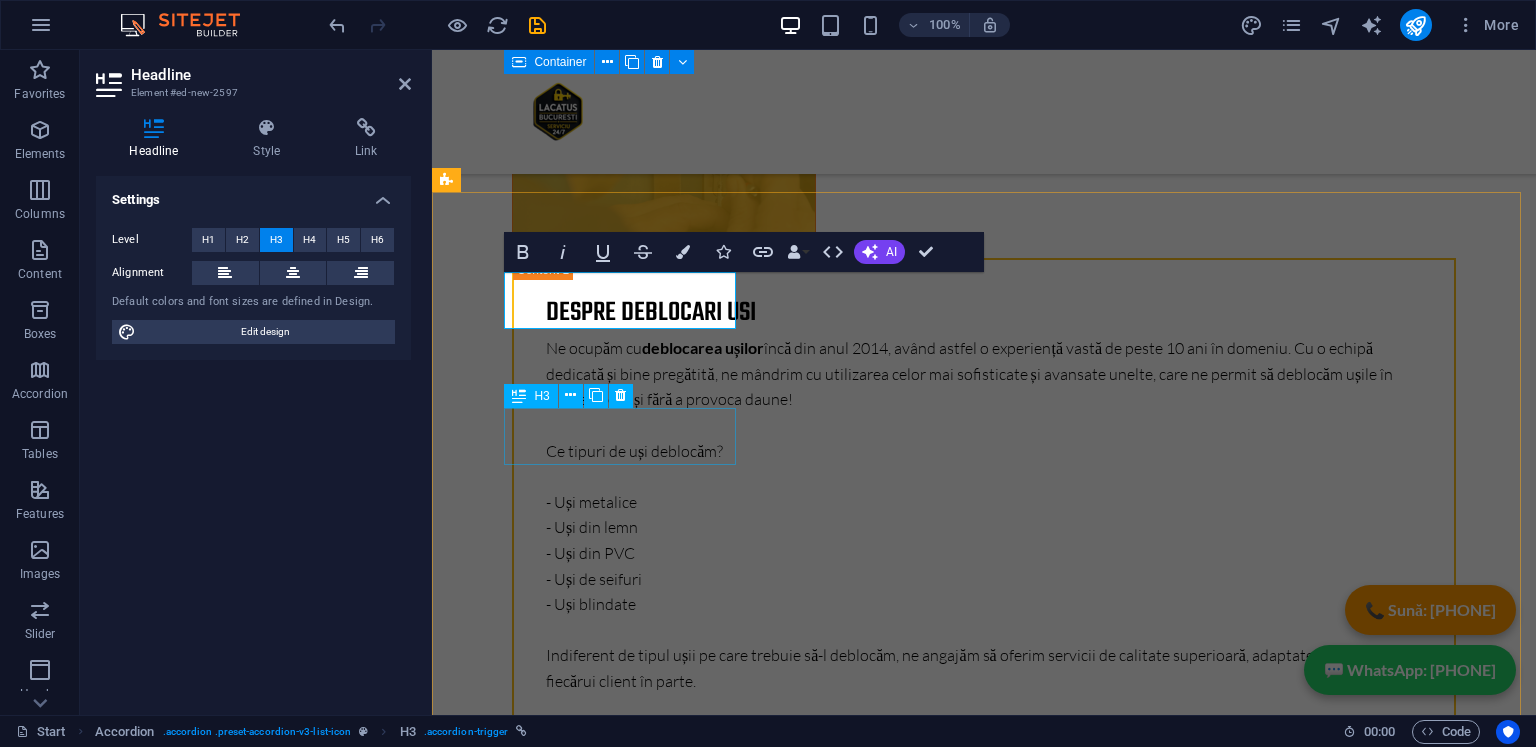click on "Headline" at bounding box center (628, 7864) 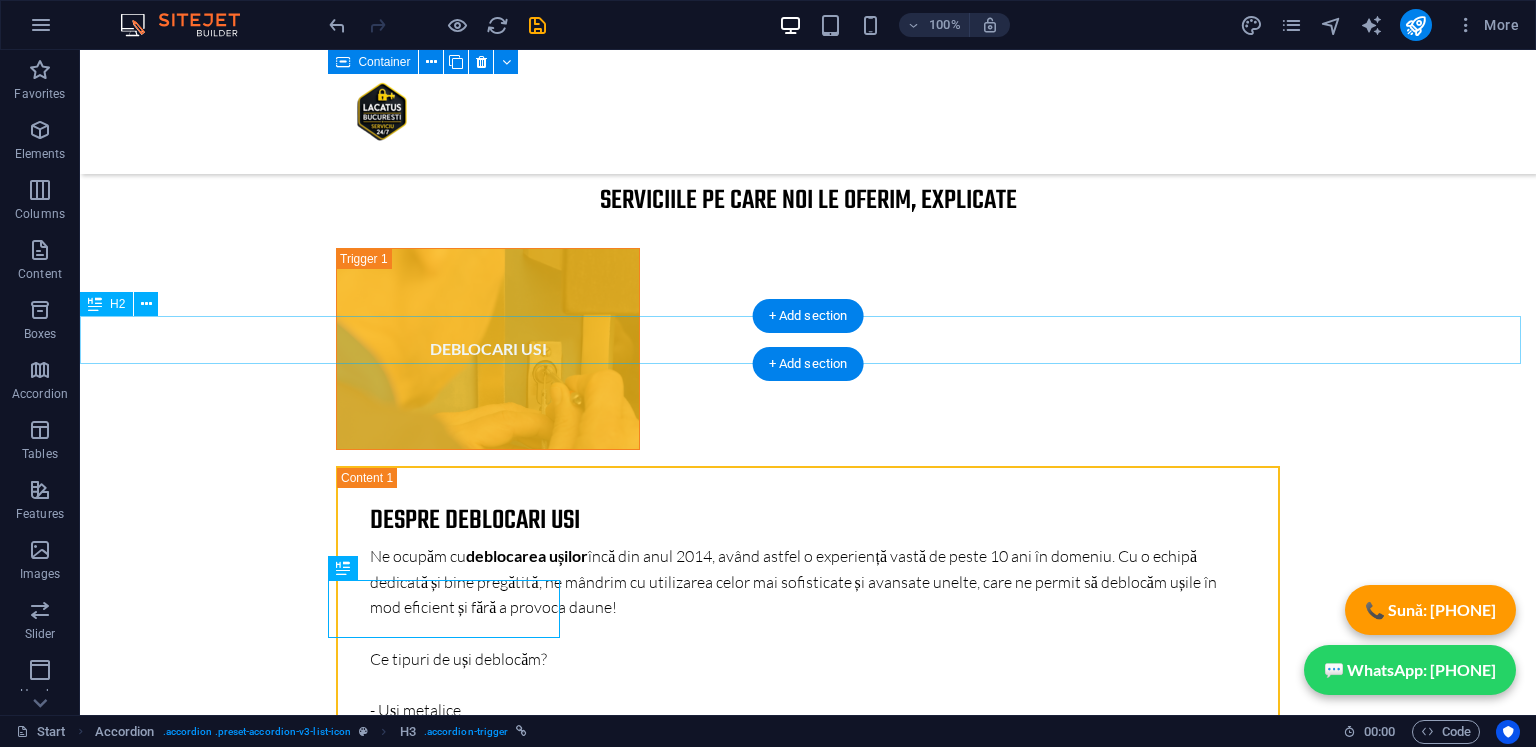 scroll, scrollTop: 7383, scrollLeft: 0, axis: vertical 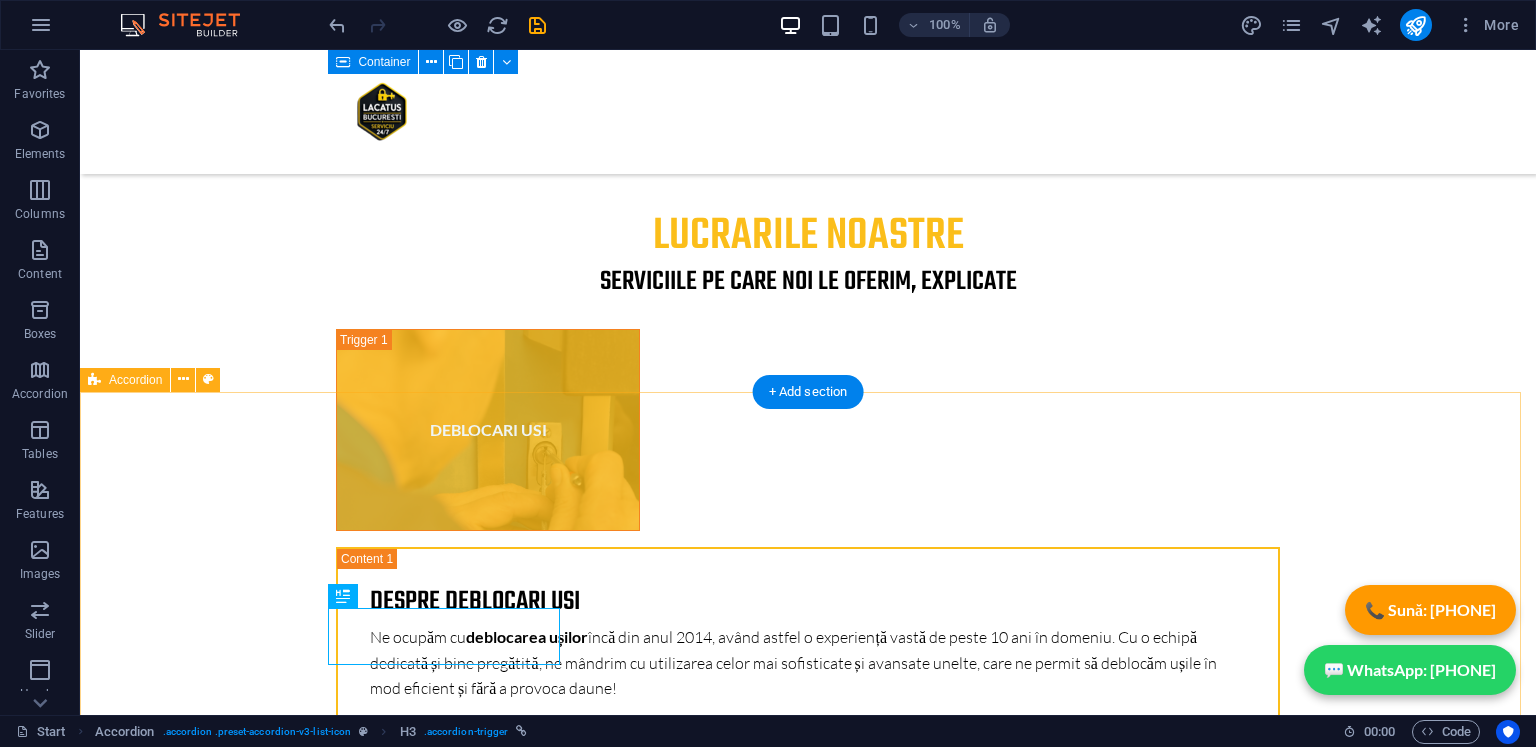 click on "DEBLOCARI USI Lorem ipsum dolor sit amet, consectetur adipisicing elit. Maiores ipsum repellat minus nihil. Labore, delectus, nam dignissimos ea repudiandae minima voluptatum magni pariatur possimus quia accusamus harum facilis corporis animi nisi. Enim, pariatur, impedit quia repellat harum ipsam laboriosam voluptas dicta illum nisi obcaecati reprehenderit quis placeat recusandae tenetur aperiam. Headline Lorem ipsum dolor sit amet, consectetur adipisicing elit. Maiores ipsum repellat minus nihil. Labore, delectus, nam dignissimos ea repudiandae minima voluptatum magni pariatur possimus quia accusamus harum facilis corporis animi nisi. Enim, pariatur, impedit quia repellat harum ipsam laboriosam voluptas dicta illum nisi obcaecati reprehenderit quis placeat recusandae tenetur aperiam. Headline Headline" at bounding box center [808, 8222] 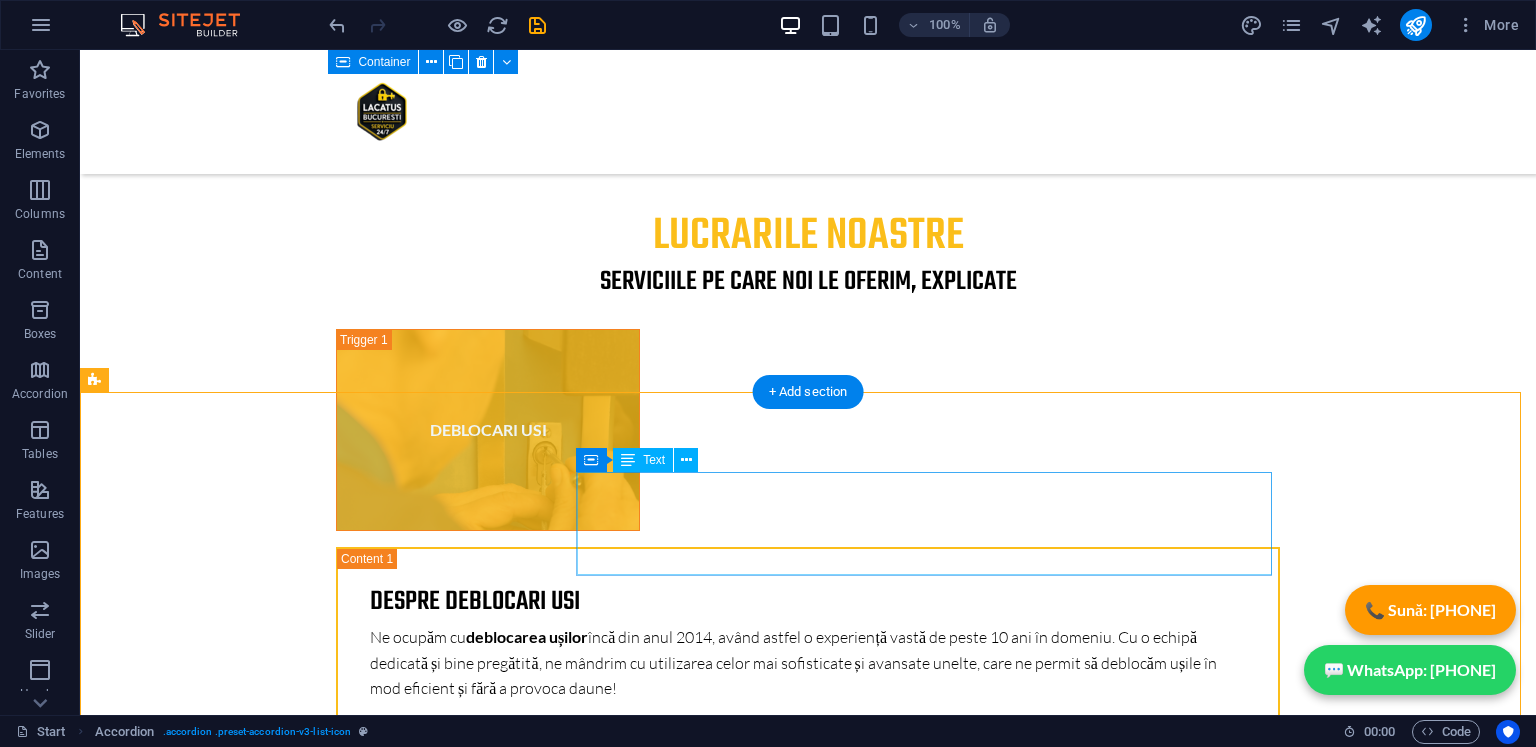 click on "Lorem ipsum dolor sit amet, consectetur adipisicing elit. Maiores ipsum repellat minus nihil. Labore, delectus, nam dignissimos ea repudiandae minima voluptatum magni pariatur possimus quia accusamus harum facilis corporis animi nisi. Enim, pariatur, impedit quia repellat harum ipsam laboriosam voluptas dicta illum nisi obcaecati reprehenderit quis placeat recusandae tenetur aperiam." at bounding box center (932, 8009) 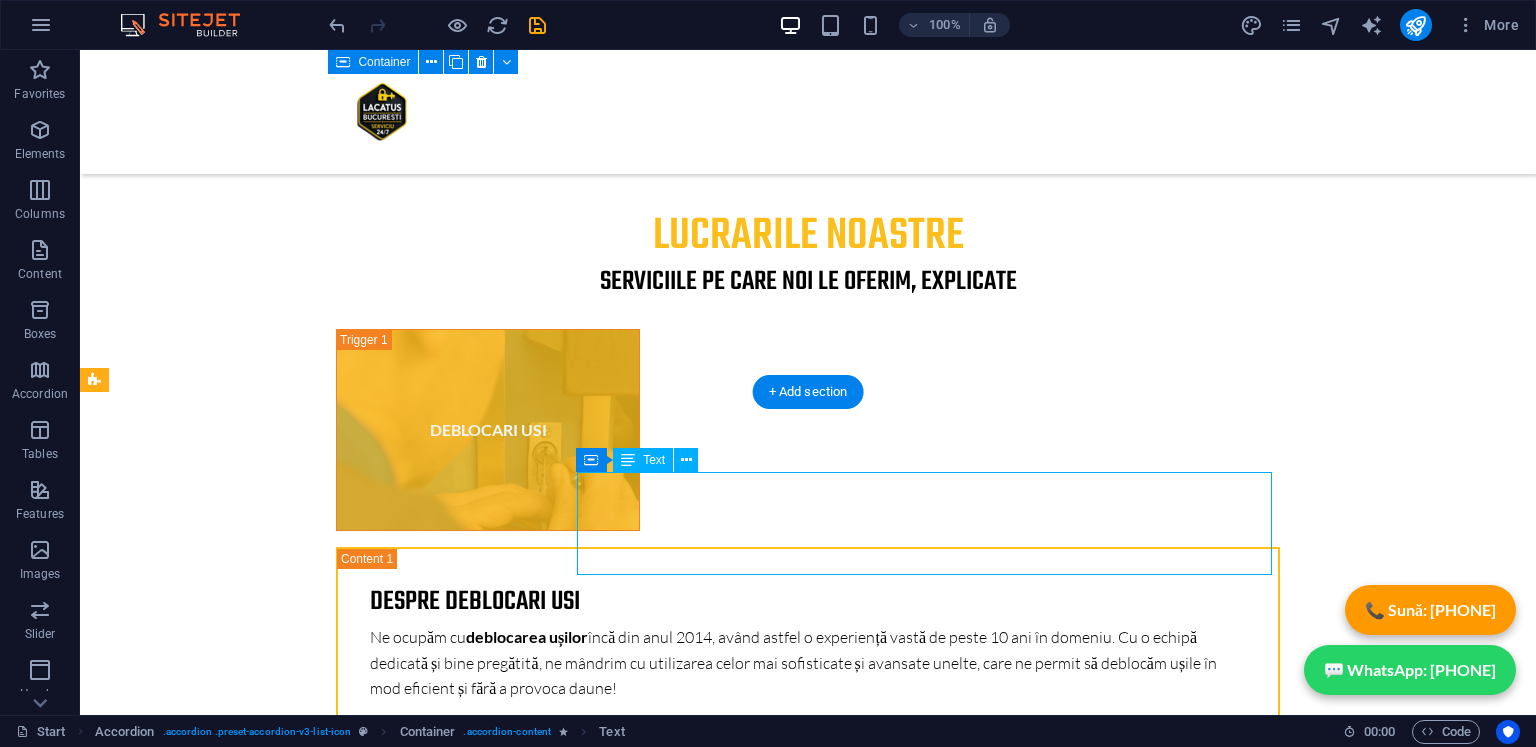 click on "Lorem ipsum dolor sit amet, consectetur adipisicing elit. Maiores ipsum repellat minus nihil. Labore, delectus, nam dignissimos ea repudiandae minima voluptatum magni pariatur possimus quia accusamus harum facilis corporis animi nisi. Enim, pariatur, impedit quia repellat harum ipsam laboriosam voluptas dicta illum nisi obcaecati reprehenderit quis placeat recusandae tenetur aperiam." at bounding box center [932, 8009] 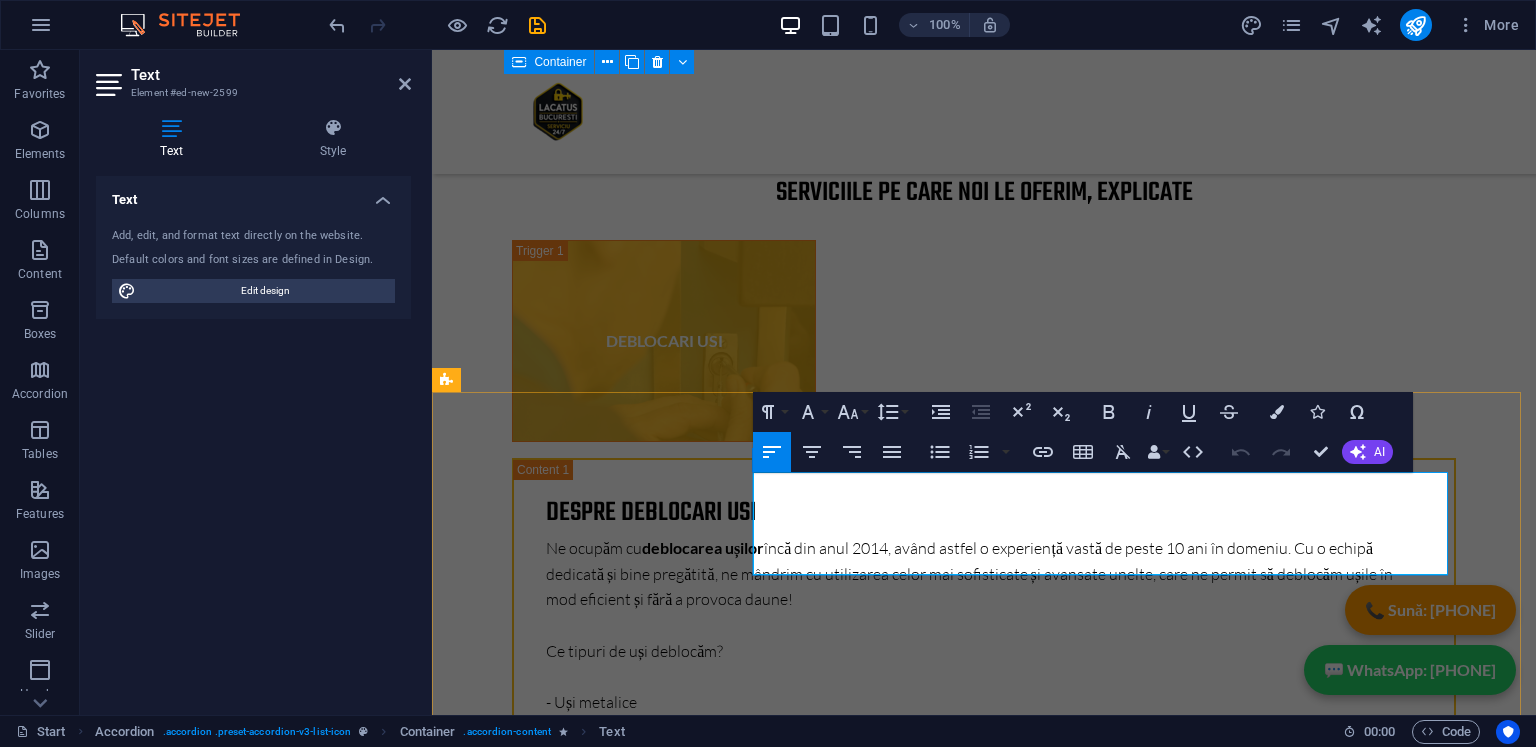 click on "Lorem ipsum dolor sit amet, consectetur adipisicing elit. Maiores ipsum repellat minus nihil. Labore, delectus, nam dignissimos ea repudiandae minima voluptatum magni pariatur possimus quia accusamus harum facilis corporis animi nisi. Enim, pariatur, impedit quia repellat harum ipsam laboriosam voluptas dicta illum nisi obcaecati reprehenderit quis placeat recusandae tenetur aperiam." at bounding box center (1108, 7920) 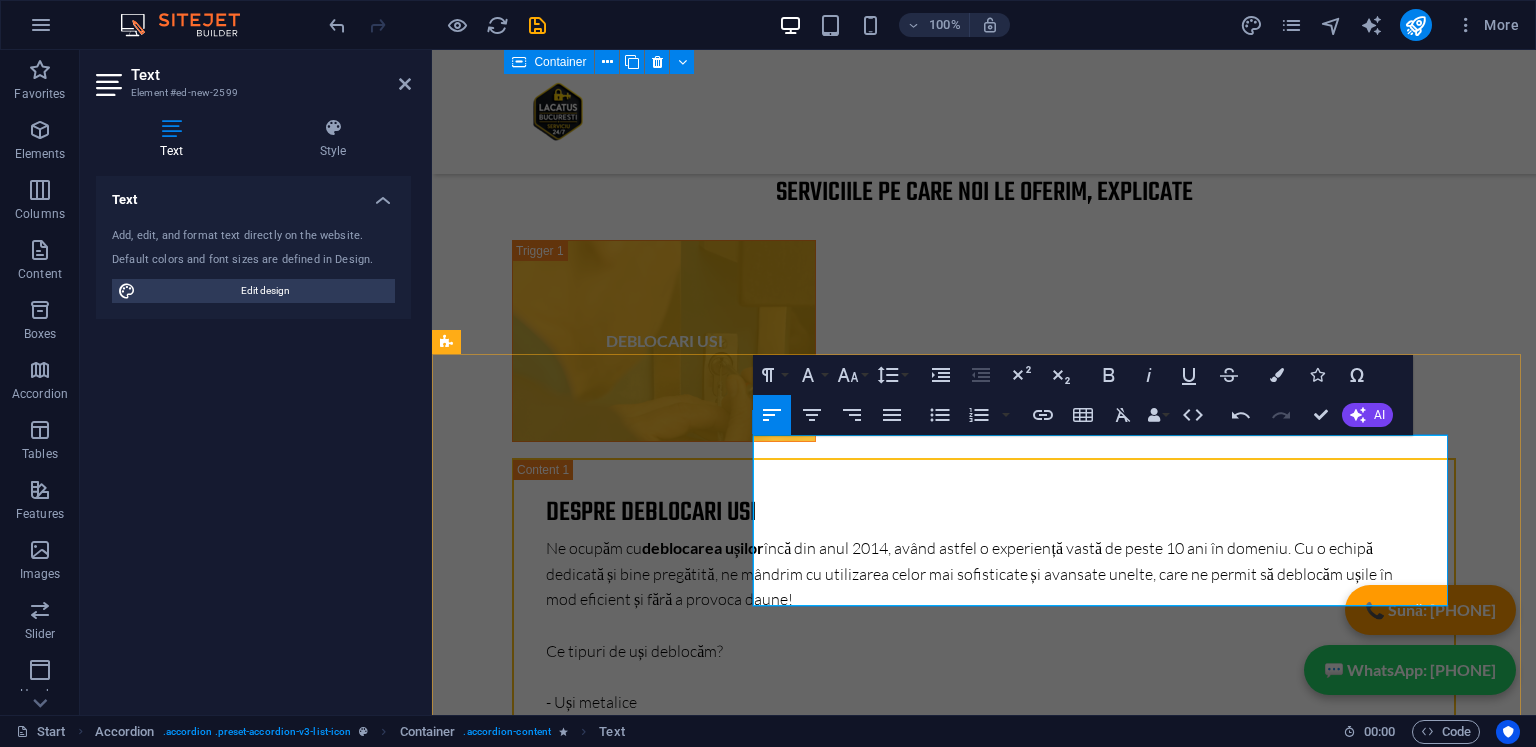scroll, scrollTop: 7662, scrollLeft: 0, axis: vertical 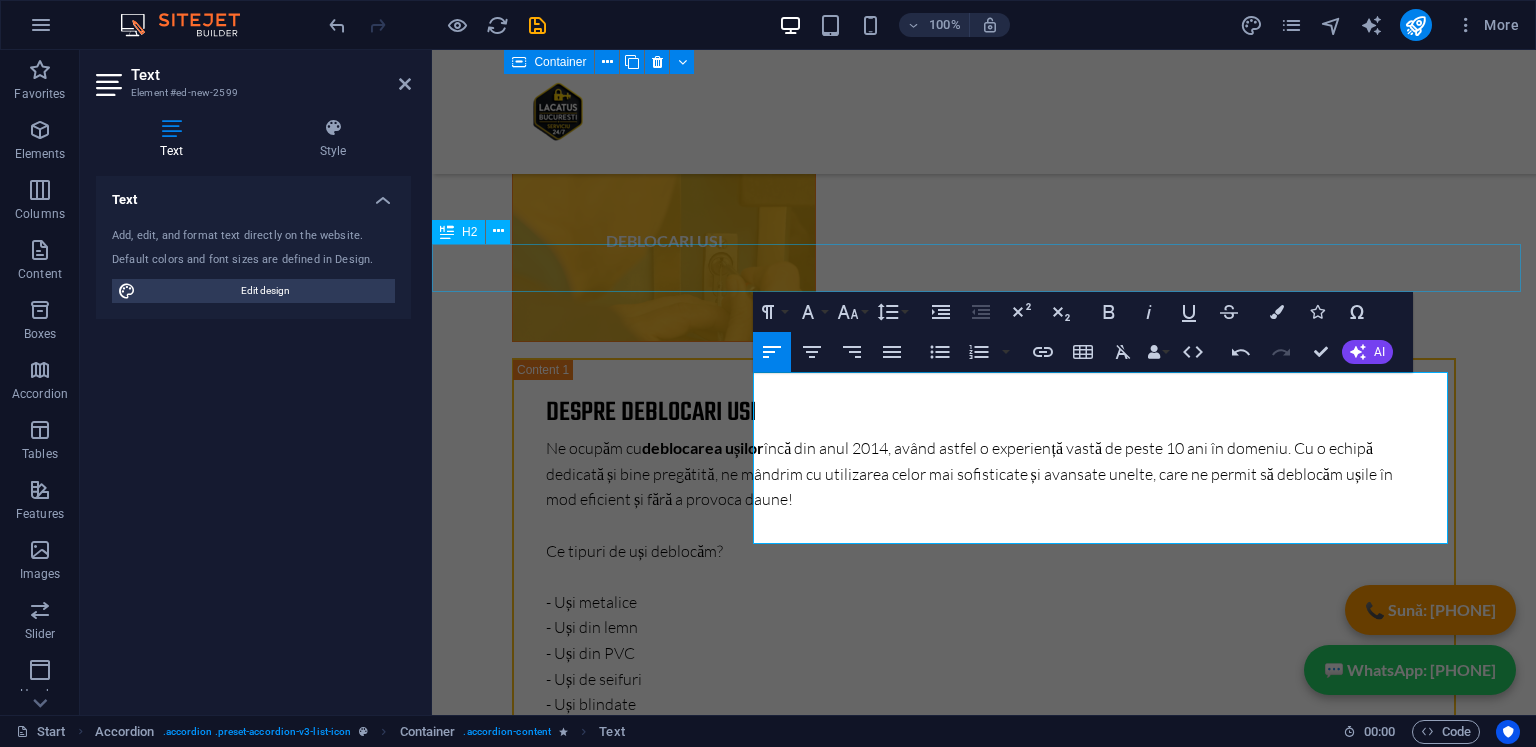 click on "Preturi" at bounding box center [984, 7664] 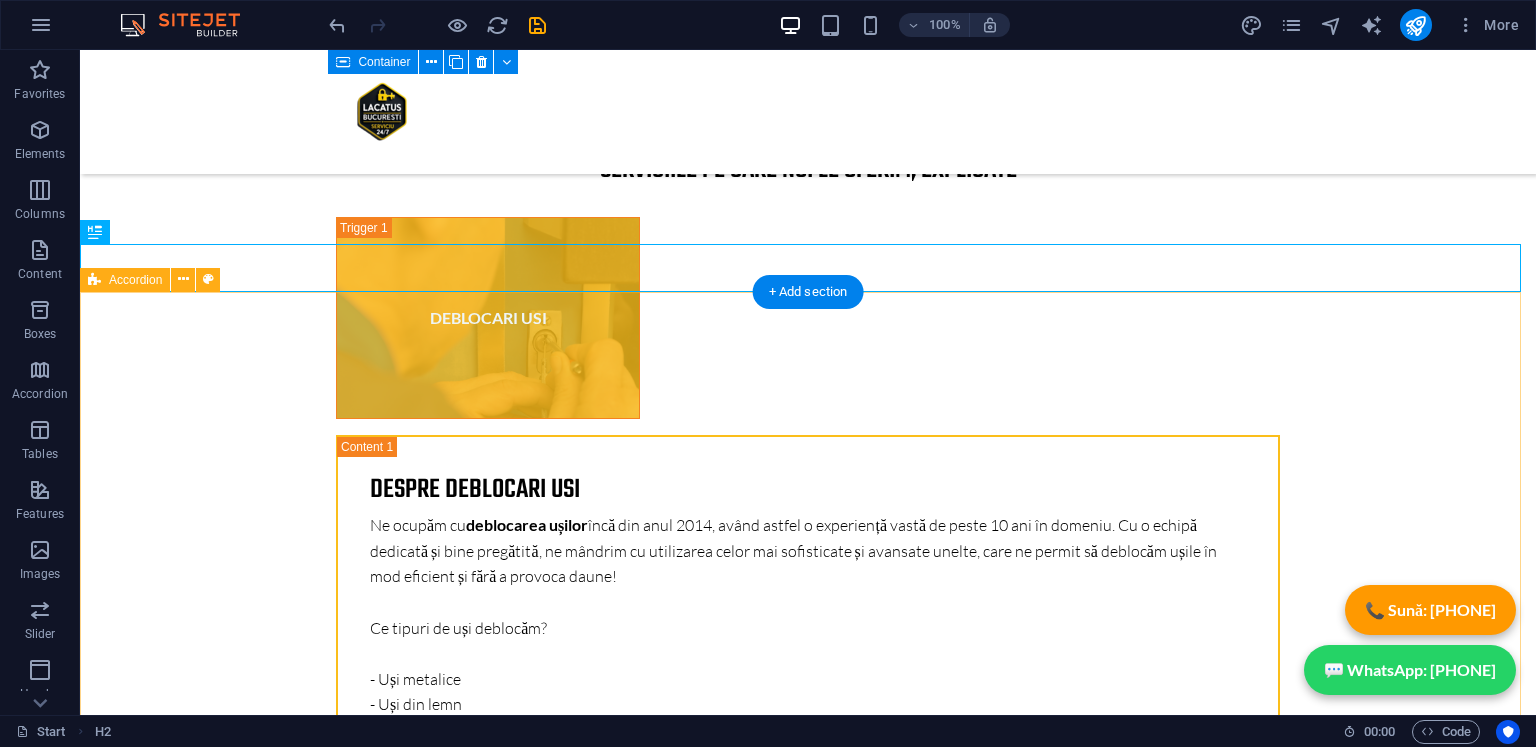 scroll, scrollTop: 7583, scrollLeft: 0, axis: vertical 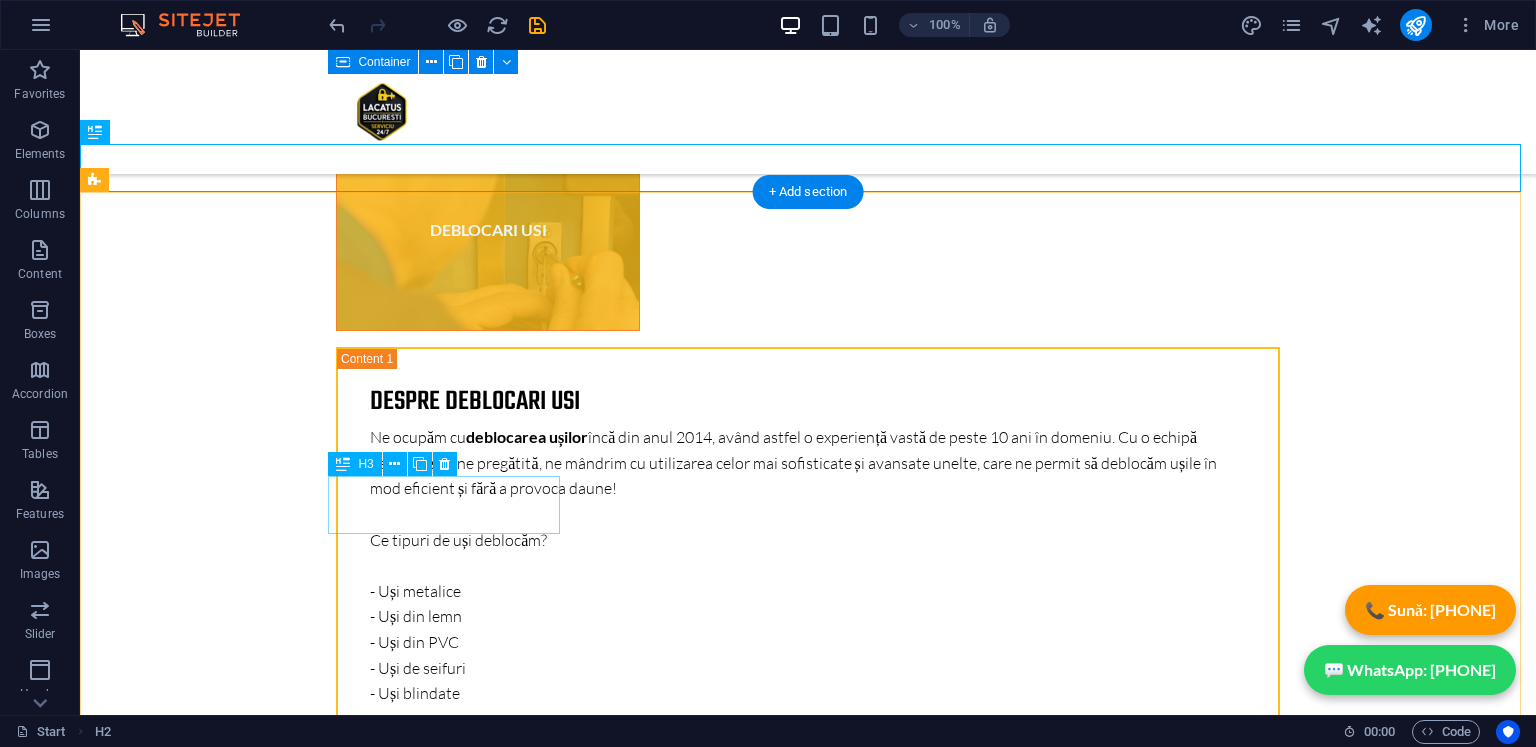 click on "Headline" at bounding box center [452, 8027] 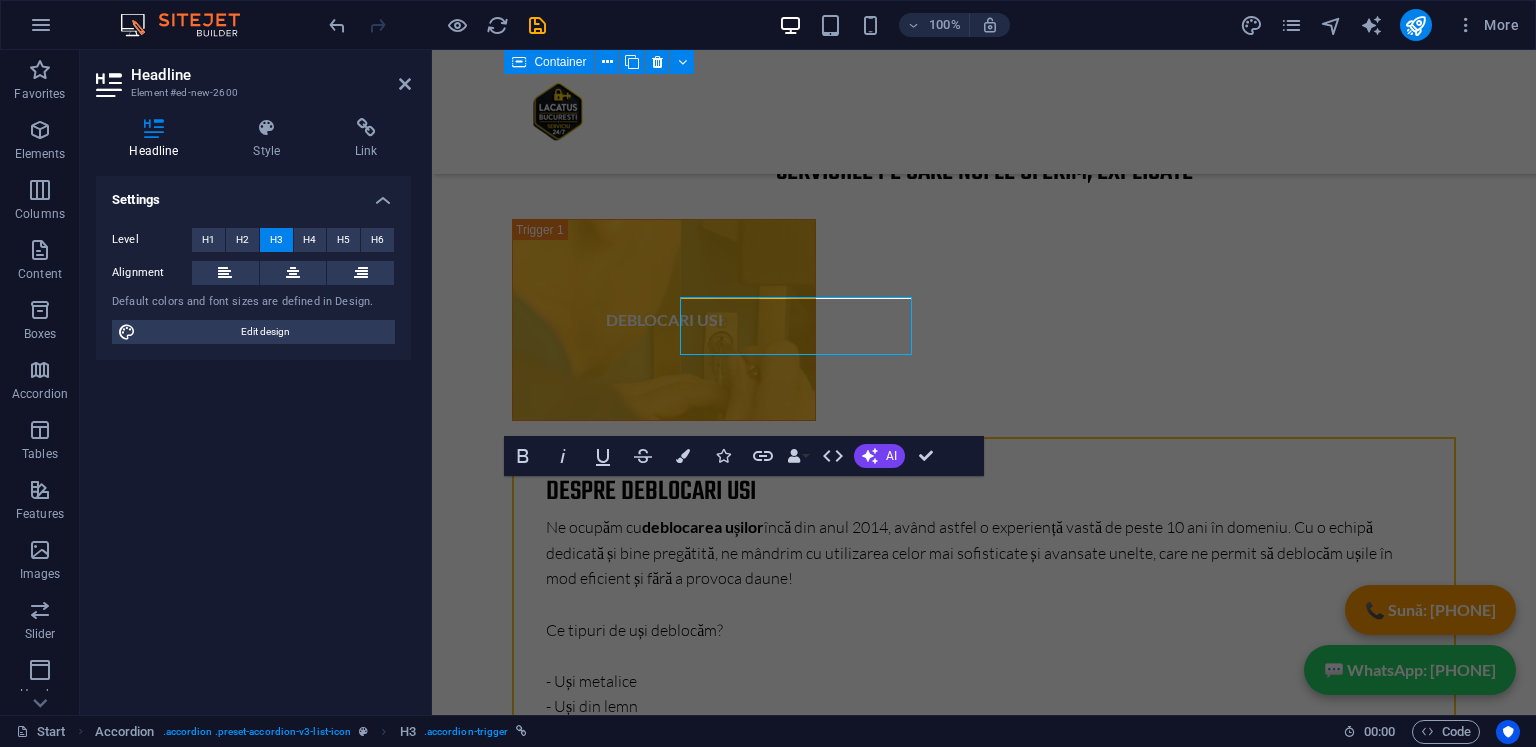 scroll, scrollTop: 7762, scrollLeft: 0, axis: vertical 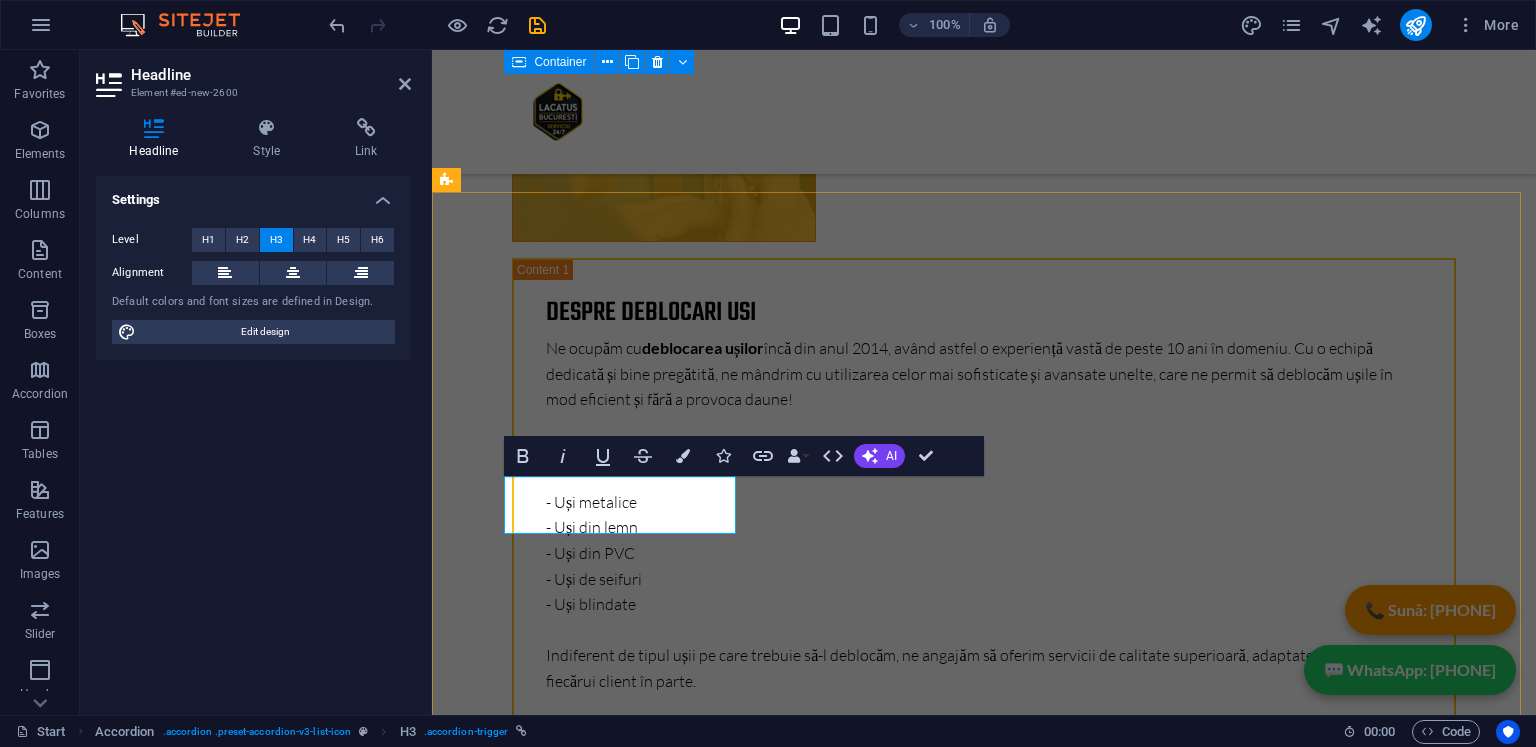 type 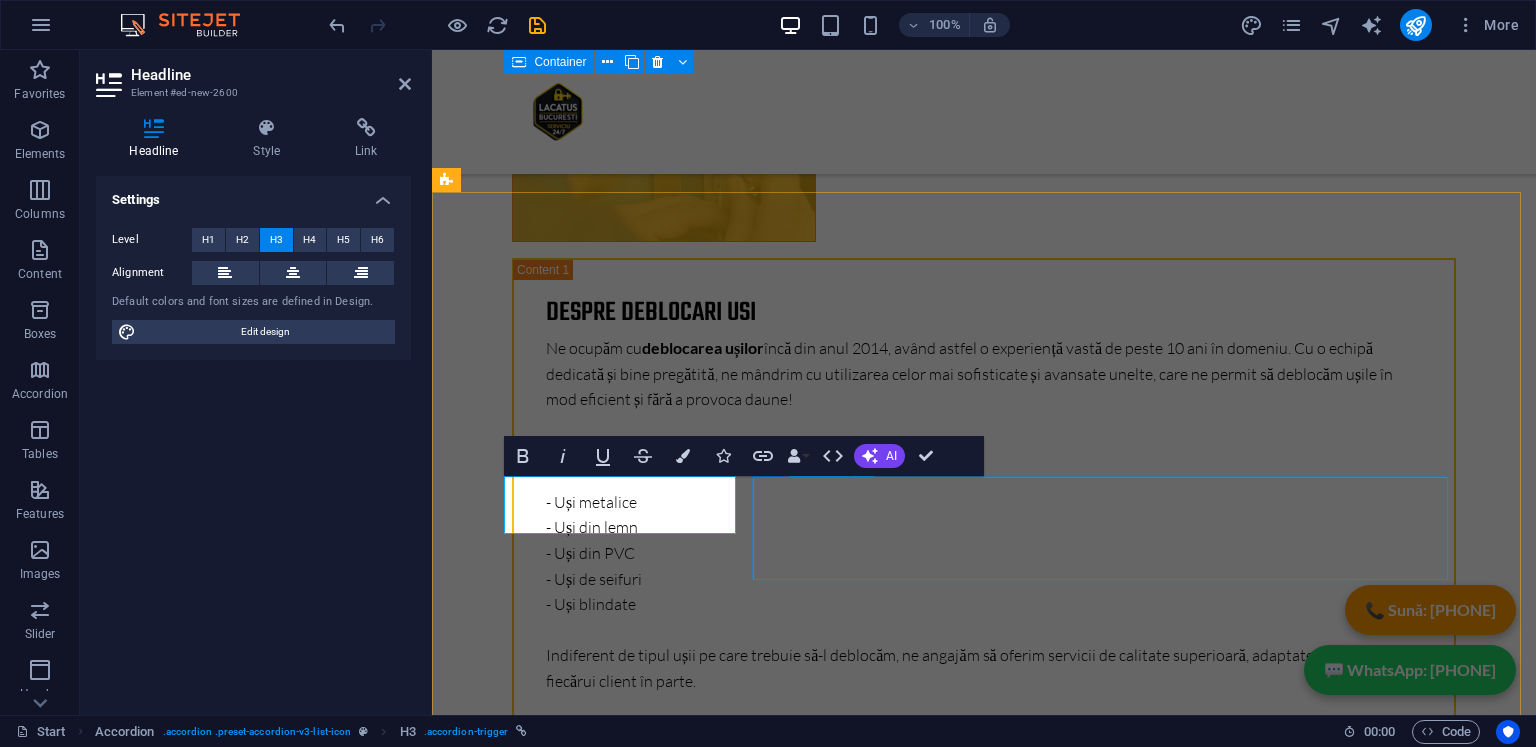 click on "Lorem ipsum dolor sit amet, consectetur adipisicing elit. Maiores ipsum repellat minus nihil. Labore, delectus, nam dignissimos ea repudiandae minima voluptatum magni pariatur possimus quia accusamus harum facilis corporis animi nisi. Enim, pariatur, impedit quia repellat harum ipsam laboriosam voluptas dicta illum nisi obcaecati reprehenderit quis placeat recusandae tenetur aperiam." at bounding box center (1108, 7930) 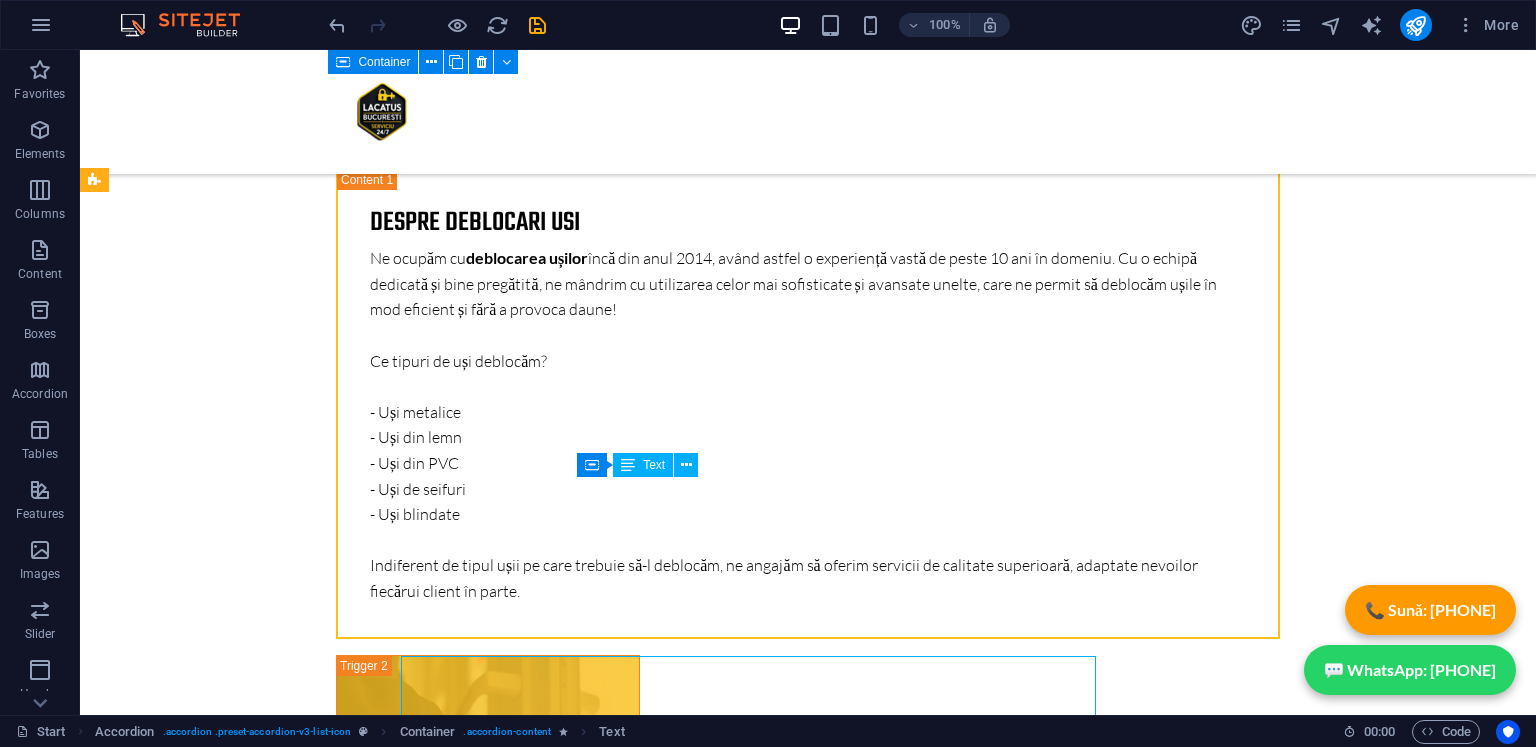 scroll, scrollTop: 7583, scrollLeft: 0, axis: vertical 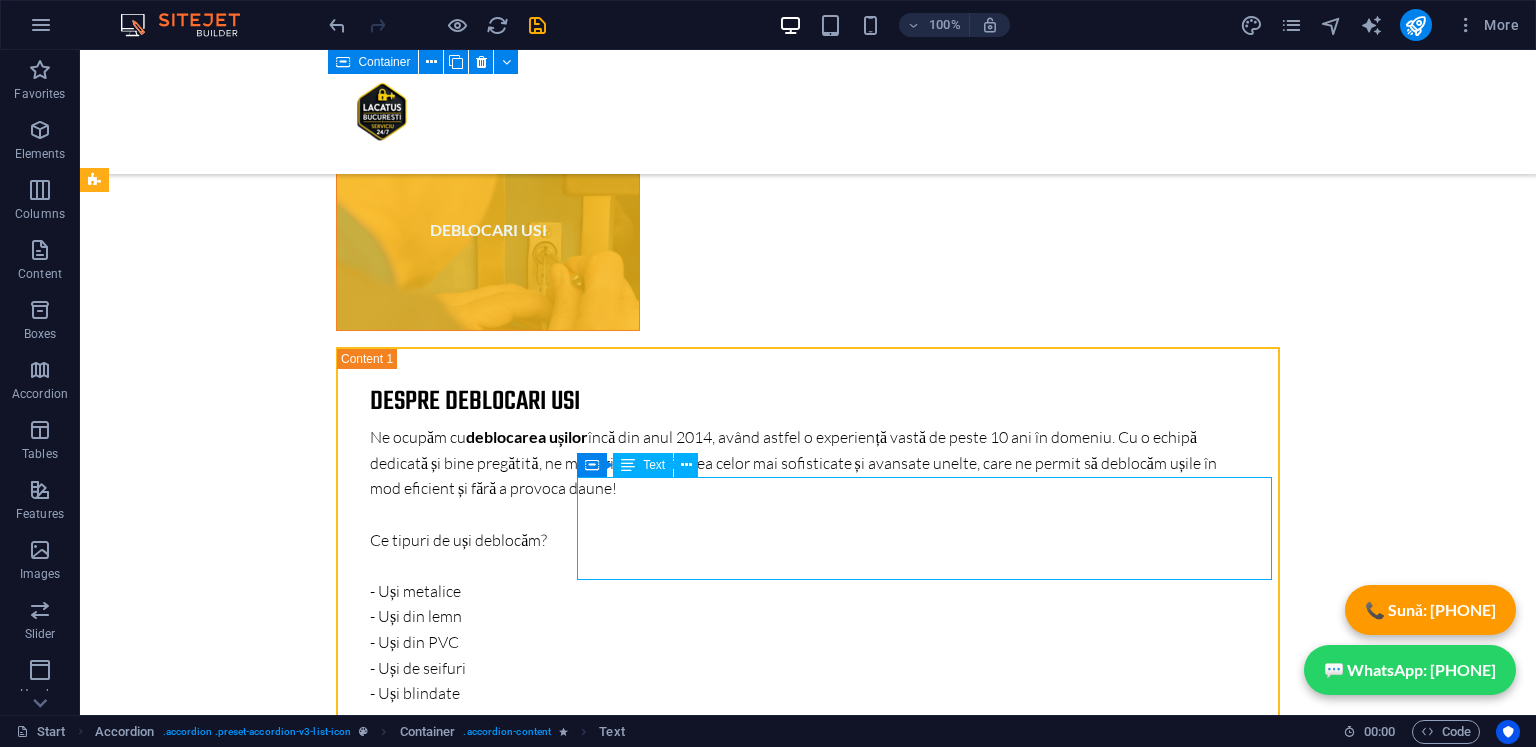 click on "Lorem ipsum dolor sit amet, consectetur adipisicing elit. Maiores ipsum repellat minus nihil. Labore, delectus, nam dignissimos ea repudiandae minima voluptatum magni pariatur possimus quia accusamus harum facilis corporis animi nisi. Enim, pariatur, impedit quia repellat harum ipsam laboriosam voluptas dicta illum nisi obcaecati reprehenderit quis placeat recusandae tenetur aperiam." at bounding box center [932, 8019] 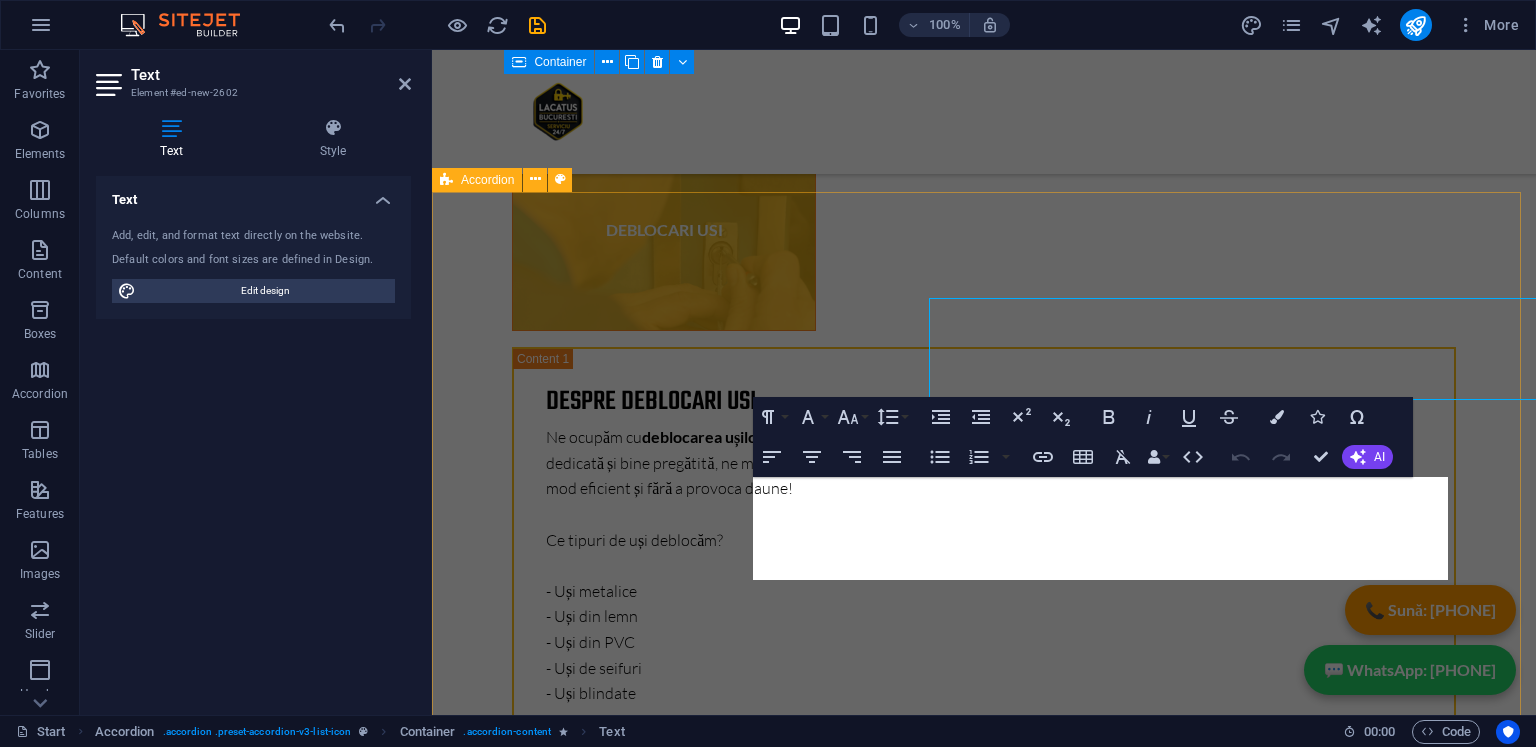 scroll, scrollTop: 7762, scrollLeft: 0, axis: vertical 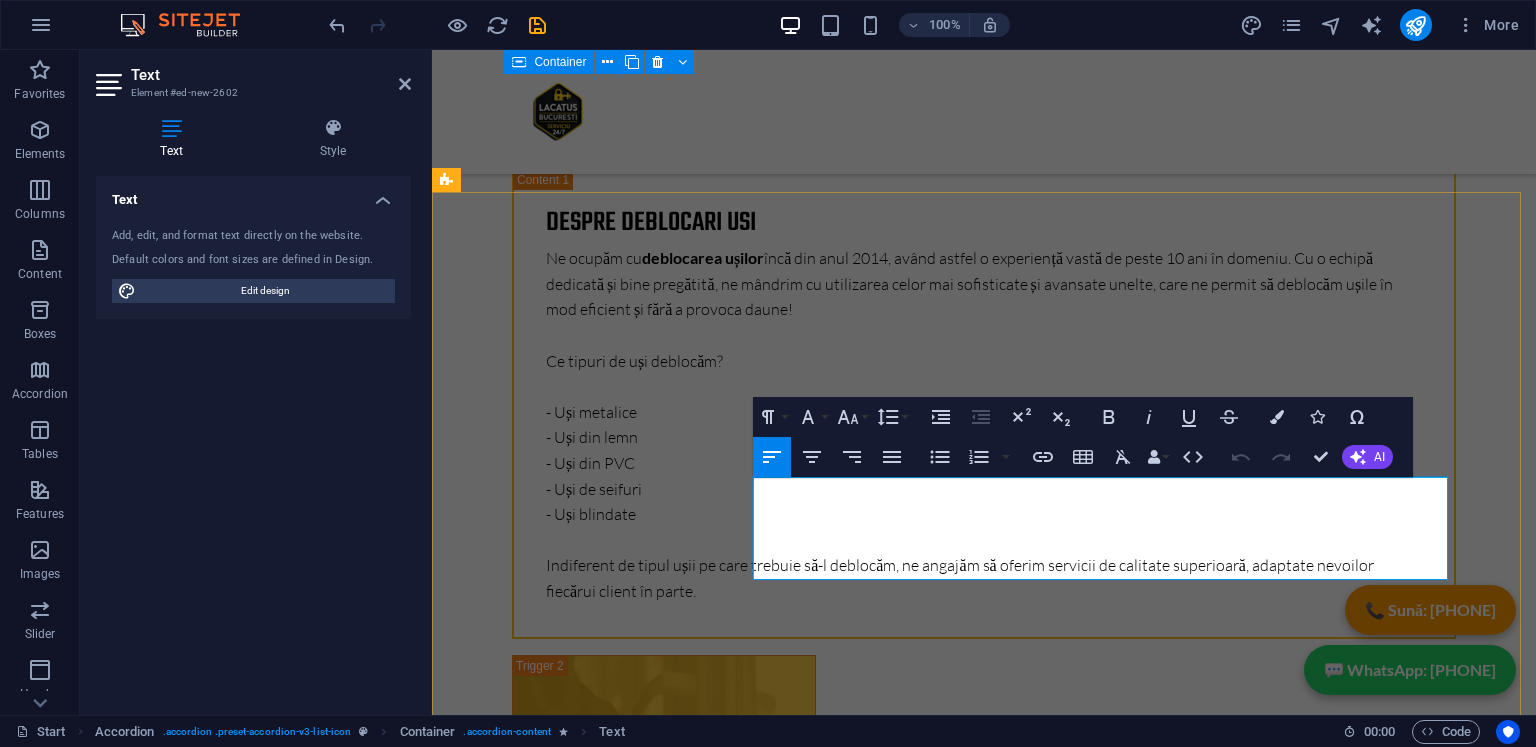 click on "Lorem ipsum dolor sit amet, consectetur adipisicing elit. Maiores ipsum repellat minus nihil. Labore, delectus, nam dignissimos ea repudiandae minima voluptatum magni pariatur possimus quia accusamus harum facilis corporis animi nisi. Enim, pariatur, impedit quia repellat harum ipsam laboriosam voluptas dicta illum nisi obcaecati reprehenderit quis placeat recusandae tenetur aperiam." at bounding box center [1108, 7840] 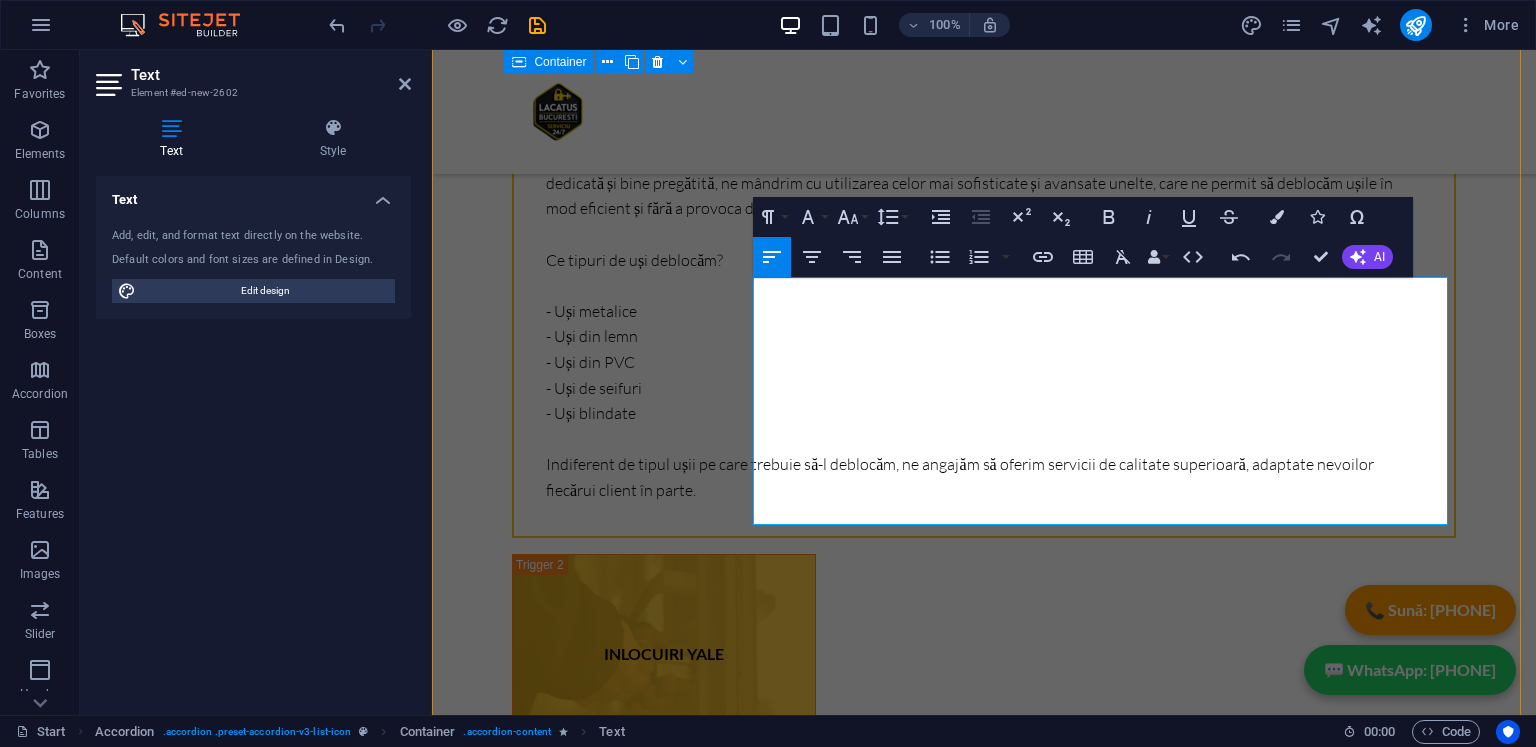 scroll, scrollTop: 7962, scrollLeft: 0, axis: vertical 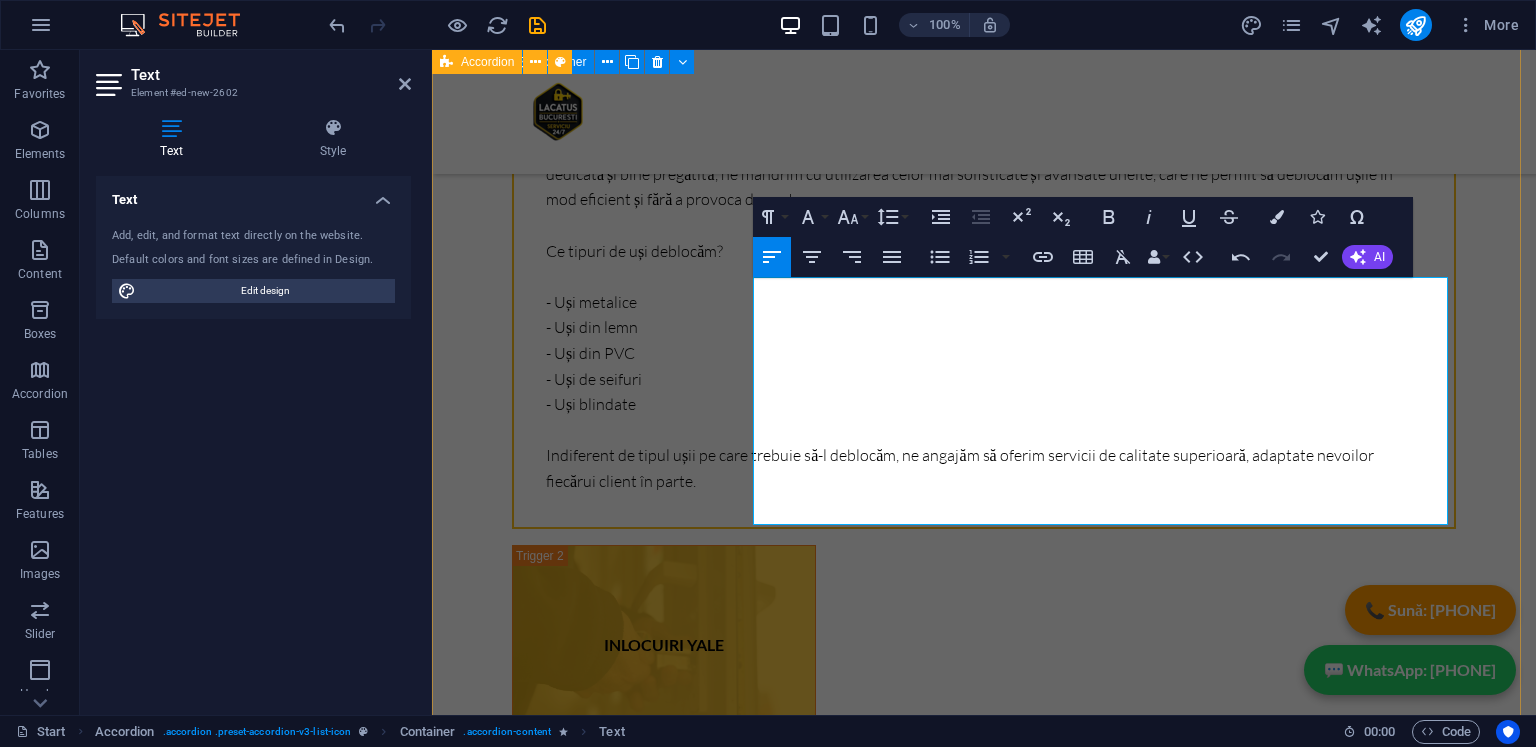 click on "DEBLOCARI USI 💰 PREȚURI DEBLOCĂRI UȘI Prețurile pentru deblocări uși pornesc de la doar 150 lei . În funcție de modelul ușii, complexitatea intervenției sau ora solicitării, costul poate ajunge și până la  1.000 lei . ✅  Transparent:  Vei fi informat de fiecare dată în prealabil asupra costului exact. ✅  Fără surprize:  Prețurile se comunică înainte de intervenție,  fără TVA  inclus. ✅  Legal:  Toate serviciile noastre beneficiază de  garanție 6 luni  și factură fiscală. Reparatii usi 🛠️ PREȚURI REPARAȚII UȘI Reparațiile ușilor pornesc de la 200 lei , în funcție de tipul mecanismului, gradul de uzură sau dacă este necesară înlocuirea pieselor. 🔧  Ce includ reparațiile? – Reglaj broască sau închidere defectuoasă – Înlocuire mâner, broască sau cilindru – Corectarea alinierii ușii sau schimbarea pieselor blocate 📌 Prețul final este  comunicat întotdeauna înainte , iar  TVA-ul nu este inclus  în prețul afișat. Headline Headline" at bounding box center [984, 7844] 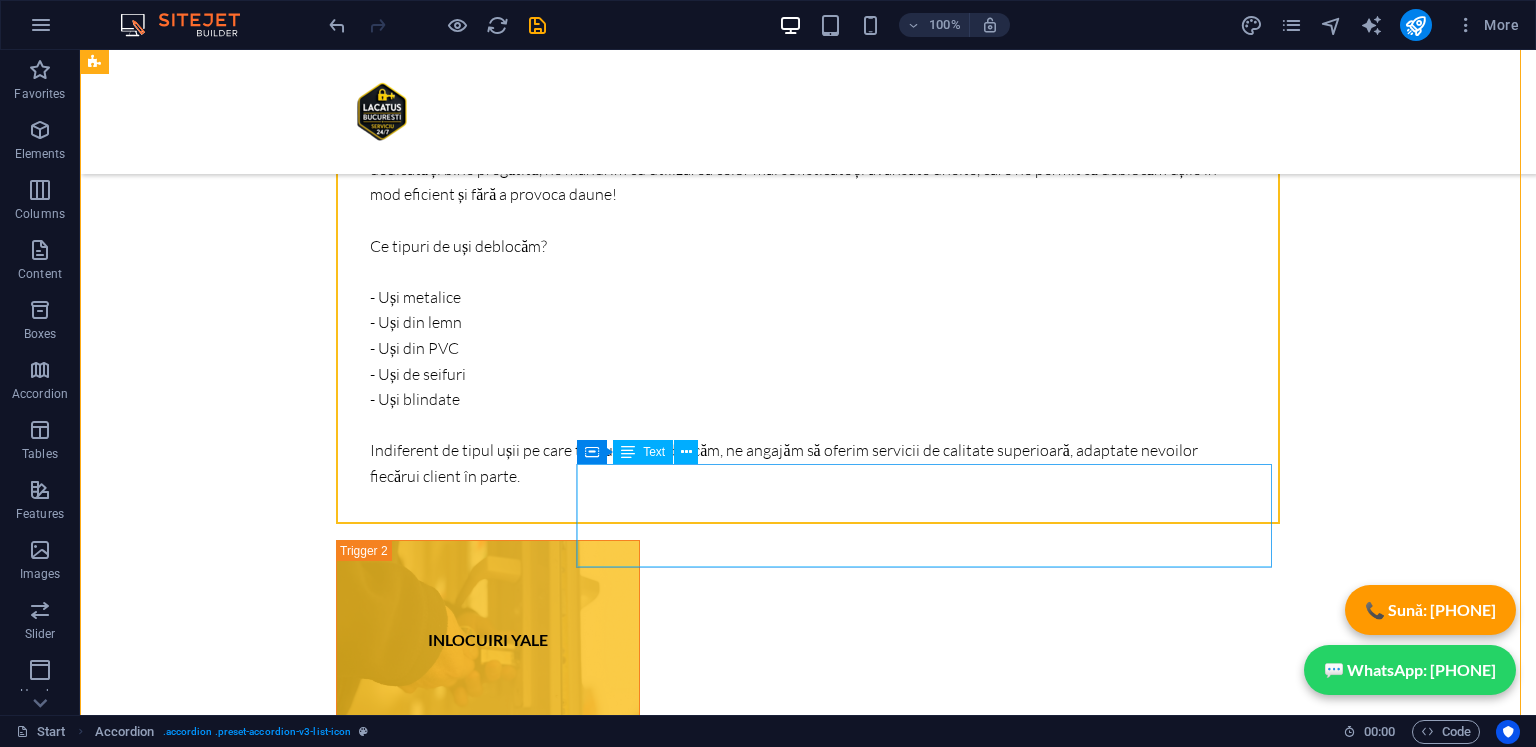 scroll, scrollTop: 7883, scrollLeft: 0, axis: vertical 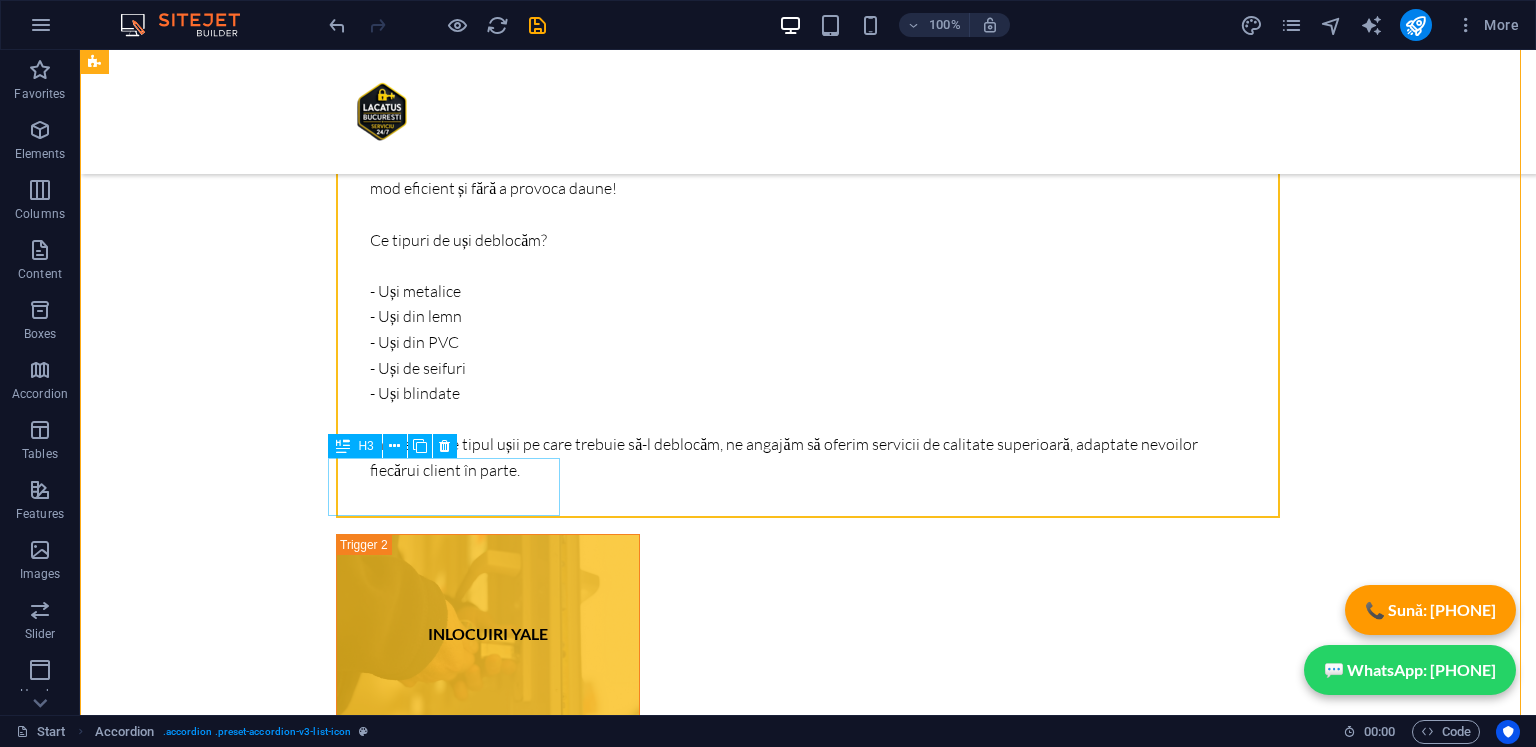 click on "Headline" at bounding box center [452, 8012] 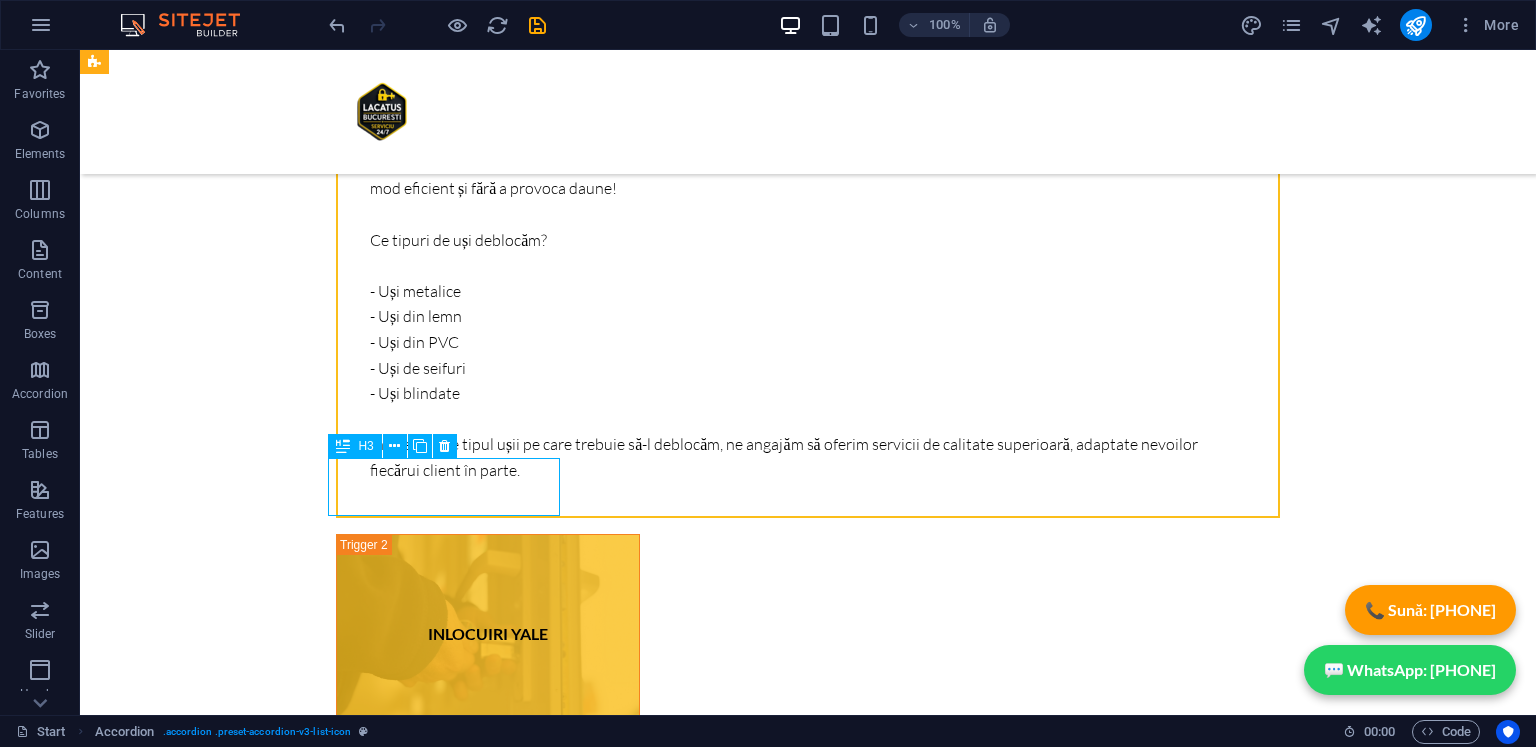 click on "Headline" at bounding box center (452, 8012) 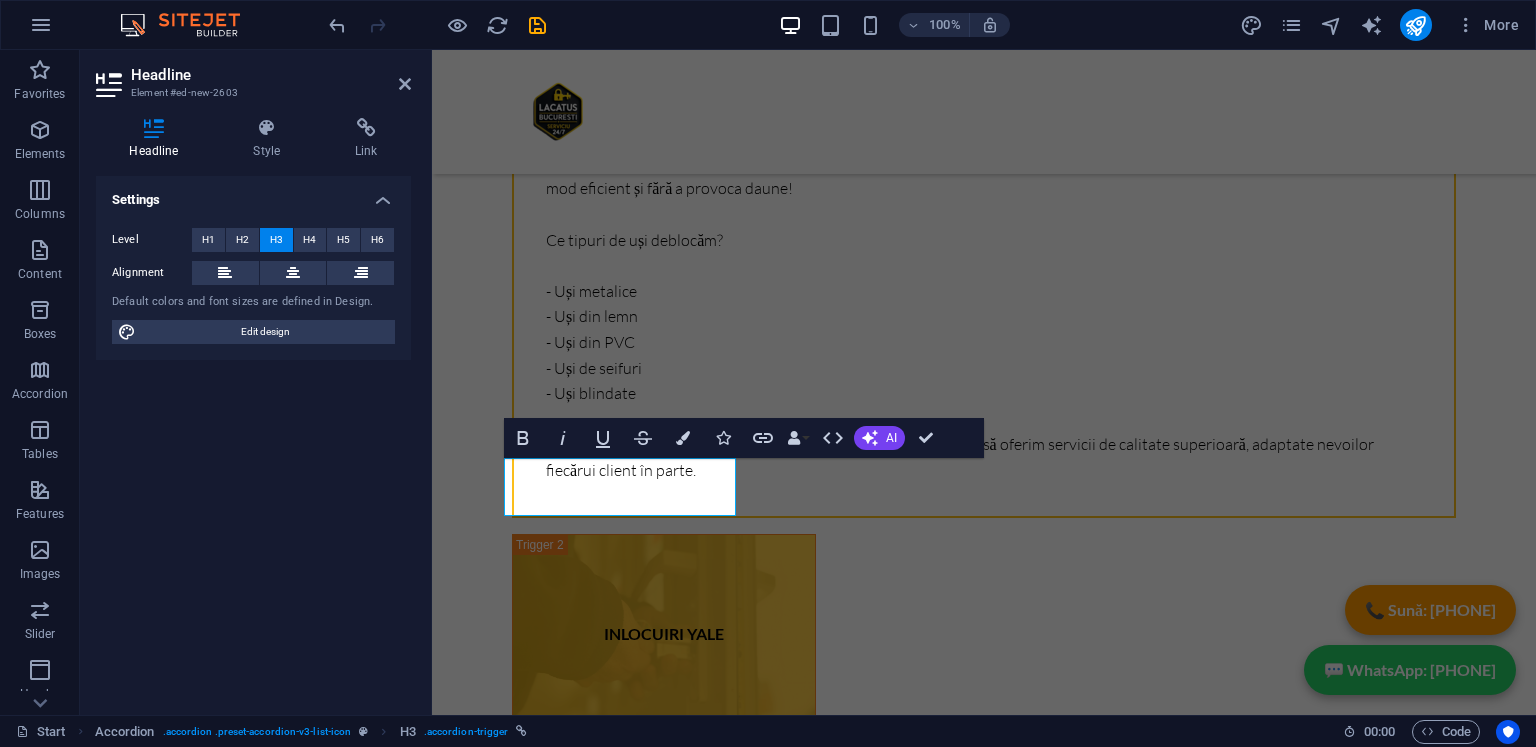 scroll, scrollTop: 8062, scrollLeft: 0, axis: vertical 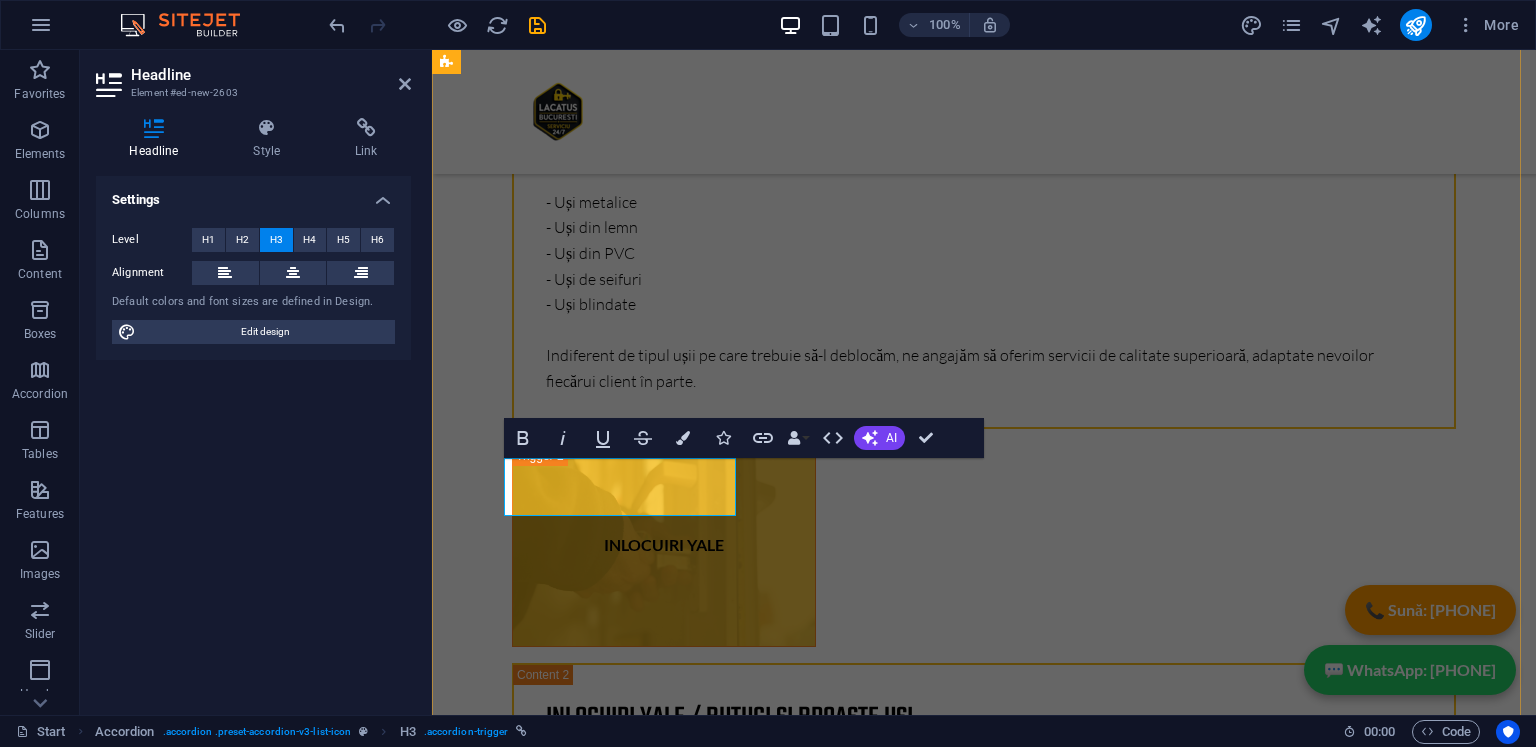 type 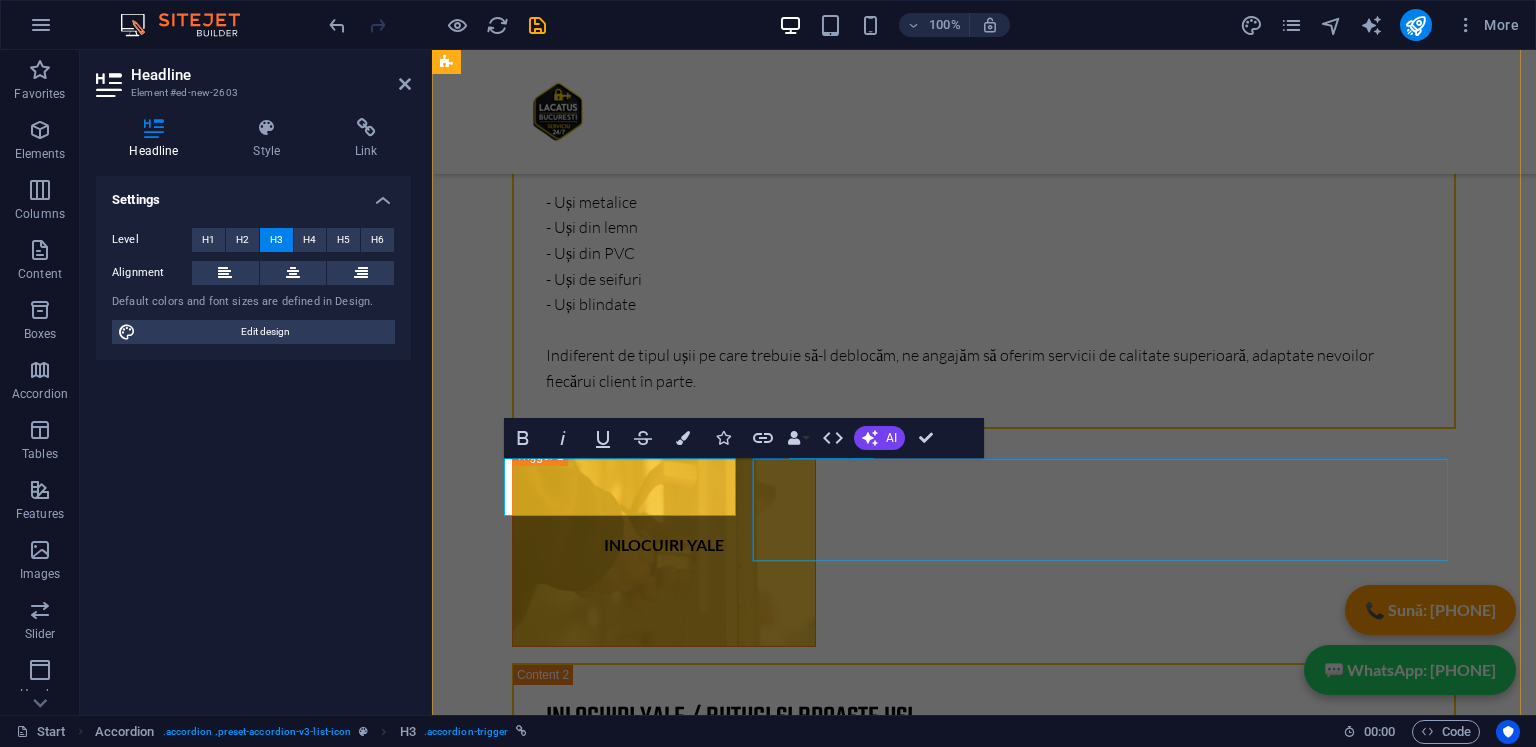 click on "Lorem ipsum dolor sit amet, consectetur adipisicing elit. Maiores ipsum repellat minus nihil. Labore, delectus, nam dignissimos ea repudiandae minima voluptatum magni pariatur possimus quia accusamus harum facilis corporis animi nisi. Enim, pariatur, impedit quia repellat harum ipsam laboriosam voluptas dicta illum nisi obcaecati reprehenderit quis placeat recusandae tenetur aperiam." at bounding box center (1108, 7915) 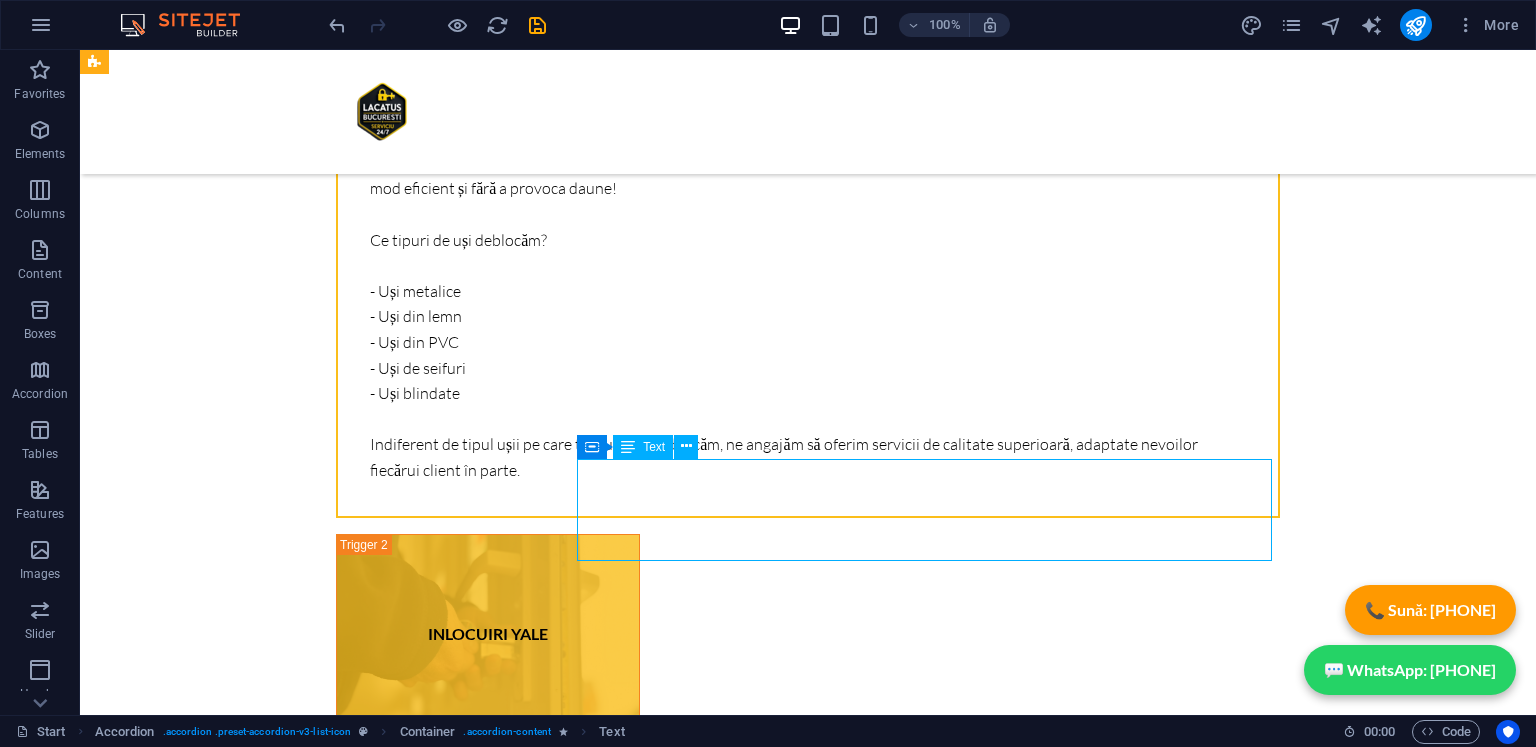 click on "Lorem ipsum dolor sit amet, consectetur adipisicing elit. Maiores ipsum repellat minus nihil. Labore, delectus, nam dignissimos ea repudiandae minima voluptatum magni pariatur possimus quia accusamus harum facilis corporis animi nisi. Enim, pariatur, impedit quia repellat harum ipsam laboriosam voluptas dicta illum nisi obcaecati reprehenderit quis placeat recusandae tenetur aperiam." at bounding box center (932, 8004) 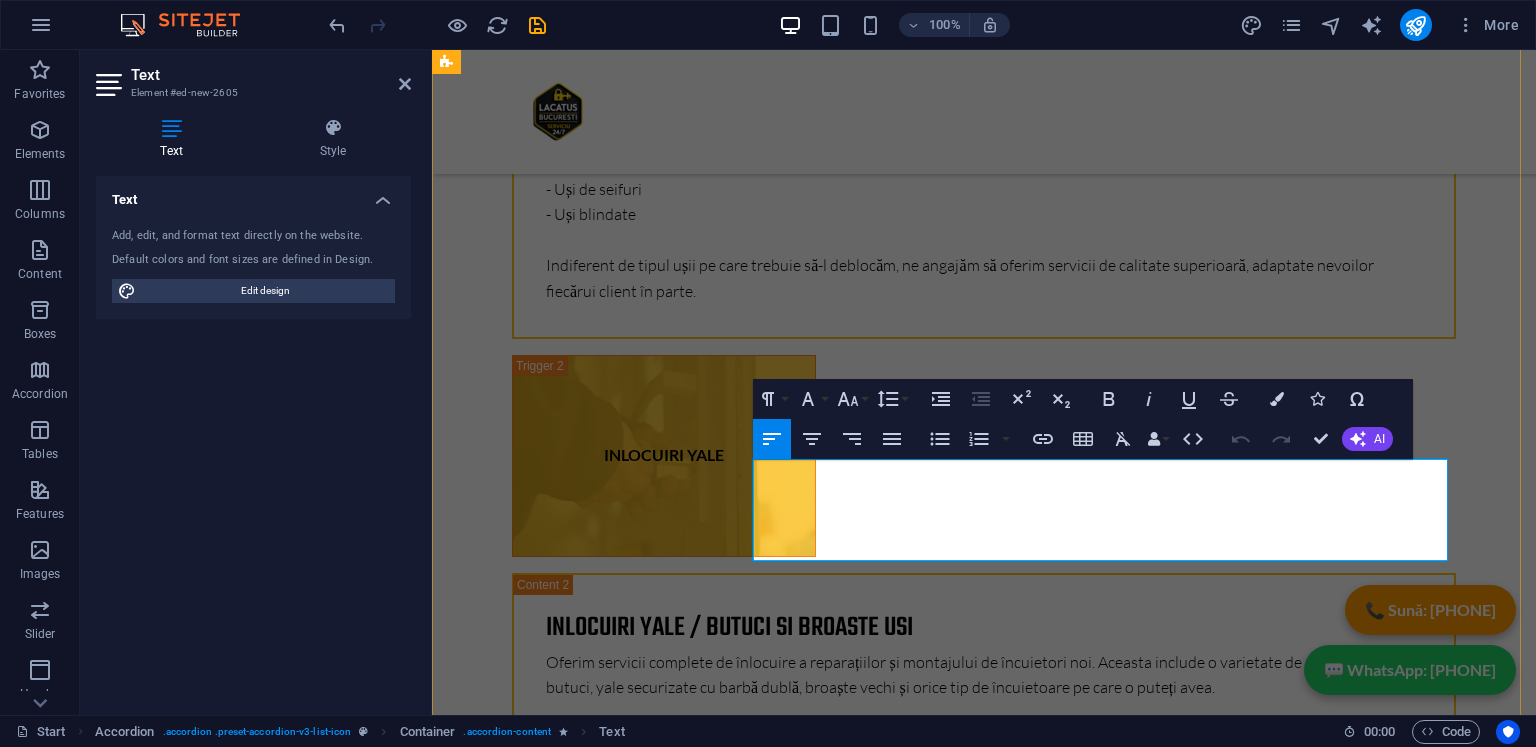 click on "Lorem ipsum dolor sit amet, consectetur adipisicing elit. Maiores ipsum repellat minus nihil. Labore, delectus, nam dignissimos ea repudiandae minima voluptatum magni pariatur possimus quia accusamus harum facilis corporis animi nisi. Enim, pariatur, impedit quia repellat harum ipsam laboriosam voluptas dicta illum nisi obcaecati reprehenderit quis placeat recusandae tenetur aperiam." at bounding box center (1108, 7825) 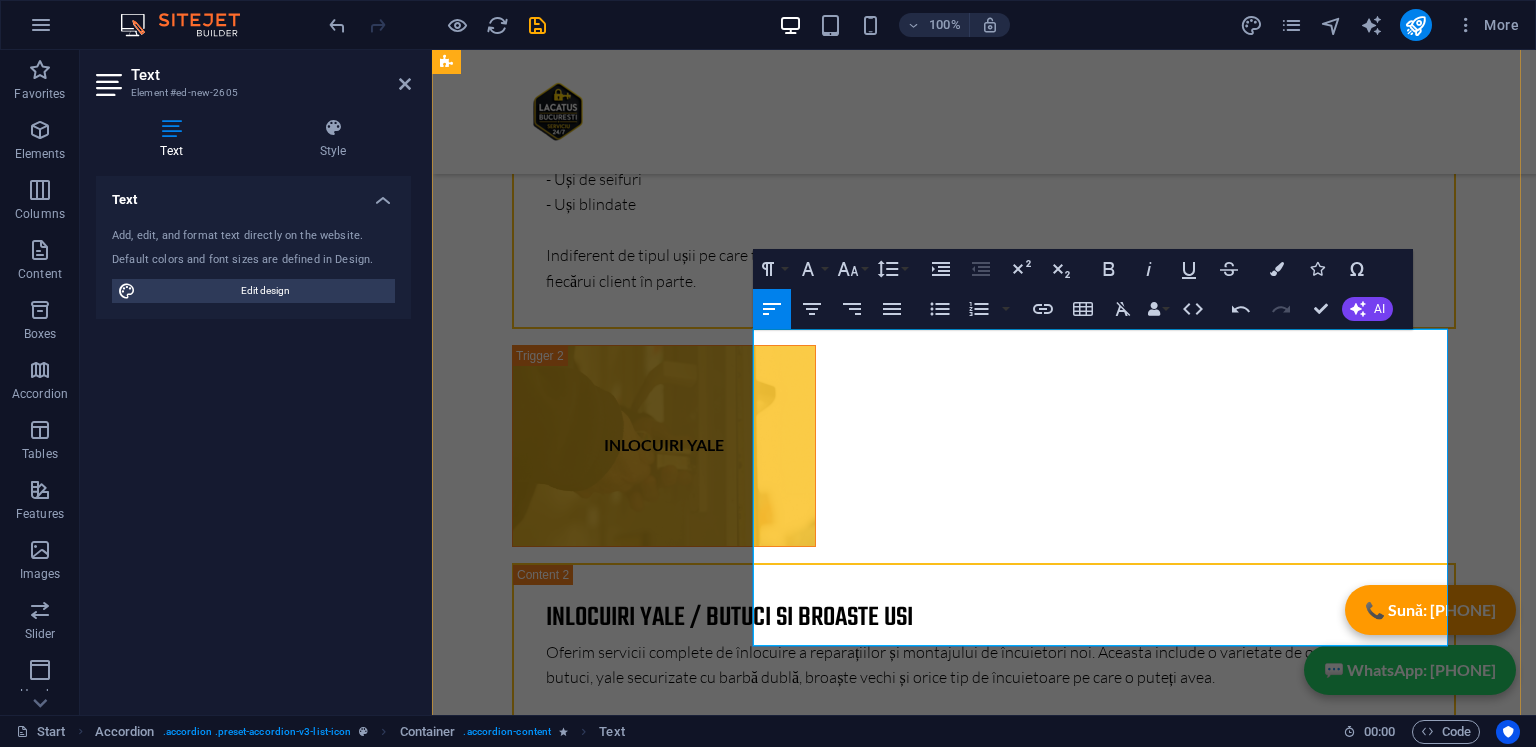 scroll, scrollTop: 8262, scrollLeft: 0, axis: vertical 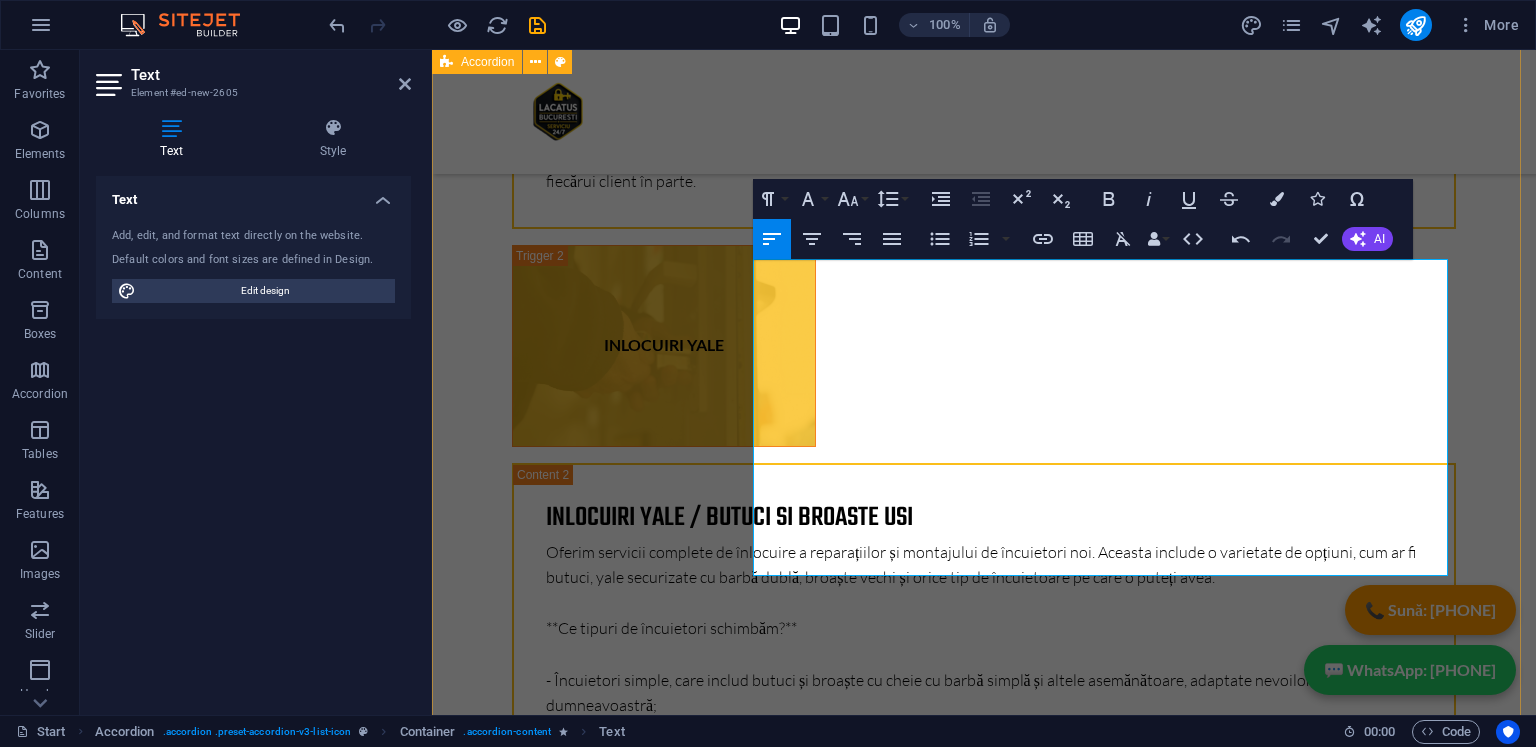 click on "DEBLOCARI USI 💰 PREȚURI DEBLOCĂRI UȘI Prețurile pentru deblocări uși pornesc de la doar 150 lei . În funcție de modelul ușii, complexitatea intervenției sau ora solicitării, costul poate ajunge și până la  1.000 lei . ✅  Transparent:  Vei fi informat de fiecare dată în prealabil asupra costului exact. ✅  Fără surprize:  Prețurile se comunică înainte de intervenție,  fără TVA  inclus. ✅  Legal:  Toate serviciile noastre beneficiază de  garanție 6 luni  și factură fiscală. Reparatii usi 🛠️ PREȚURI REPARAȚII UȘI Reparațiile ușilor pornesc de la 200 lei , în funcție de tipul mecanismului, gradul de uzură sau dacă este necesară înlocuirea pieselor. 🔧  Ce includ reparațiile? – Reglaj broască sau închidere defectuoasă – Înlocuire mâner, broască sau cilindru – Corectarea alinierii ușii sau schimbarea pieselor blocate 📌 Prețul final este  comunicat întotdeauna înainte , iar  TVA-ul nu este inclus  în prețul afișat. 250 lei –  –" at bounding box center [984, 7654] 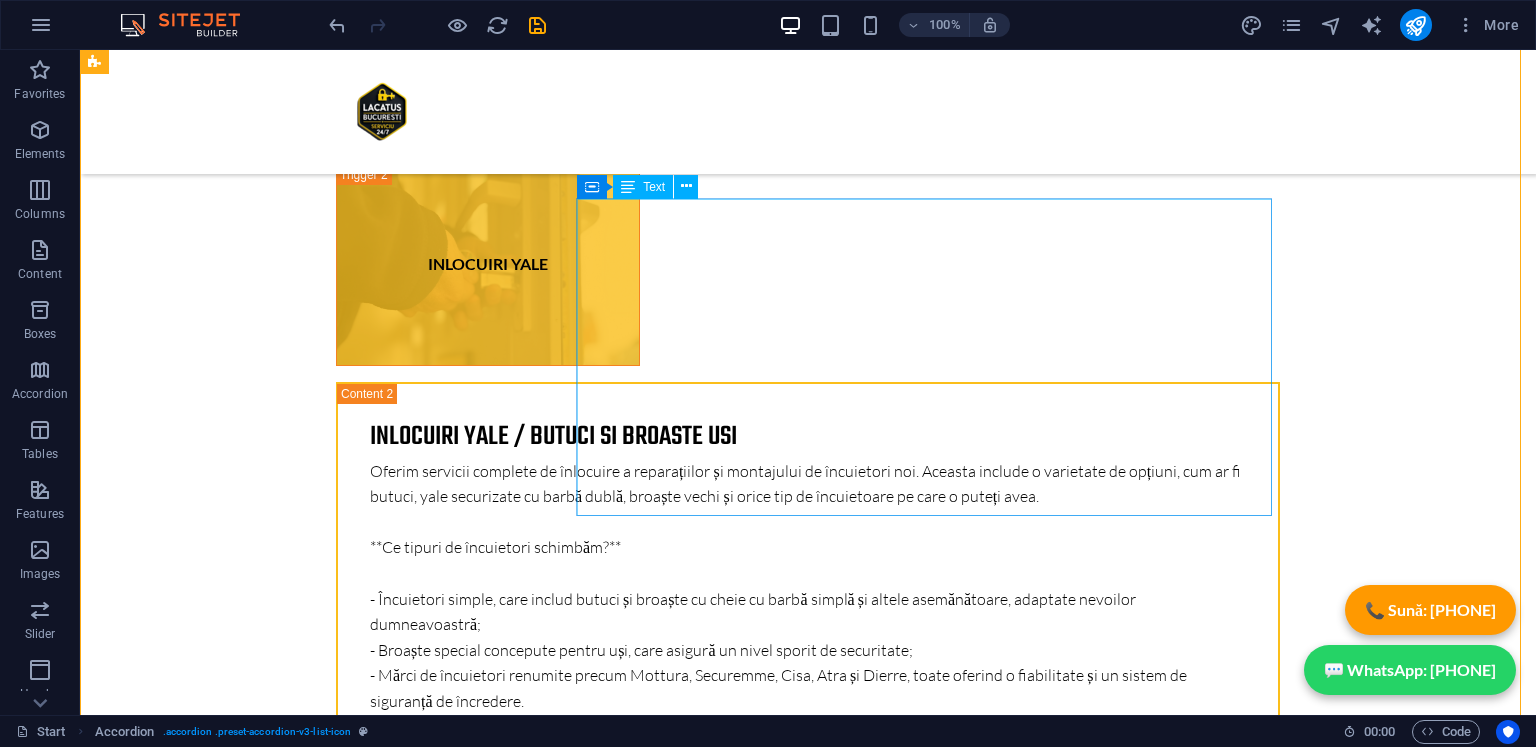 scroll, scrollTop: 8283, scrollLeft: 0, axis: vertical 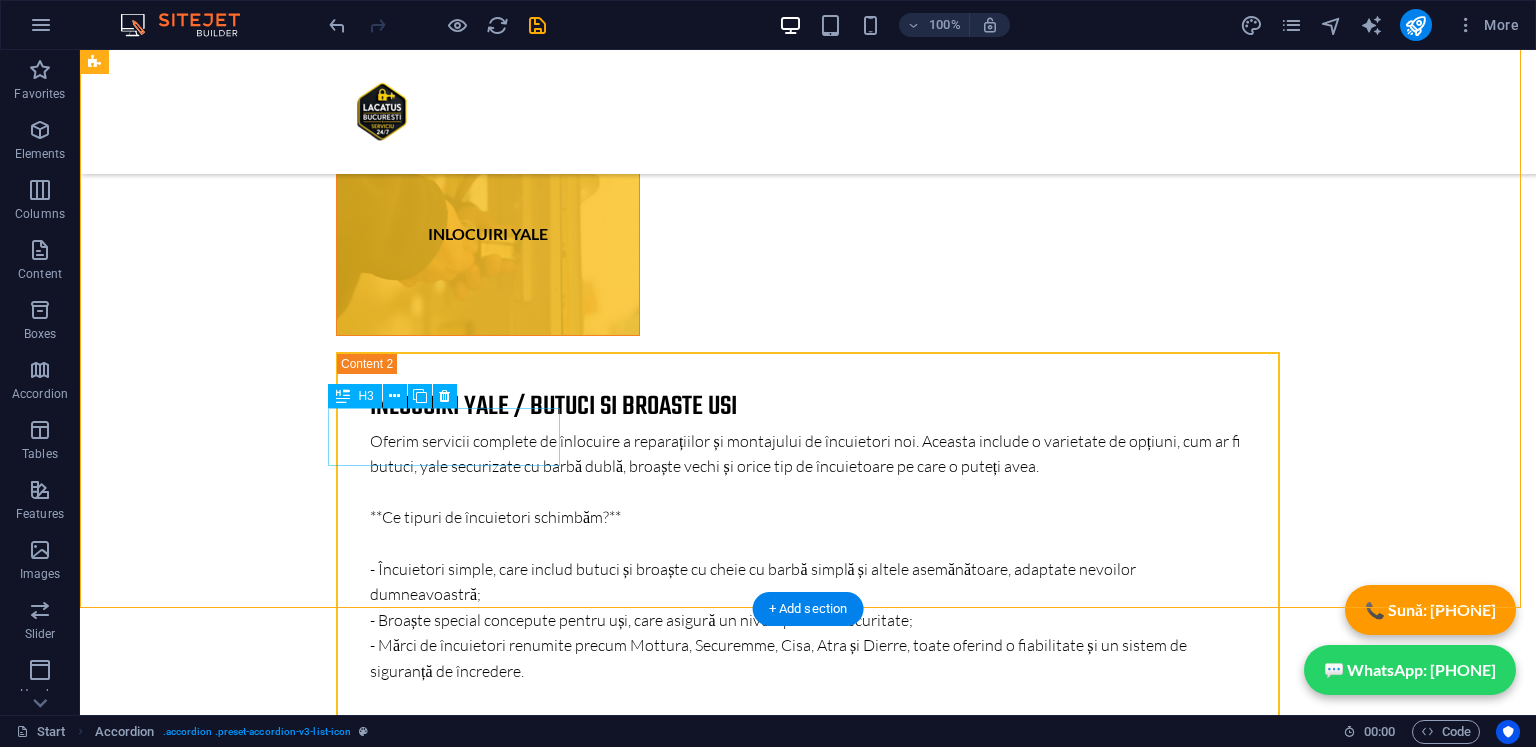 click on "Headline" at bounding box center [452, 7968] 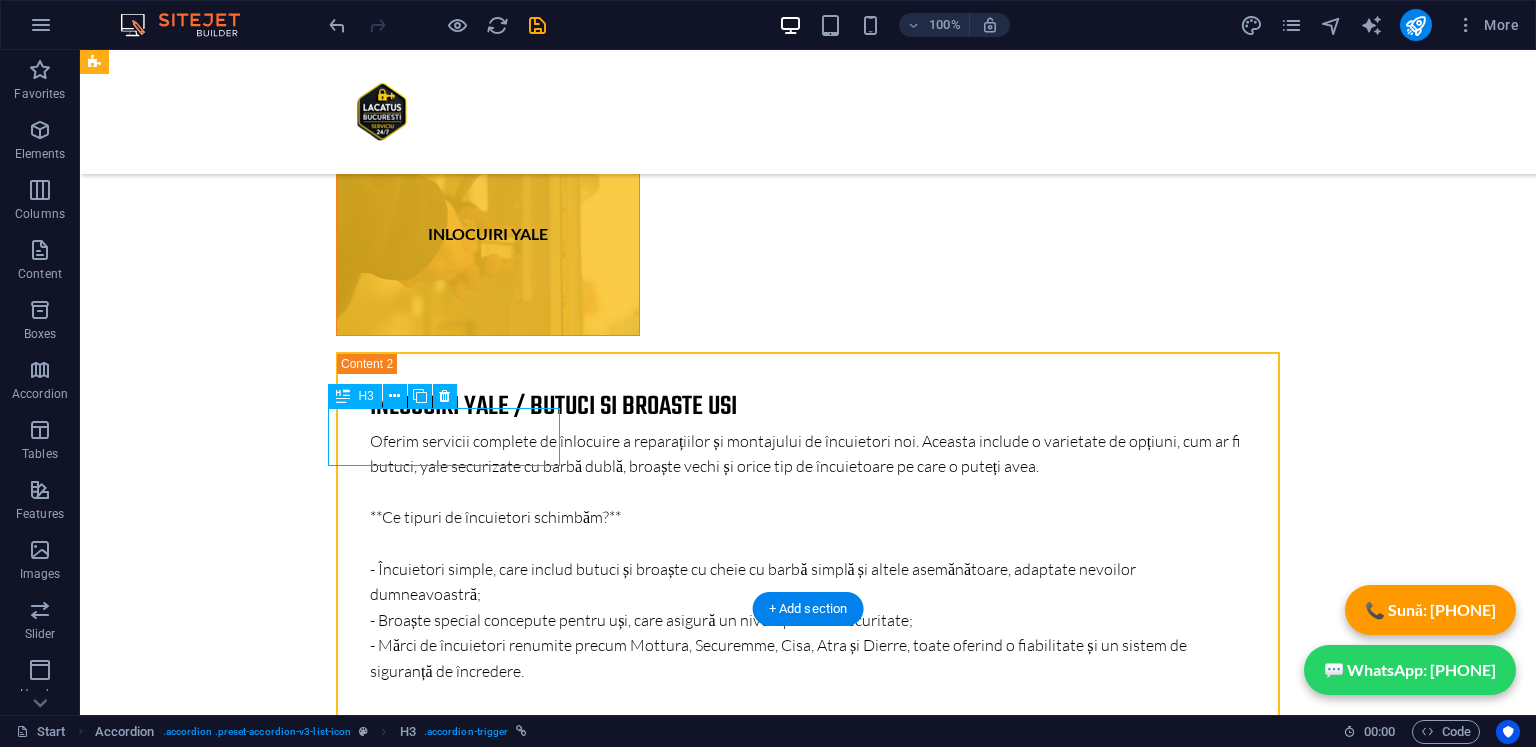 click on "Headline" at bounding box center (452, 7968) 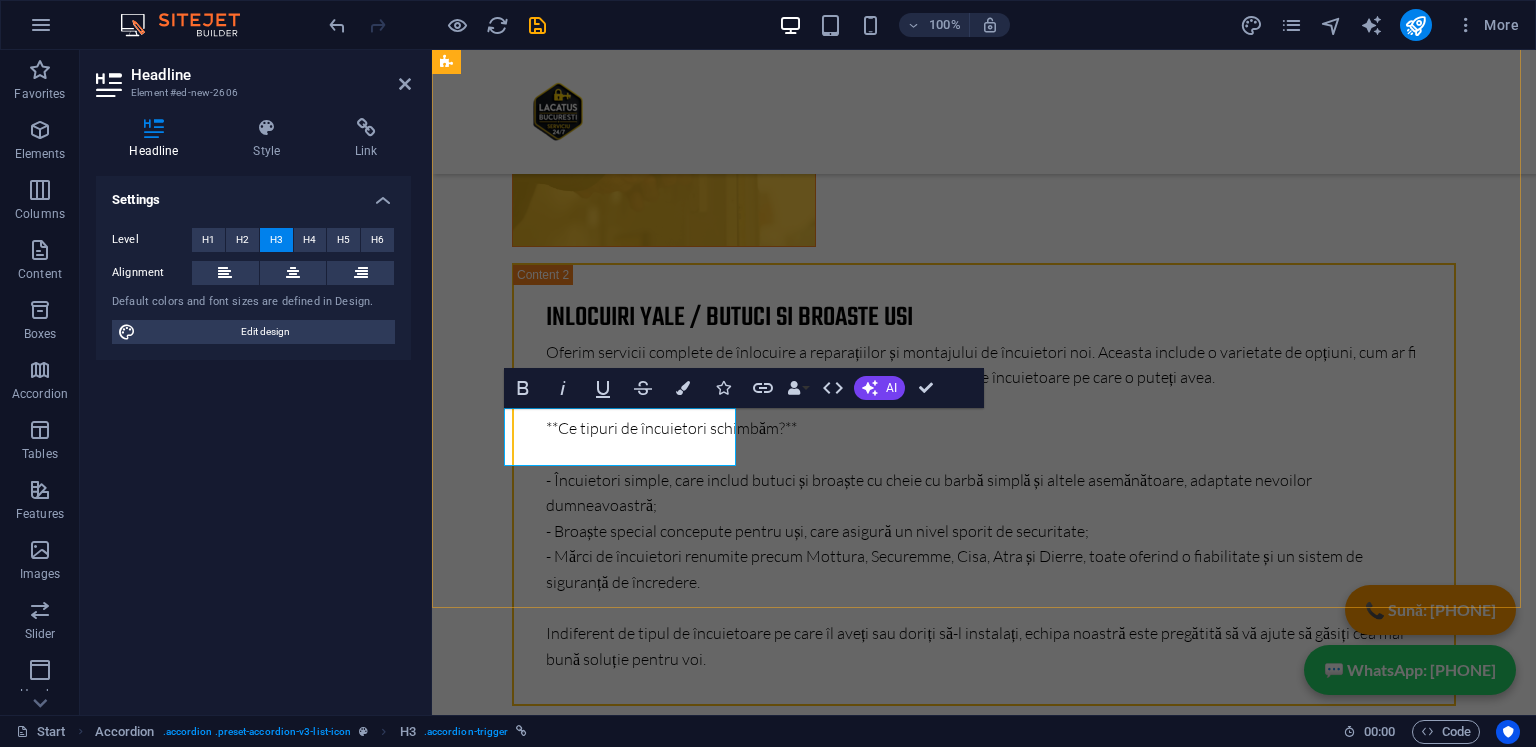 type 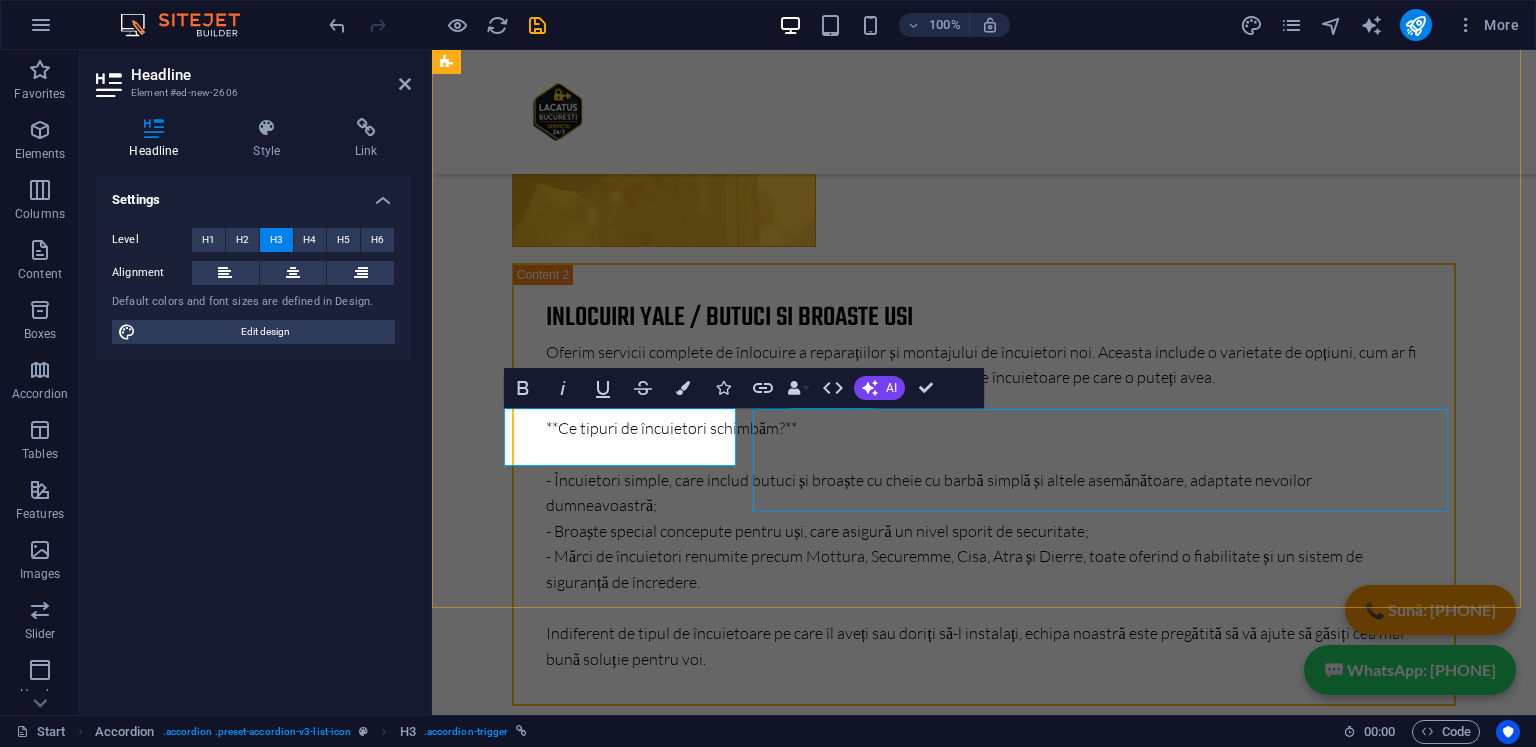 click on "Lorem ipsum dolor sit amet, consectetur adipisicing elit. Maiores ipsum repellat minus nihil. Labore, delectus, nam dignissimos ea repudiandae minima voluptatum magni pariatur possimus quia accusamus harum facilis corporis animi nisi. Enim, pariatur, impedit quia repellat harum ipsam laboriosam voluptas dicta illum nisi obcaecati reprehenderit quis placeat recusandae tenetur aperiam." at bounding box center (1108, 7871) 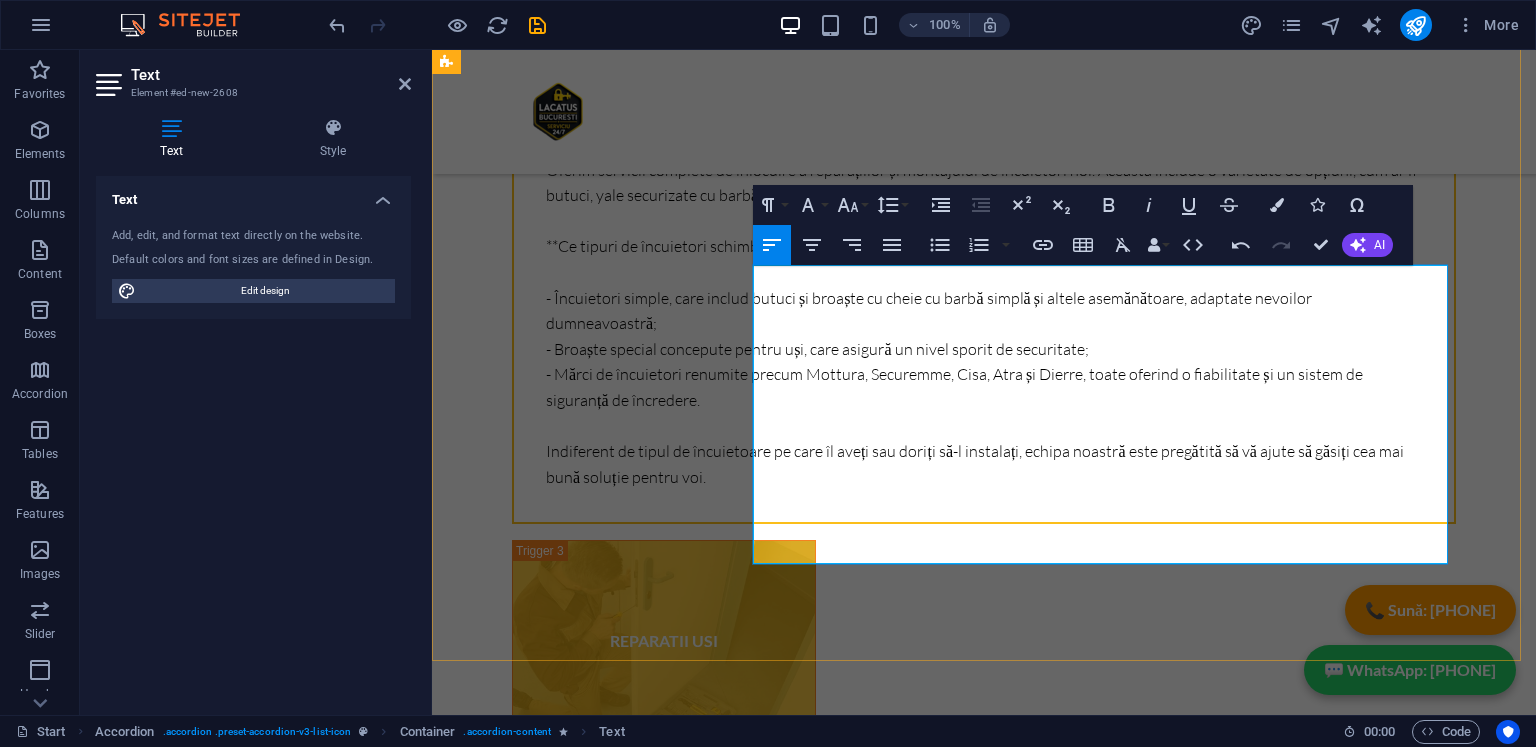 scroll, scrollTop: 8662, scrollLeft: 0, axis: vertical 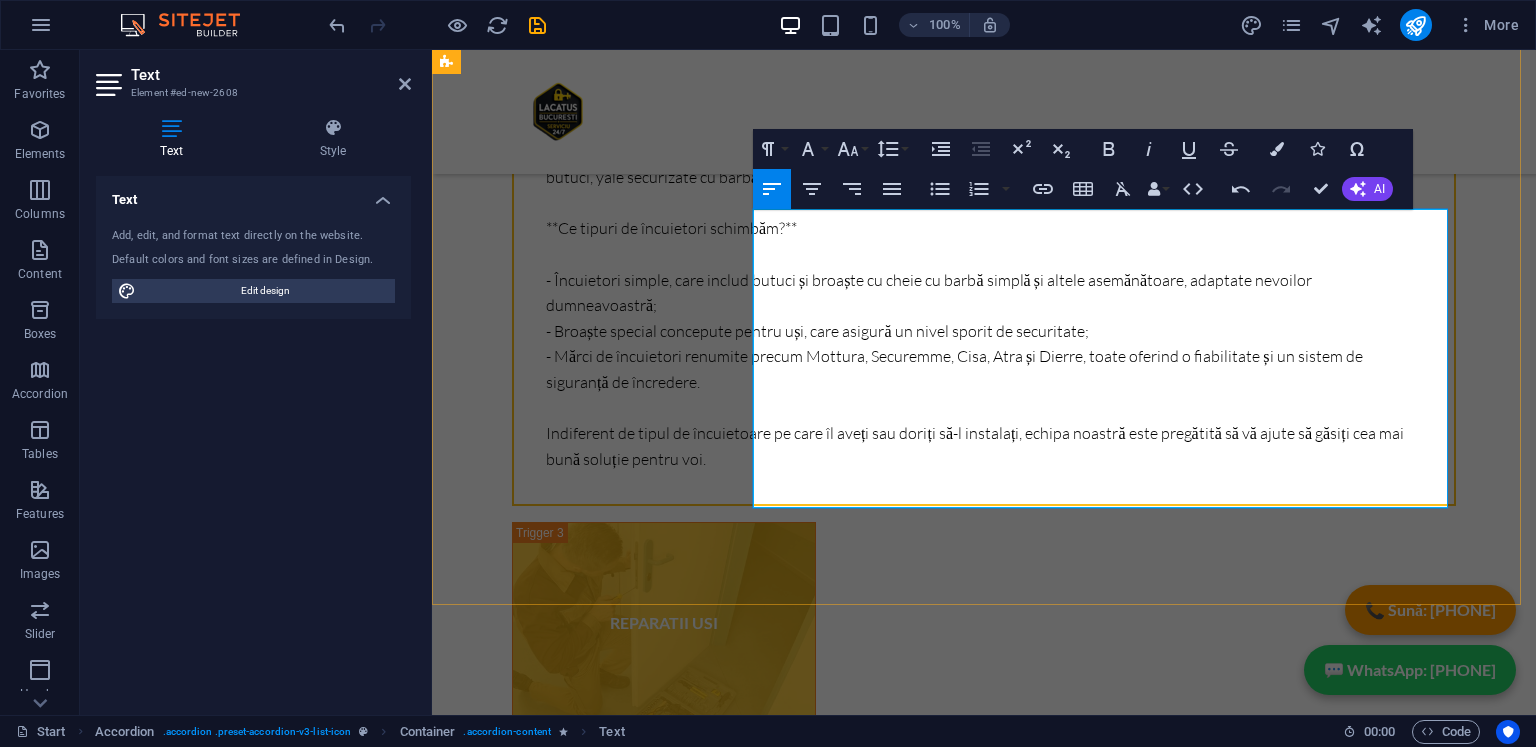 click on "250 lei" at bounding box center (1009, 7914) 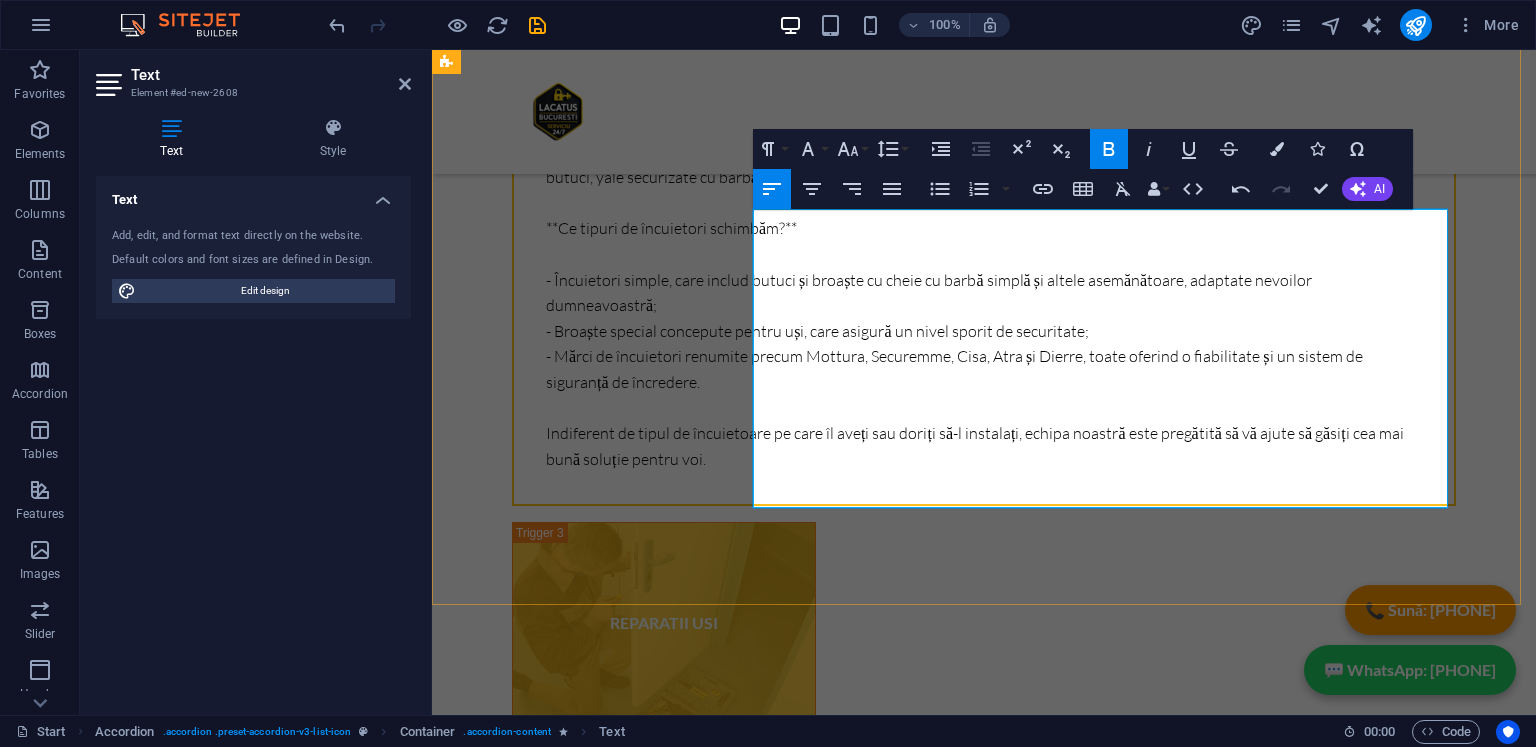 type 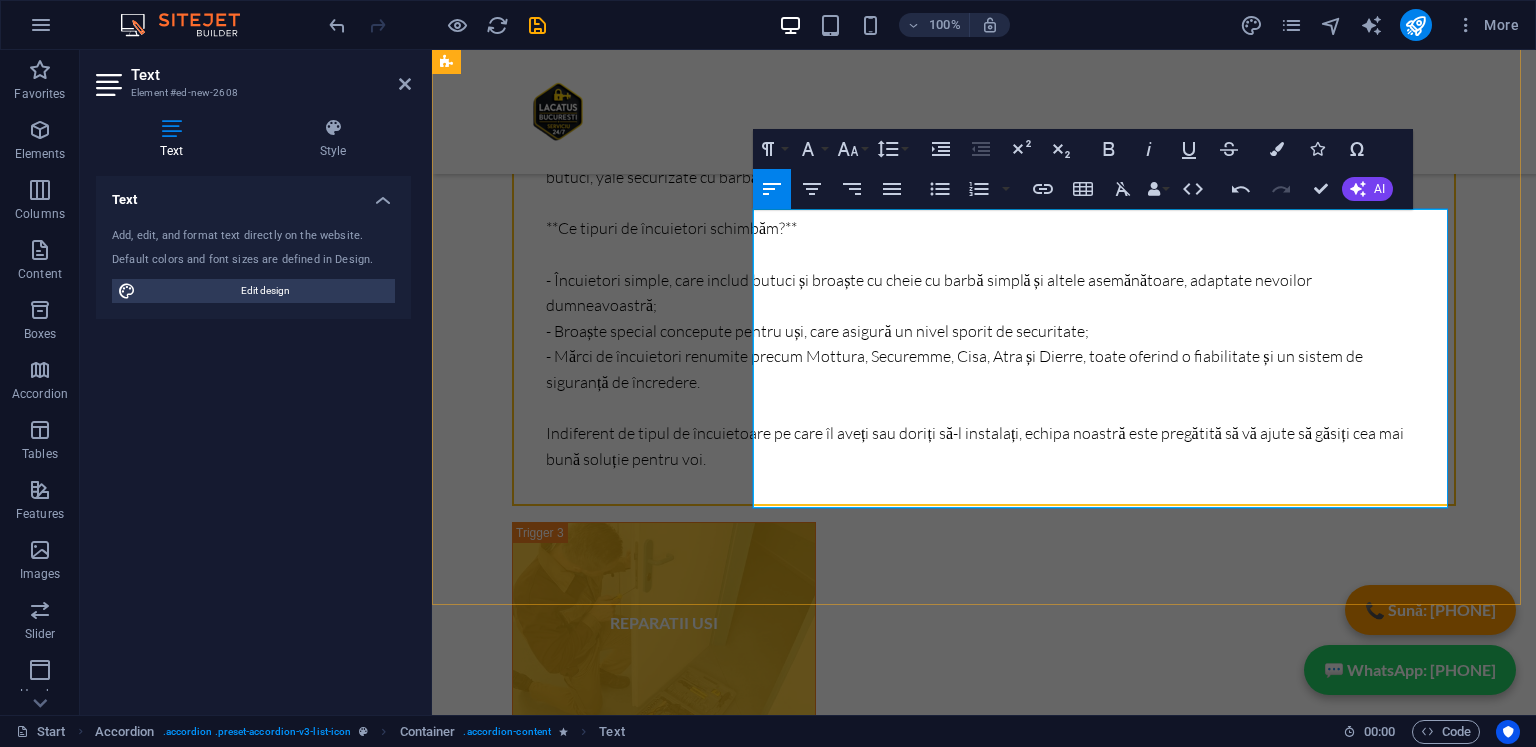 click on "📌 Prețul montajului începe de la 4 50 lei , iar dispozitivele se facturează separat." at bounding box center [1108, 7915] 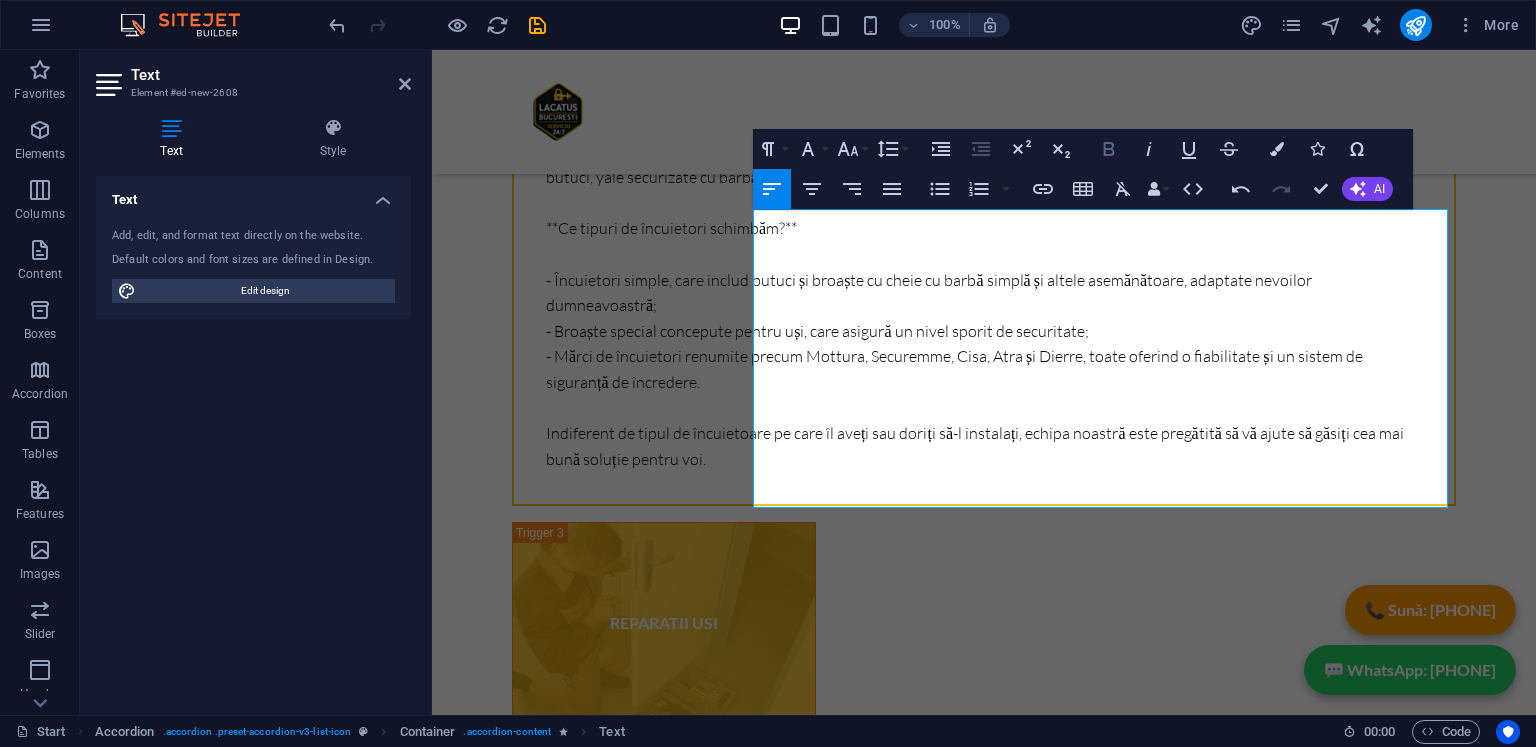 click 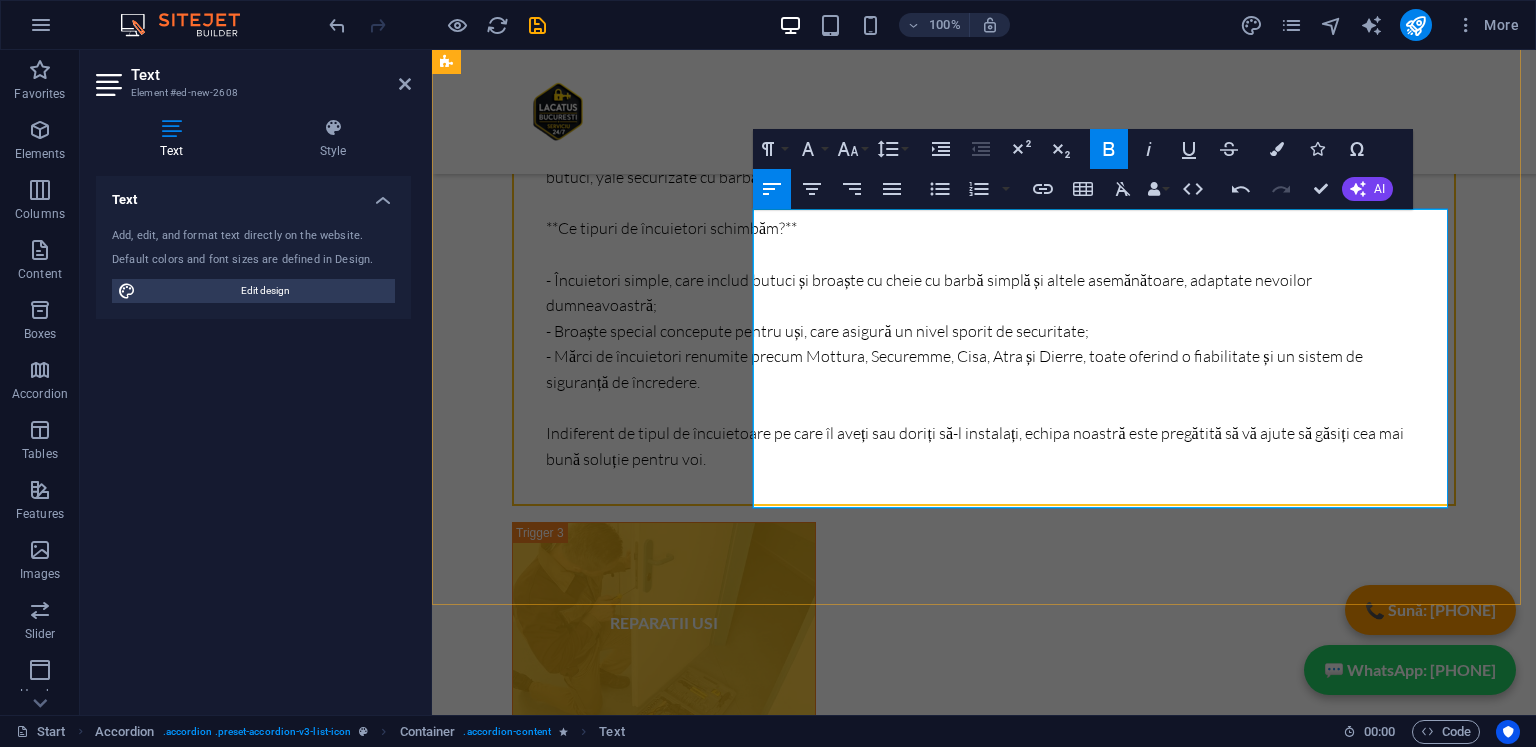 click on "📌 Prețul montajului începe de la  4 50 lei , iar dispozitivele se facturează separat." at bounding box center [1108, 7915] 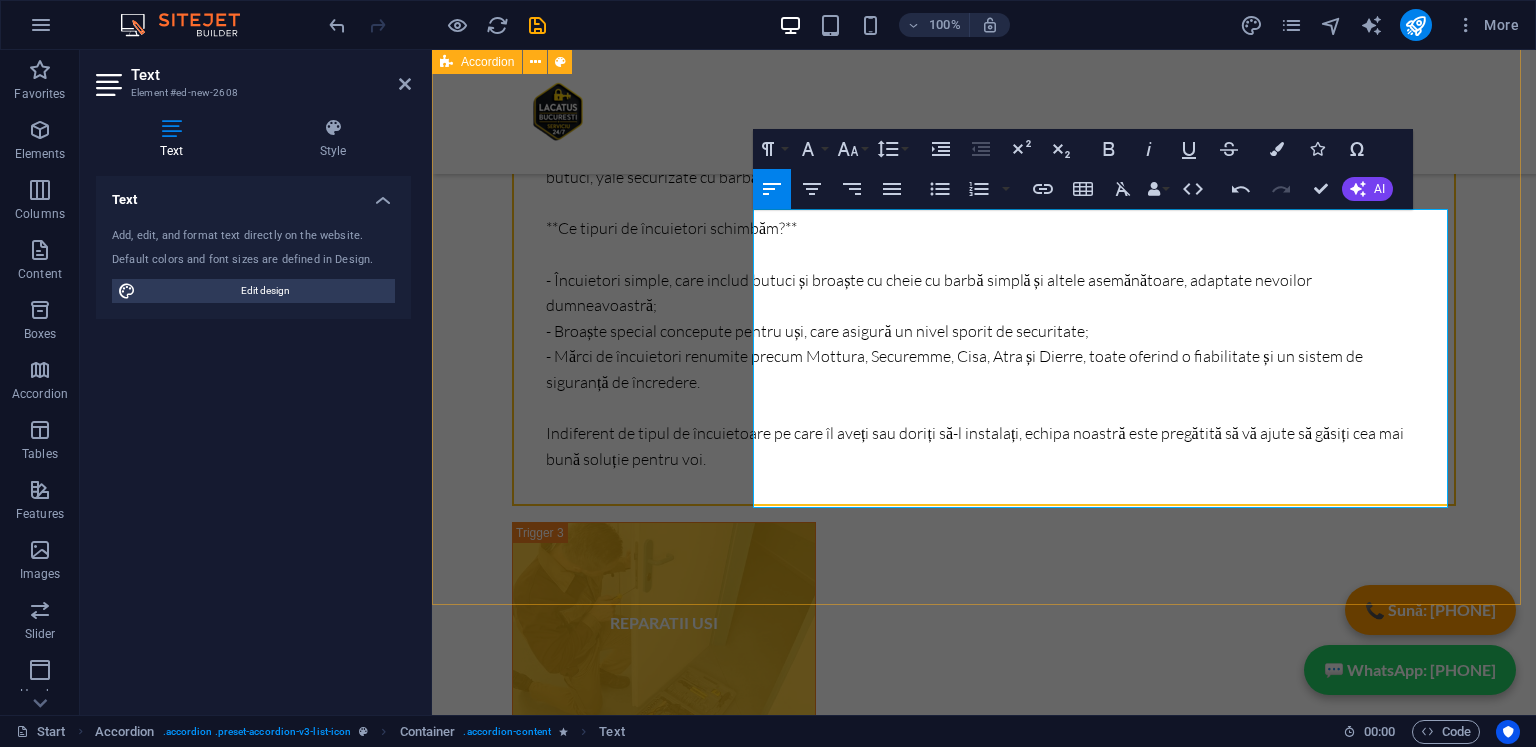 click on "DEBLOCARI USI 💰 PREȚURI DEBLOCĂRI UȘI Prețurile pentru deblocări uși pornesc de la doar 150 lei . În funcție de modelul ușii, complexitatea intervenției sau ora solicitării, costul poate ajunge și până la  1.000 lei . ✅  Transparent:  Vei fi informat de fiecare dată în prealabil asupra costului exact. ✅  Fără surprize:  Prețurile se comunică înainte de intervenție,  fără TVA  inclus. ✅  Legal:  Toate serviciile noastre beneficiază de  garanție 6 luni  și factură fiscală. Reparatii usi 🛠️ PREȚURI REPARAȚII UȘI Reparațiile ușilor pornesc de la 200 lei , în funcție de tipul mecanismului, gradul de uzură sau dacă este necesară înlocuirea pieselor. 🔧  Ce includ reparațiile? – Reglaj broască sau închidere defectuoasă – Înlocuire mâner, broască sau cilindru – Corectarea alinierii ușii sau schimbarea pieselor blocate 📌 Prețul final este  comunicat întotdeauna înainte , iar  TVA-ul nu este inclus  în prețul afișat. 250 lei –  –  ." at bounding box center (984, 7357) 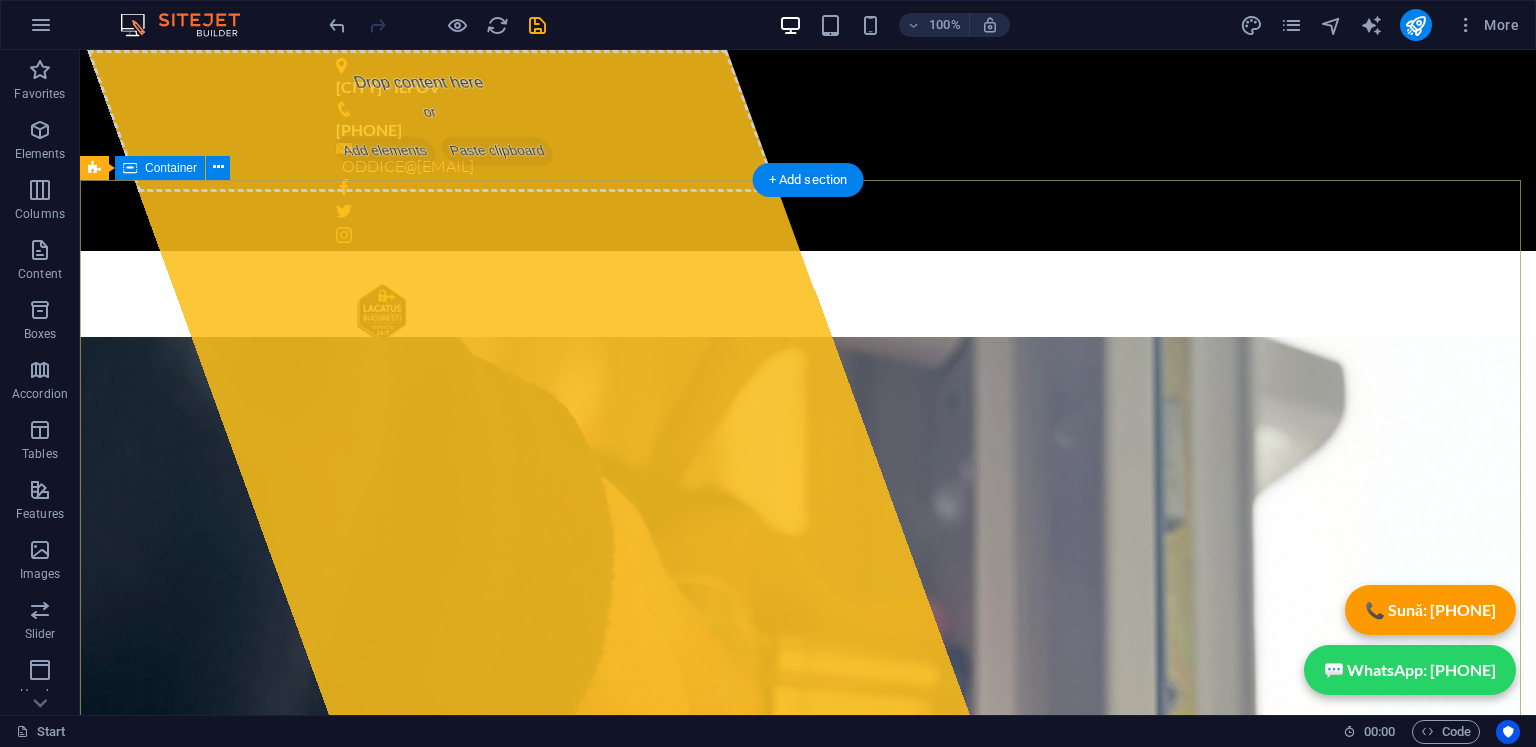 scroll, scrollTop: 100, scrollLeft: 0, axis: vertical 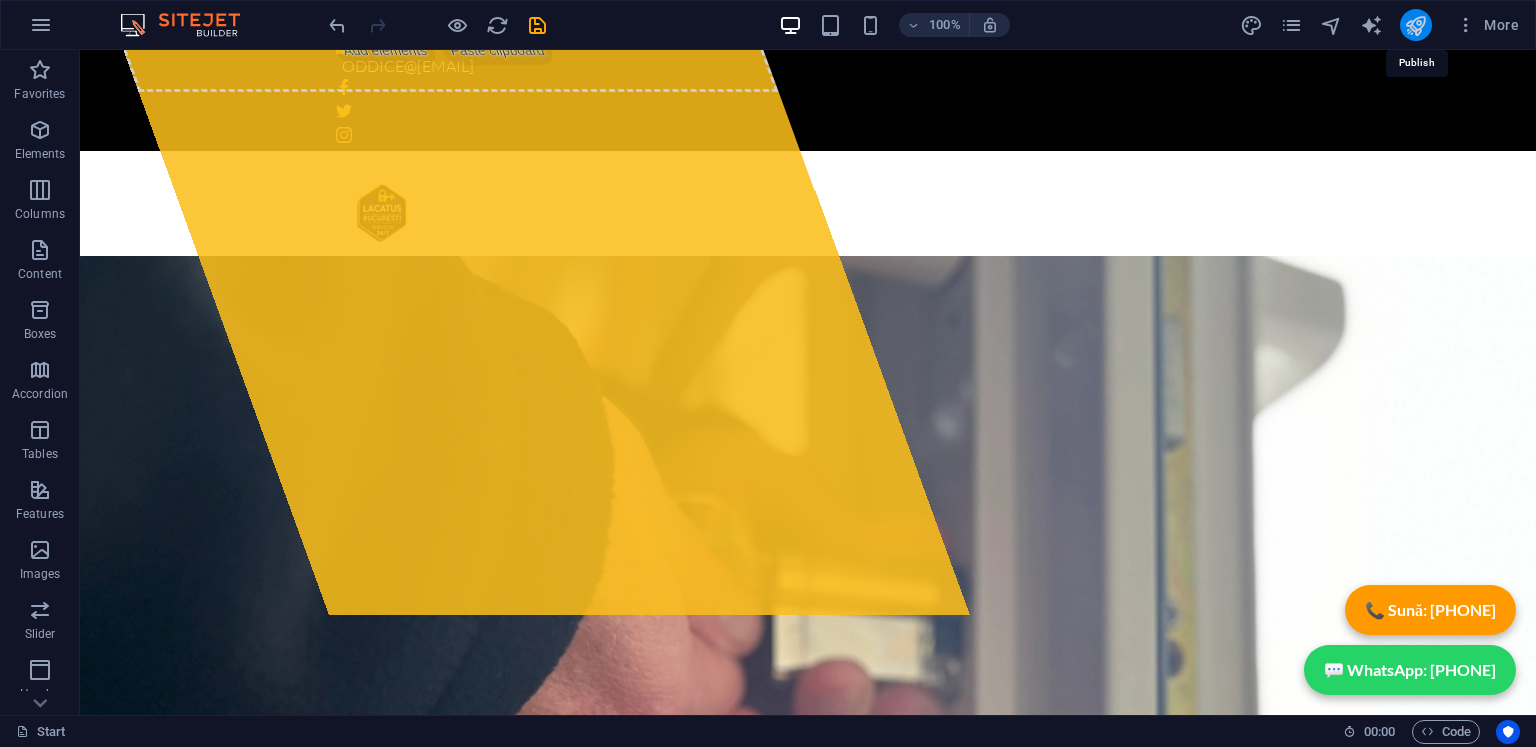 click at bounding box center (1415, 25) 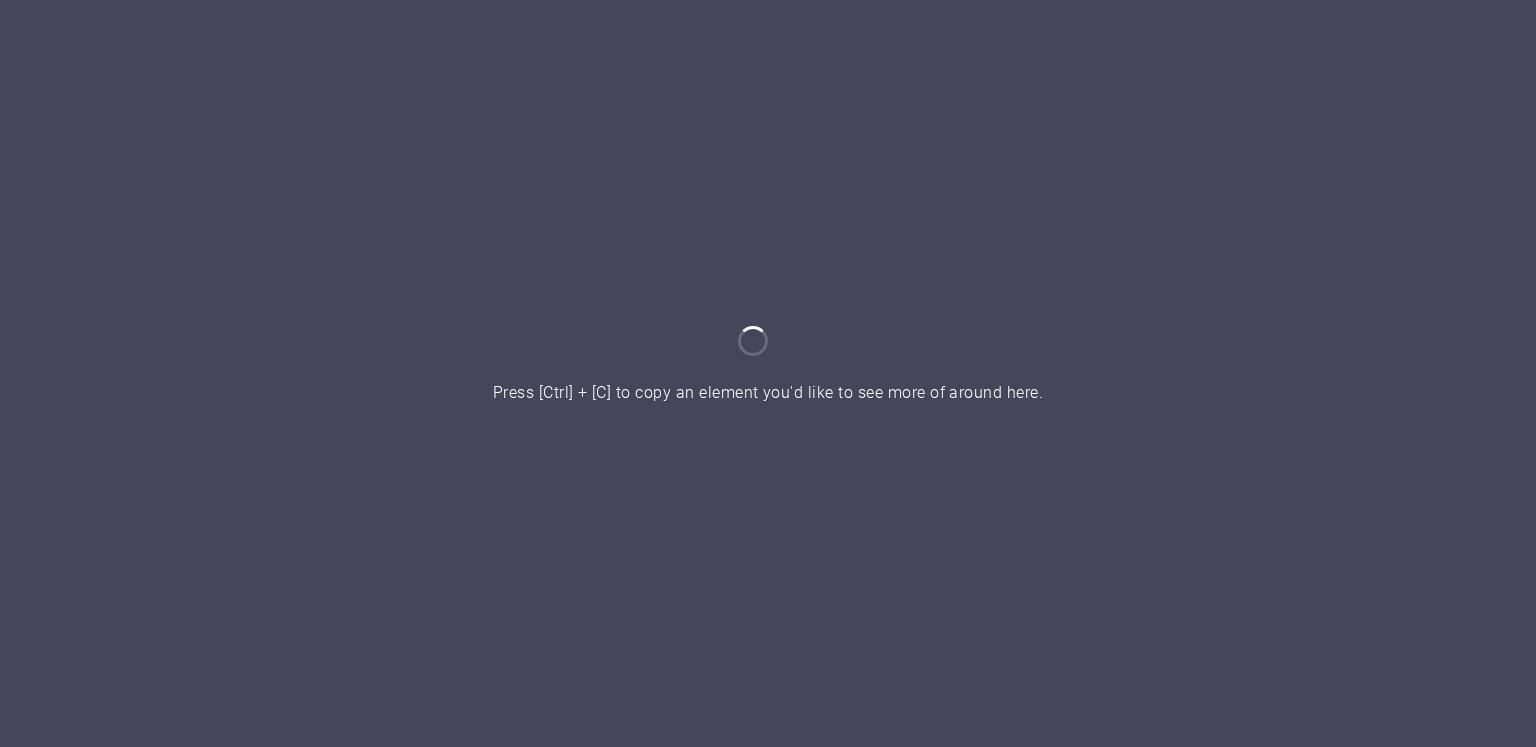 scroll, scrollTop: 0, scrollLeft: 0, axis: both 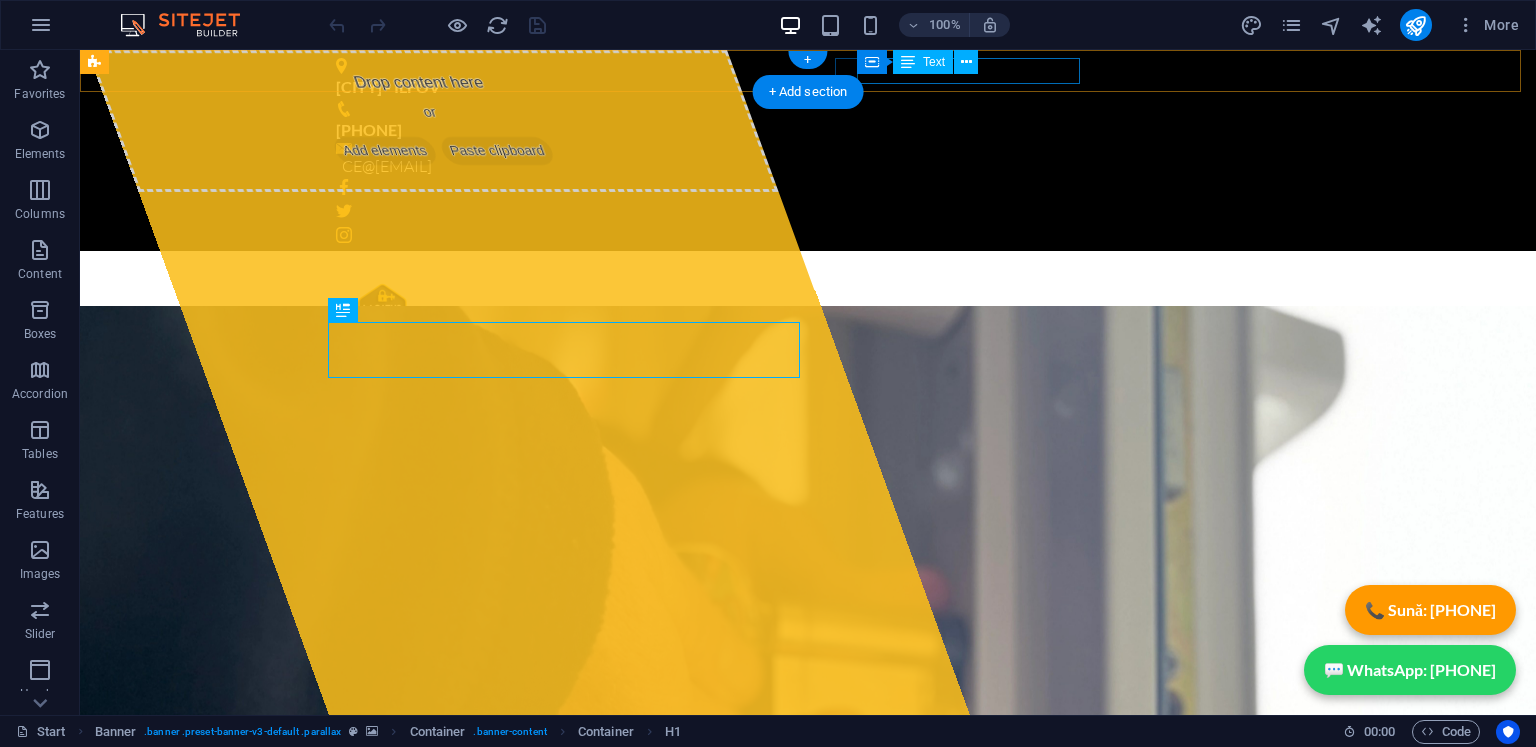 click on "ODDICE@[EMAIL]" at bounding box center (803, 167) 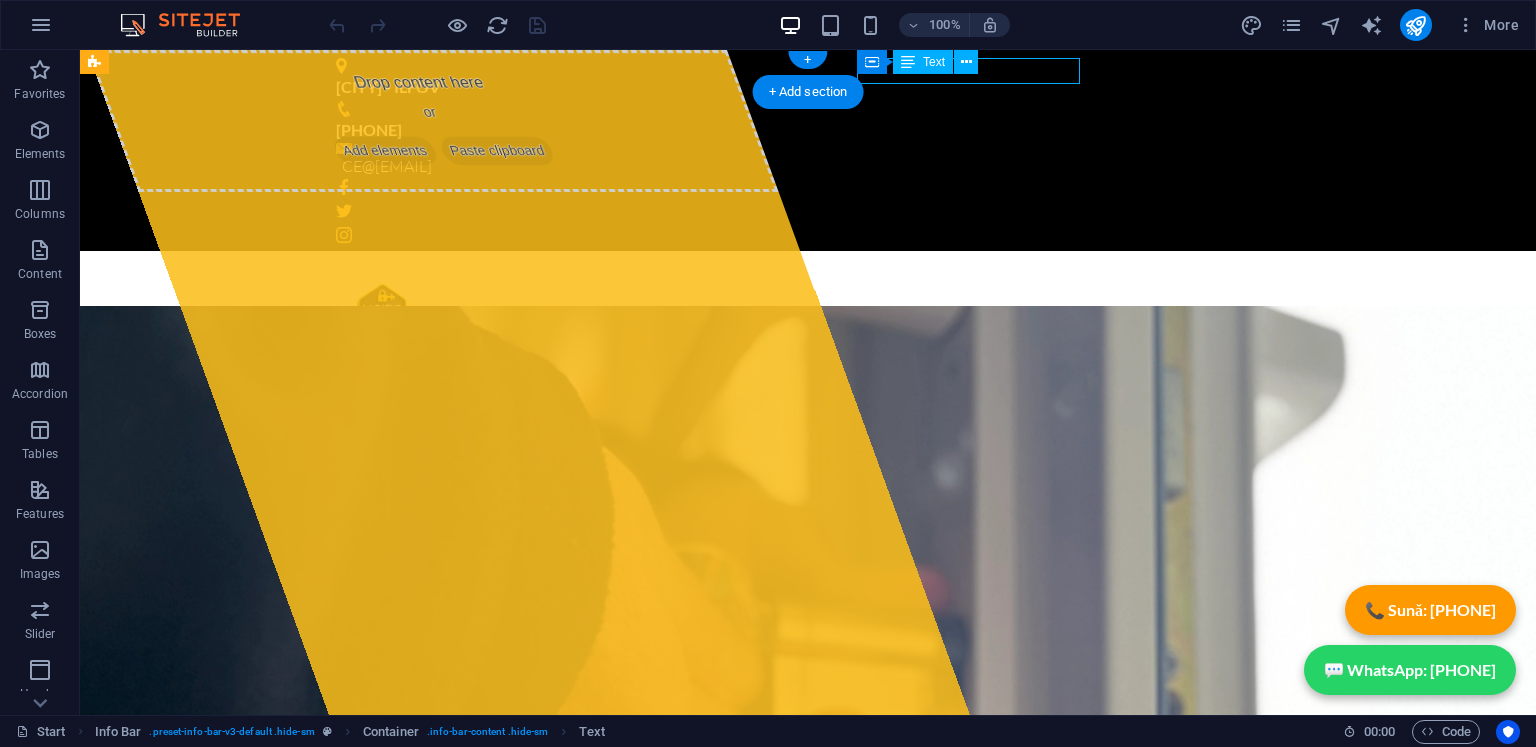 click on "ODDICE@[EMAIL]" at bounding box center [803, 167] 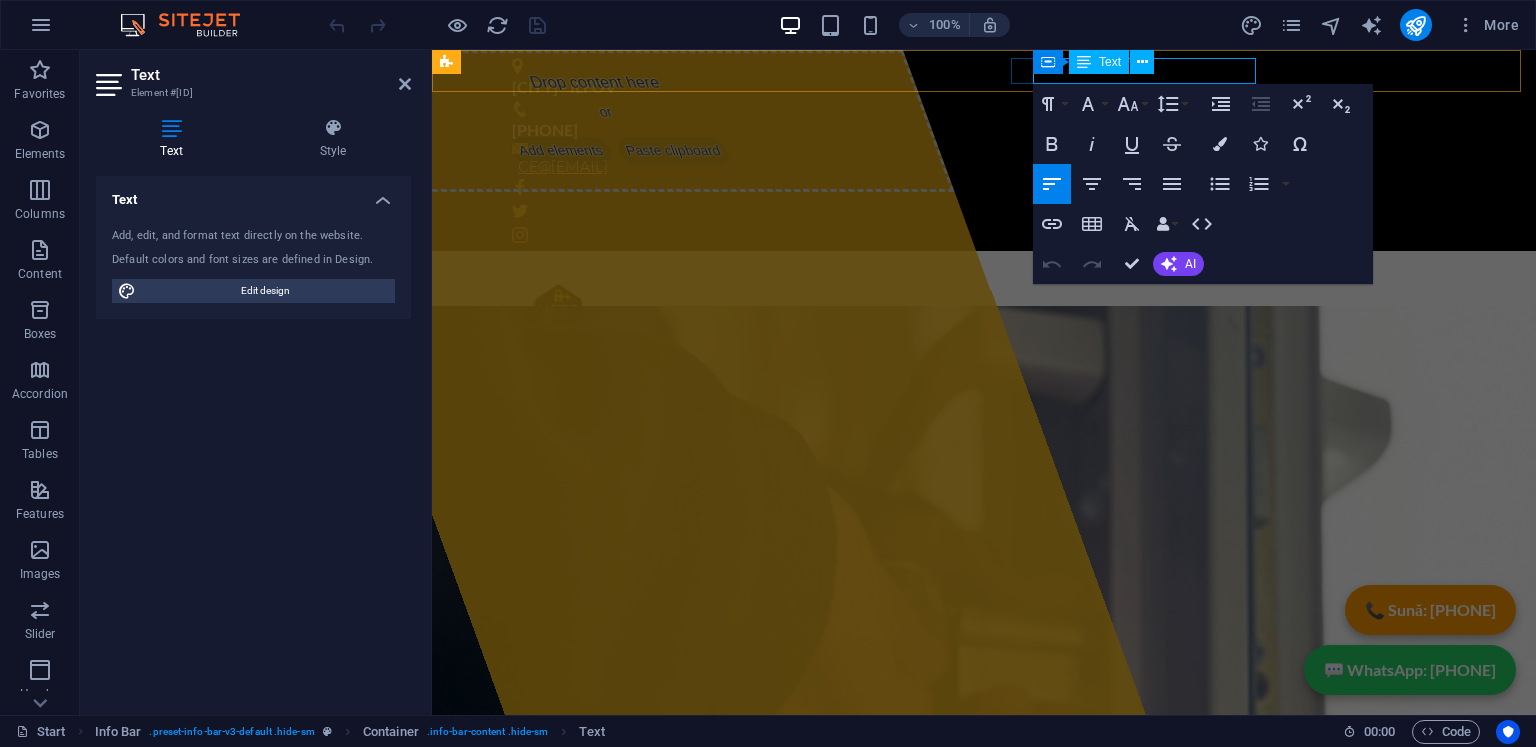 click on "ODDICE@DEBLOCARI-247.RO" at bounding box center (563, 166) 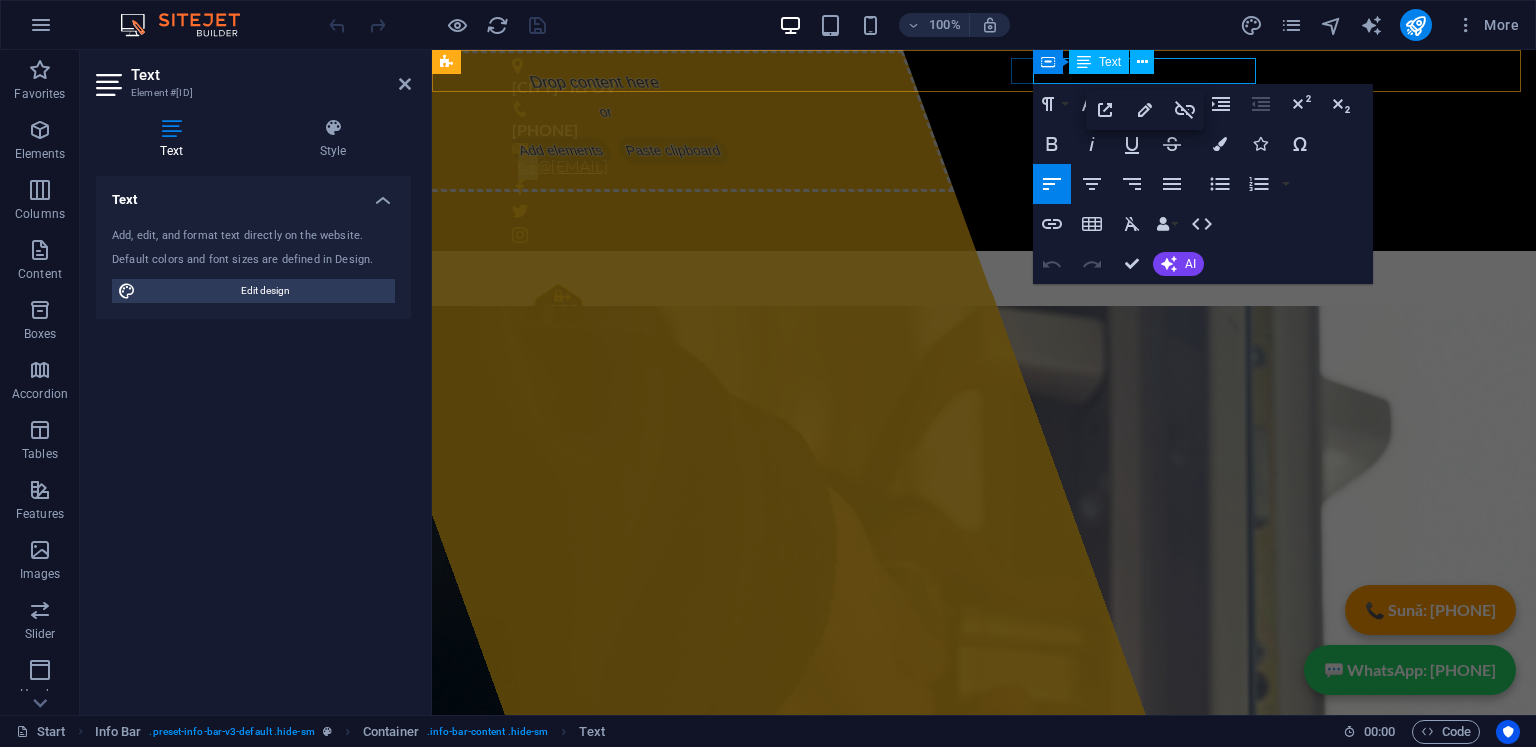 drag, startPoint x: 1057, startPoint y: 77, endPoint x: 1036, endPoint y: 77, distance: 21 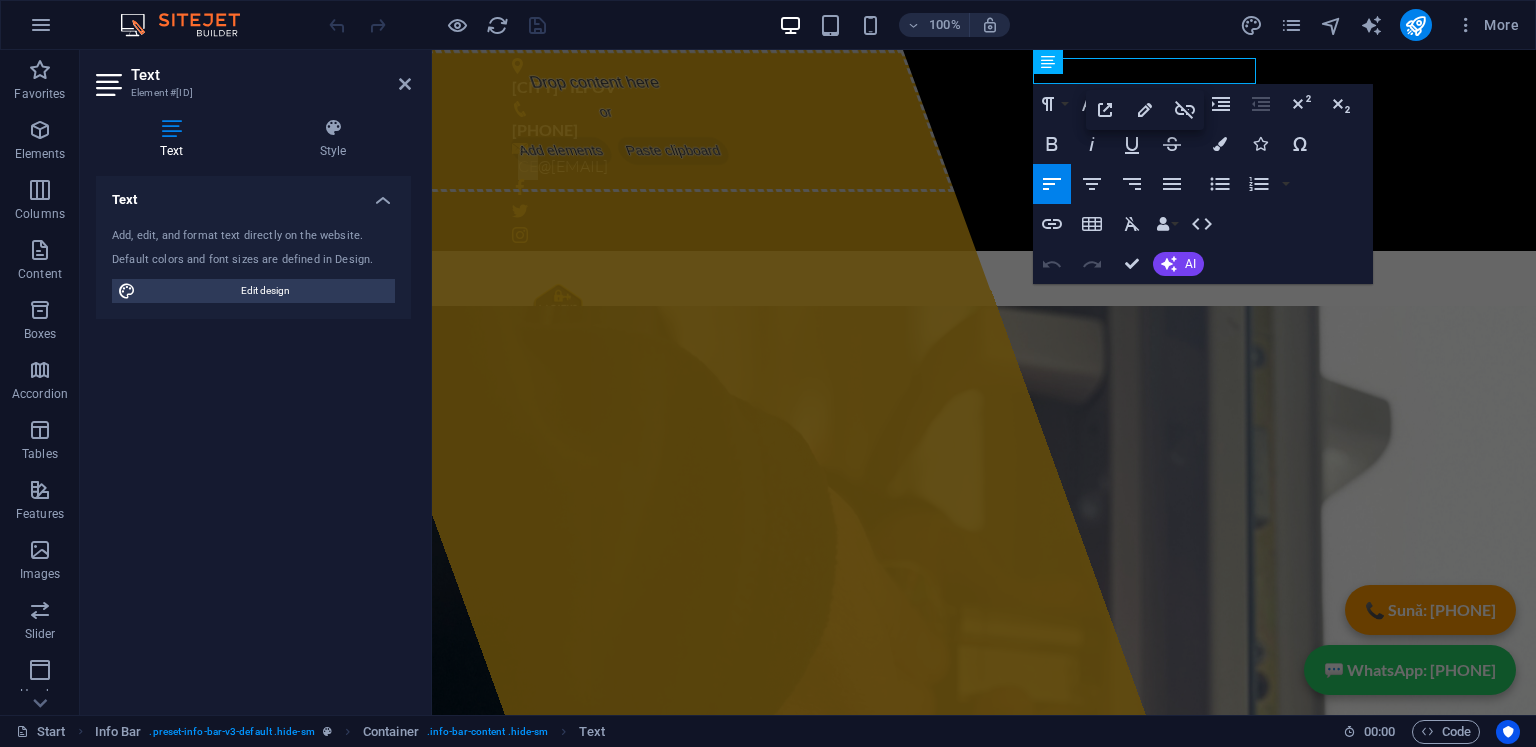 type 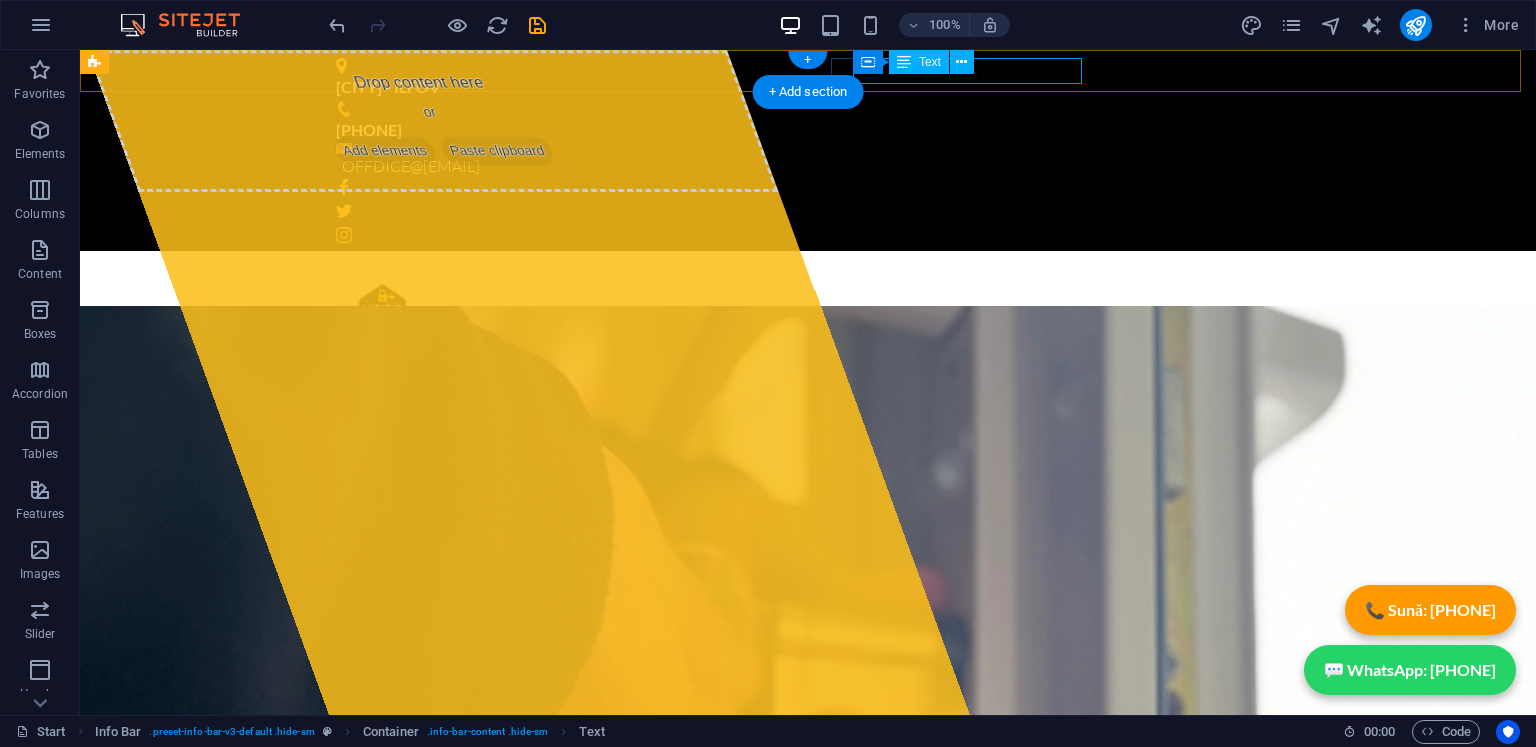 click on "OFF DICE@DEBLOCARI-247.RO" at bounding box center (803, 167) 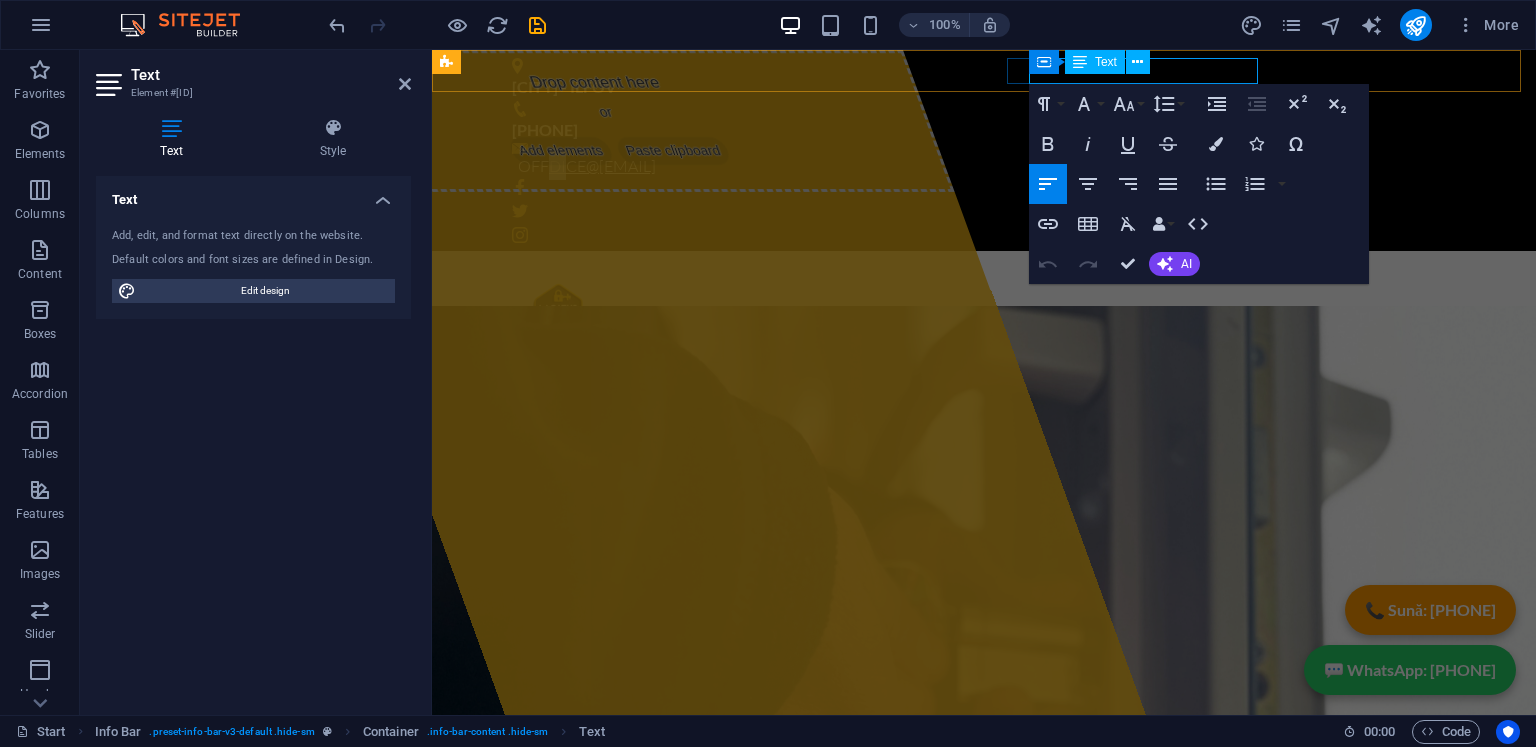 drag, startPoint x: 1076, startPoint y: 75, endPoint x: 1064, endPoint y: 75, distance: 12 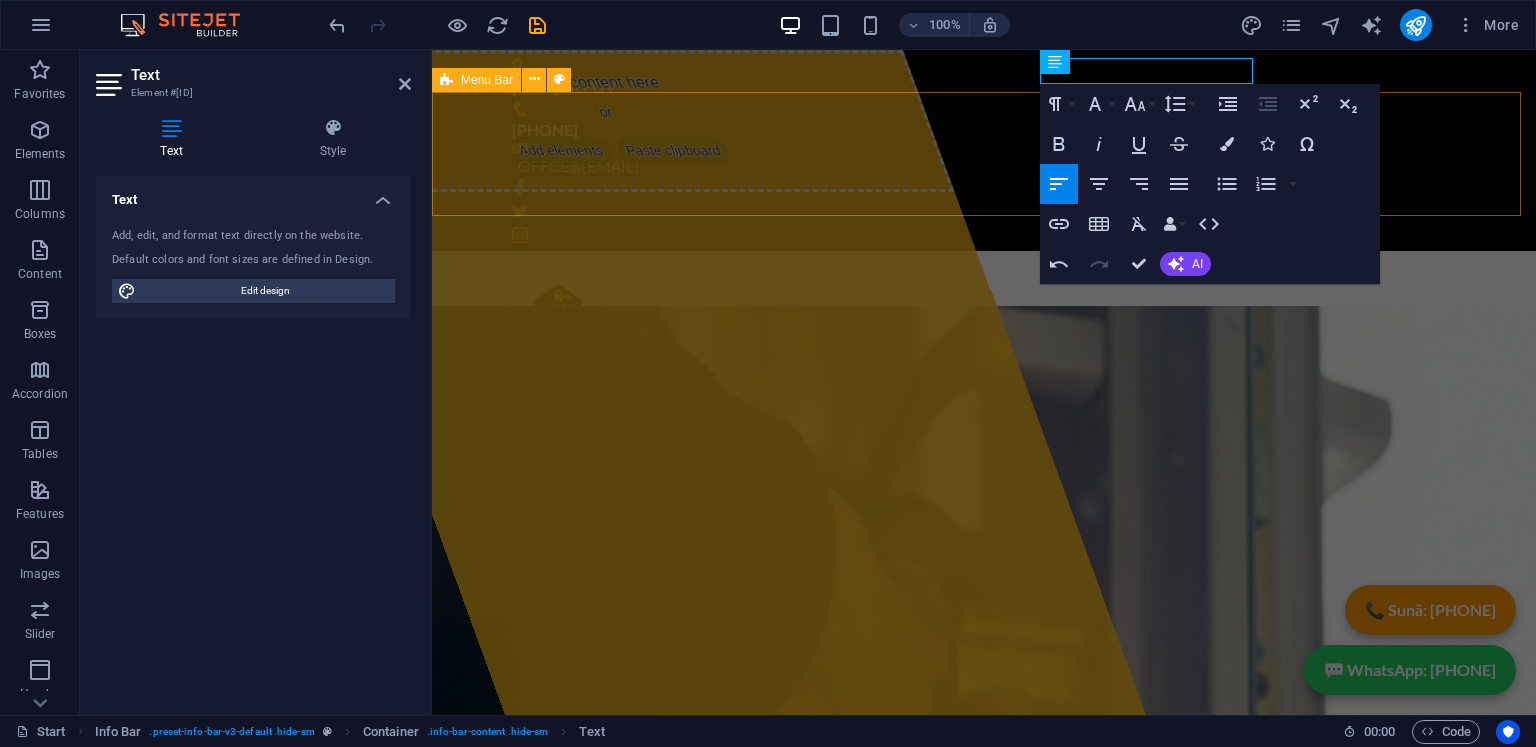 type 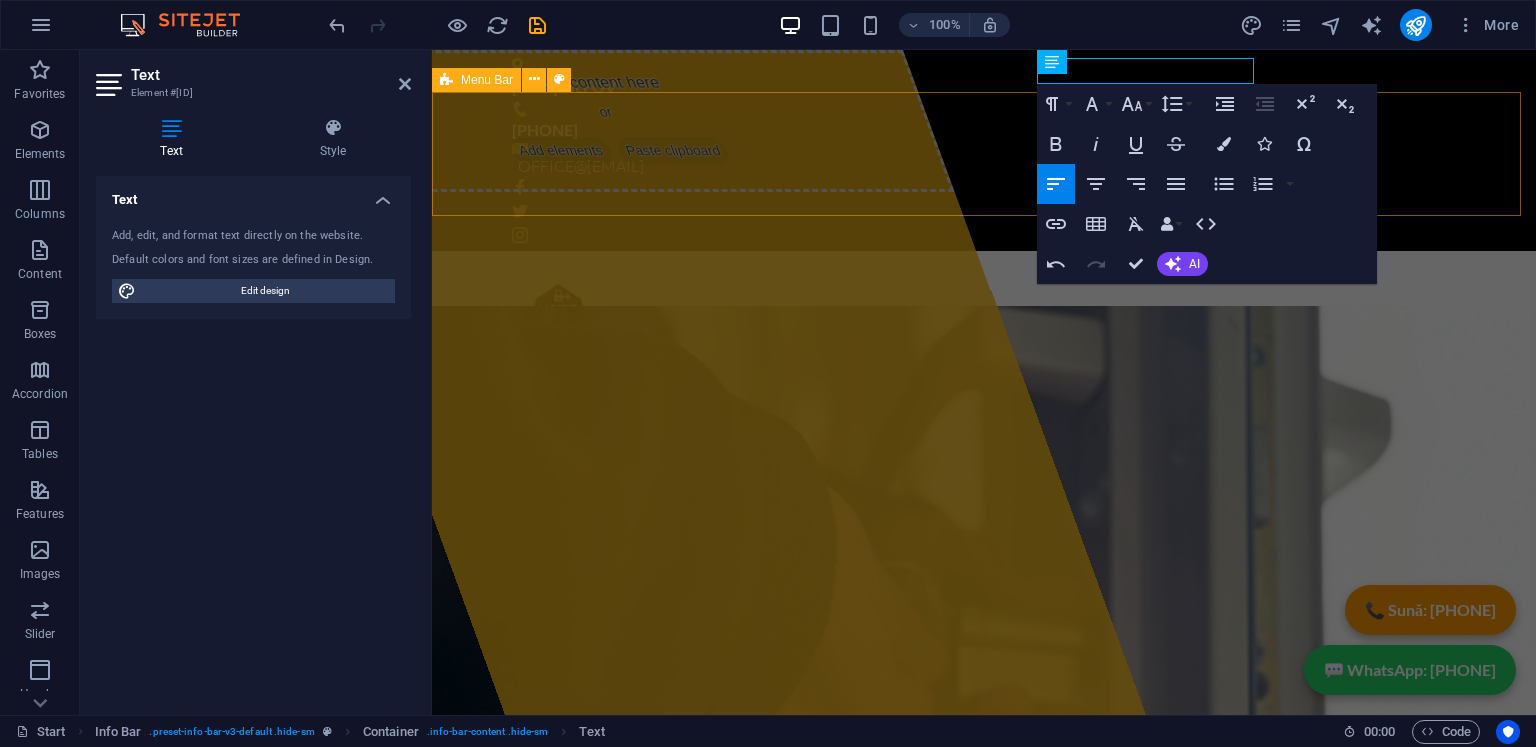 click on "[PHONE]" at bounding box center (984, 313) 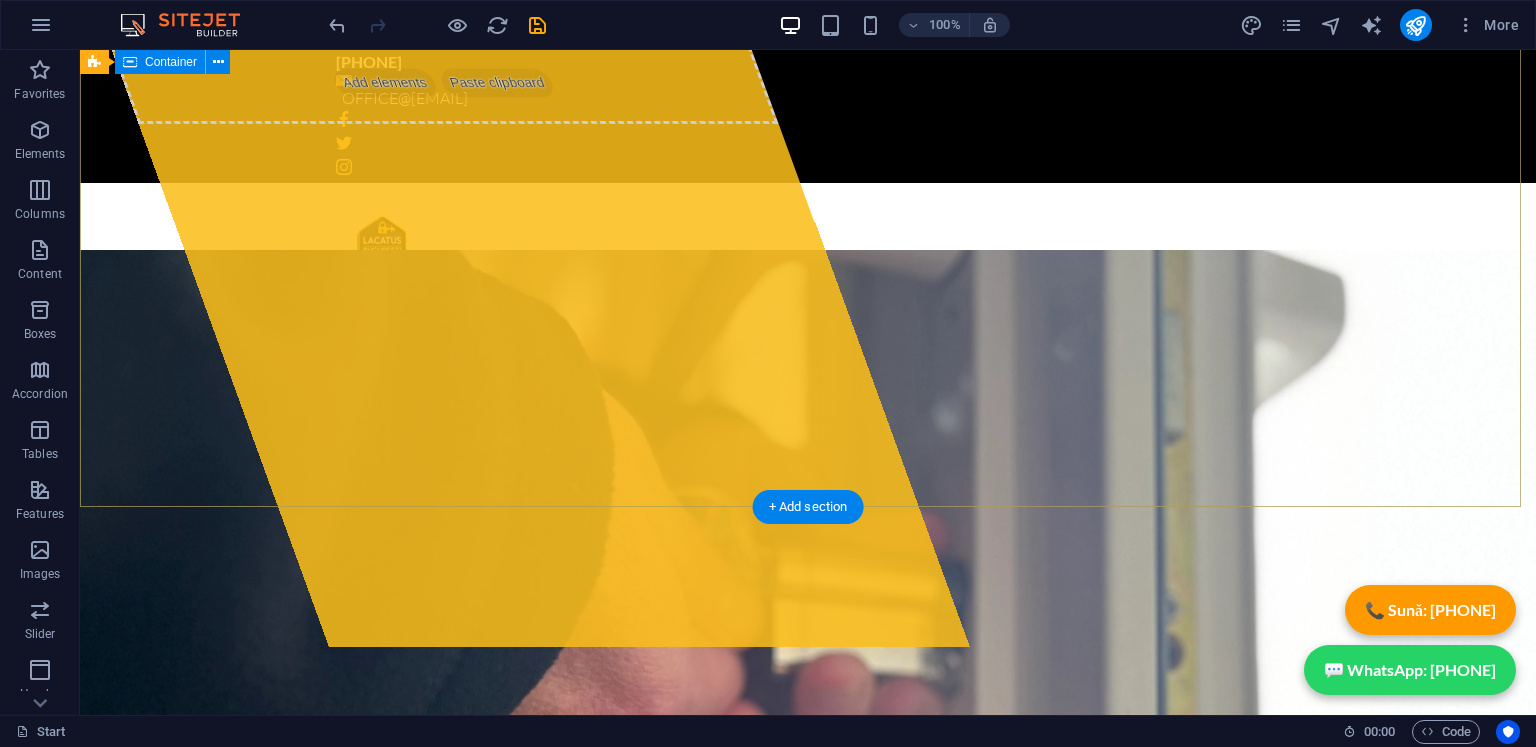 scroll, scrollTop: 0, scrollLeft: 0, axis: both 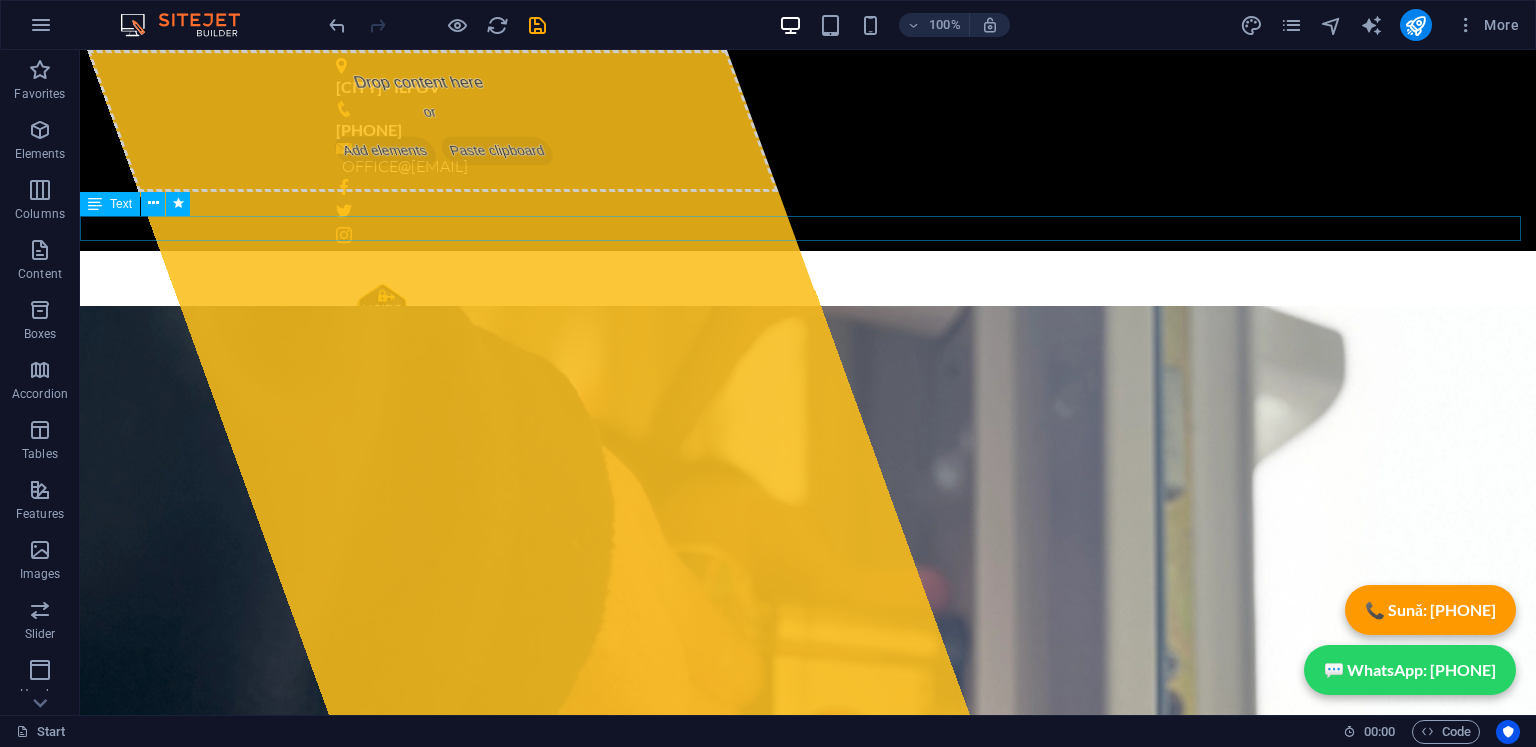 click on "SERVICIU NON-STOP !" at bounding box center [808, 388] 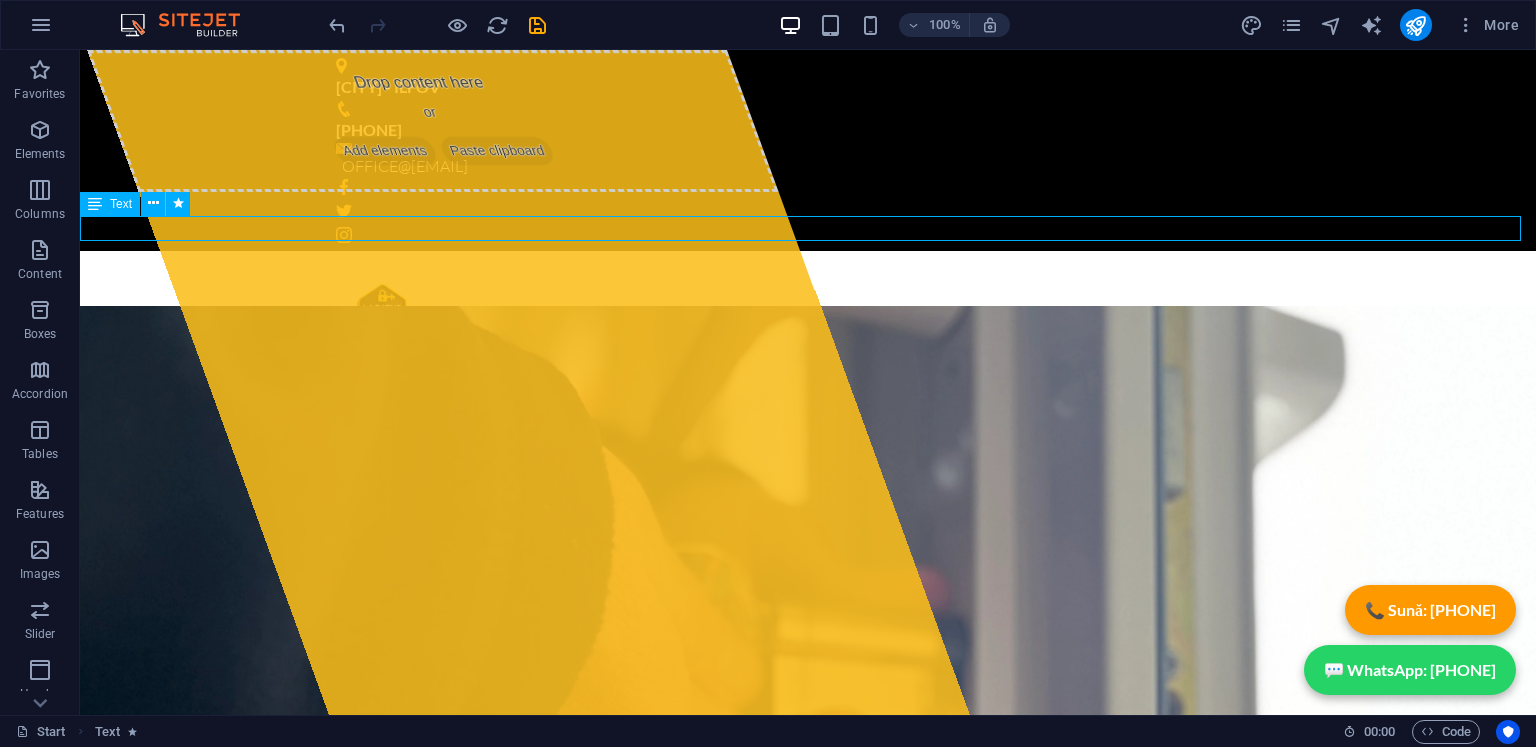 click on "SERVICIU NON-STOP !" at bounding box center [808, 388] 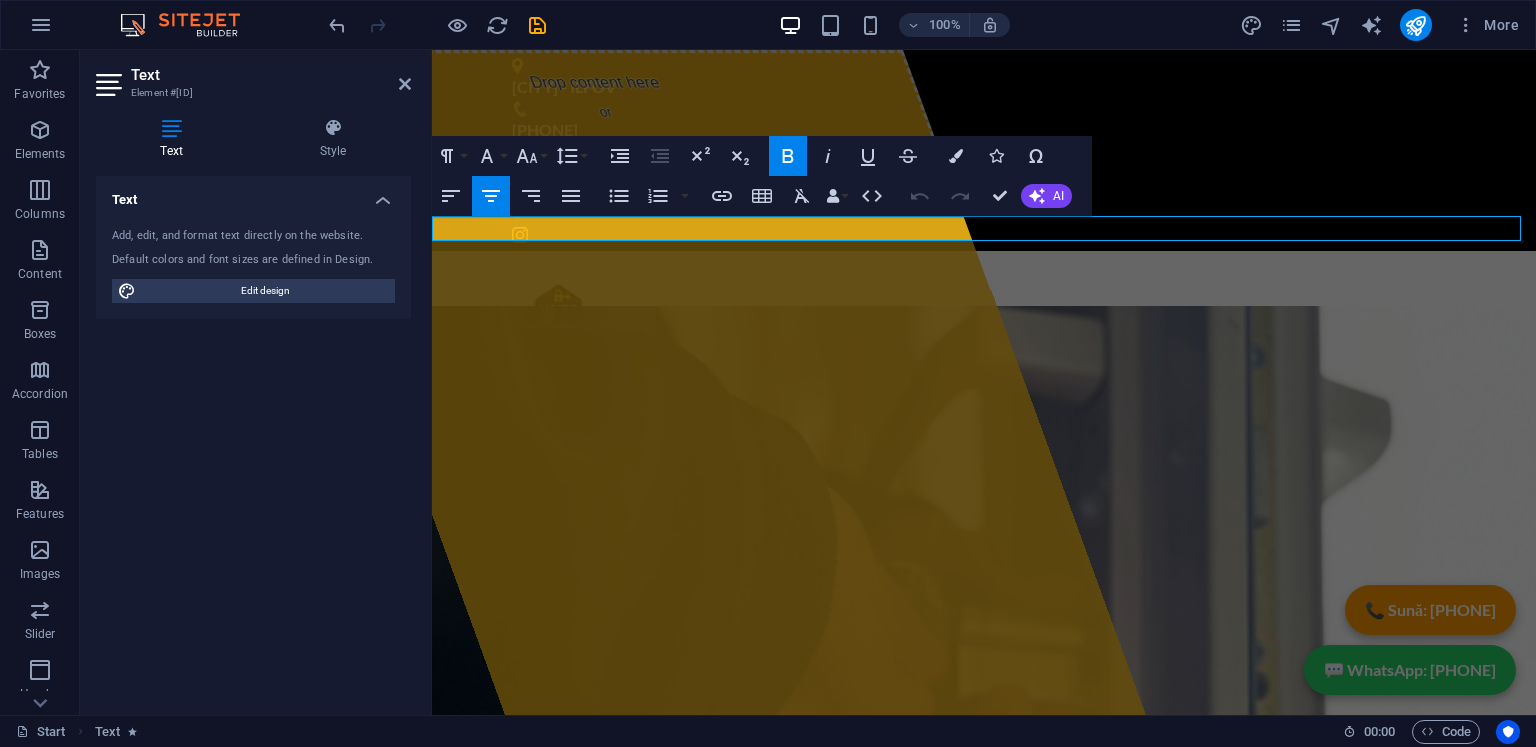 click on "SERVICIU NON-STOP !" at bounding box center [984, 388] 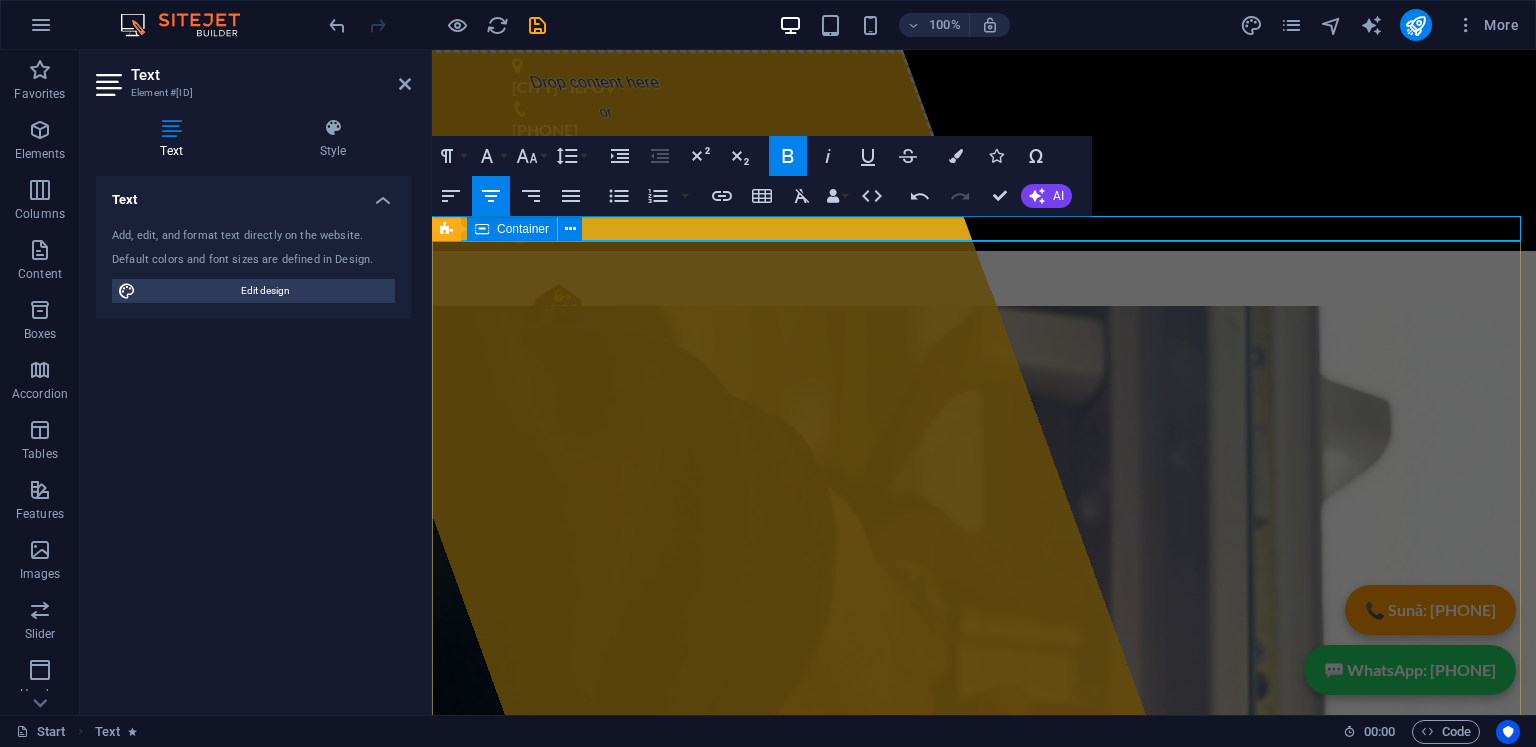 click on "Drop content here or  Add elements  Paste clipboard deblocari-247.ro SERVICII COMPLETE DE  LACATUSERIE , AI NEVOIE DE UN  LACATUS ? ATUNCI AI AJUNS PE SITE-UL  POTRIVIT  ! DEPLASARE IN  MAXIM 35 MINUTE  DE LA APEL ! dEBLOCARI USI INLOCUIRI YALE sERVICE mOTTURA & sECUREMME DEBLOCARI USI AUTO LACATUS BUCURESTI 0760 247 247" at bounding box center [984, 1330] 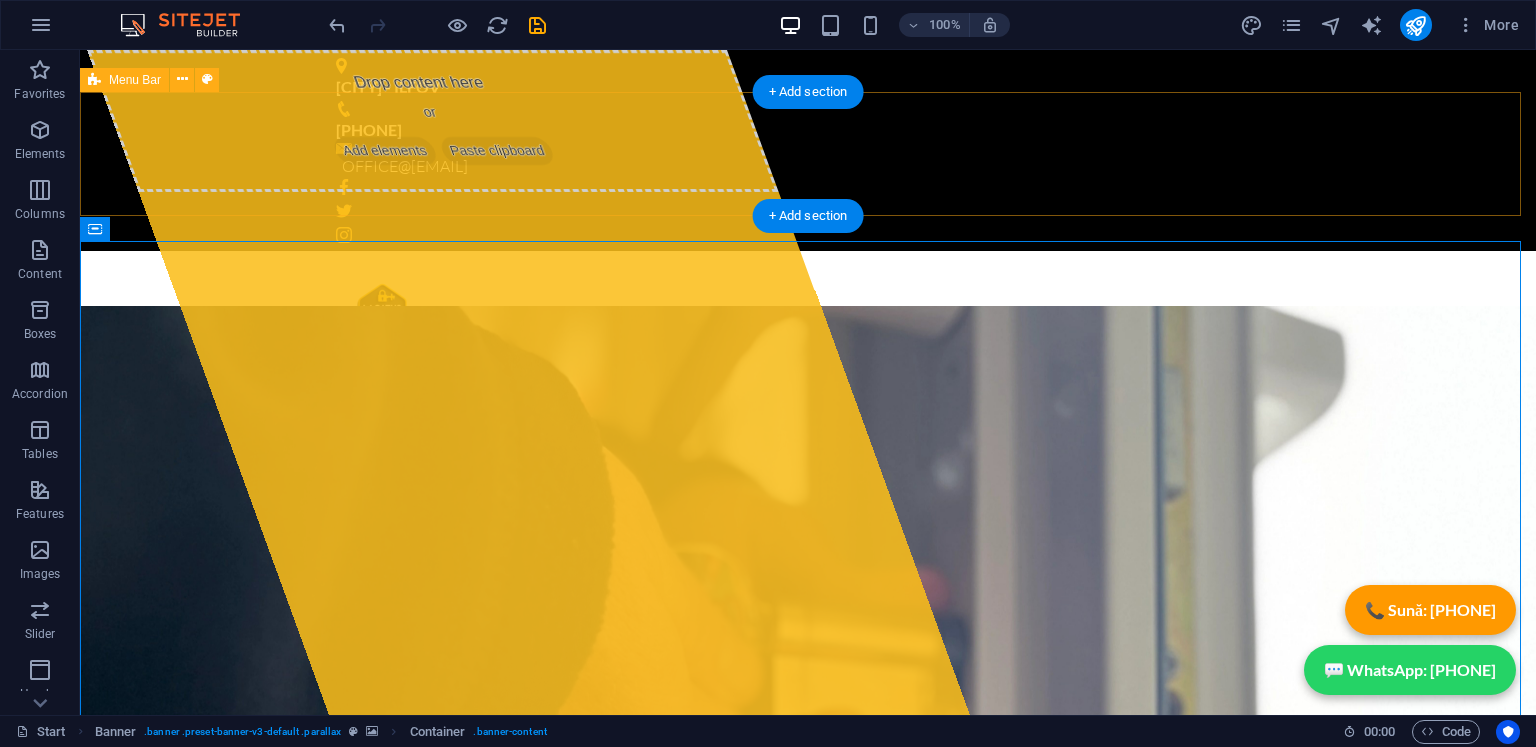 click on "[PHONE]" at bounding box center [808, 313] 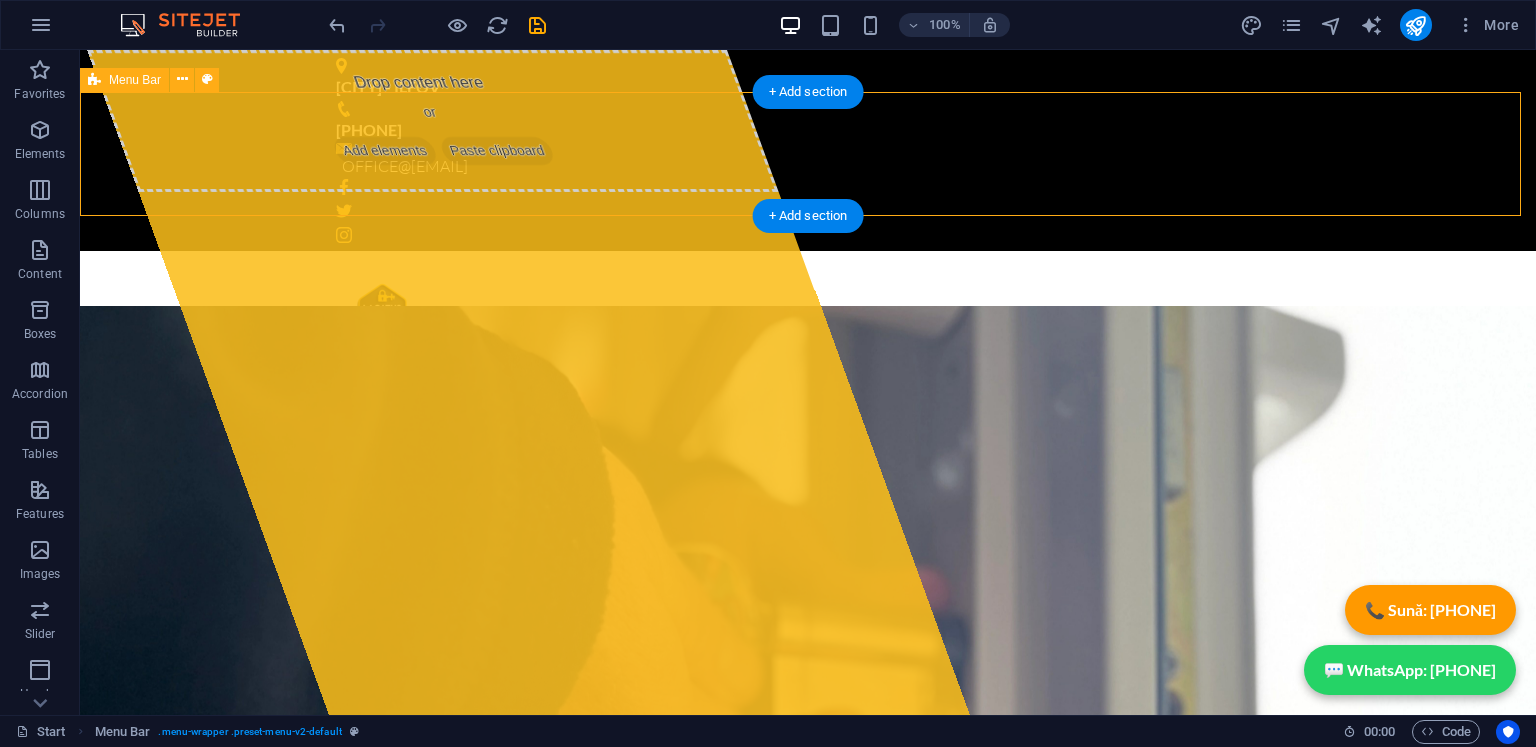 click on "[PHONE]" at bounding box center [808, 313] 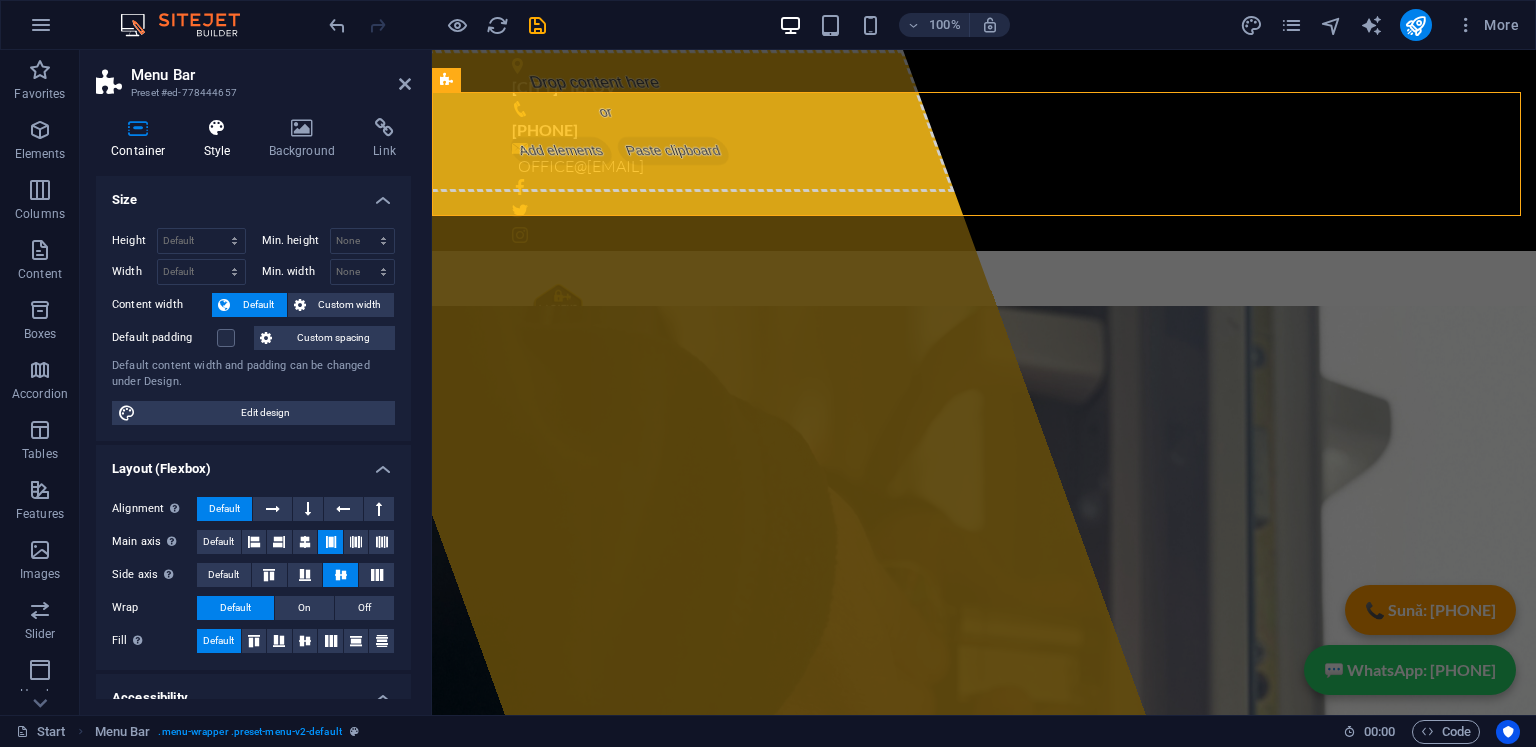 click at bounding box center (217, 128) 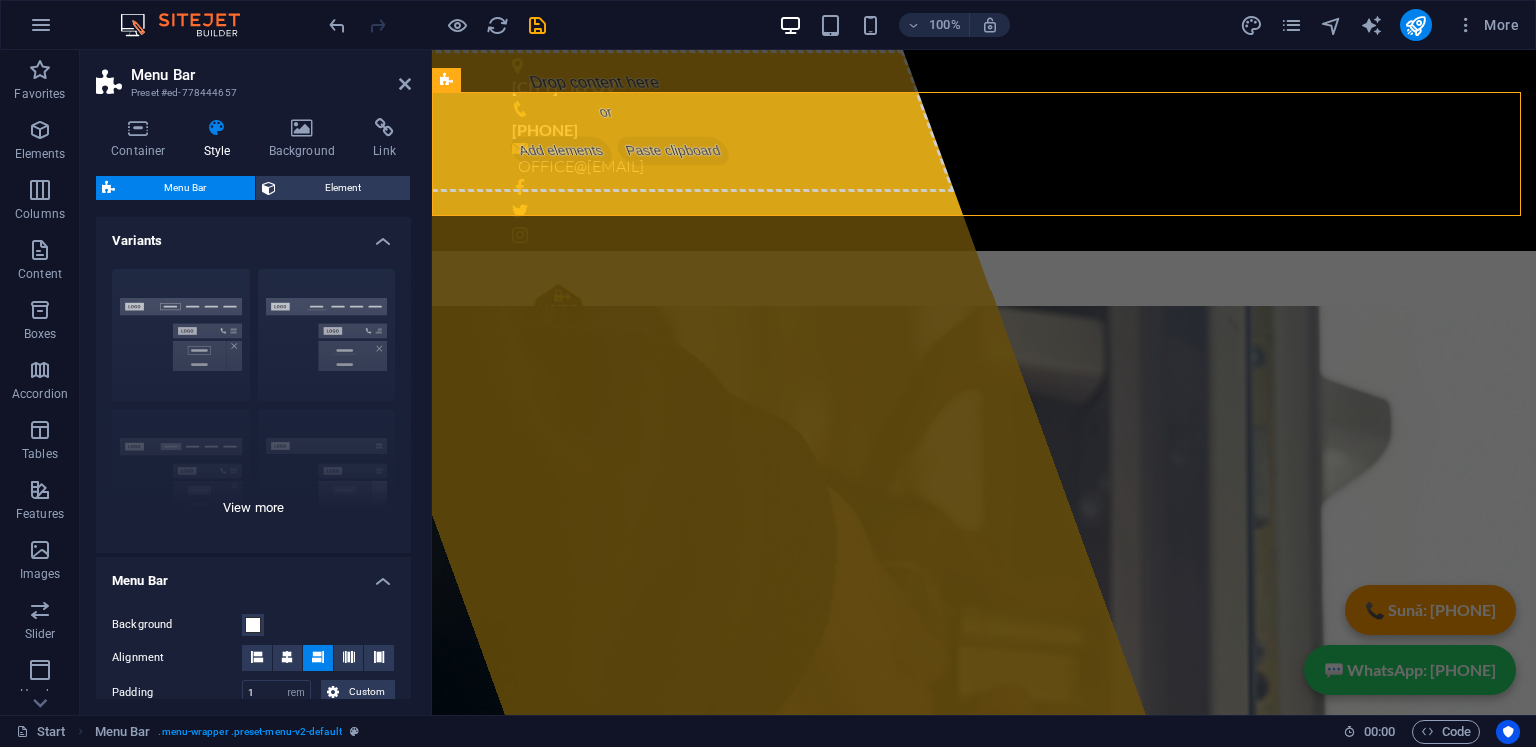 click on "Border Centered Default Fixed Loki Trigger Wide XXL" at bounding box center [253, 403] 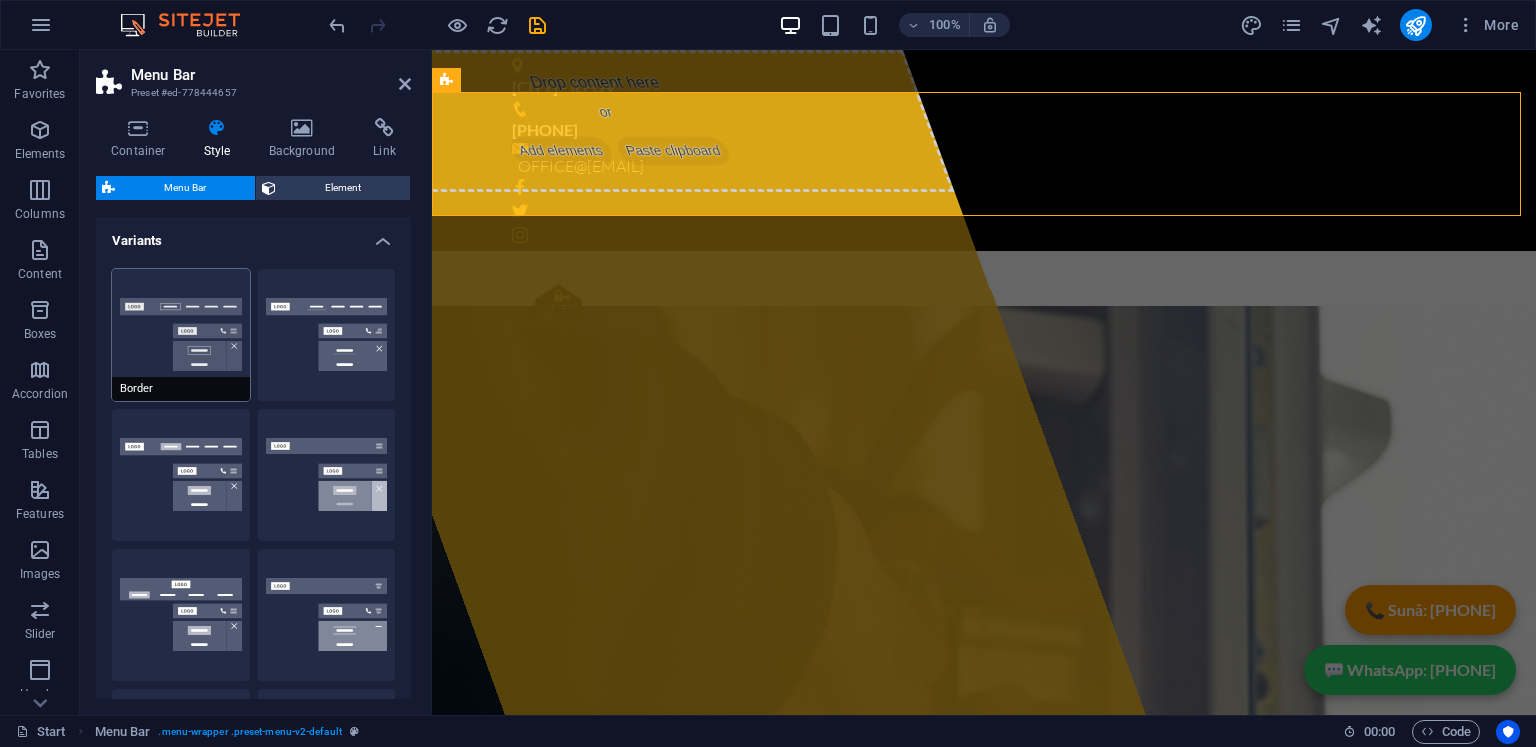 click on "Border" at bounding box center [181, 335] 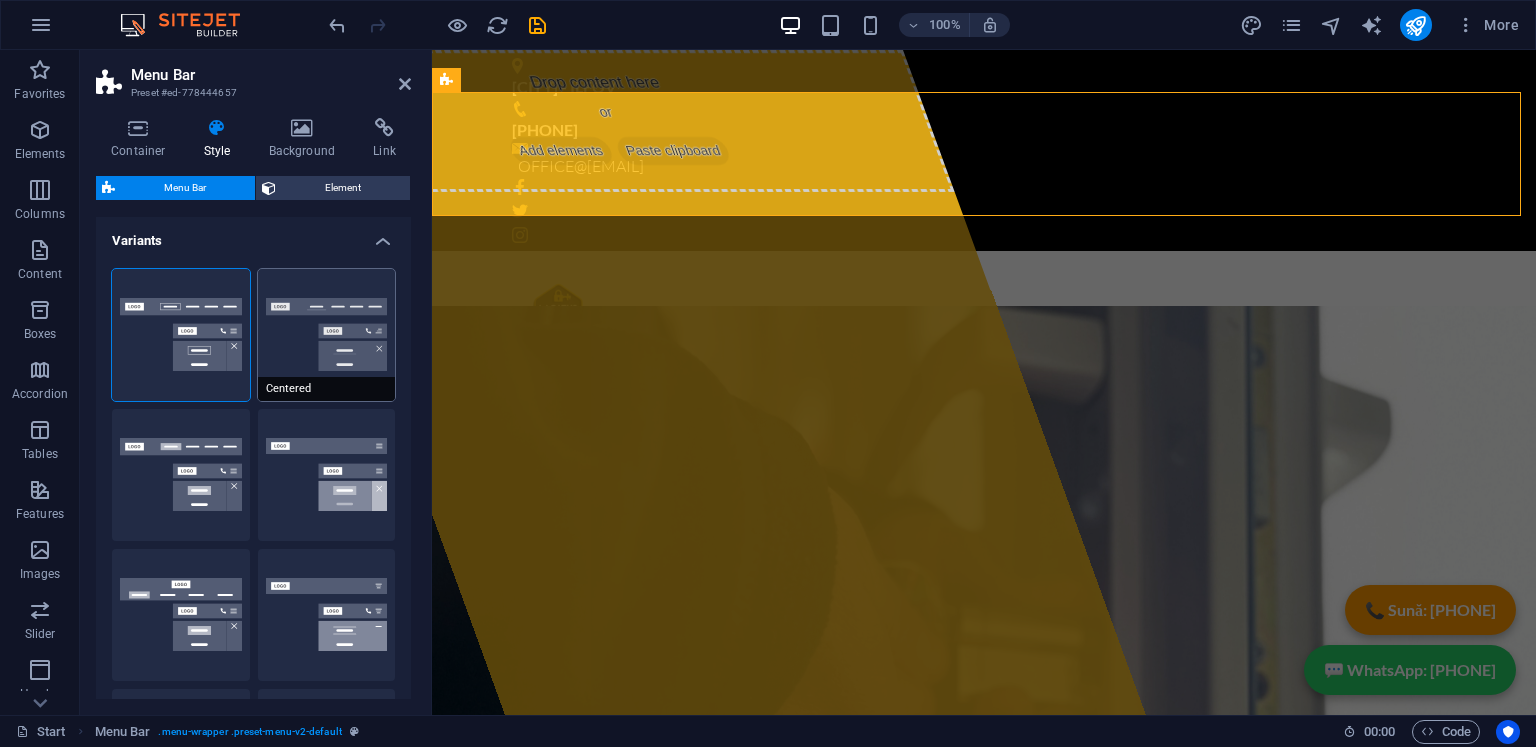 click on "Centered" at bounding box center [327, 335] 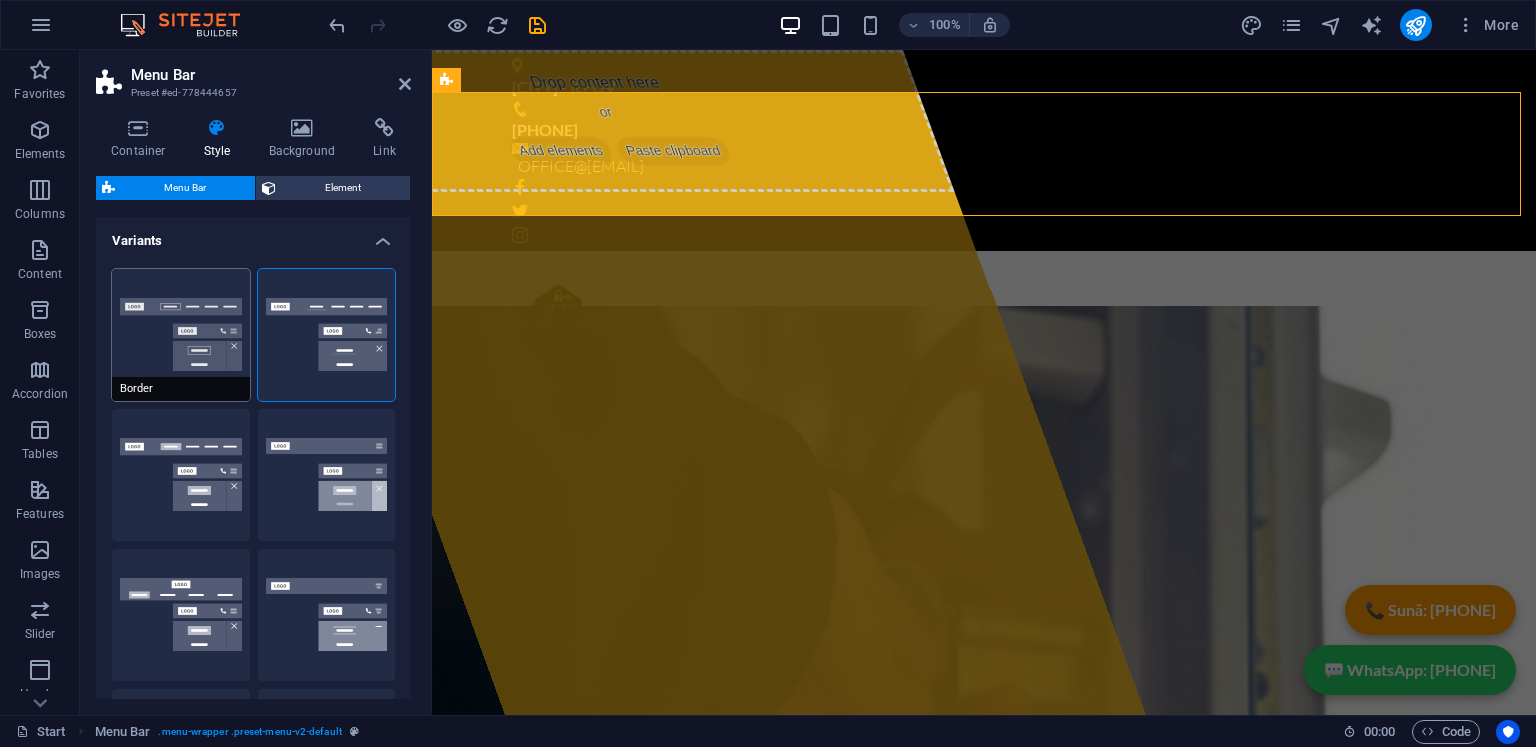 click on "Border" at bounding box center [181, 335] 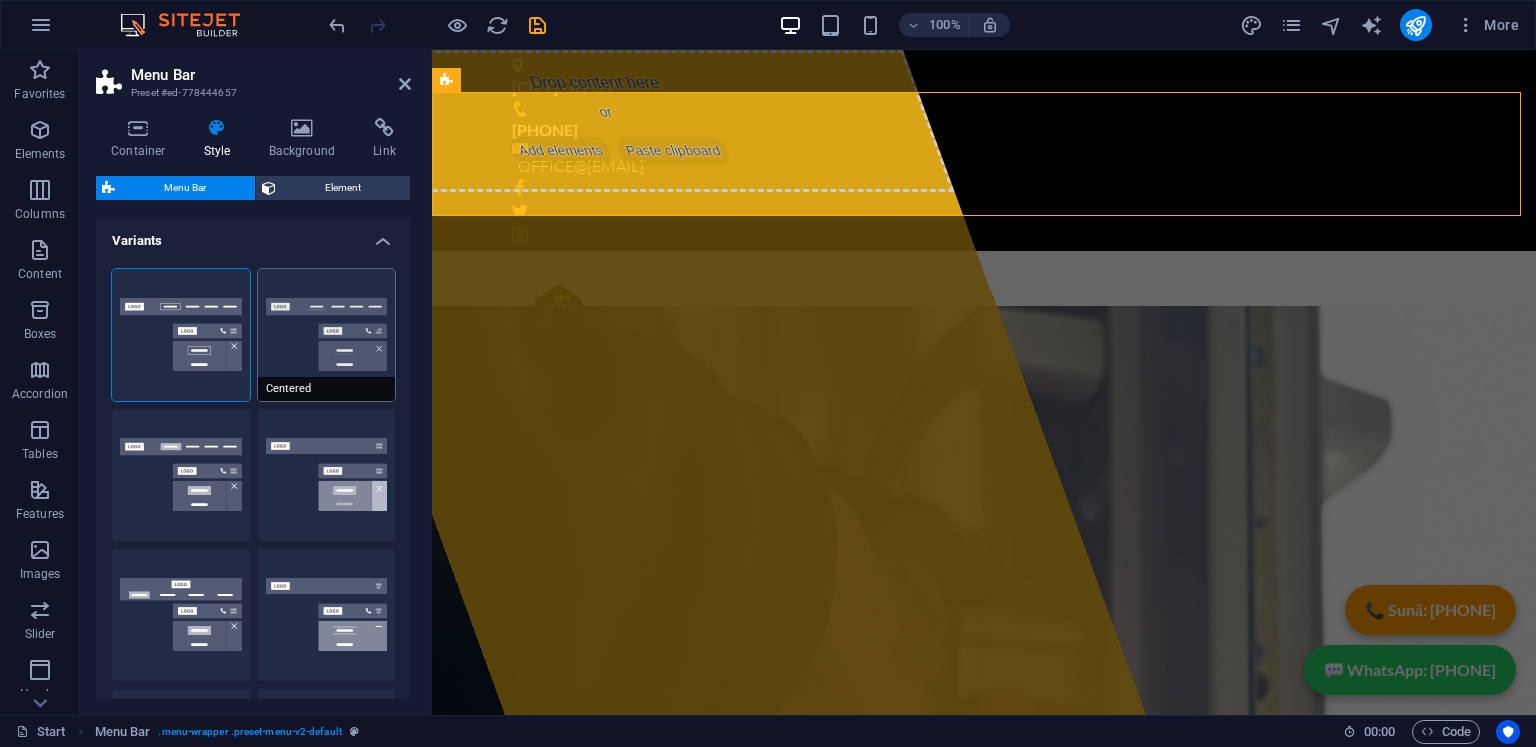 click on "Centered" at bounding box center [327, 335] 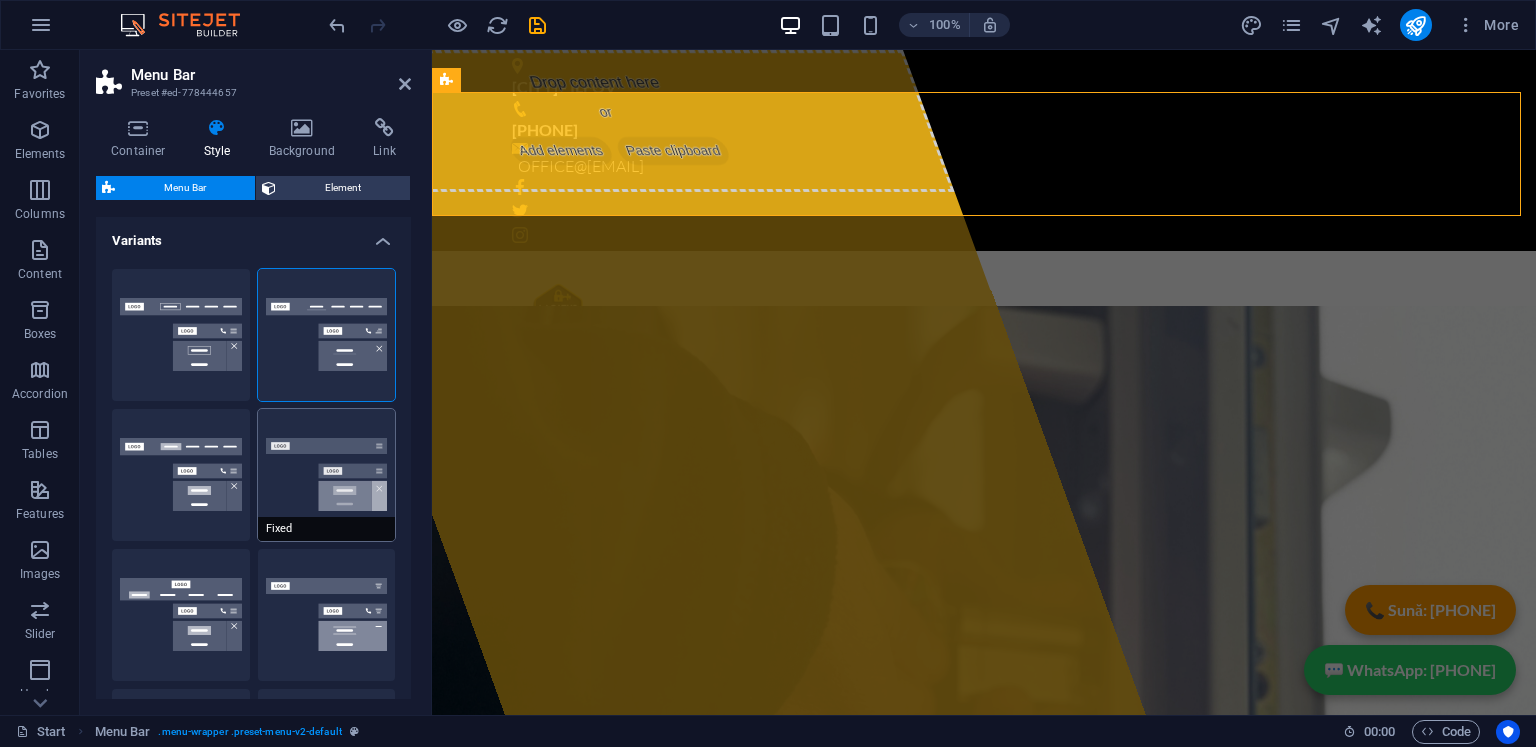 click on "Fixed" at bounding box center [327, 475] 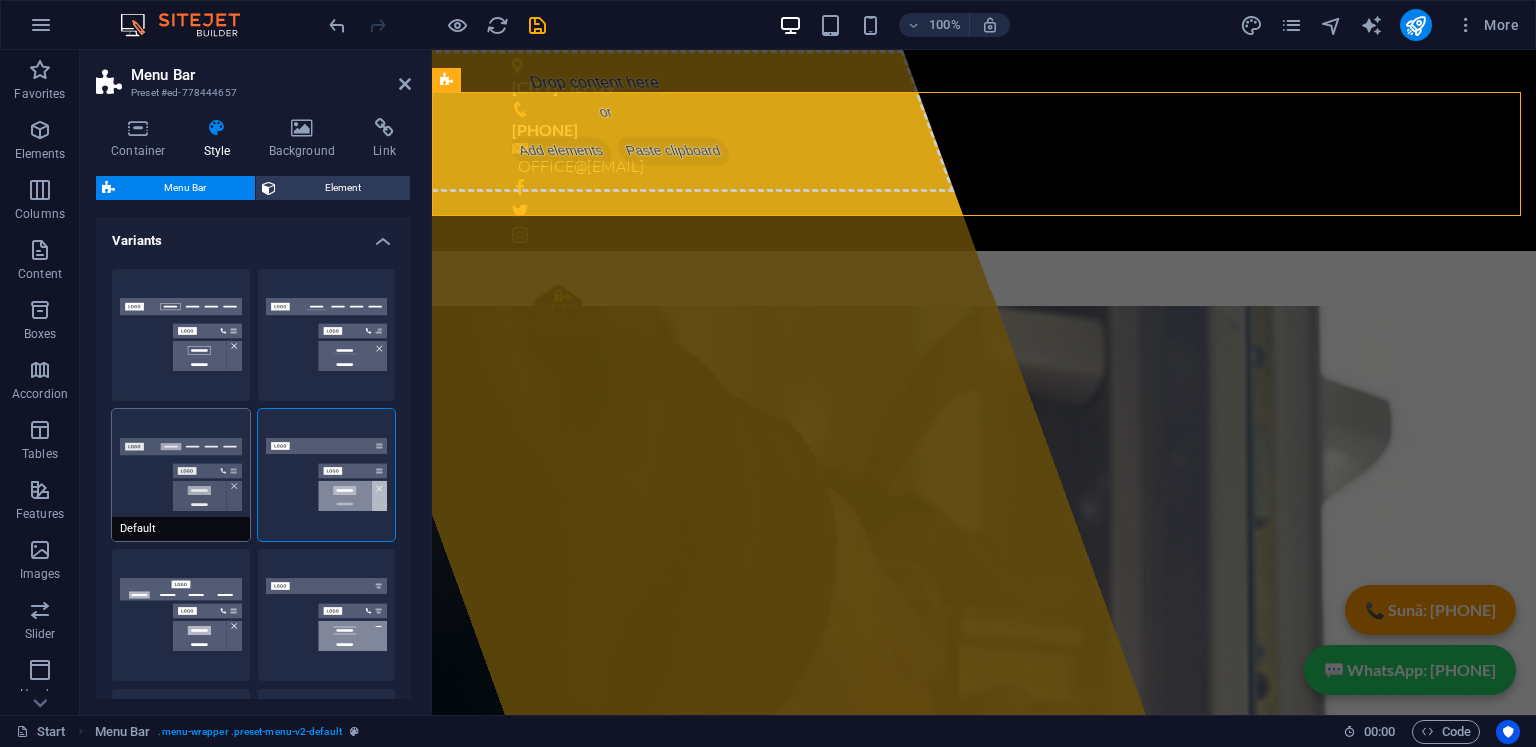 click on "Default" at bounding box center (181, 475) 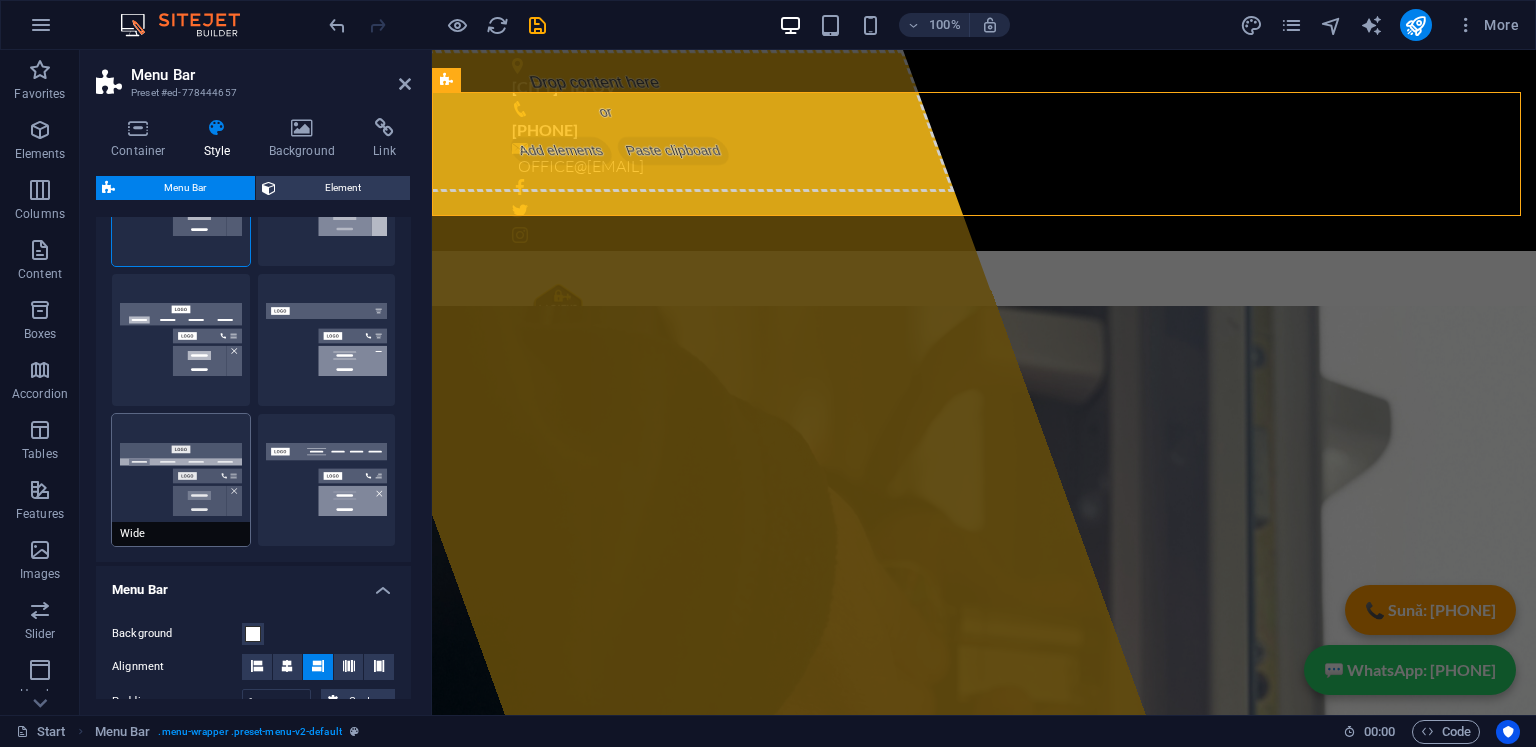 scroll, scrollTop: 300, scrollLeft: 0, axis: vertical 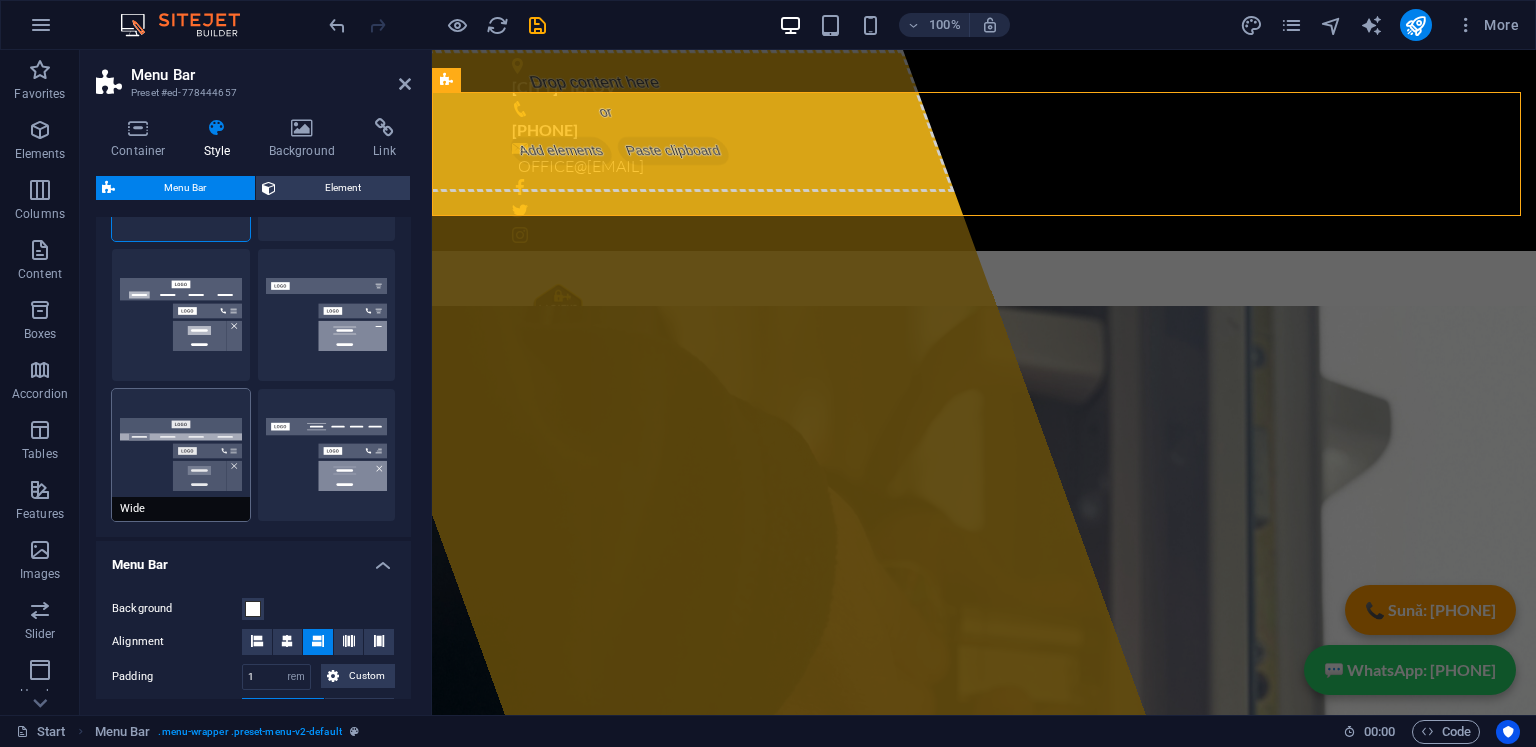 click on "Wide" at bounding box center (181, 455) 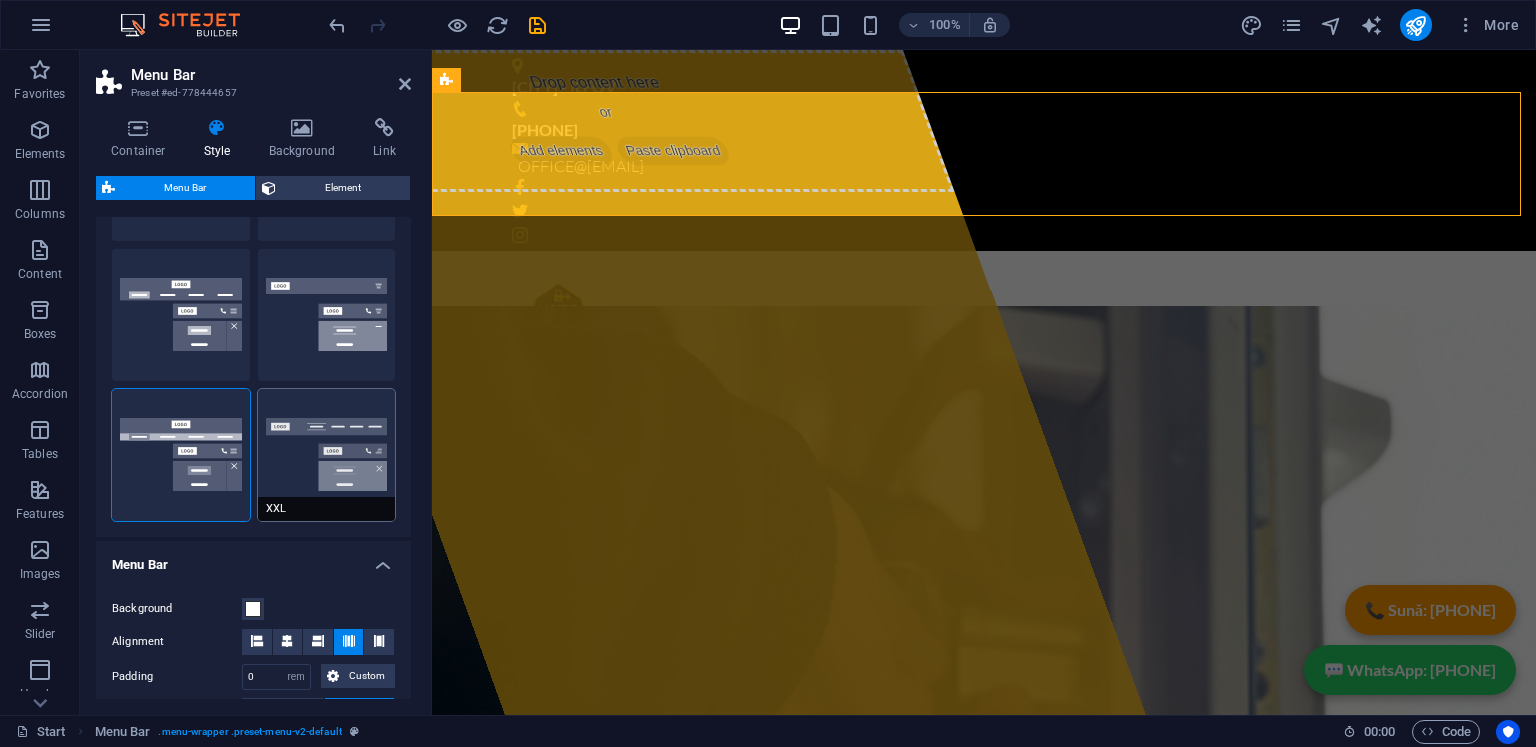 click on "XXL" at bounding box center [327, 455] 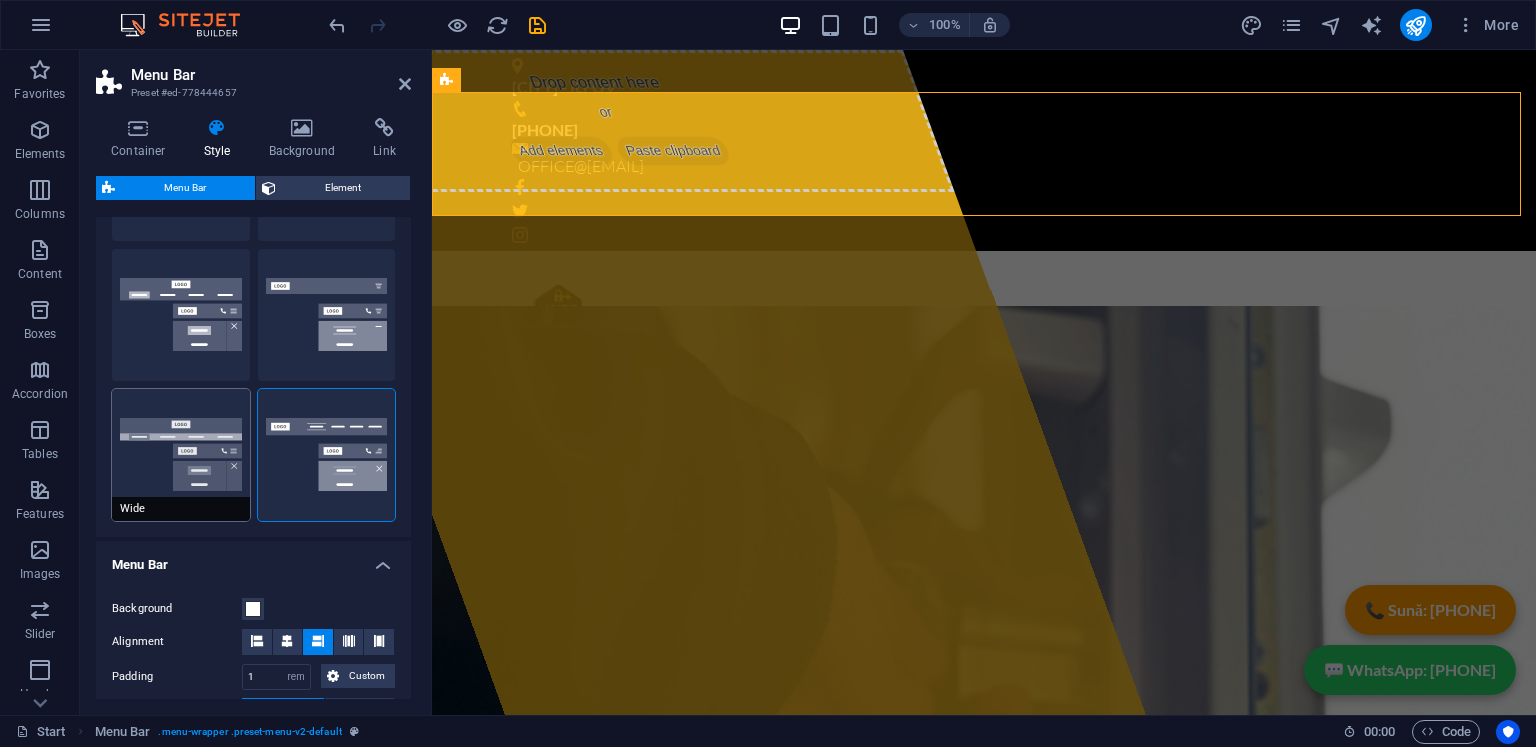 click on "Wide" at bounding box center [181, 455] 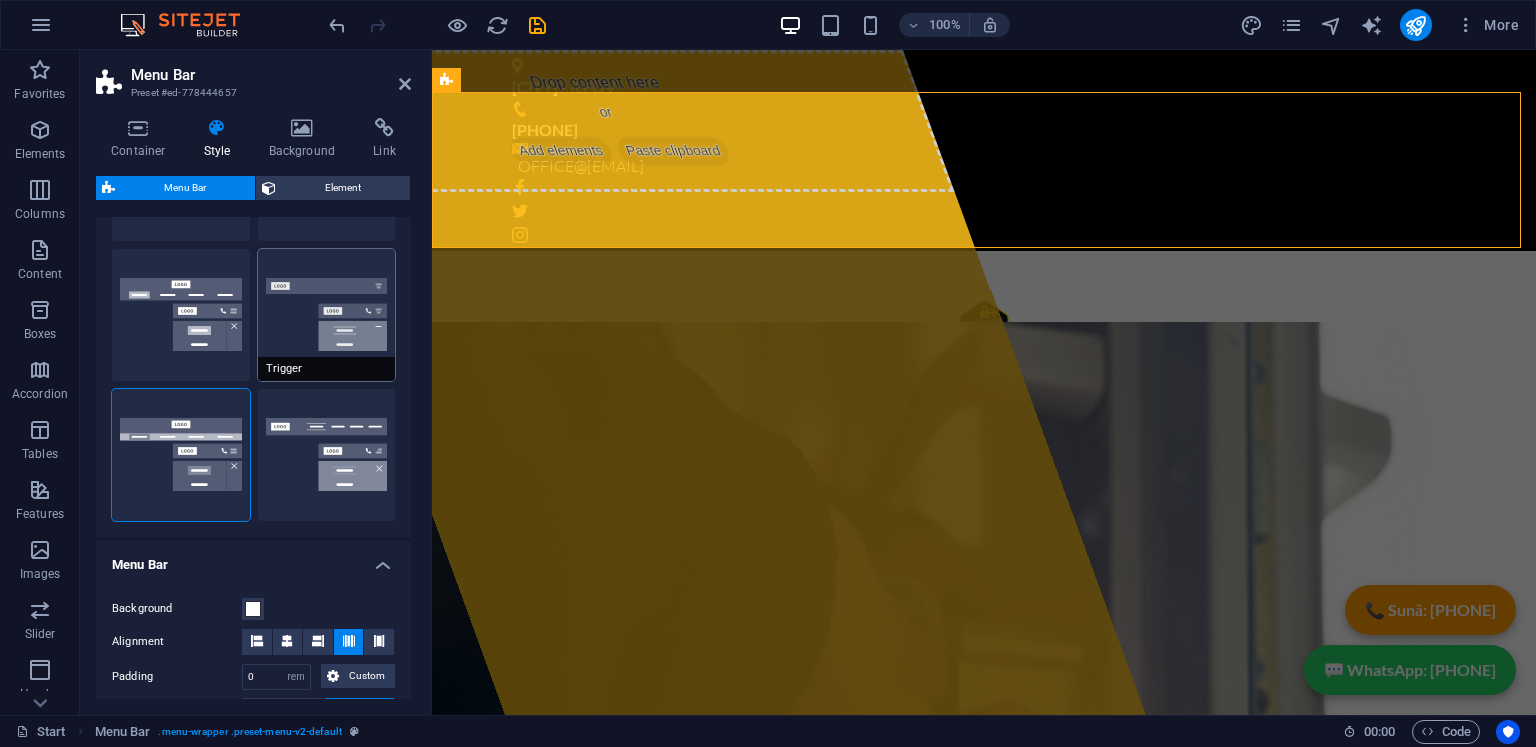 click on "Trigger" at bounding box center [327, 315] 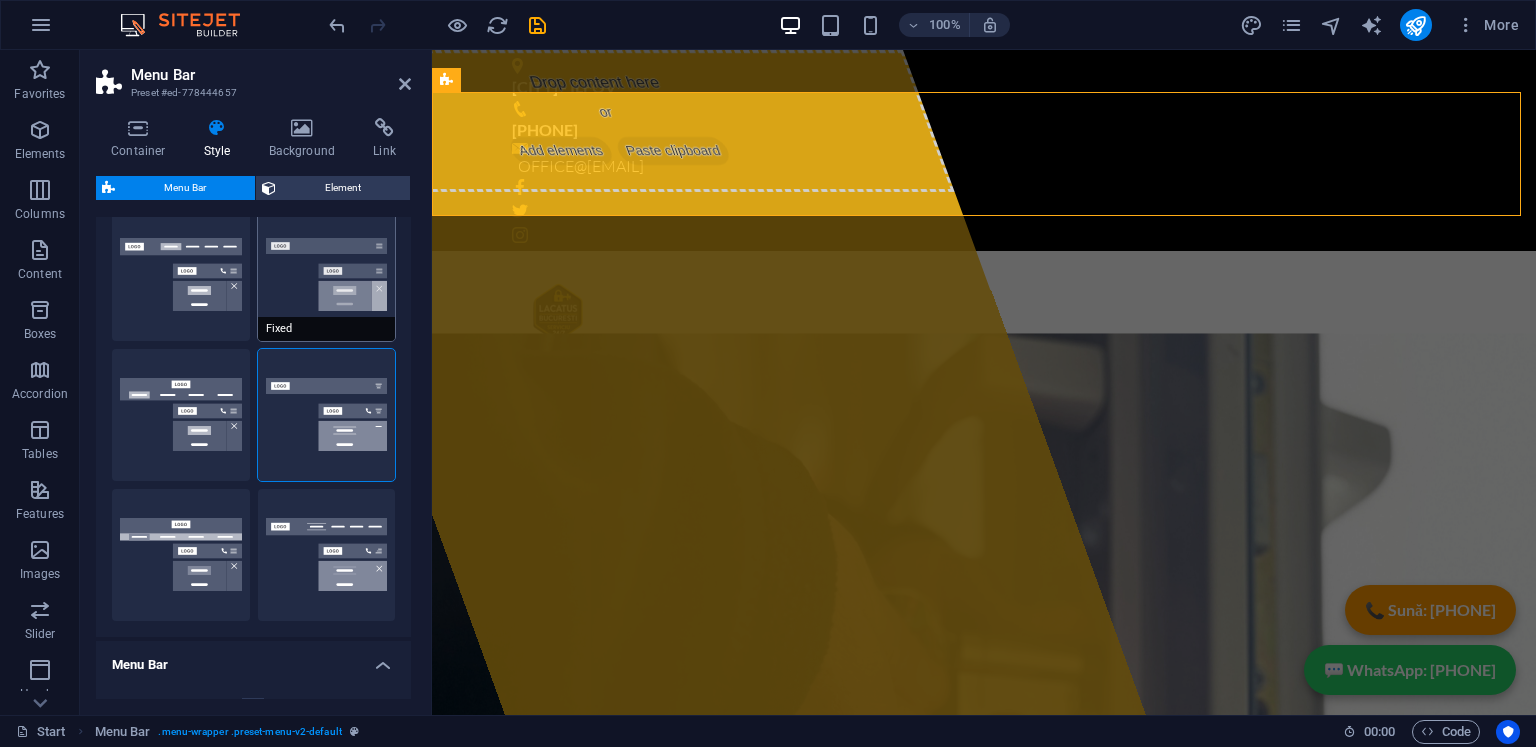scroll, scrollTop: 100, scrollLeft: 0, axis: vertical 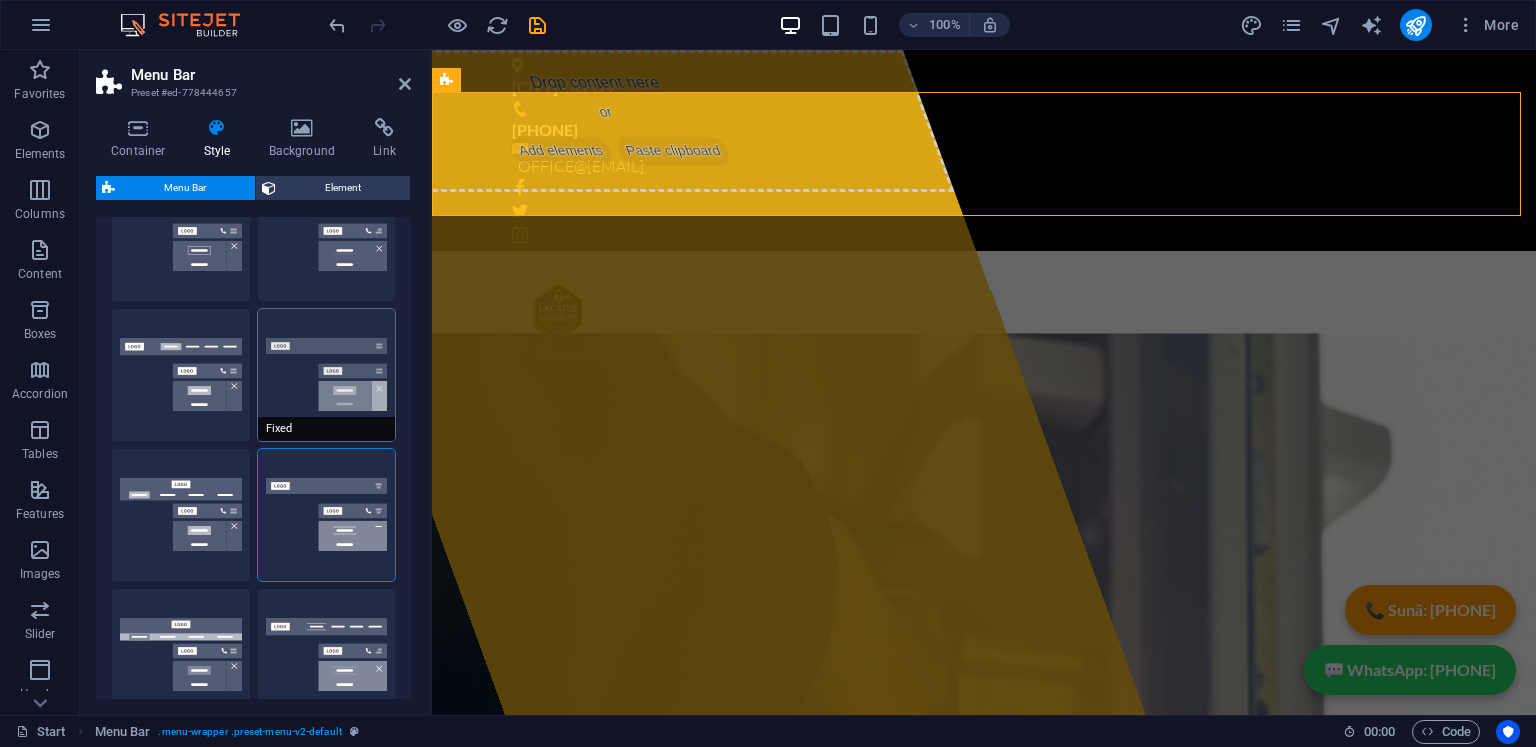 click on "Fixed" at bounding box center [327, 375] 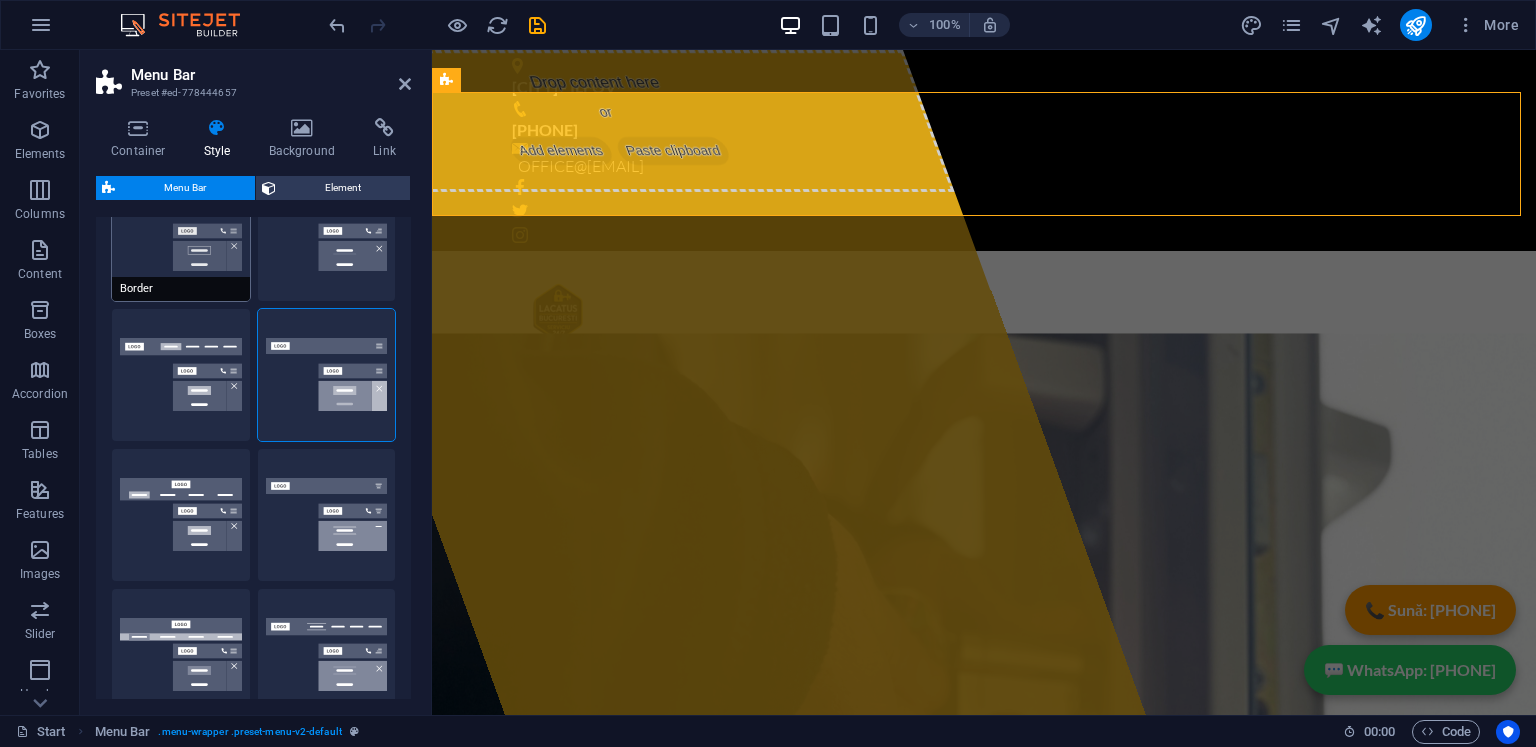 click on "Border" at bounding box center [181, 235] 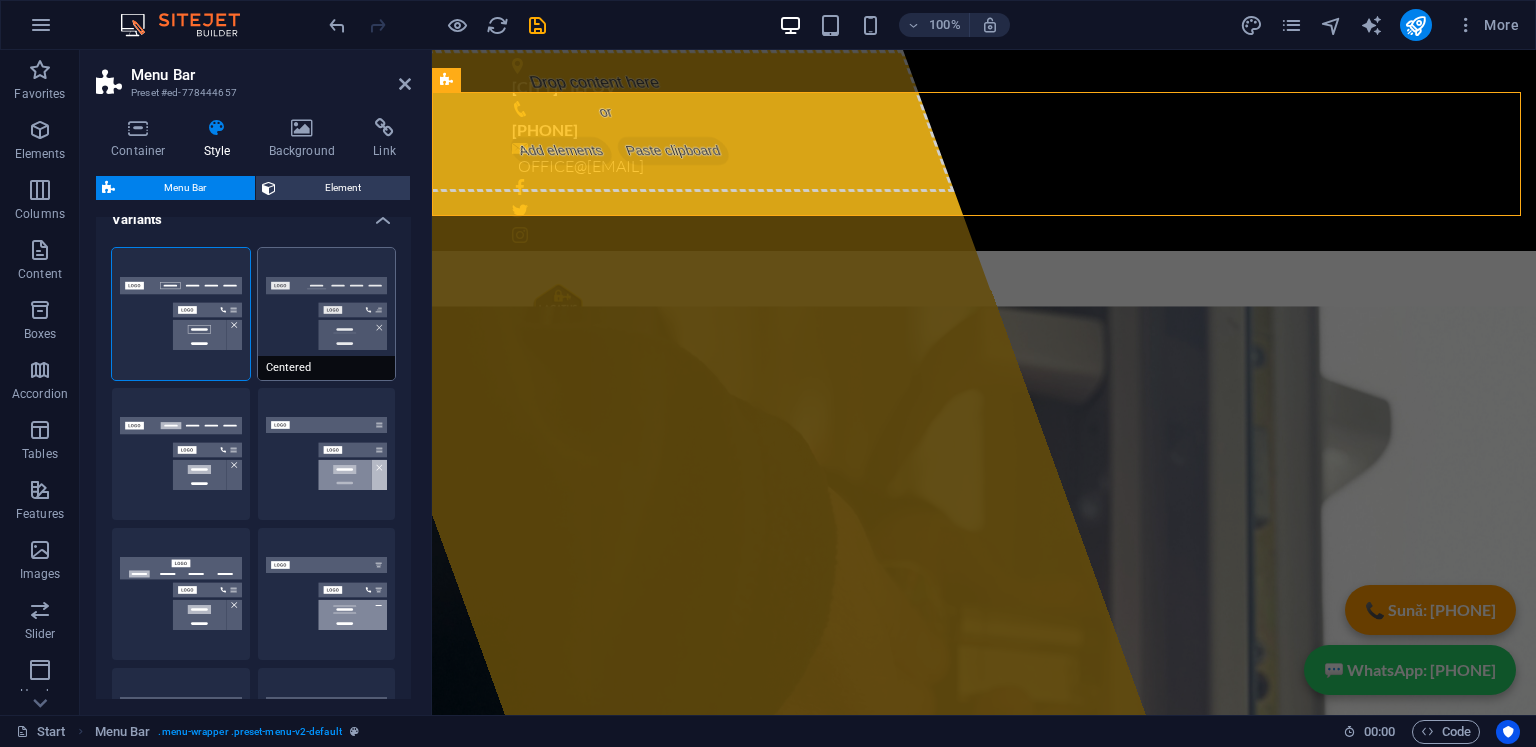 scroll, scrollTop: 0, scrollLeft: 0, axis: both 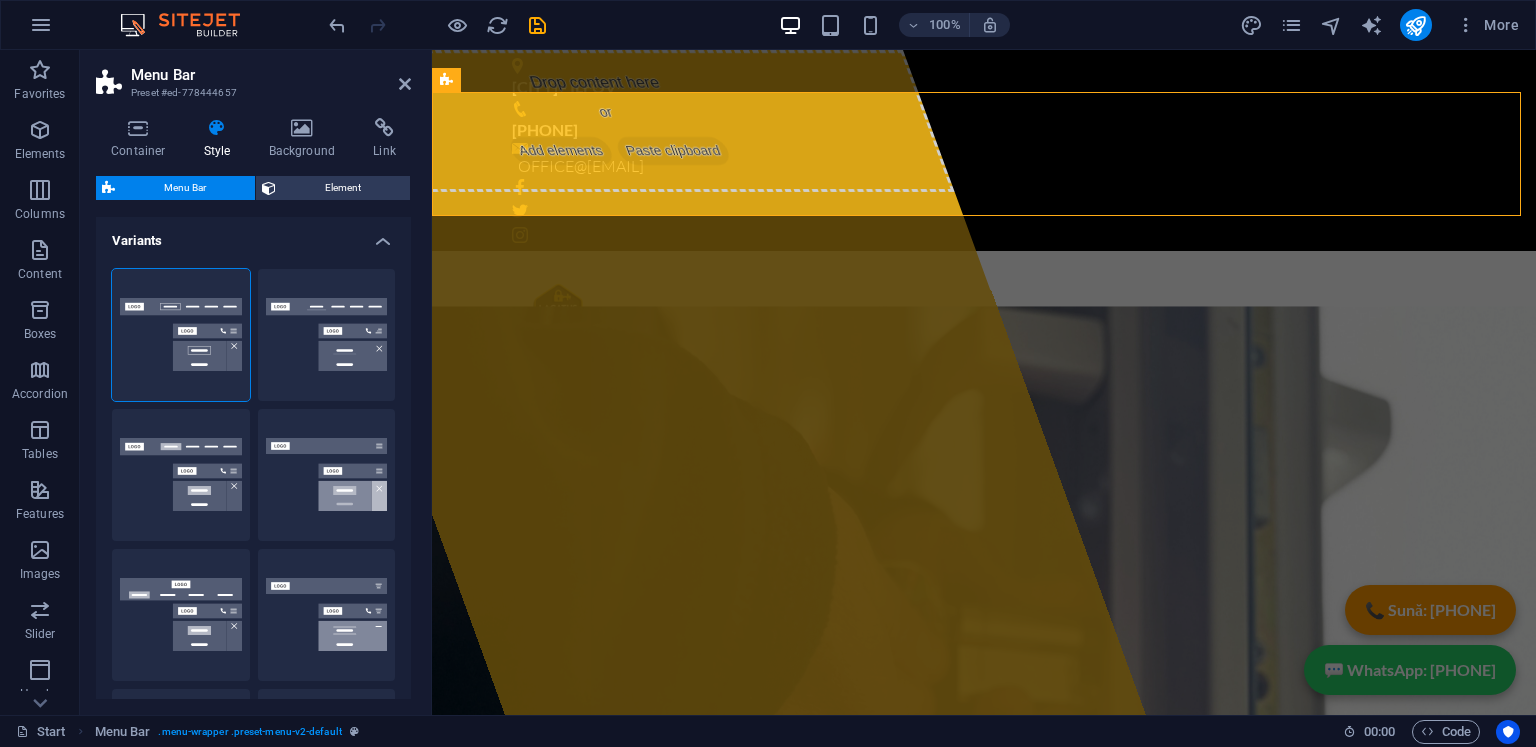 click on "Variants" at bounding box center (253, 235) 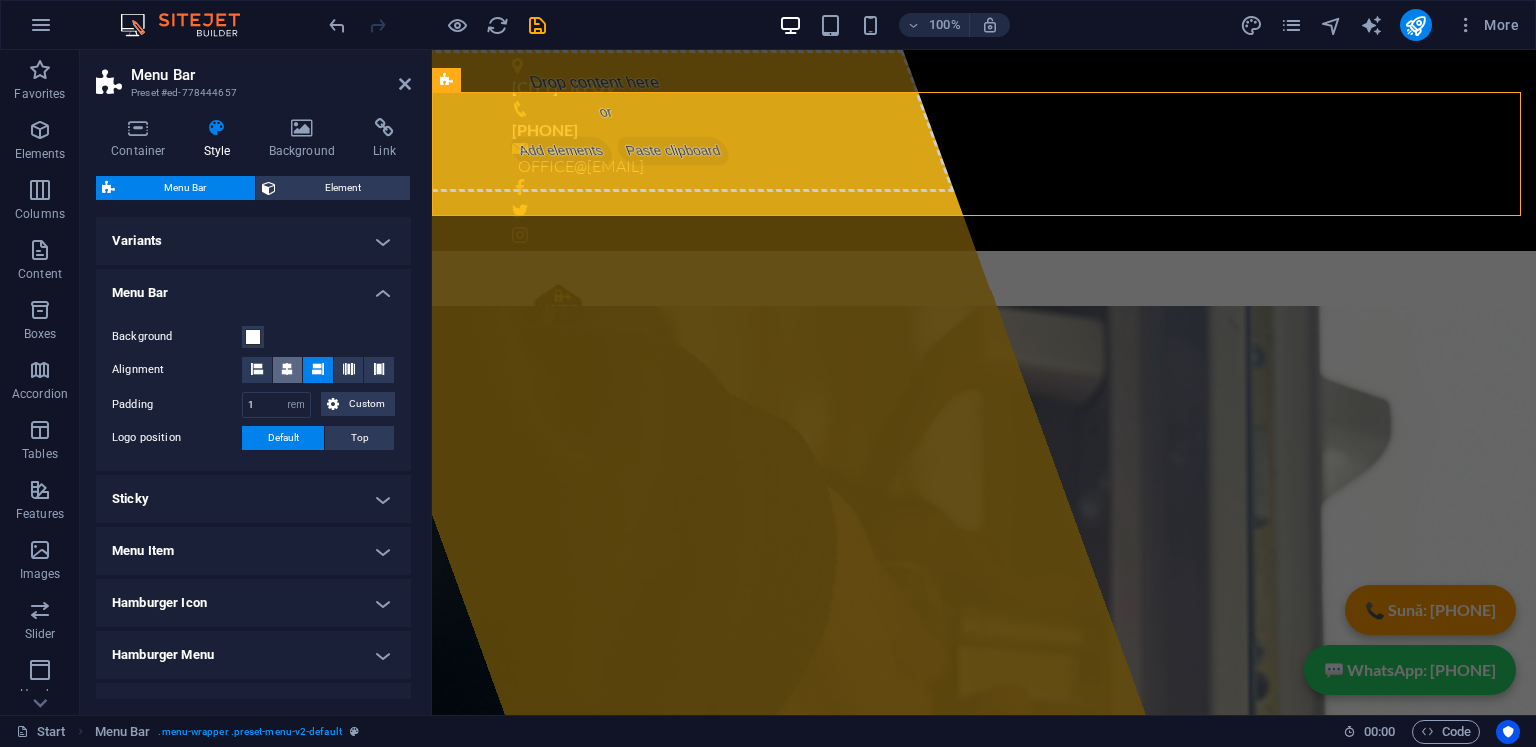 click at bounding box center (287, 369) 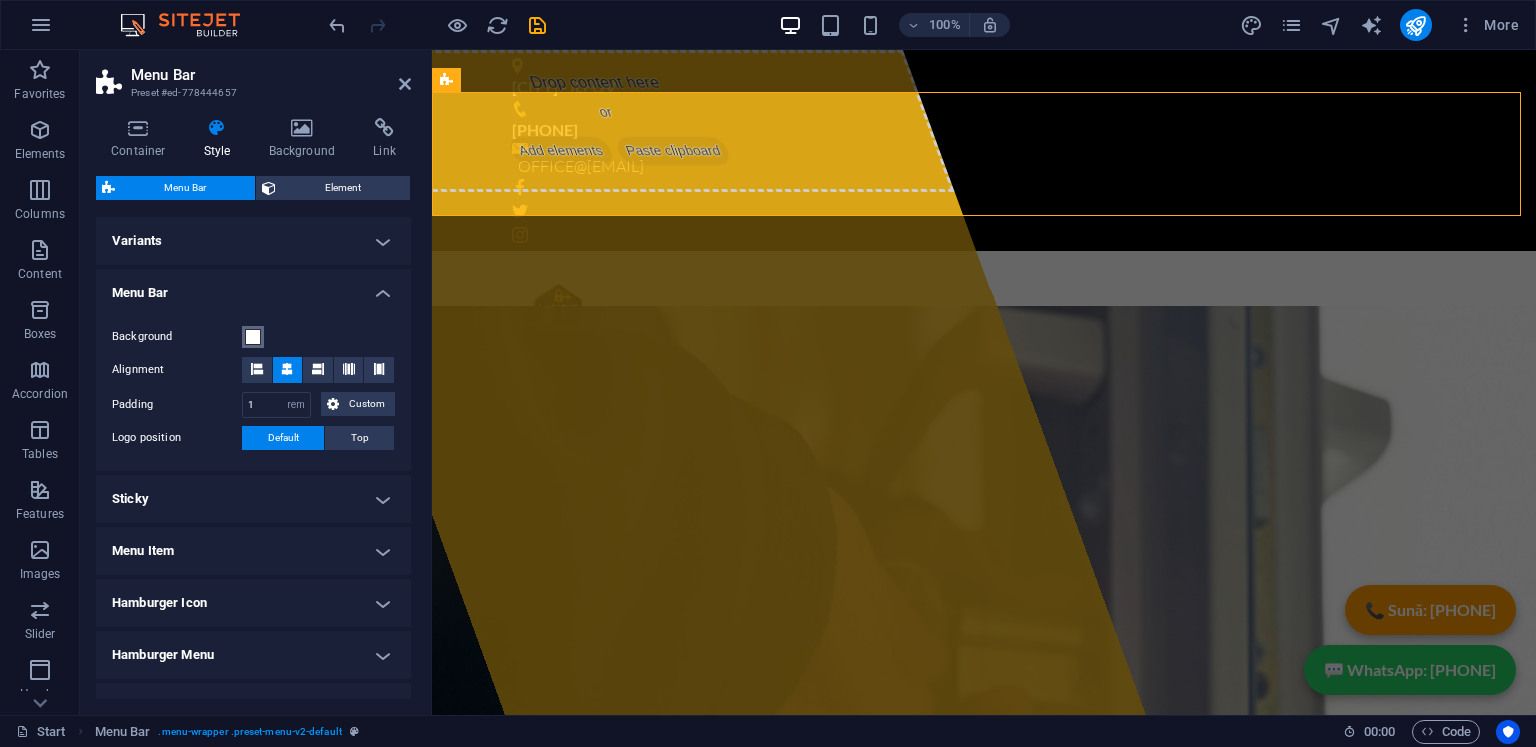 click at bounding box center [253, 337] 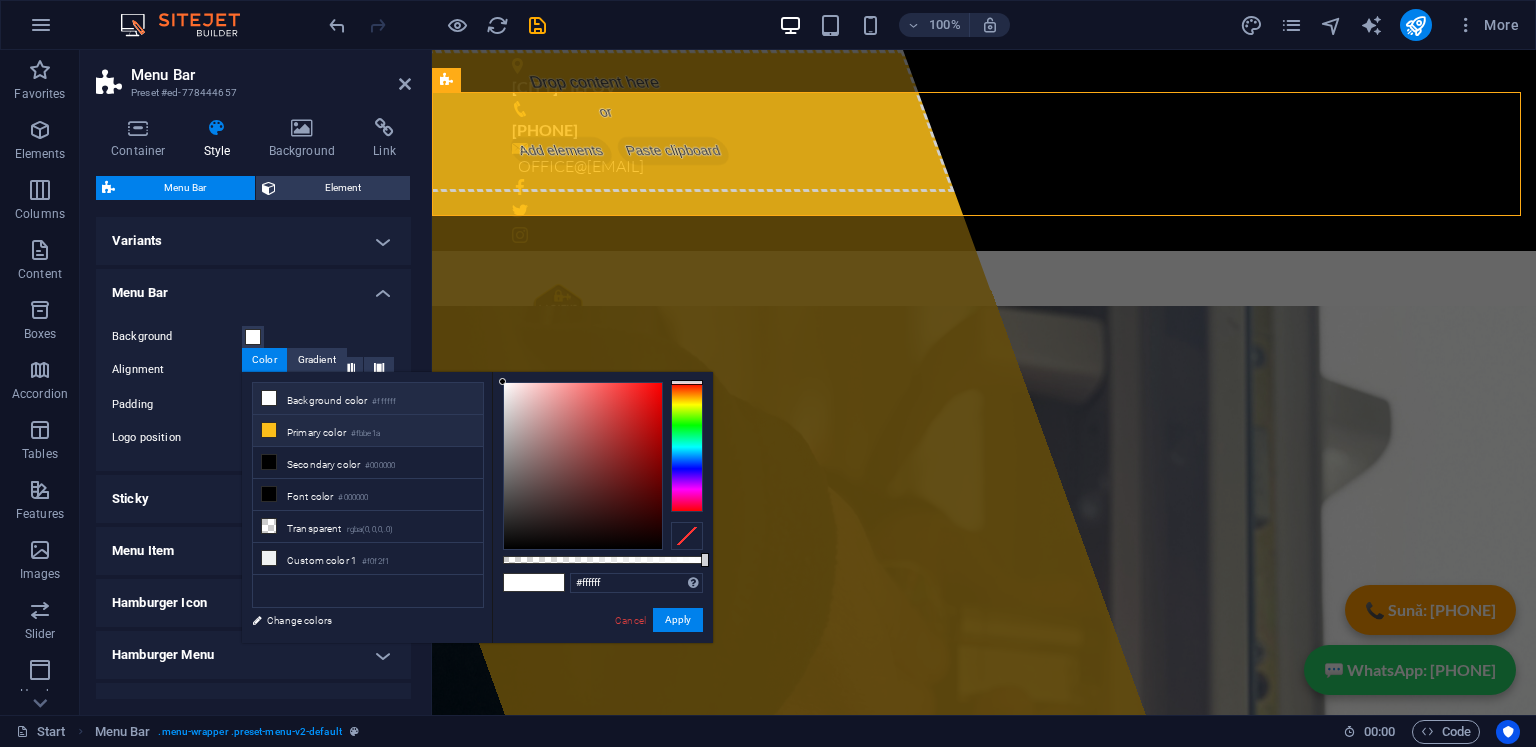 click on "Primary color
#fbbe1a" at bounding box center (368, 431) 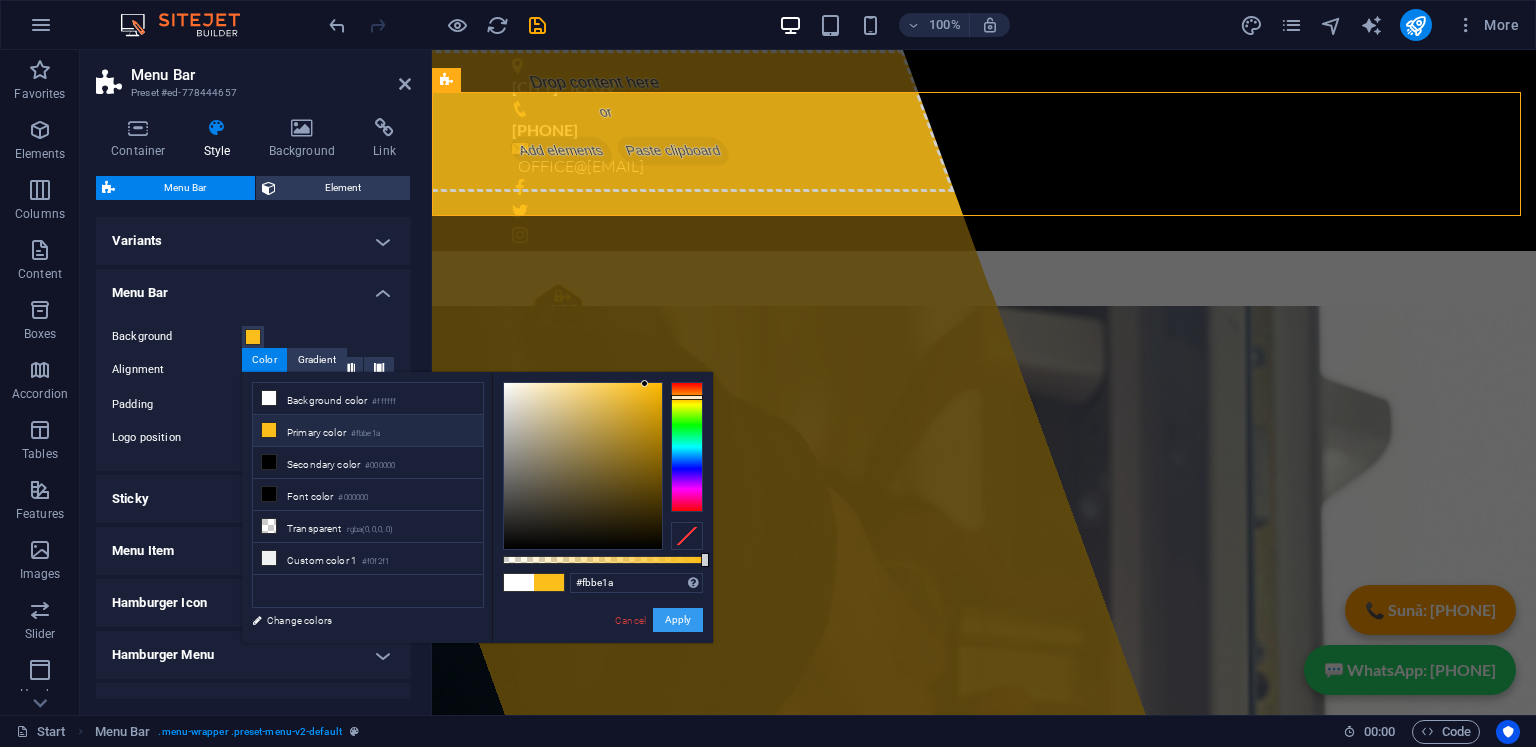 click on "Apply" at bounding box center [678, 620] 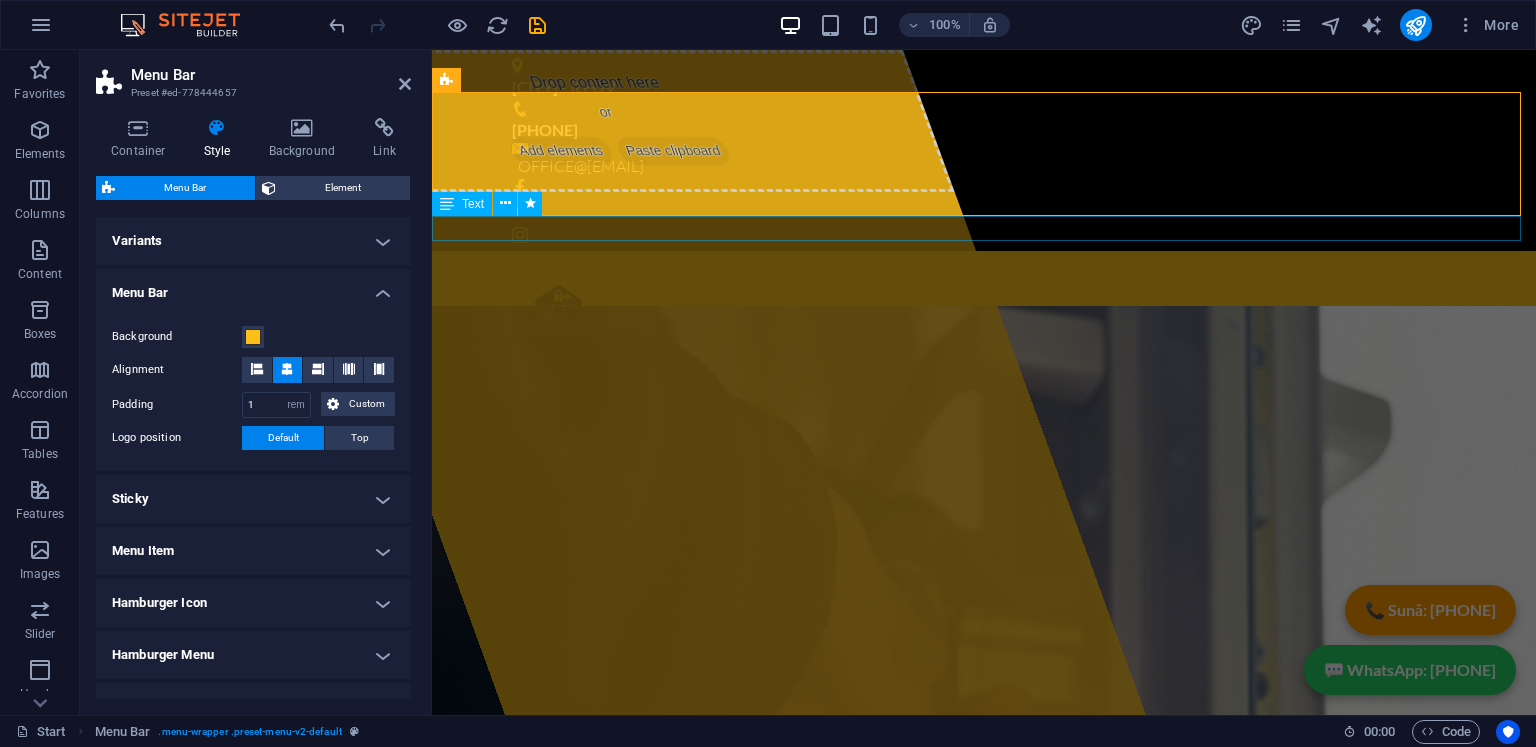 click on "SERVICIU NON-STOP !" at bounding box center [984, 388] 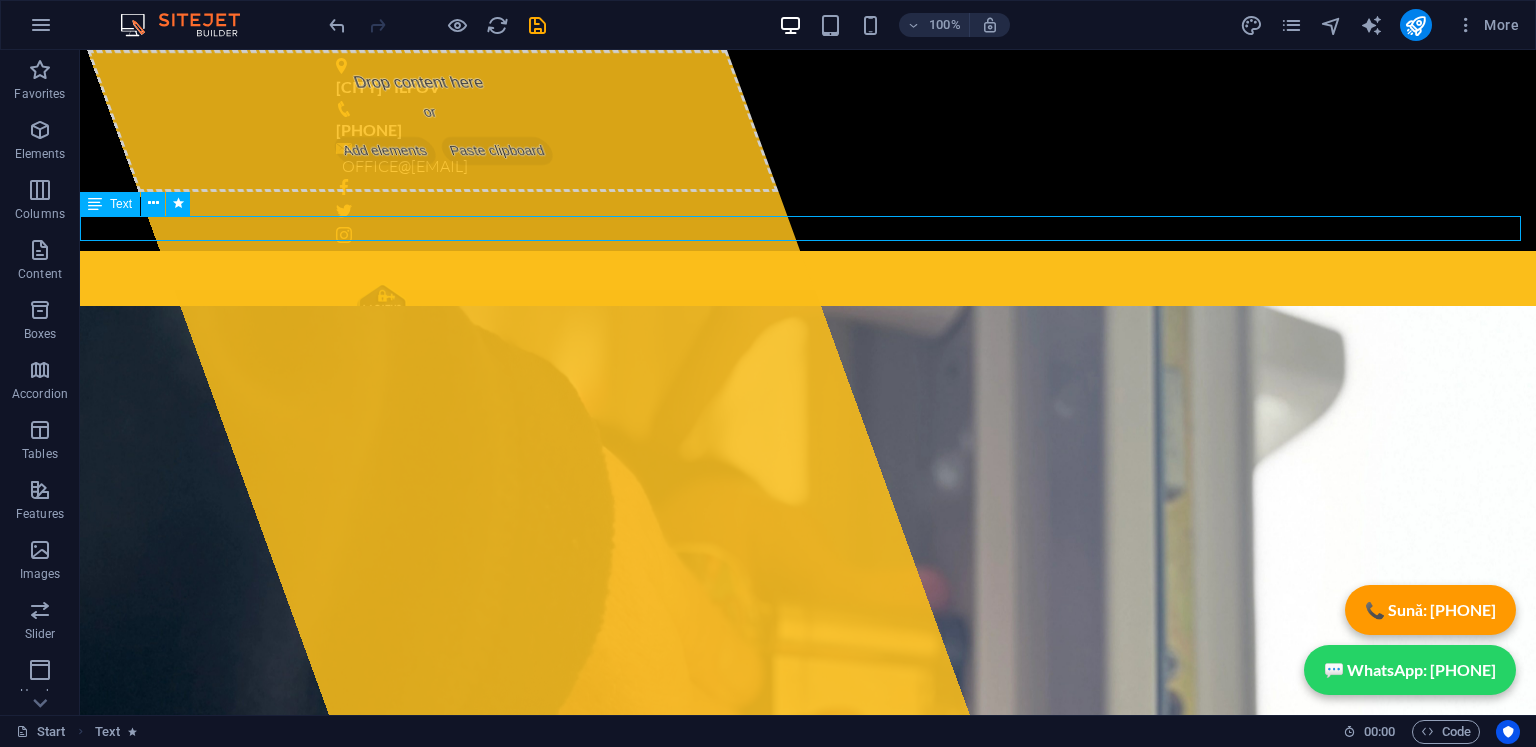click on "SERVICIU NON-STOP !" at bounding box center (808, 388) 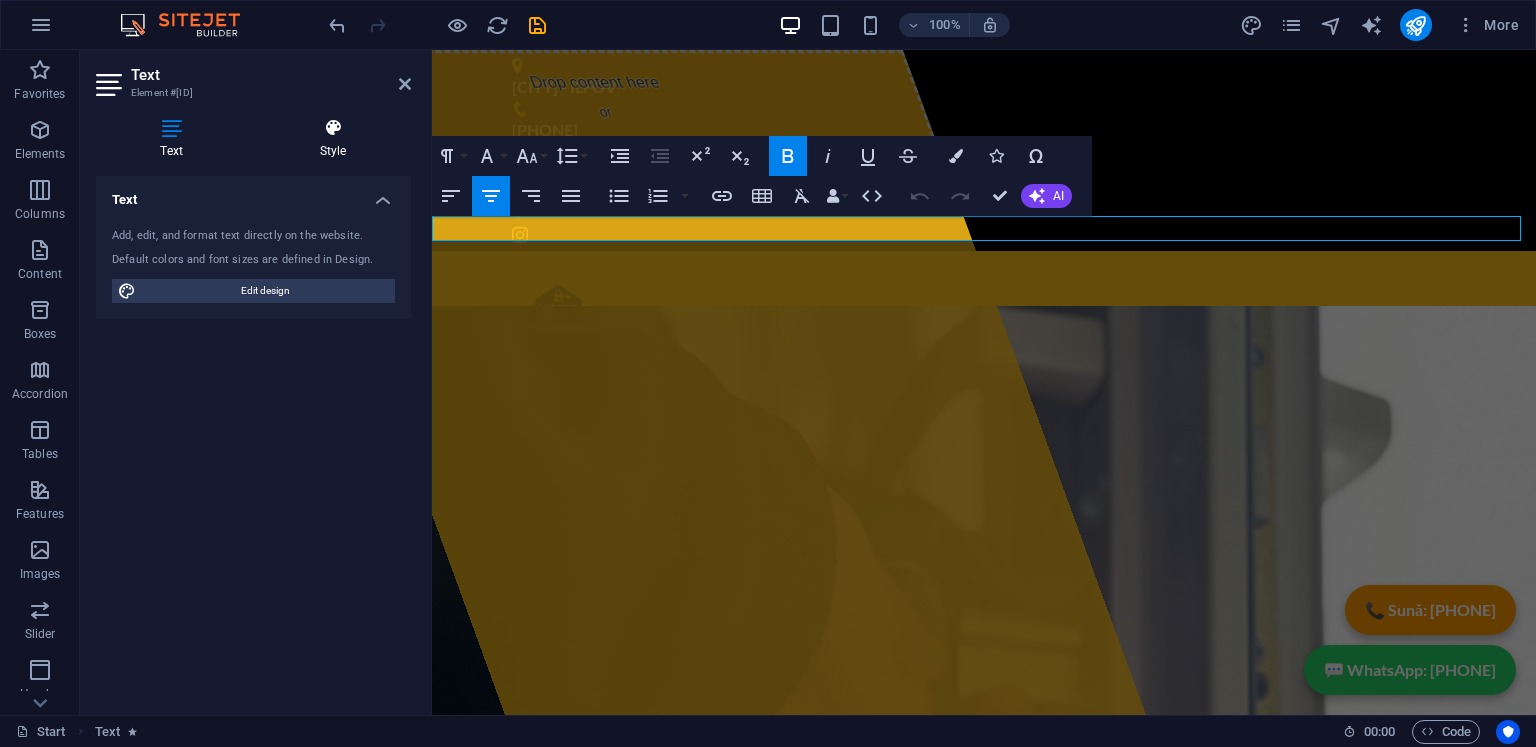 click on "Style" at bounding box center (333, 139) 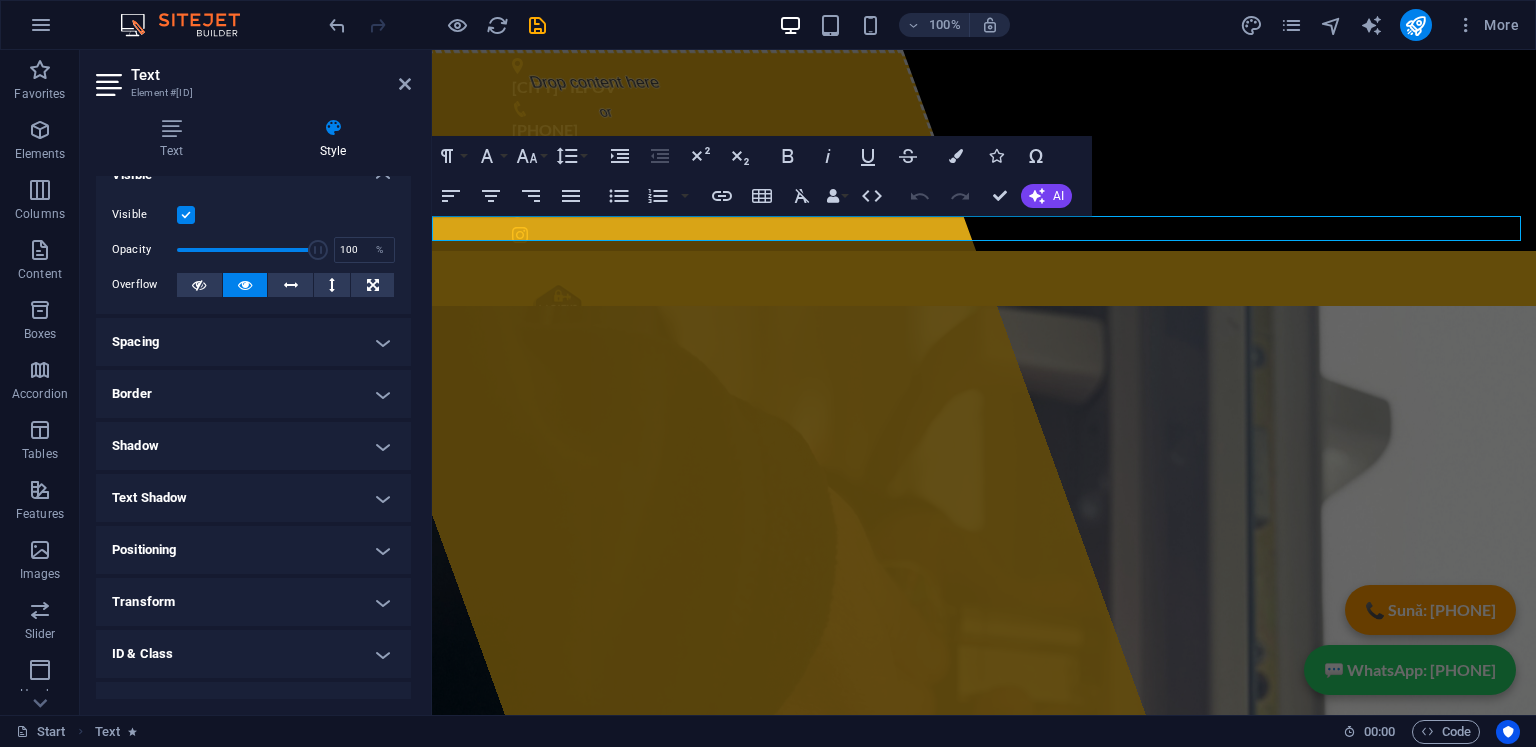 scroll, scrollTop: 0, scrollLeft: 0, axis: both 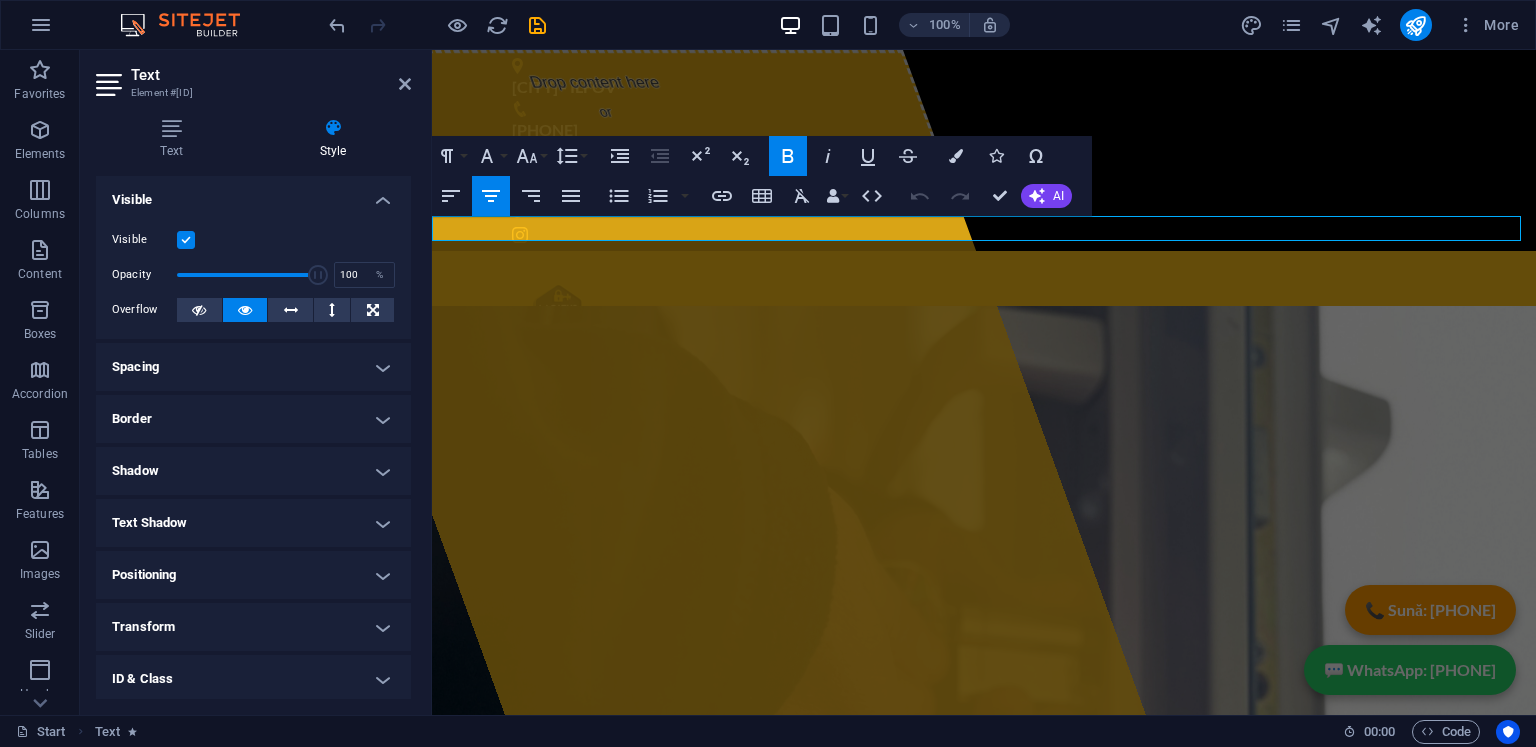 click on "SERVICIU NON-STOP !" at bounding box center [984, 387] 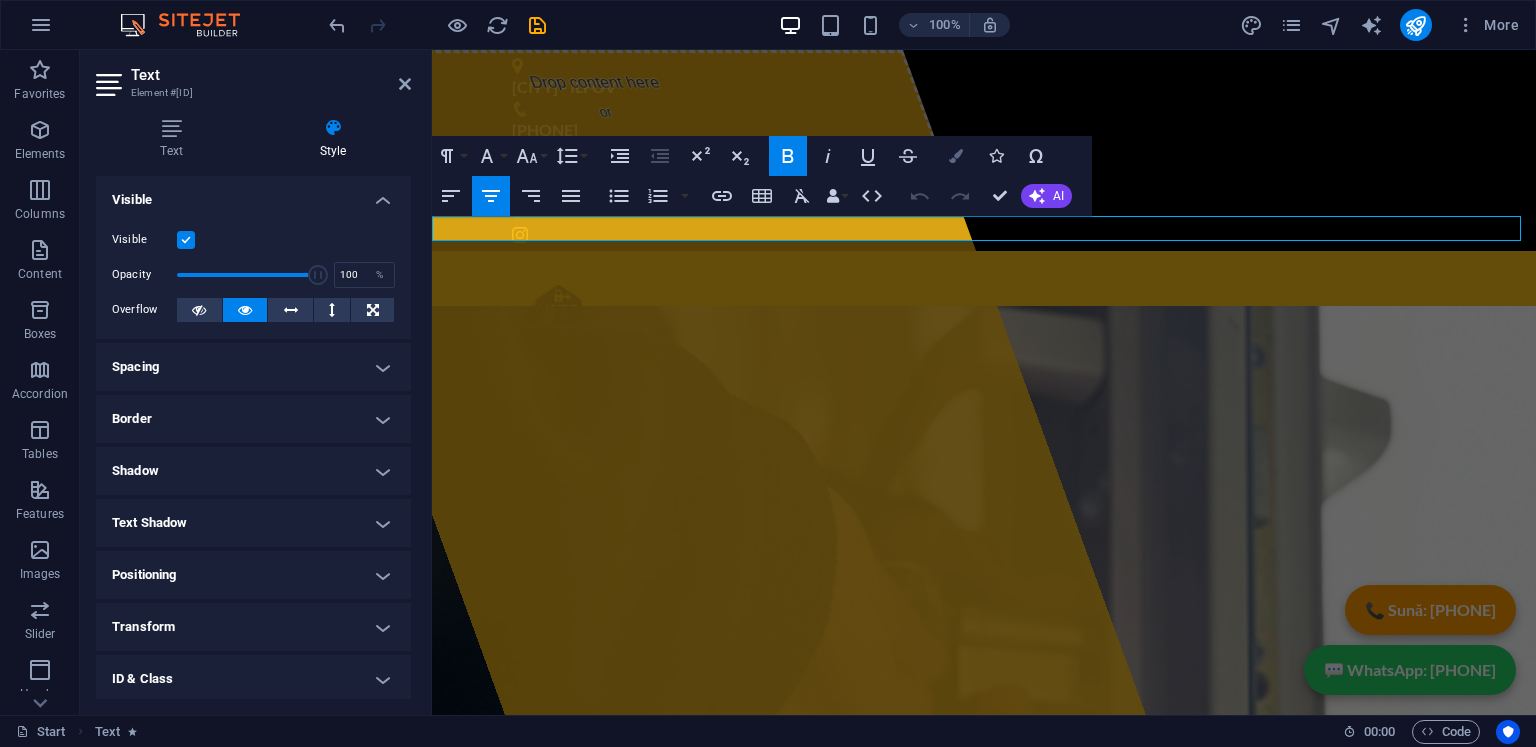 click on "Colors" at bounding box center (956, 156) 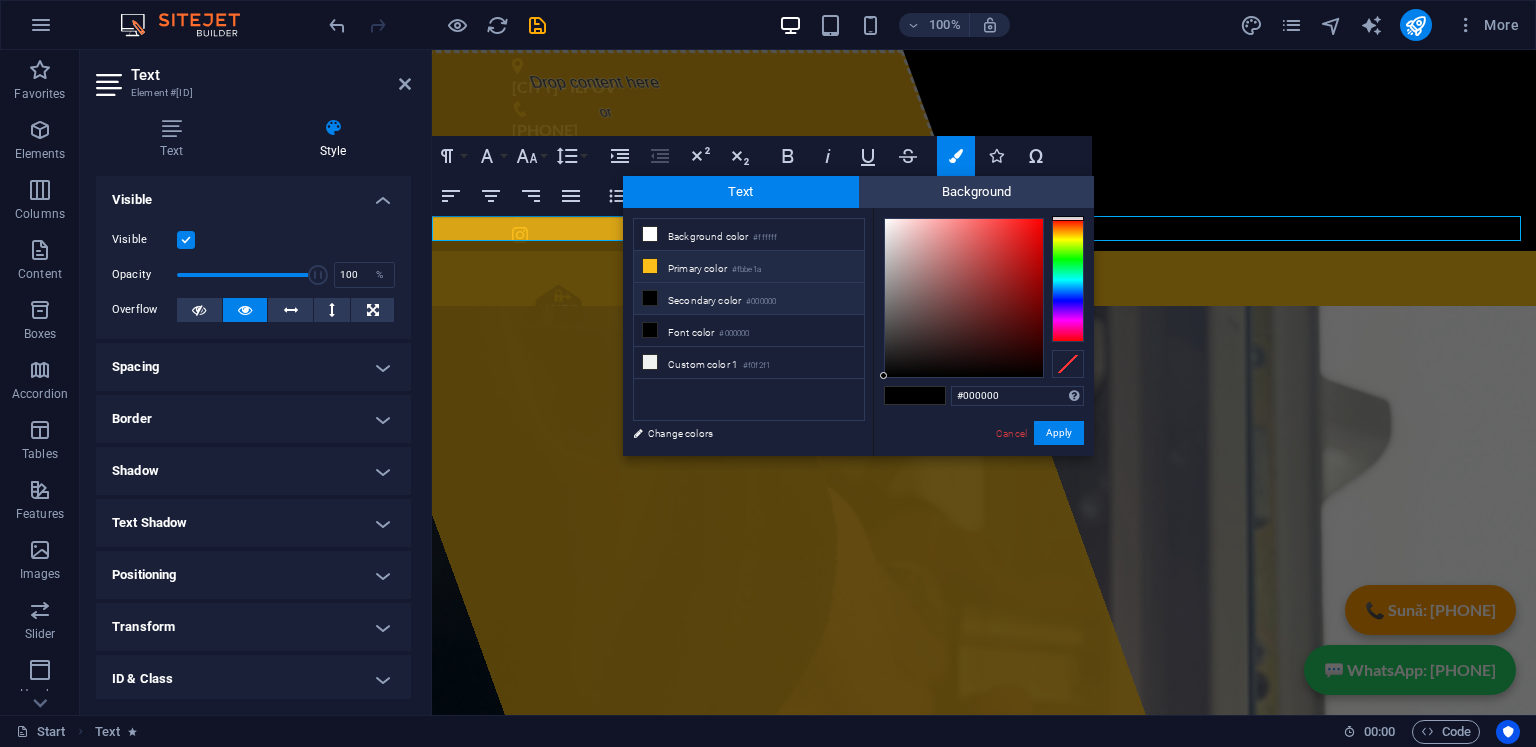 click on "Primary color
#fbbe1a" at bounding box center [749, 267] 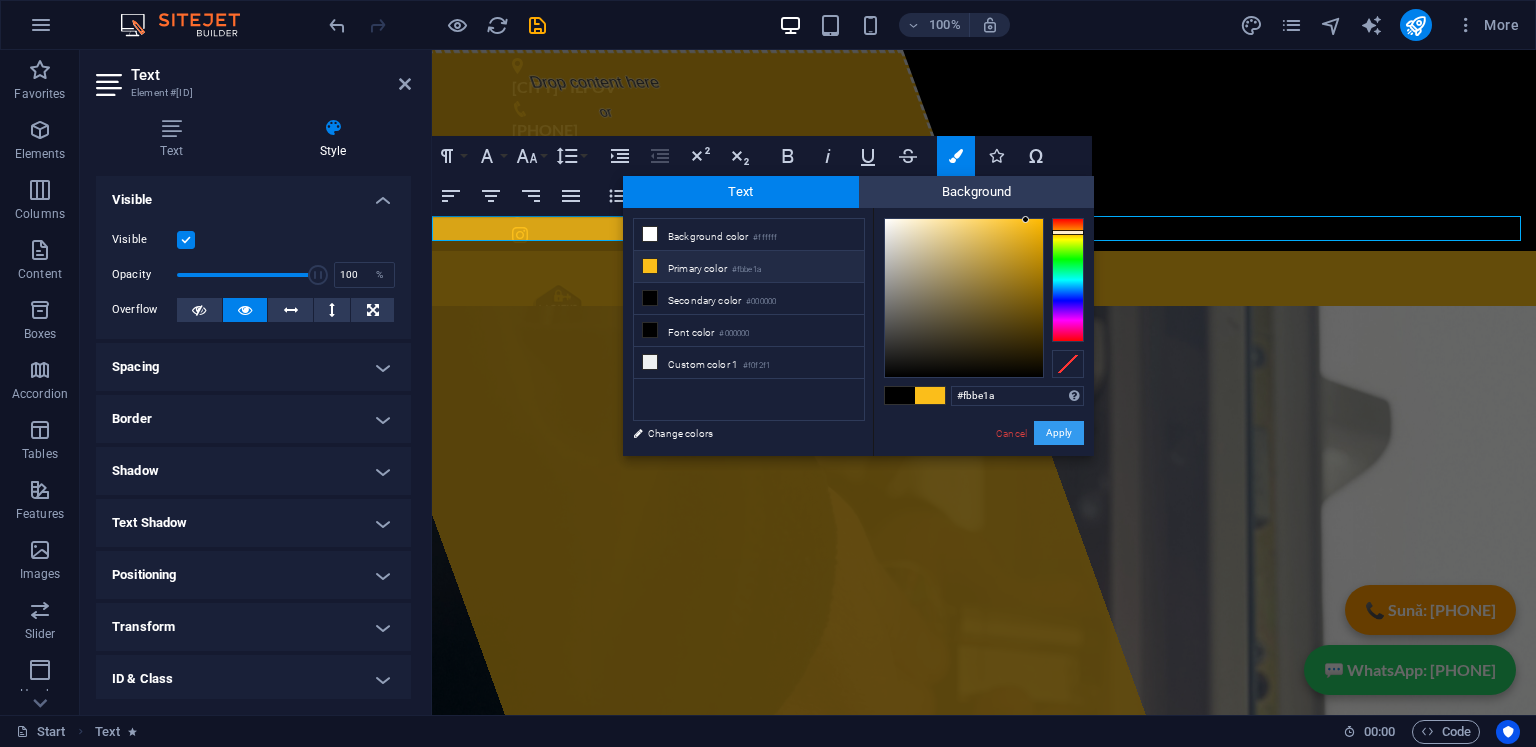 drag, startPoint x: 1068, startPoint y: 436, endPoint x: 638, endPoint y: 384, distance: 433.13278 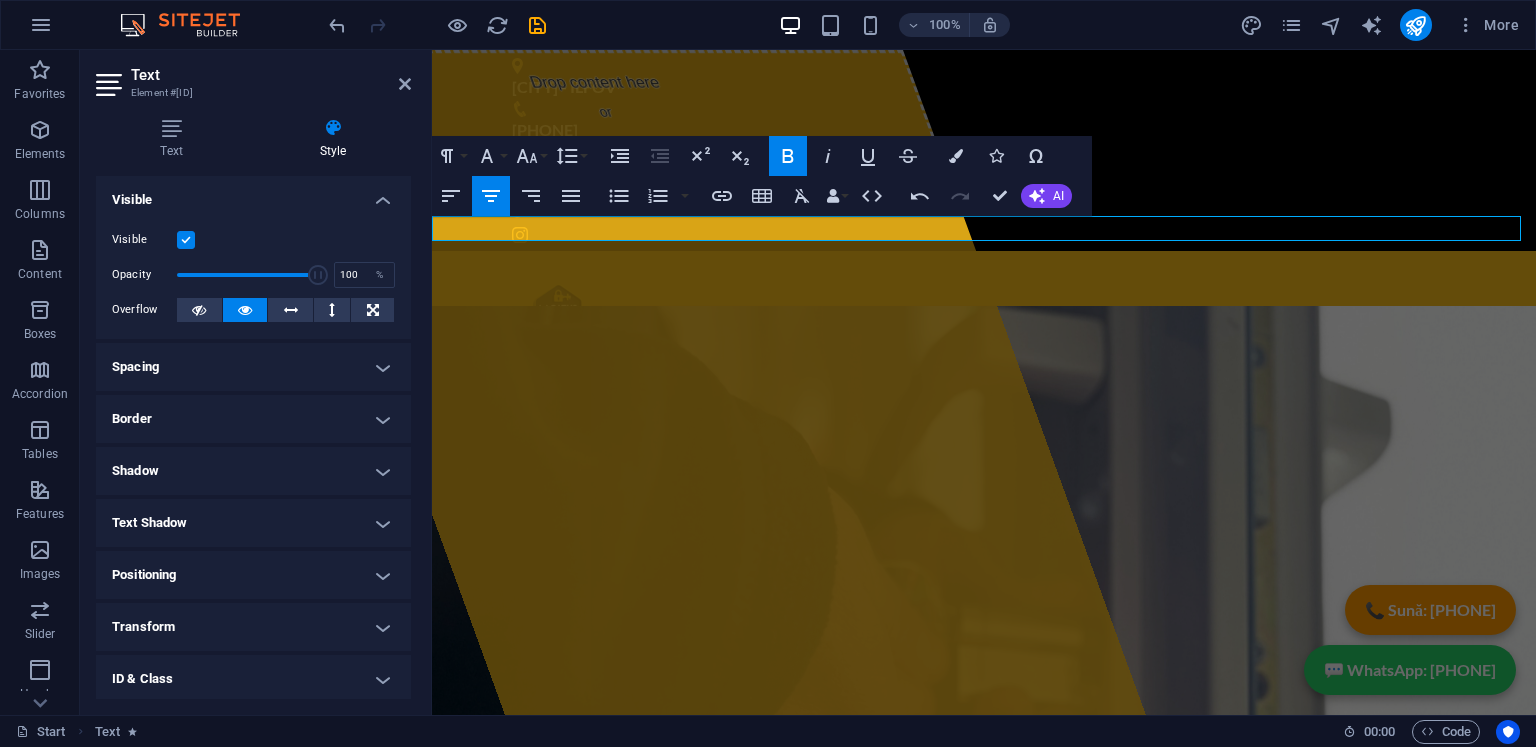 click on "SERVICIU NON-STOP !" at bounding box center (984, 388) 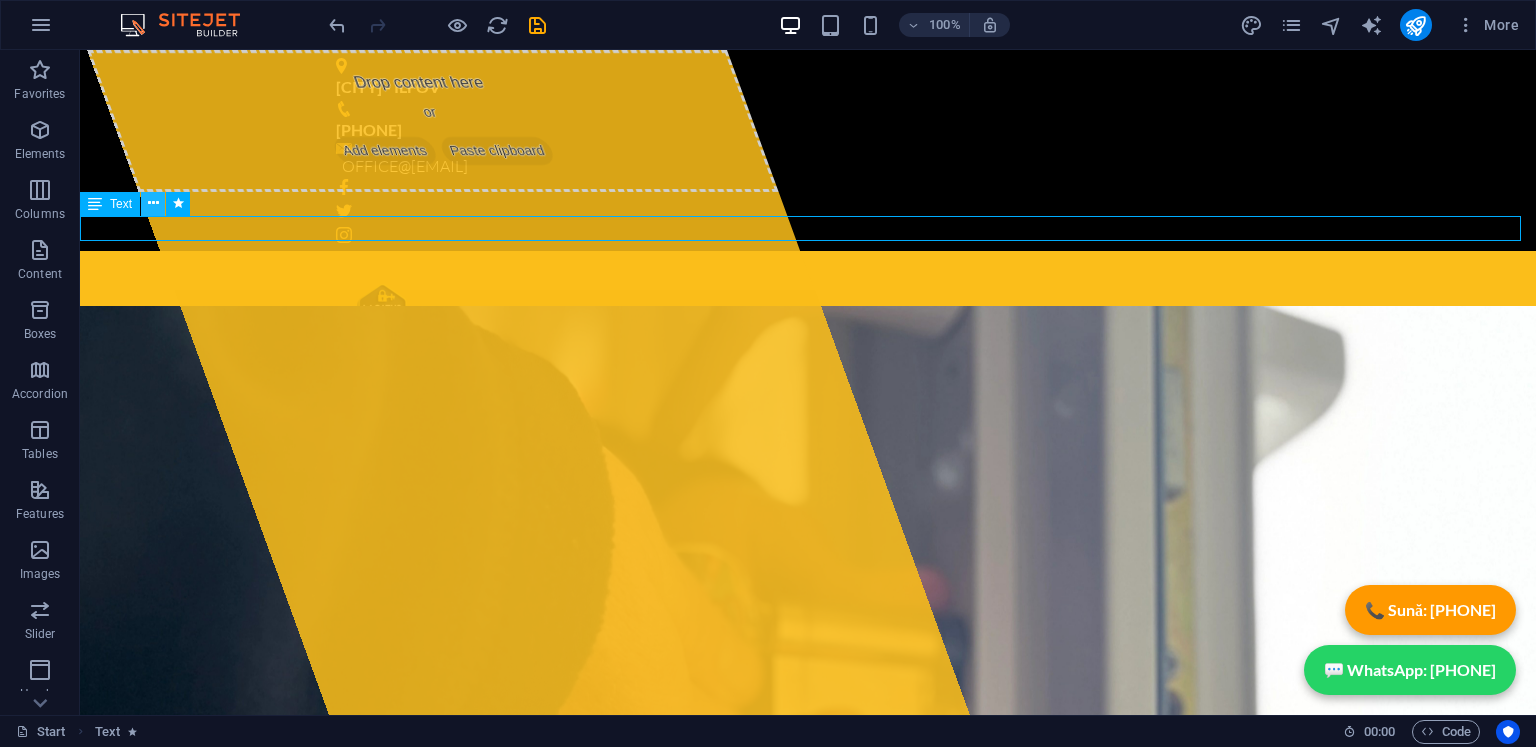 click at bounding box center [153, 204] 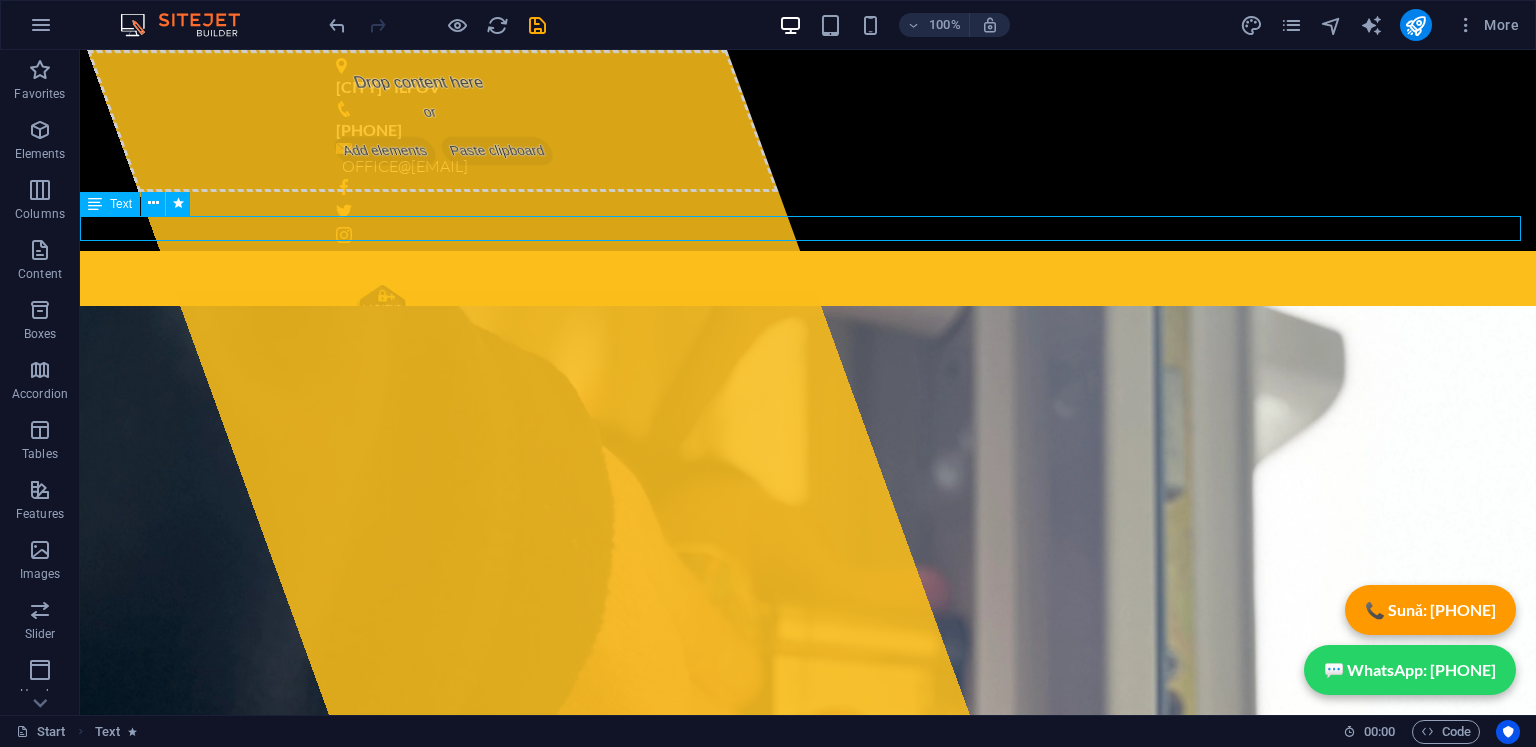 click at bounding box center [95, 204] 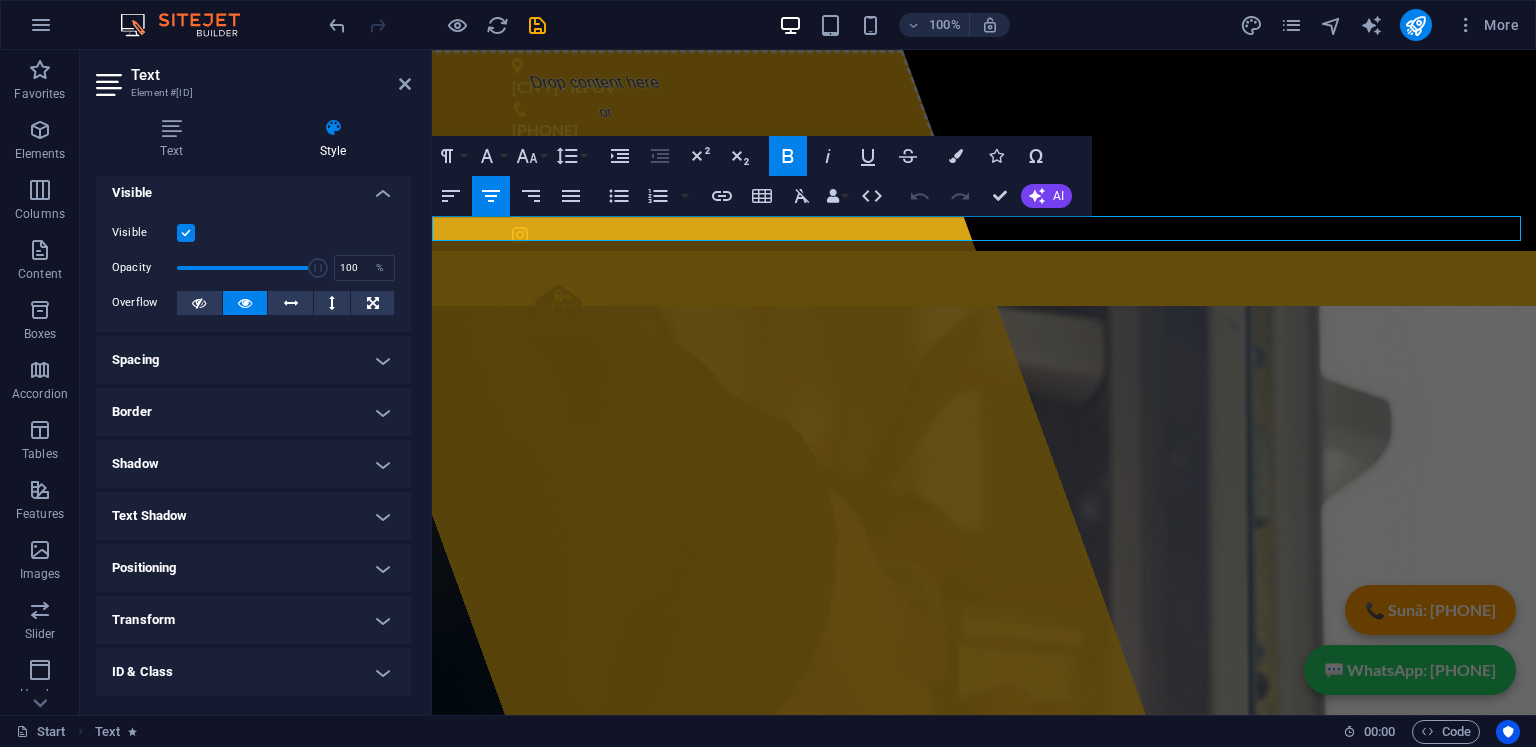 scroll, scrollTop: 0, scrollLeft: 0, axis: both 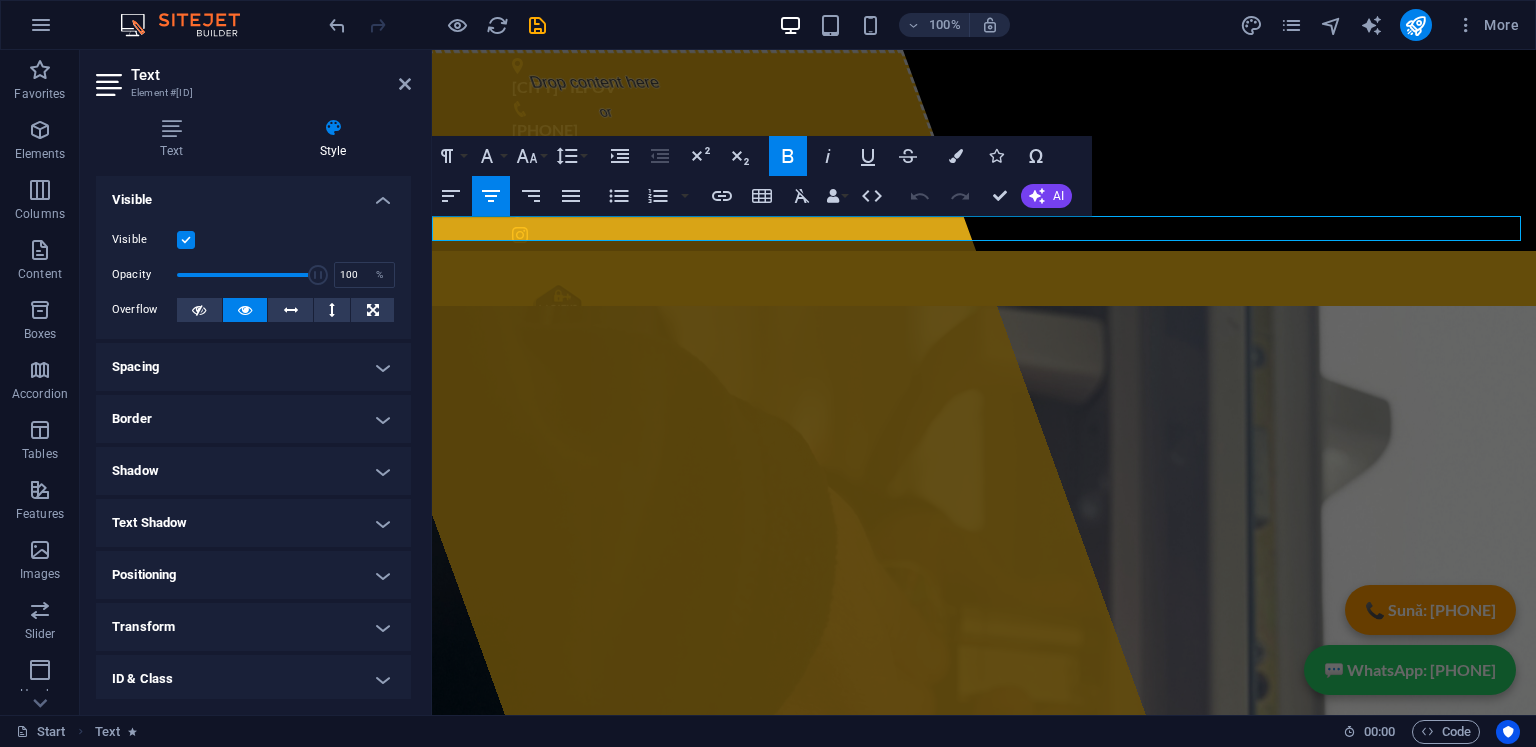 click on "SERVICIU NON-STOP !" at bounding box center (984, 388) 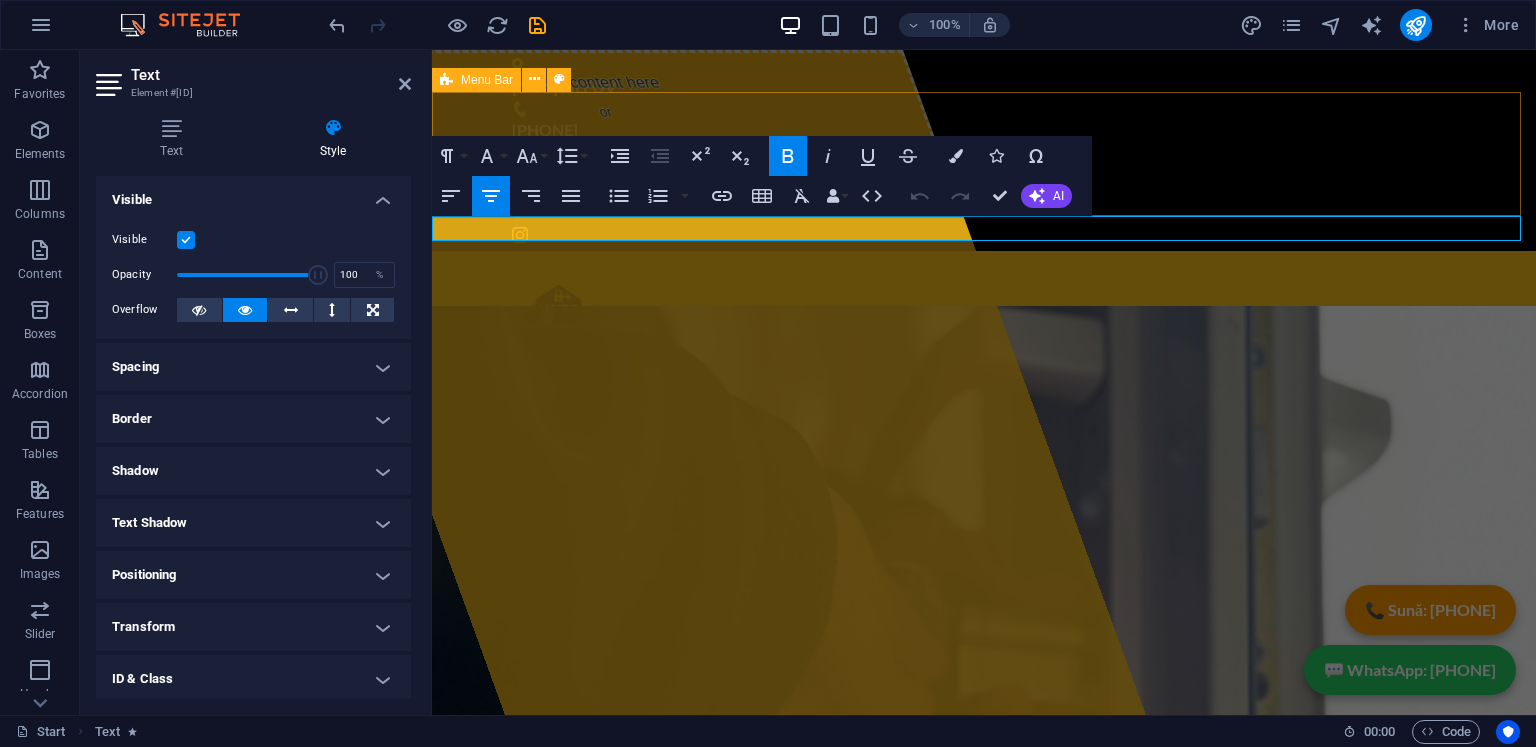 click on "[PHONE]" at bounding box center [984, 313] 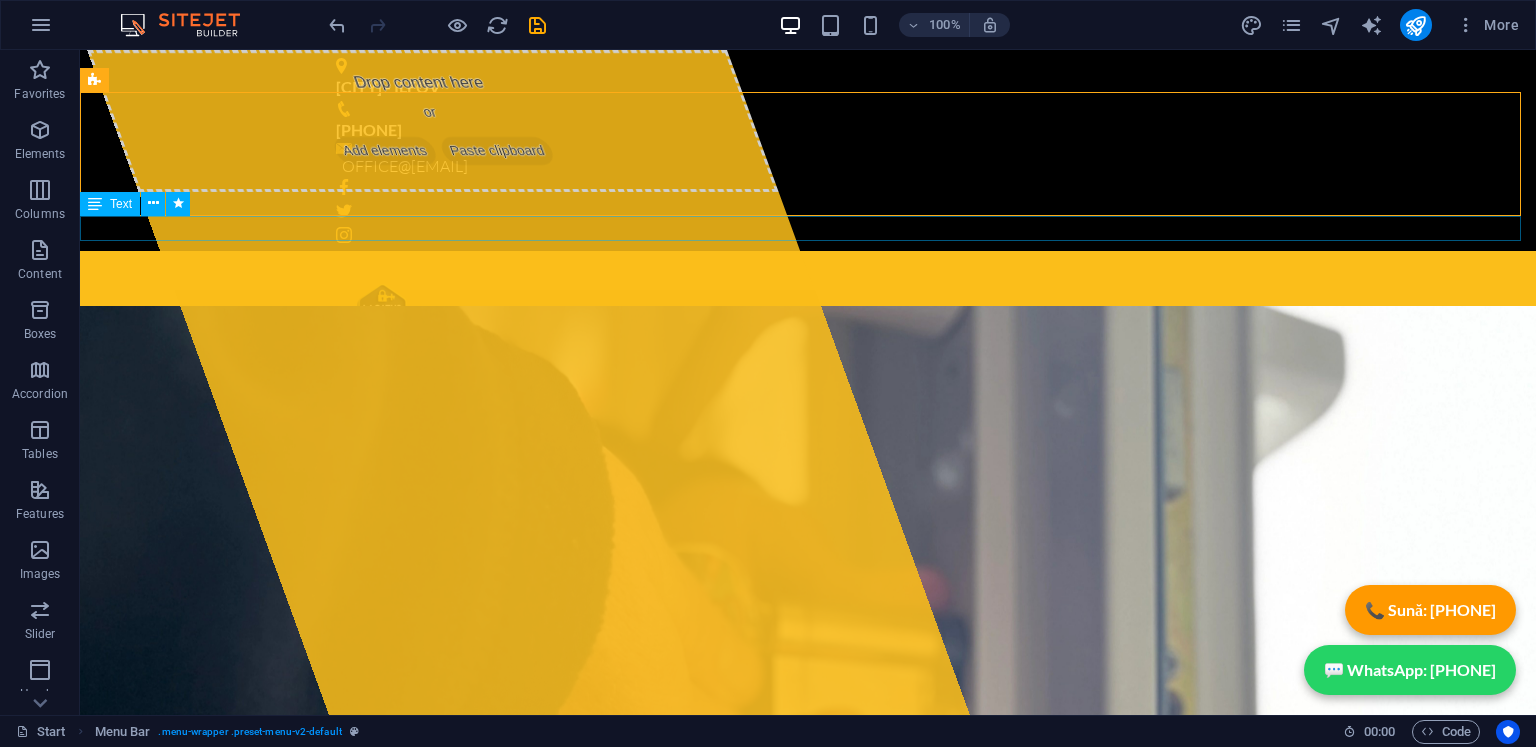click on "SERVICIU NON-STOP !" at bounding box center [808, 388] 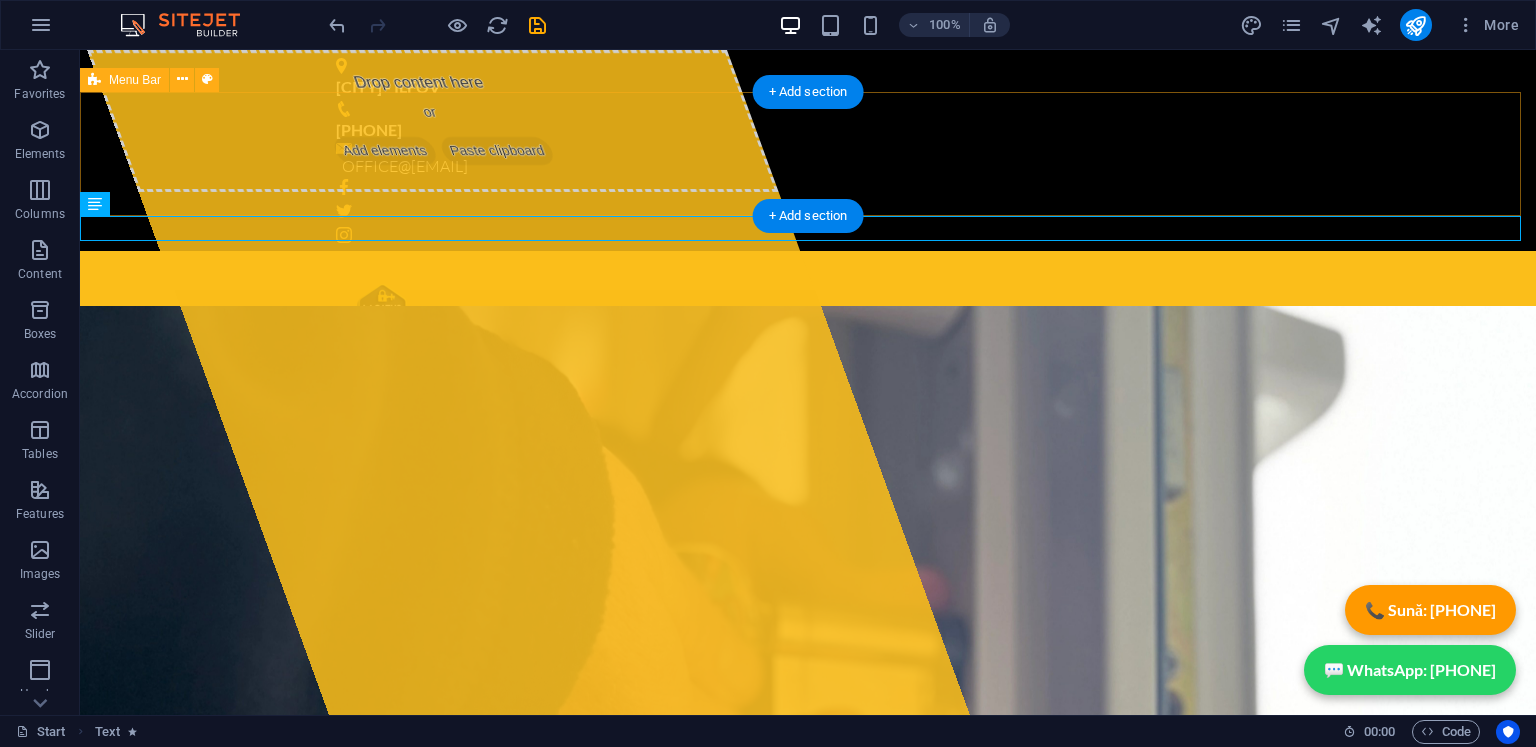 click on "[PHONE]" at bounding box center [808, 313] 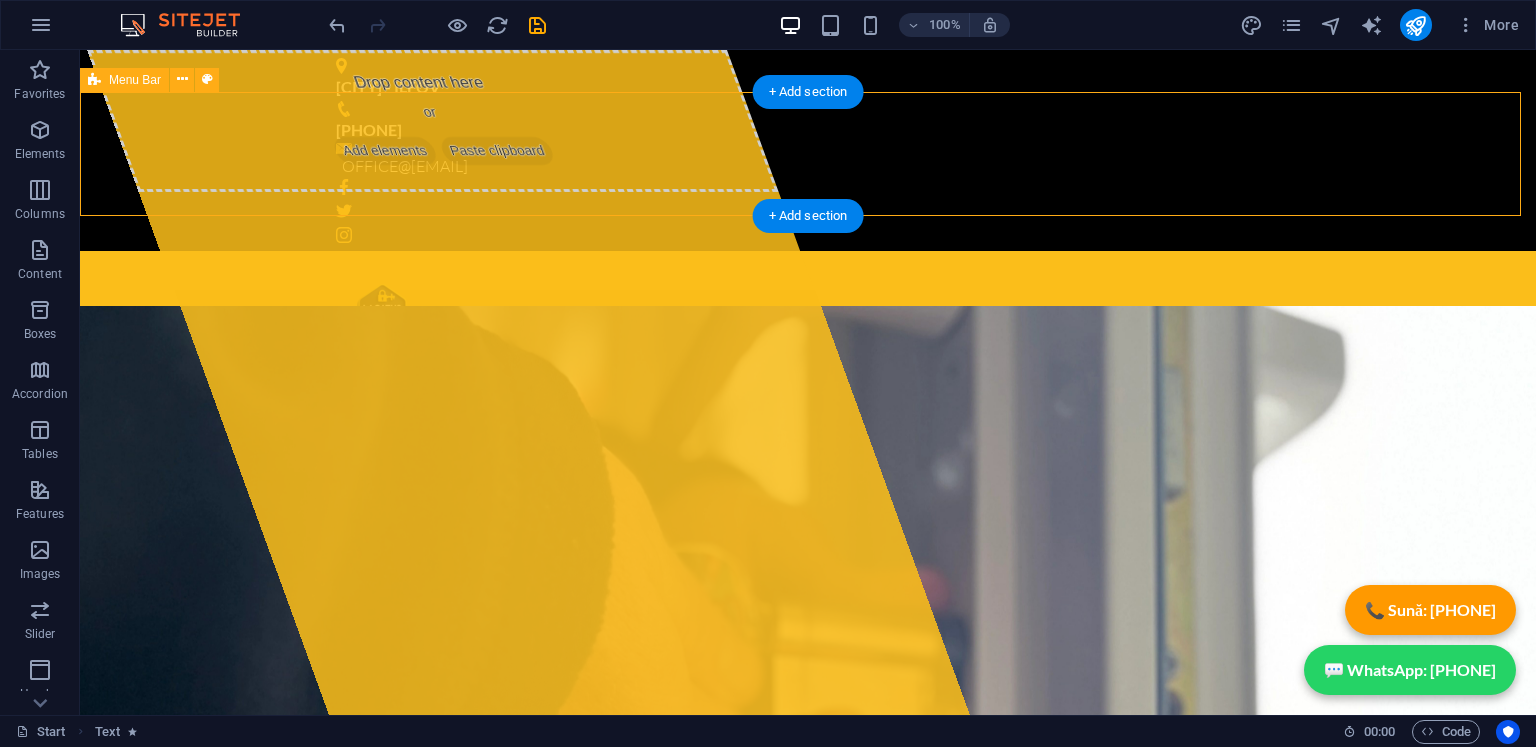 click on "[PHONE]" at bounding box center (808, 313) 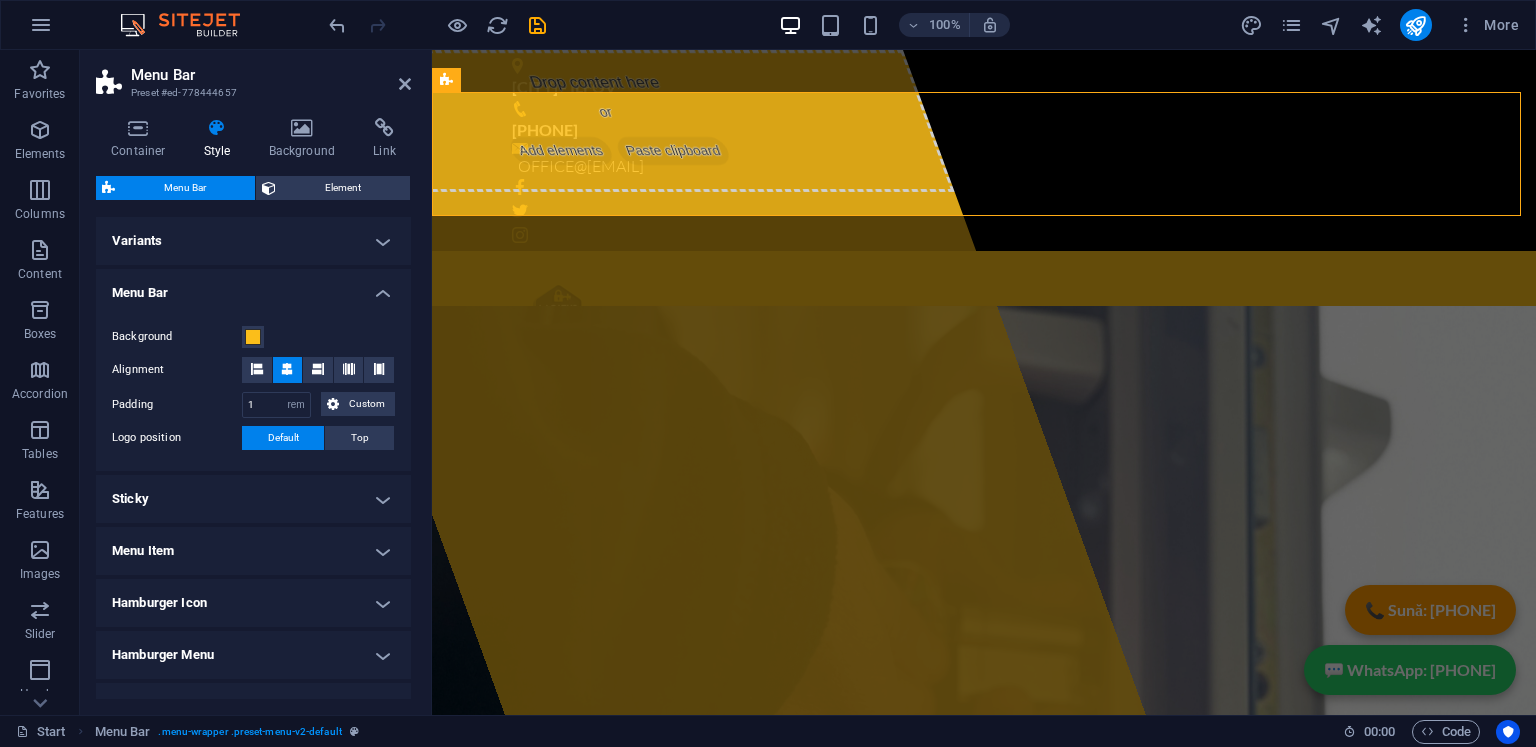 click on "Variants" at bounding box center [253, 241] 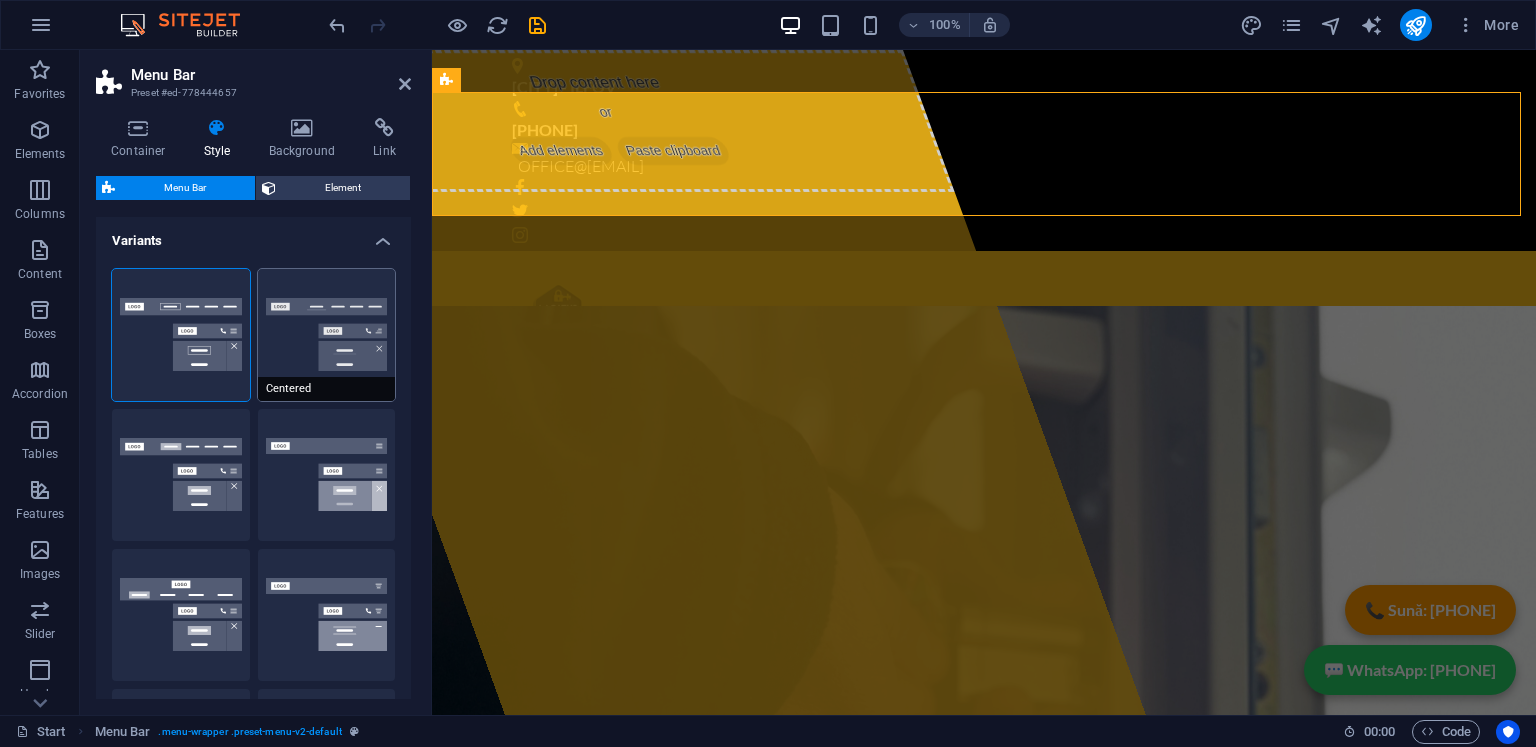 click on "Centered" at bounding box center (327, 335) 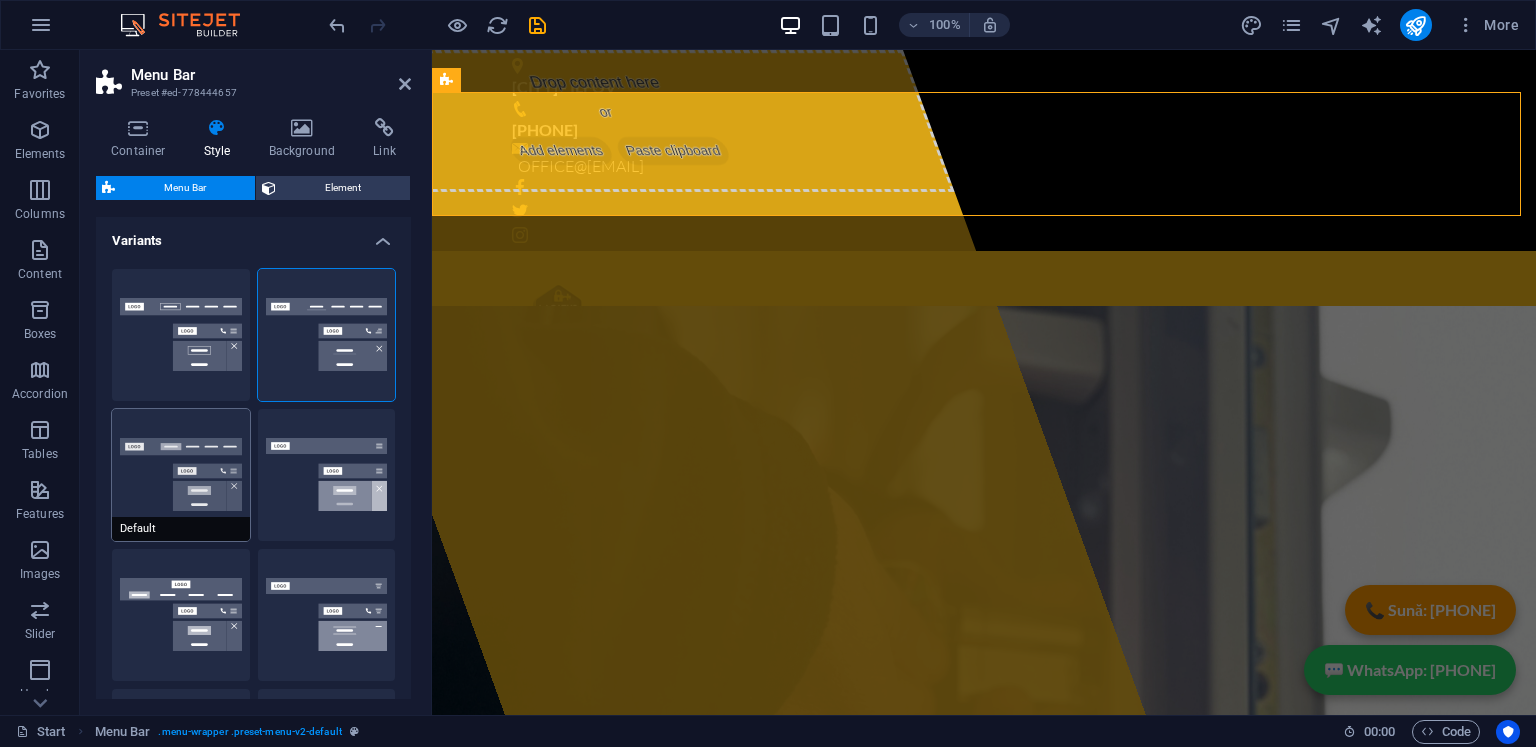 click on "Default" at bounding box center (181, 475) 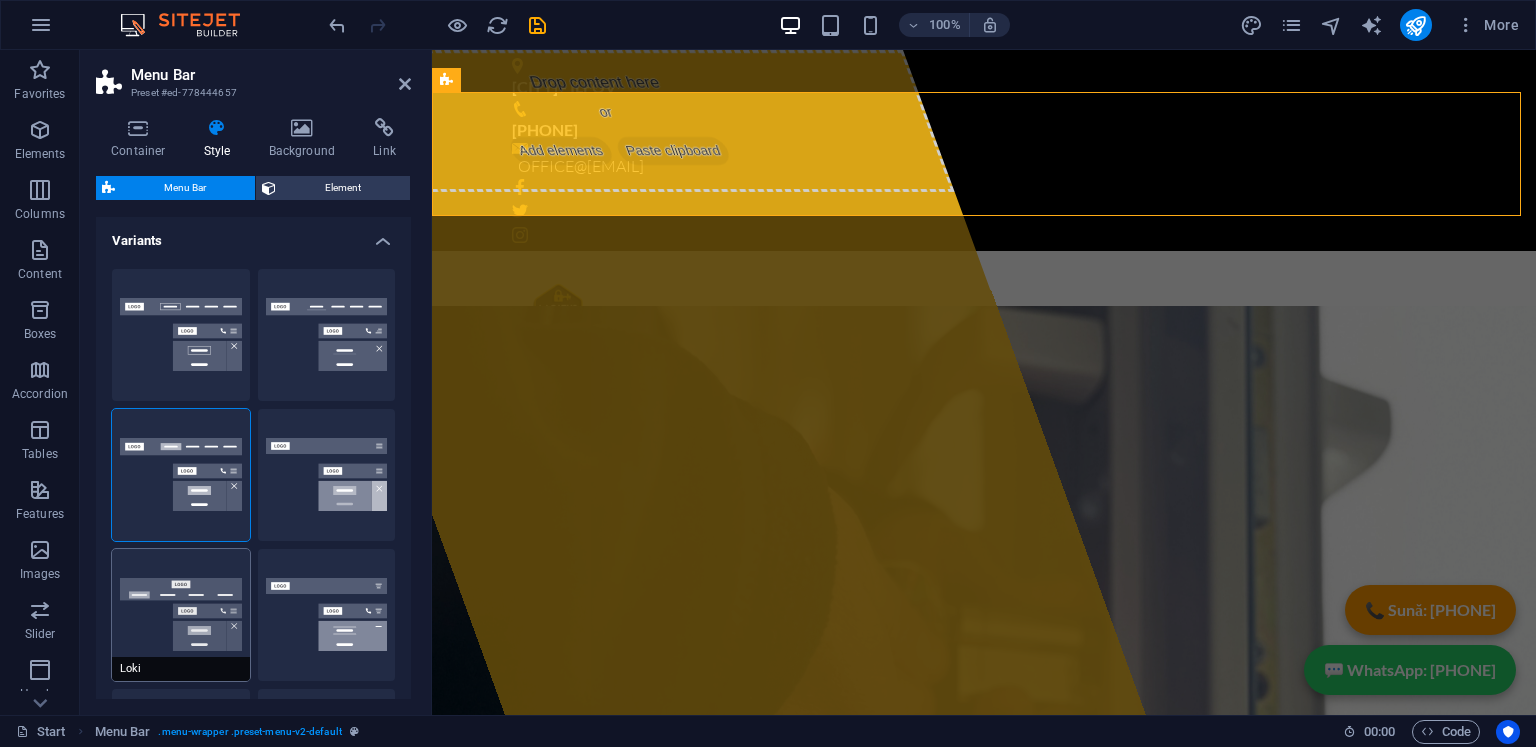 click on "Loki" at bounding box center (181, 615) 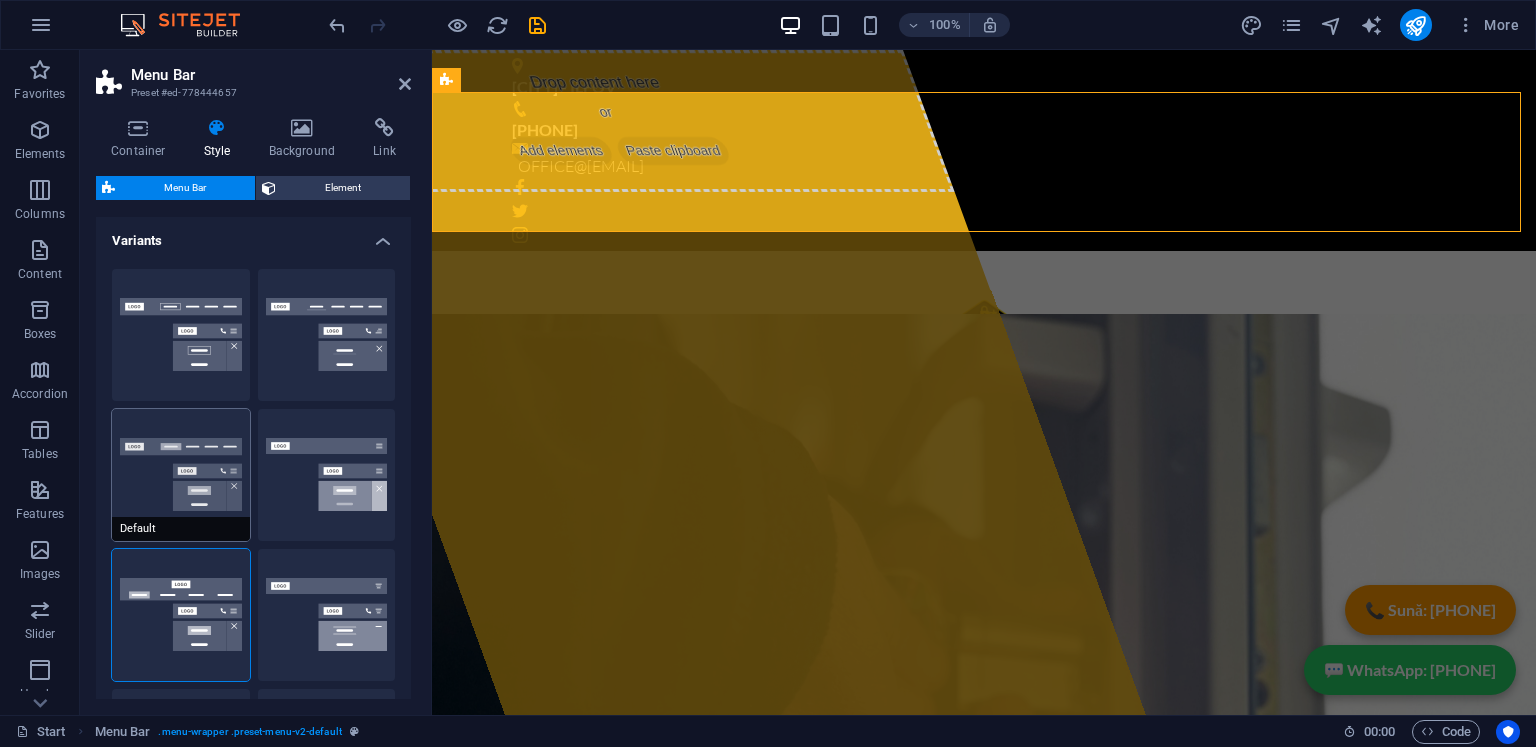 click on "Default" at bounding box center [181, 475] 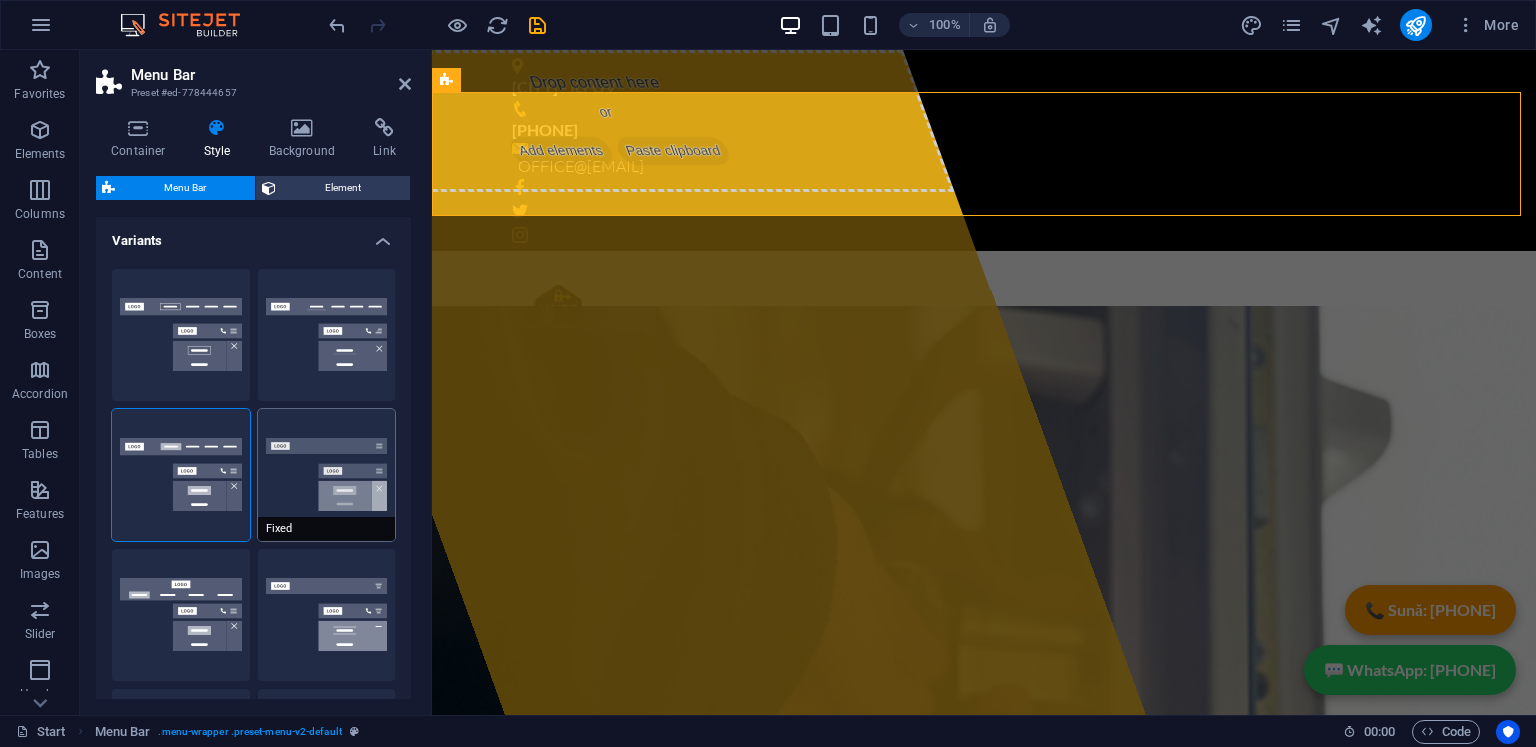 click on "Fixed" at bounding box center [327, 475] 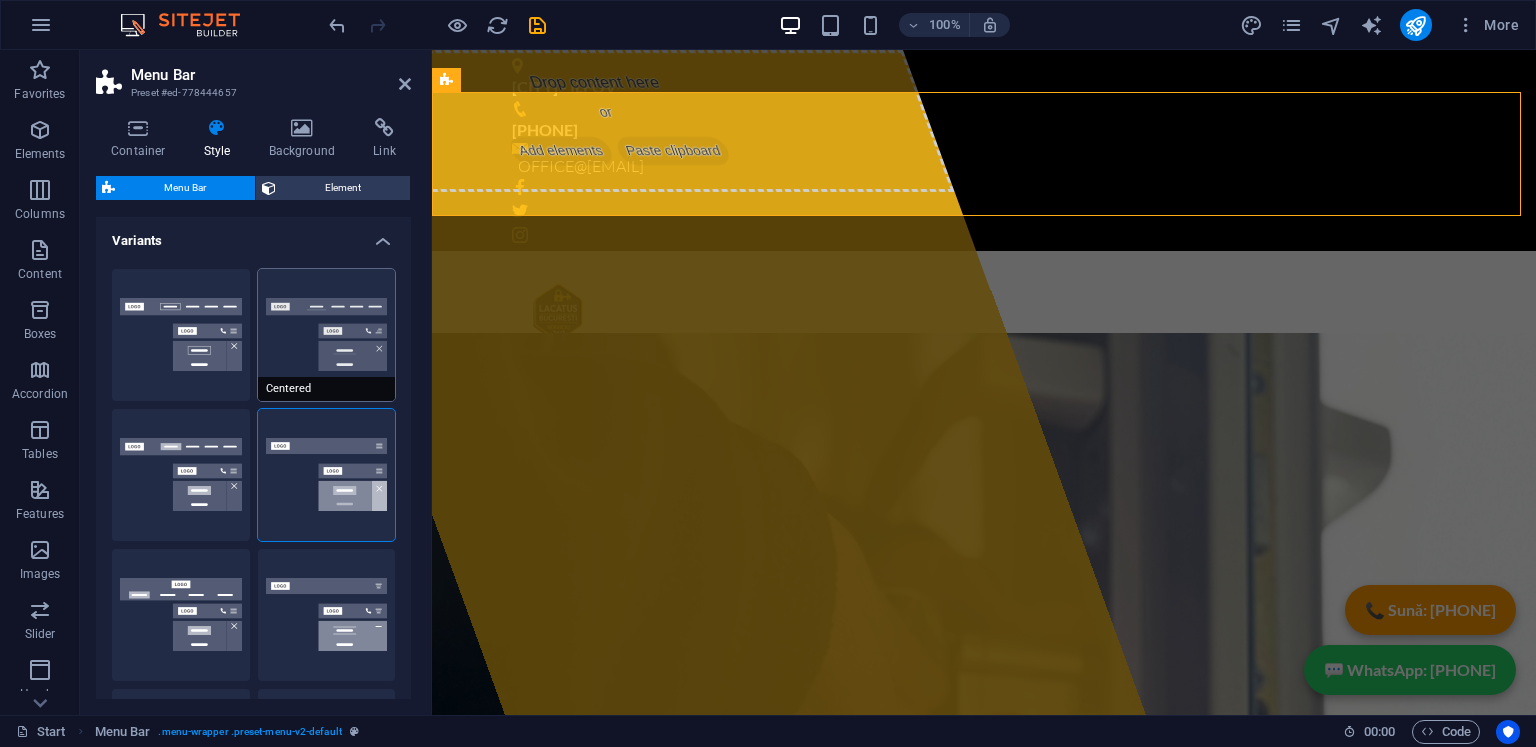 click on "Centered" at bounding box center (327, 335) 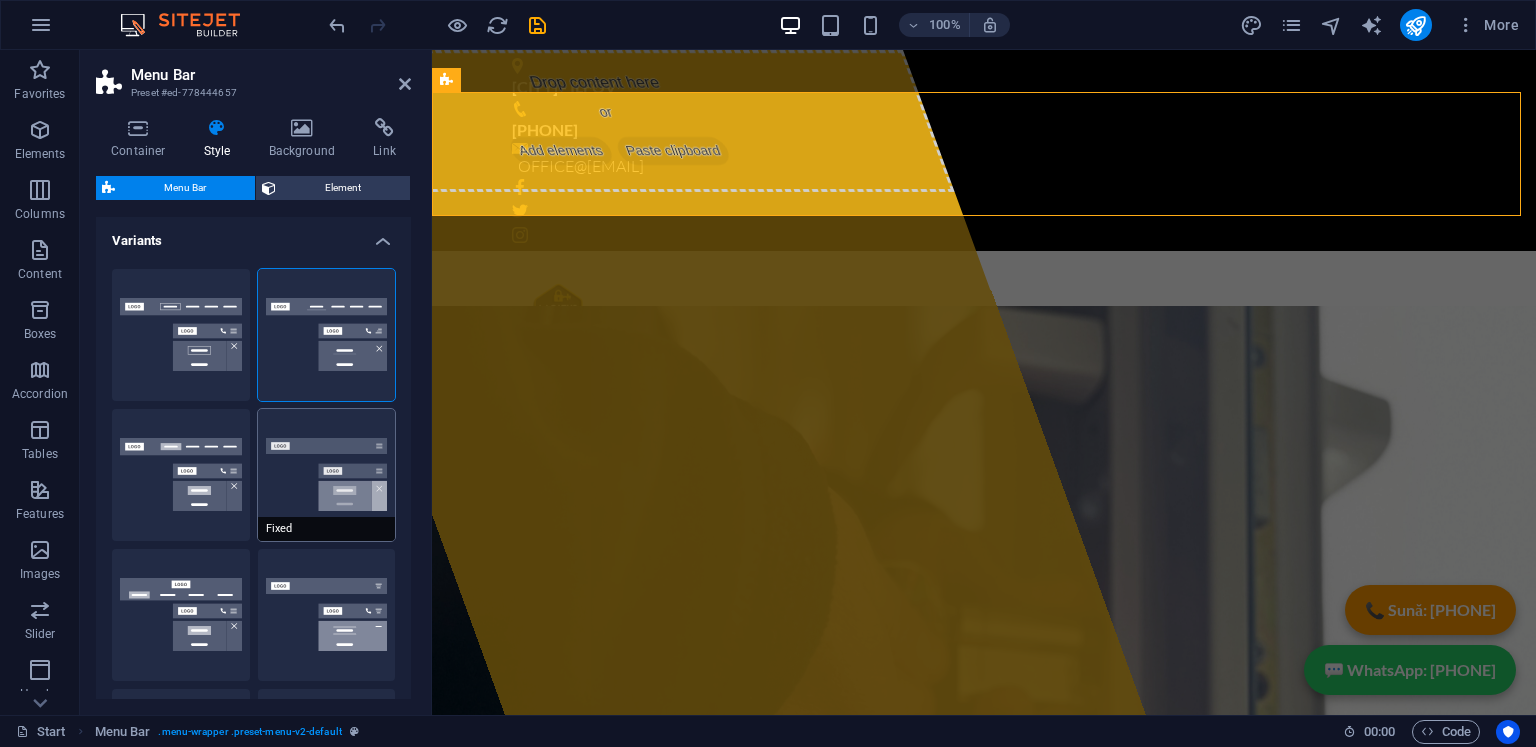 click on "Fixed" at bounding box center (327, 475) 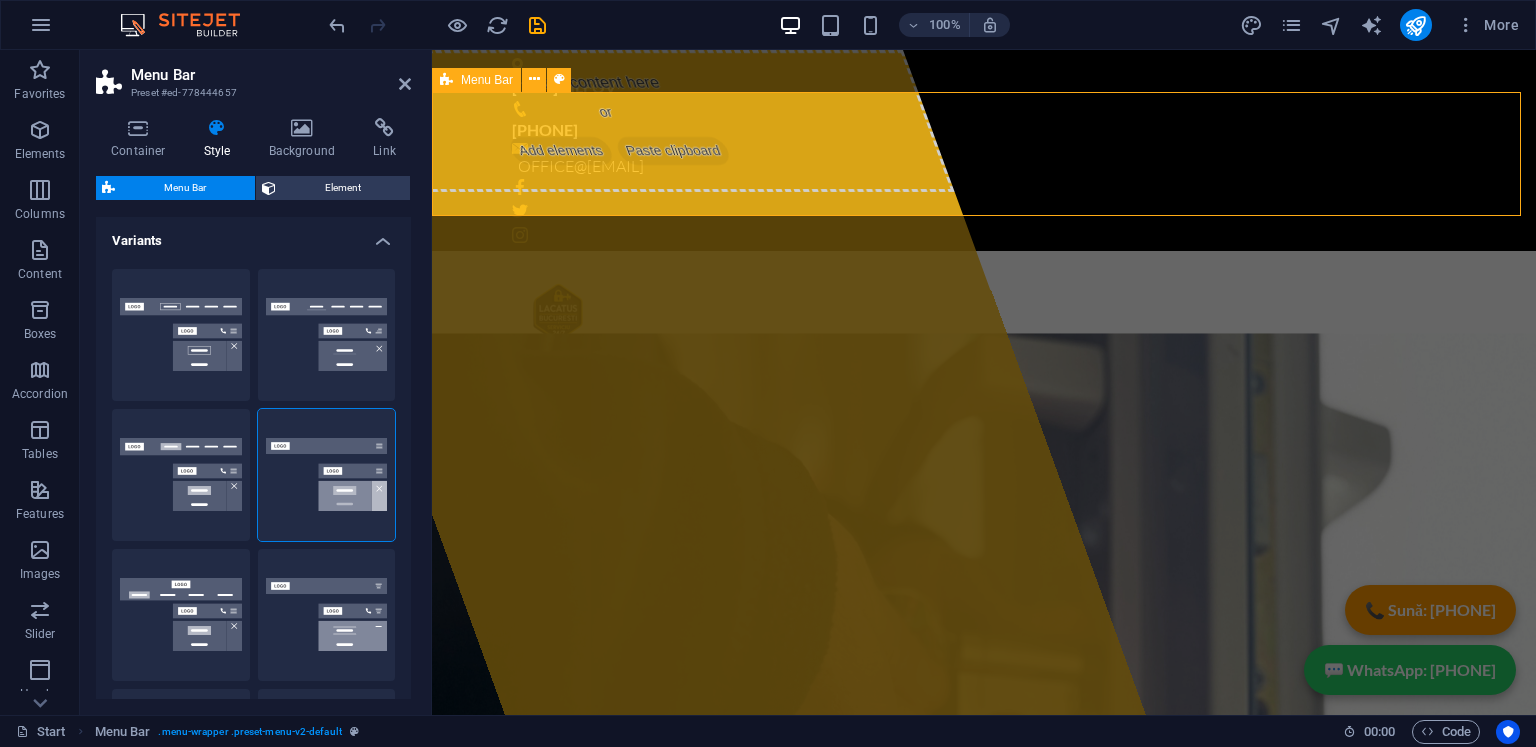 click on "[PHONE]" at bounding box center [984, 326] 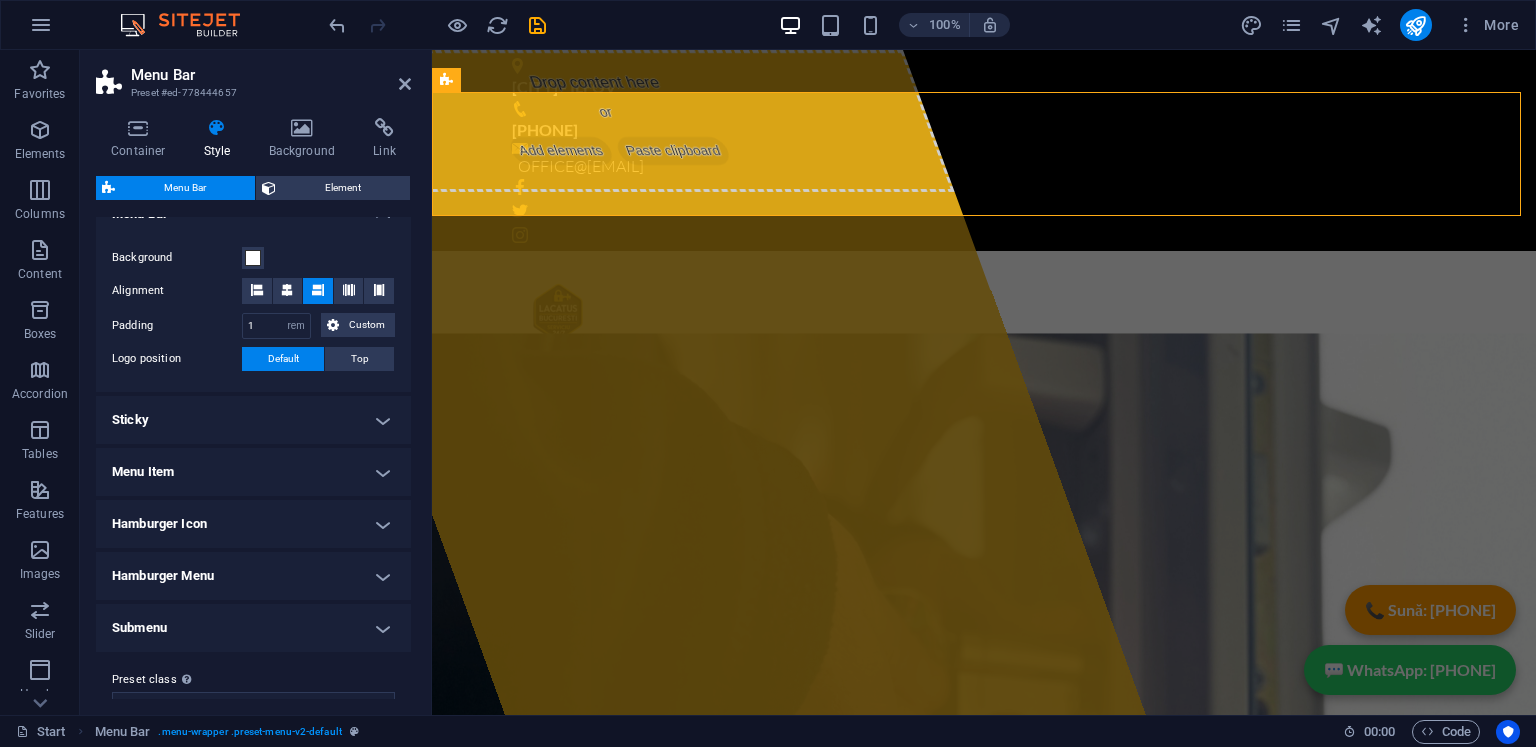 scroll, scrollTop: 682, scrollLeft: 0, axis: vertical 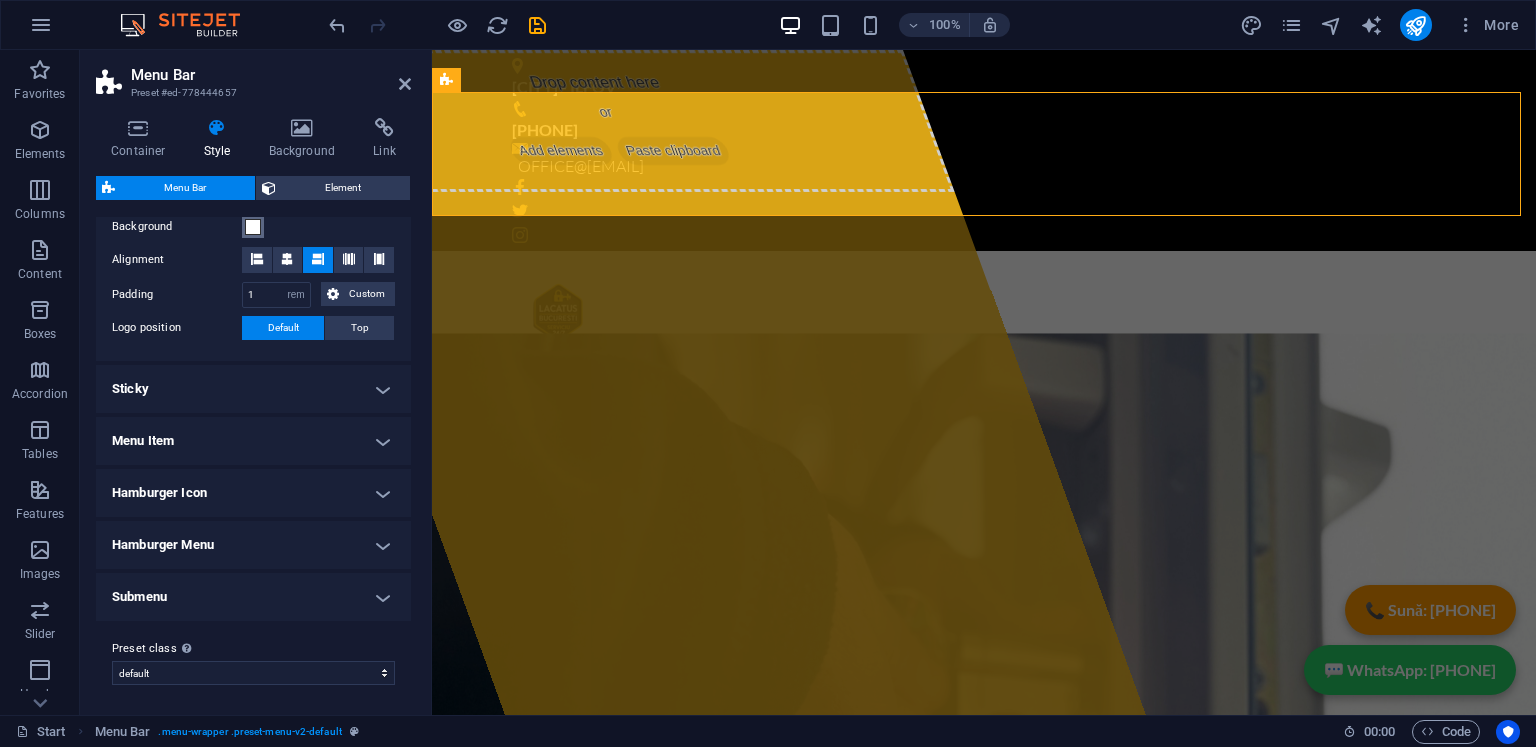 click at bounding box center [253, 227] 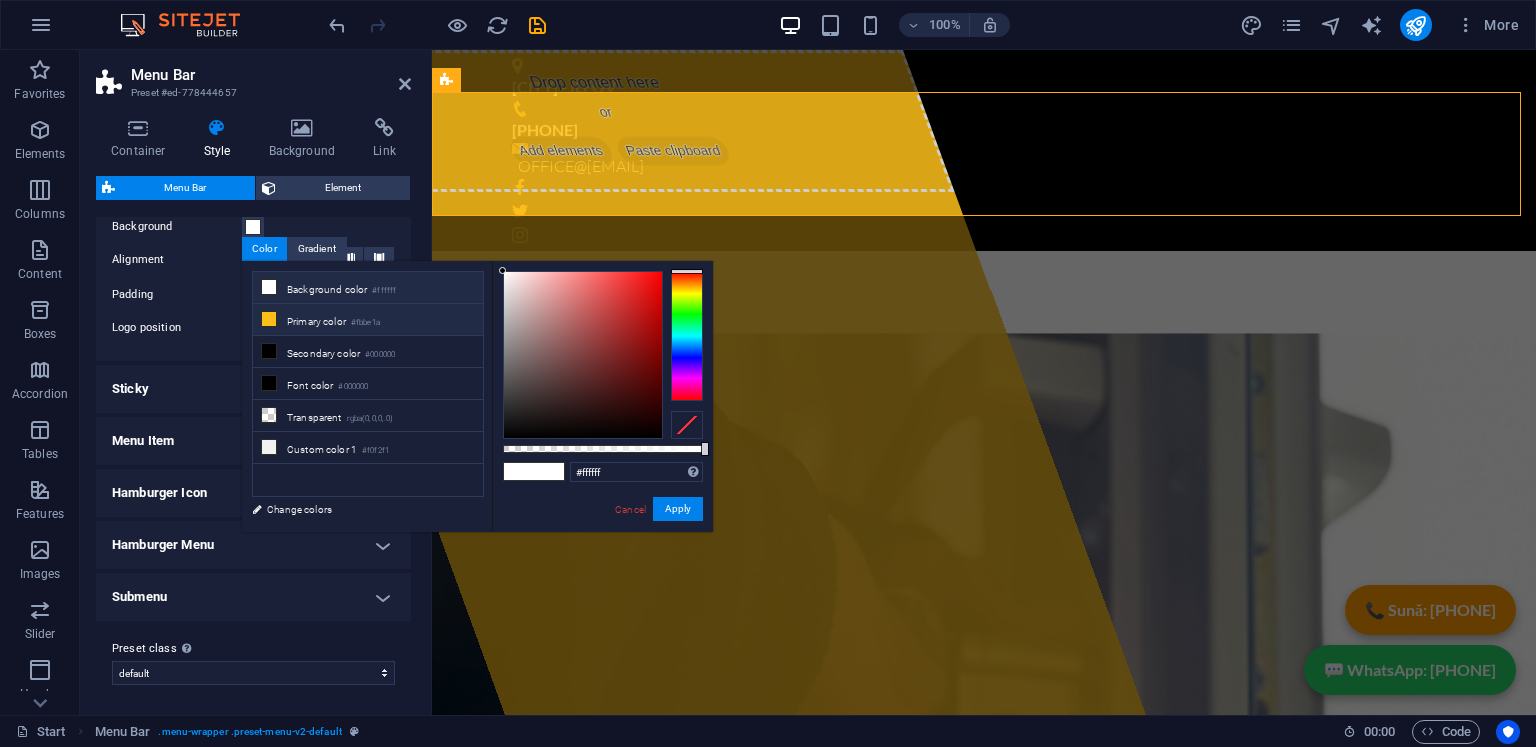click on "#fbbe1a" at bounding box center [365, 323] 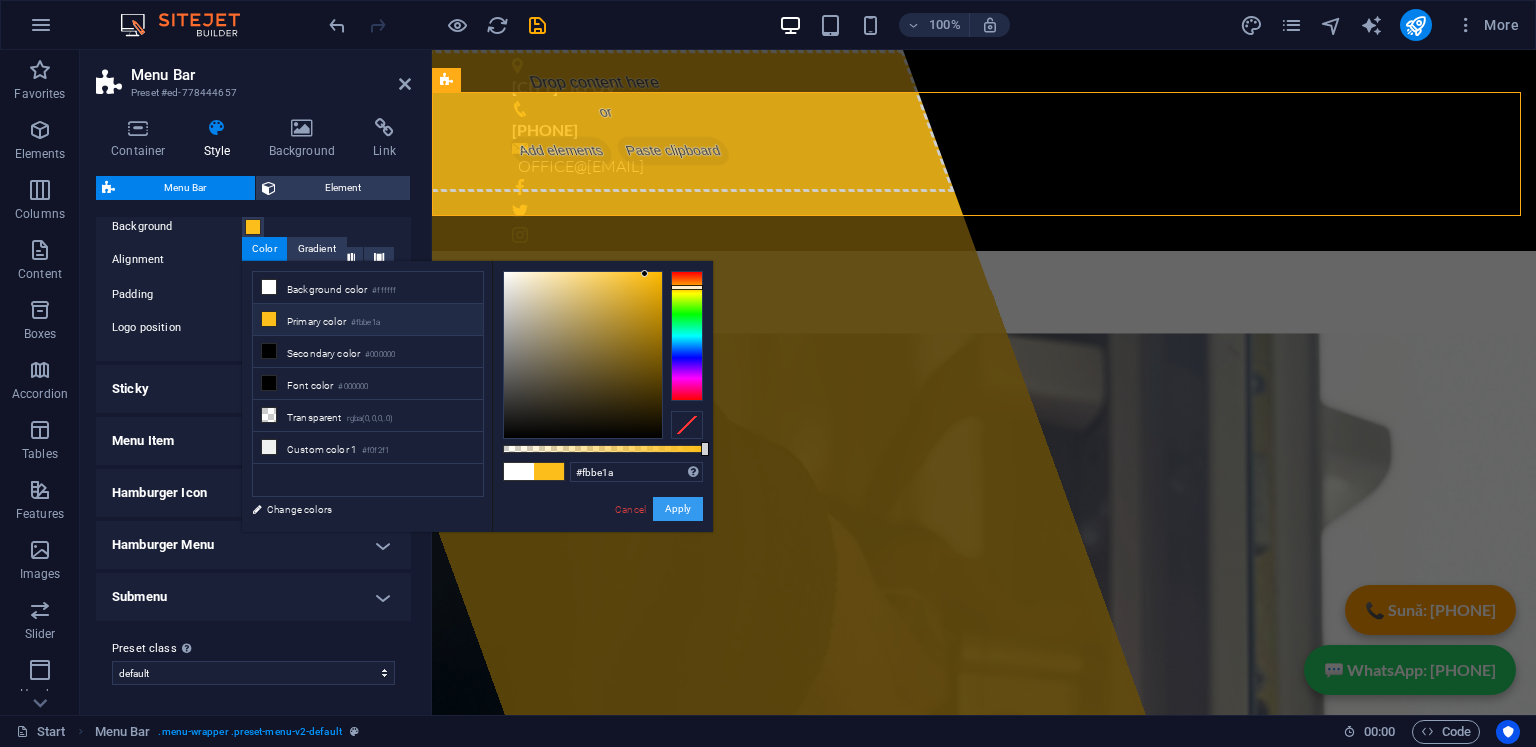 click on "Apply" at bounding box center (678, 509) 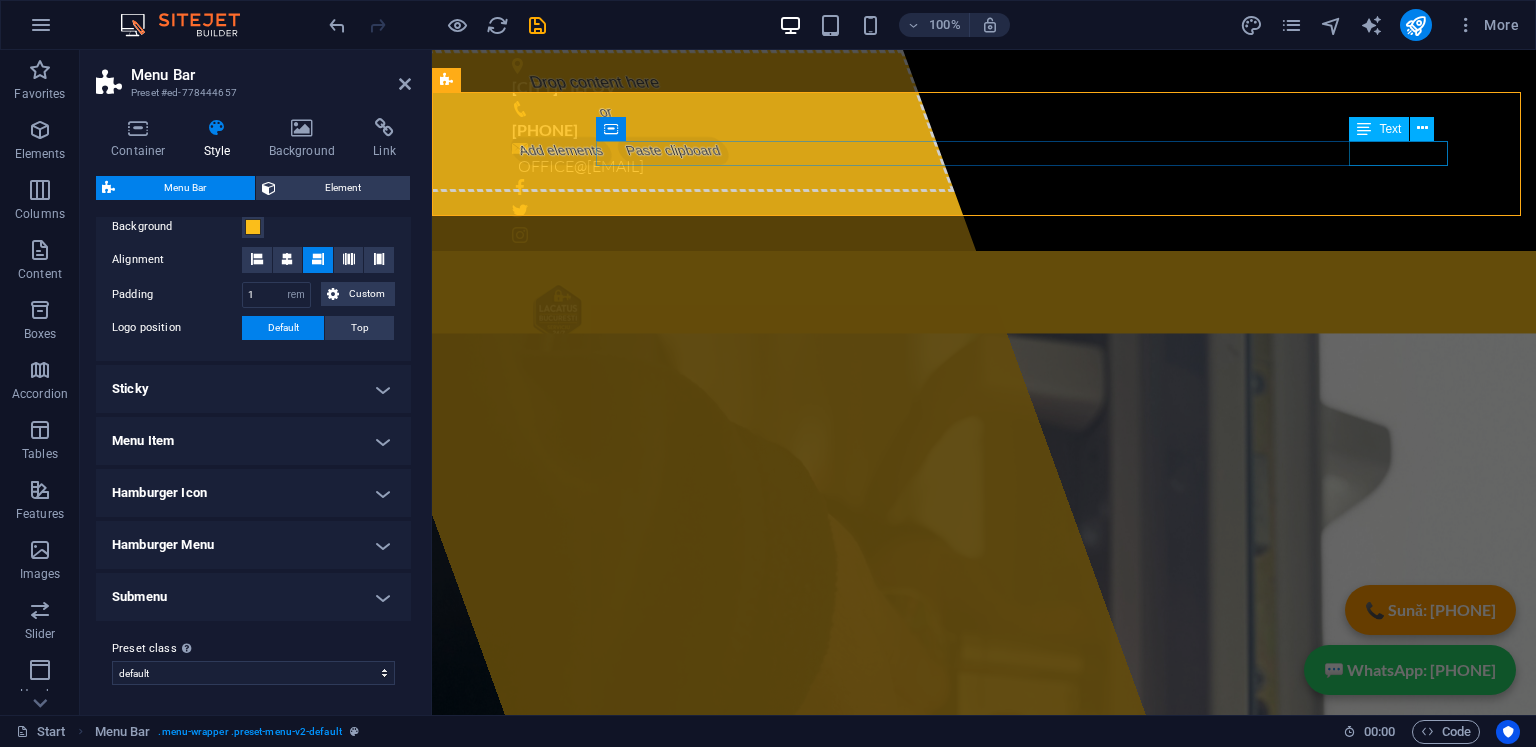 click on "[PHONE]" at bounding box center [984, 372] 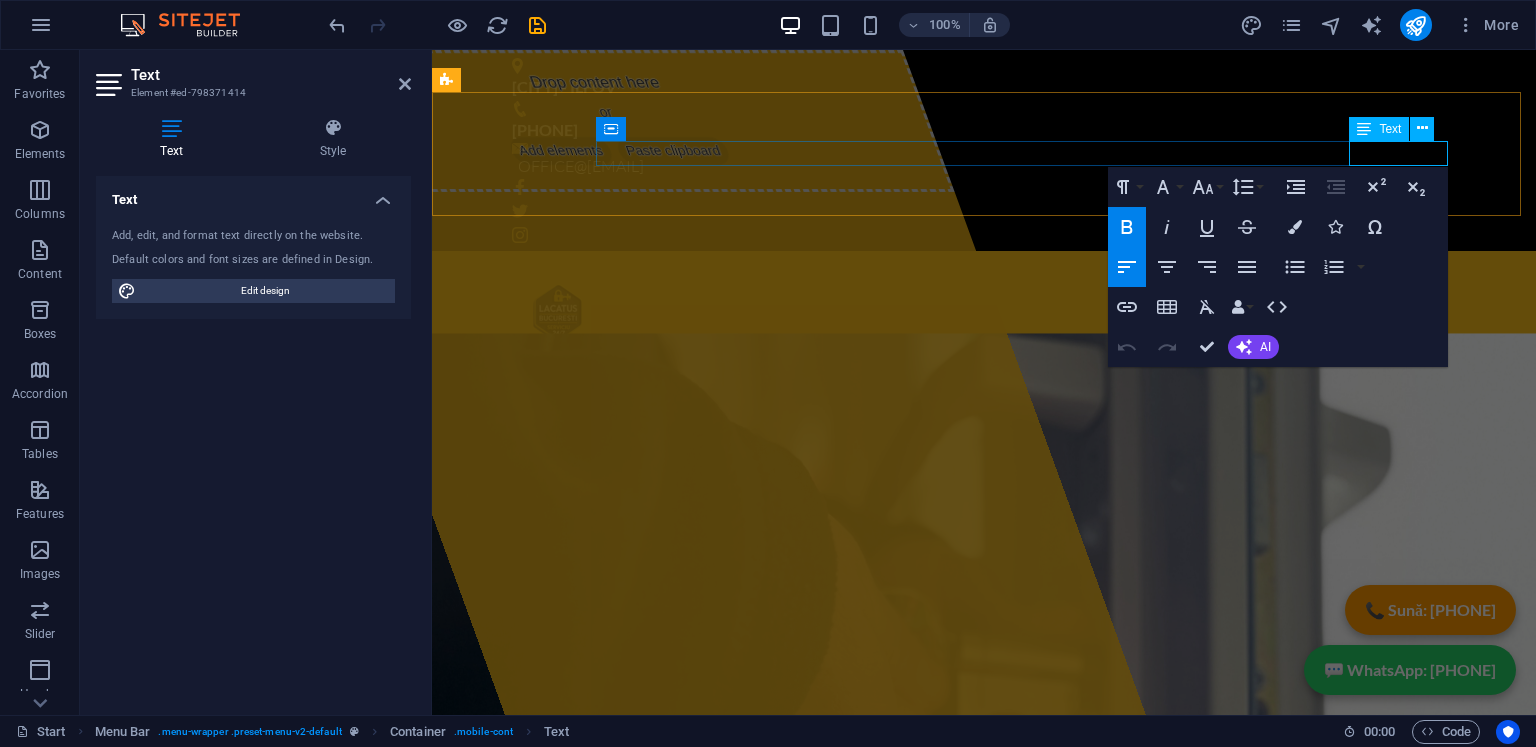 click on "[PHONE]" at bounding box center (545, 371) 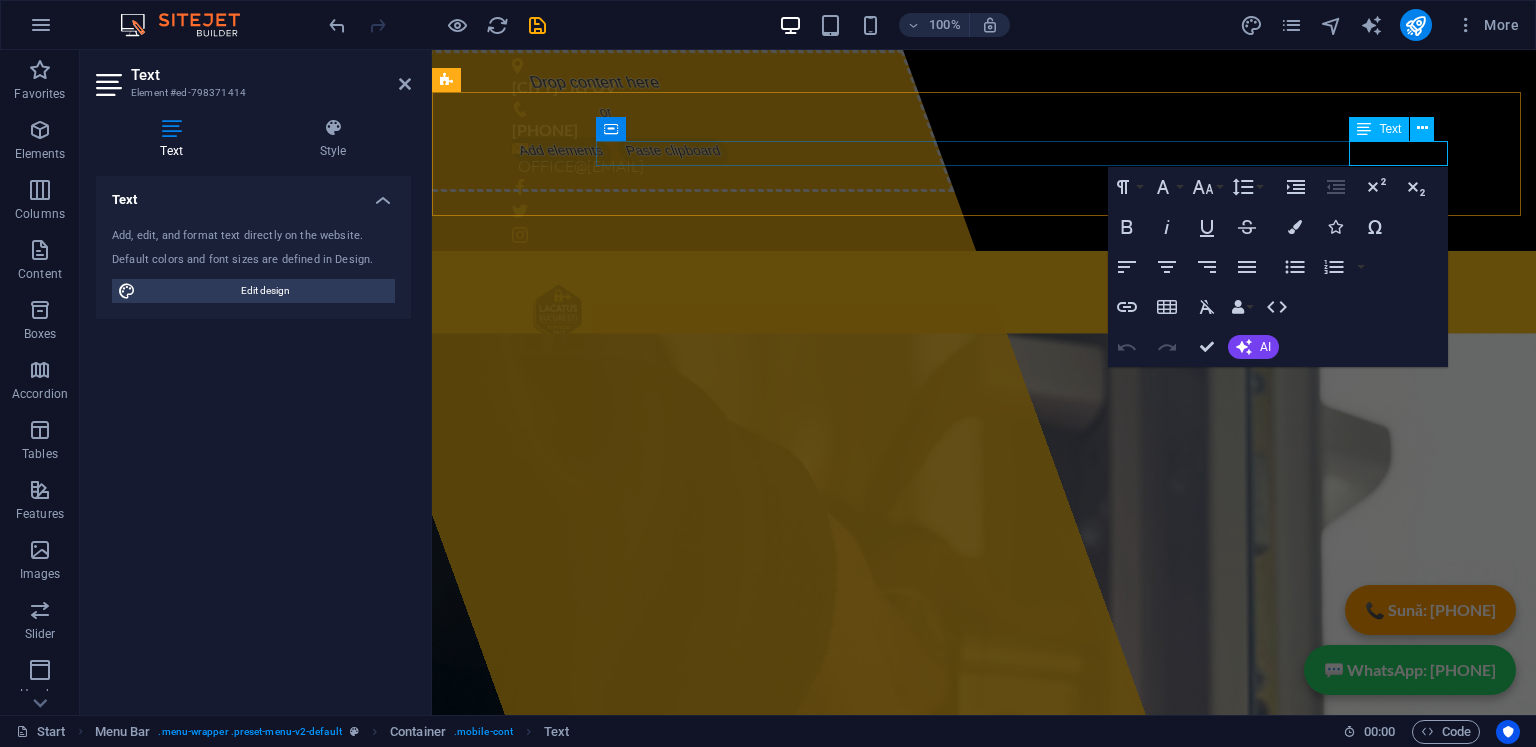 click on "[PHONE]" at bounding box center (545, 371) 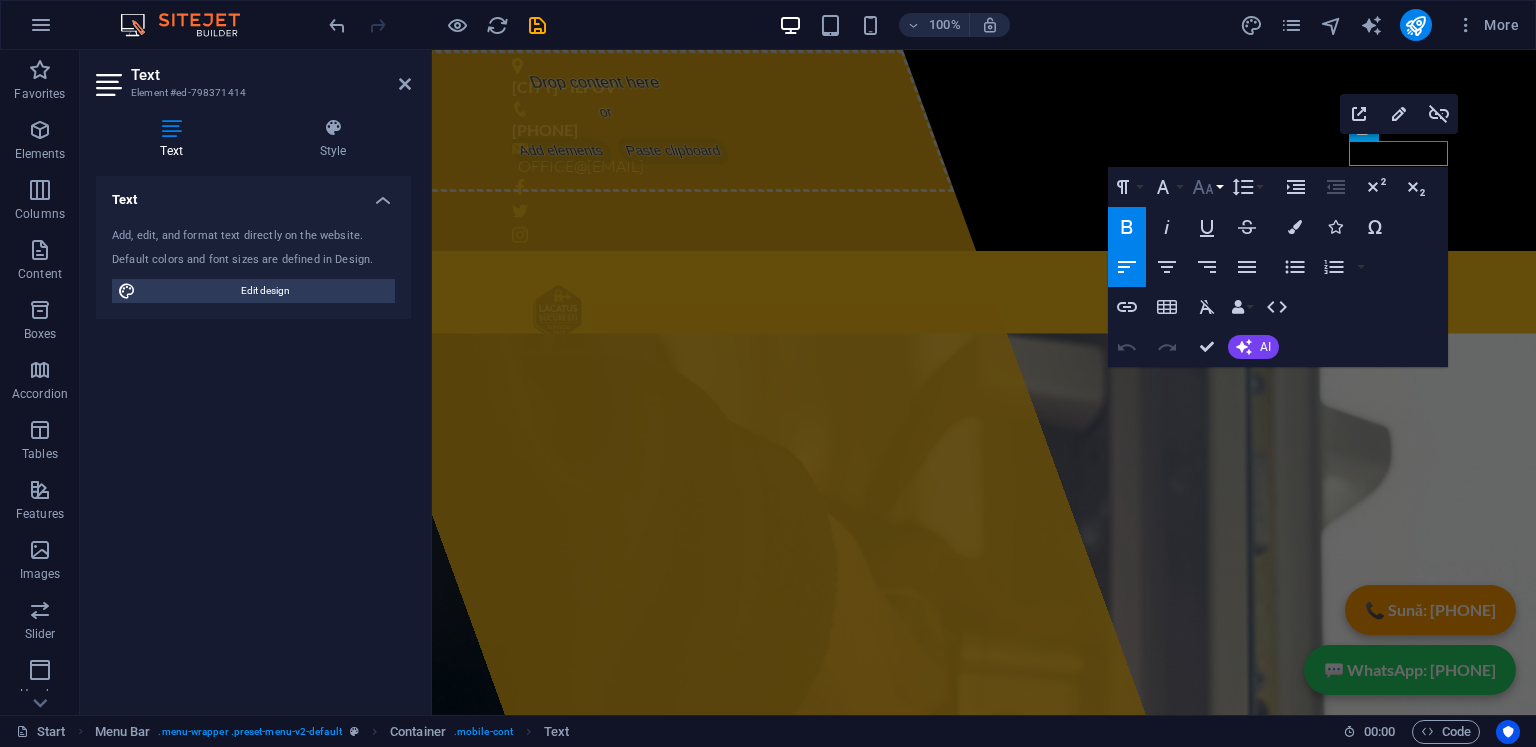 click on "Font Size" at bounding box center (1207, 187) 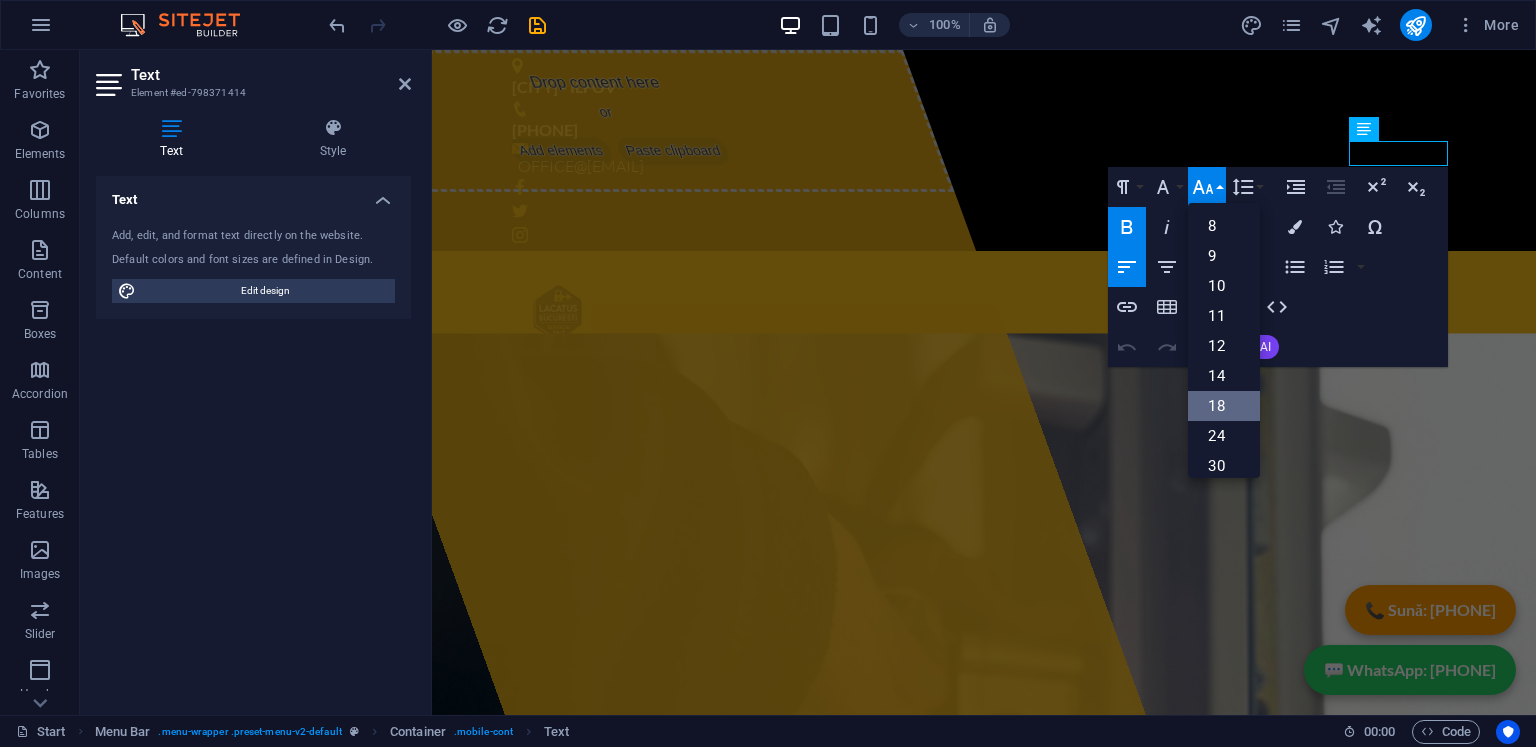 click on "18" at bounding box center [1224, 406] 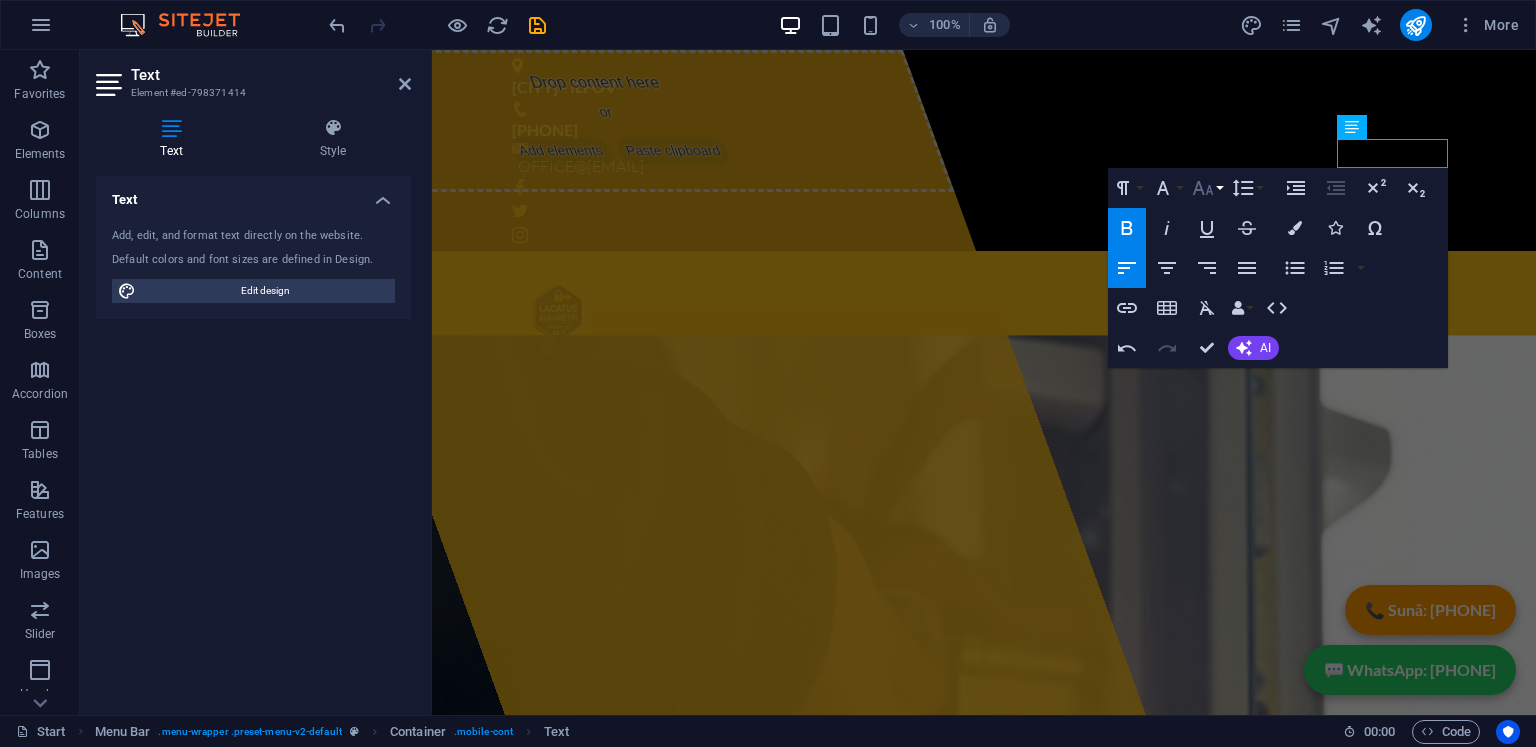 click 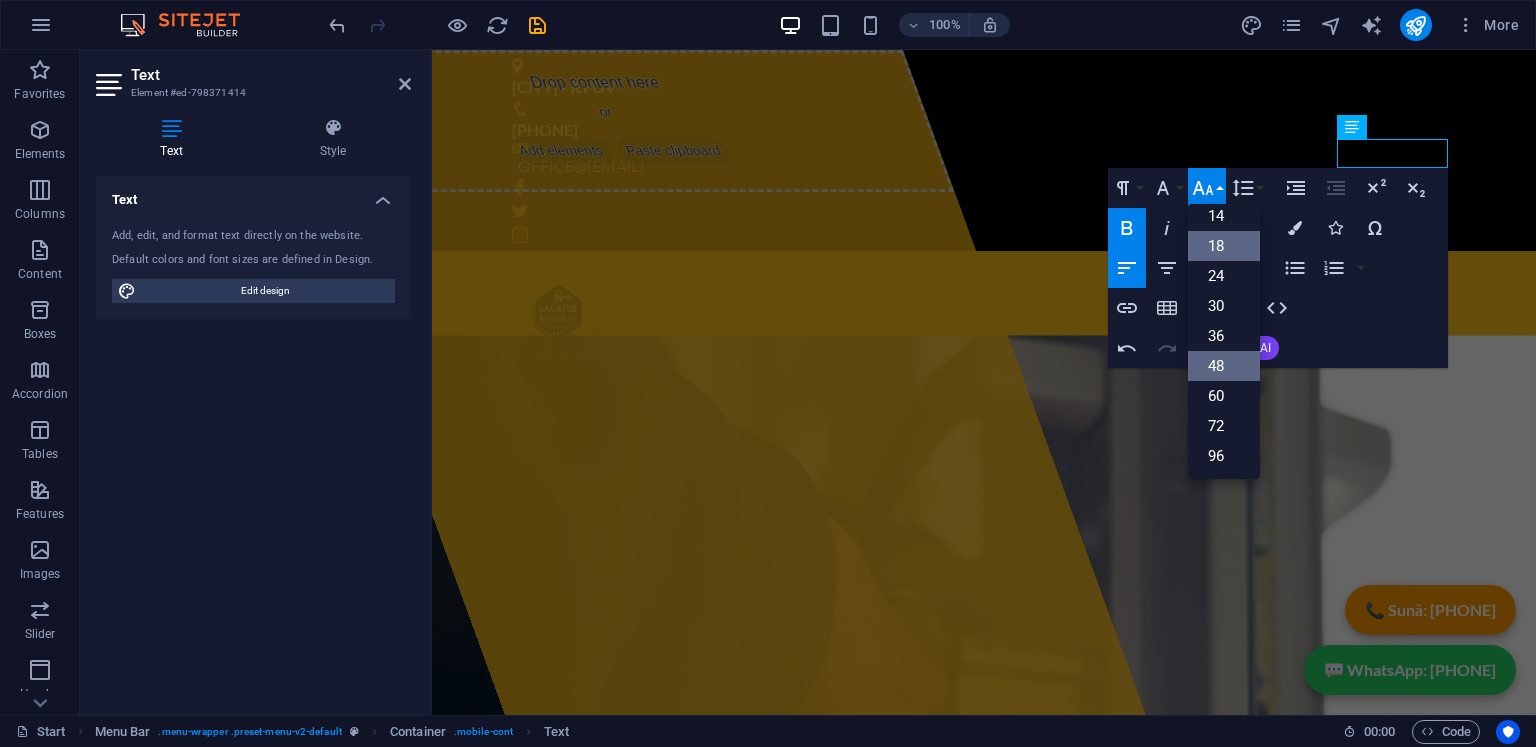 scroll, scrollTop: 160, scrollLeft: 0, axis: vertical 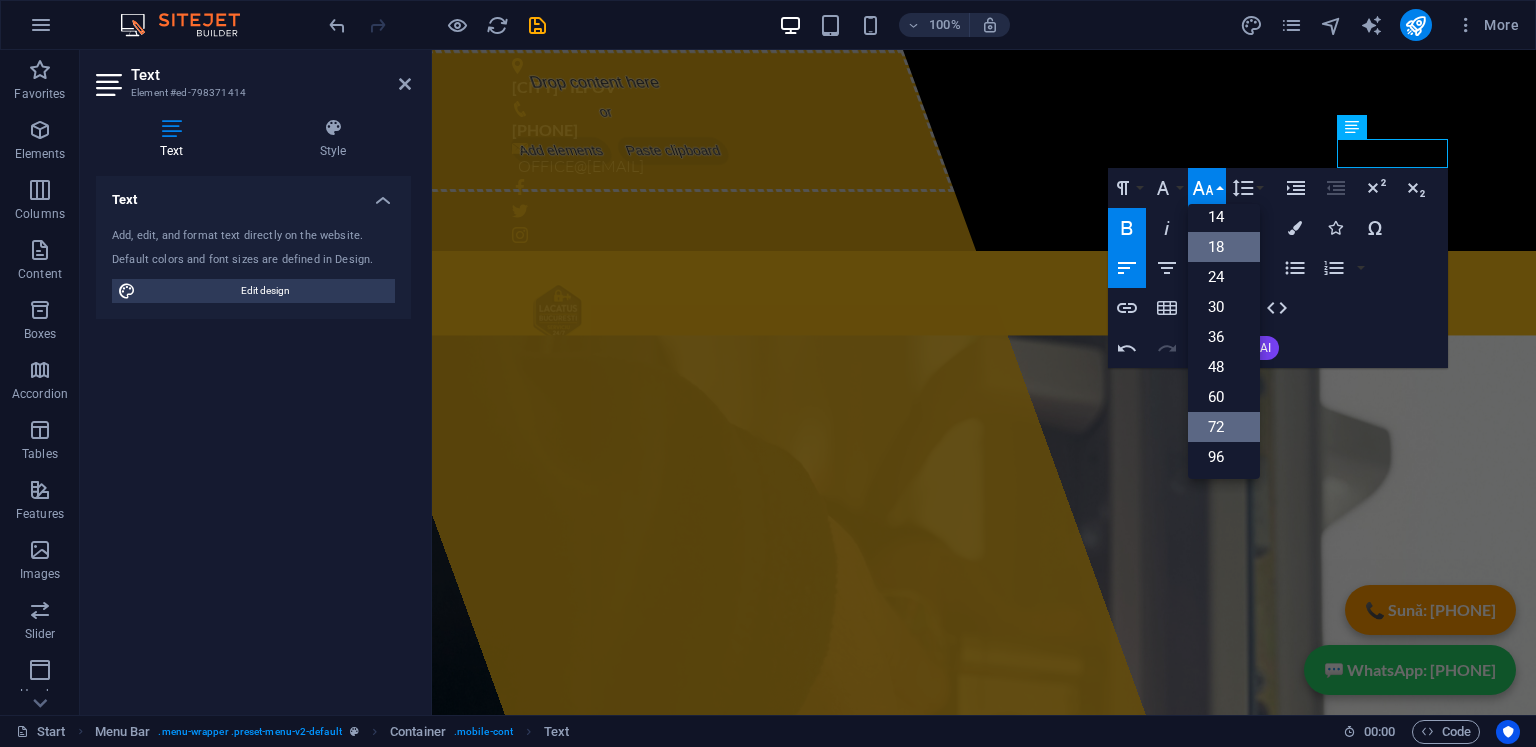 click on "72" at bounding box center [1224, 427] 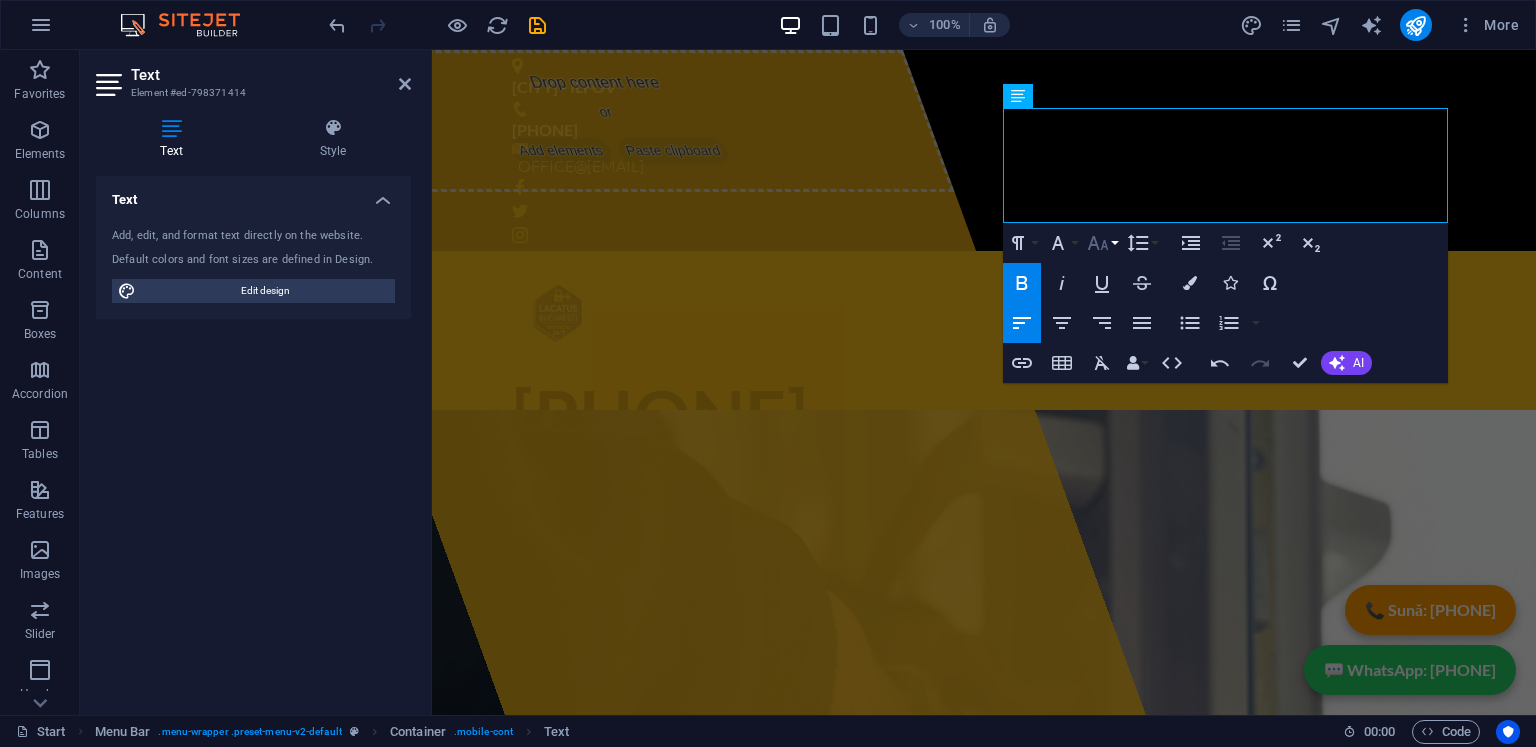 click 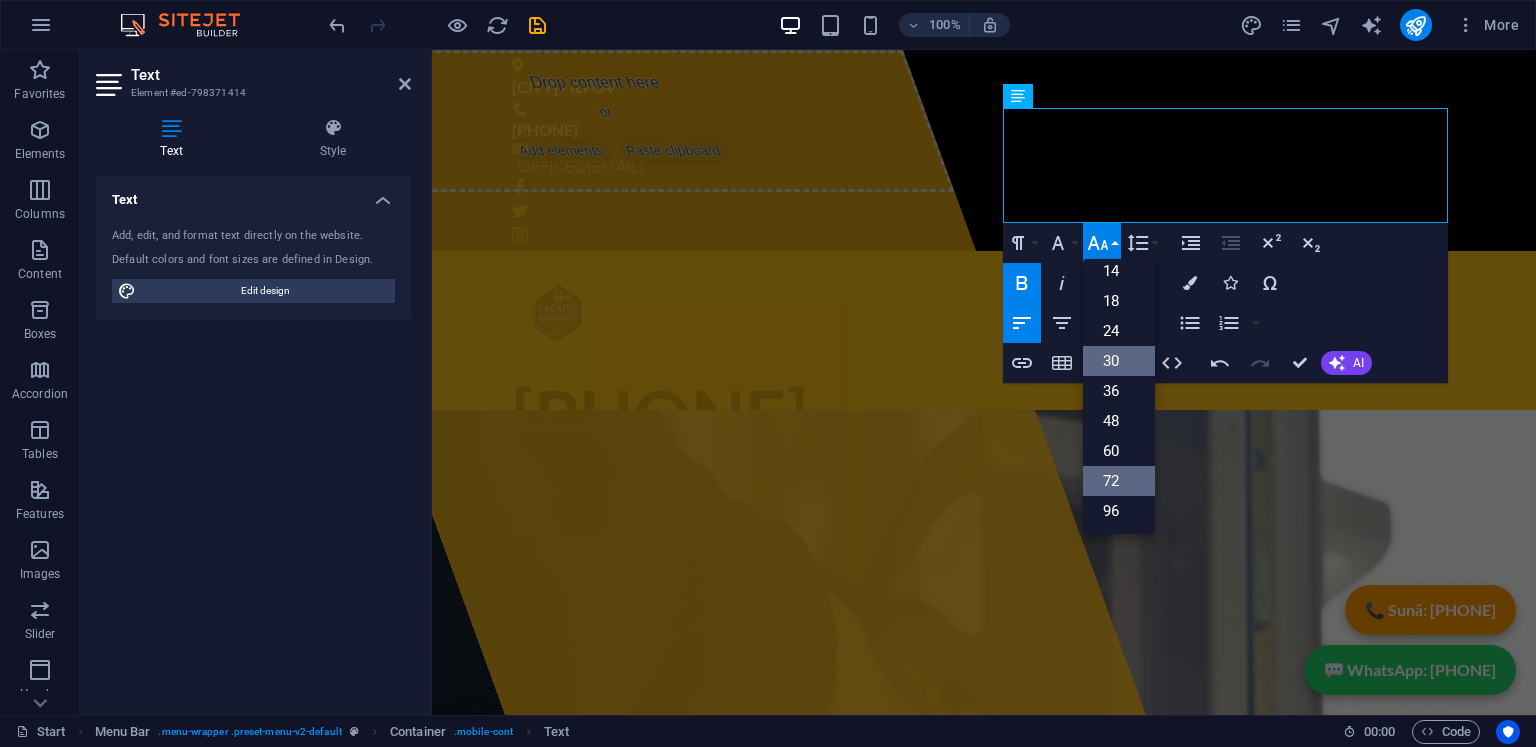 scroll, scrollTop: 160, scrollLeft: 0, axis: vertical 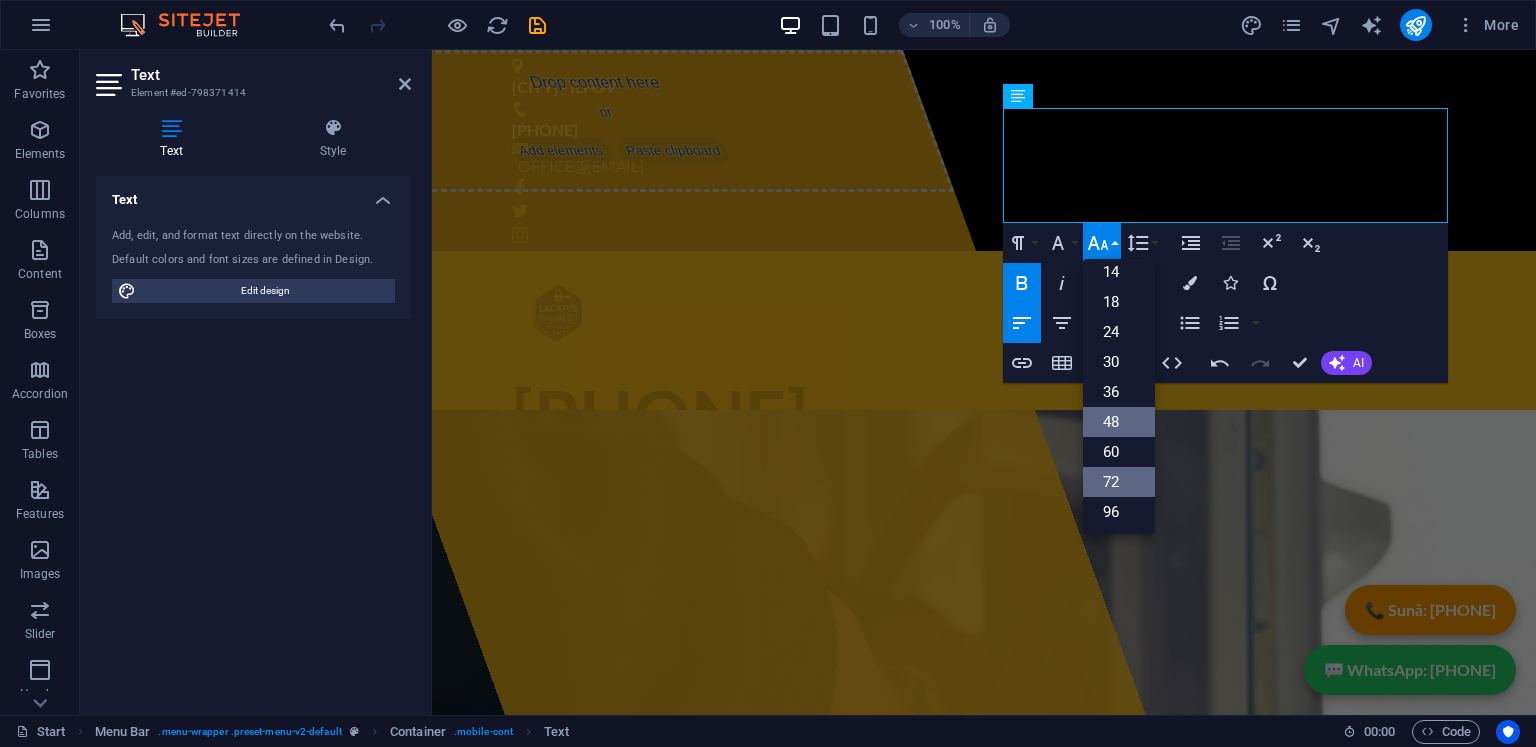 click on "48" at bounding box center [1119, 422] 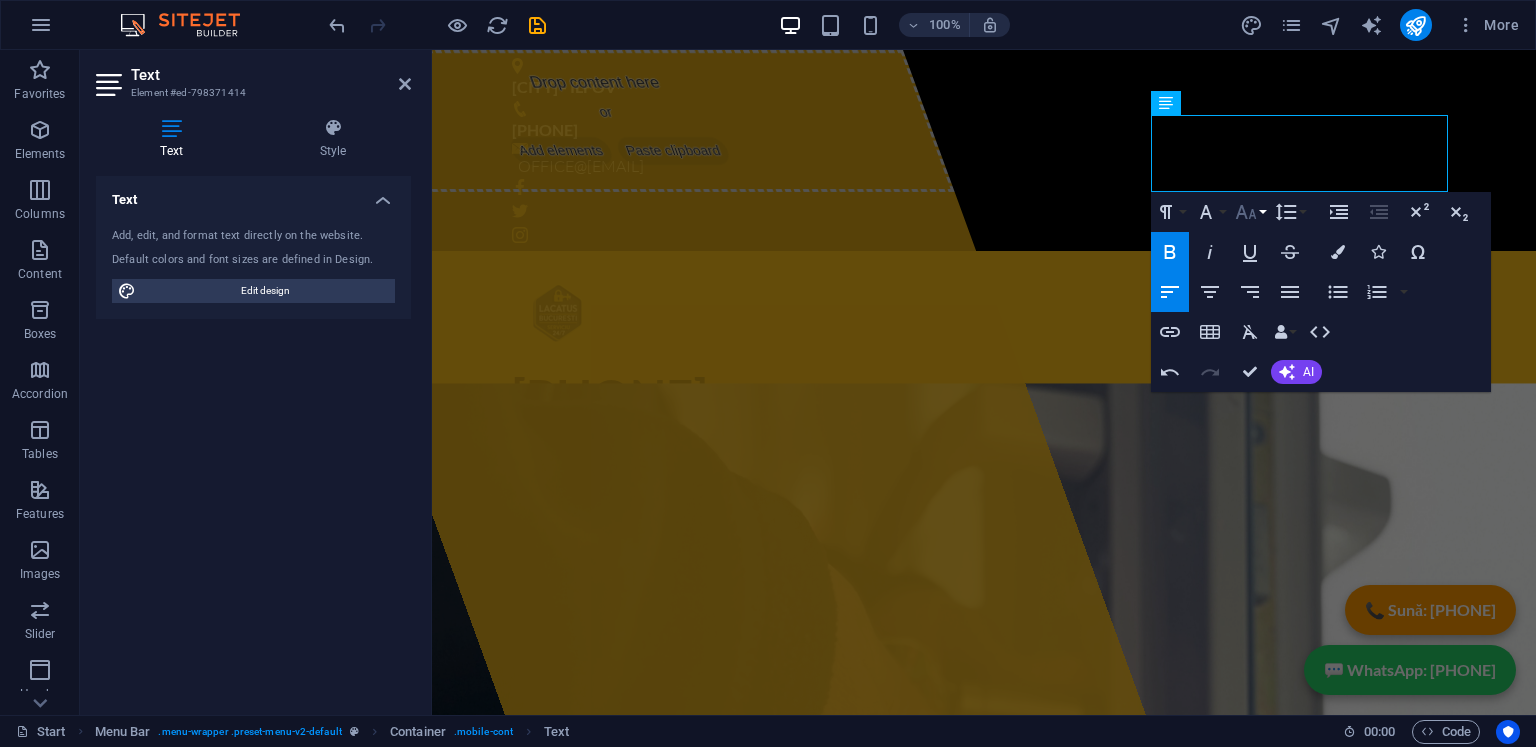 click on "Font Size" at bounding box center [1250, 212] 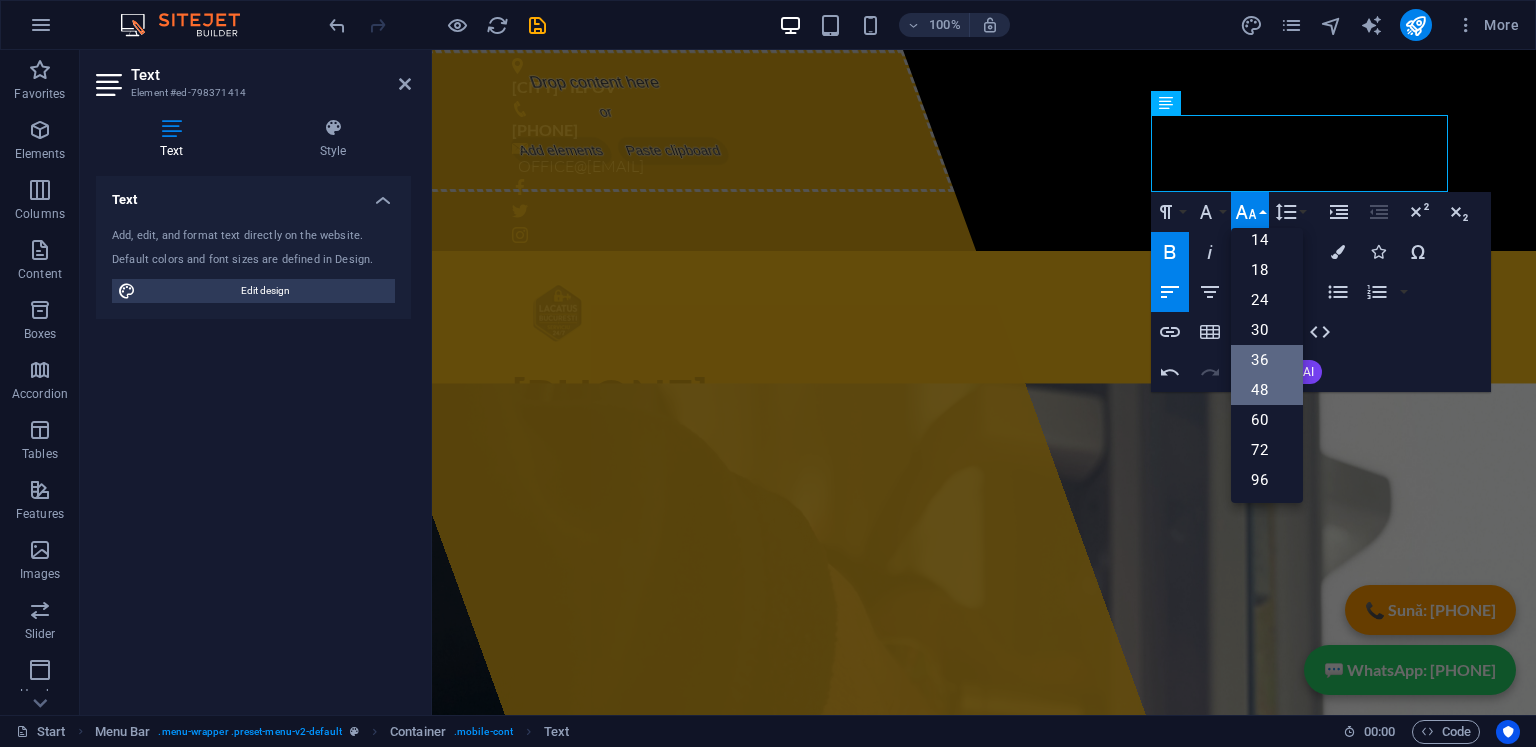 scroll, scrollTop: 160, scrollLeft: 0, axis: vertical 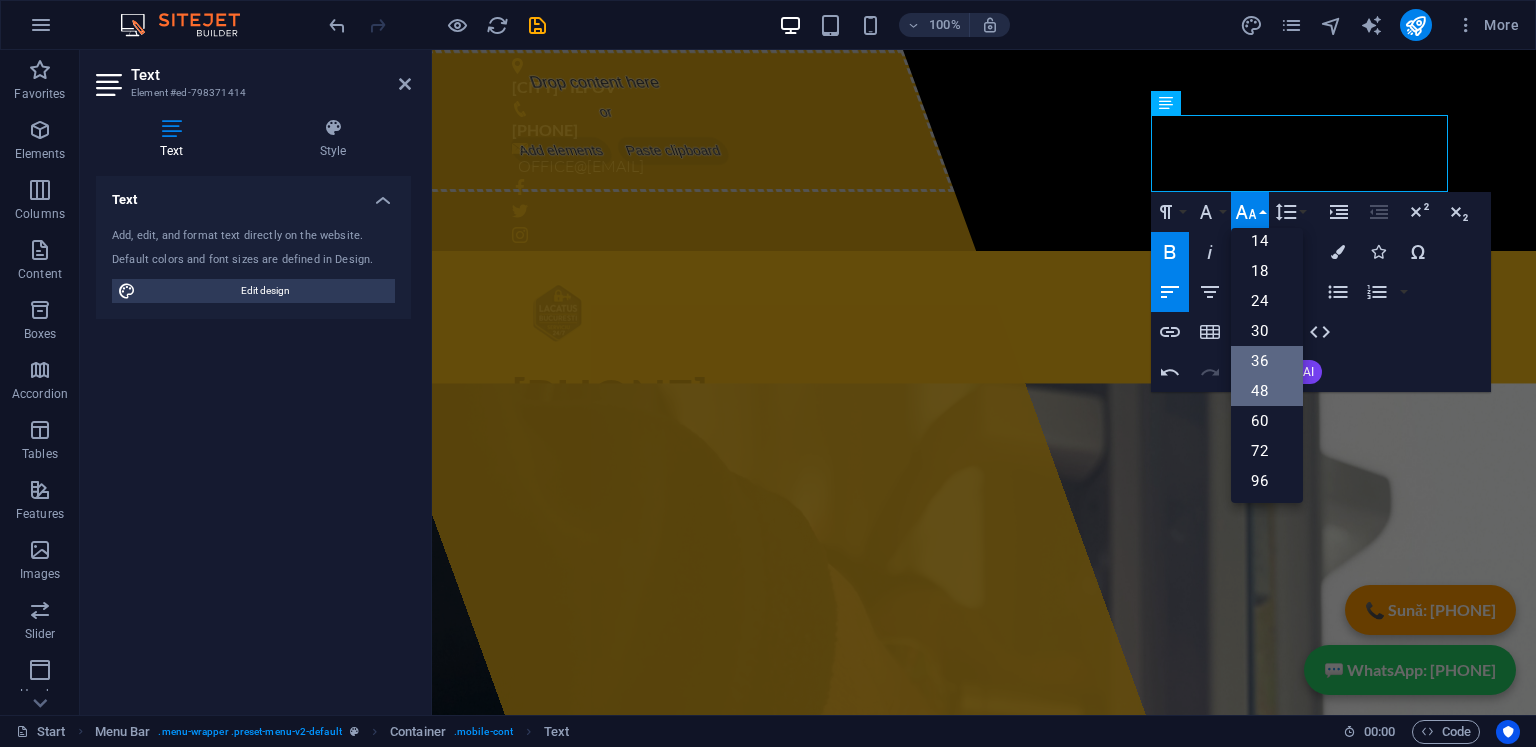 click on "36" at bounding box center [1267, 361] 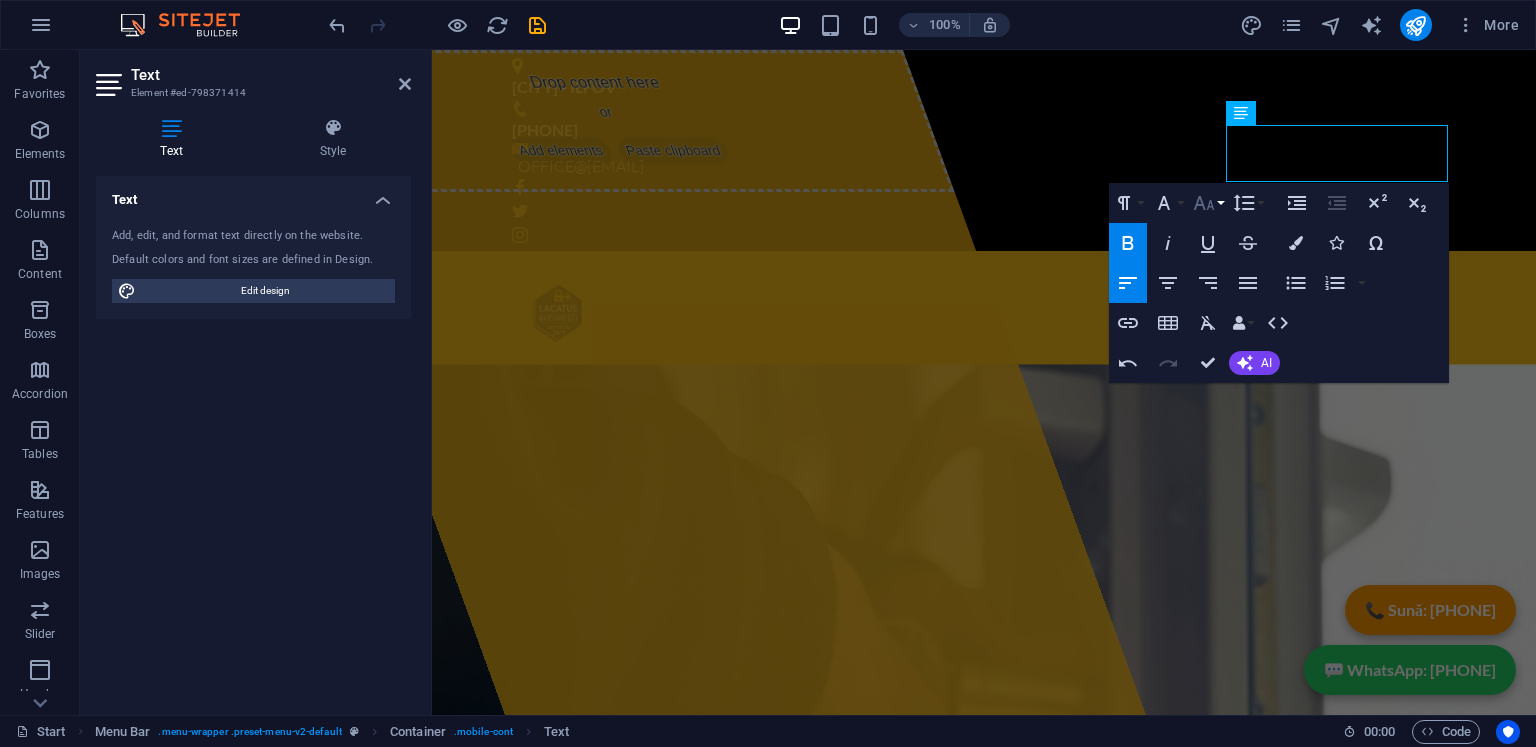 click 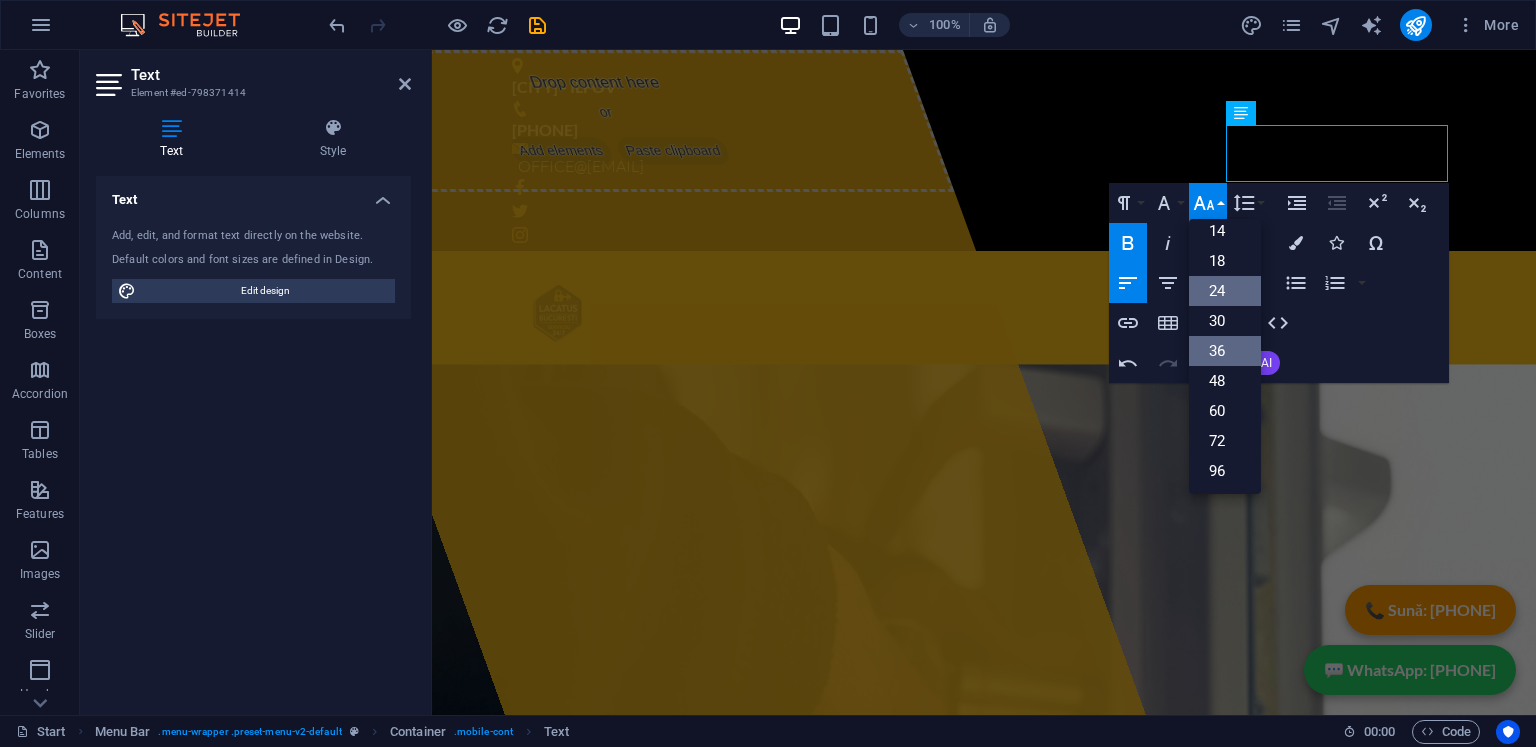 scroll, scrollTop: 160, scrollLeft: 0, axis: vertical 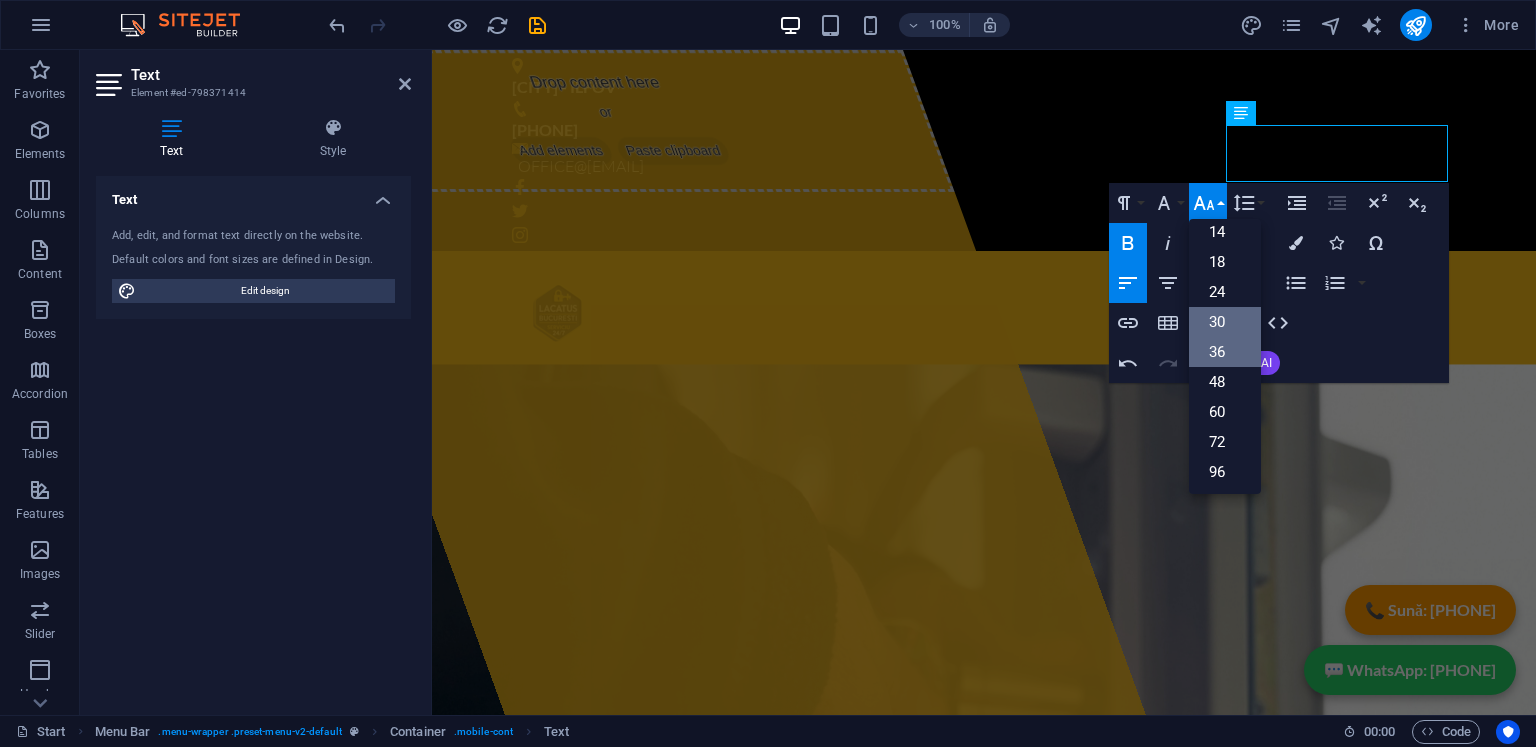 click on "30" at bounding box center (1225, 322) 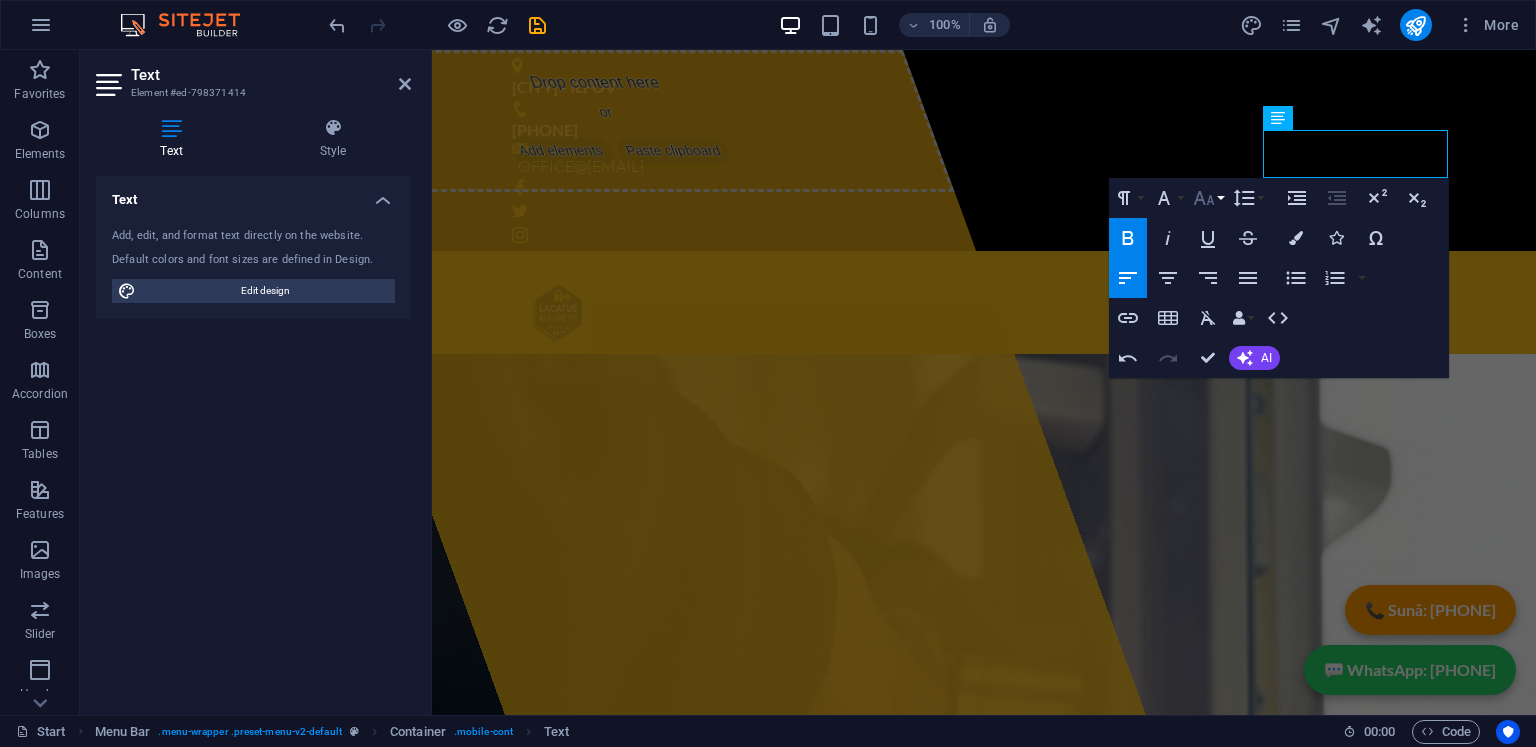 click 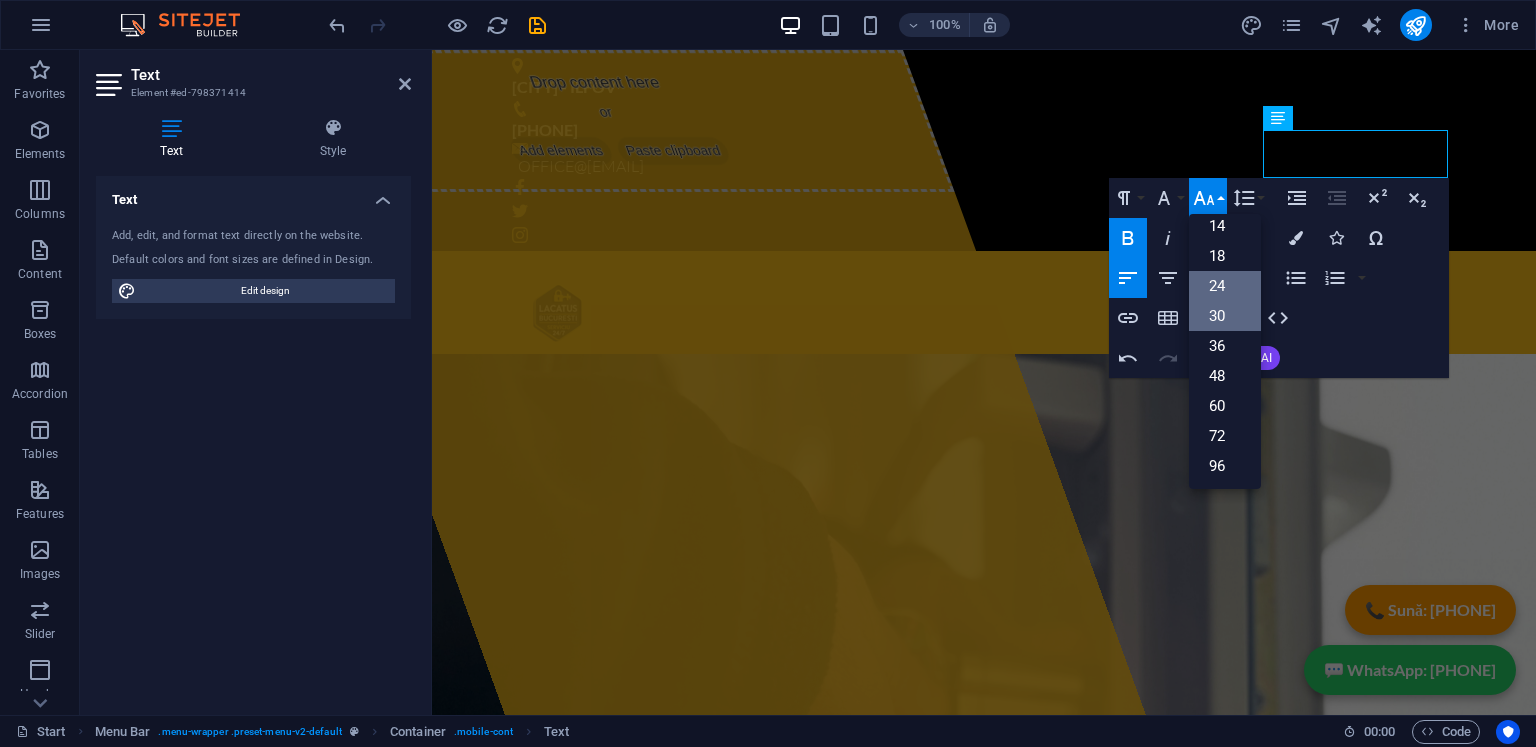scroll, scrollTop: 160, scrollLeft: 0, axis: vertical 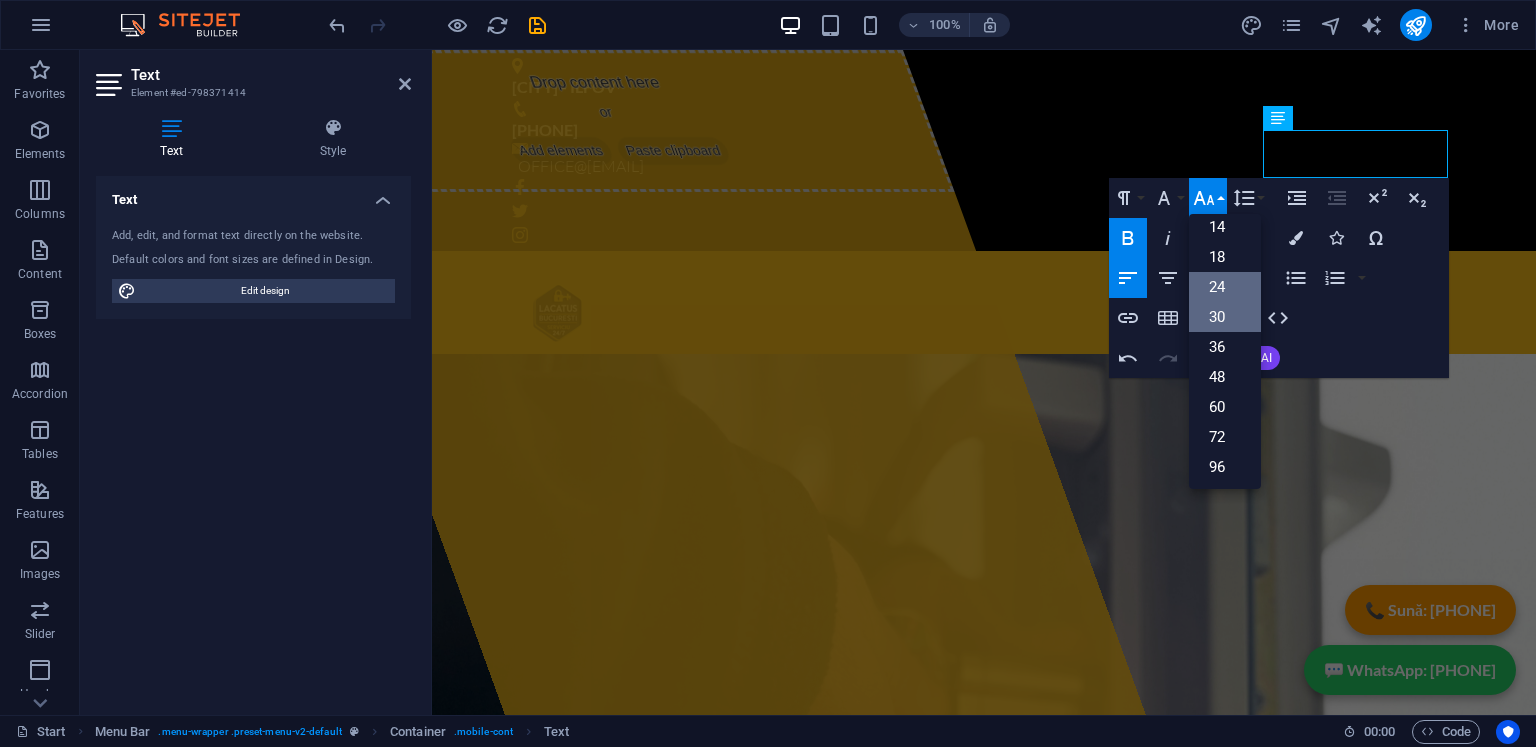 click on "24" at bounding box center [1225, 287] 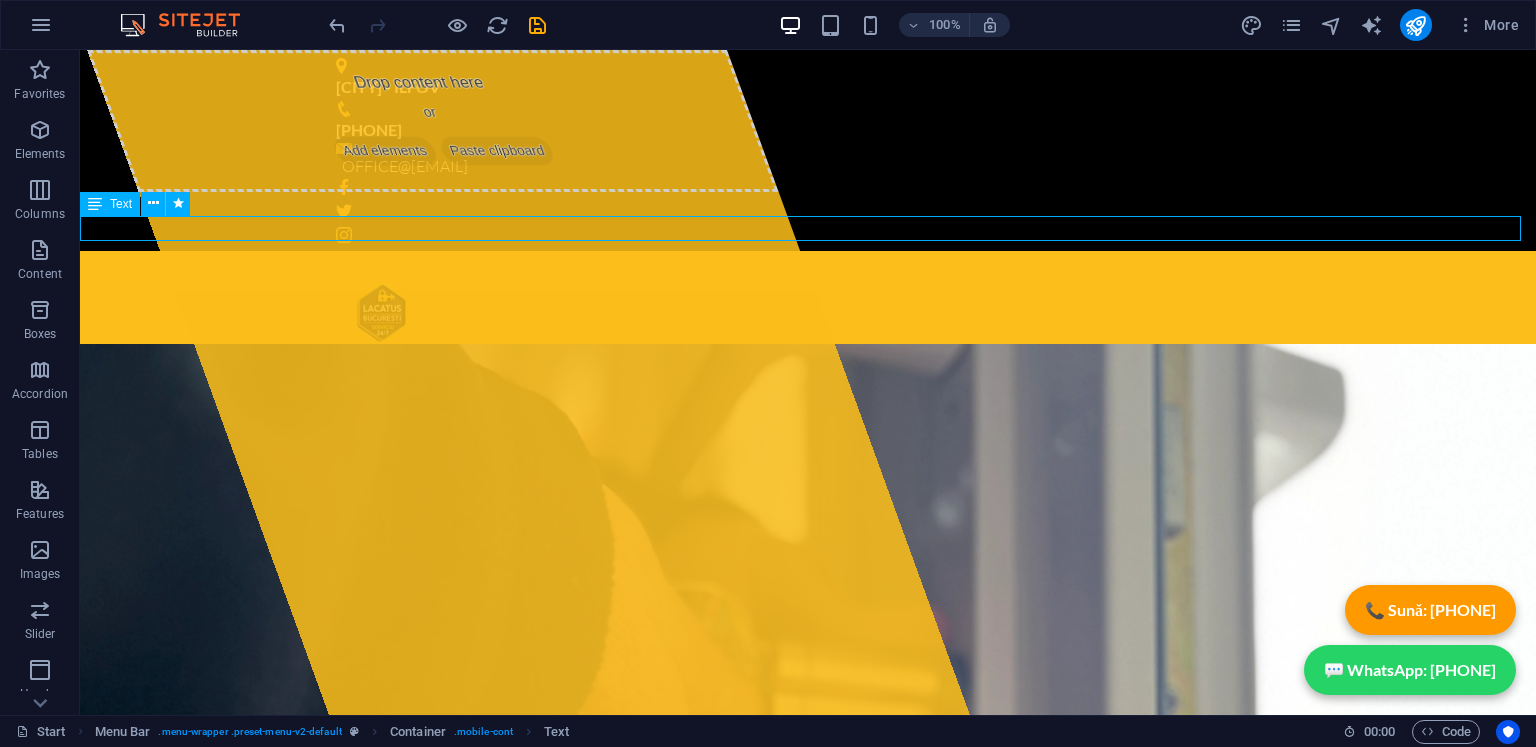 click on "SERVICIU NON-STOP !" at bounding box center (808, 427) 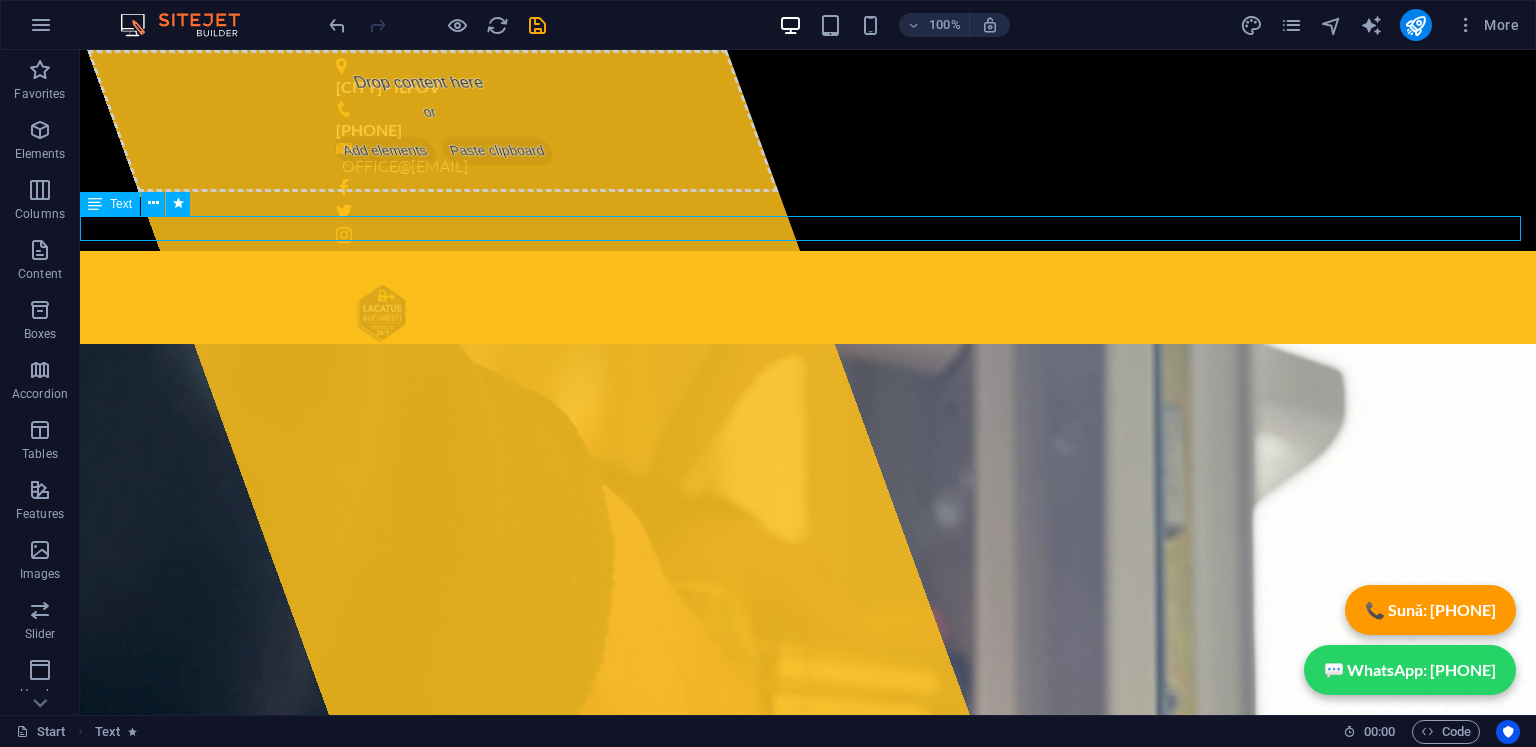 click on "SERVICIU NON-STOP !" at bounding box center (808, 427) 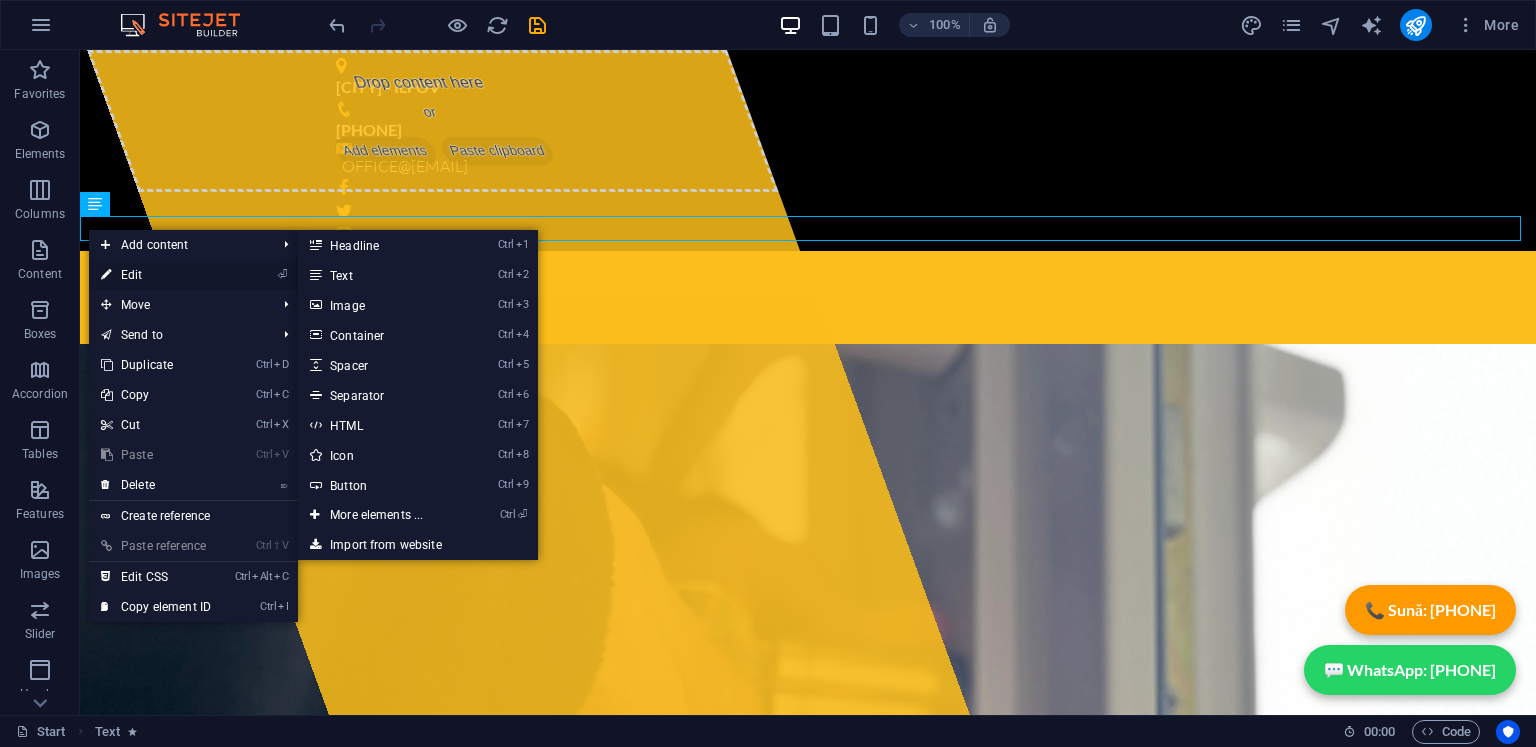 click on "⏎  Edit" at bounding box center [156, 275] 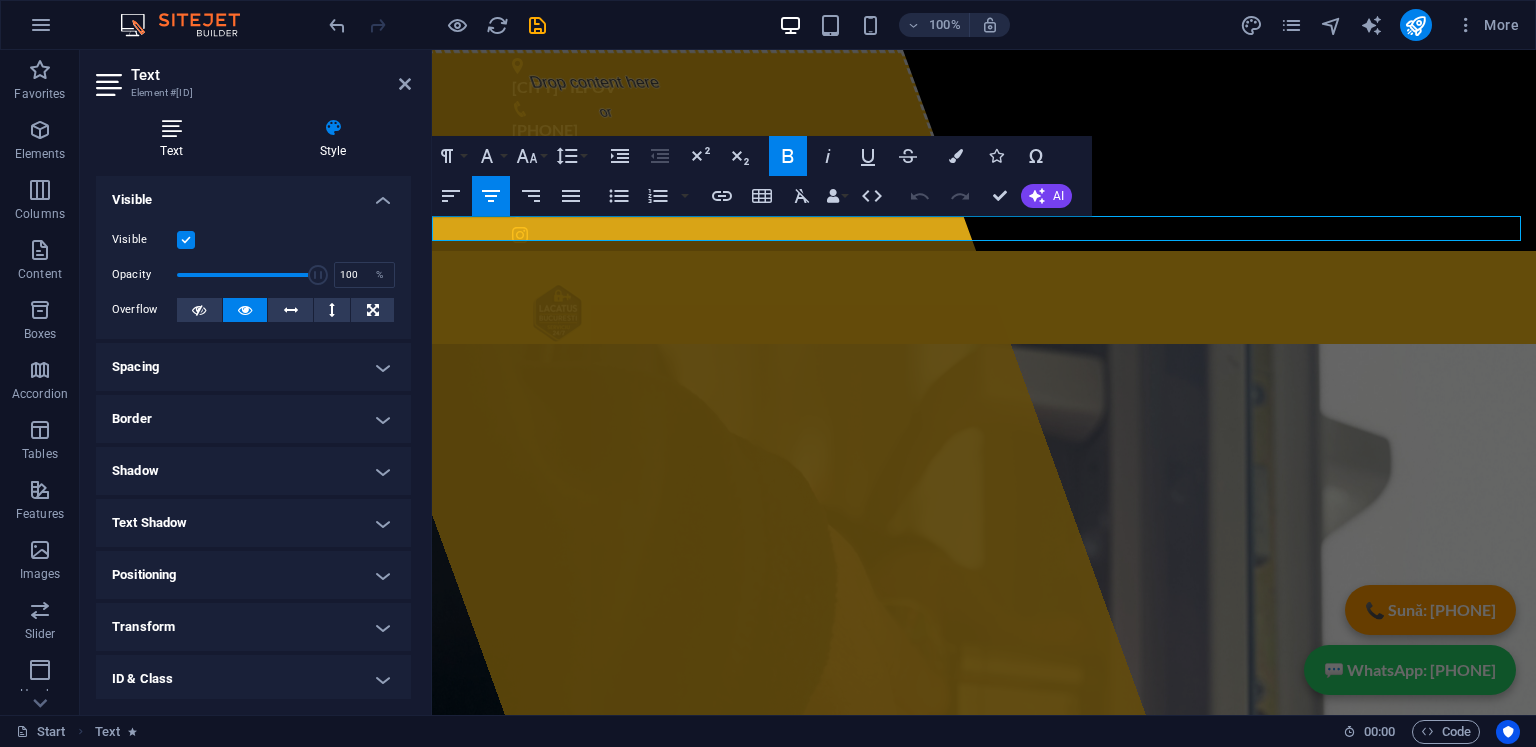 click on "Text" at bounding box center (175, 139) 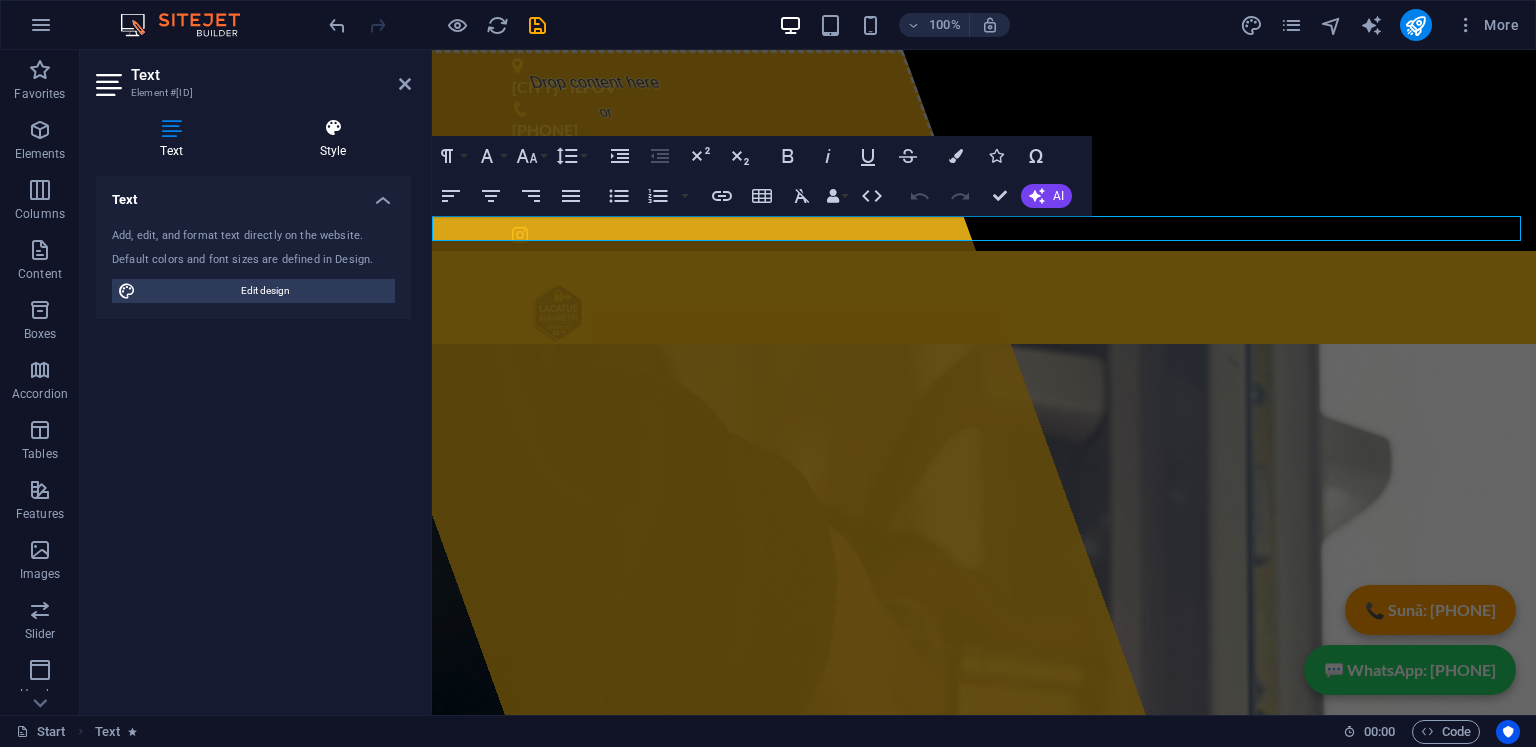 click on "Style" at bounding box center [333, 139] 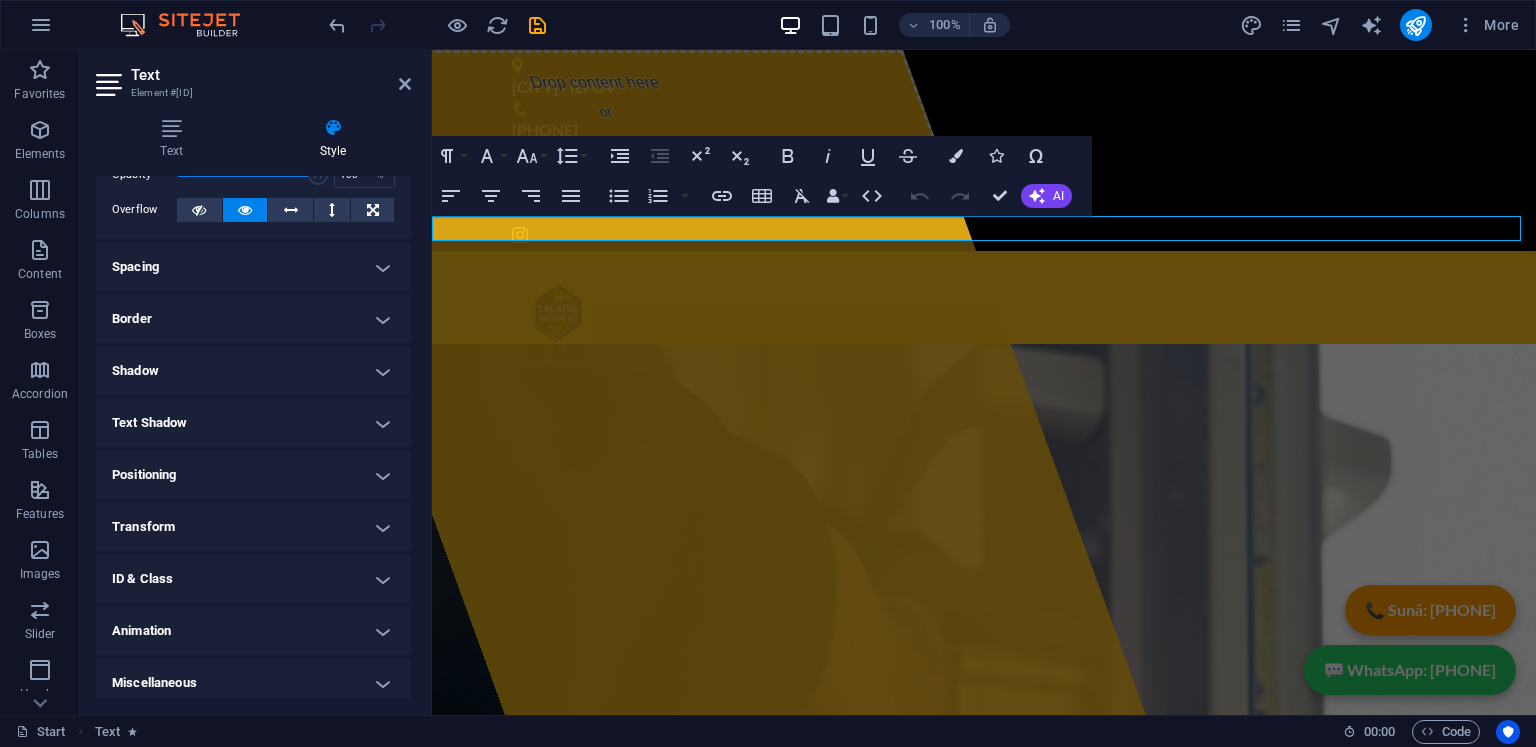scroll, scrollTop: 107, scrollLeft: 0, axis: vertical 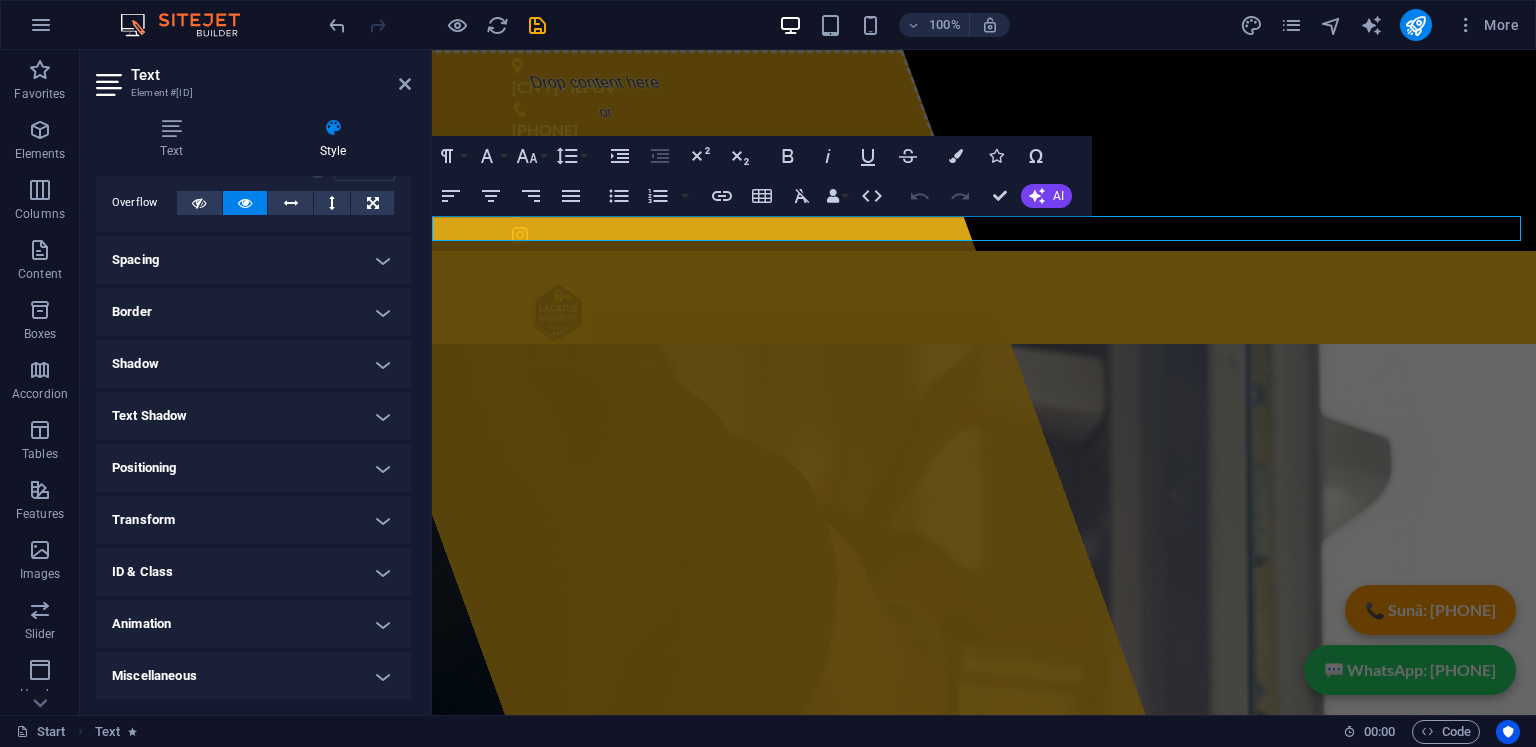 click on "Shadow" at bounding box center [253, 364] 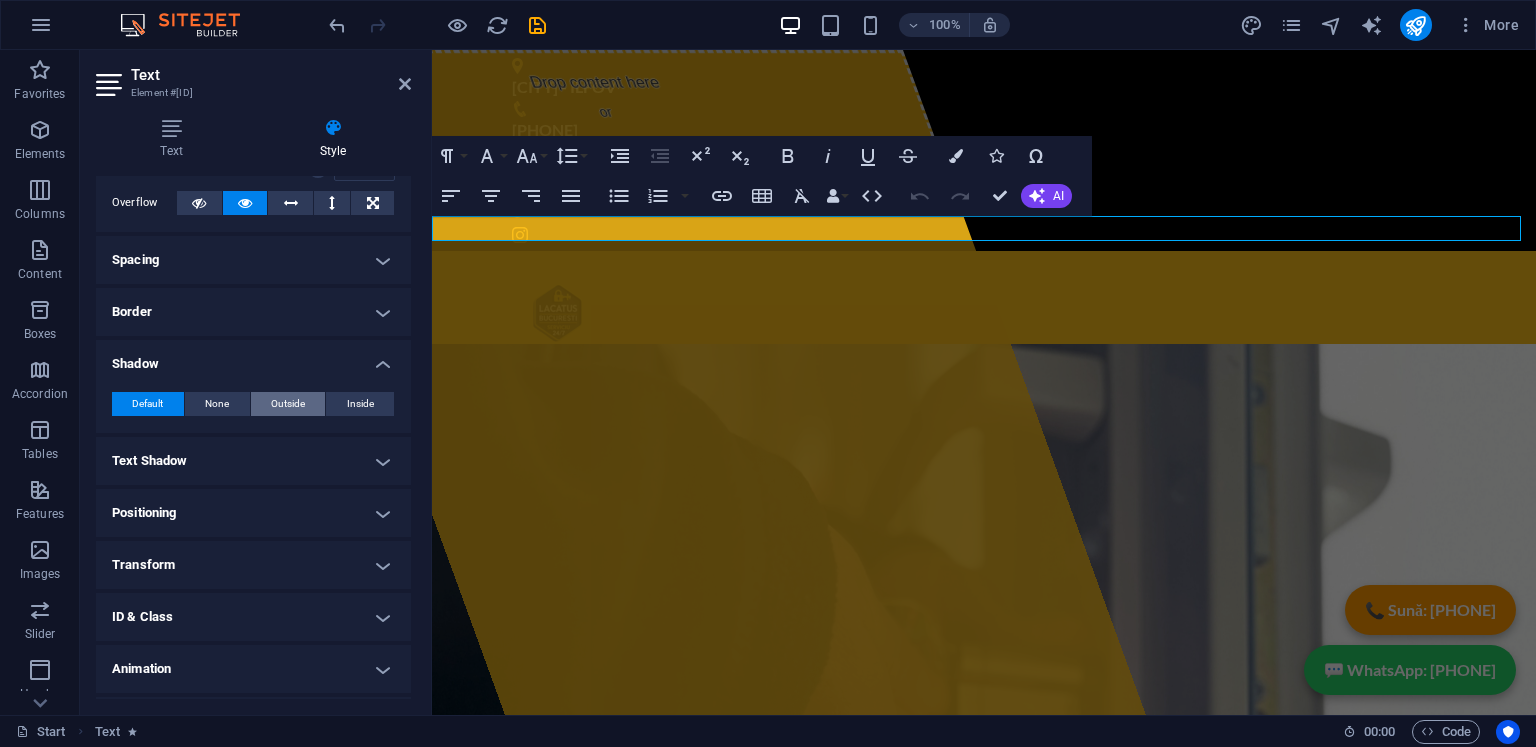click on "Outside" at bounding box center (288, 404) 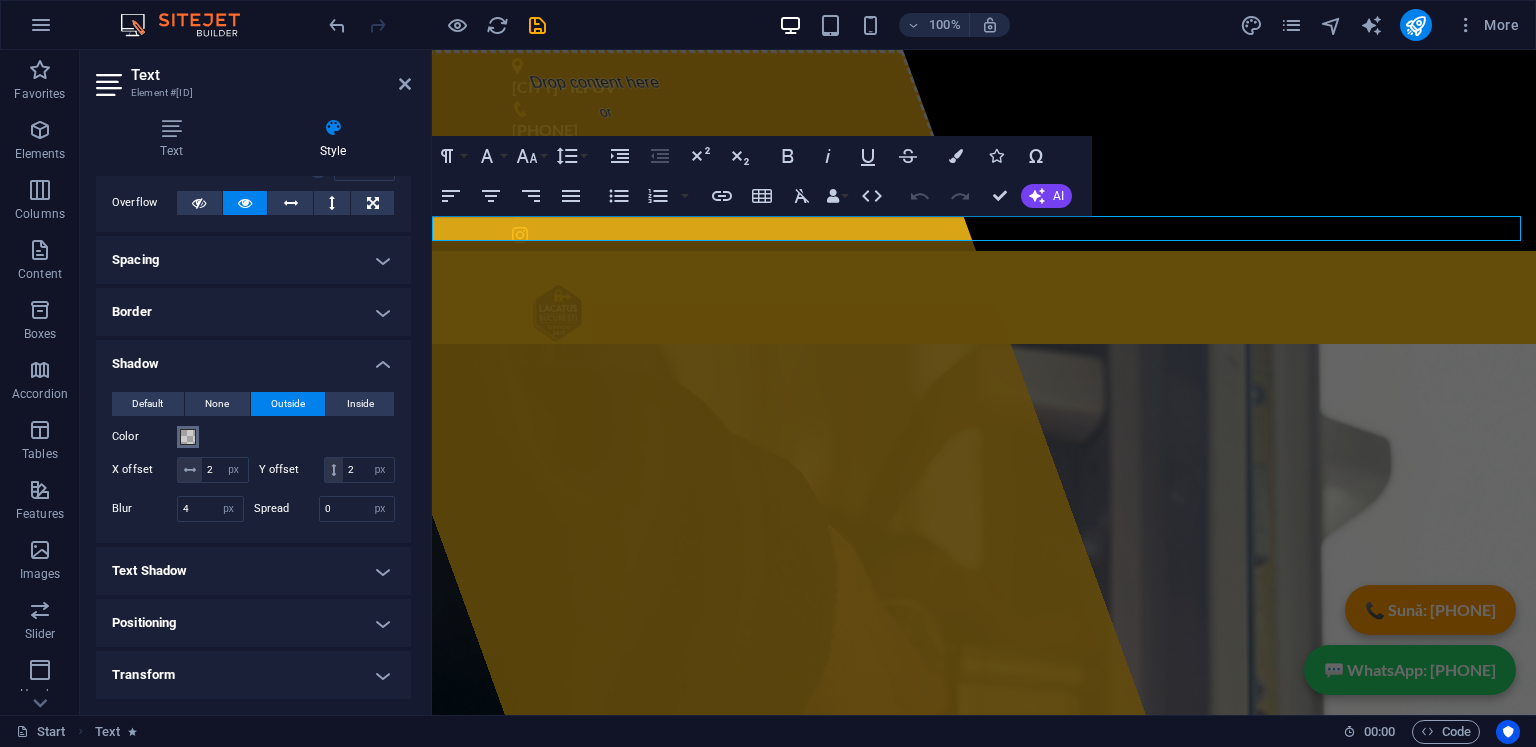 click at bounding box center (188, 437) 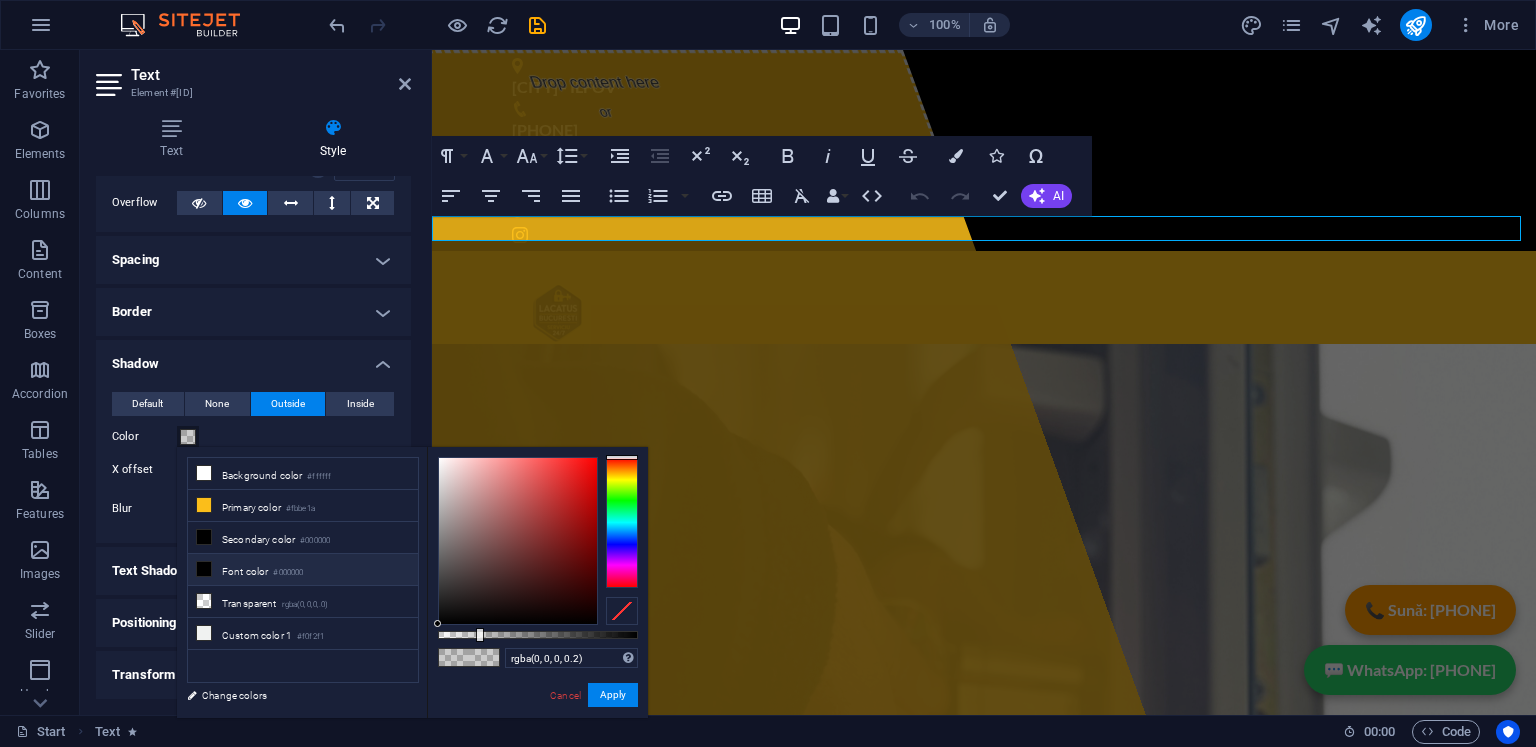 click on "Font color
#000000" at bounding box center (303, 570) 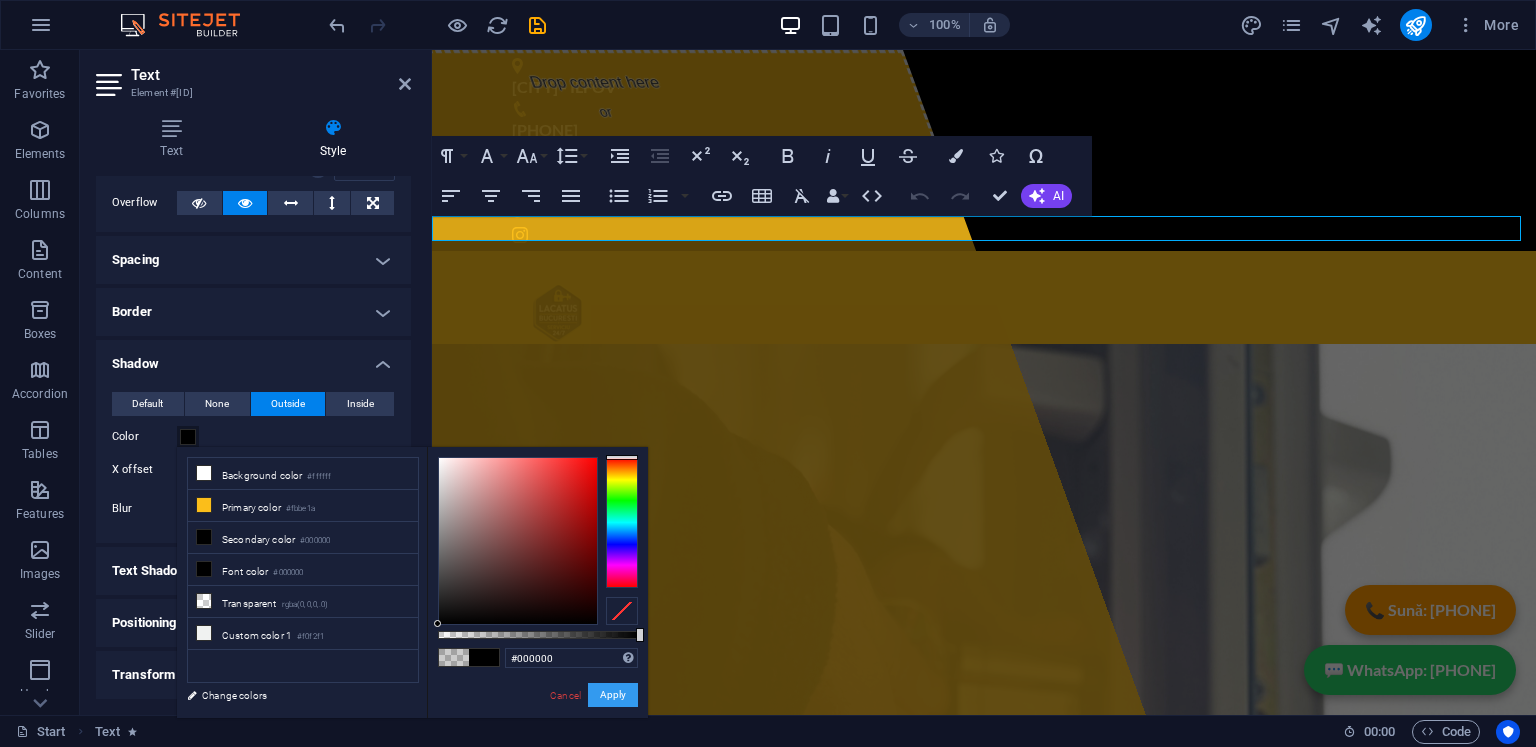 click on "Apply" at bounding box center (613, 695) 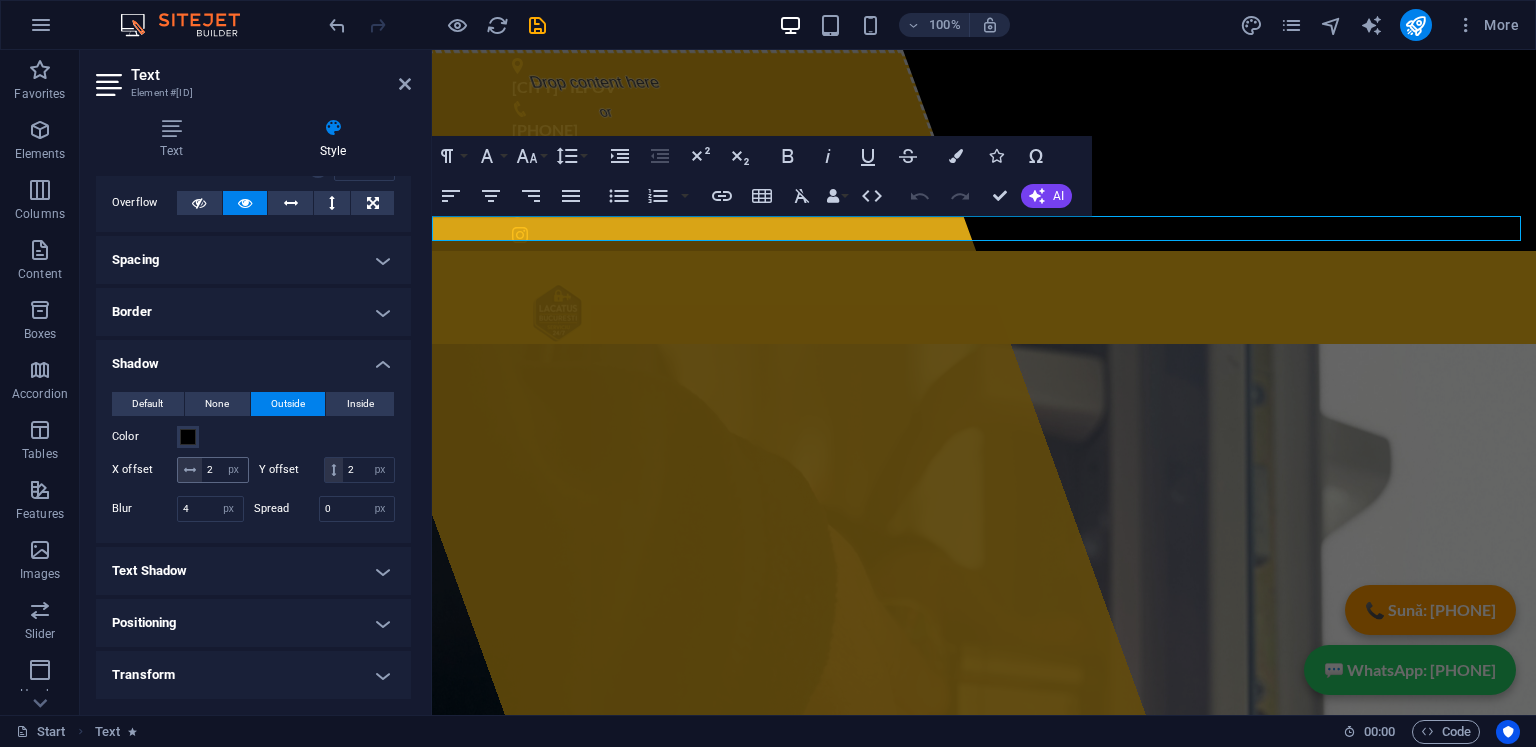 click at bounding box center (190, 470) 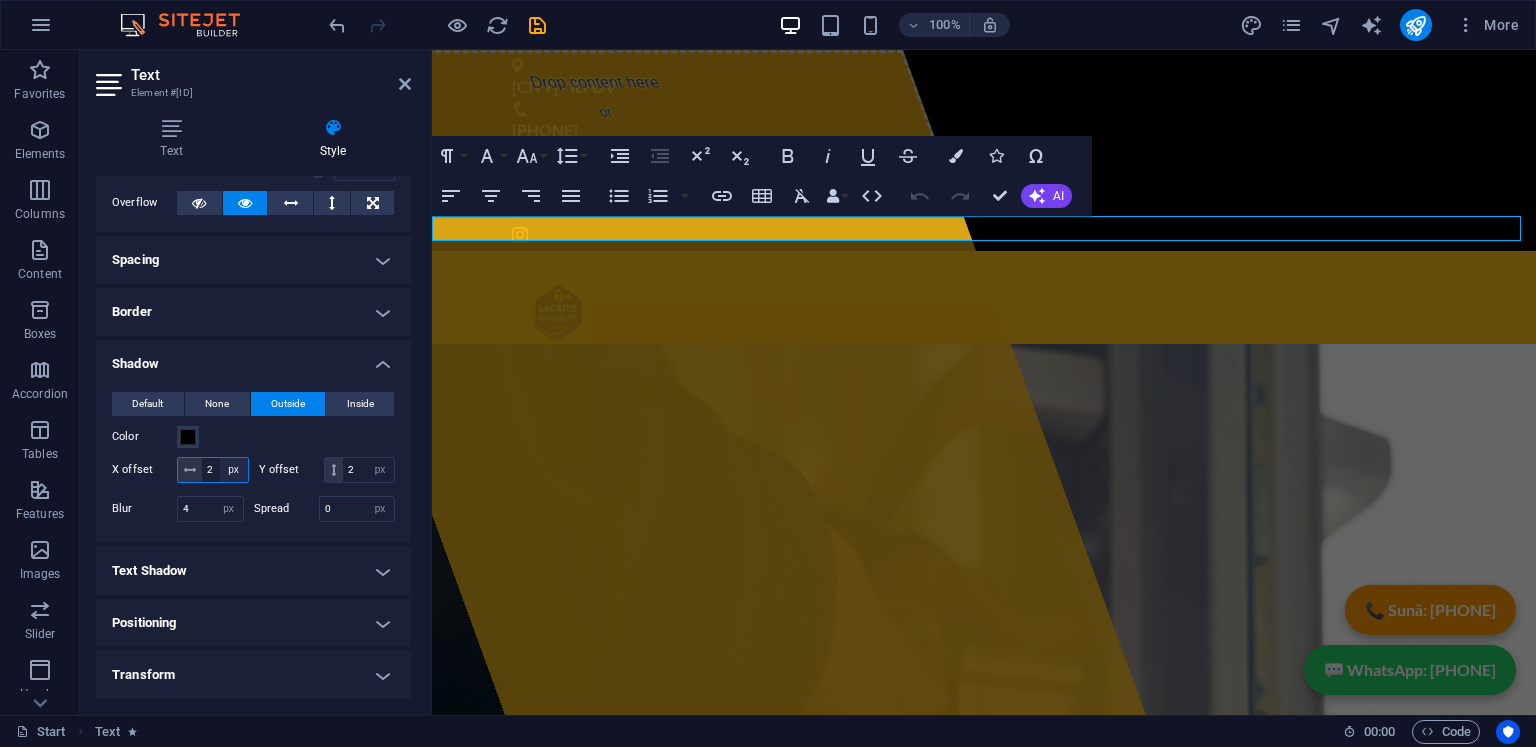 drag, startPoint x: 227, startPoint y: 468, endPoint x: 365, endPoint y: 471, distance: 138.03261 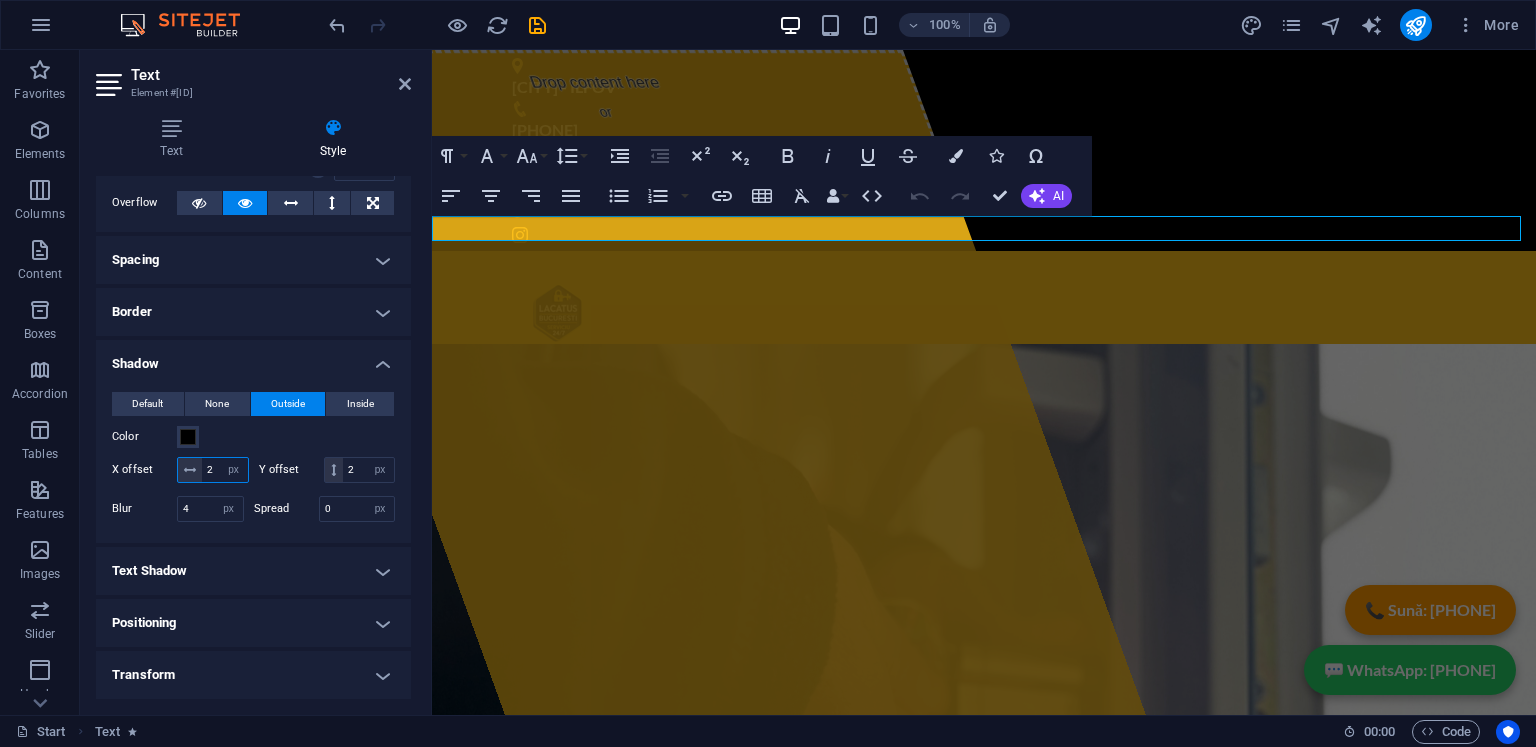 click on "2" at bounding box center (225, 470) 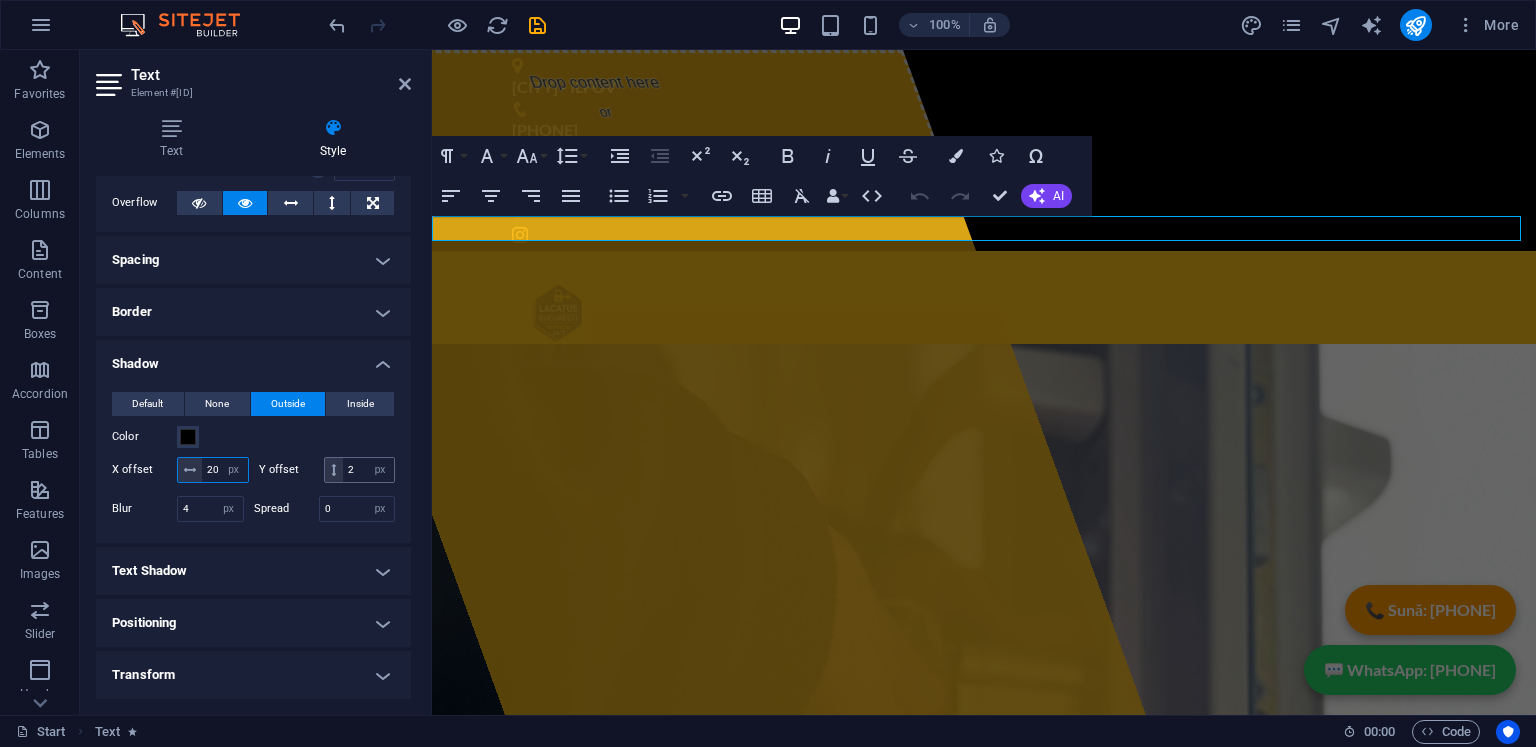 type on "20" 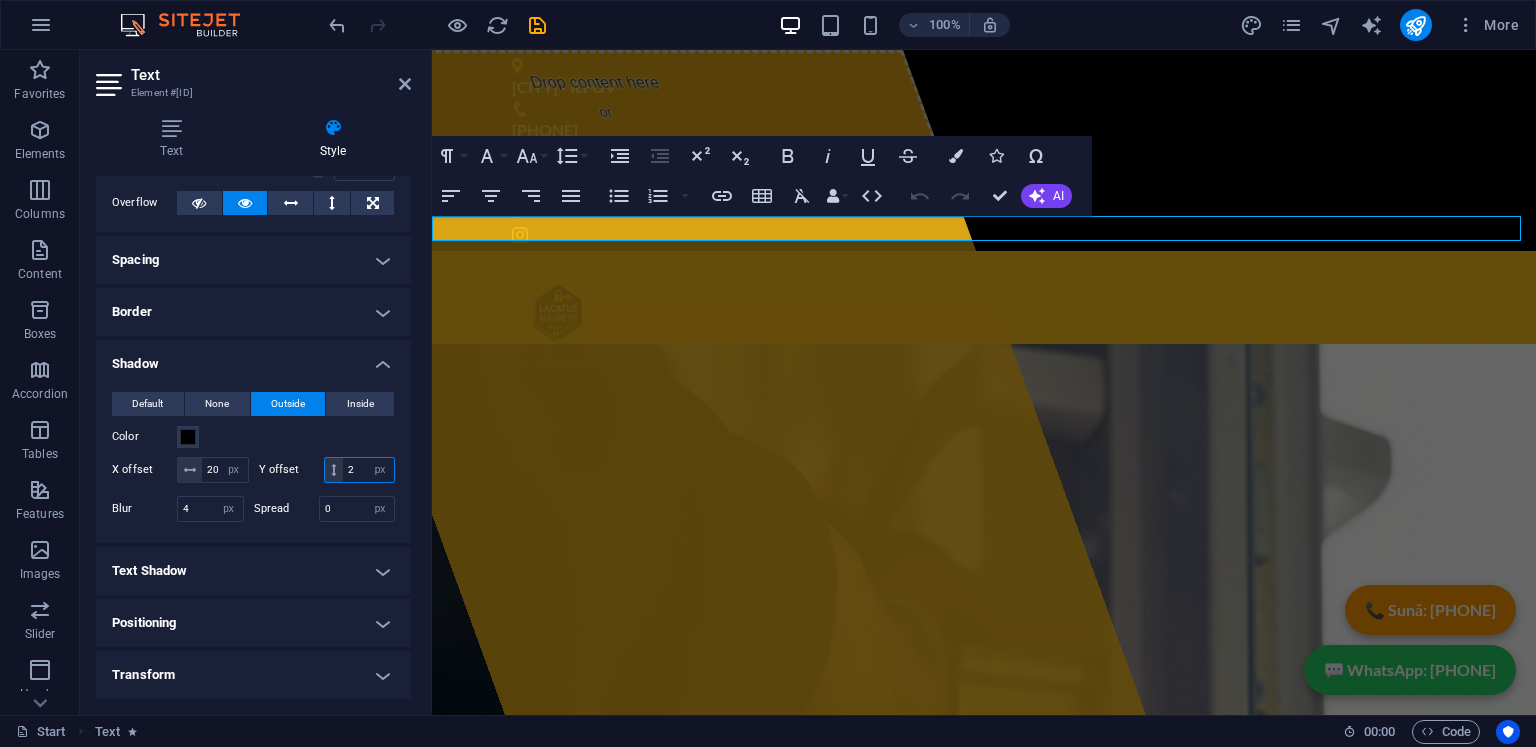 click on "2" at bounding box center (368, 470) 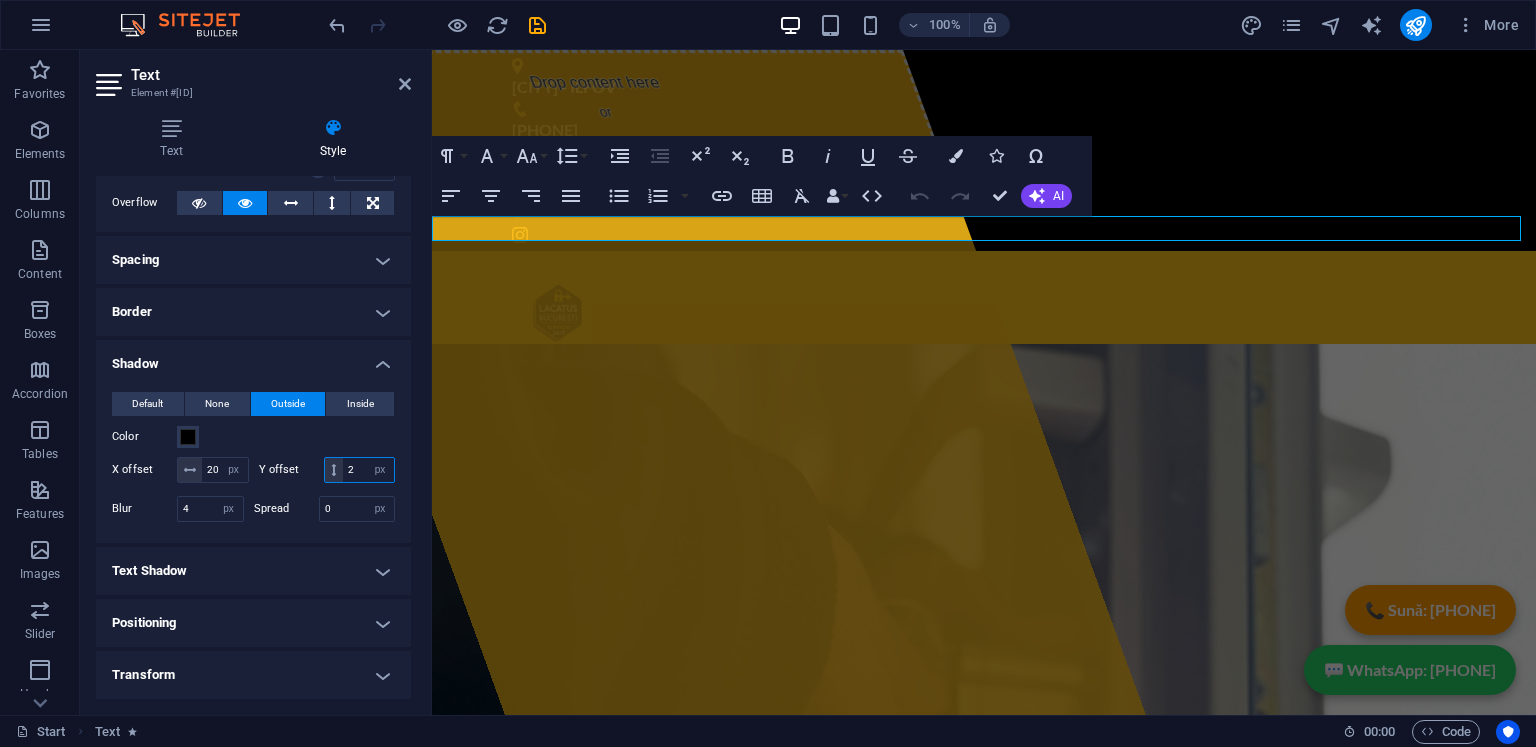 click on "2" at bounding box center [368, 470] 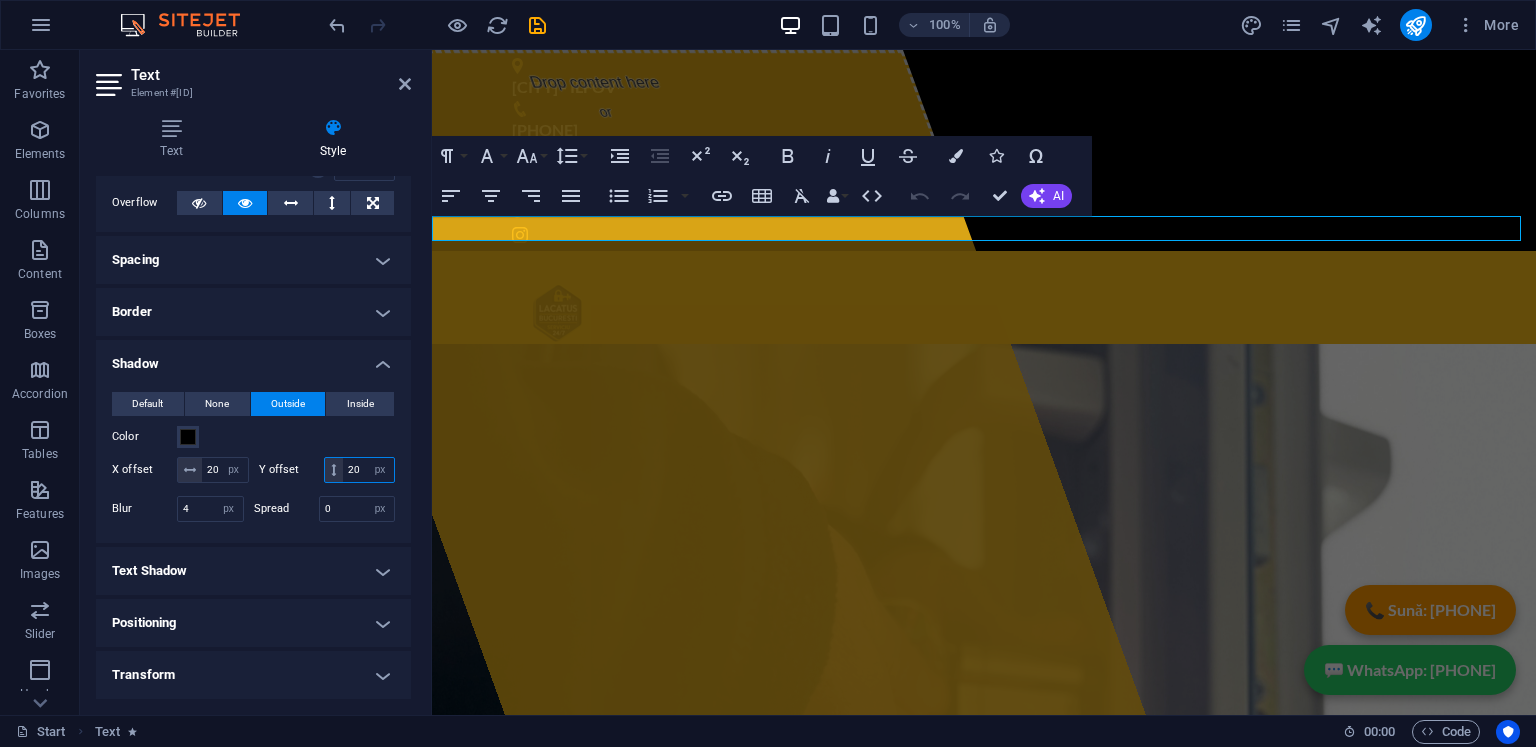 type on "20" 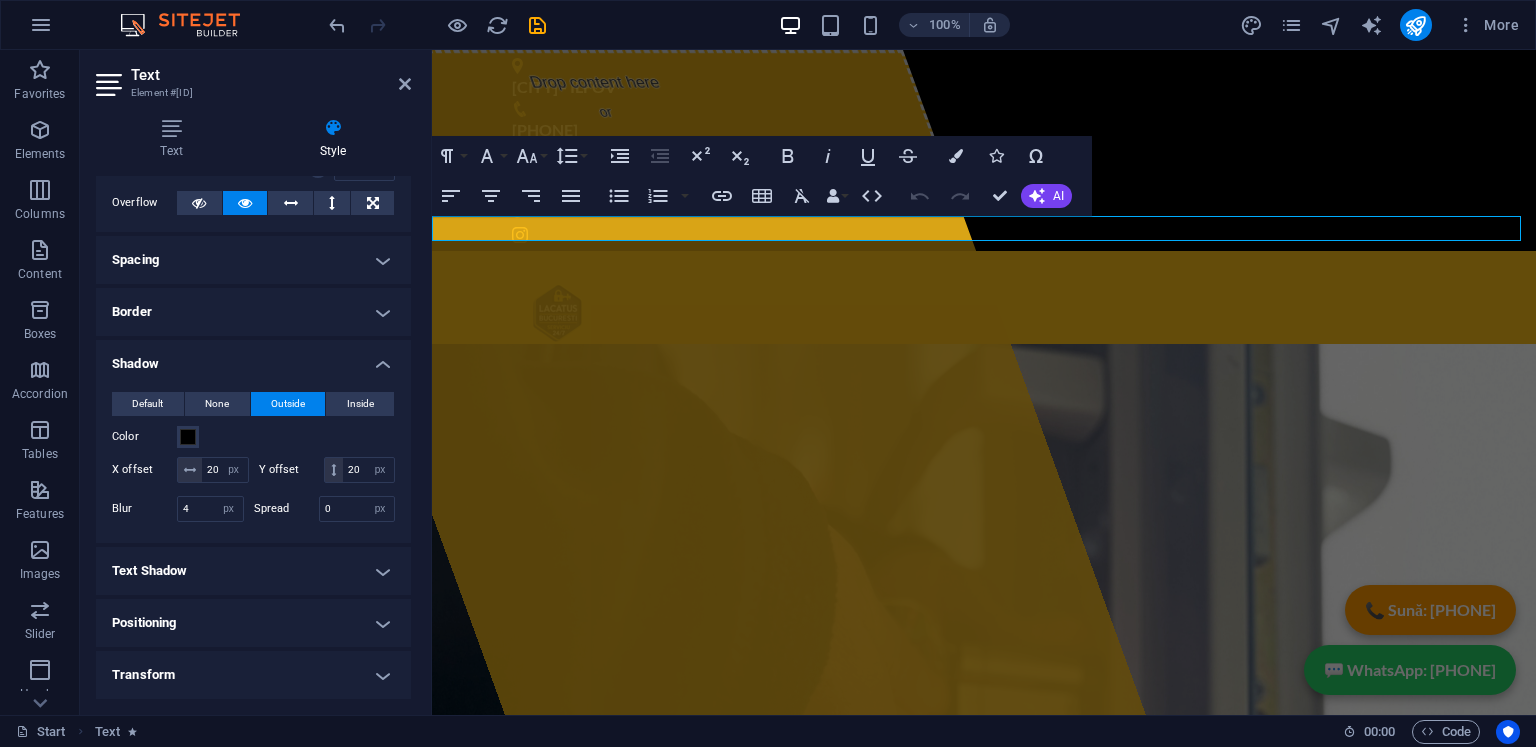 click on "Default None Outside Inside Color X offset 20 px rem vh vw Y offset 20 px rem vh vw Blur 4 px rem % vh vw Spread 0 px rem vh vw" at bounding box center (253, 459) 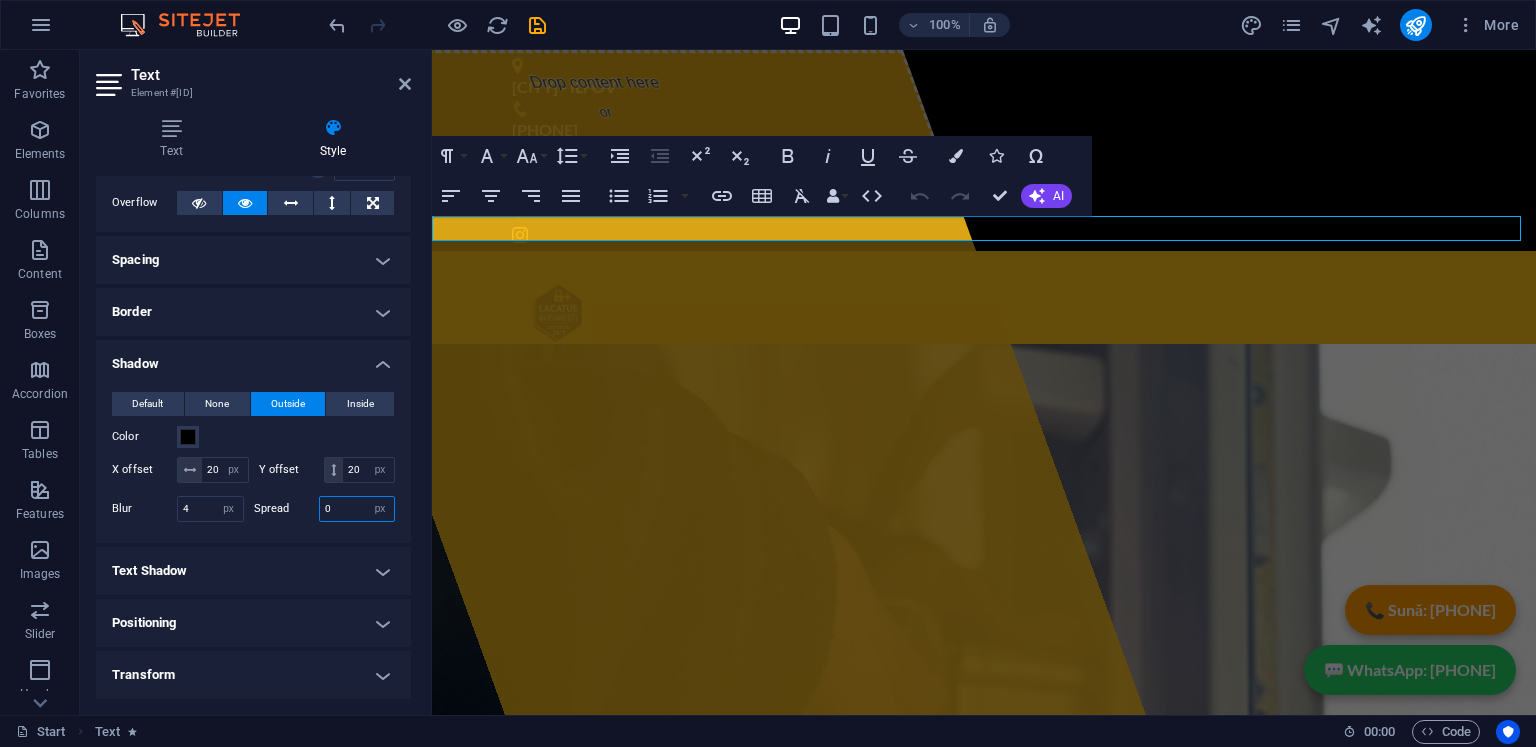click on "0" at bounding box center [357, 509] 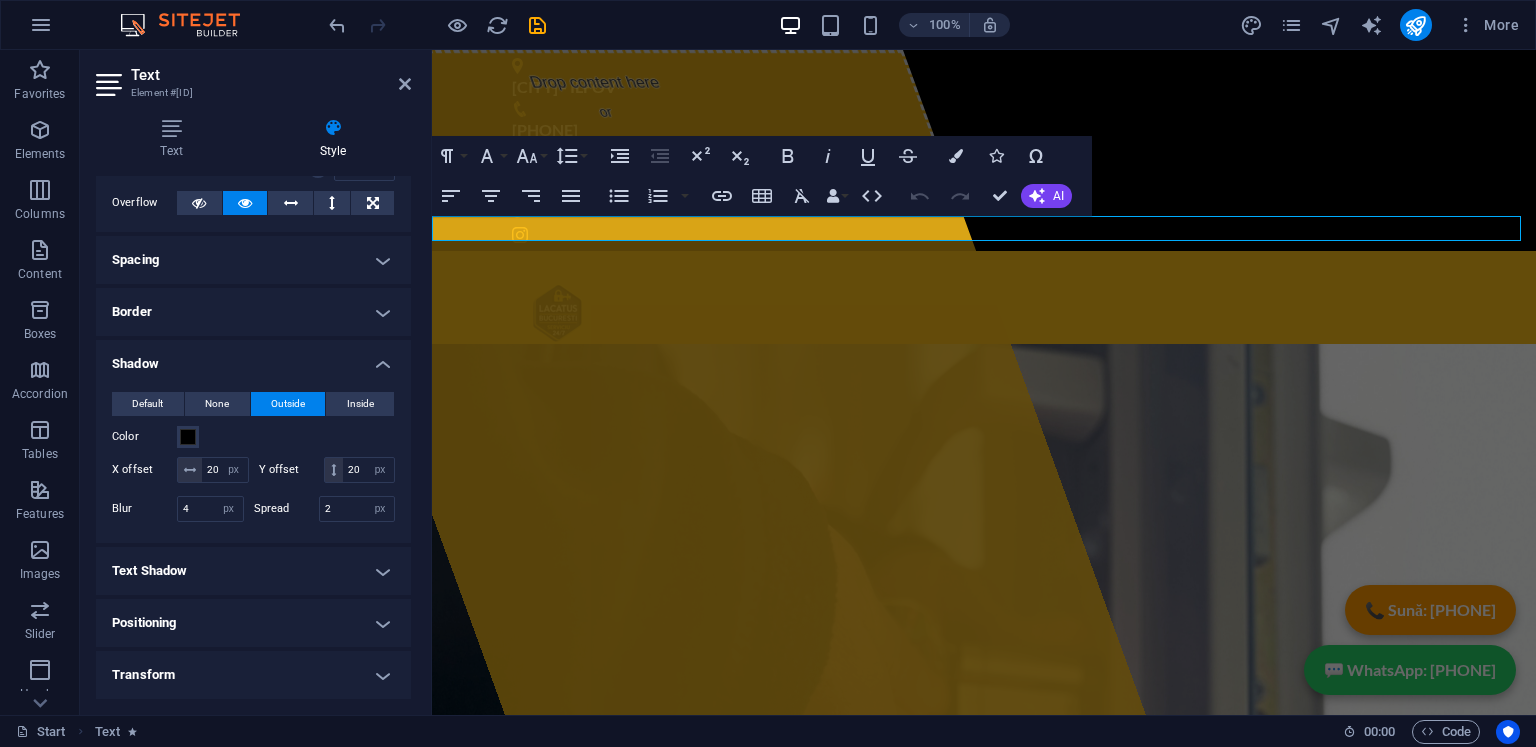 click at bounding box center (325, 524) 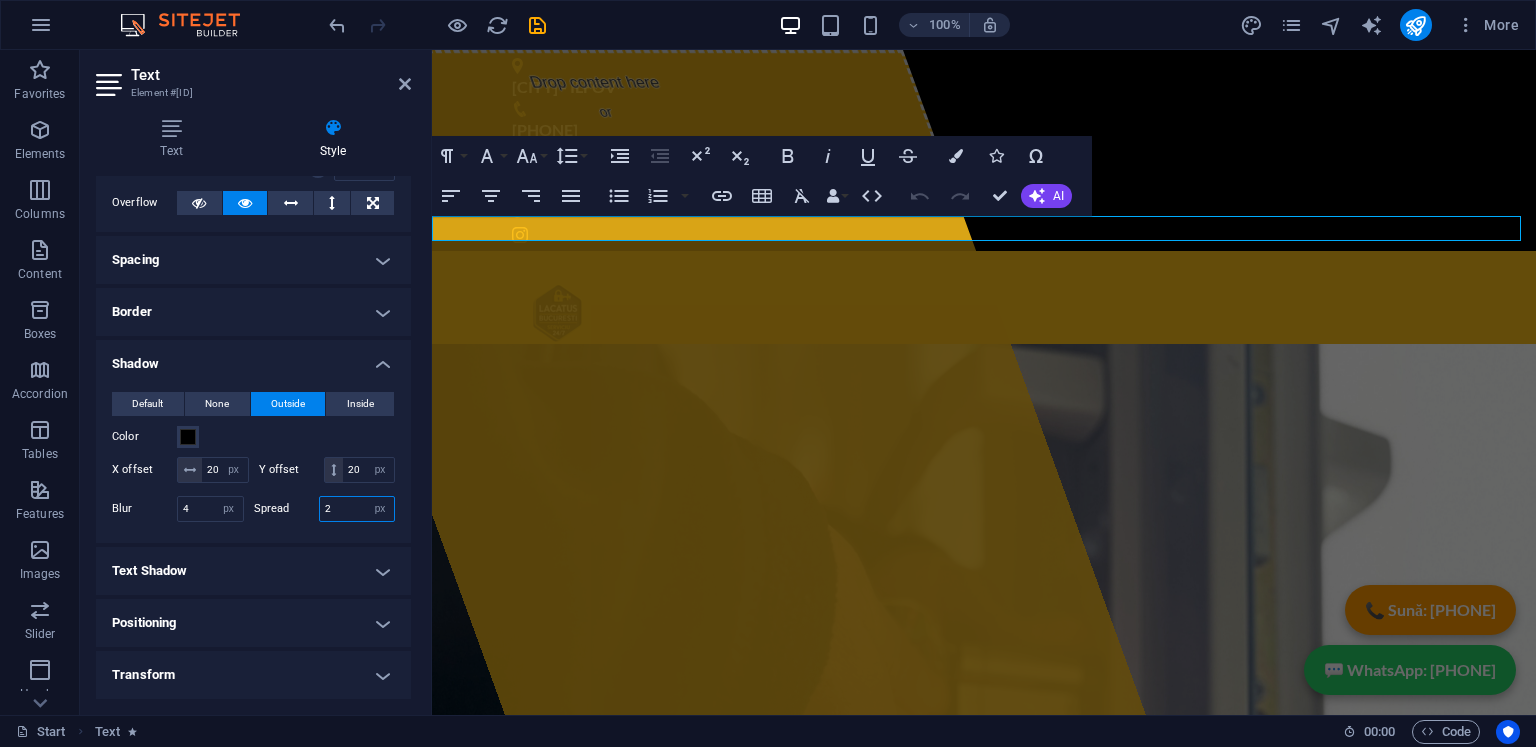 click on "2" at bounding box center [357, 509] 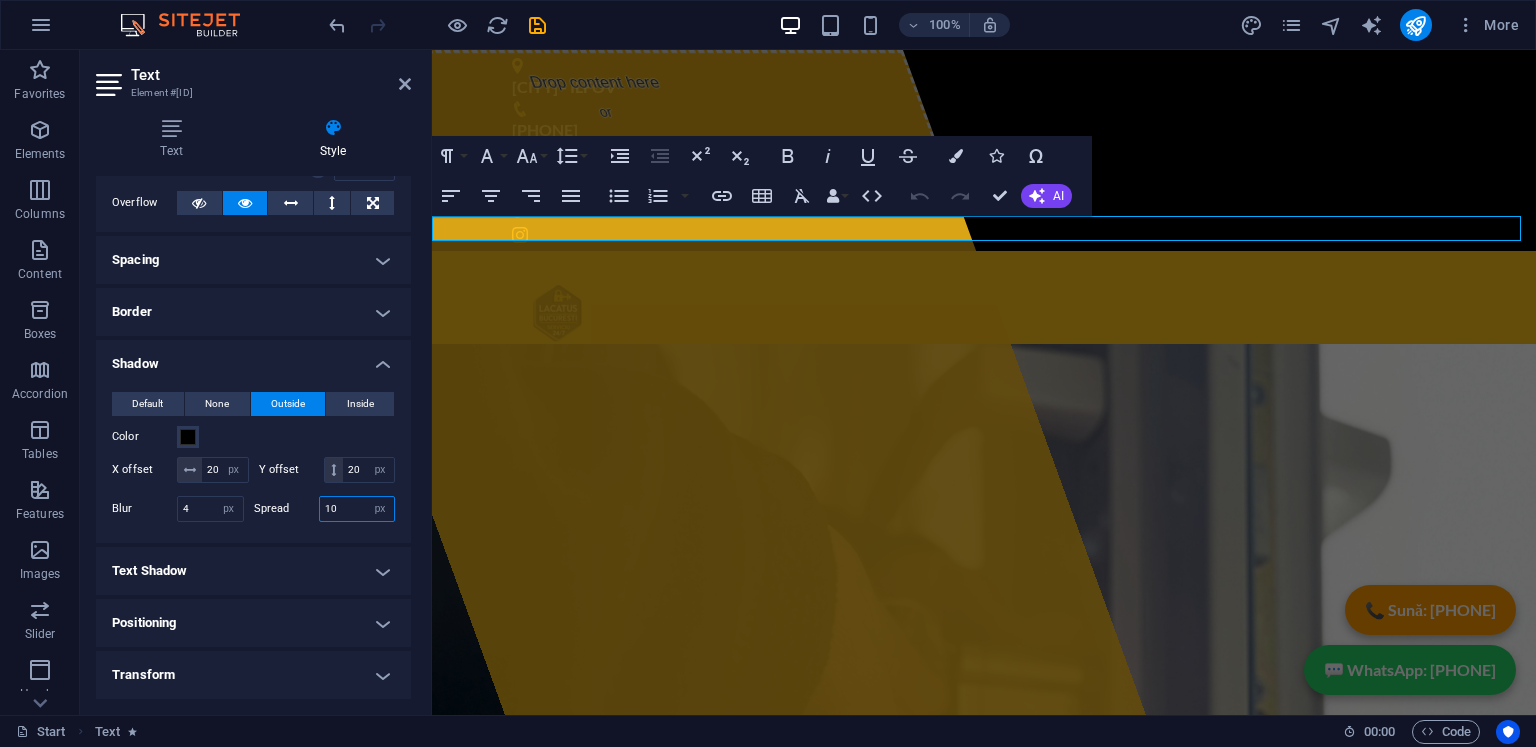 type on "10" 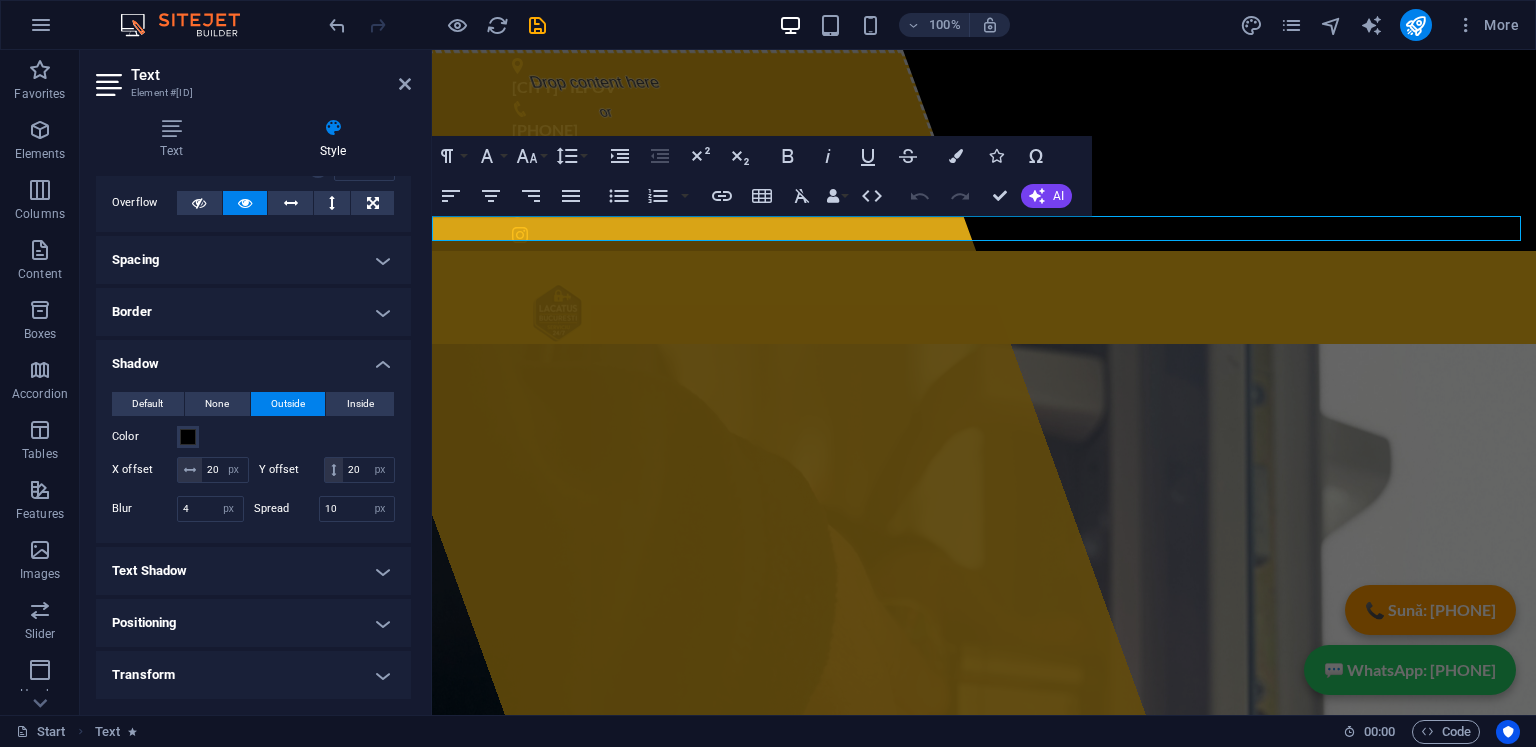 click at bounding box center (325, 524) 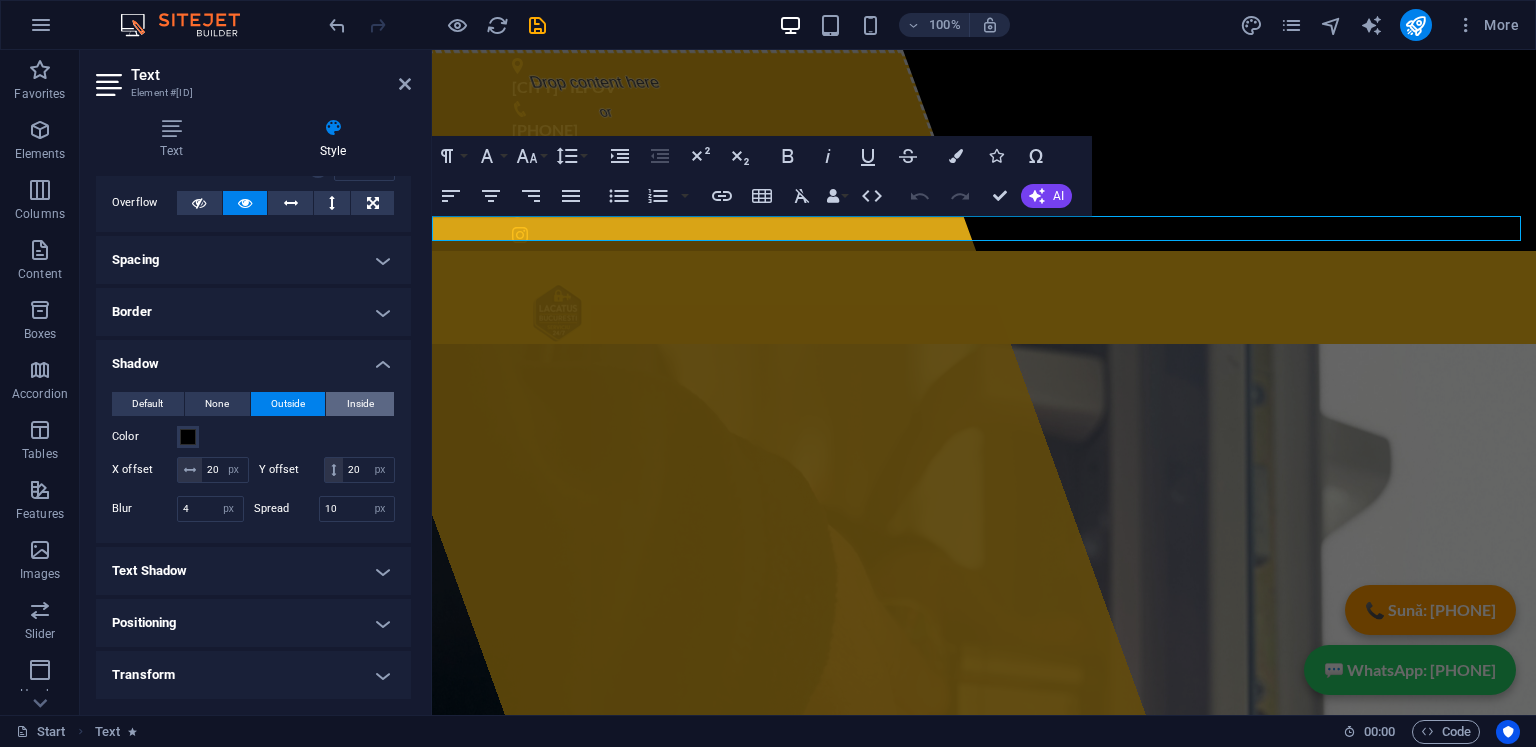 click on "Inside" at bounding box center [360, 404] 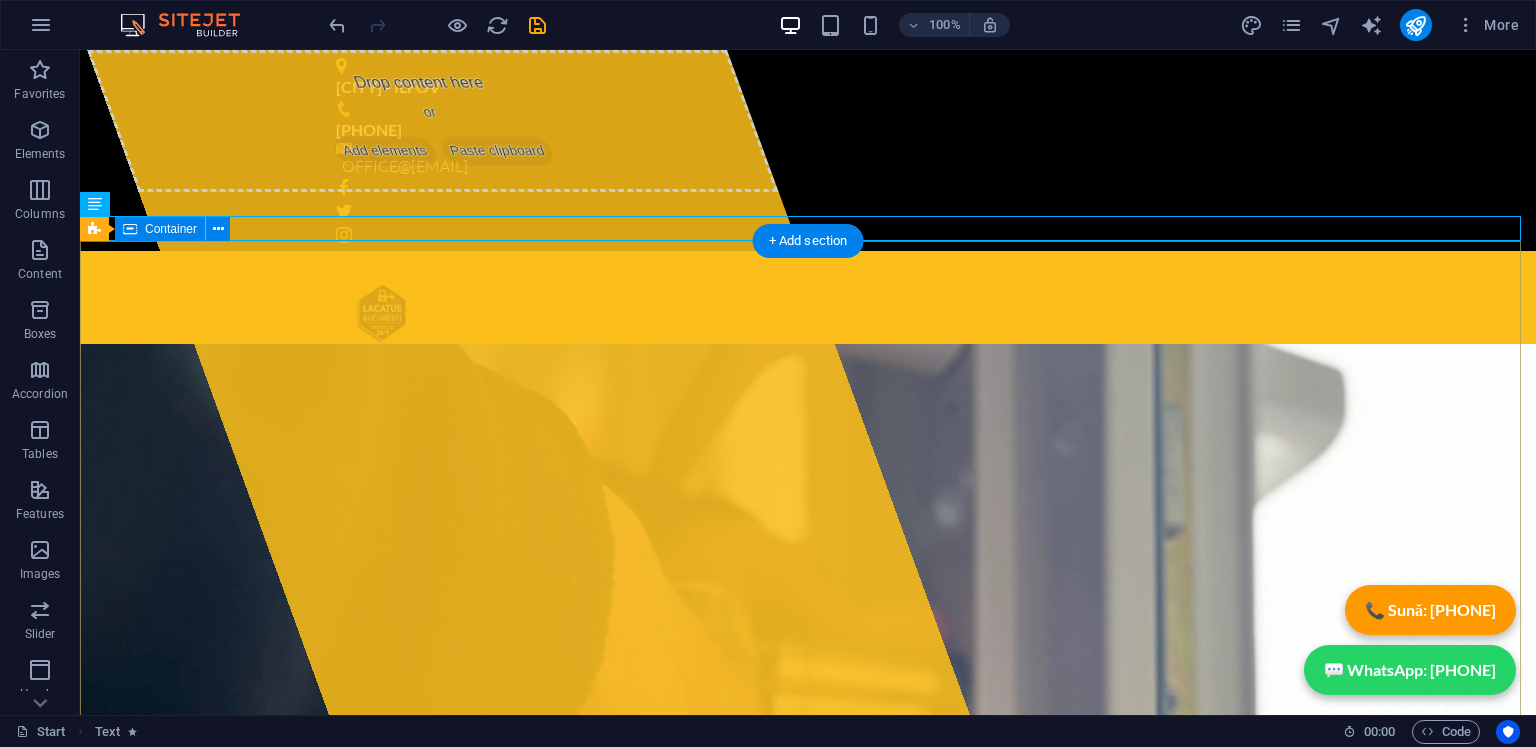 click on "Drop content here or  Add elements  Paste clipboard deblocari-247.ro SERVICII COMPLETE DE  LACATUSERIE , AI NEVOIE DE UN  LACATUS ? ATUNCI AI AJUNS PE SITE-UL  POTRIVIT  ! DEPLASARE IN  MAXIM 35 MINUTE  DE LA APEL ! dEBLOCARI USI INLOCUIRI YALE sERVICE mOTTURA & sECUREMME DEBLOCARI USI AUTO LACATUS BUCURESTI 0760 247 247" at bounding box center (808, 1368) 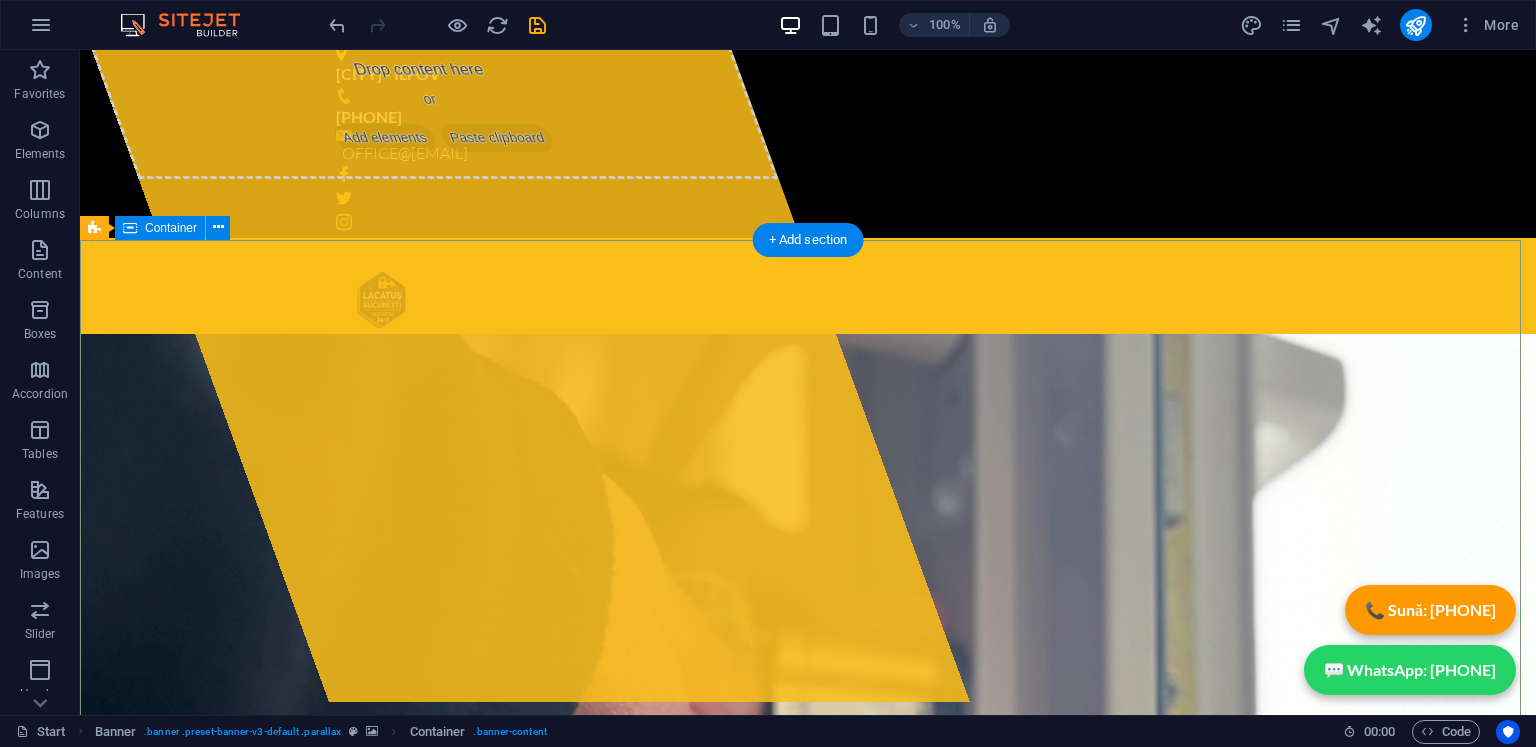 scroll, scrollTop: 0, scrollLeft: 0, axis: both 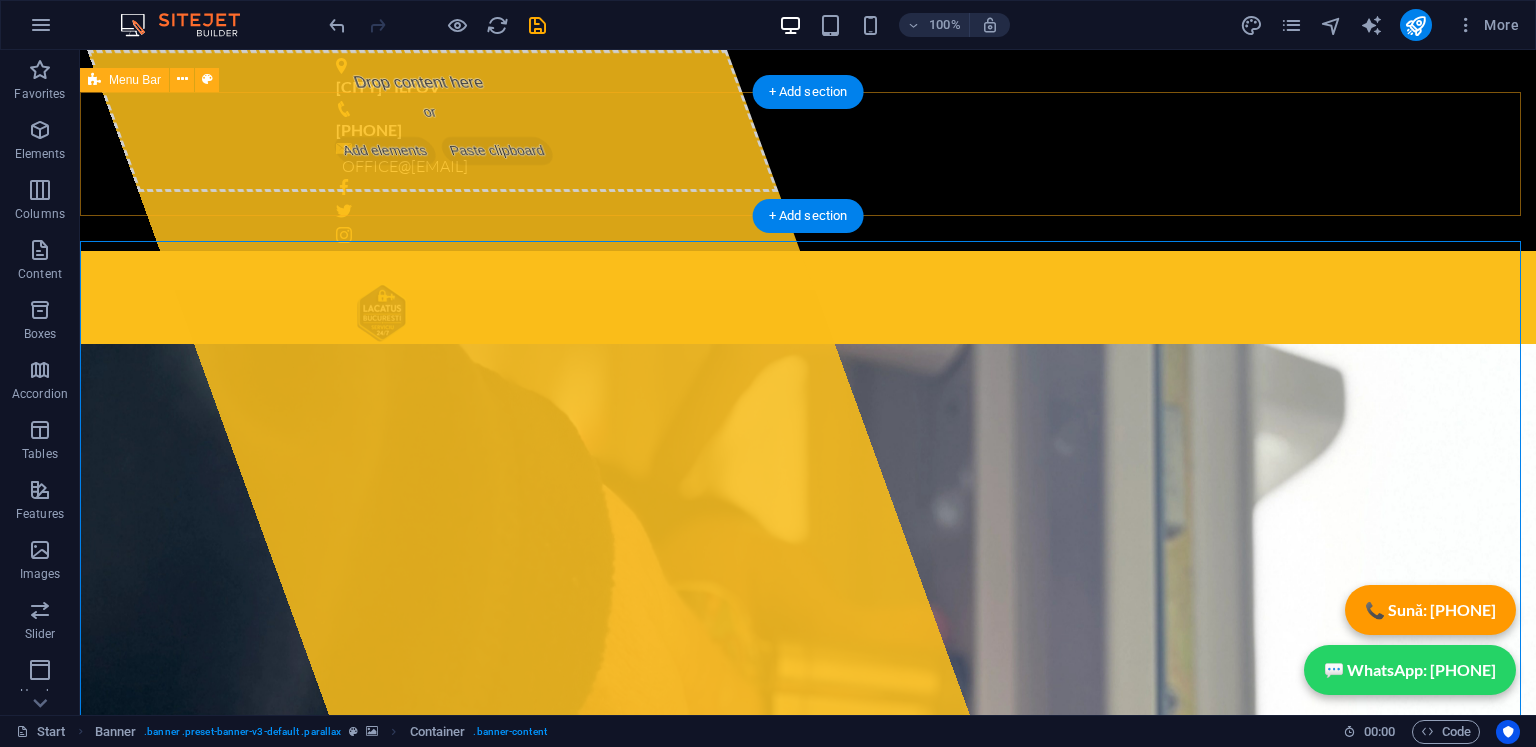 click on "[PHONE]" at bounding box center (808, 332) 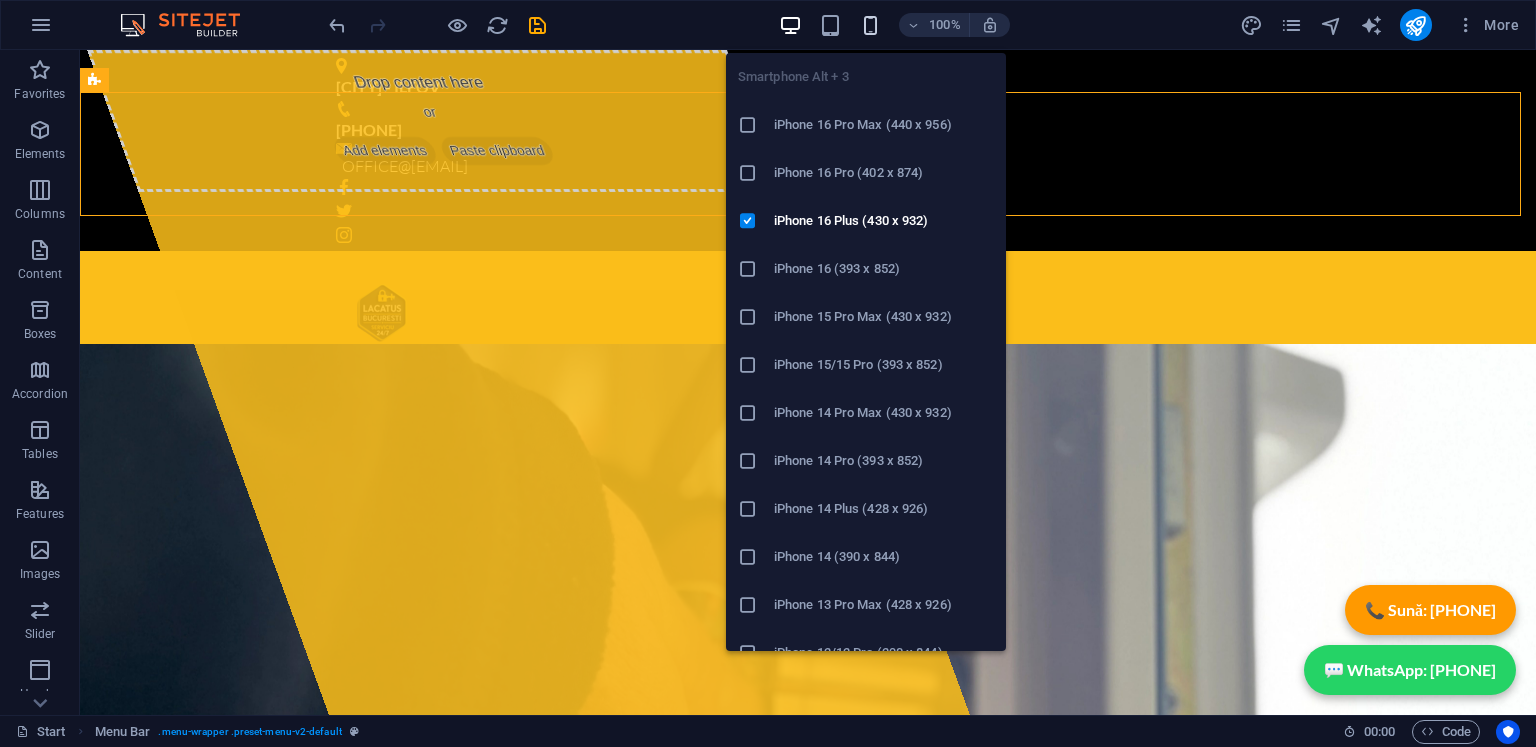 click at bounding box center (870, 25) 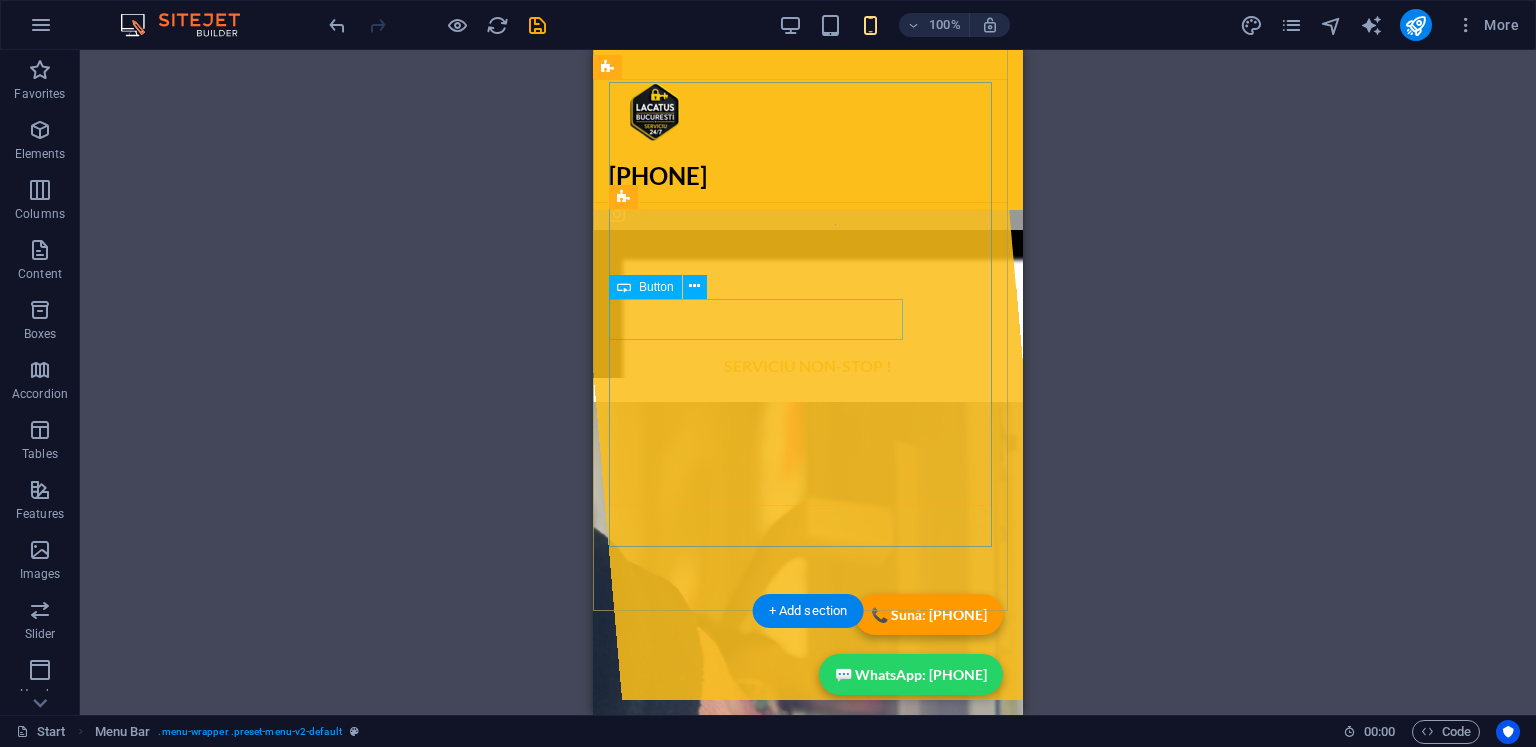 scroll, scrollTop: 0, scrollLeft: 0, axis: both 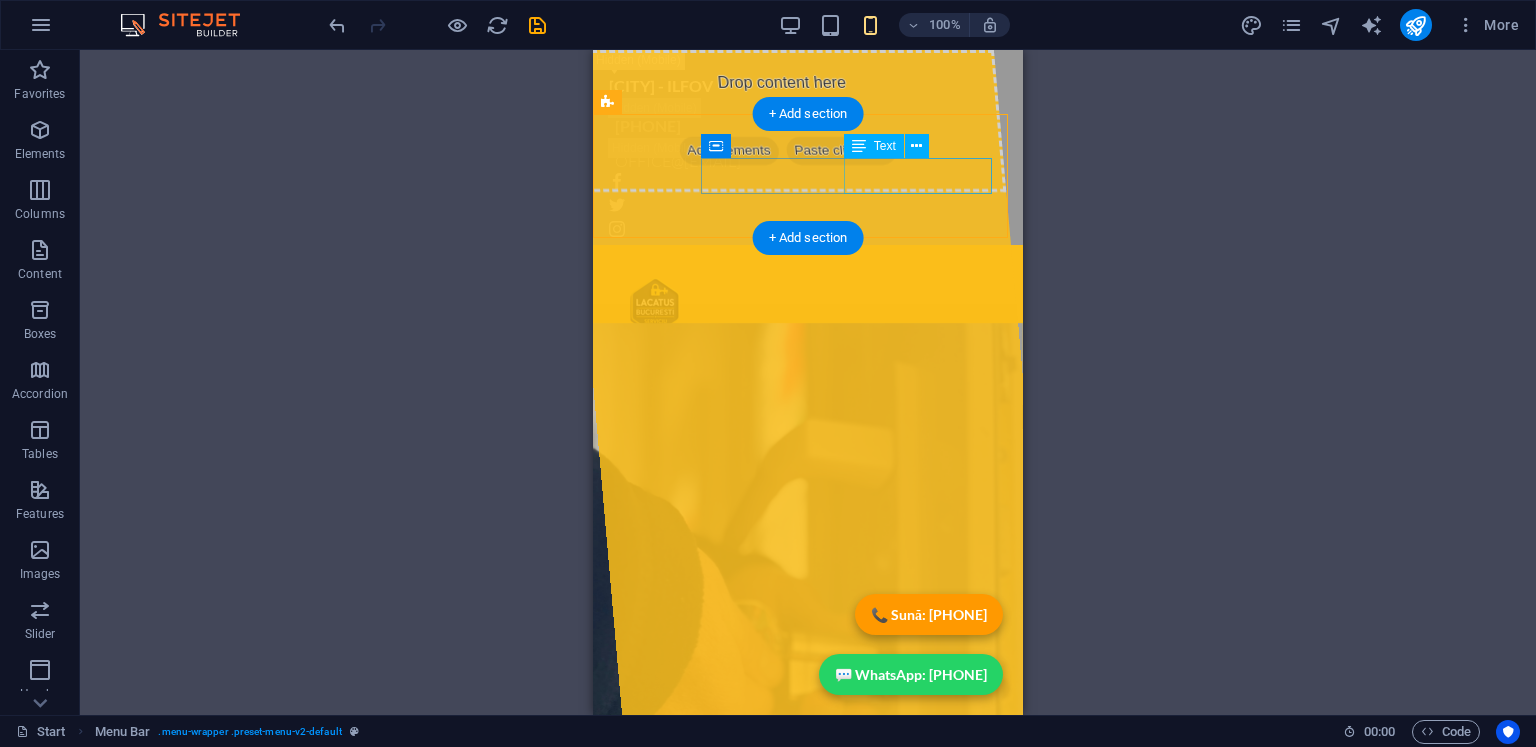 click on "[PHONE]" at bounding box center (808, 371) 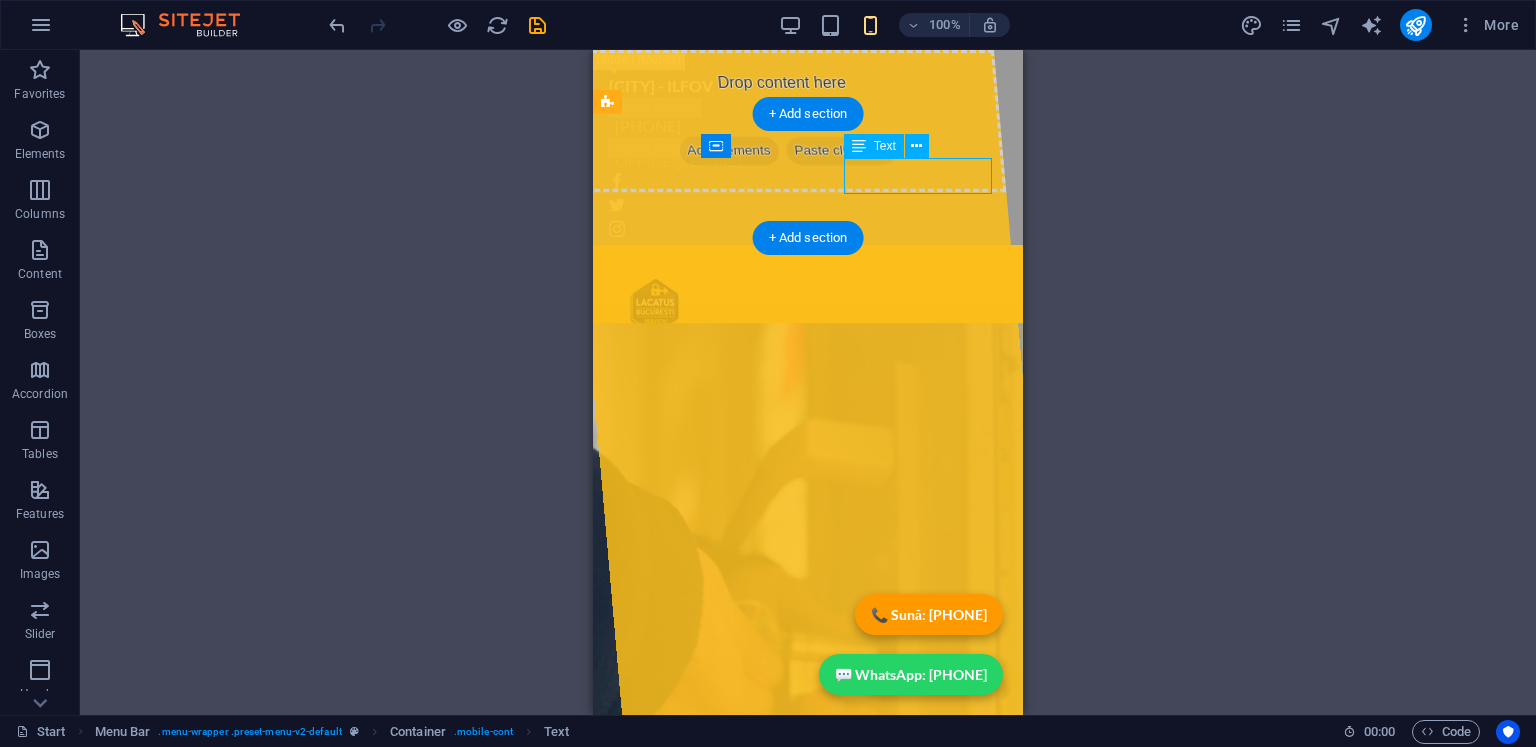 click on "[PHONE]" at bounding box center (808, 371) 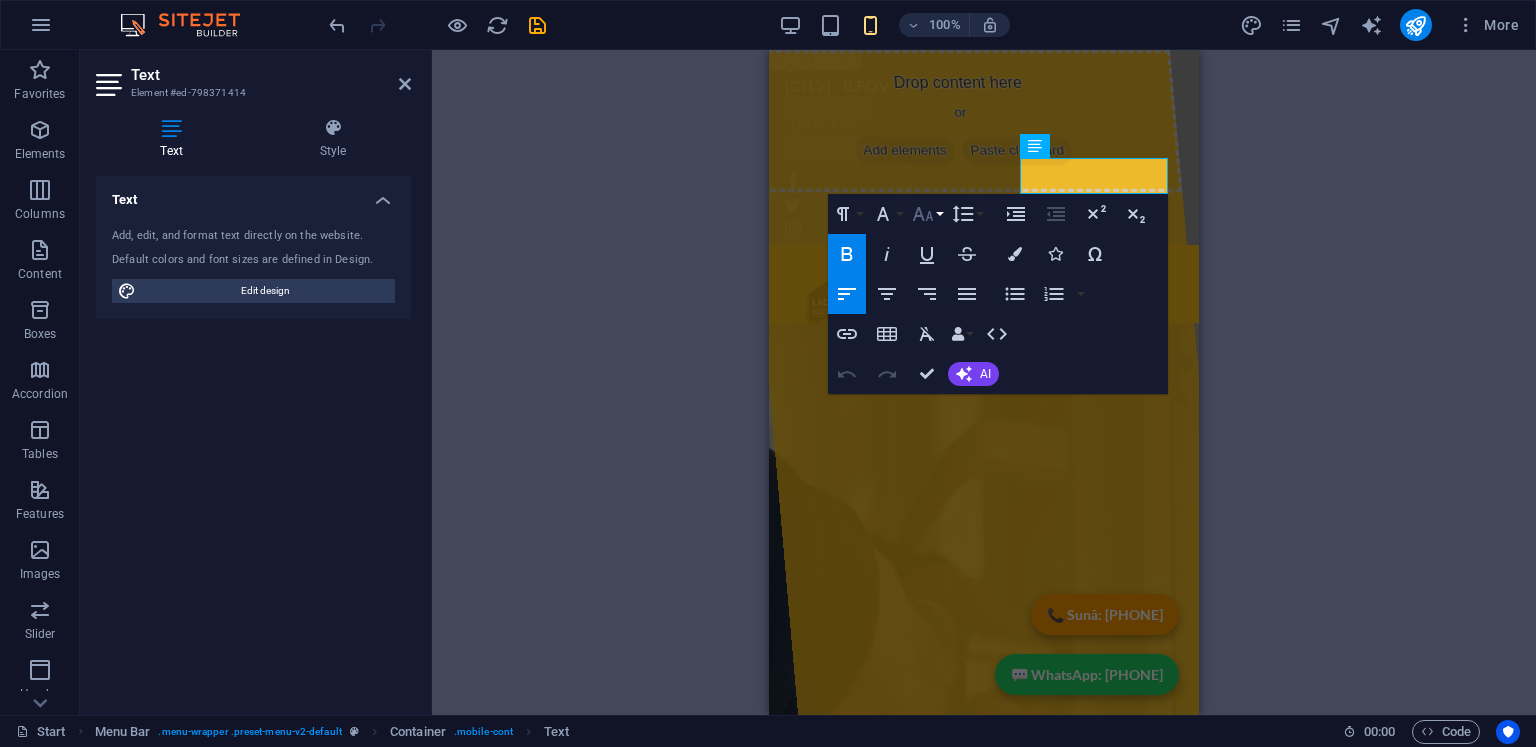 click 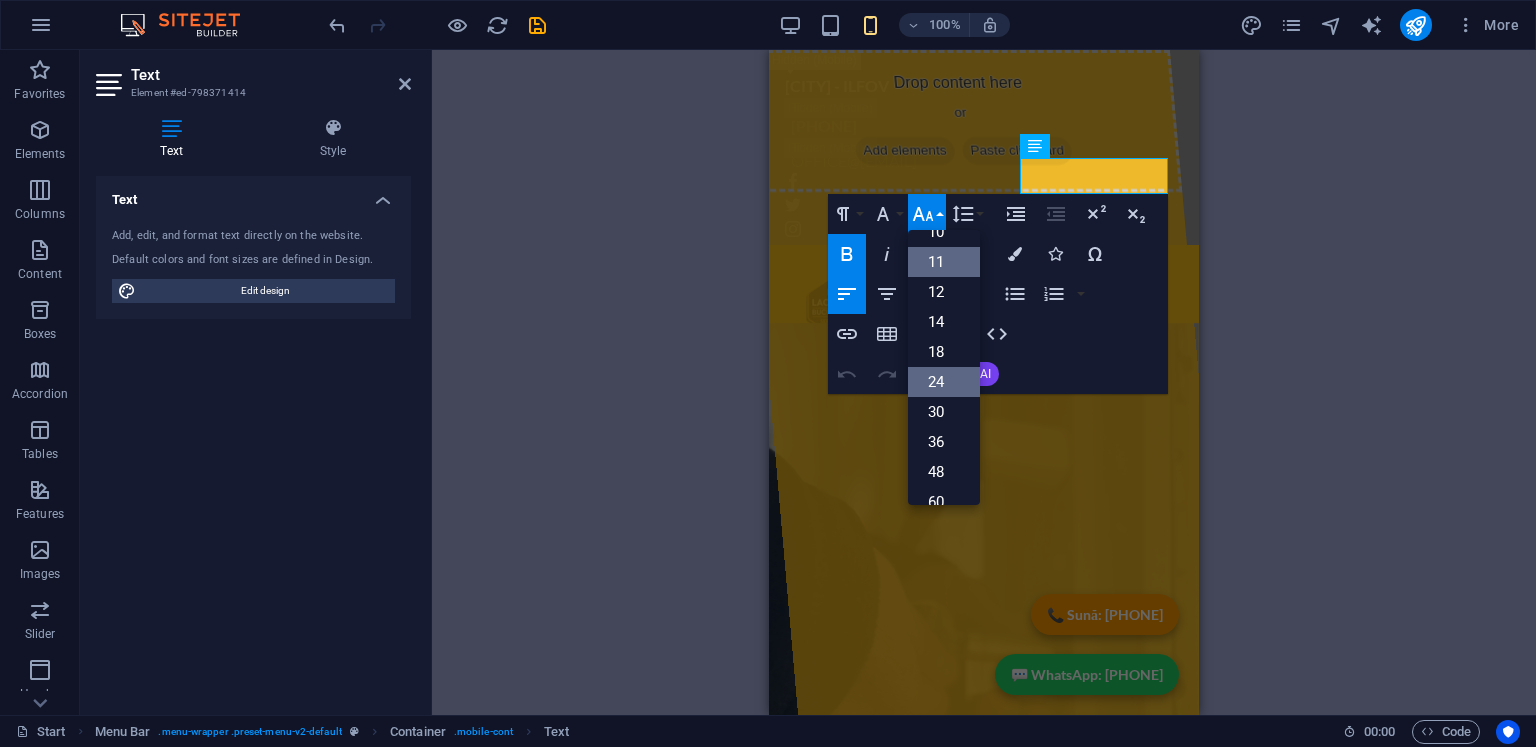 scroll, scrollTop: 60, scrollLeft: 0, axis: vertical 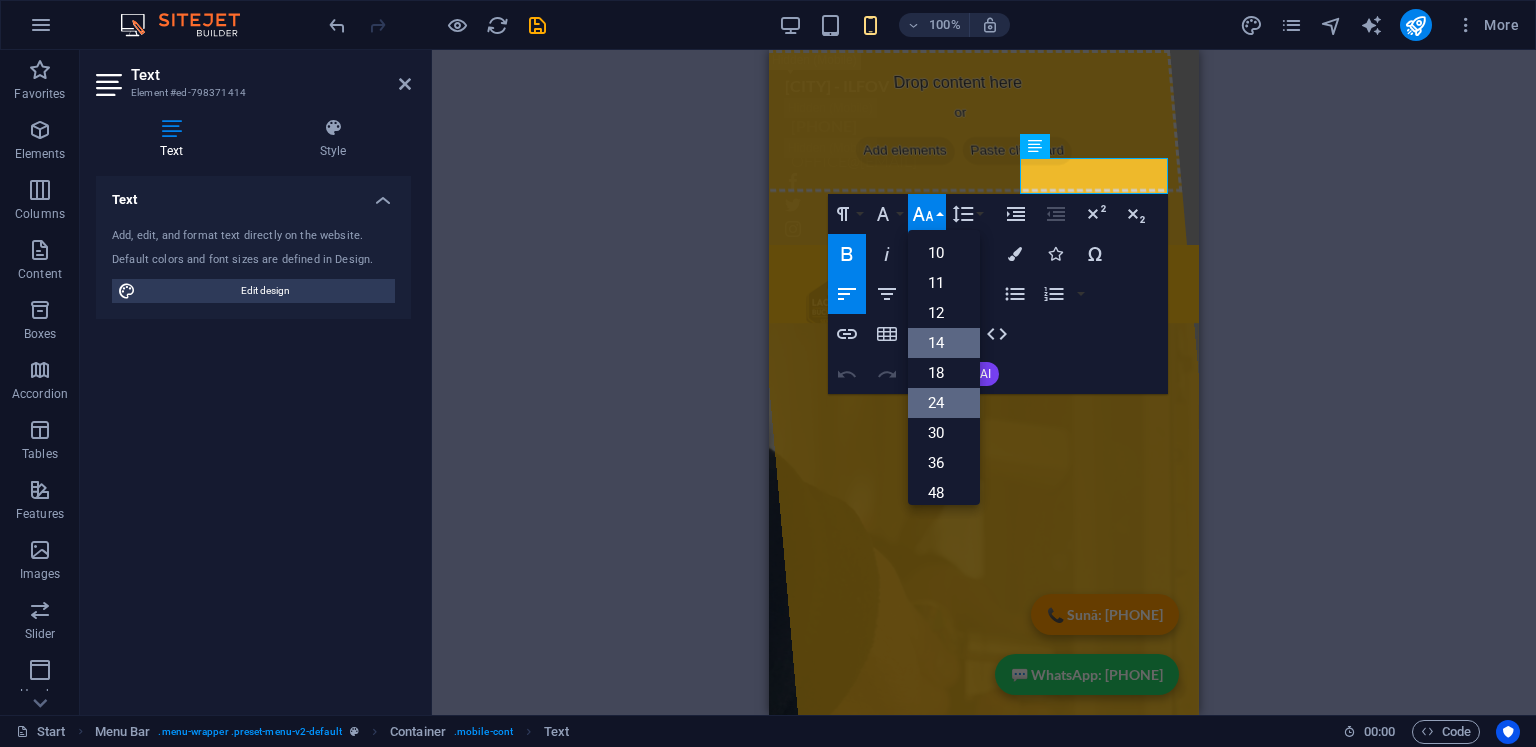 click on "14" at bounding box center (944, 343) 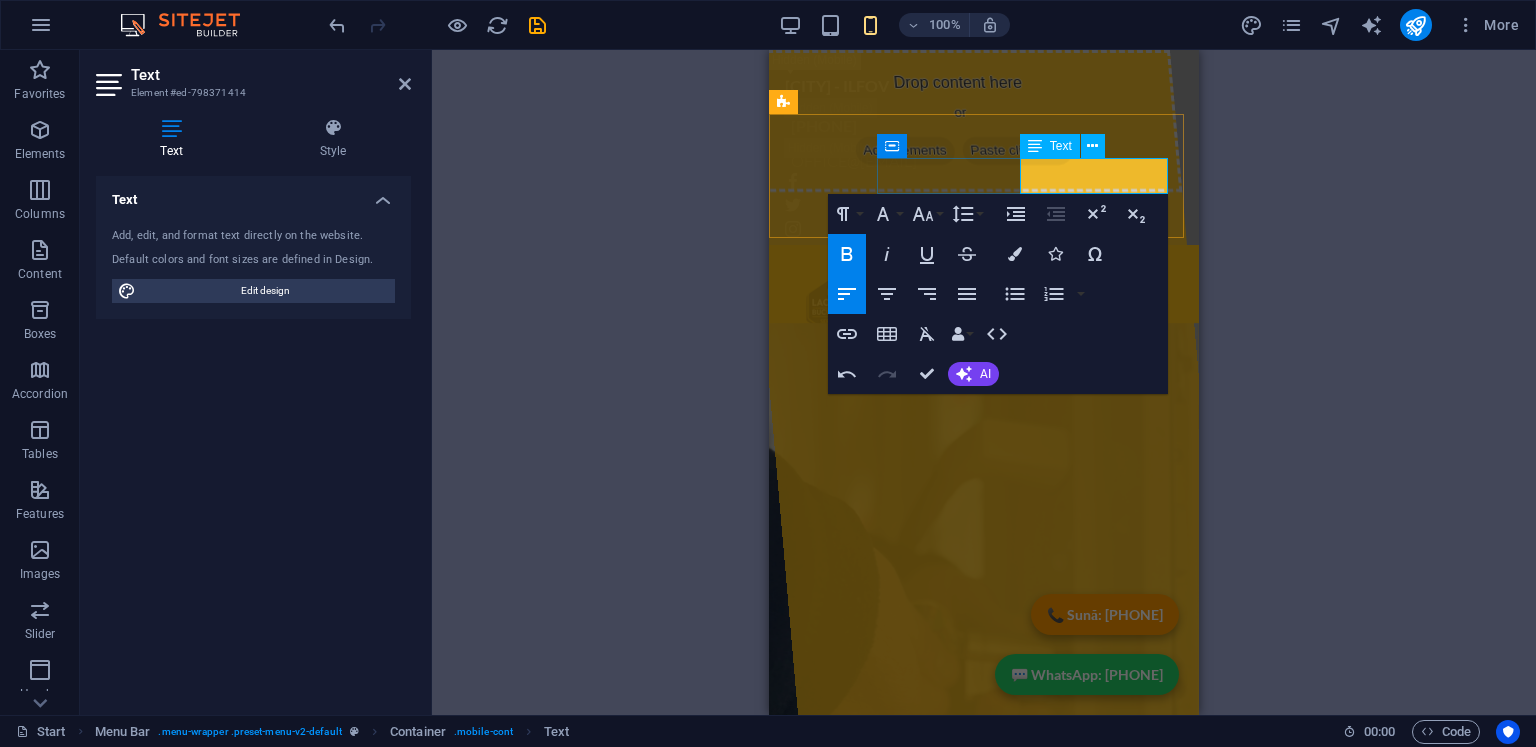 click on "[PHONE]" at bounding box center (834, 370) 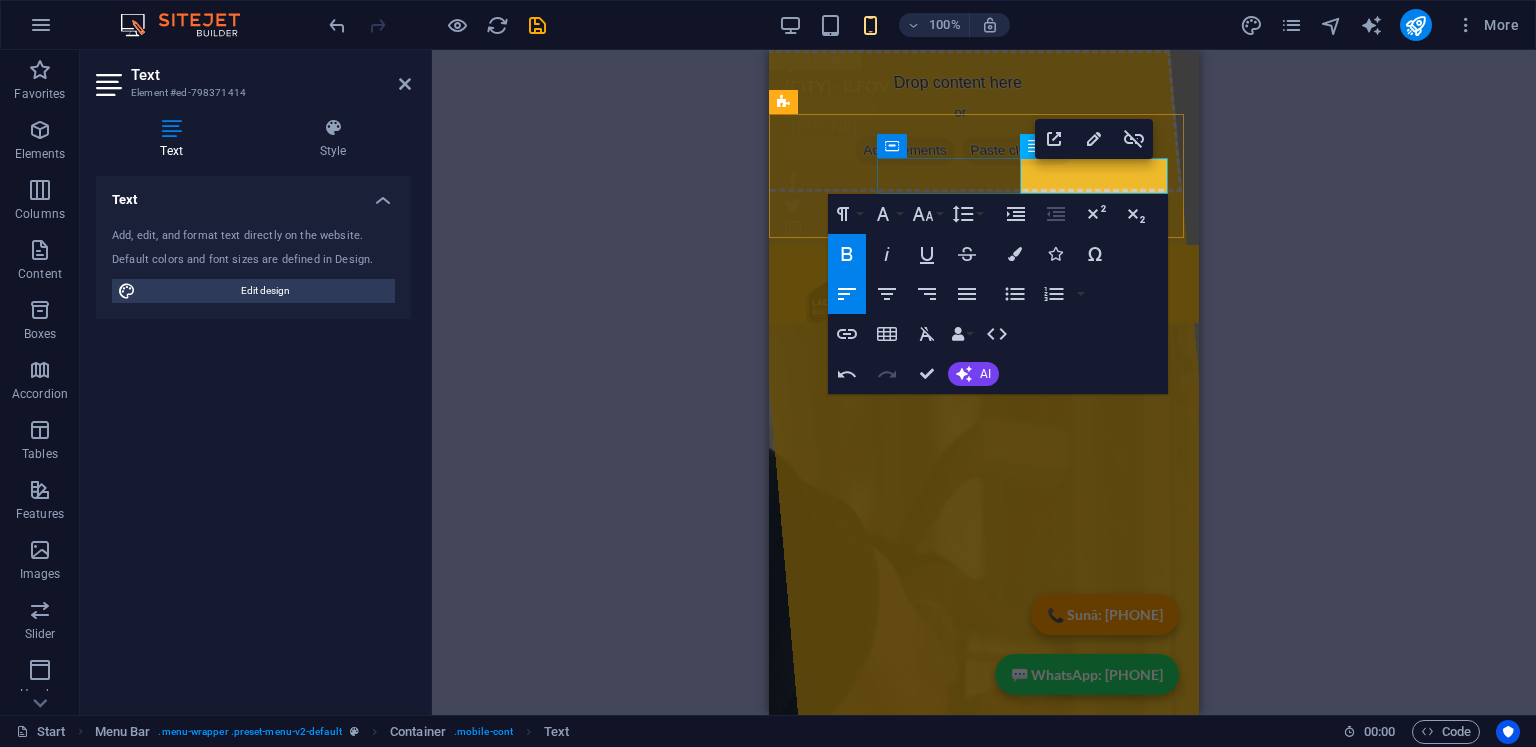 click on "[PHONE]" at bounding box center [834, 370] 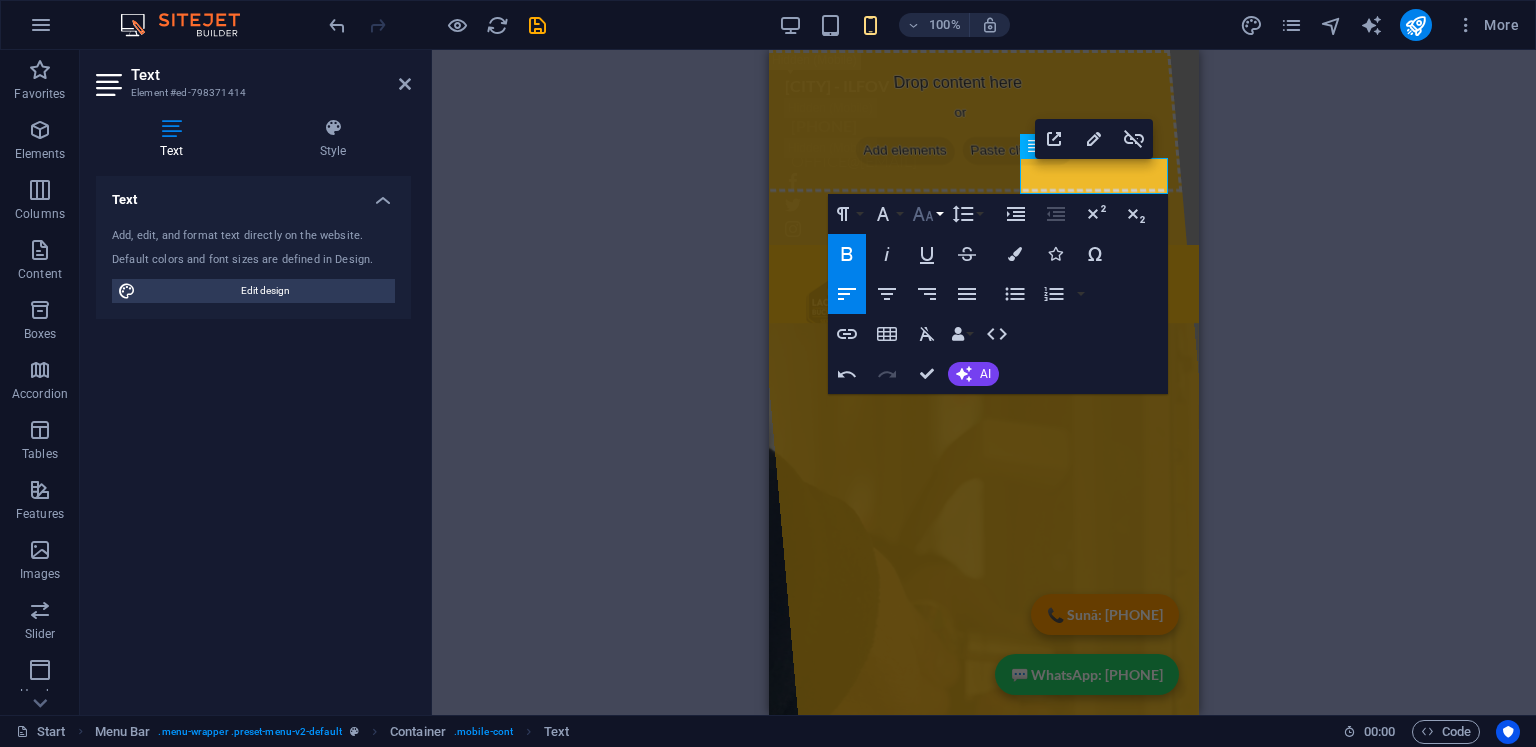 click 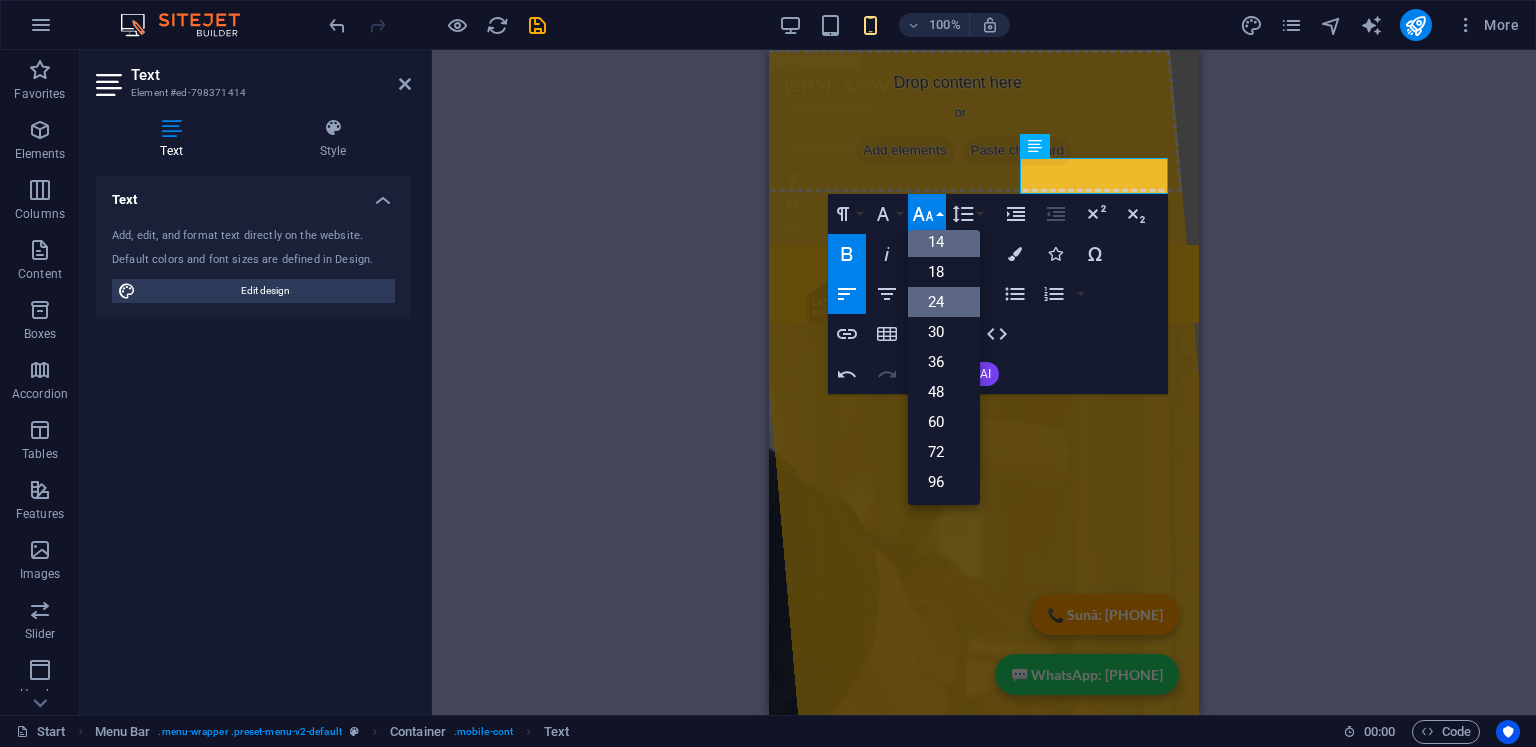 scroll, scrollTop: 160, scrollLeft: 0, axis: vertical 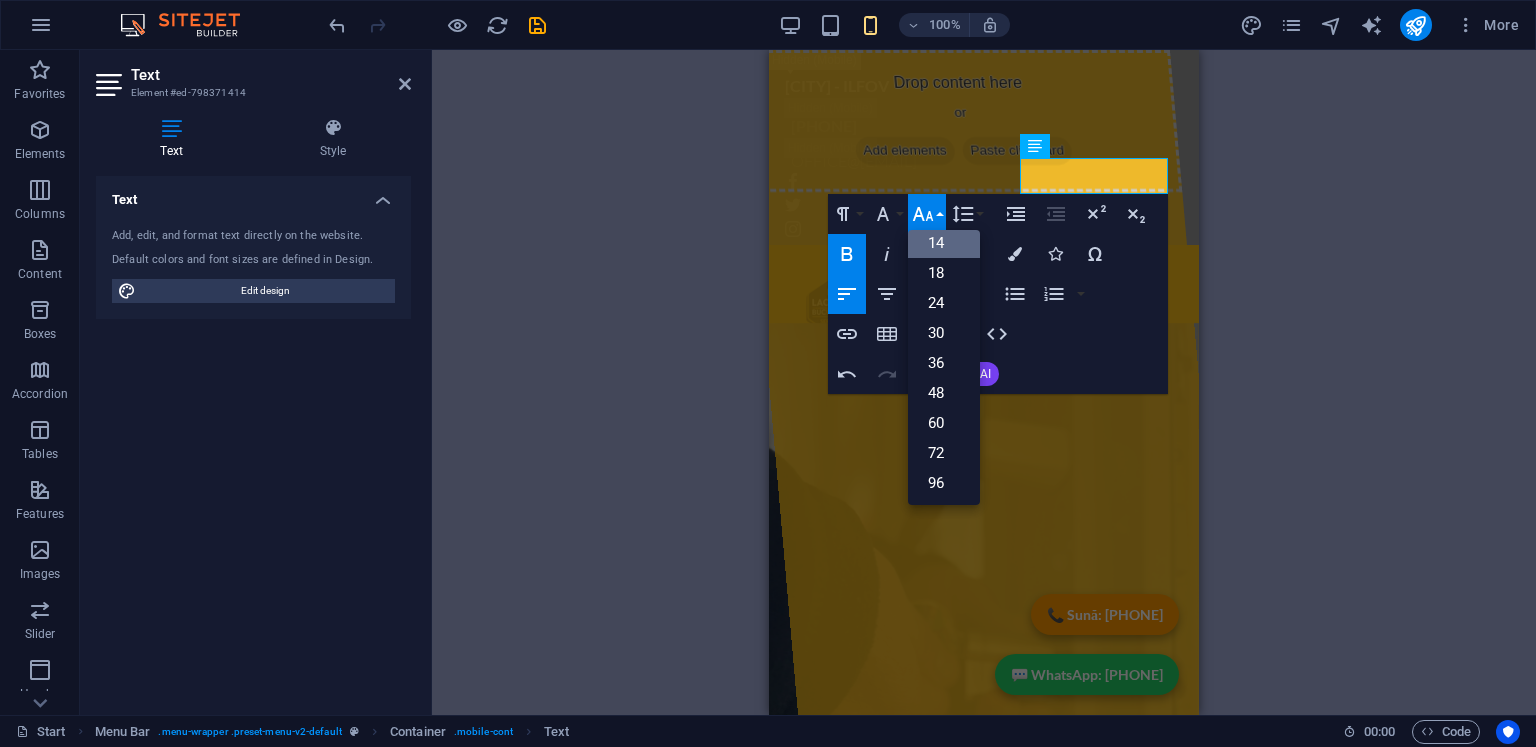 click on "14" at bounding box center [944, 243] 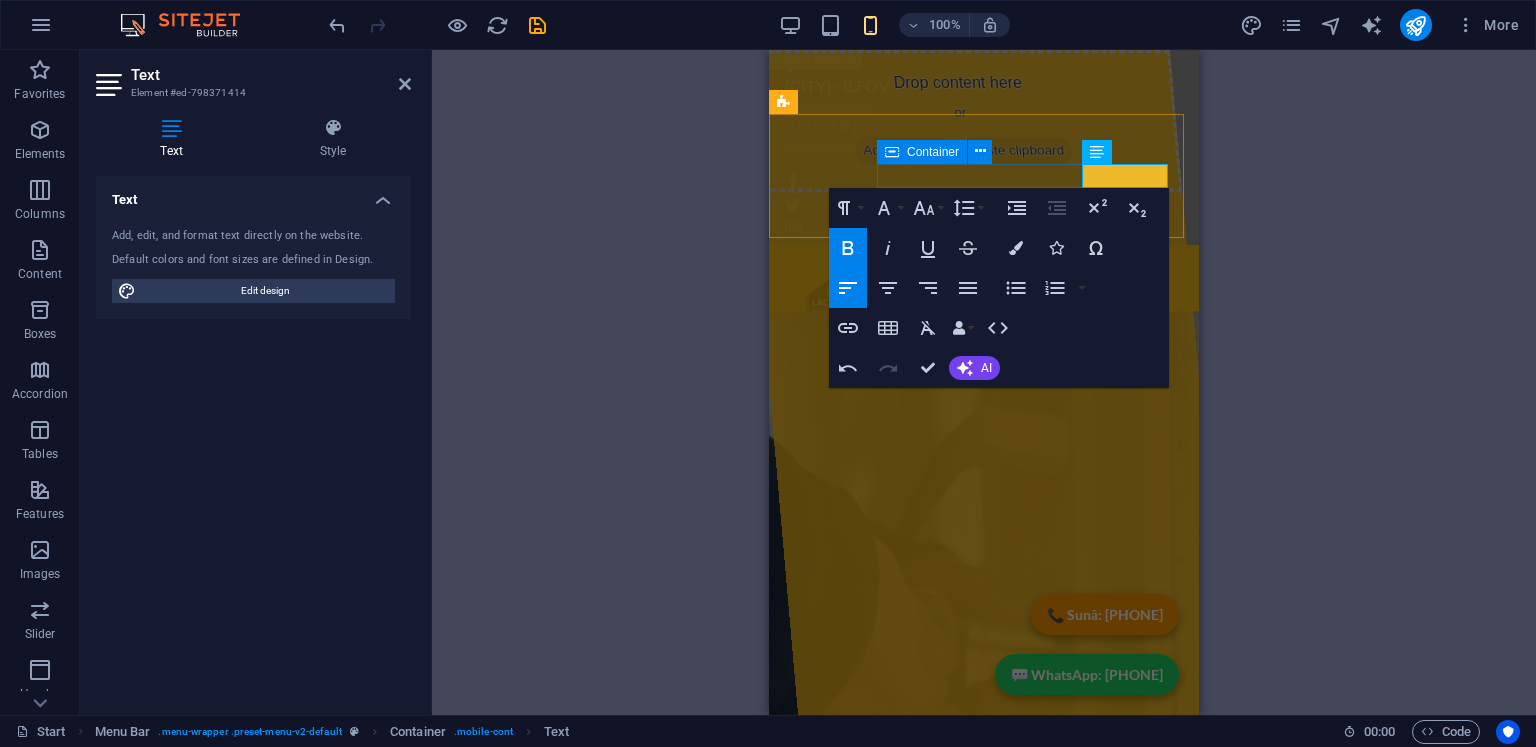 click on "​0760 247 247" at bounding box center (984, 365) 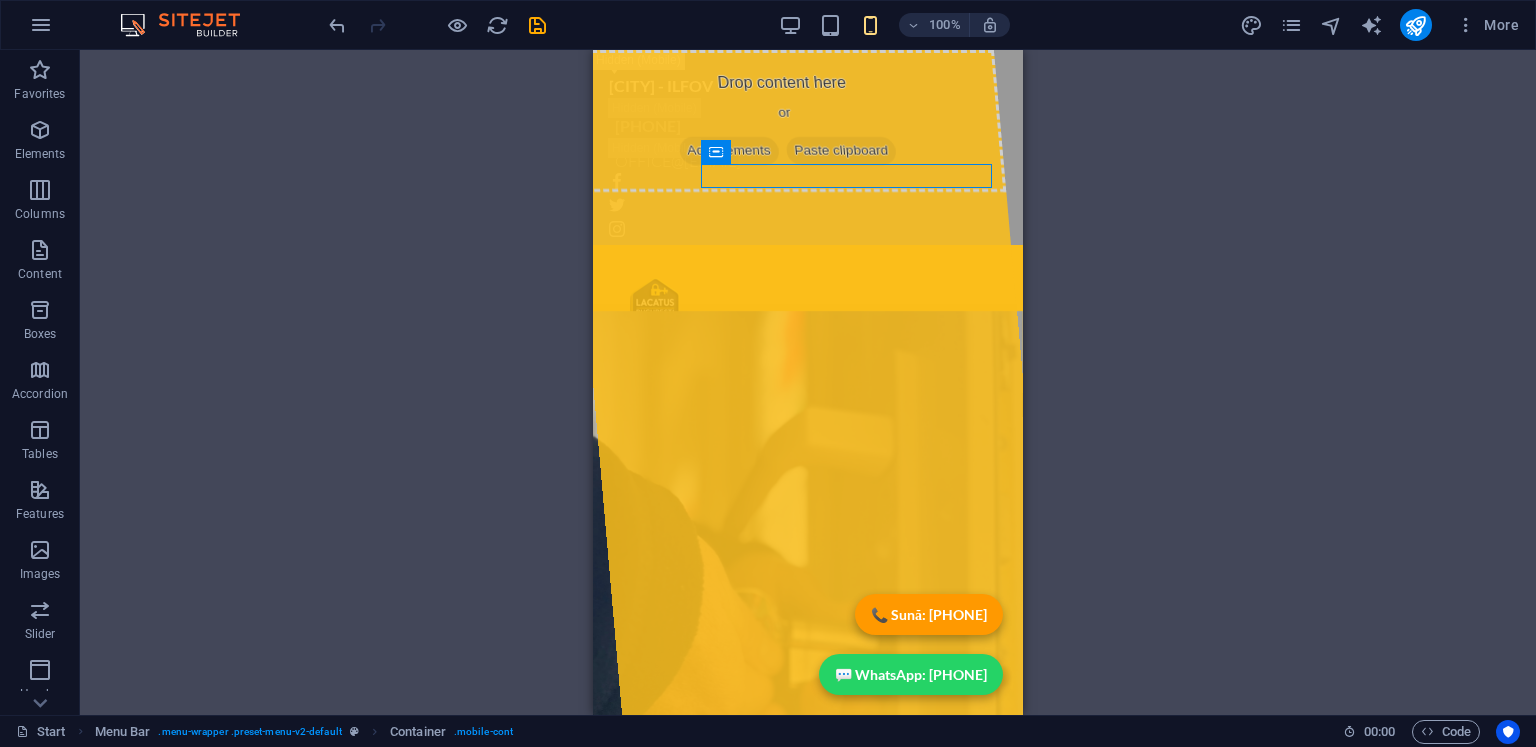 click on "Container   H1   Banner   Banner   Container   Container   Menu Bar   Info Bar   Container   Text   Container   Container   Text   Container   Text   Placeholder   Container   Banner   Container   Button   Button series   Button   Button   Button series   Text   Spacer   Text   Logo   Container   Text   Text   Spacer   Container   Counter   Container   2 columns   Container   Container   Counter   Container" at bounding box center (808, 382) 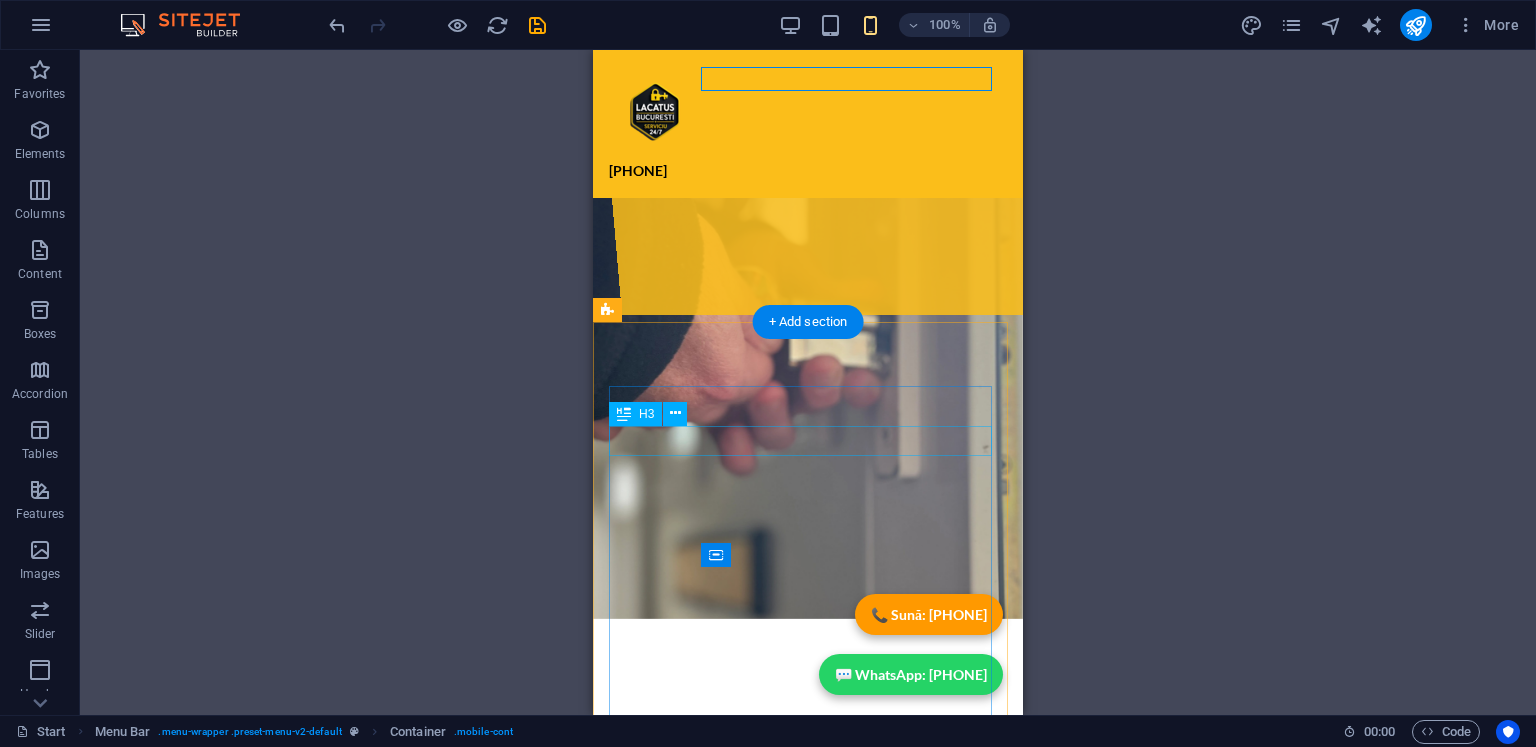 scroll, scrollTop: 0, scrollLeft: 0, axis: both 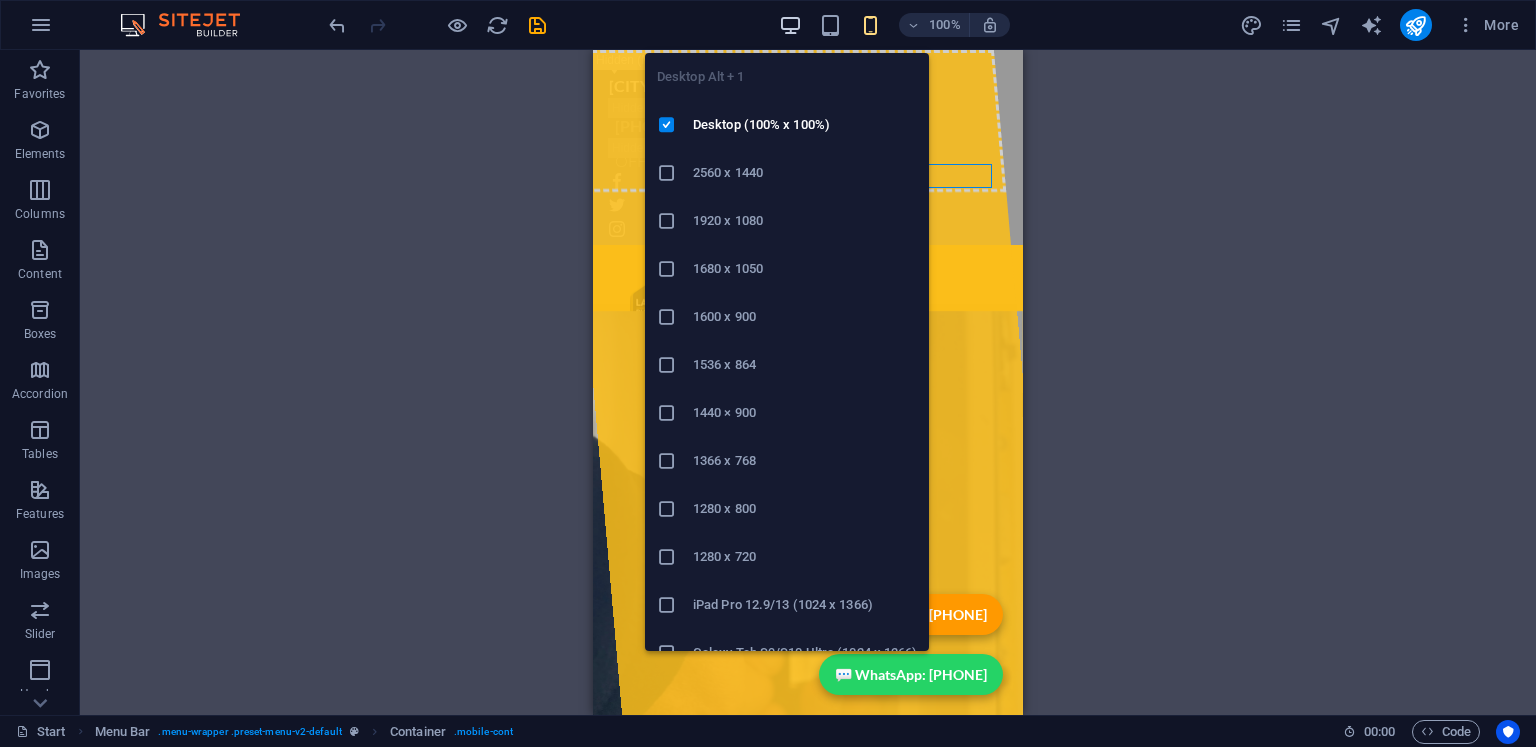 click at bounding box center (790, 25) 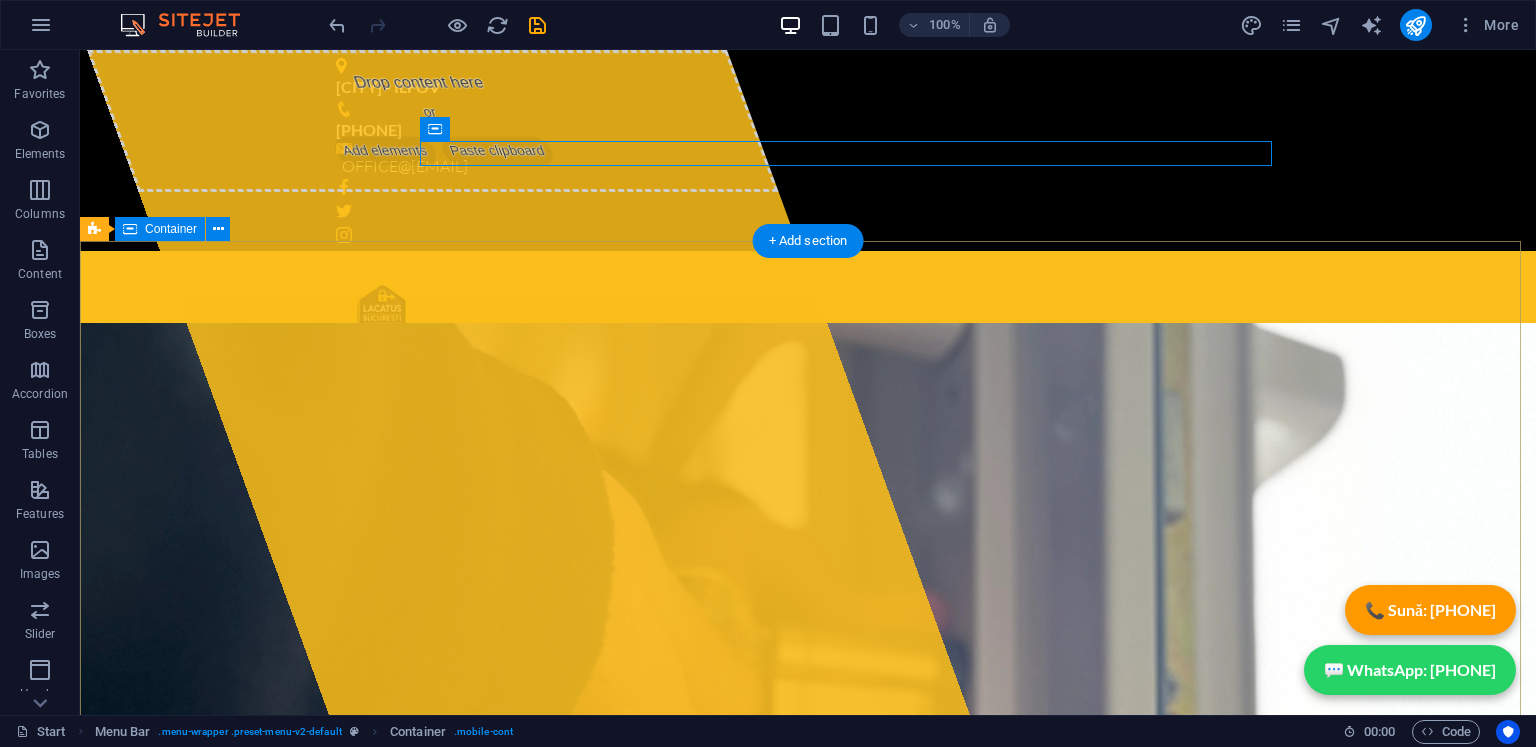 click on "Drop content here or  Add elements  Paste clipboard deblocari-247.ro SERVICII COMPLETE DE  LACATUSERIE , AI NEVOIE DE UN  LACATUS ? ATUNCI AI AJUNS PE SITE-UL  POTRIVIT  ! DEPLASARE IN  MAXIM 35 MINUTE  DE LA APEL ! dEBLOCARI USI INLOCUIRI YALE sERVICE mOTTURA & sECUREMME DEBLOCARI USI AUTO LACATUS BUCURESTI 0760 247 247" at bounding box center (808, 1371) 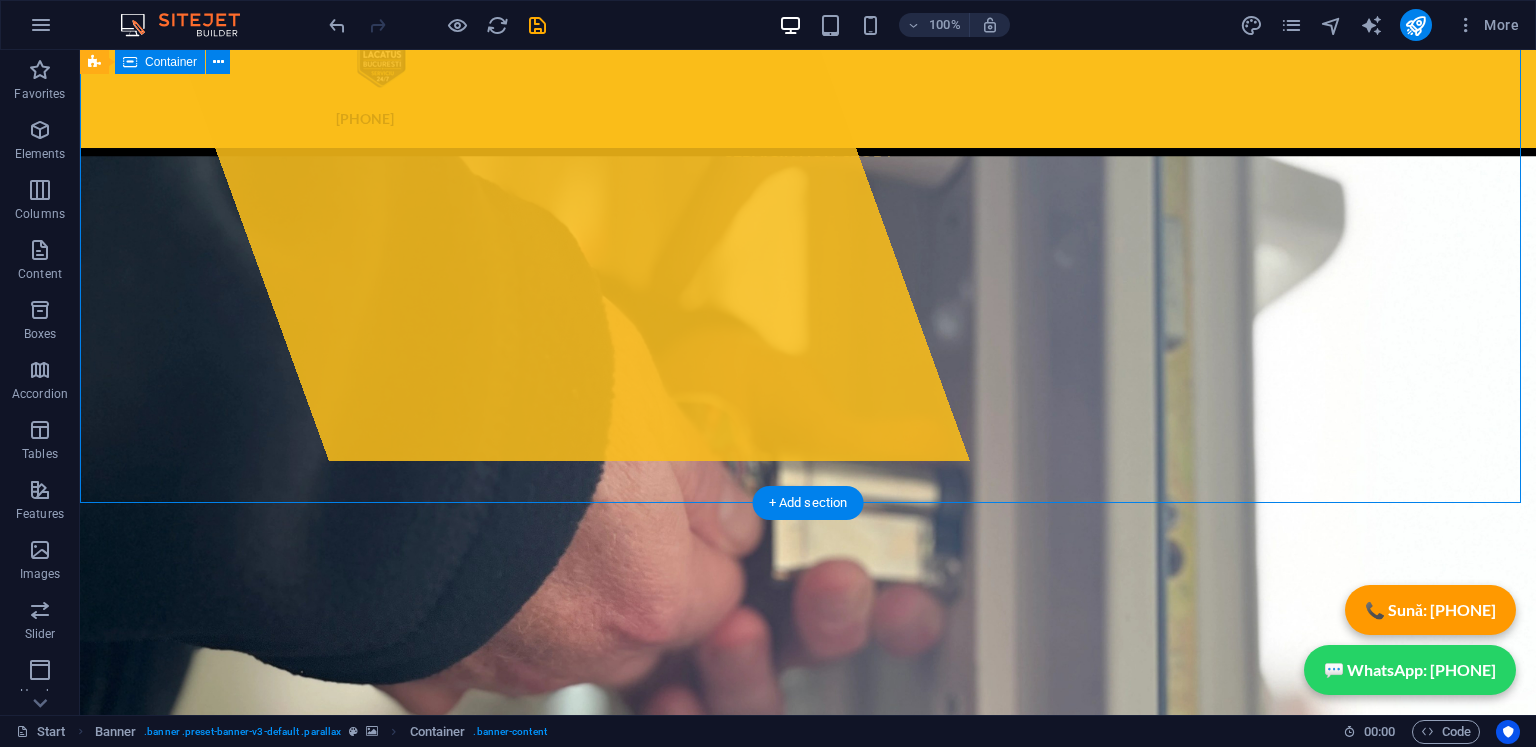 scroll, scrollTop: 0, scrollLeft: 0, axis: both 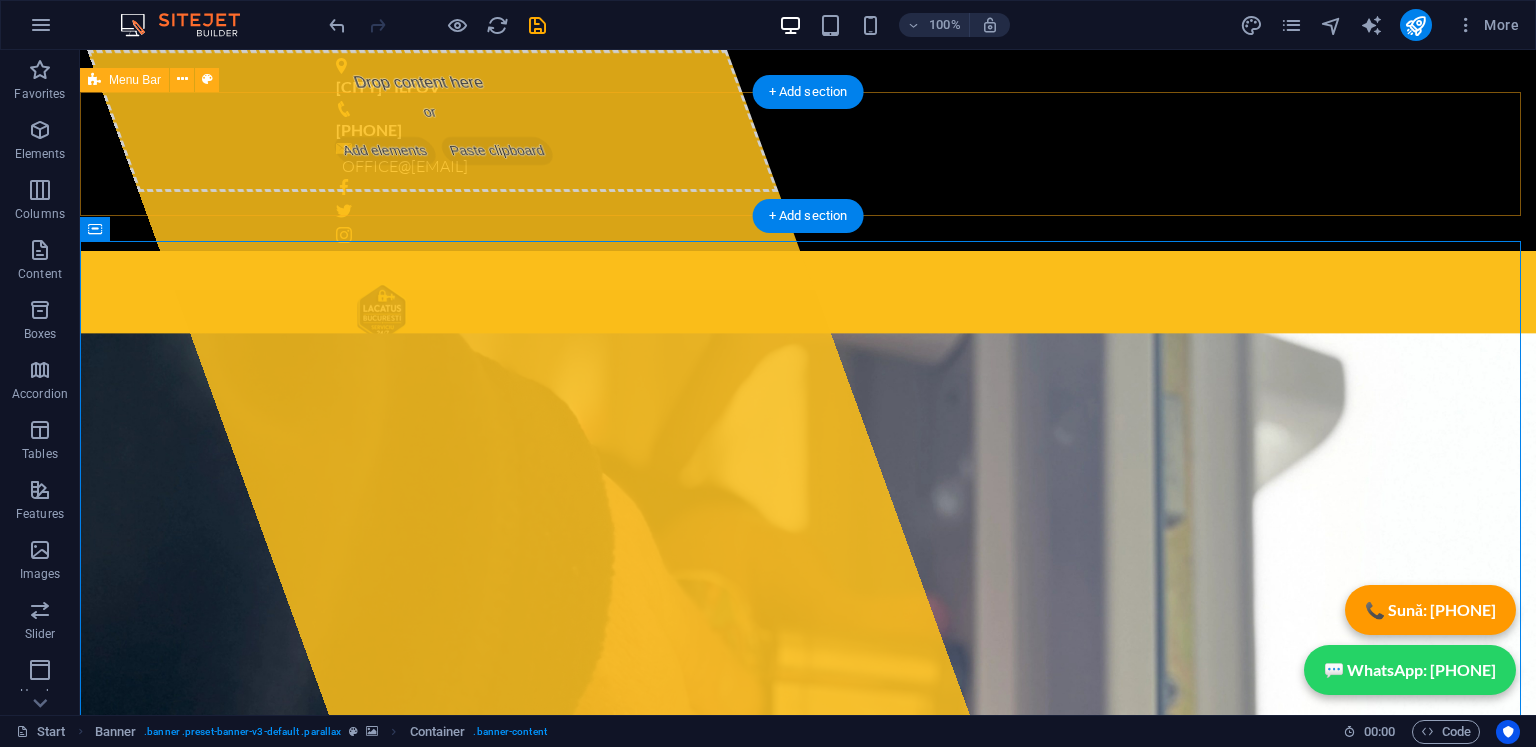 click on "[PHONE]" at bounding box center (808, 326) 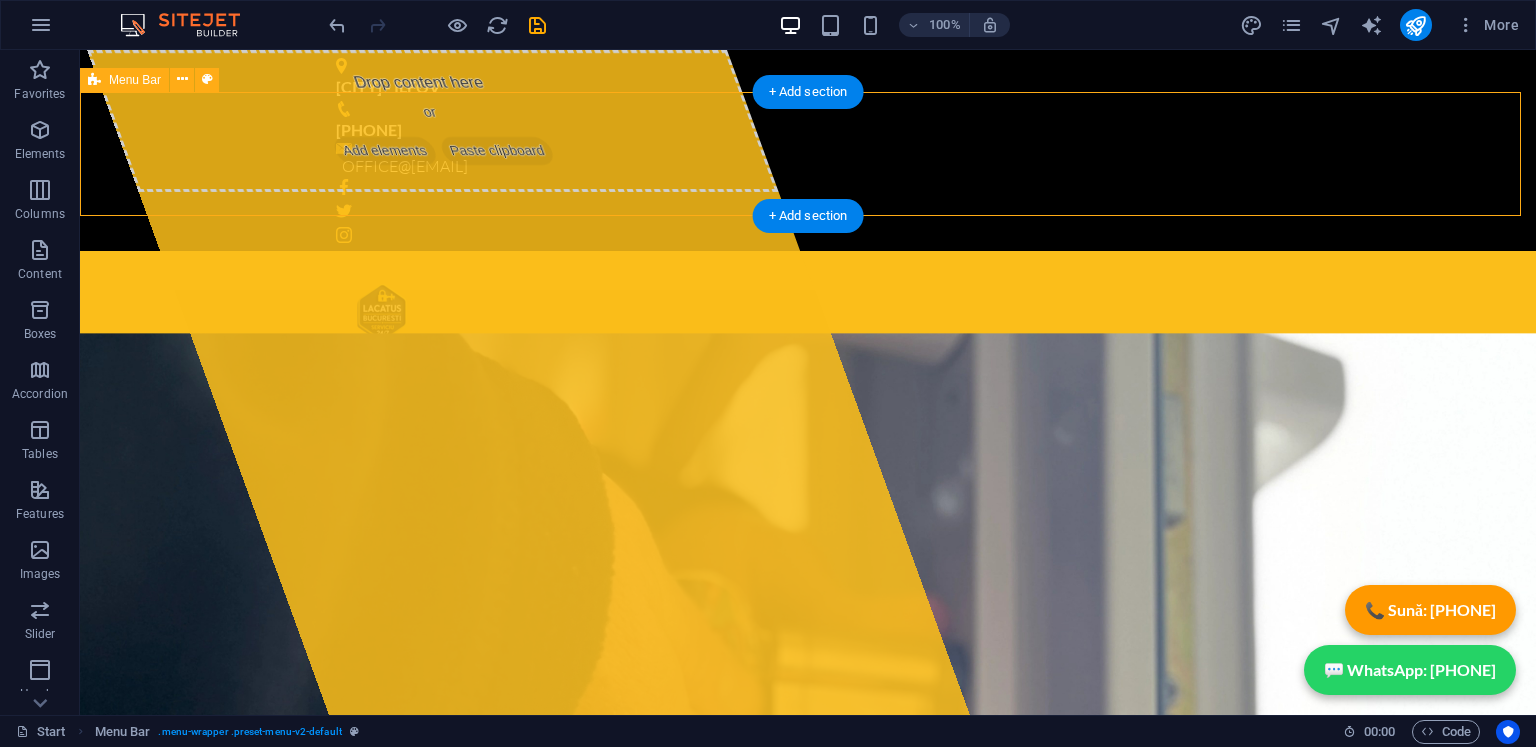 click on "[PHONE]" at bounding box center (808, 326) 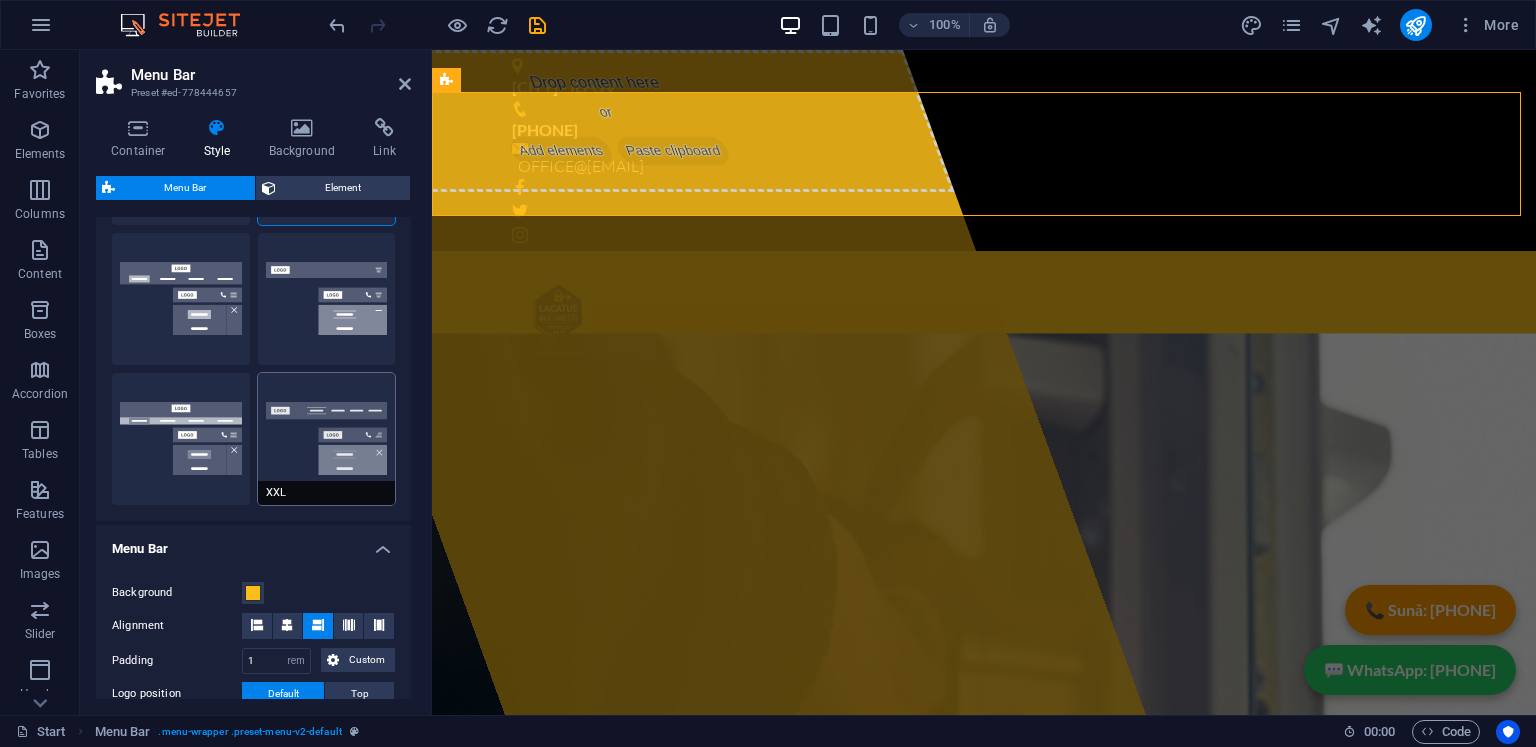 scroll, scrollTop: 400, scrollLeft: 0, axis: vertical 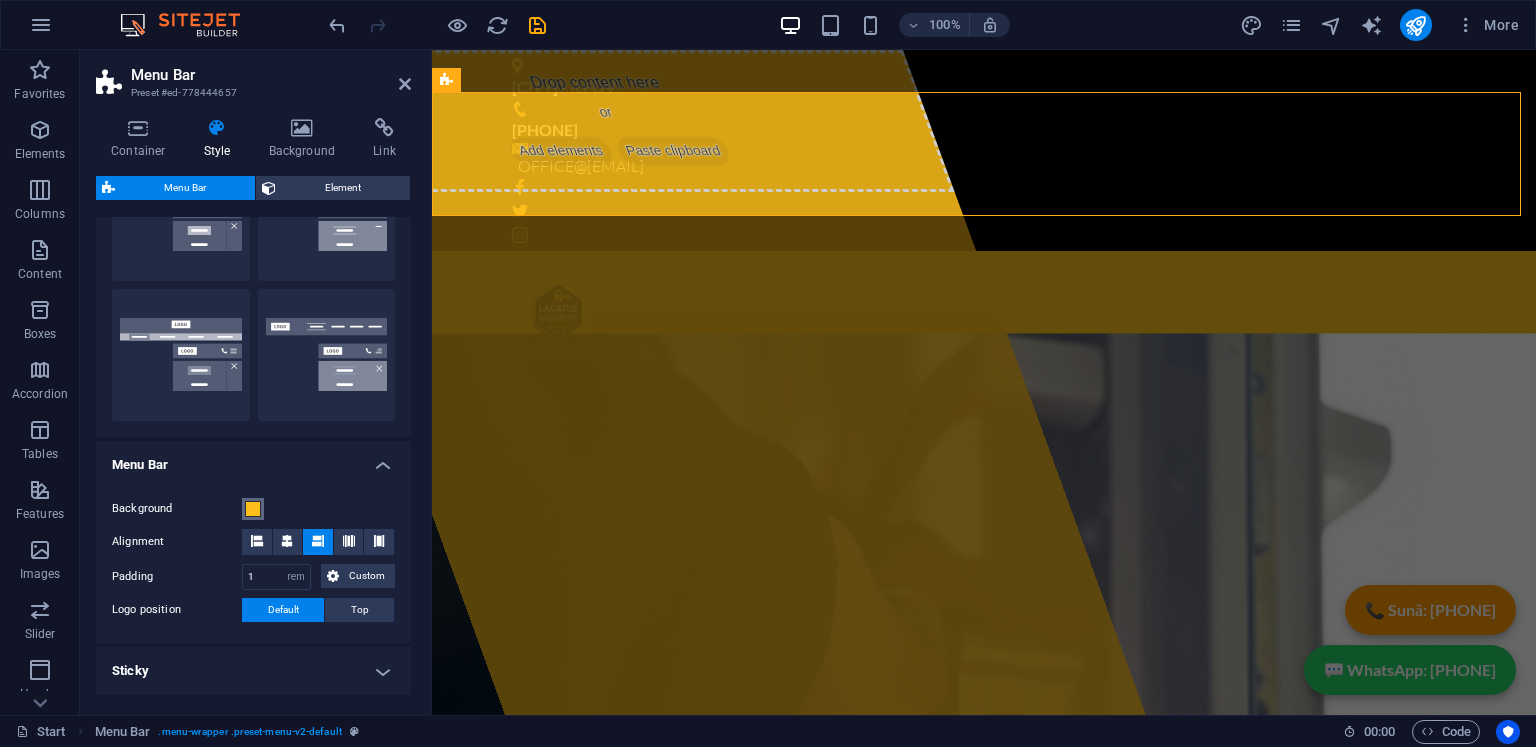 click at bounding box center [253, 509] 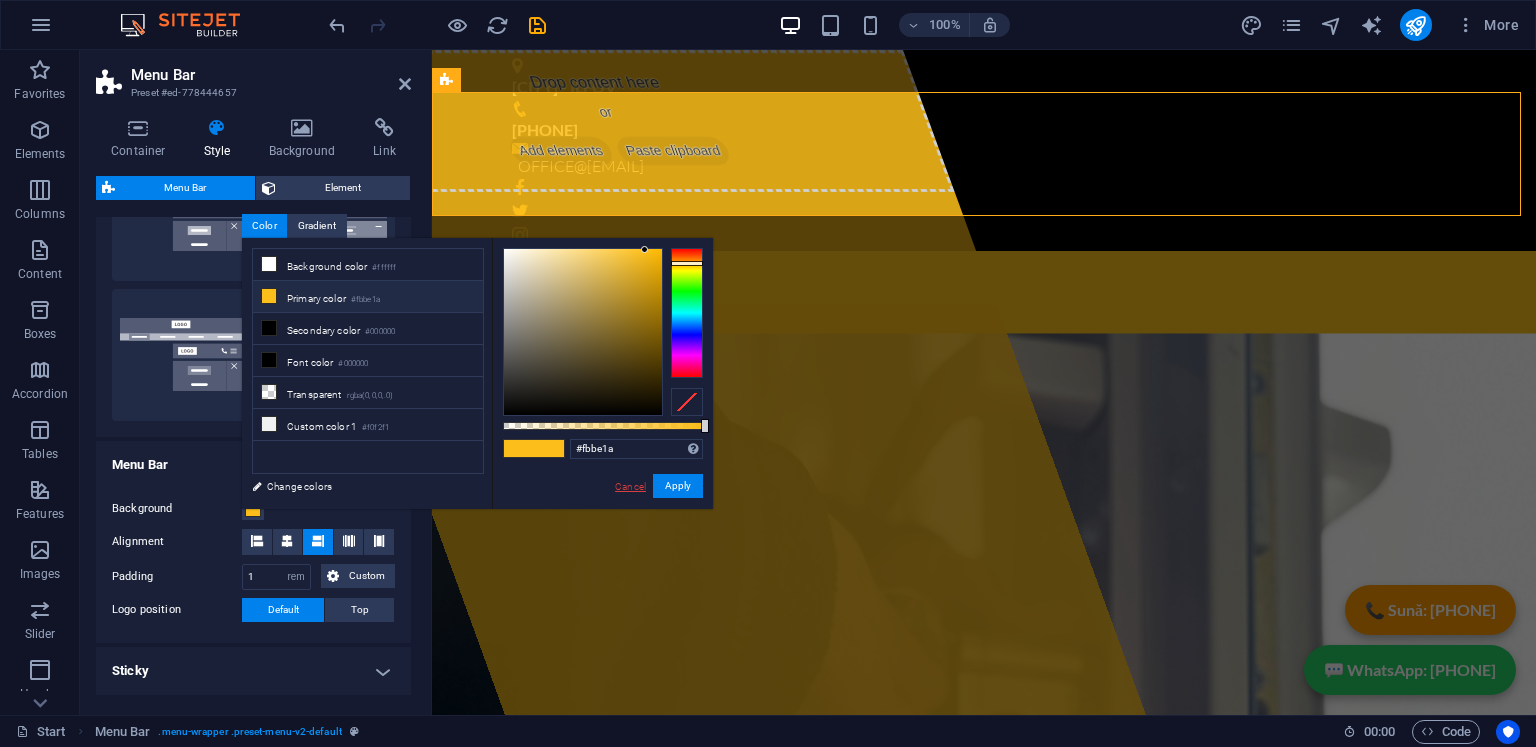 drag, startPoint x: 632, startPoint y: 480, endPoint x: 202, endPoint y: 430, distance: 432.89722 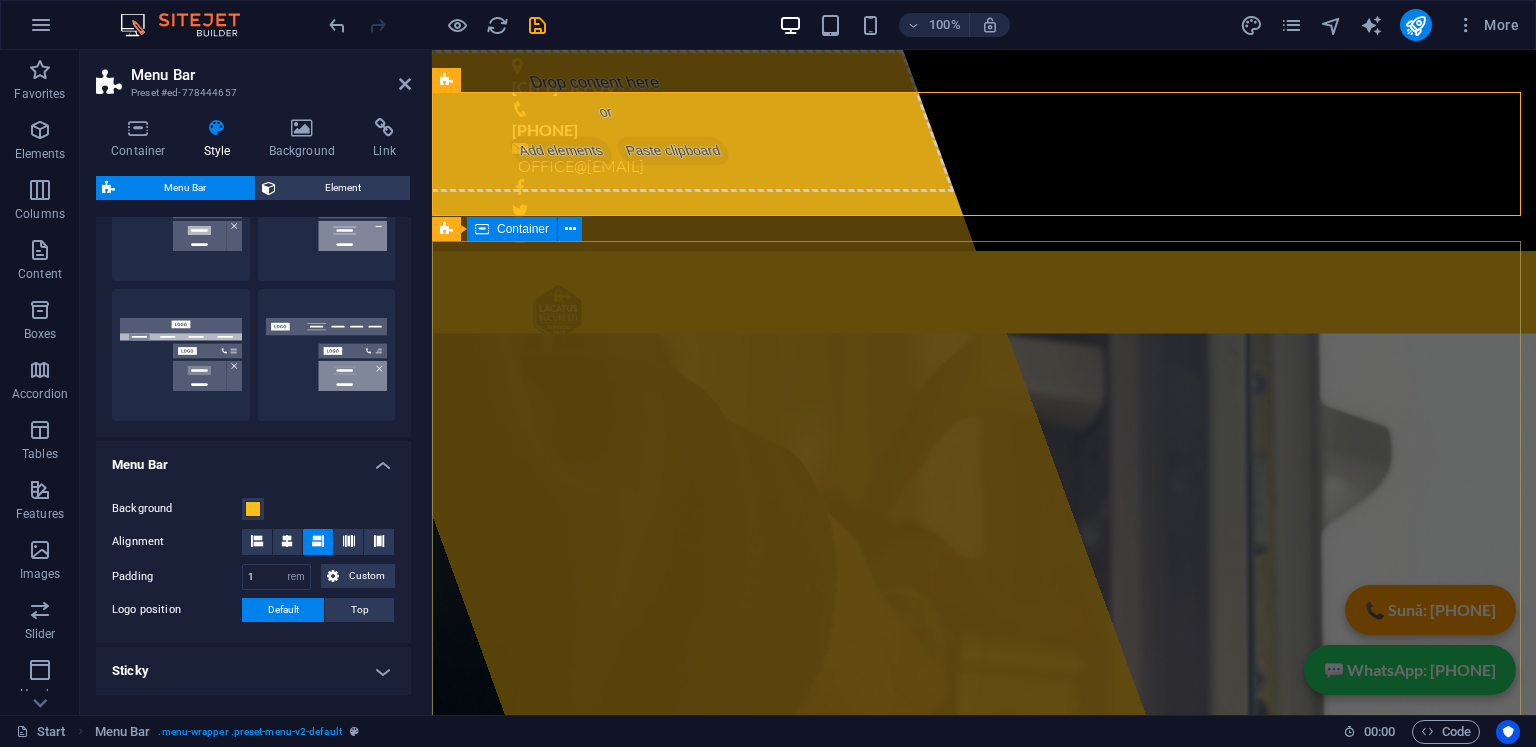 click on "Drop content here or  Add elements  Paste clipboard deblocari-247.ro SERVICII COMPLETE DE  LACATUSERIE , AI NEVOIE DE UN  LACATUS ? ATUNCI AI AJUNS PE SITE-UL  POTRIVIT  ! DEPLASARE IN  MAXIM 35 MINUTE  DE LA APEL ! dEBLOCARI USI INLOCUIRI YALE sERVICE mOTTURA & sECUREMME DEBLOCARI USI AUTO LACATUS BUCURESTI 0760 247 247" at bounding box center [984, 1357] 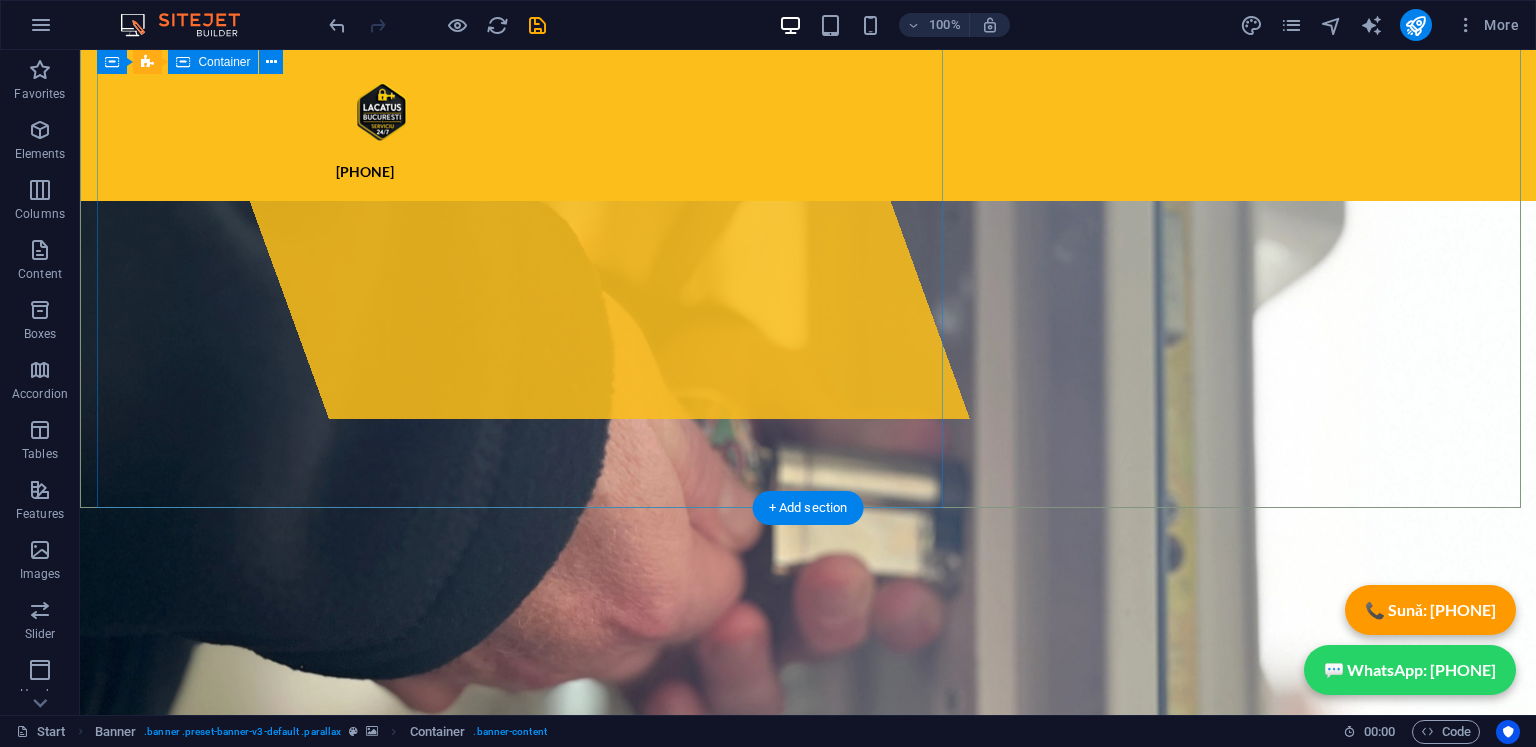 scroll, scrollTop: 300, scrollLeft: 0, axis: vertical 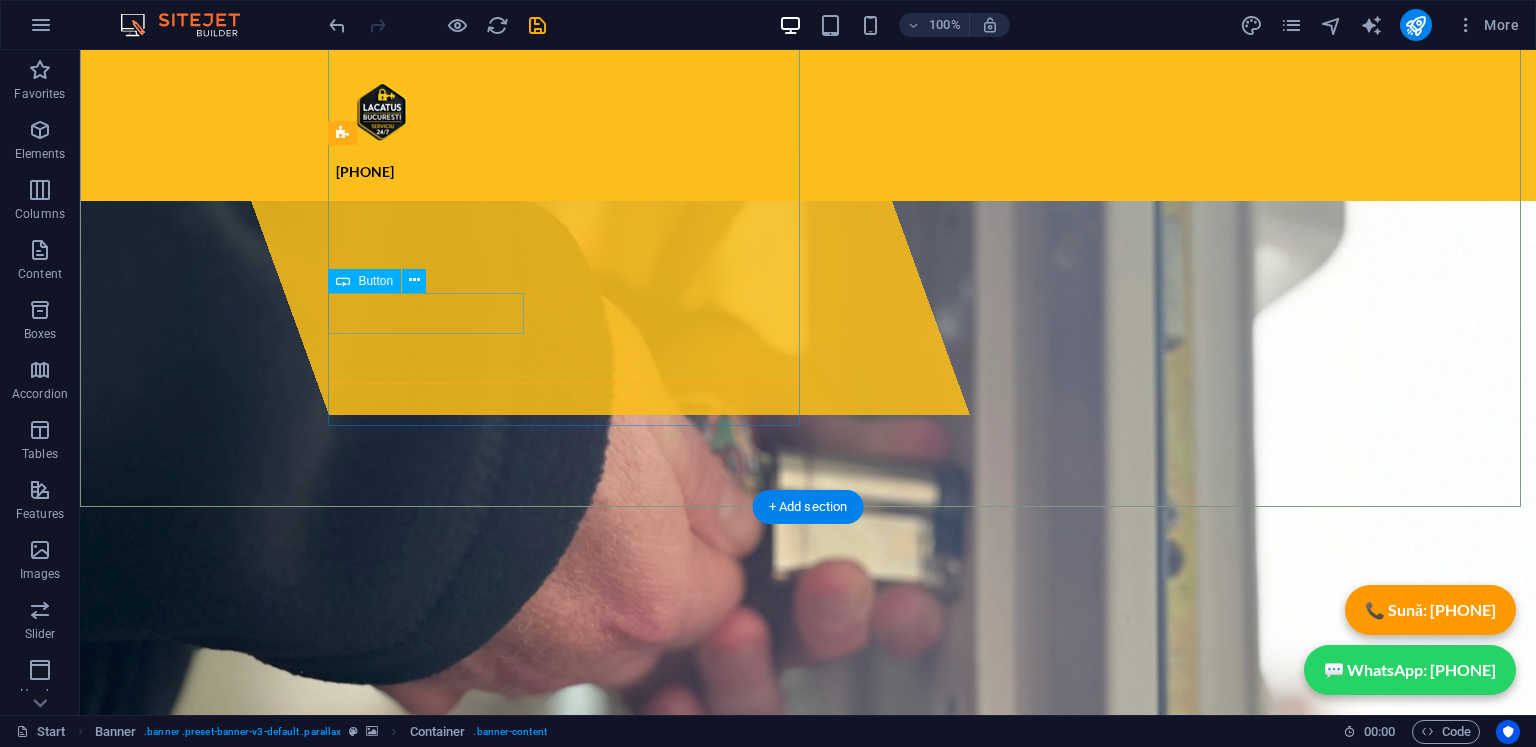 click on "DEBLOCARI USI AUTO" at bounding box center [808, 1100] 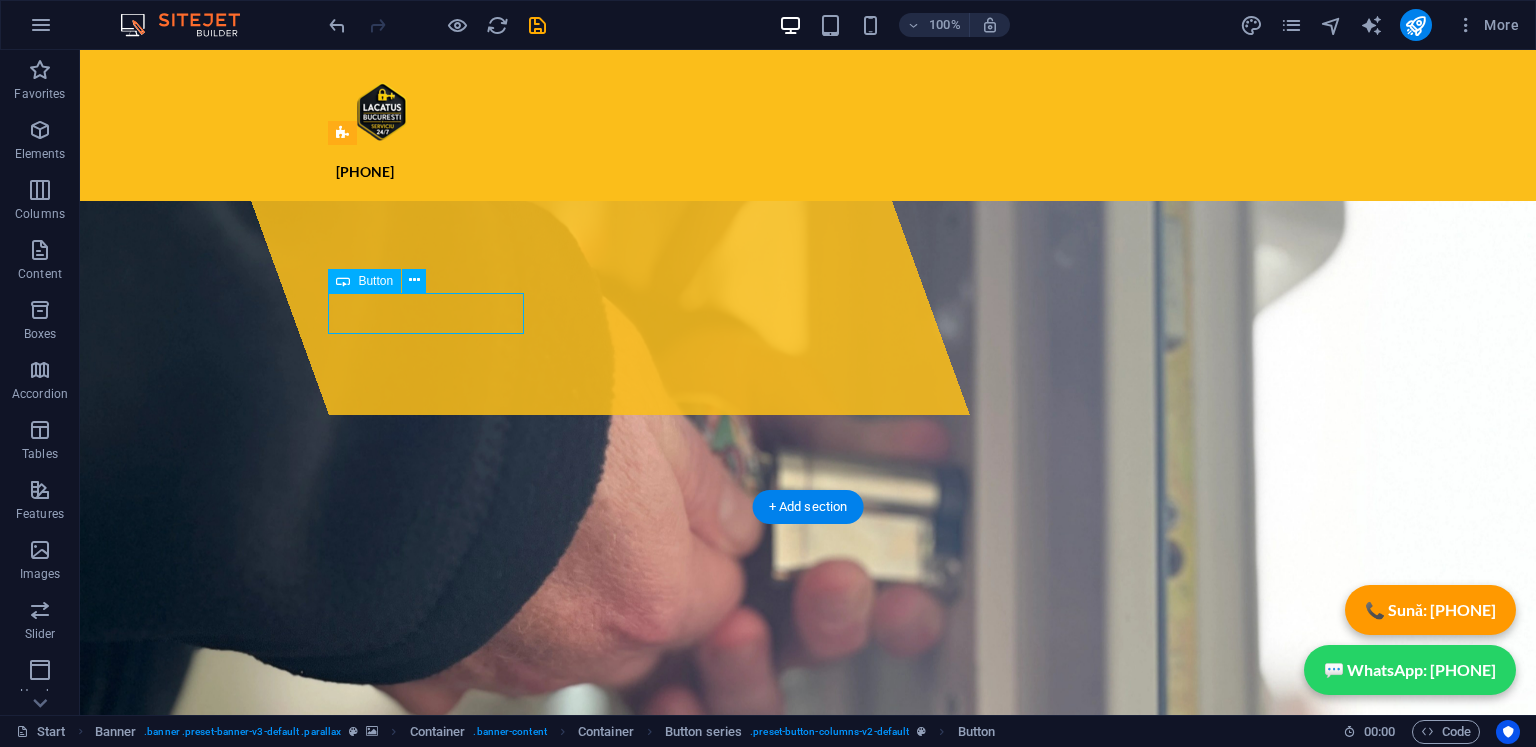 click on "DEBLOCARI USI AUTO" at bounding box center (808, 1100) 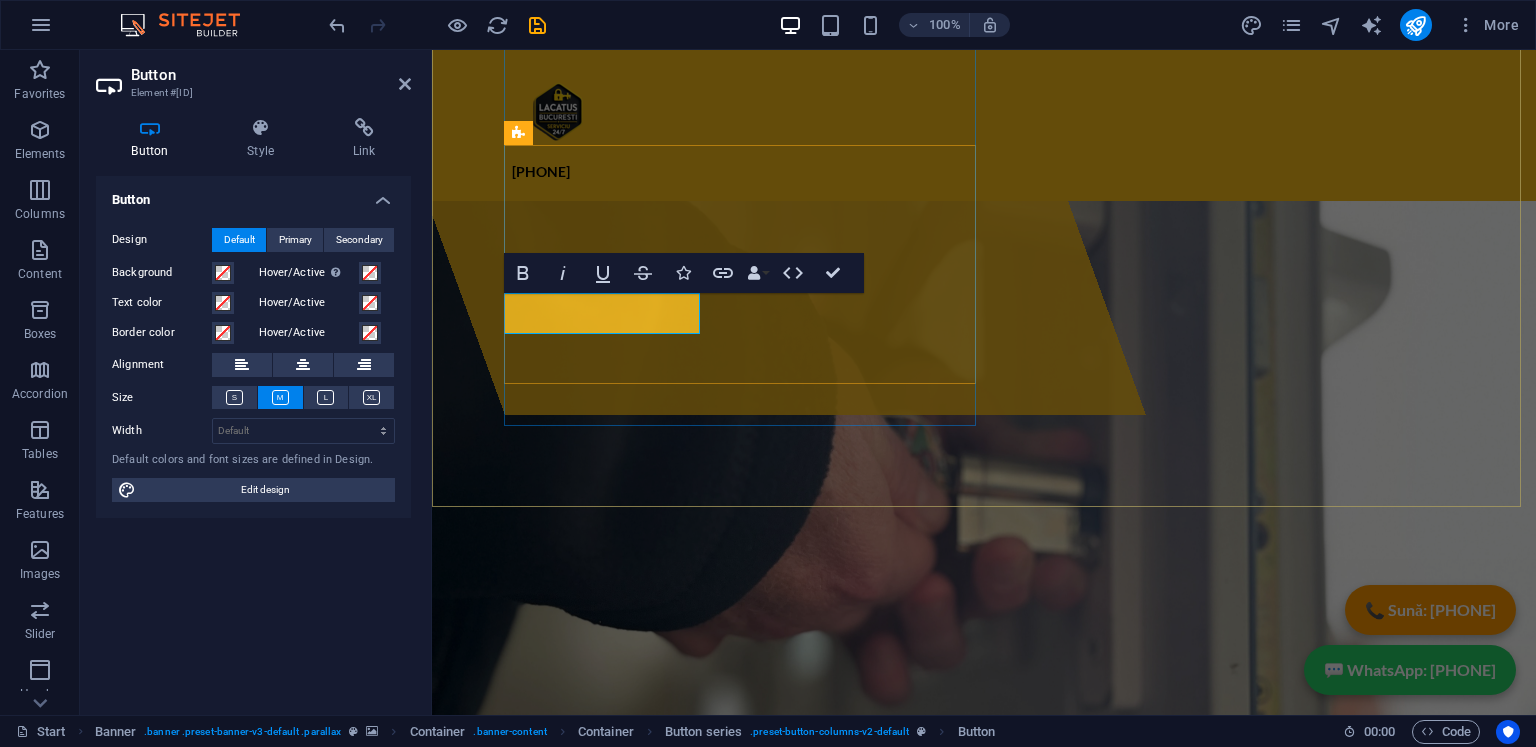 click on "DEBLOCARI USI AUTO" at bounding box center (609, 1100) 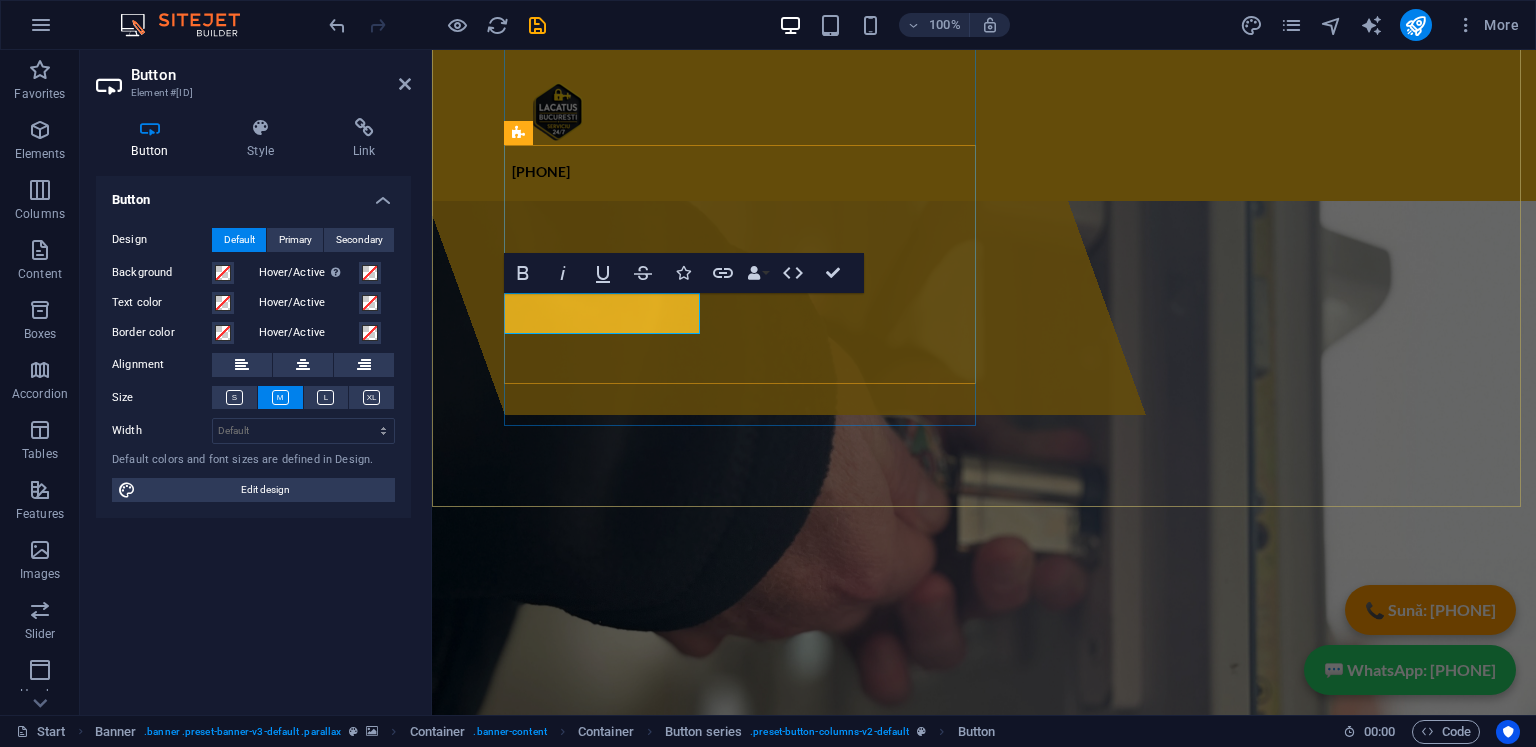 click on "DEBLOCARI USI AUTO" at bounding box center (609, 1100) 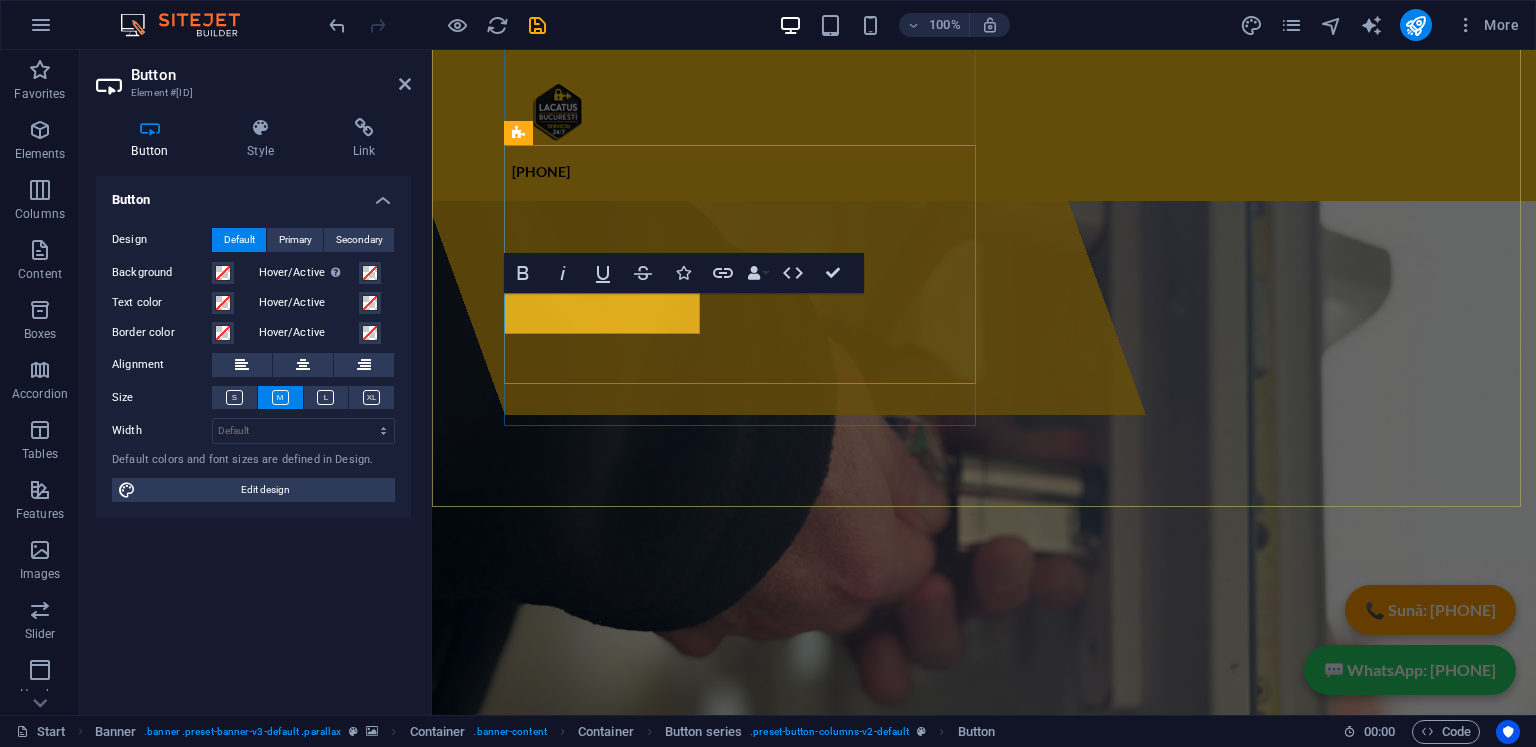 drag, startPoint x: 642, startPoint y: 313, endPoint x: 678, endPoint y: 316, distance: 36.124783 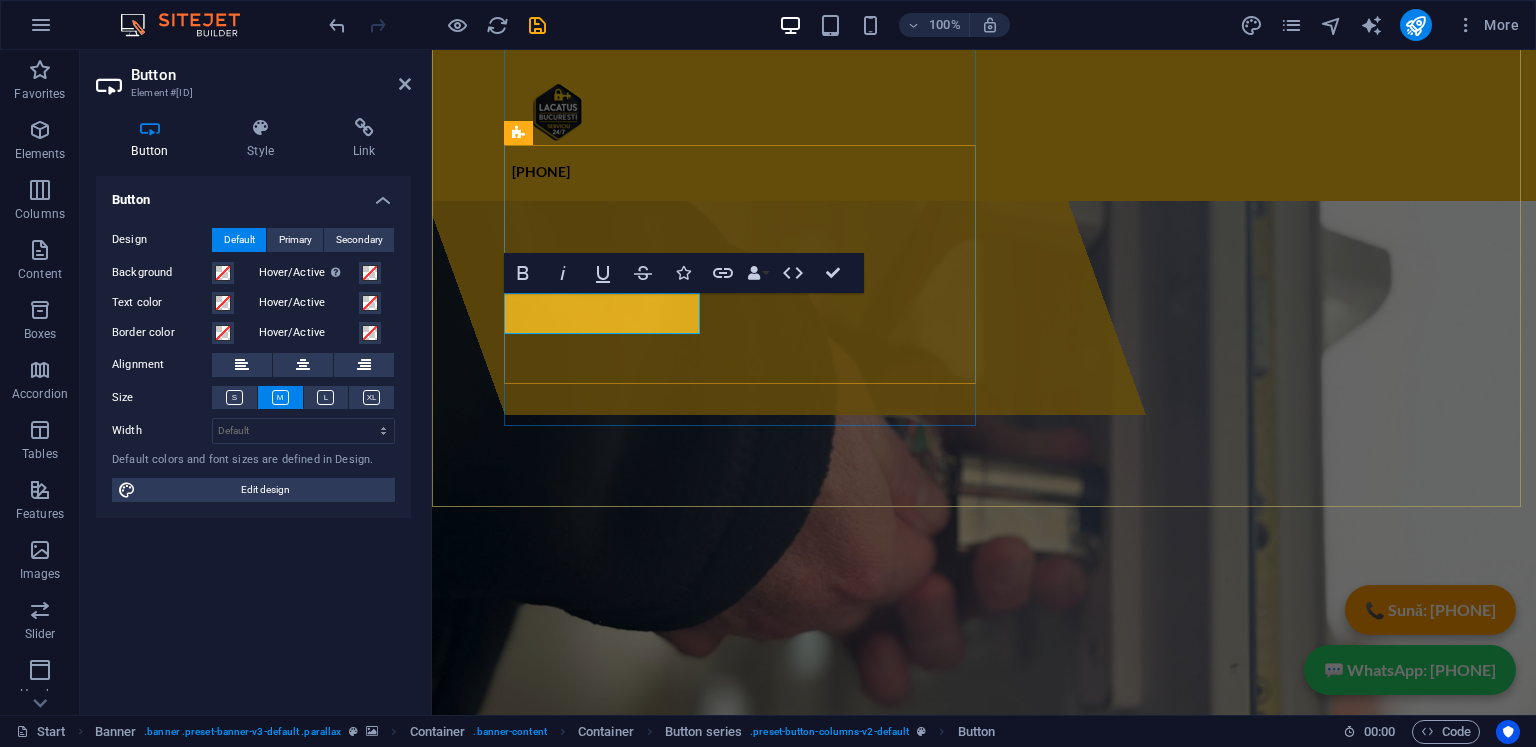 click on "DEBLOCARI USI AUTO" at bounding box center (609, 1100) 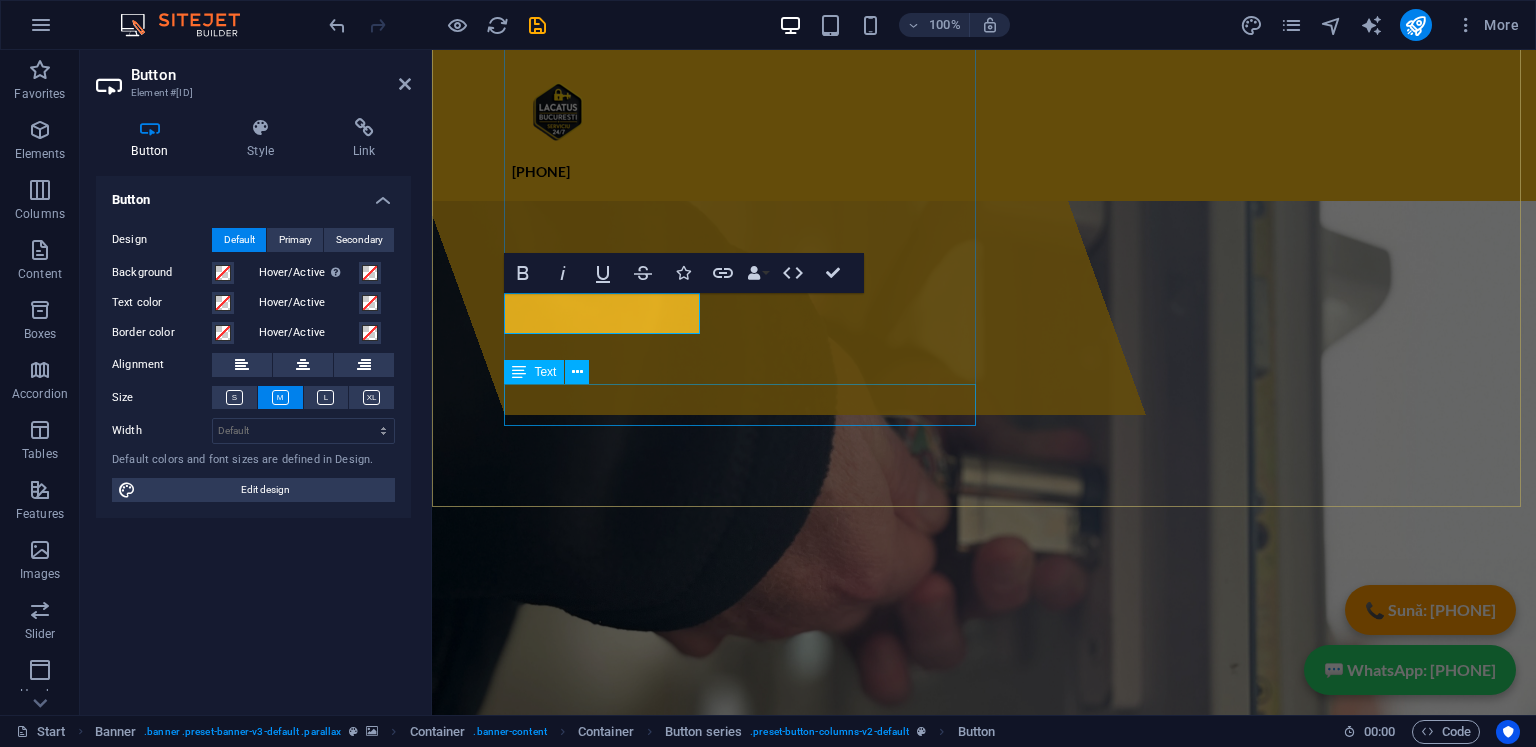 type 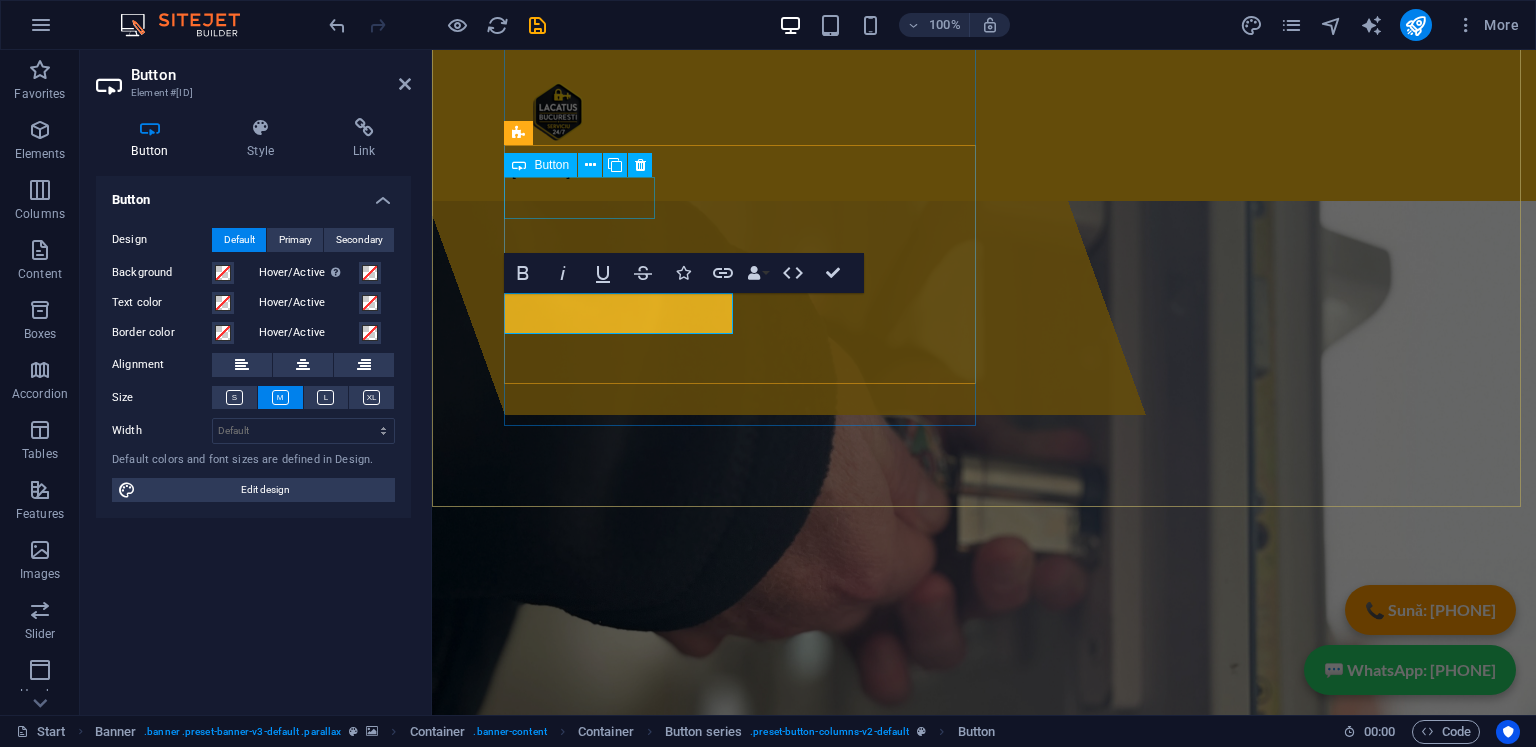 click on "dEBLOCARI USI" at bounding box center (984, 950) 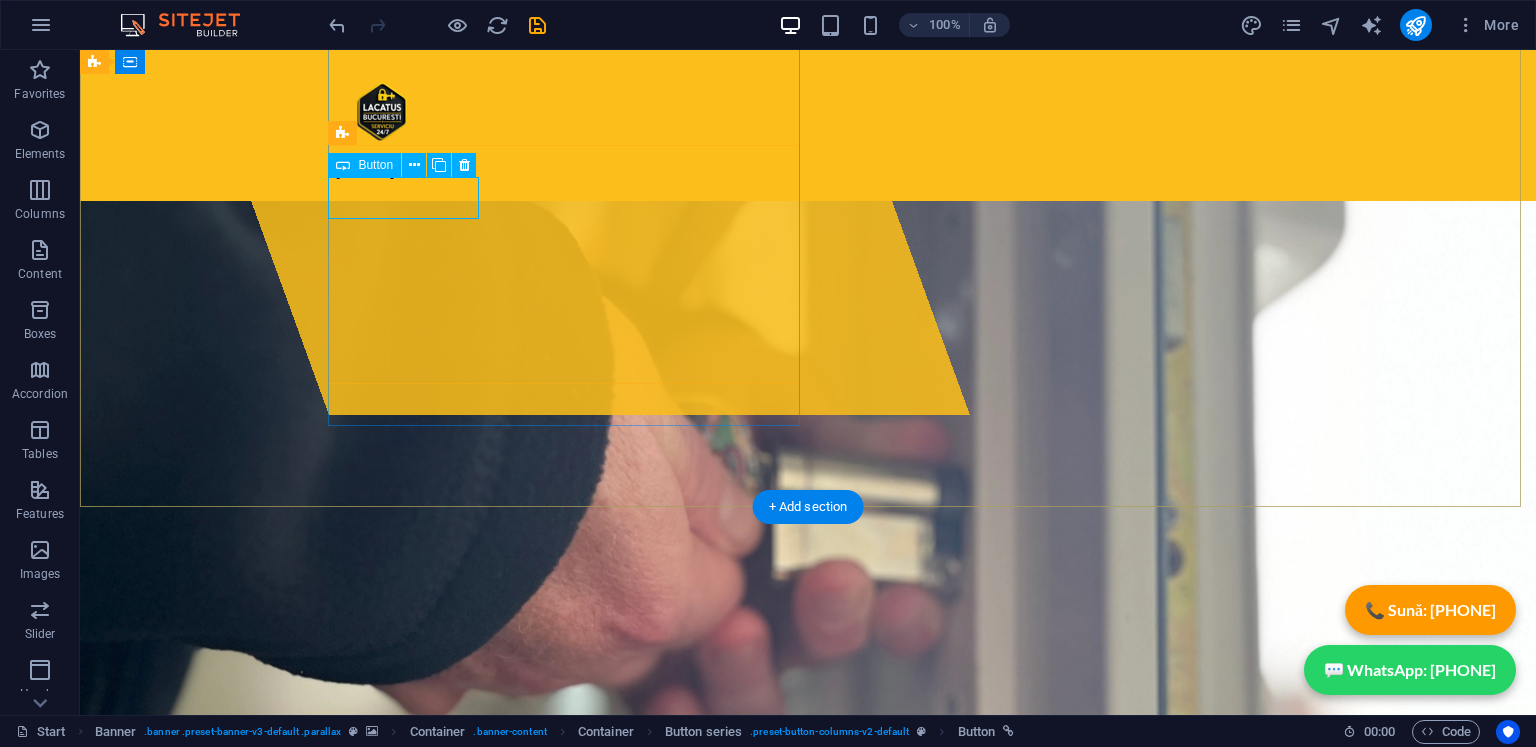 click on "dEBLOCARI USI" at bounding box center (808, 950) 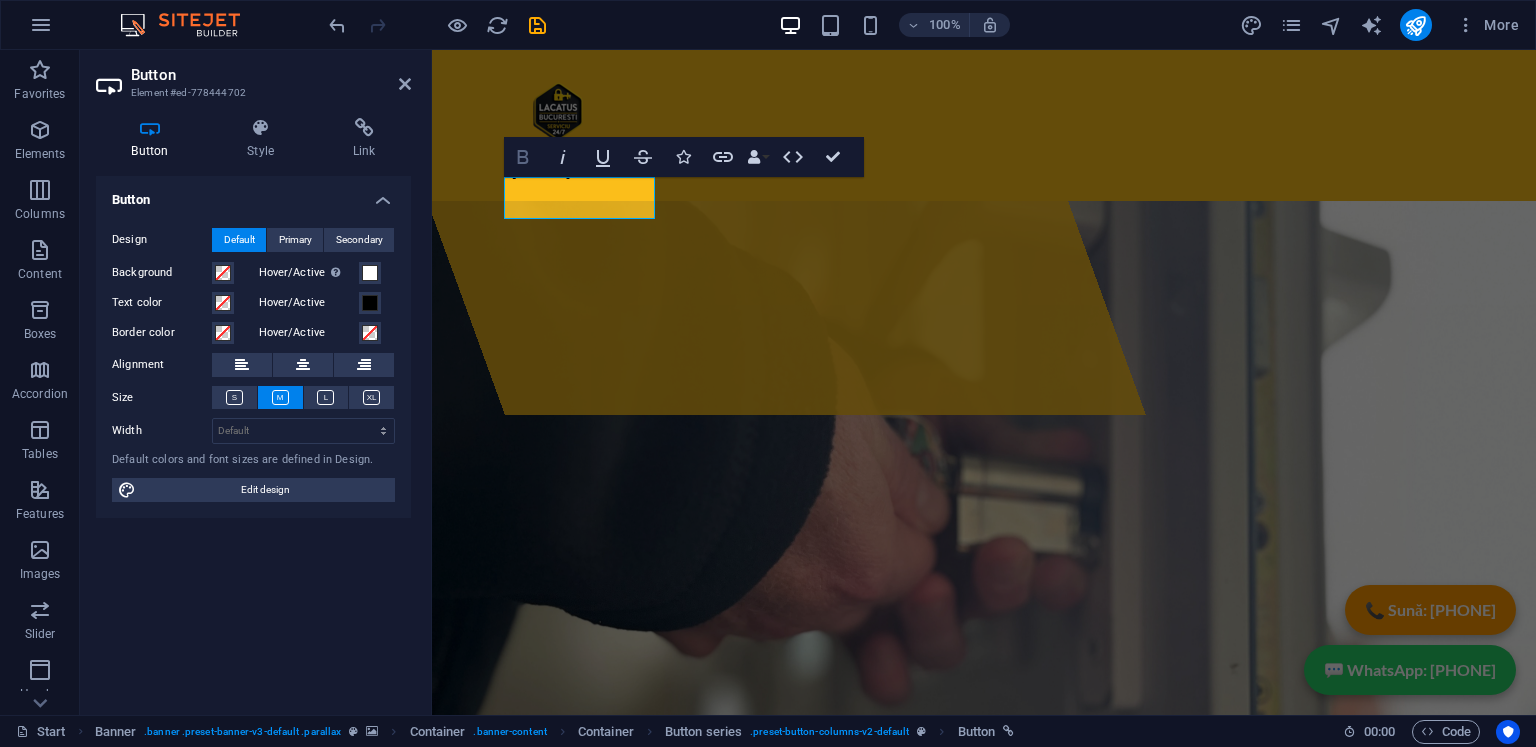 click 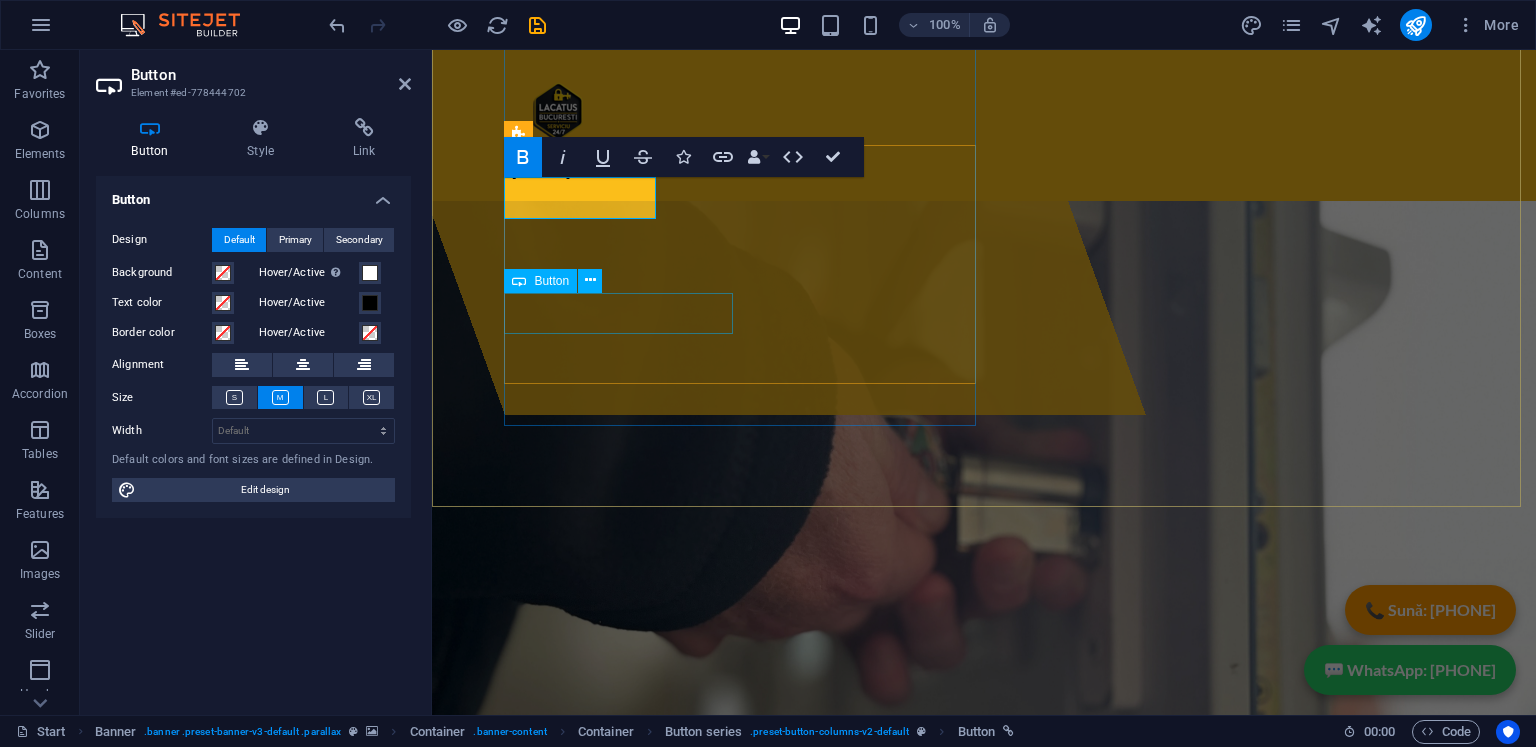 click on "DEBLOCARI USI orice tip" at bounding box center (984, 1100) 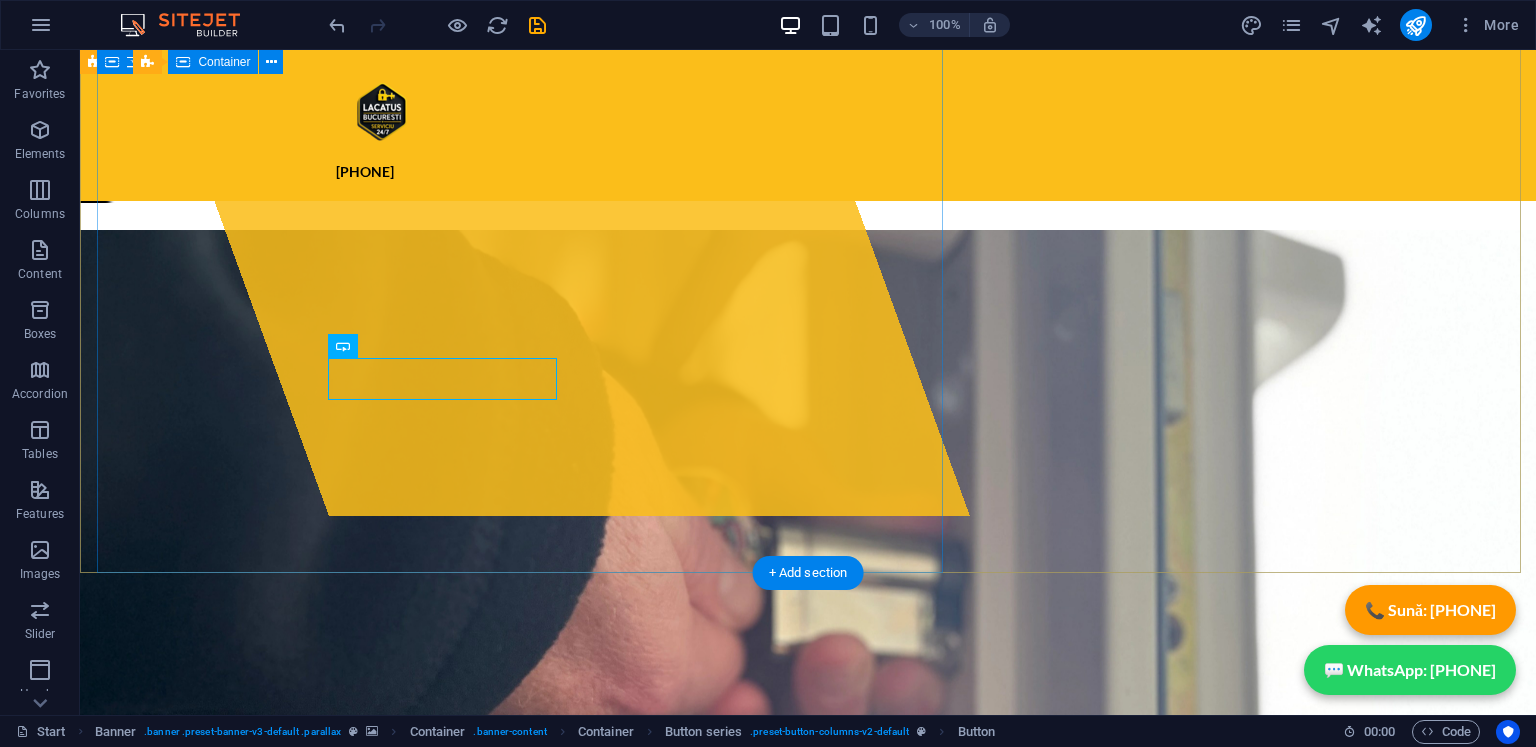 scroll, scrollTop: 100, scrollLeft: 0, axis: vertical 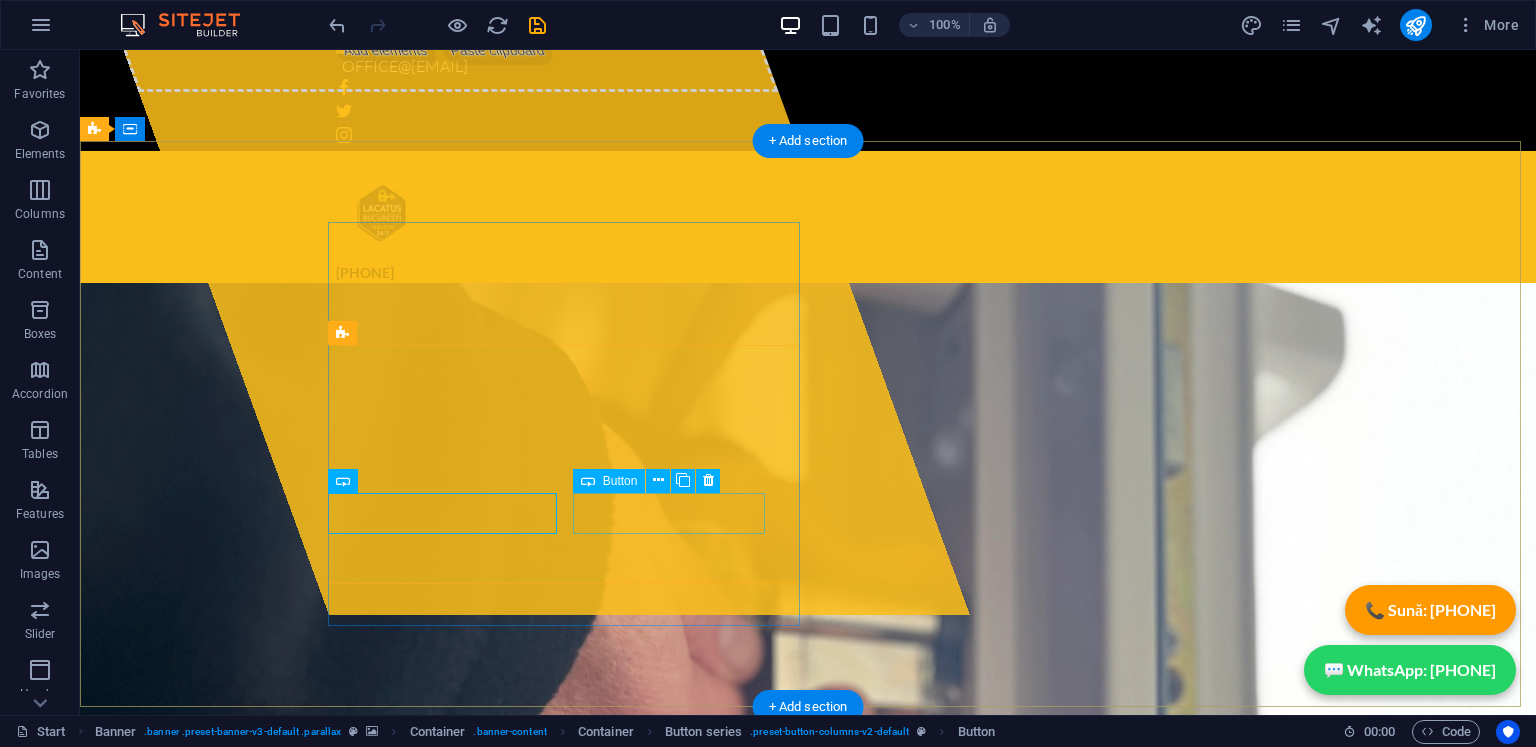 click on "LACATUS BUCURESTI" at bounding box center [808, 1376] 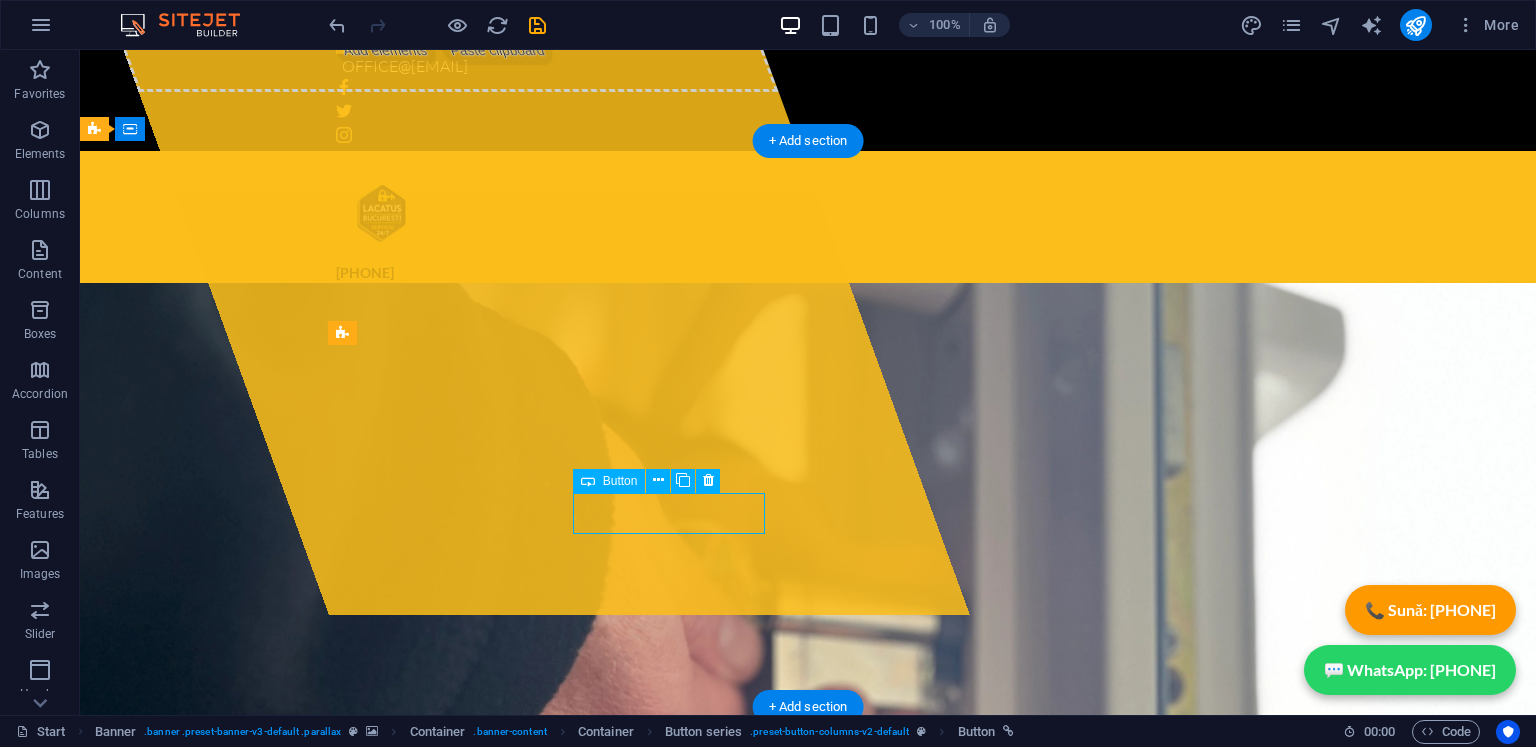 click on "LACATUS BUCURESTI" at bounding box center [808, 1376] 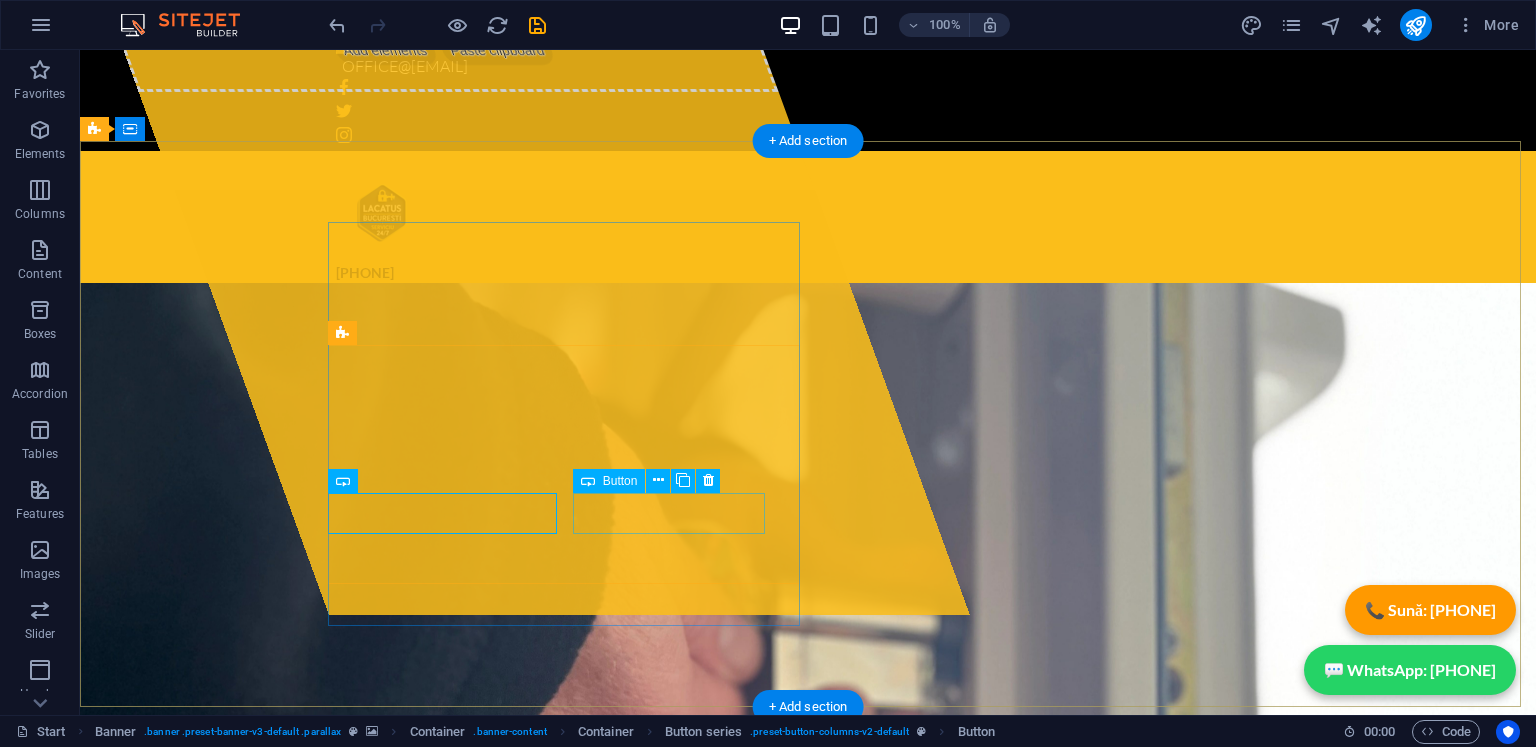 click on "LACATUS BUCURESTI" at bounding box center (808, 1376) 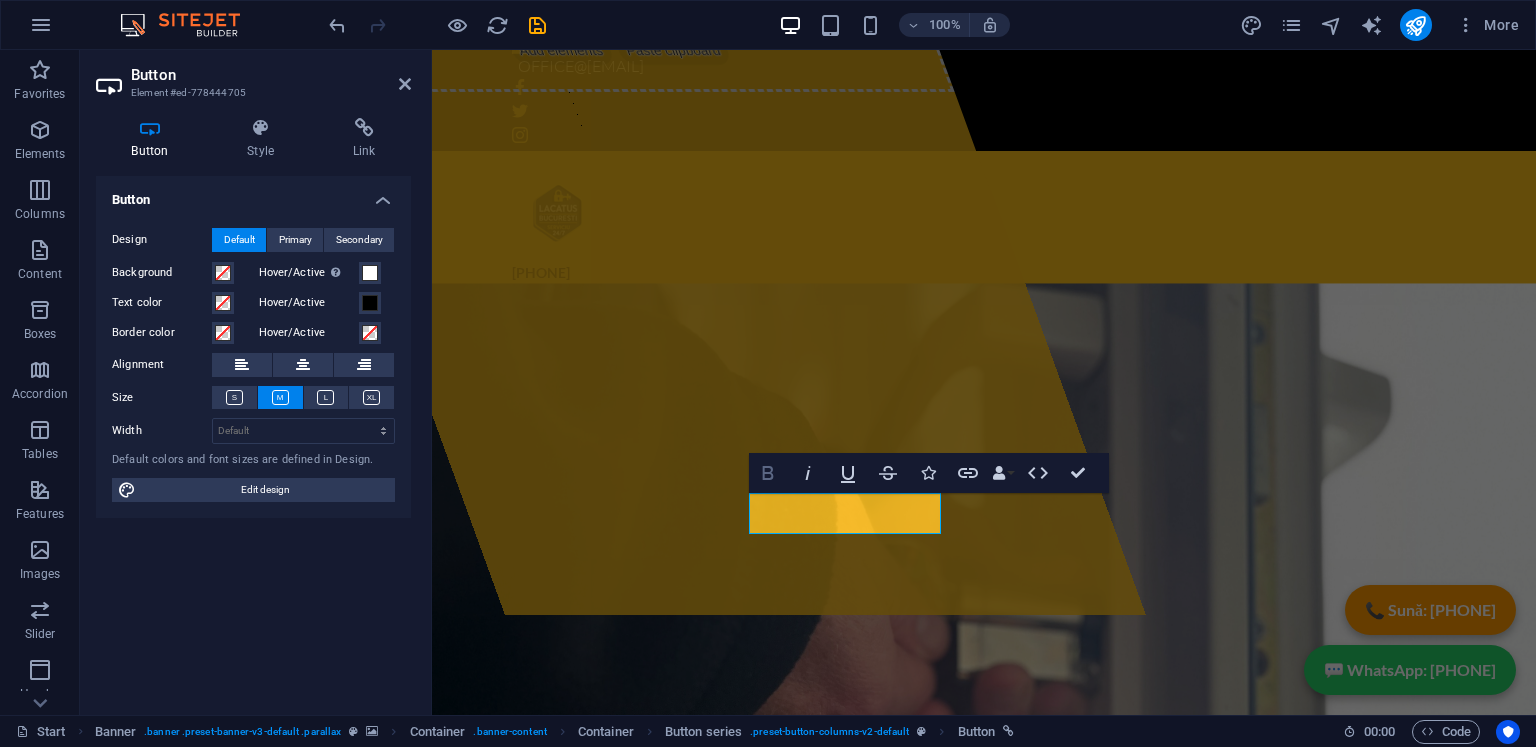 click 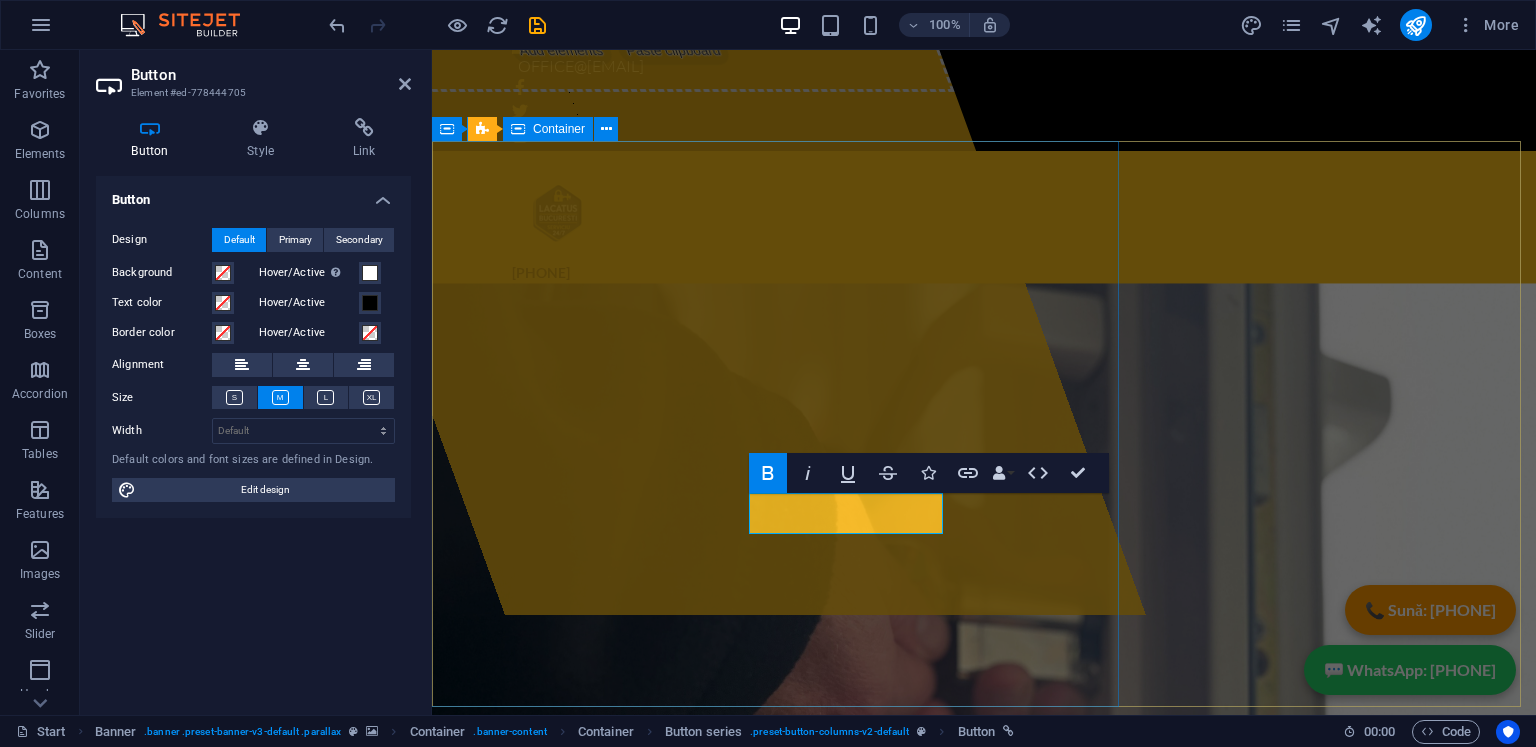 click on "Drop content here or  Add elements  Paste clipboard" at bounding box center (704, 282) 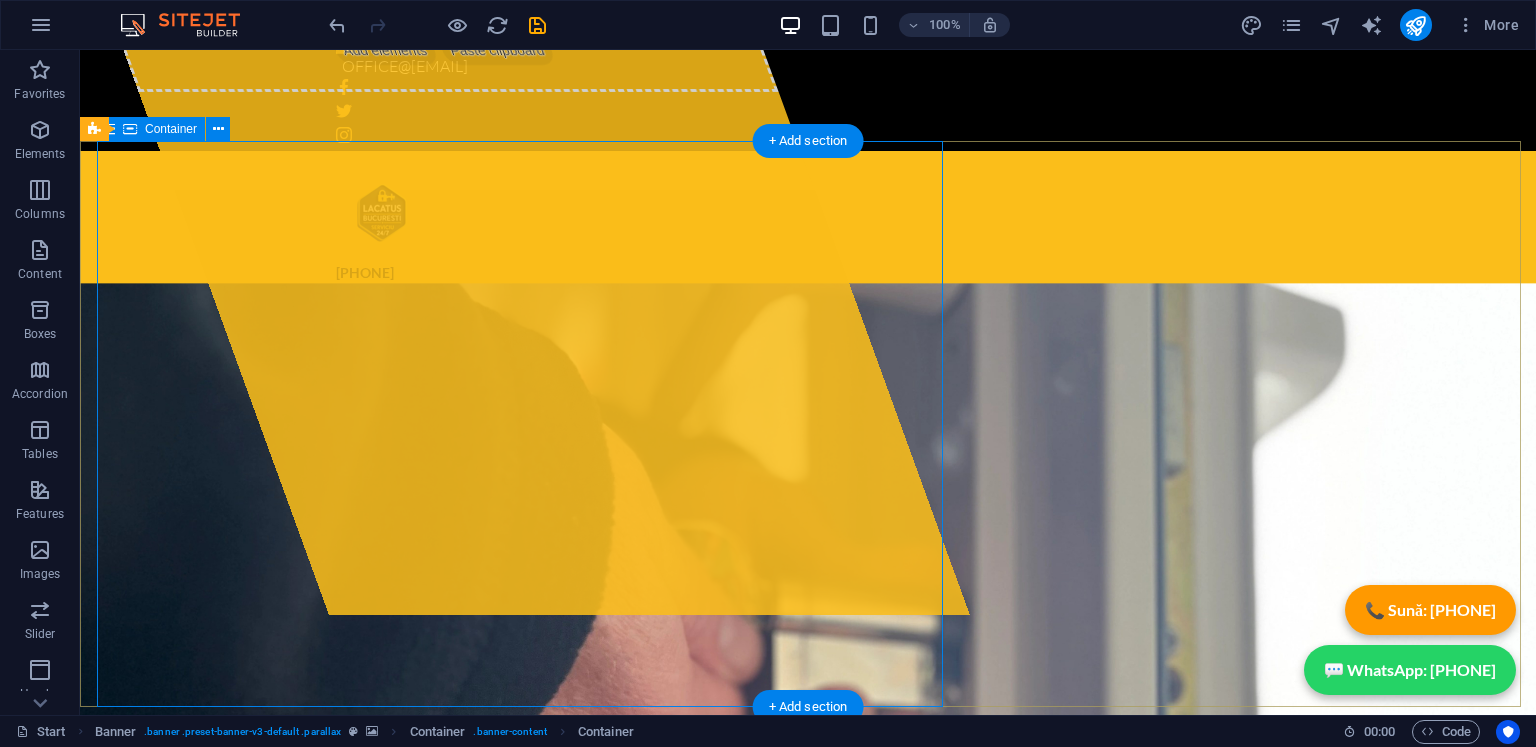 click on "Drop content here or Add elements Paste clipboard deblocari-247.ro SERVICII COMPLETE DE LACATUSERIE , AI NEVOIE DE UN LACATUS ? ATUNCI AI AJUNS PE SITE-UL POTRIVIT ! DEPLASARE IN MAXIM 35 MINUTE DE LA APEL ! dEBLOCARI USI INLOCUIRI YALE sERVICE mOTTURA & sECUREMME DEBLOCARI USI orice tip LACATUS BUCURESTI 0760 247 247" at bounding box center [808, 1257] 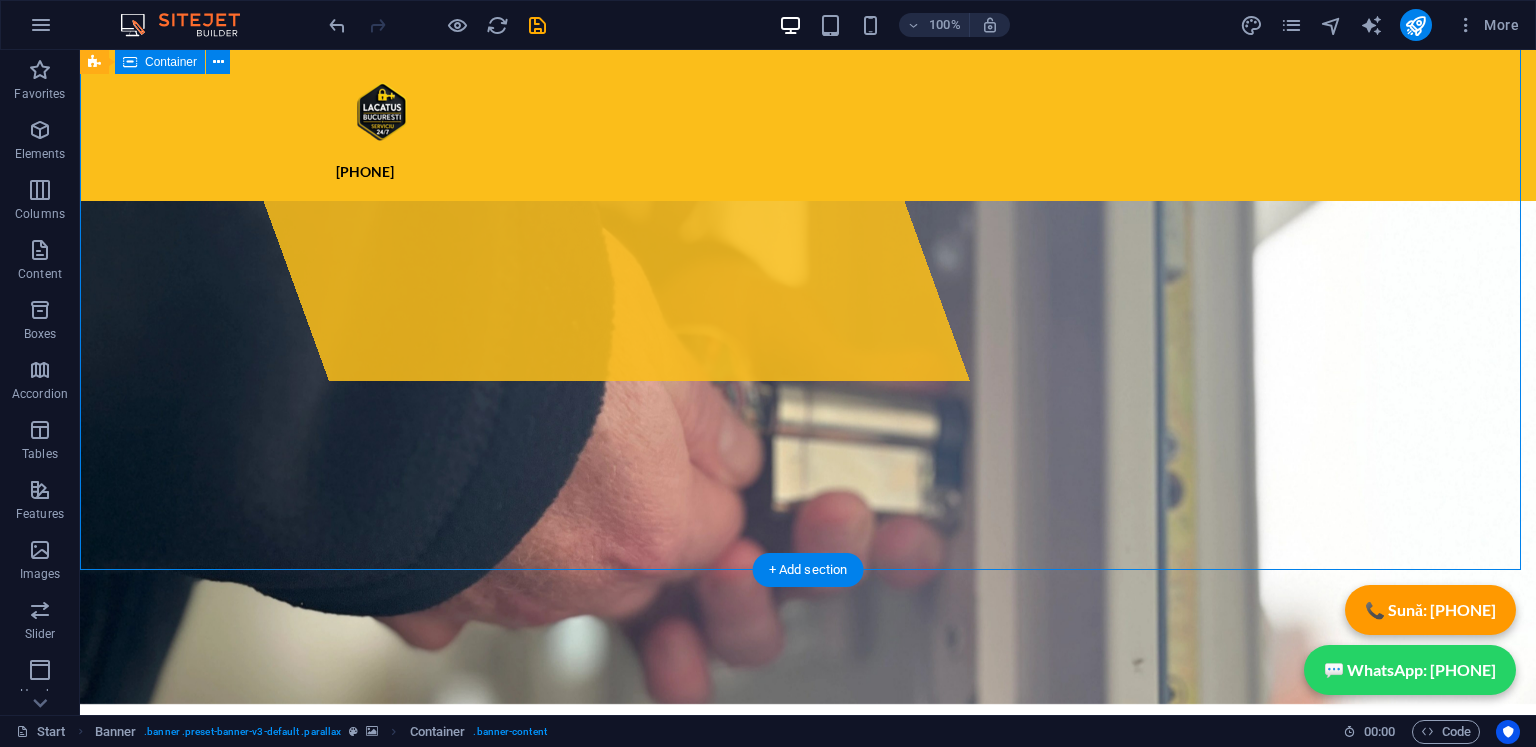 scroll, scrollTop: 500, scrollLeft: 0, axis: vertical 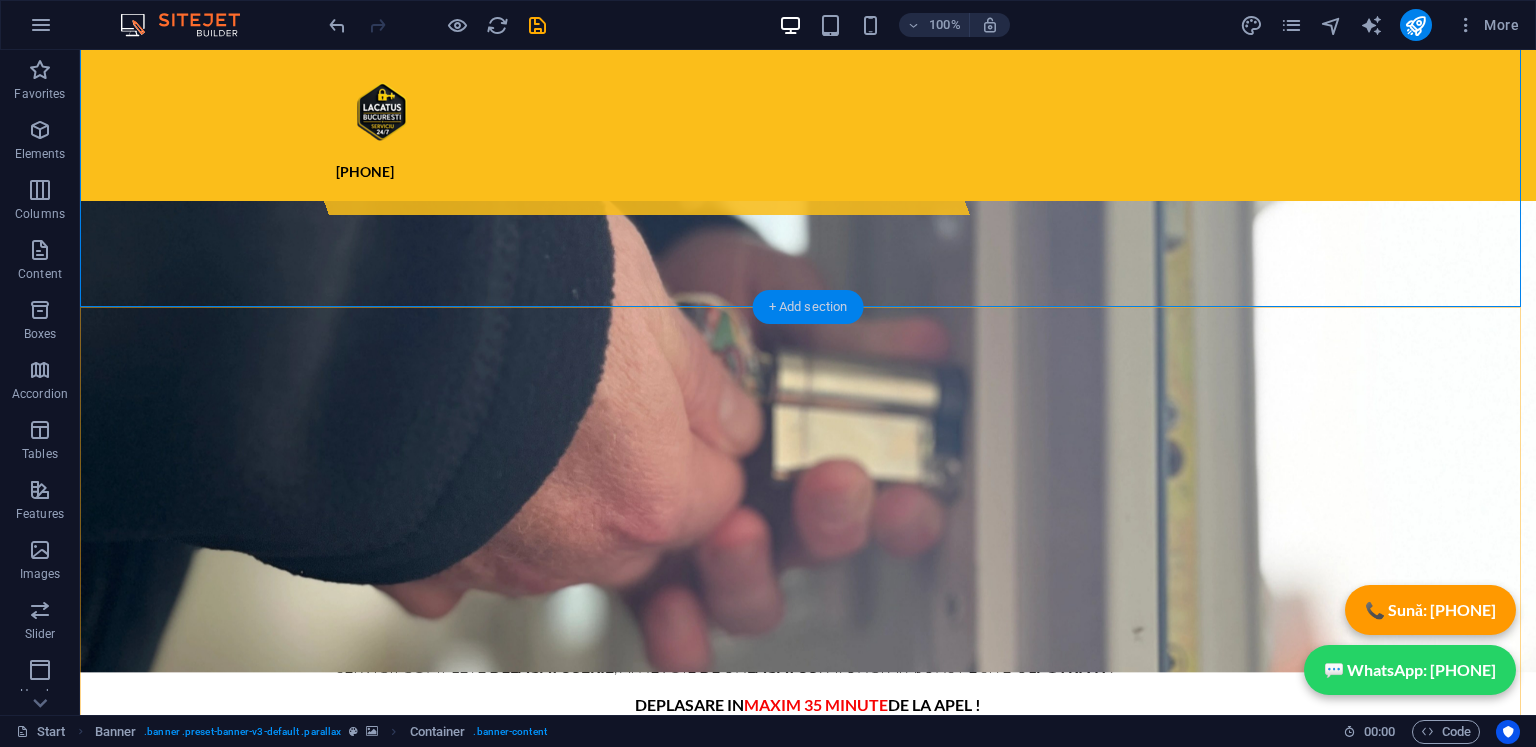 click on "+ Add section" at bounding box center (808, 307) 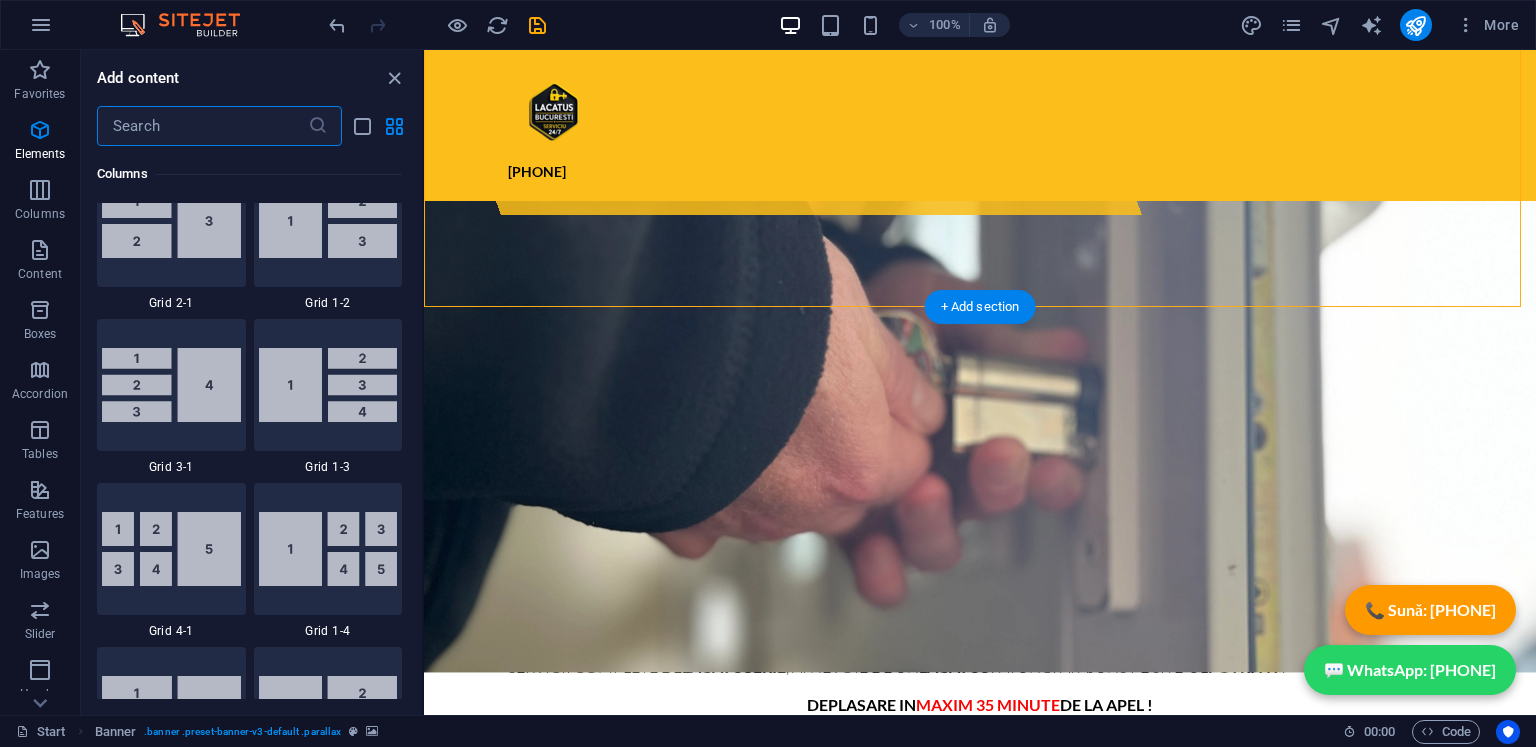 scroll, scrollTop: 3499, scrollLeft: 0, axis: vertical 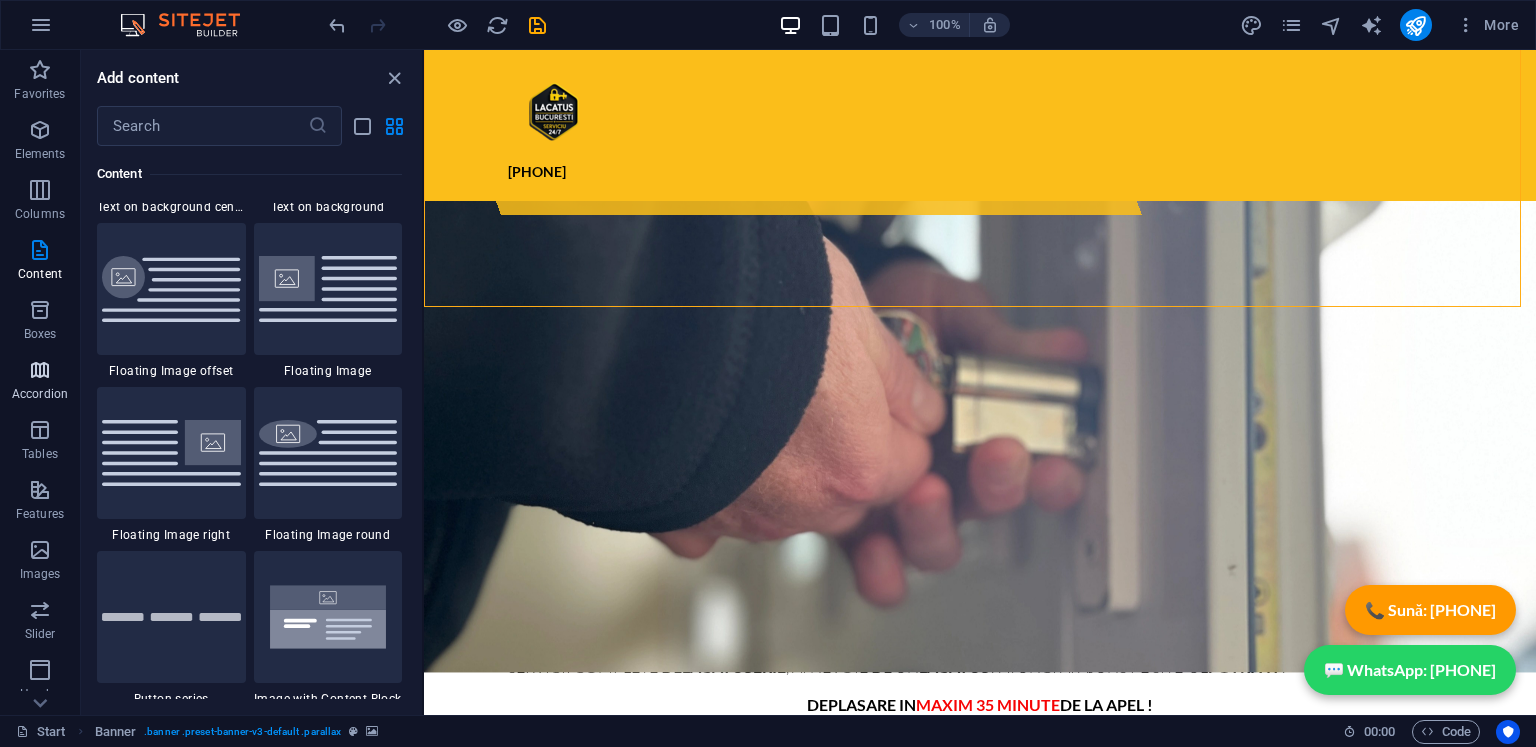 click on "Accordion" at bounding box center [40, 382] 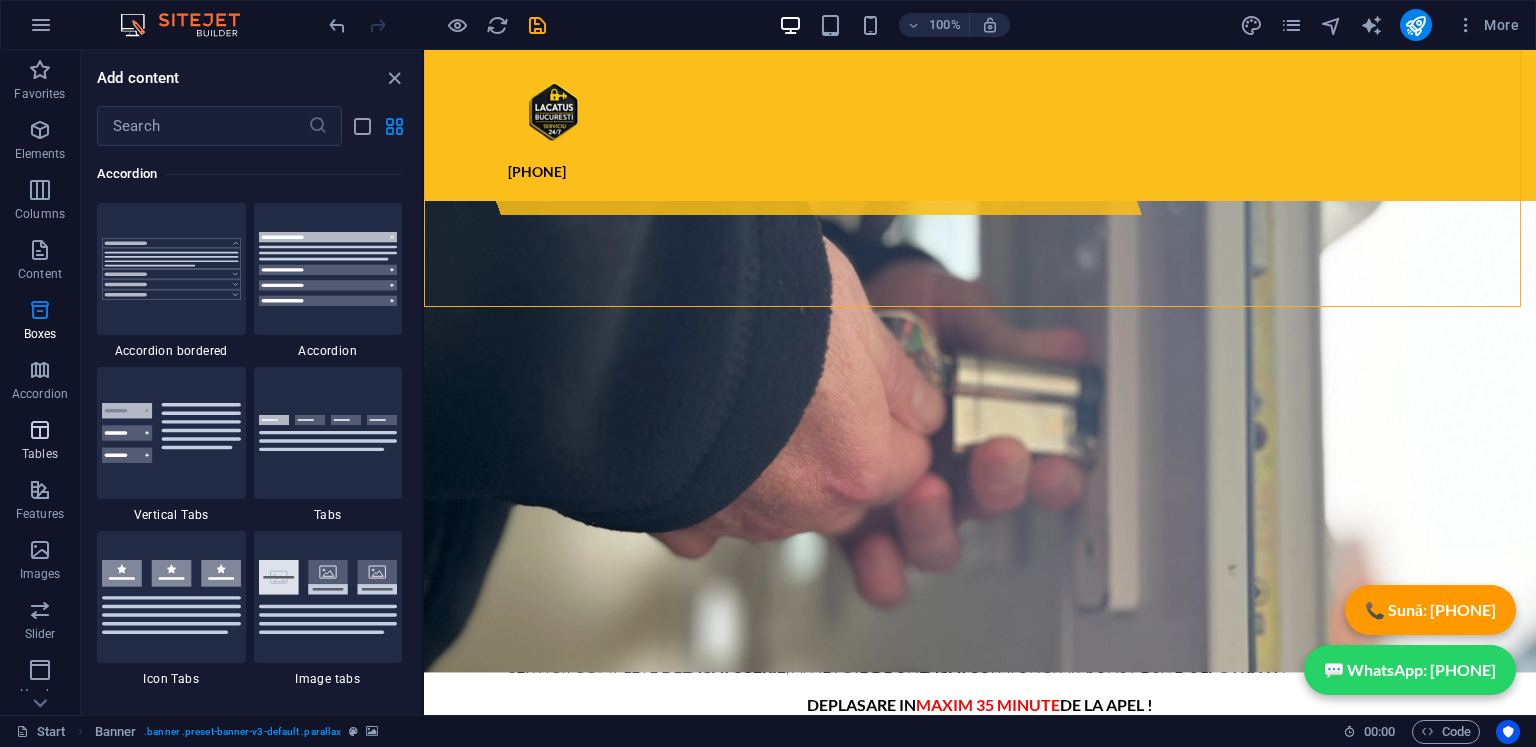 click at bounding box center (40, 430) 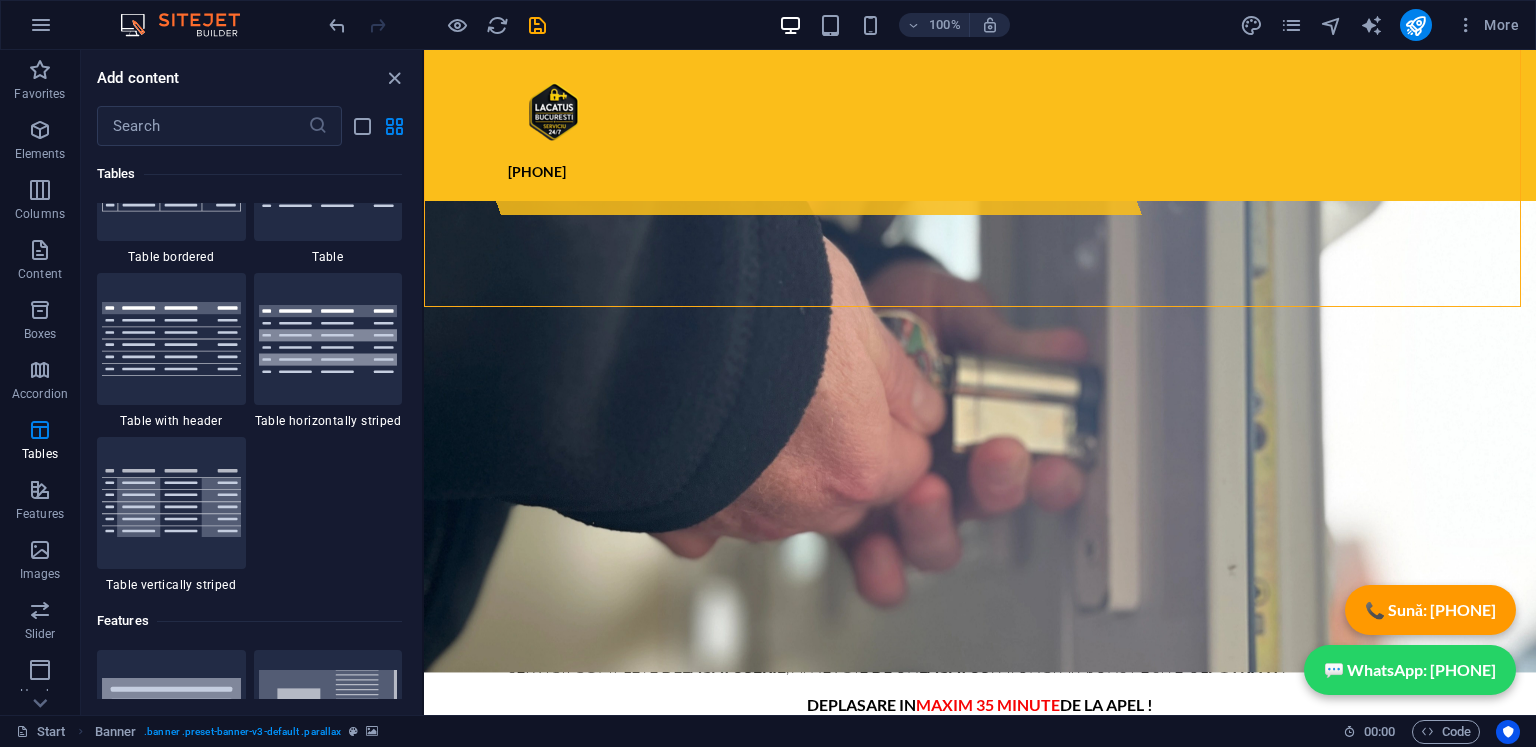 scroll, scrollTop: 7325, scrollLeft: 0, axis: vertical 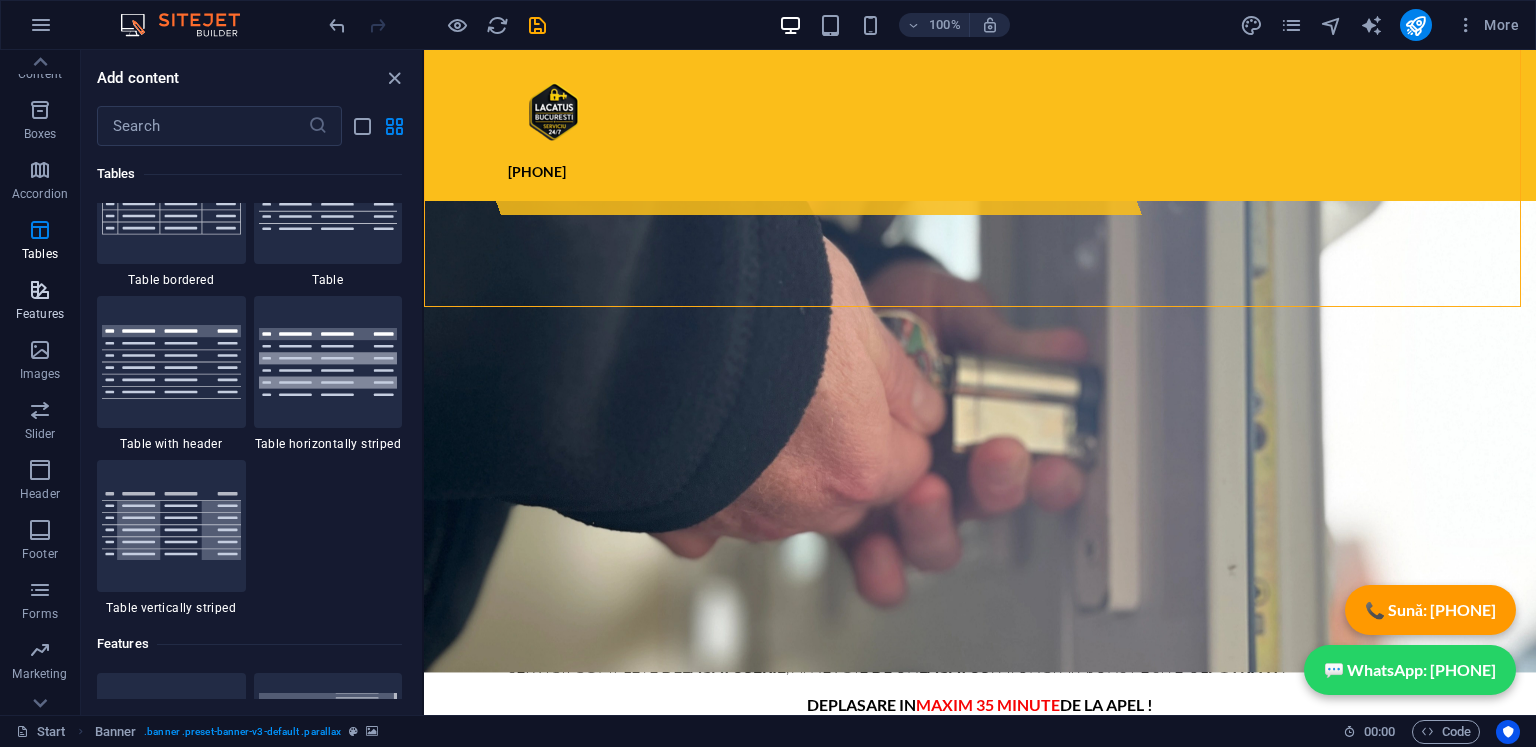 click on "Features" at bounding box center (40, 302) 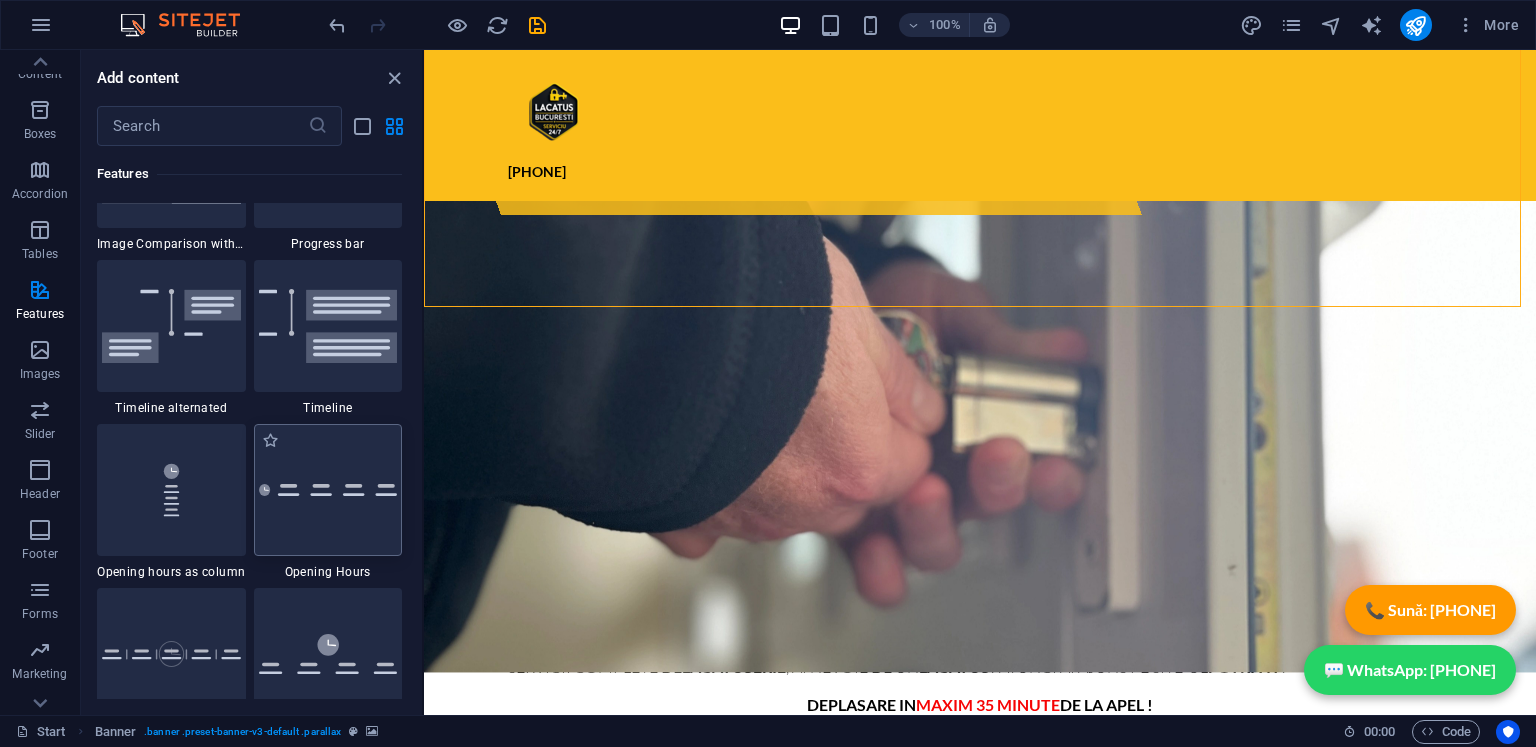 scroll, scrollTop: 8494, scrollLeft: 0, axis: vertical 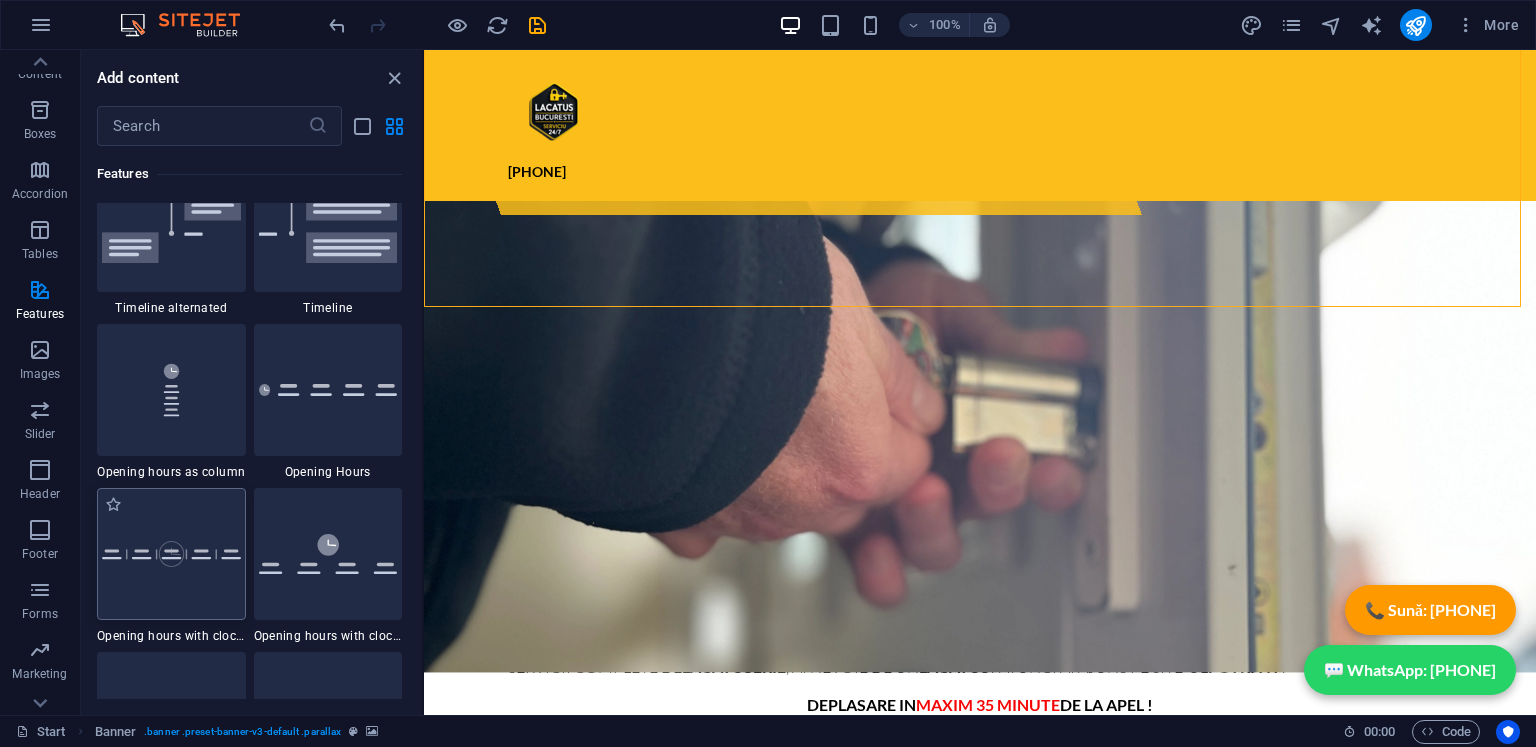 click at bounding box center [171, 553] 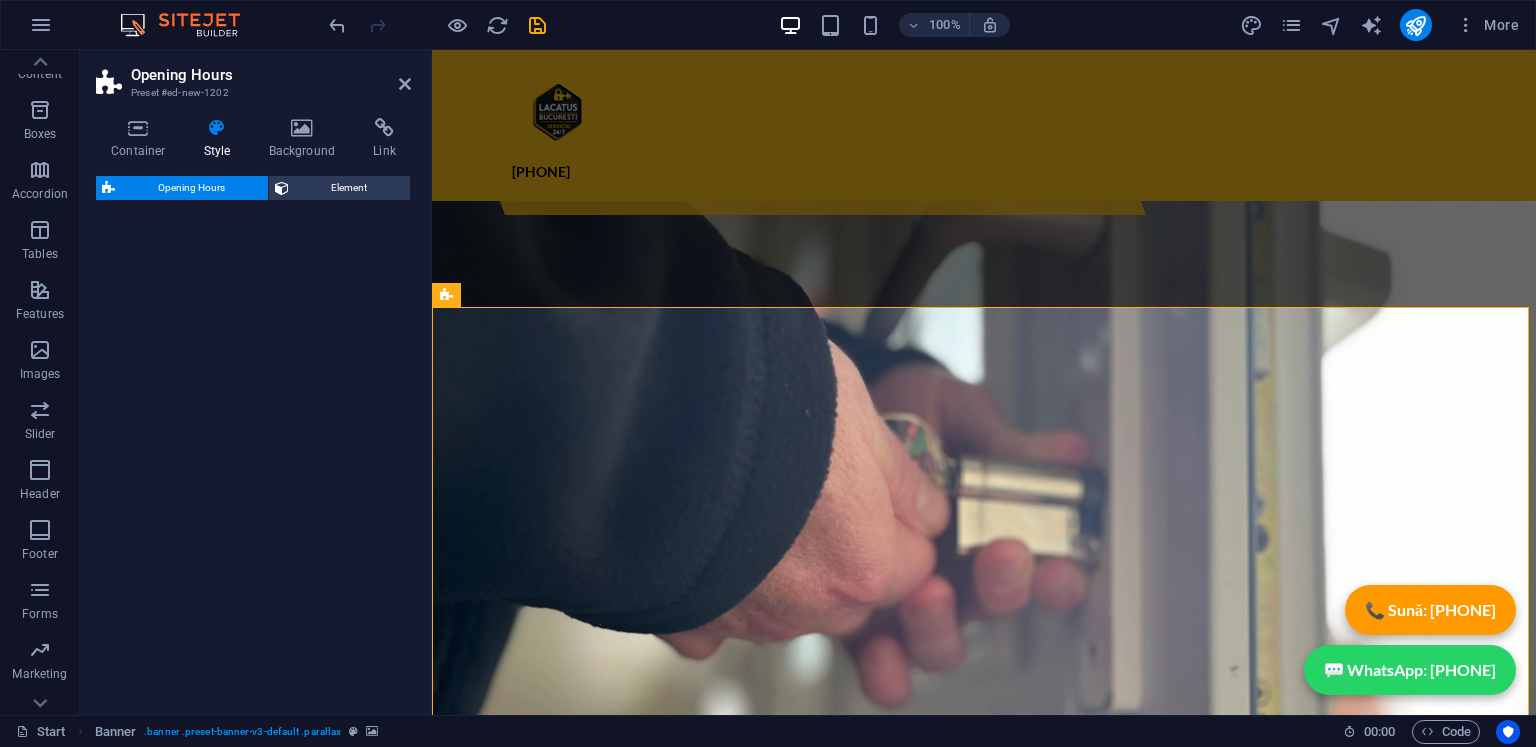select on "rem" 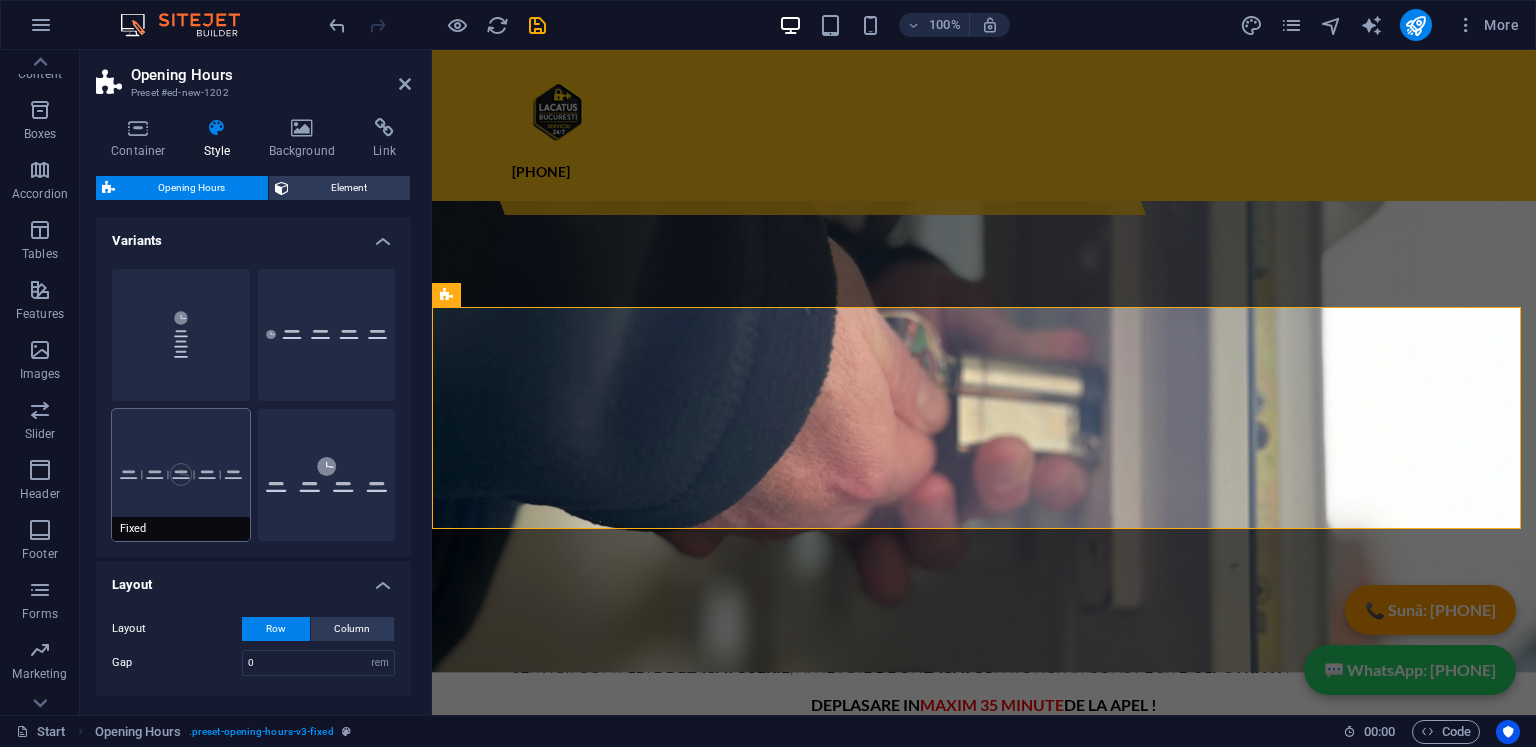 click on "Fixed" at bounding box center [181, 475] 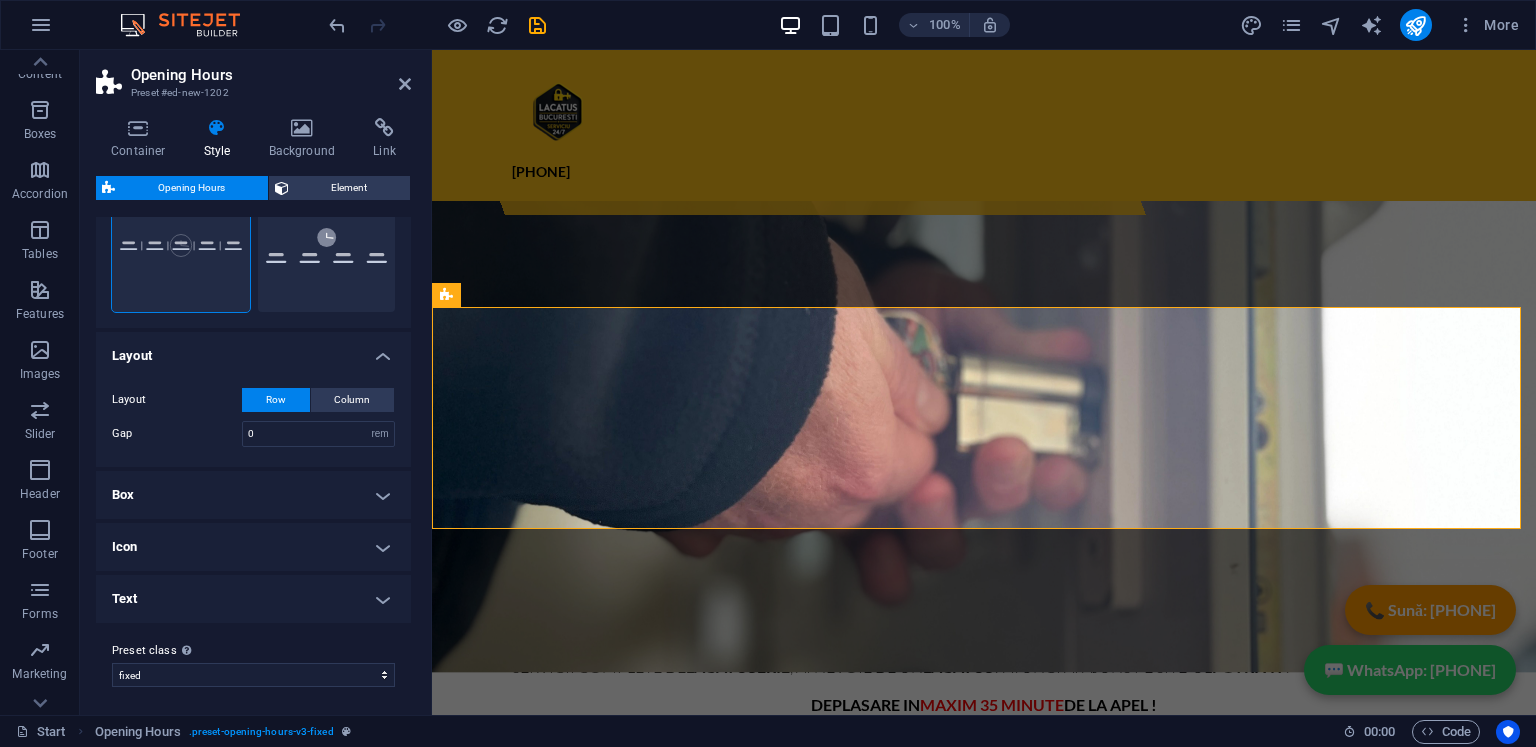 scroll, scrollTop: 232, scrollLeft: 0, axis: vertical 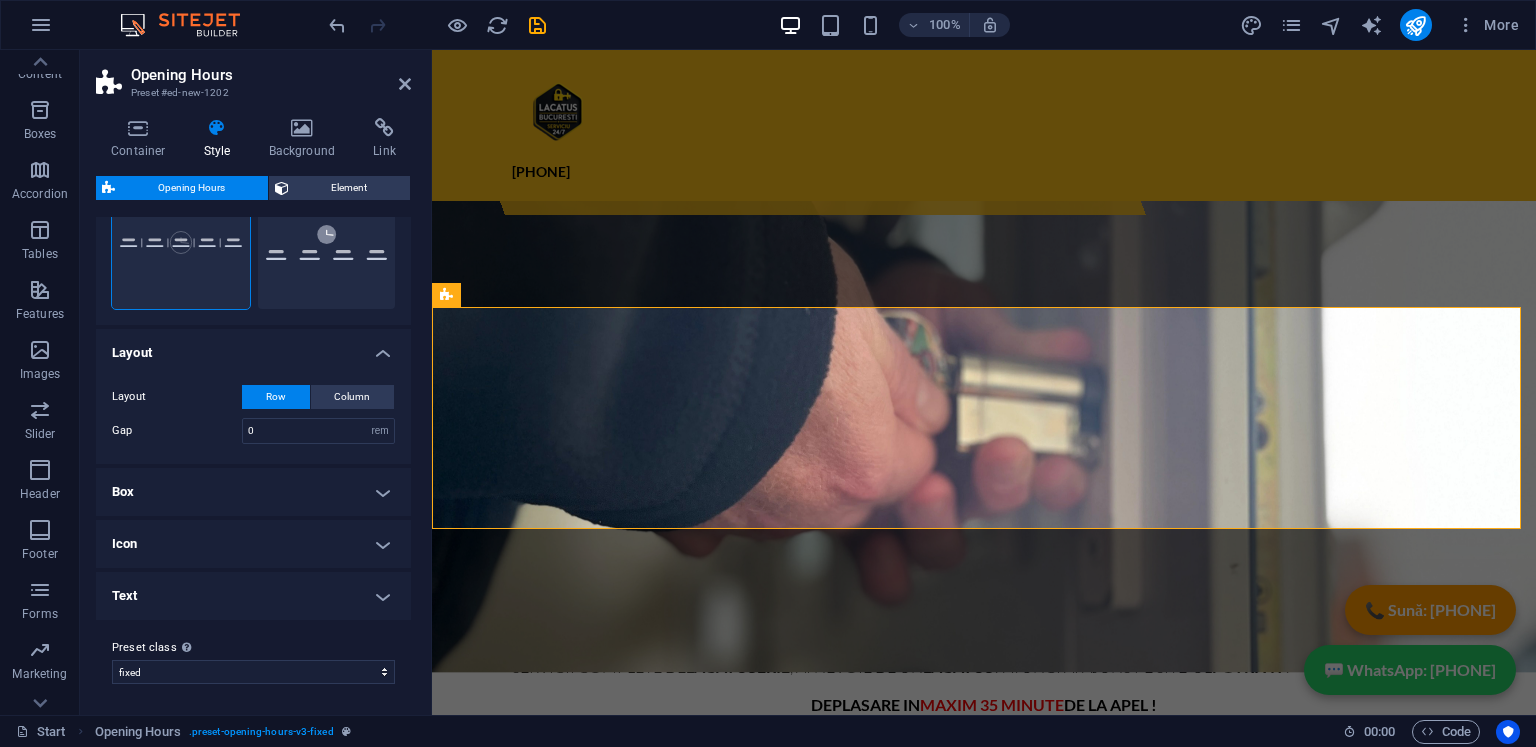 click on "Icon" at bounding box center [253, 544] 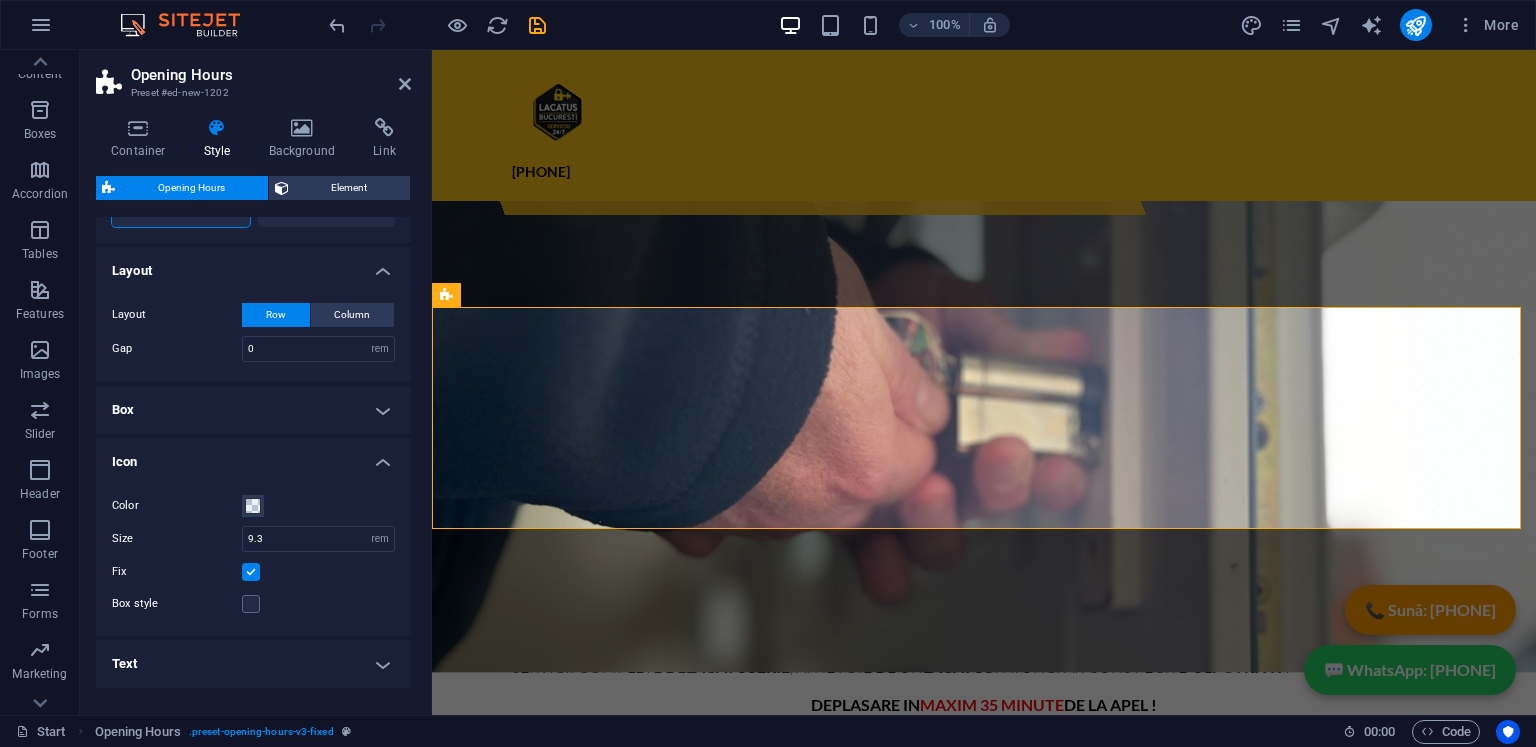 scroll, scrollTop: 332, scrollLeft: 0, axis: vertical 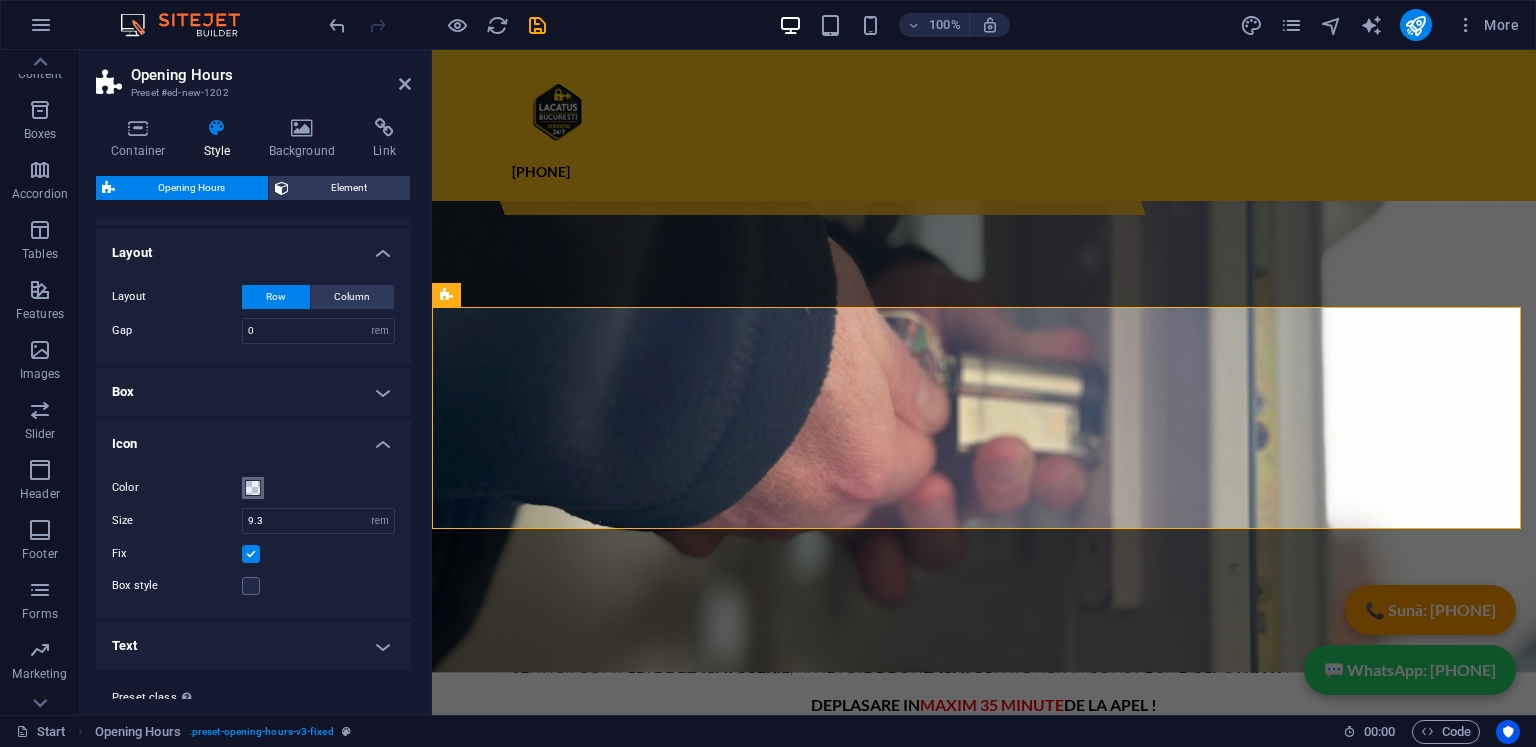click at bounding box center [253, 488] 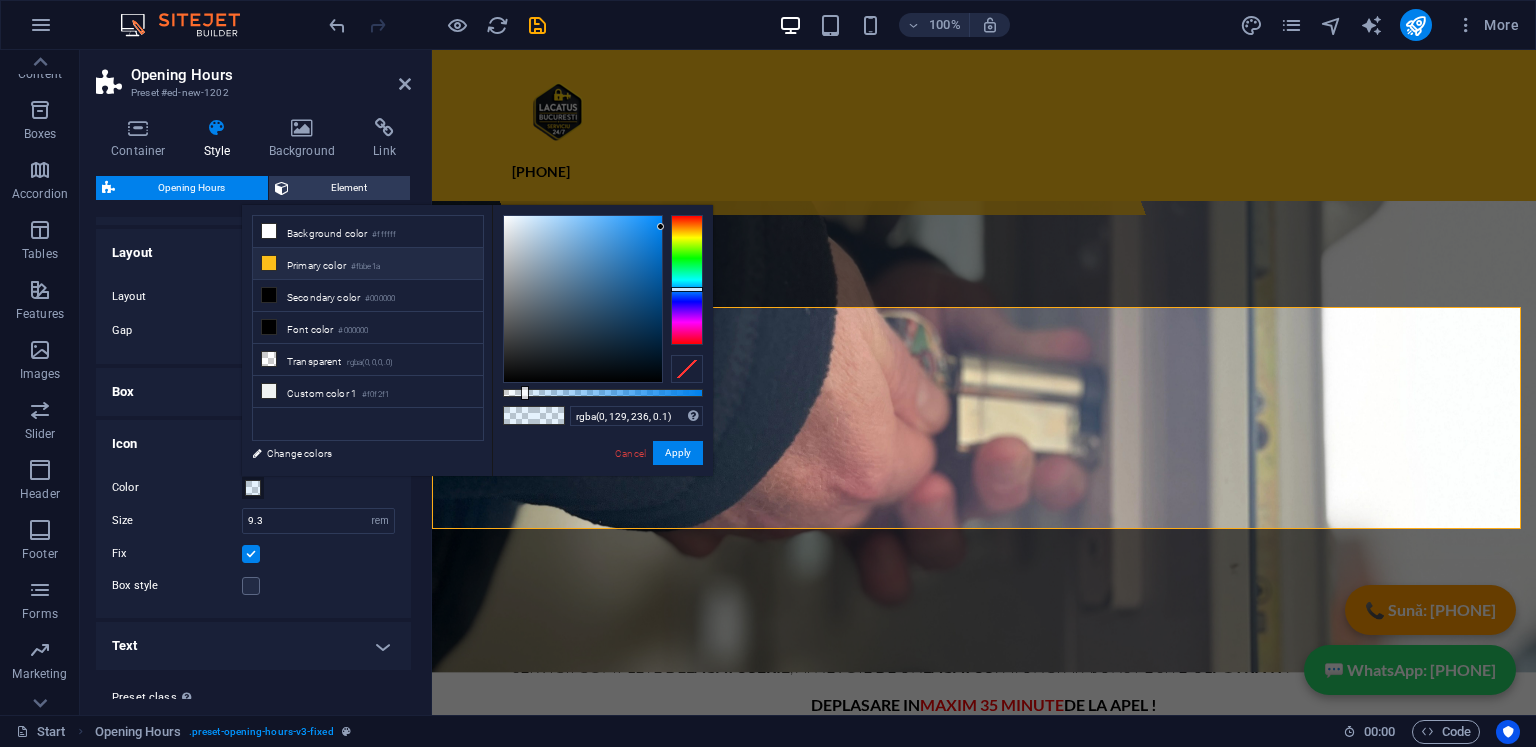 click on "Primary color
#fbbe1a" at bounding box center [368, 264] 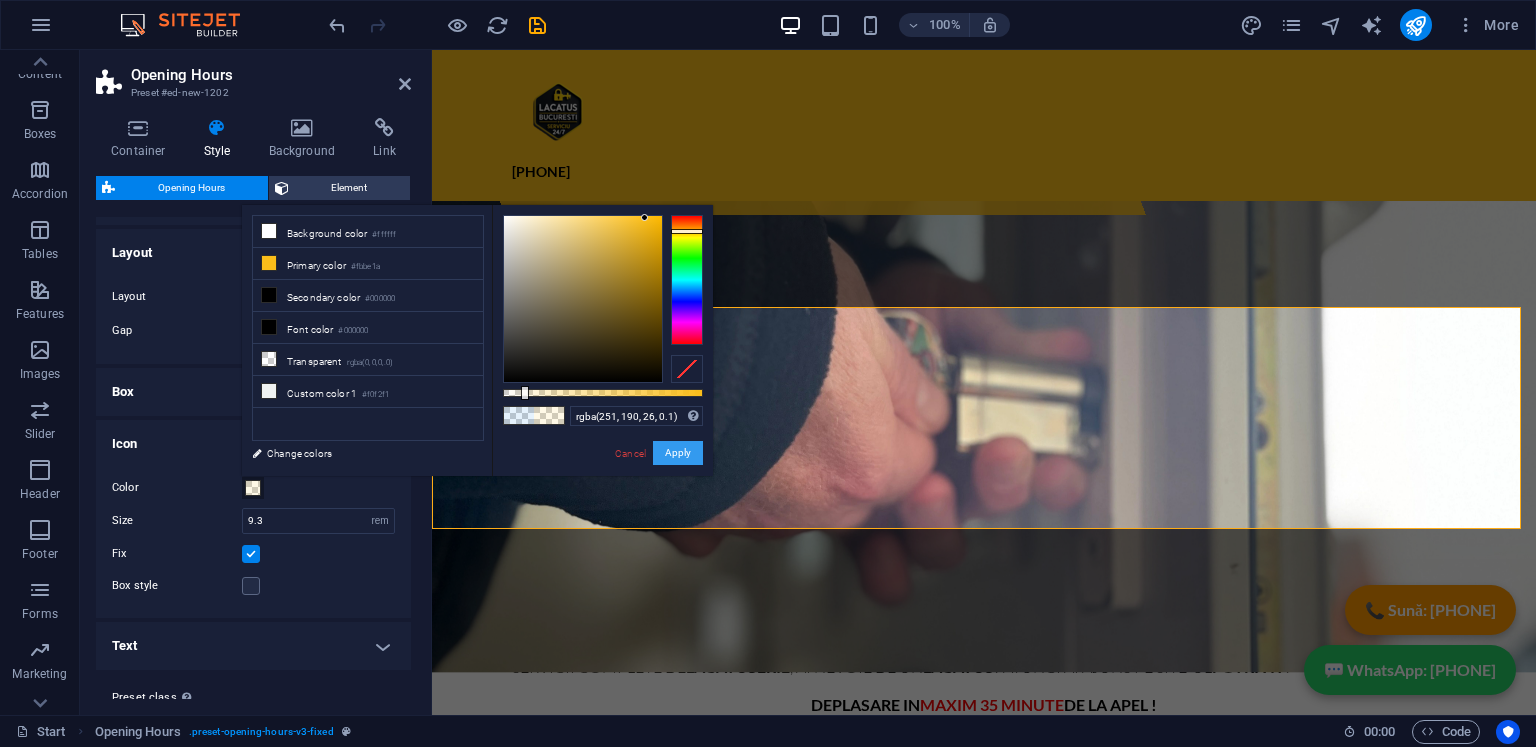 click on "Apply" at bounding box center [678, 453] 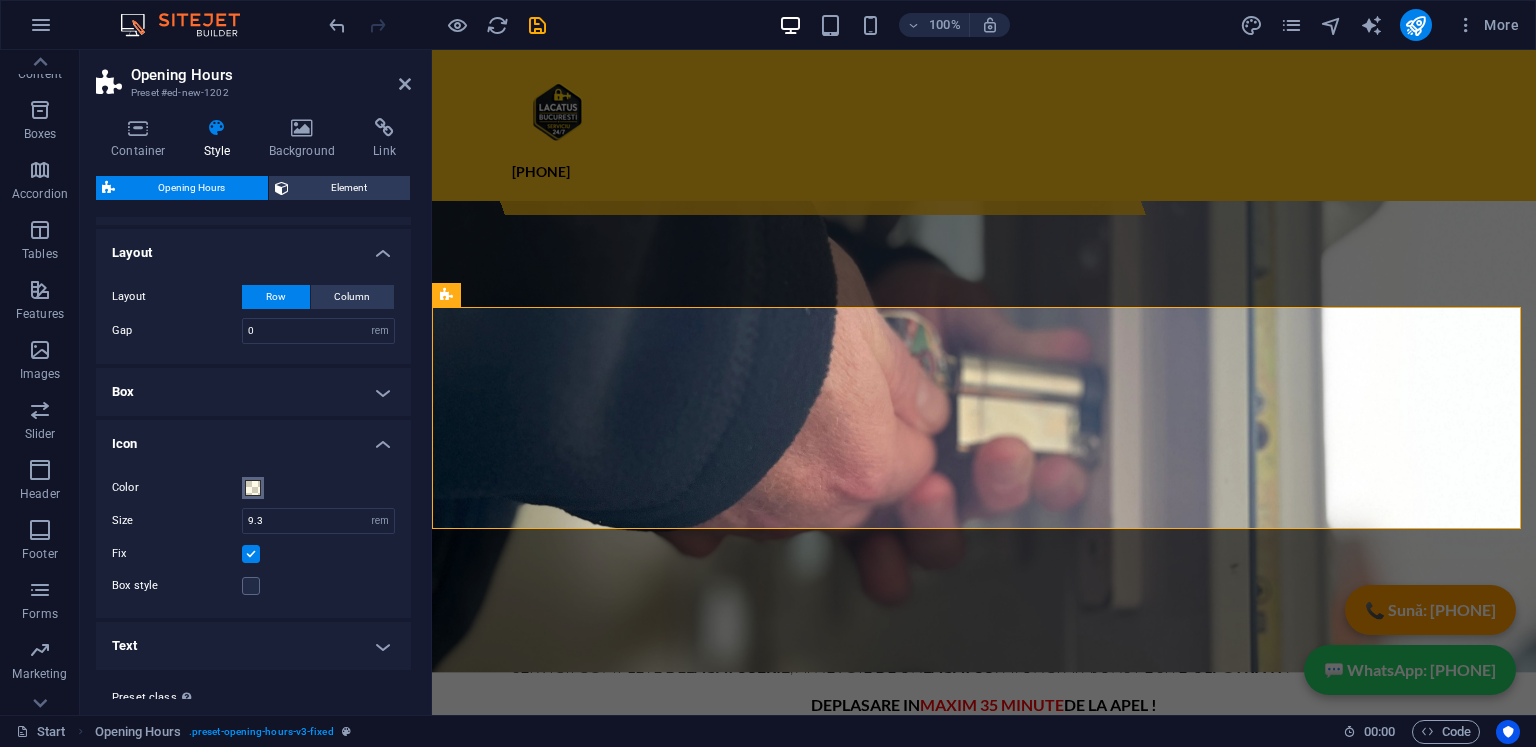 click at bounding box center [253, 488] 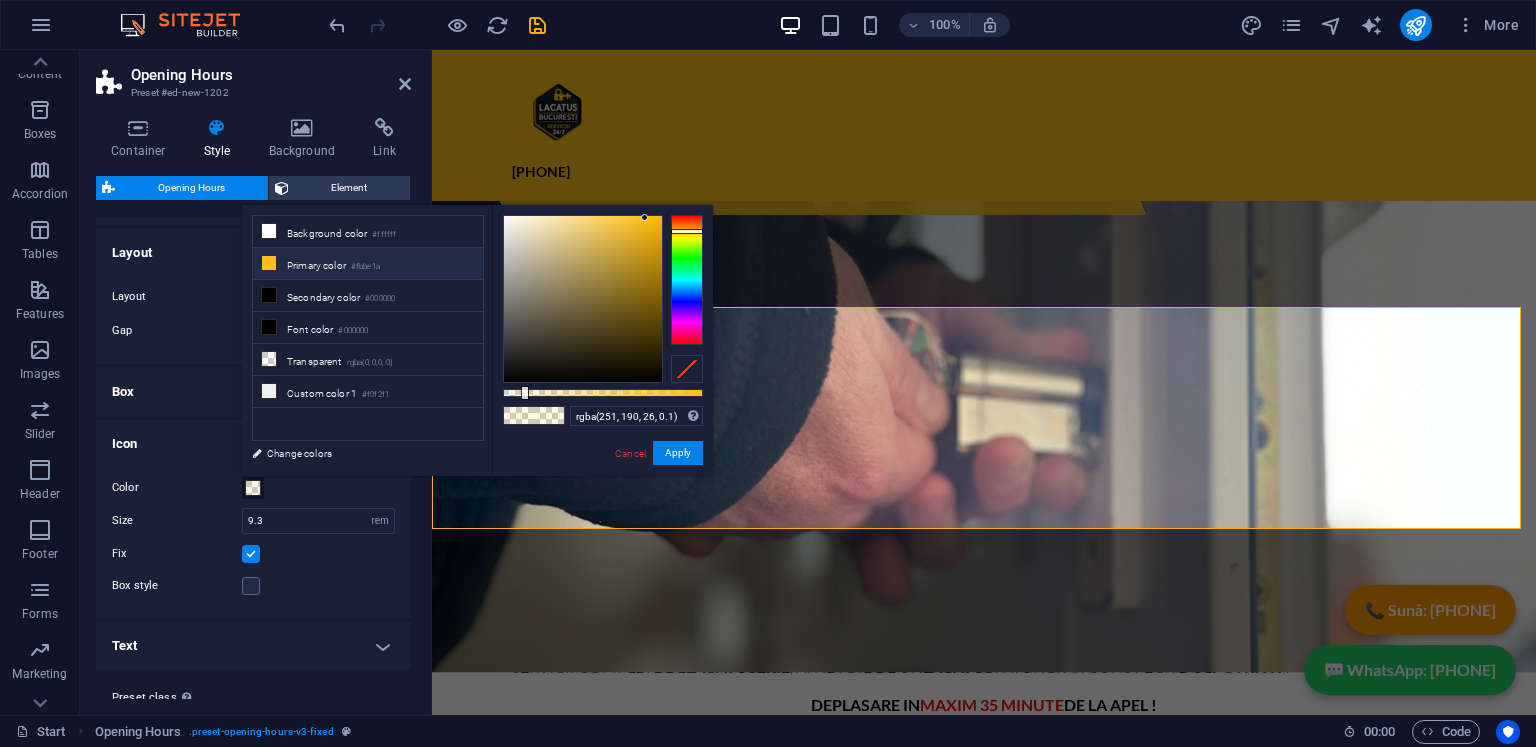 click on "Primary color
#fbbe1a" at bounding box center [368, 264] 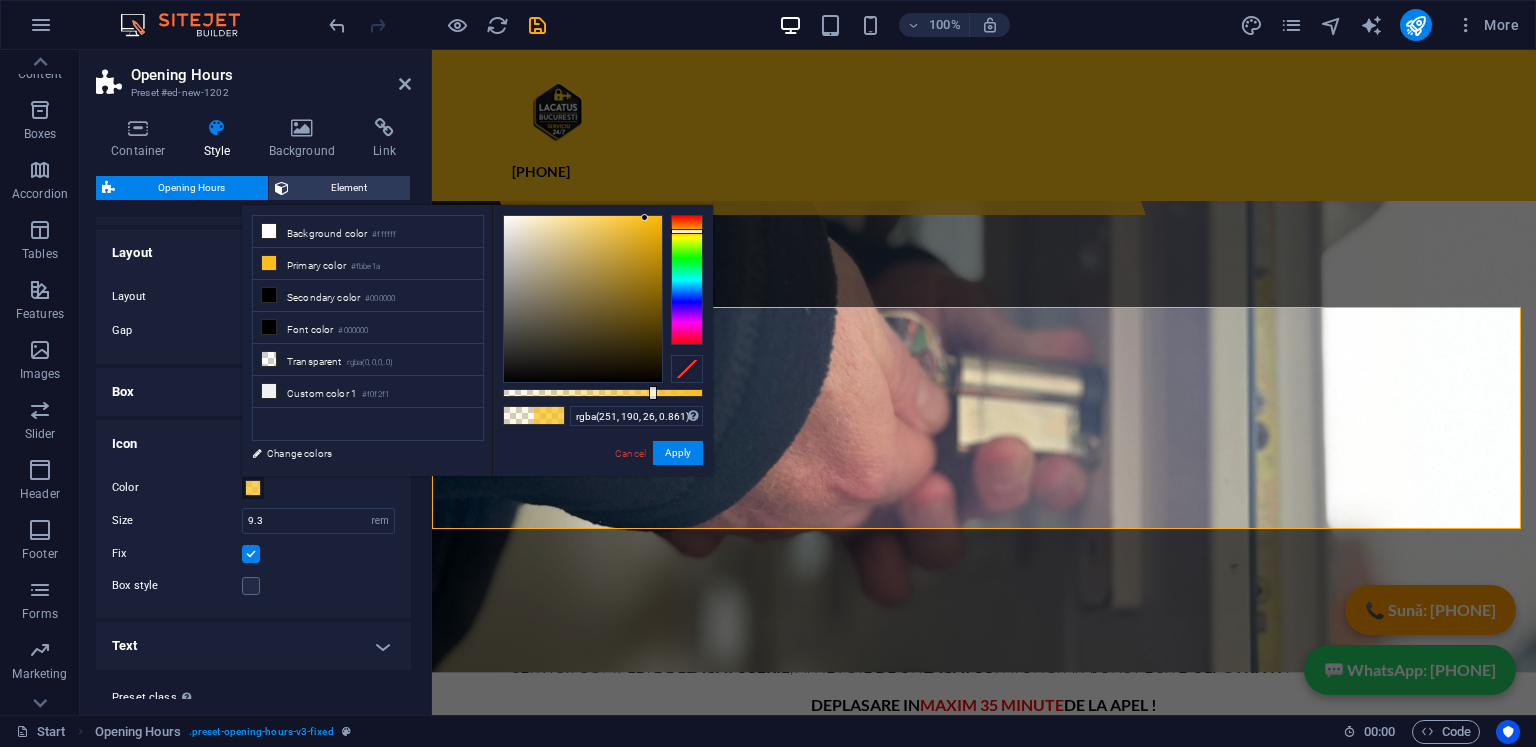 type on "rgba(251, 190, 26, 0.866)" 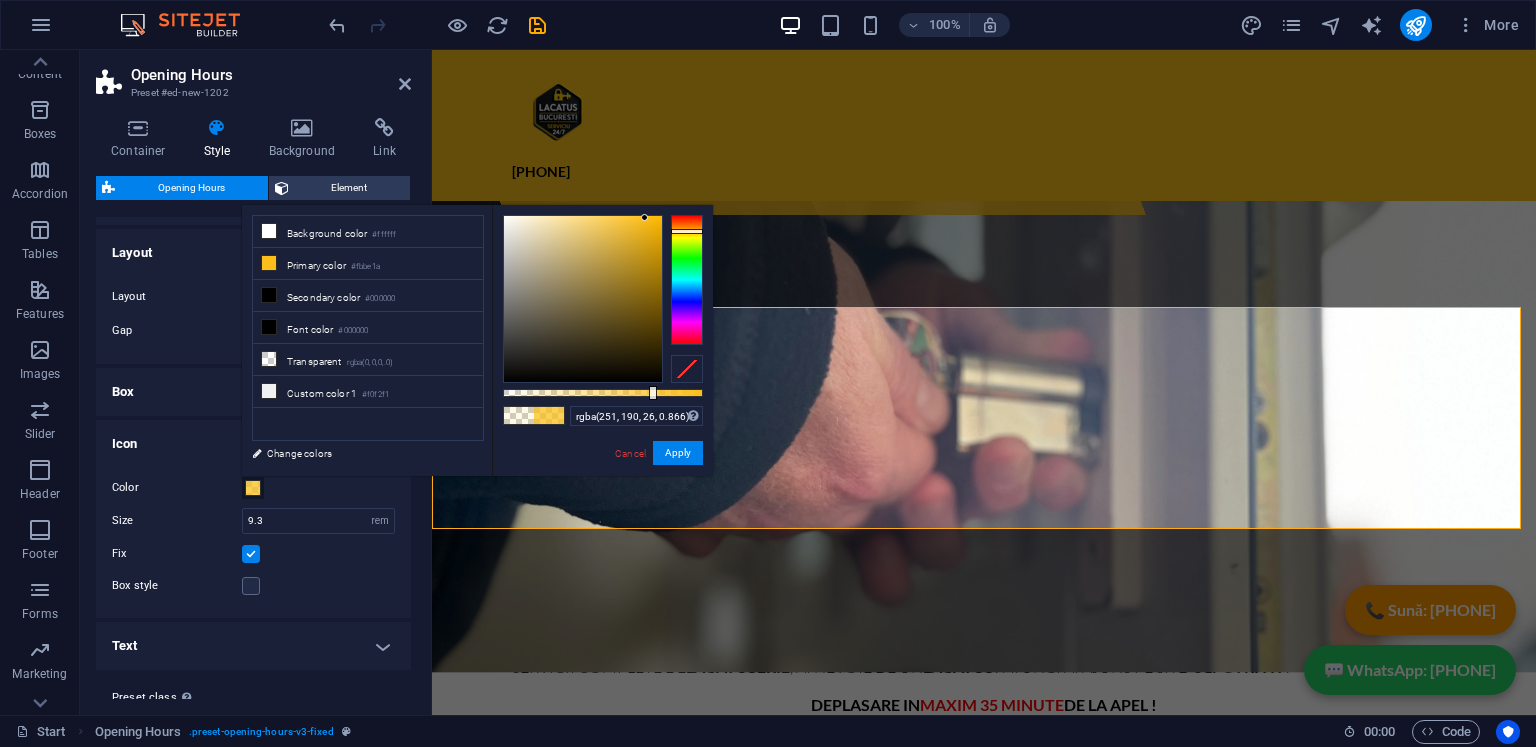 drag, startPoint x: 524, startPoint y: 396, endPoint x: 676, endPoint y: 401, distance: 152.08221 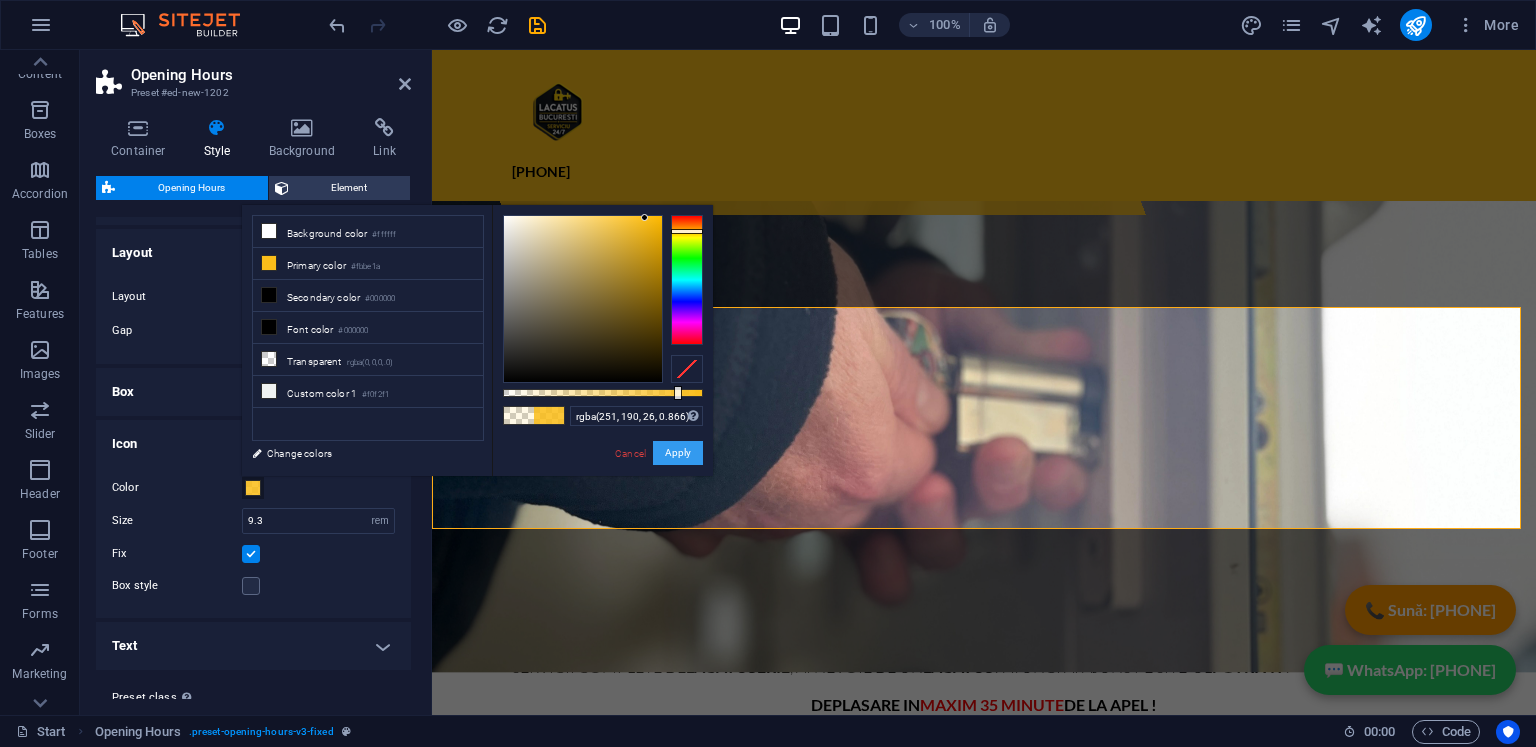 click on "Apply" at bounding box center [678, 453] 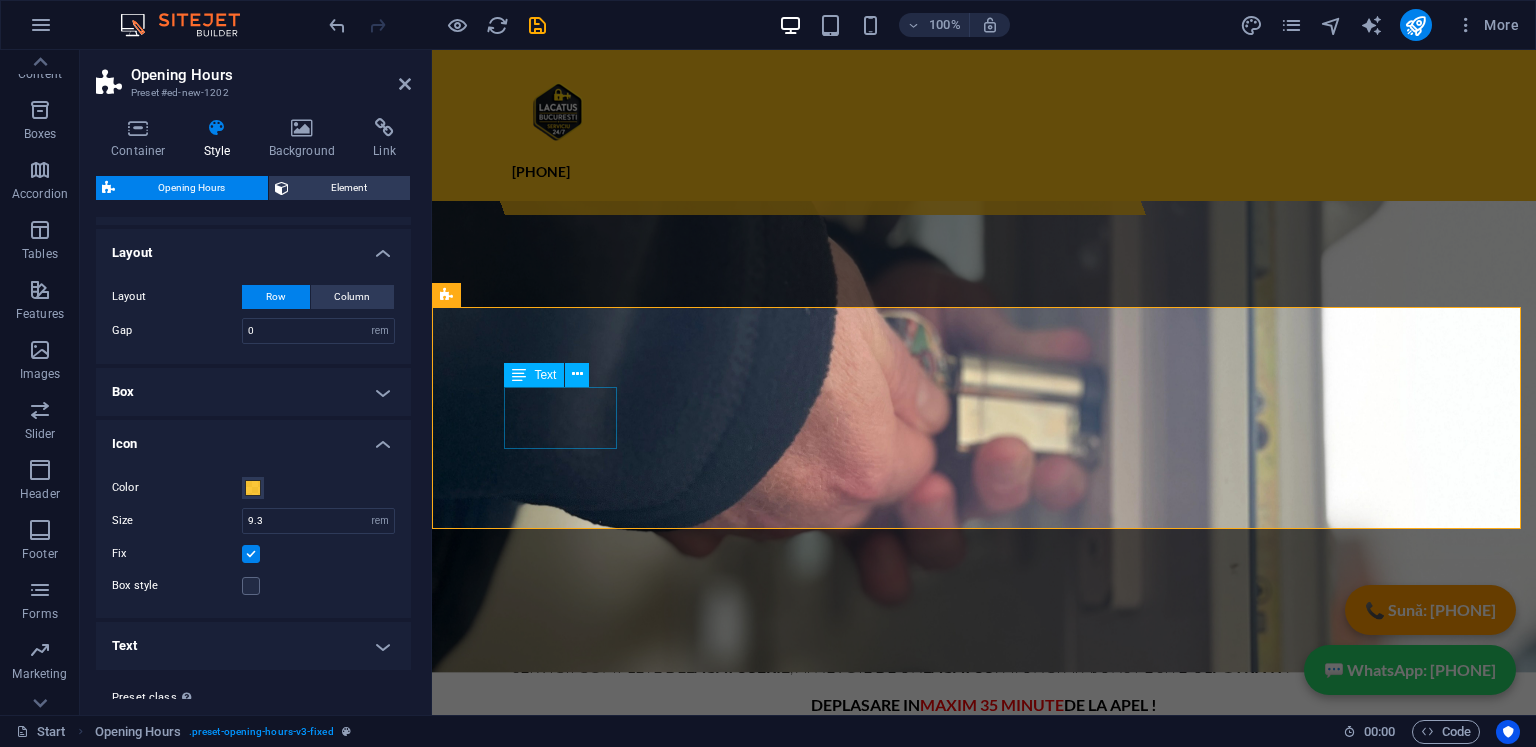 click on "Monday closed" at bounding box center [920, 1254] 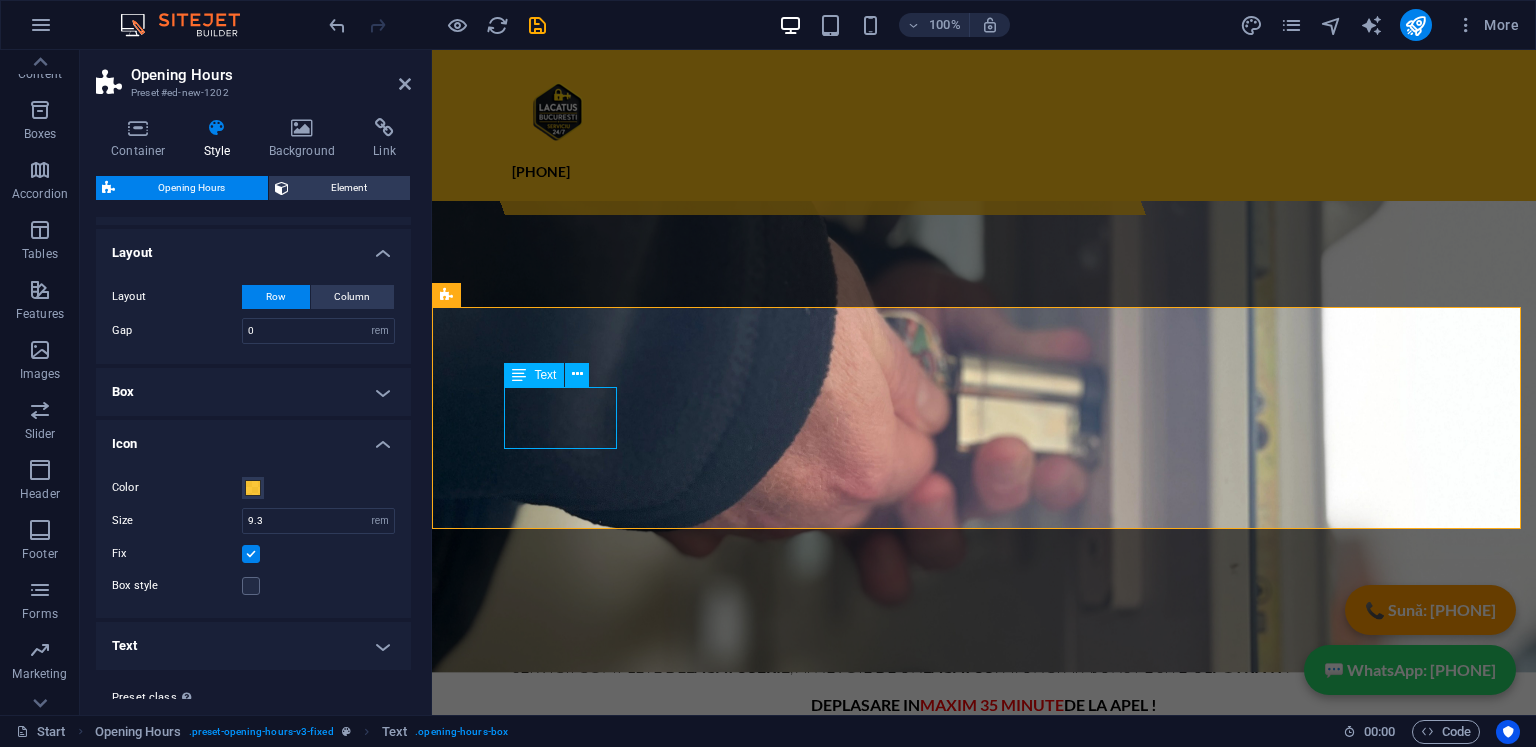 click on "Monday closed" at bounding box center [920, 1254] 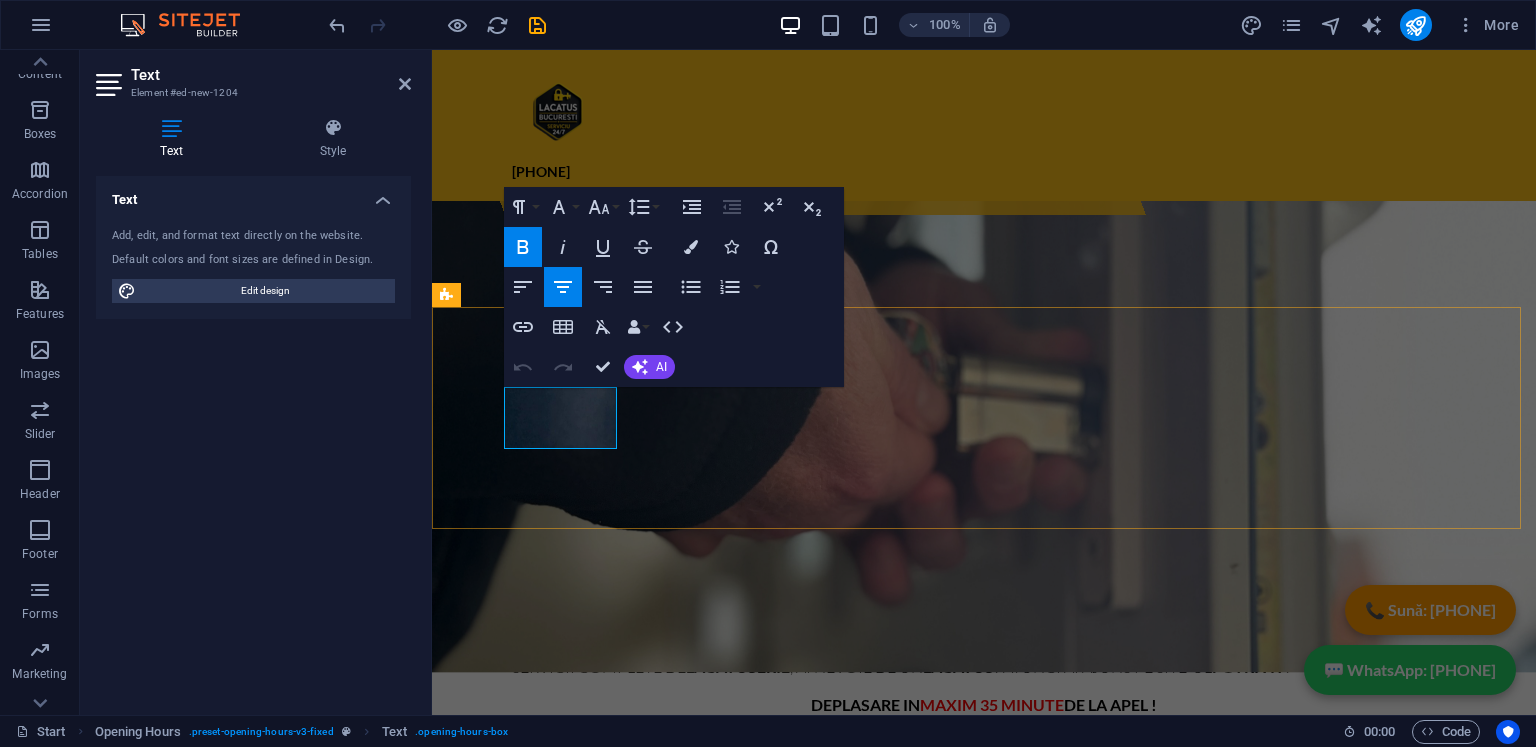 click on "Monday" at bounding box center (919, 1242) 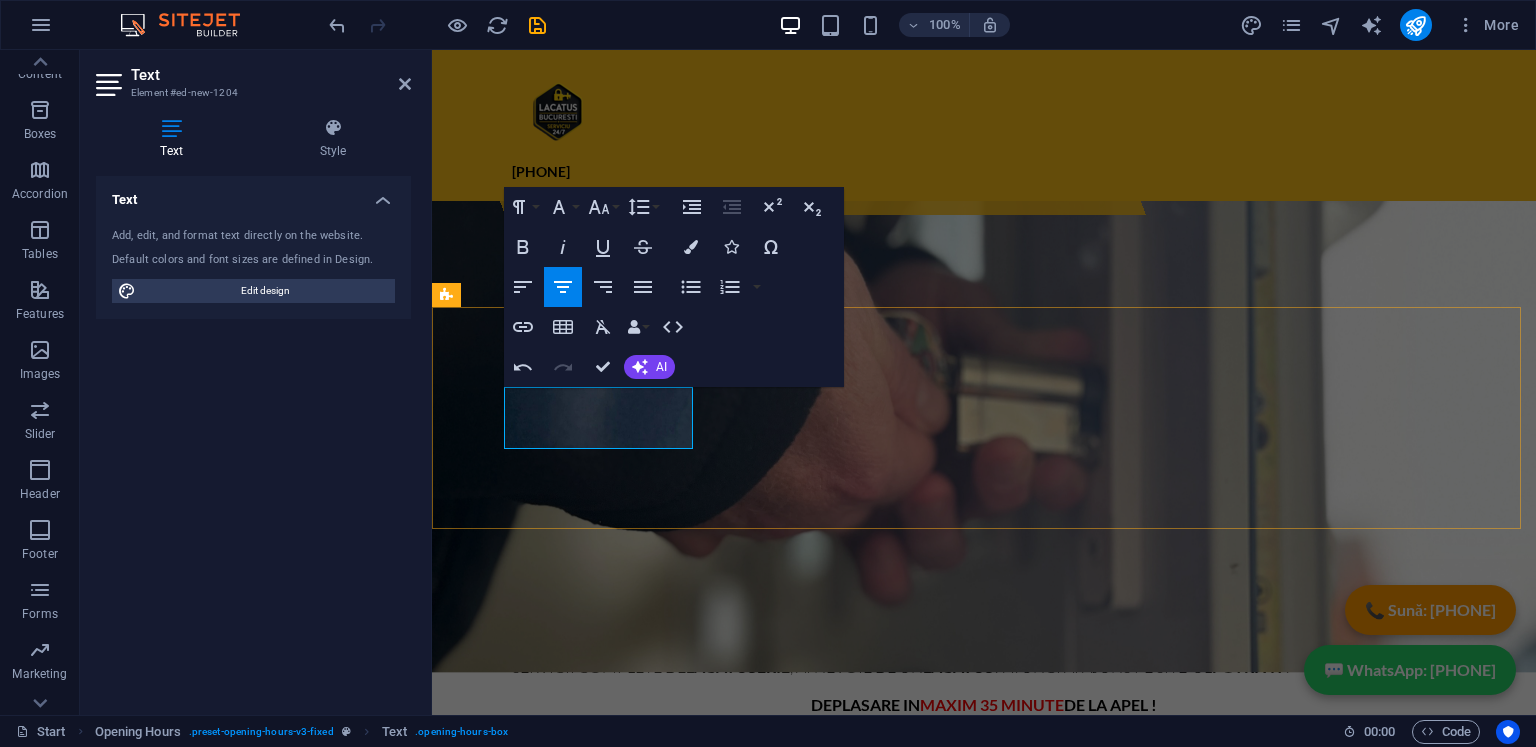 click on "​SECTOR 1 BUCURESTI" at bounding box center [919, 1242] 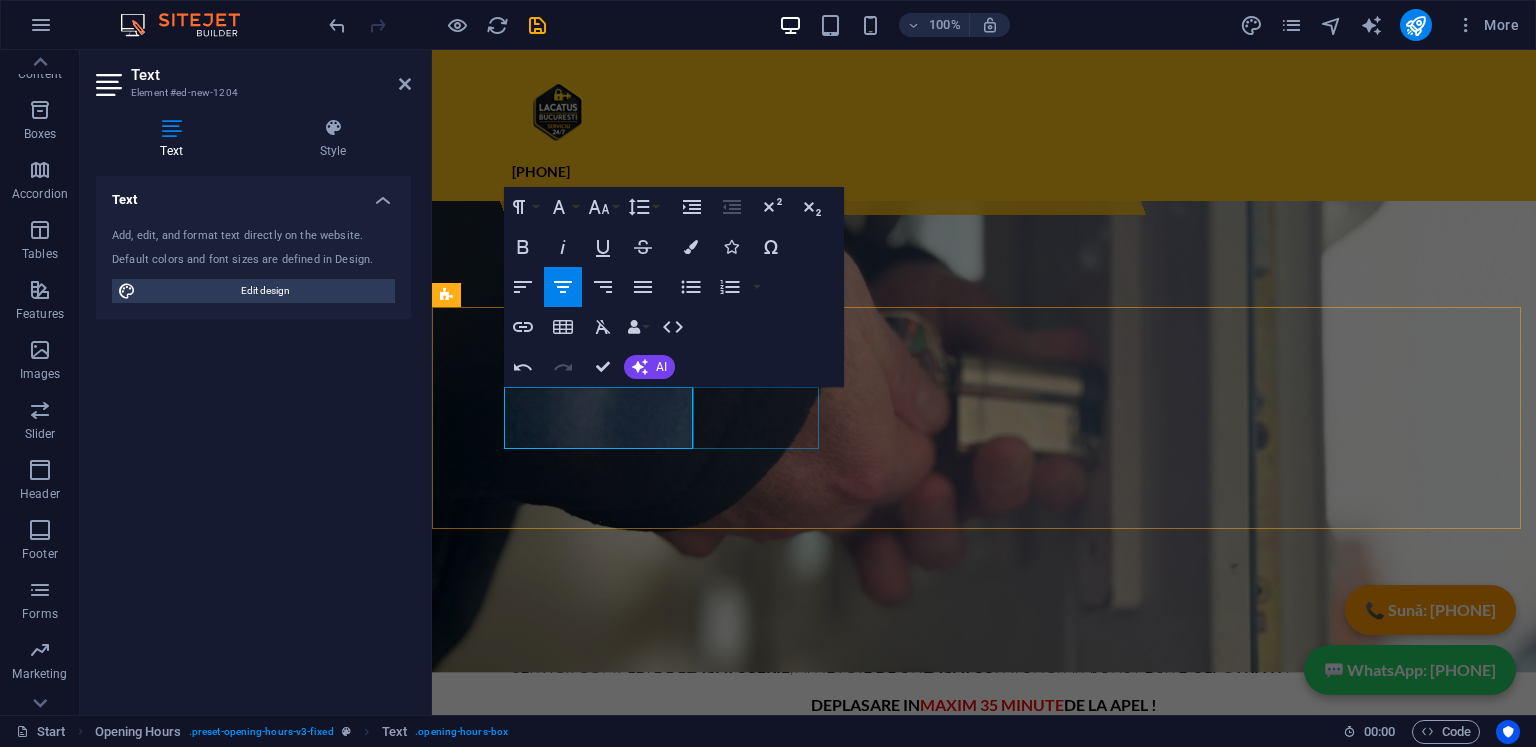 click on "Tuesday 09:00 - 18:30" at bounding box center (920, 1316) 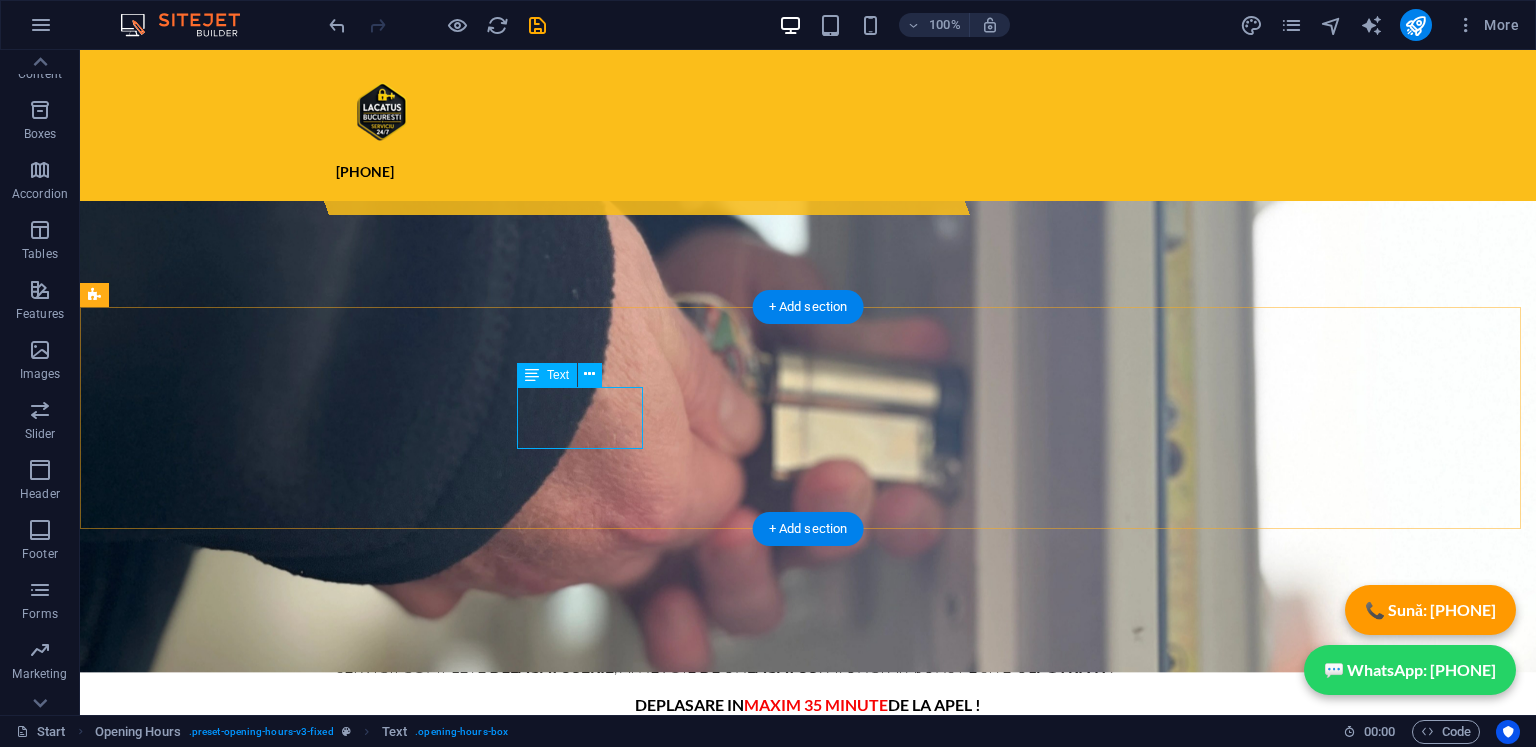 click on "Tuesday 09:00 - 18:30" at bounding box center (568, 1316) 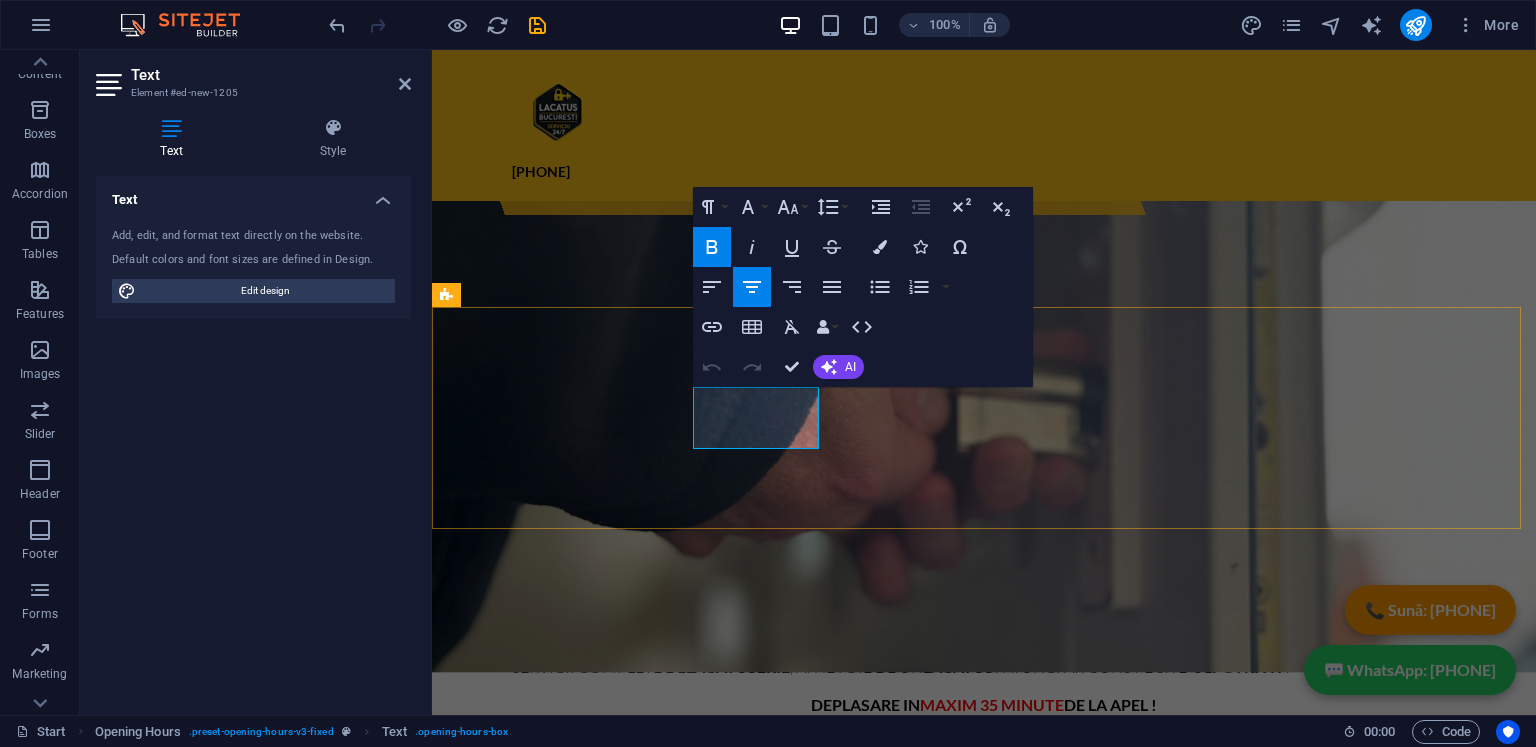 click on "Tuesday" at bounding box center [920, 1305] 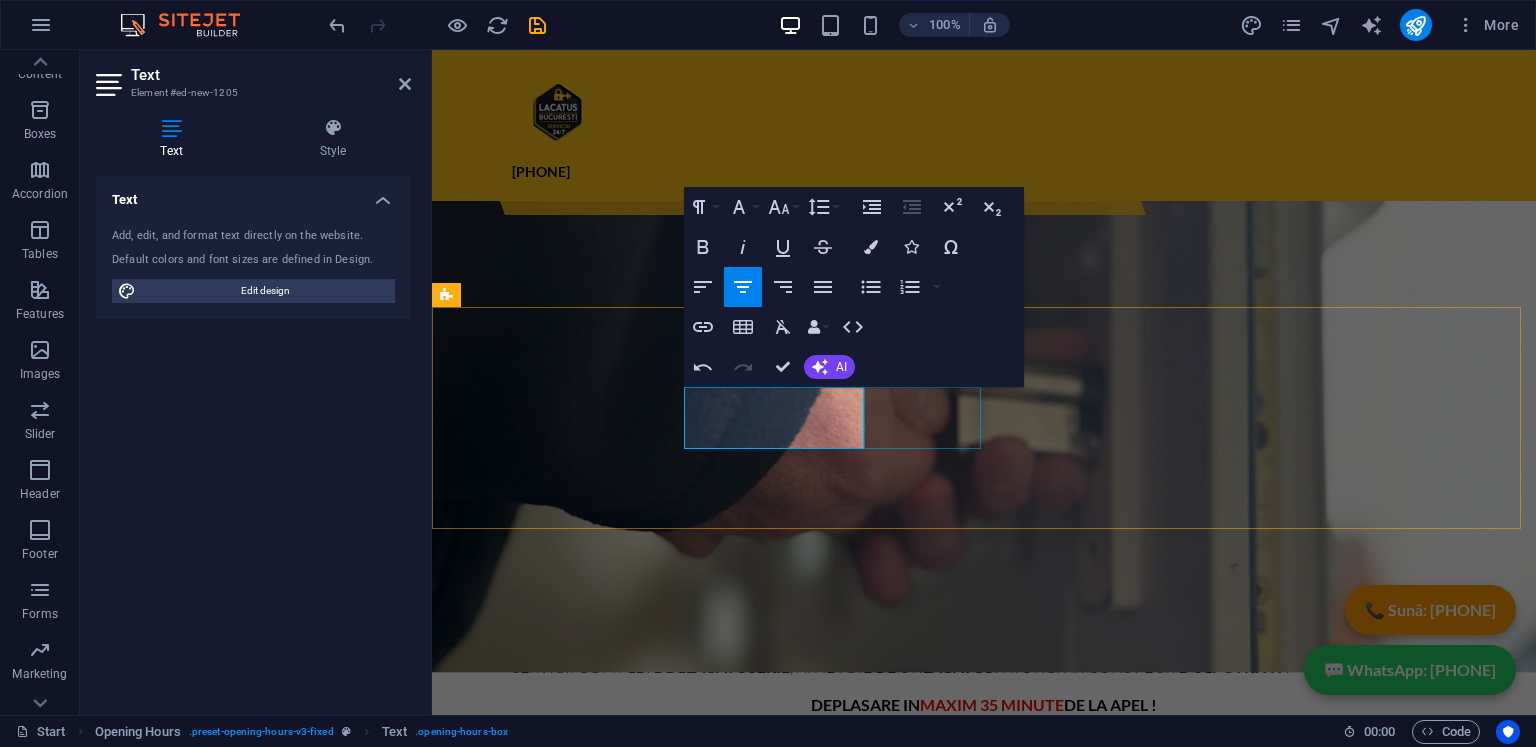 click on "Wednesday 09:00 - 18:30" at bounding box center [920, 1378] 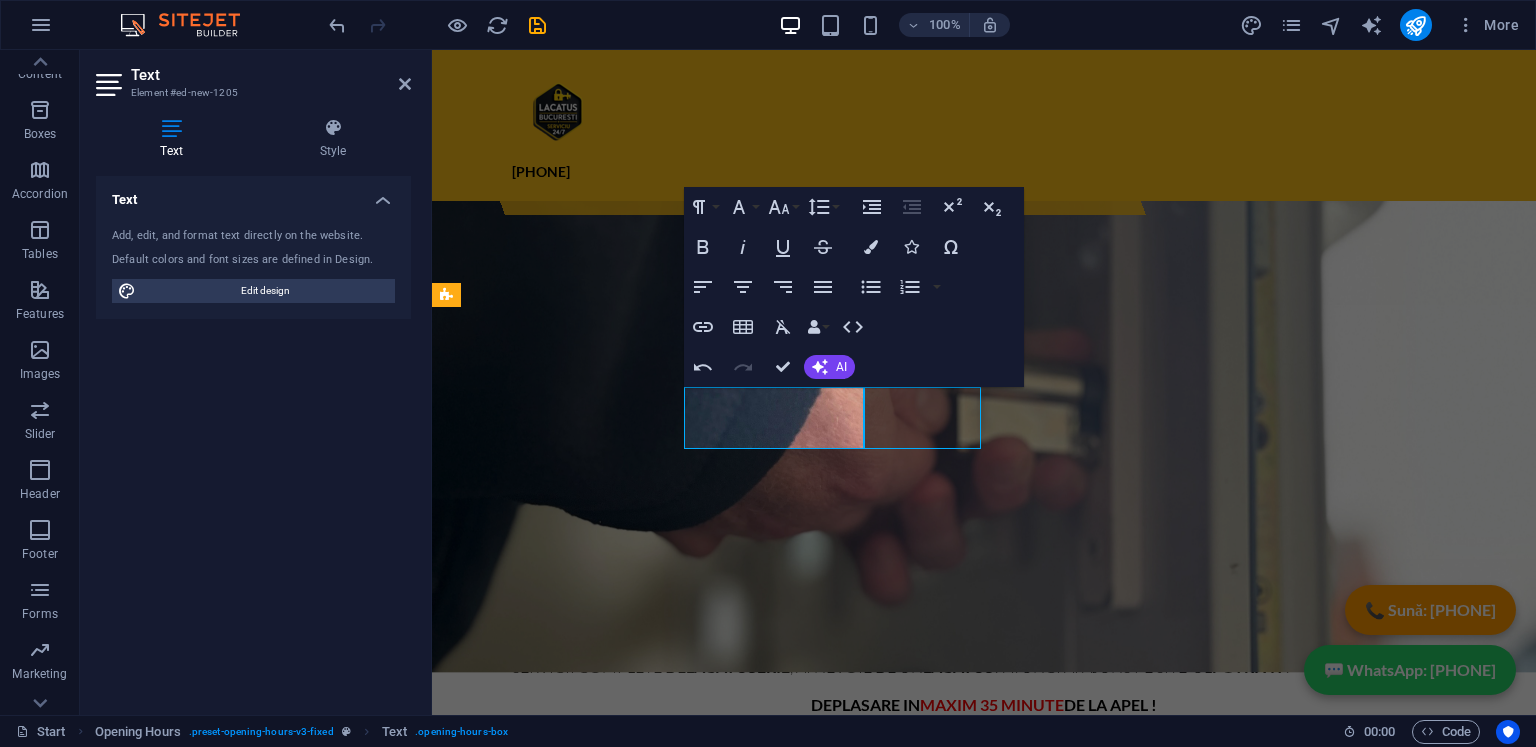 click on "Wednesday 09:00 - 18:30" at bounding box center (920, 1378) 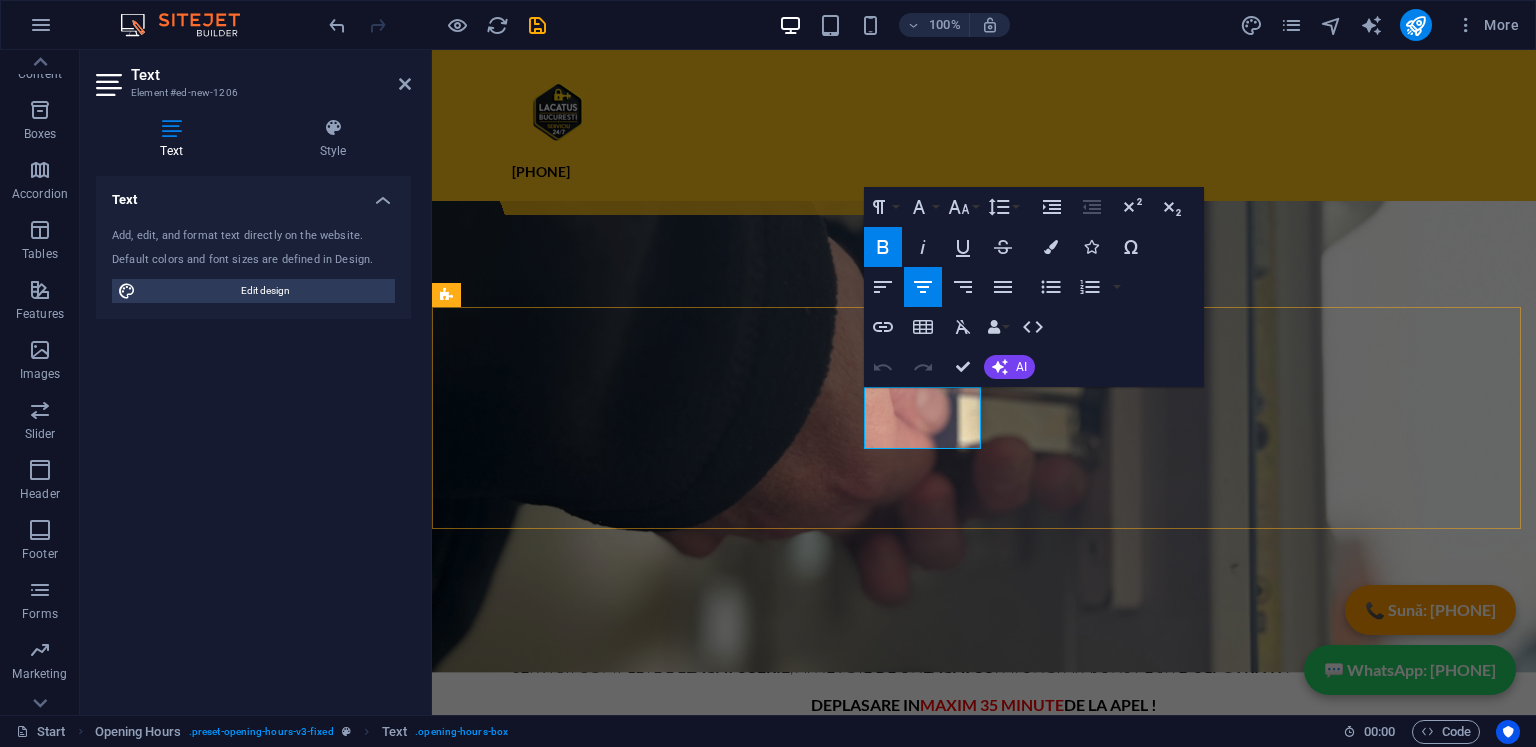 click on "Wednesday" at bounding box center (920, 1367) 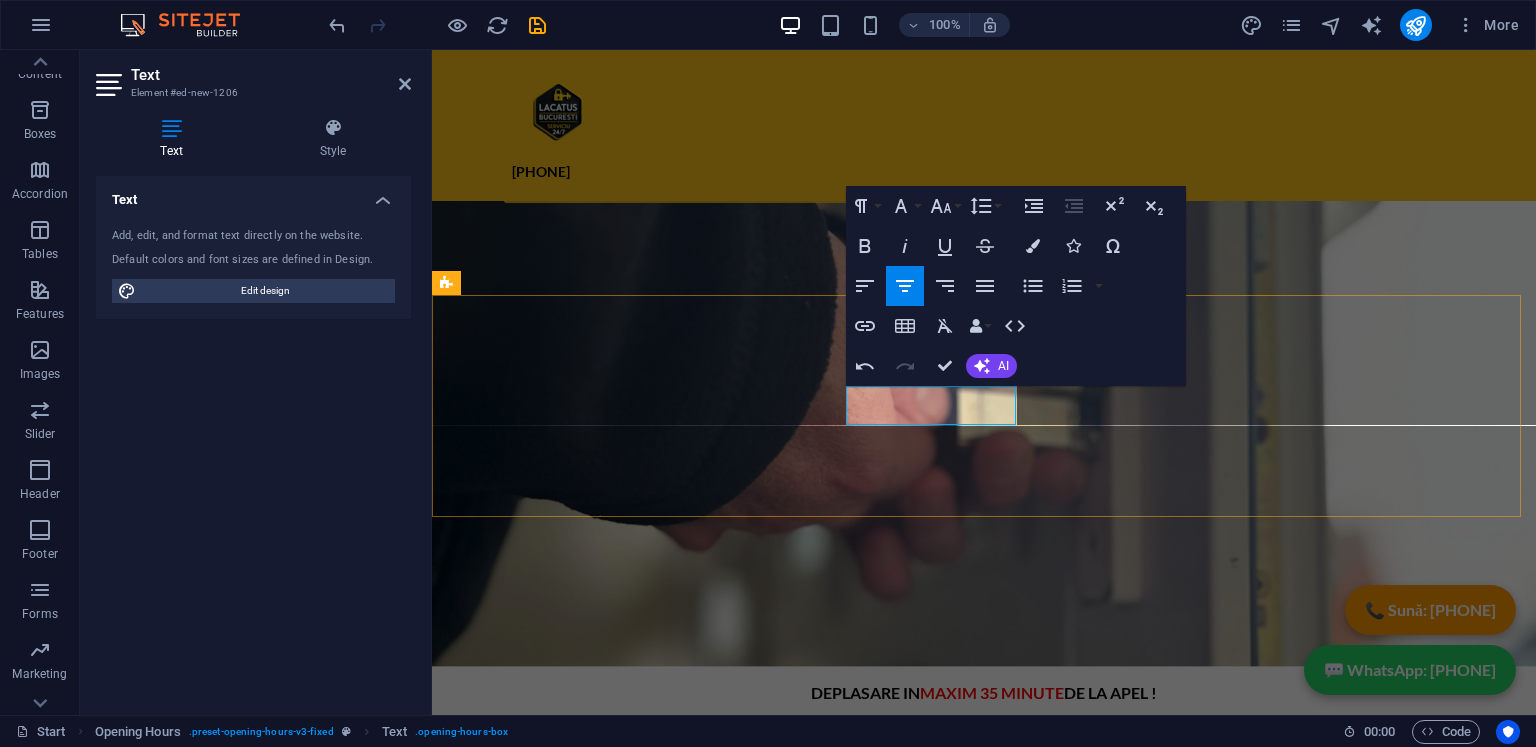 scroll, scrollTop: 500, scrollLeft: 0, axis: vertical 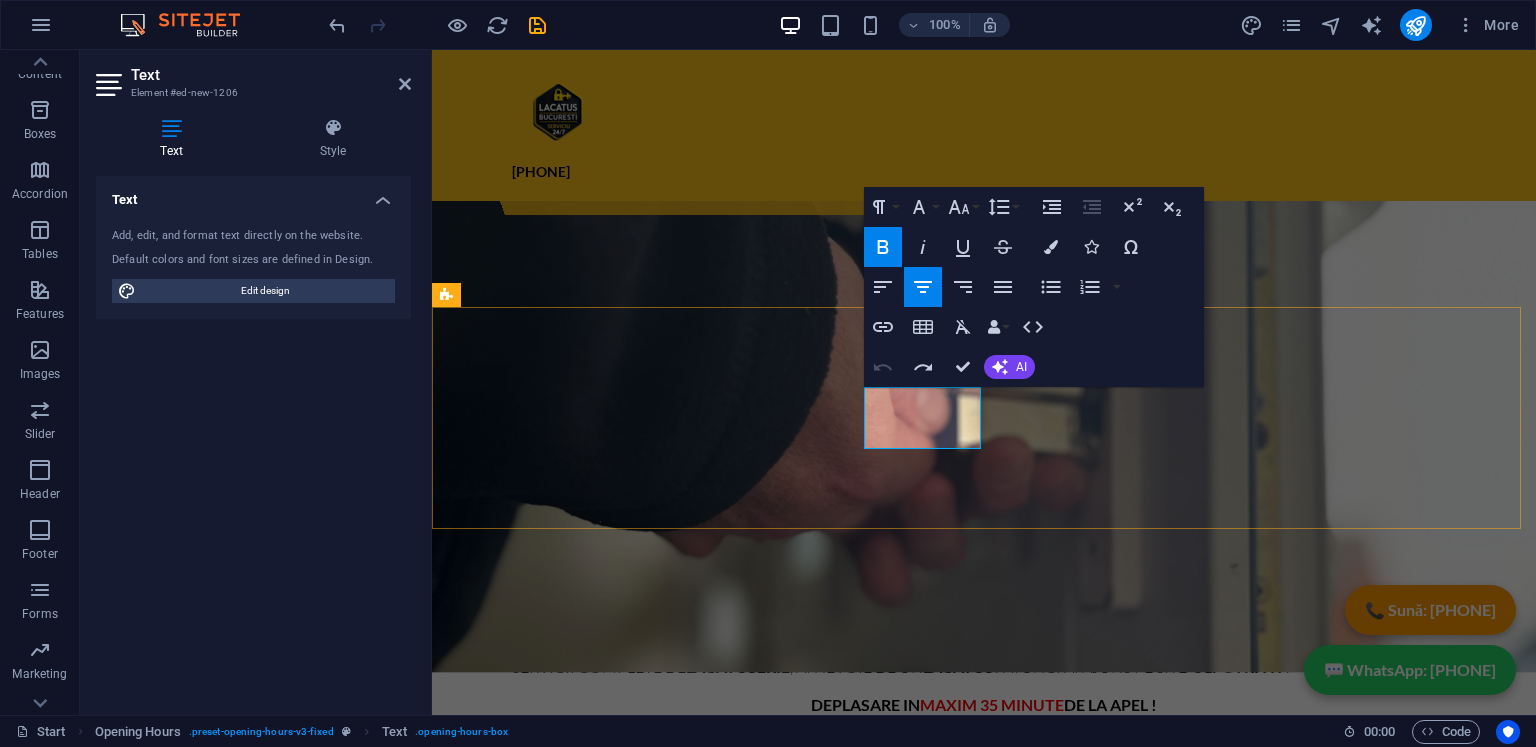 click on "Wednesday" at bounding box center [920, 1367] 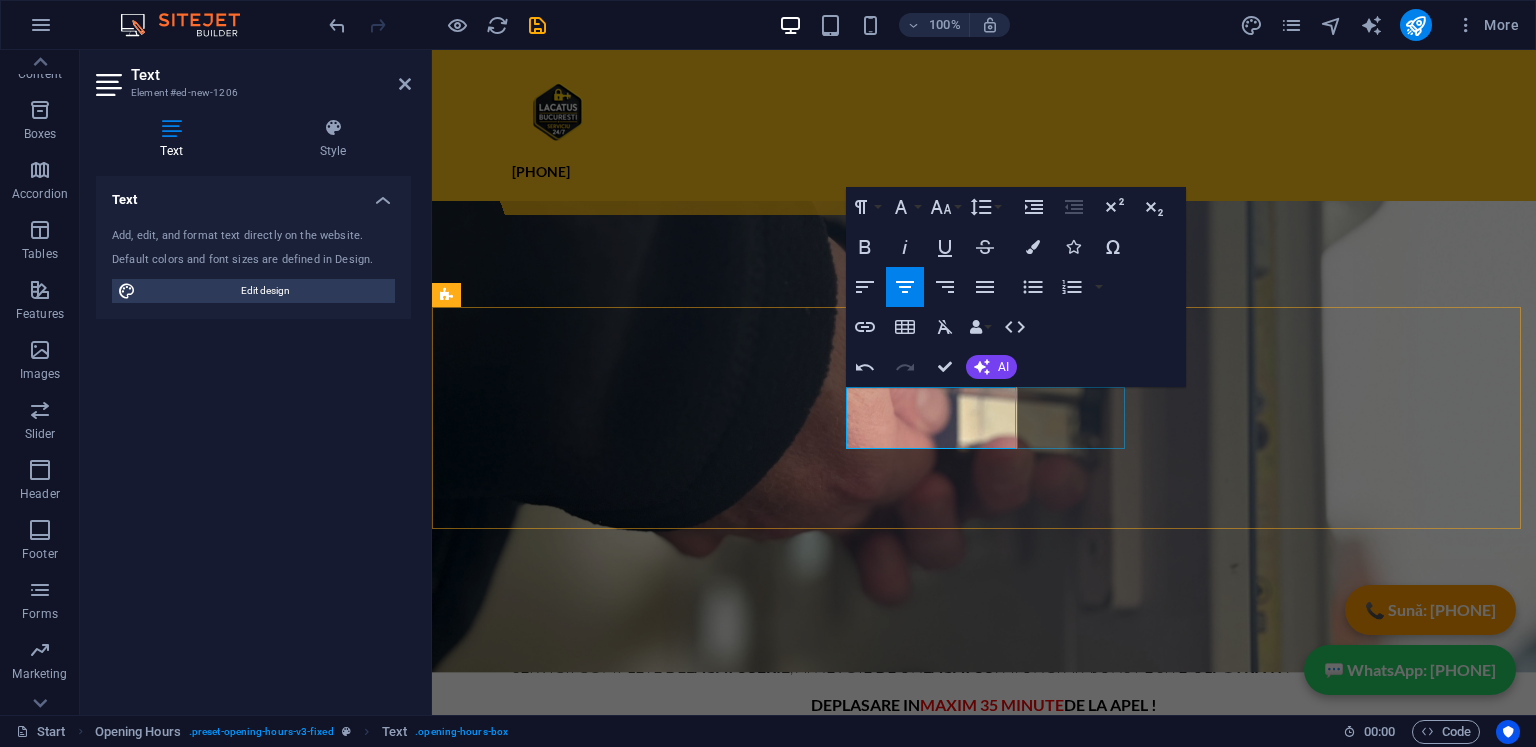 click on "Thursday 09:00 - 18:30" at bounding box center [920, 1440] 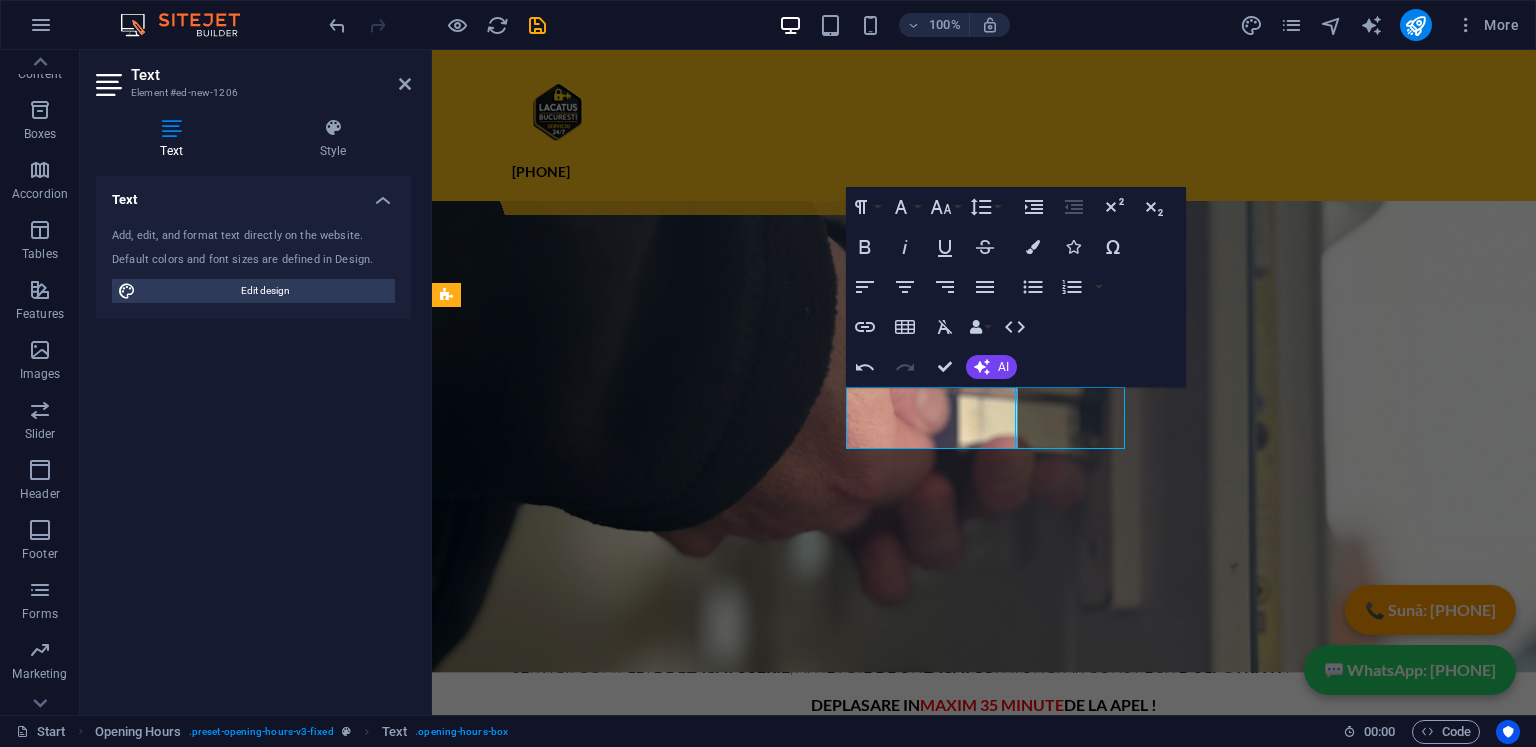click on "Thursday 09:00 - 18:30" at bounding box center [920, 1440] 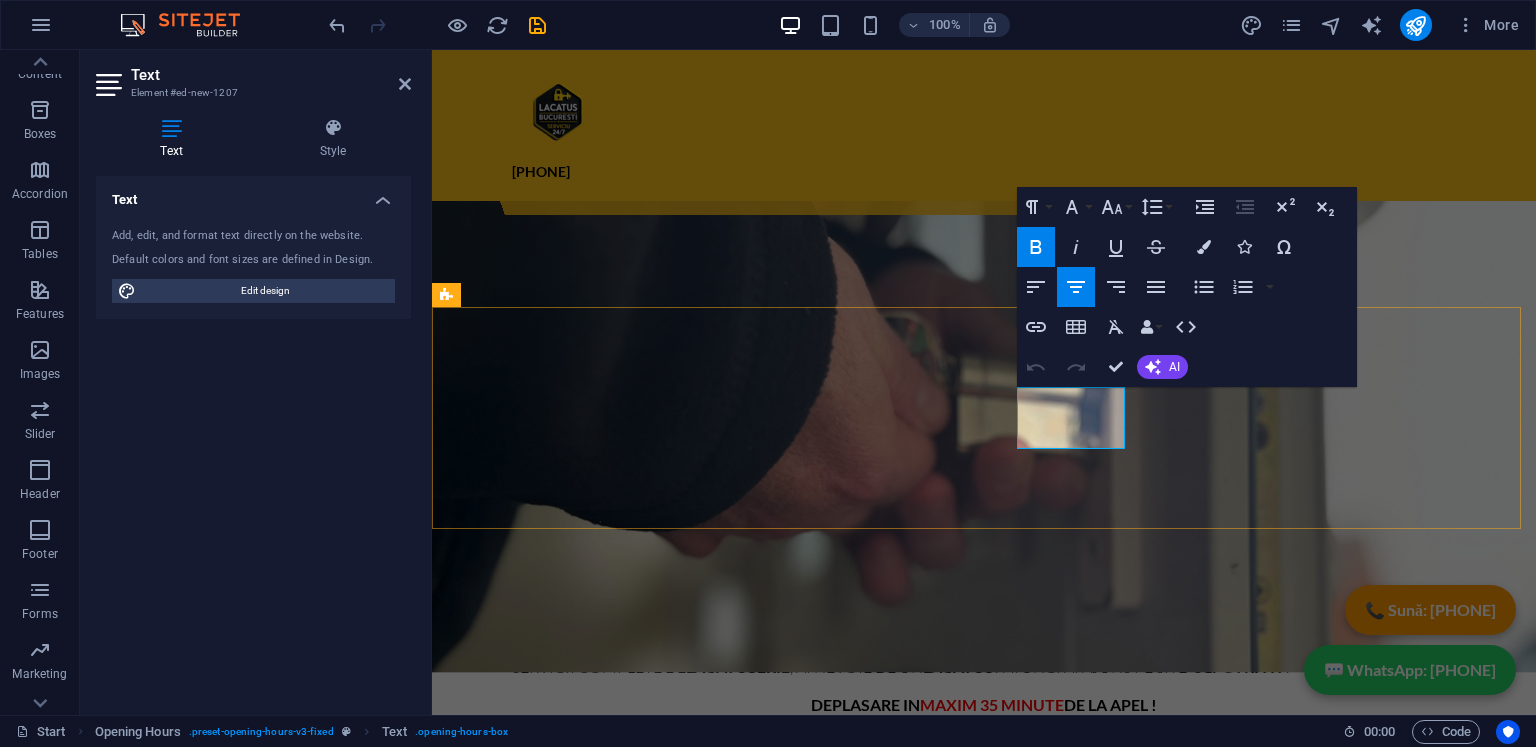 click on "Thursday" at bounding box center (920, 1429) 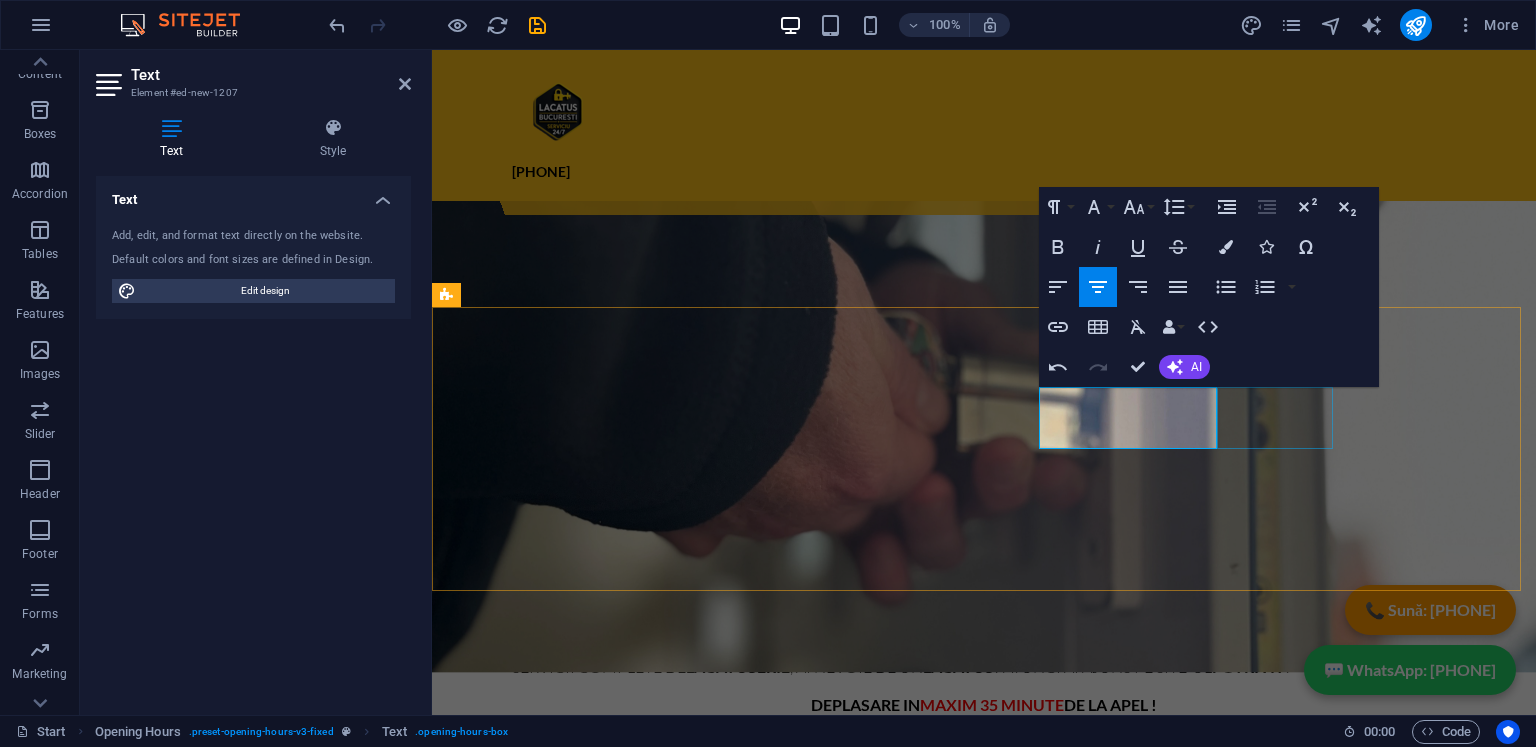 click on "Friday 09:00 - 18:30" at bounding box center [920, 1502] 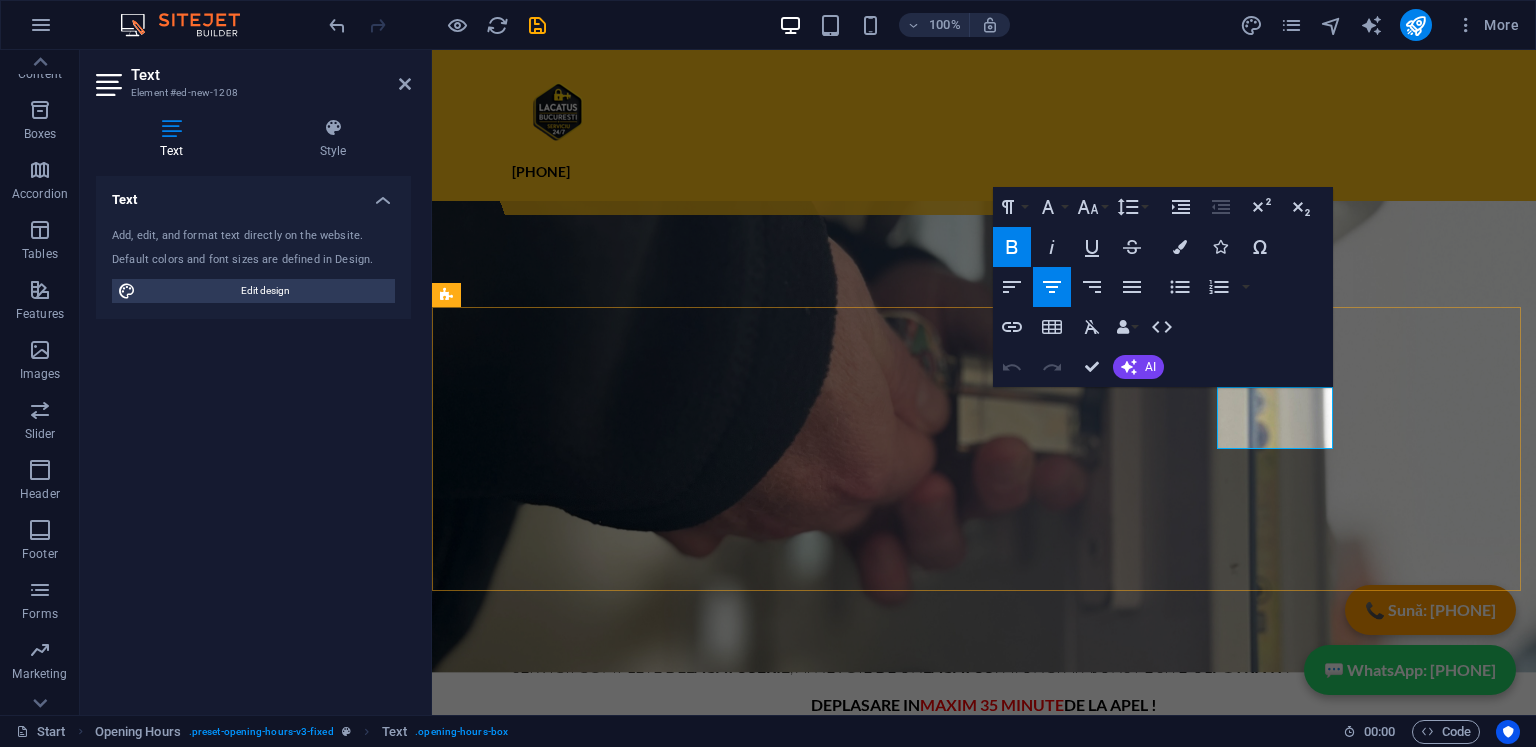click on "Friday" at bounding box center (919, 1491) 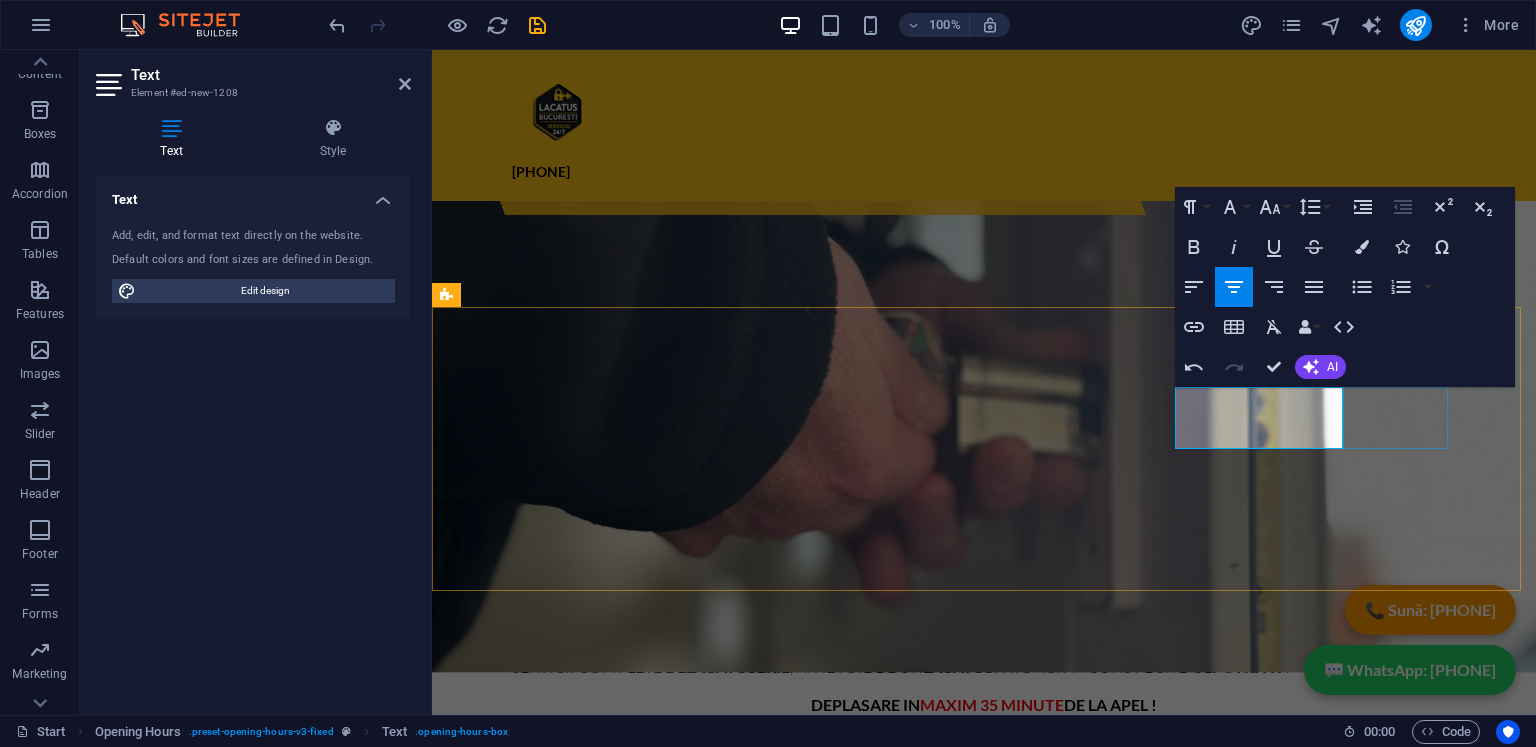 click on "Saturday 09:00 - 18:30" at bounding box center [920, 1564] 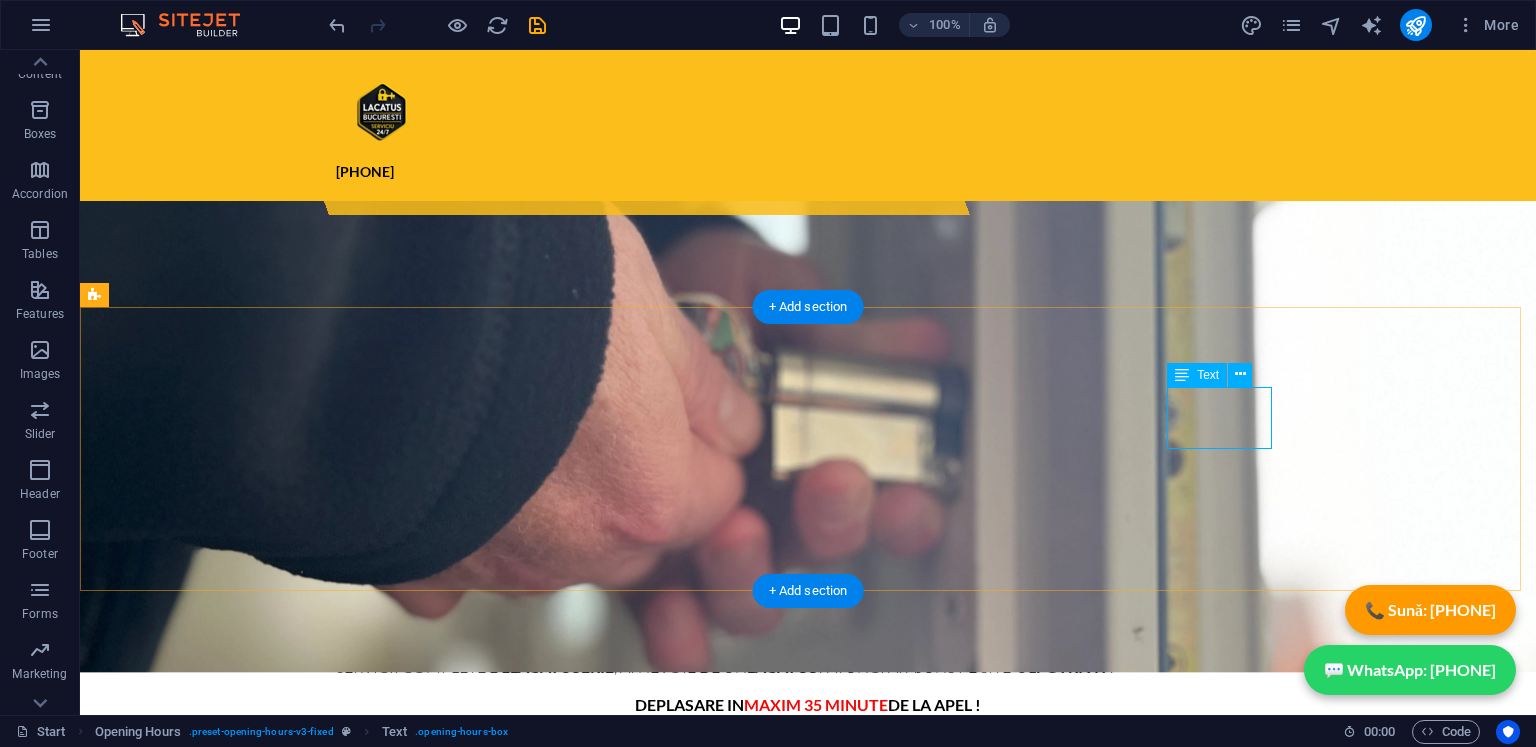 click on "Saturday 09:00 - 18:30" at bounding box center [568, 1564] 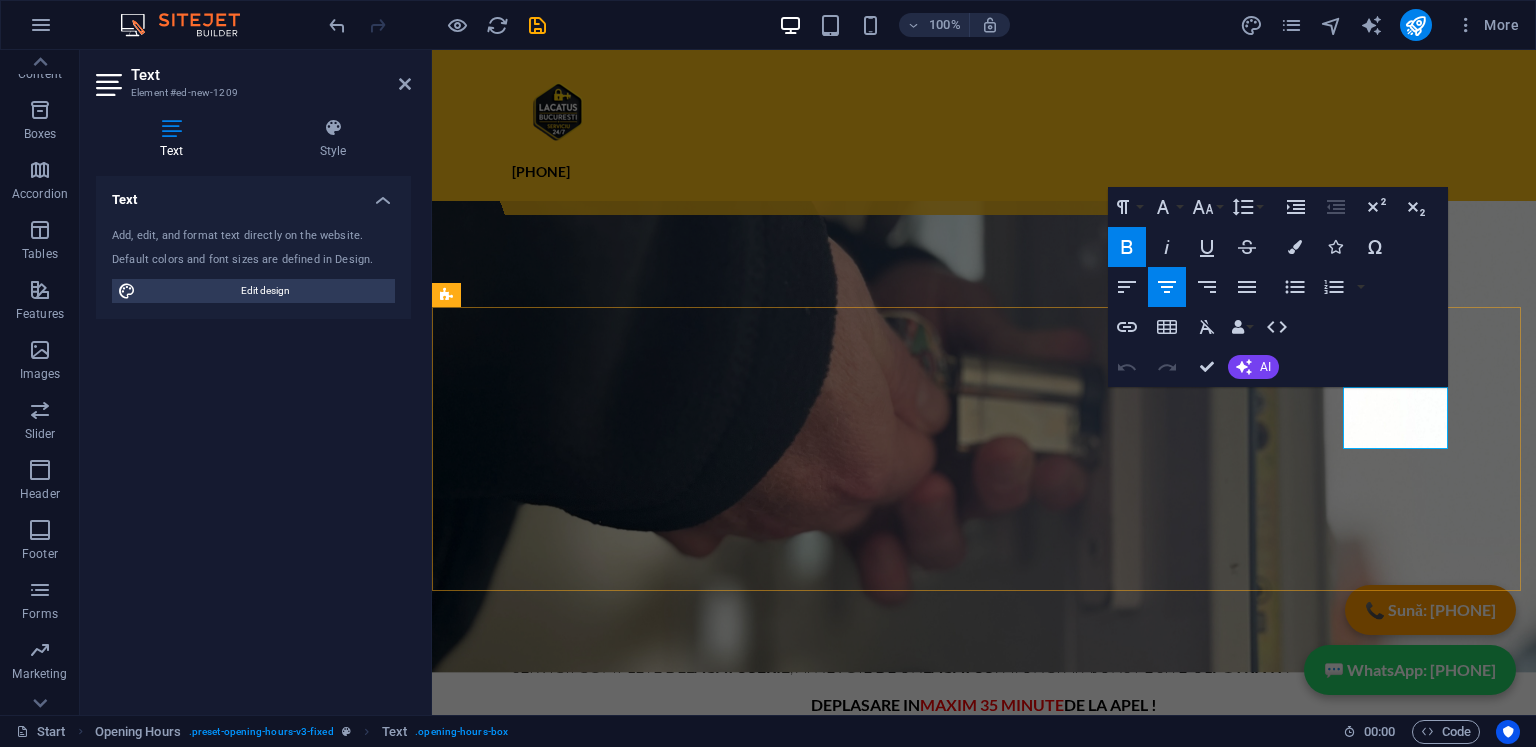 click on "Saturday" at bounding box center (920, 1553) 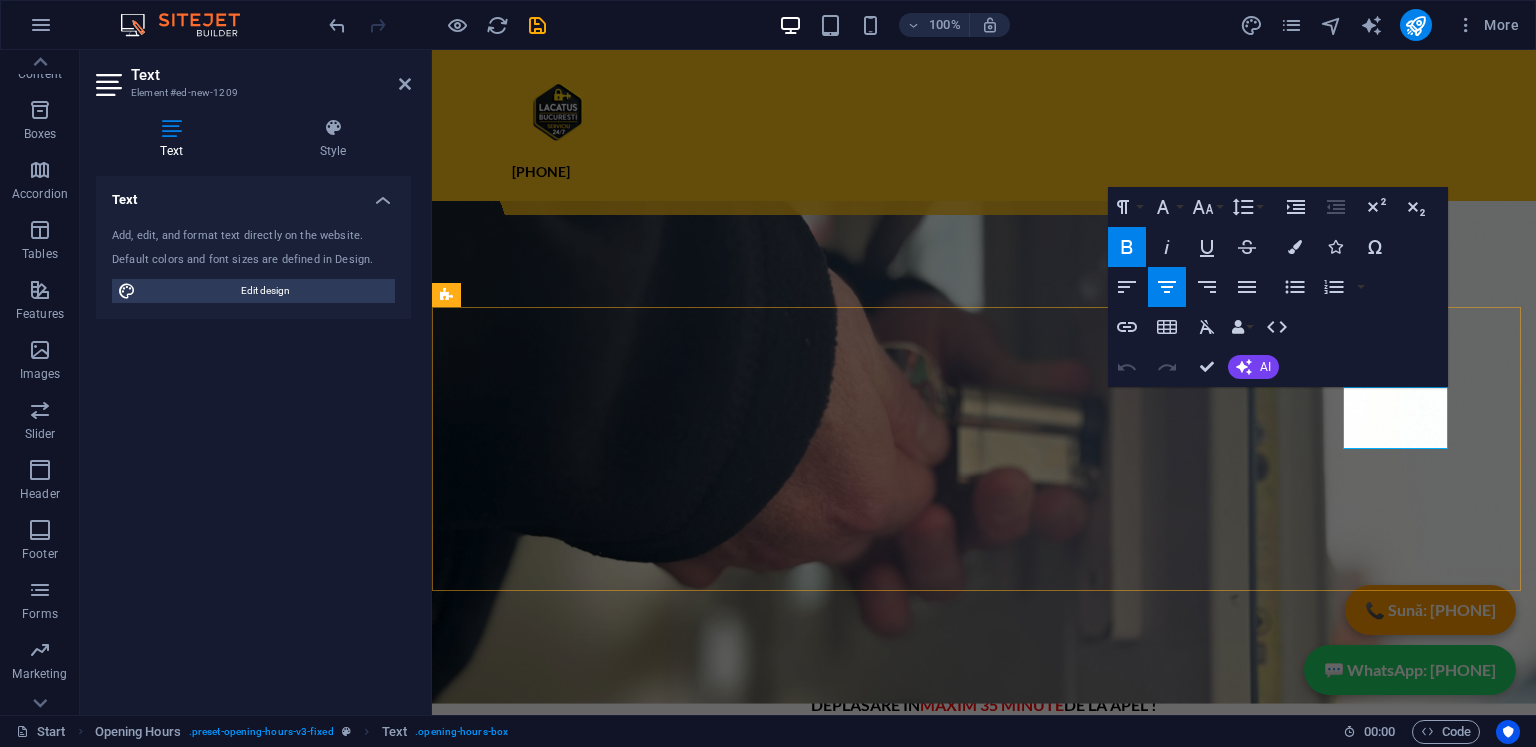 scroll, scrollTop: 562, scrollLeft: 0, axis: vertical 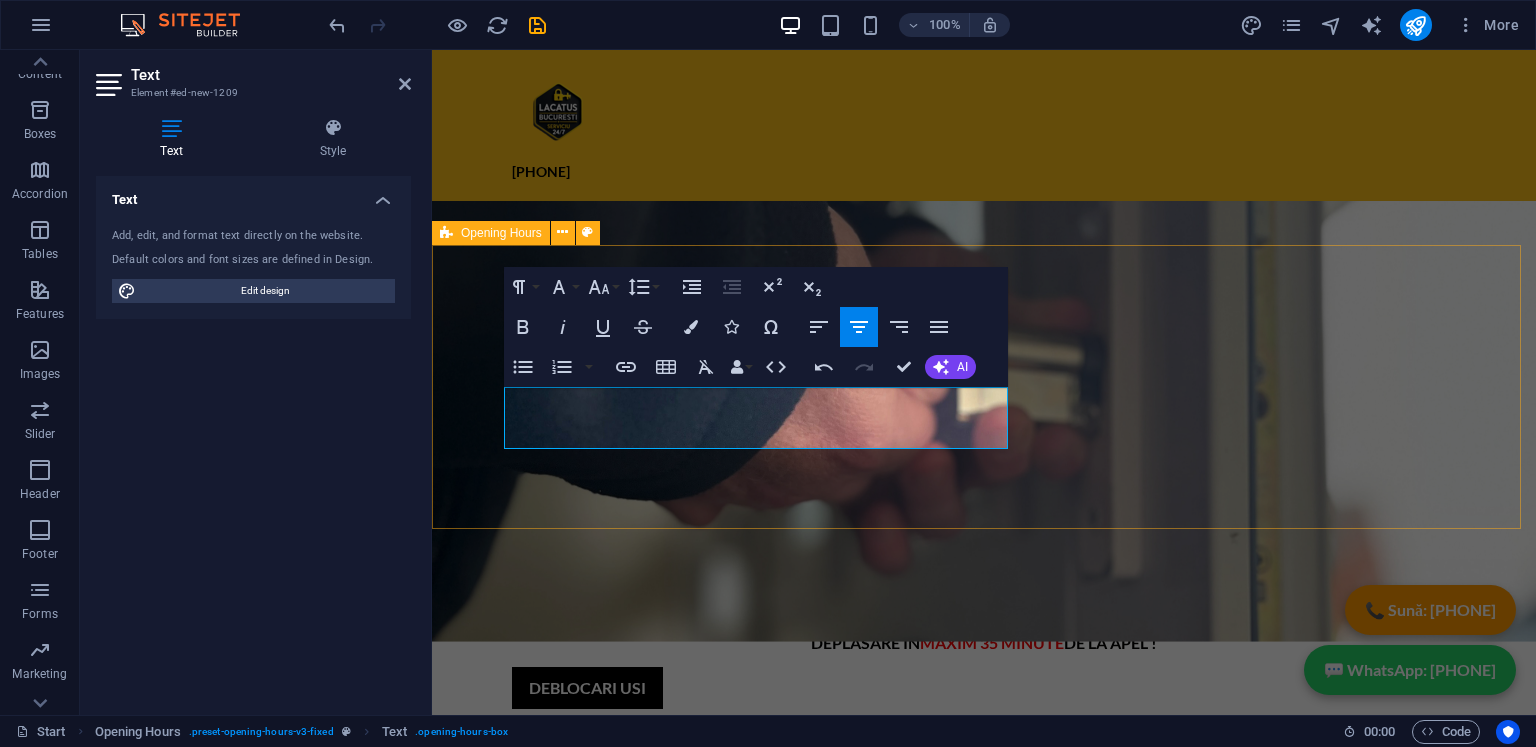 click on "SECTOR 1 BUCURESTI closed SECTOR 1 BUCURESTI 09:00 - 18:30 SECTOR 1 BUCURESTI 09:00 - 18:30 SECTOR 1 BUCURESTI 09:00 - 18:30 SECTOR 1 BUCURESTI 09:00 - 18:30 SECTOR 1 BUCURESTI 09:00 - 18:30 Sunday 09:00 - 18:30" at bounding box center (984, 1378) 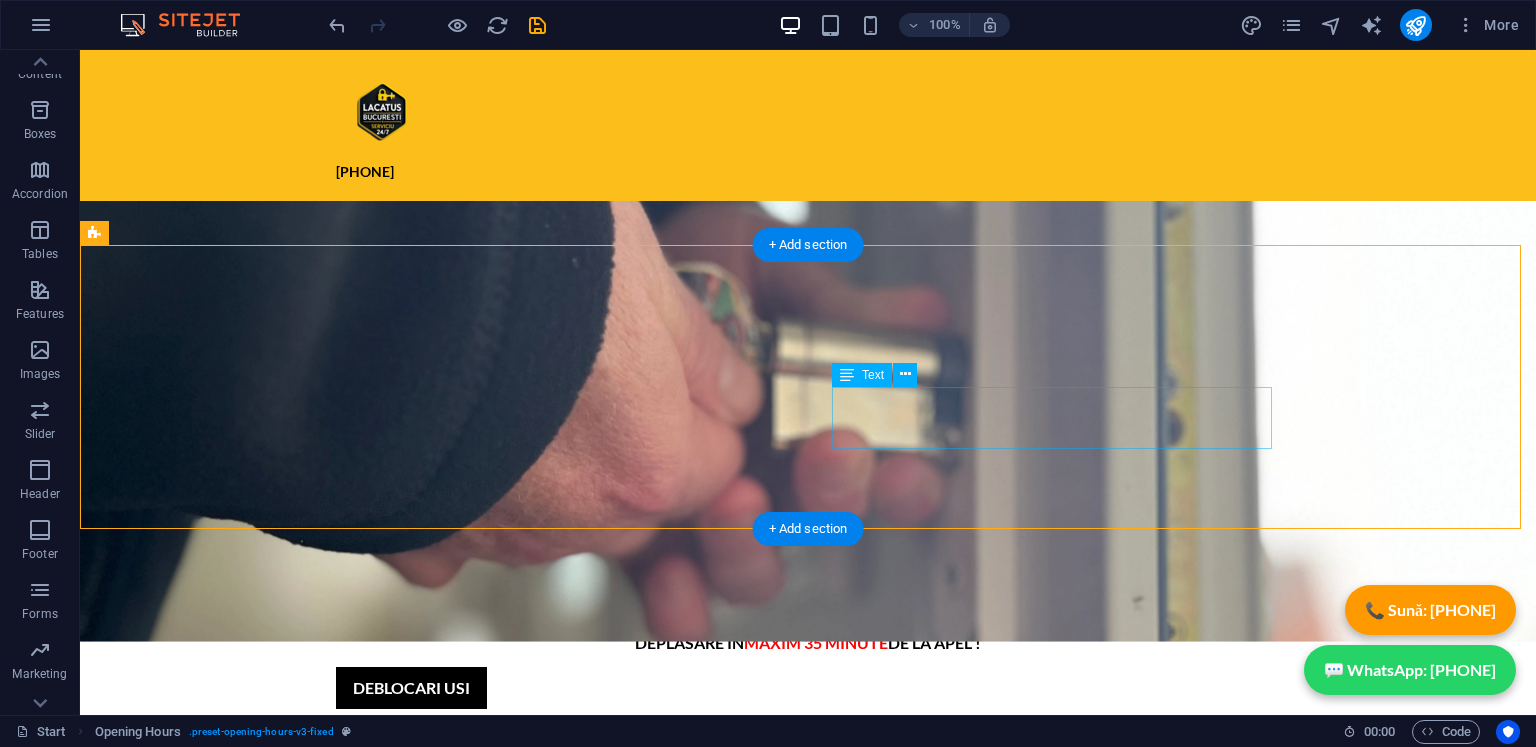 click on "Sunday 09:00 - 18:30" at bounding box center (568, 1564) 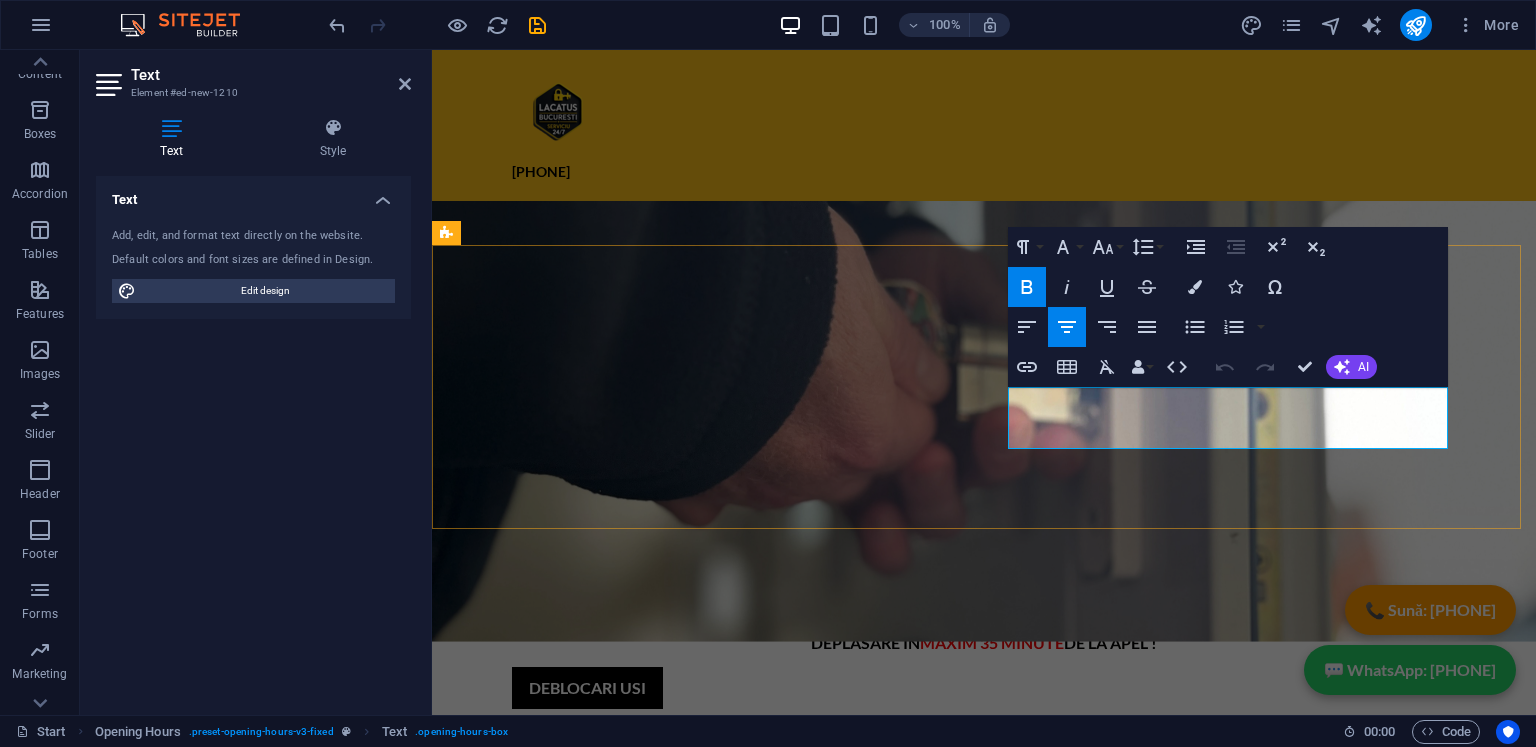 click on "Sunday" at bounding box center (920, 1553) 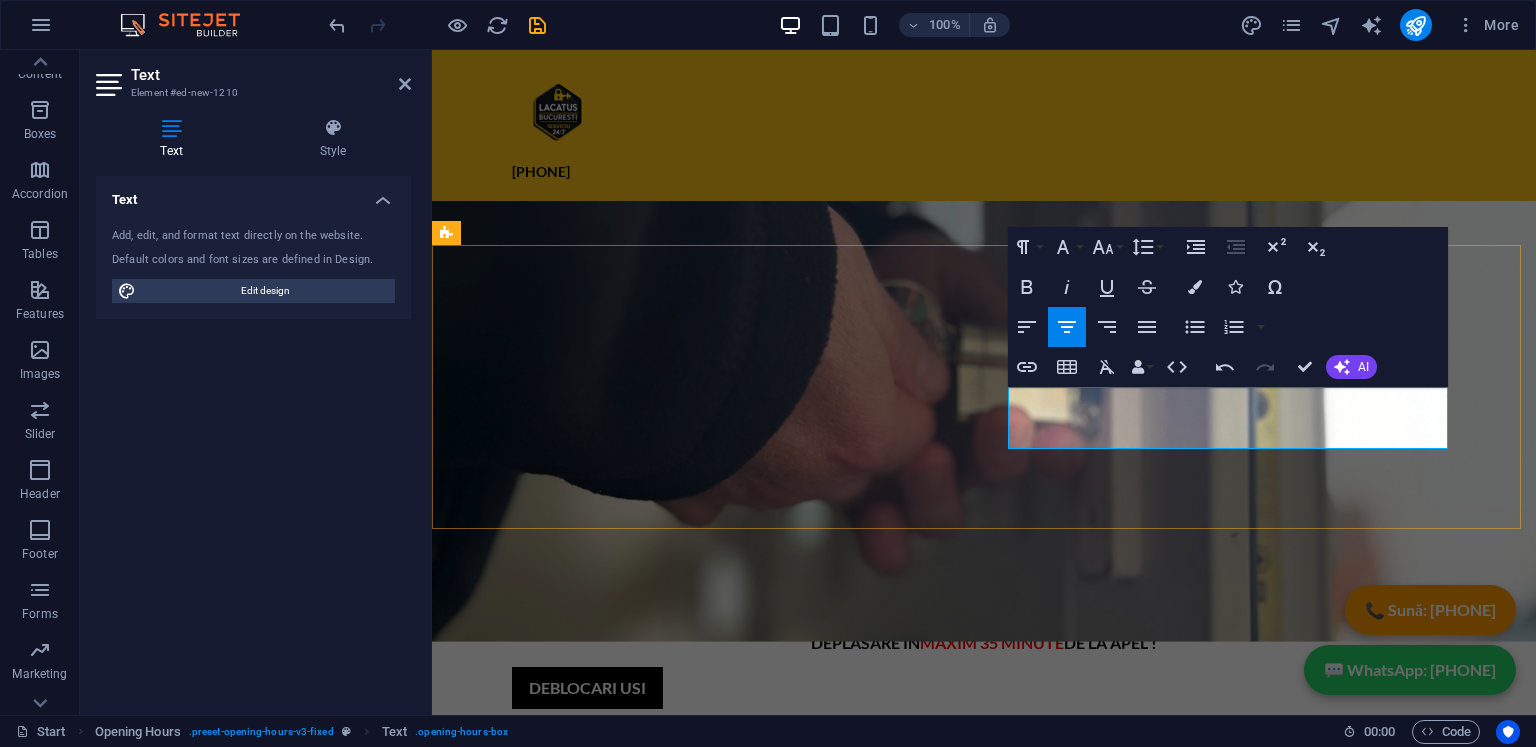 click on "​ILFOV" at bounding box center (920, 1552) 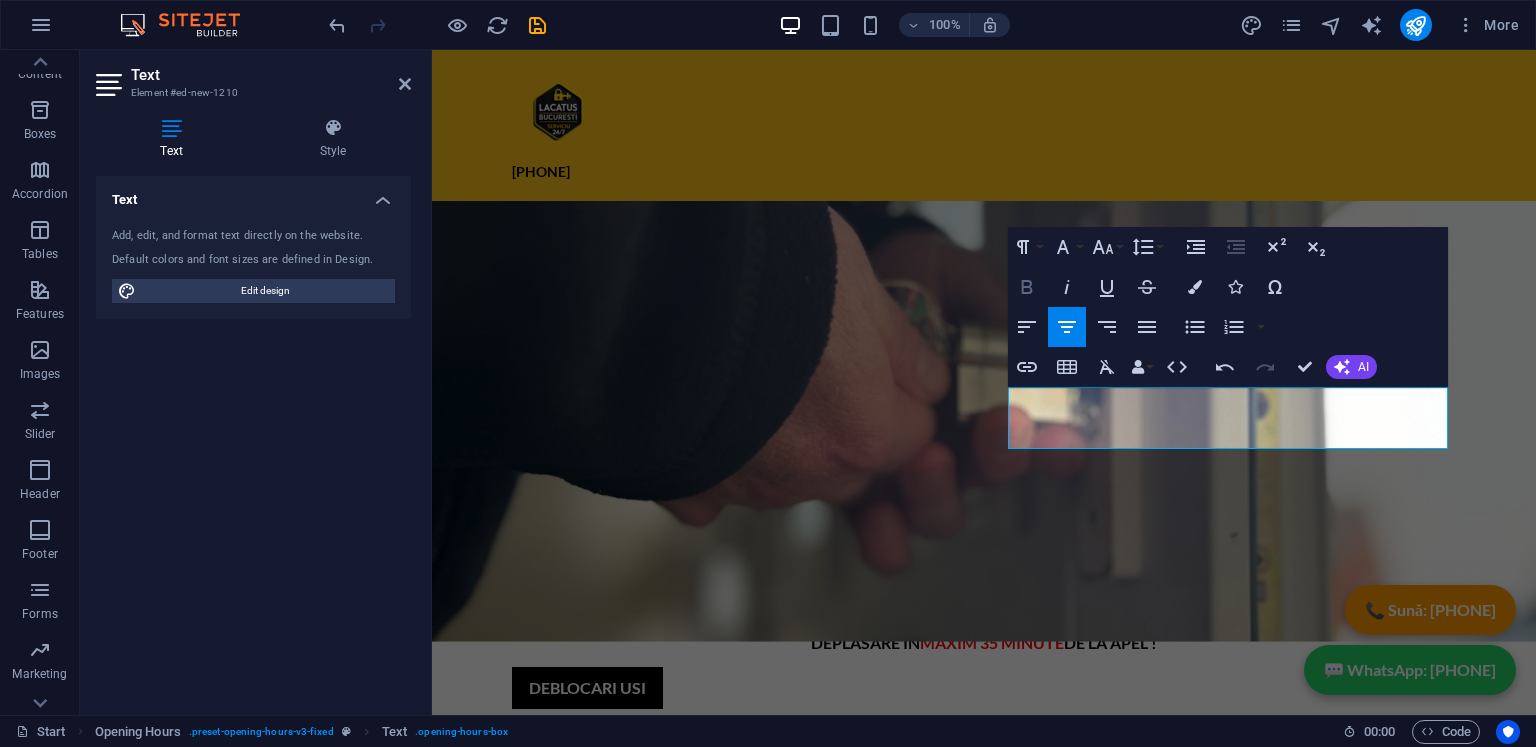 click 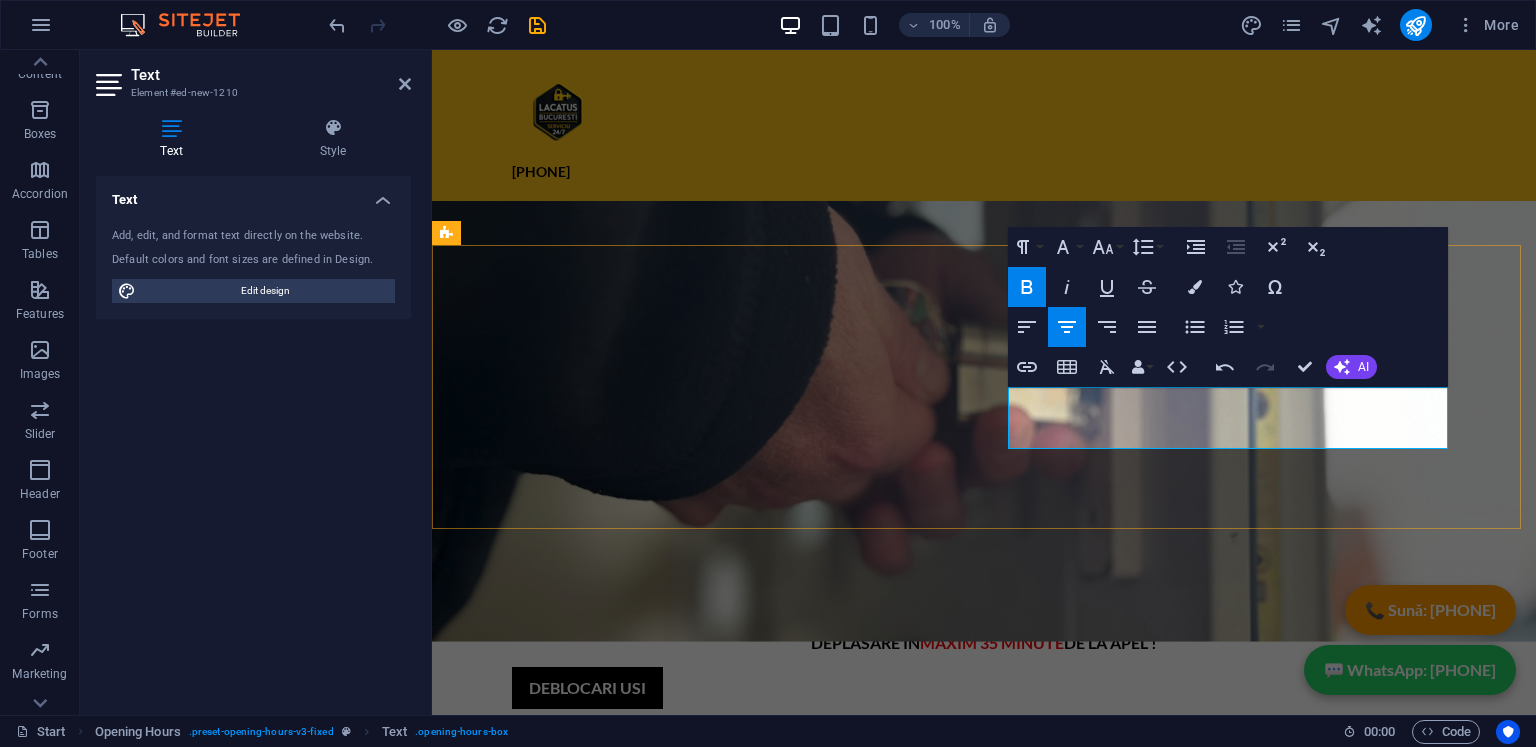 click on "​ILFOV" at bounding box center (920, 1552) 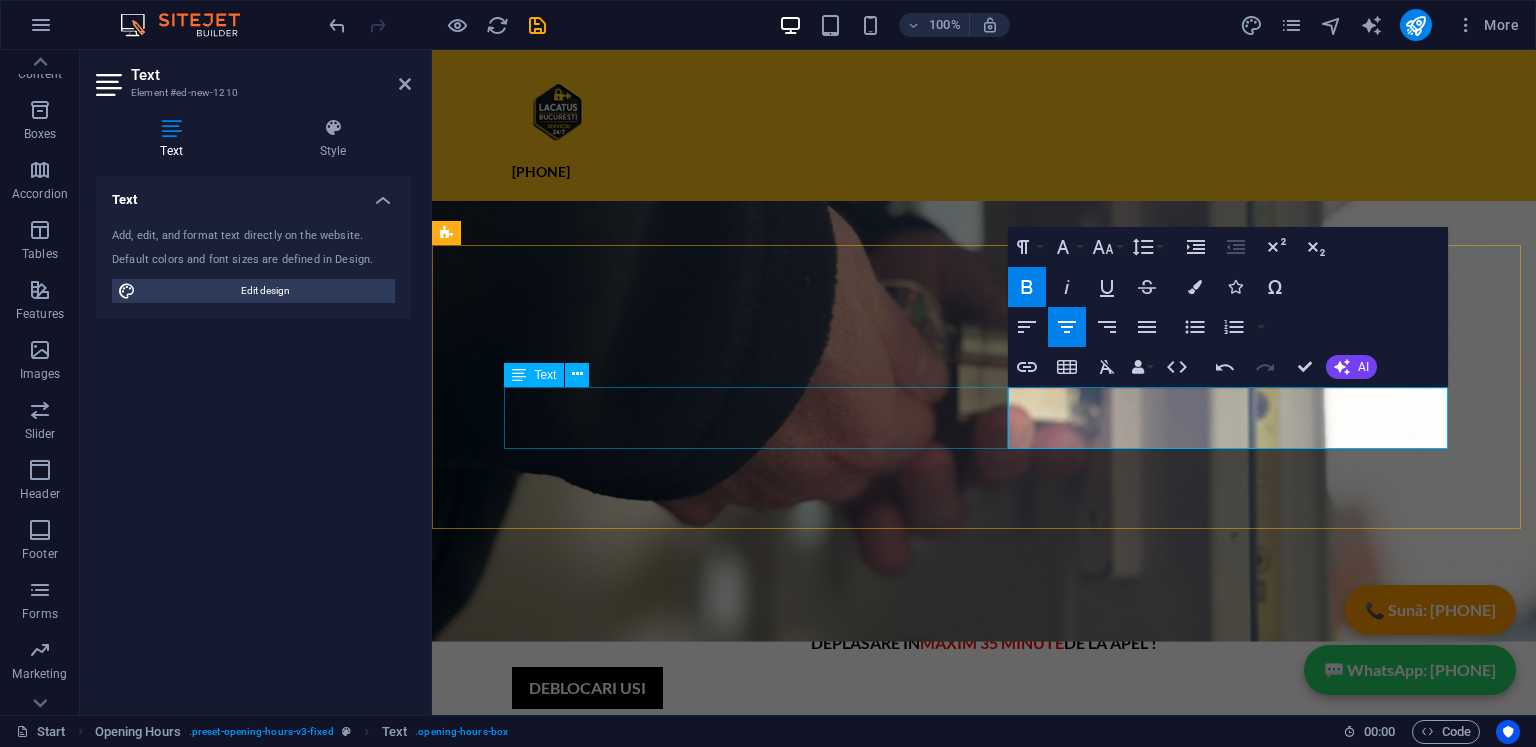 click on "SECTOR 1 BUCURESTI 09:00 - 18:30" at bounding box center (920, 1502) 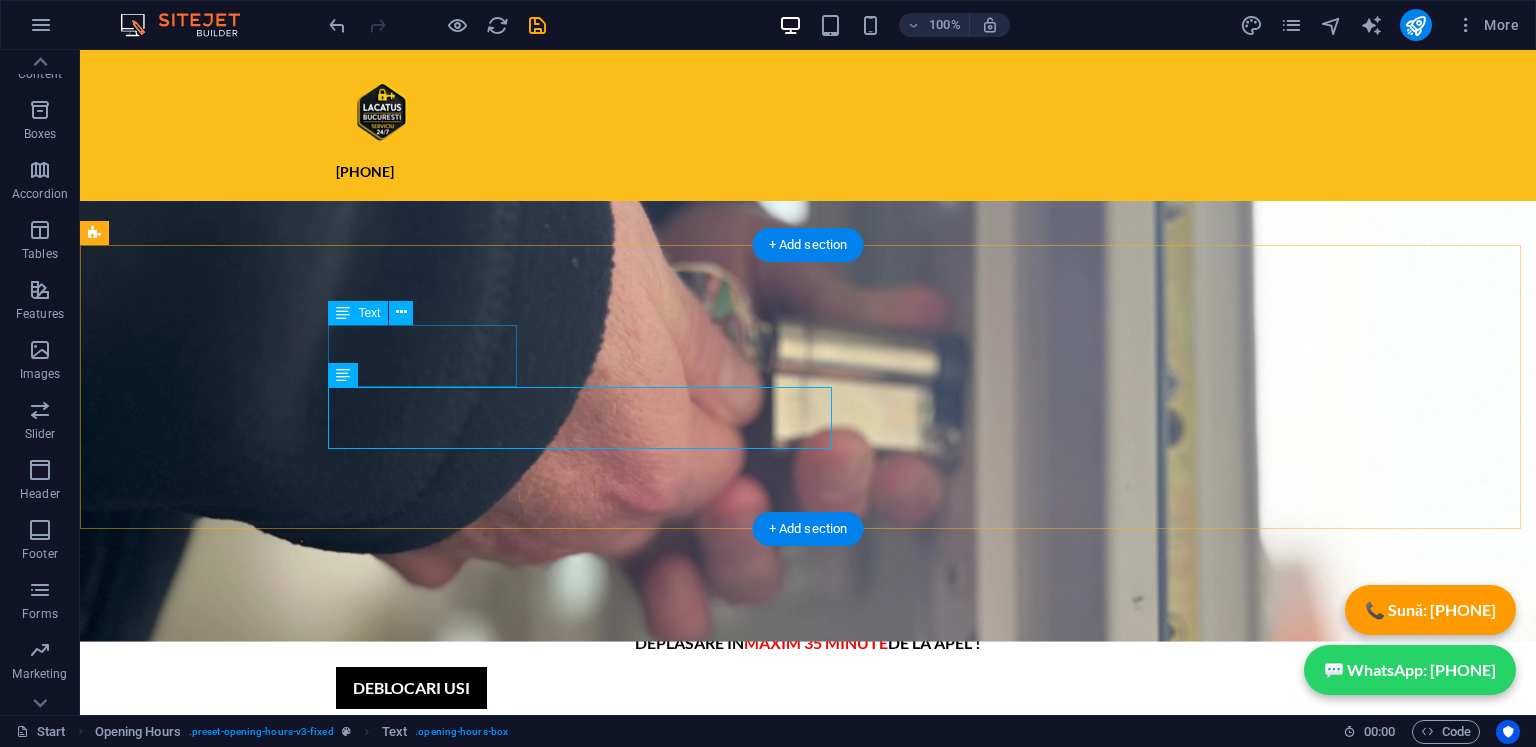 click on "SECTOR 1 BUCURESTI closed" at bounding box center [568, 1192] 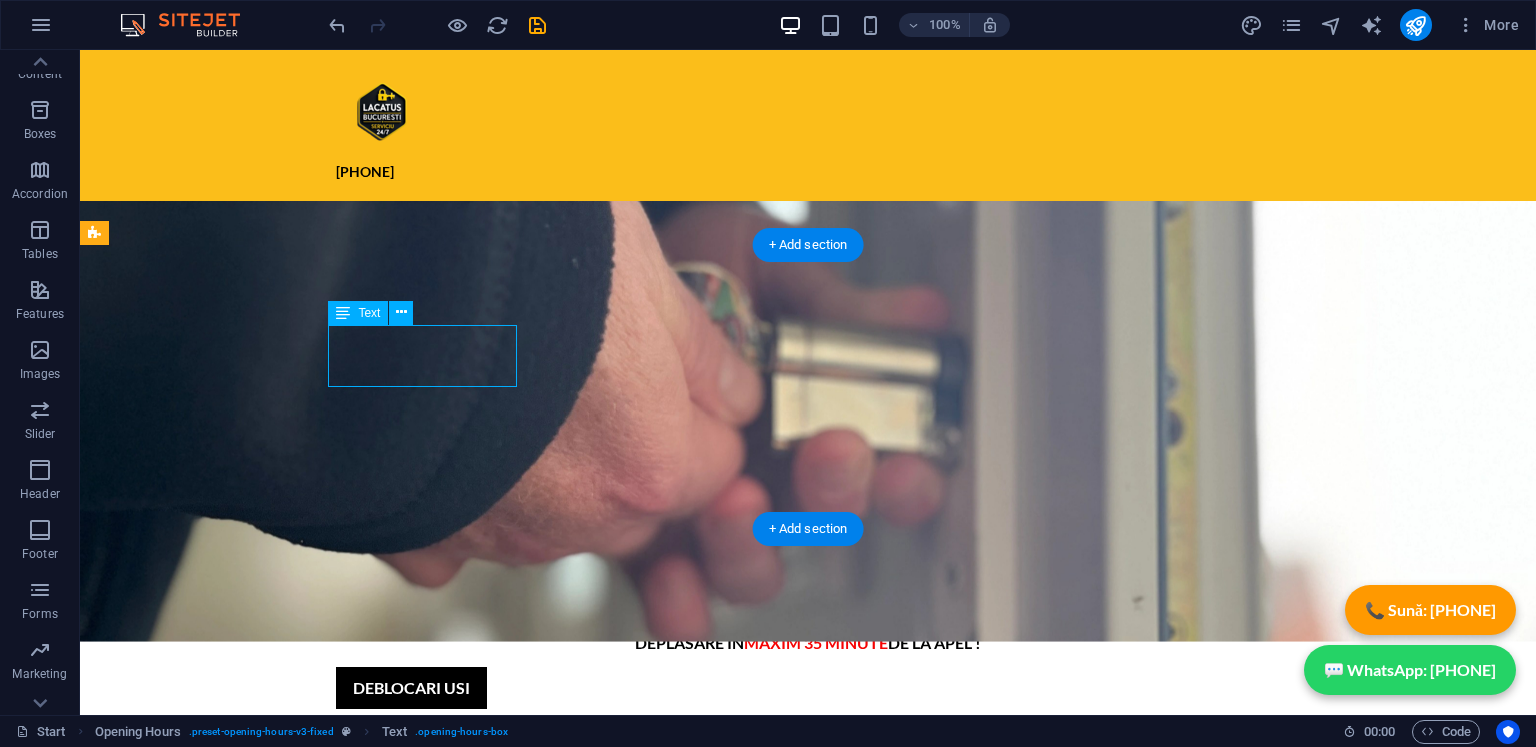 click on "SECTOR 1 BUCURESTI closed" at bounding box center (568, 1192) 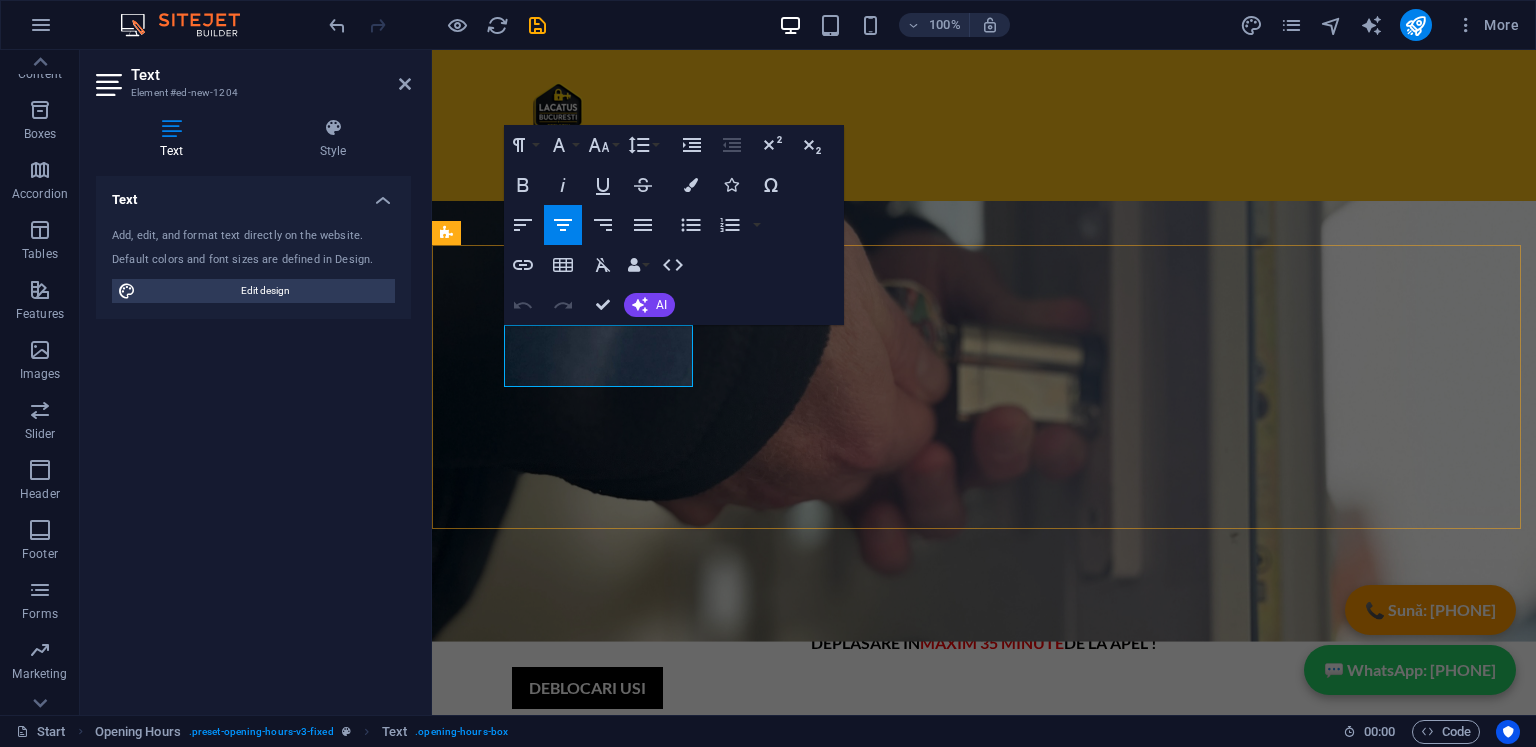click on "SECTOR 1 BUCURESTI" at bounding box center [919, 1180] 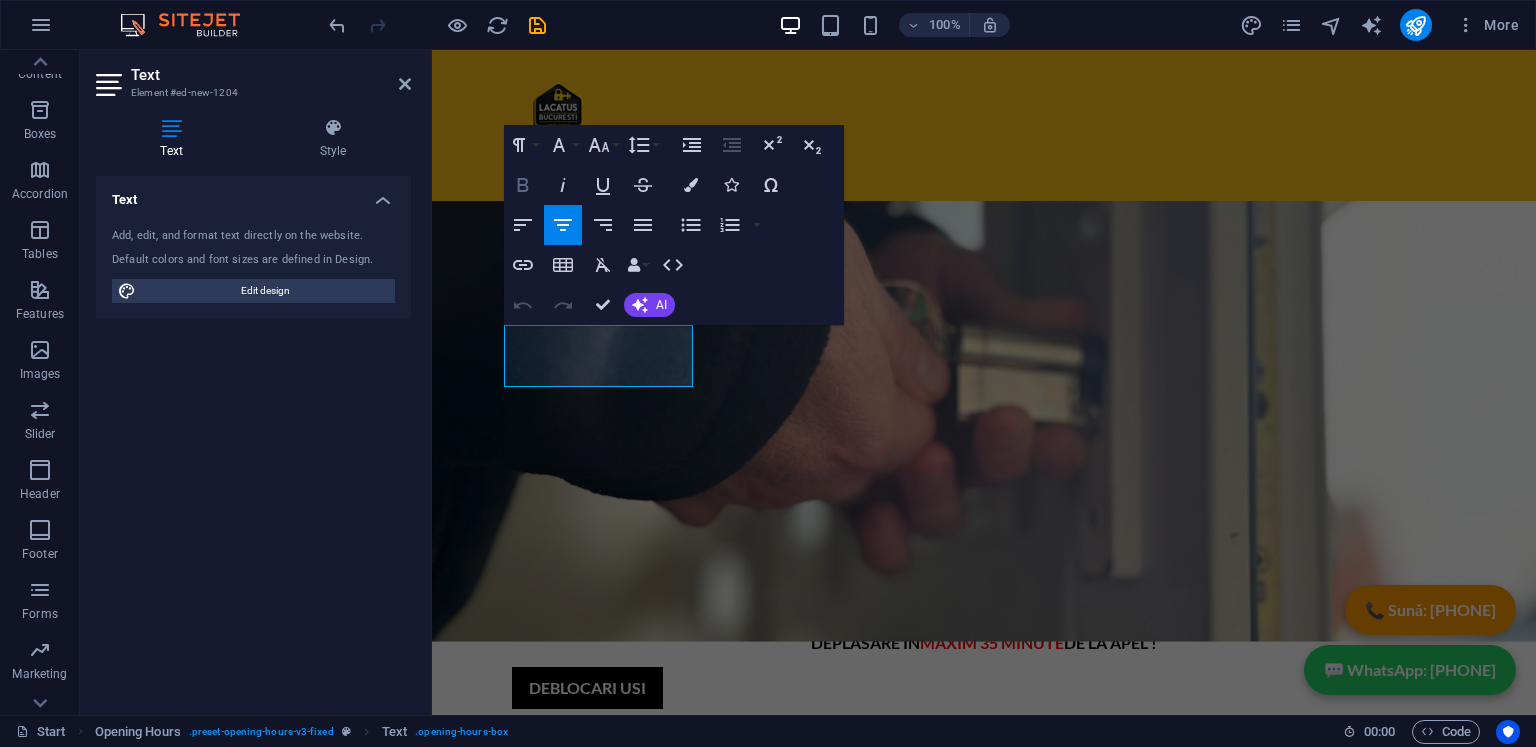 click 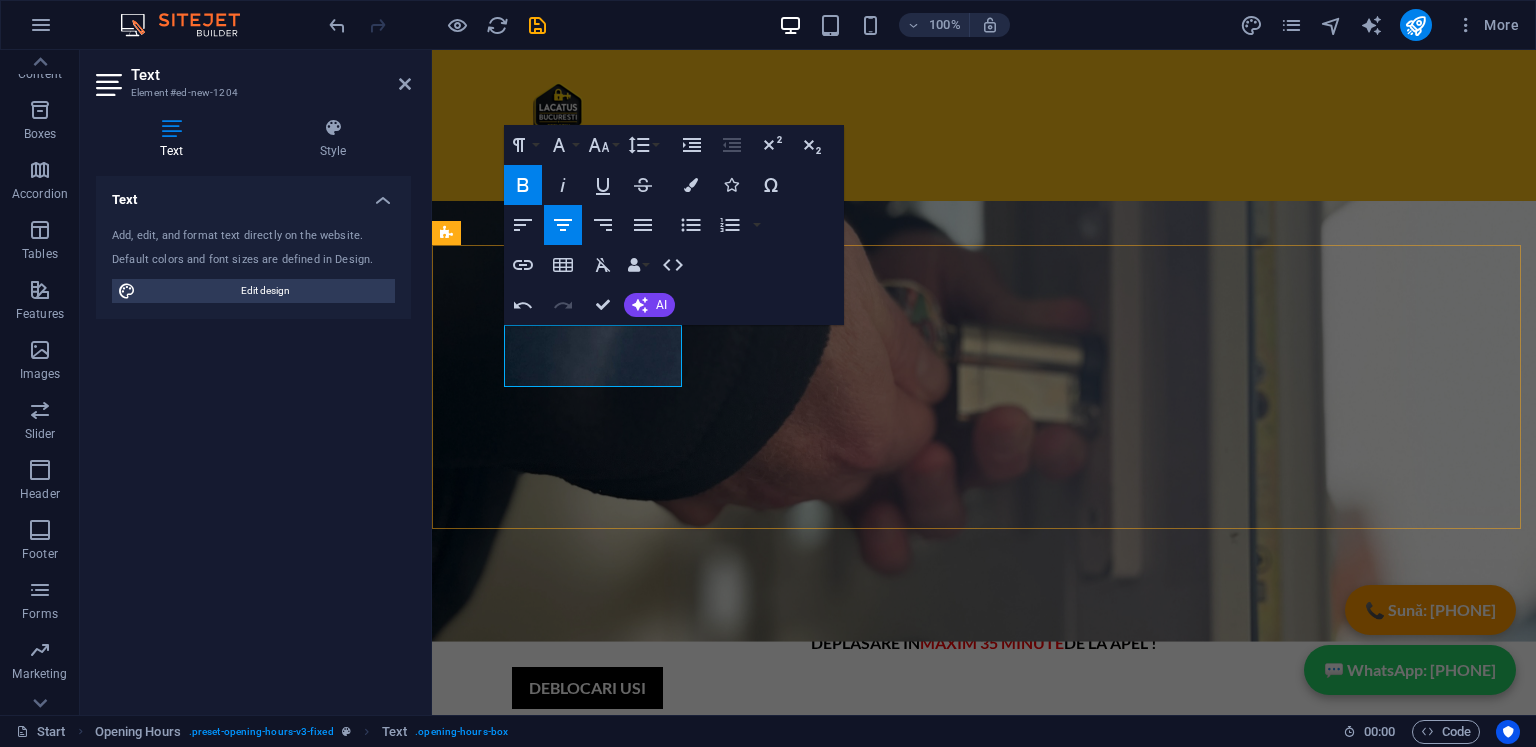 click on "closed" at bounding box center (919, 1203) 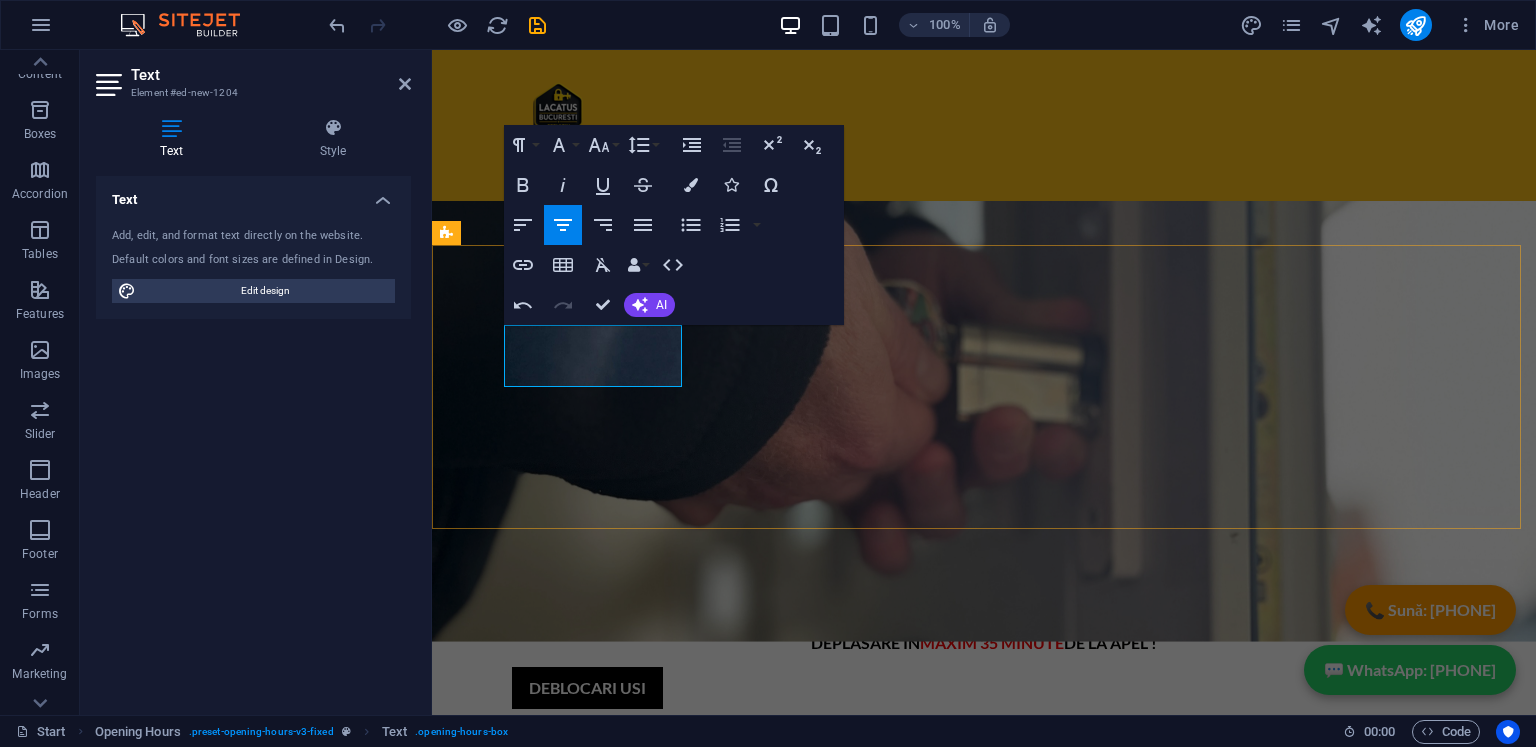 click on "closed" at bounding box center [919, 1203] 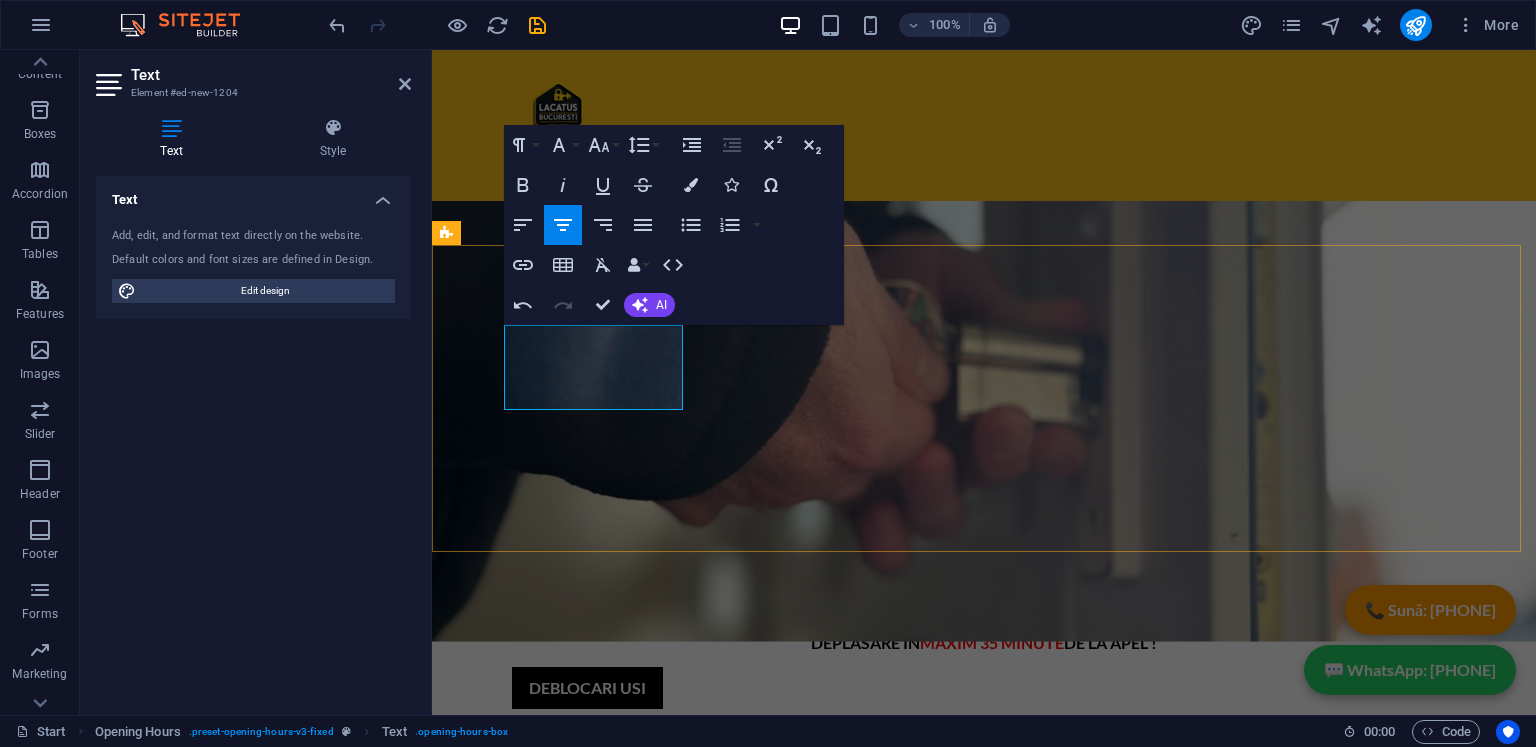 drag, startPoint x: 634, startPoint y: 388, endPoint x: 556, endPoint y: 393, distance: 78.160095 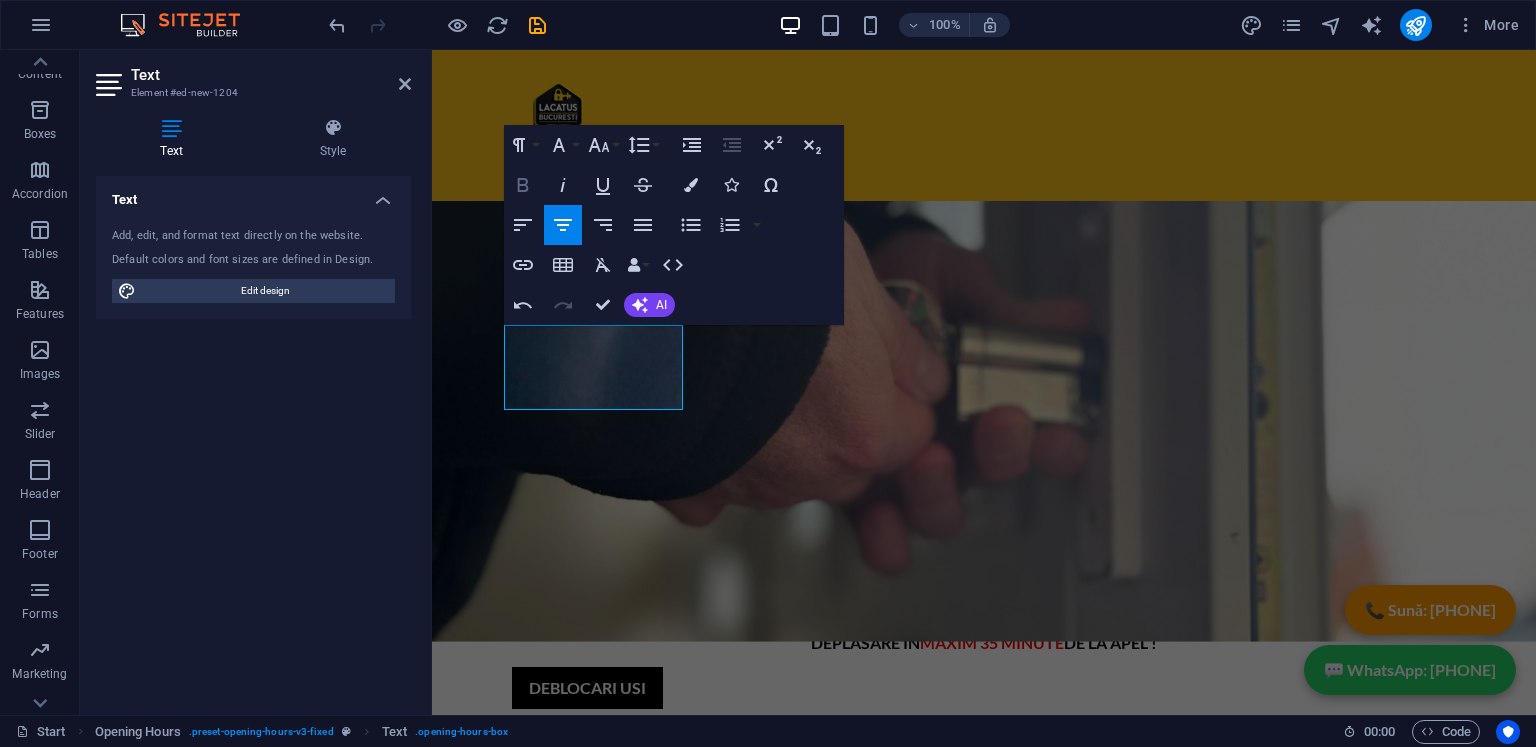 click 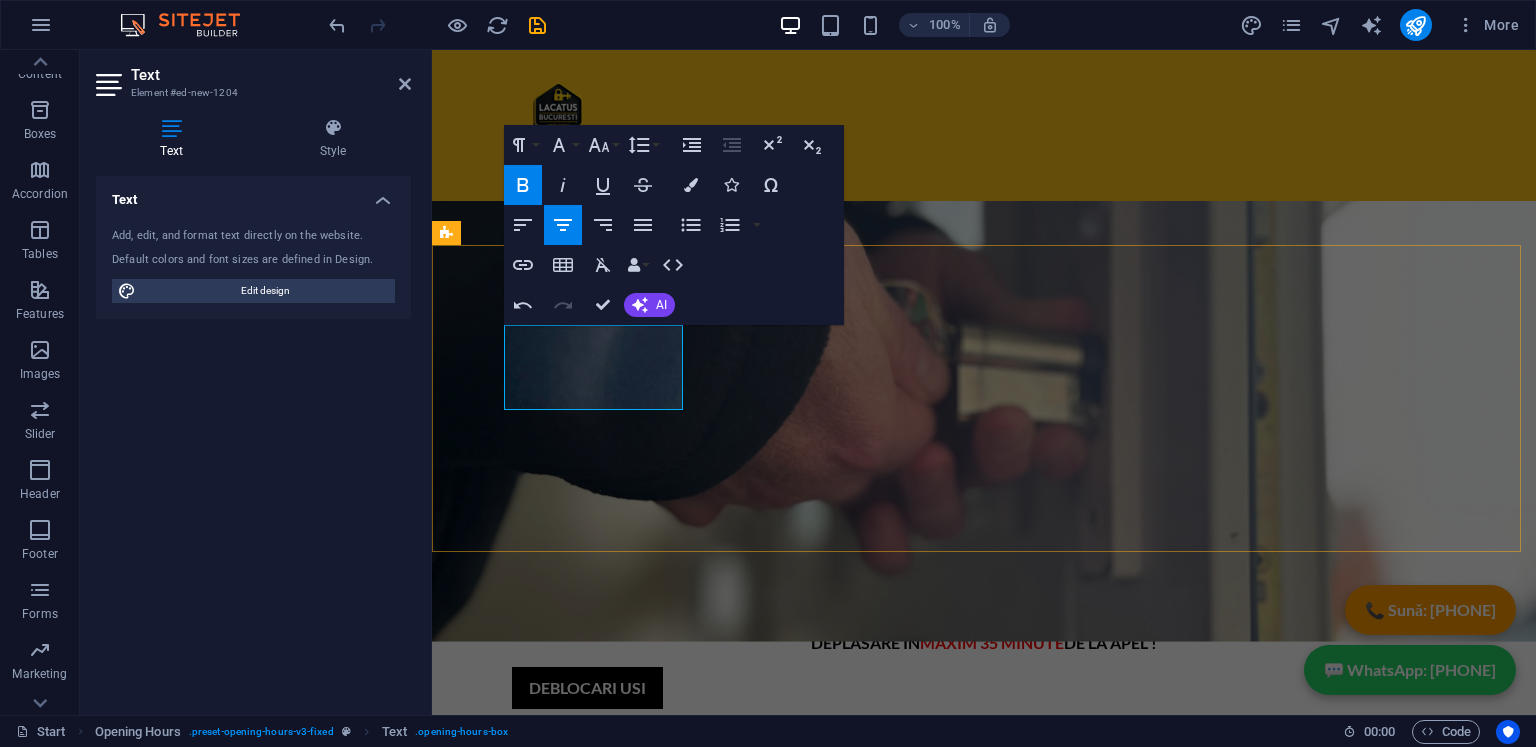 click on "Ajungem in 35 minute NON - STOP" at bounding box center [919, 1215] 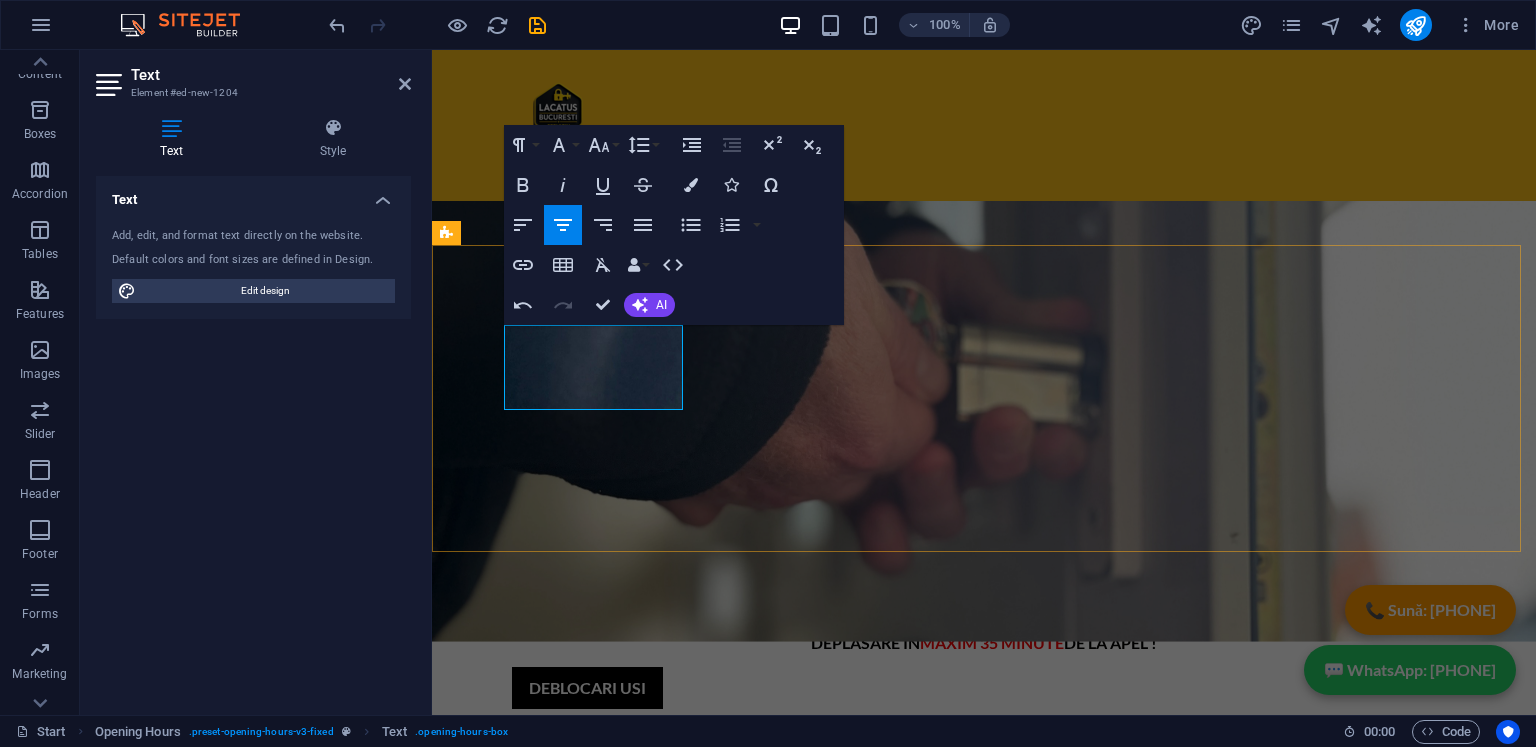 drag, startPoint x: 598, startPoint y: 369, endPoint x: 660, endPoint y: 368, distance: 62.008064 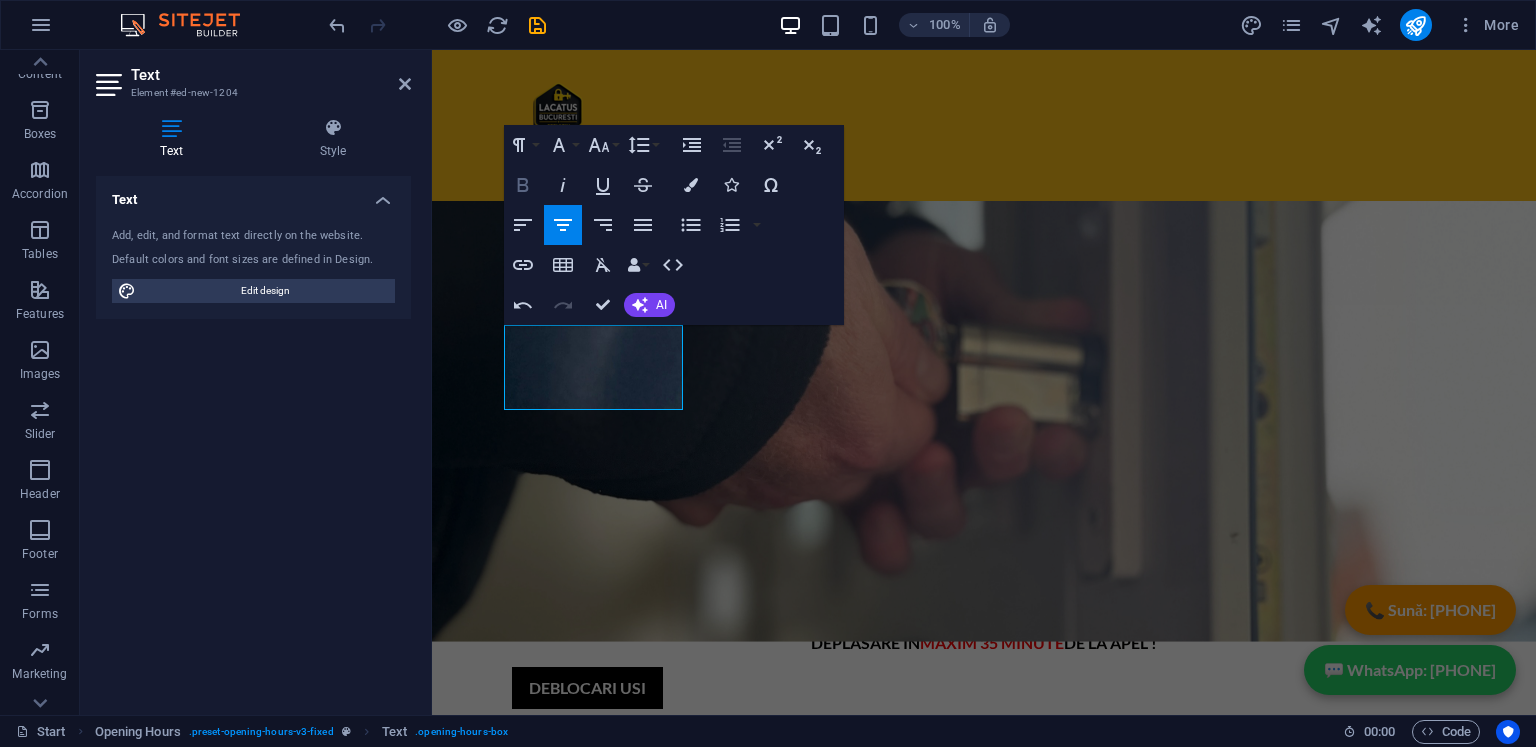 click 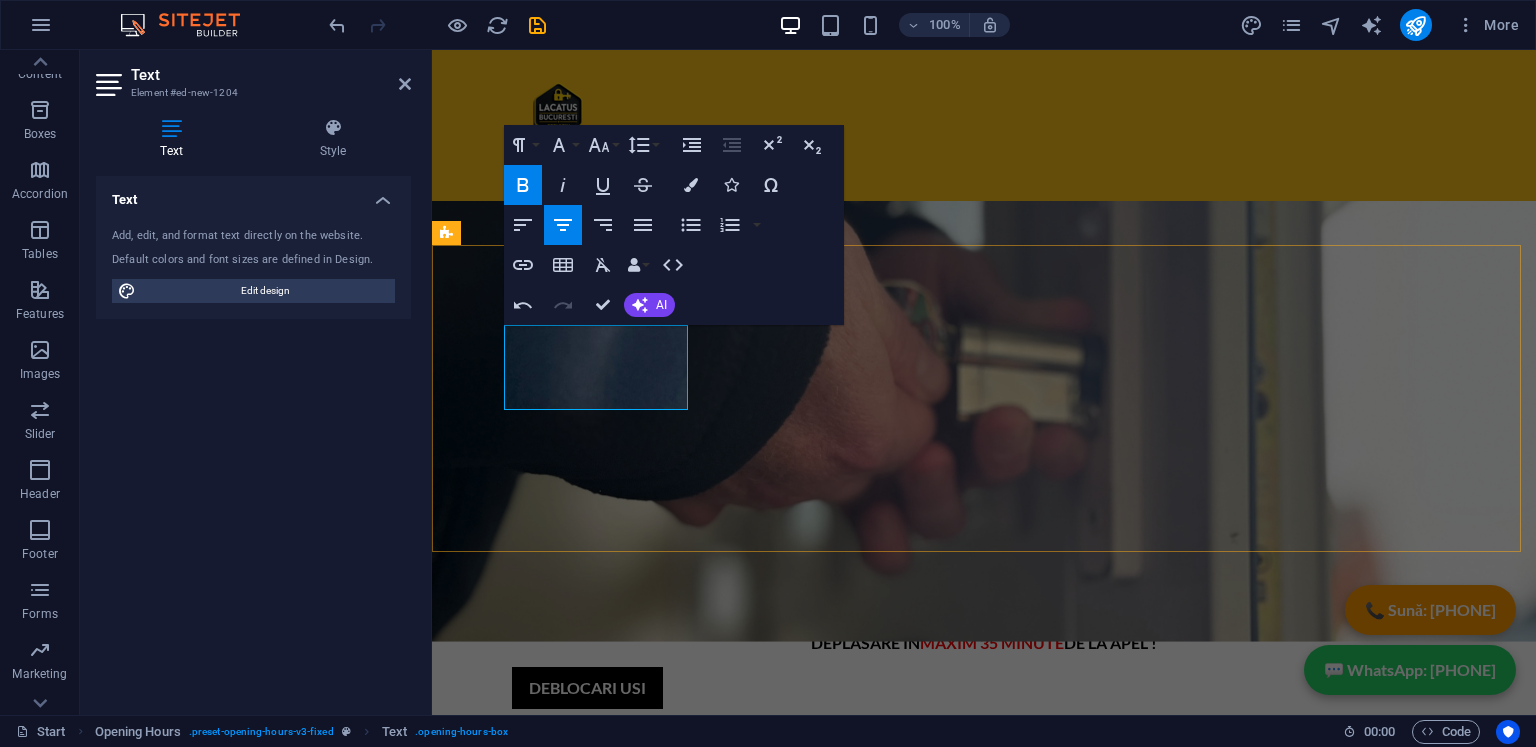 click on "35 minute" at bounding box center (953, 1204) 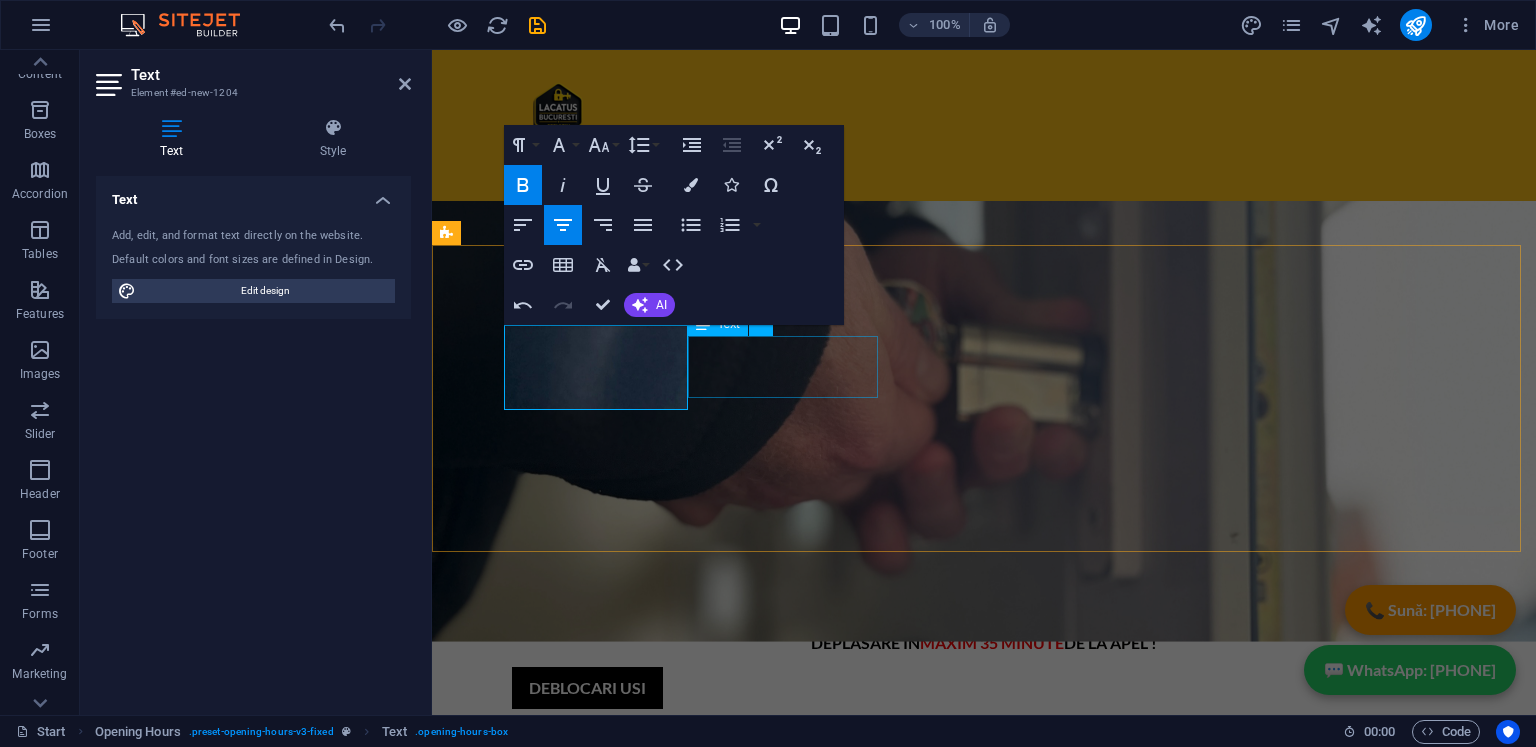 click on "SECTOR 1 BUCURESTI 09:00 - 18:30" at bounding box center (920, 1277) 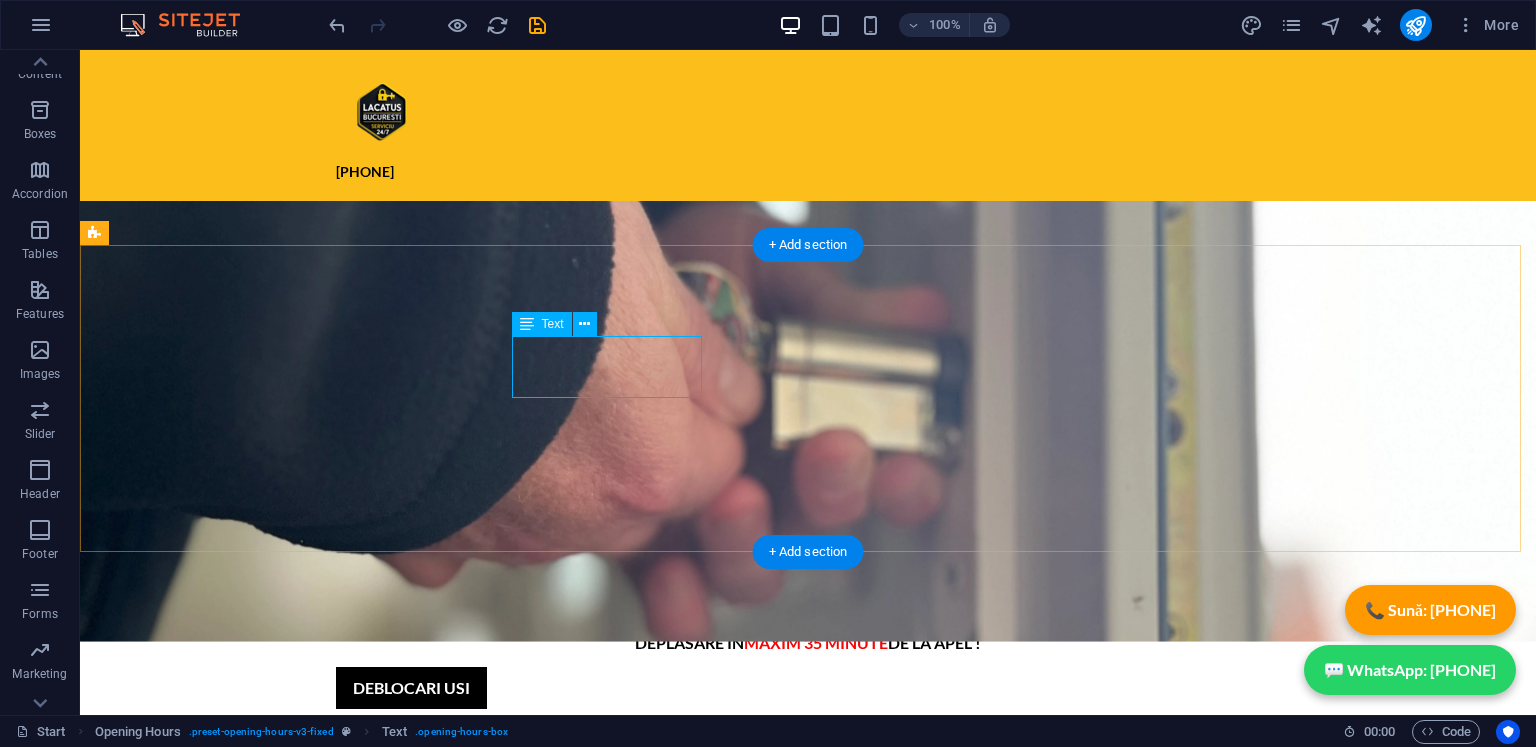 click on "SECTOR 1 BUCURESTI 09:00 - 18:30" at bounding box center (568, 1277) 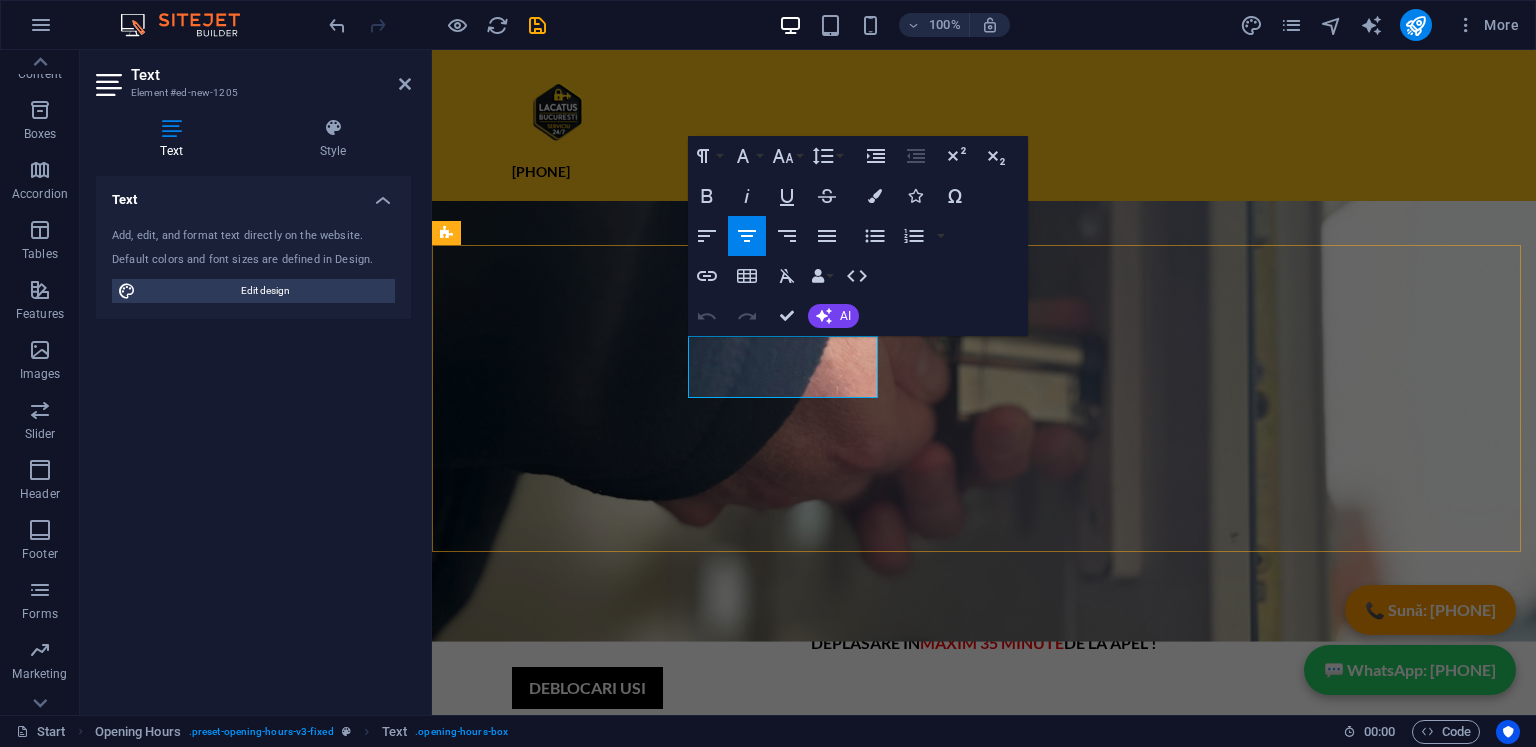 scroll, scrollTop: 550, scrollLeft: 0, axis: vertical 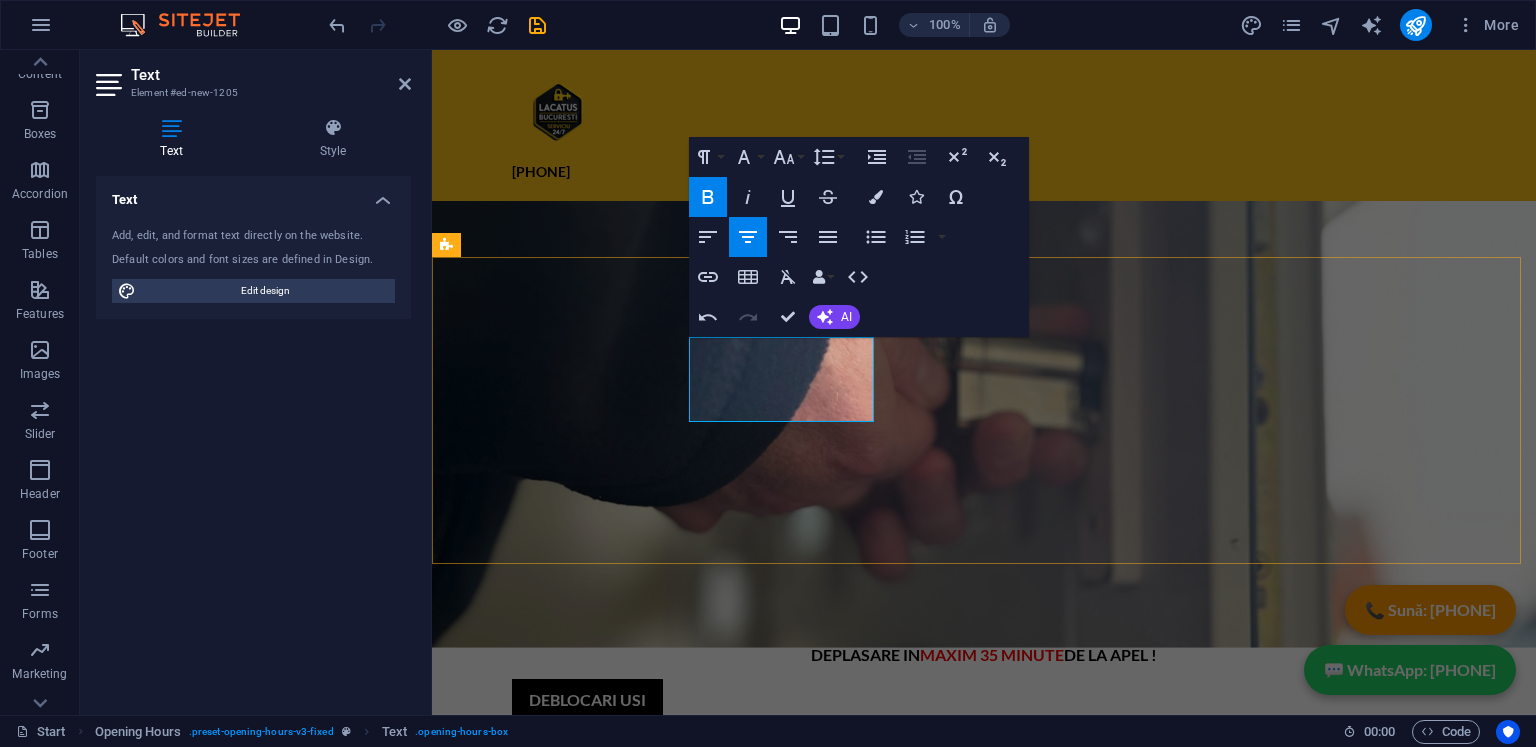 click on "SECTOR 1 BUCURESTI" at bounding box center (919, 1278) 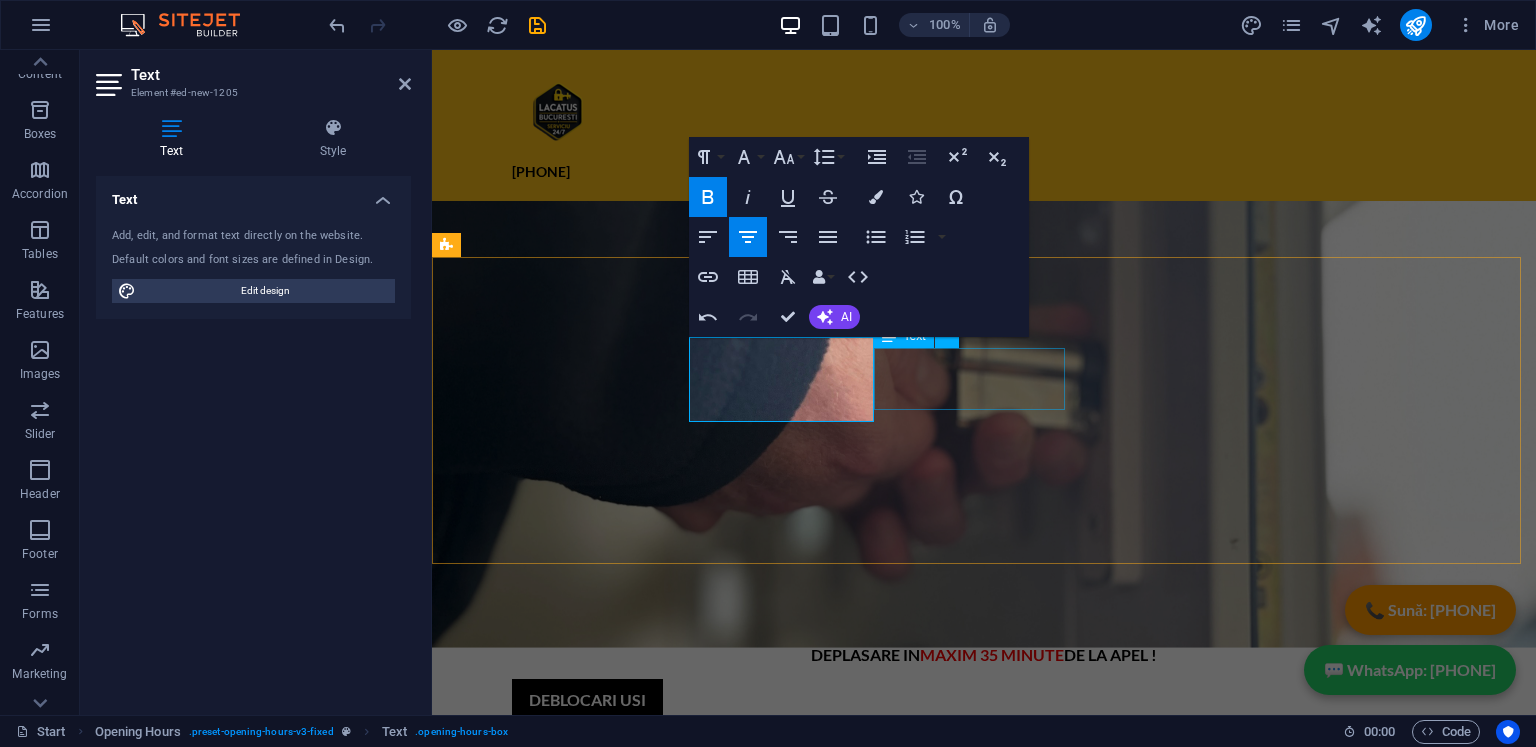 click on "SECTOR 1 BUCURESTI 09:00 - 18:30" at bounding box center [920, 1374] 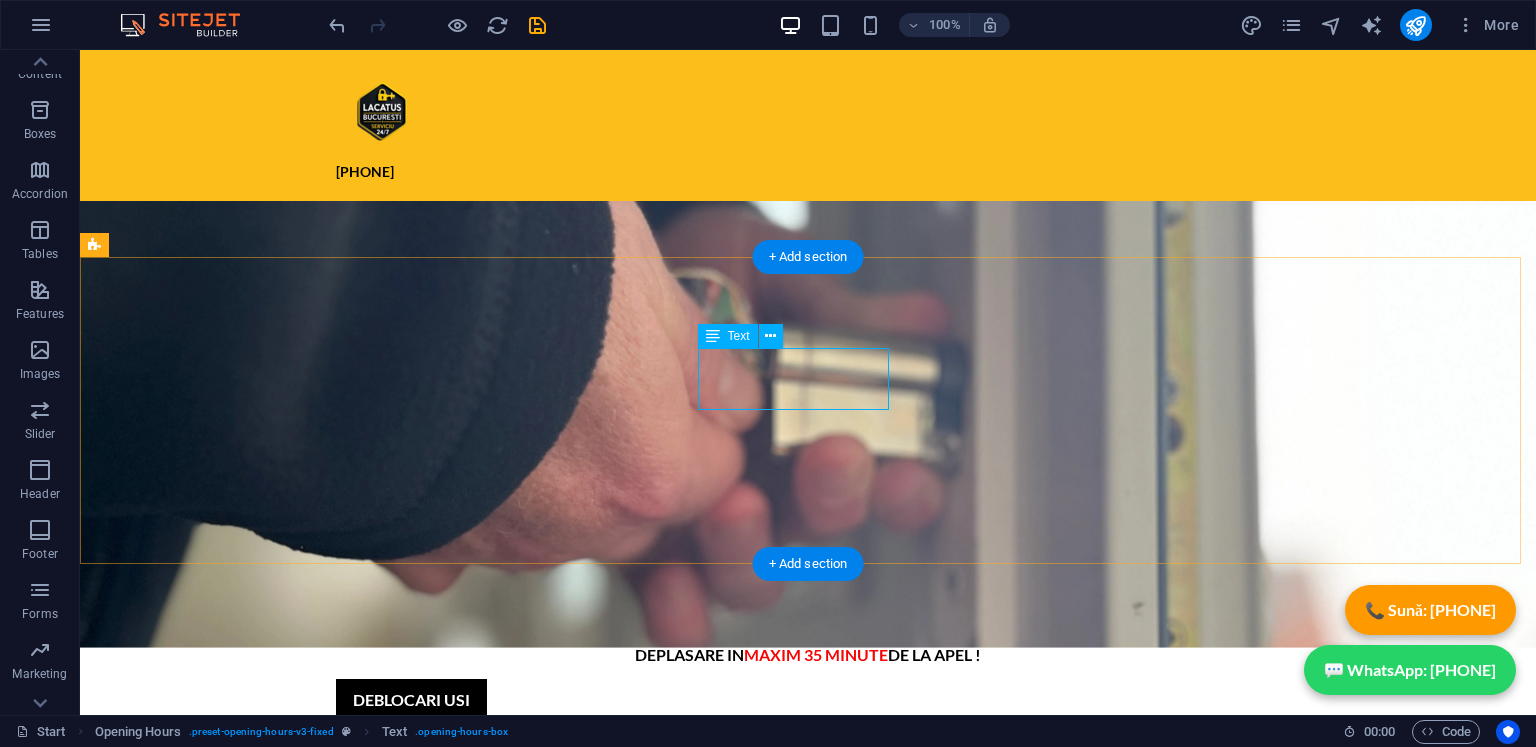 click on "SECTOR 1 BUCURESTI 09:00 - 18:30" at bounding box center [568, 1374] 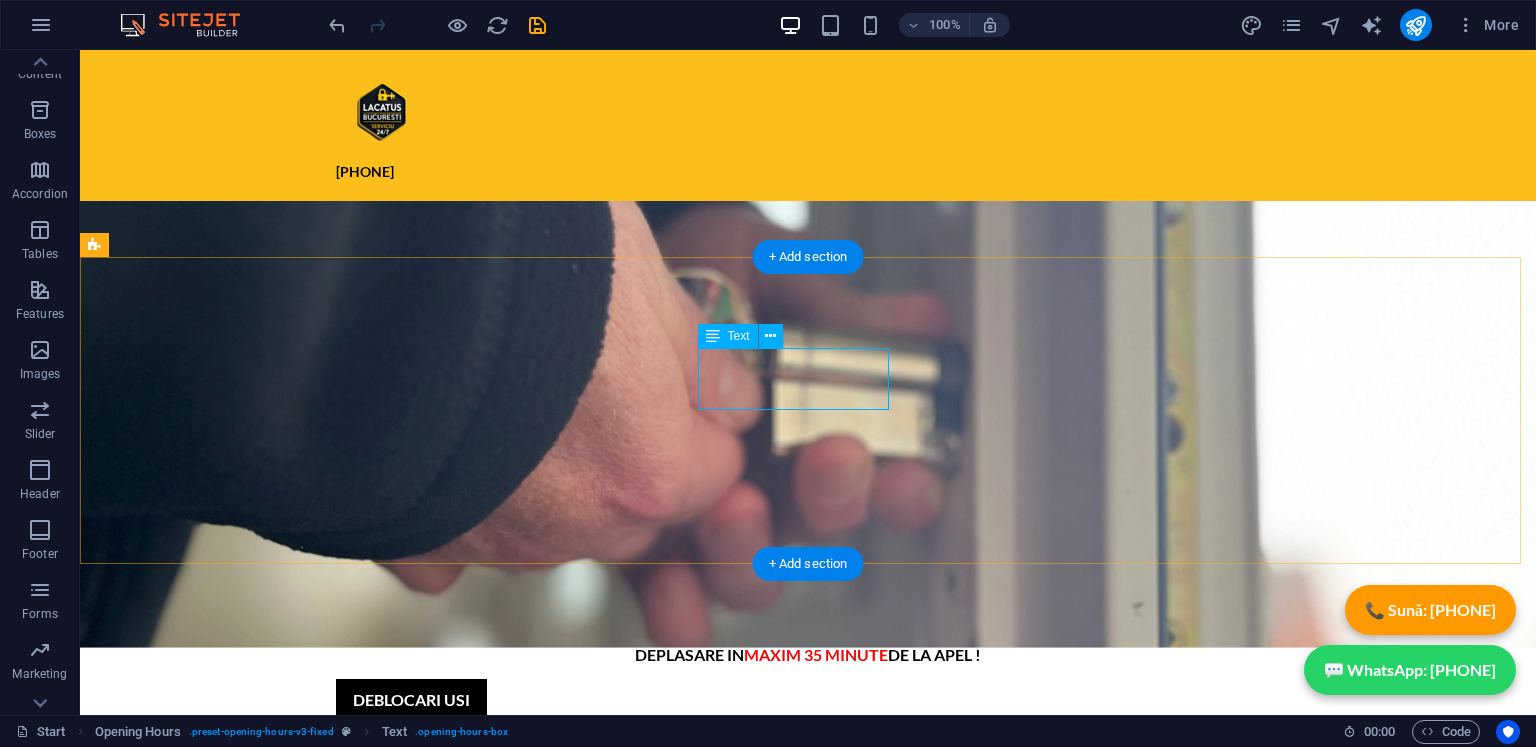 click on "SECTOR 1 BUCURESTI 09:00 - 18:30" at bounding box center (568, 1374) 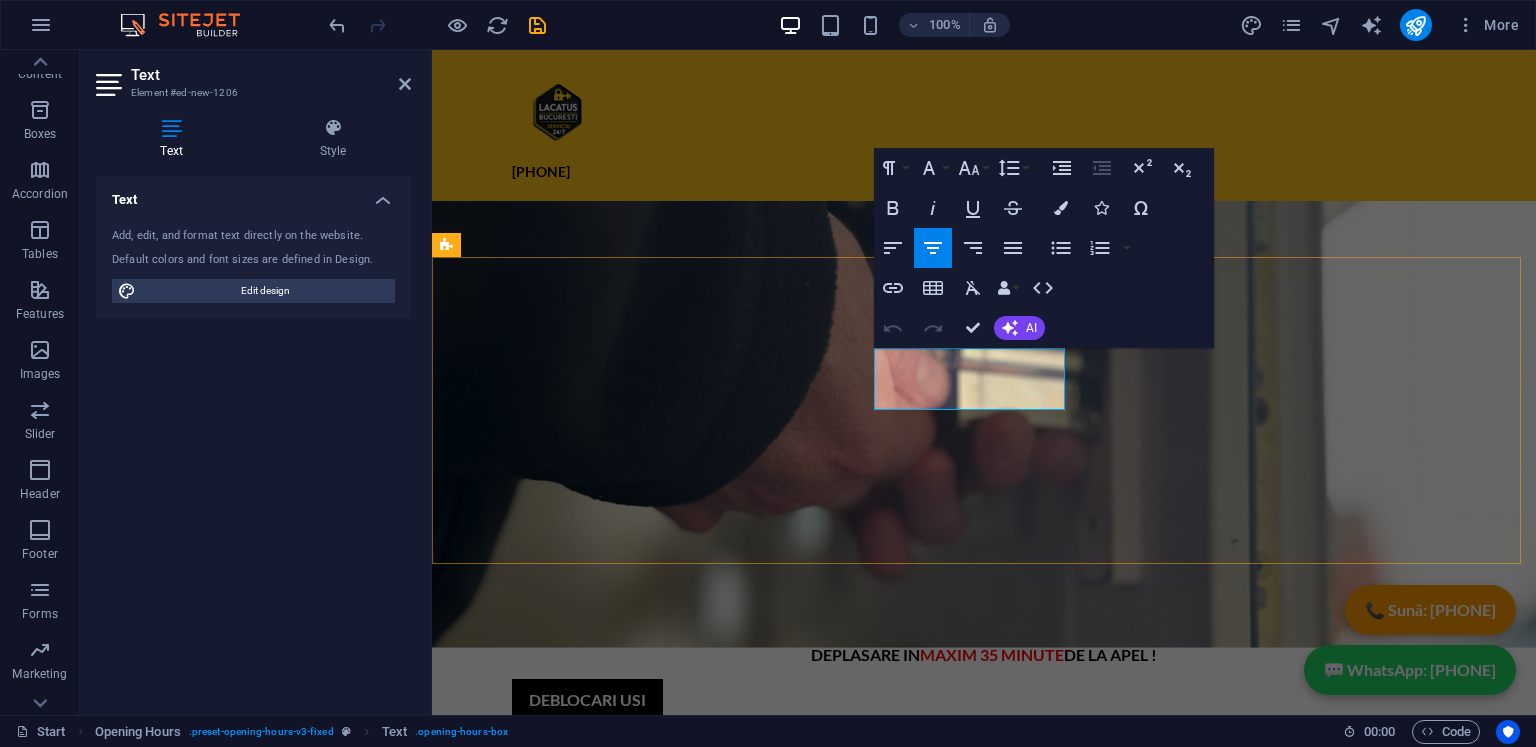click on "SECTOR 1 BUCURESTI" at bounding box center [919, 1362] 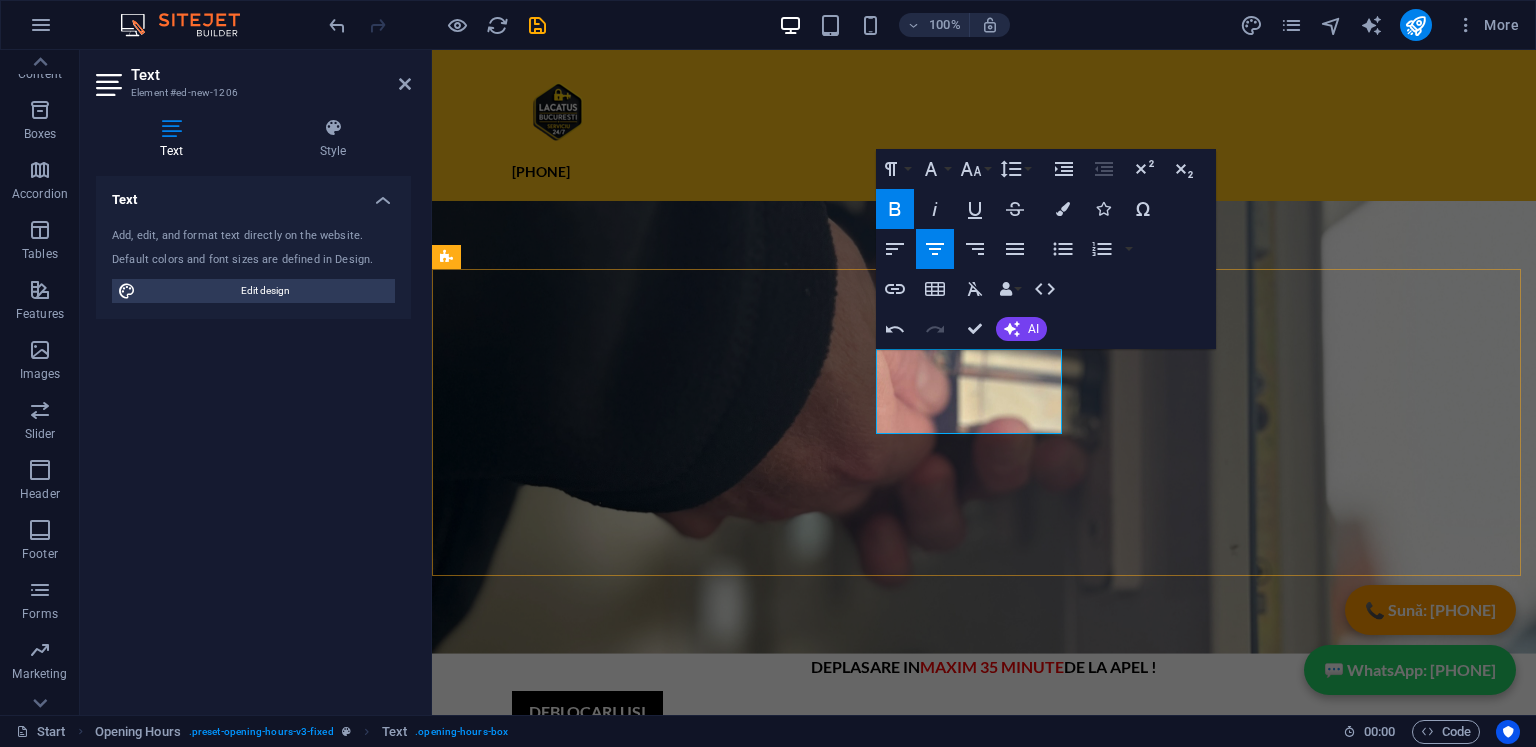 type 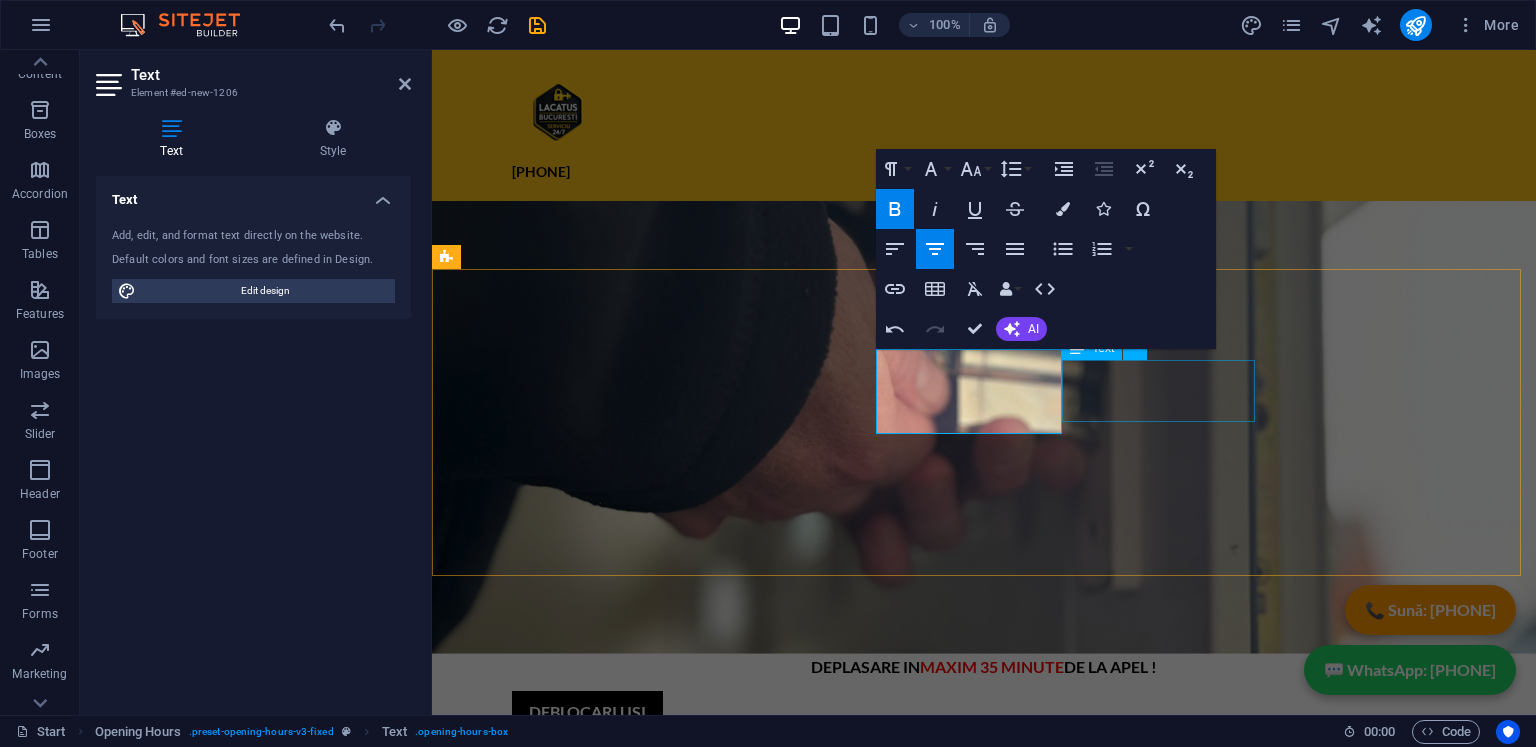 click on "SECTOR 1 BUCURESTI 09:00 - 18:30" at bounding box center (920, 1471) 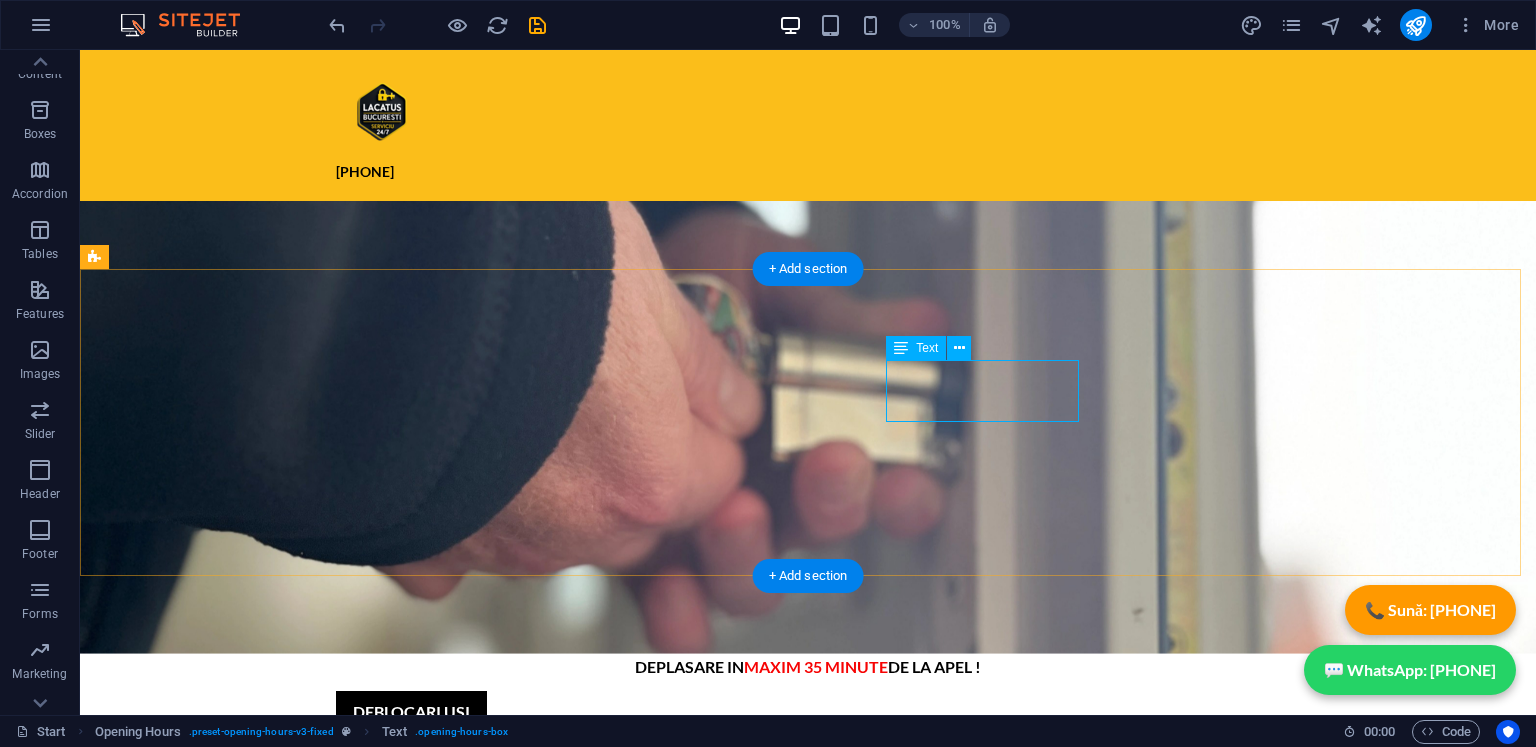 click on "SECTOR 1 BUCURESTI 09:00 - 18:30" at bounding box center [568, 1471] 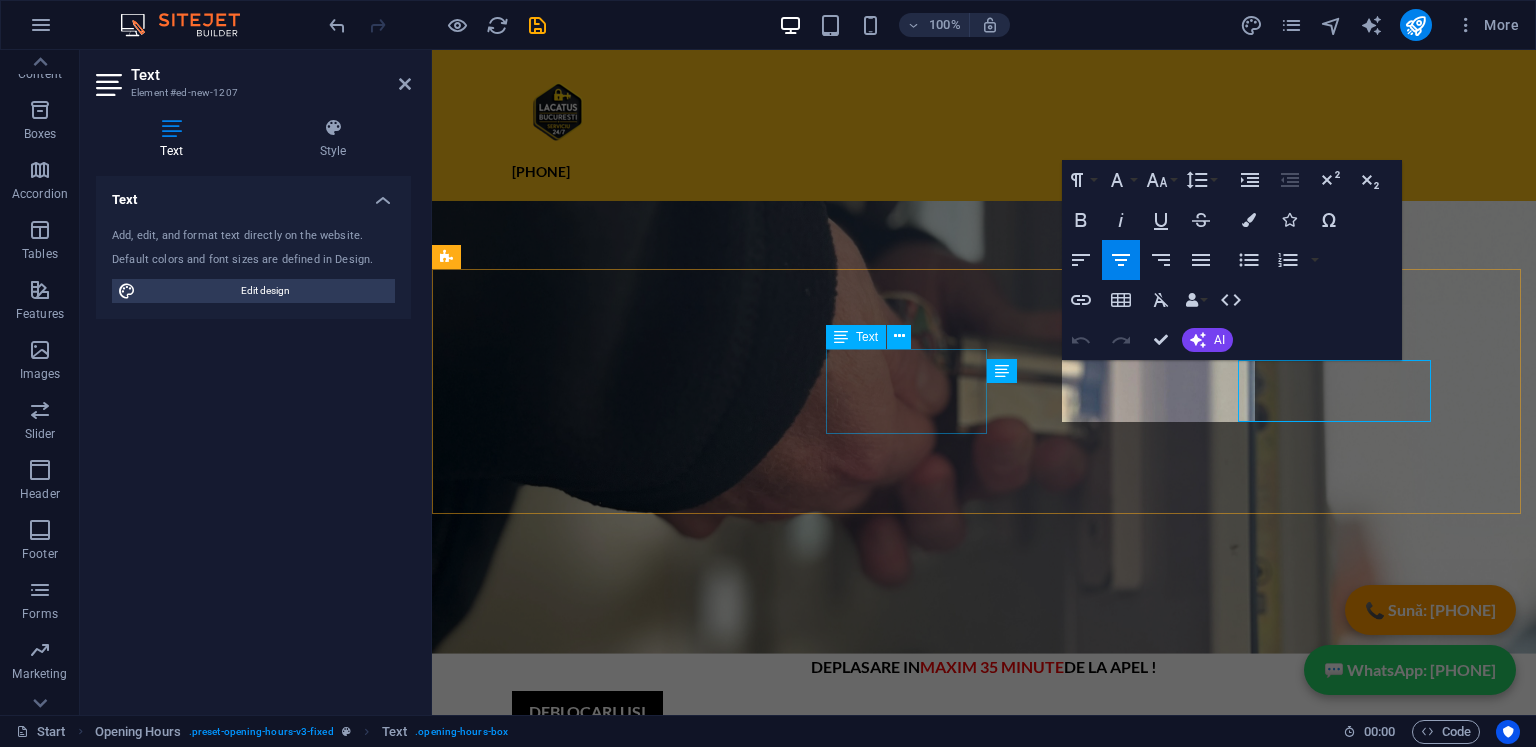 click on "SECTOR 3 BUCURESTI Ajungem in  35 minute NON - STOP" at bounding box center (920, 1397) 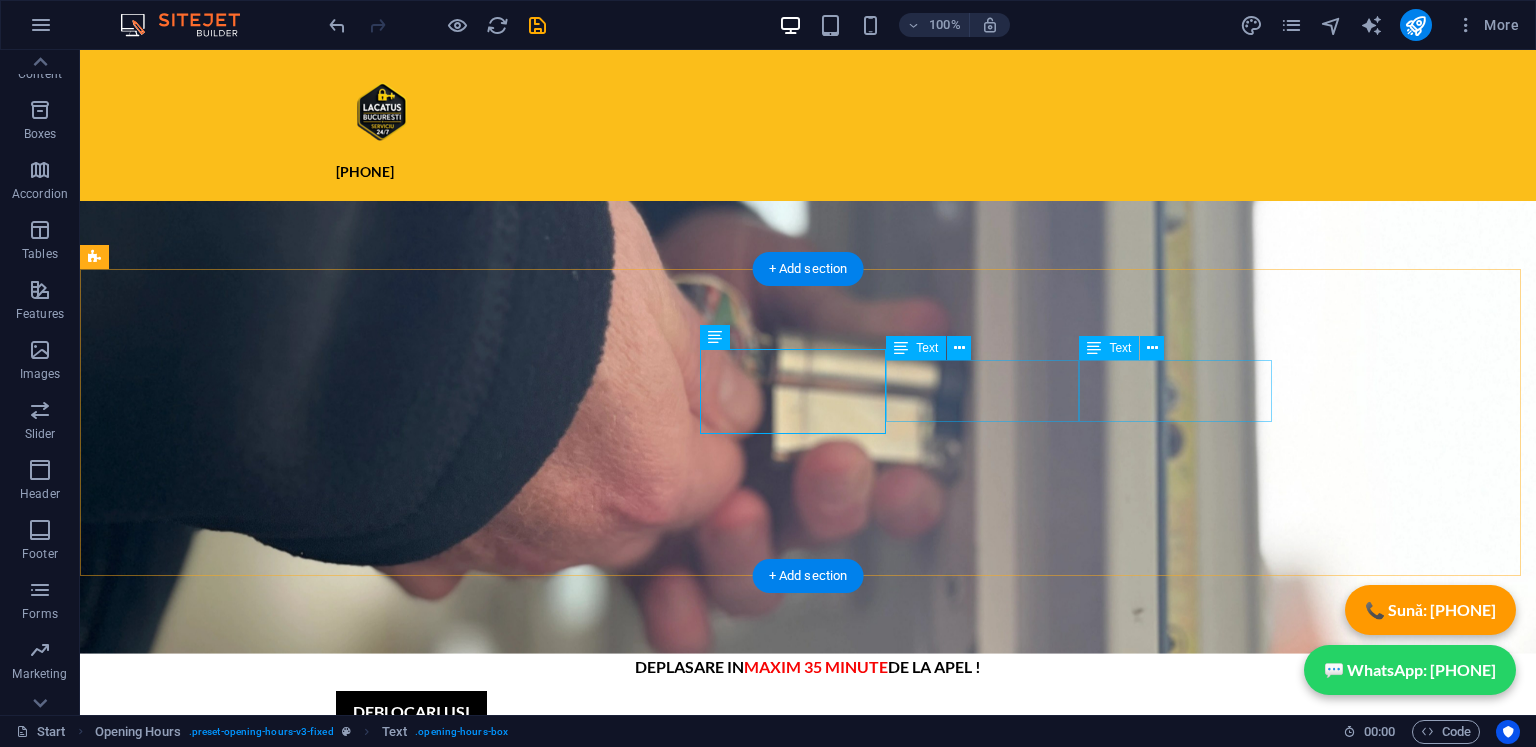 click on "SECTOR 1 BUCURESTI 09:00 - 18:30" at bounding box center (568, 1533) 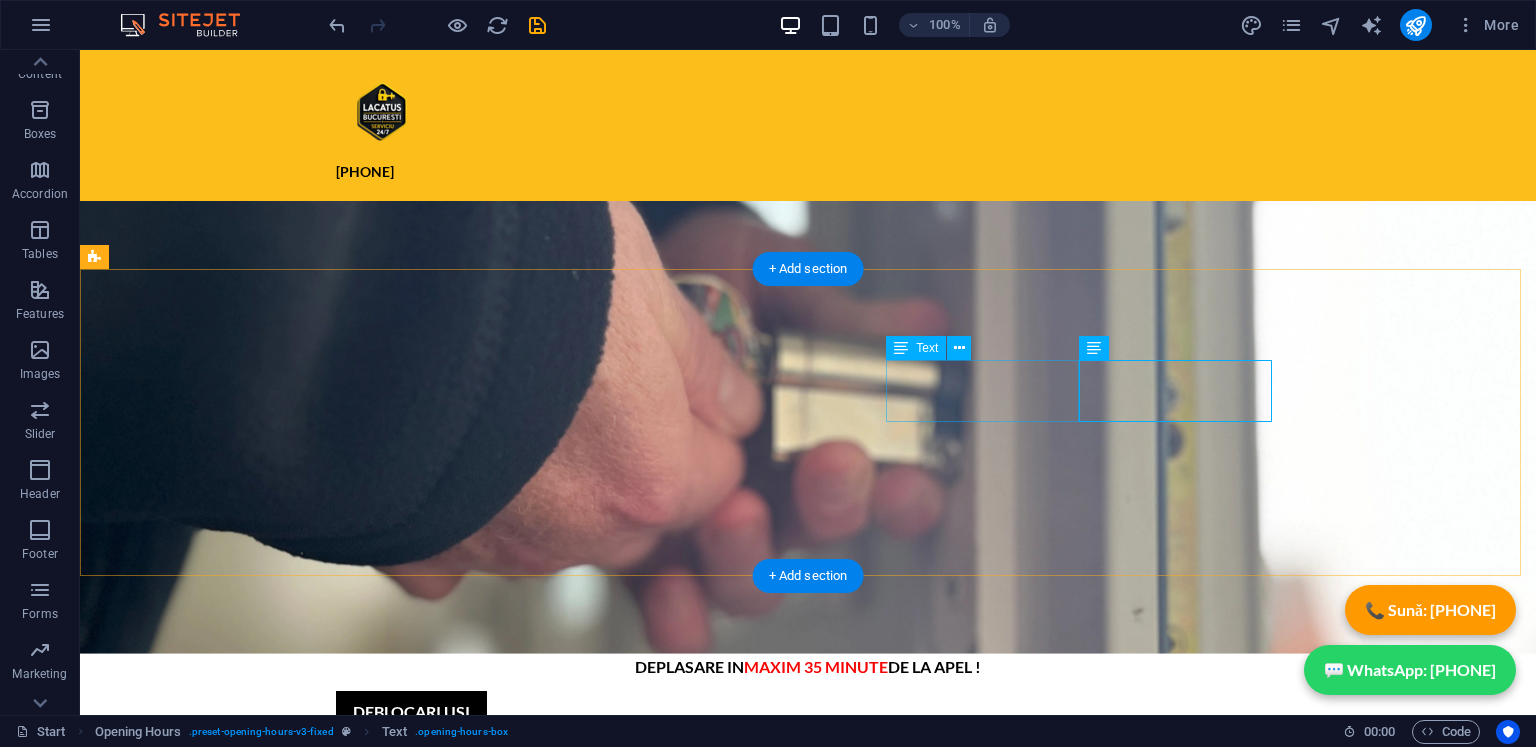 click on "SECTOR 1 BUCURESTI 09:00 - 18:30" at bounding box center [568, 1471] 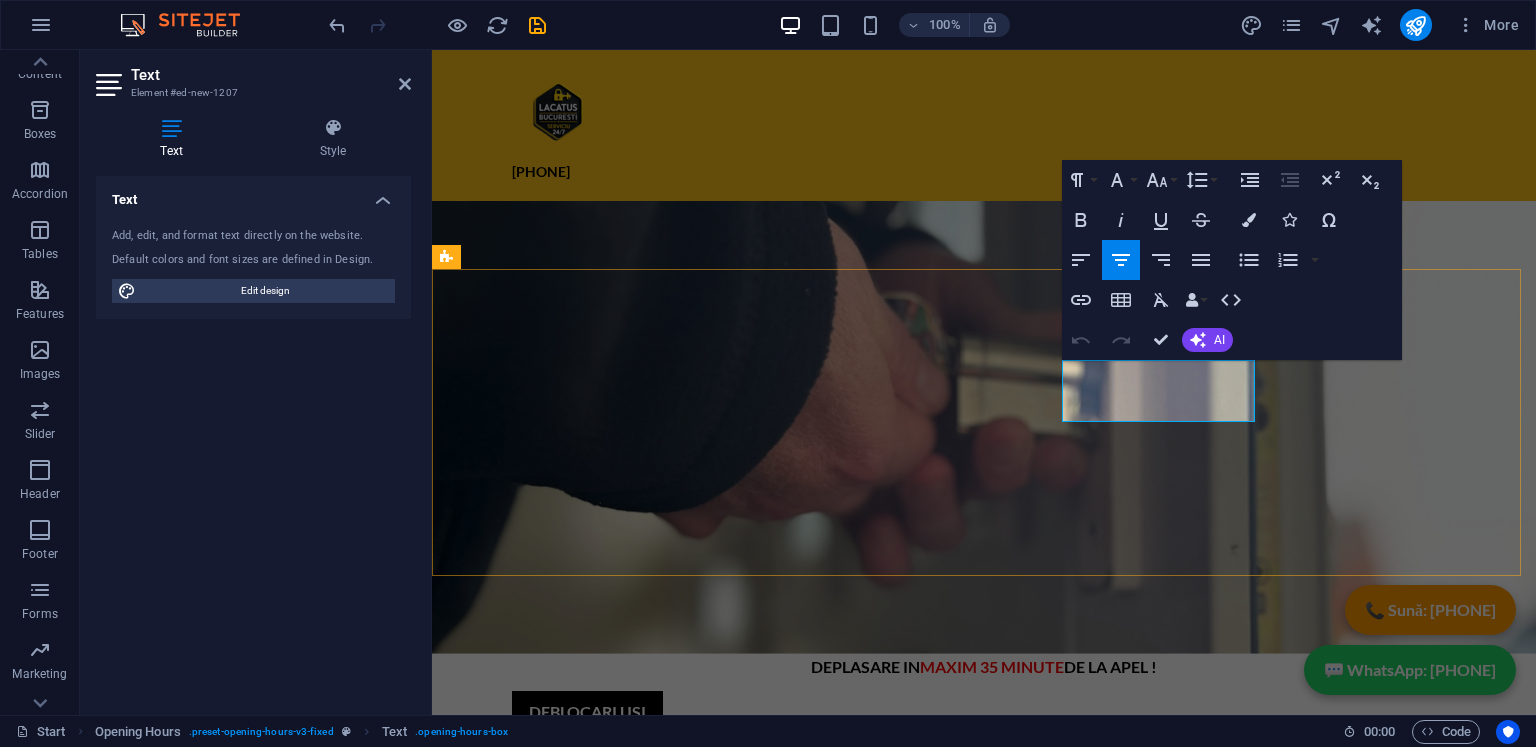 click on "SECTOR 1 BUCURESTI" at bounding box center [919, 1459] 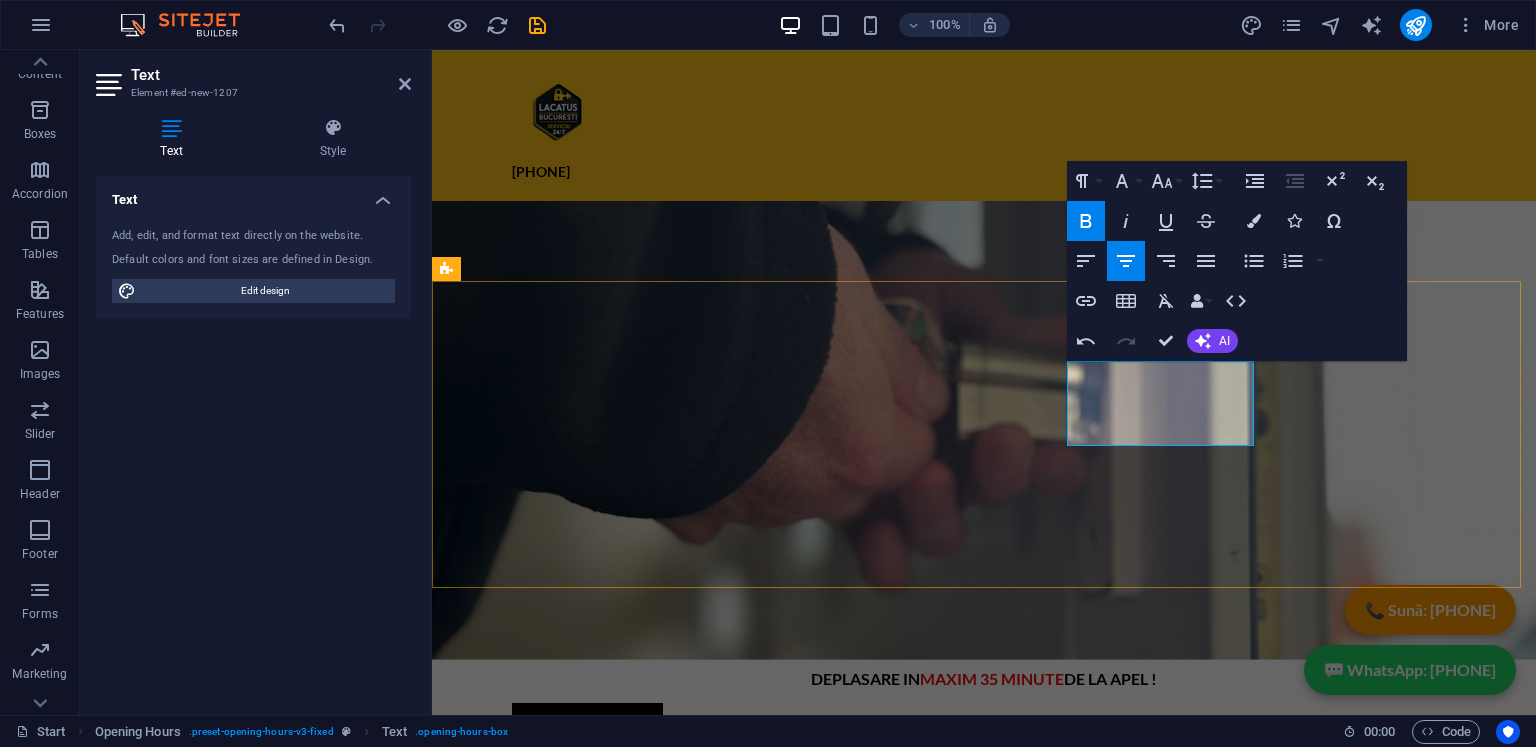 type 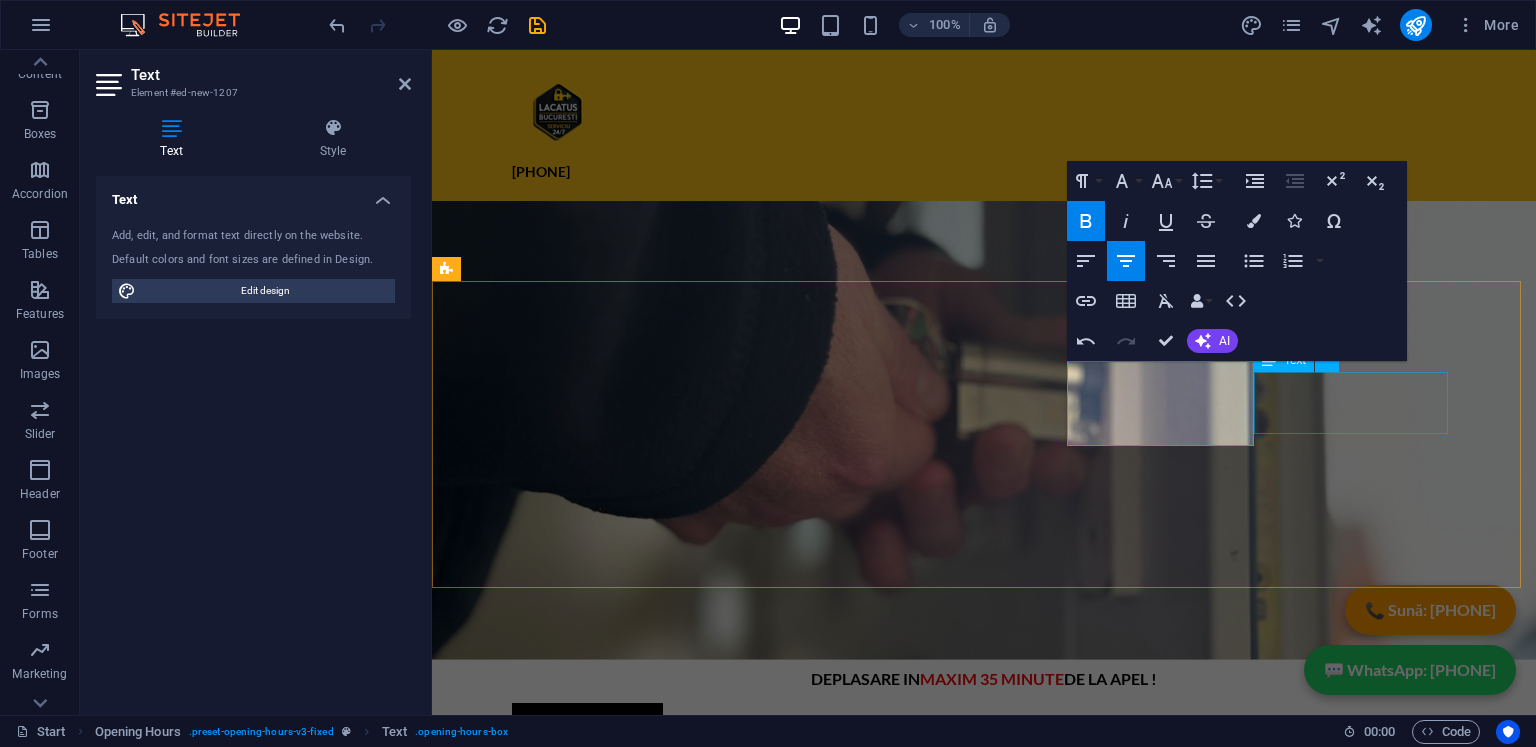 click on "SECTOR 1 BUCURESTI 09:00 - 18:30" at bounding box center [920, 1568] 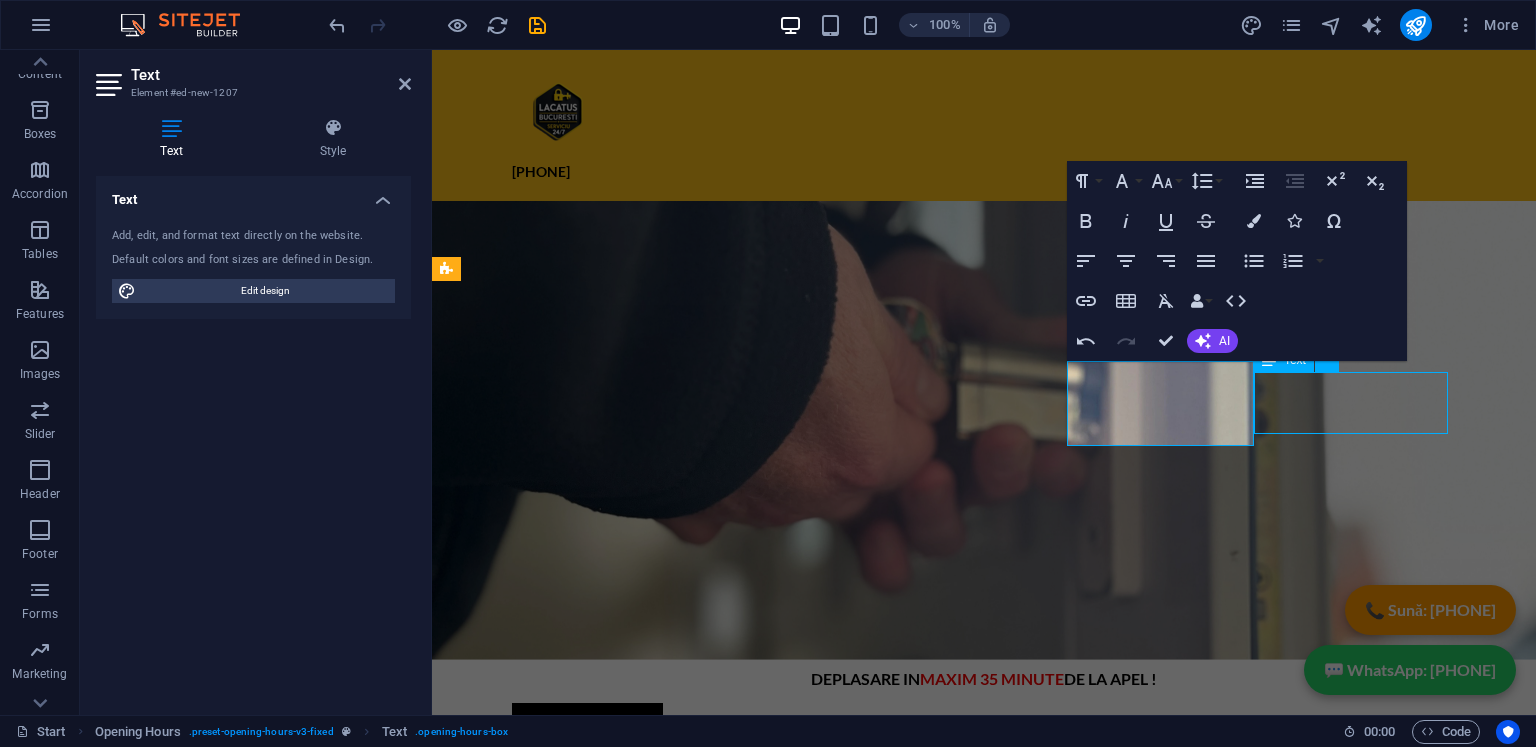 click on "SECTOR 1 BUCURESTI 09:00 - 18:30" at bounding box center (920, 1568) 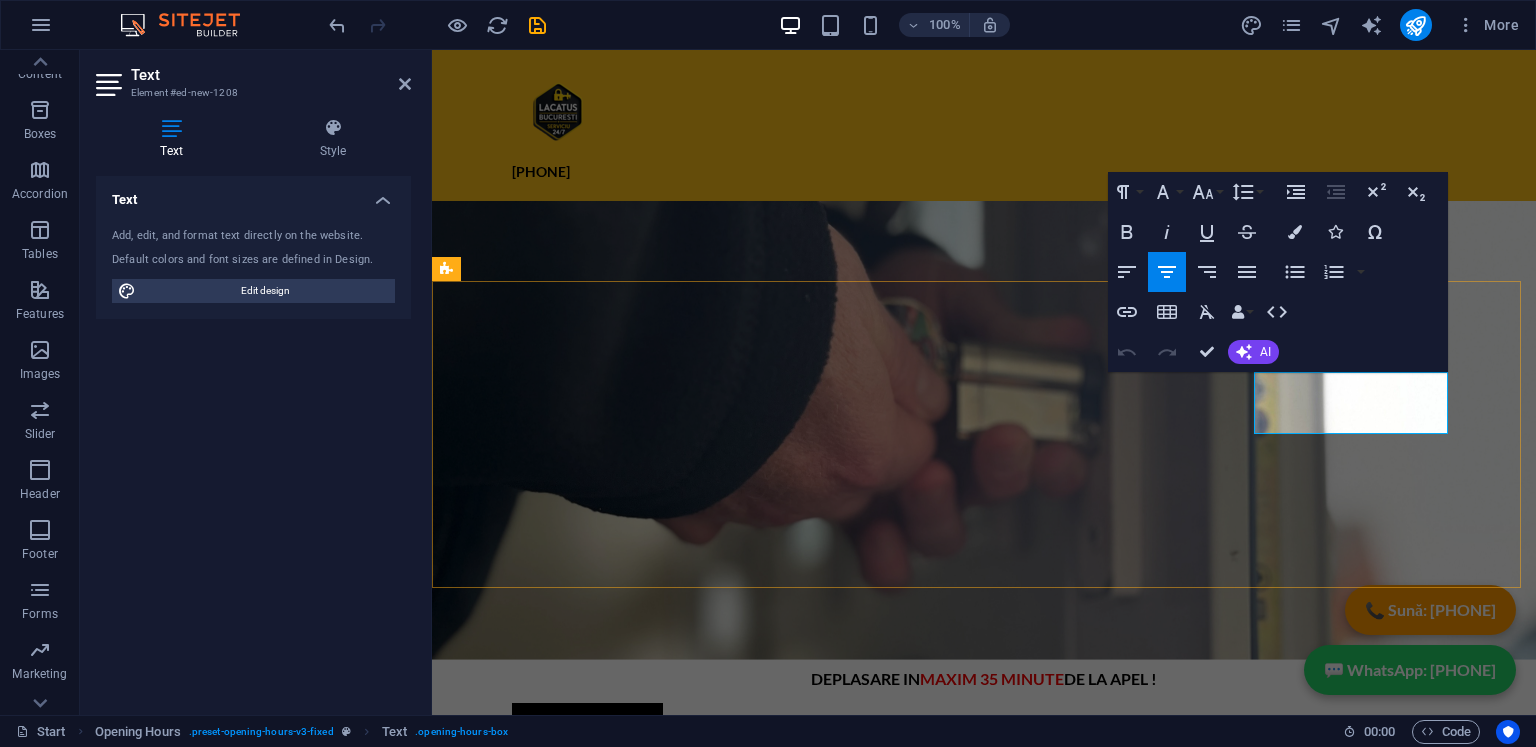 scroll, scrollTop: 514, scrollLeft: 0, axis: vertical 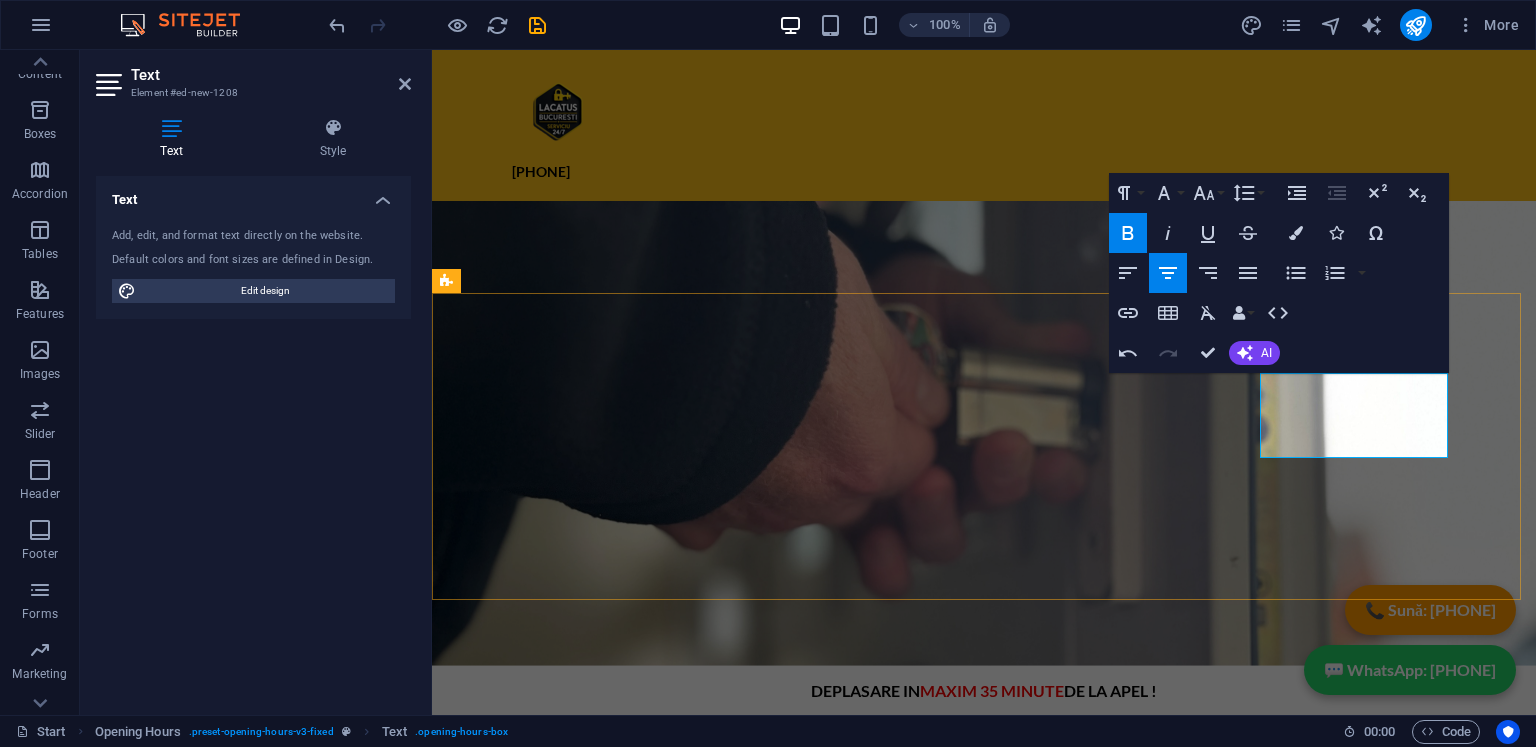 click on "SECTOR 1 BUCURESTI" at bounding box center [919, 1569] 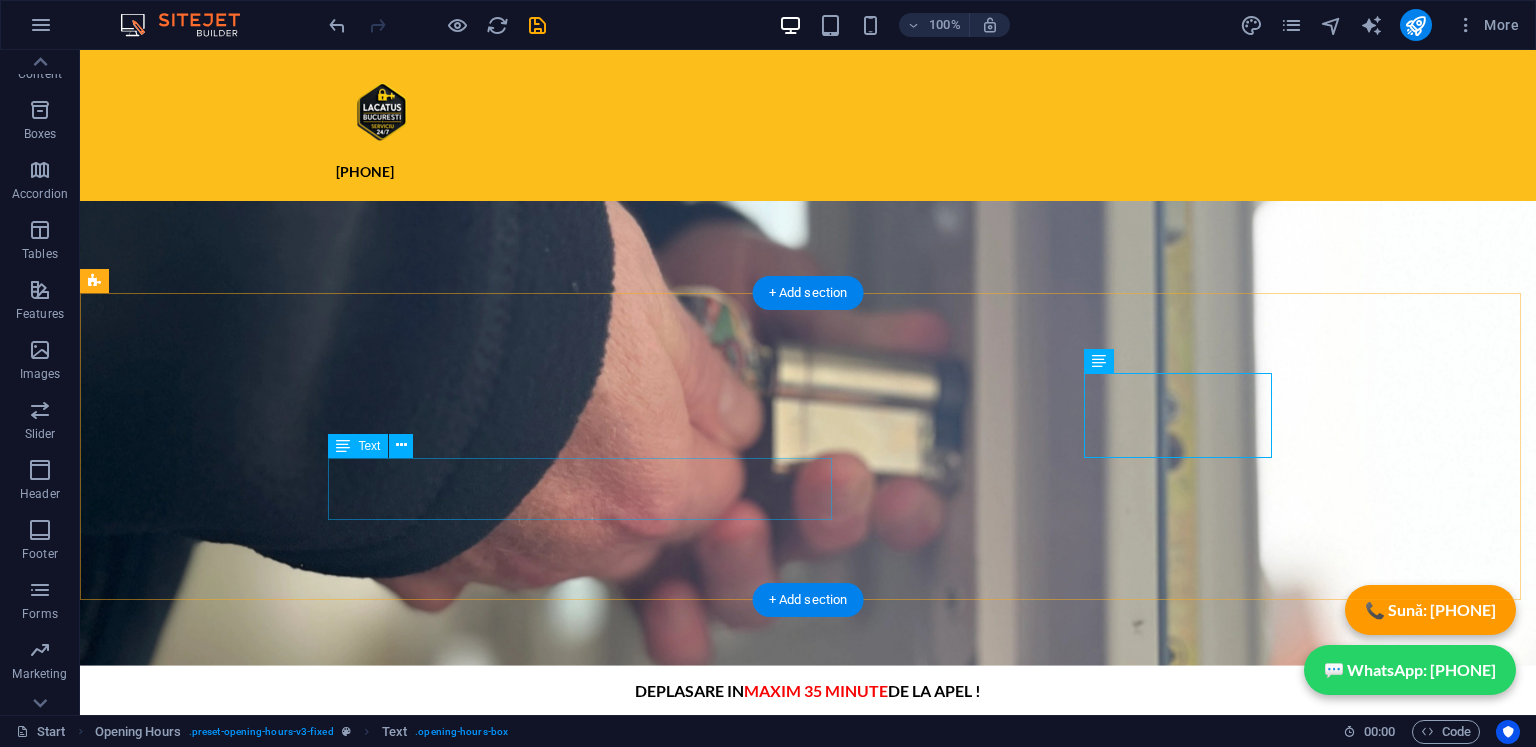 click on "SECTOR 1 BUCURESTI 09:00 - 18:30" at bounding box center [568, 1665] 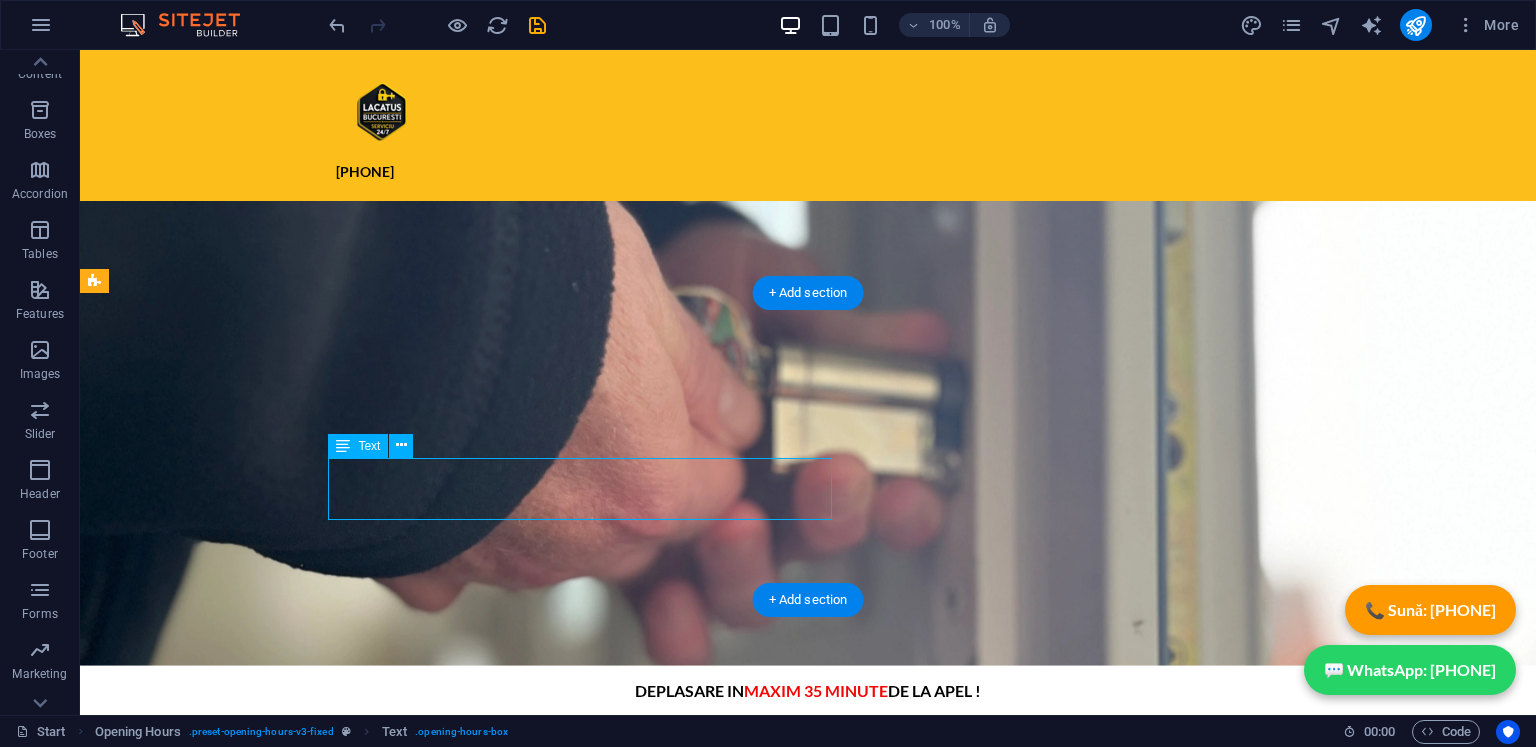 click on "SECTOR 1 BUCURESTI 09:00 - 18:30" at bounding box center (568, 1665) 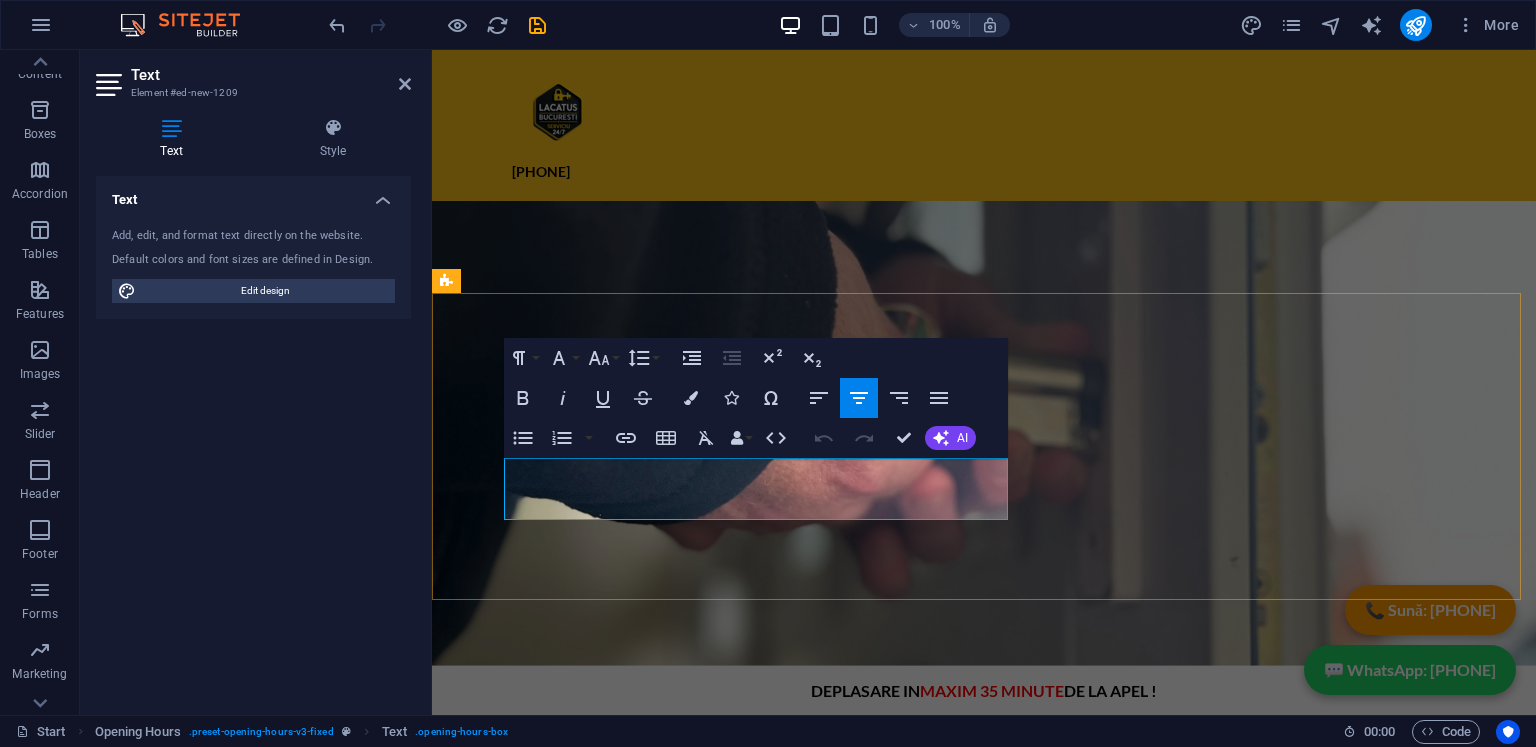 click on "SECTOR 1 BUCURESTI" at bounding box center (919, 1653) 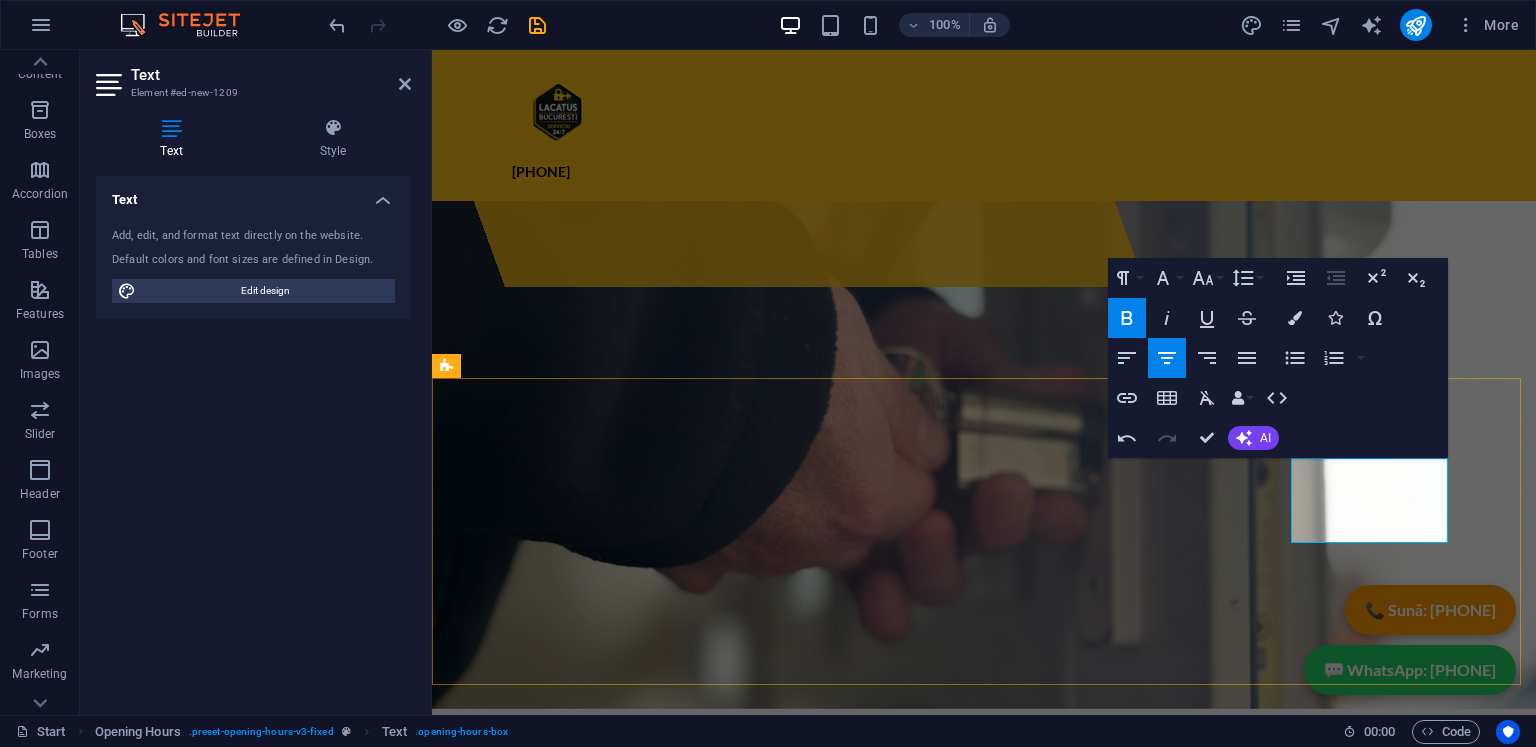 click on "35 minute" at bounding box center (953, 1763) 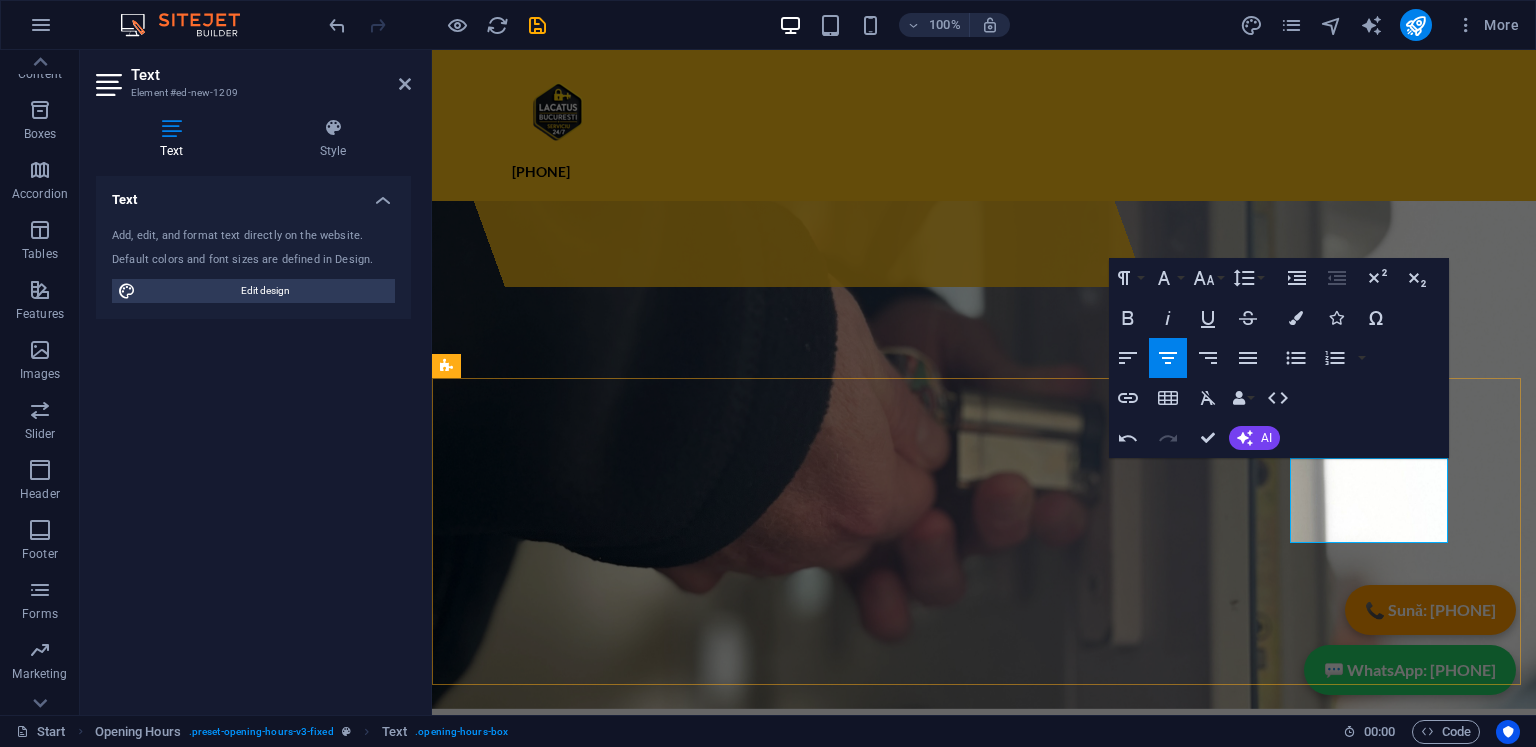 drag, startPoint x: 1386, startPoint y: 502, endPoint x: 1370, endPoint y: 502, distance: 16 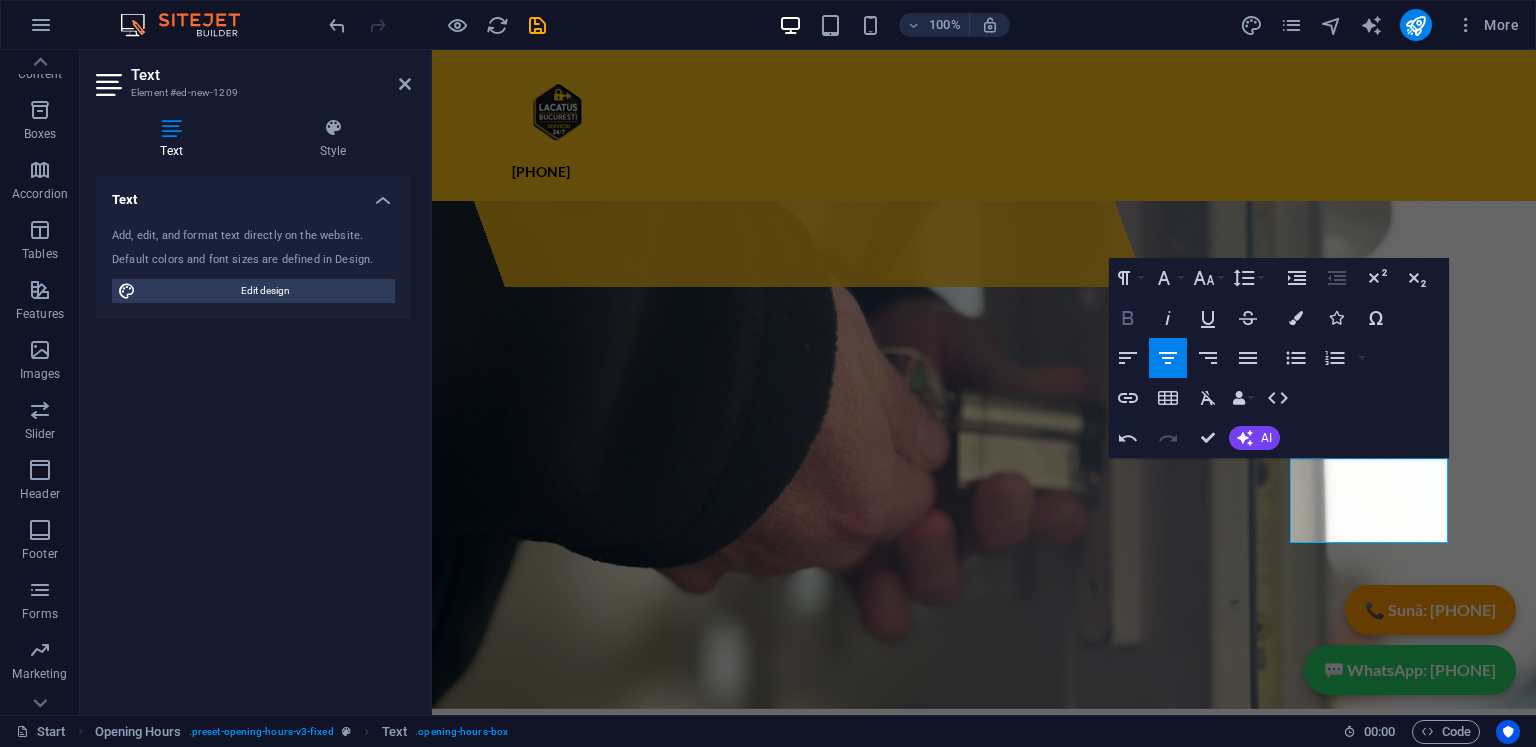 click 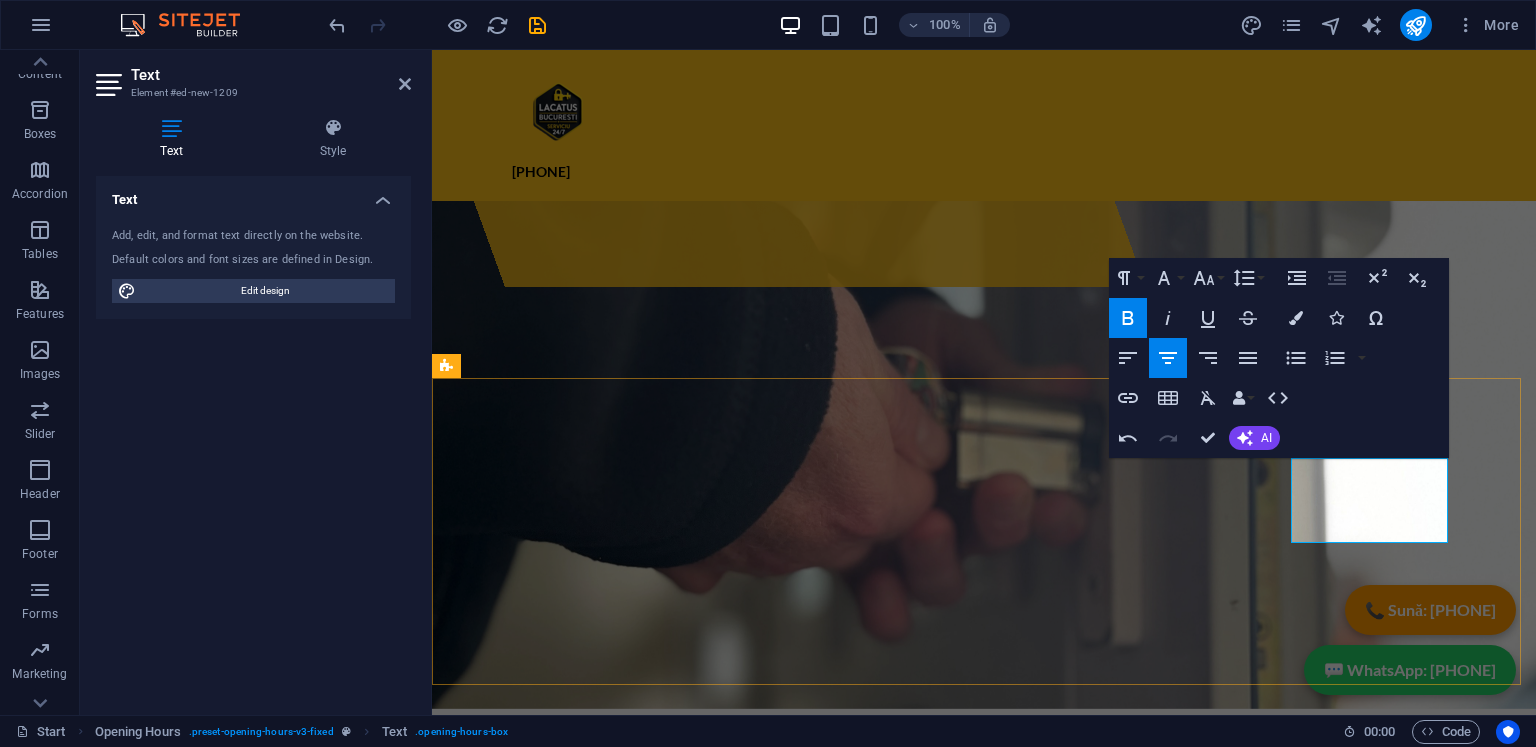 click on "minute" at bounding box center (963, 1763) 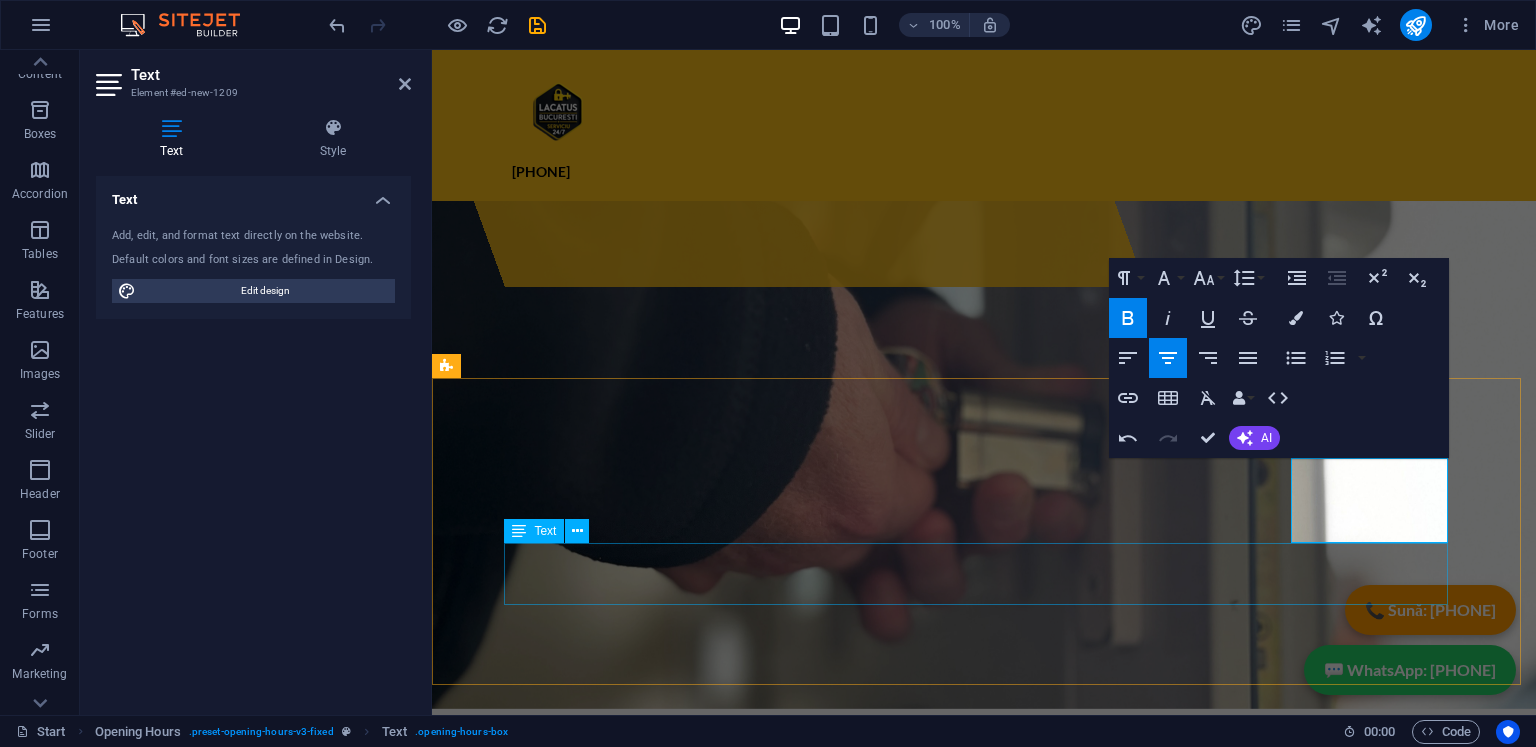 click on "ILFOV 09:00 - 18:30" at bounding box center (920, 1836) 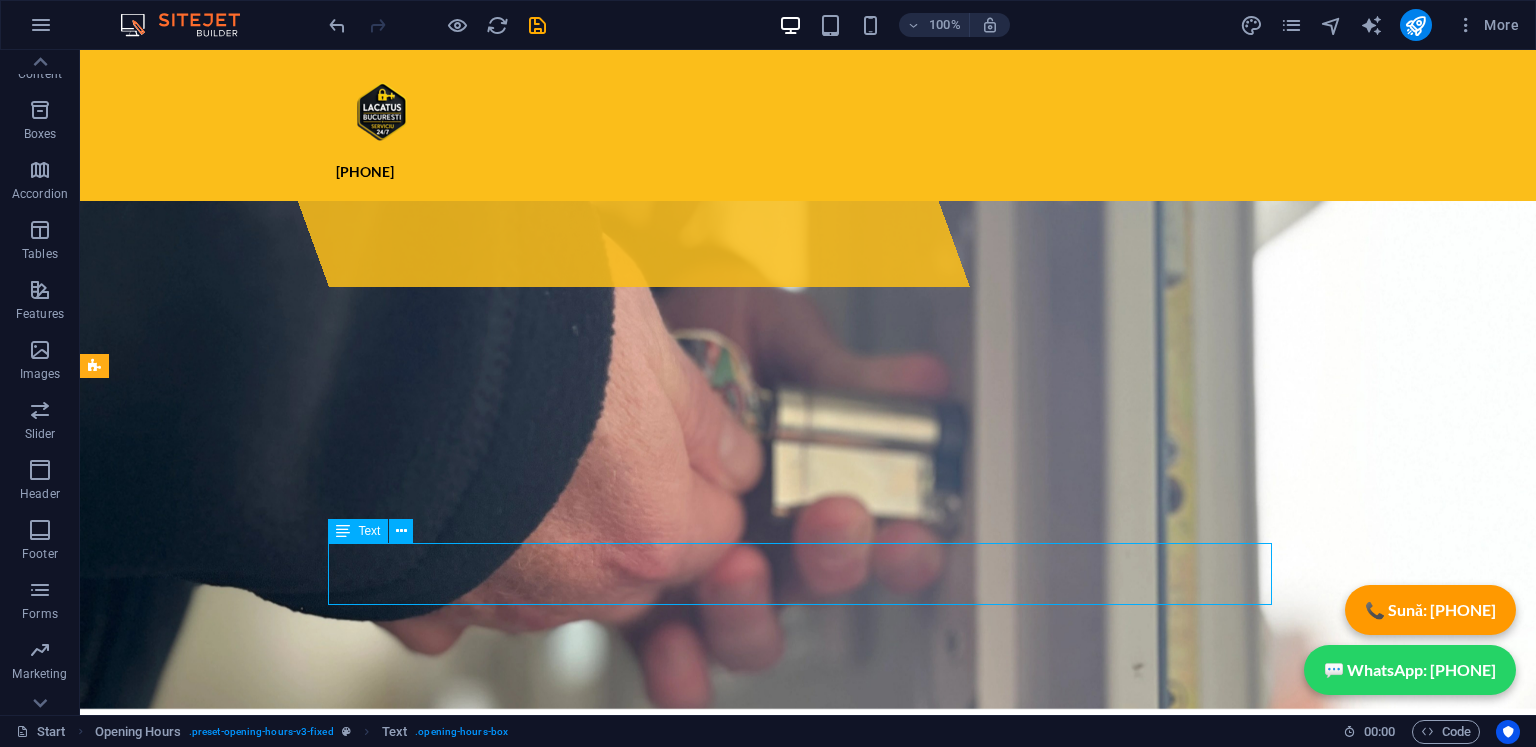 click on "ILFOV 09:00 - 18:30" at bounding box center (568, 1836) 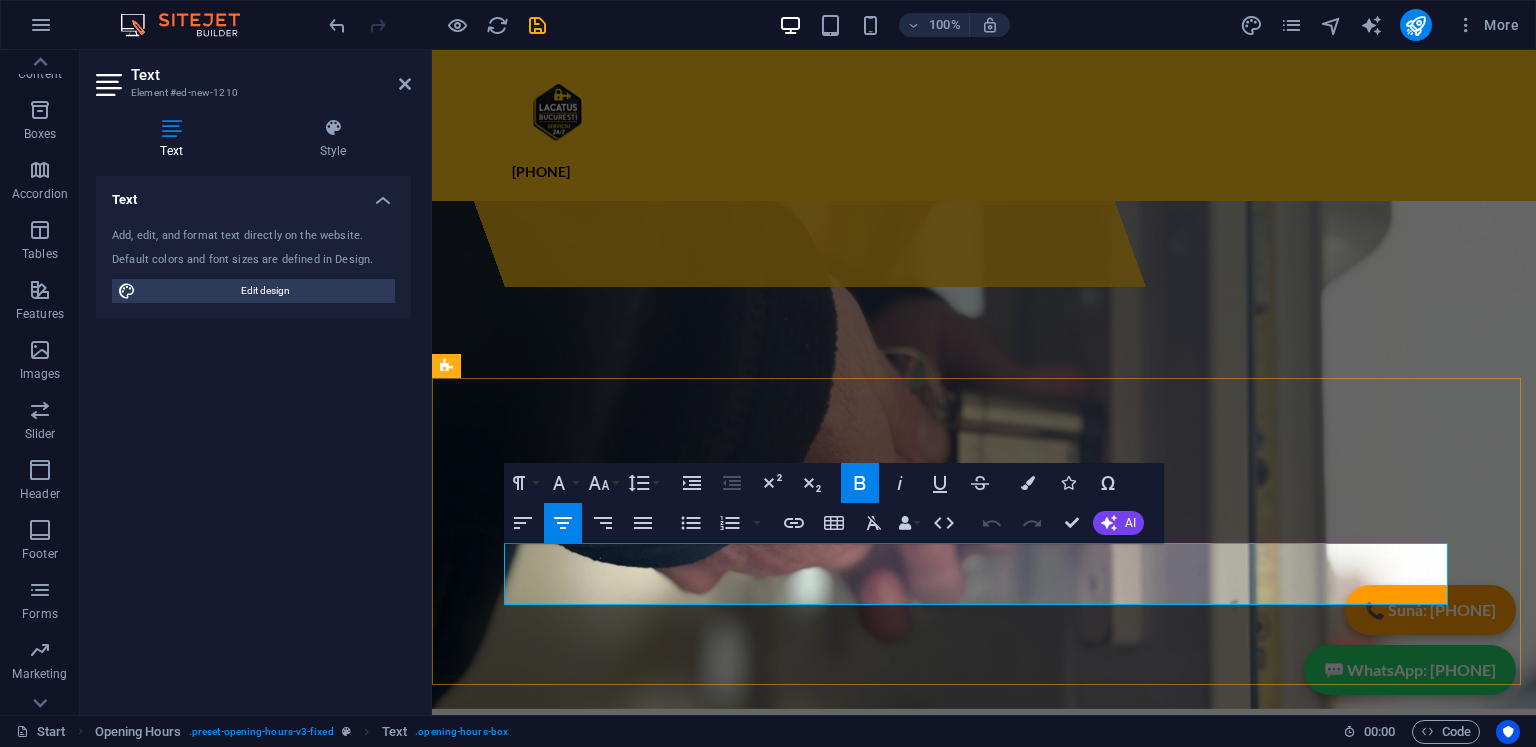 drag, startPoint x: 1032, startPoint y: 586, endPoint x: 908, endPoint y: 589, distance: 124.036285 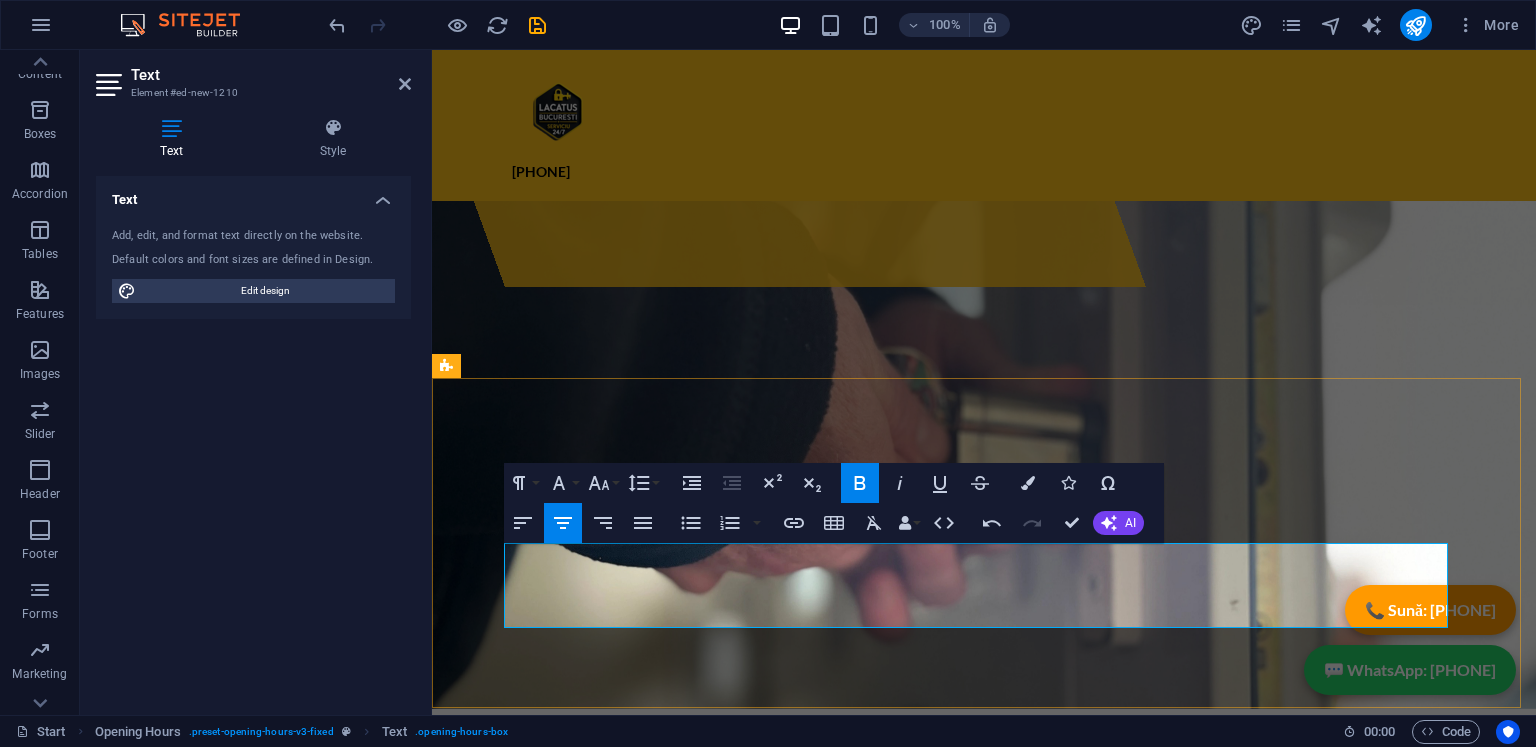 drag, startPoint x: 1044, startPoint y: 566, endPoint x: 913, endPoint y: 564, distance: 131.01526 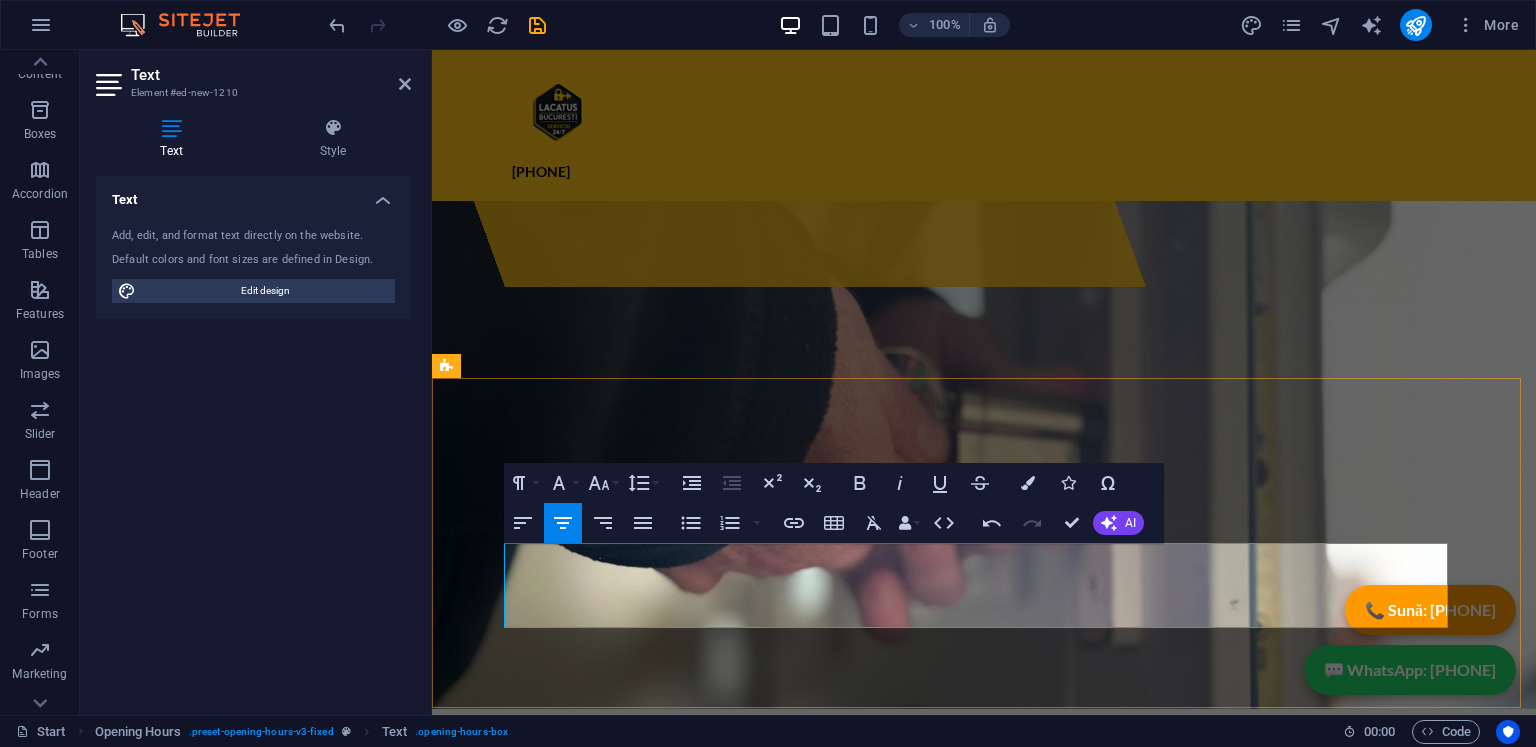 drag, startPoint x: 1046, startPoint y: 560, endPoint x: 948, endPoint y: 559, distance: 98.005104 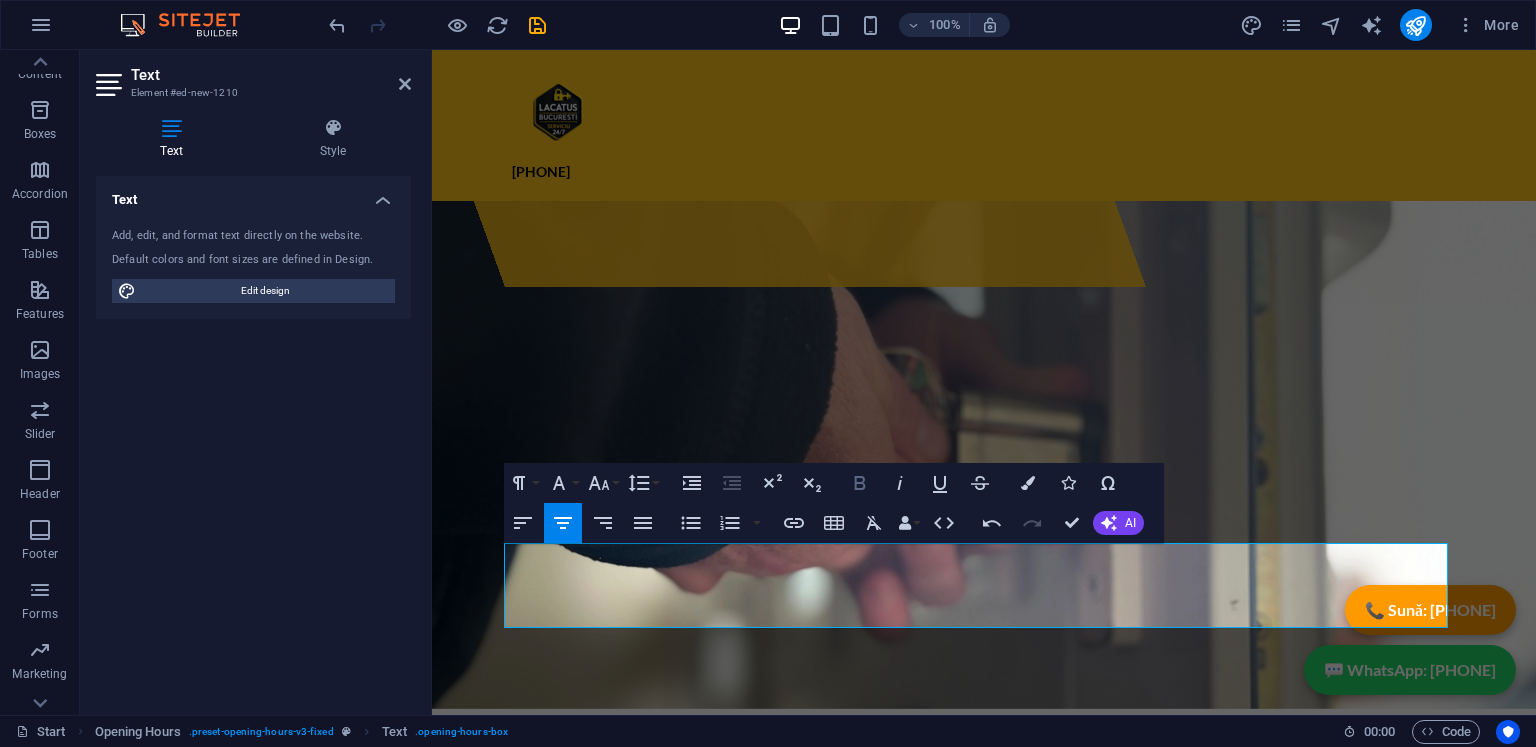 click 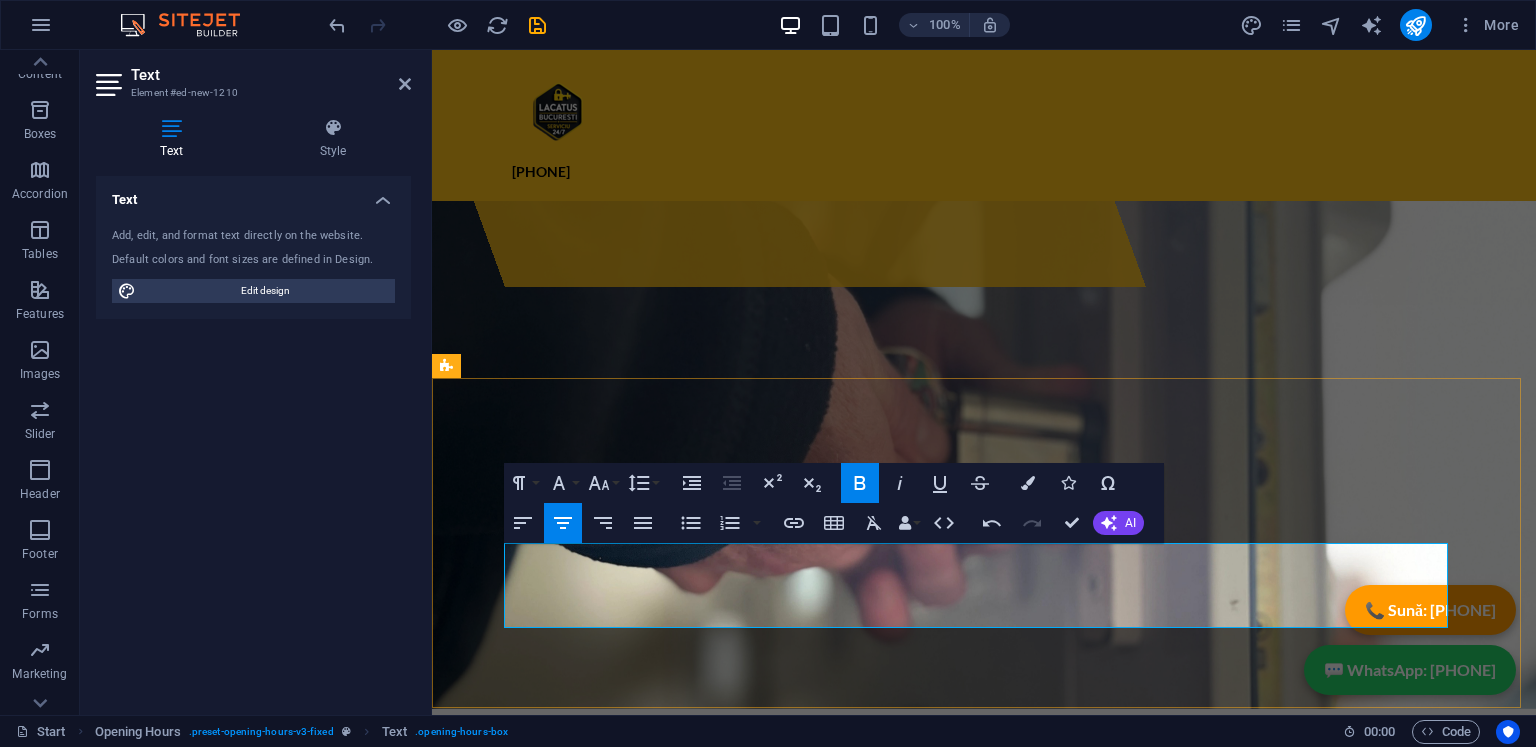 click on "35 minute" at bounding box center (953, 1849) 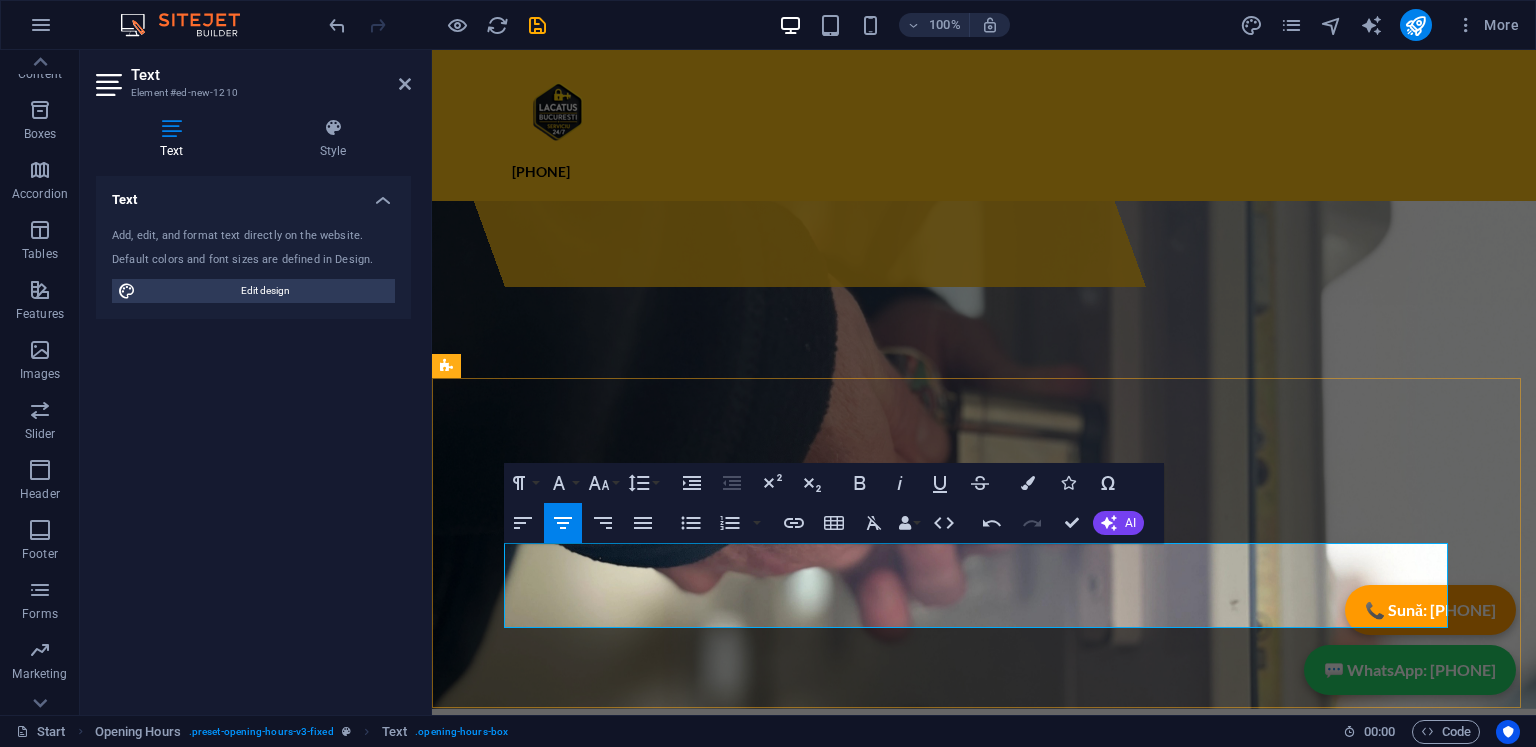 drag, startPoint x: 968, startPoint y: 582, endPoint x: 1006, endPoint y: 584, distance: 38.052597 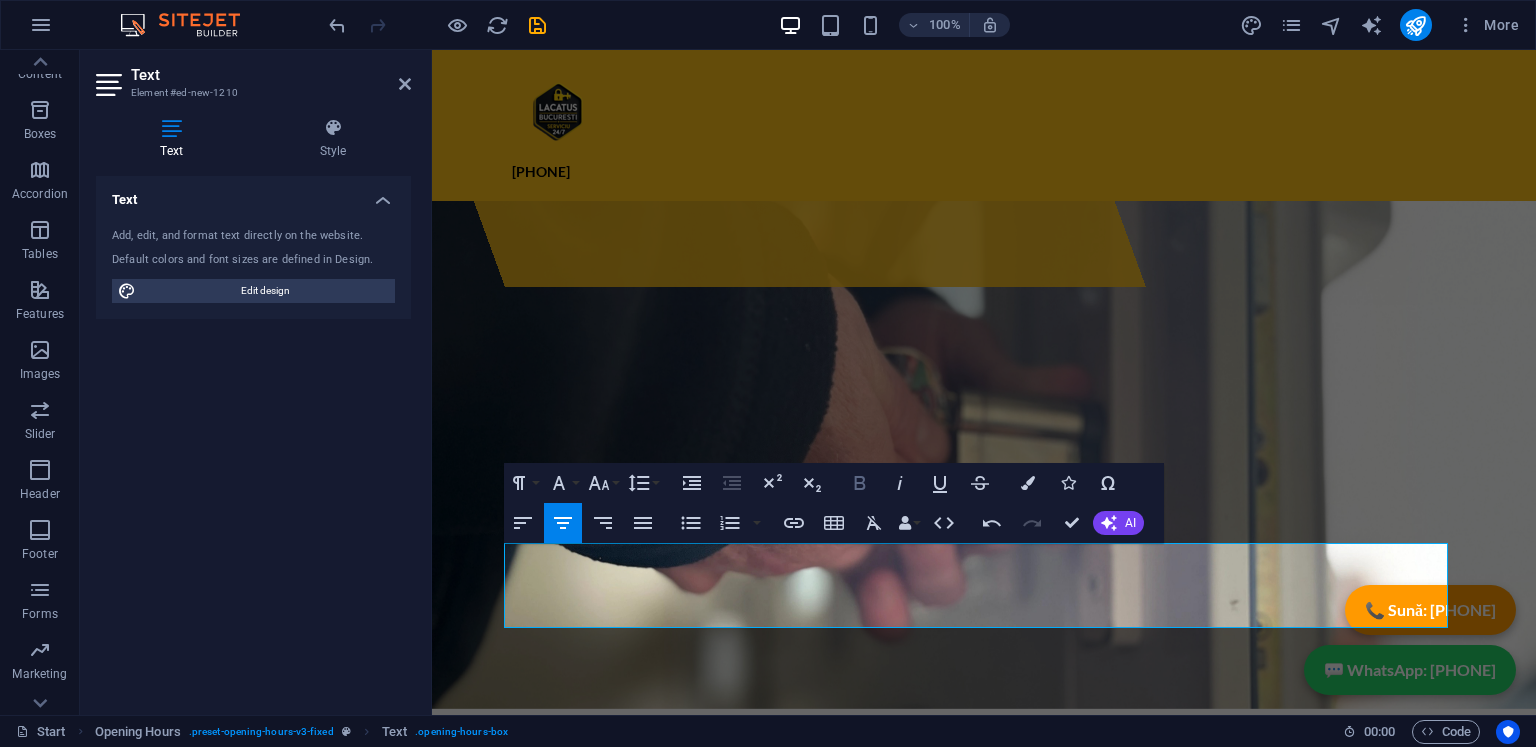 click 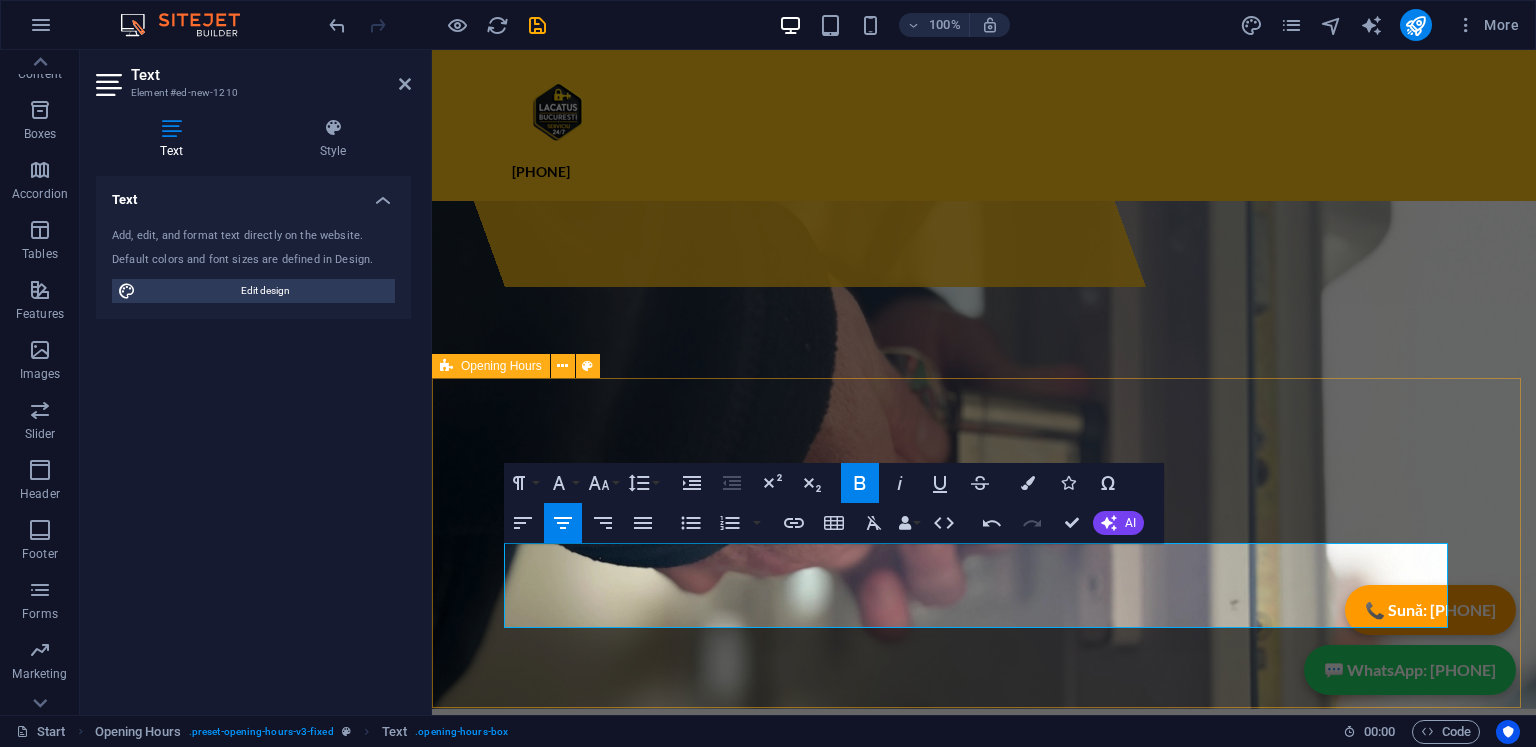 click on "SECTOR 1 BUCURESTI Ajungem in  35 minute NON - STOP SECTOR 2 BUCURESTI Ajungem in  35 minute NON - STOP SECTOR 3 BUCURESTI Ajungem in  35 minute NON - STOP SECTOR 4 BUCURESTI Ajungem in  35 minute NON - STOP SECTOR 5 BUCURESTI Ajungem in  30 minute NON - STOP SECTOR 6 BUCURESTI Ajungem in  30   minute NON - STOP ​ILFOV Ajungem in  40- 60   minute NON - STOP" at bounding box center (984, 1593) 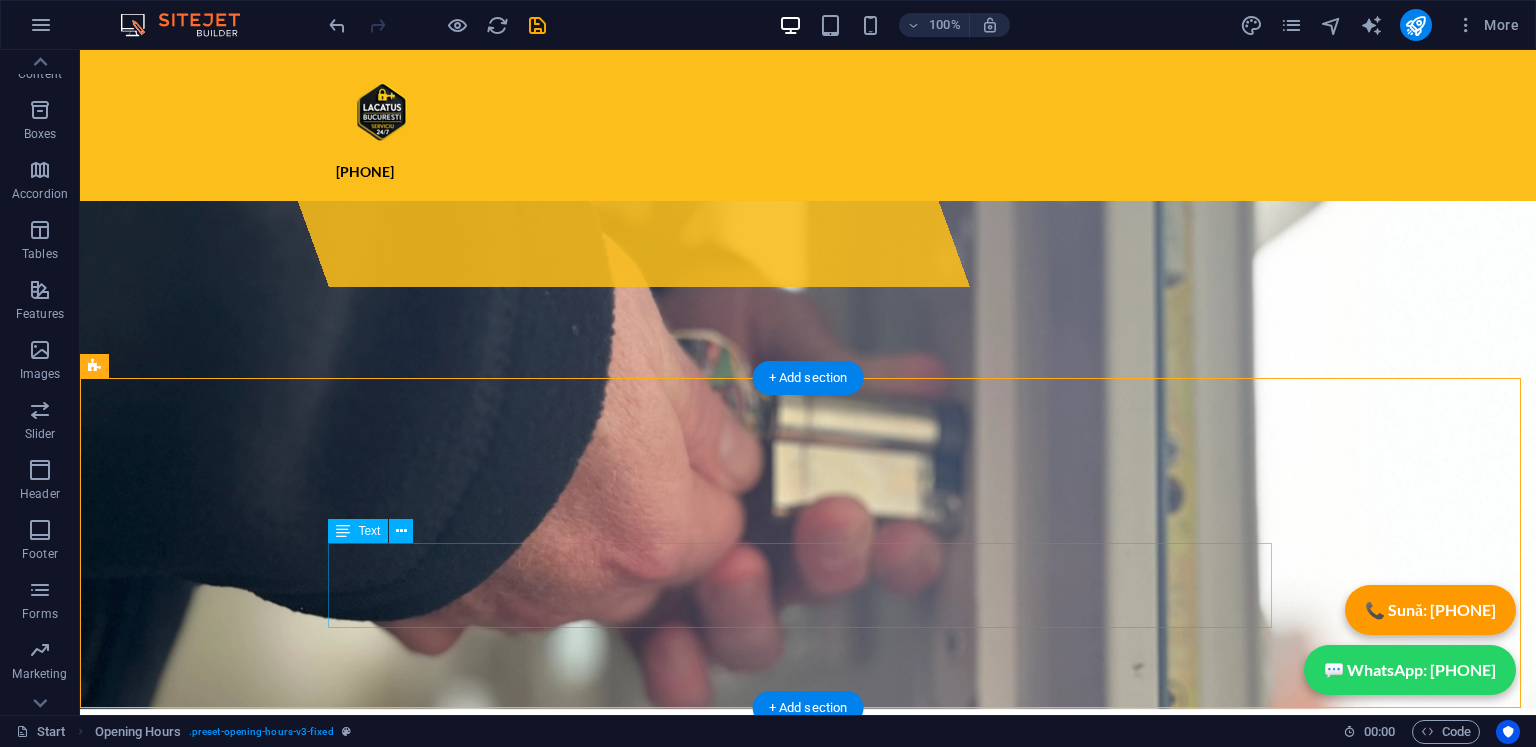 click on "ILFOV Ajungem in  40- 60   minute NON - STOP" at bounding box center [568, 1847] 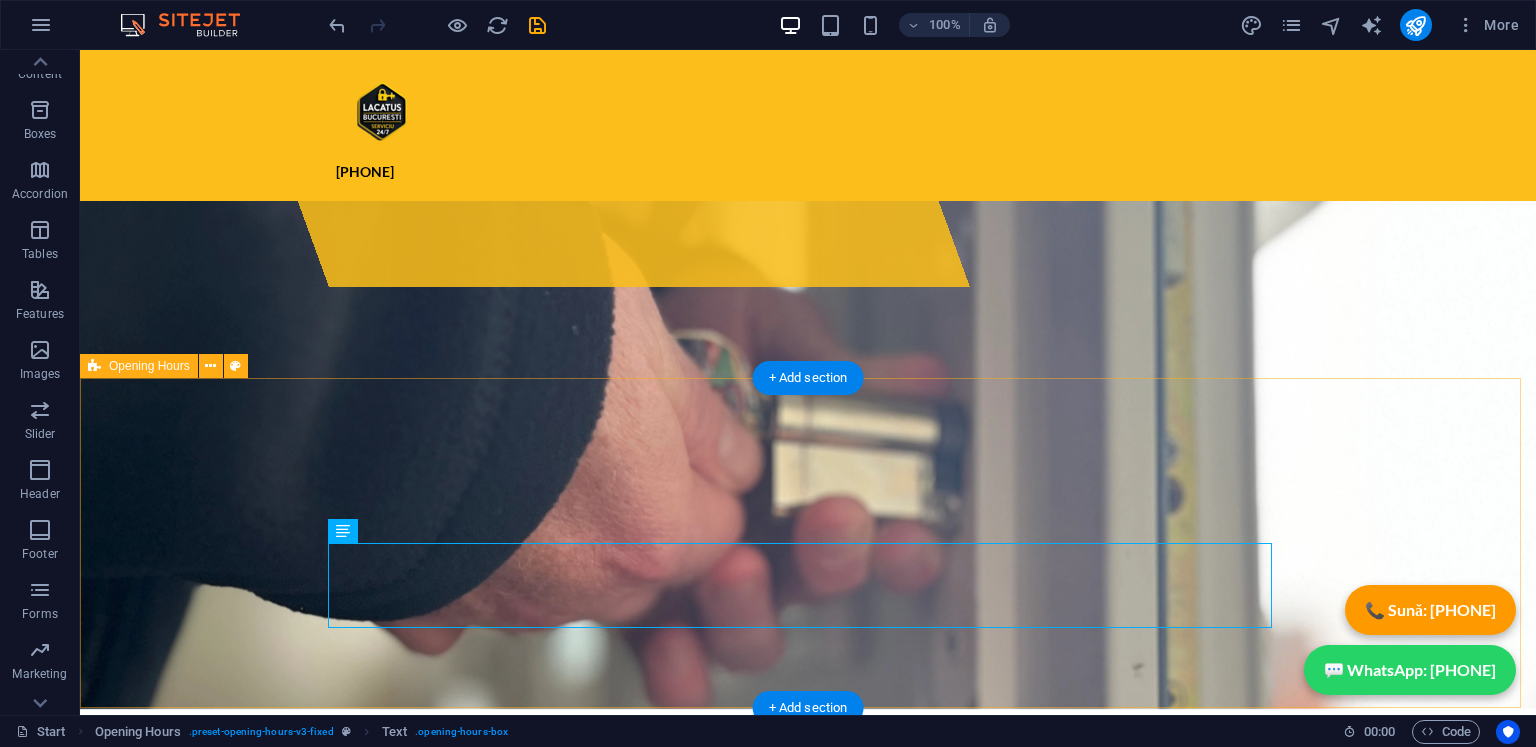 click on "SECTOR 1 BUCURESTI Ajungem in 35 minute NON - STOP SECTOR 2 BUCURESTI Ajungem in 35 minute NON - STOP SECTOR 3 BUCURESTI Ajungem in 35 minute NON - STOP SECTOR 4 BUCURESTI Ajungem in 35 minute NON - STOP SECTOR 5 BUCURESTI Ajungem in 30 minute NON - STOP SECTOR 6 BUCURESTI Ajungem in 30   minute NON - STOP ILFOV Ajungem in 40- 60   minute NON - STOP" at bounding box center [808, 1593] 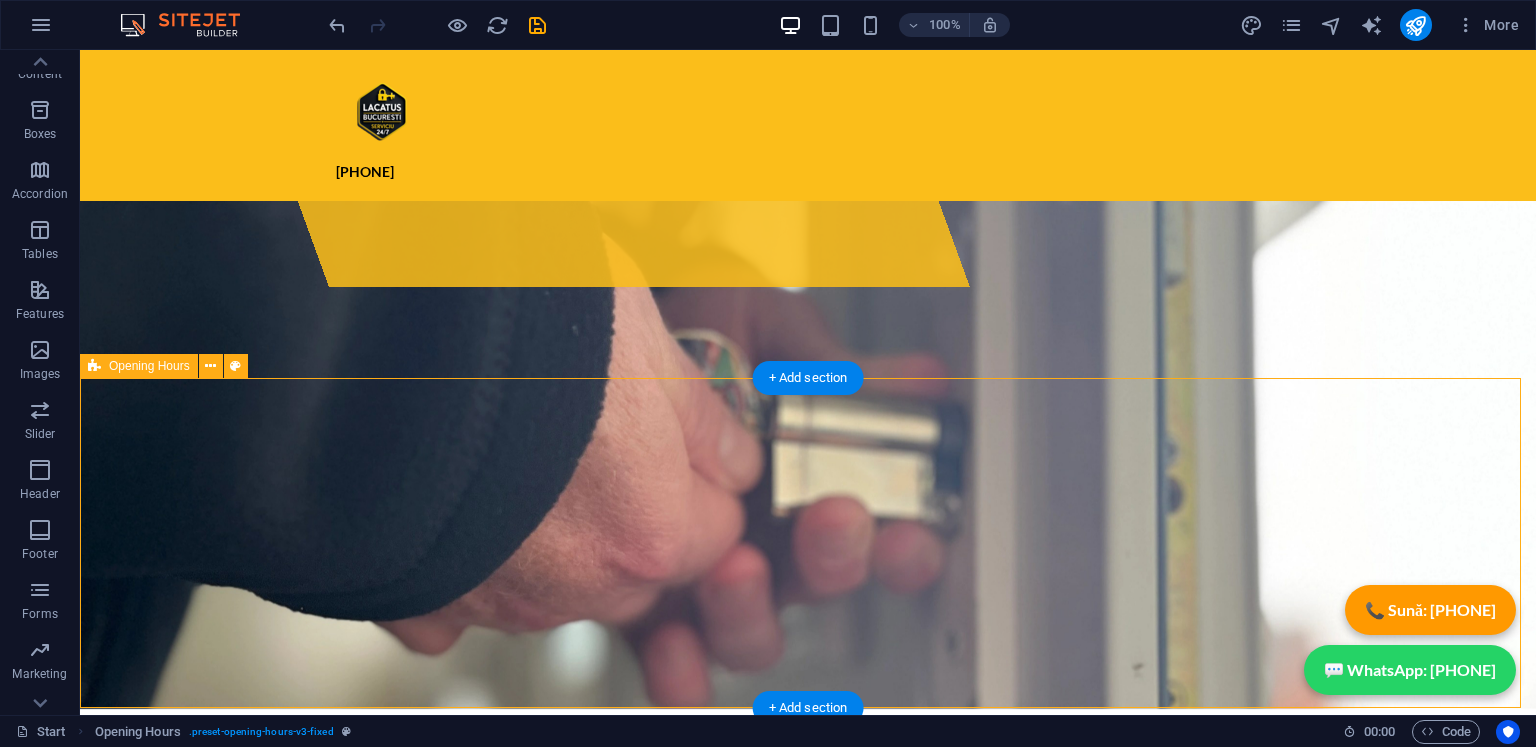 click on "SECTOR 1 BUCURESTI Ajungem in 35 minute NON - STOP SECTOR 2 BUCURESTI Ajungem in 35 minute NON - STOP SECTOR 3 BUCURESTI Ajungem in 35 minute NON - STOP SECTOR 4 BUCURESTI Ajungem in 35 minute NON - STOP SECTOR 5 BUCURESTI Ajungem in 30 minute NON - STOP SECTOR 6 BUCURESTI Ajungem in 30   minute NON - STOP ILFOV Ajungem in 40- 60   minute NON - STOP" at bounding box center [808, 1593] 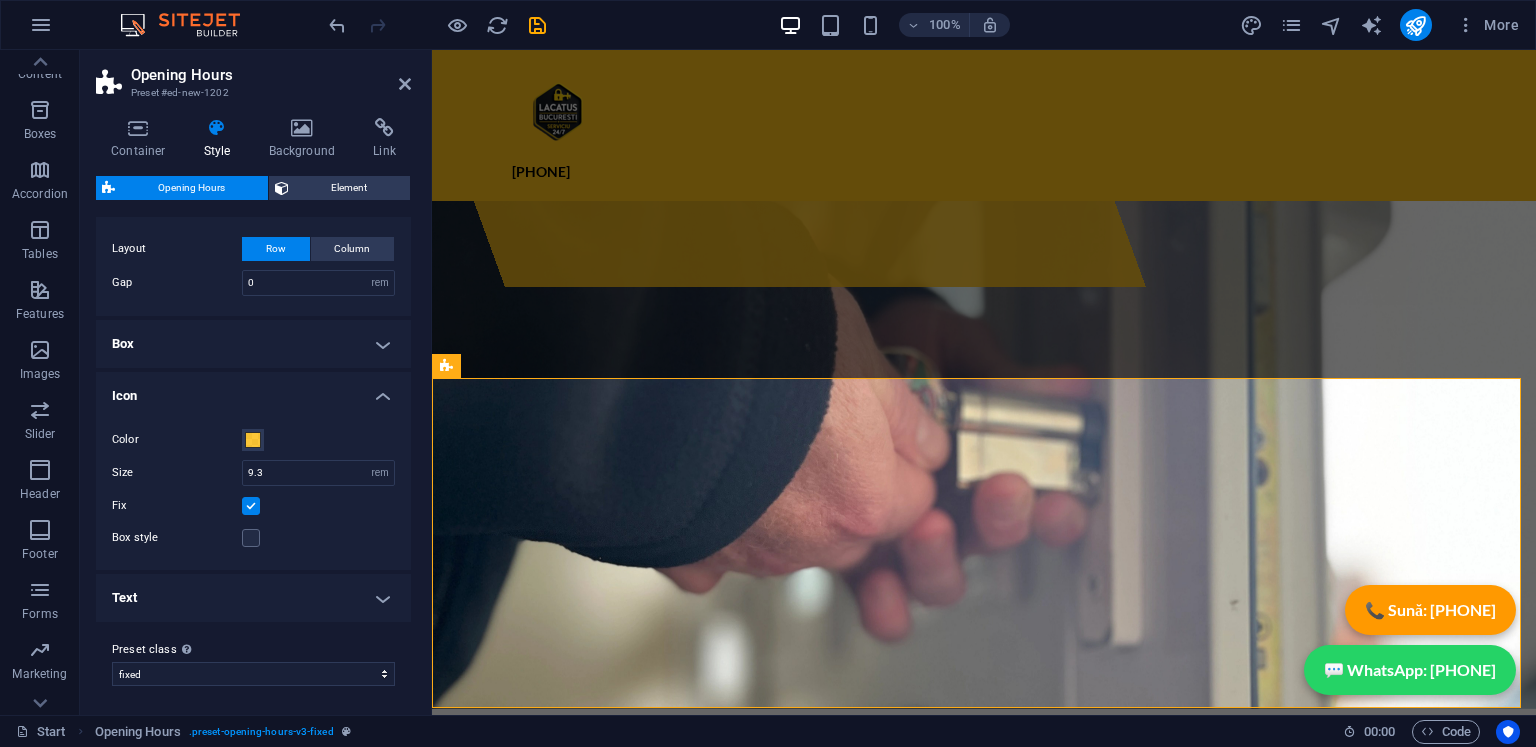 scroll, scrollTop: 381, scrollLeft: 0, axis: vertical 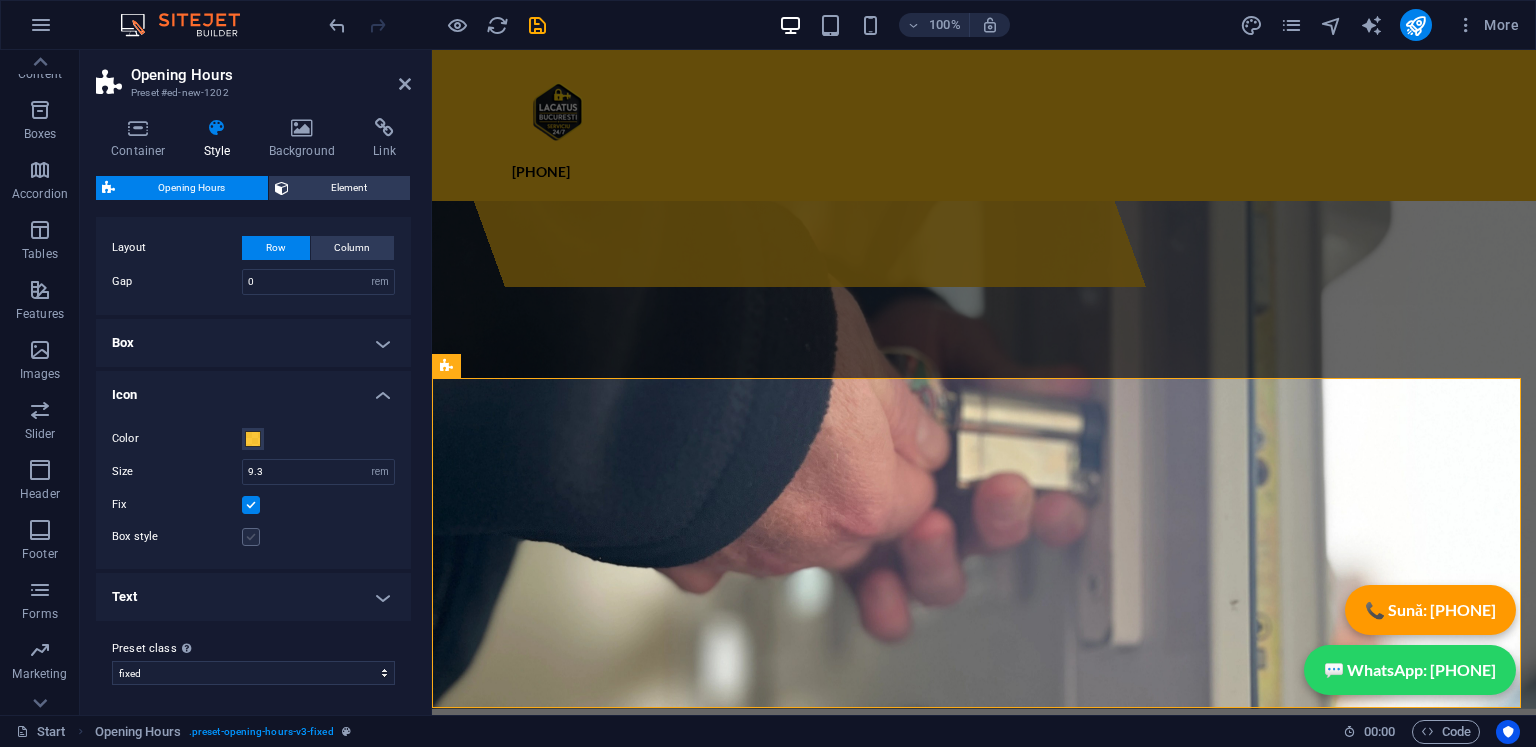 click at bounding box center (251, 537) 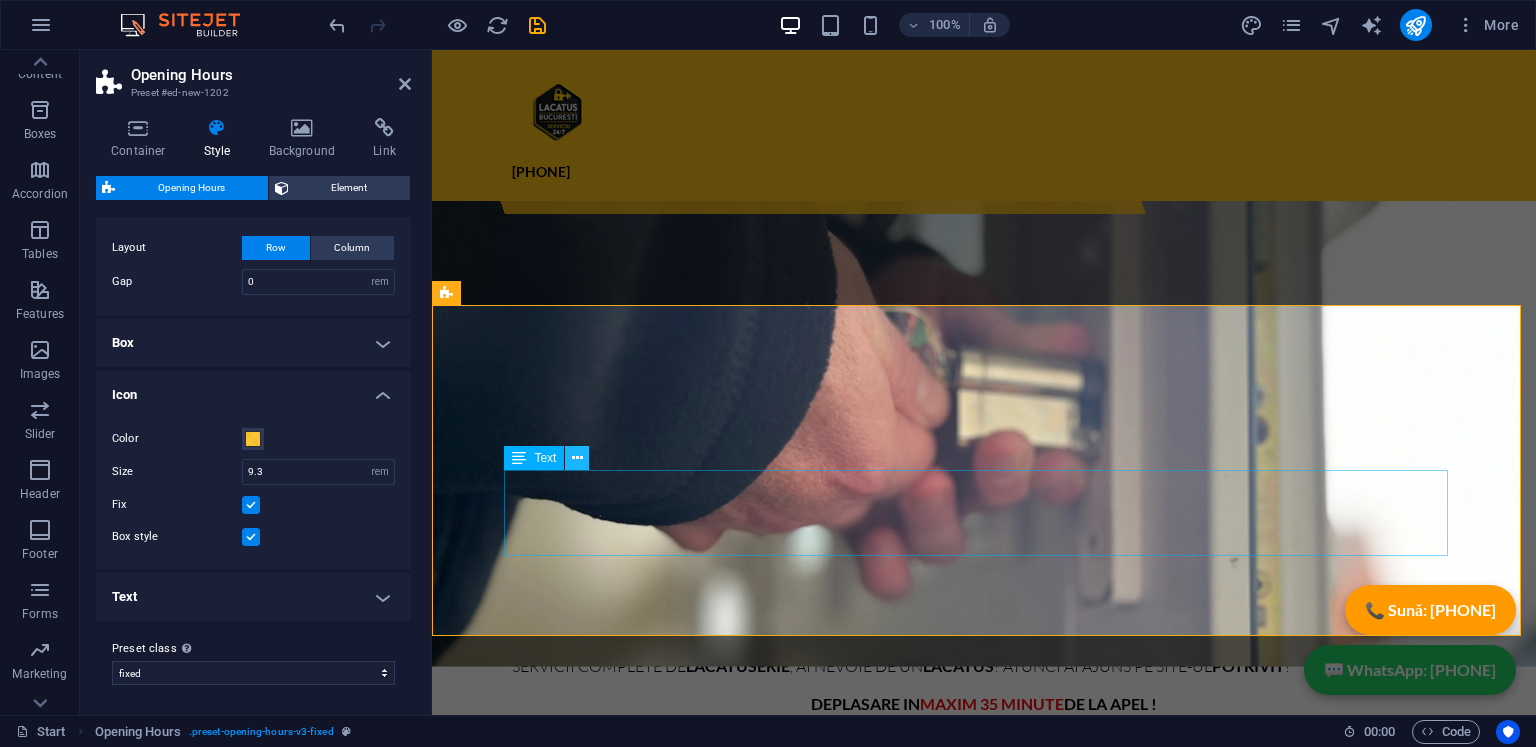scroll, scrollTop: 528, scrollLeft: 0, axis: vertical 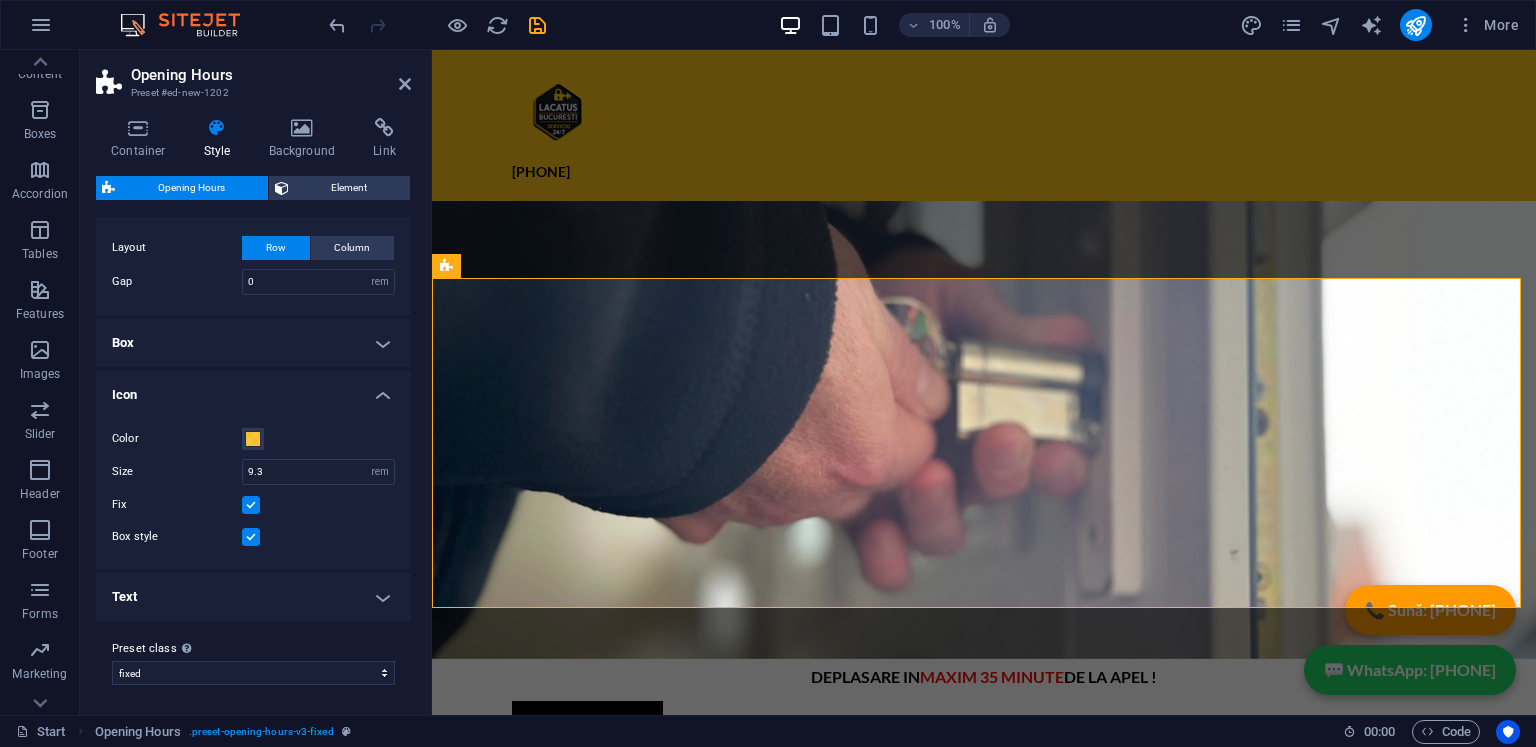 click at bounding box center (251, 537) 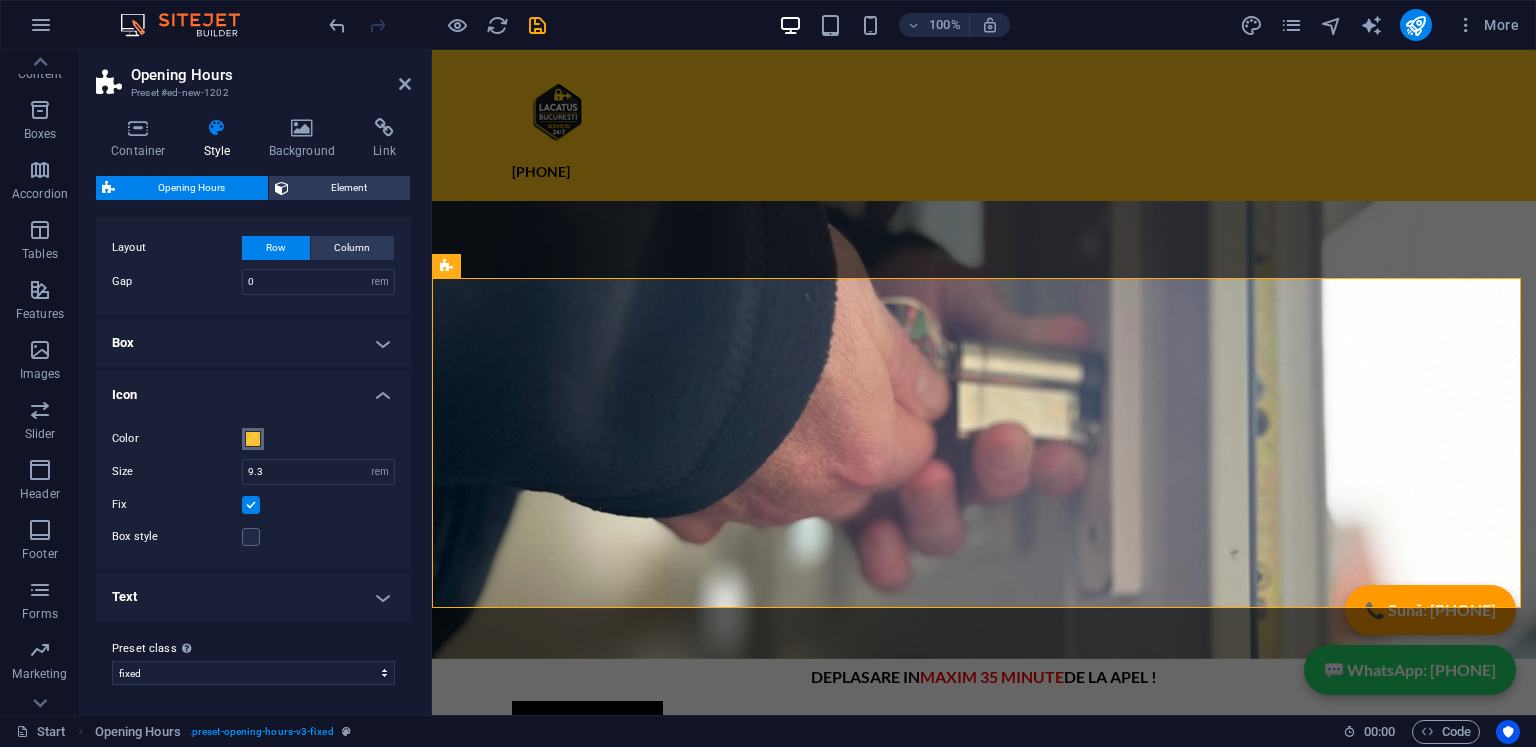 click at bounding box center [253, 439] 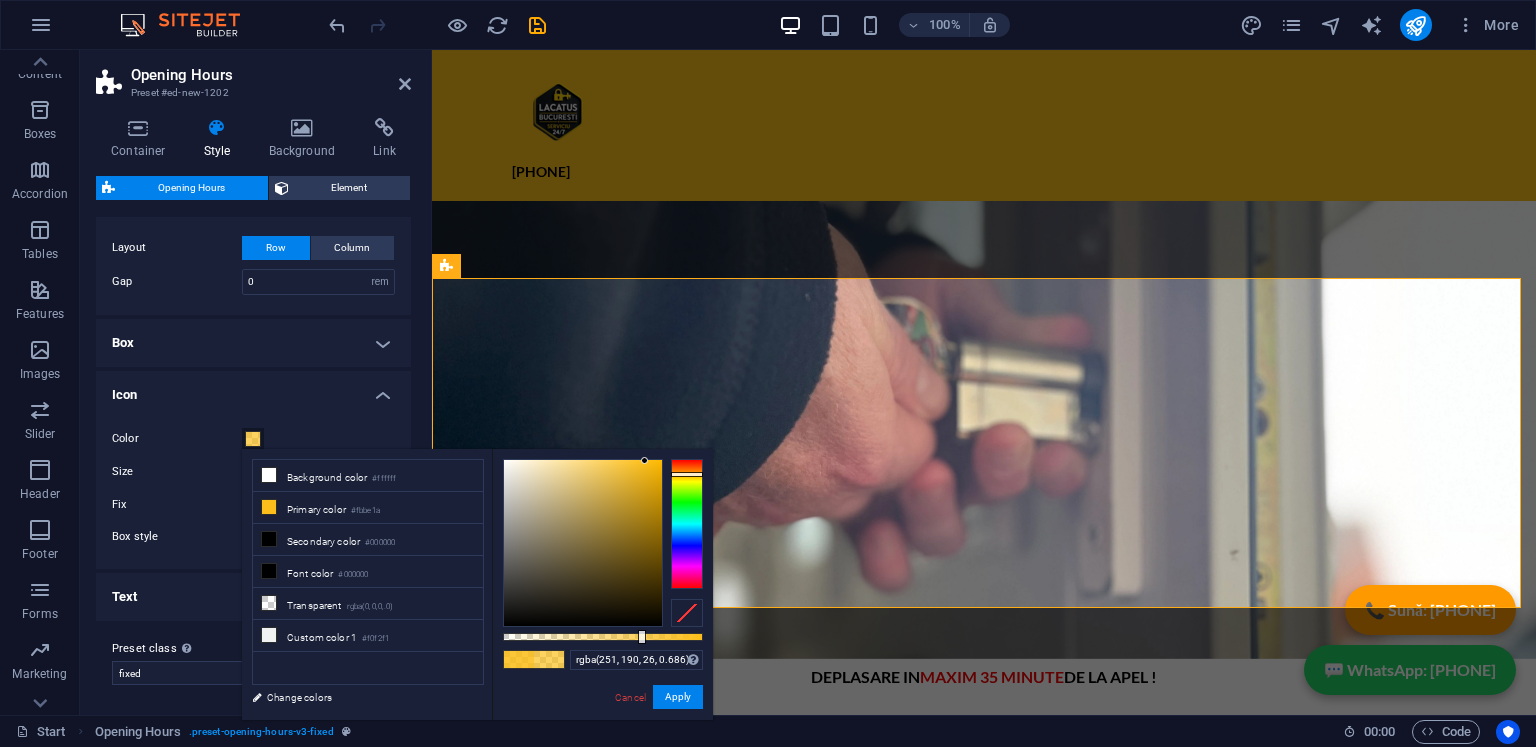 type on "rgba(251, 190, 26, 0.681)" 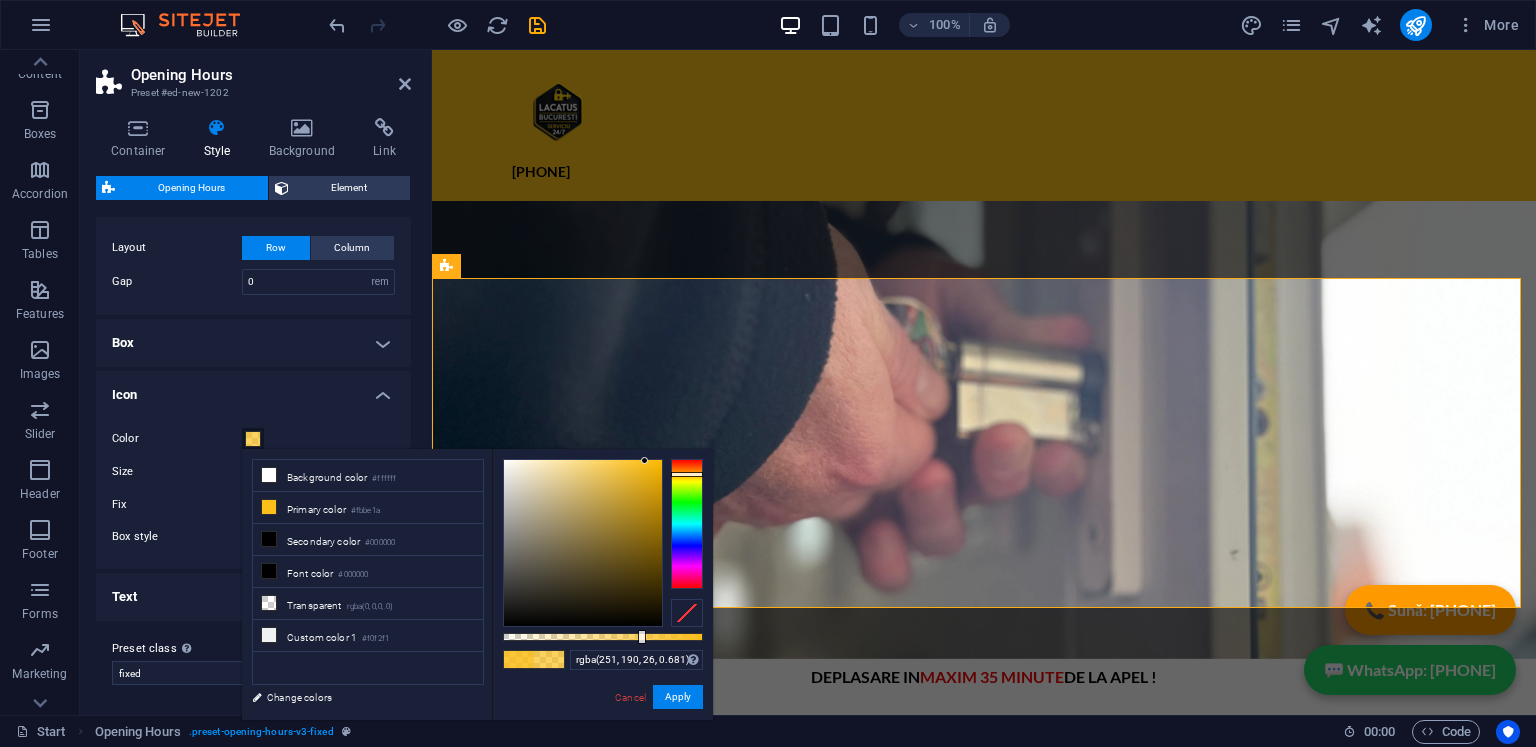 drag, startPoint x: 671, startPoint y: 634, endPoint x: 639, endPoint y: 634, distance: 32 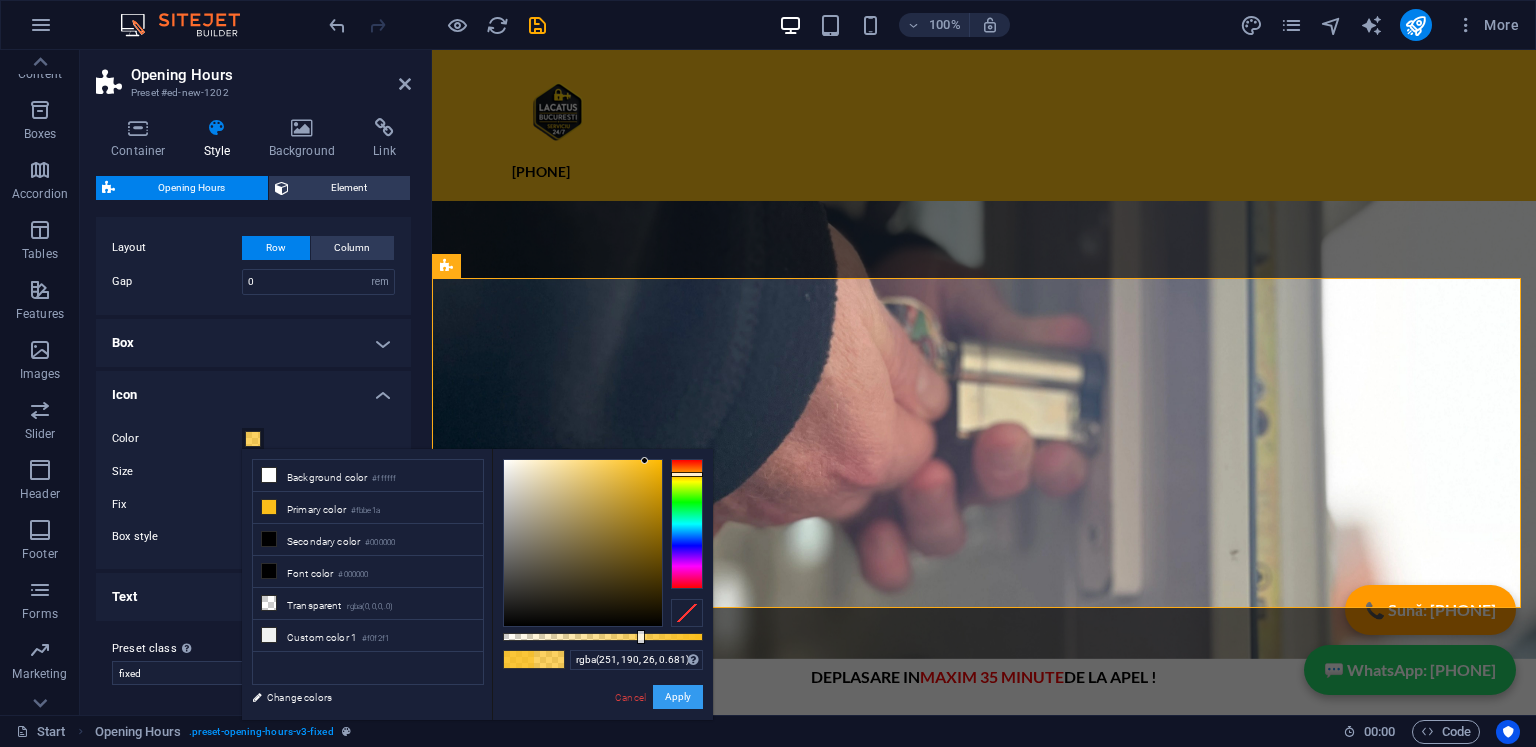 click on "Apply" at bounding box center [678, 697] 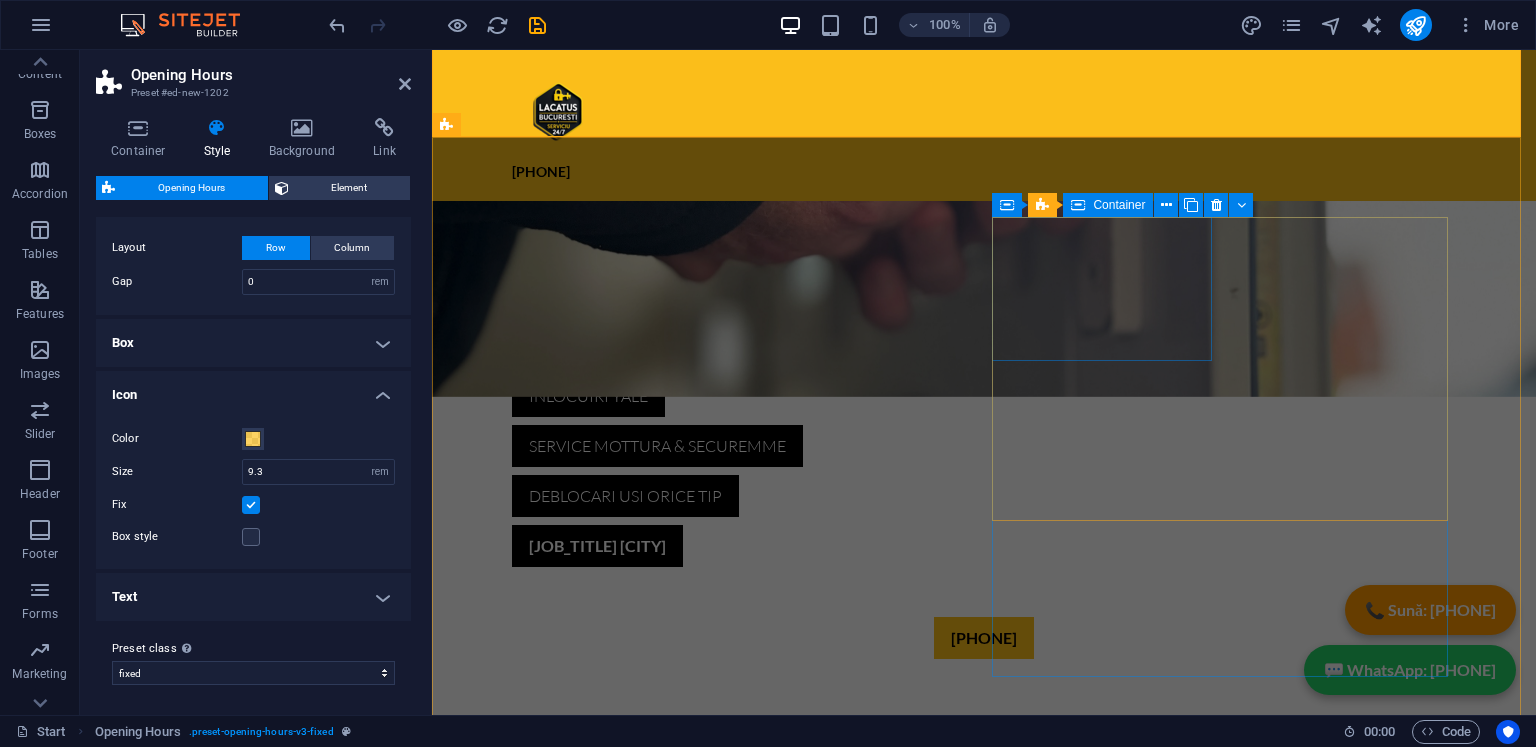 scroll, scrollTop: 900, scrollLeft: 0, axis: vertical 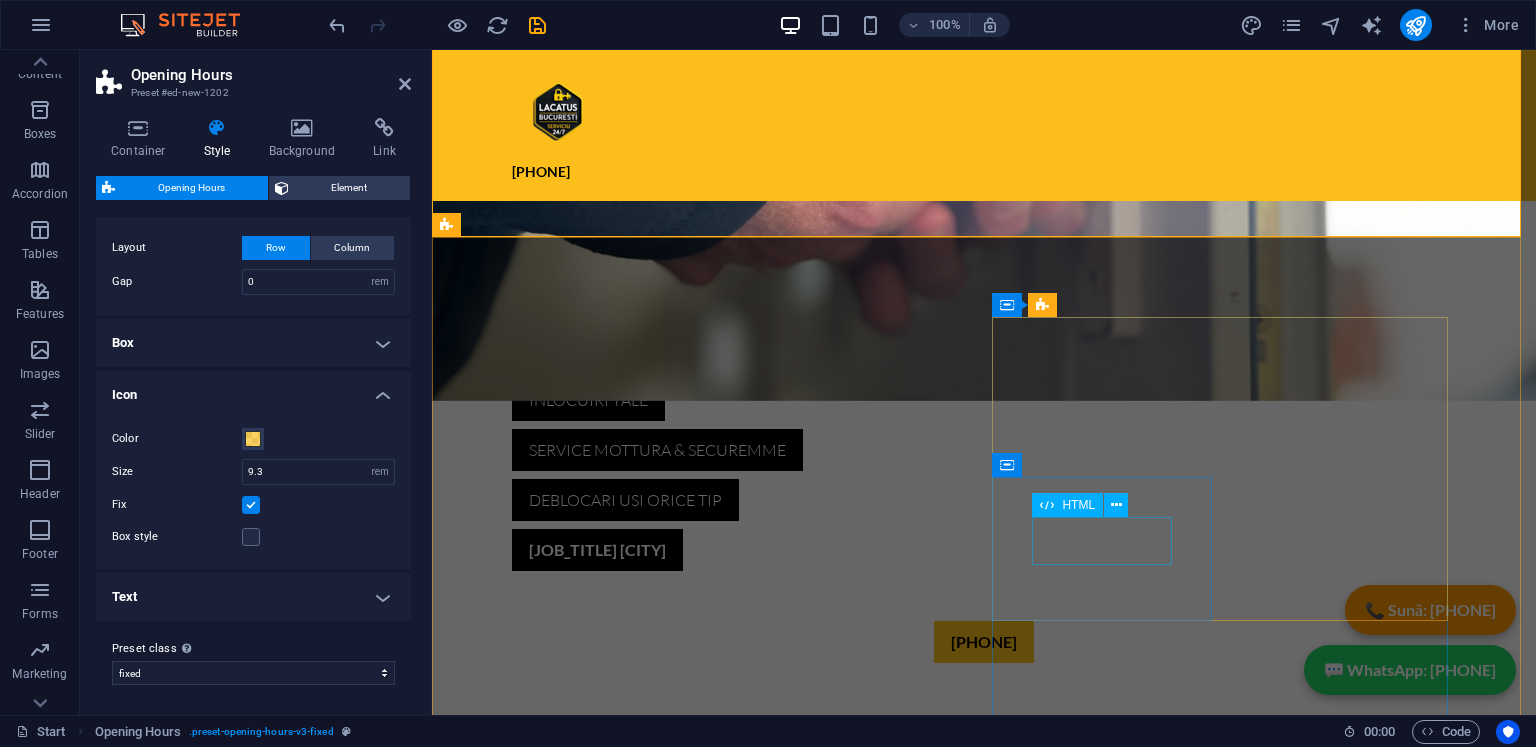 click on "4" at bounding box center [558, 3049] 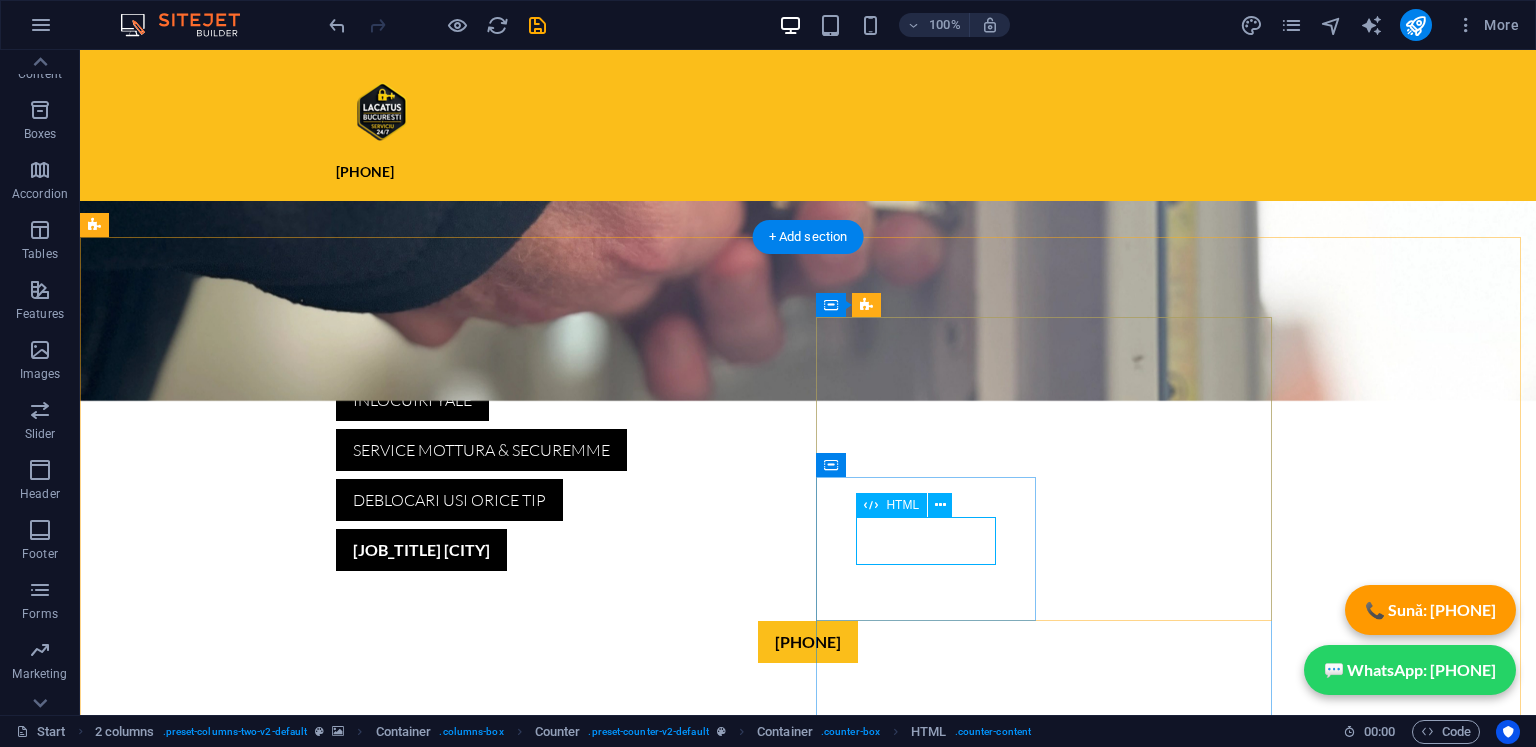 click on "4" at bounding box center (206, 3049) 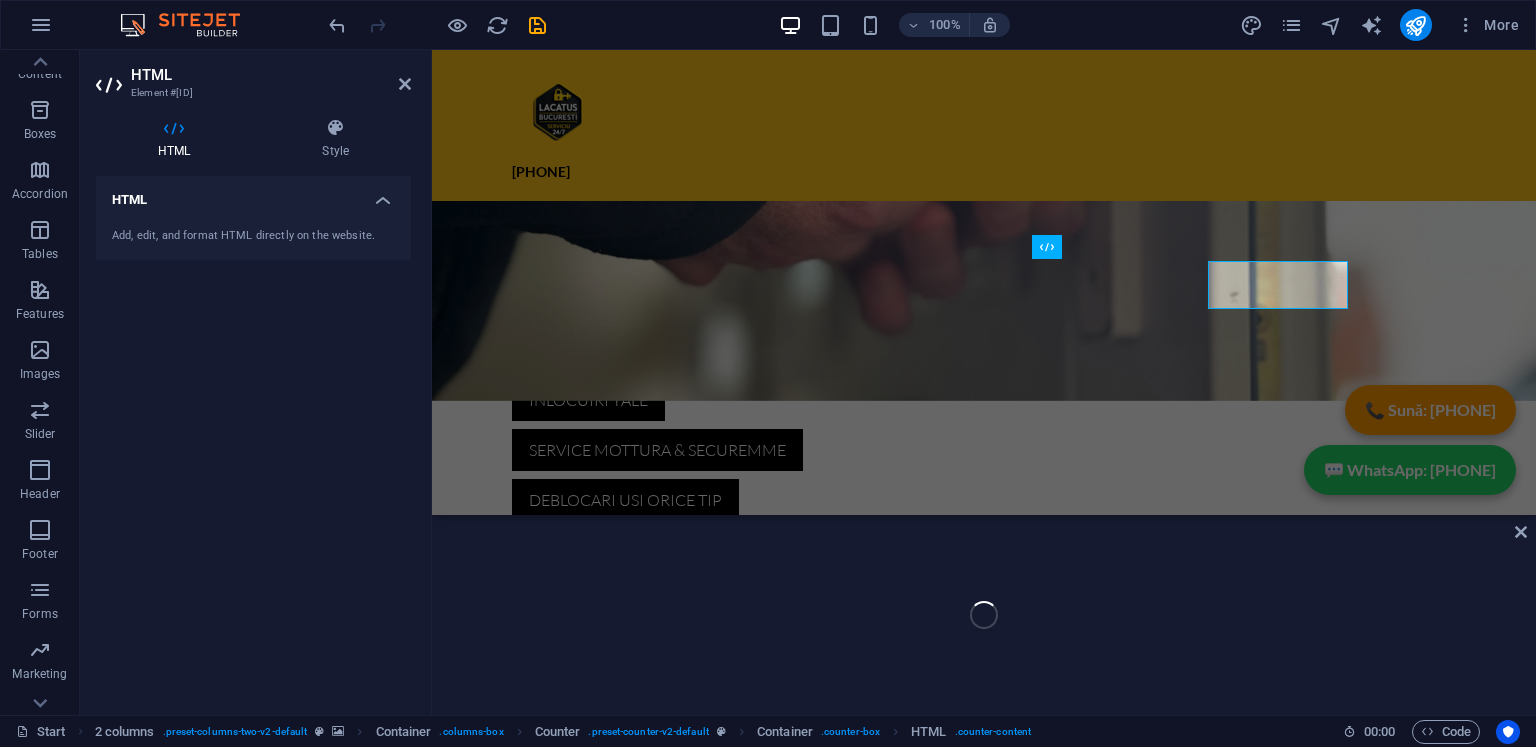scroll, scrollTop: 1156, scrollLeft: 0, axis: vertical 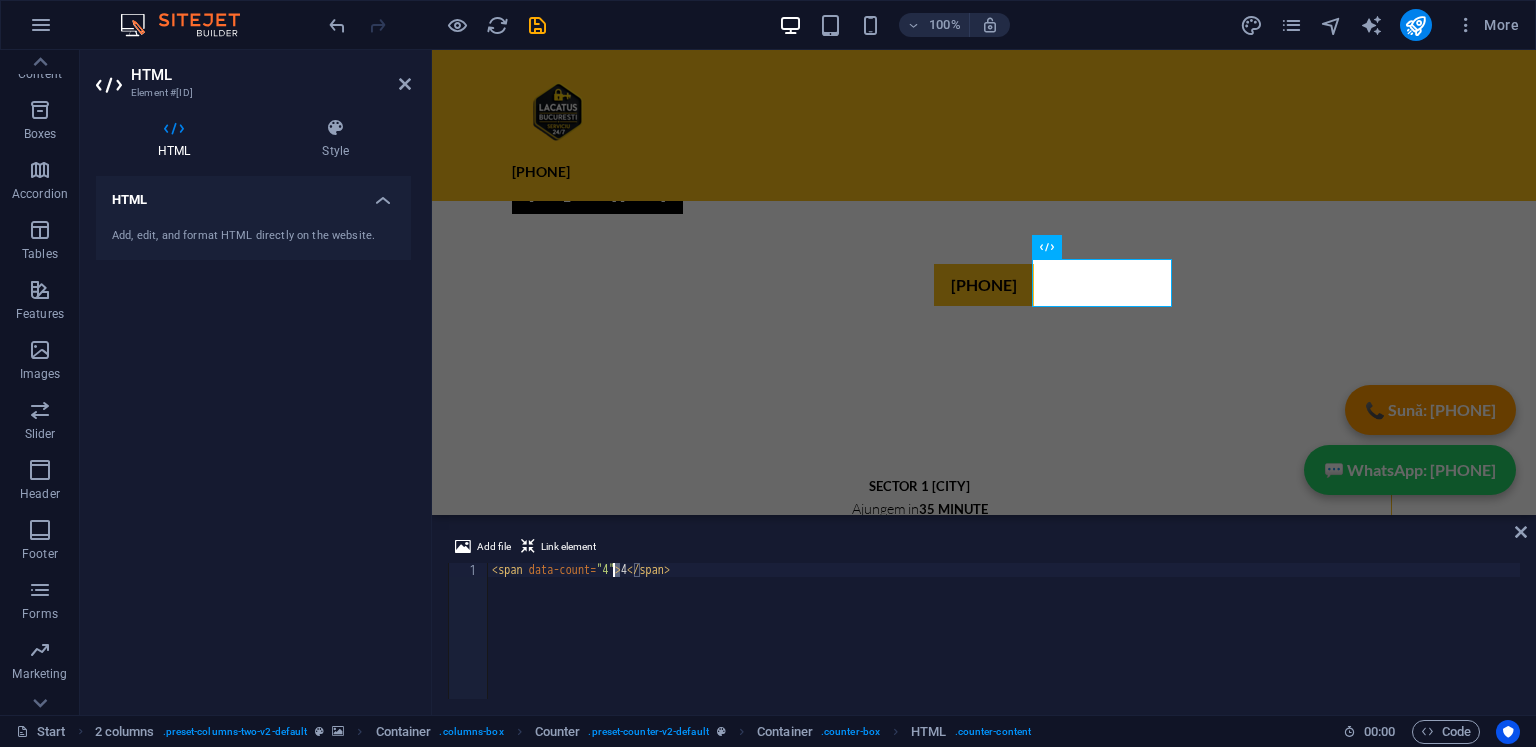 click on "< span   data-count = "4" > 4 </ span >" at bounding box center (1004, 645) 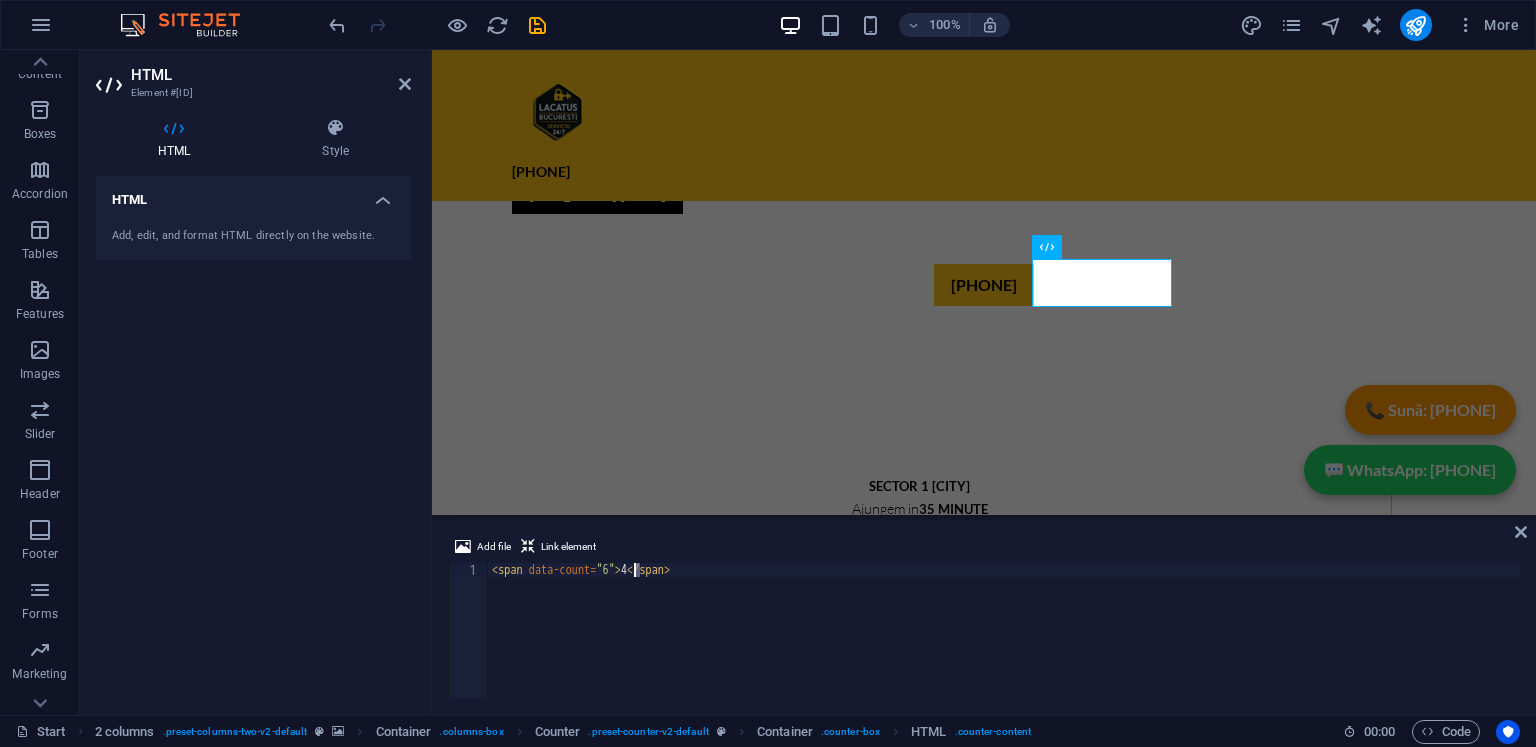 click on "< span   data-count = "6" > 4 </ span >" at bounding box center (1004, 645) 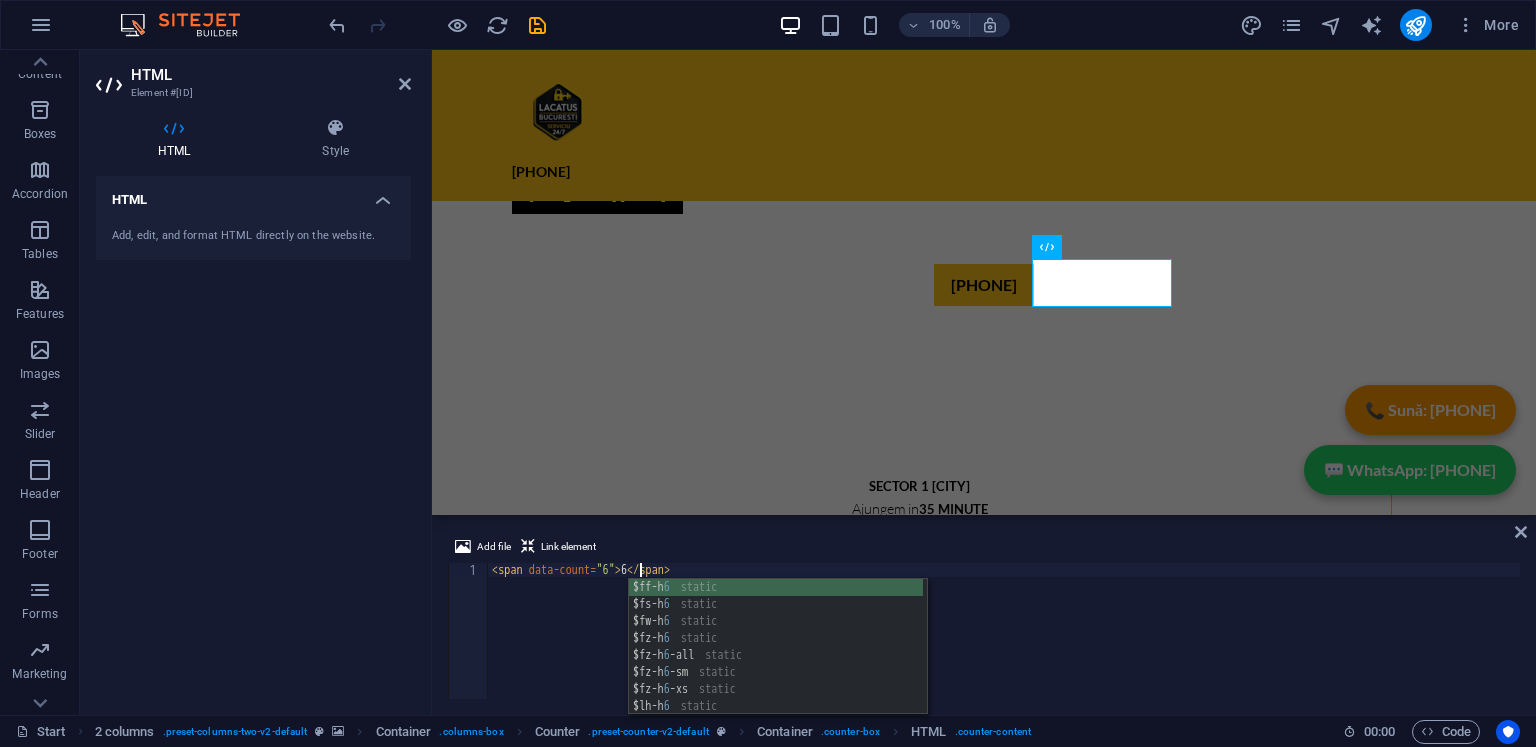 click on "< span   data-count = "6" > 6 </ span >" at bounding box center (1004, 645) 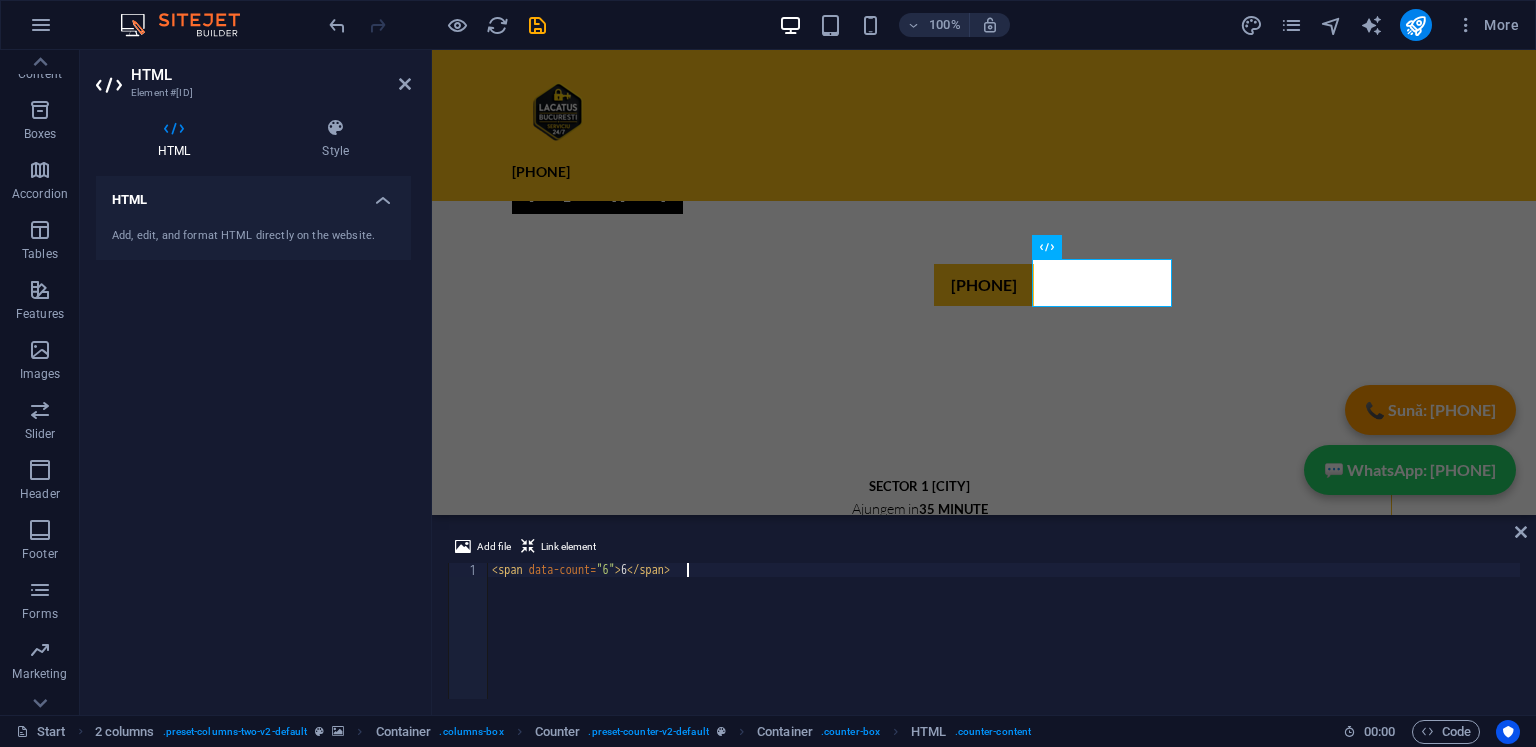 type on "<span data-count="6">6</span>" 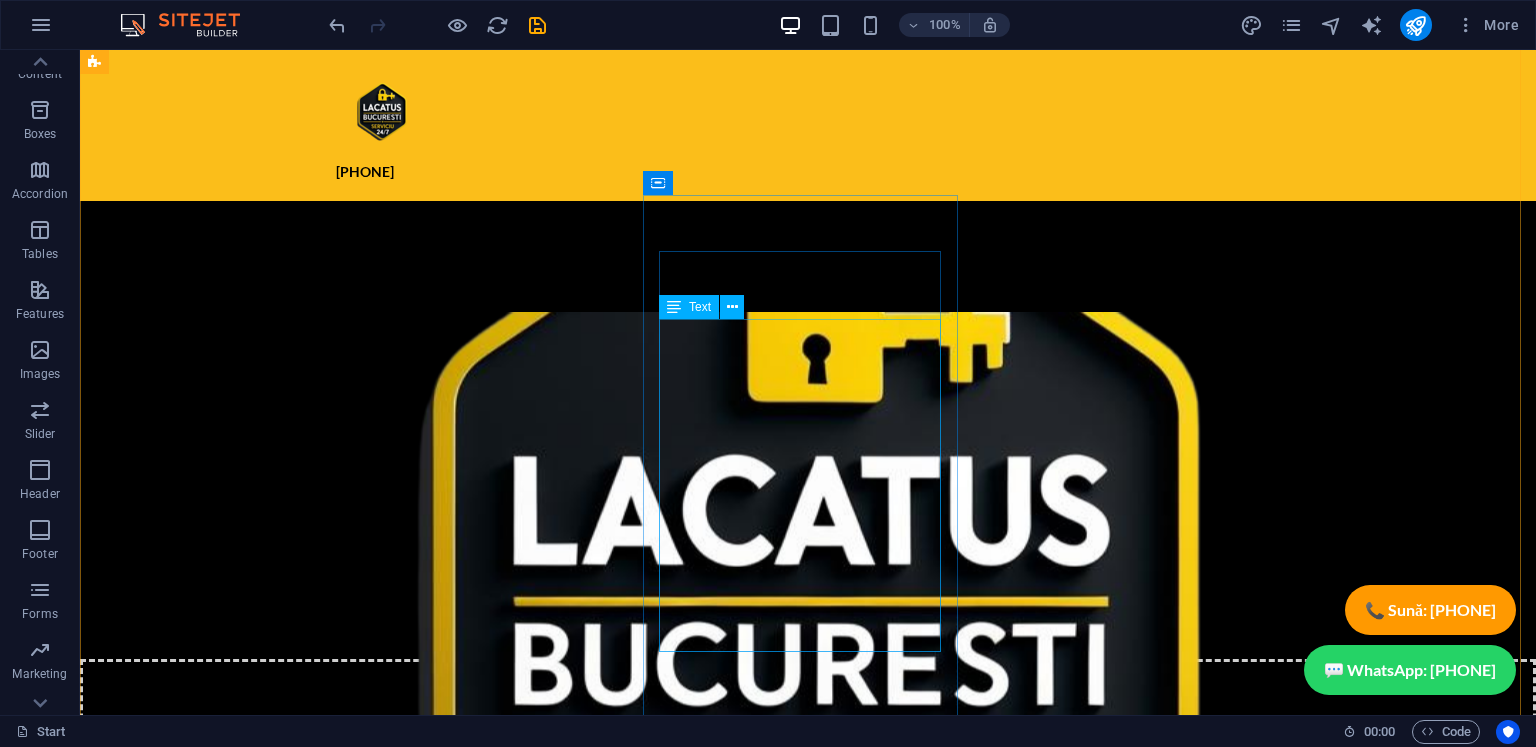 scroll, scrollTop: 7400, scrollLeft: 0, axis: vertical 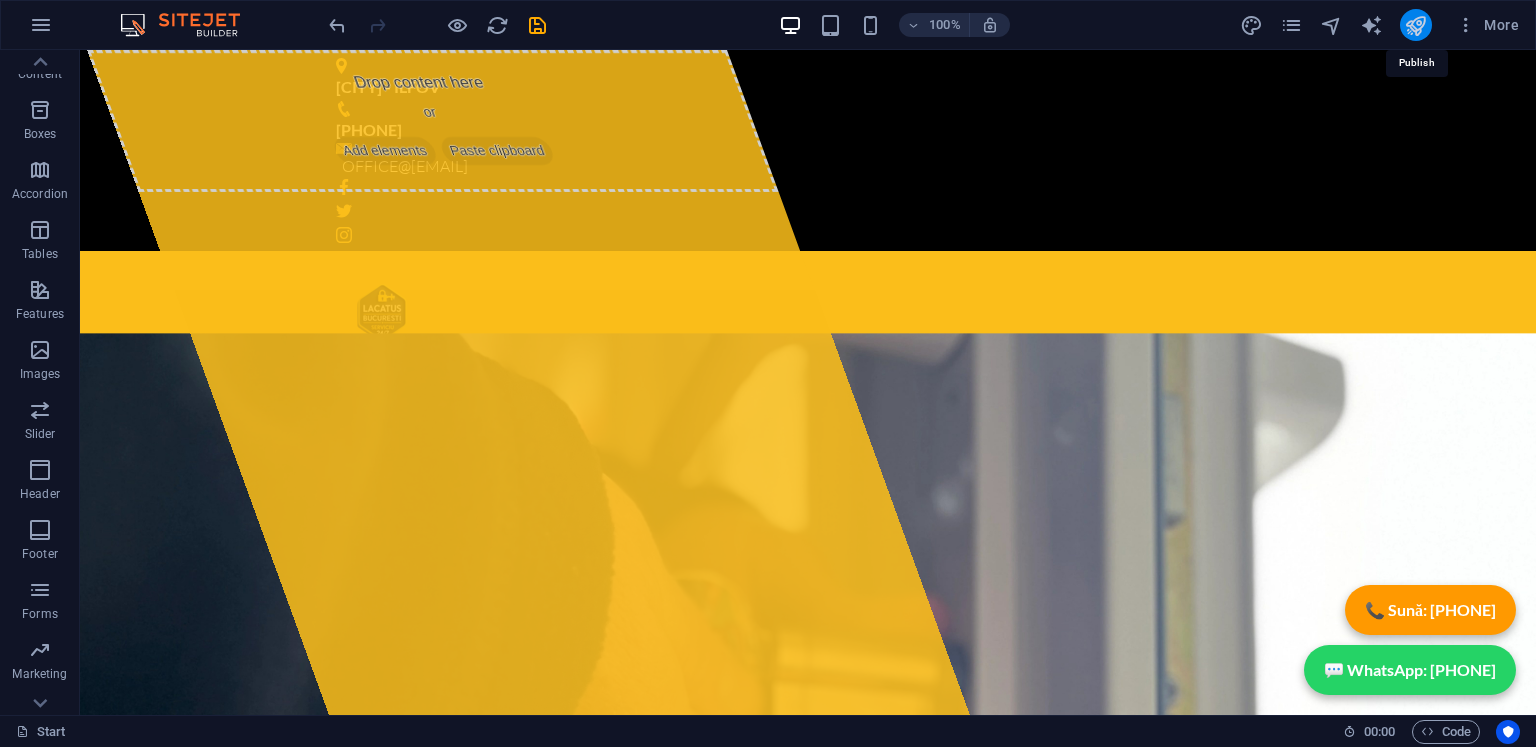 click at bounding box center [1415, 25] 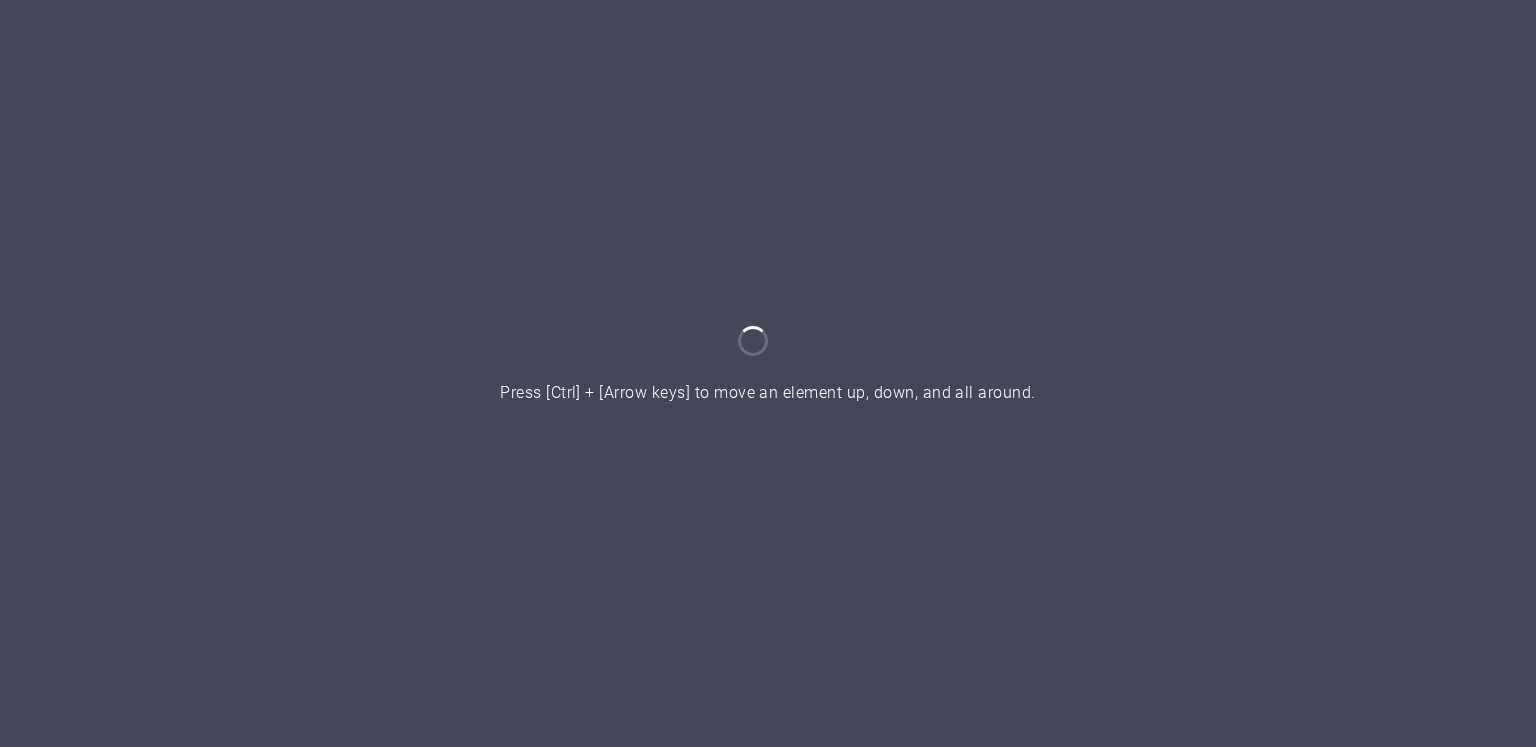 scroll, scrollTop: 0, scrollLeft: 0, axis: both 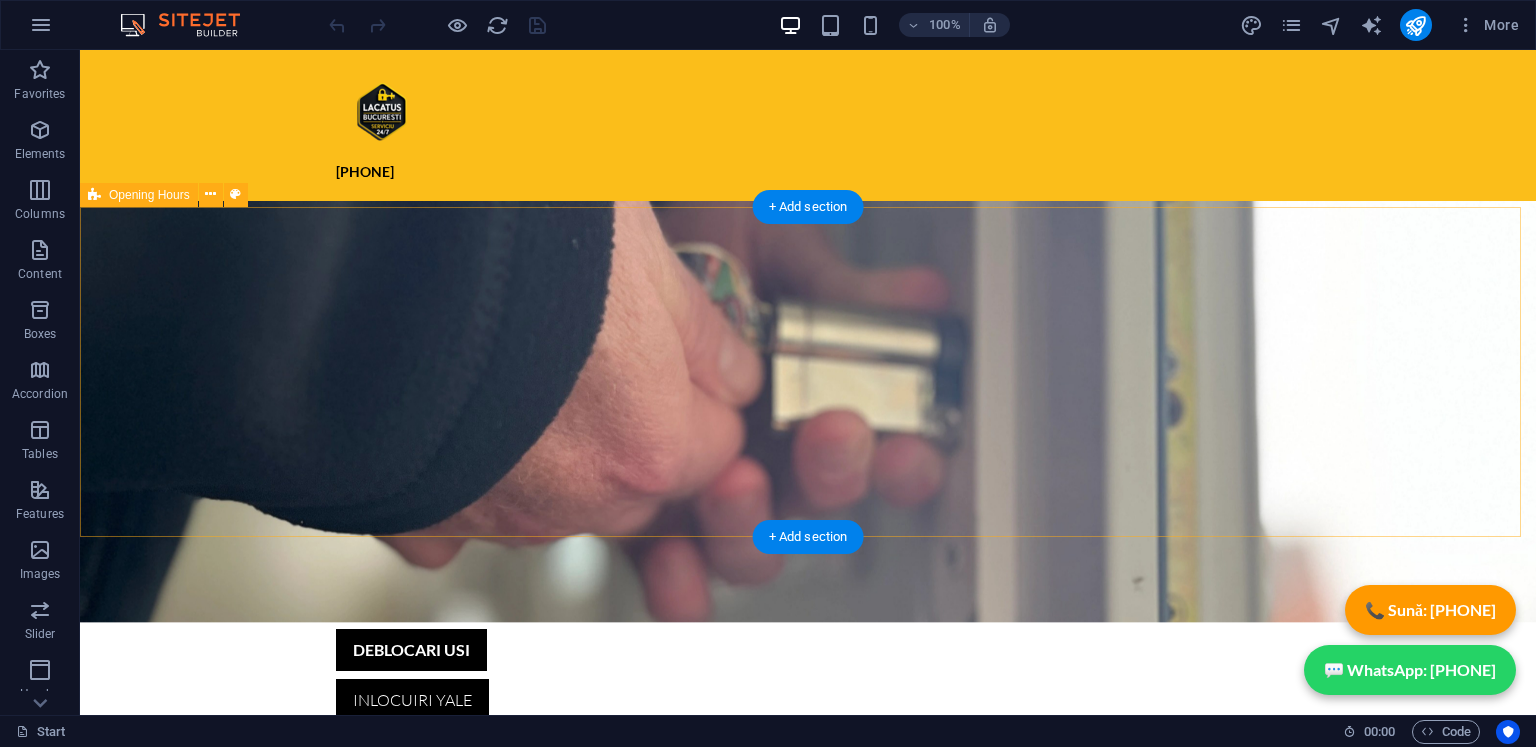 click on "SECTOR 1 BUCURESTI Ajungem in 35 minute NON - STOP SECTOR 2 BUCURESTI Ajungem in 35 minute NON - STOP SECTOR 3 BUCURESTI Ajungem in 35 minute NON - STOP SECTOR 4 BUCURESTI Ajungem in 35 minute NON - STOP SECTOR 5 BUCURESTI Ajungem in 30 minute NON - STOP SECTOR 6 BUCURESTI Ajungem in 30   minute NON - STOP ILFOV Ajungem in 40- 60   minute NON - STOP" at bounding box center [808, 1421] 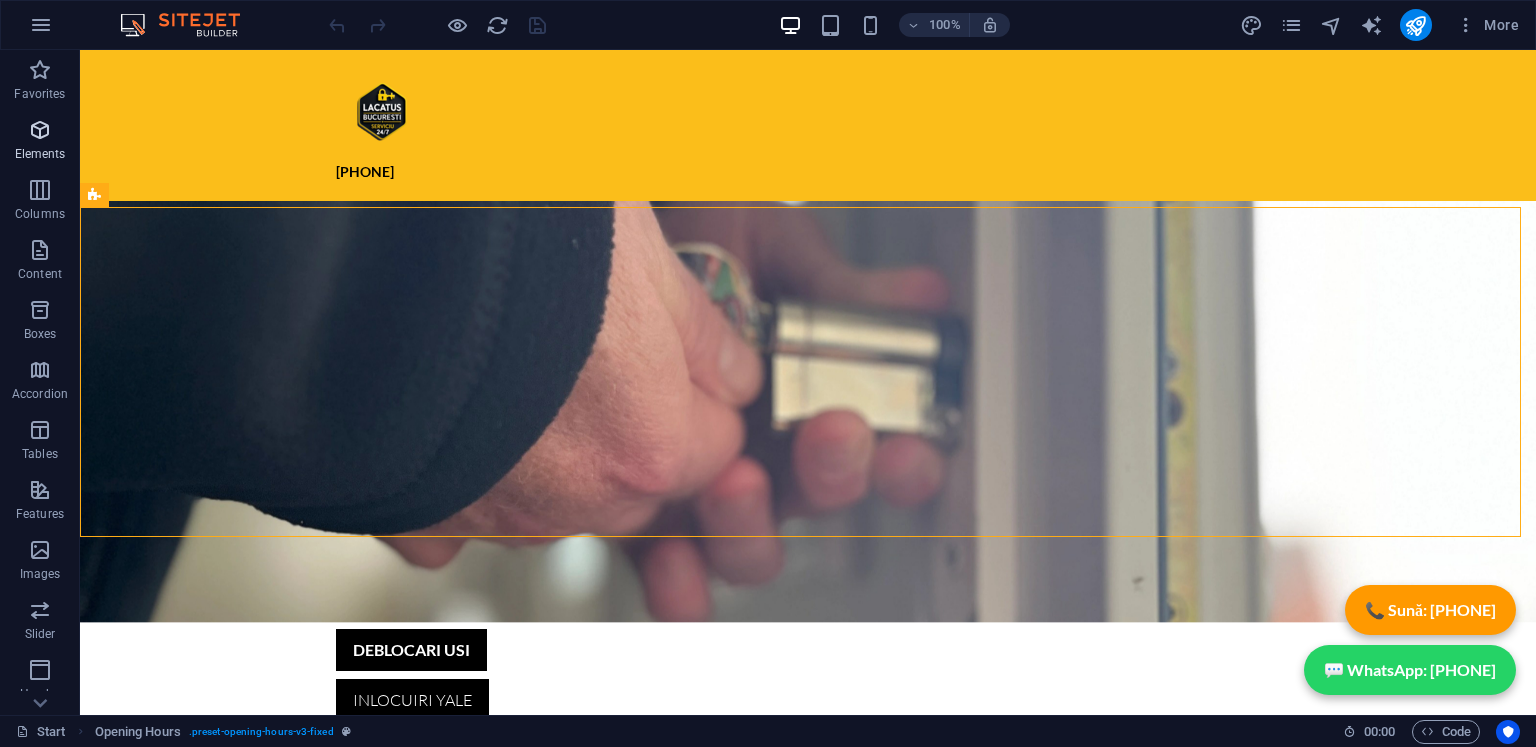click on "Elements" at bounding box center (40, 142) 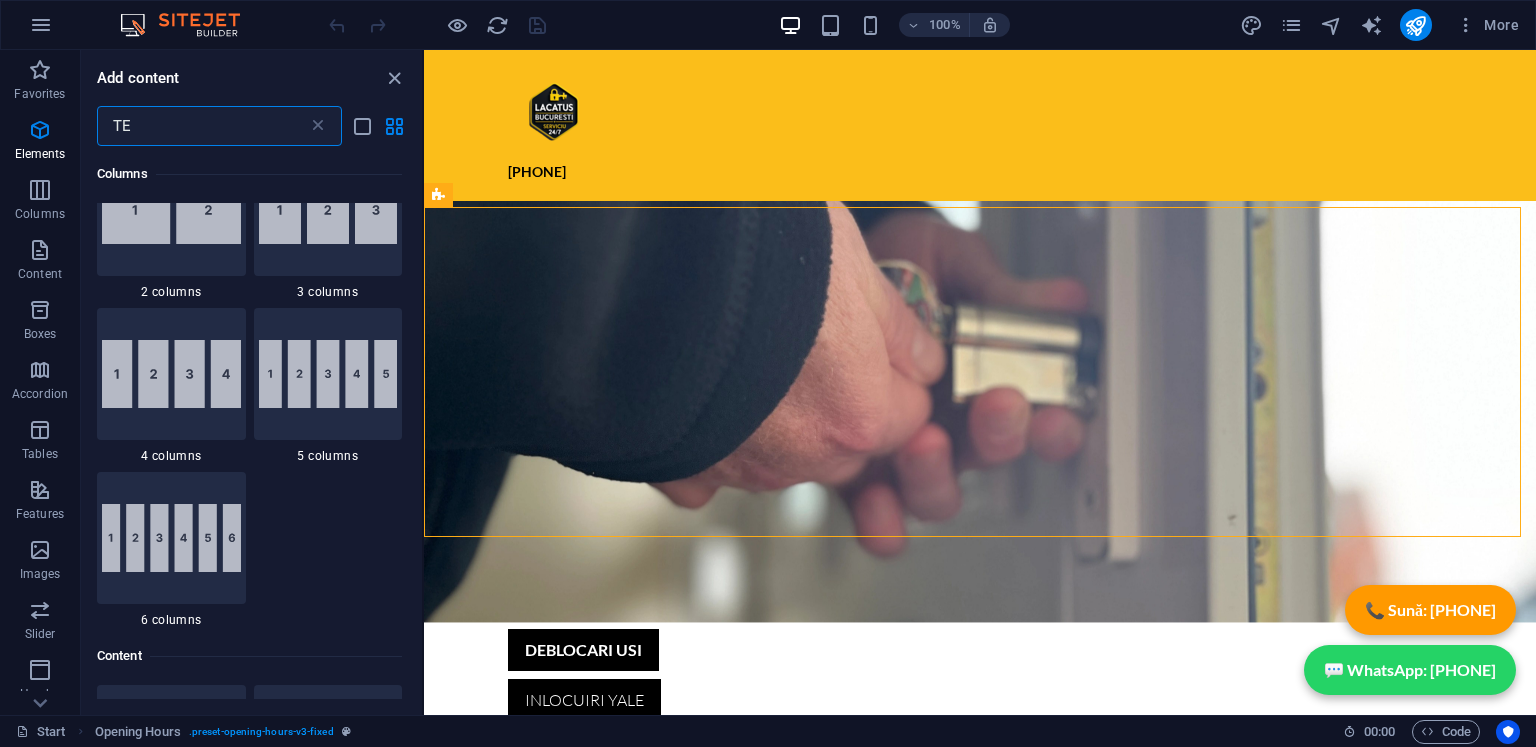 scroll, scrollTop: 0, scrollLeft: 0, axis: both 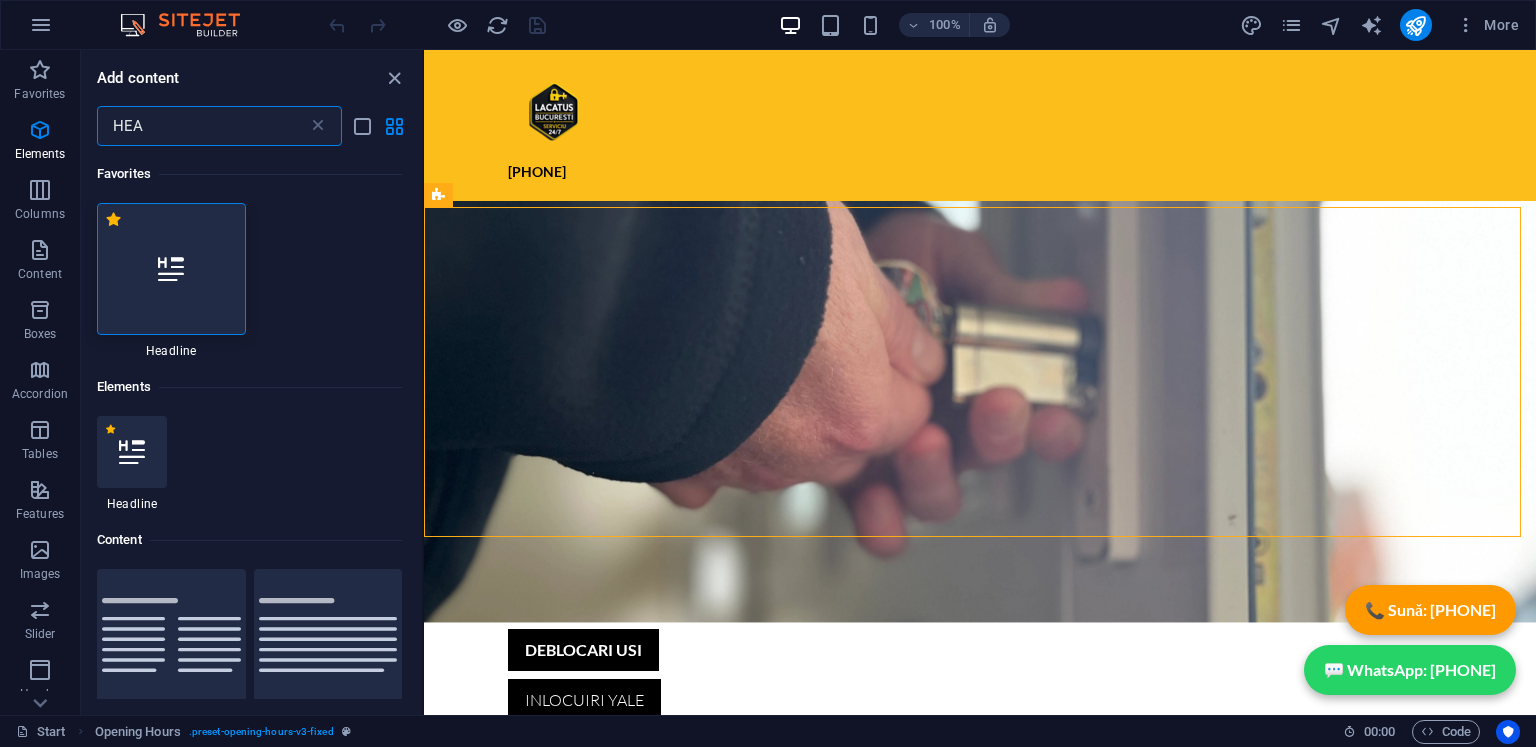 type on "HEA" 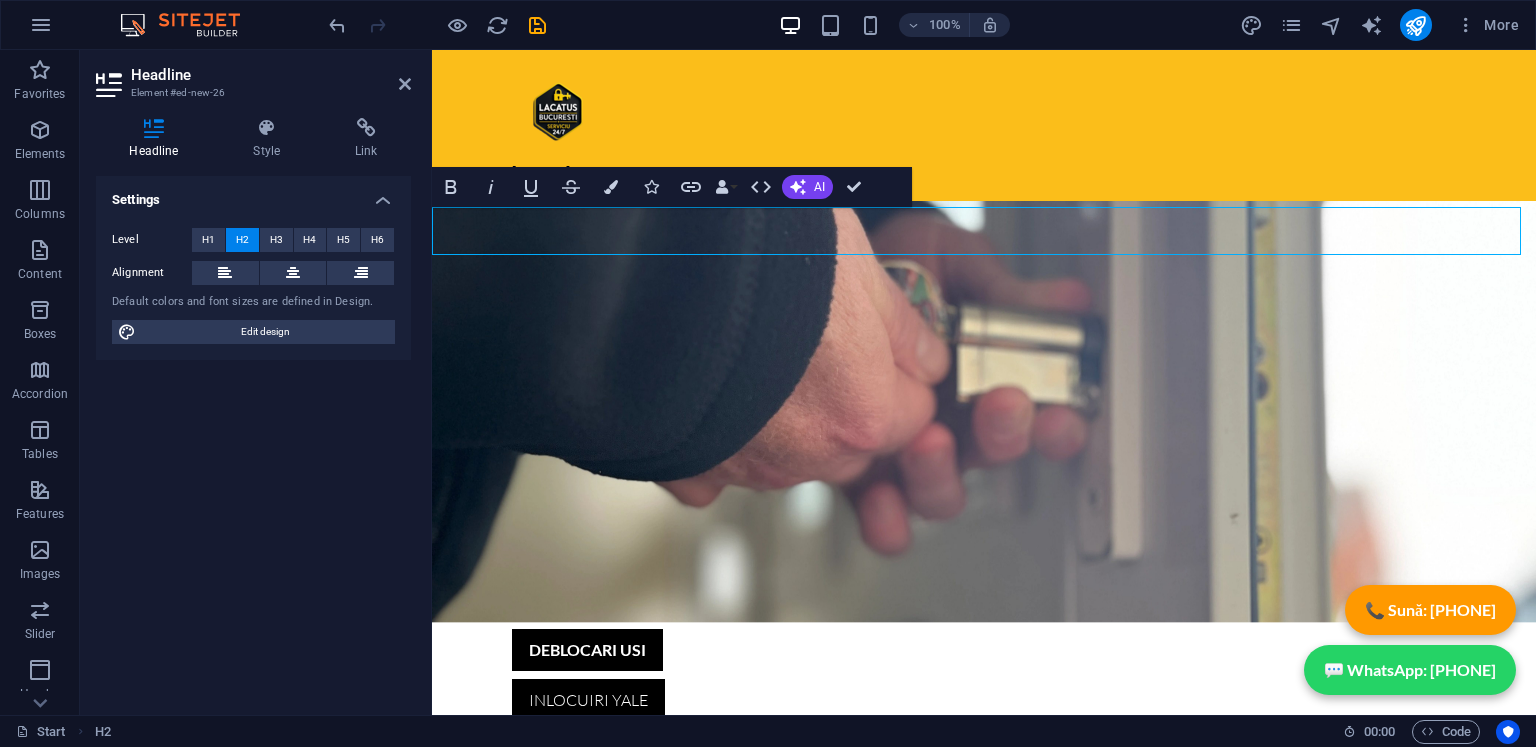 type 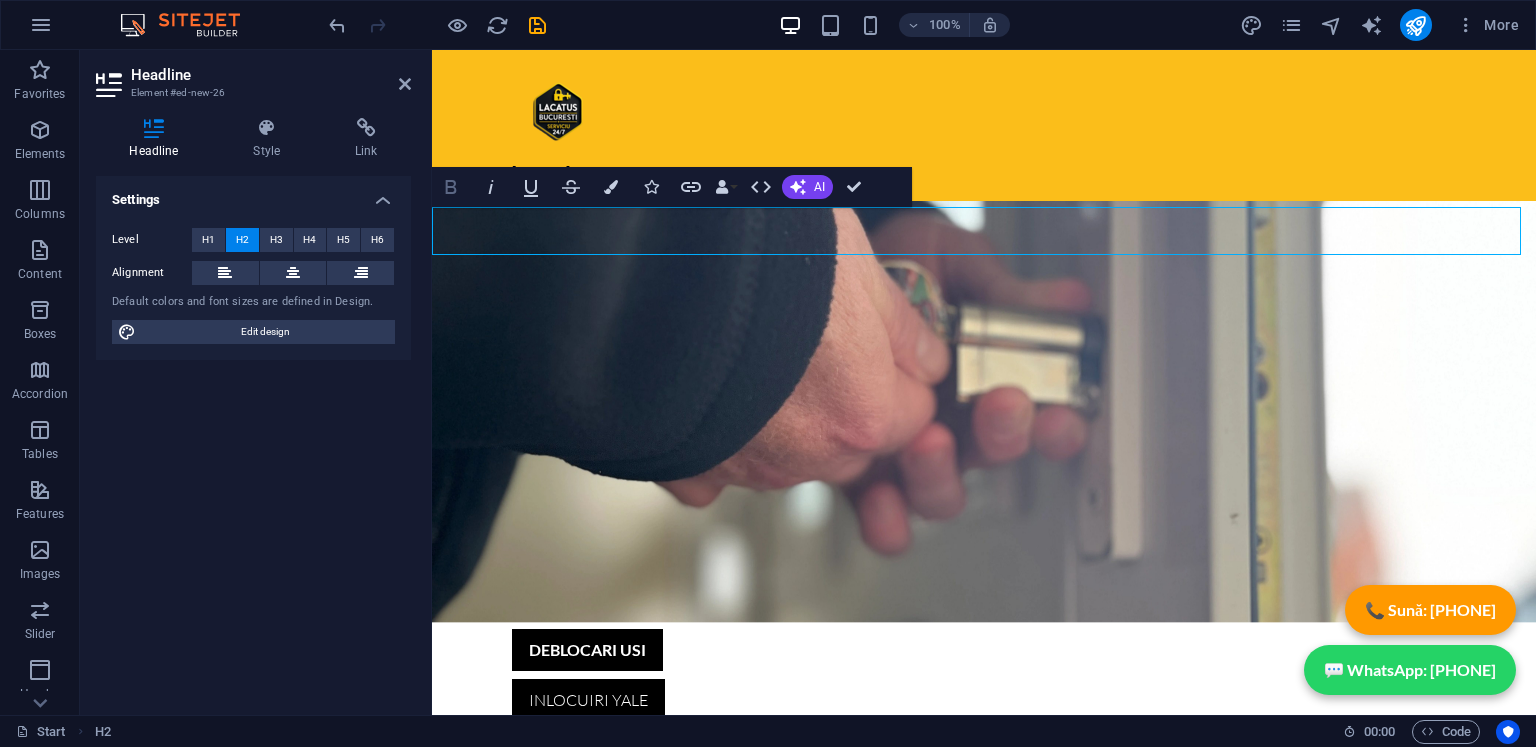 click 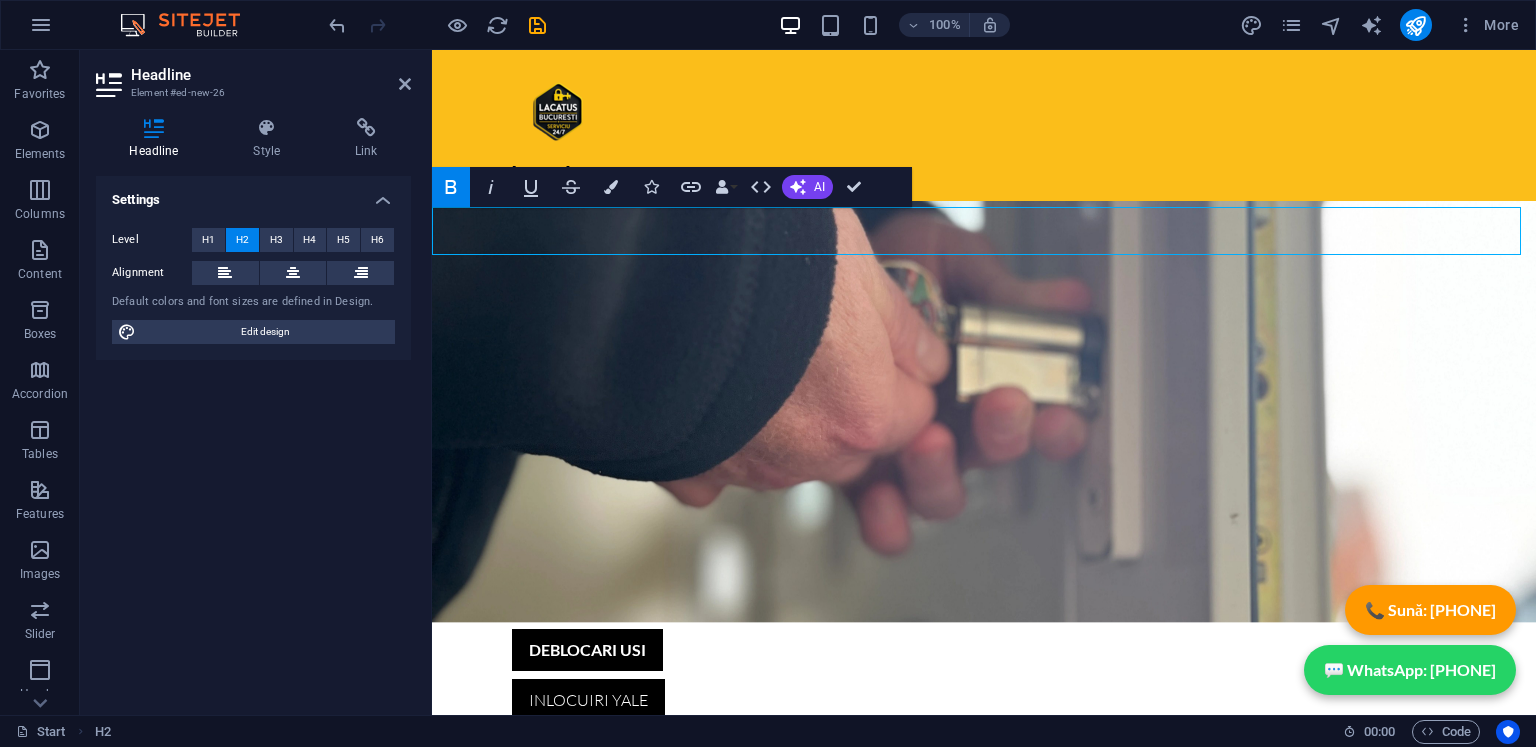 click 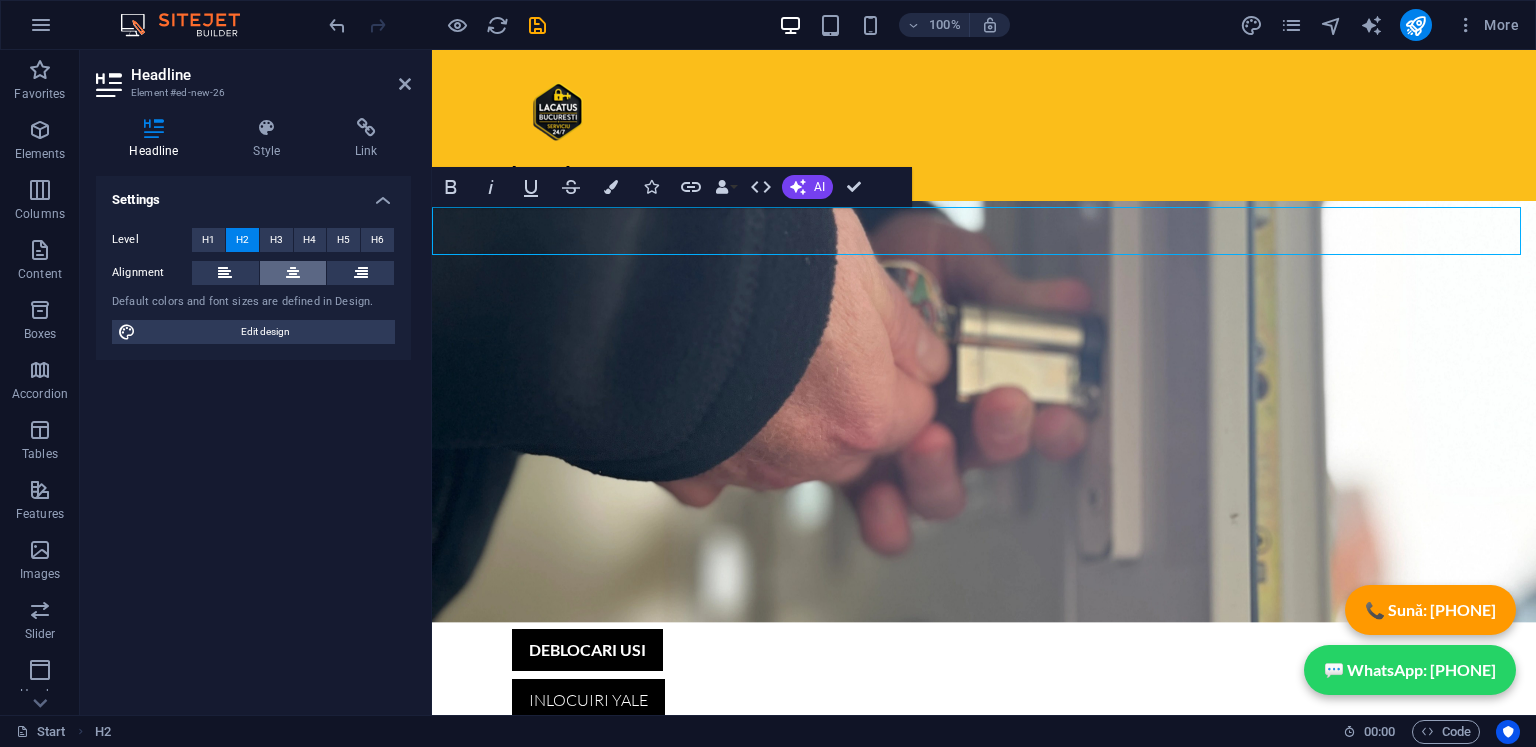 click at bounding box center [293, 273] 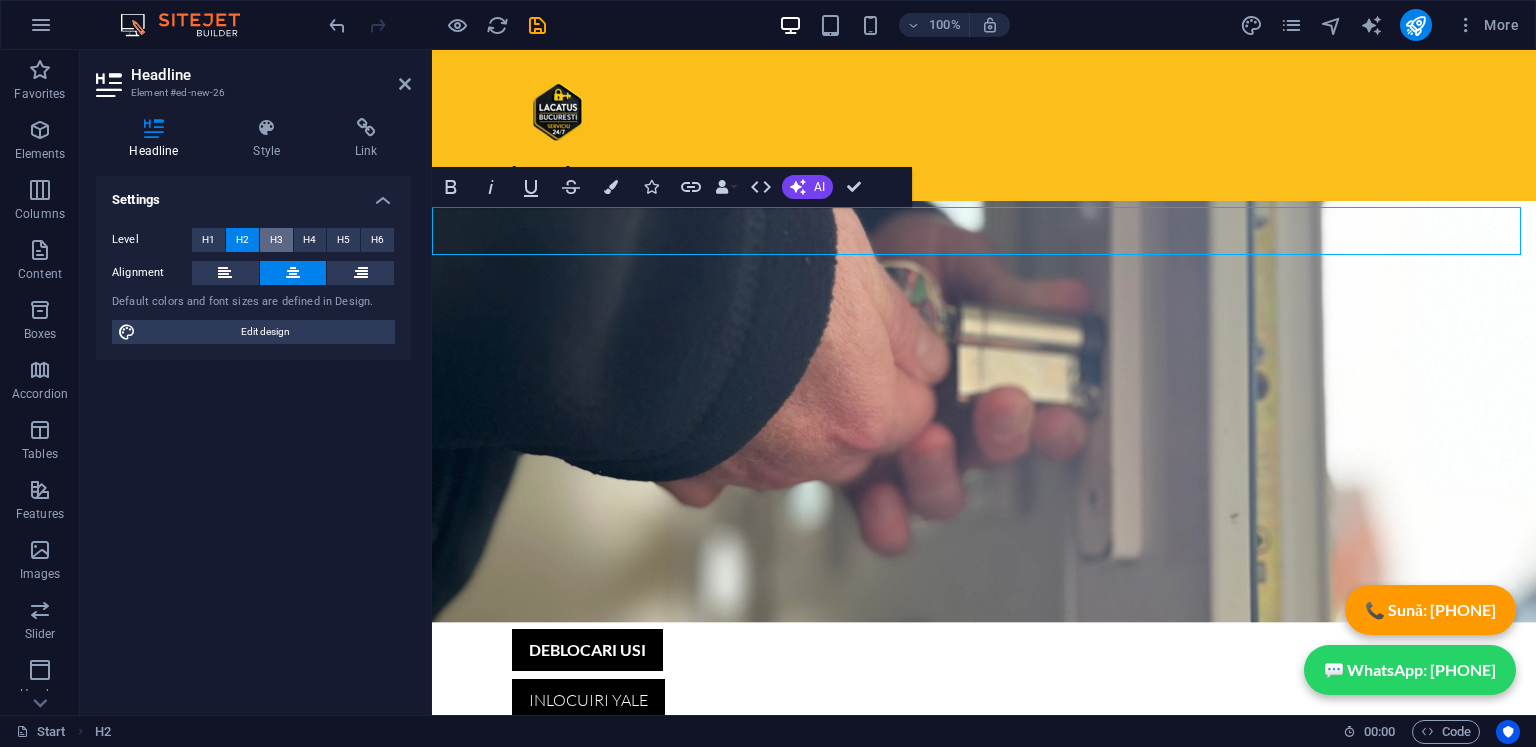 click on "H3" at bounding box center [276, 240] 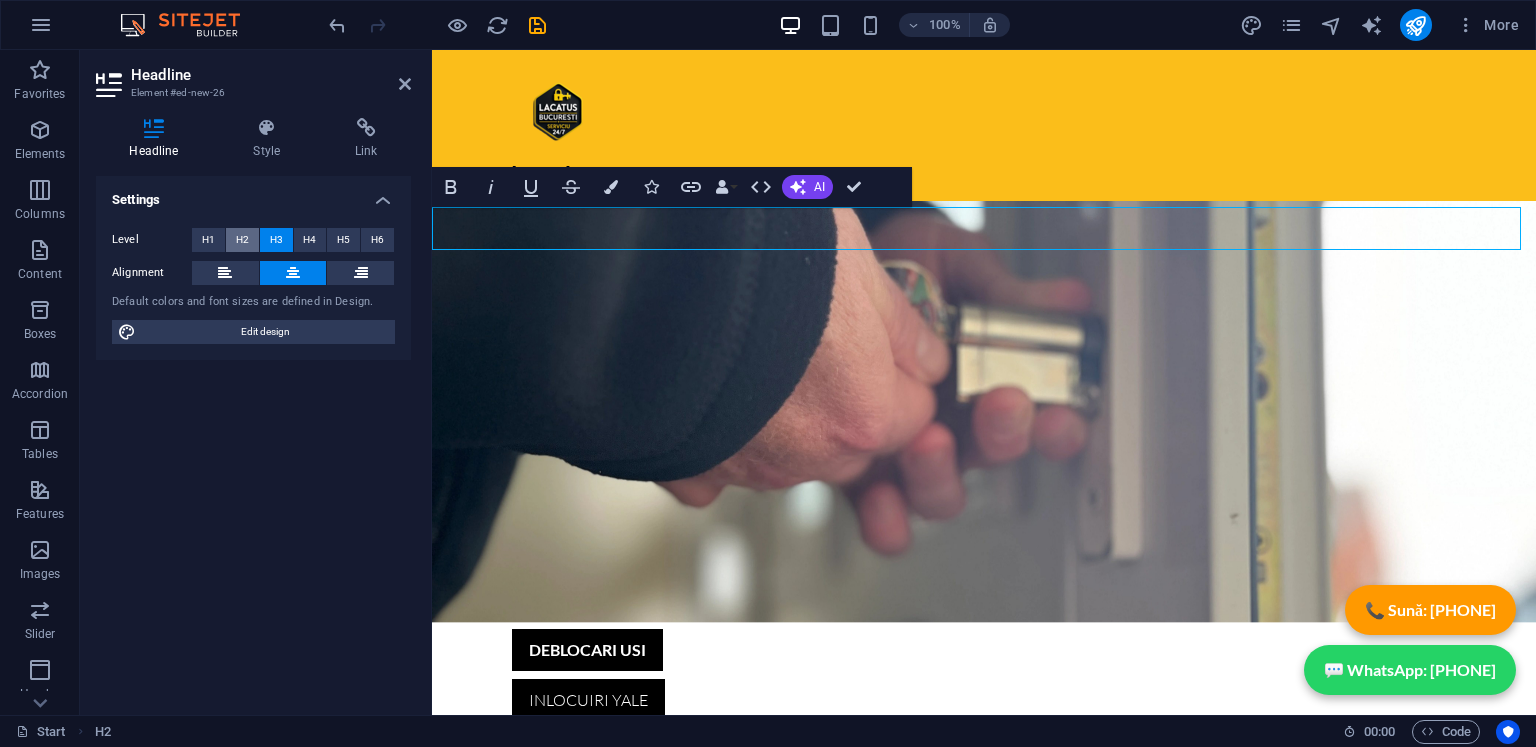 click on "H2" at bounding box center (242, 240) 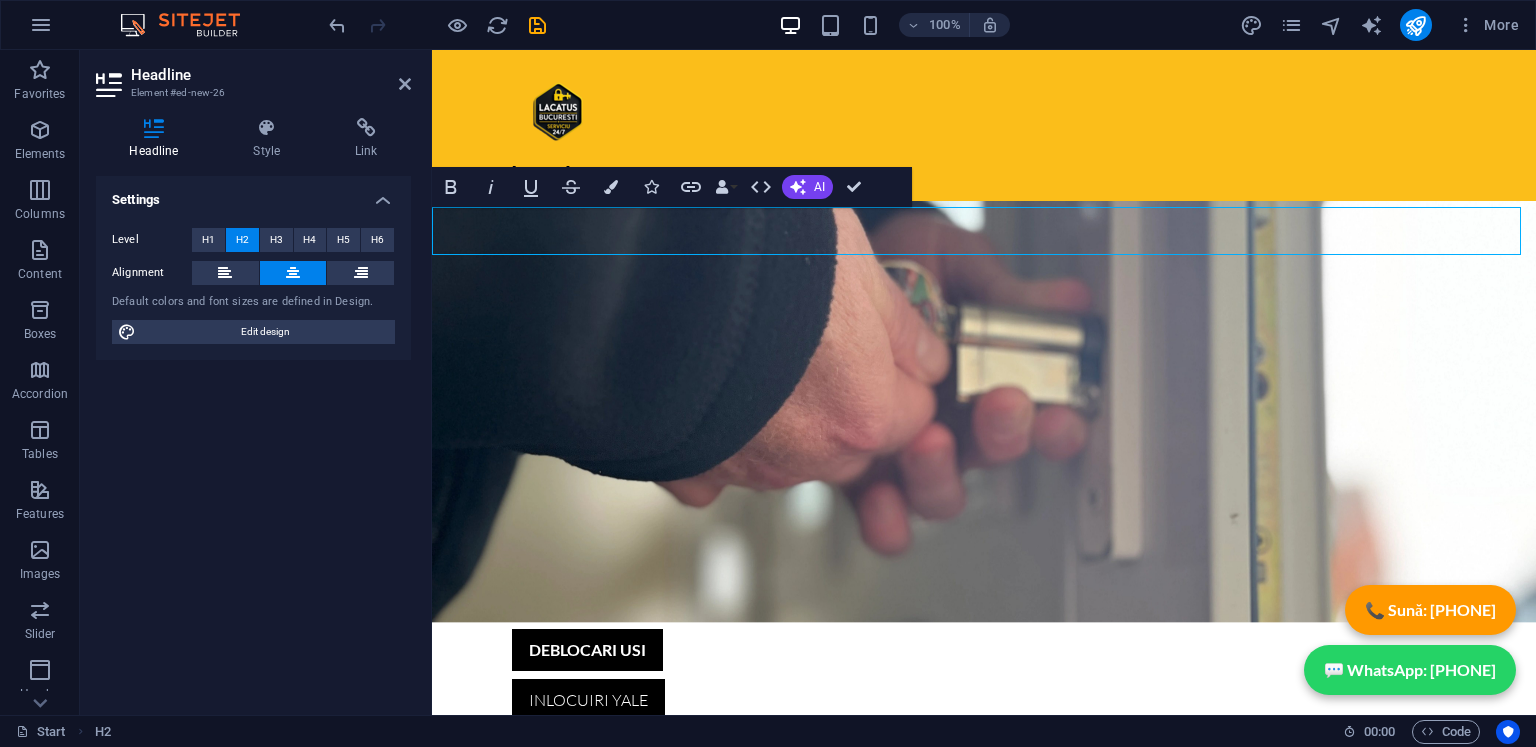 click on "ZONE ACOPERITE SI TIMP DE DEPLASARE" at bounding box center [984, 1067] 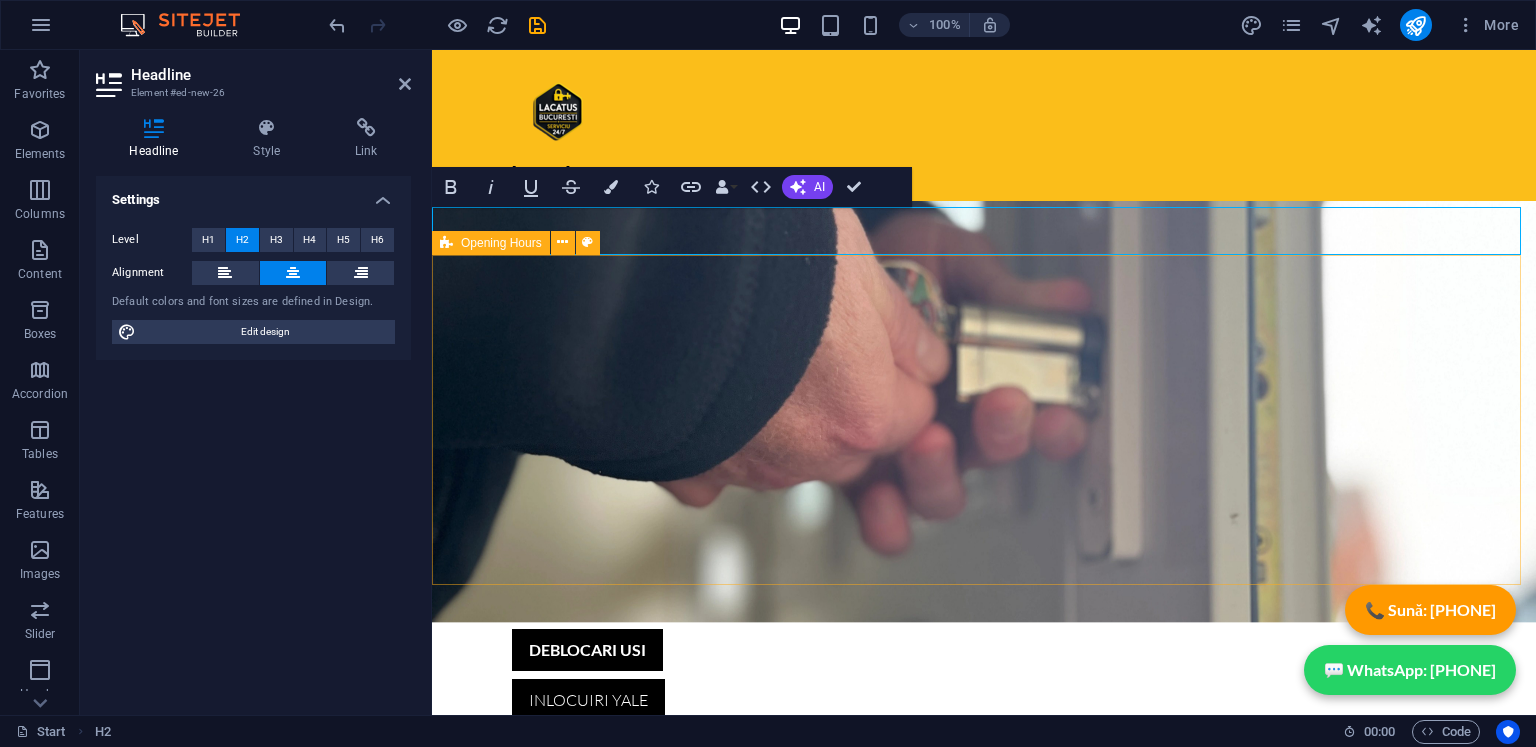 click on "SECTOR 1 BUCURESTI Ajungem in 35 minute NON - STOP SECTOR 2 BUCURESTI Ajungem in 35 minute NON - STOP SECTOR 3 BUCURESTI Ajungem in 35 minute NON - STOP SECTOR 4 BUCURESTI Ajungem in 35 minute NON - STOP SECTOR 5 BUCURESTI Ajungem in 30 minute NON - STOP SECTOR 6 BUCURESTI Ajungem in 30   minute NON - STOP ILFOV Ajungem in 40- 60   minute NON - STOP" at bounding box center (984, 1469) 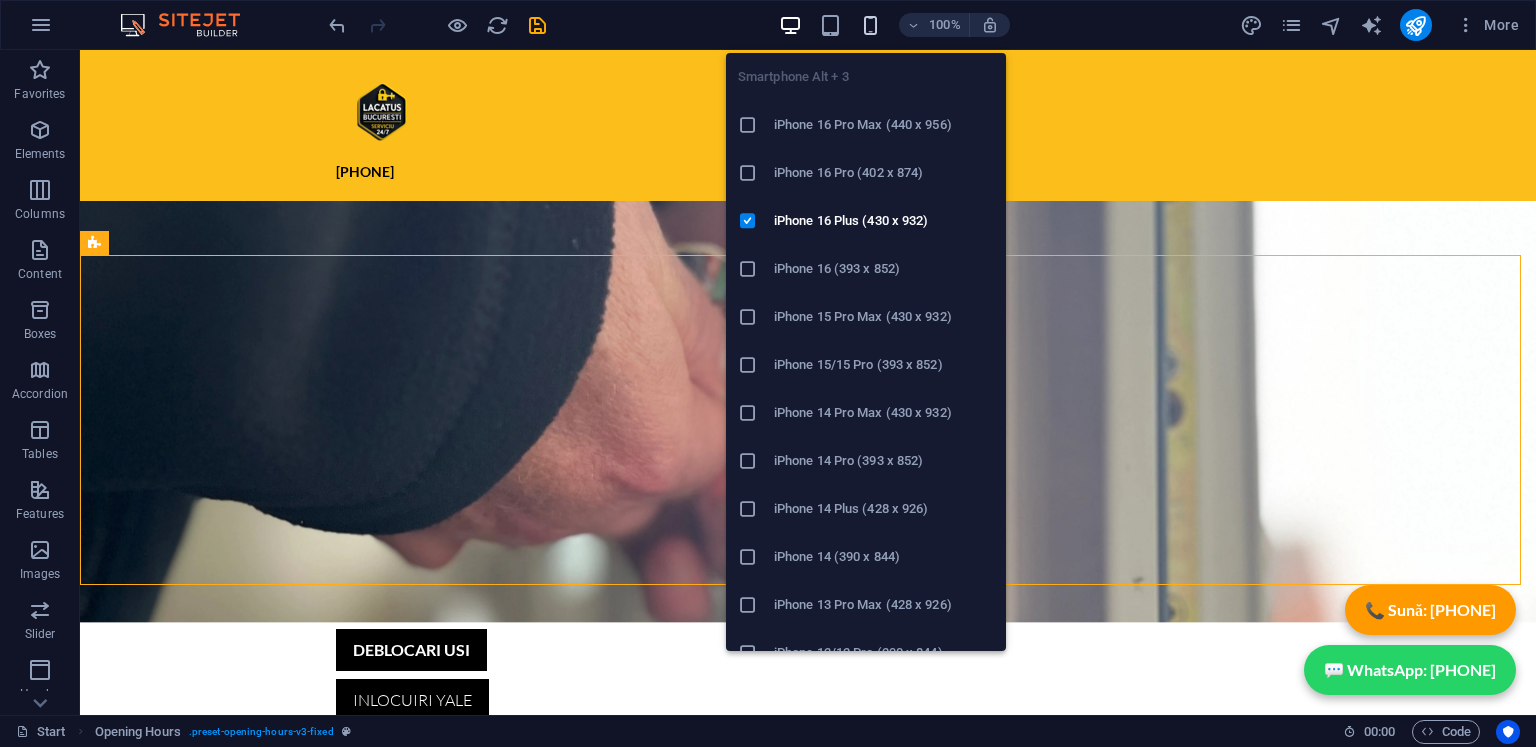 click at bounding box center (870, 25) 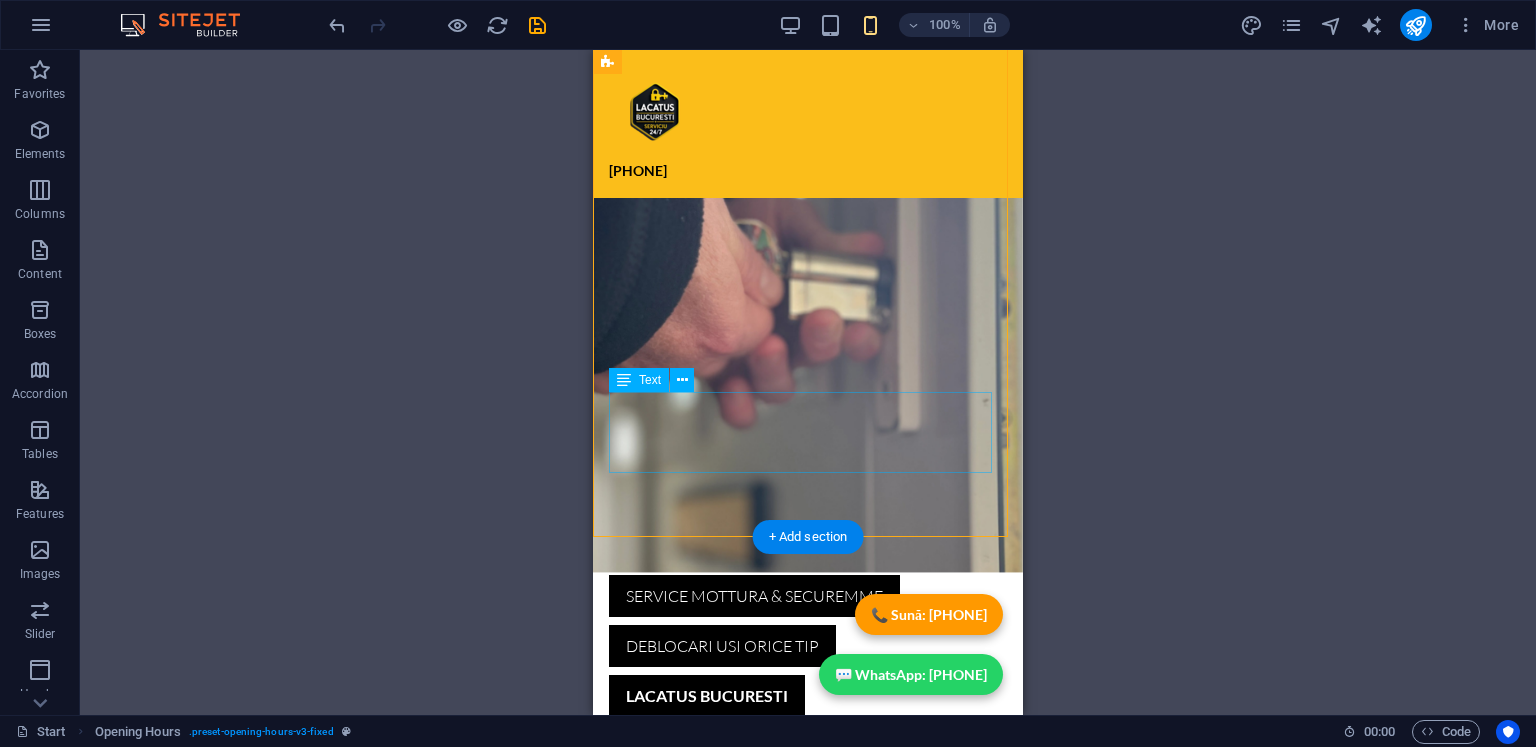 scroll, scrollTop: 599, scrollLeft: 0, axis: vertical 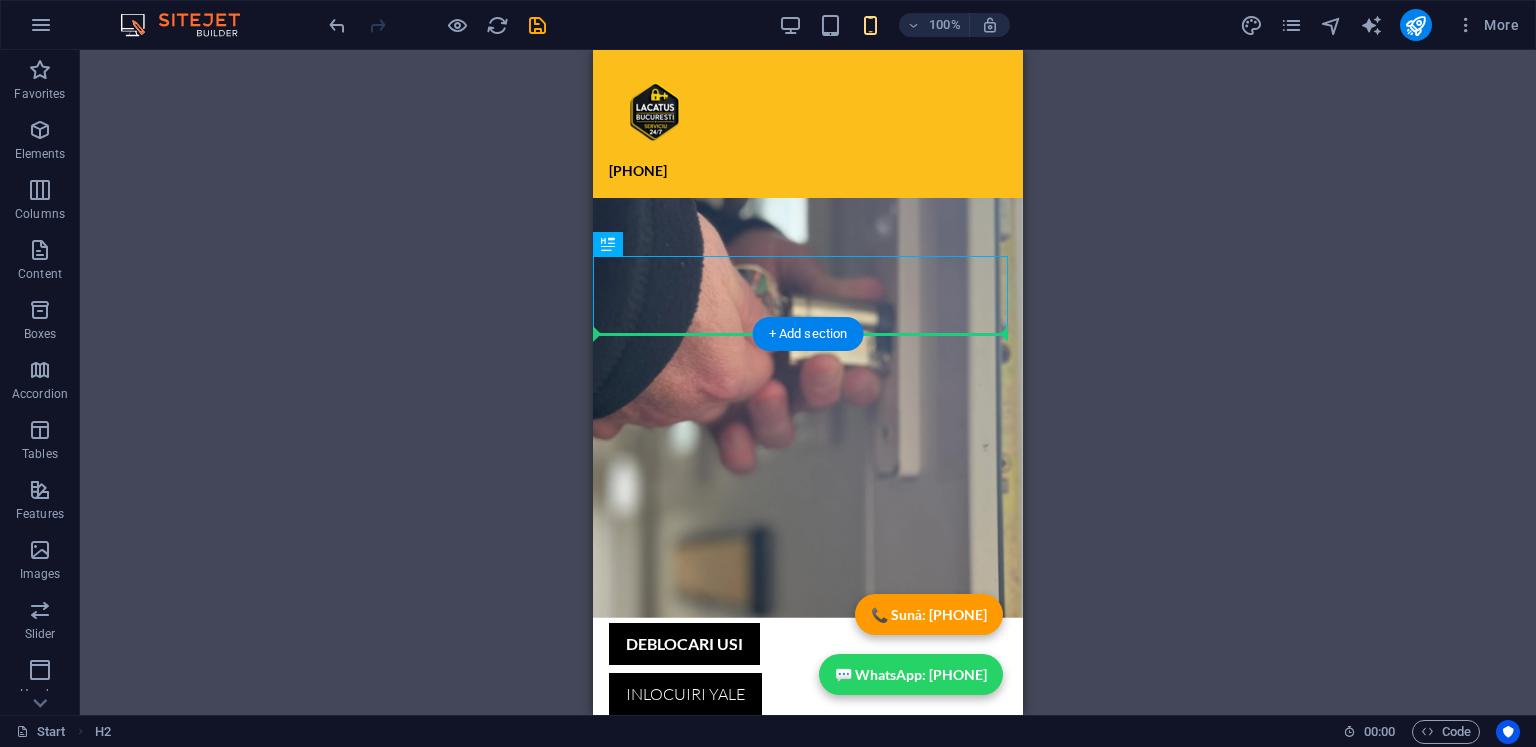 drag, startPoint x: 843, startPoint y: 294, endPoint x: 844, endPoint y: 379, distance: 85.00588 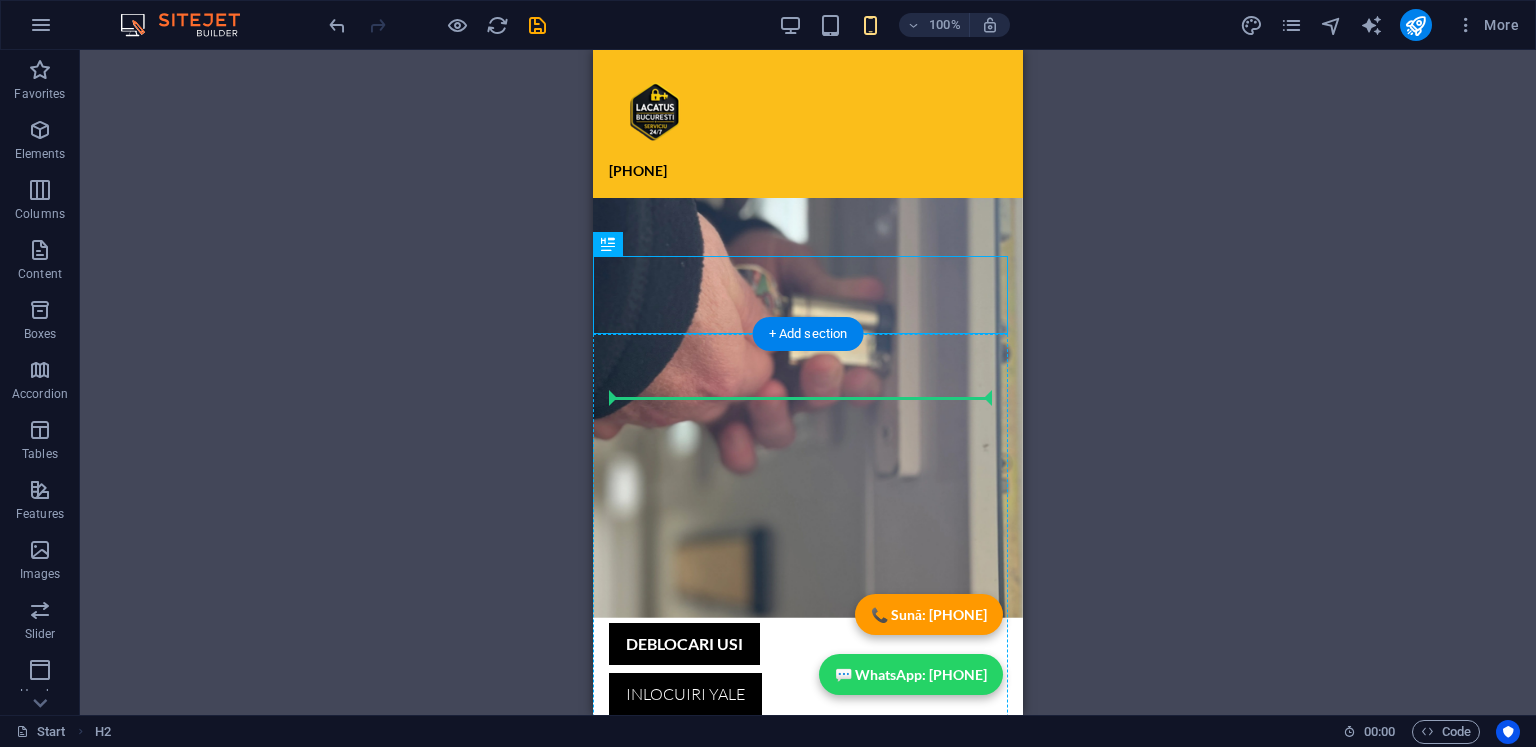 drag, startPoint x: 821, startPoint y: 293, endPoint x: 812, endPoint y: 411, distance: 118.34272 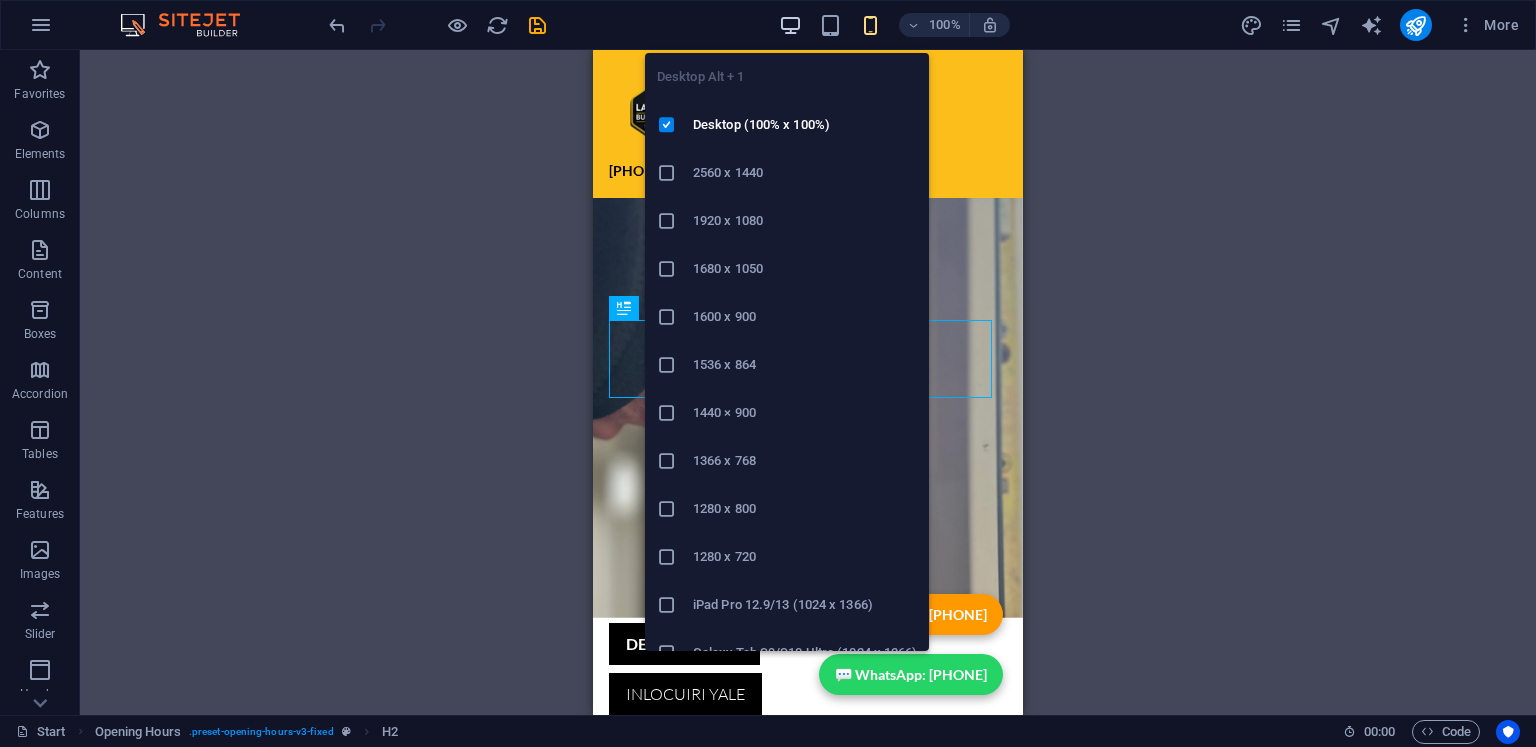 click at bounding box center (790, 25) 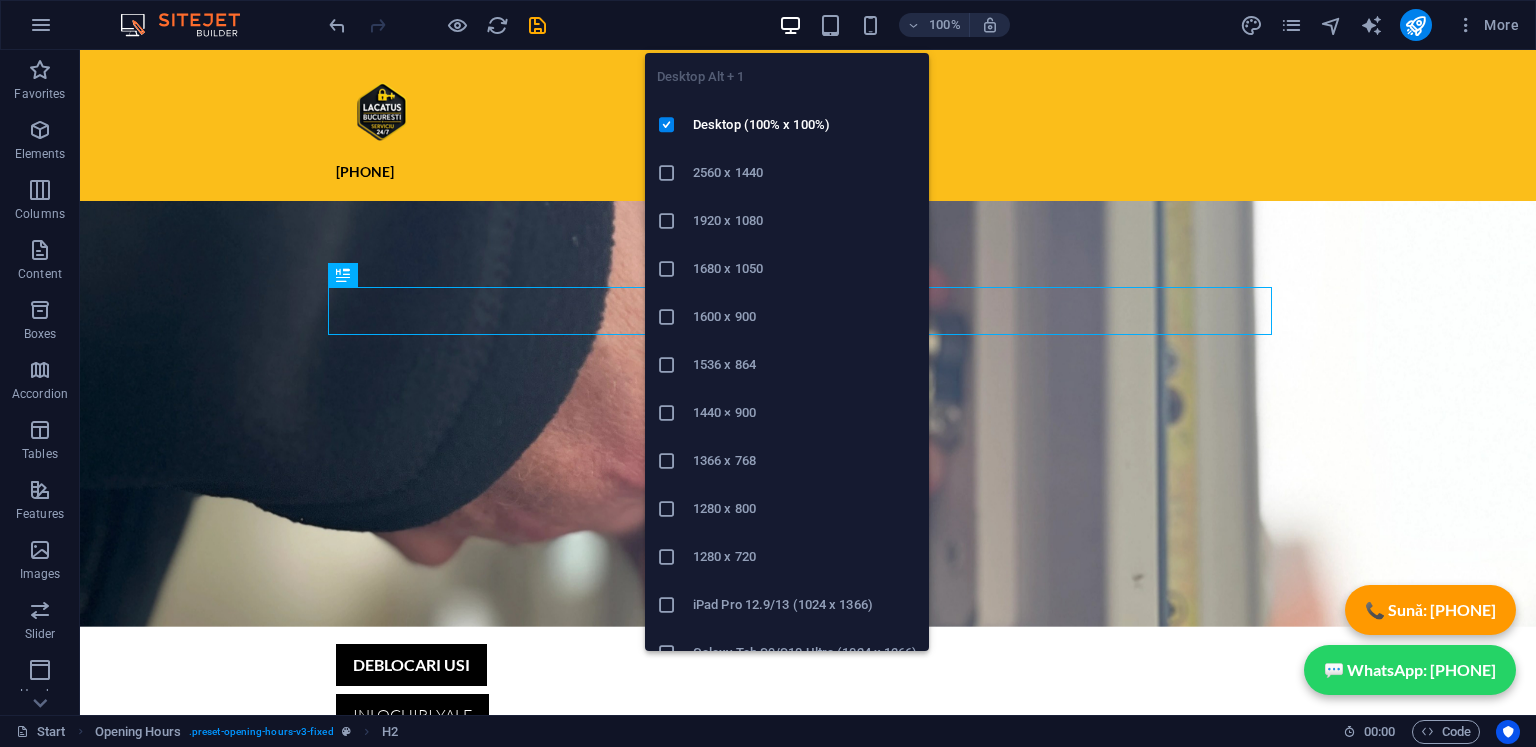 scroll, scrollTop: 600, scrollLeft: 0, axis: vertical 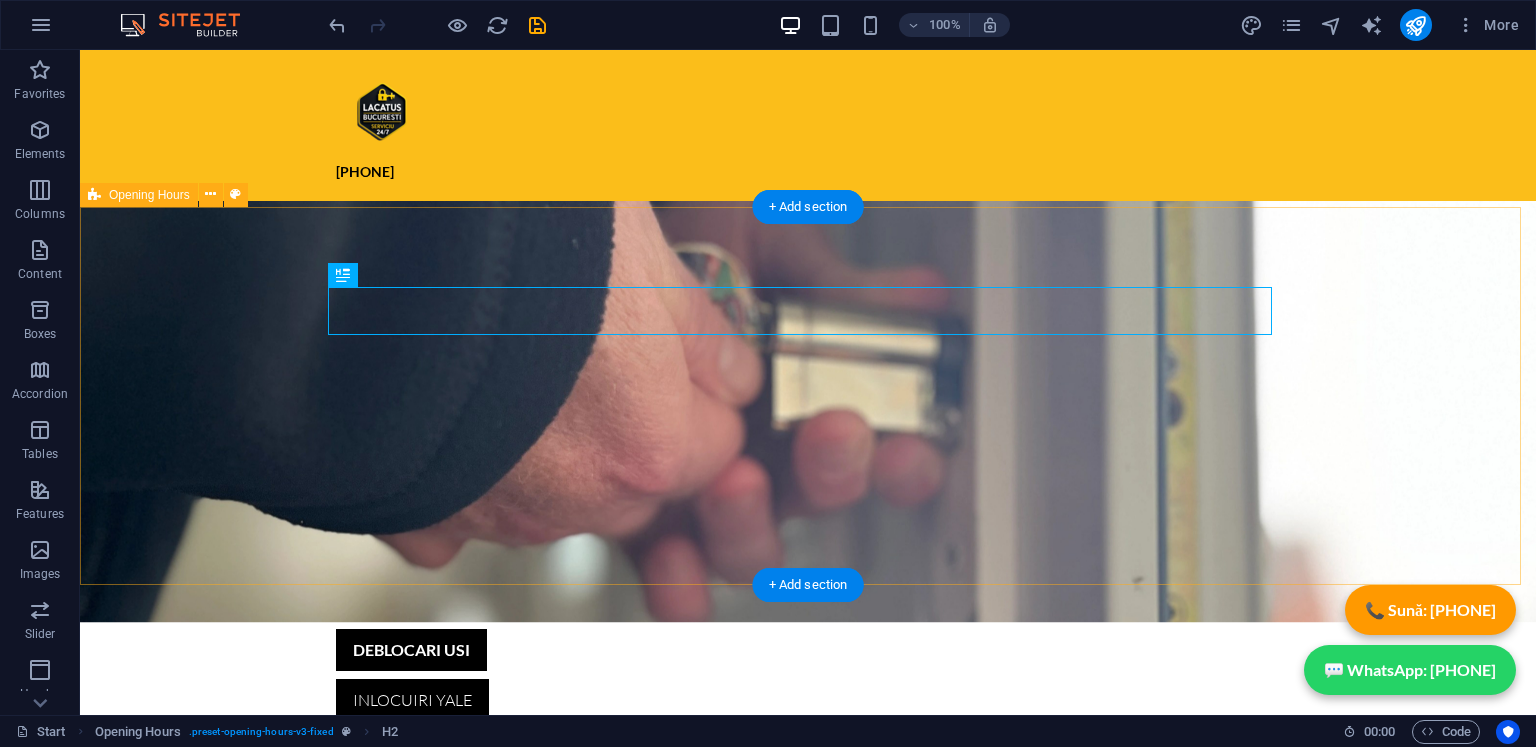 click on "ZONE ACOPERITE SI TIMP DE DEPLASARE SECTOR 1 BUCURESTI Ajungem in 35 minute NON - STOP SECTOR 2 BUCURESTI Ajungem in 35 minute NON - STOP SECTOR 3 BUCURESTI Ajungem in 35 minute NON - STOP SECTOR 4 BUCURESTI Ajungem in 35 minute NON - STOP SECTOR 5 BUCURESTI Ajungem in 30 minute NON - STOP SECTOR 6 BUCURESTI Ajungem in 30   minute NON - STOP ILFOV Ajungem in 40- 60   minute NON - STOP" at bounding box center (808, 1445) 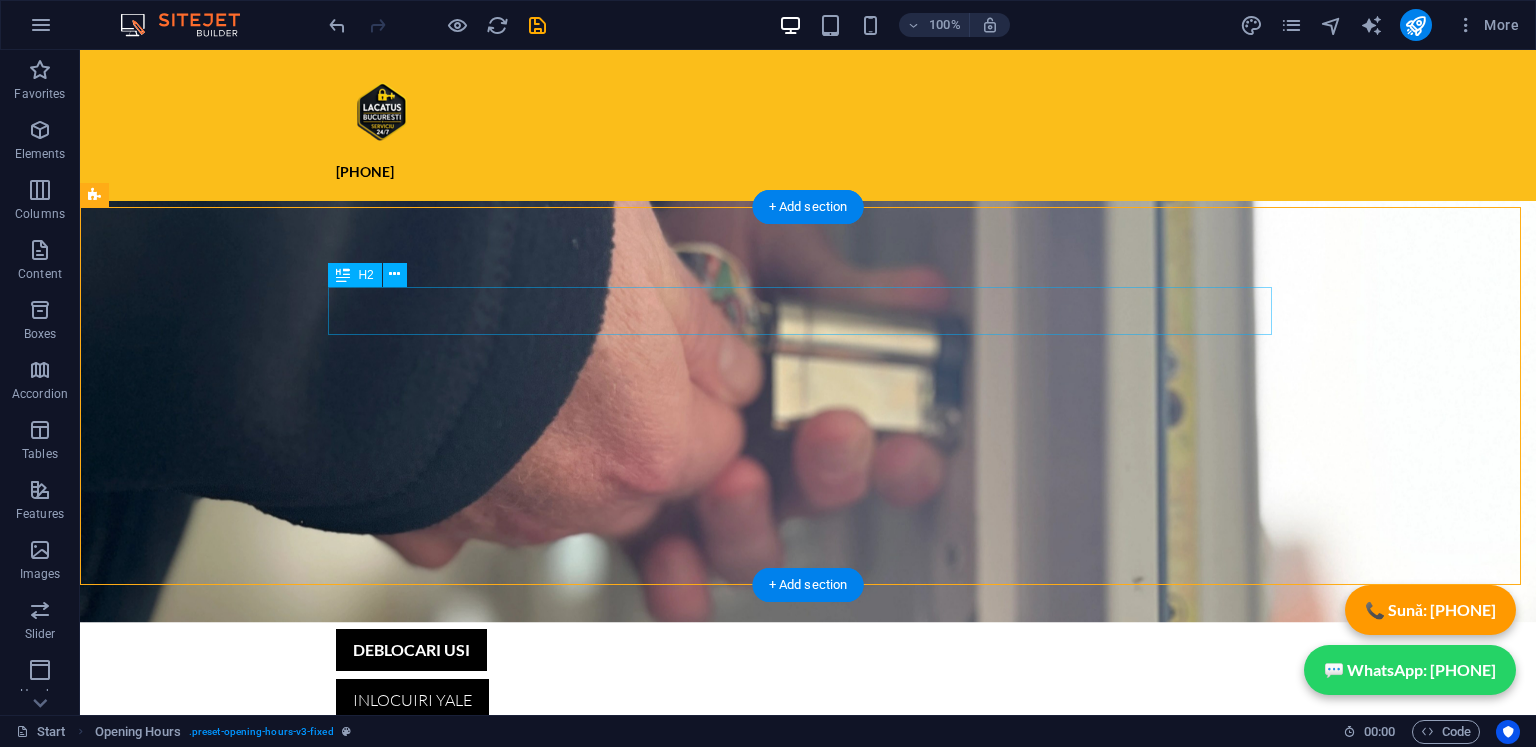 click on "ZONE ACOPERITE SI TIMP DE DEPLASARE" at bounding box center [568, 1147] 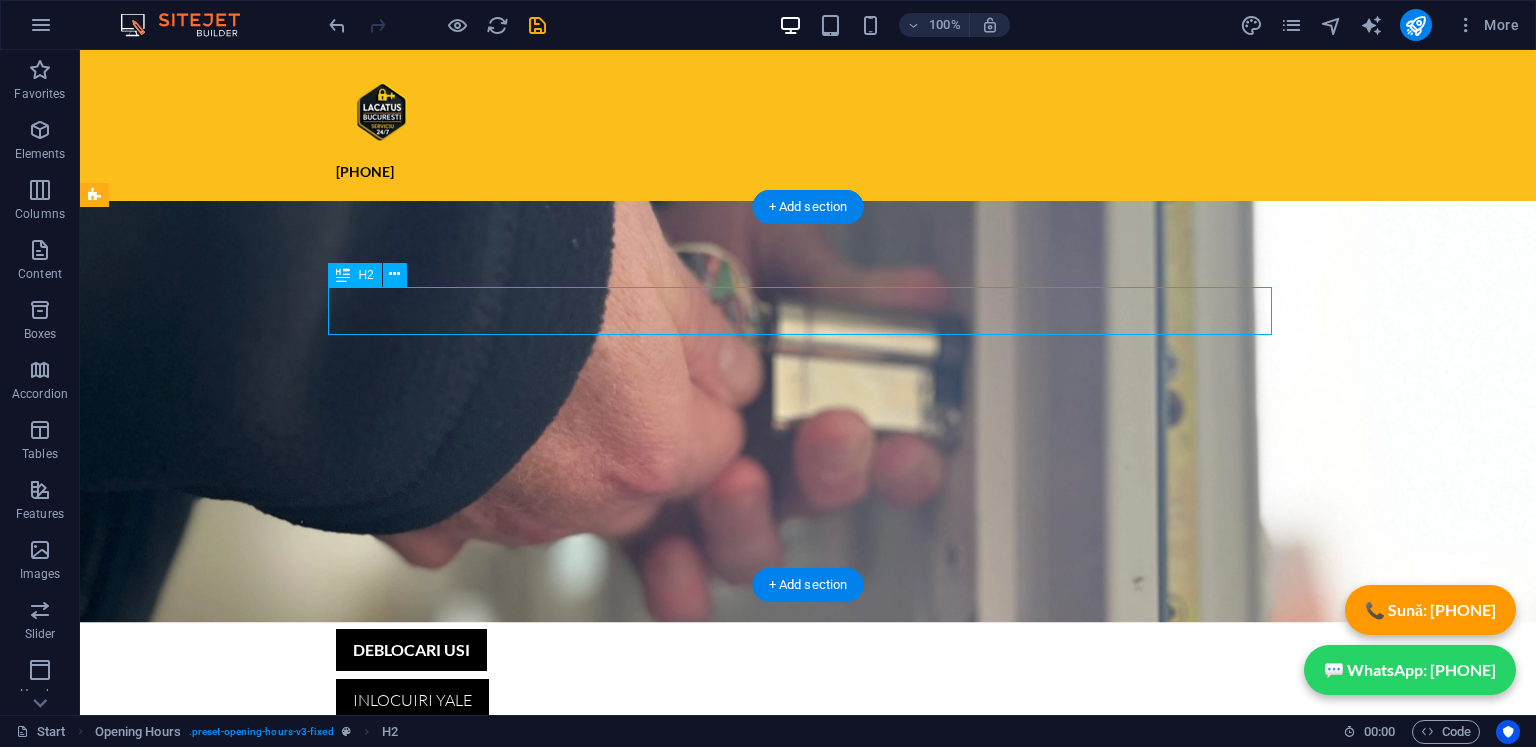 click on "ZONE ACOPERITE SI TIMP DE DEPLASARE" at bounding box center (568, 1147) 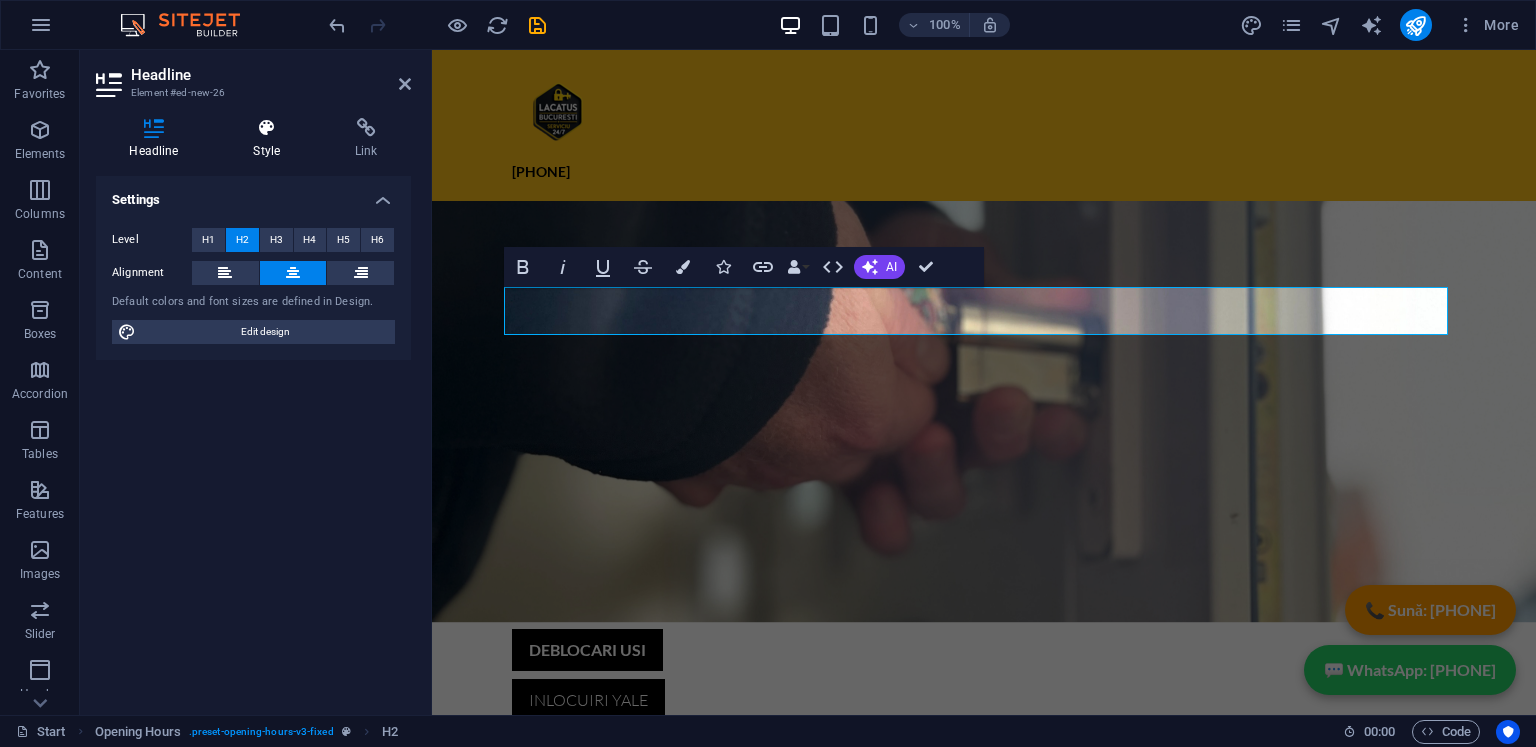 click at bounding box center [267, 128] 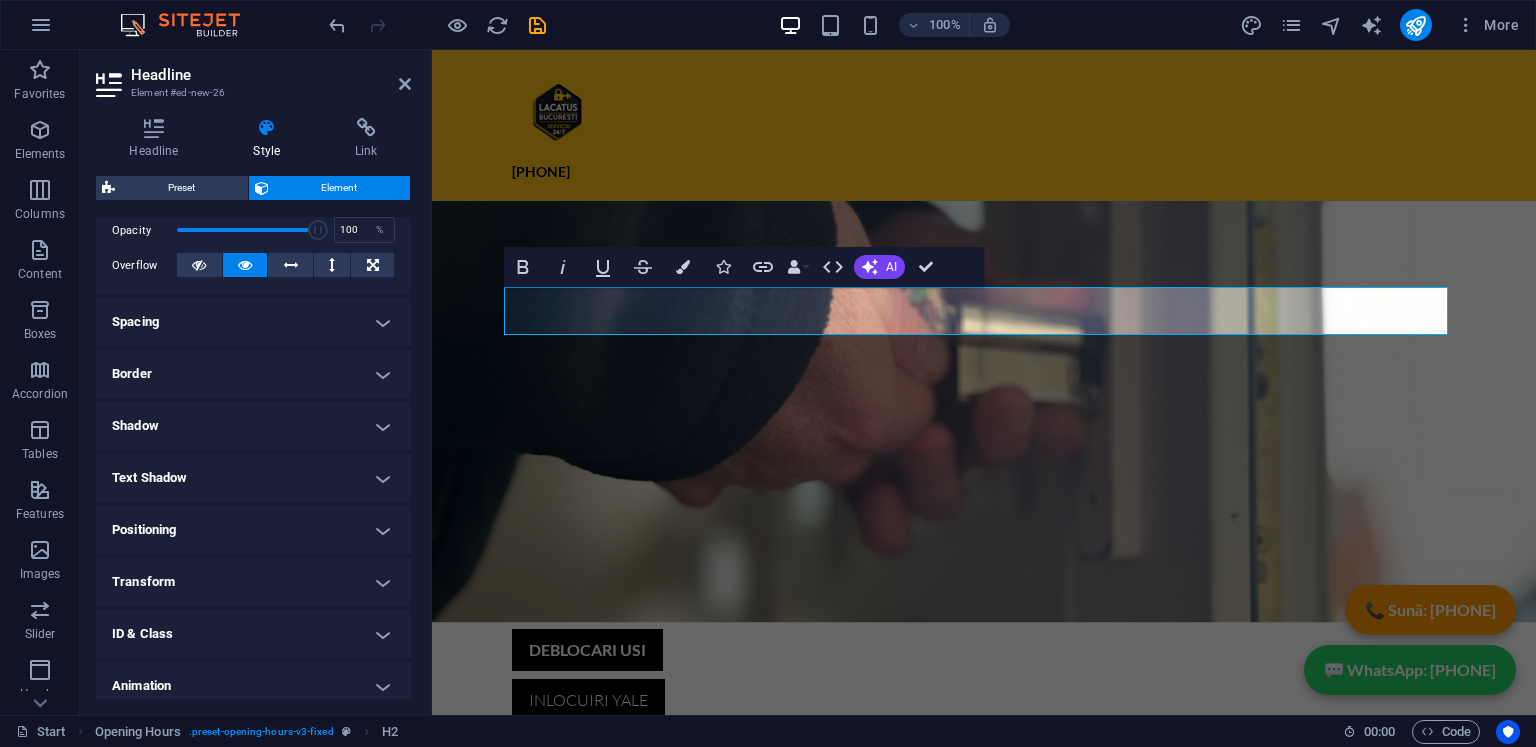 scroll, scrollTop: 362, scrollLeft: 0, axis: vertical 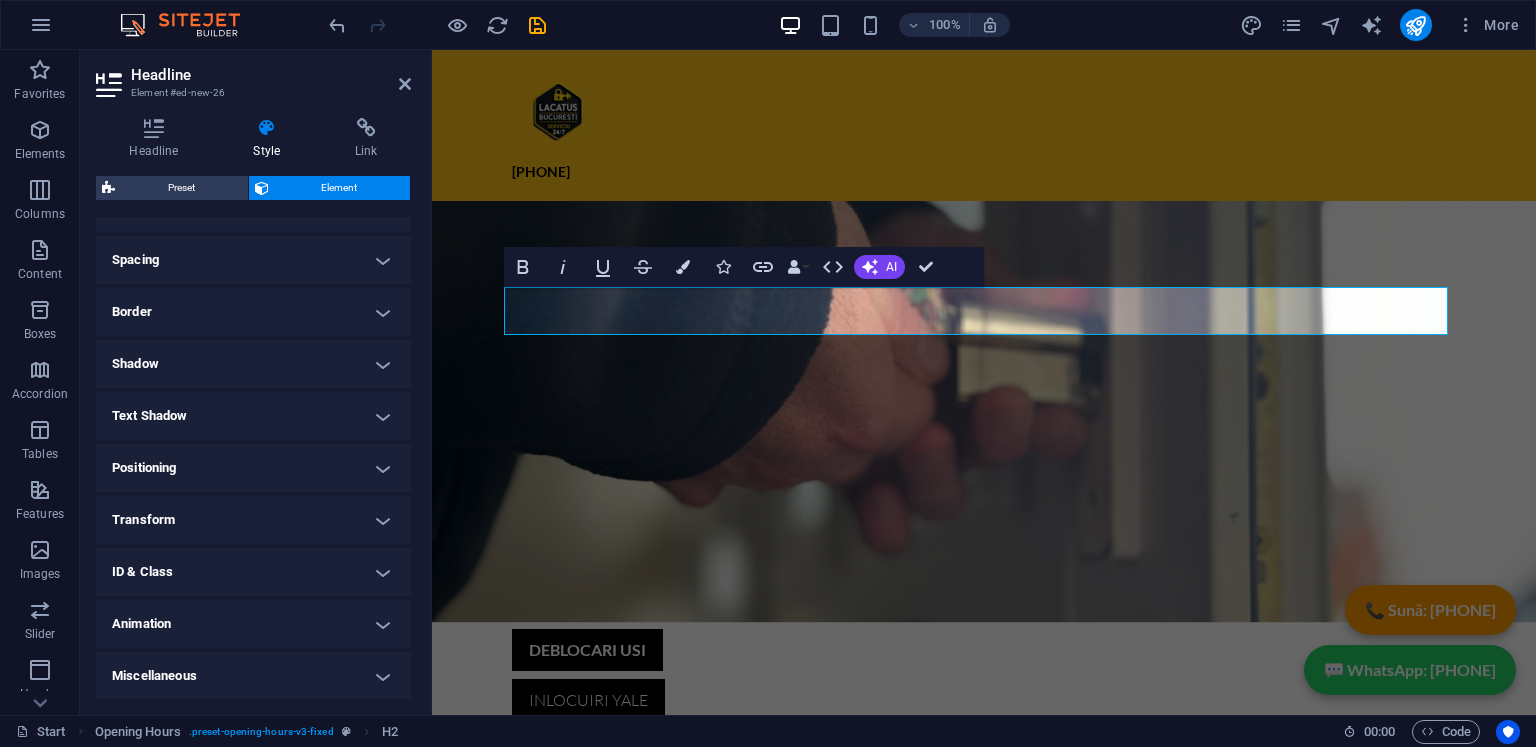 click on "Shadow" at bounding box center [253, 364] 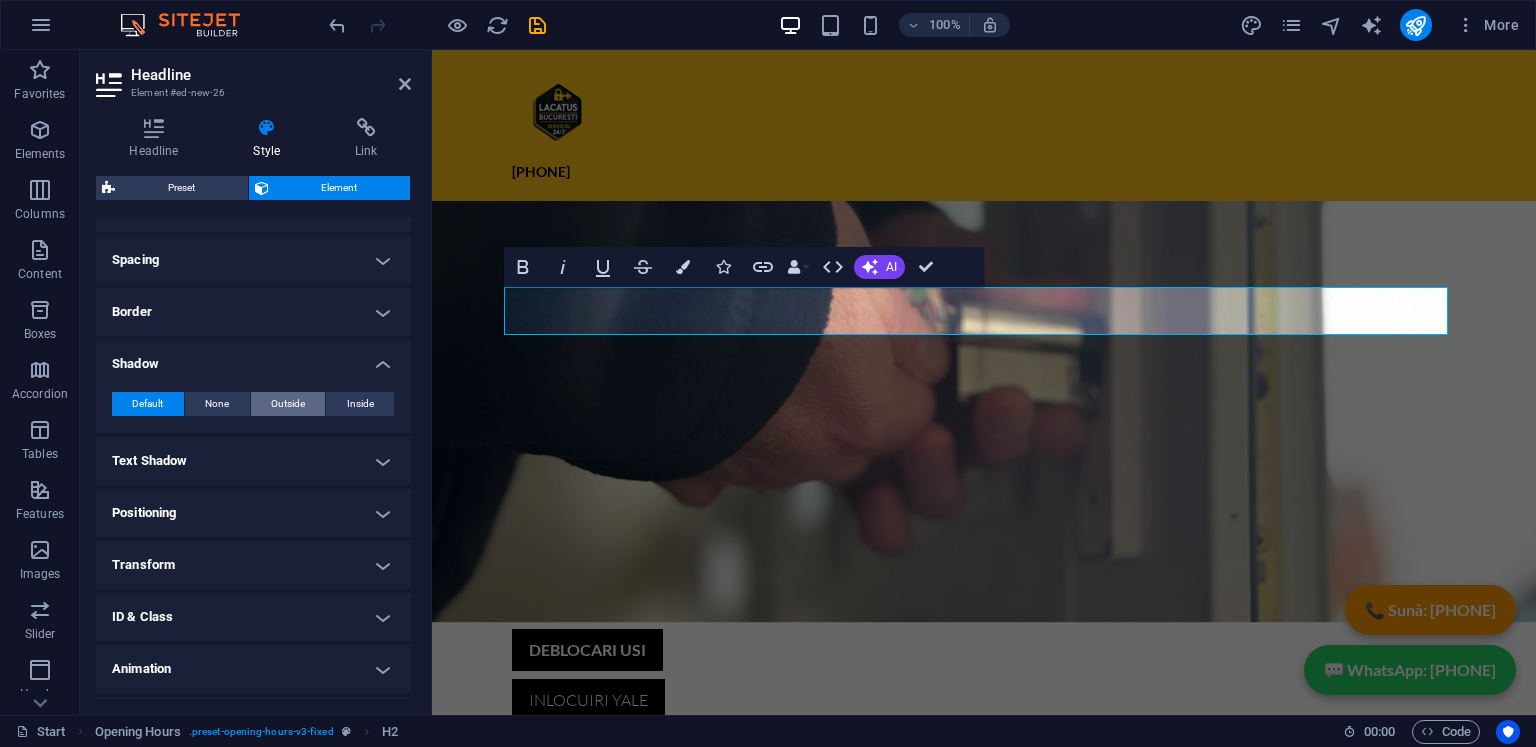 click on "Outside" at bounding box center (288, 404) 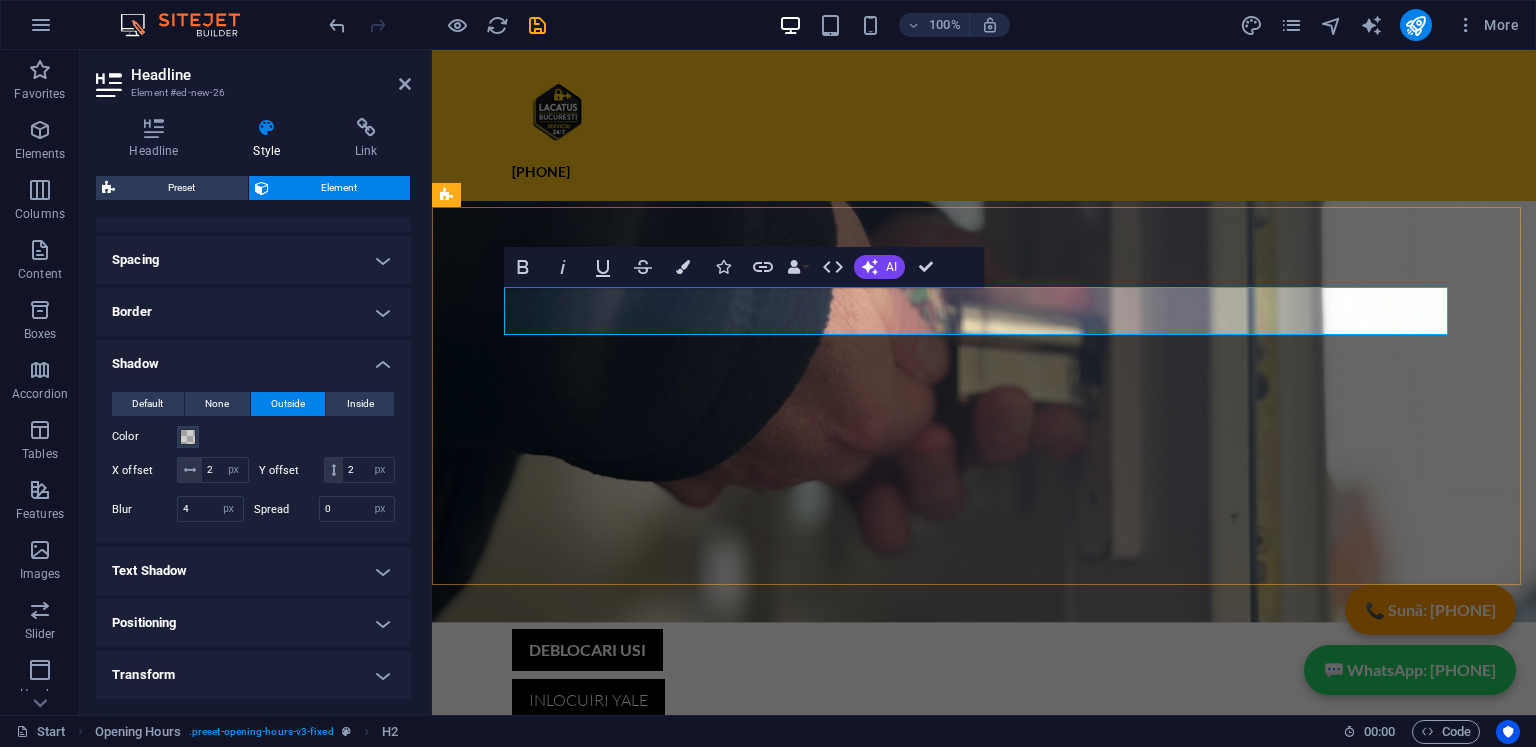 click on "ZONE ACOPERITE SI TIMP DE DEPLASARE" at bounding box center [920, 1147] 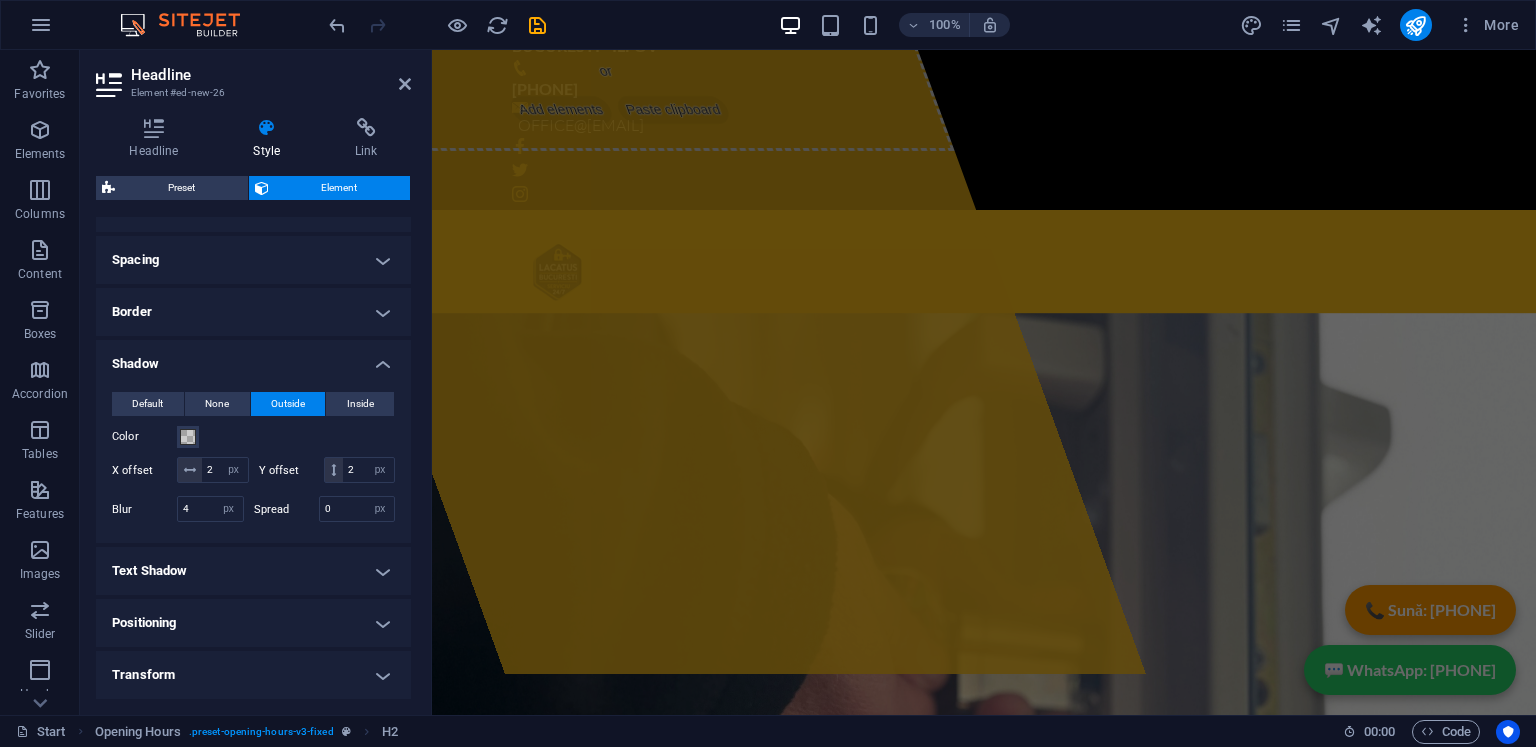 scroll, scrollTop: 233, scrollLeft: 0, axis: vertical 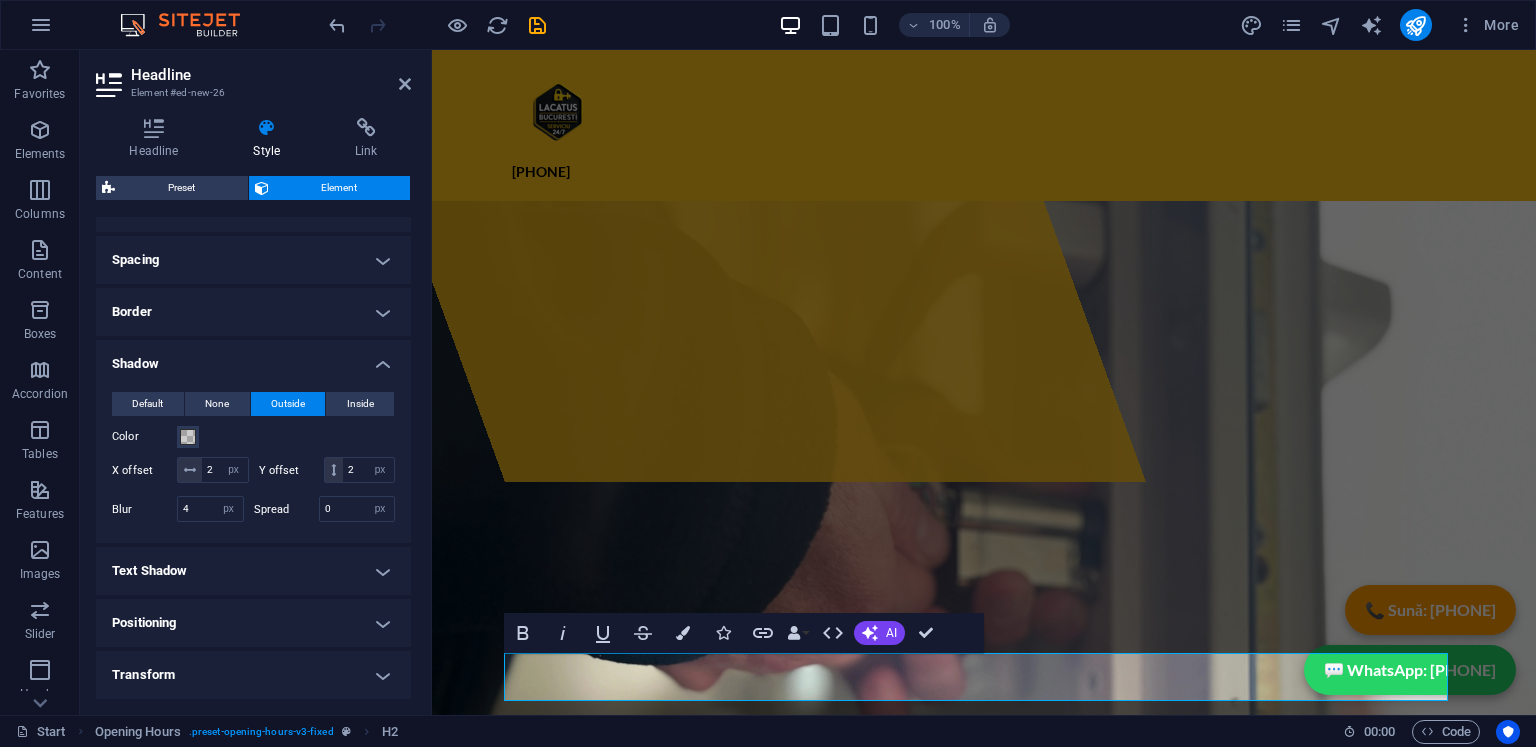click on "Headline Element #ed-new-26" at bounding box center (253, 76) 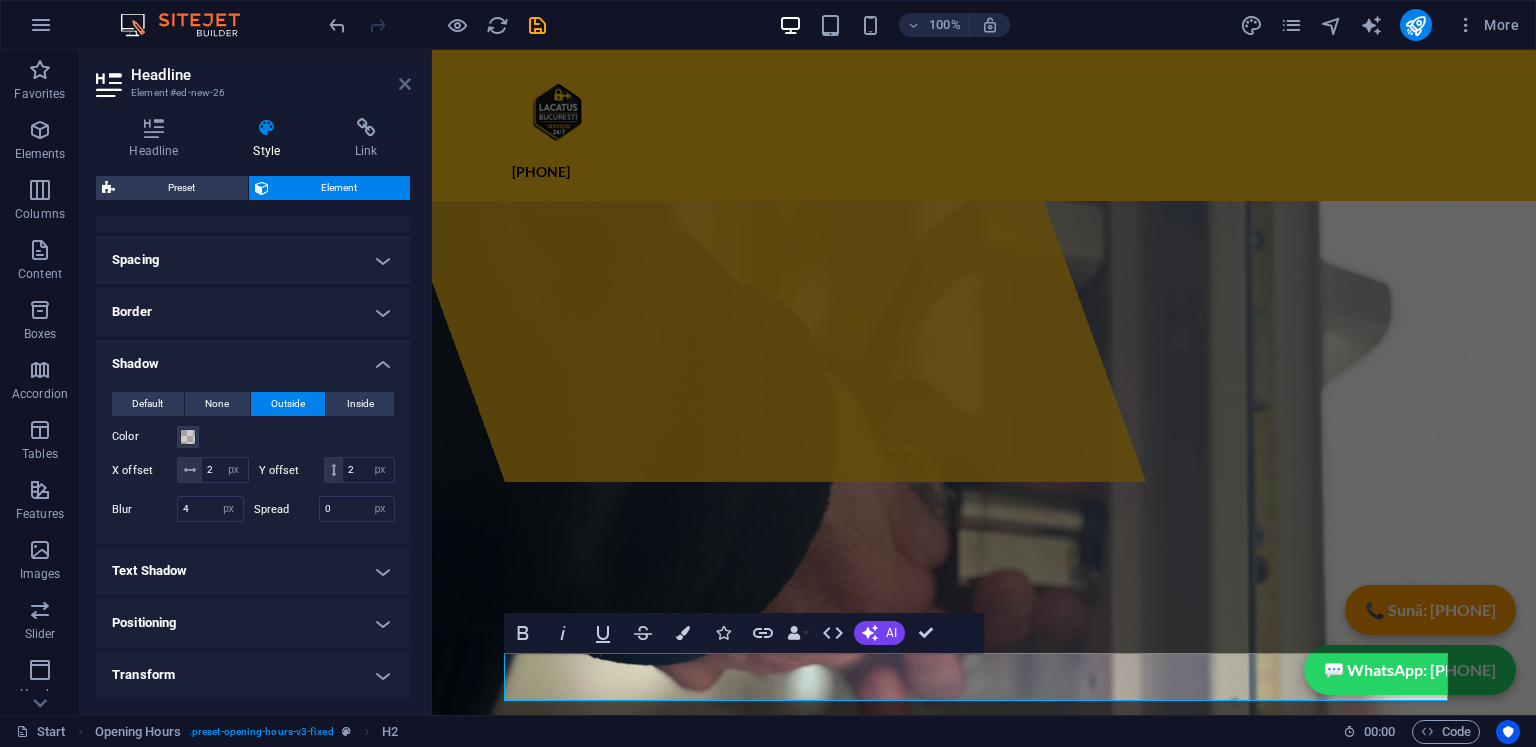 click at bounding box center [405, 84] 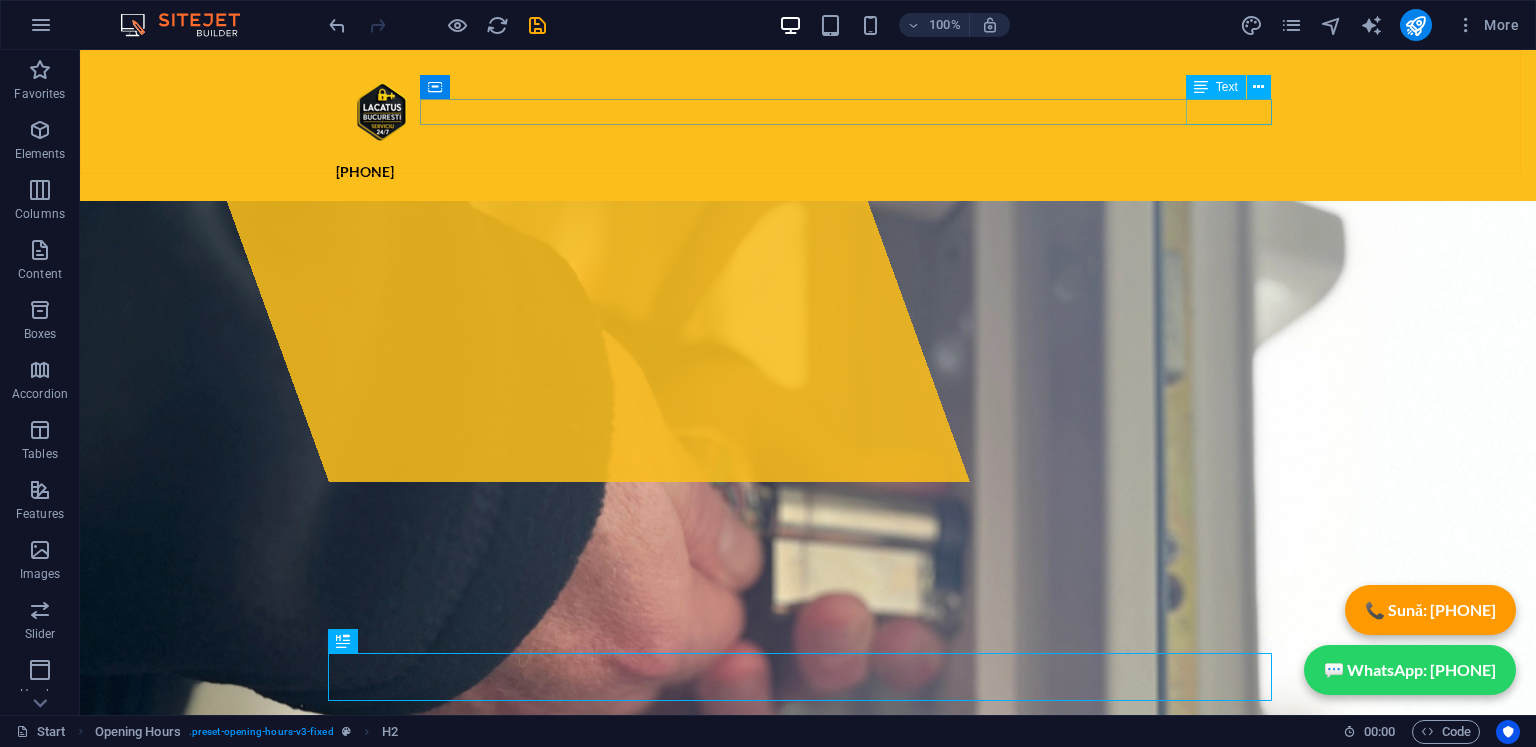 click on "[PHONE]" at bounding box center [808, 171] 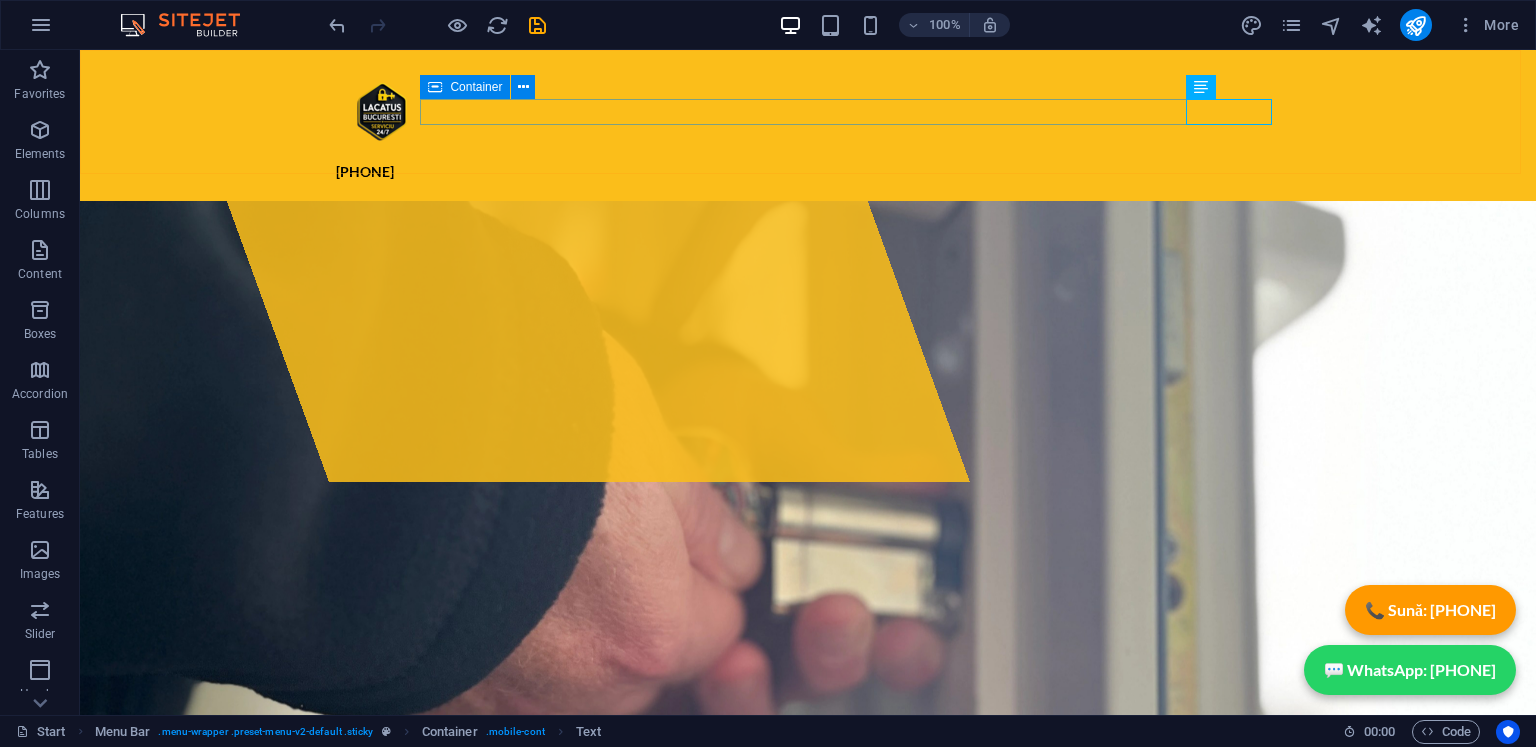 click on "[PHONE]" at bounding box center (808, 171) 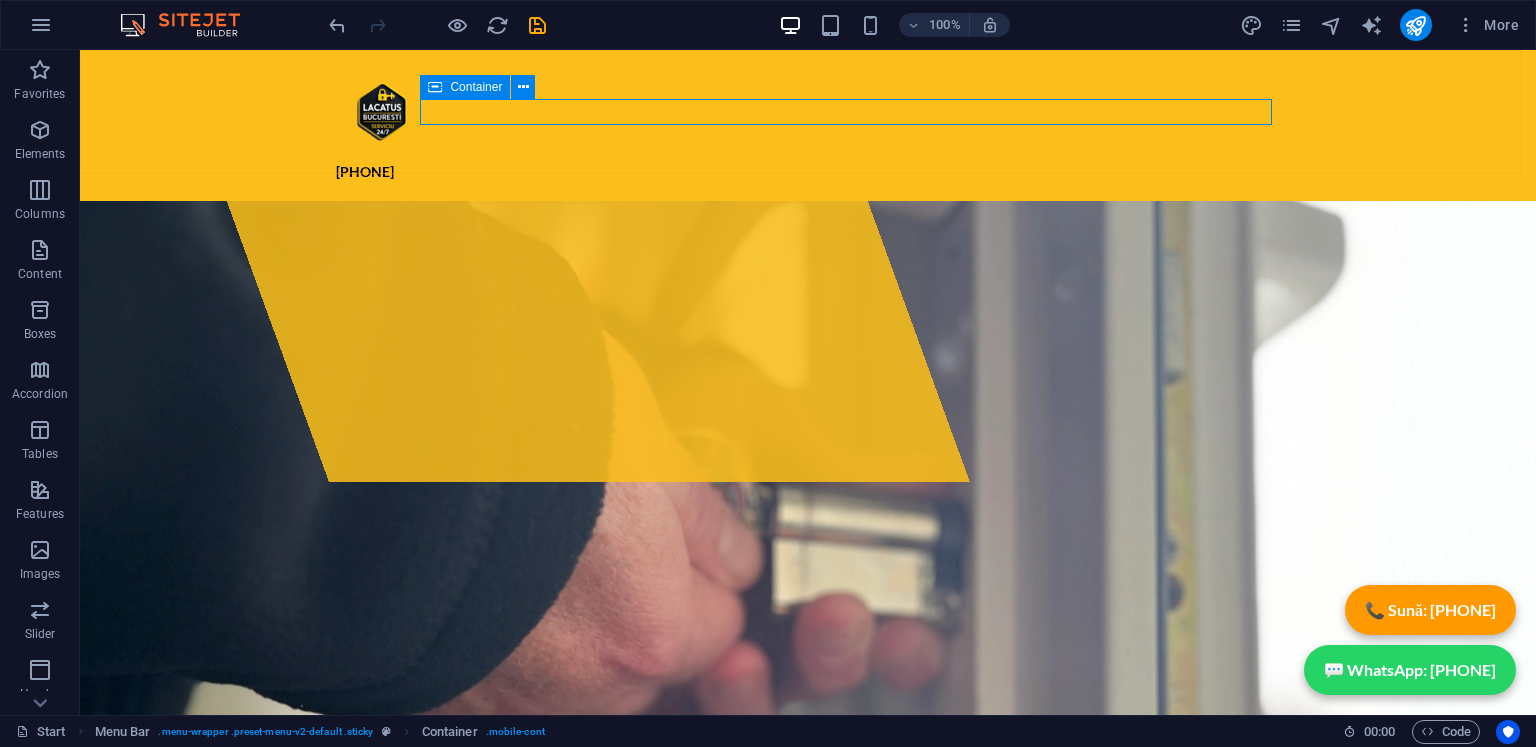 click on "[PHONE]" at bounding box center [808, 171] 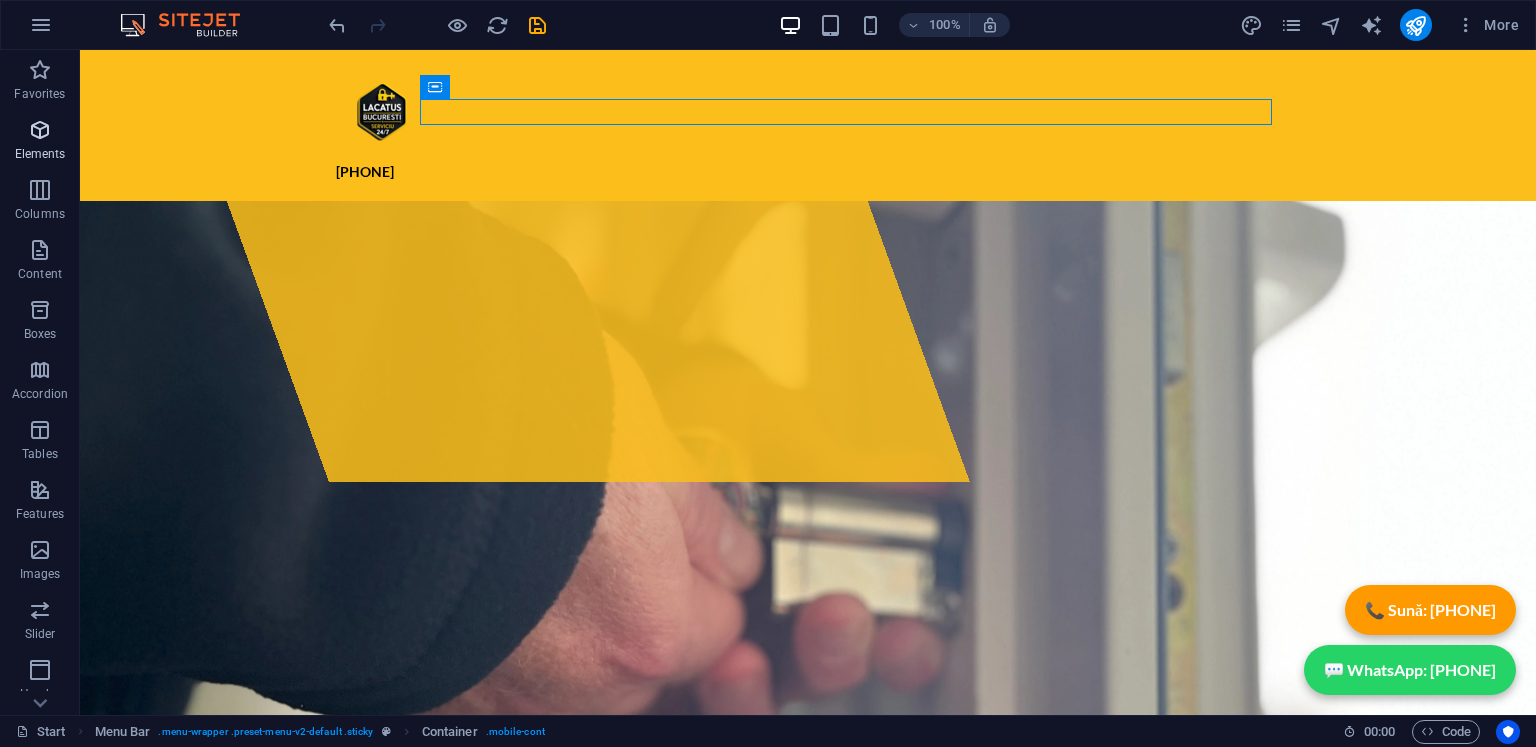 click on "Elements" at bounding box center (40, 142) 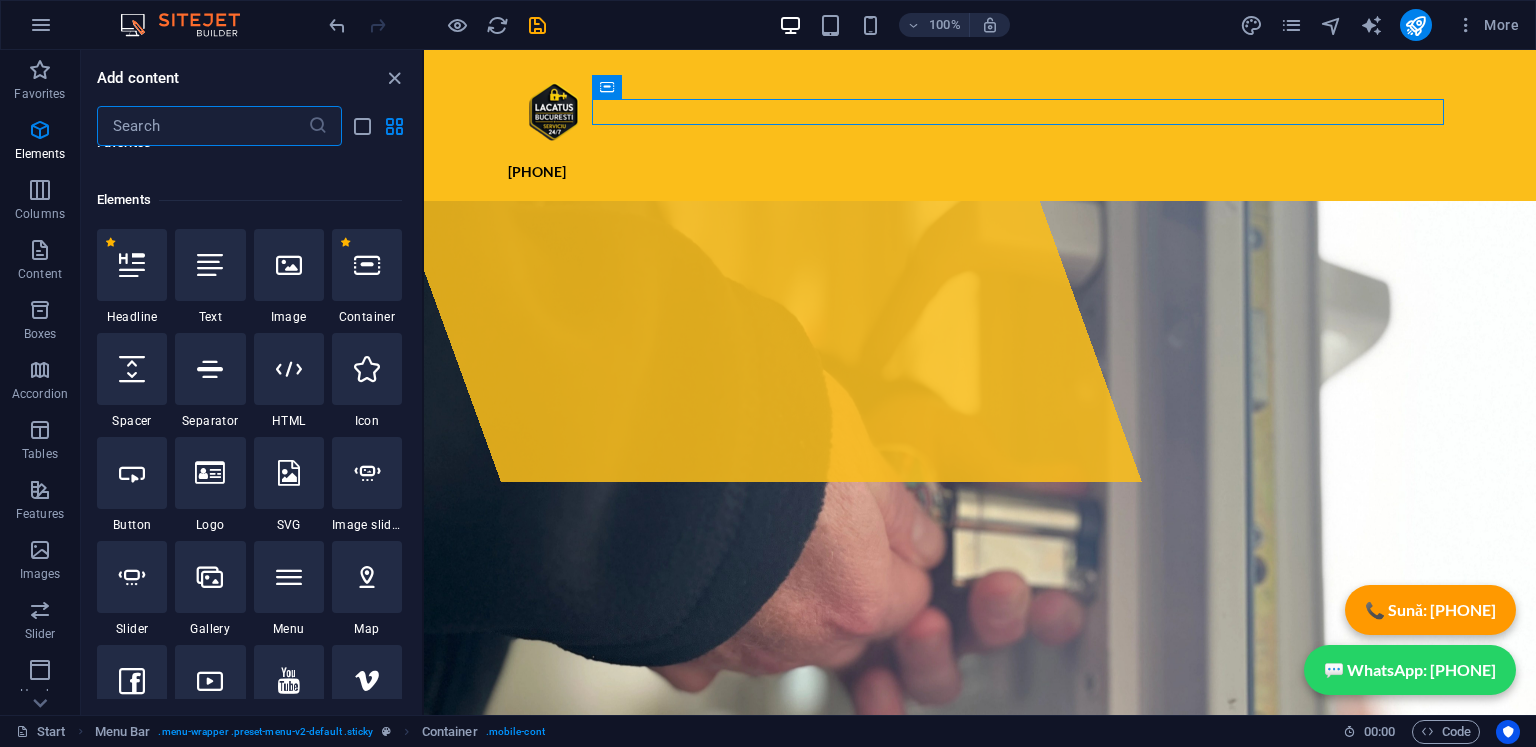 scroll, scrollTop: 196, scrollLeft: 0, axis: vertical 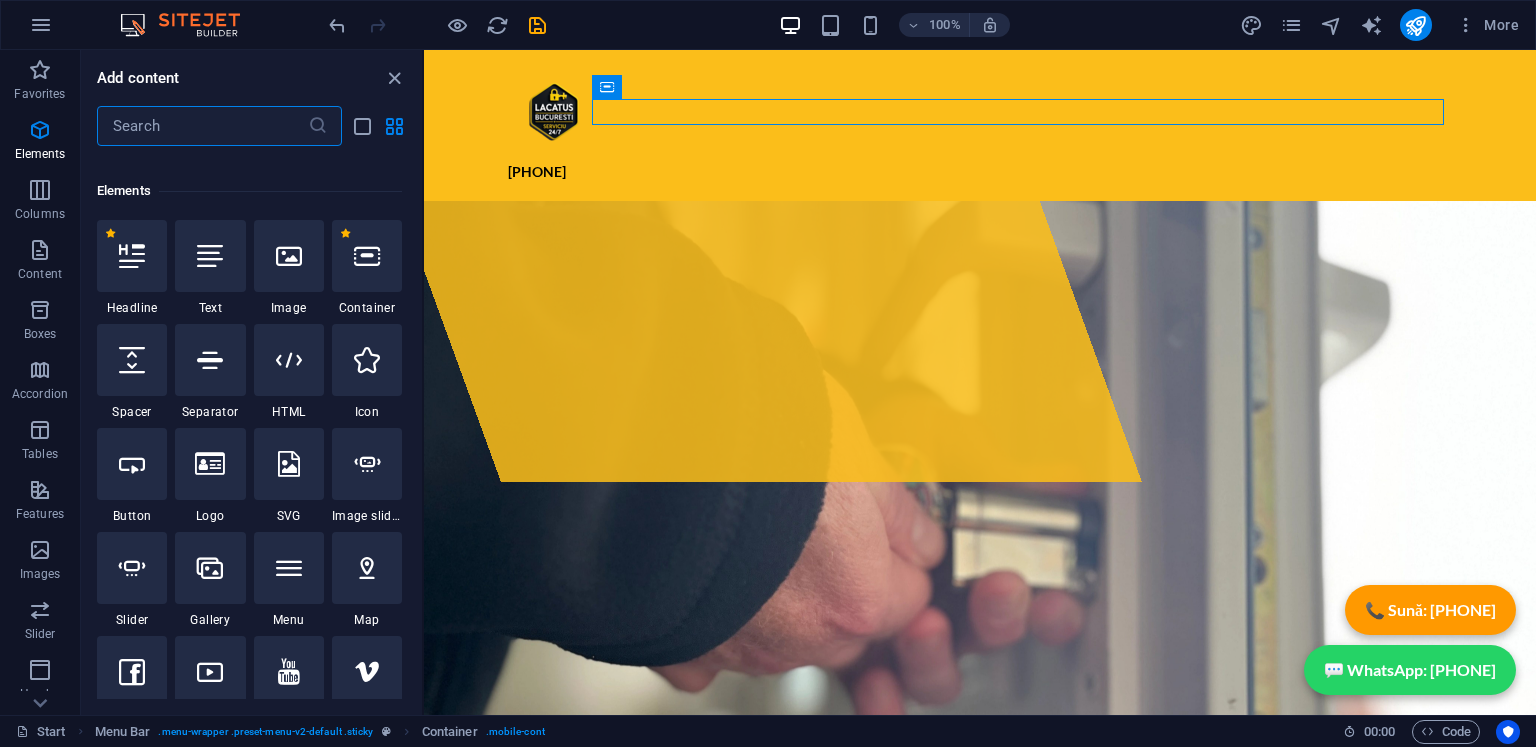 click at bounding box center [202, 126] 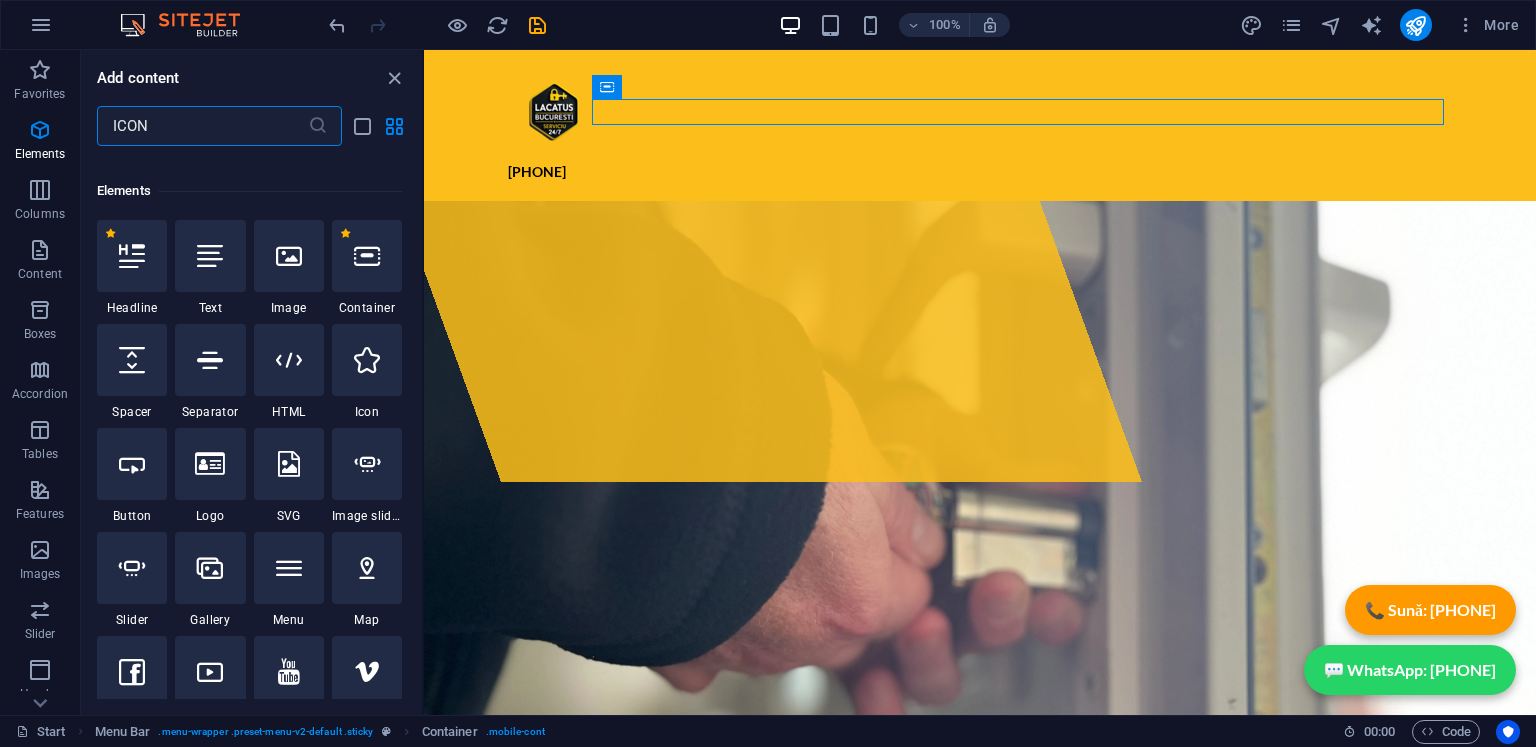 scroll, scrollTop: 0, scrollLeft: 0, axis: both 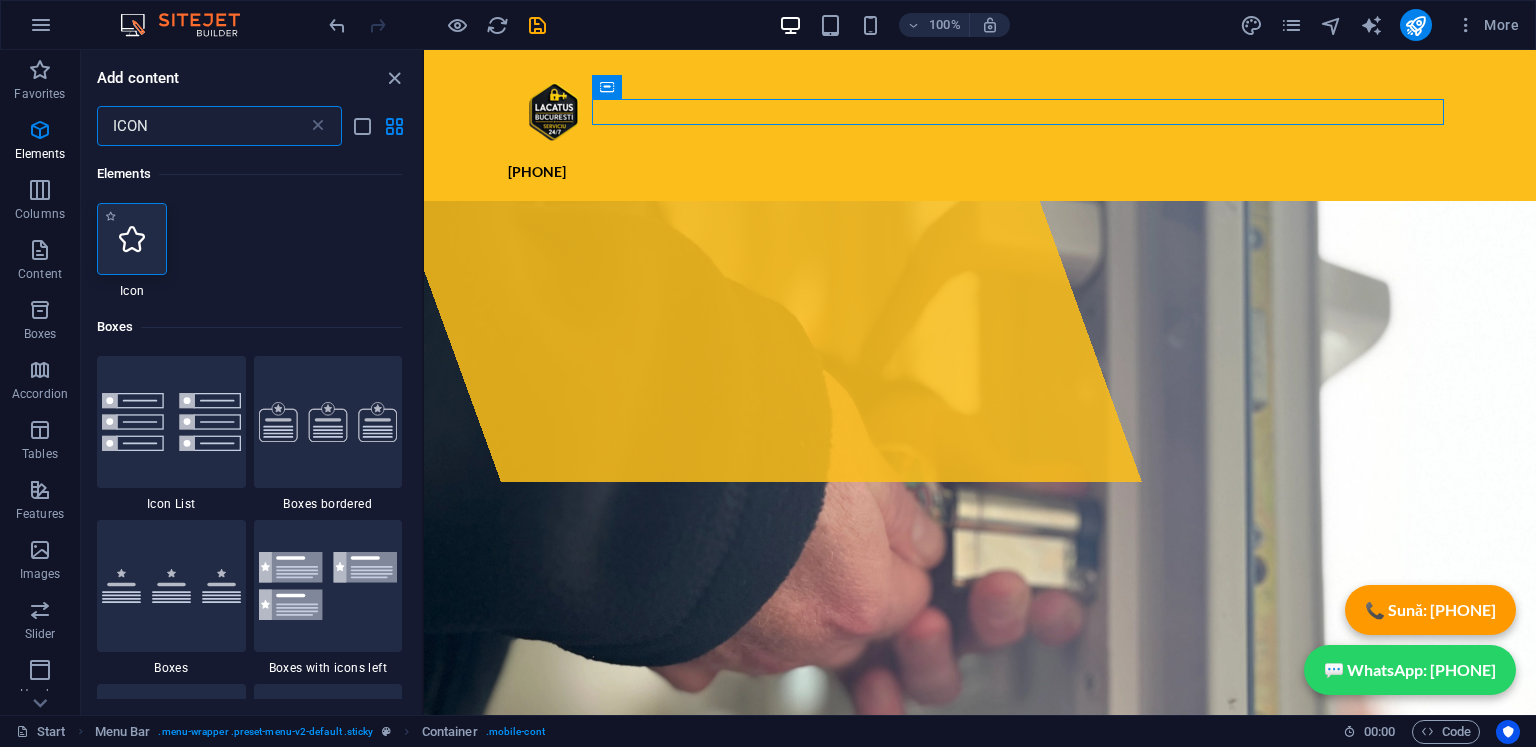 type on "ICON" 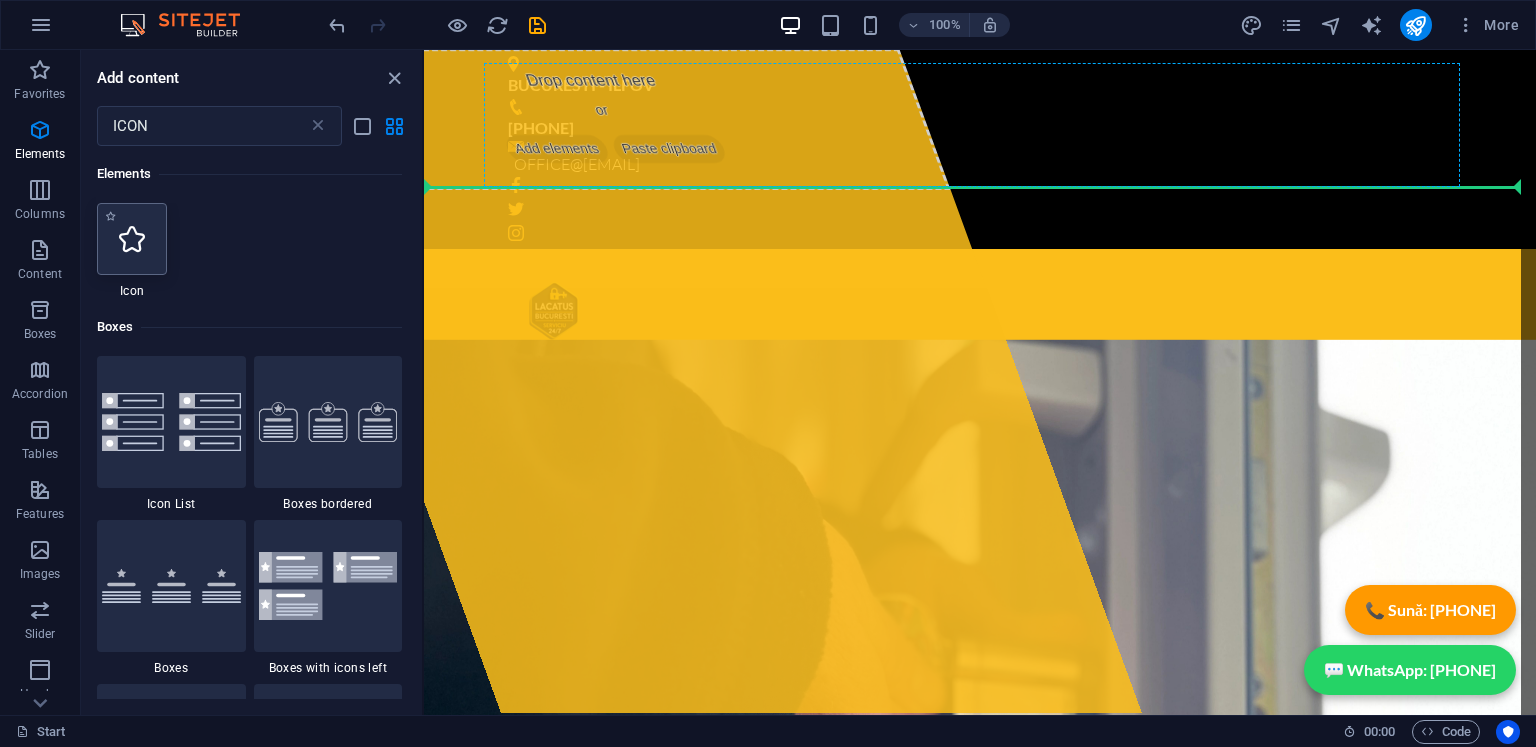 scroll, scrollTop: 0, scrollLeft: 0, axis: both 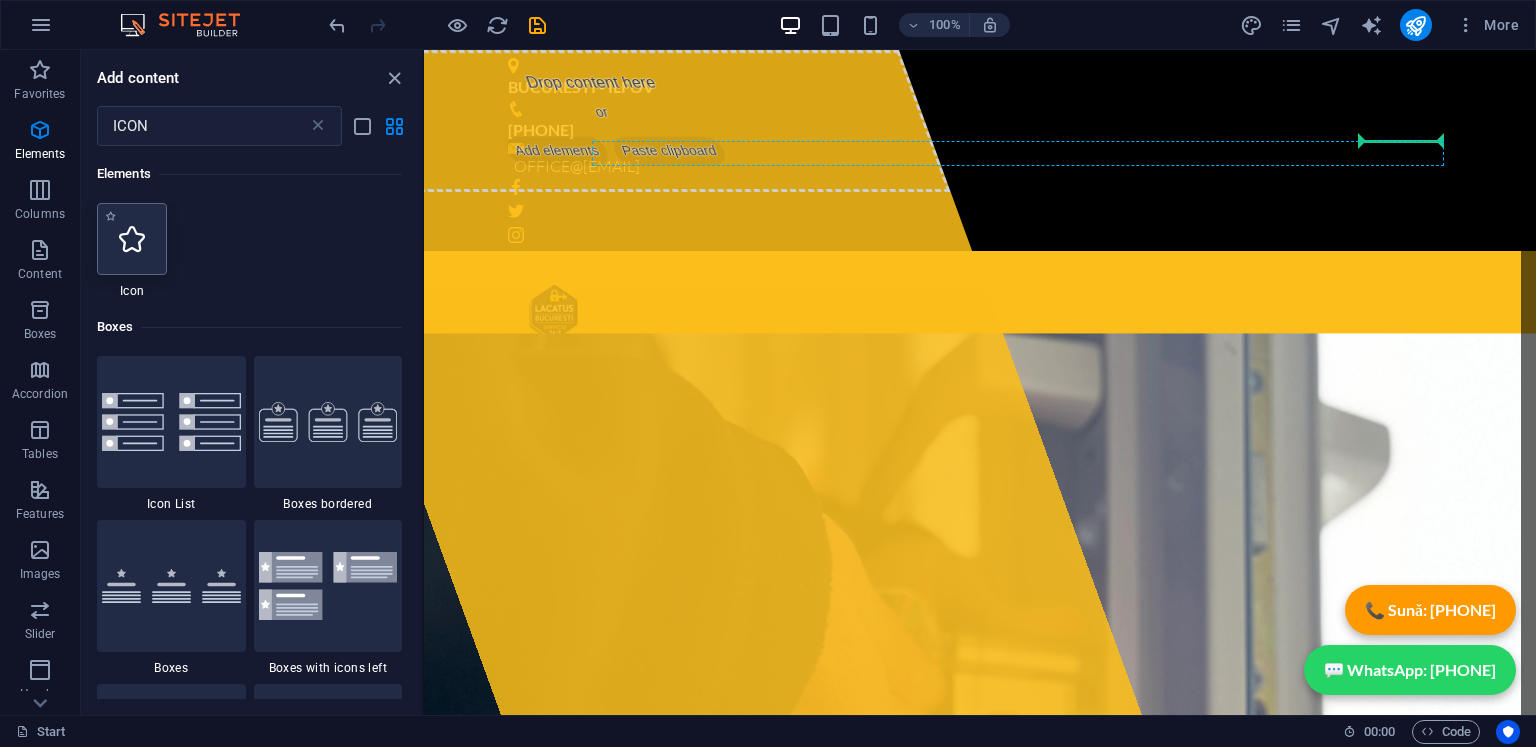 select on "xMidYMid" 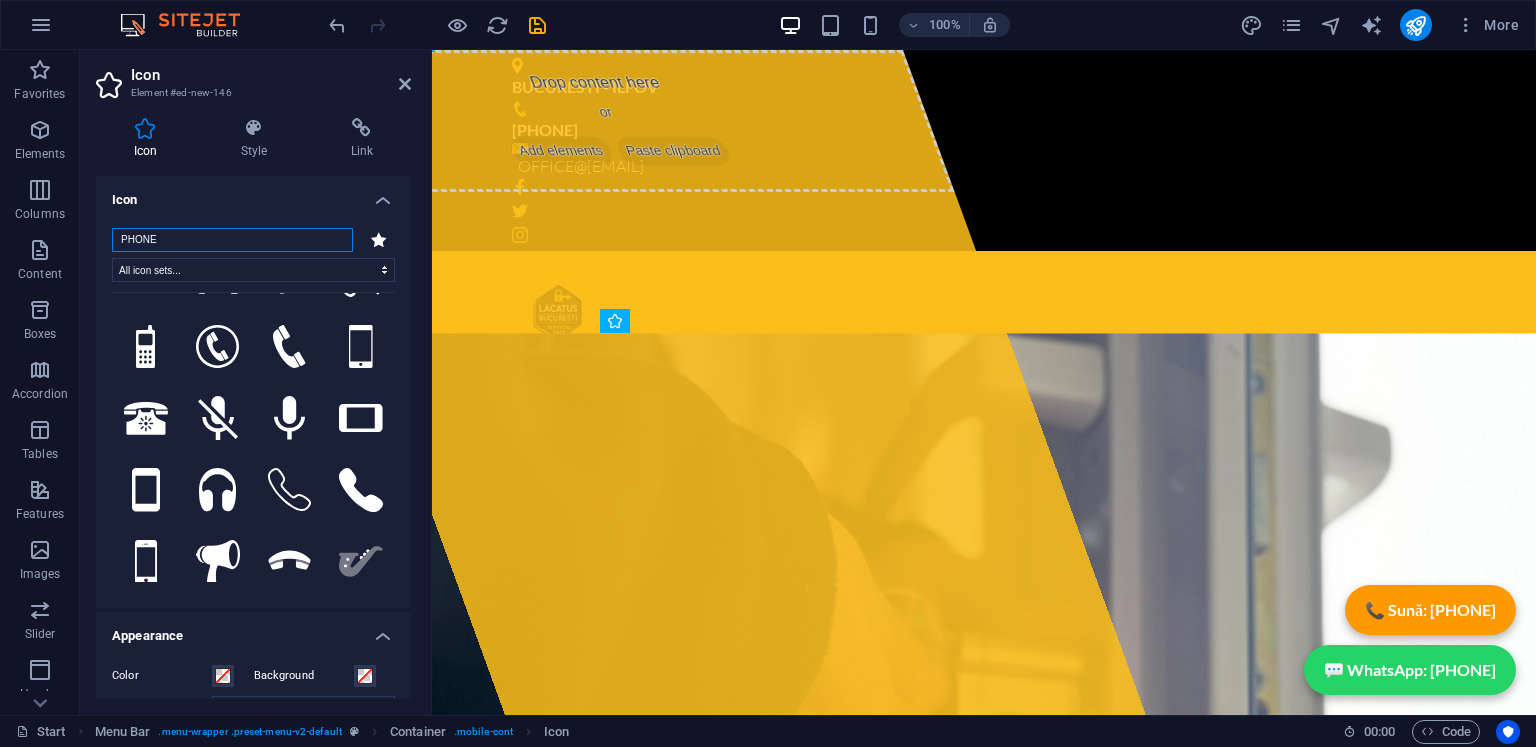scroll, scrollTop: 300, scrollLeft: 0, axis: vertical 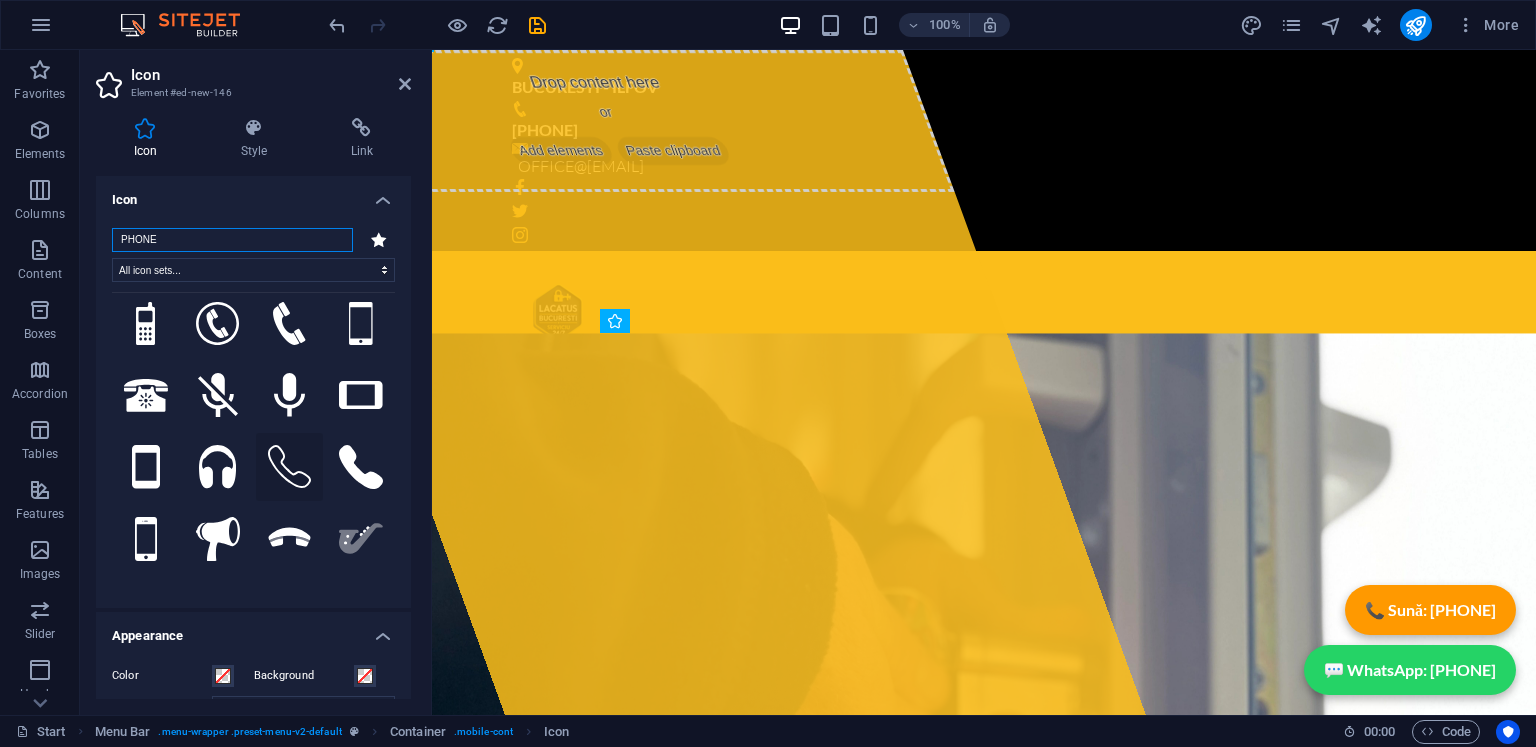type on "PHONE" 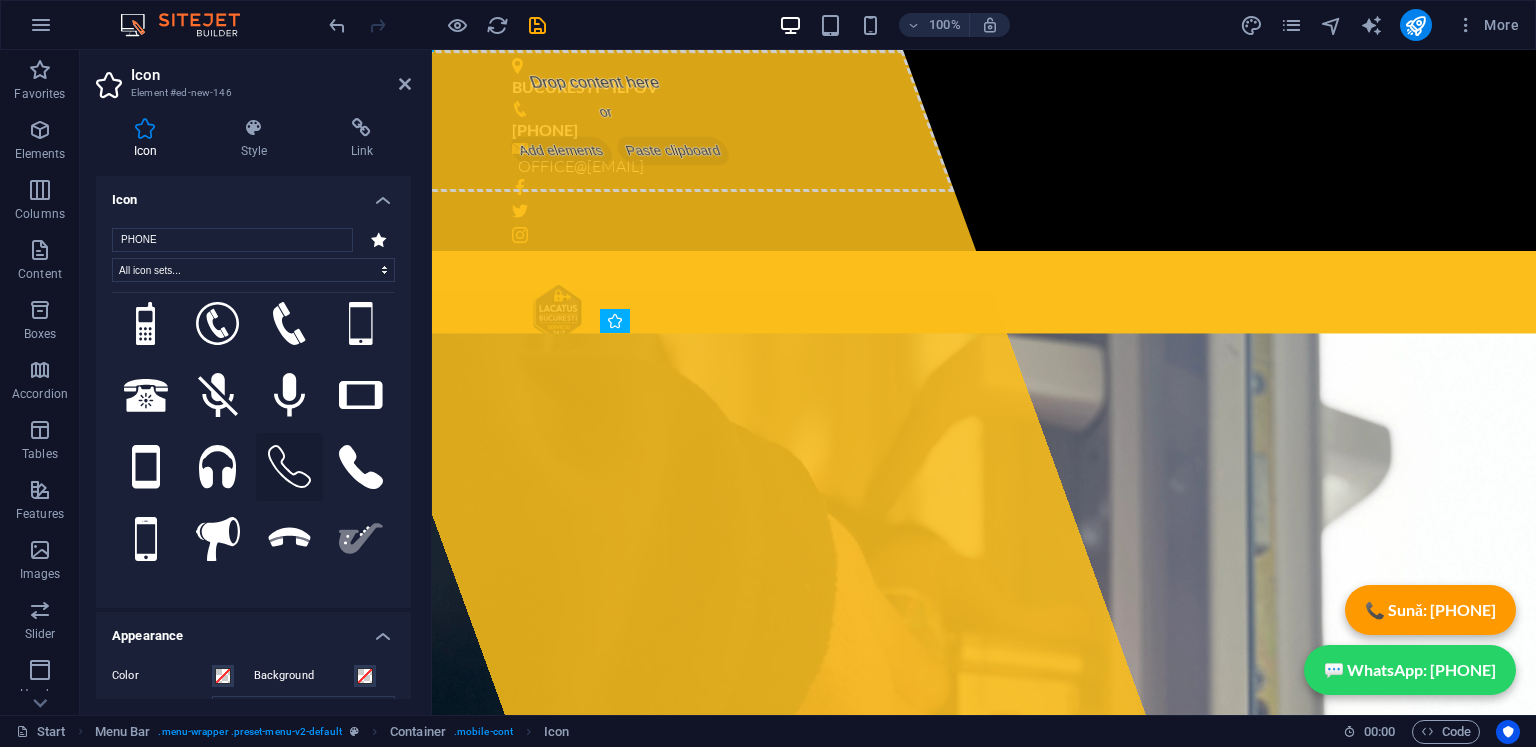 click 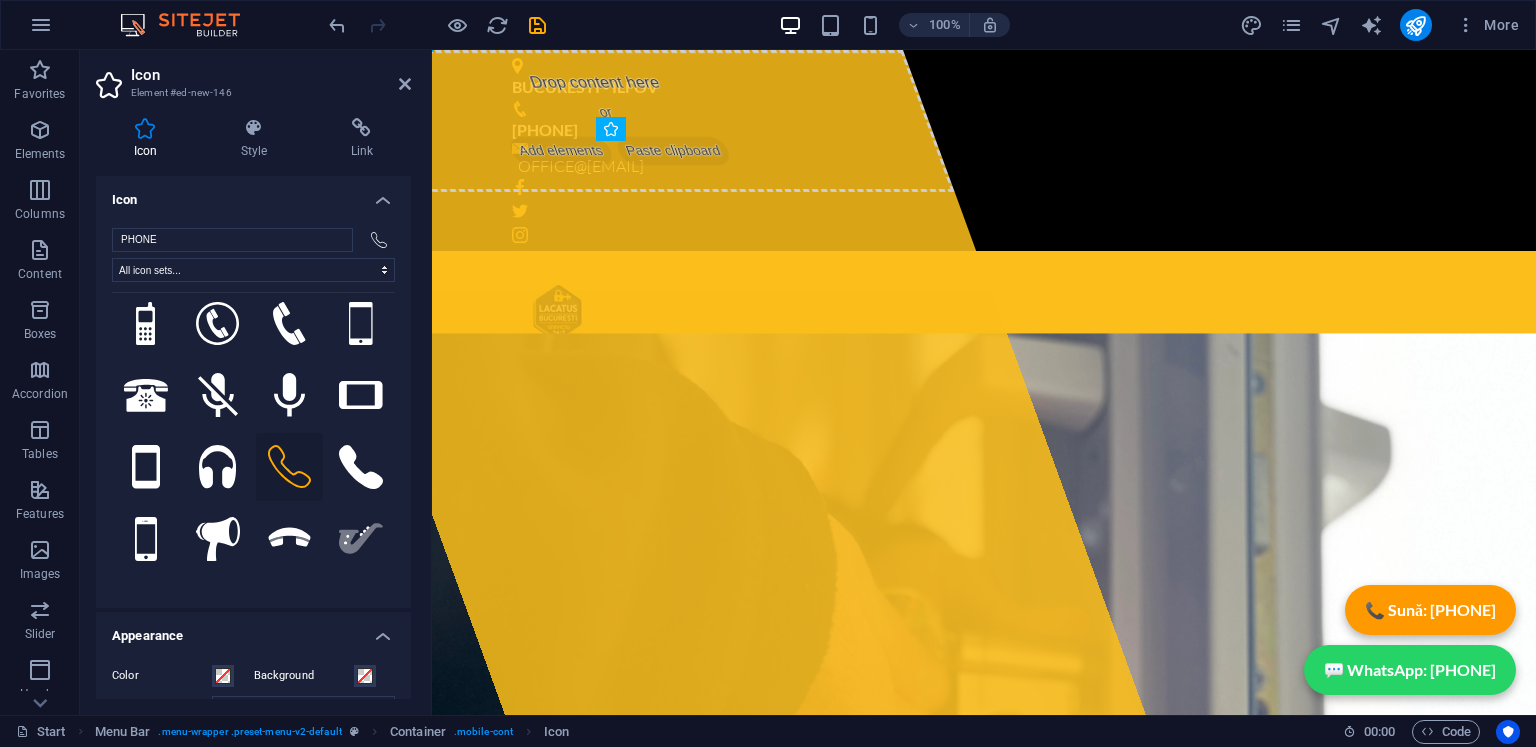 click 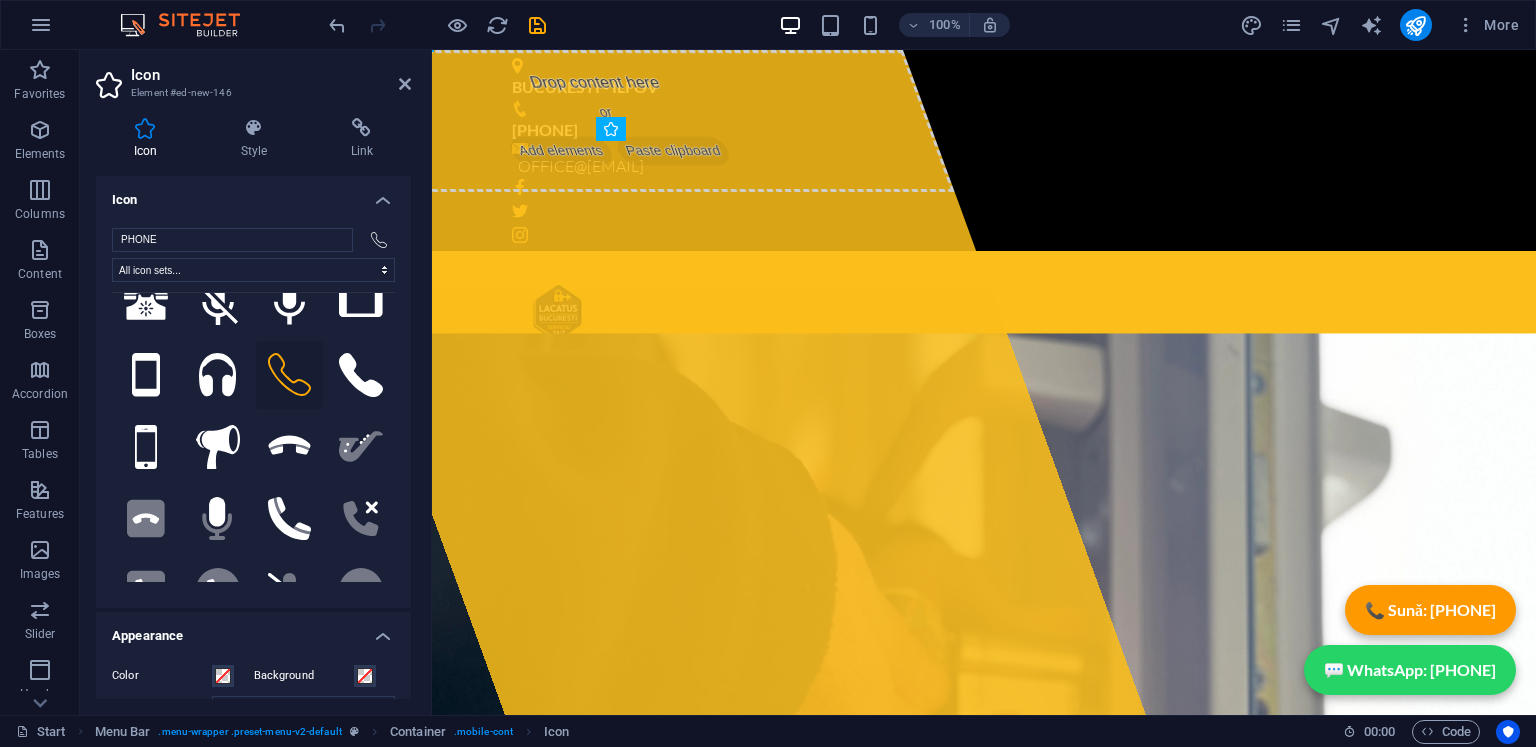 scroll, scrollTop: 500, scrollLeft: 0, axis: vertical 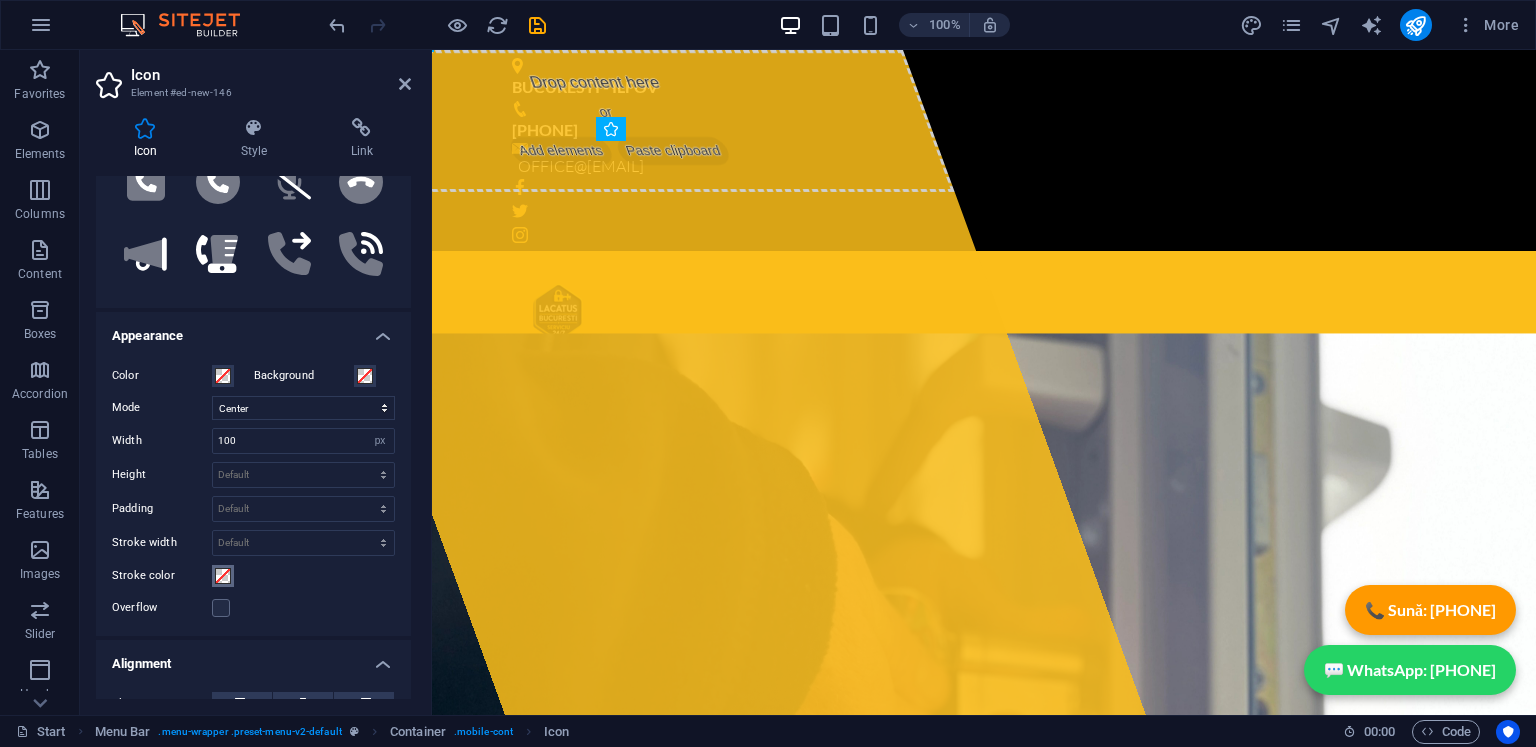 click at bounding box center [223, 576] 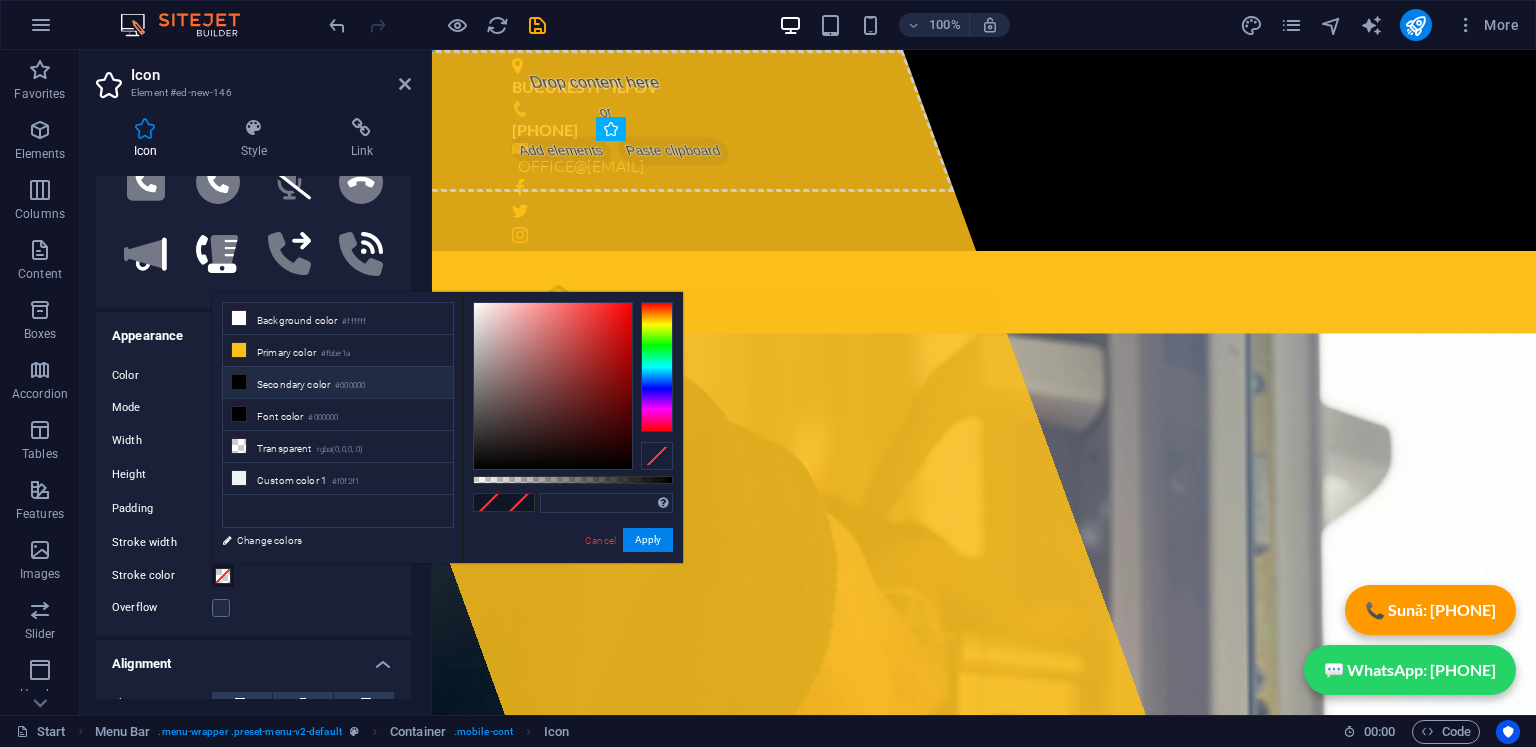 click on "Secondary color
#000000" at bounding box center (338, 383) 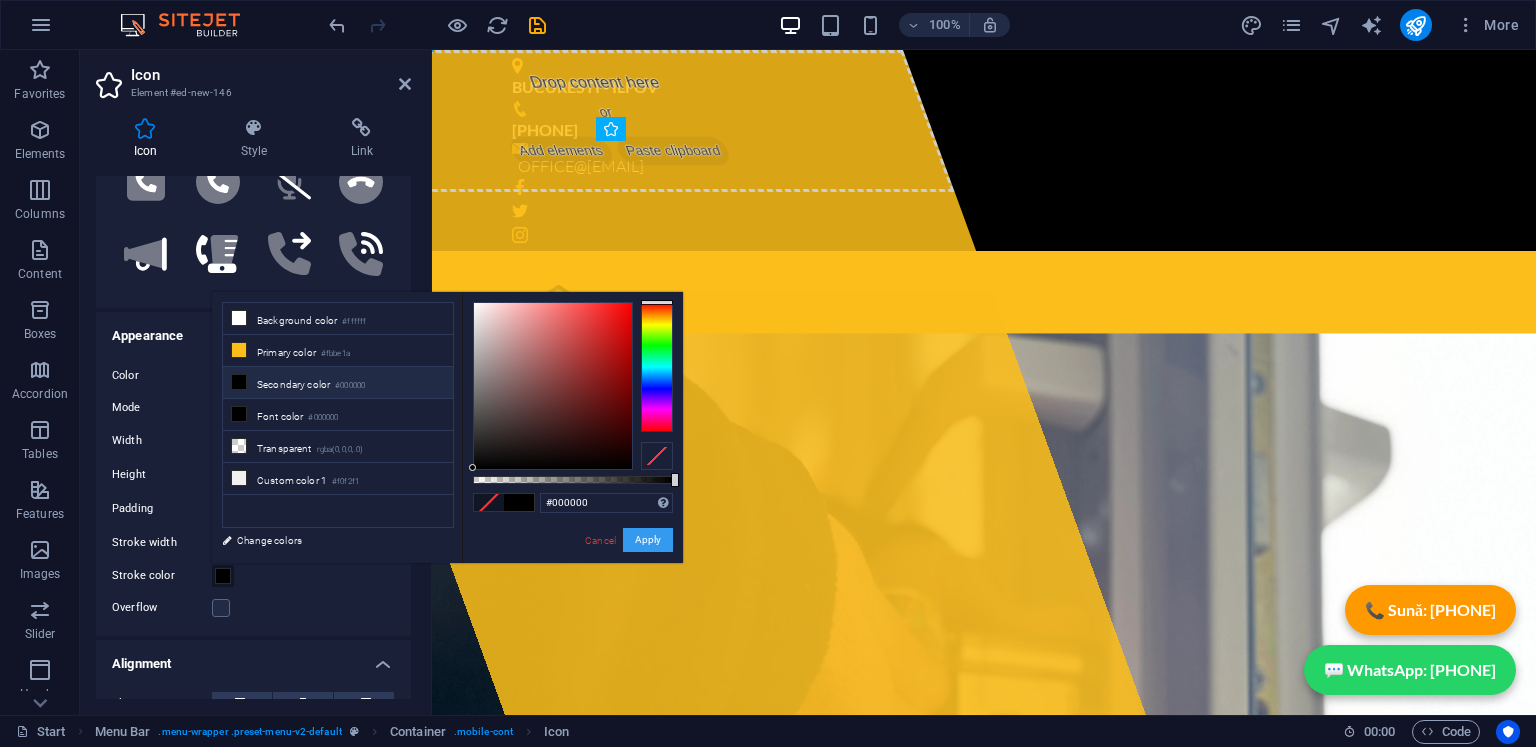 click on "Apply" at bounding box center [648, 540] 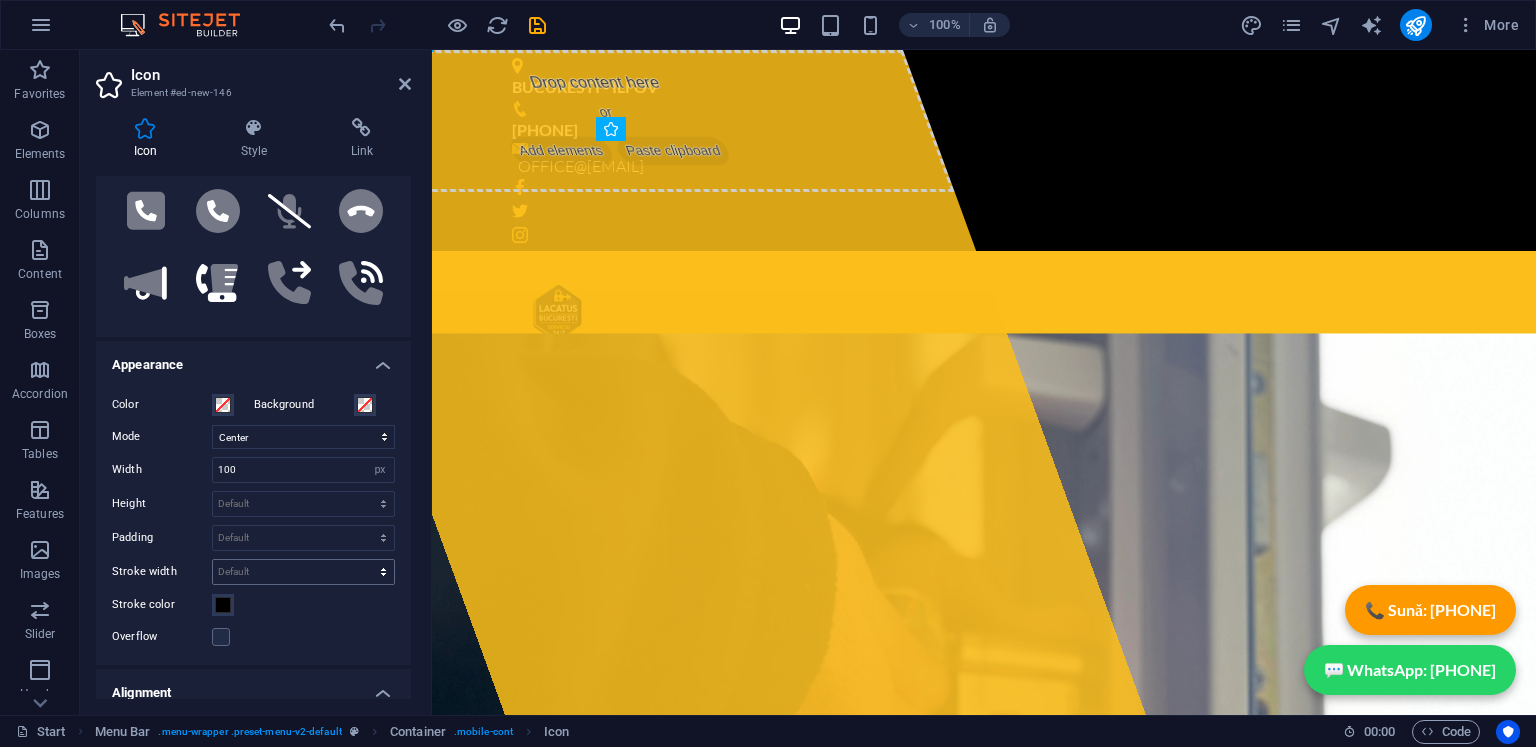 scroll, scrollTop: 200, scrollLeft: 0, axis: vertical 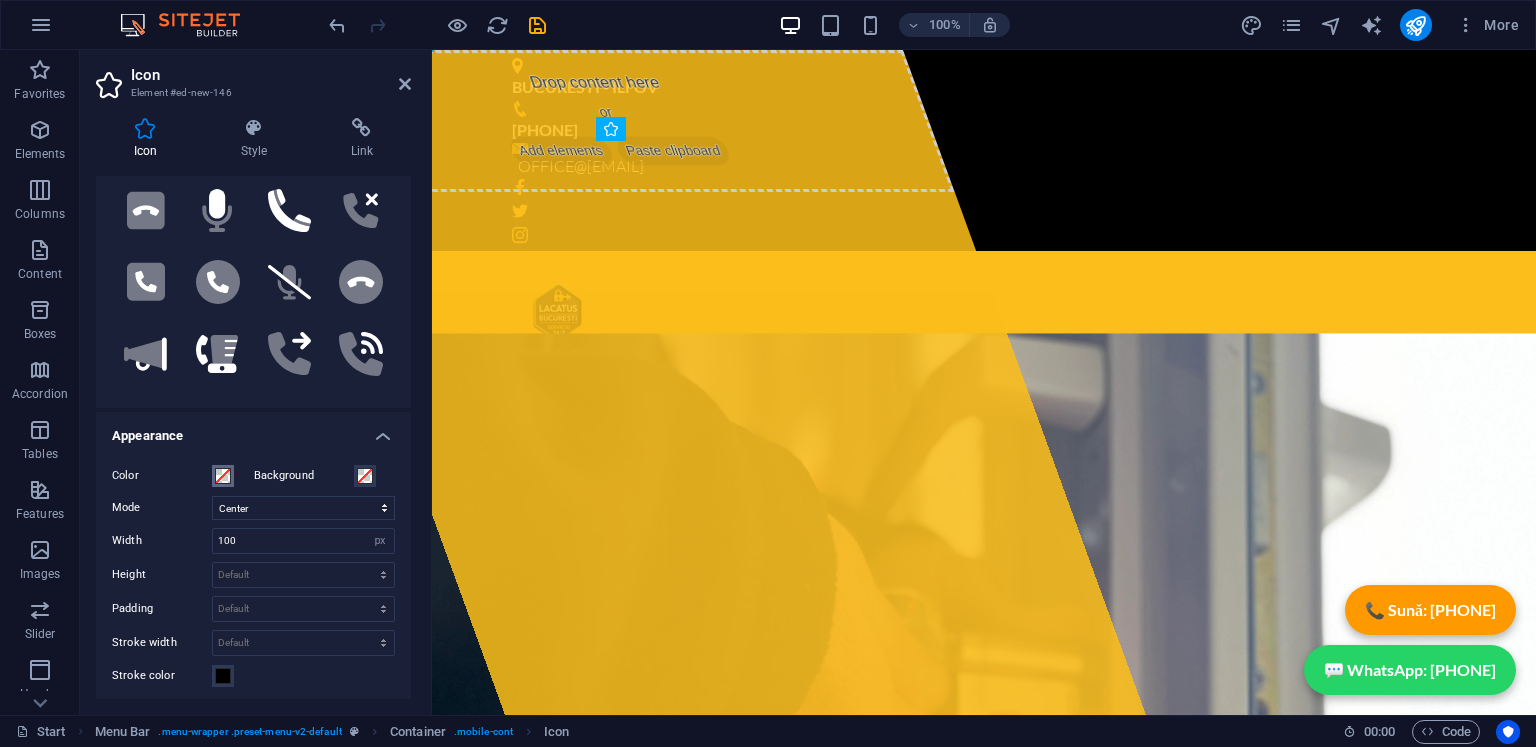 click at bounding box center (223, 476) 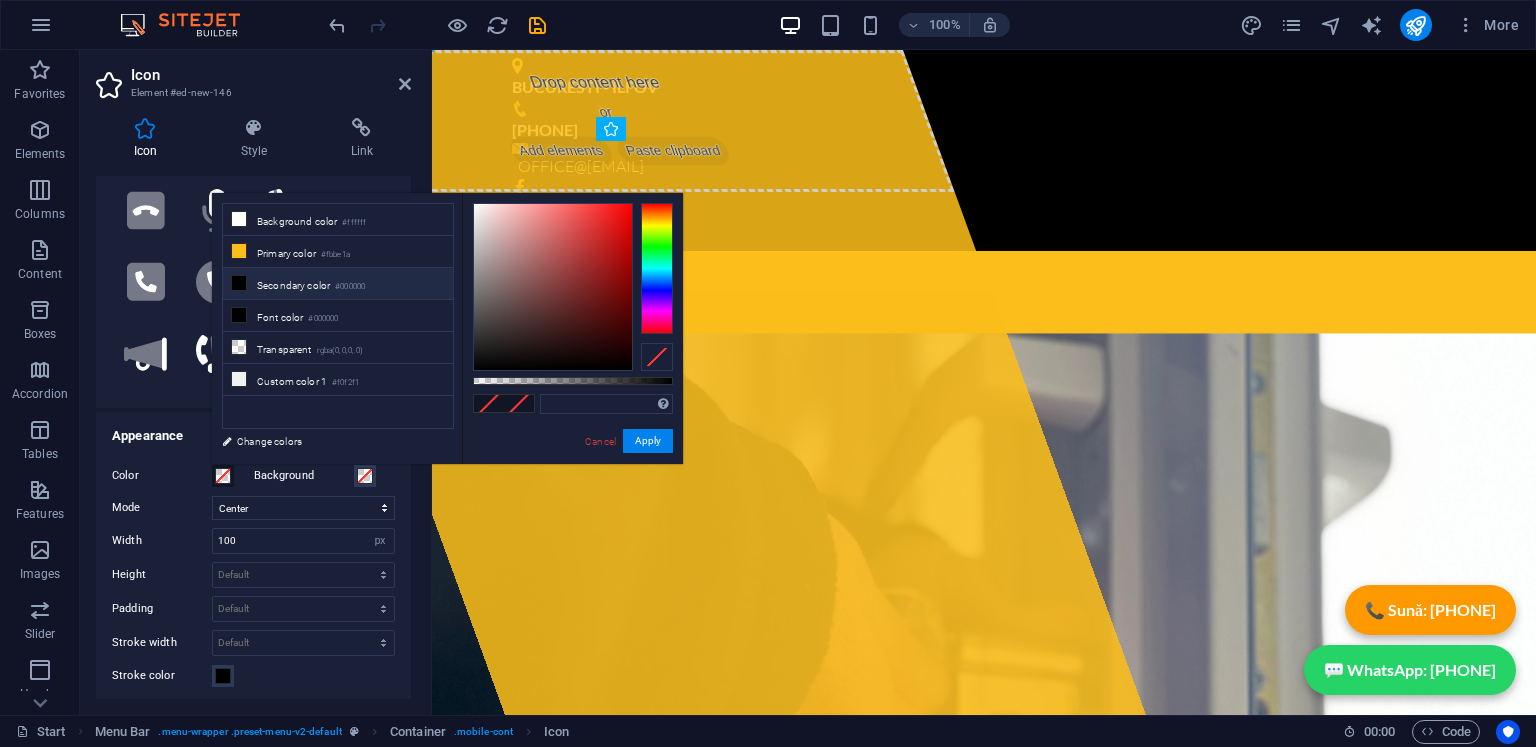 click on "Secondary color
#000000" at bounding box center [338, 284] 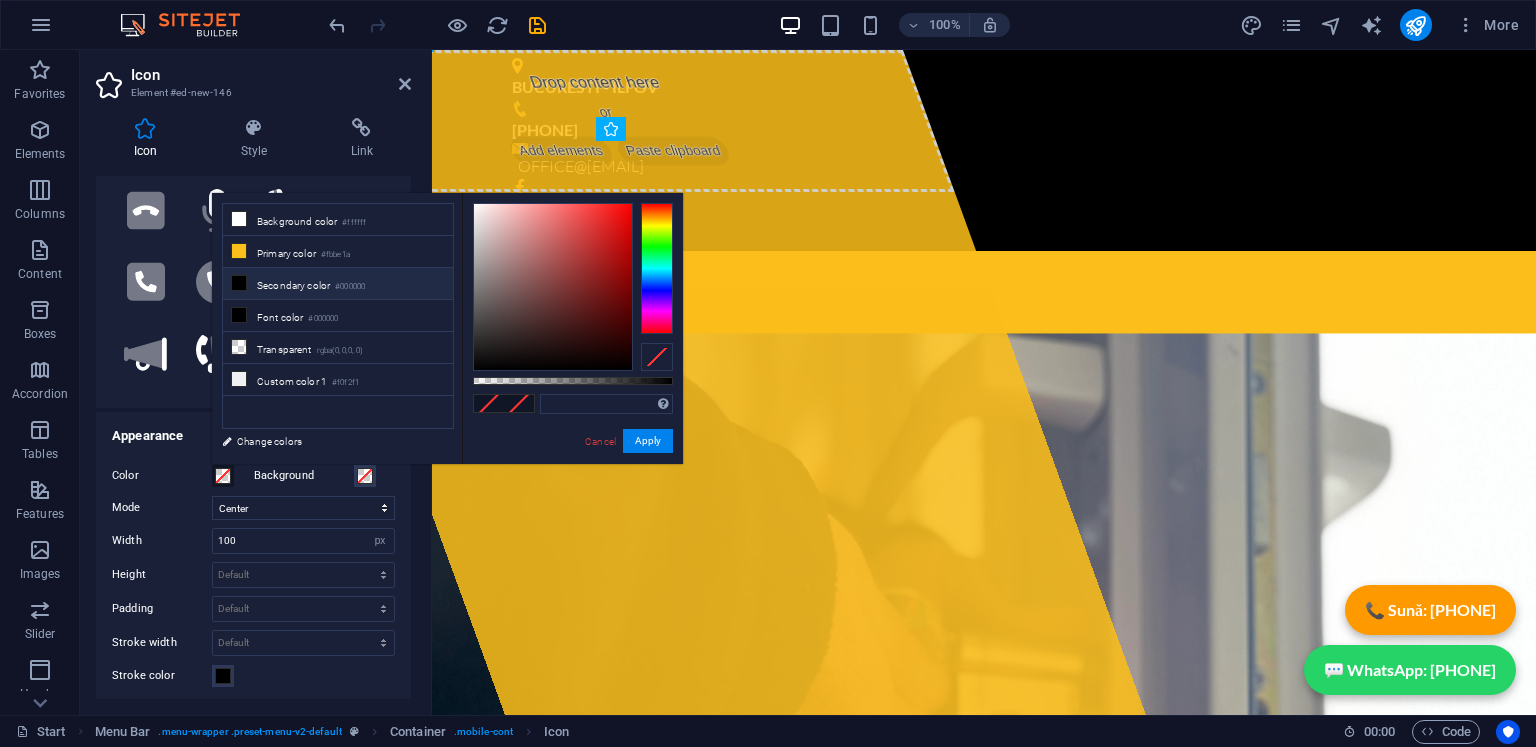type on "#000000" 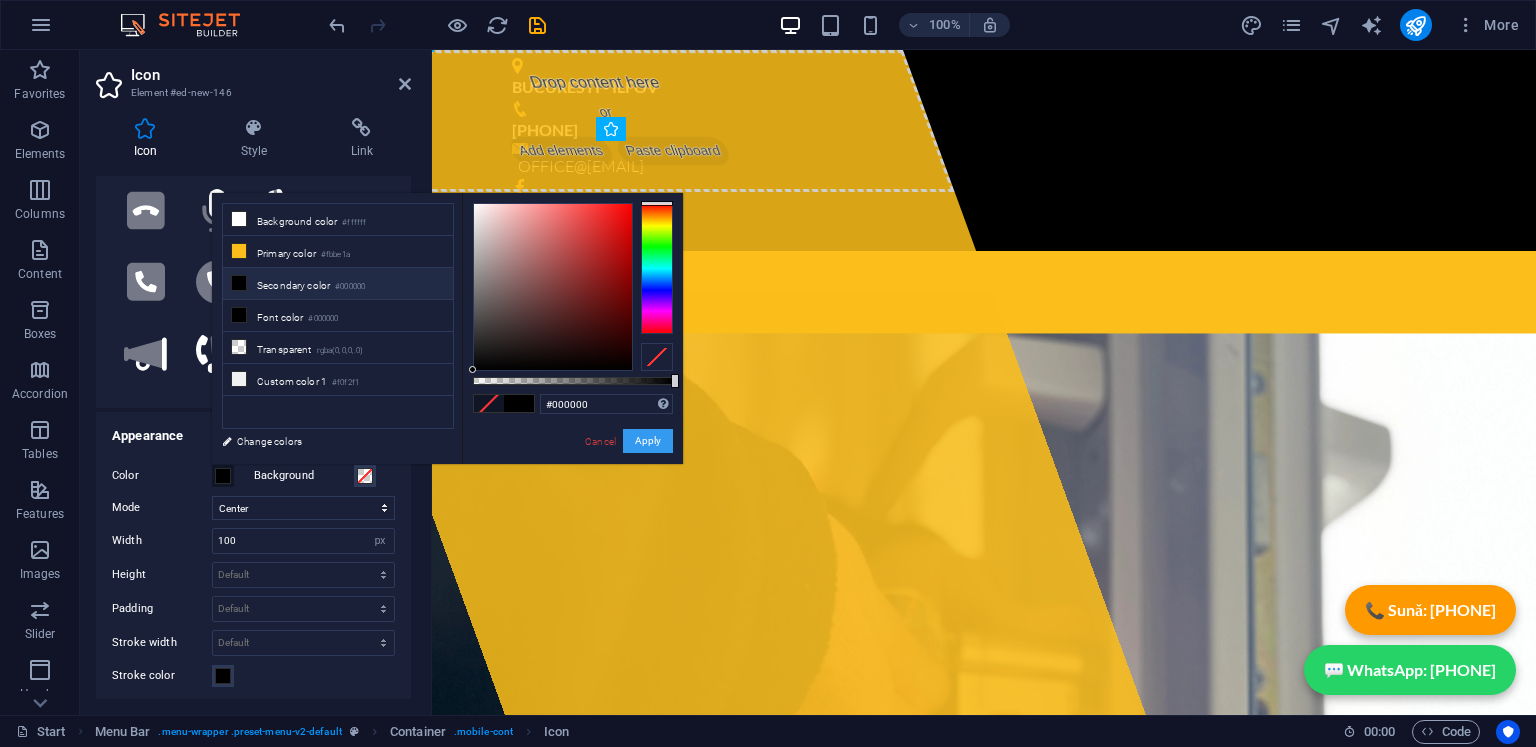 click on "Apply" at bounding box center [648, 441] 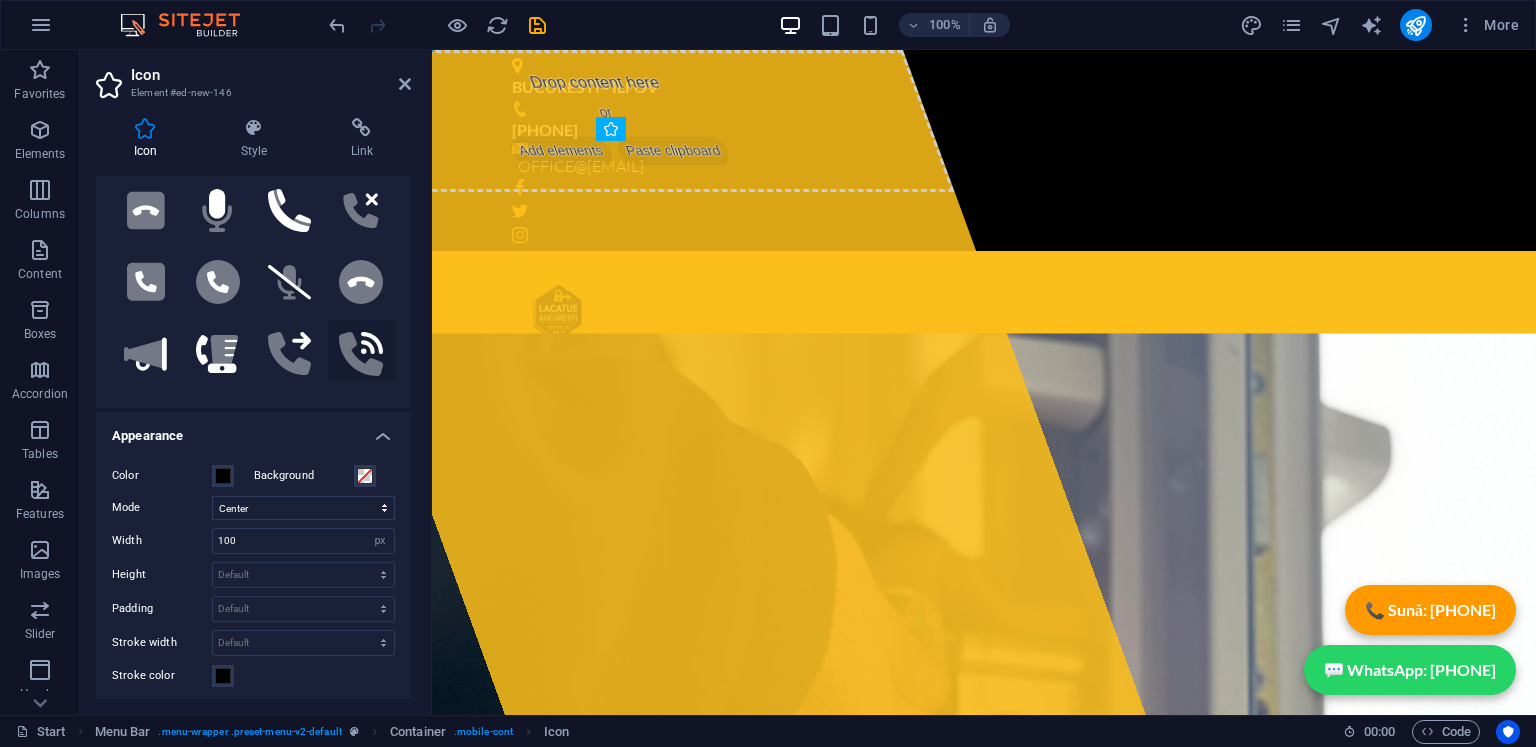 click on ".fa-secondary{opacity:.4}" 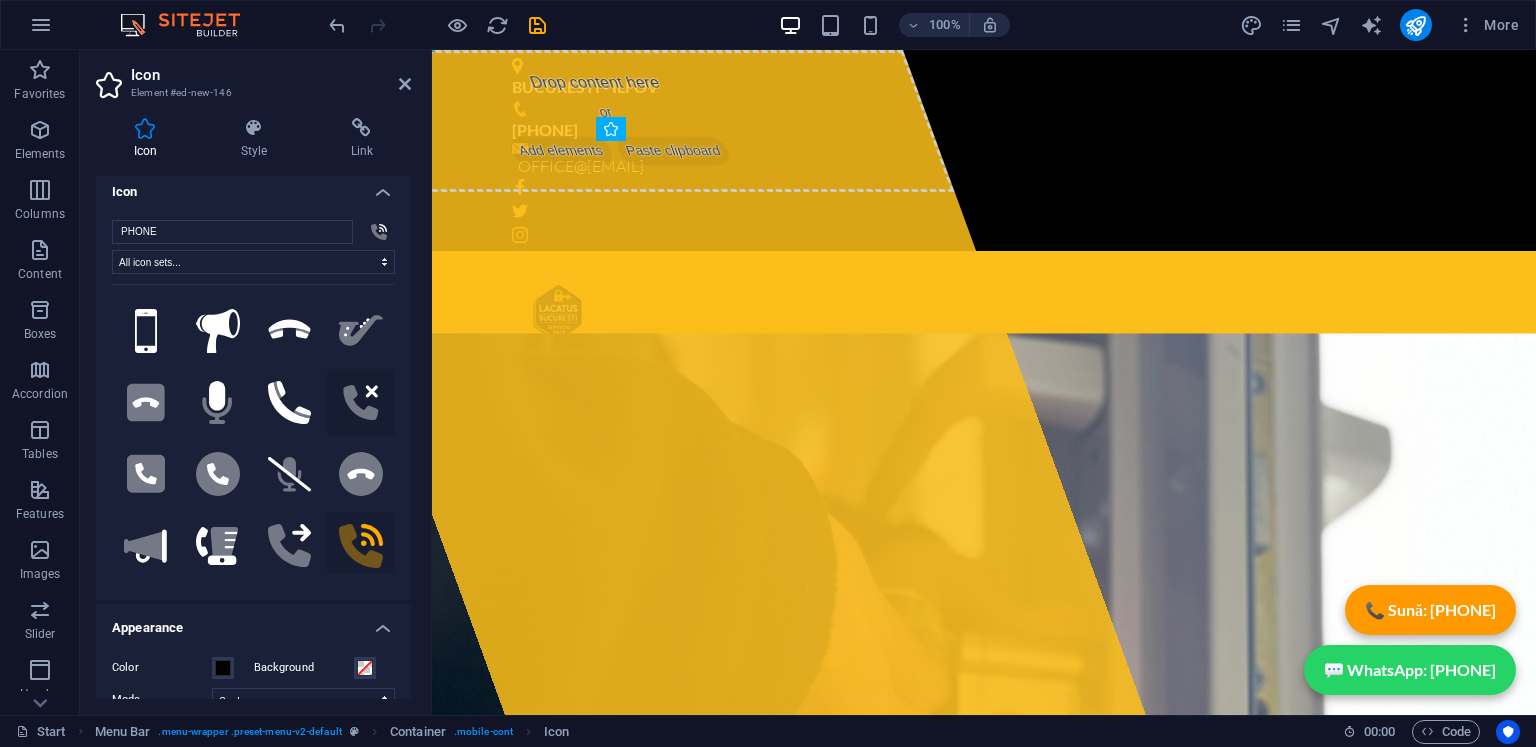 scroll, scrollTop: 0, scrollLeft: 0, axis: both 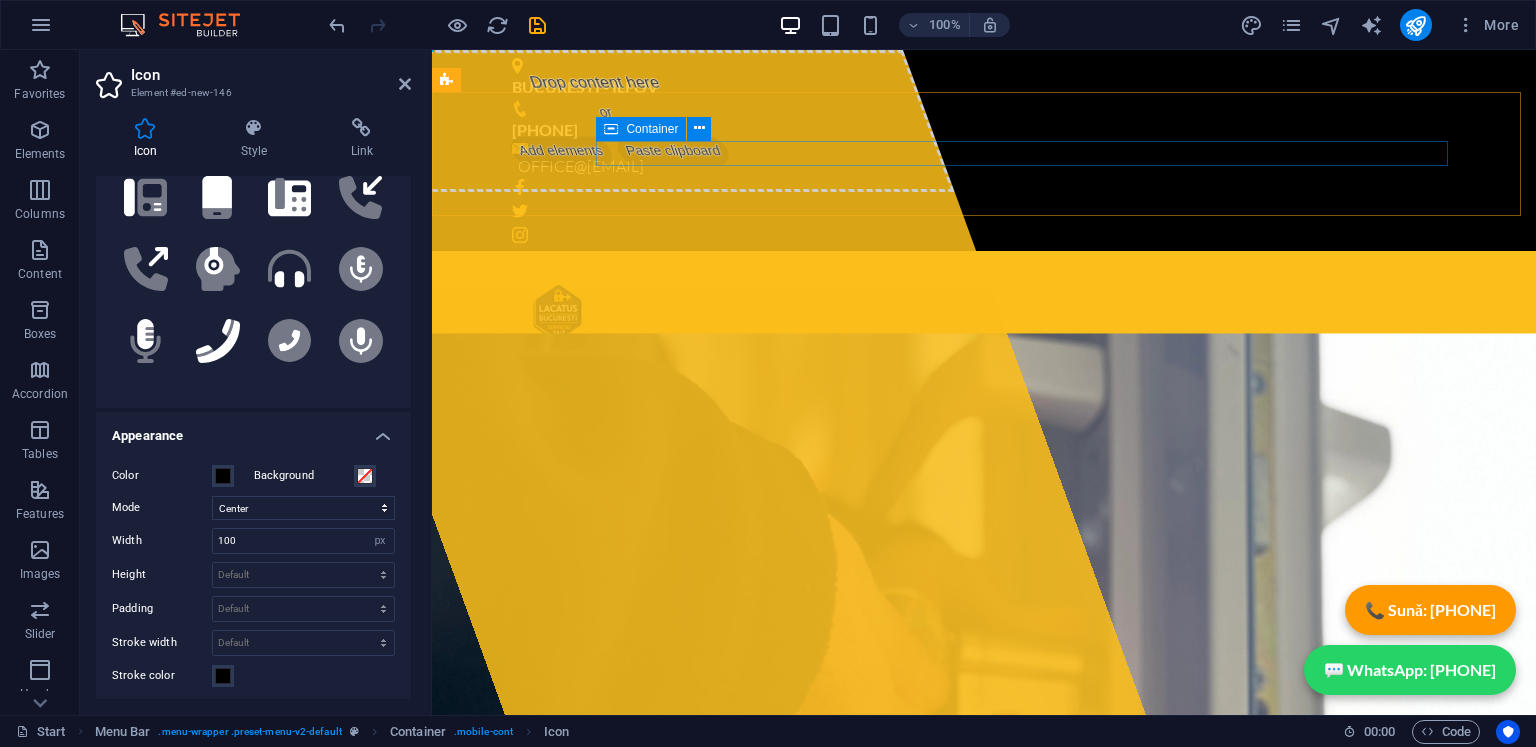 click on ".fa-secondary{opacity:.4} 0760 247 247" at bounding box center [984, 372] 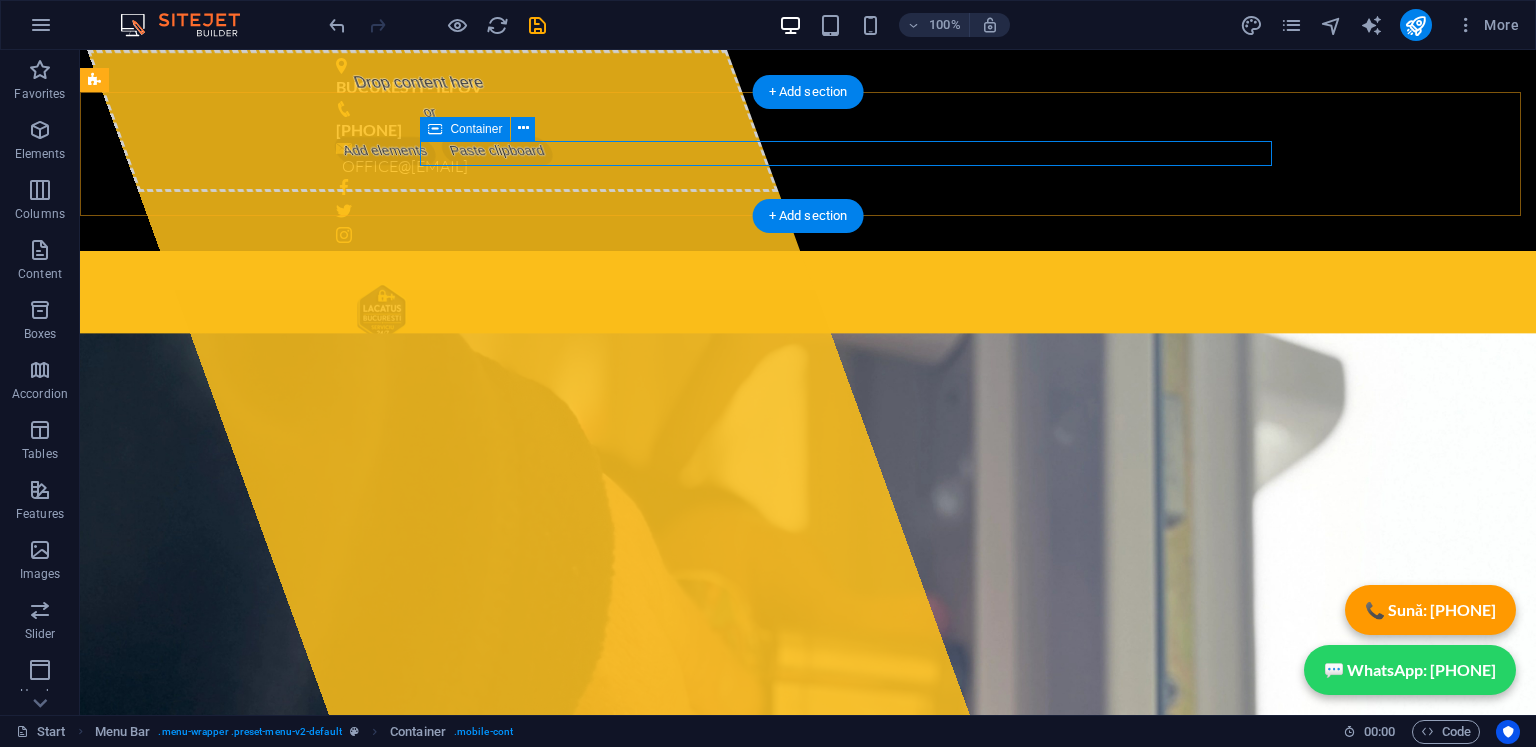 click on ".fa-secondary{opacity:.4} 0760 247 247" at bounding box center (808, 372) 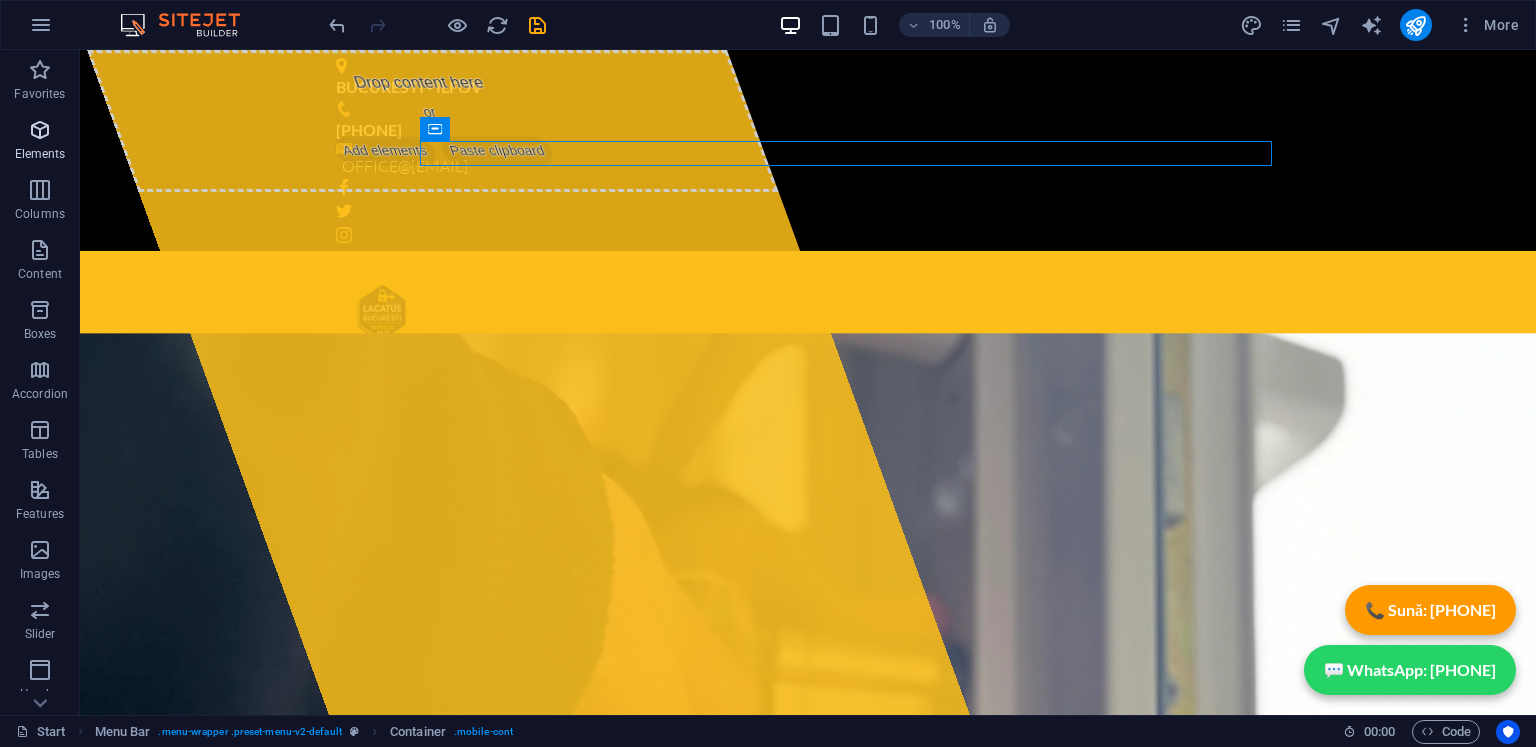 click at bounding box center (40, 130) 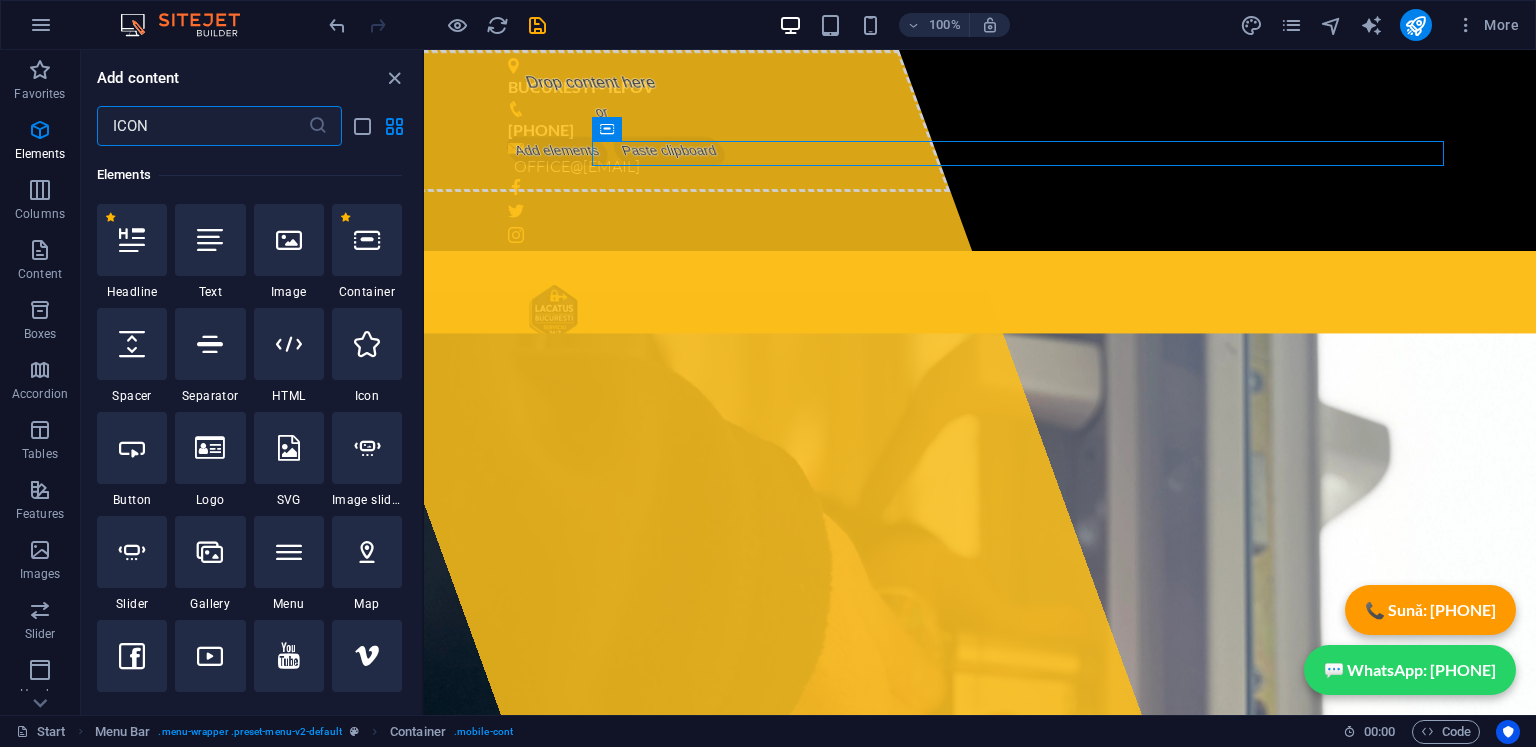scroll, scrollTop: 0, scrollLeft: 0, axis: both 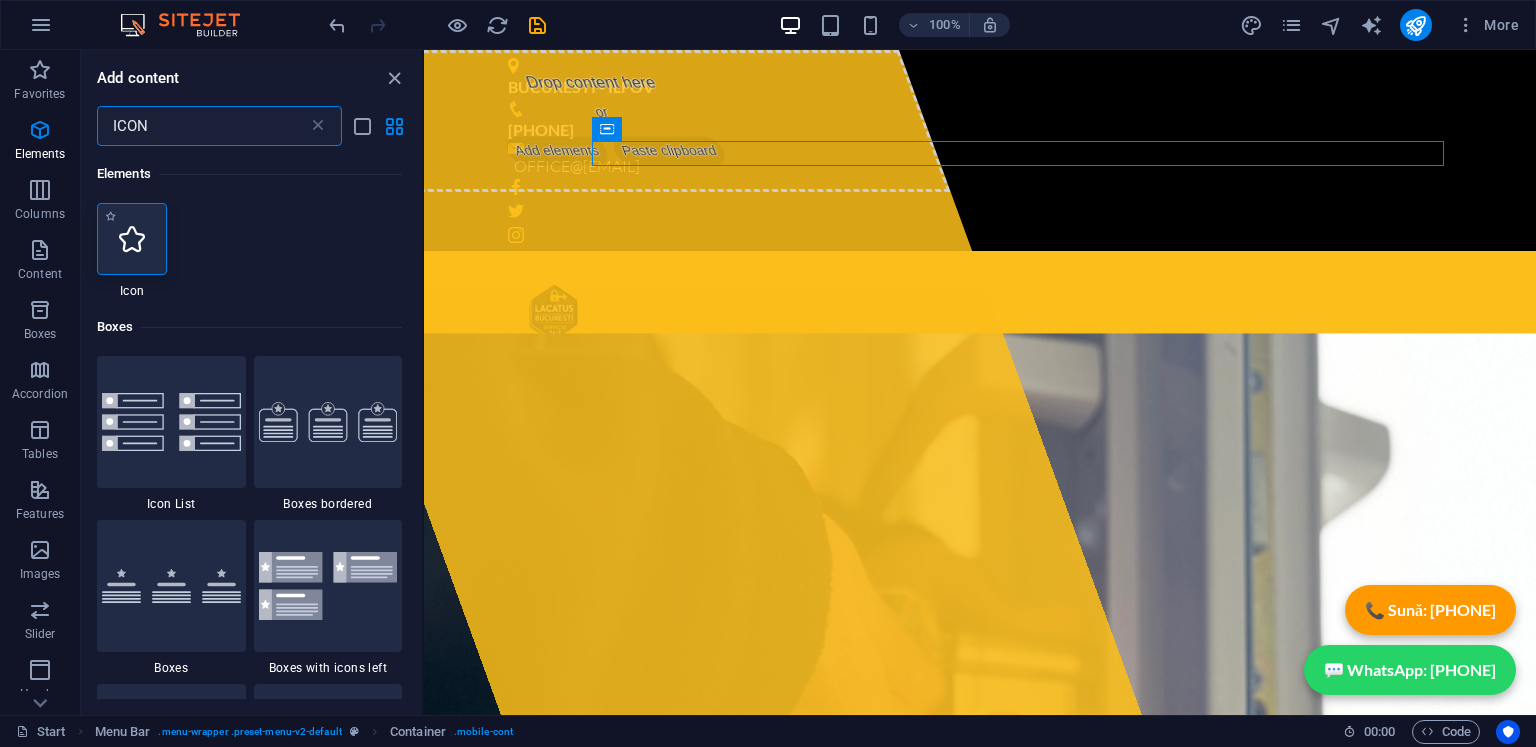 type on "ICON" 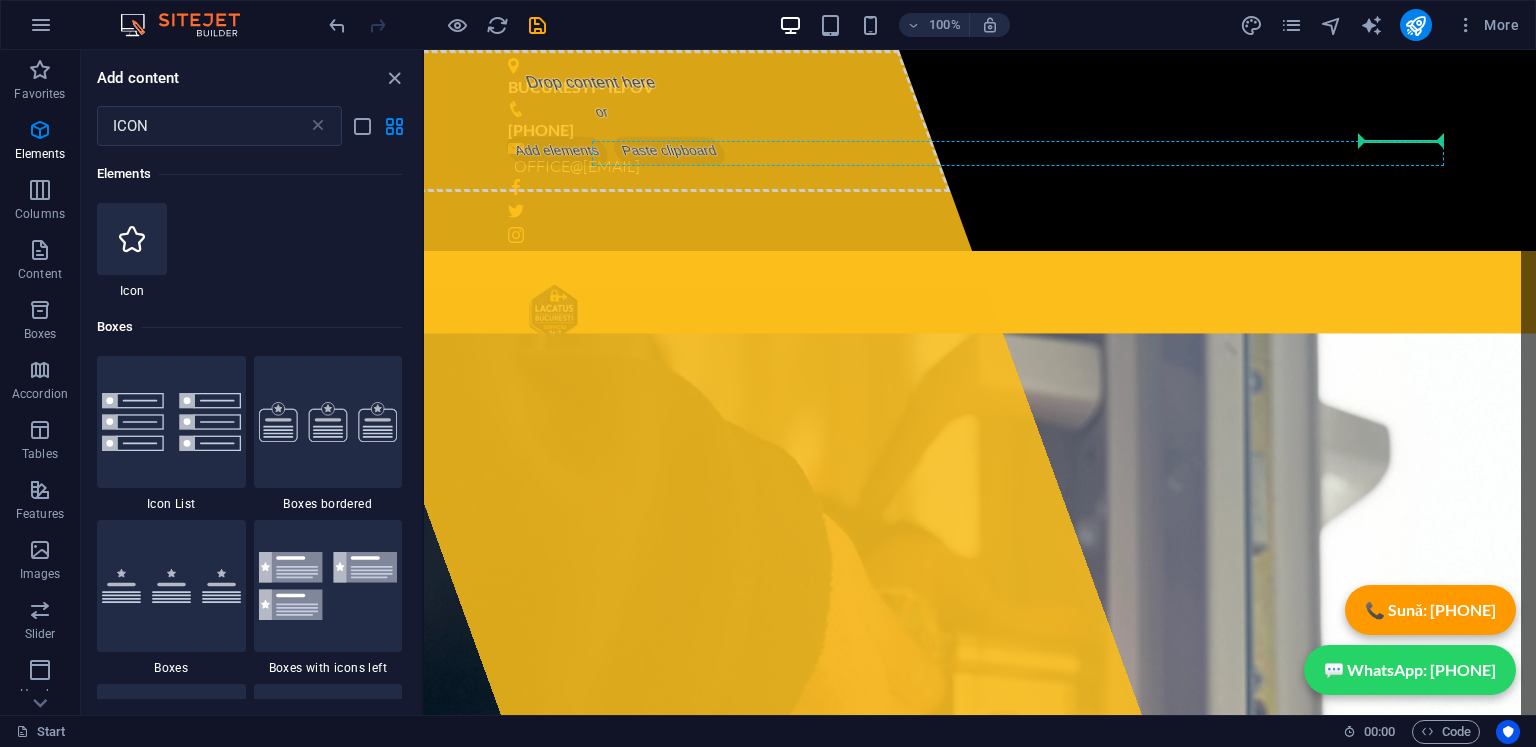 select on "xMidYMid" 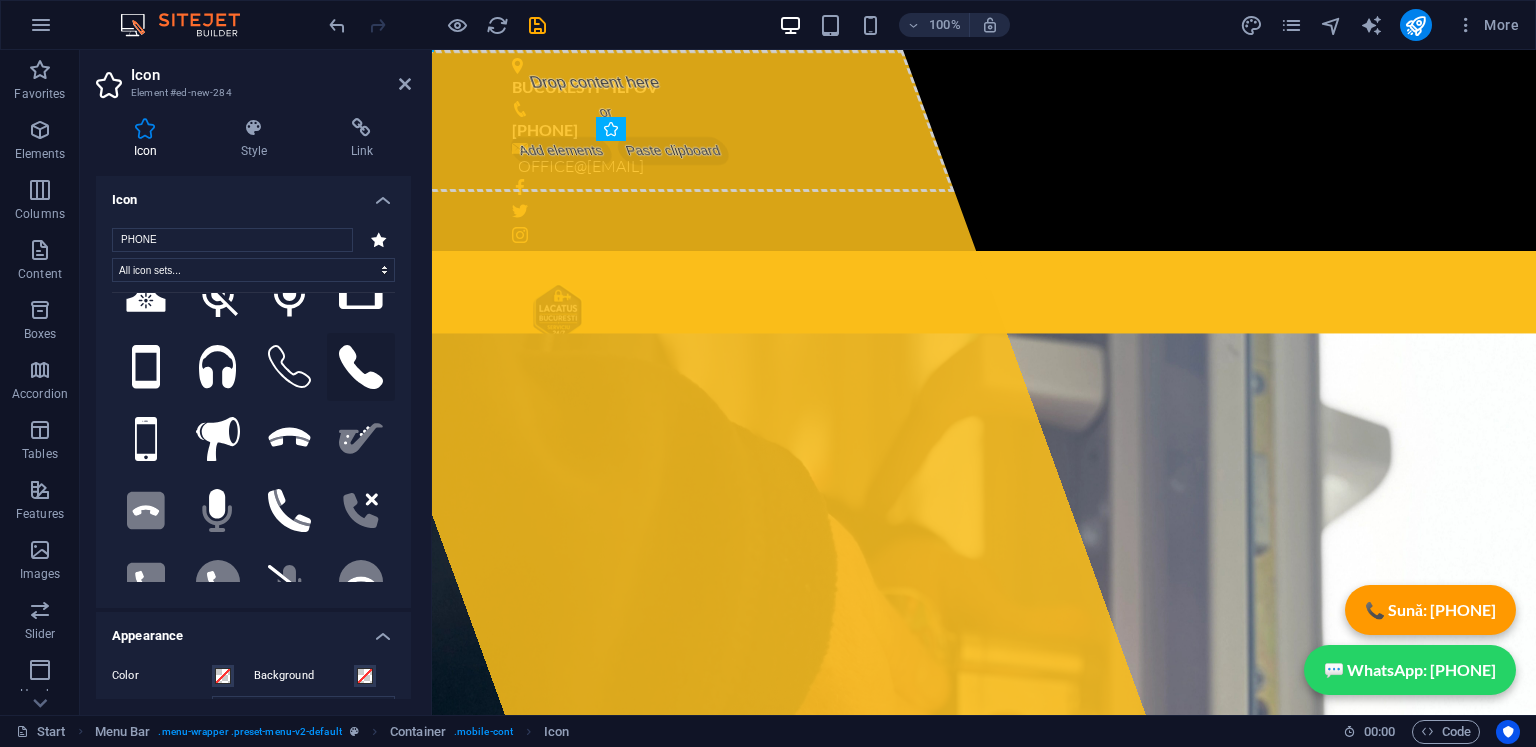 scroll, scrollTop: 600, scrollLeft: 0, axis: vertical 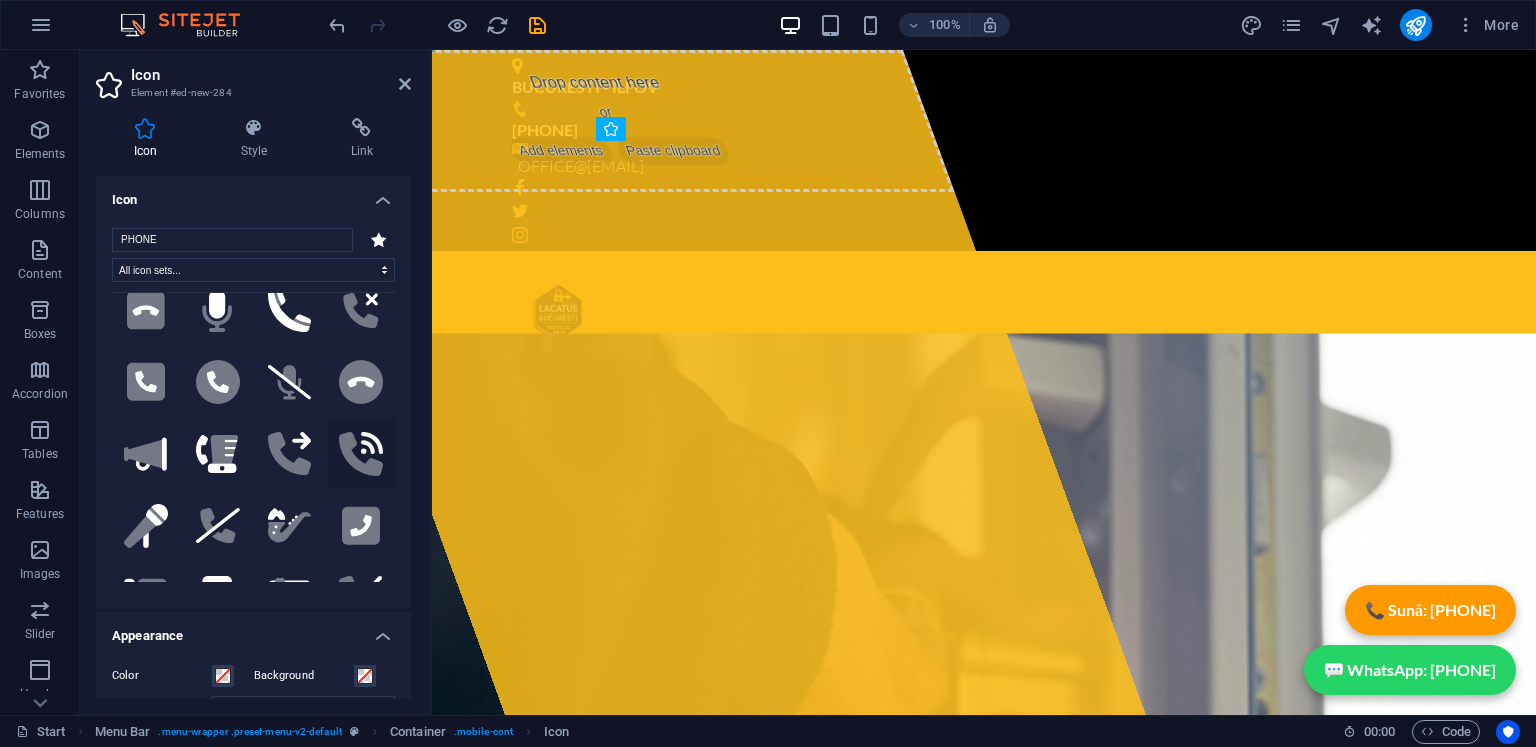 type on "PHONE" 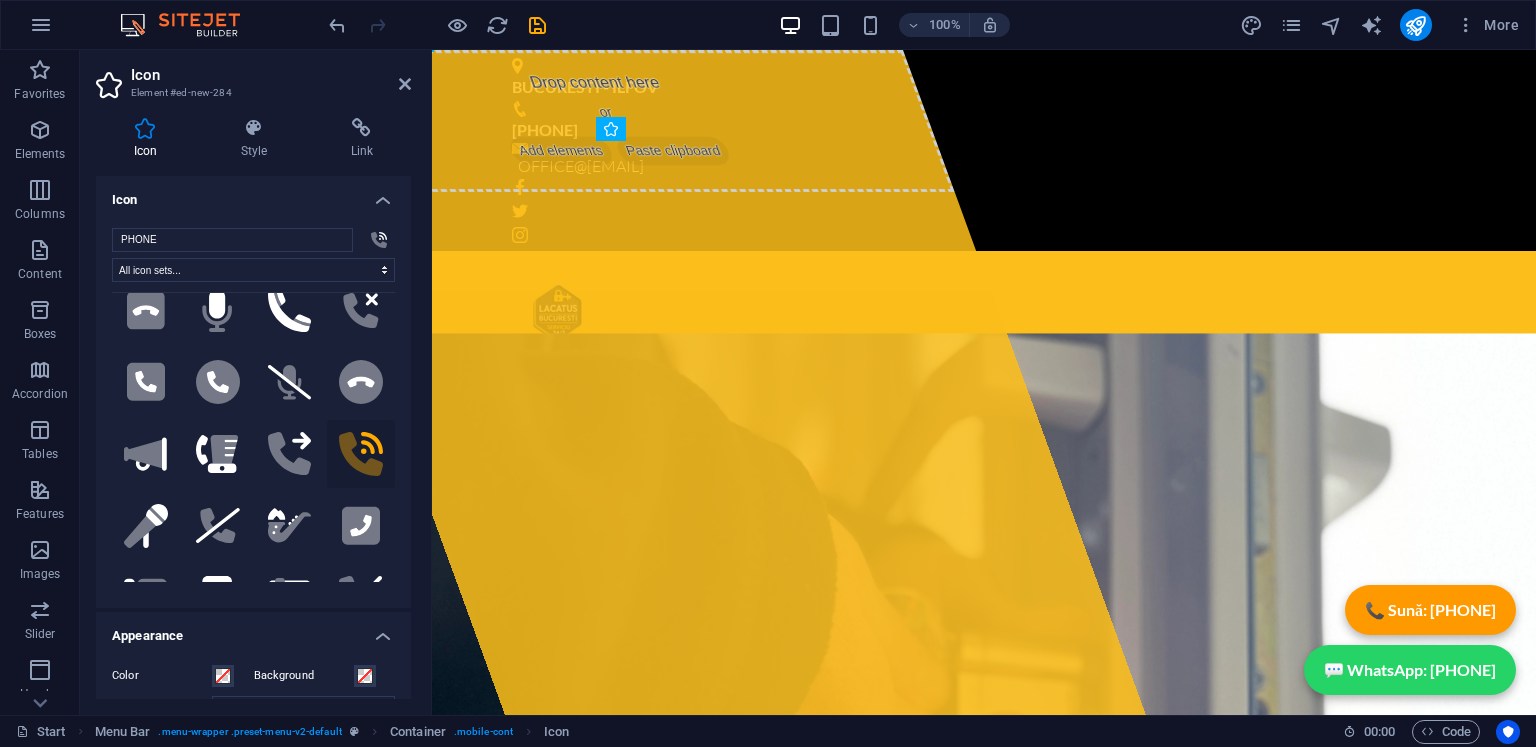 click on ".fa-secondary{opacity:.4}" 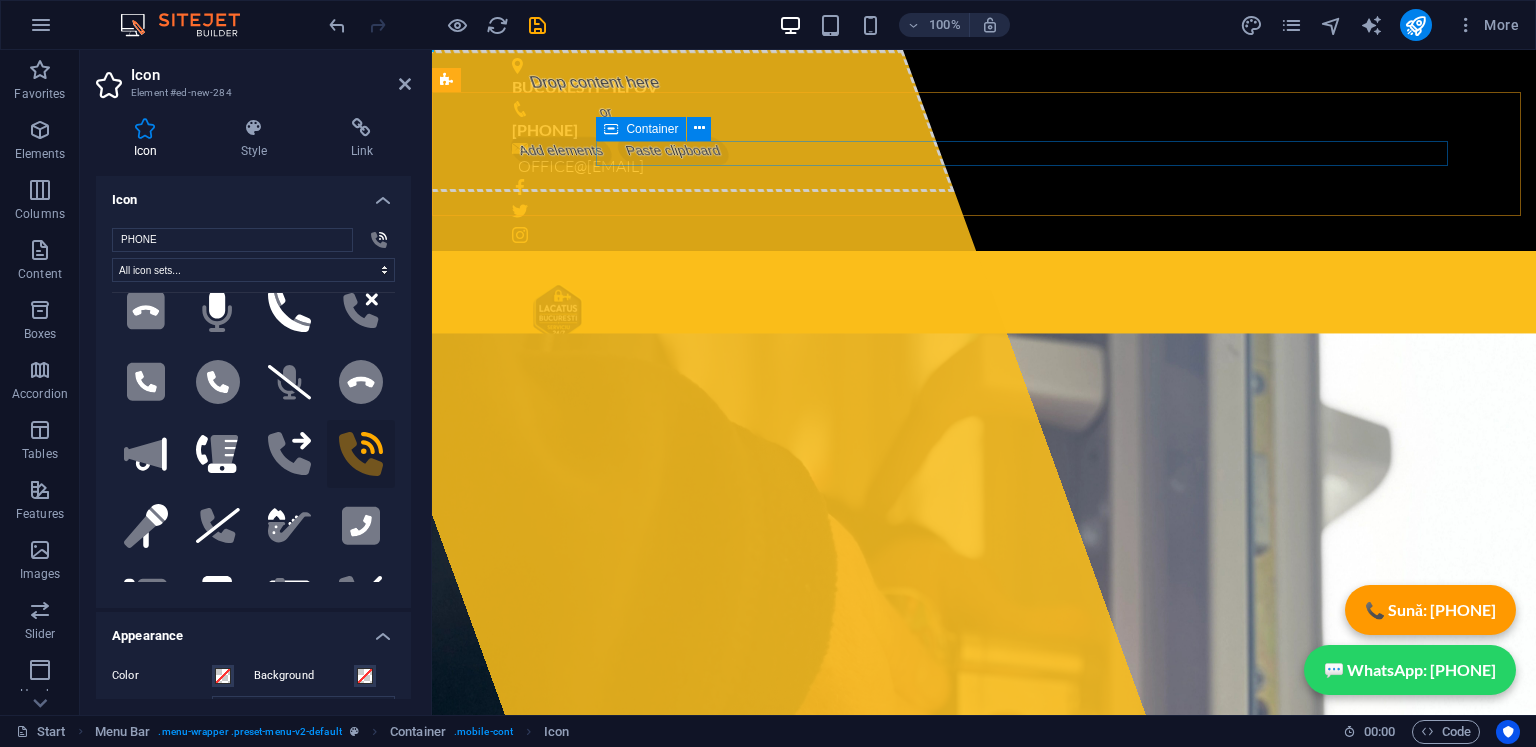 drag, startPoint x: 792, startPoint y: 481, endPoint x: 1348, endPoint y: 160, distance: 642.01013 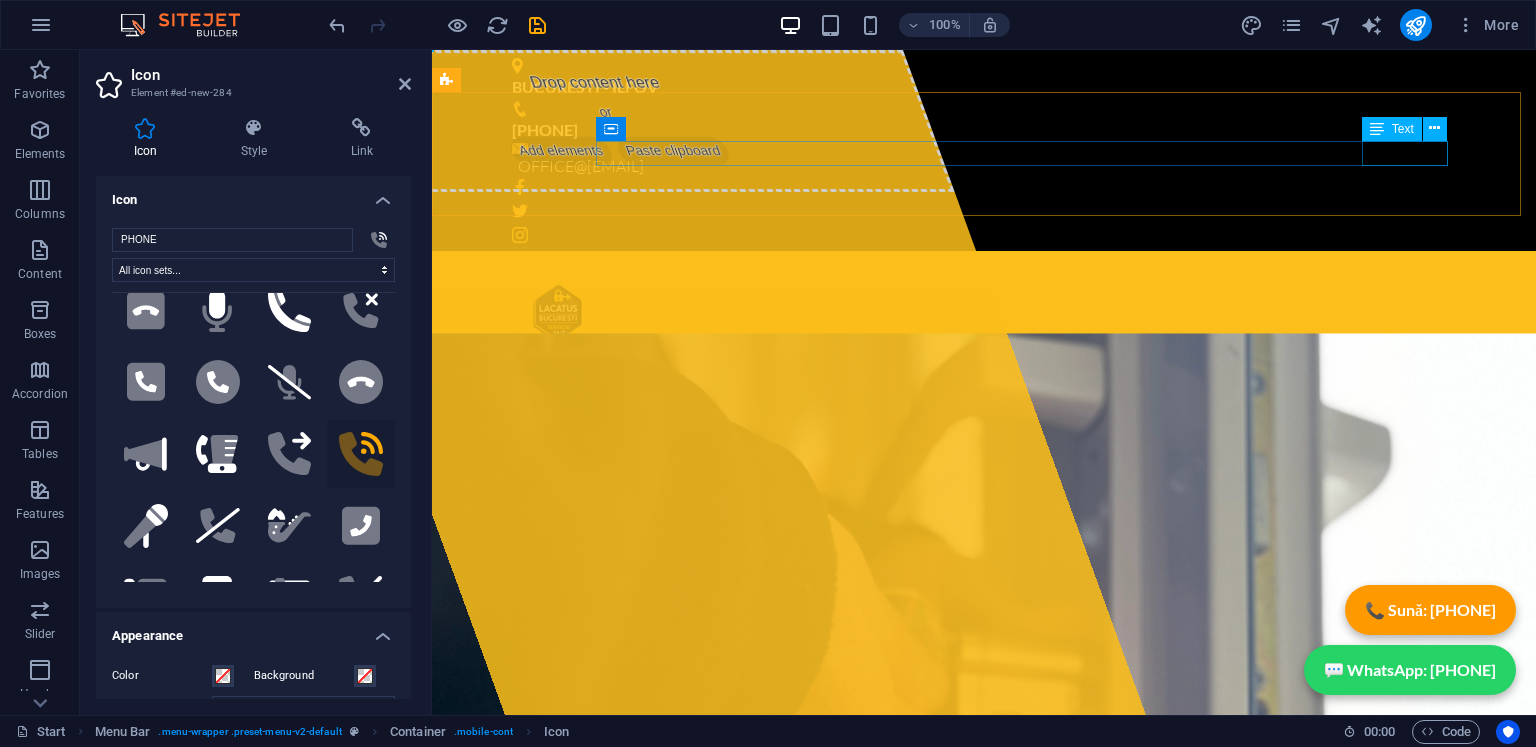 click on "[PHONE]" at bounding box center [984, 372] 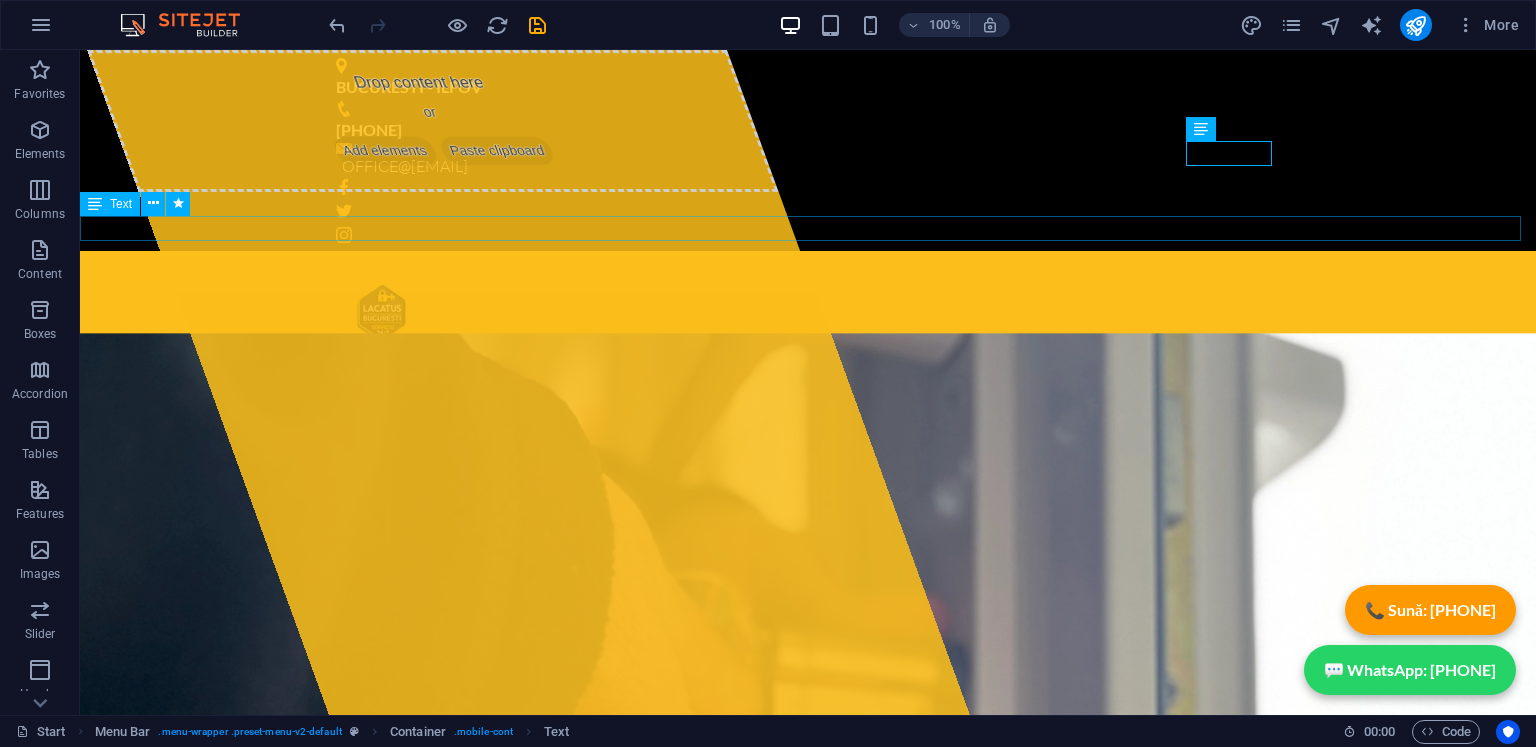 click on "SERVICIU NON-STOP !" at bounding box center [808, 415] 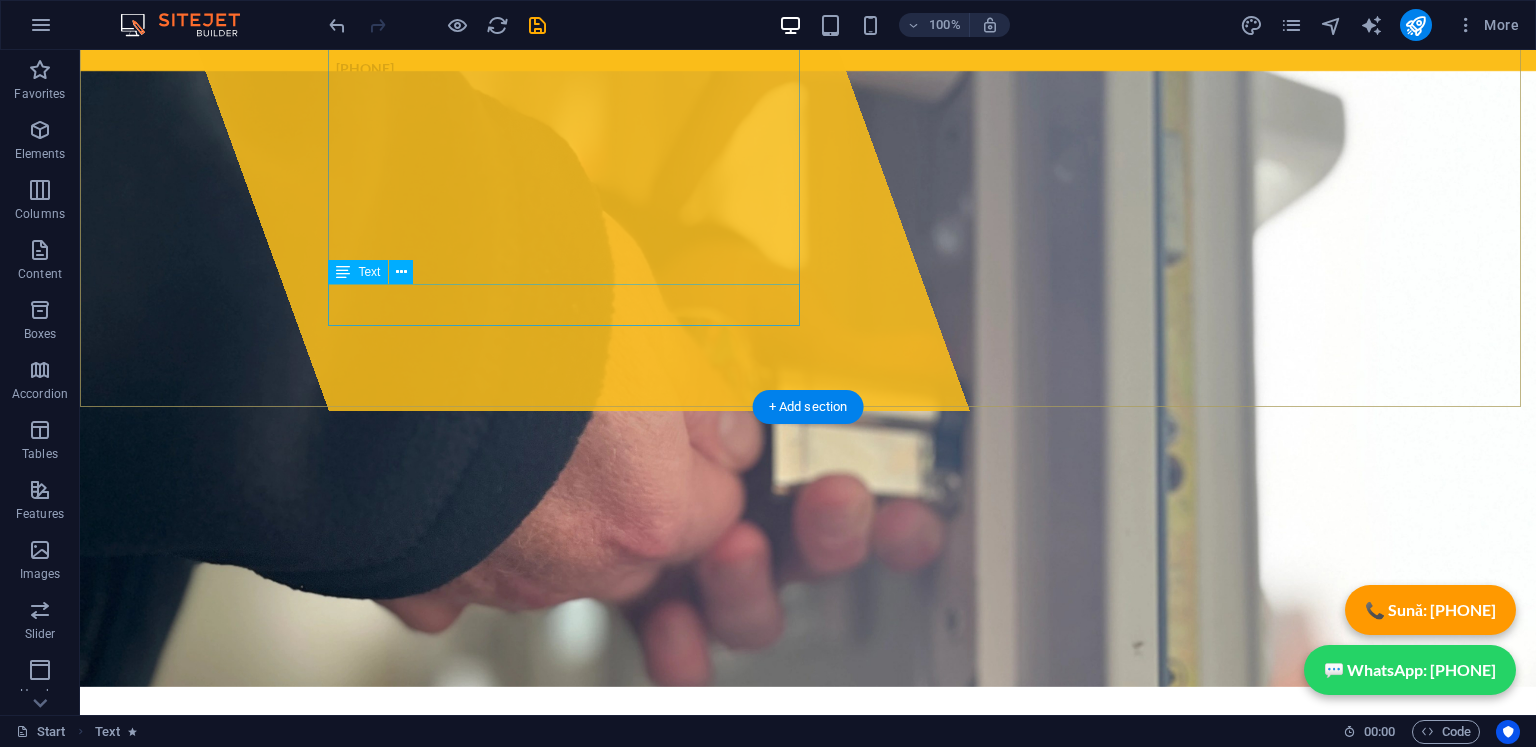 scroll, scrollTop: 400, scrollLeft: 0, axis: vertical 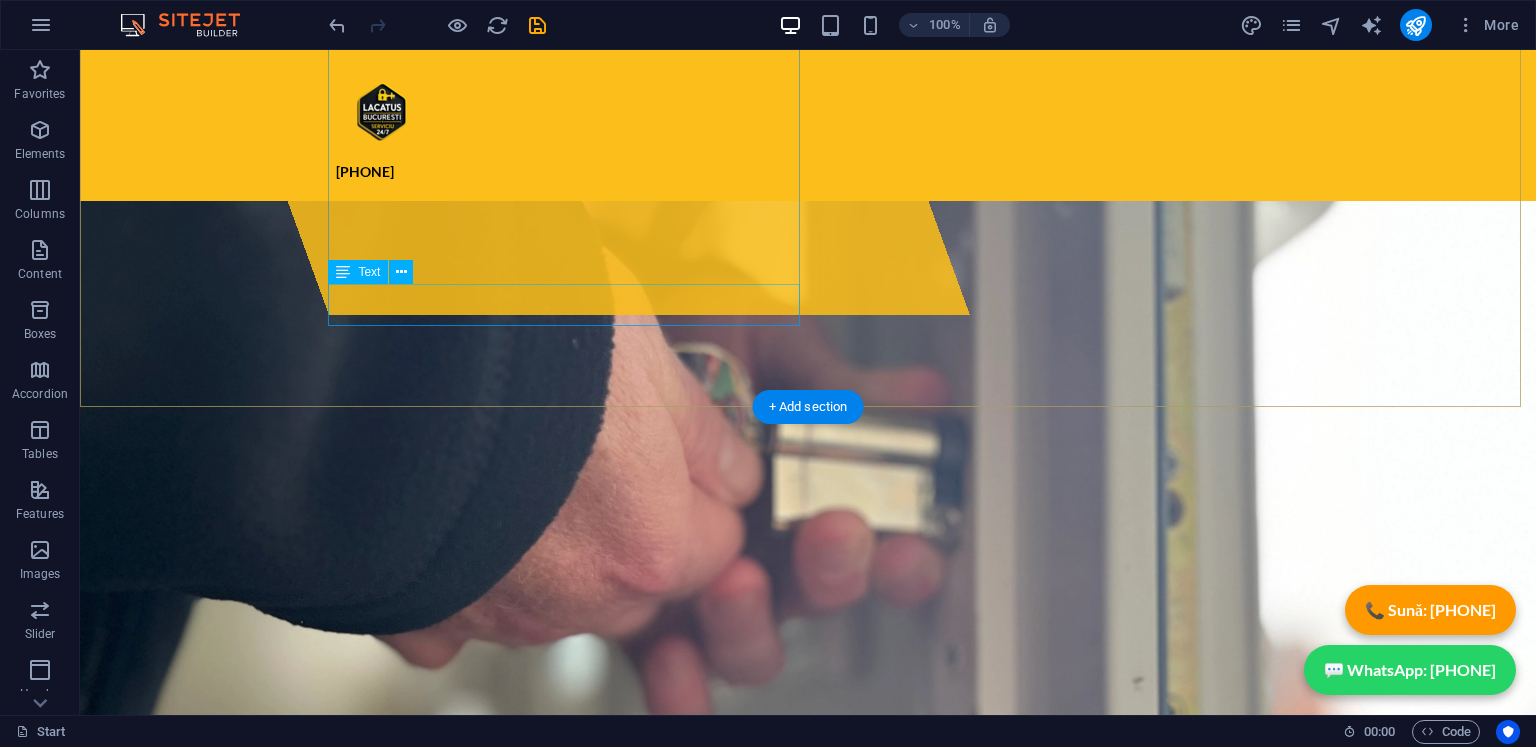 click on "[PHONE]" at bounding box center [808, 1142] 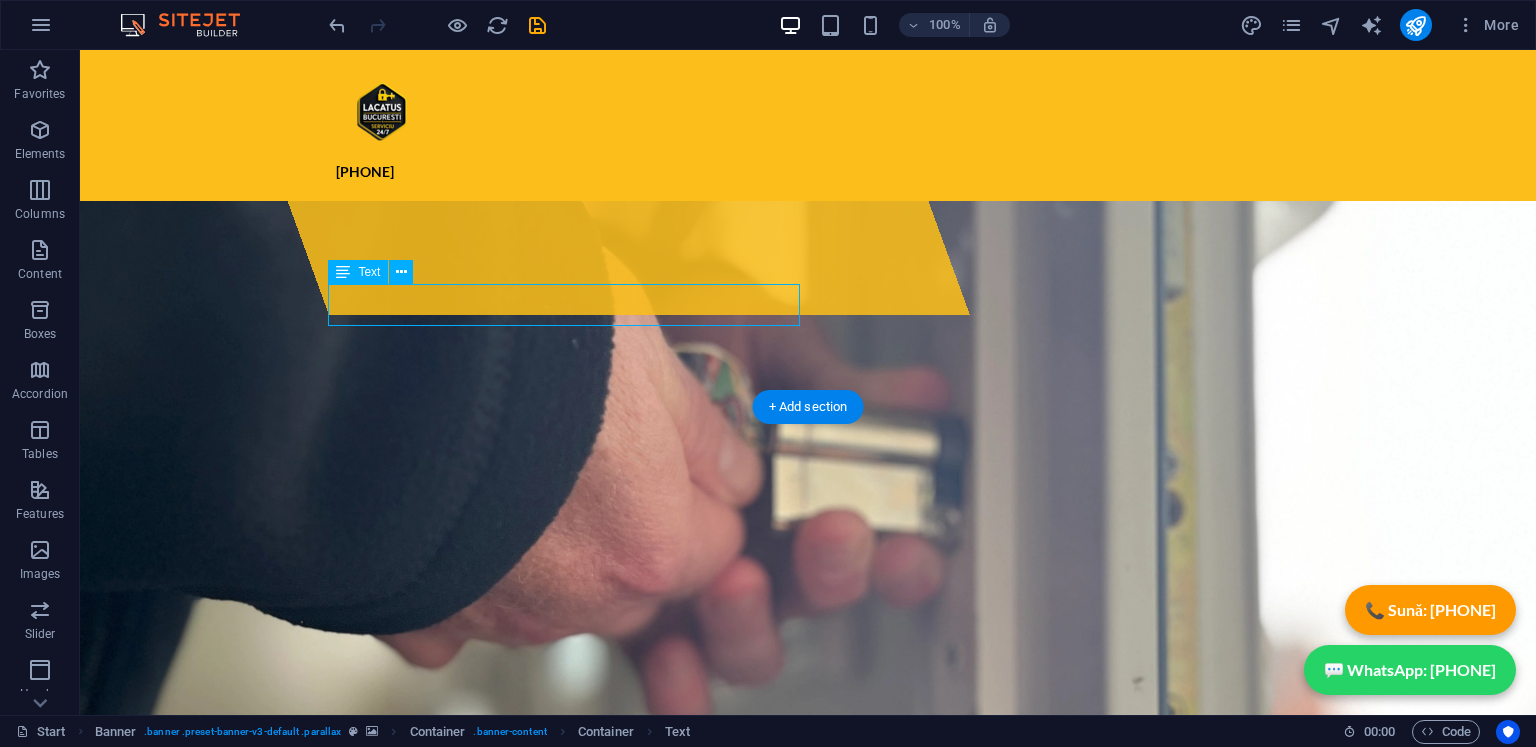 click on "[PHONE]" at bounding box center (808, 1142) 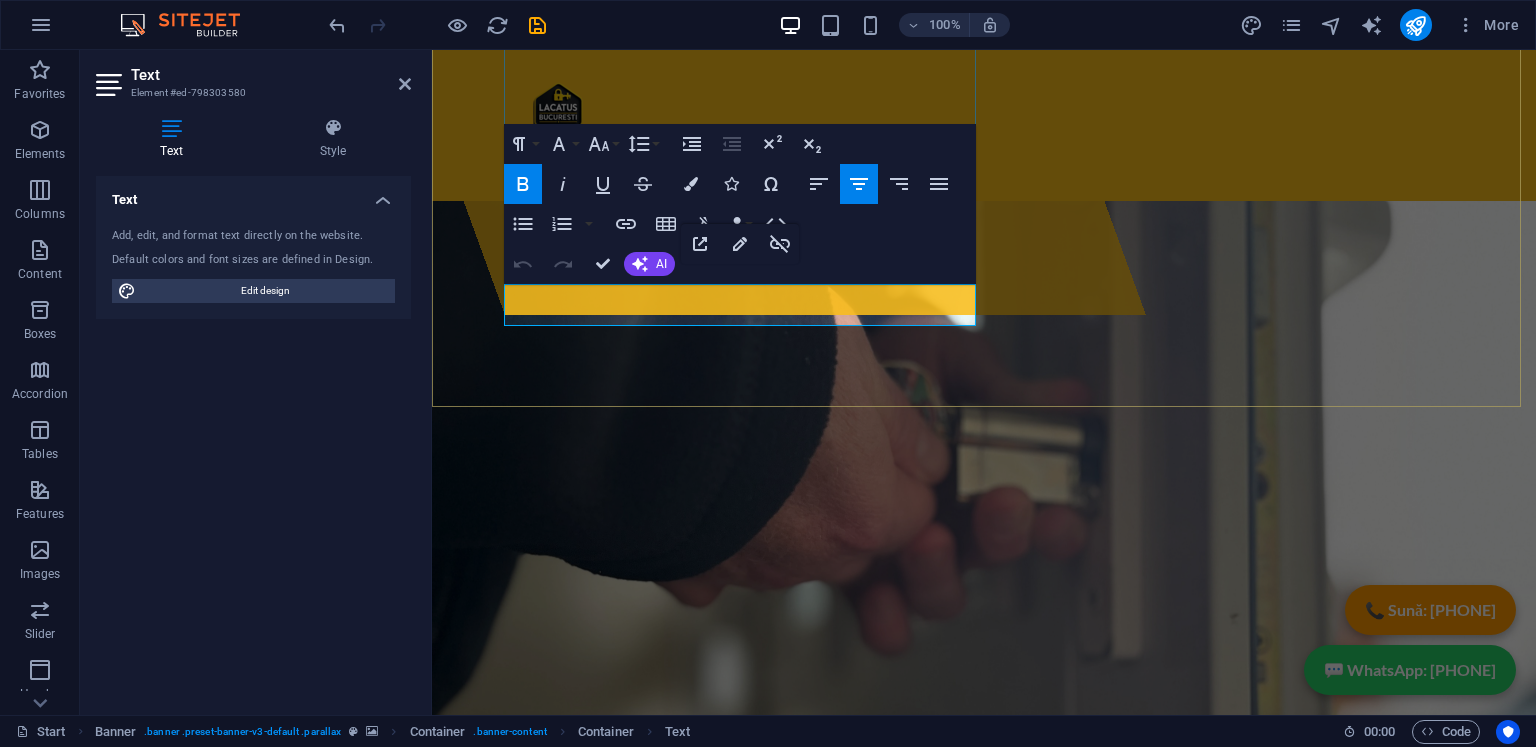 click on "[PHONE]" at bounding box center (984, 1142) 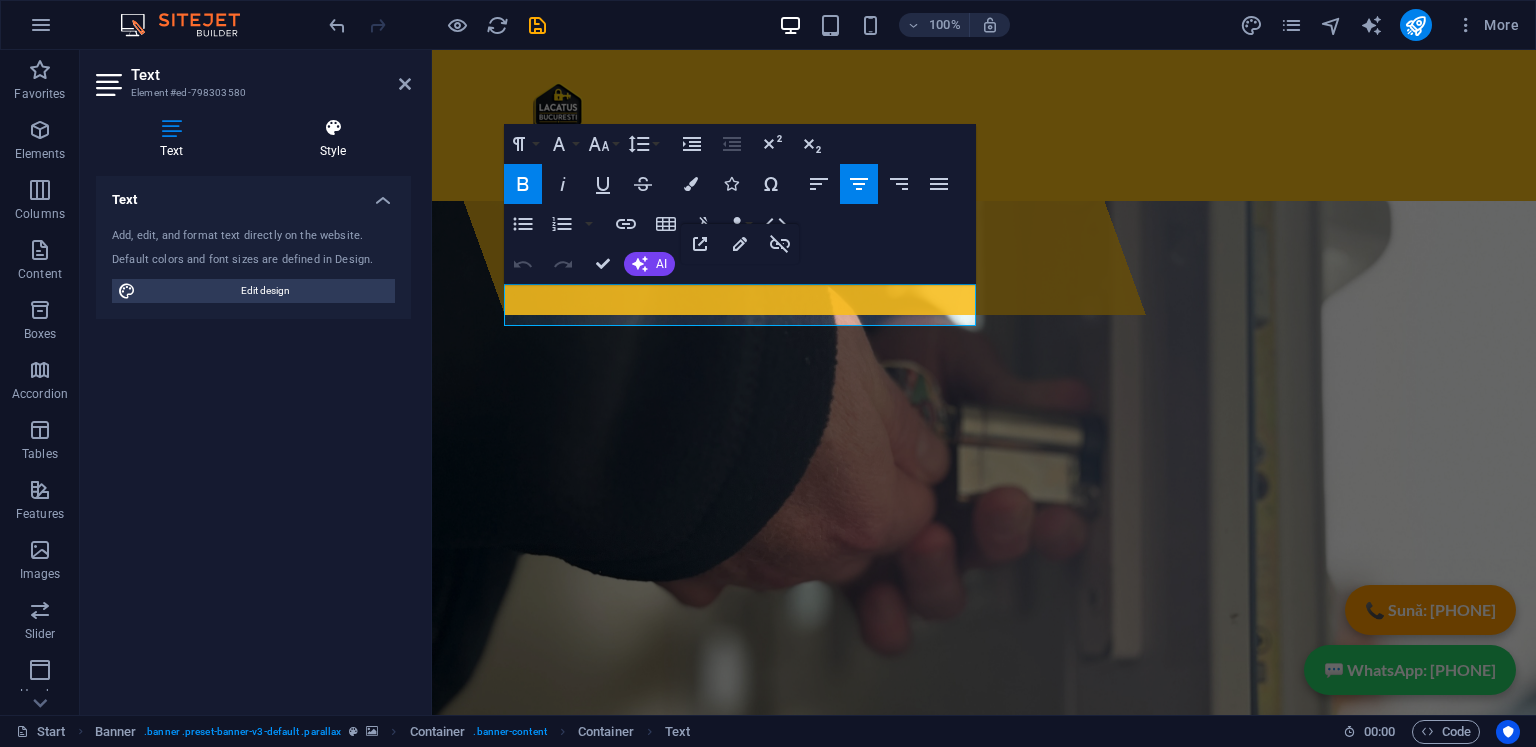 click at bounding box center [333, 128] 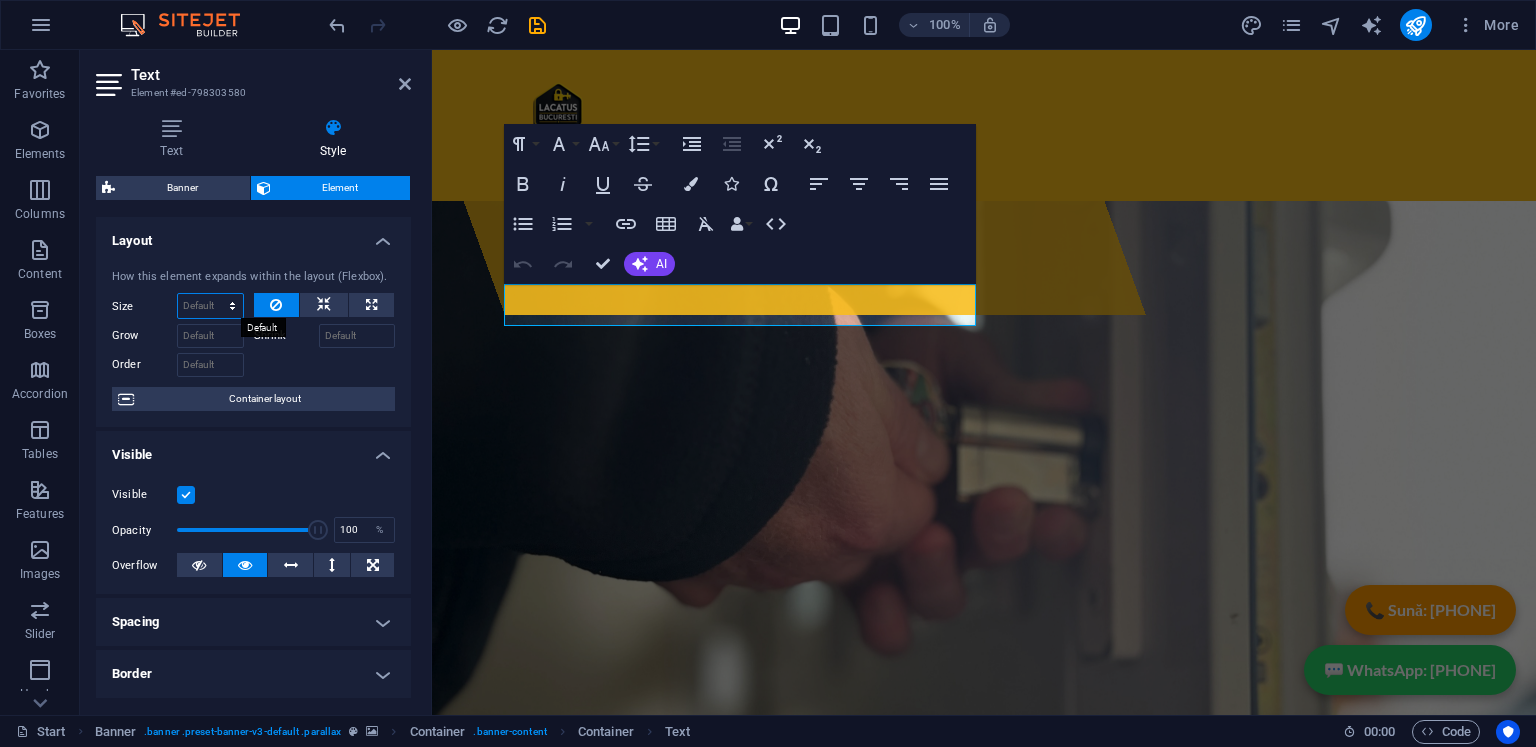 click on "Default auto px % 1/1 1/2 1/3 1/4 1/5 1/6 1/7 1/8 1/9 1/10" at bounding box center [210, 306] 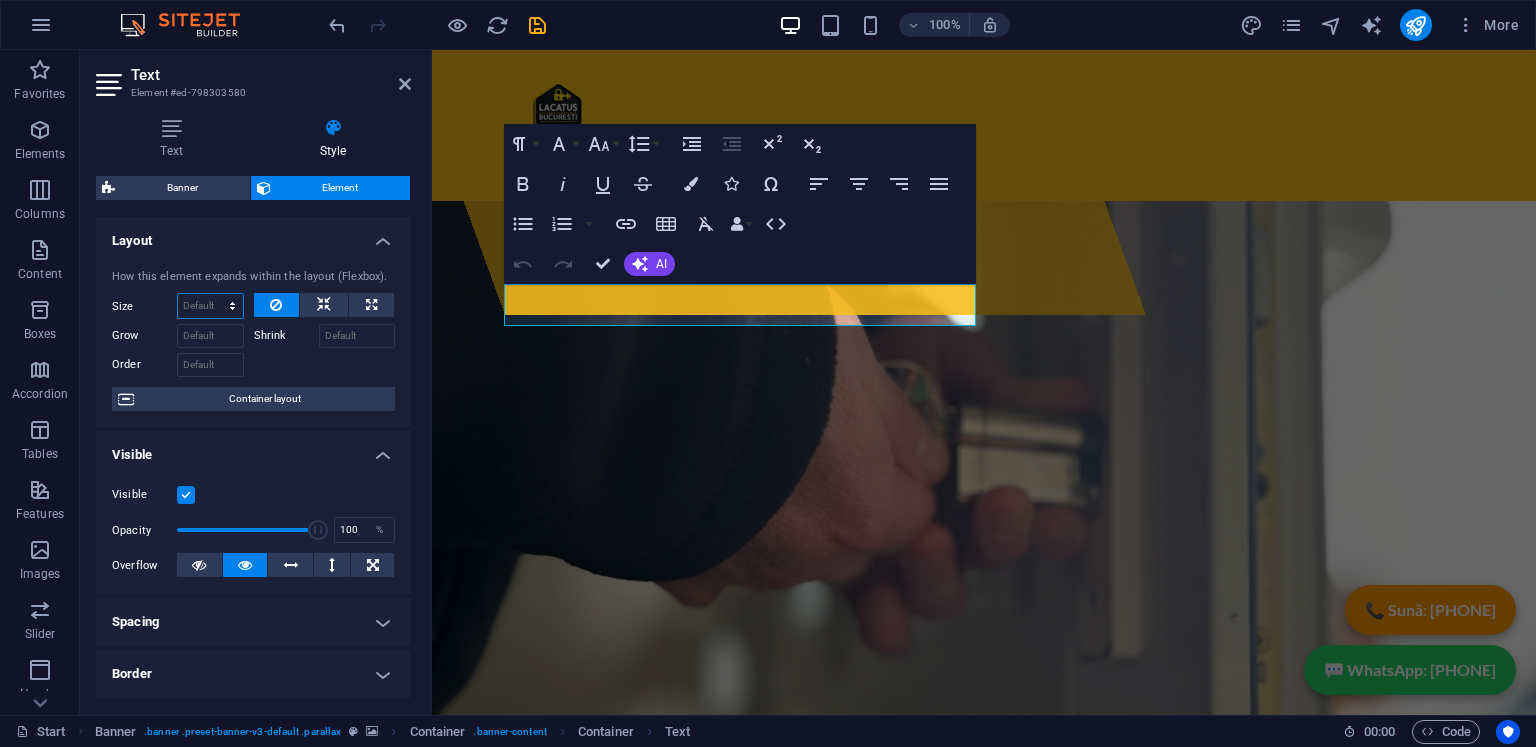 select on "1/6" 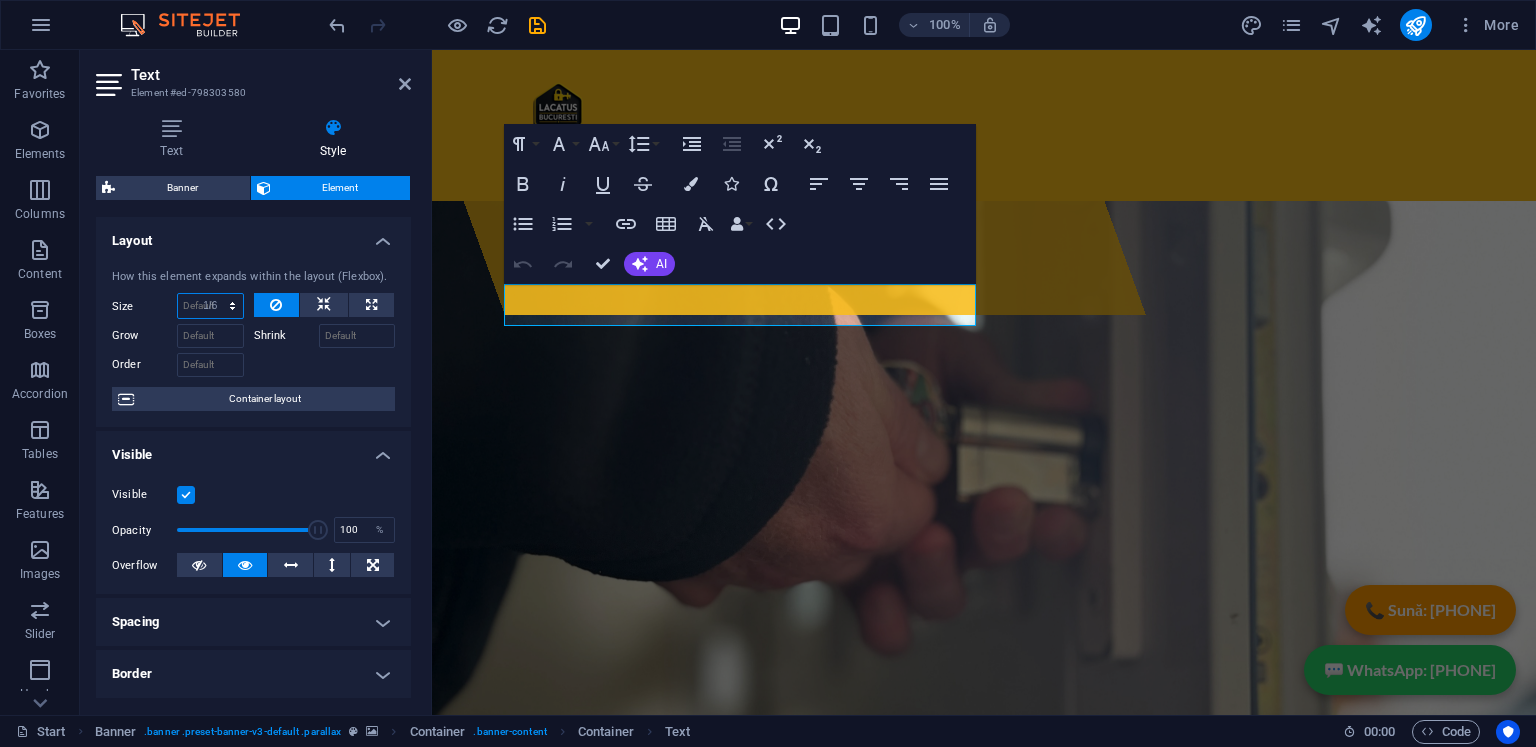 click on "Default auto px % 1/1 1/2 1/3 1/4 1/5 1/6 1/7 1/8 1/9 1/10" at bounding box center (210, 306) 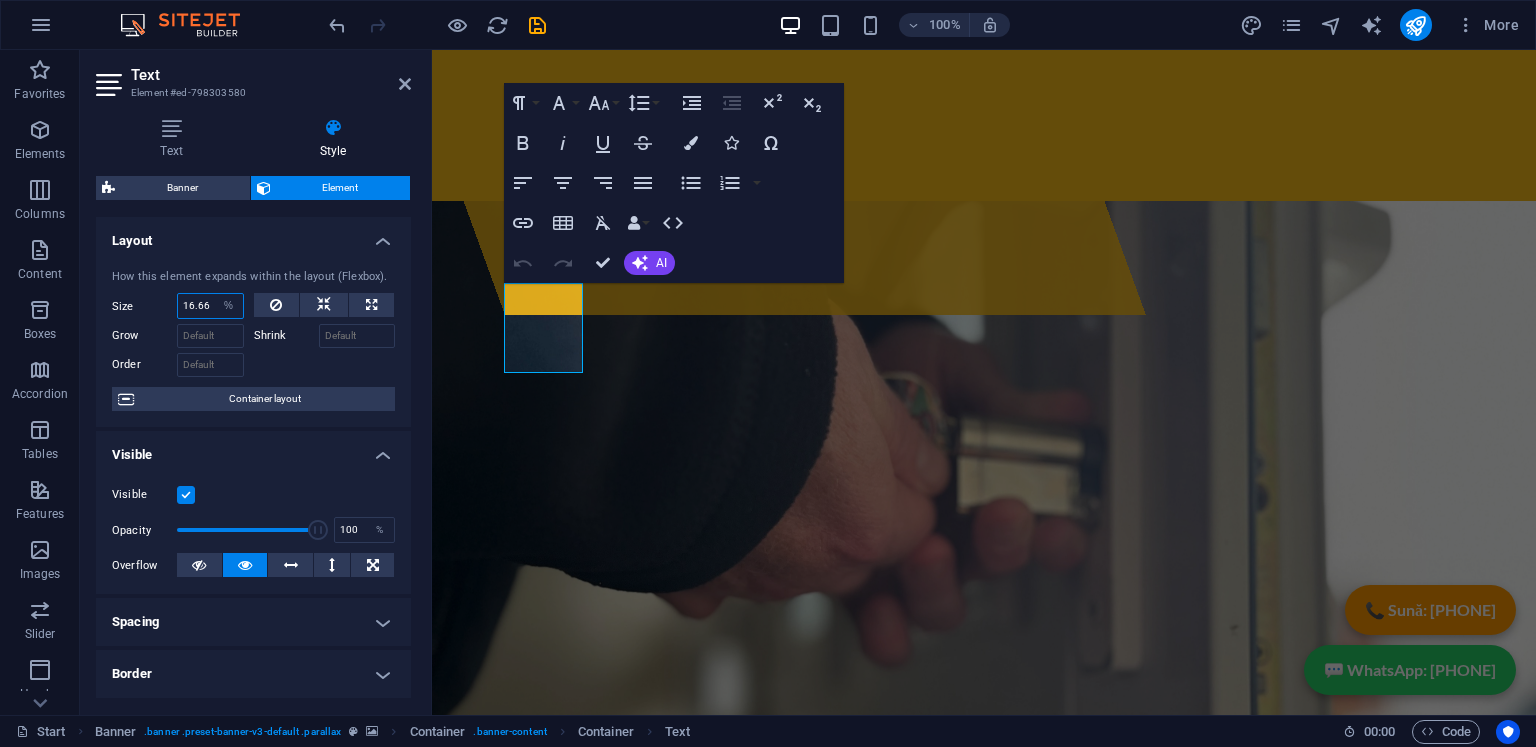 click on "16.66" at bounding box center (210, 306) 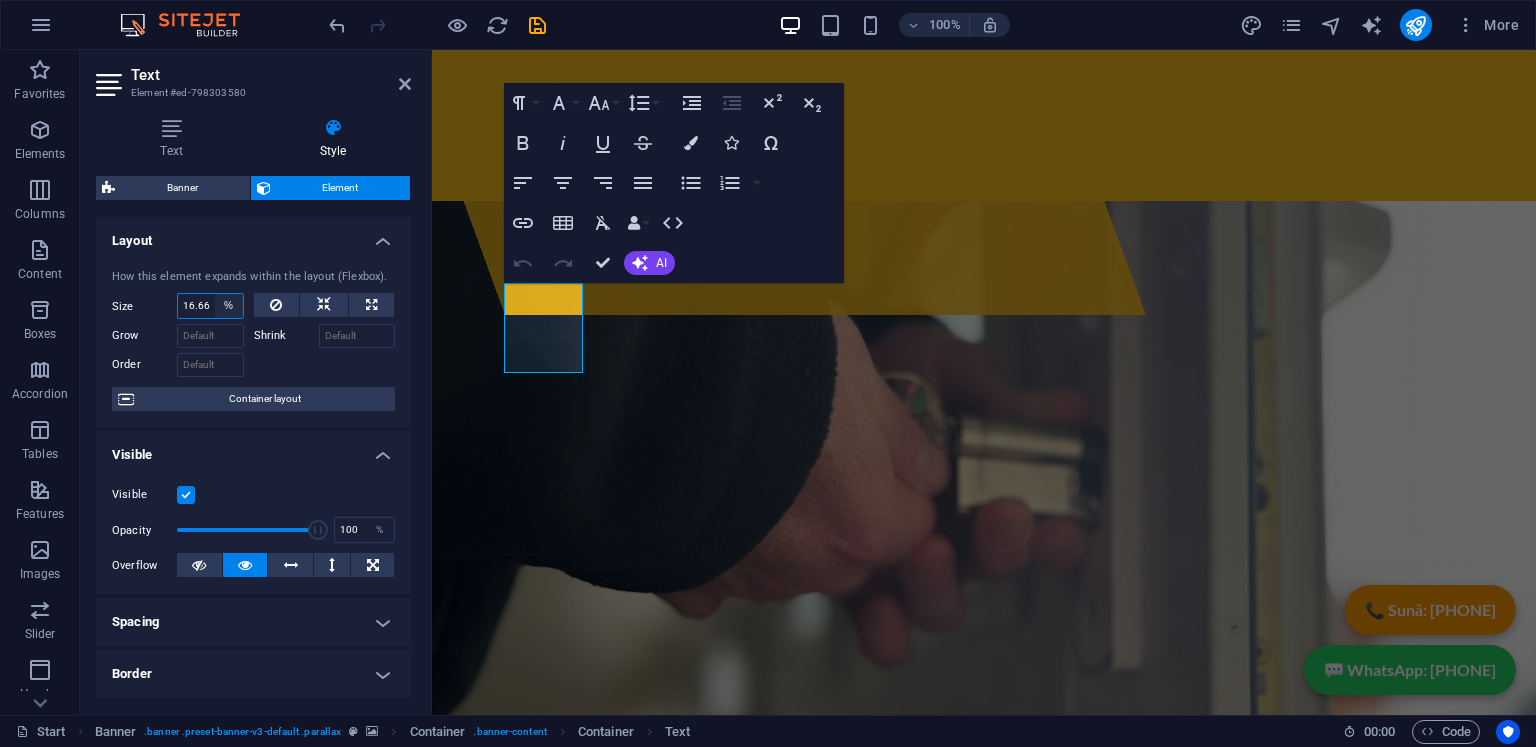 click on "Default auto px % 1/1 1/2 1/3 1/4 1/5 1/6 1/7 1/8 1/9 1/10" at bounding box center [229, 306] 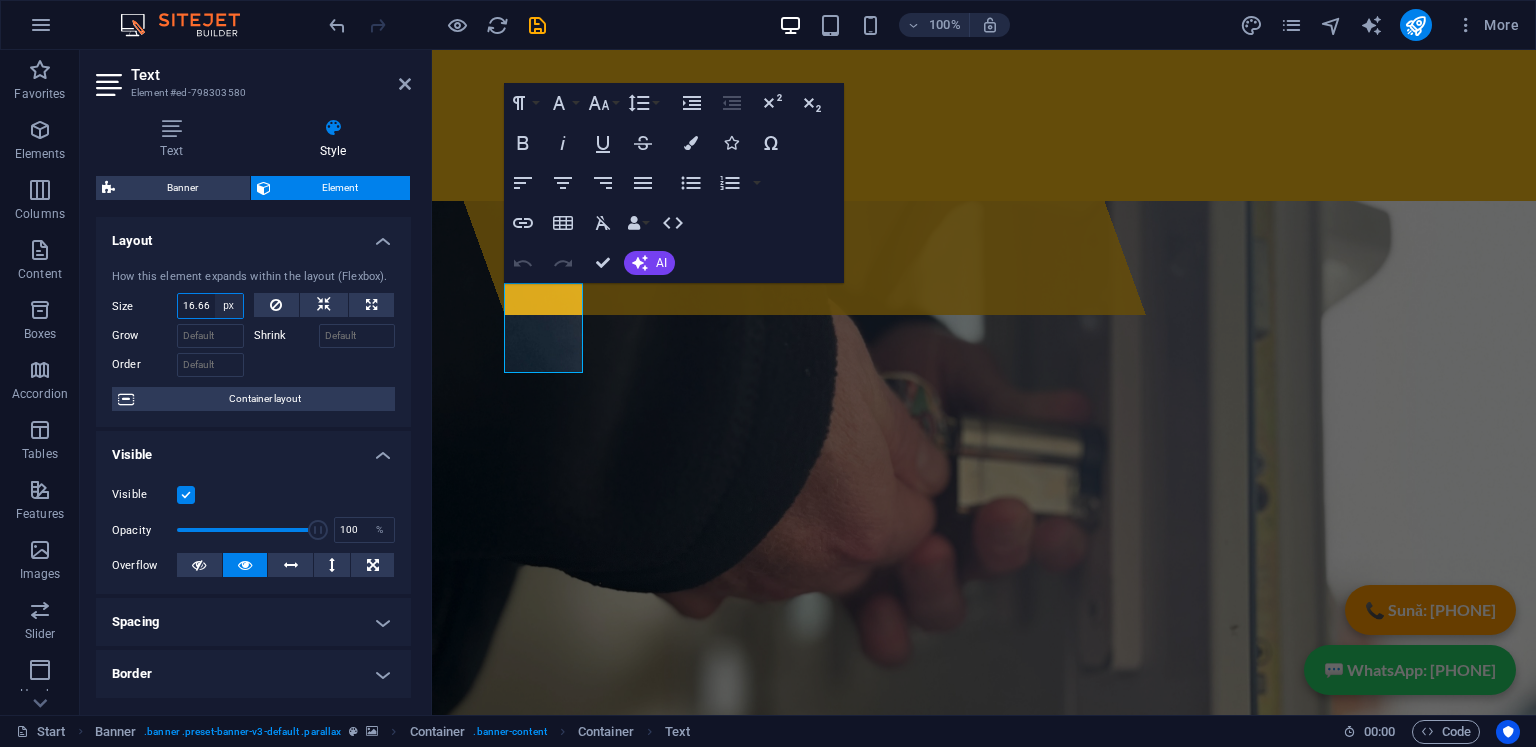 click on "Default auto px % 1/1 1/2 1/3 1/4 1/5 1/6 1/7 1/8 1/9 1/10" at bounding box center (229, 306) 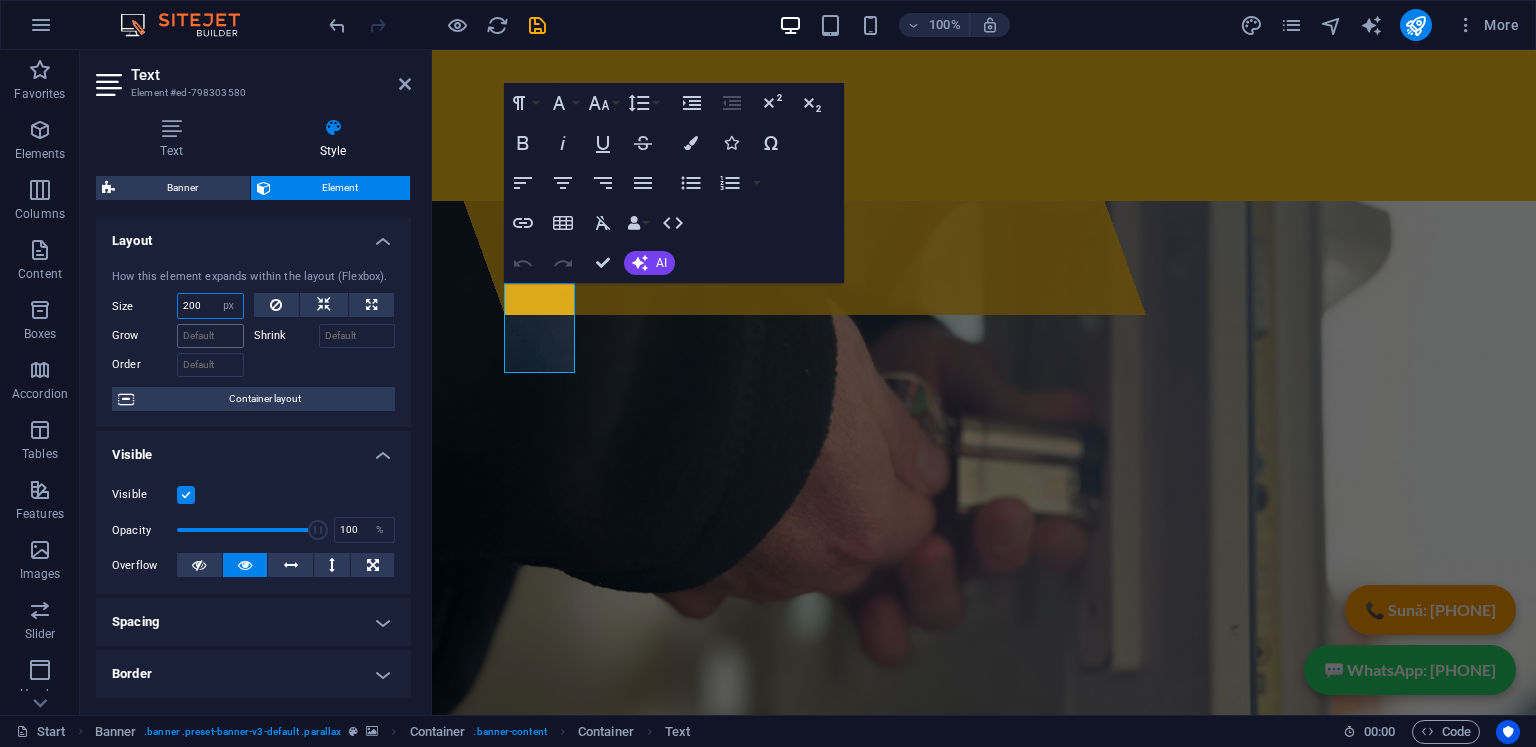 type on "200" 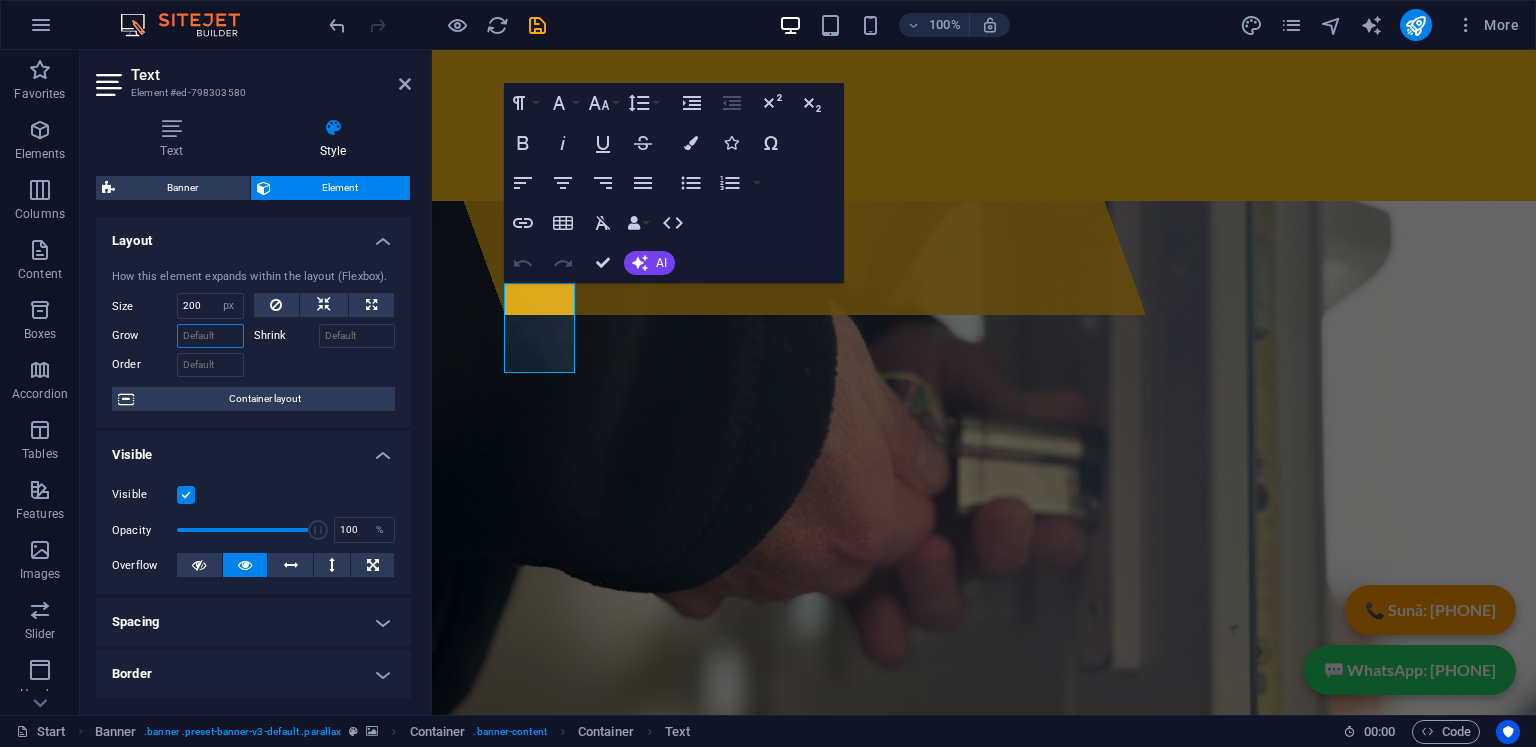 click on "Grow" at bounding box center (210, 336) 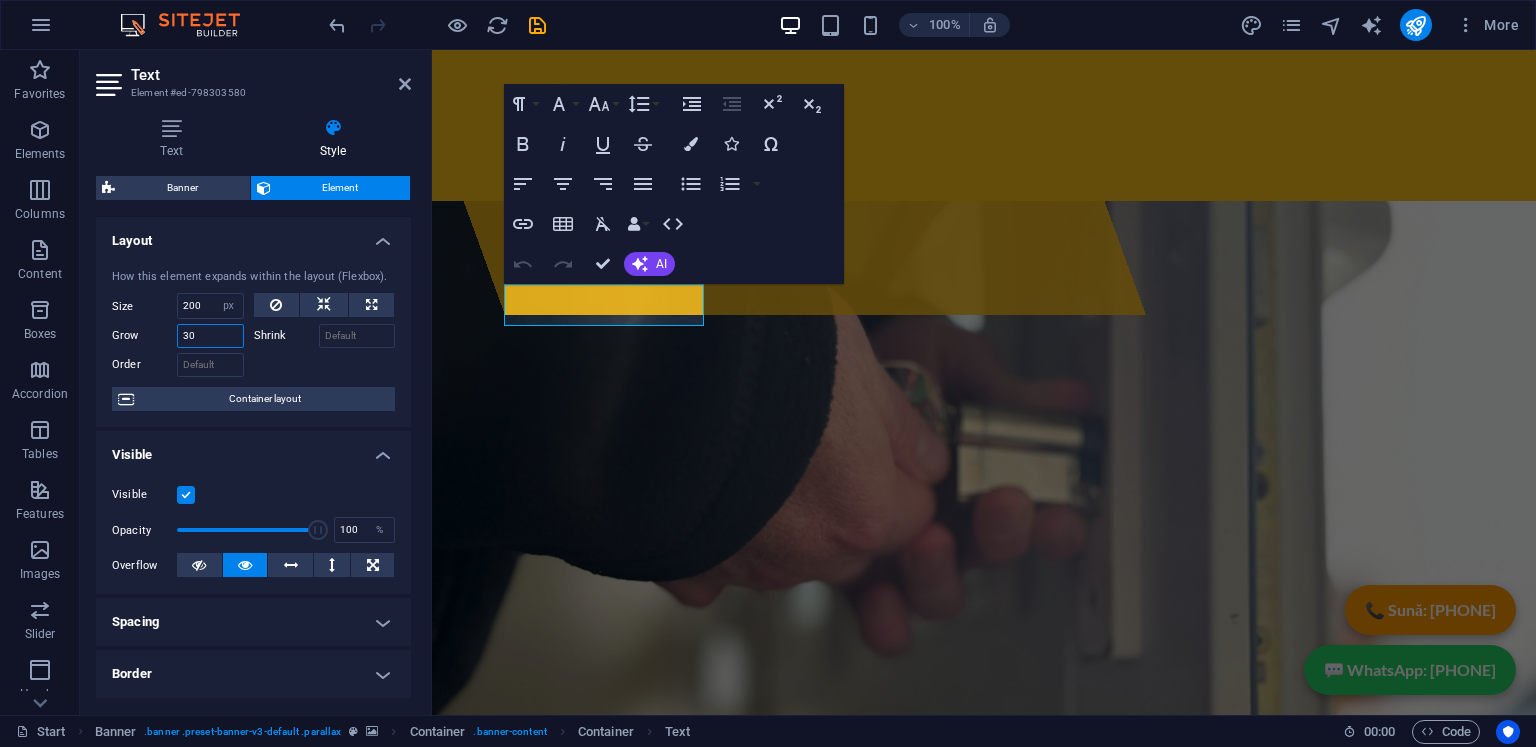 type on "30" 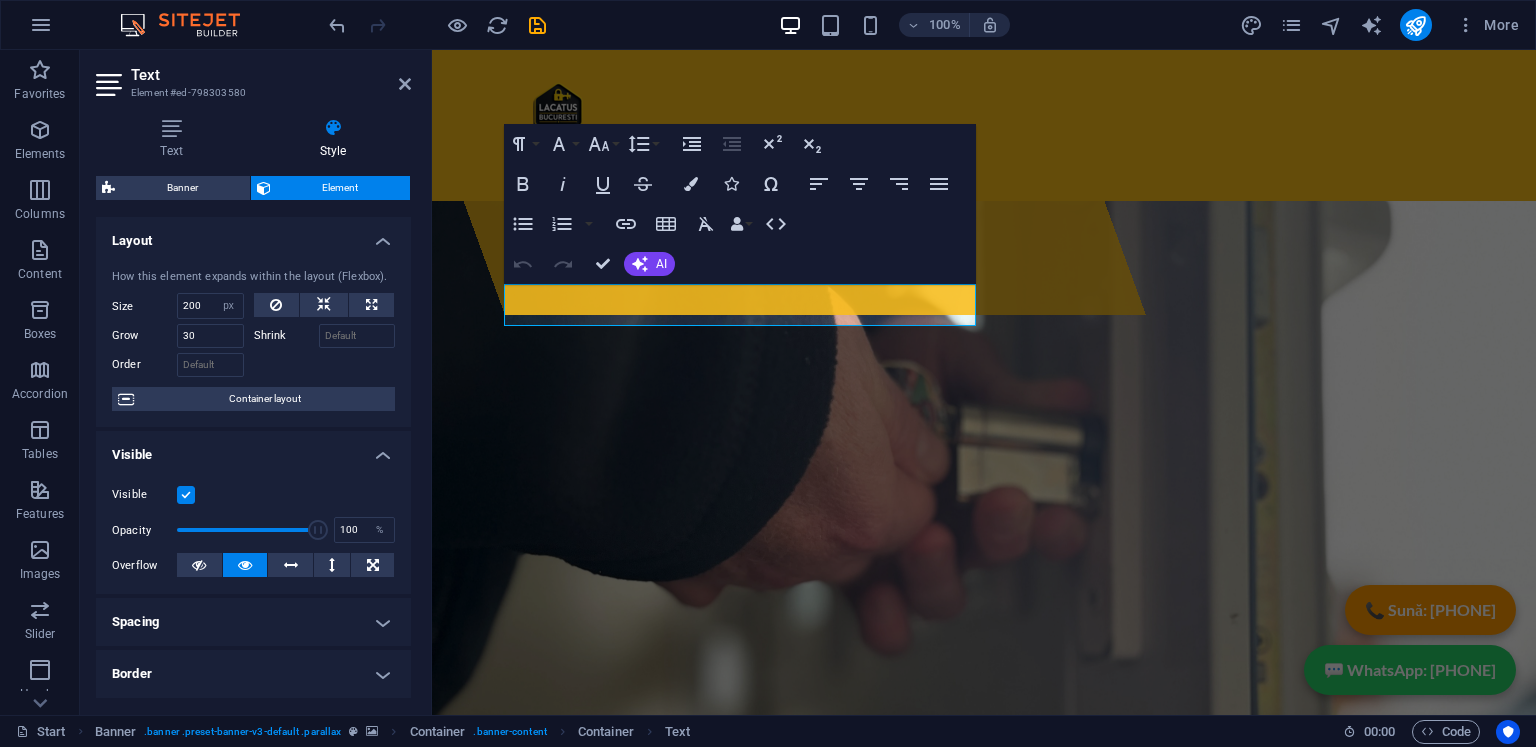 click at bounding box center (325, 362) 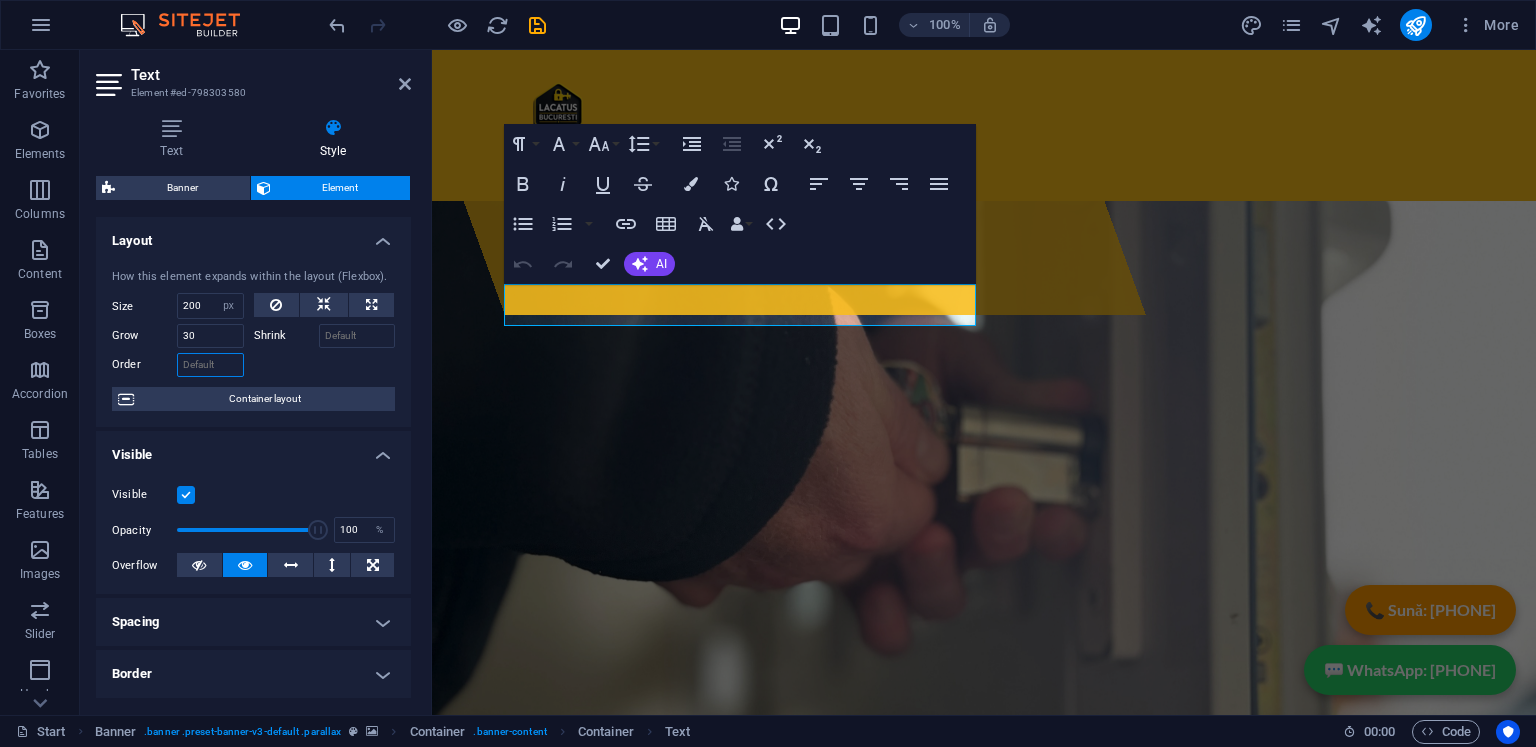 click on "Order" at bounding box center (210, 365) 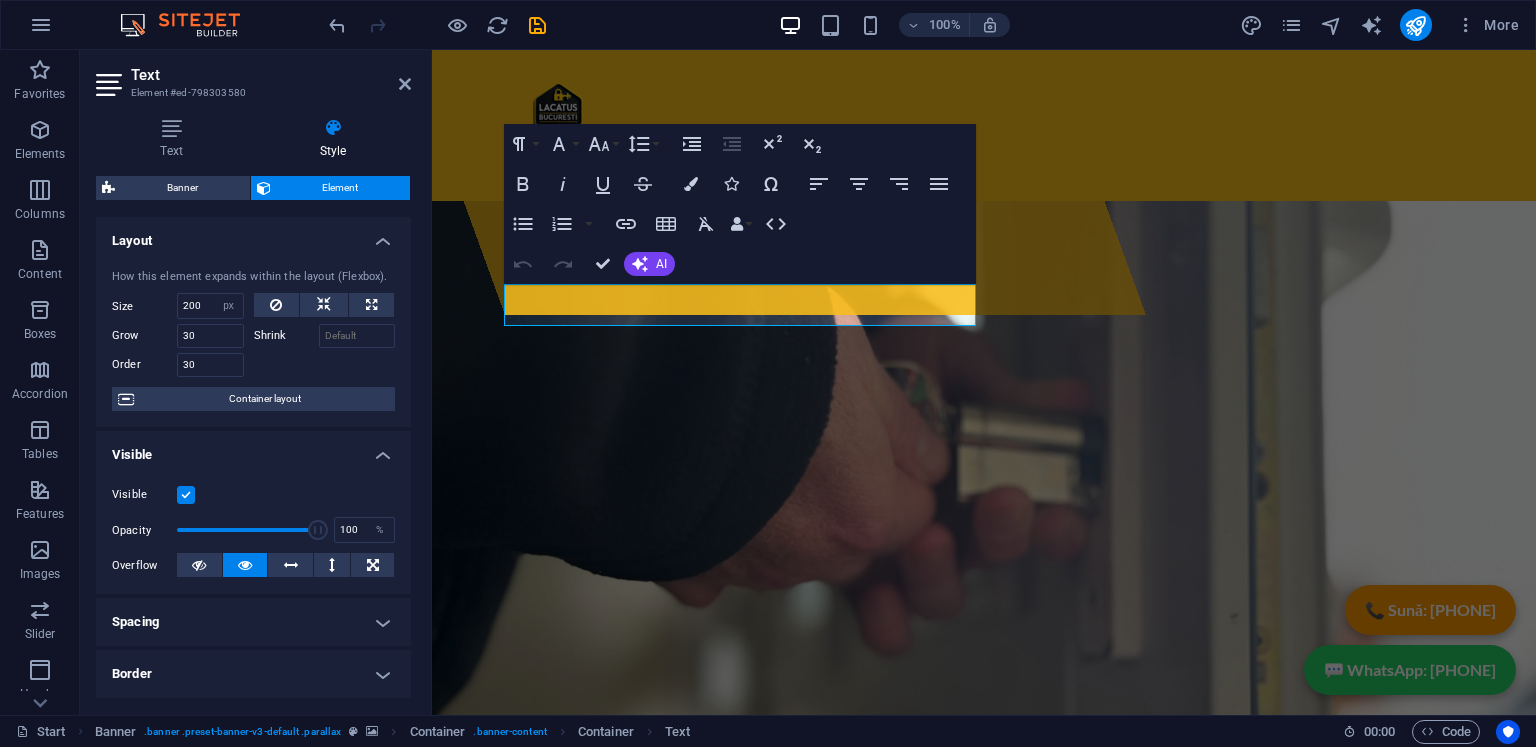 click at bounding box center [325, 362] 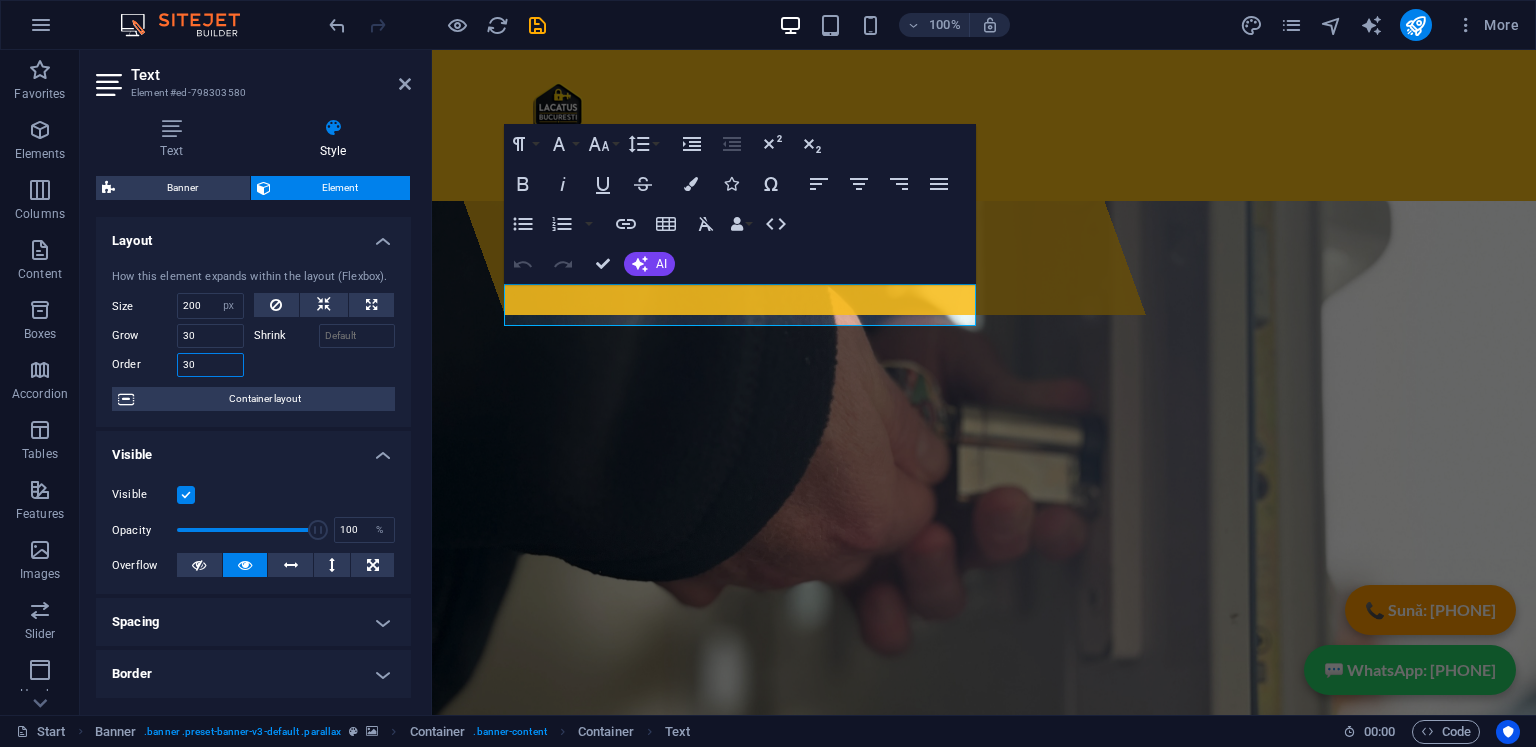 click on "30" at bounding box center (210, 365) 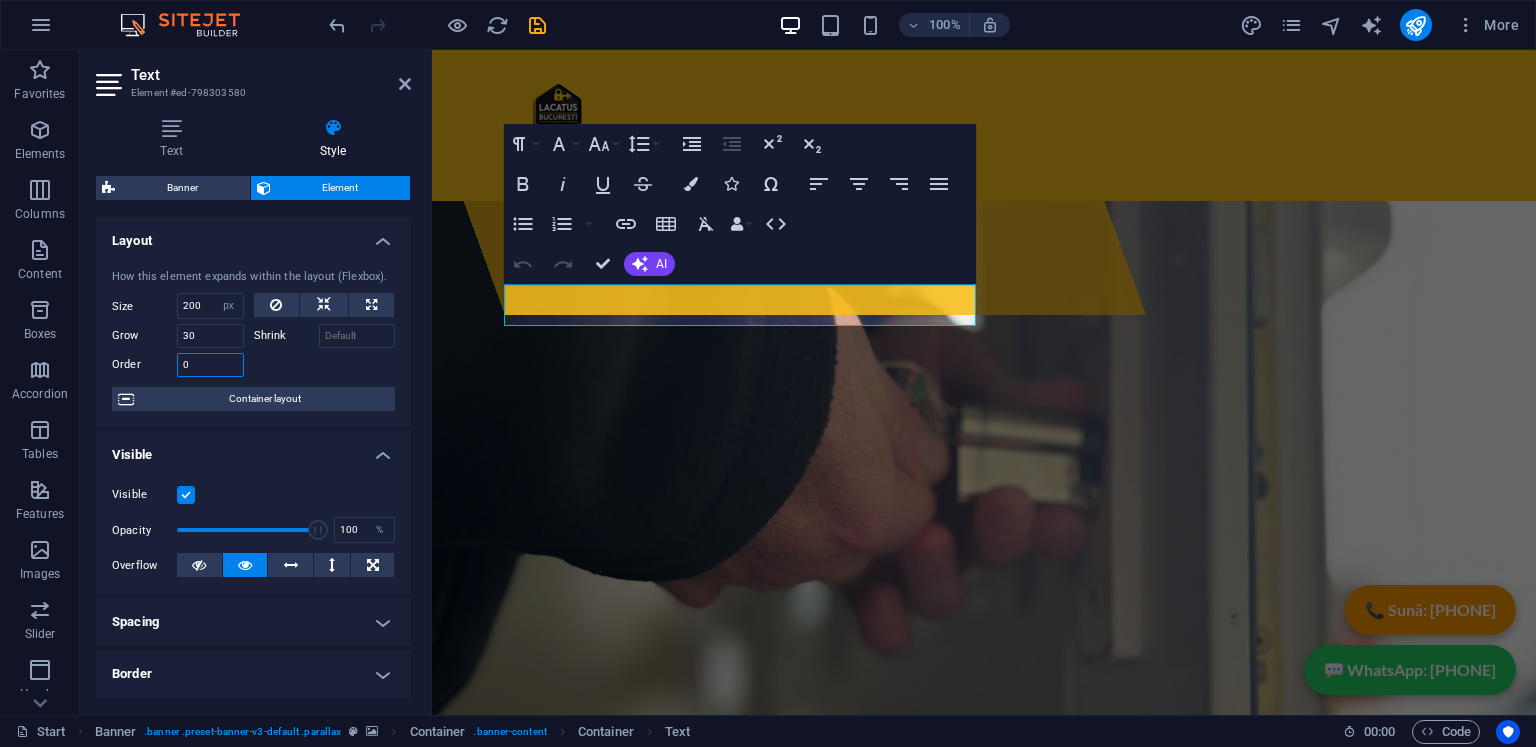 type on "0" 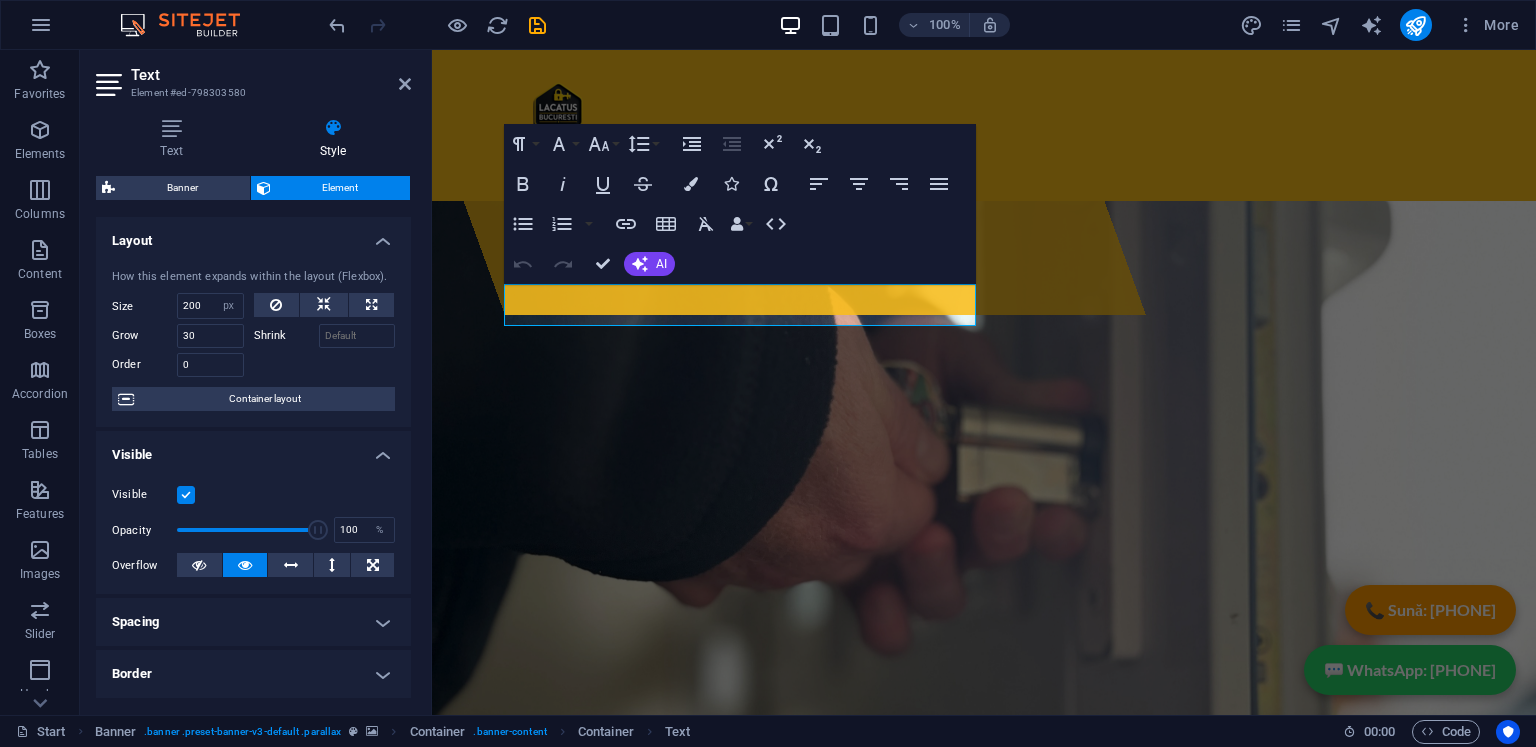 click at bounding box center [325, 362] 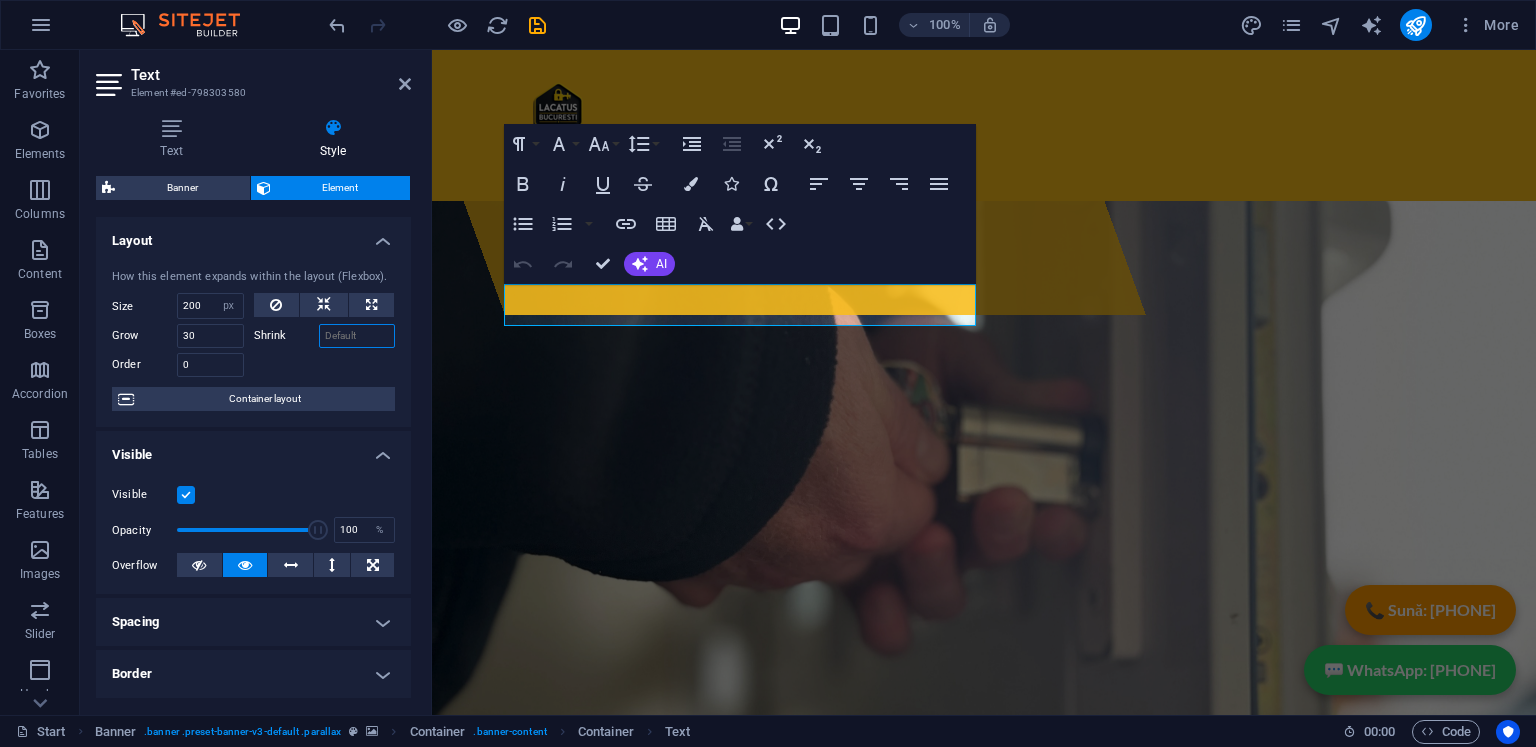 click on "Shrink" at bounding box center [357, 336] 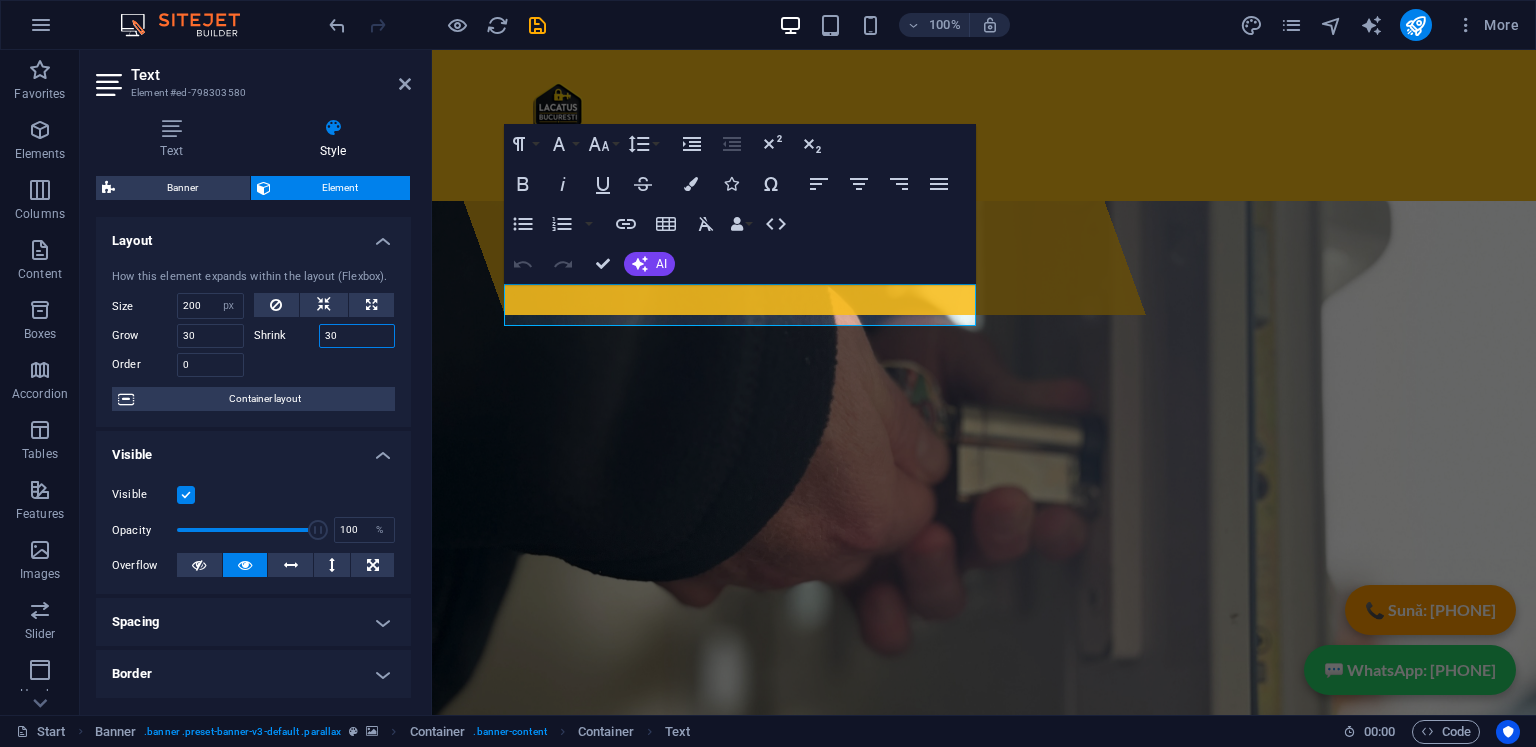 type on "30" 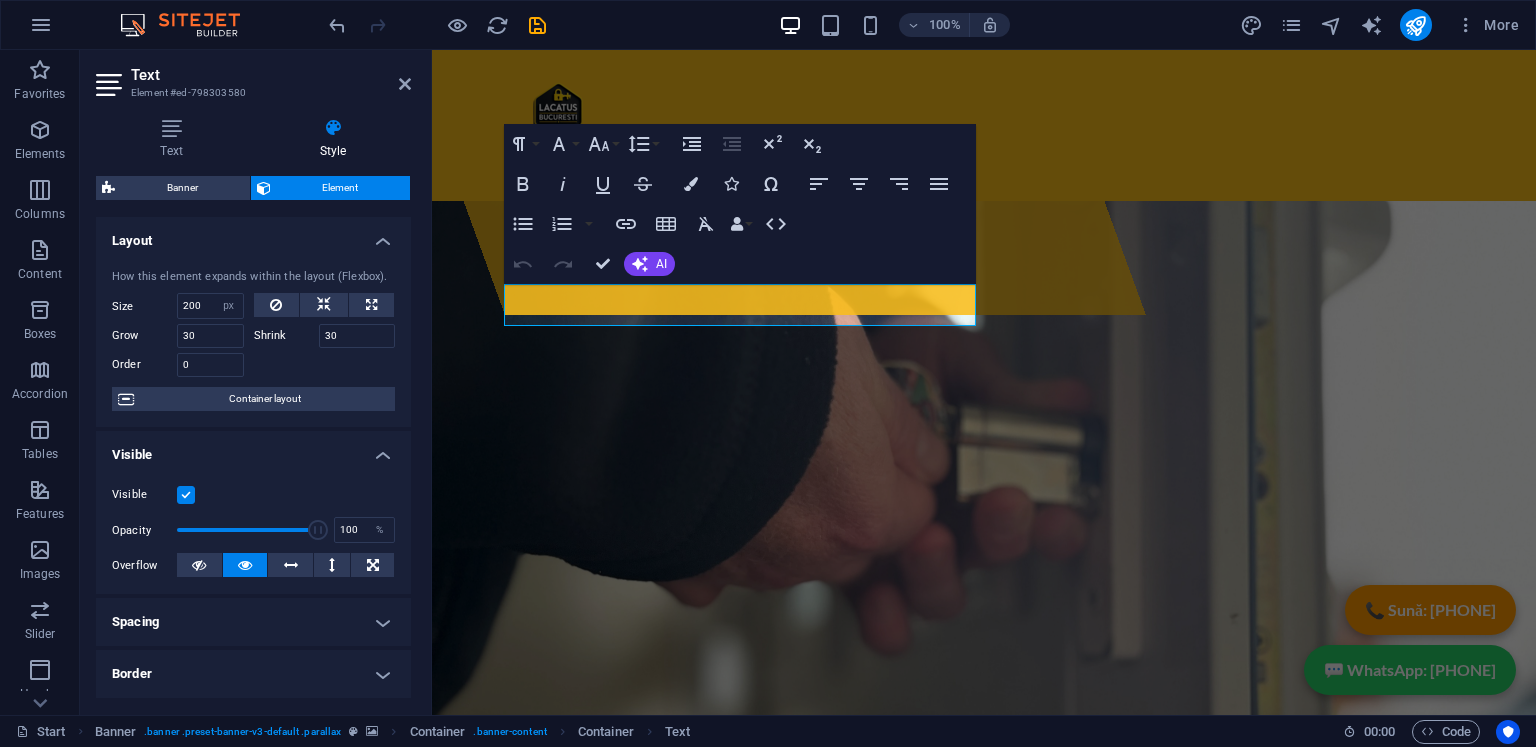 click at bounding box center (325, 362) 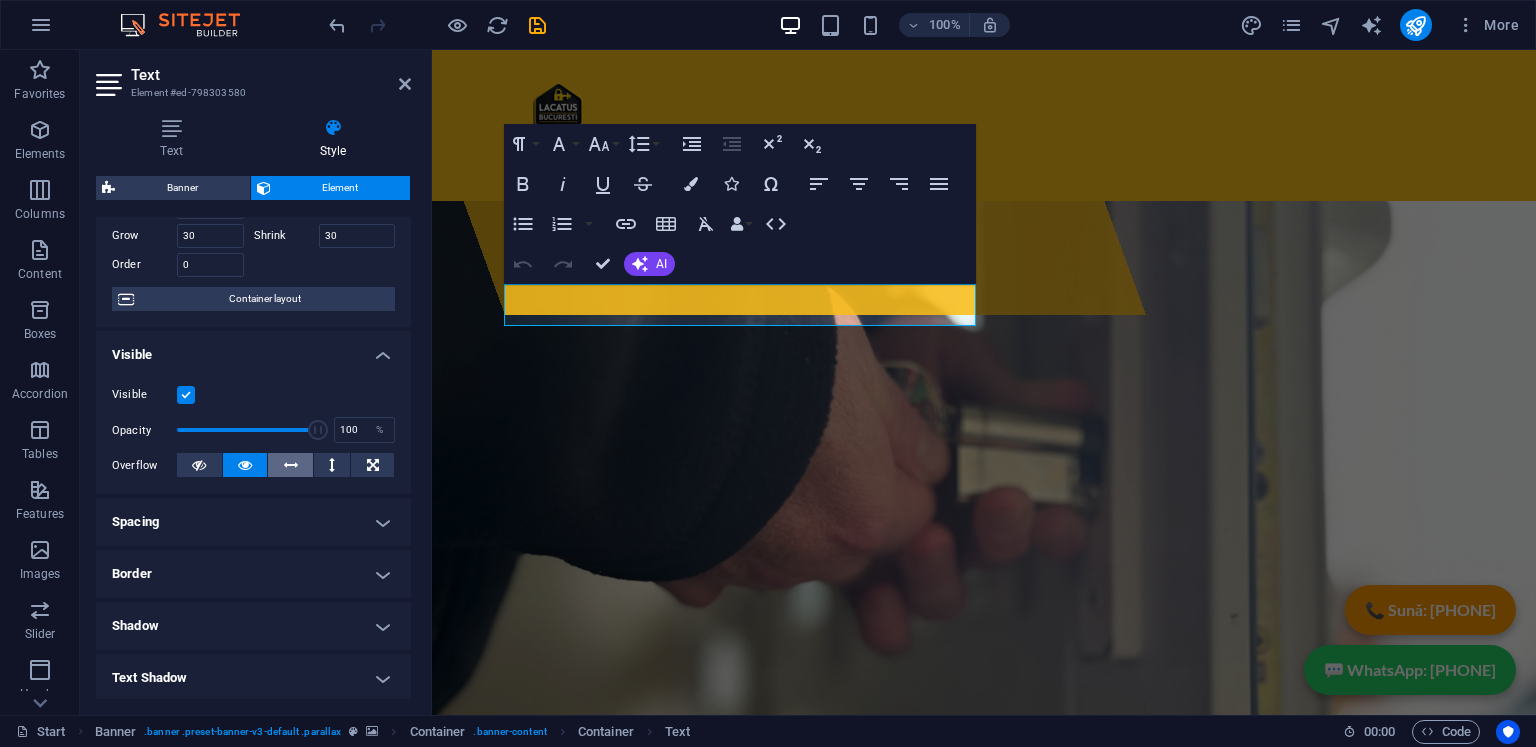 scroll, scrollTop: 0, scrollLeft: 0, axis: both 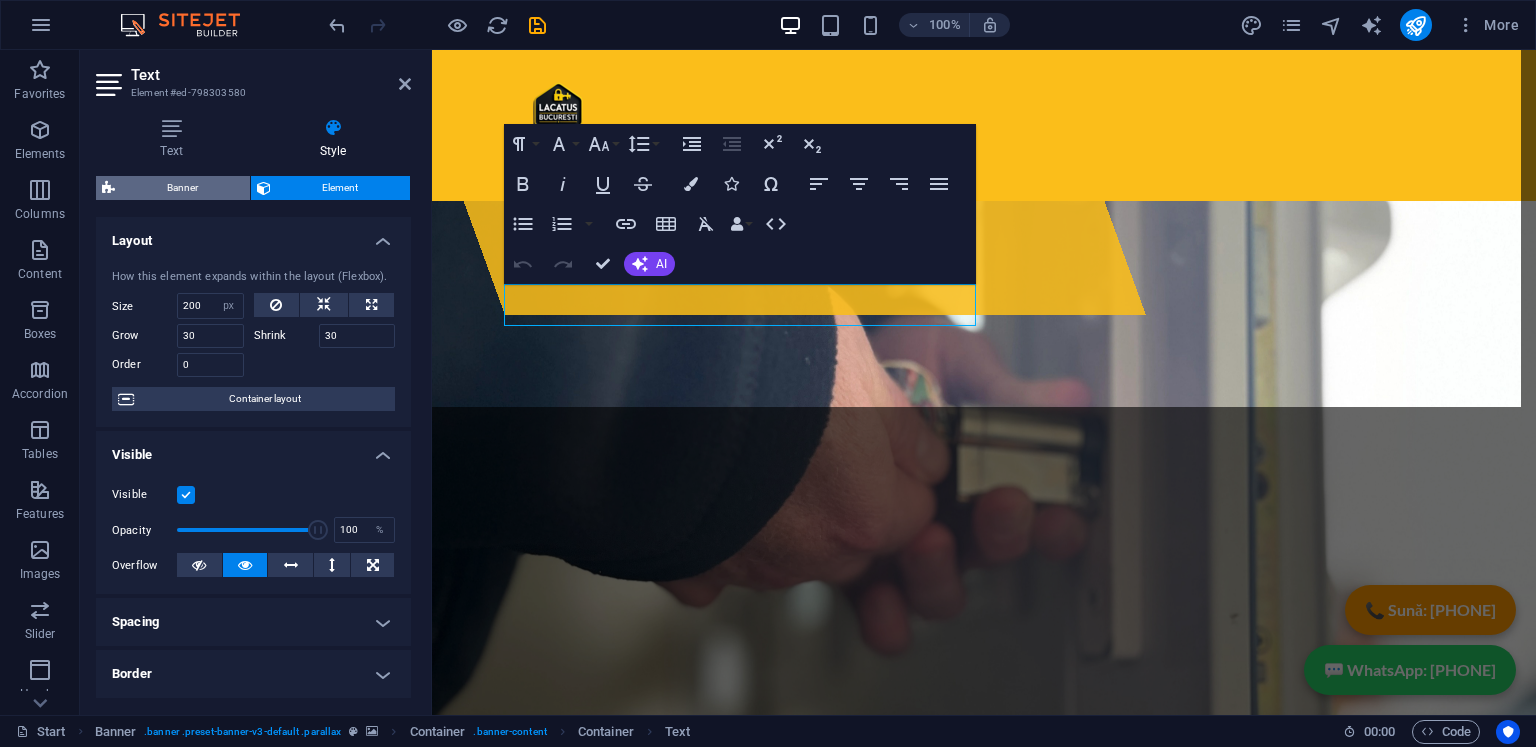 click on "Banner" at bounding box center [182, 188] 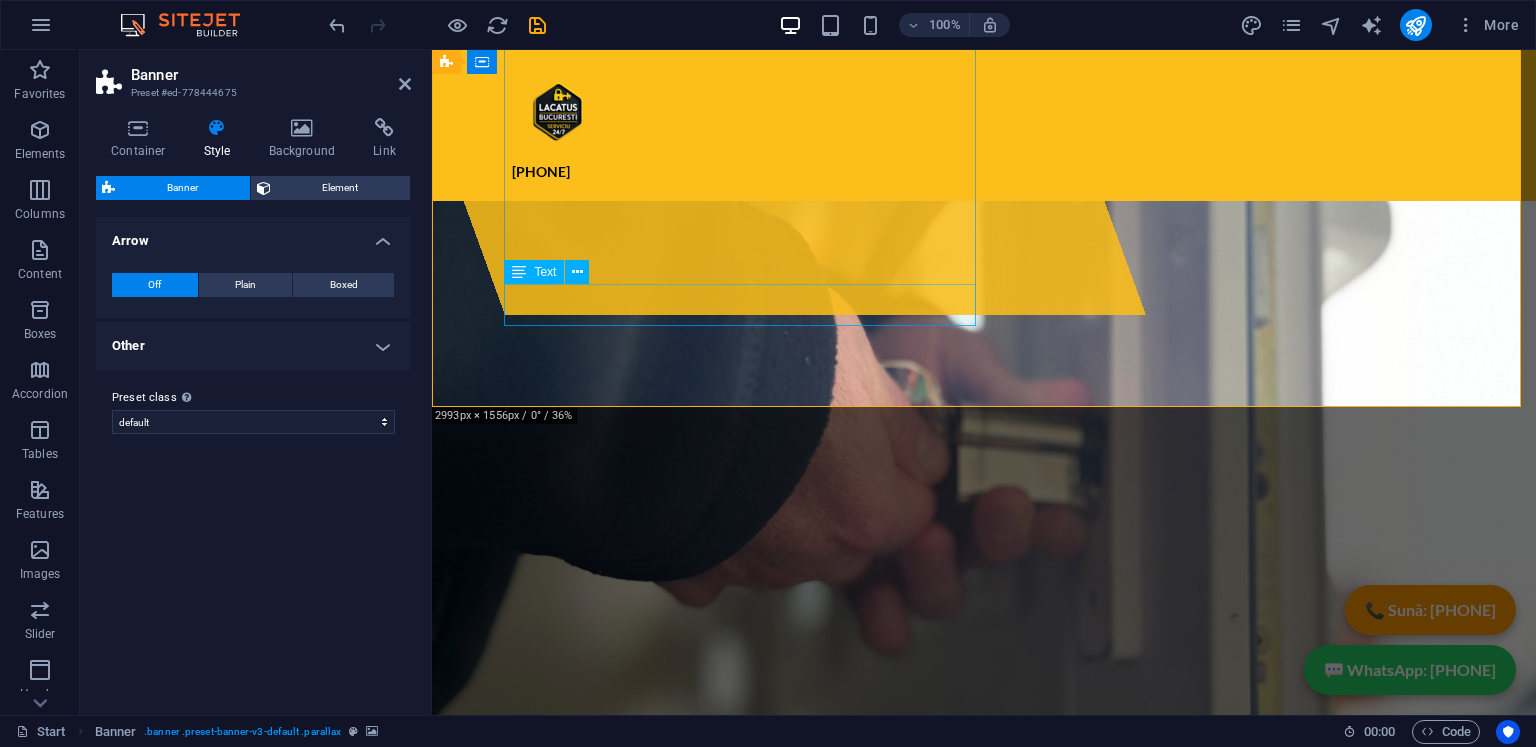 click on "[PHONE]" at bounding box center (984, 1142) 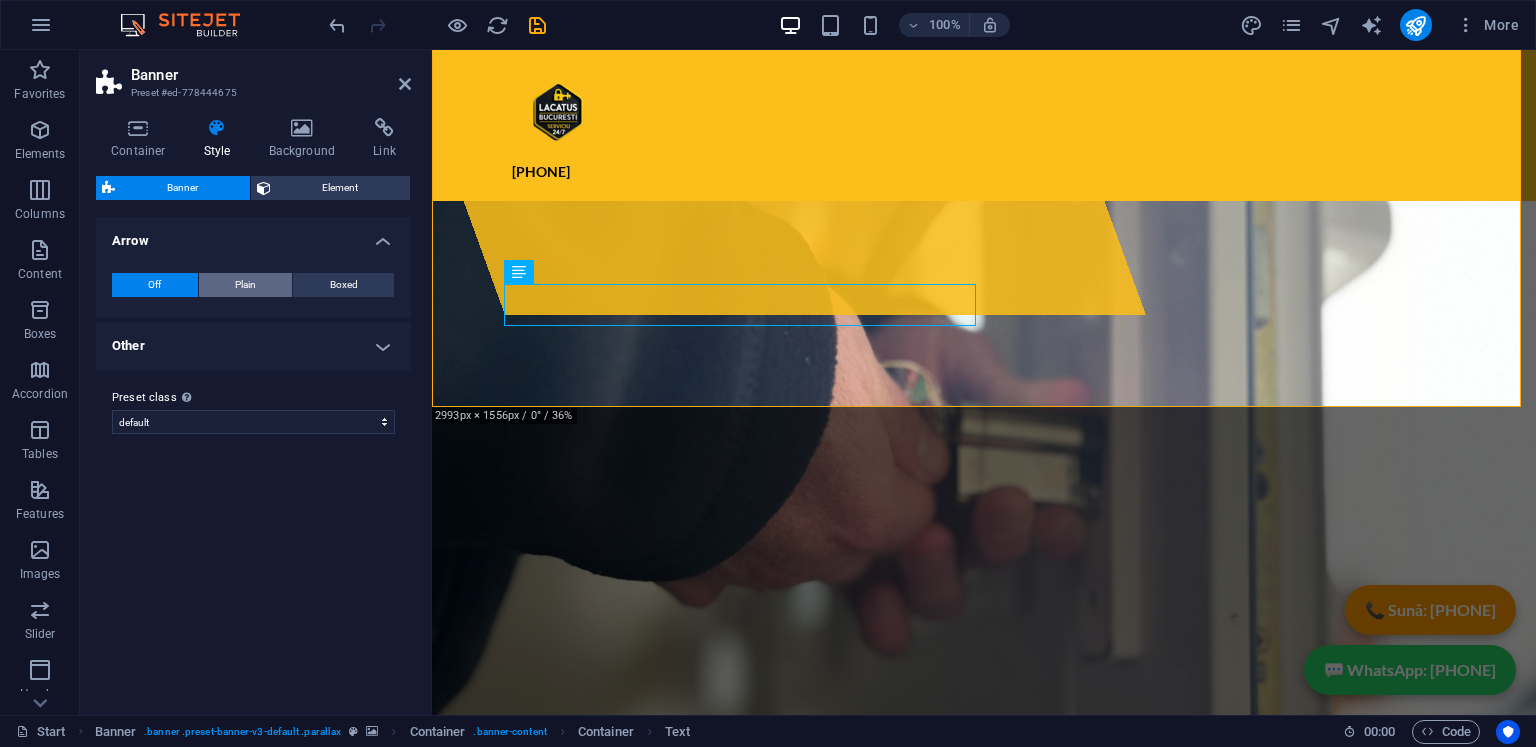 click on "Plain" at bounding box center [245, 285] 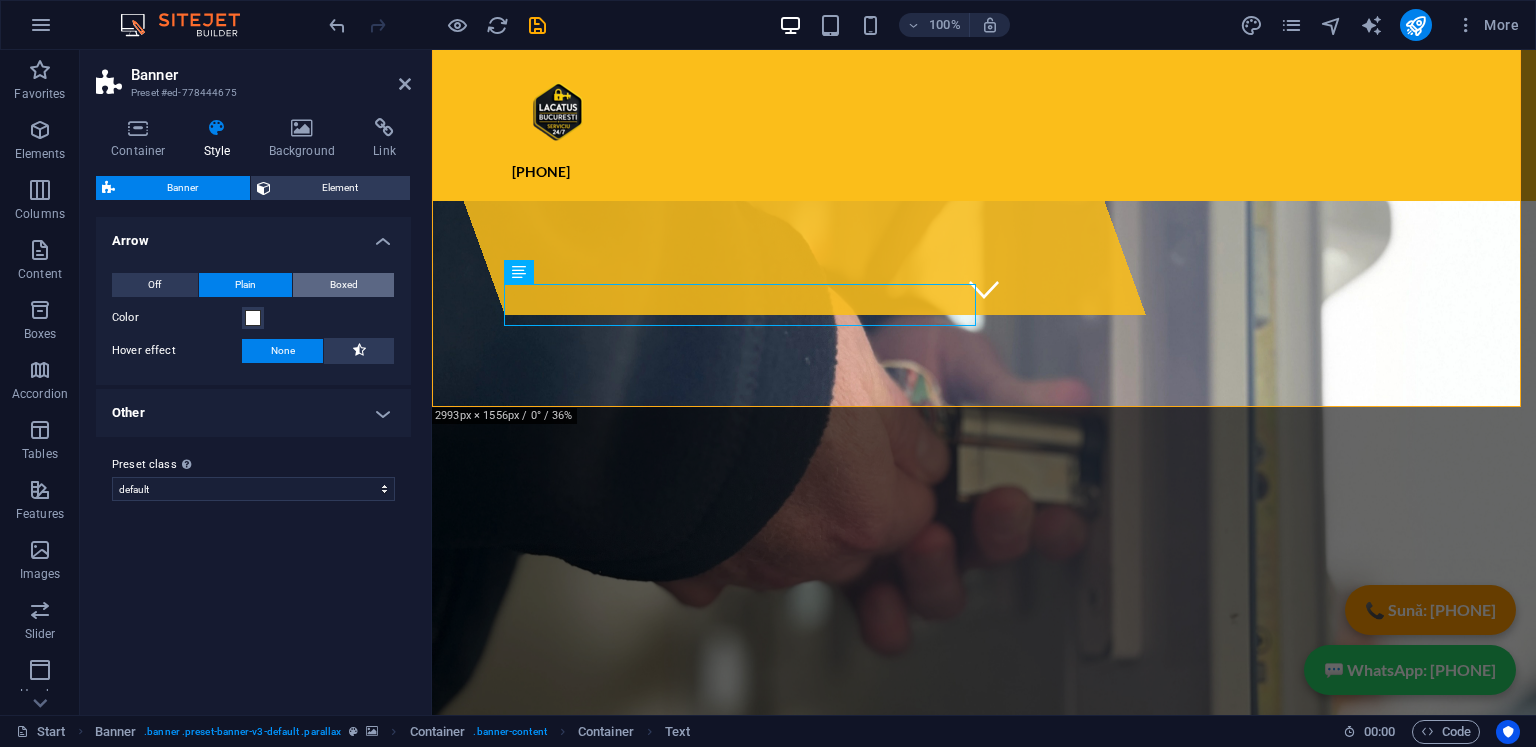 click on "Boxed" at bounding box center [343, 285] 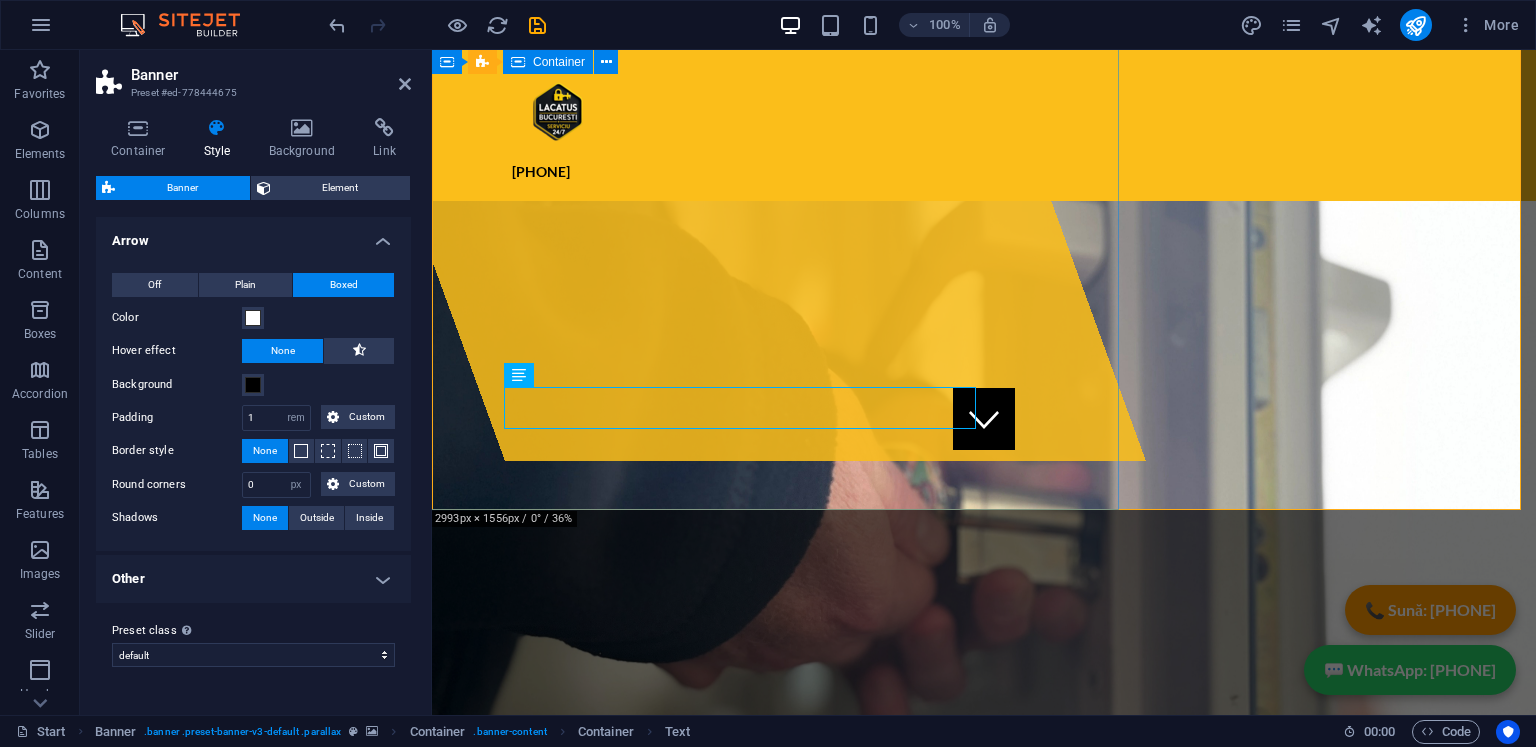 scroll, scrollTop: 200, scrollLeft: 0, axis: vertical 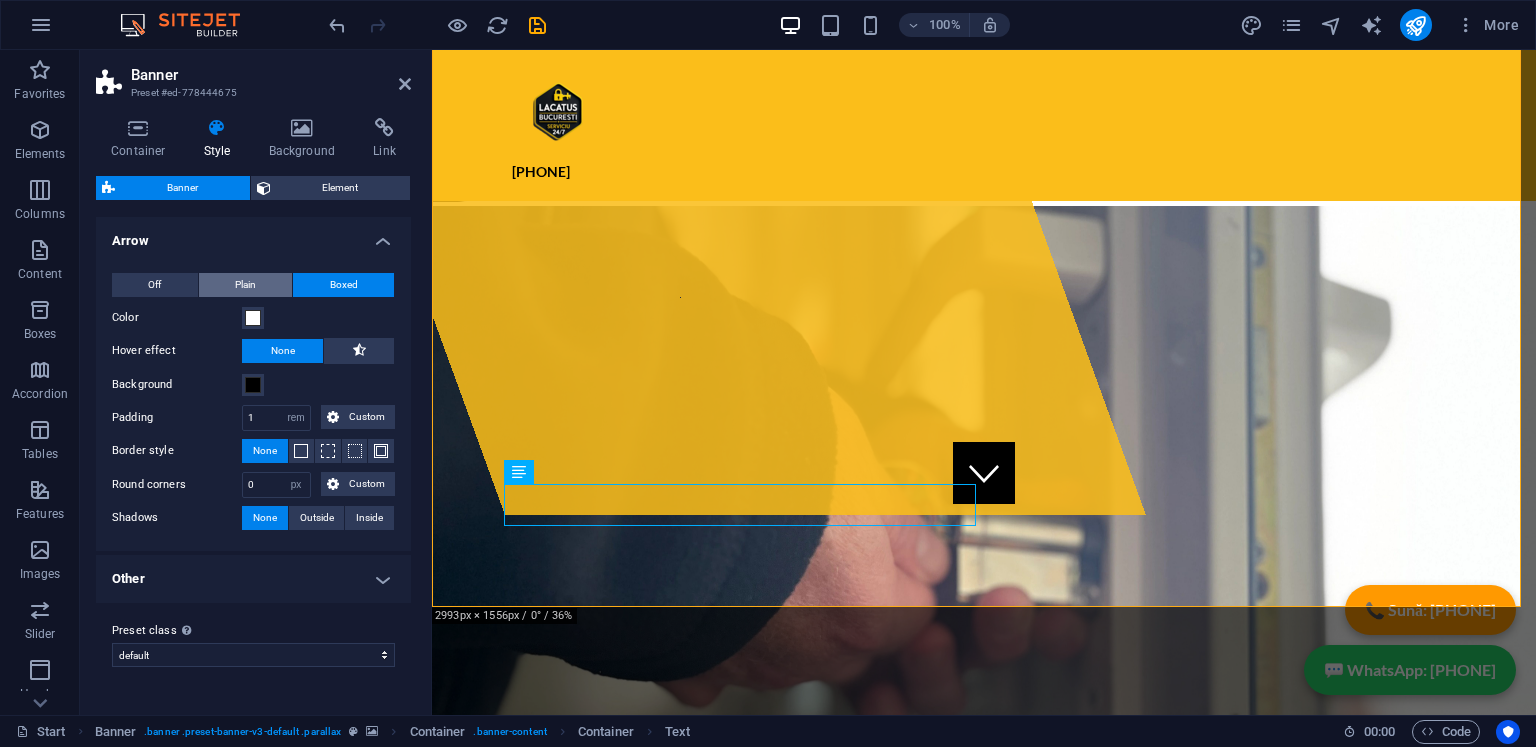 click on "Plain" at bounding box center (246, 285) 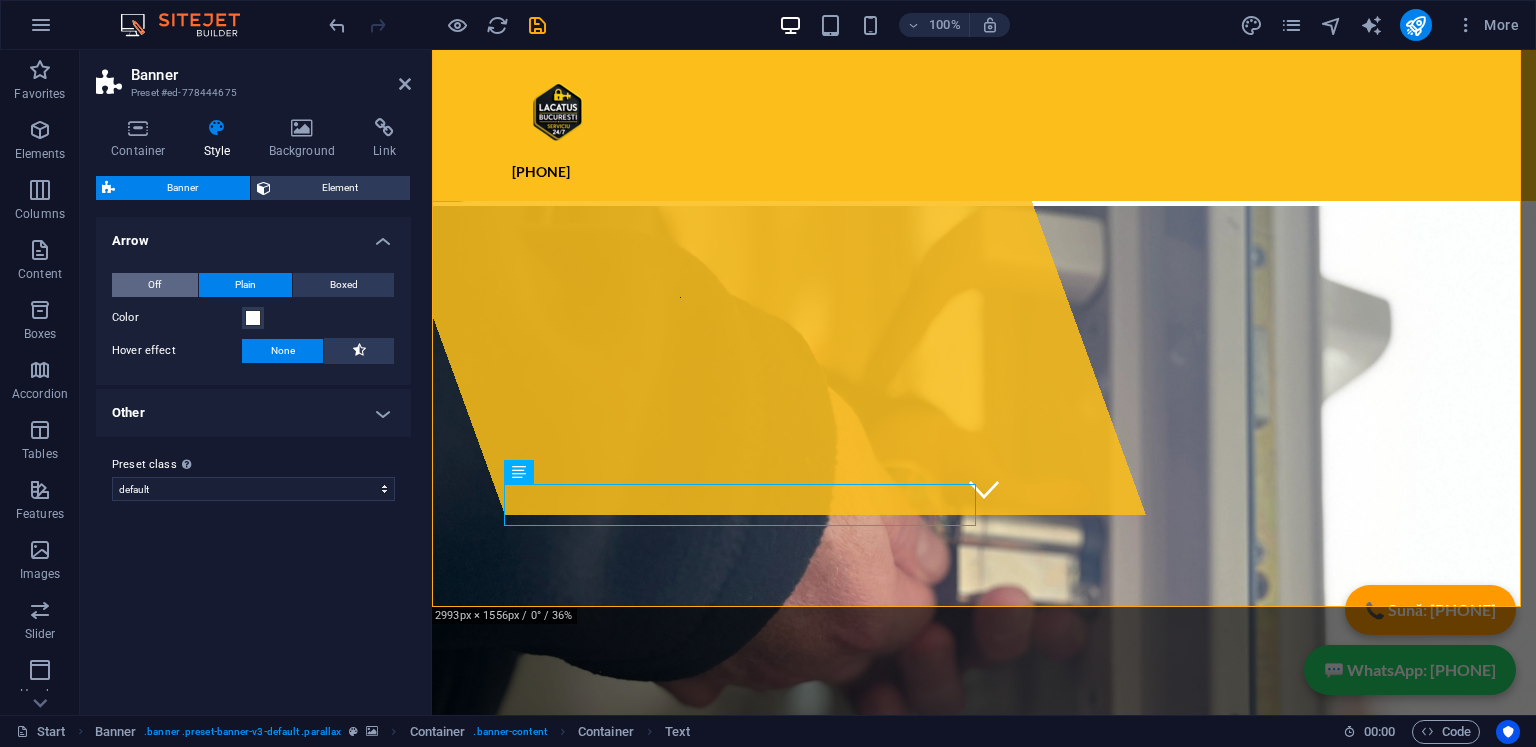 click on "Off" at bounding box center [155, 285] 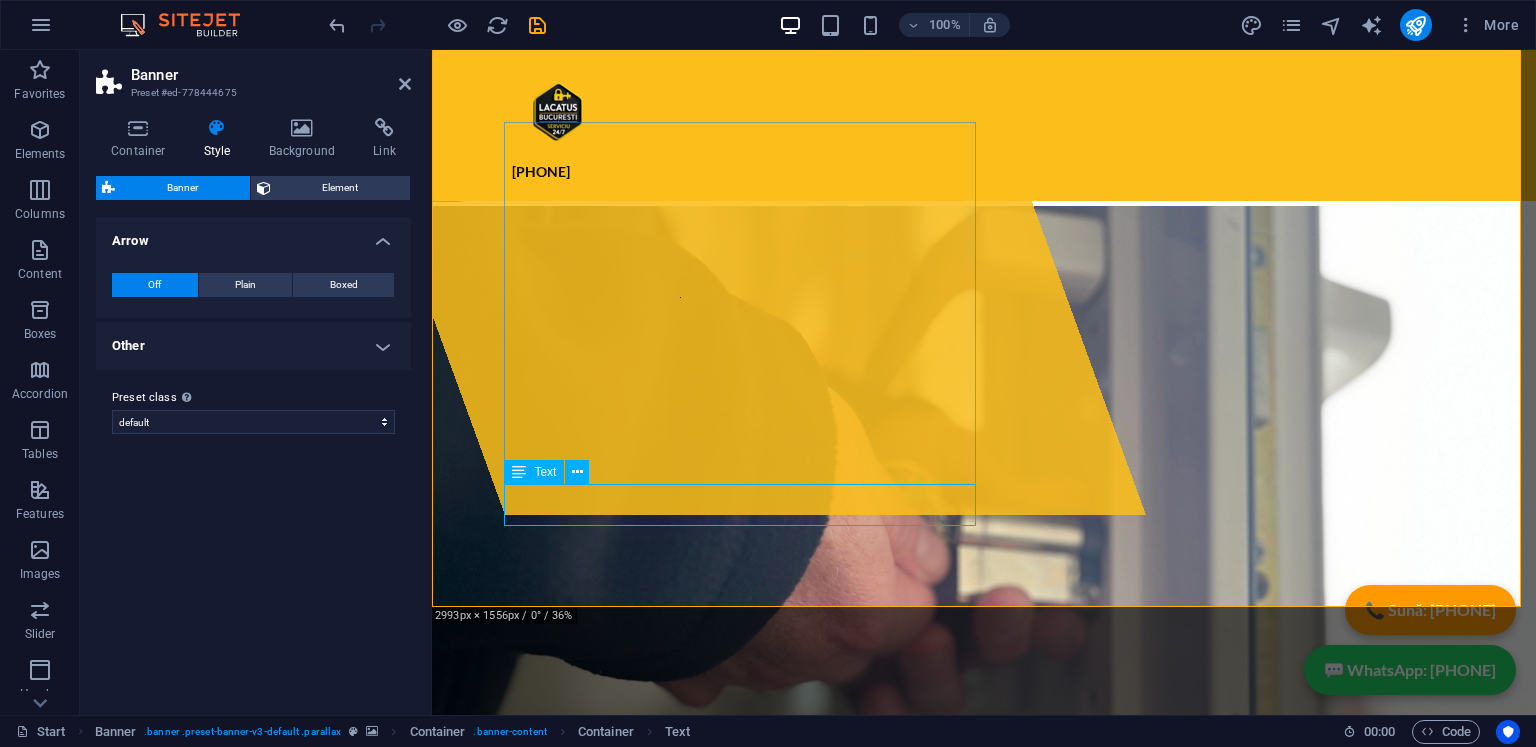 click on "[PHONE]" at bounding box center (984, 1342) 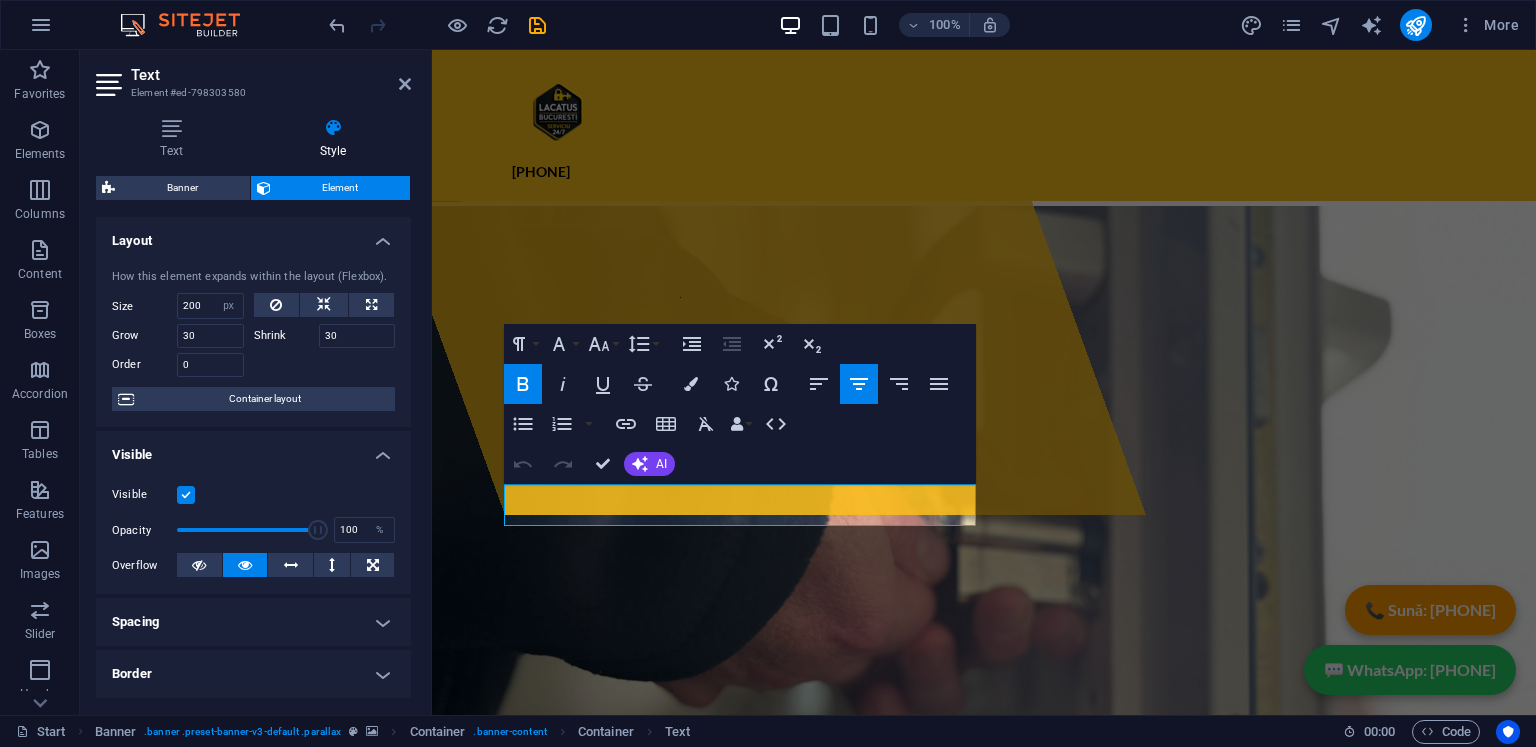 click on "How this element expands within the layout (Flexbox). Size 200 Default auto px % 1/1 1/2 1/3 1/4 1/5 1/6 1/7 1/8 1/9 1/10 Grow 30 Shrink 30 Order 0 Container layout" at bounding box center [253, 340] 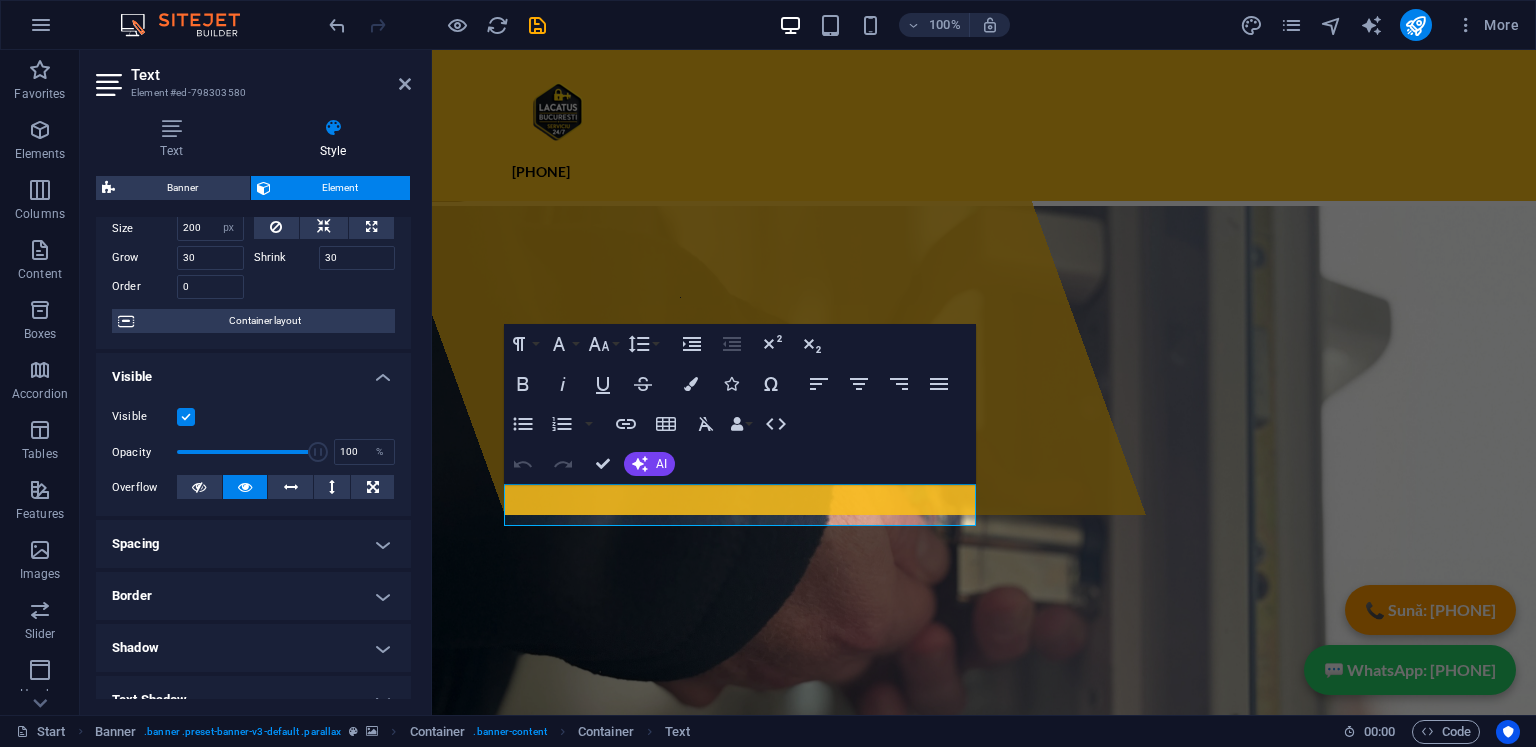scroll, scrollTop: 100, scrollLeft: 0, axis: vertical 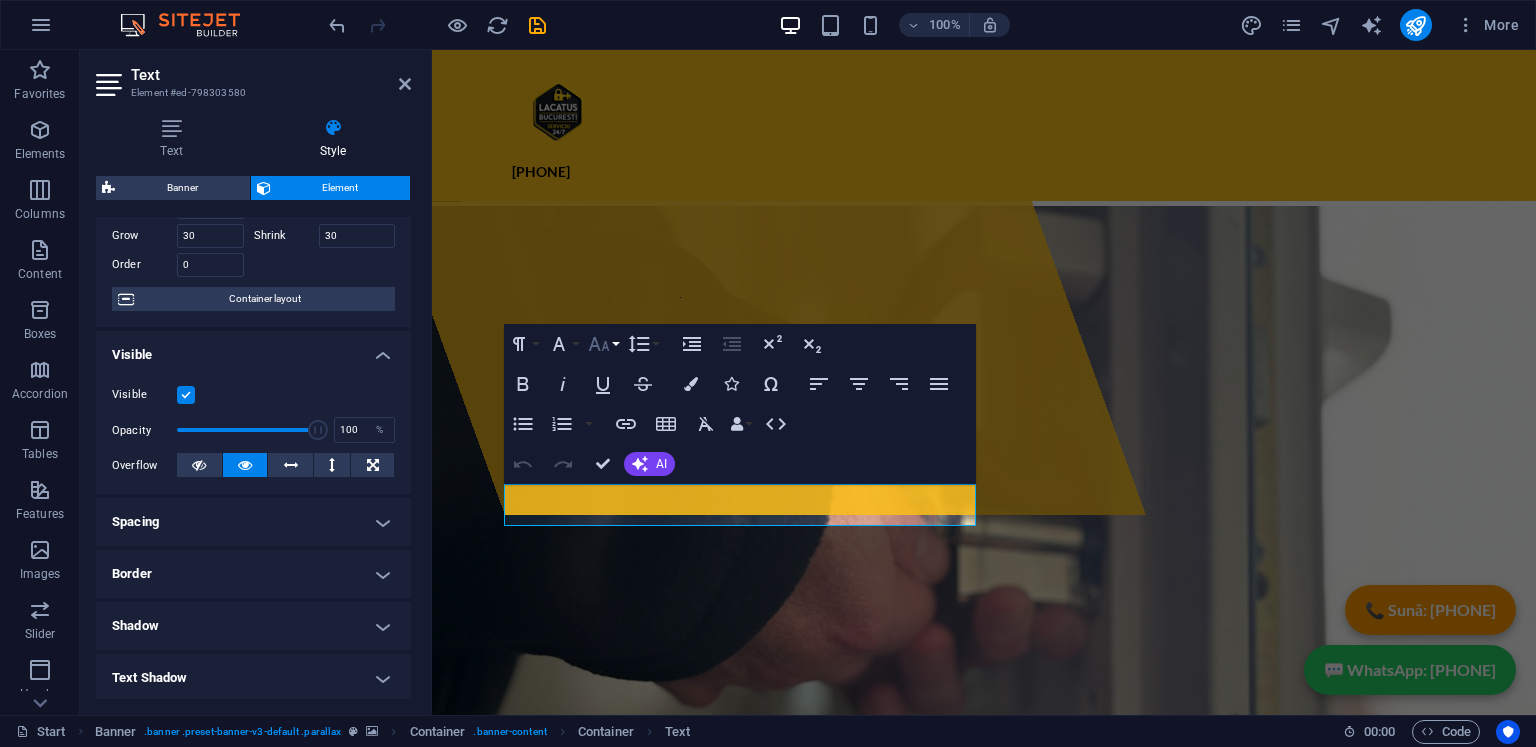 click on "Font Size" at bounding box center [603, 344] 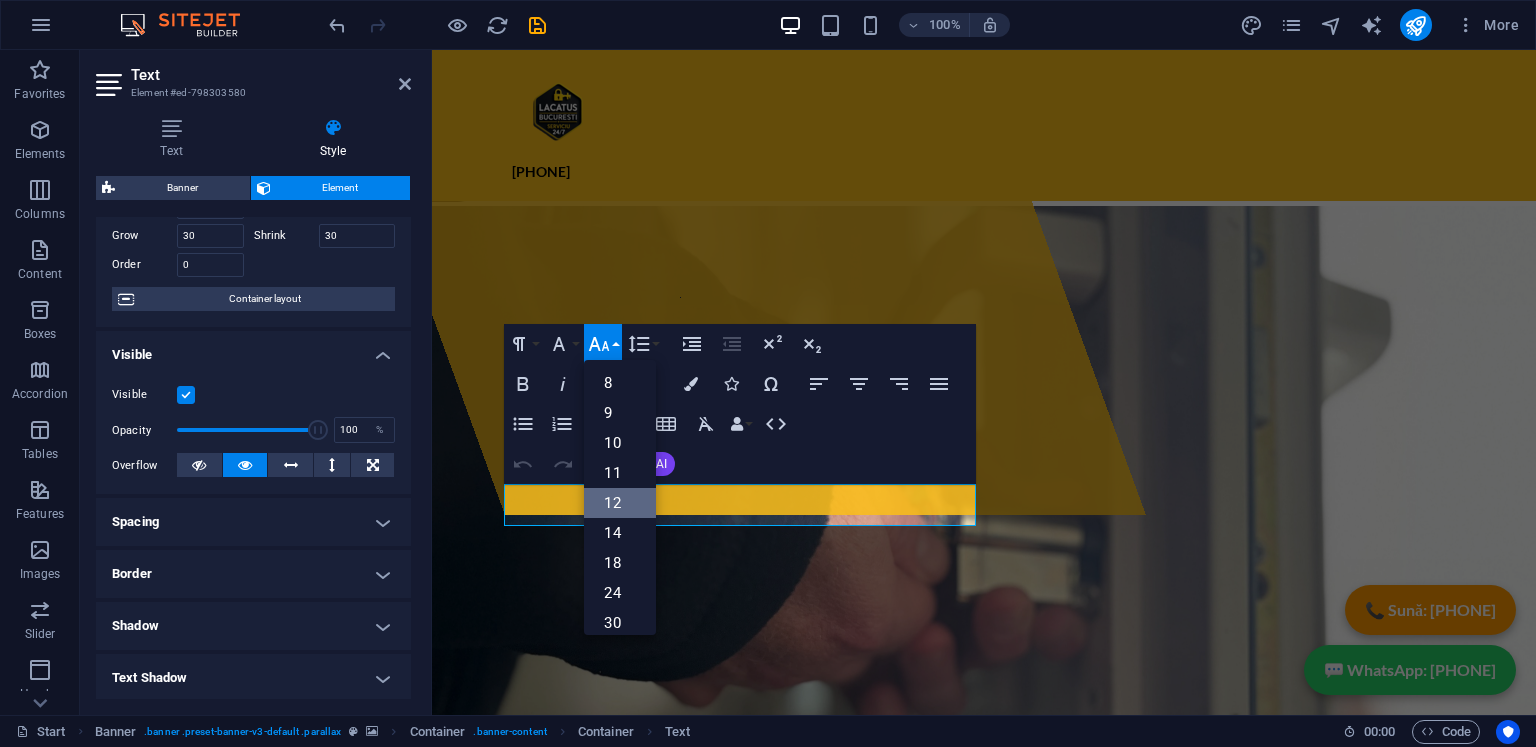 click on "12" at bounding box center (620, 503) 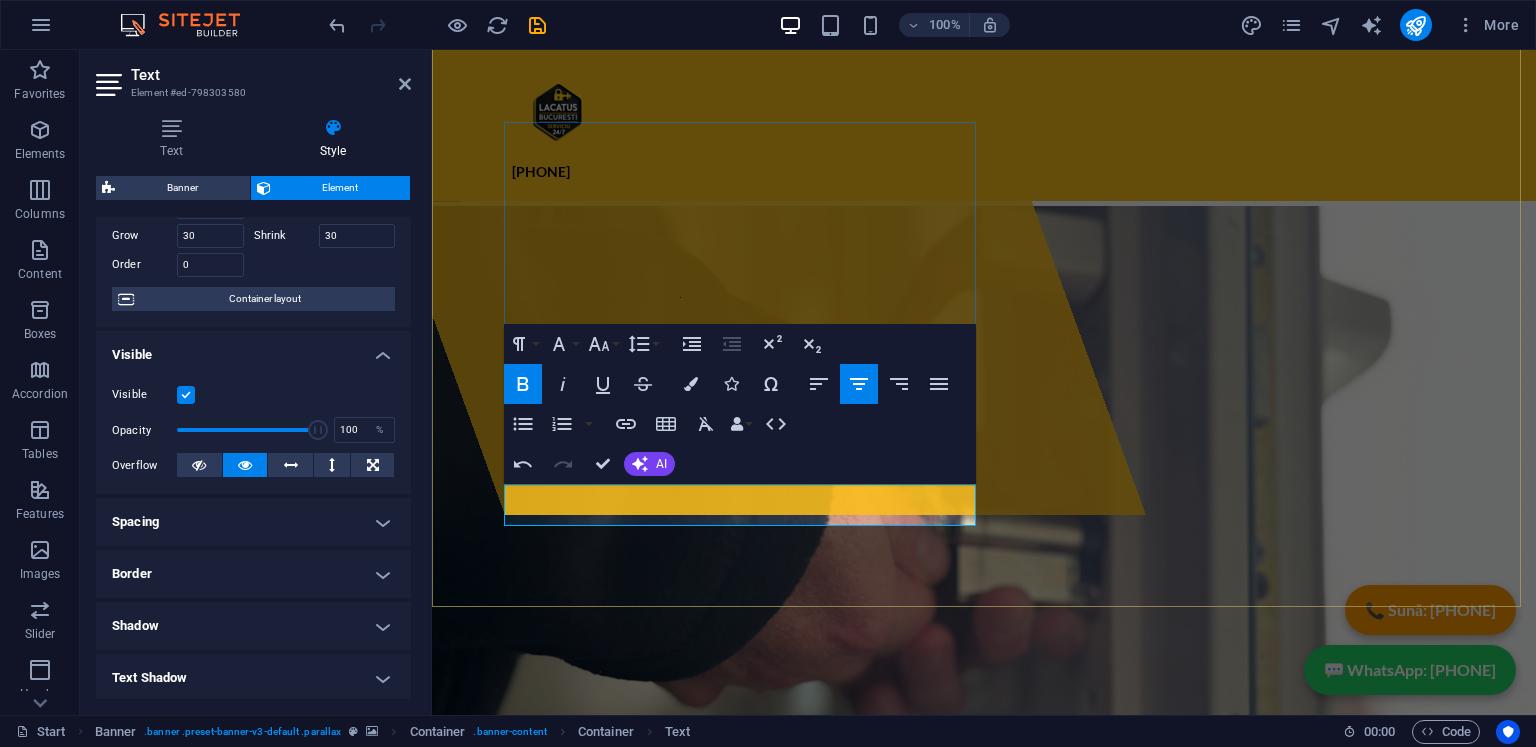 click on "​0760 247 247" at bounding box center (984, 1341) 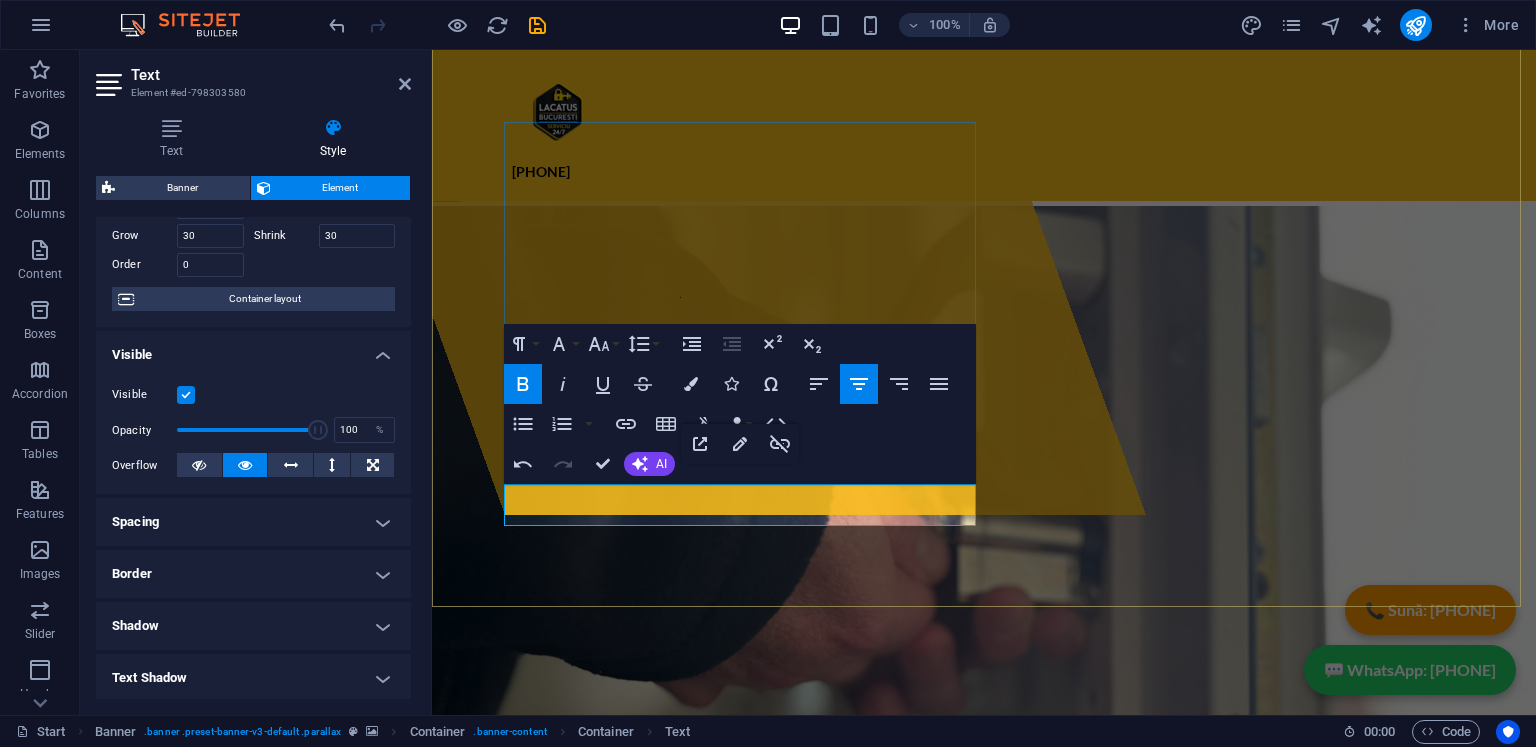 click on "​0760 247 247" at bounding box center (984, 1341) 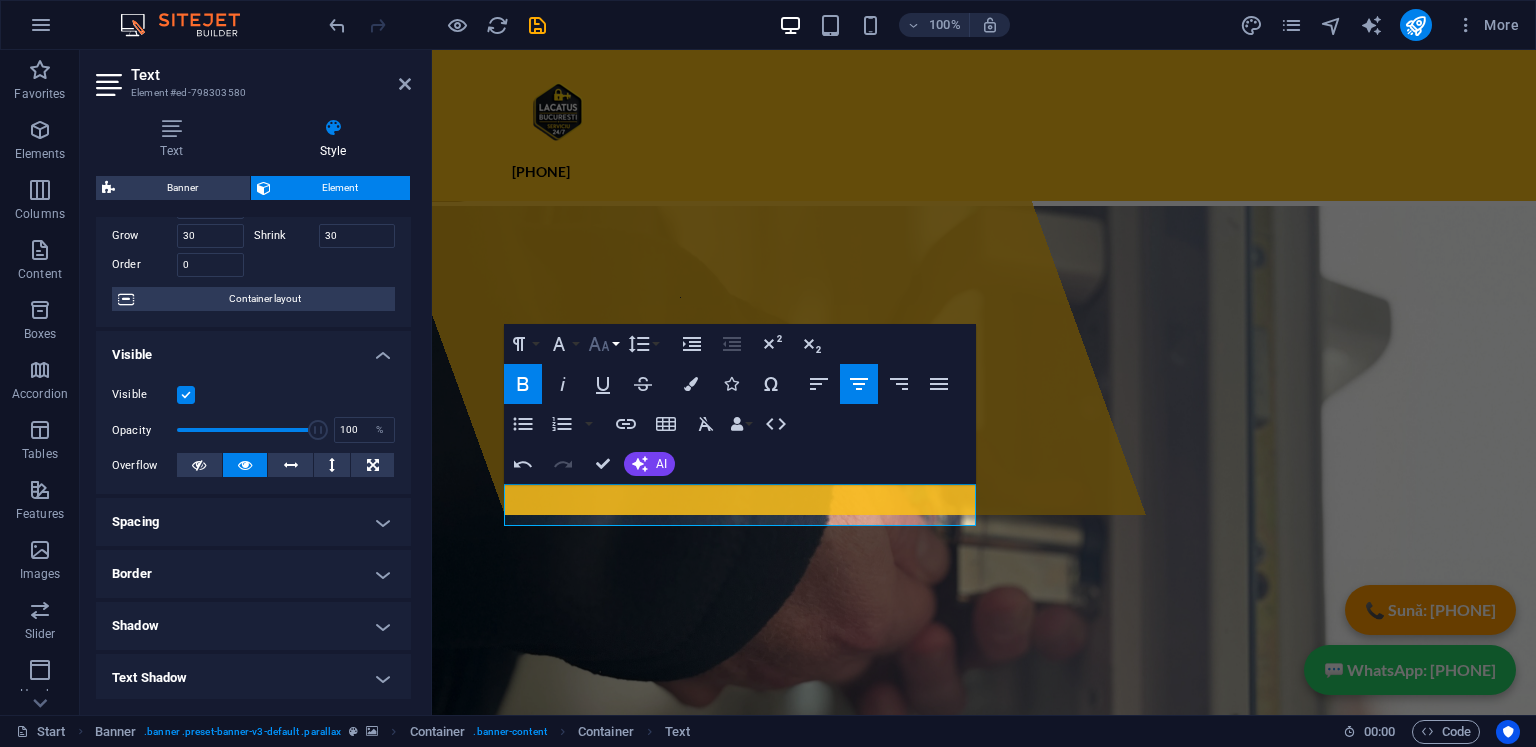 click 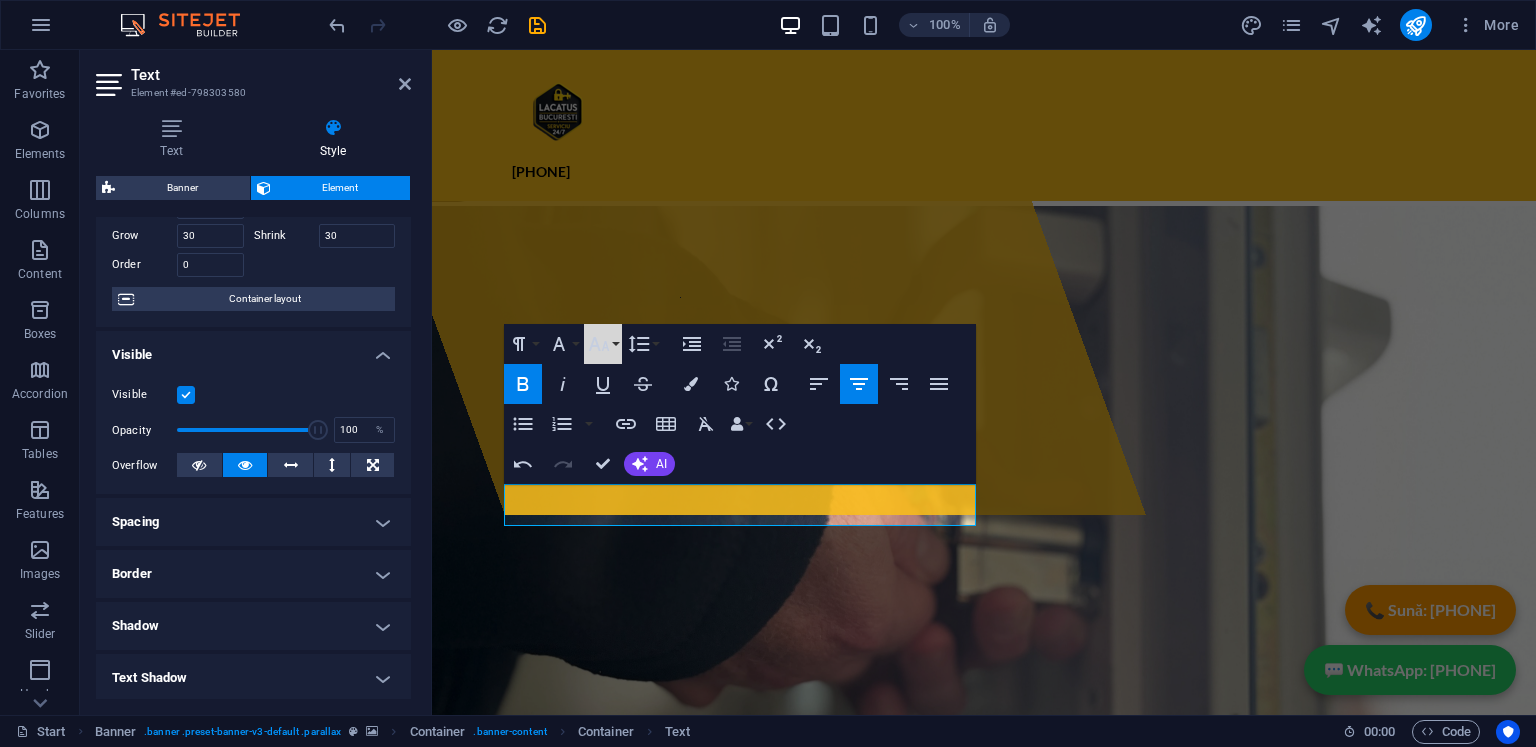 scroll, scrollTop: 143, scrollLeft: 0, axis: vertical 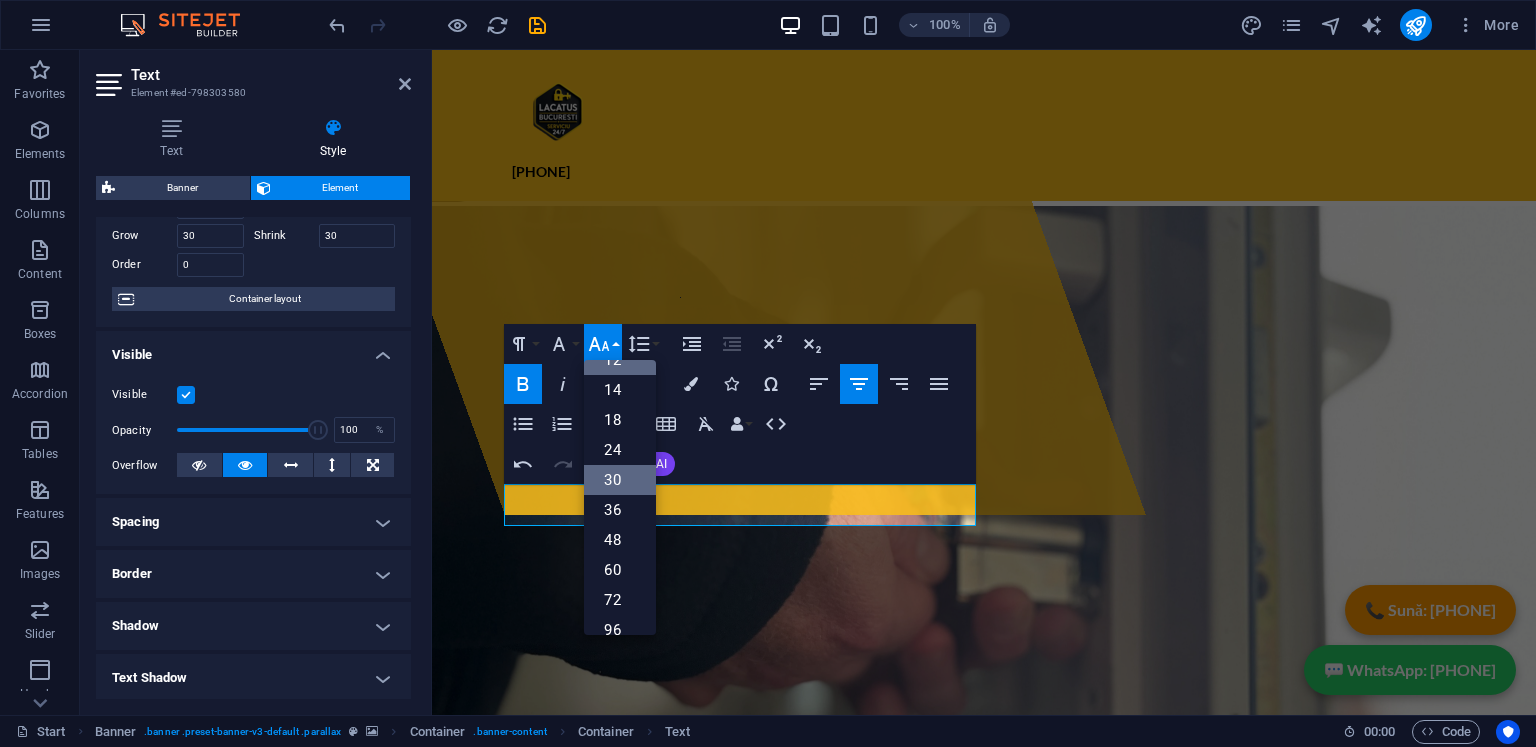 click on "30" at bounding box center (620, 480) 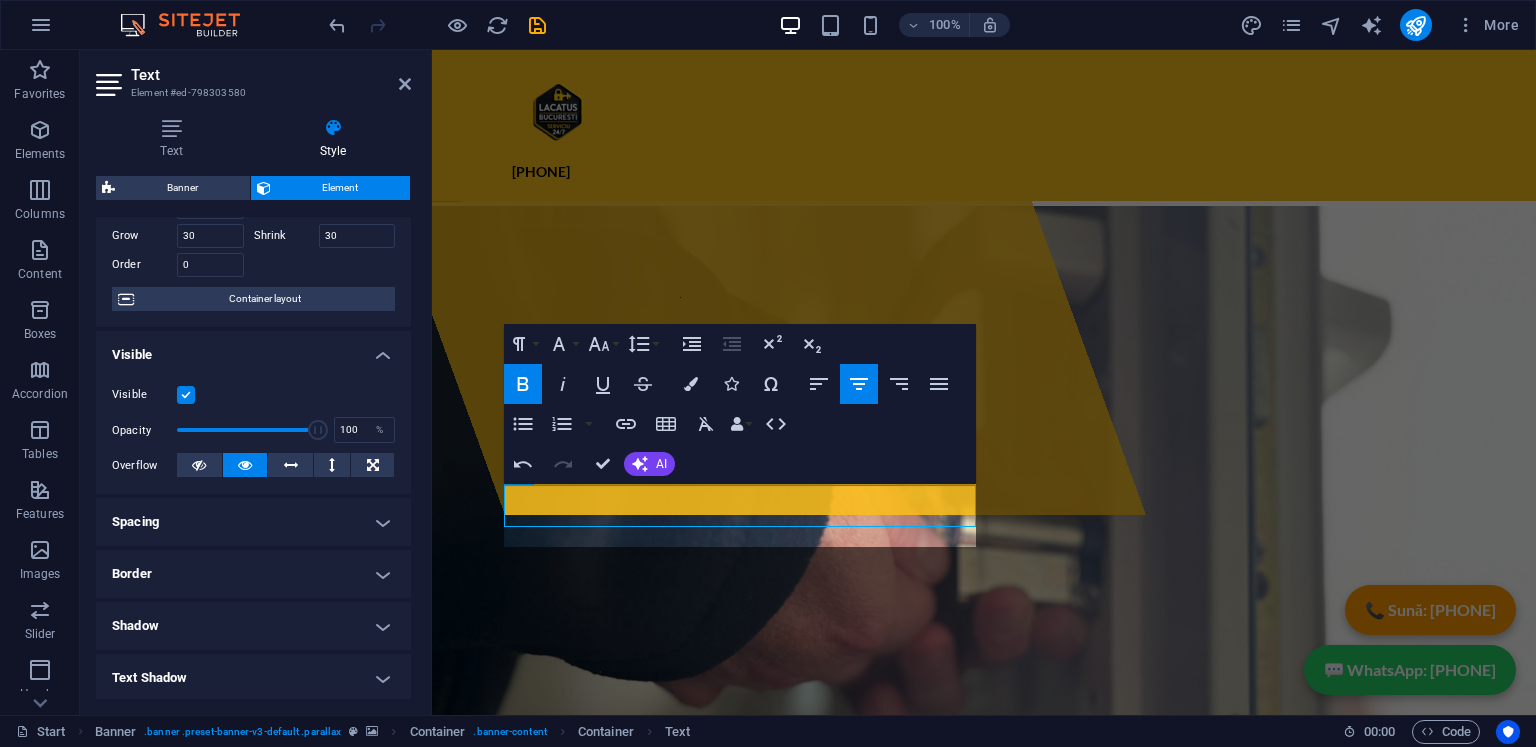 scroll, scrollTop: 199, scrollLeft: 0, axis: vertical 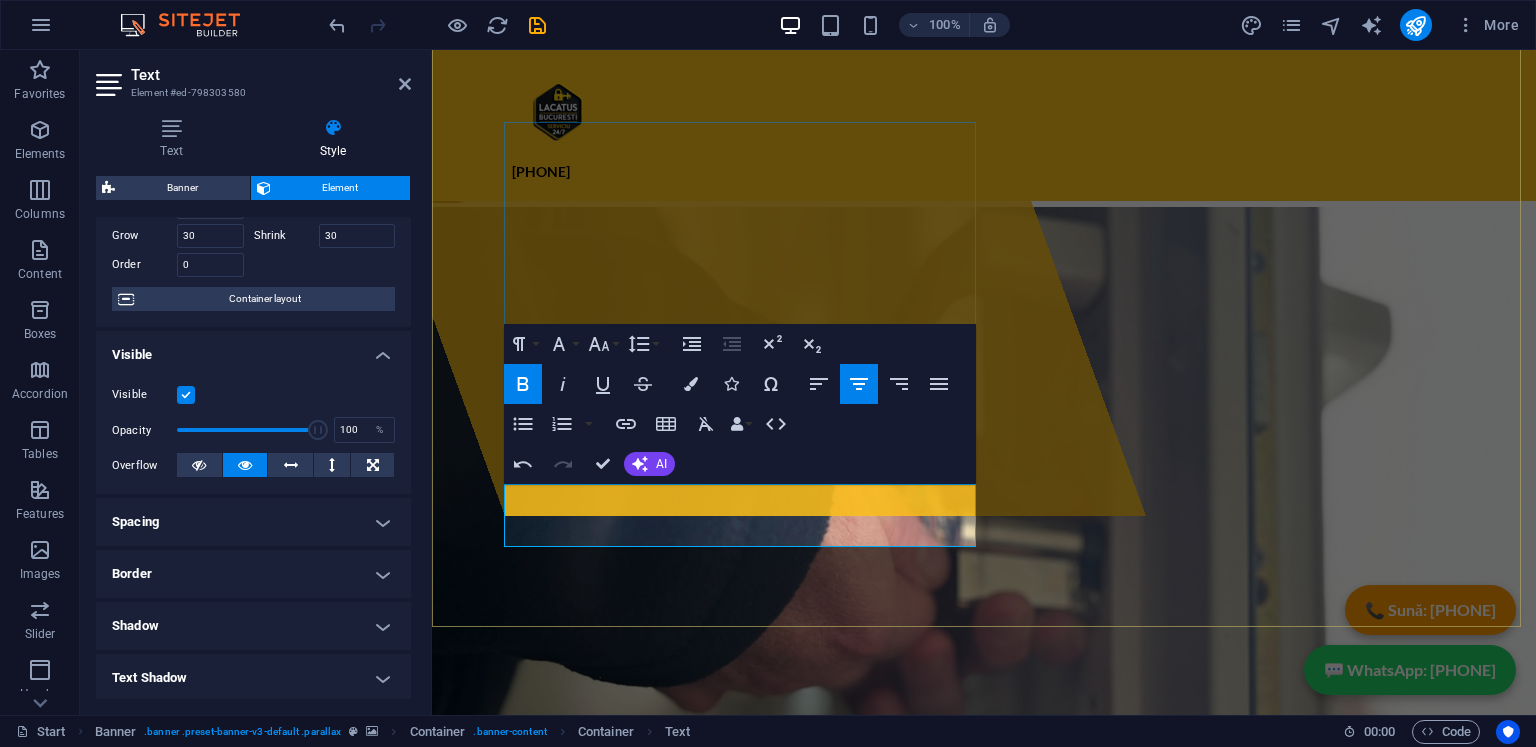 click on "​0760 247 247" at bounding box center [984, 1363] 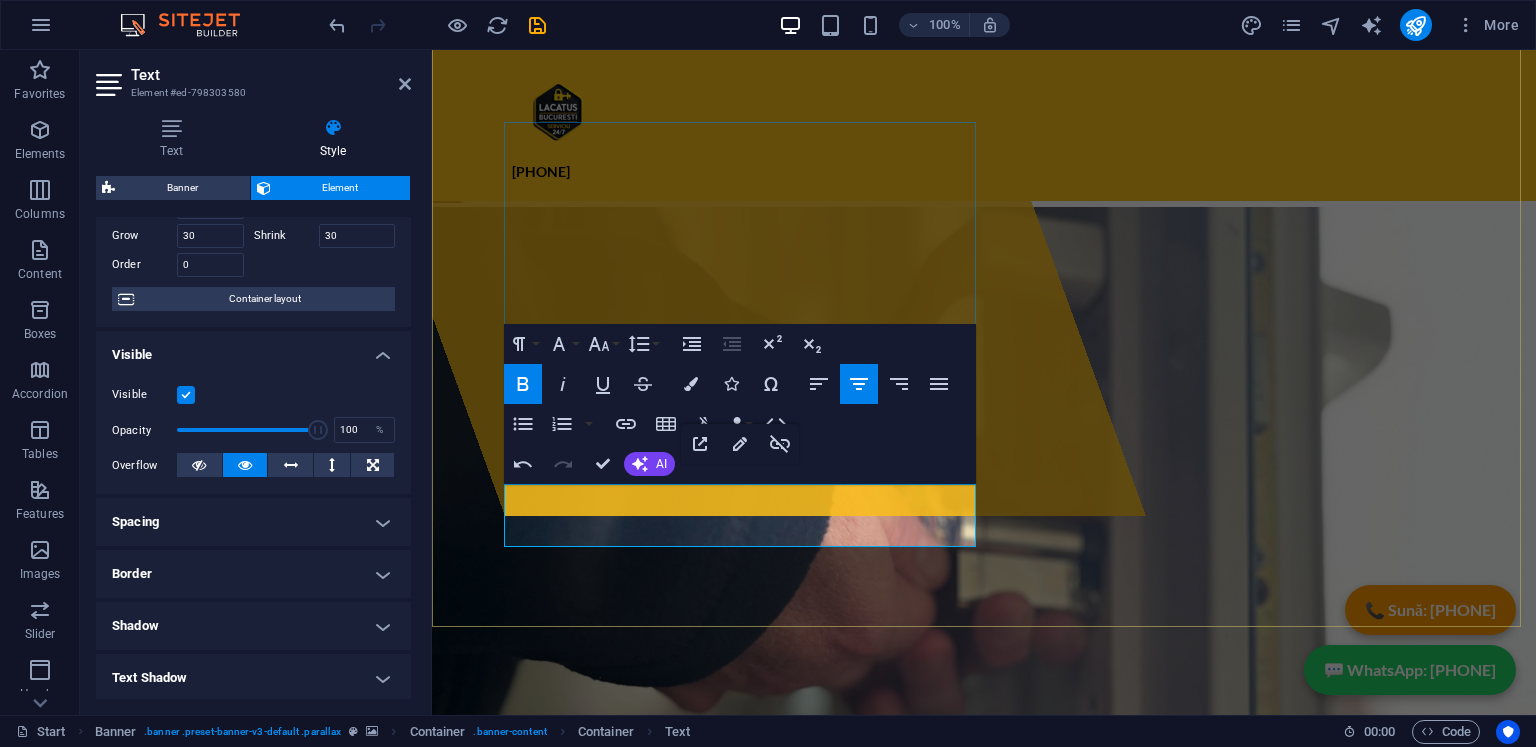 drag, startPoint x: 828, startPoint y: 517, endPoint x: 646, endPoint y: 525, distance: 182.17574 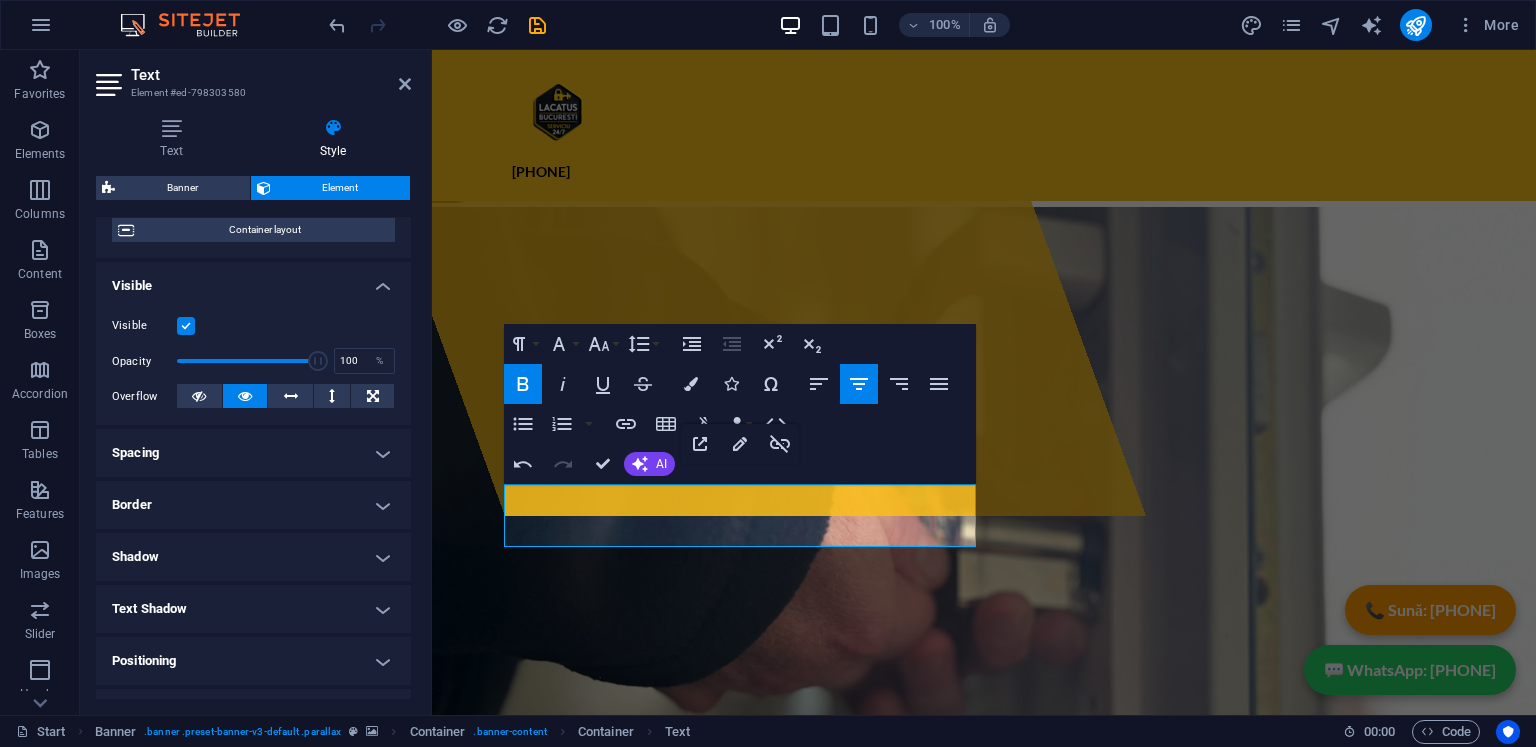 scroll, scrollTop: 62, scrollLeft: 0, axis: vertical 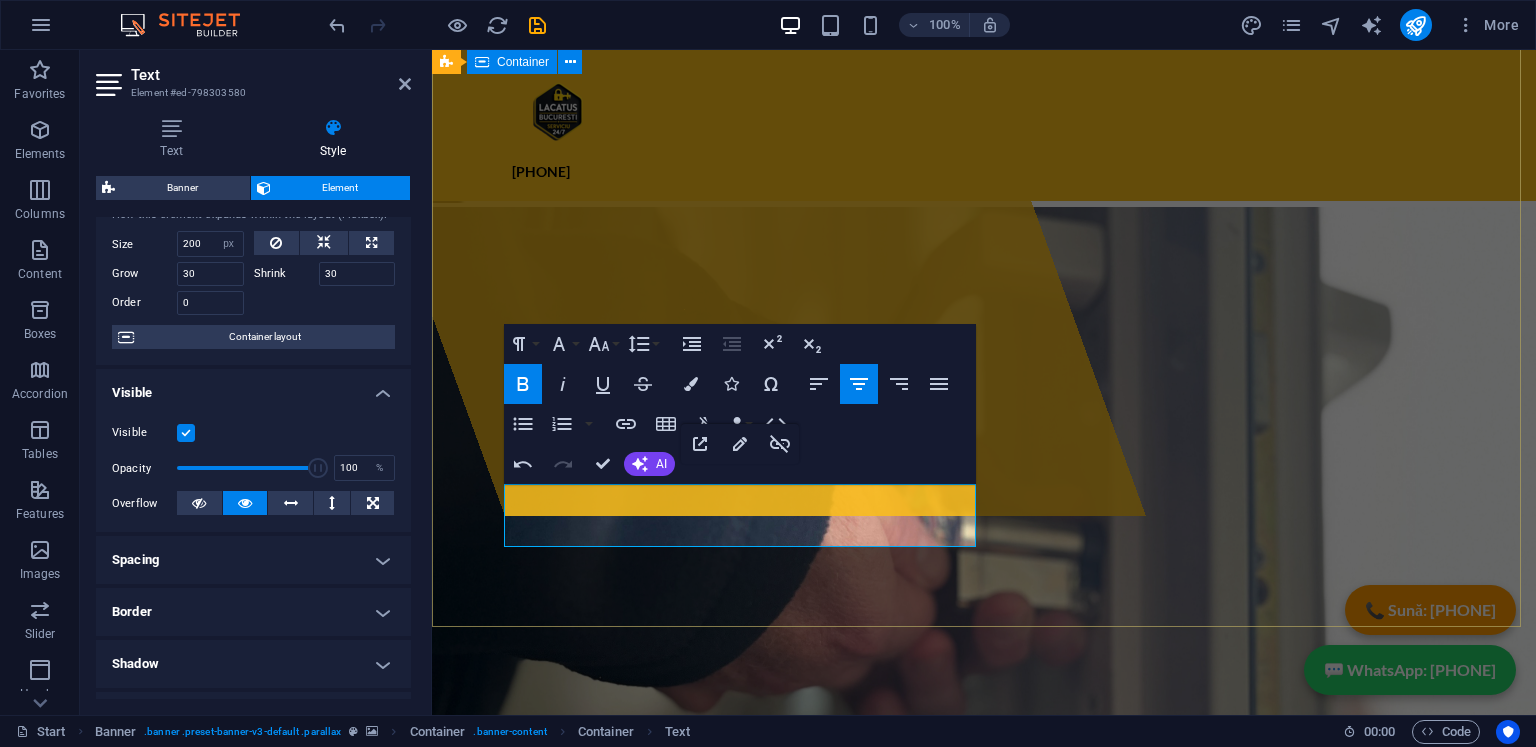 click on "Drop content here or Add elements Paste clipboard deblocari-247.ro SERVICII COMPLETE DE LACATUSERIE , AI NEVOIE DE UN LACATUS ? ATUNCI AI AJUNS PE SITE-UL POTRIVIT ! DEPLASARE IN MAXIM 35 MINUTE DE LA APEL ! dEBLOCARI USI INLOCUIRI YALE sERVICE mOTTURA & sECUREMME DEBLOCARI USI orice tip LACATUS BUCURESTI 0760 247 247" at bounding box center (984, 1152) 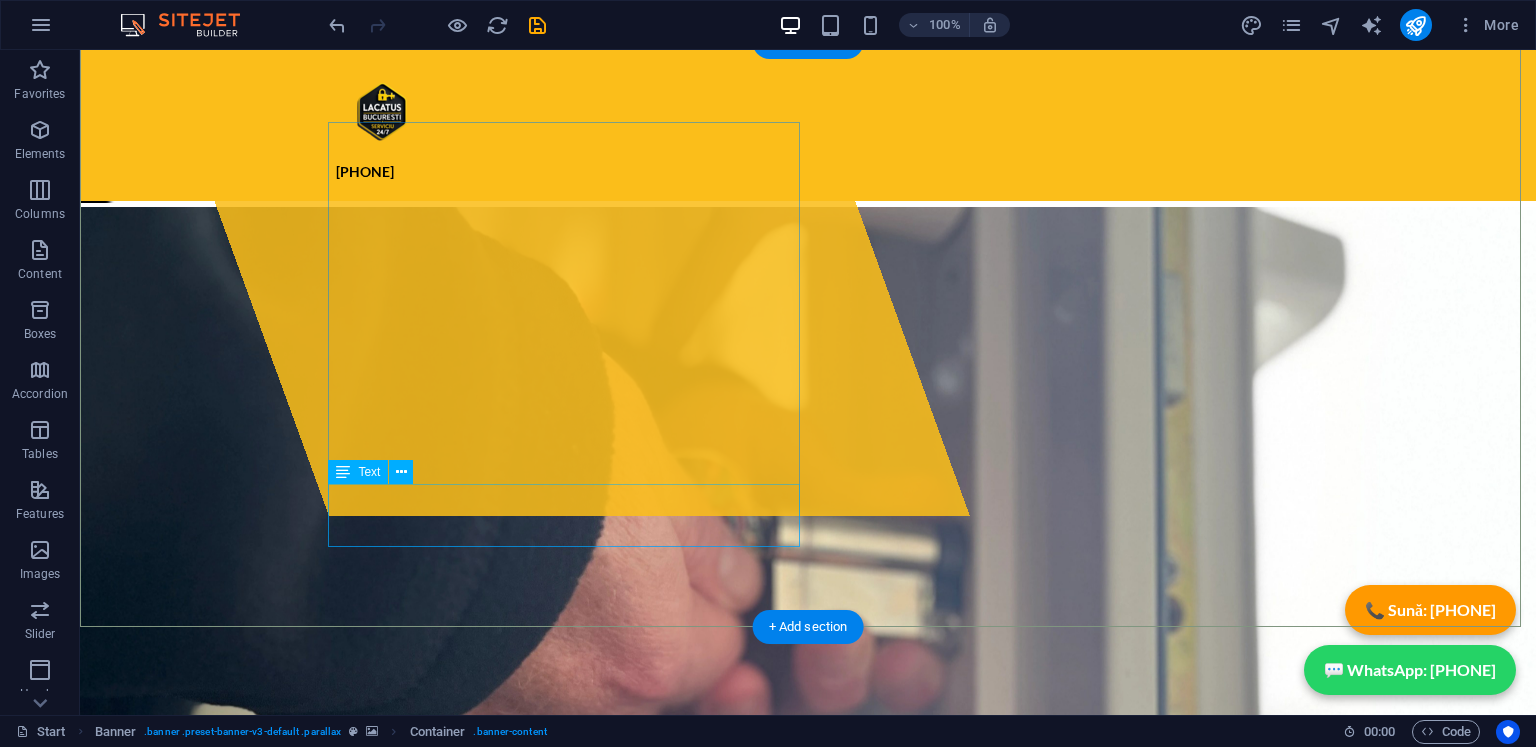 click on "[PHONE]" at bounding box center [808, 1363] 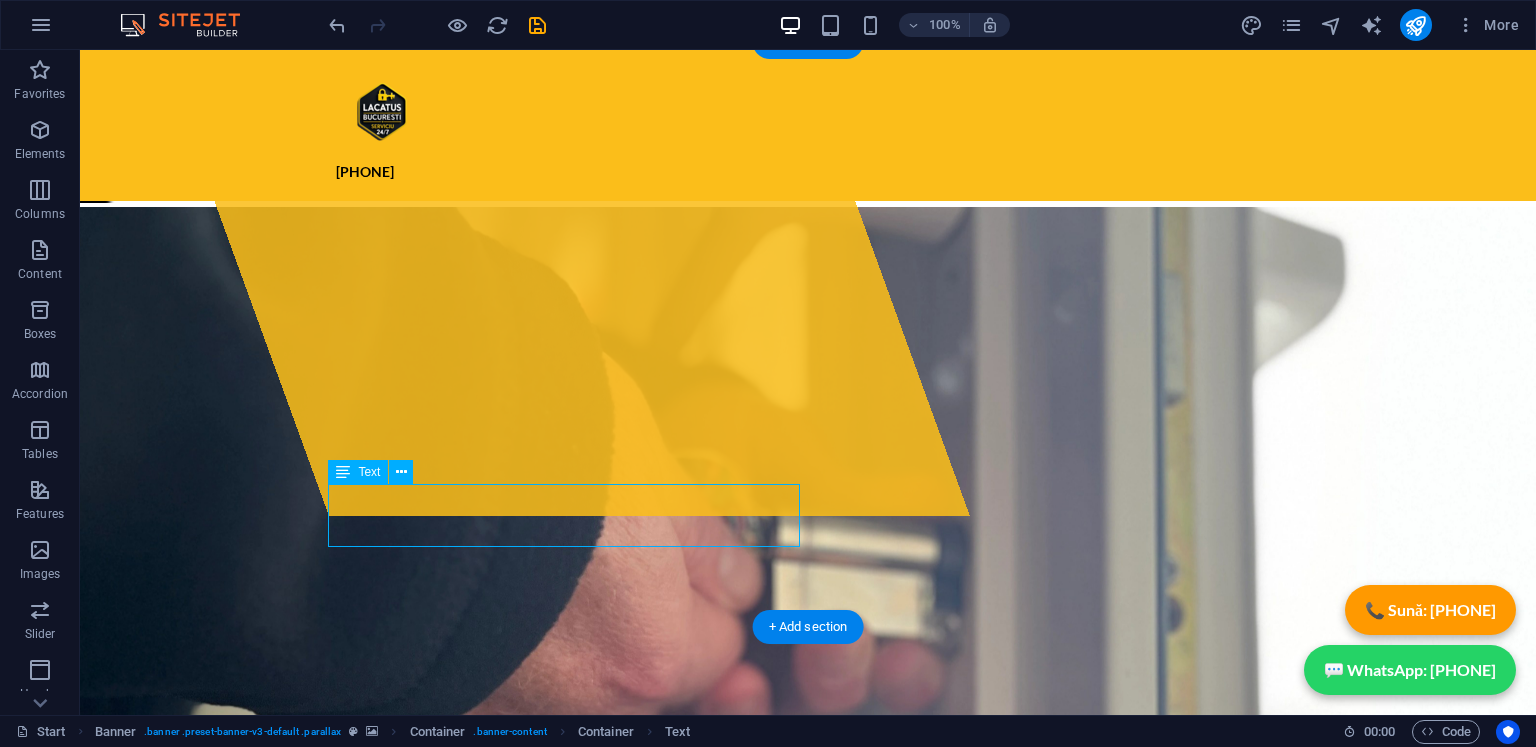 click on "[PHONE]" at bounding box center (808, 1363) 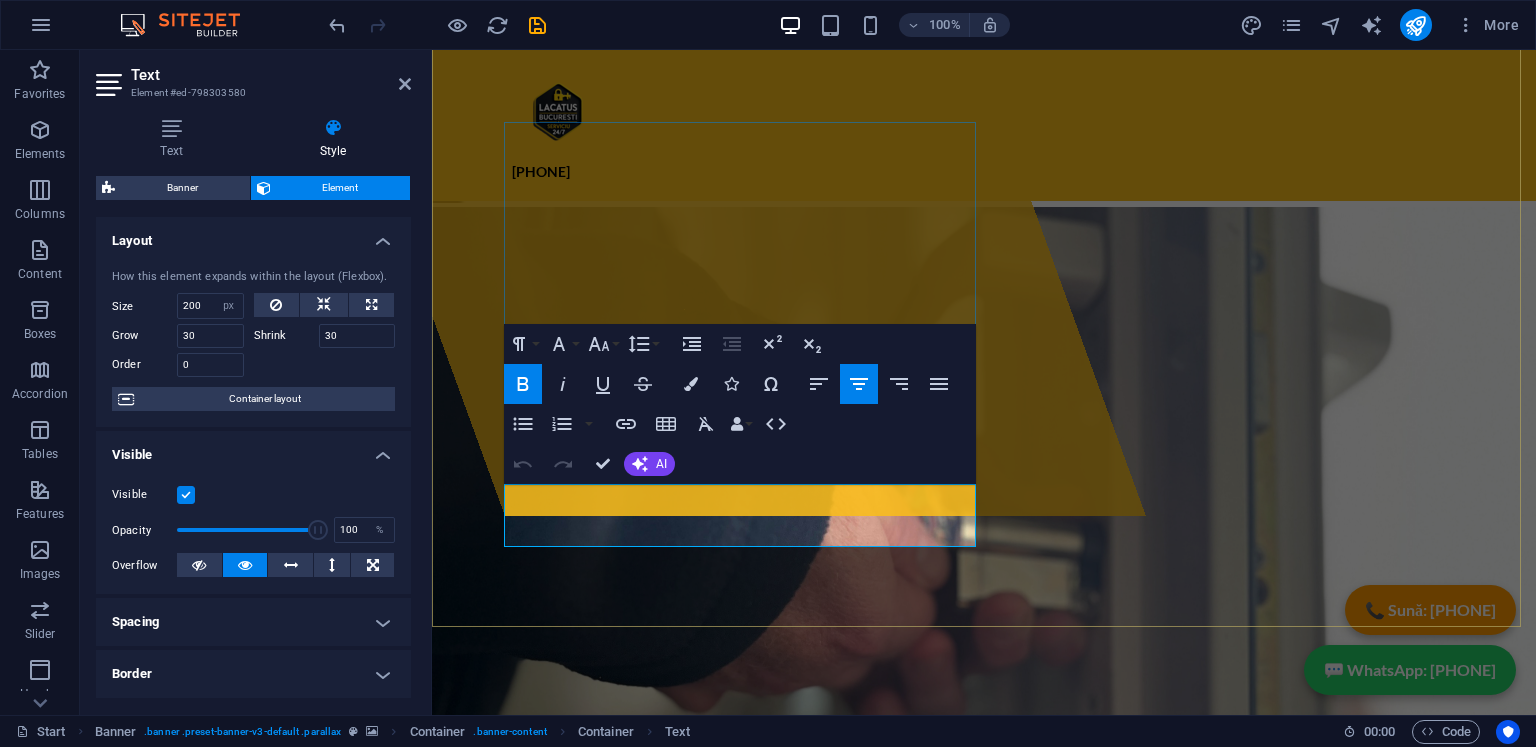 click on "[PHONE]" at bounding box center (984, 1363) 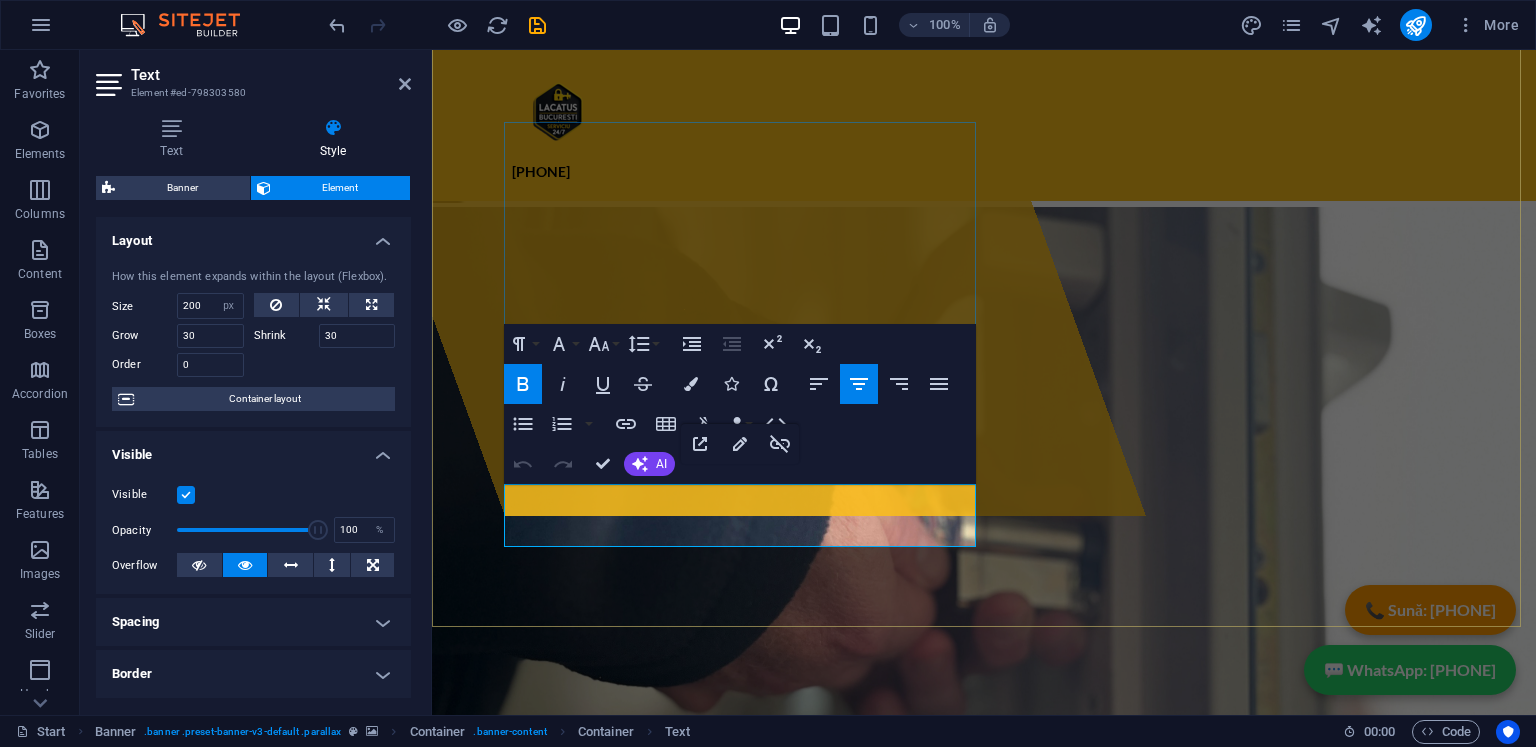 click on "[PHONE]" at bounding box center [984, 1363] 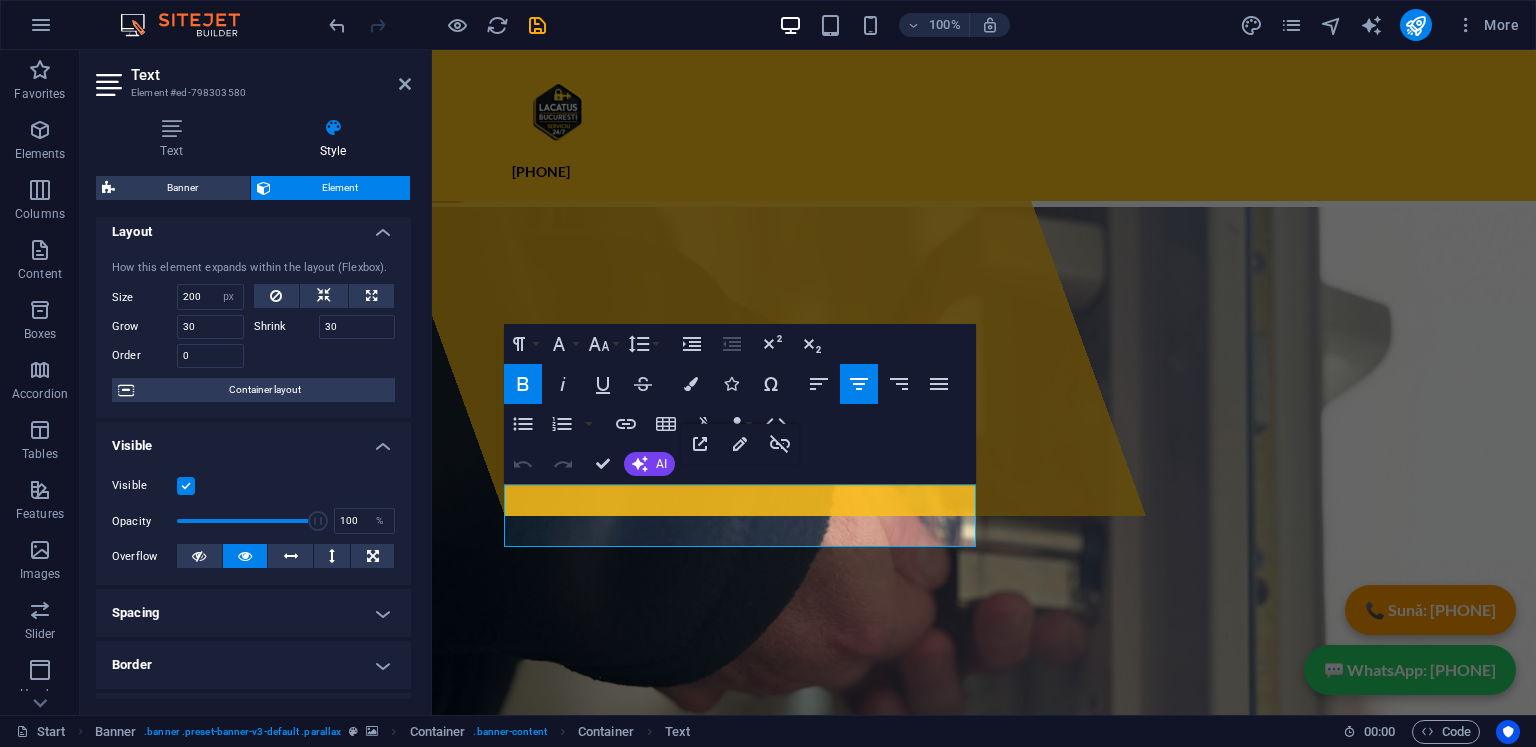 scroll, scrollTop: 0, scrollLeft: 0, axis: both 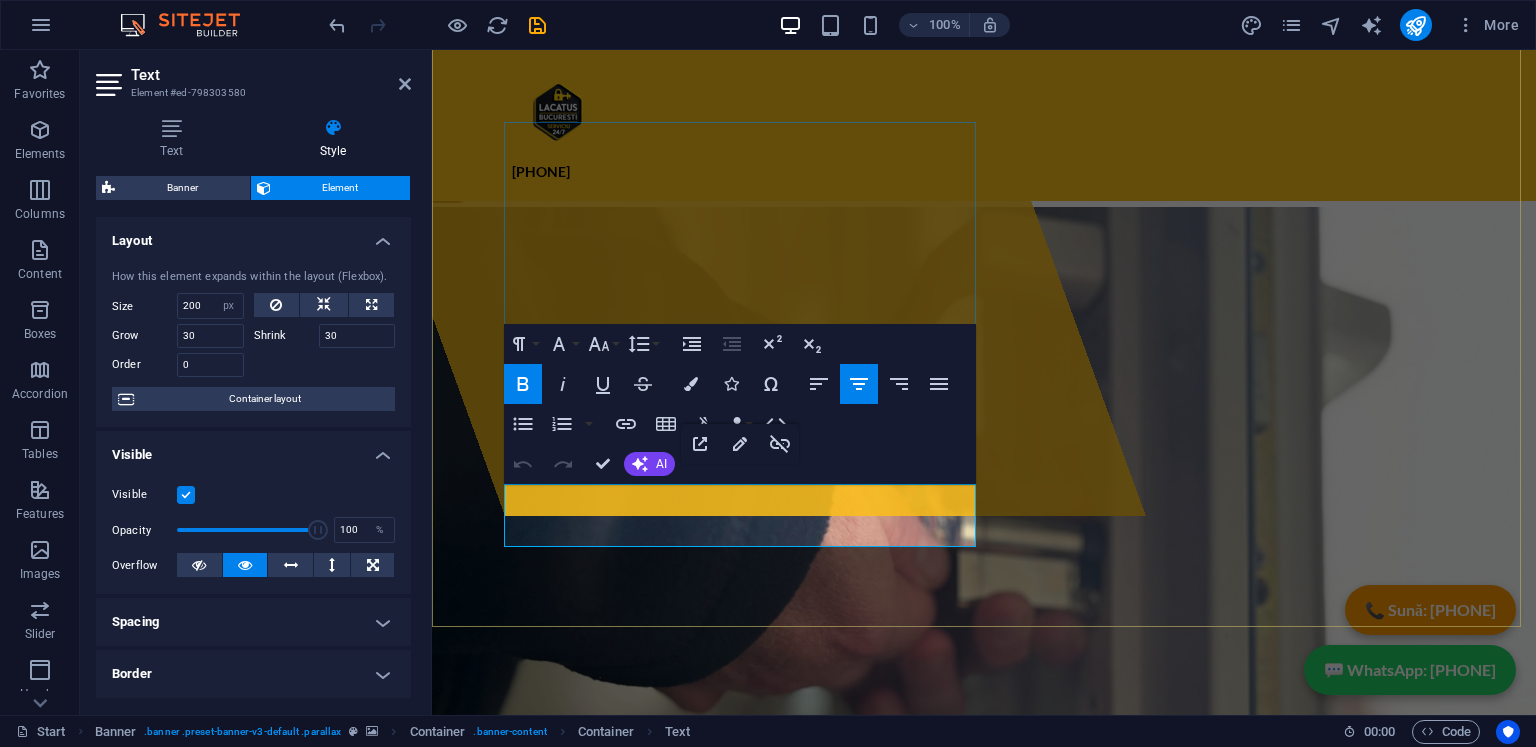 click on "[PHONE]" at bounding box center [984, 1363] 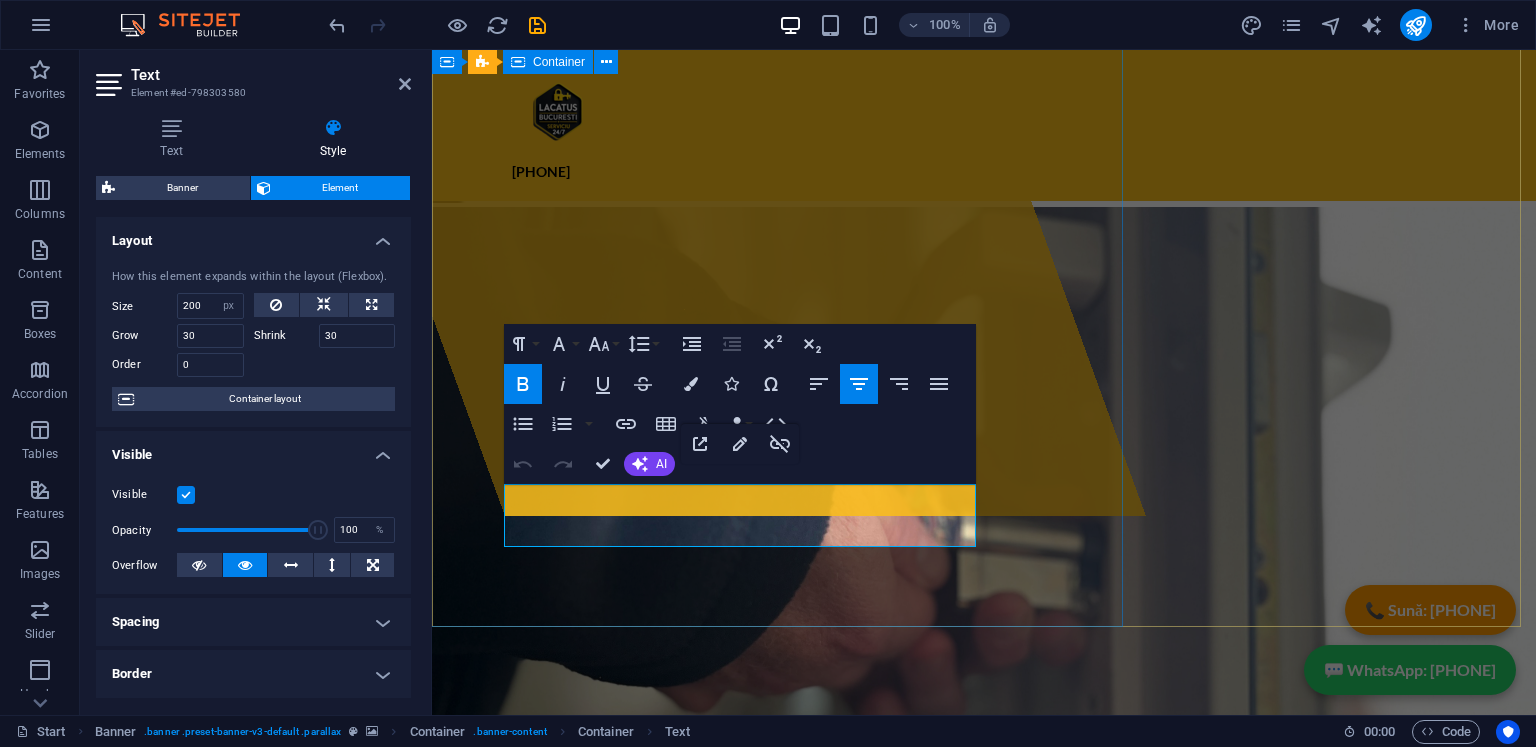 click on "Drop content here or  Add elements  Paste clipboard" at bounding box center [704, 183] 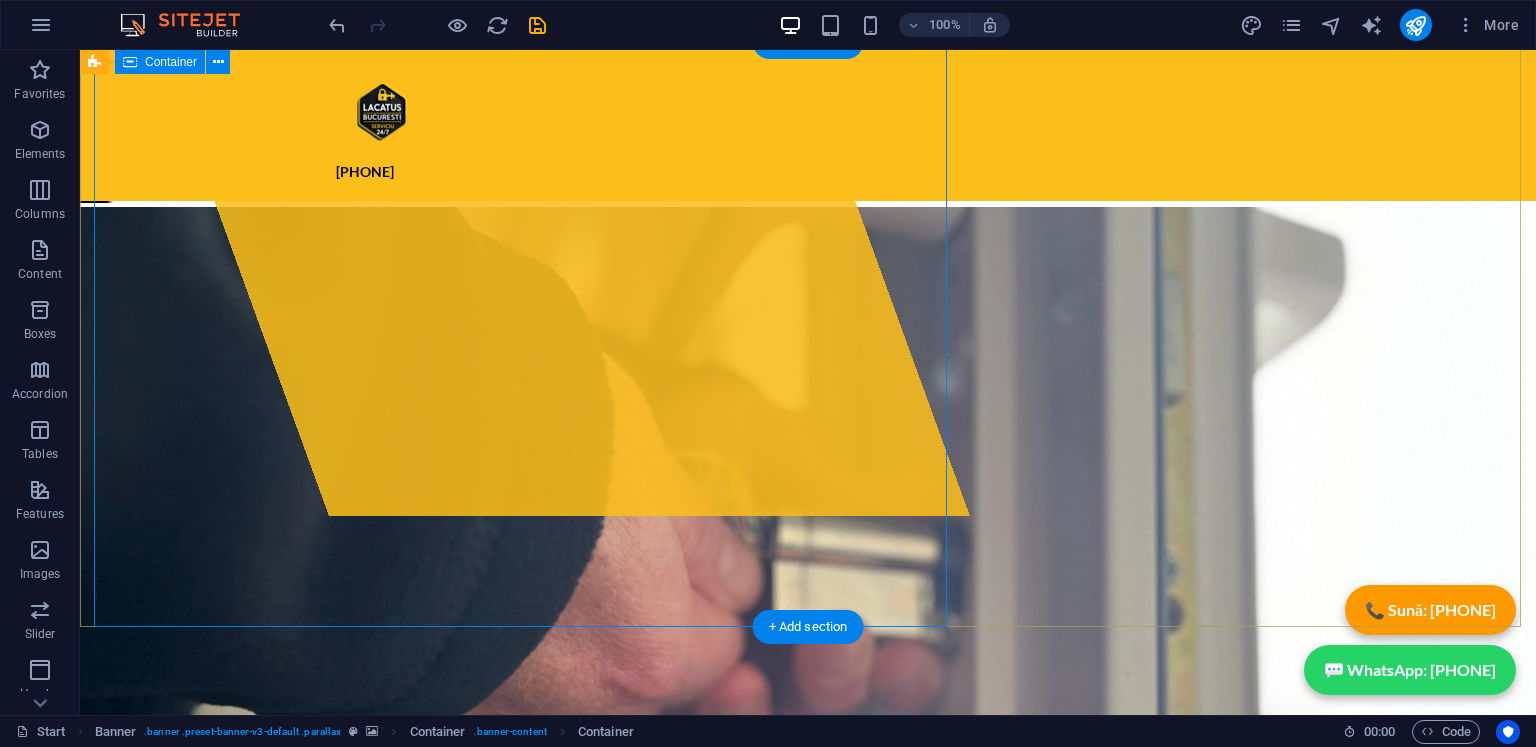 click on "Drop content here or Add elements Paste clipboard deblocari-247.ro SERVICII COMPLETE DE LACATUSERIE , AI NEVOIE DE UN LACATUS ? ATUNCI AI AJUNS PE SITE-UL POTRIVIT ! DEPLASARE IN MAXIM 35 MINUTE DE LA APEL ! dEBLOCARI USI INLOCUIRI YALE sERVICE mOTTURA & sECUREMME DEBLOCARI USI orice tip LACATUS BUCURESTI 0760 247 247" at bounding box center (808, 1152) 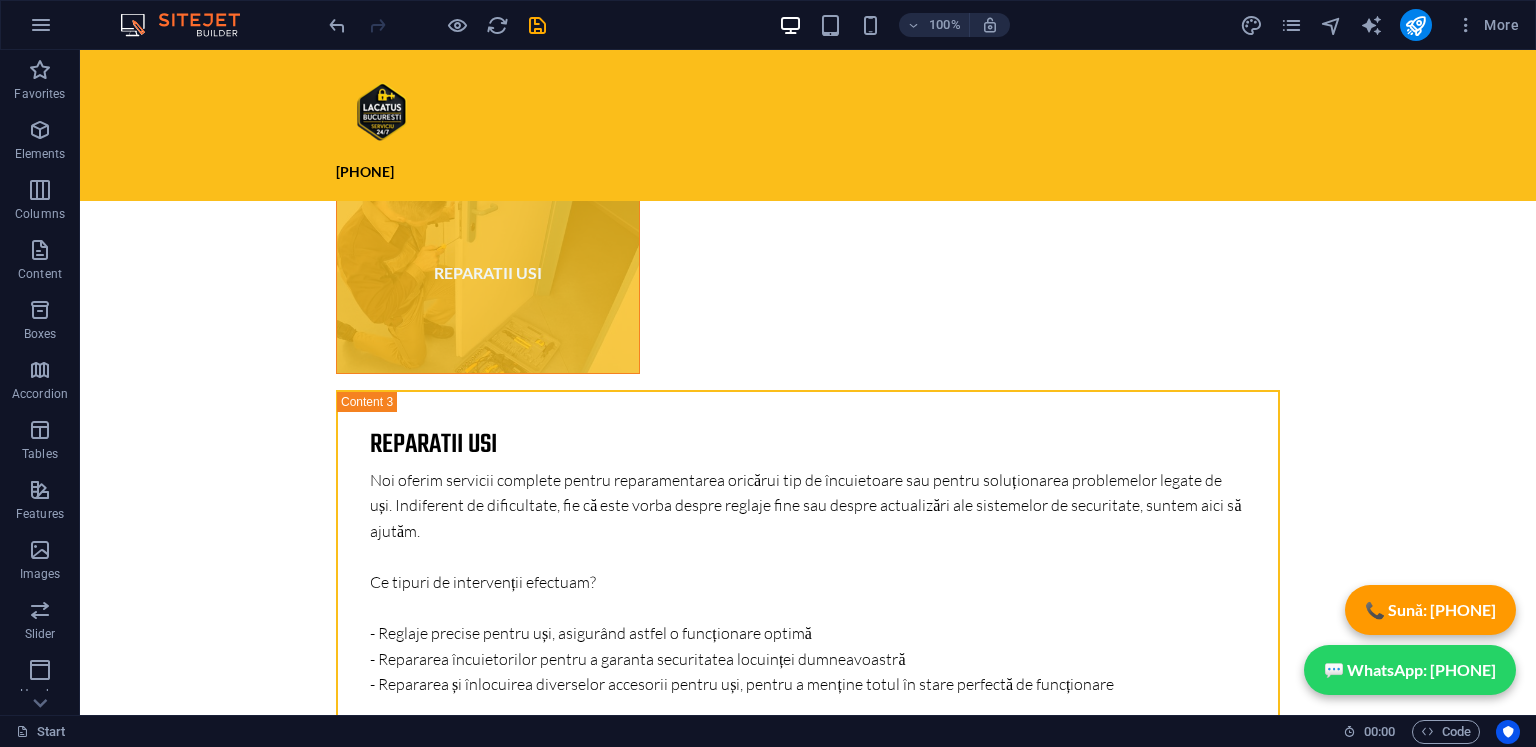 scroll, scrollTop: 9825, scrollLeft: 0, axis: vertical 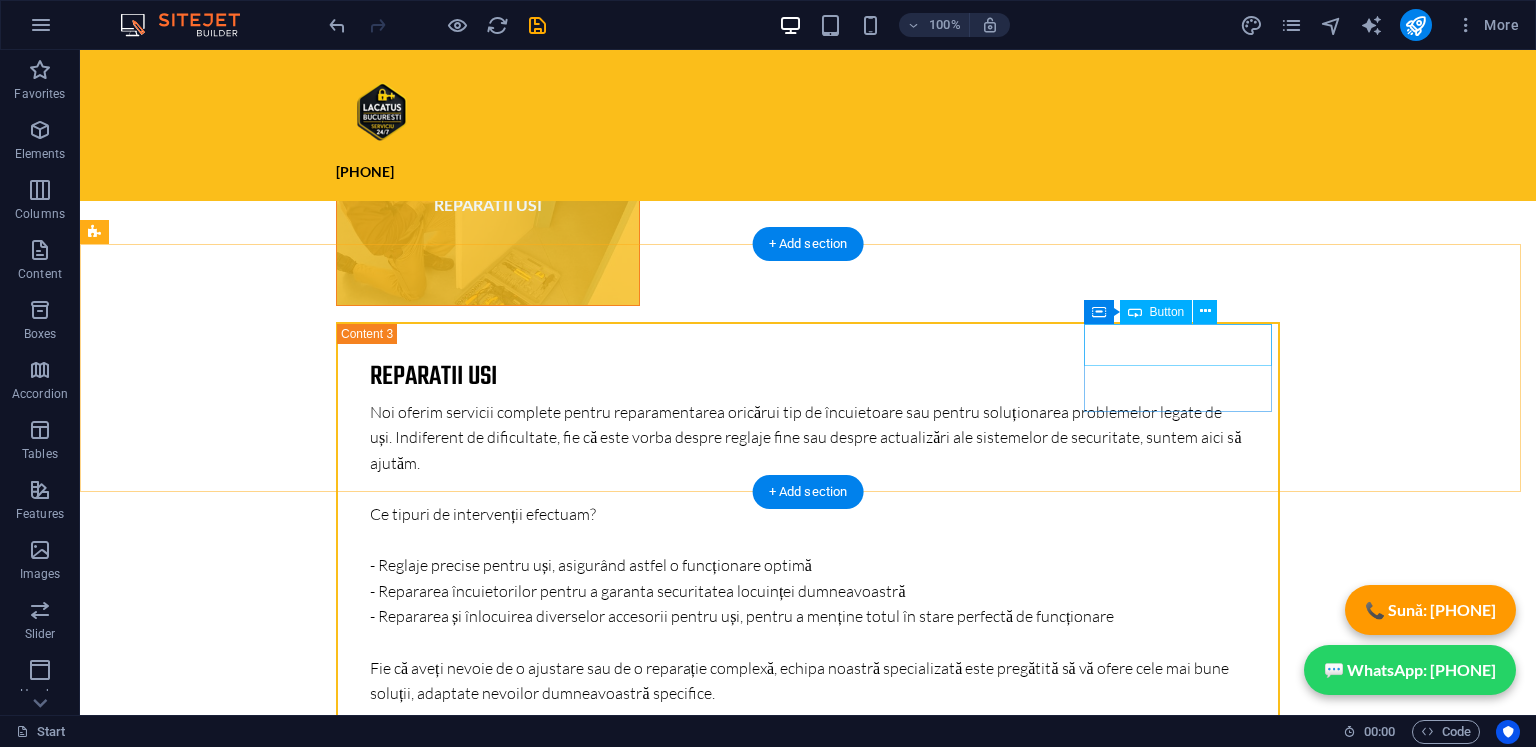 click on "[PHONE]" at bounding box center (568, 8695) 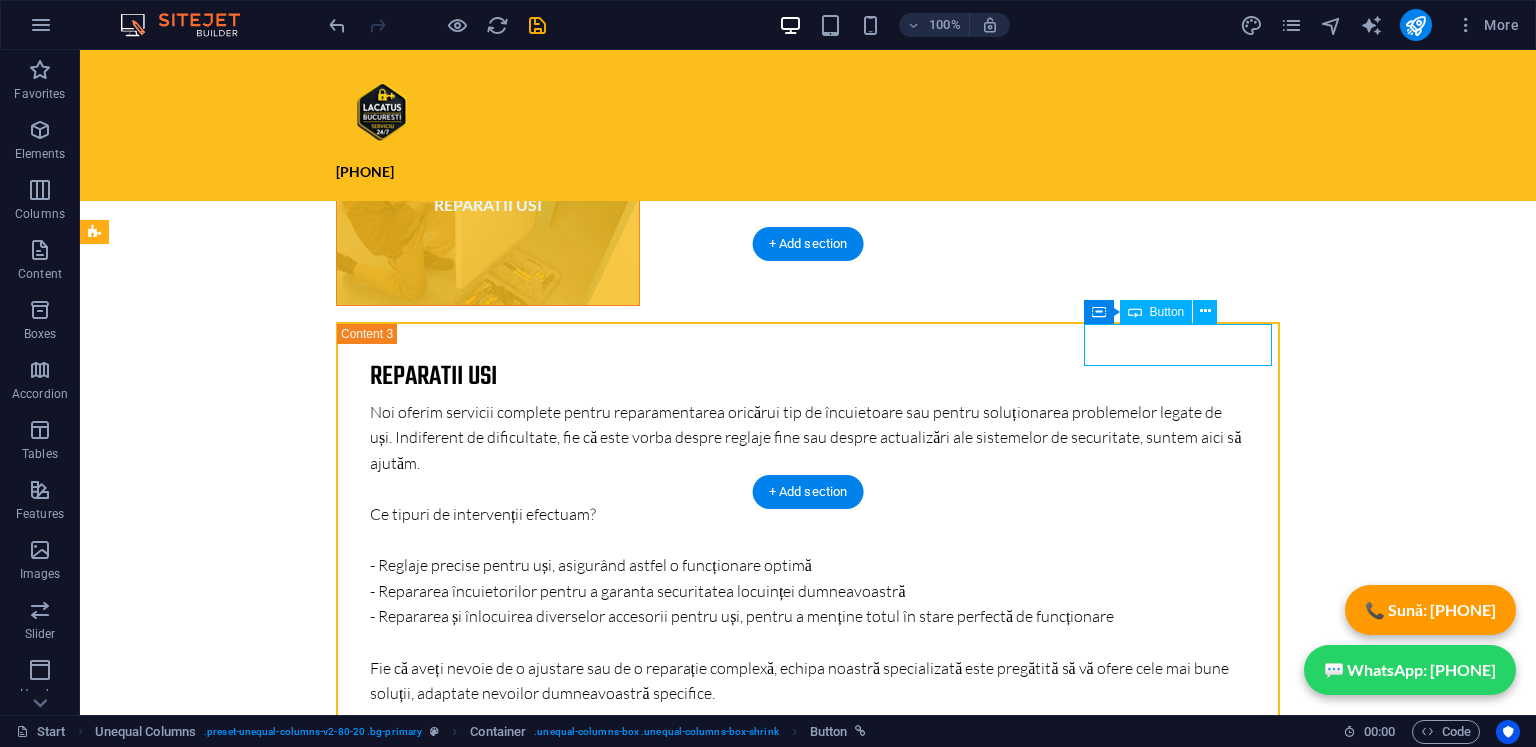 click on "[PHONE]" at bounding box center [568, 8695] 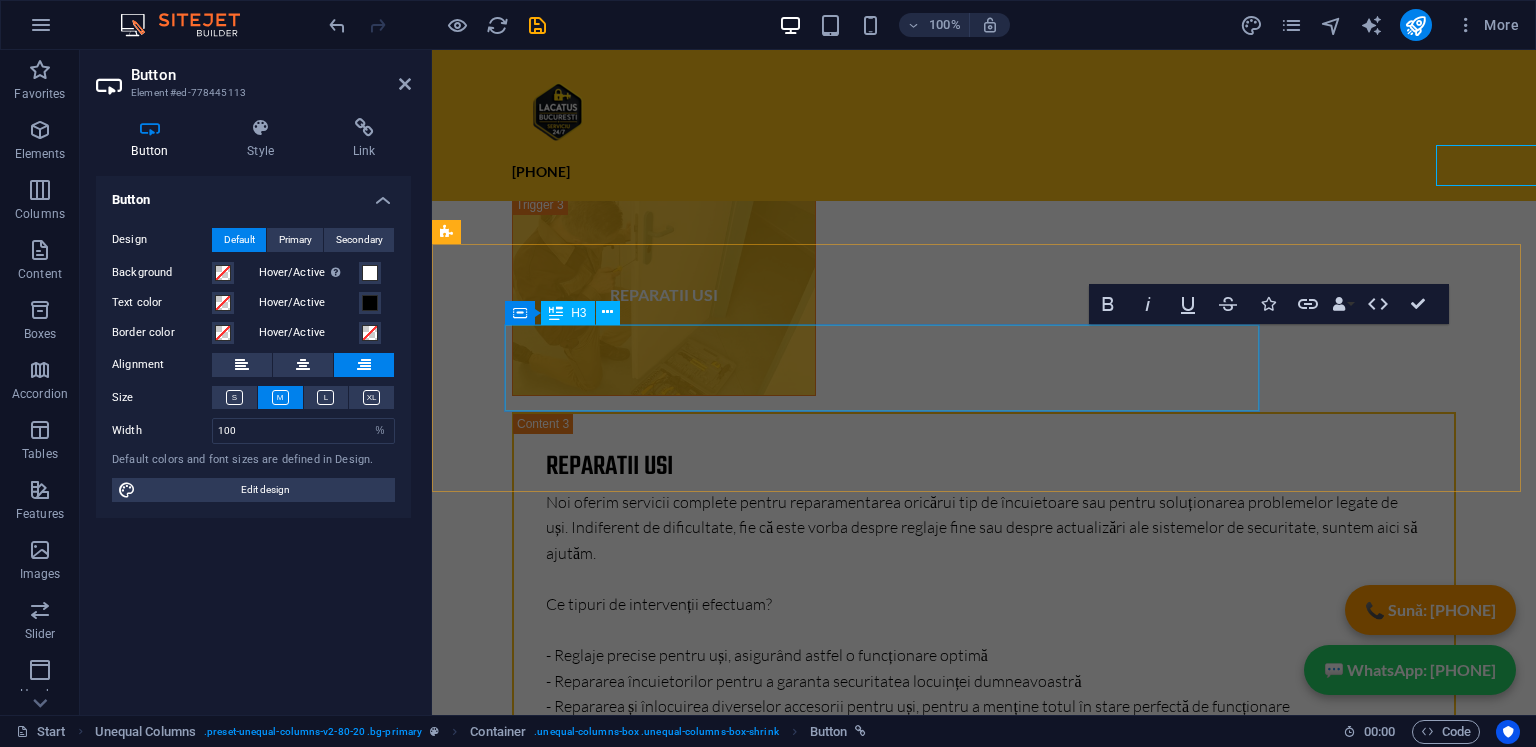 scroll, scrollTop: 10004, scrollLeft: 0, axis: vertical 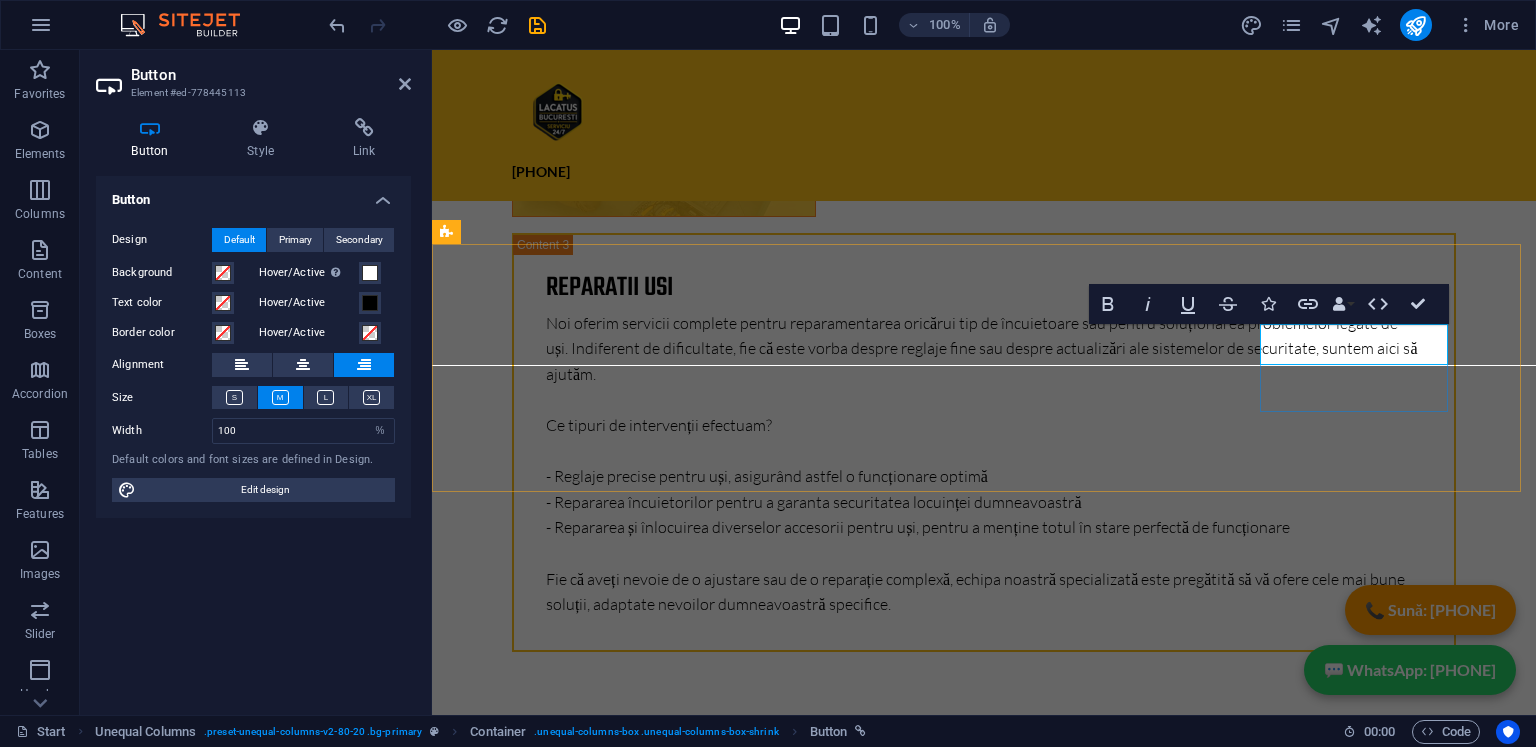click on "[PHONE]" at bounding box center (920, 8606) 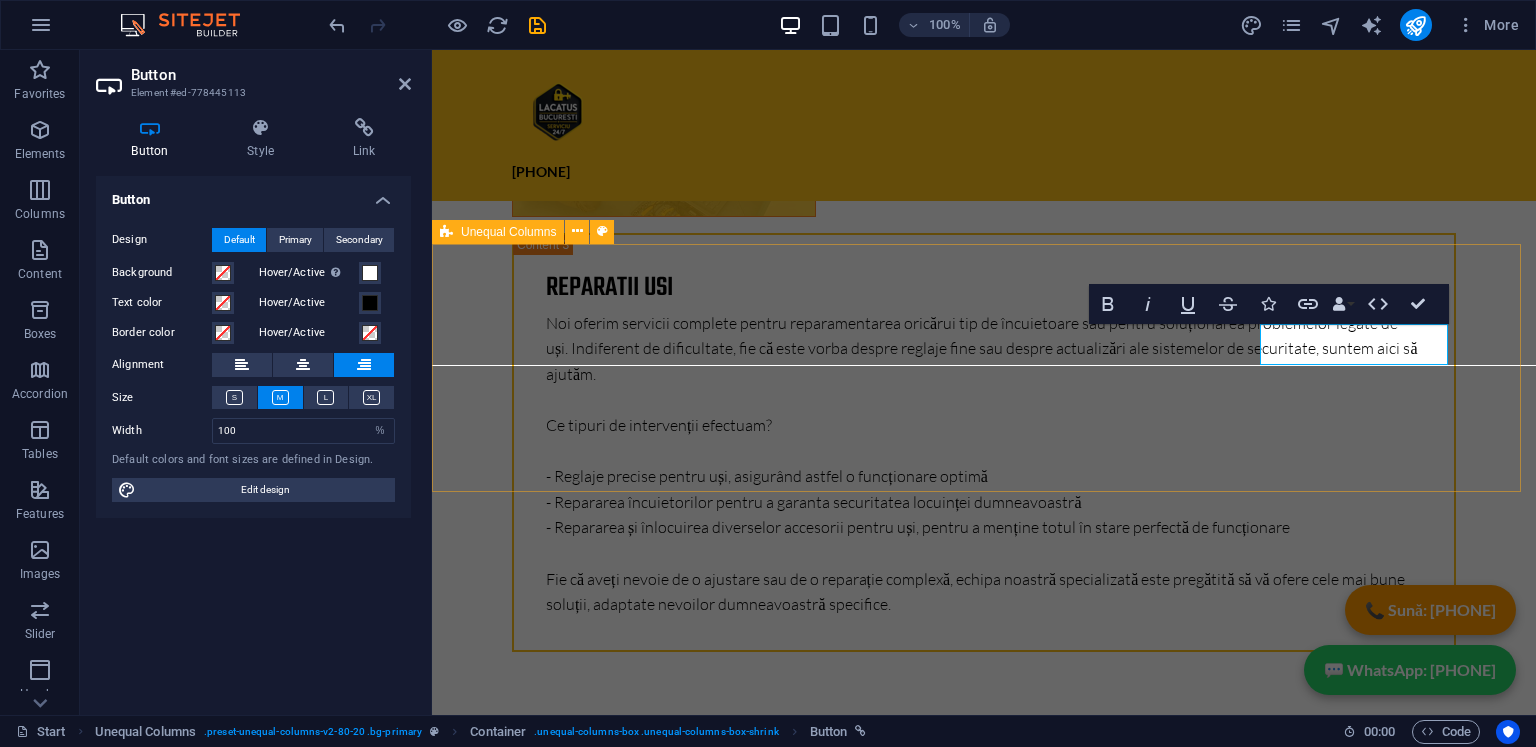 click on "Dacă crezi că un meseriaș este scump, așteaptă să vezi cât te costă un nepriceput! 0760 247 247" at bounding box center [984, 8583] 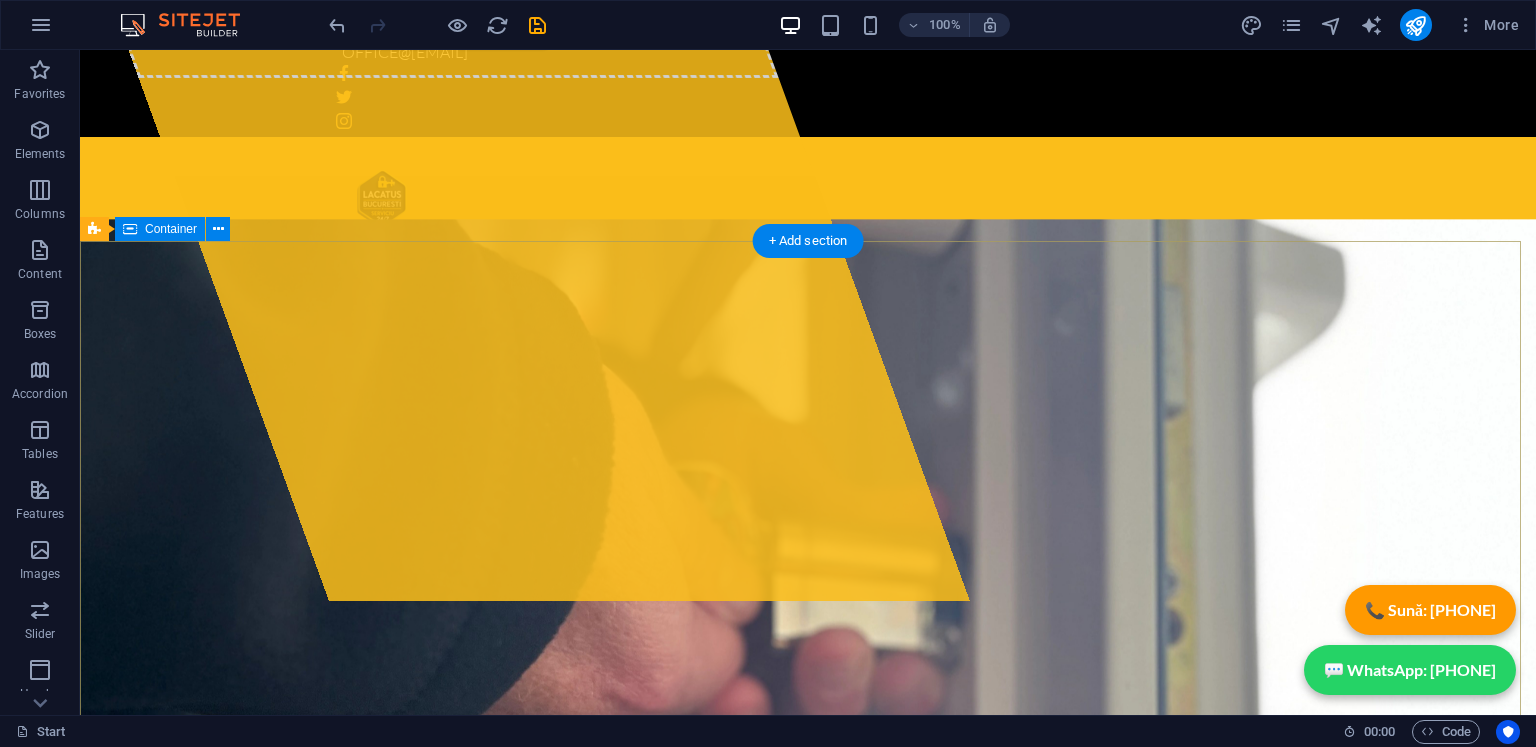 scroll, scrollTop: 0, scrollLeft: 0, axis: both 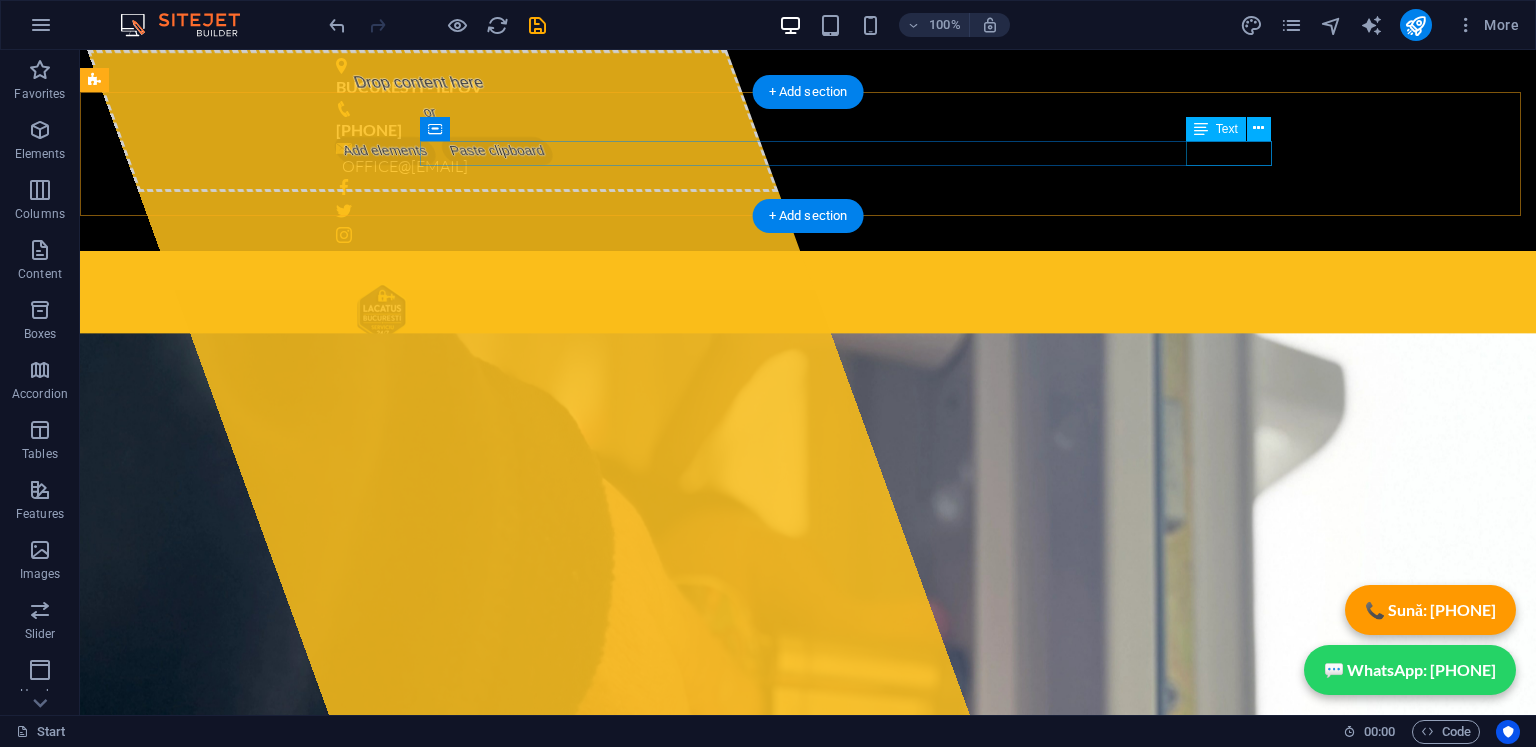 click on "[PHONE]" at bounding box center [808, 372] 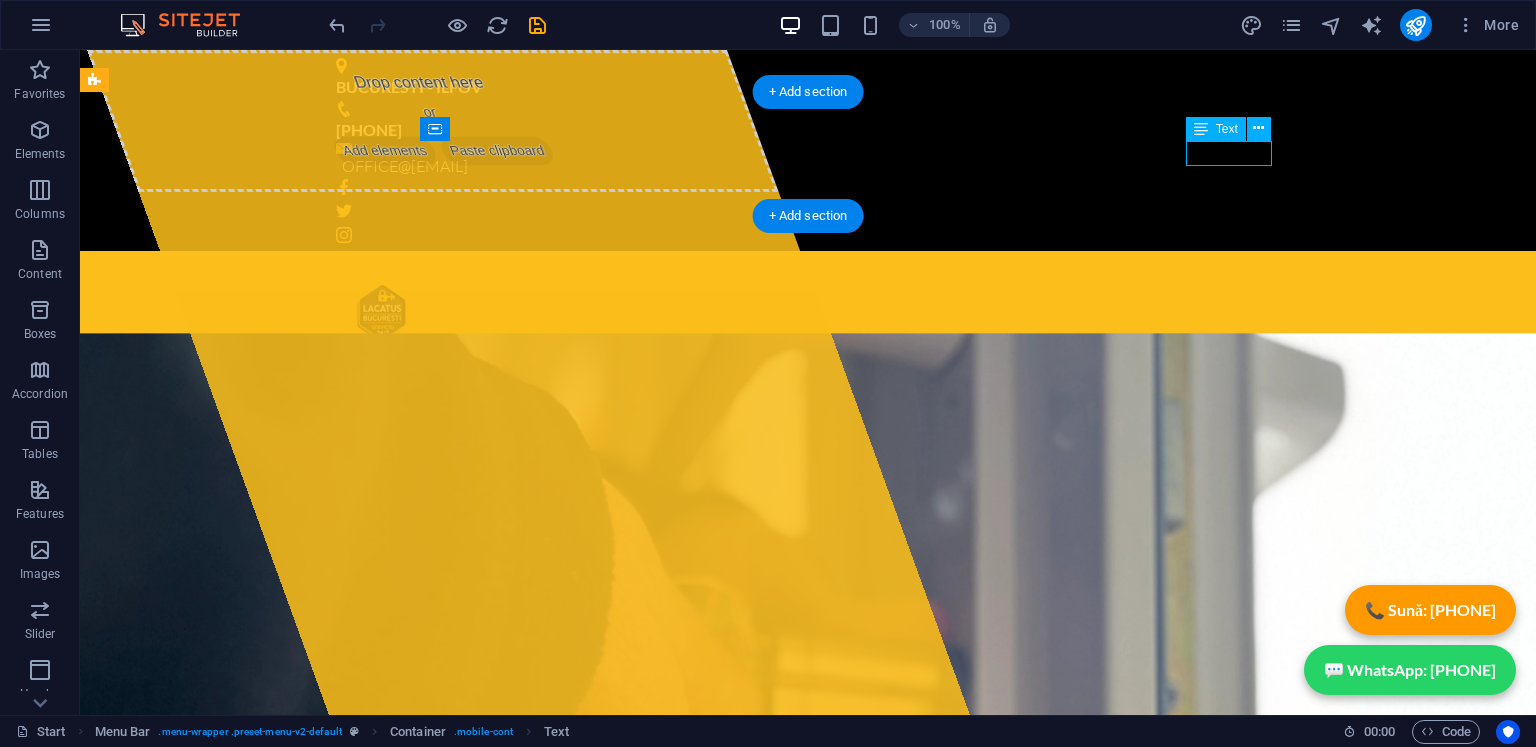 click on "[PHONE]" at bounding box center (808, 372) 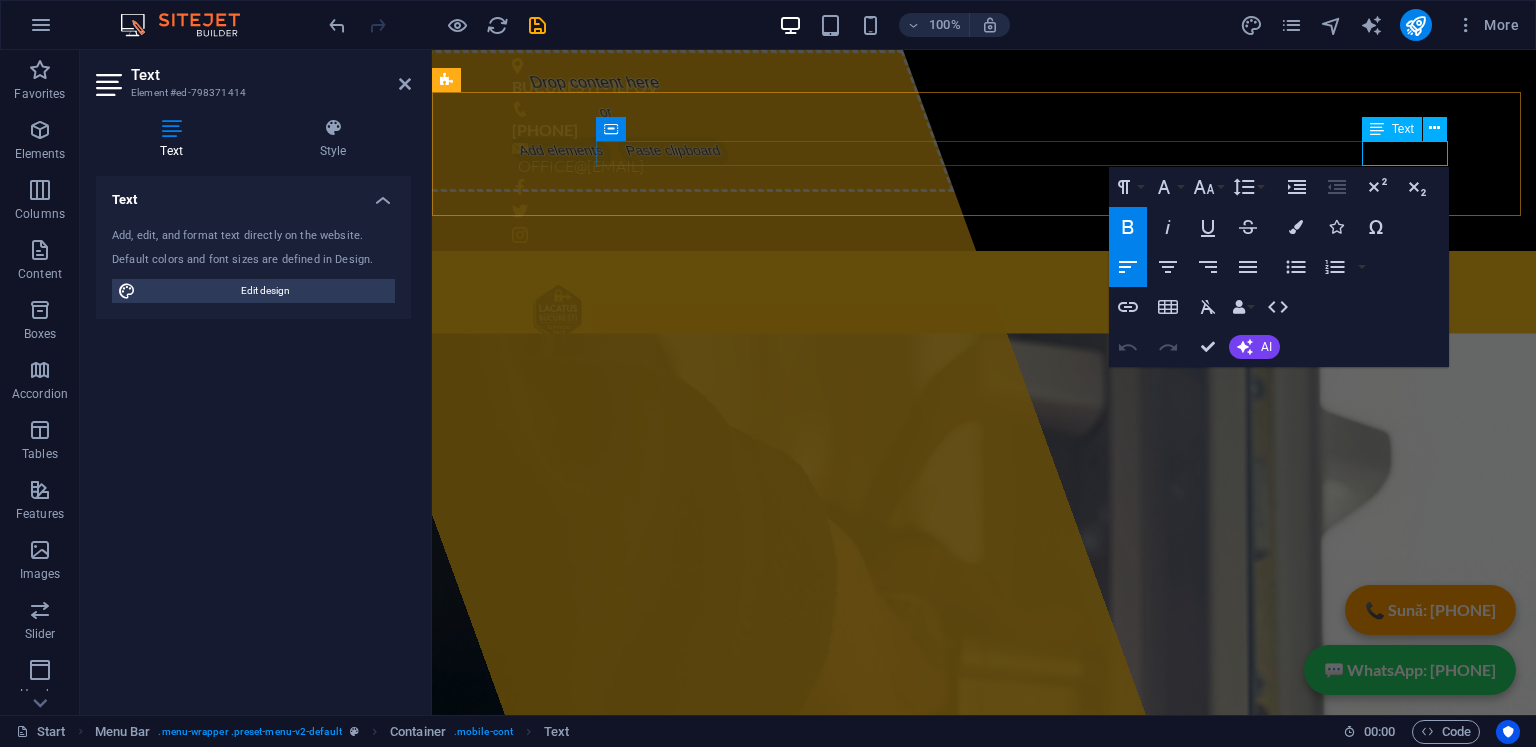 click on "[PHONE]" at bounding box center [541, 372] 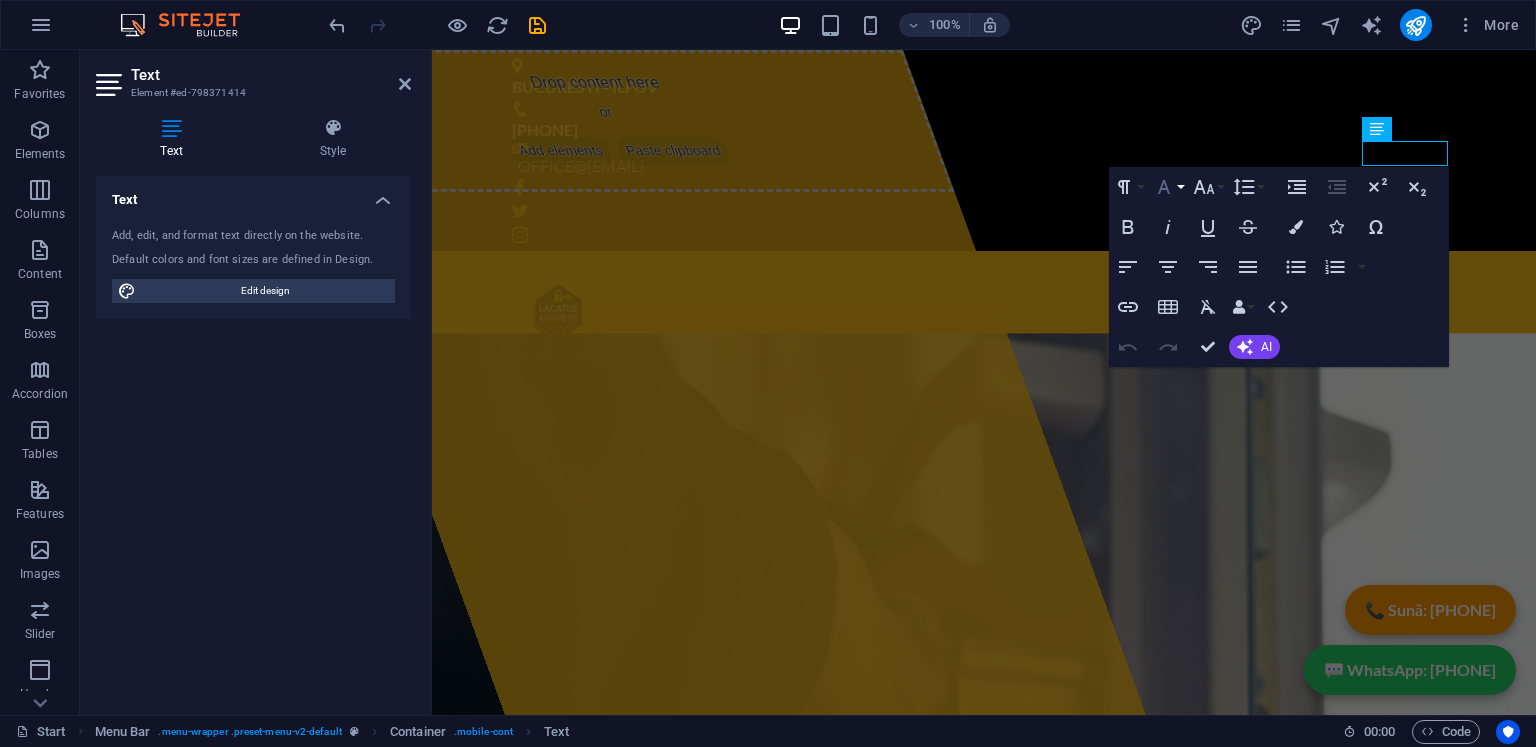 click on "Font Family" at bounding box center [1168, 187] 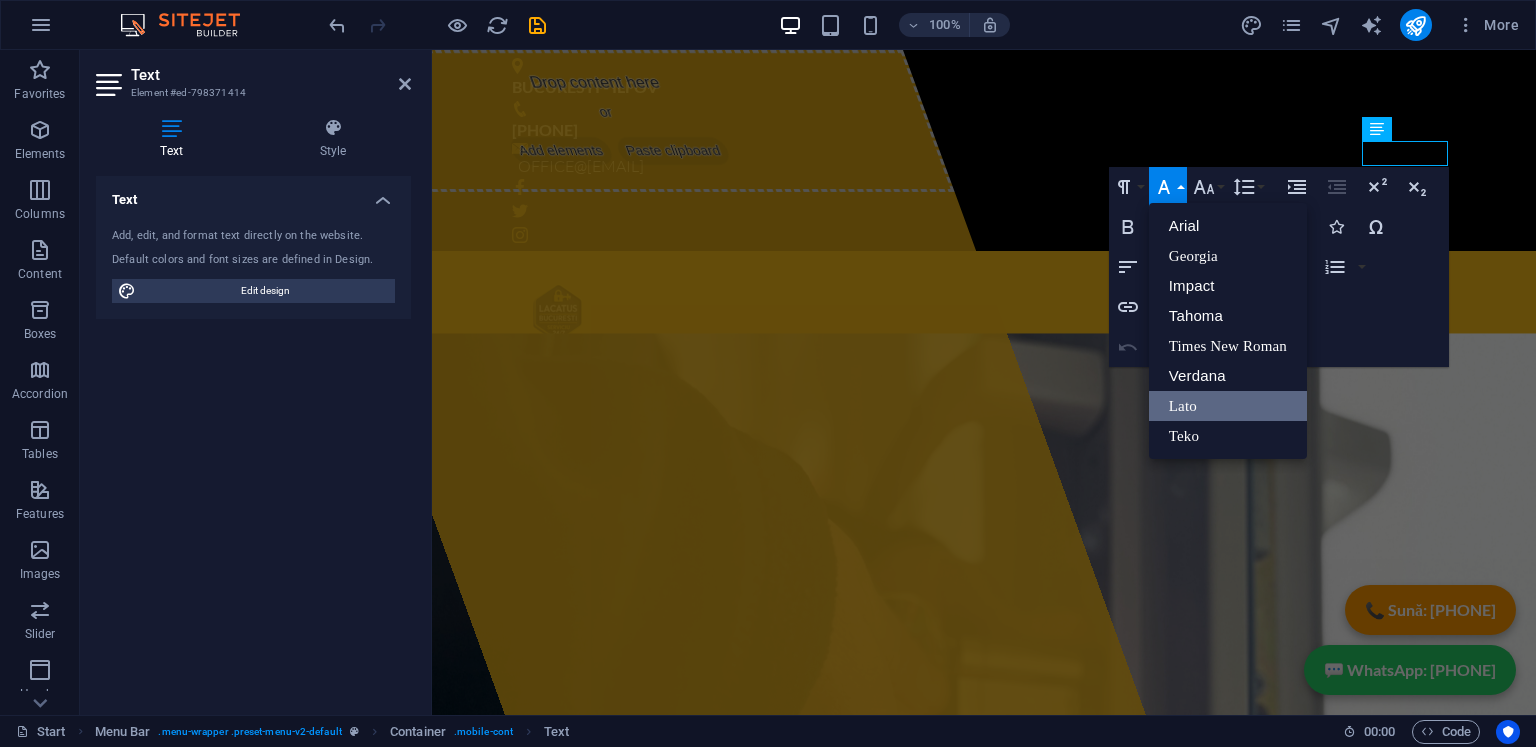 scroll, scrollTop: 0, scrollLeft: 0, axis: both 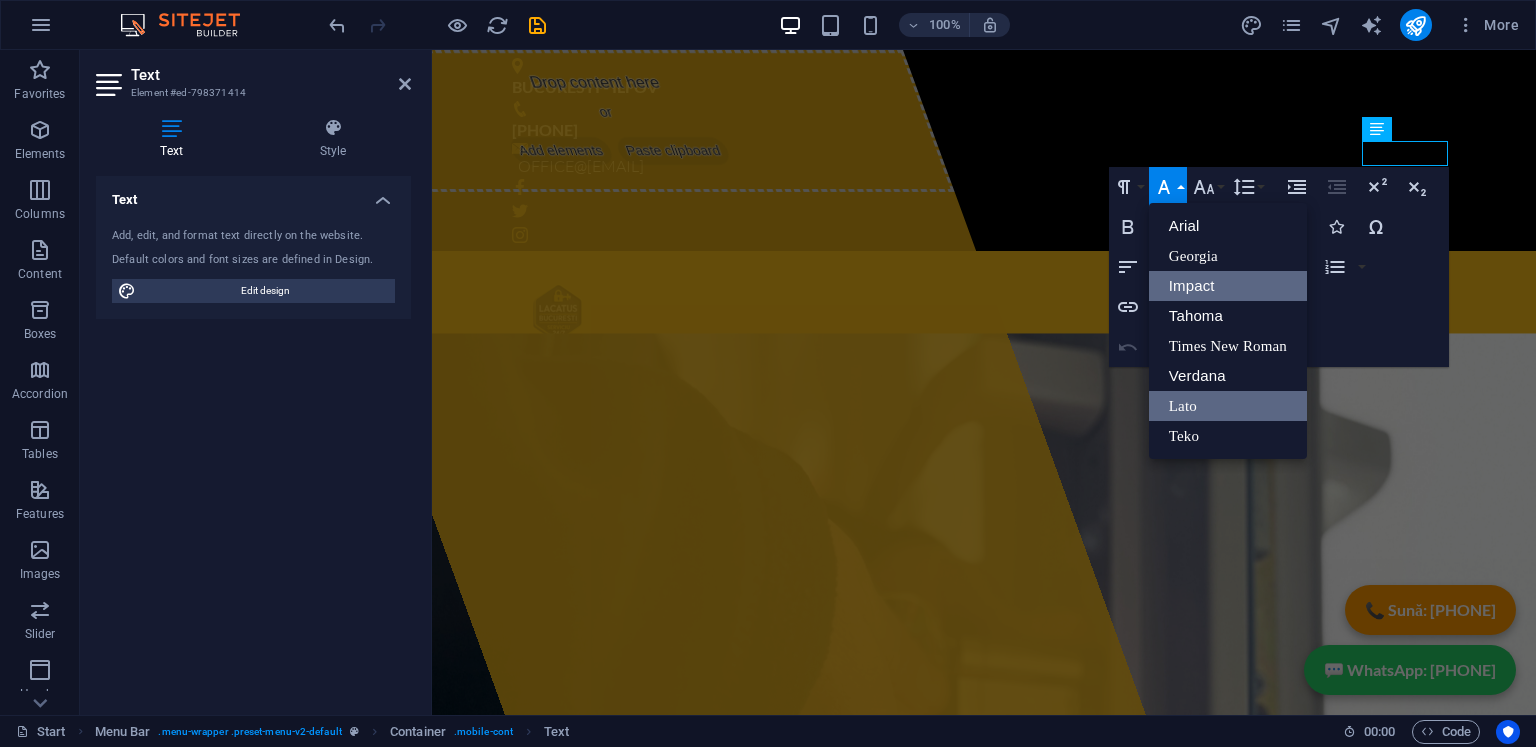 click on "Impact" at bounding box center (1228, 286) 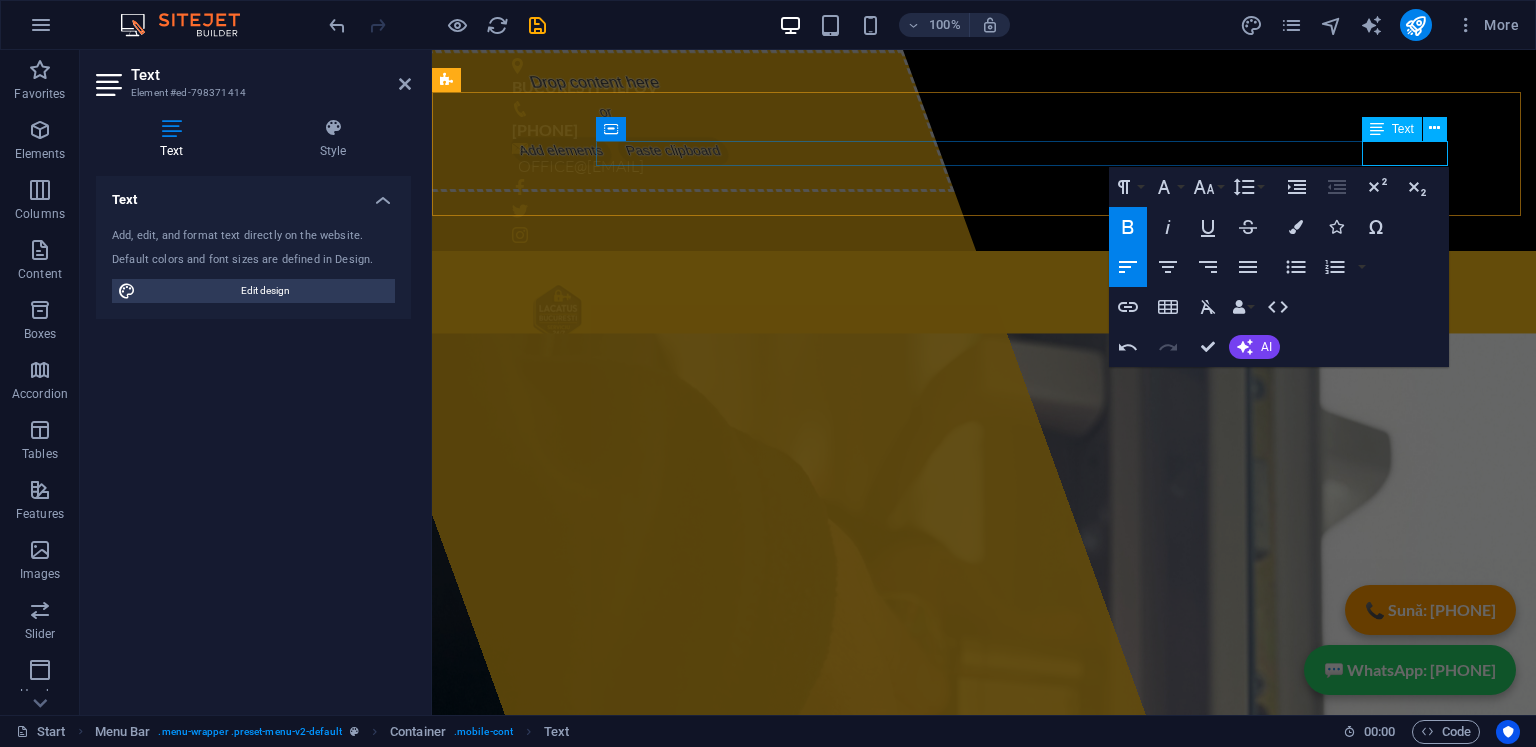 click on "0760 2 47 247" at bounding box center (611, 372) 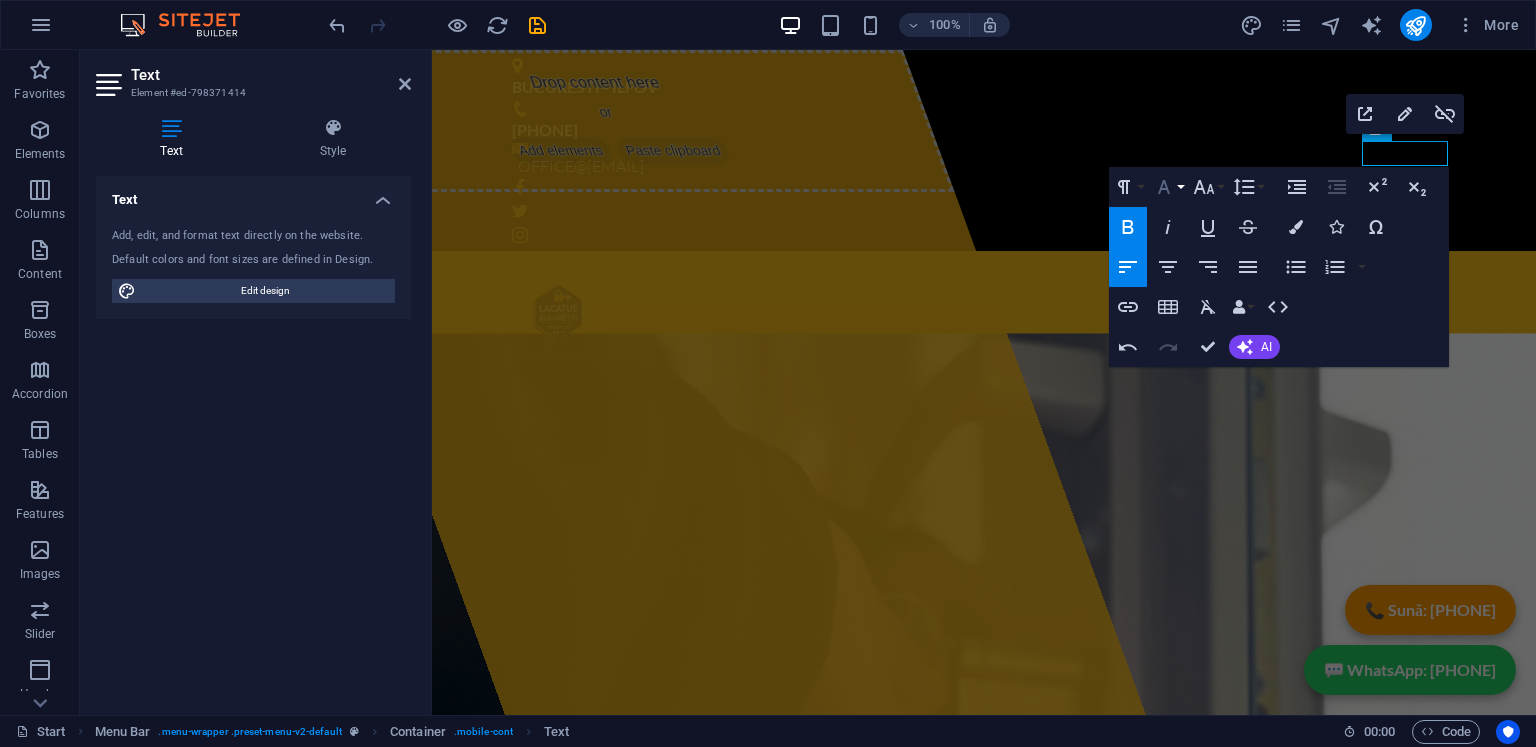 click on "Font Family" at bounding box center [1168, 187] 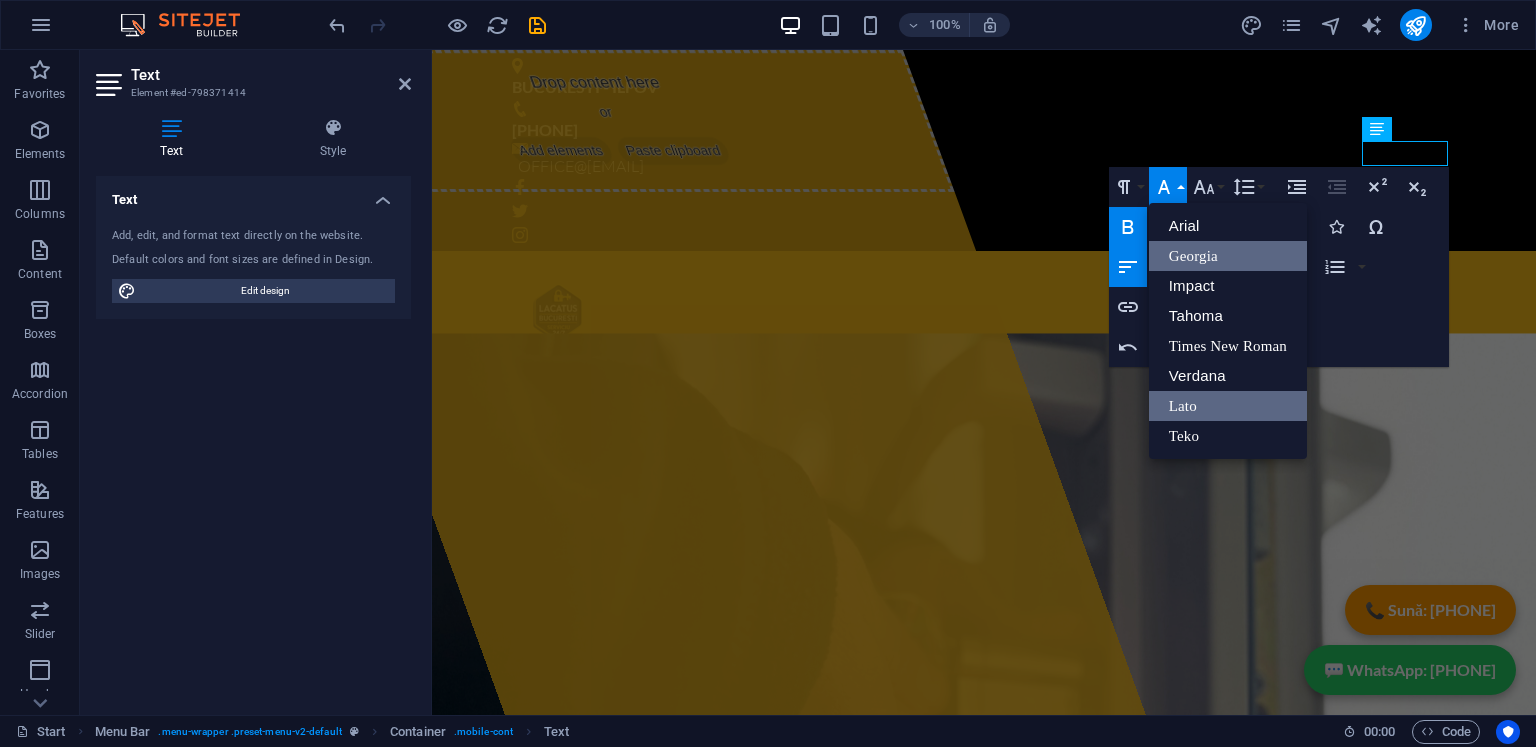 scroll, scrollTop: 0, scrollLeft: 0, axis: both 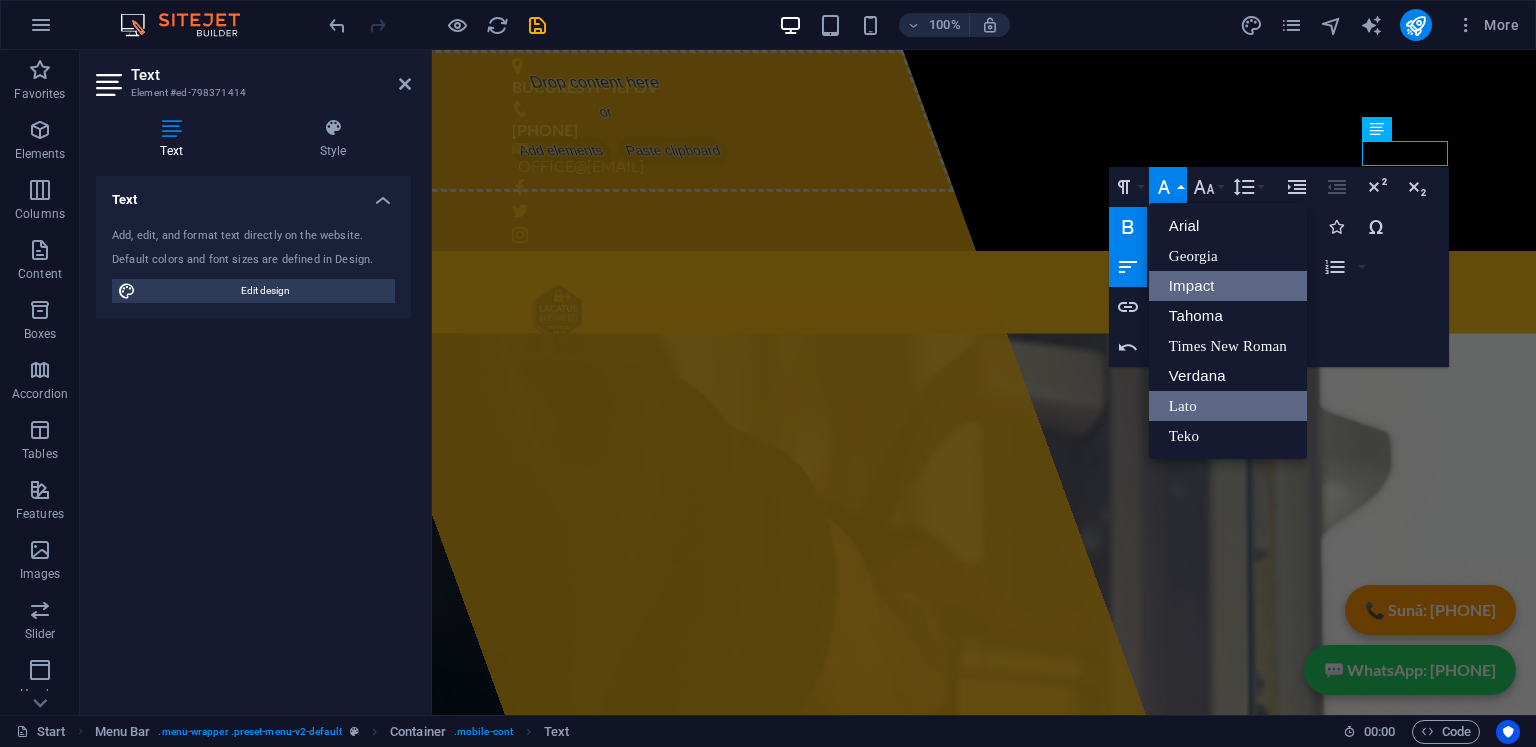 click on "Impact" at bounding box center (1228, 286) 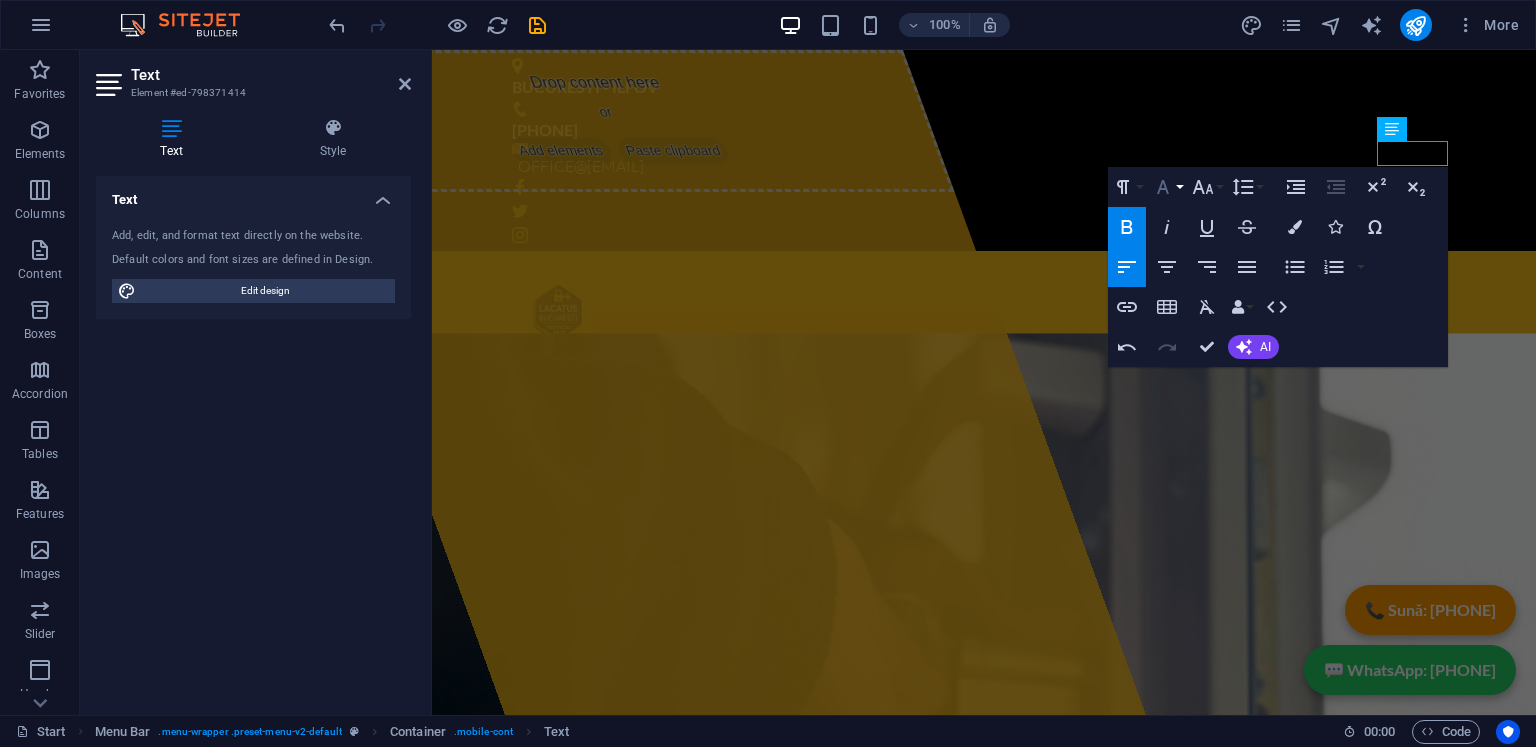 click 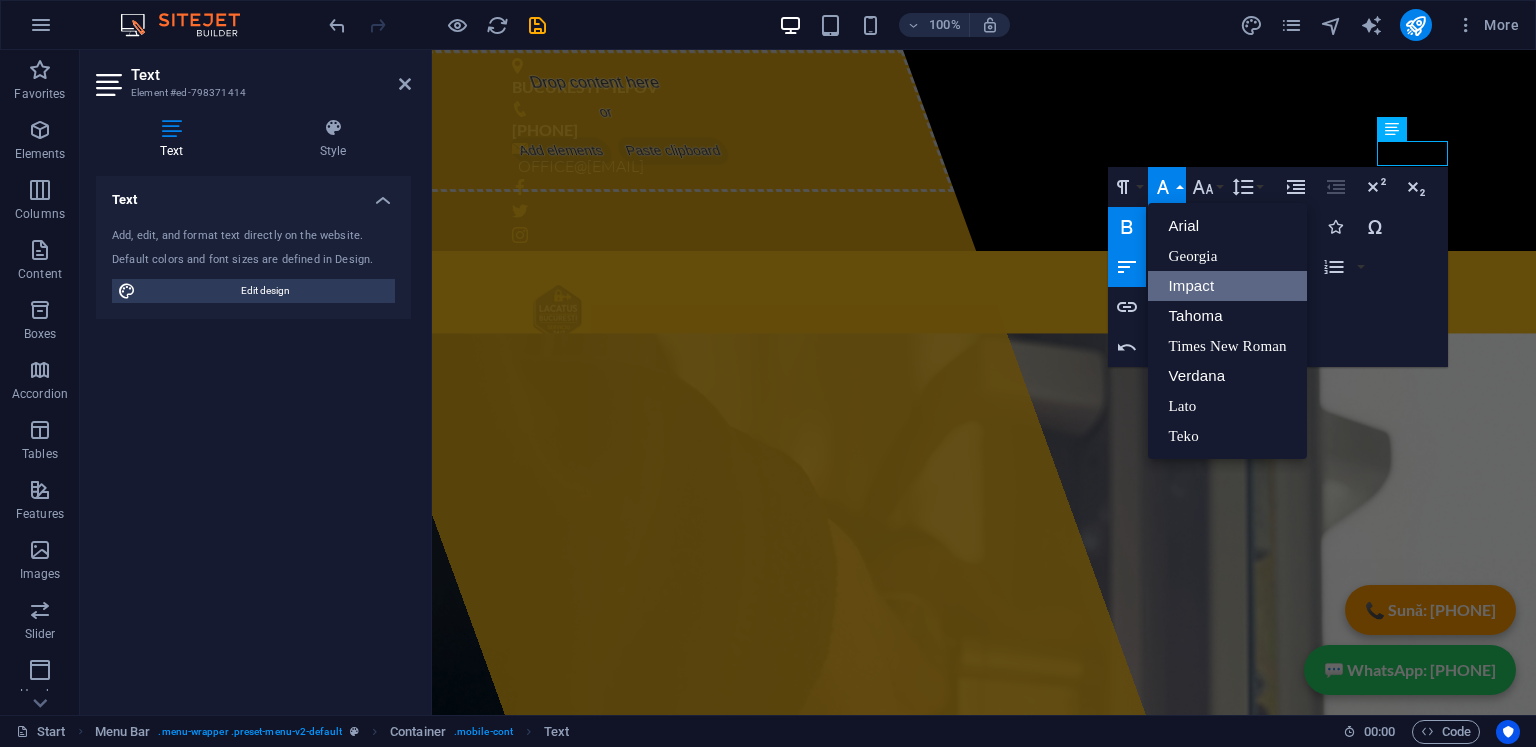 scroll, scrollTop: 0, scrollLeft: 0, axis: both 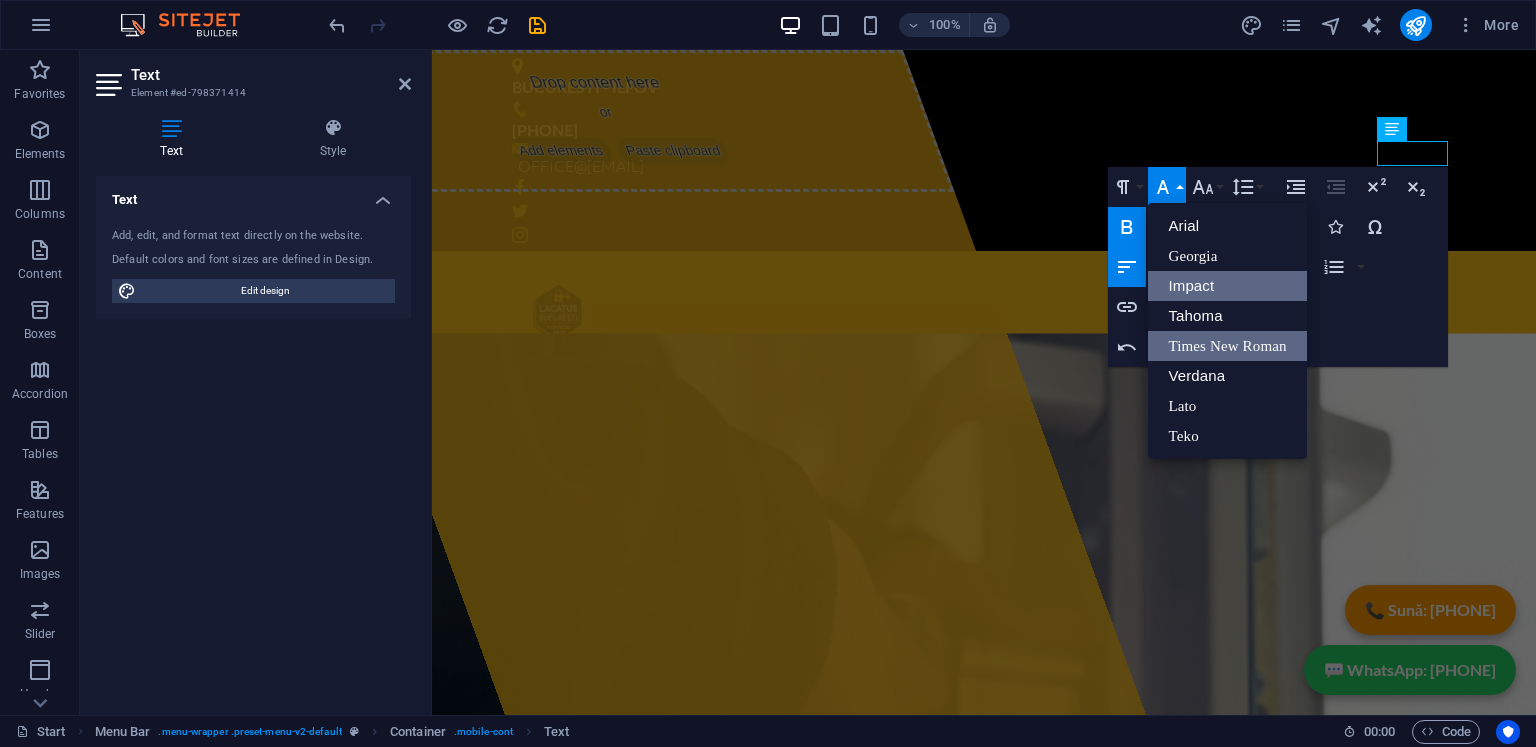 click on "Times New Roman" at bounding box center (1227, 346) 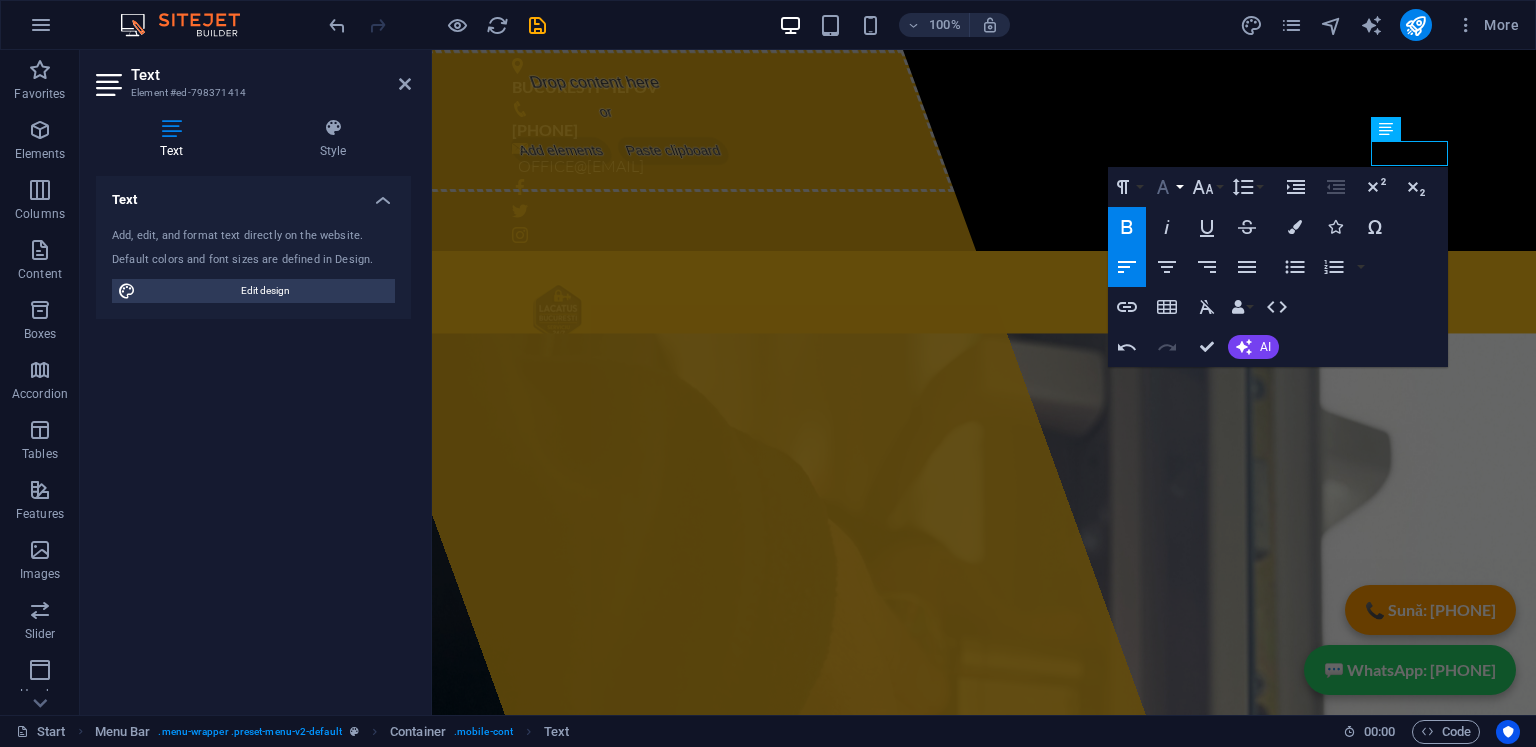 click 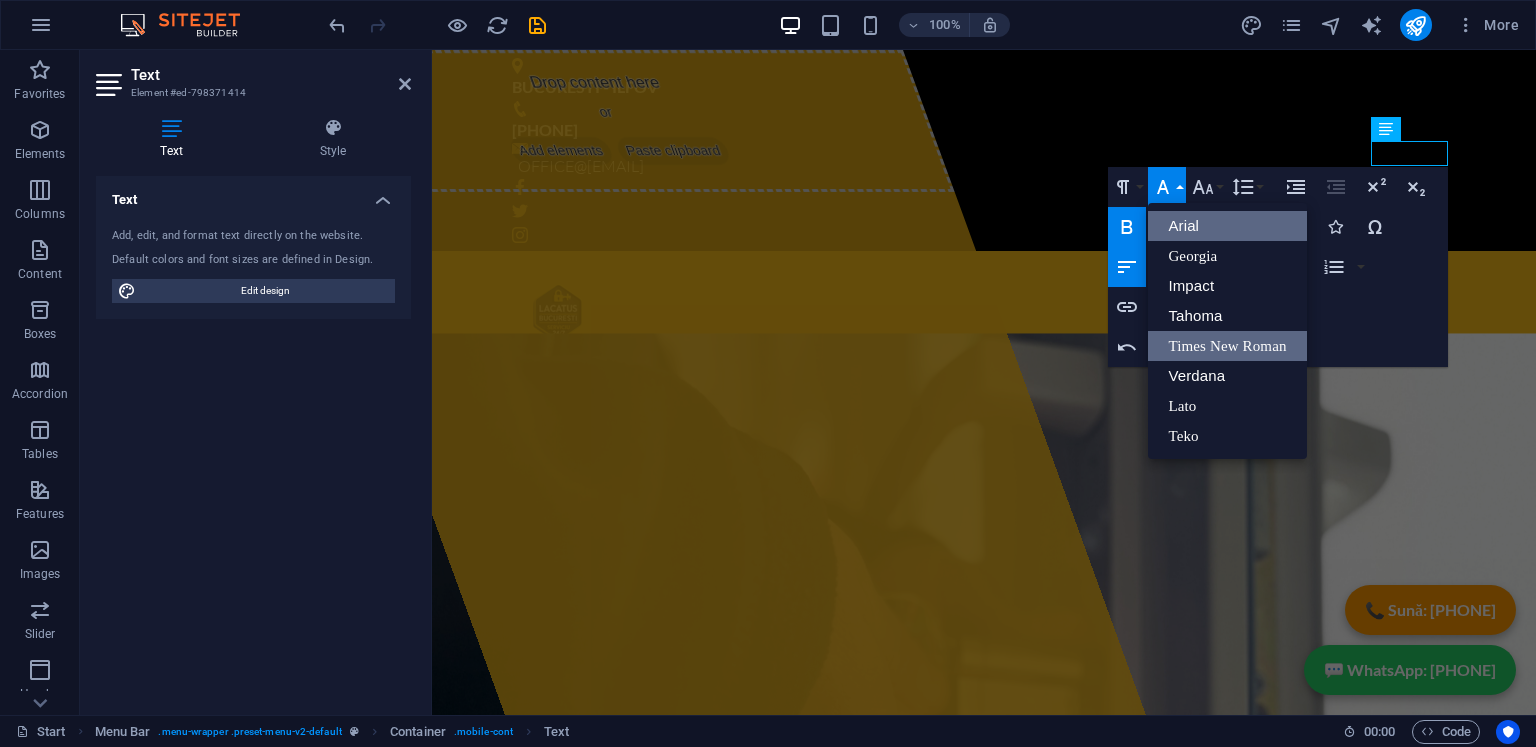 scroll, scrollTop: 0, scrollLeft: 0, axis: both 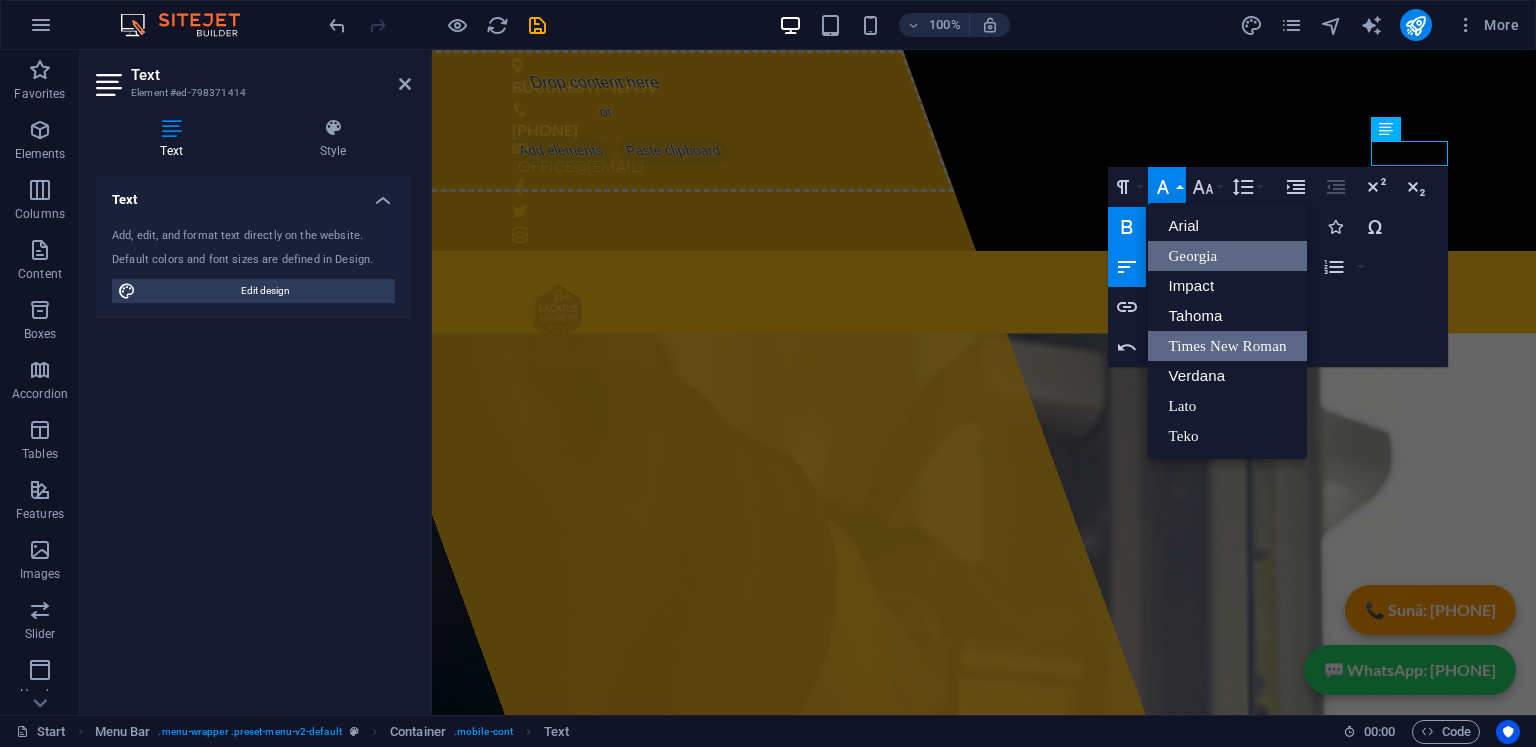 click on "Georgia" at bounding box center [1227, 256] 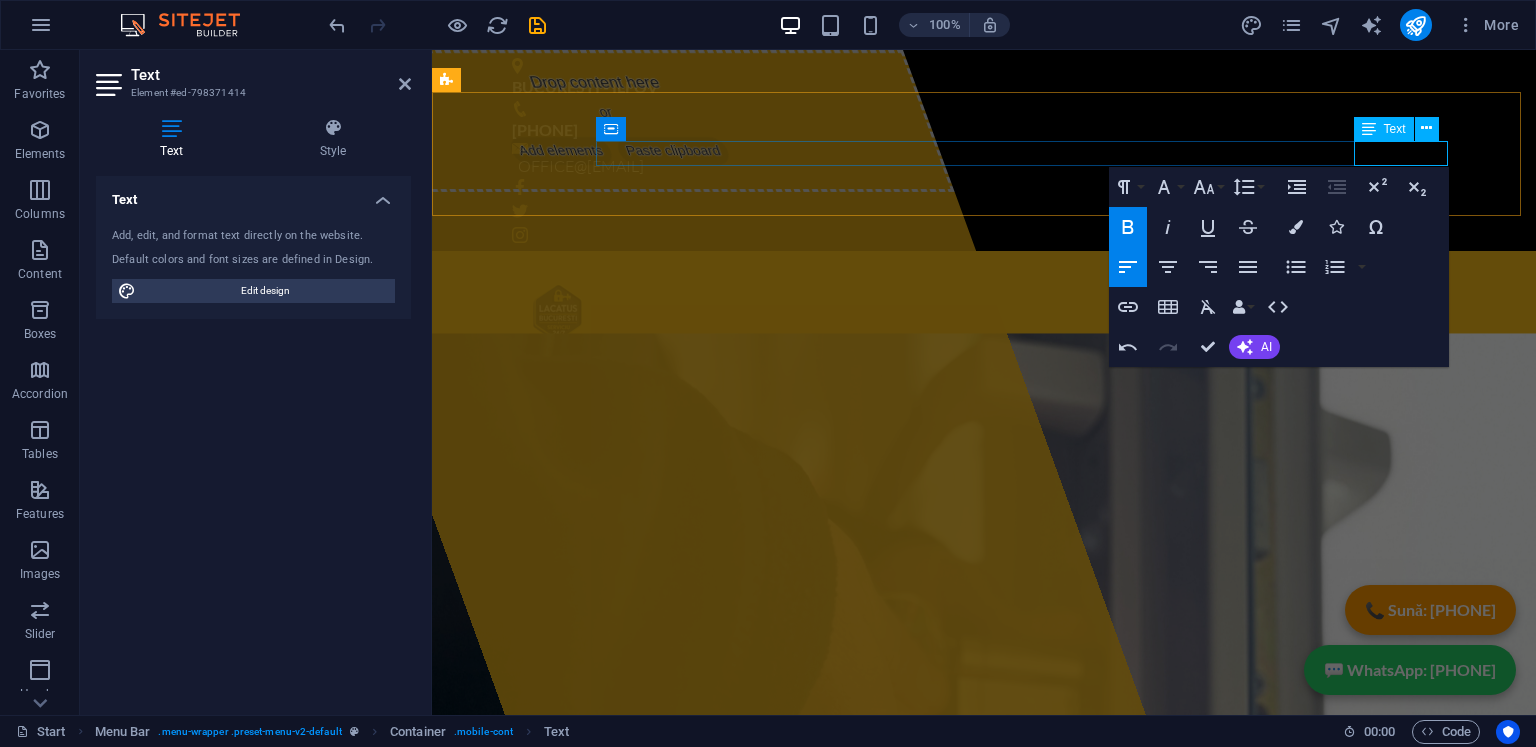 drag, startPoint x: 1409, startPoint y: 149, endPoint x: 1853, endPoint y: 203, distance: 447.27173 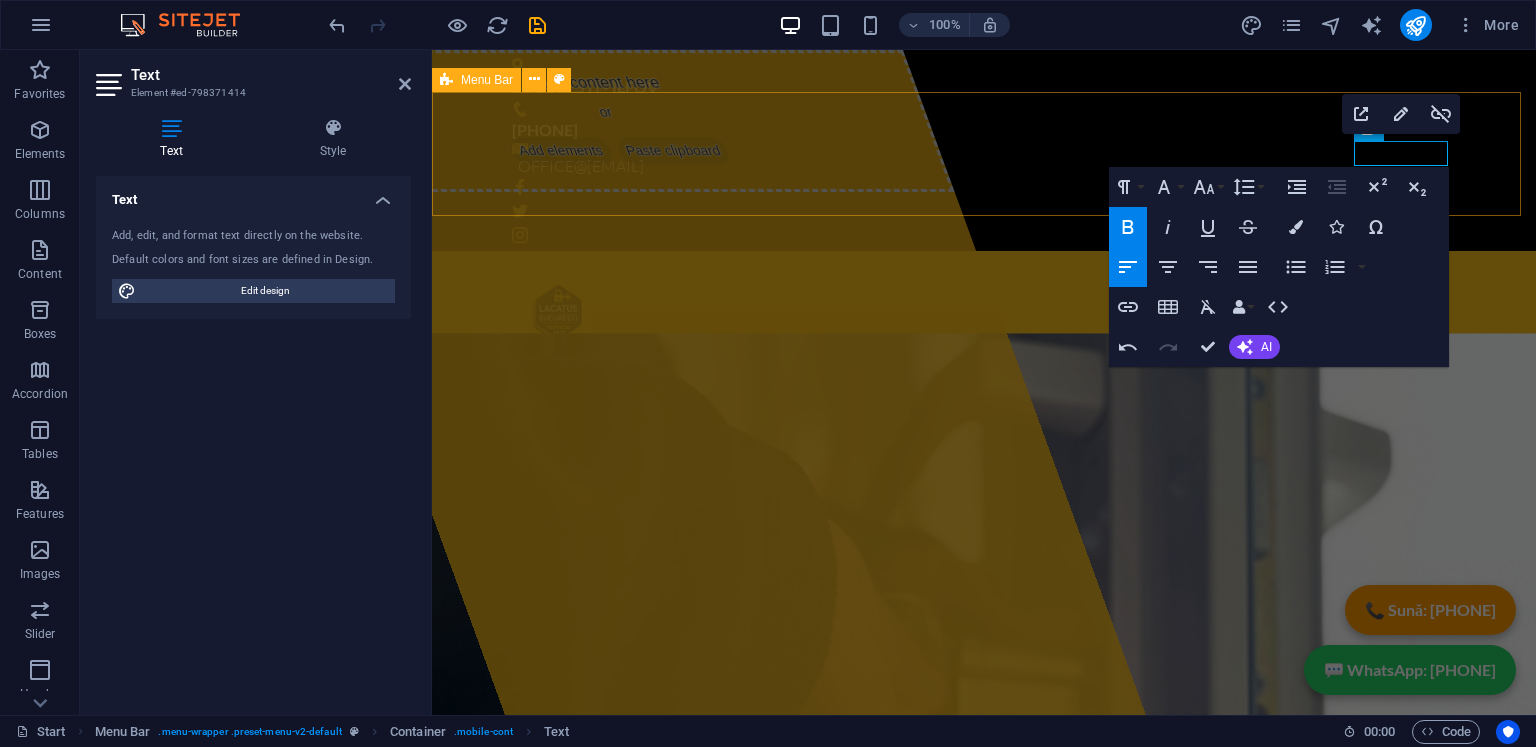 click on ".fa-secondary{opacity:.4} .fa-secondary{opacity:.4} [PHONE]" at bounding box center [984, 326] 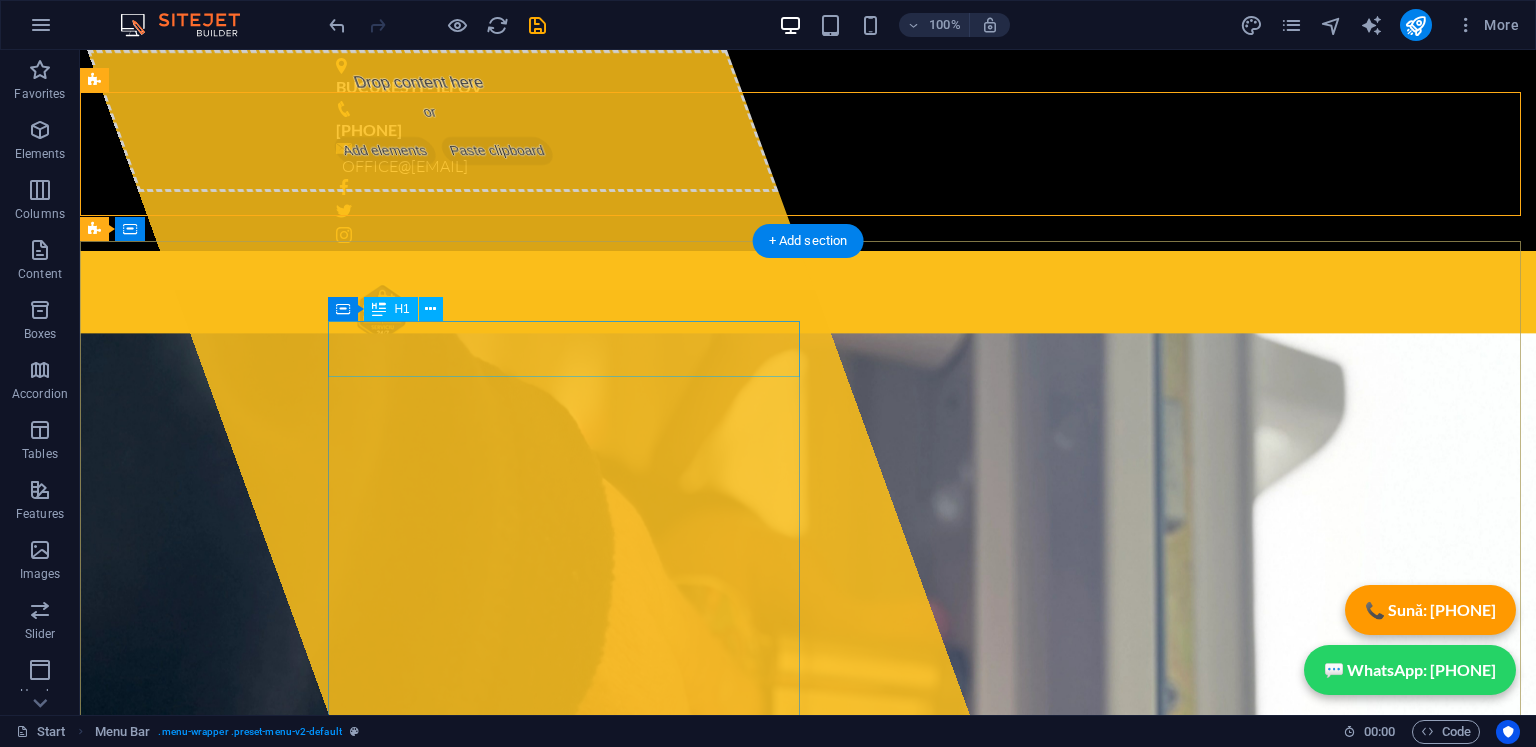 click on "deblocari-247.ro" at bounding box center (504, 1162) 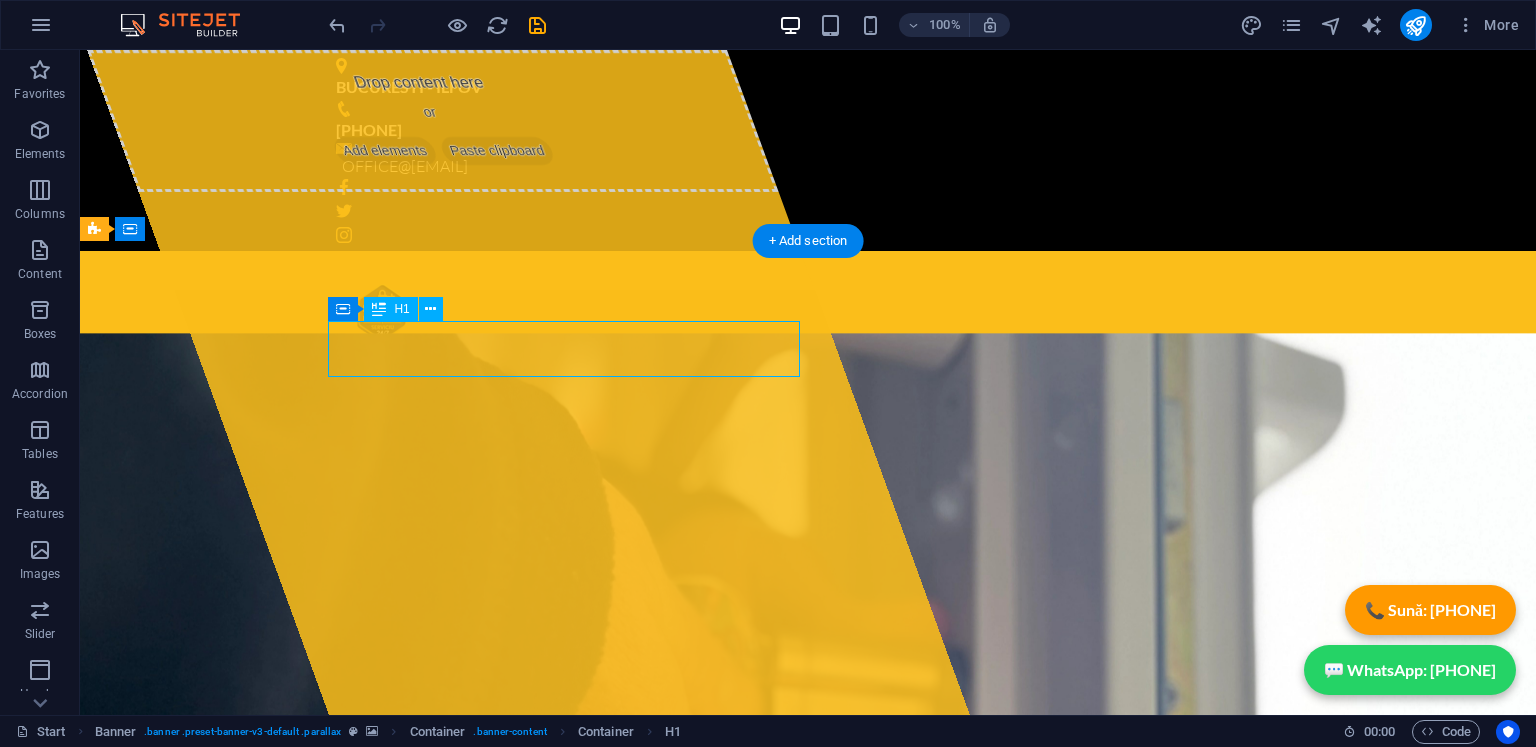 drag, startPoint x: 548, startPoint y: 347, endPoint x: 601, endPoint y: 347, distance: 53 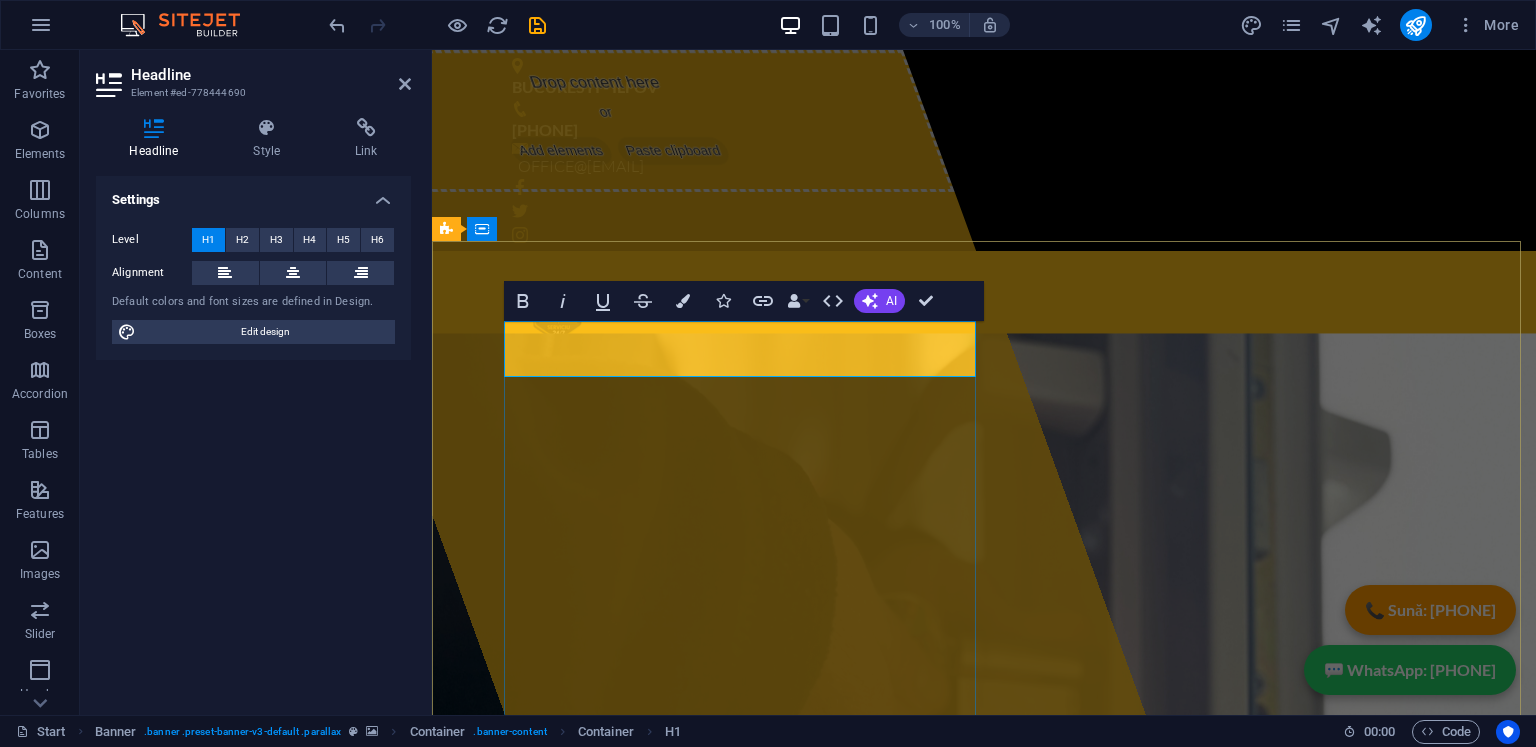 click on "deblocari-247.ro" at bounding box center (680, 1162) 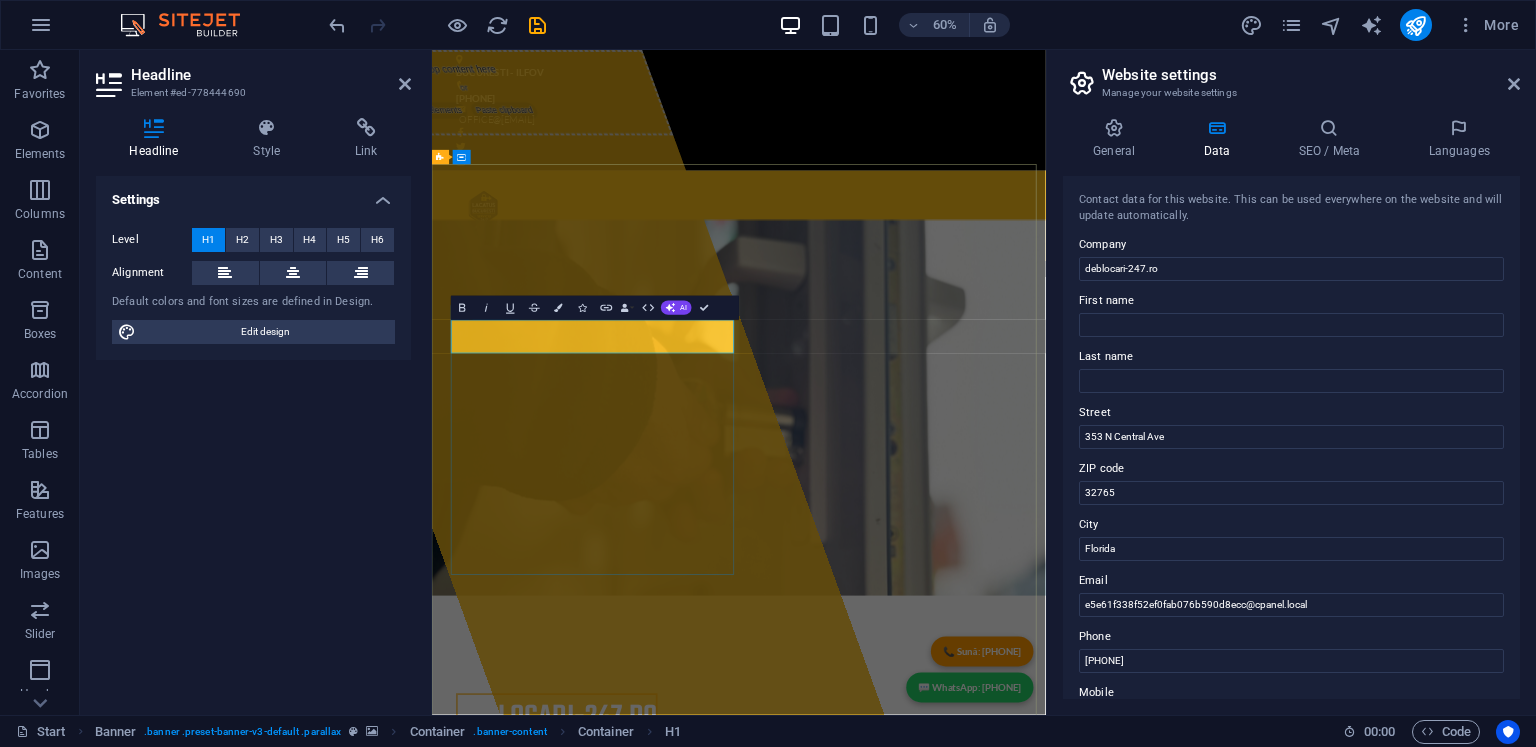 click on "deblocari-247.ro" at bounding box center (640, 1162) 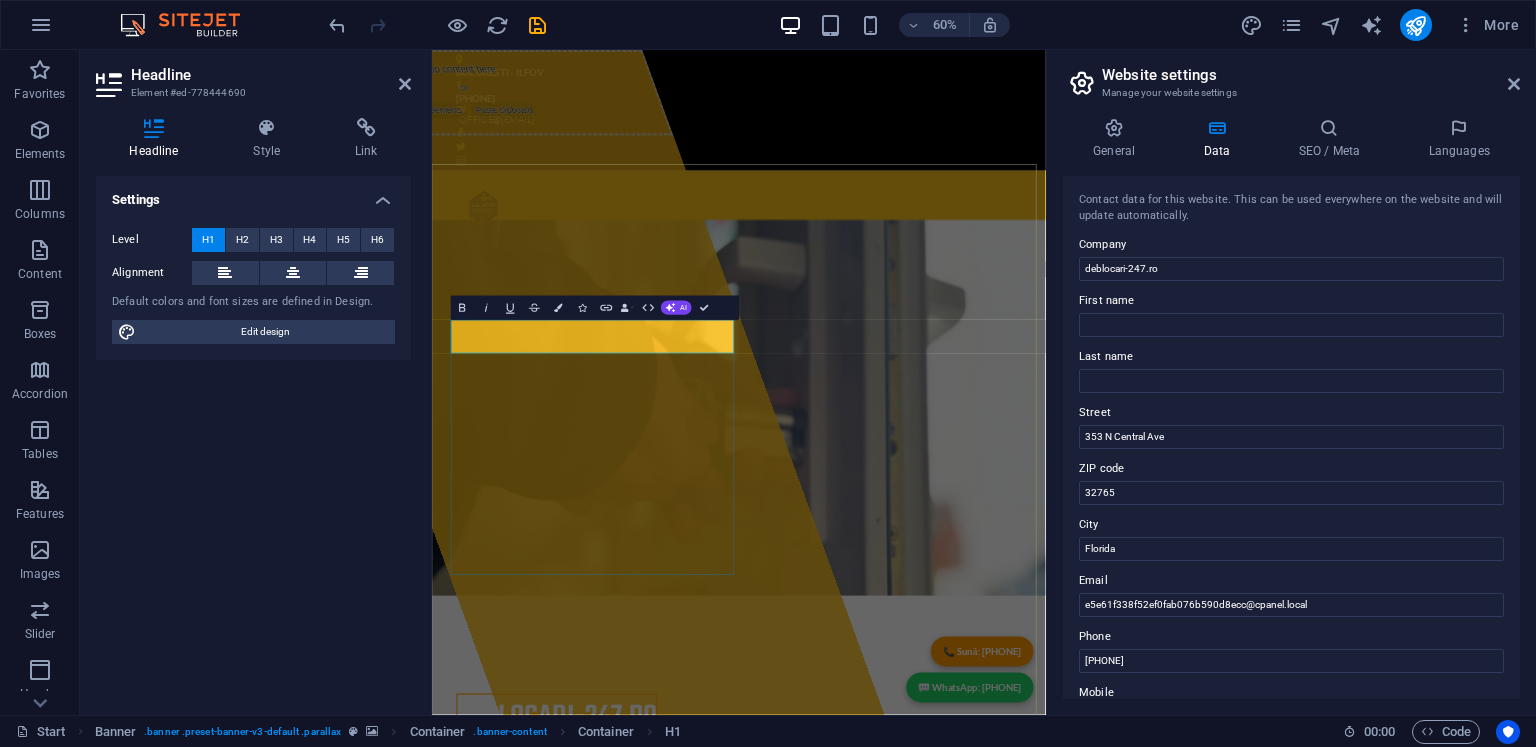 click on "deblocari-247.ro" at bounding box center (640, 1162) 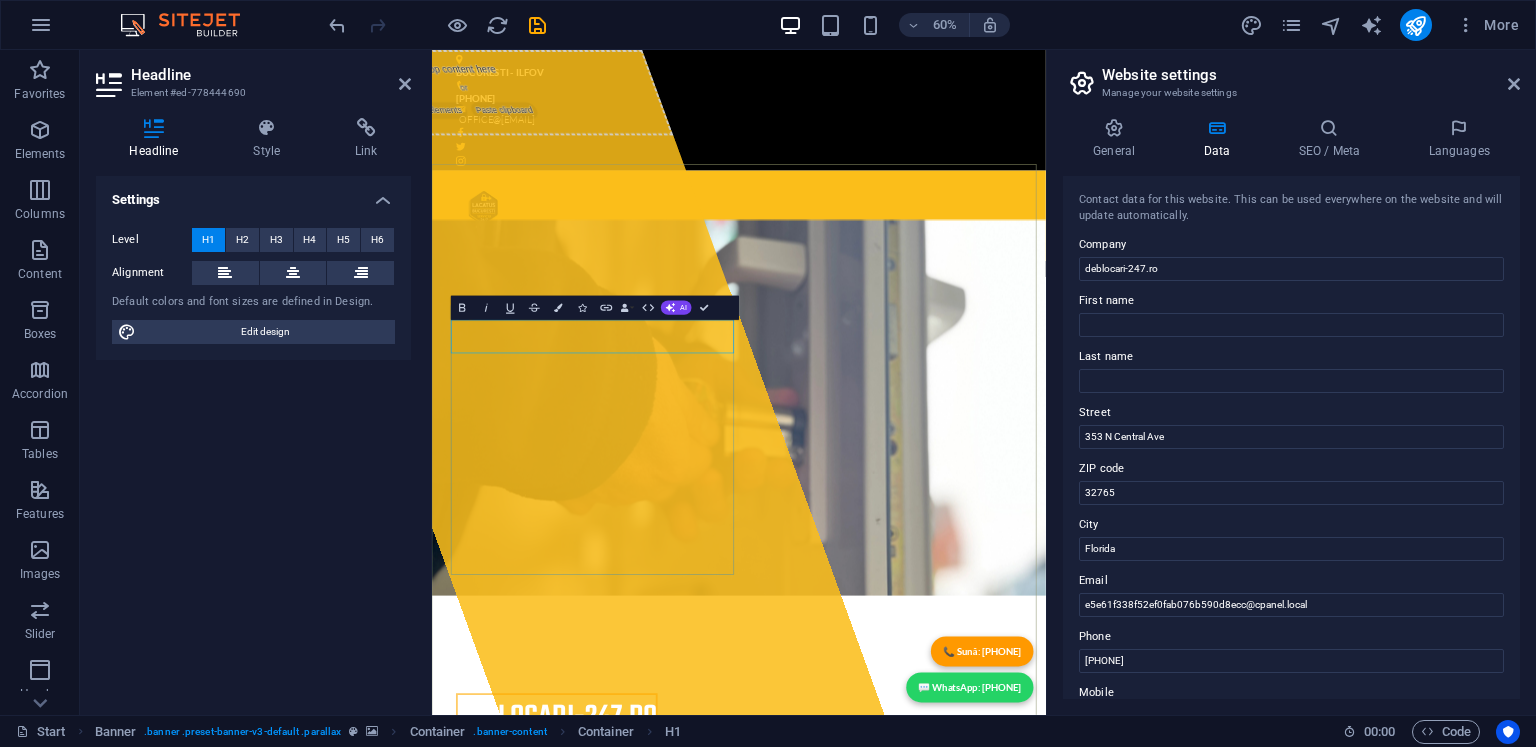 click on "deblocari-247.ro" at bounding box center [640, 1162] 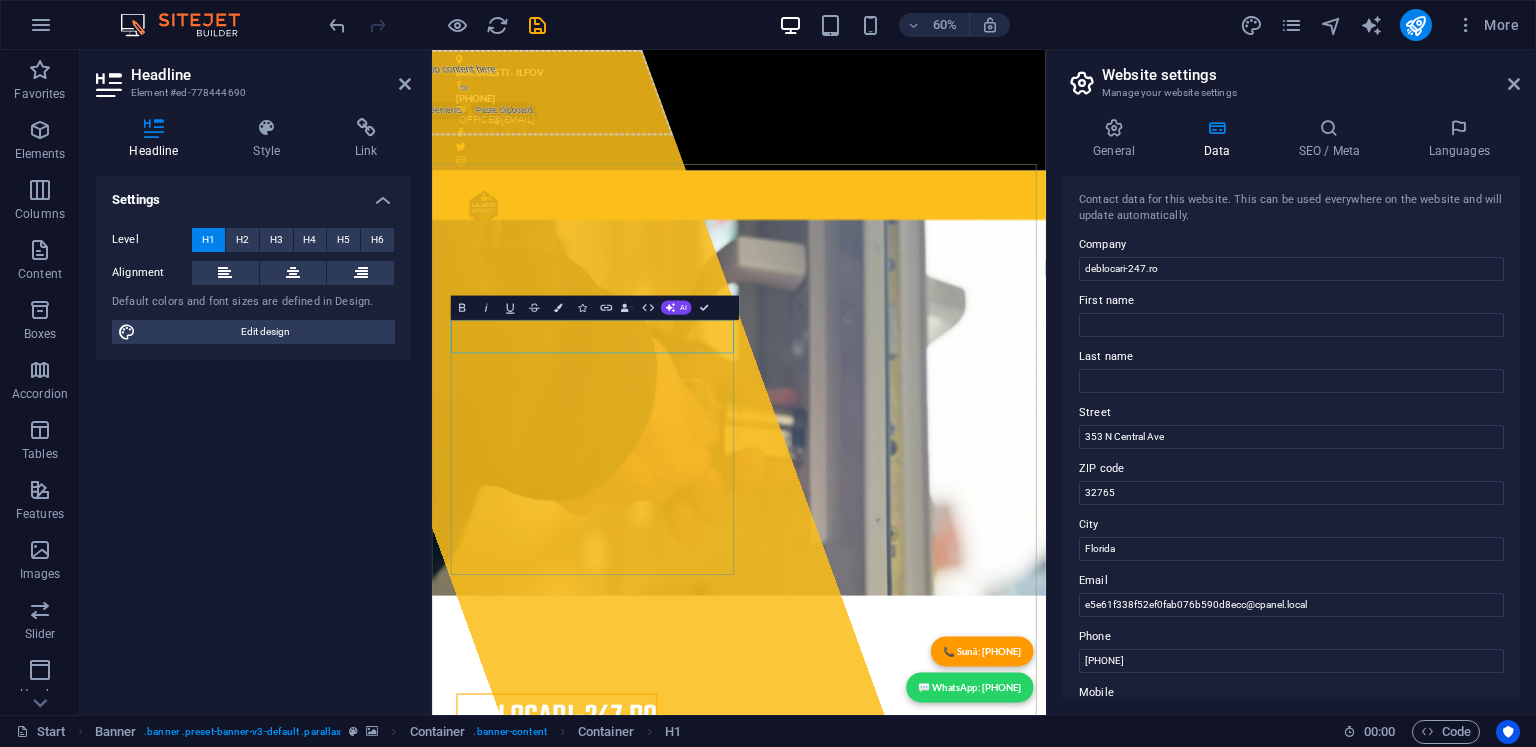 click on "deblocari-247.ro" at bounding box center [640, 1162] 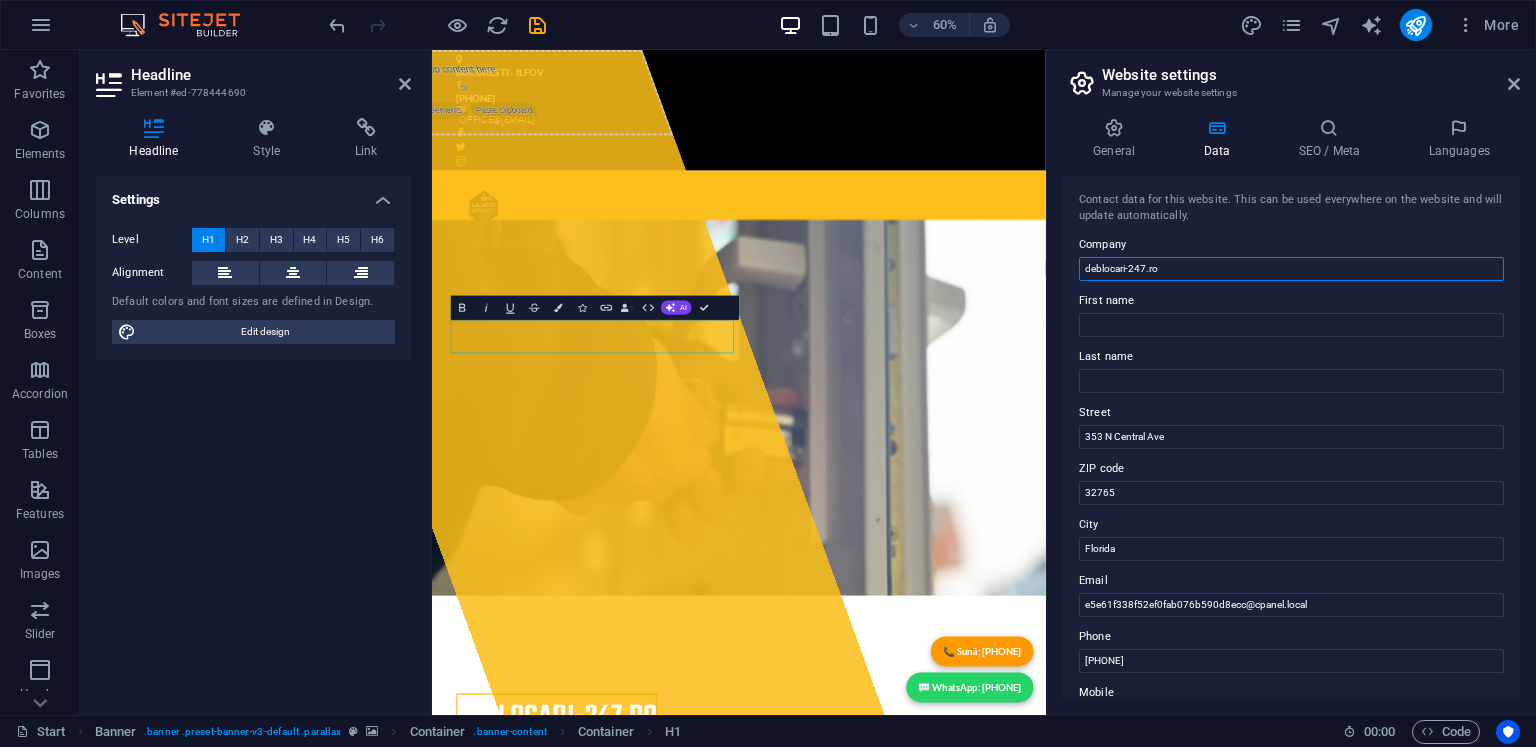 click on "deblocari-247.ro" at bounding box center (1291, 269) 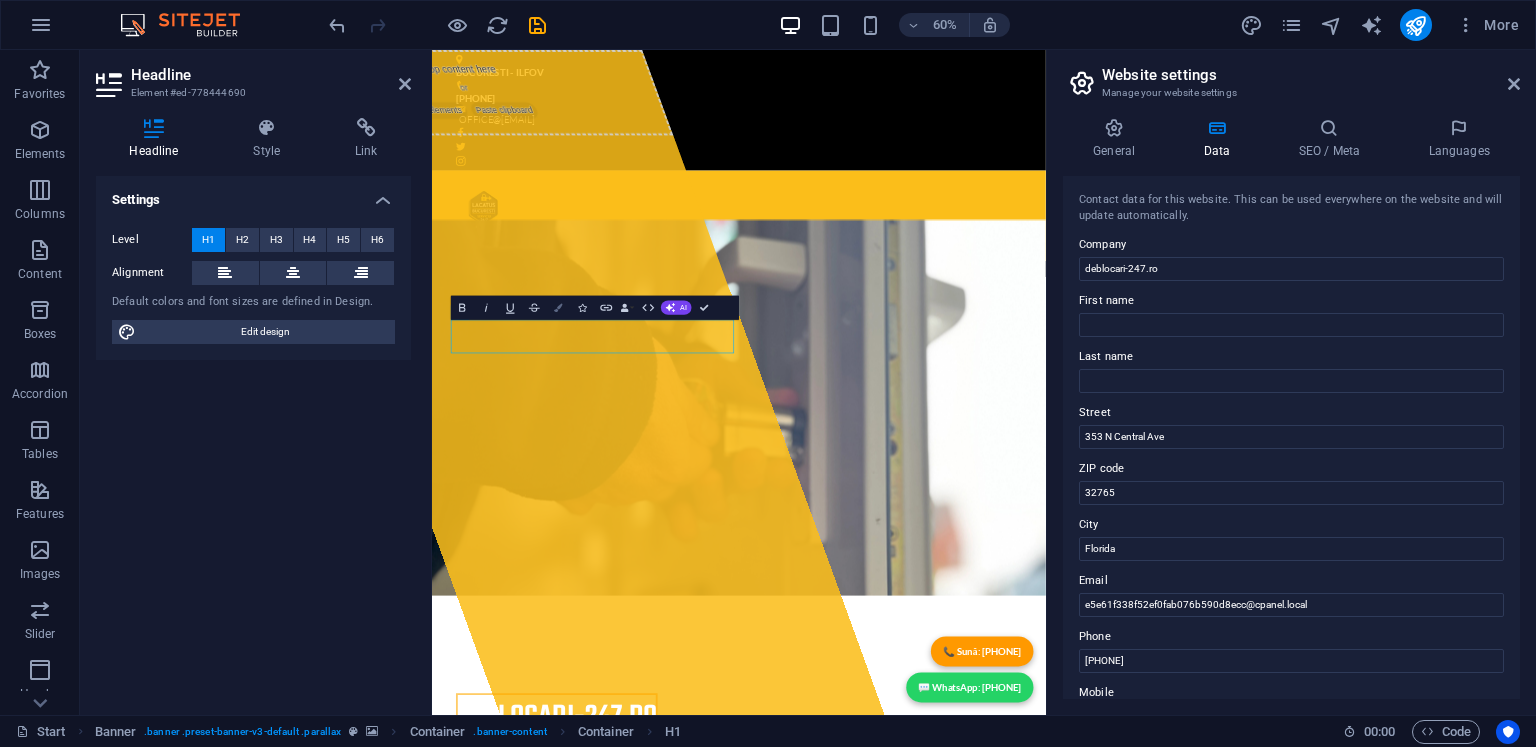 click at bounding box center (558, 308) 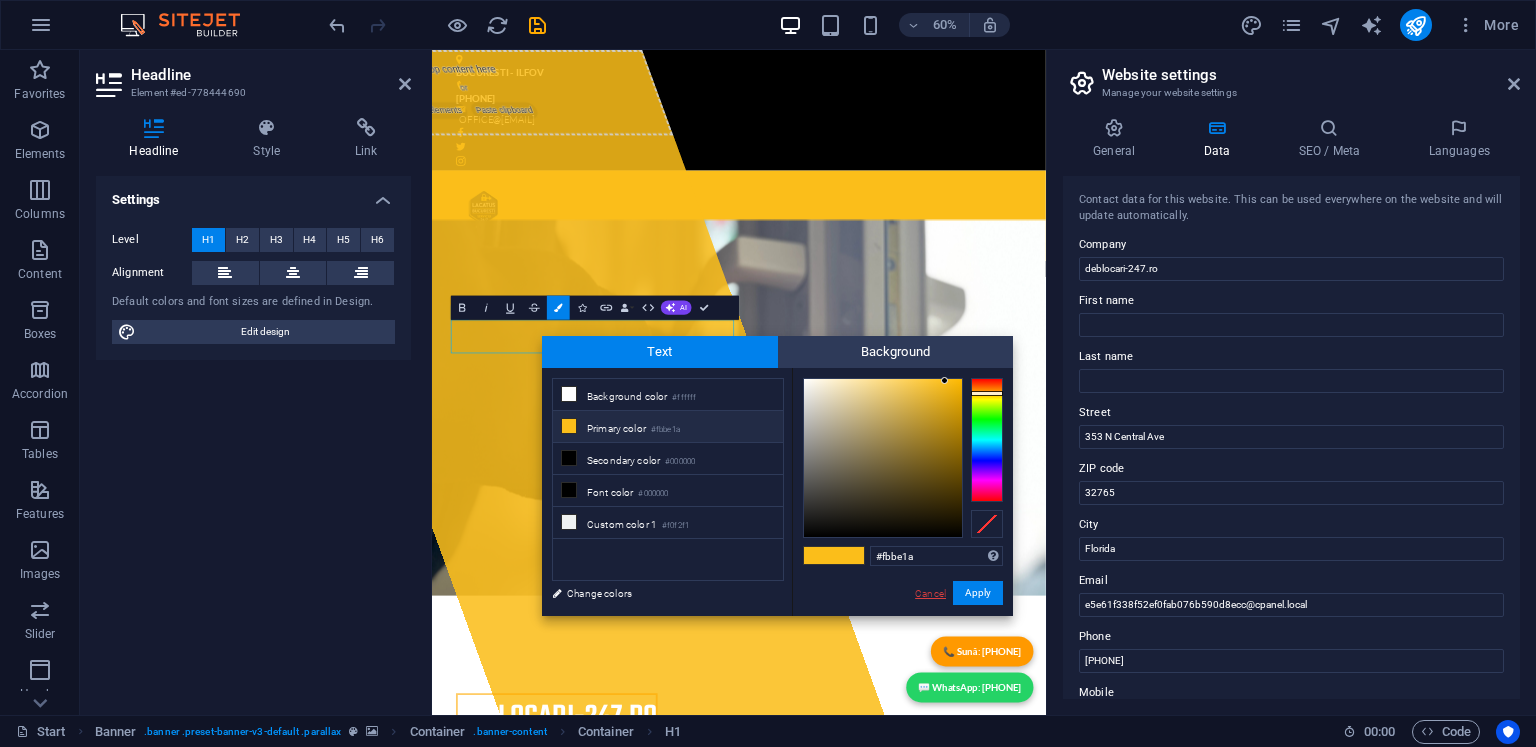 click on "Cancel" at bounding box center [930, 593] 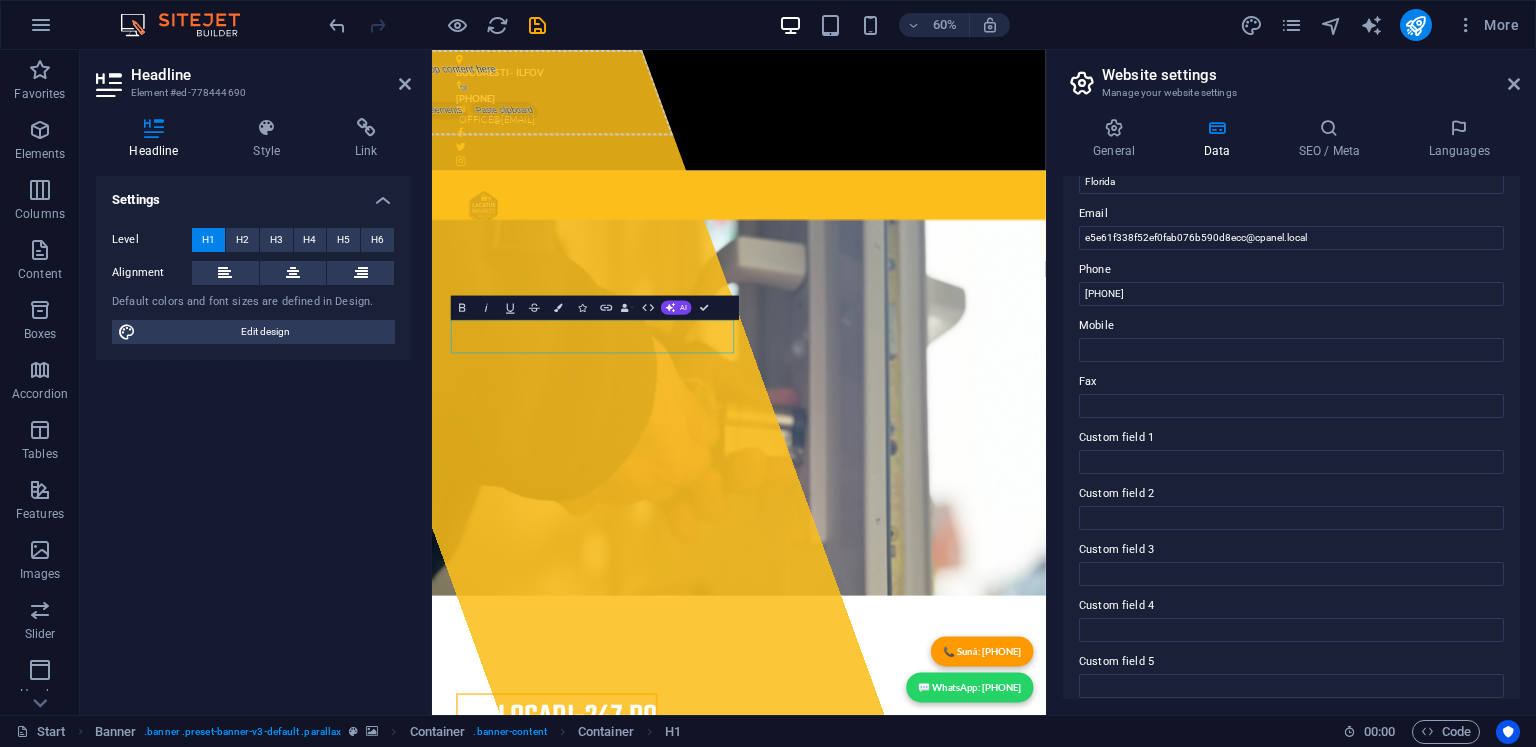 scroll, scrollTop: 0, scrollLeft: 0, axis: both 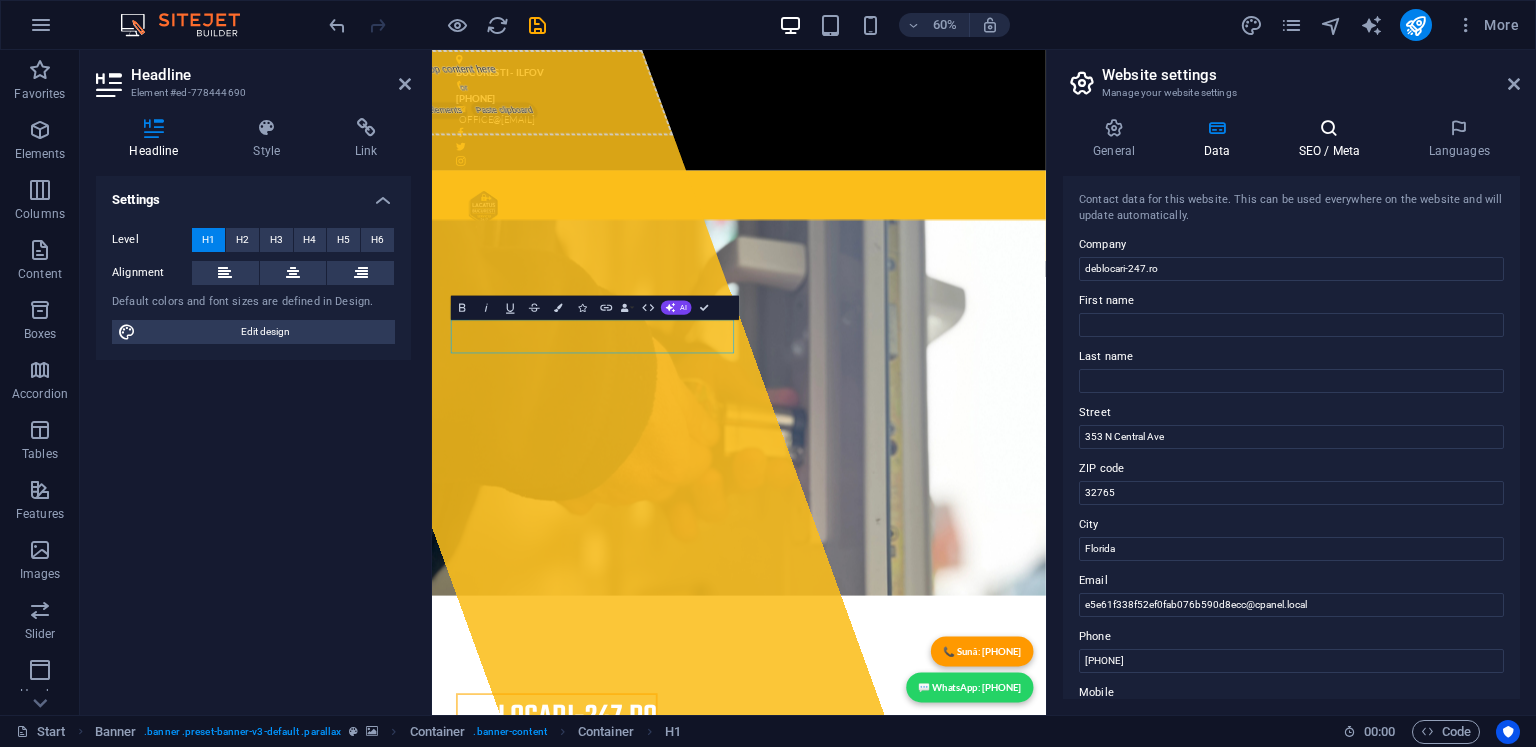 click on "SEO / Meta" at bounding box center (1333, 139) 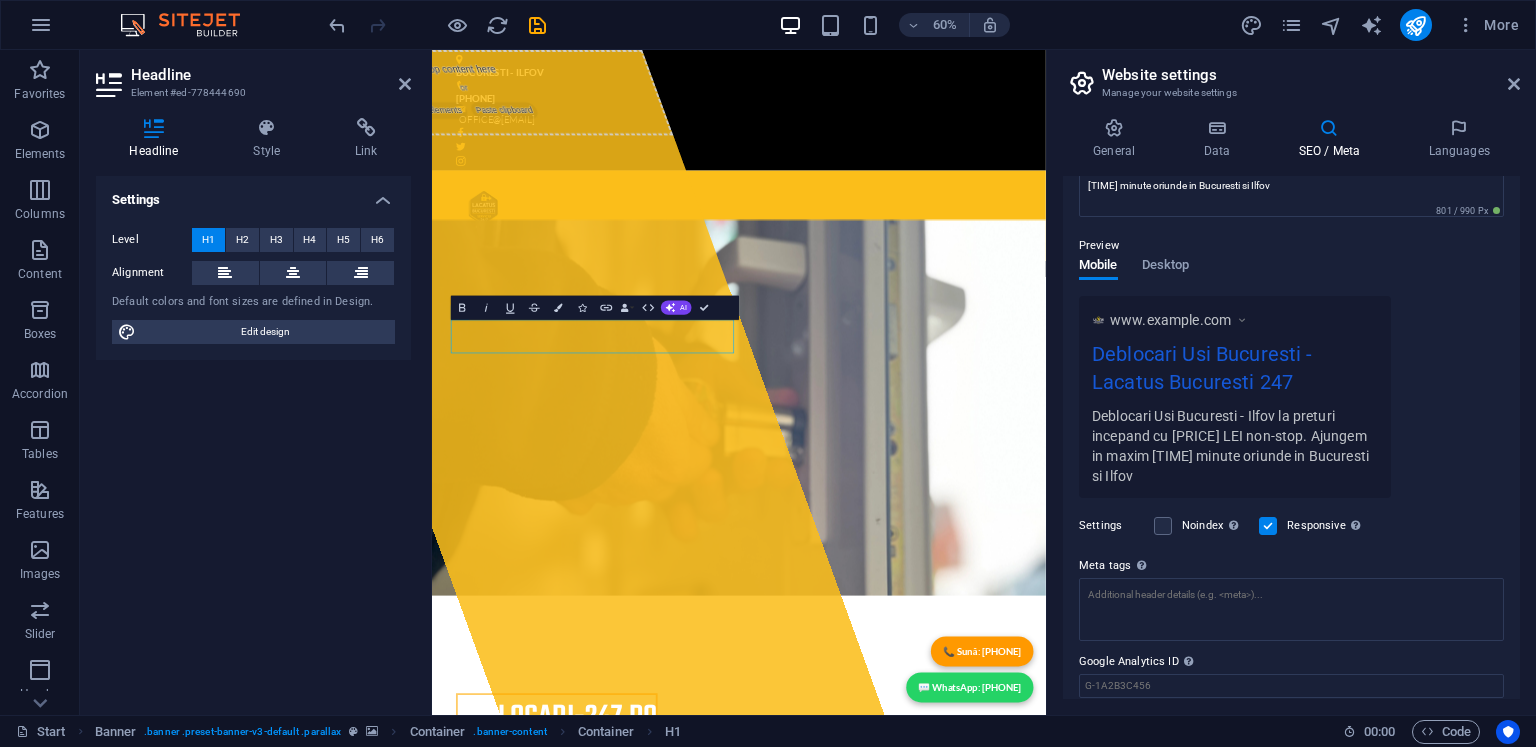 scroll, scrollTop: 279, scrollLeft: 0, axis: vertical 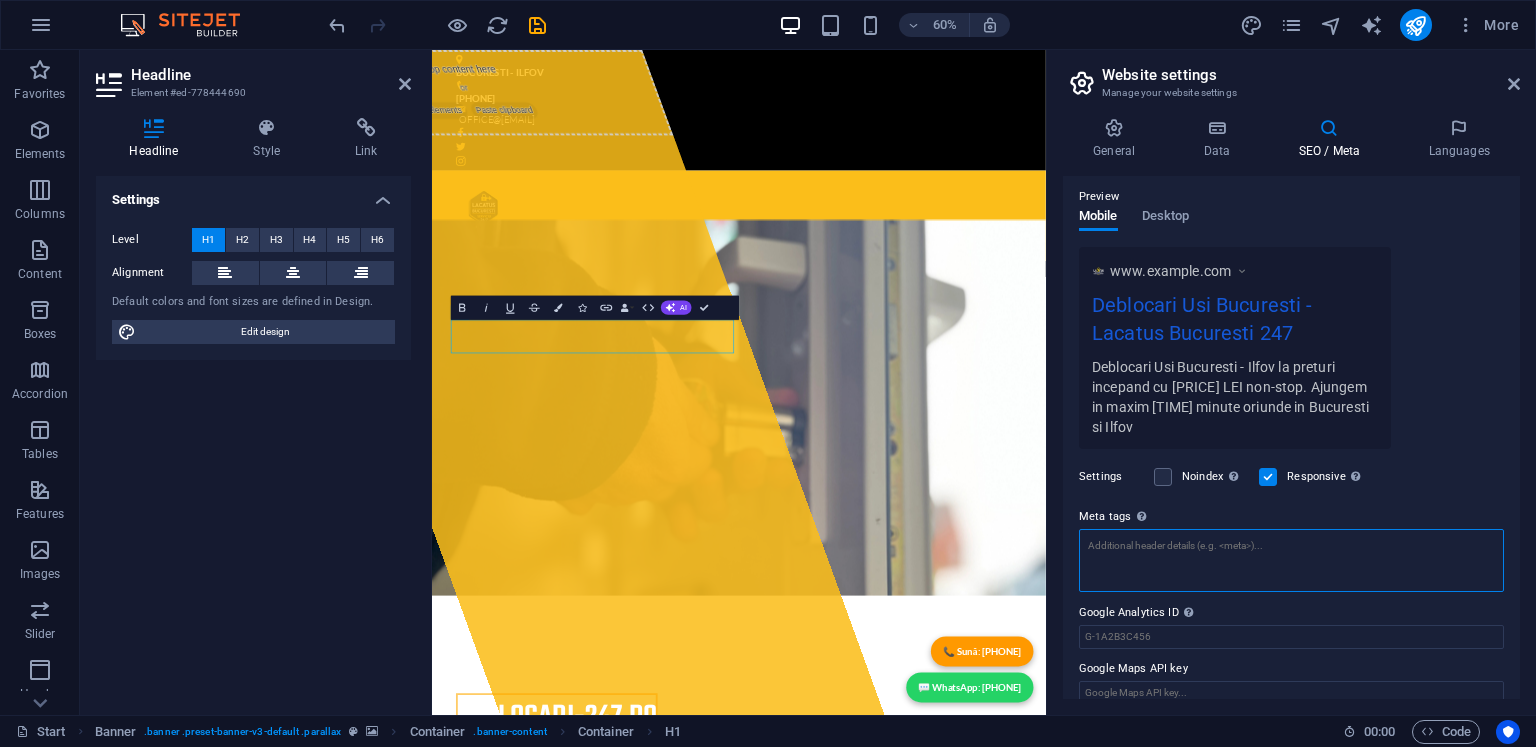 click on "Meta tags Enter HTML code here that will be placed inside the  tags of your website. Please note that your website may not function if you include code with errors." at bounding box center [1291, 560] 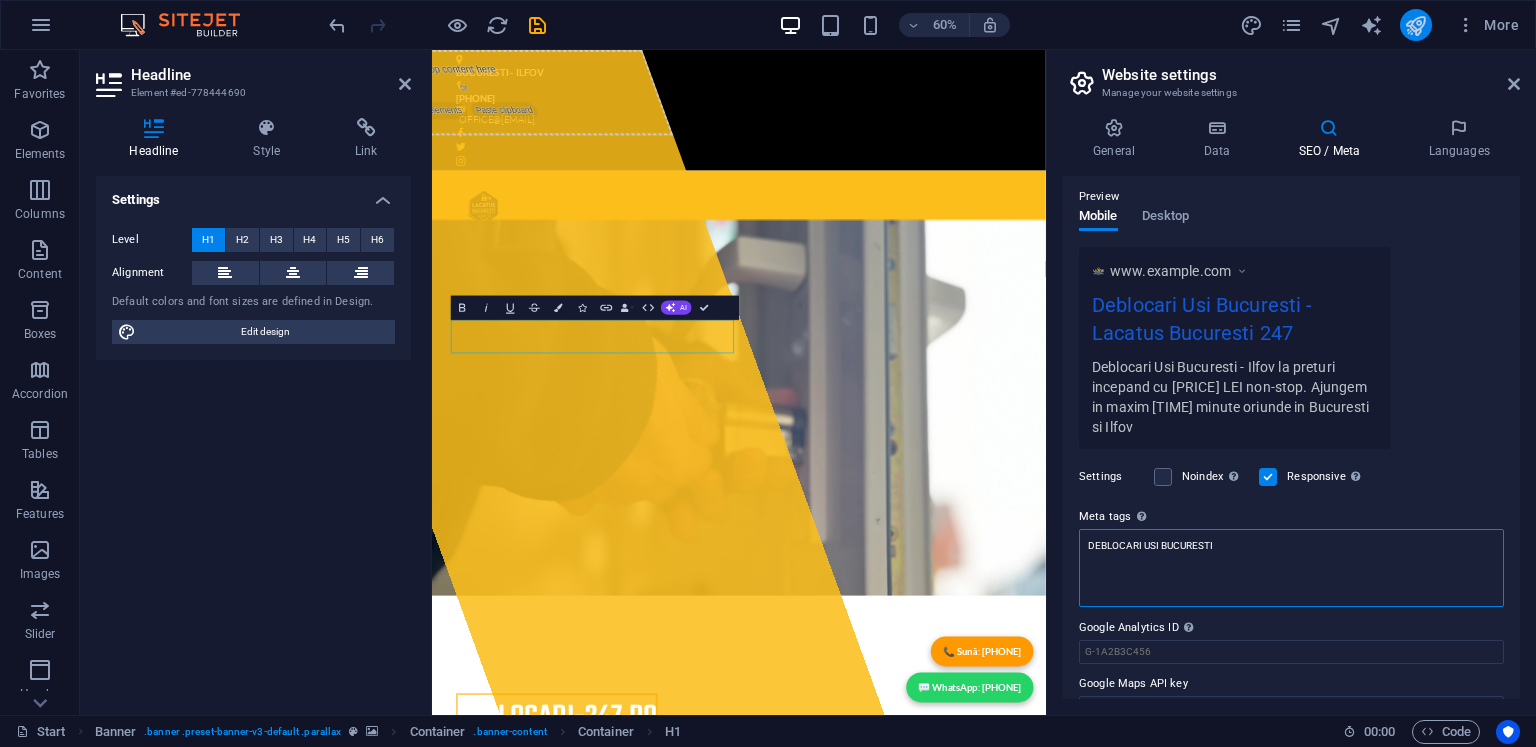 type on "DEBLOCARI USI BUCURESTI" 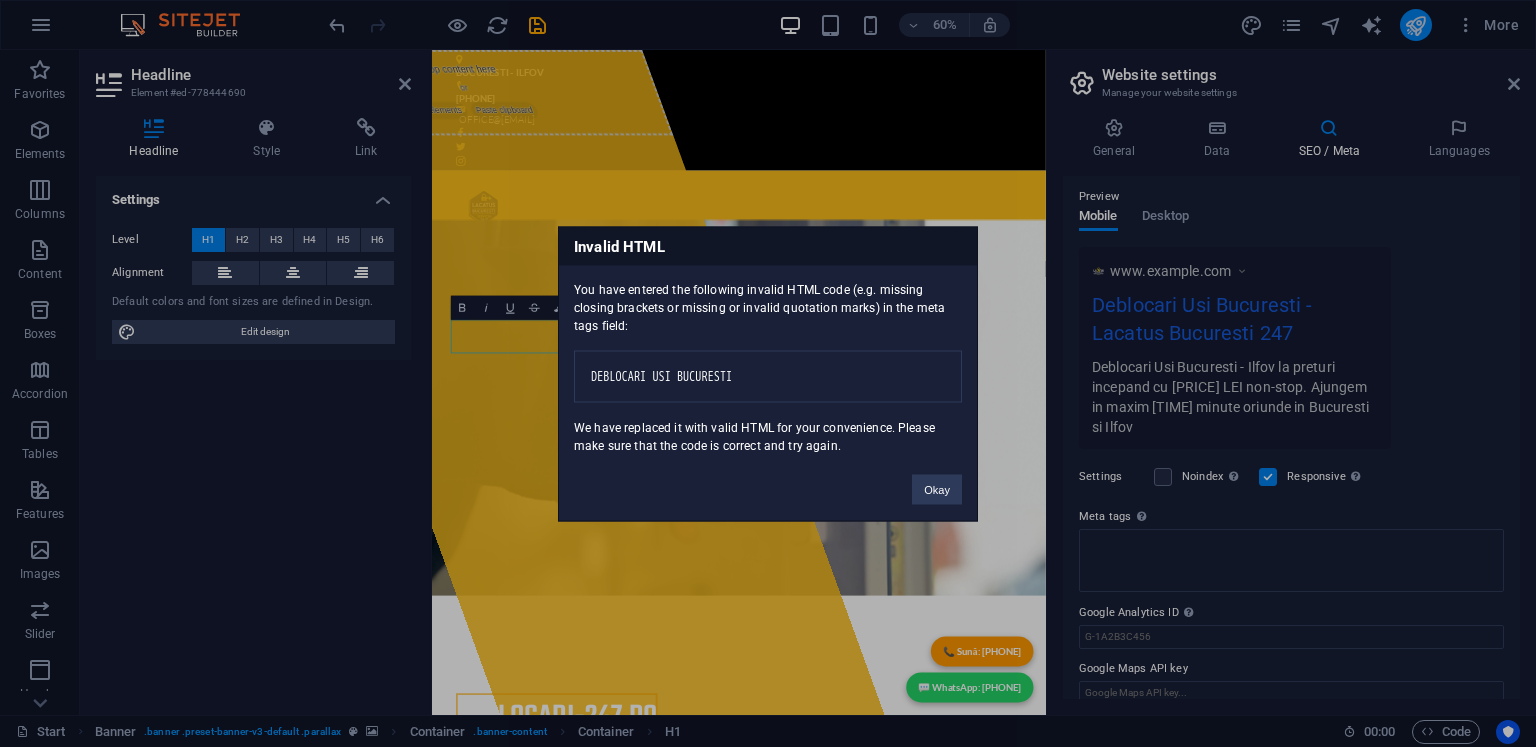 click on "deblocari-247.ro Start Favorites Elements Columns Content Boxes Accordion Tables Features Images Slider Header Footer Forms Marketing Collections Headline Element #[HEX] Headline Style Link Settings Level H1 H2 H3 H4 H5 H6 Alignment Default colors and font sizes are defined in Design. Edit design Banner Element Layout How this element expands within the layout (Flexbox). Size Default auto px % 1/1 1/2 1/3 1/4 1/5 1/6 1/7 1/8 1/9 1/10 Grow Shrink Order Container layout Visible Visible Opacity 100 % Overflow Spacing Margin Default auto px % rem vw vh Custom Custom auto px % rem vw vh auto px % rem vw vh auto px % rem vw vh auto px % rem vw vh Padding Default px rem % vh vw Custom Custom px rem % vh vw px rem % vh vw px rem % vh vw px rem % vh vw Border Style              - Width 1 auto px rem % vh vw Custom Custom 1 auto px rem % vh vw 1 auto px rem % vh vw 1 auto px rem % vh vw 1 auto px rem % vh vw  - Color px rem" at bounding box center [768, 373] 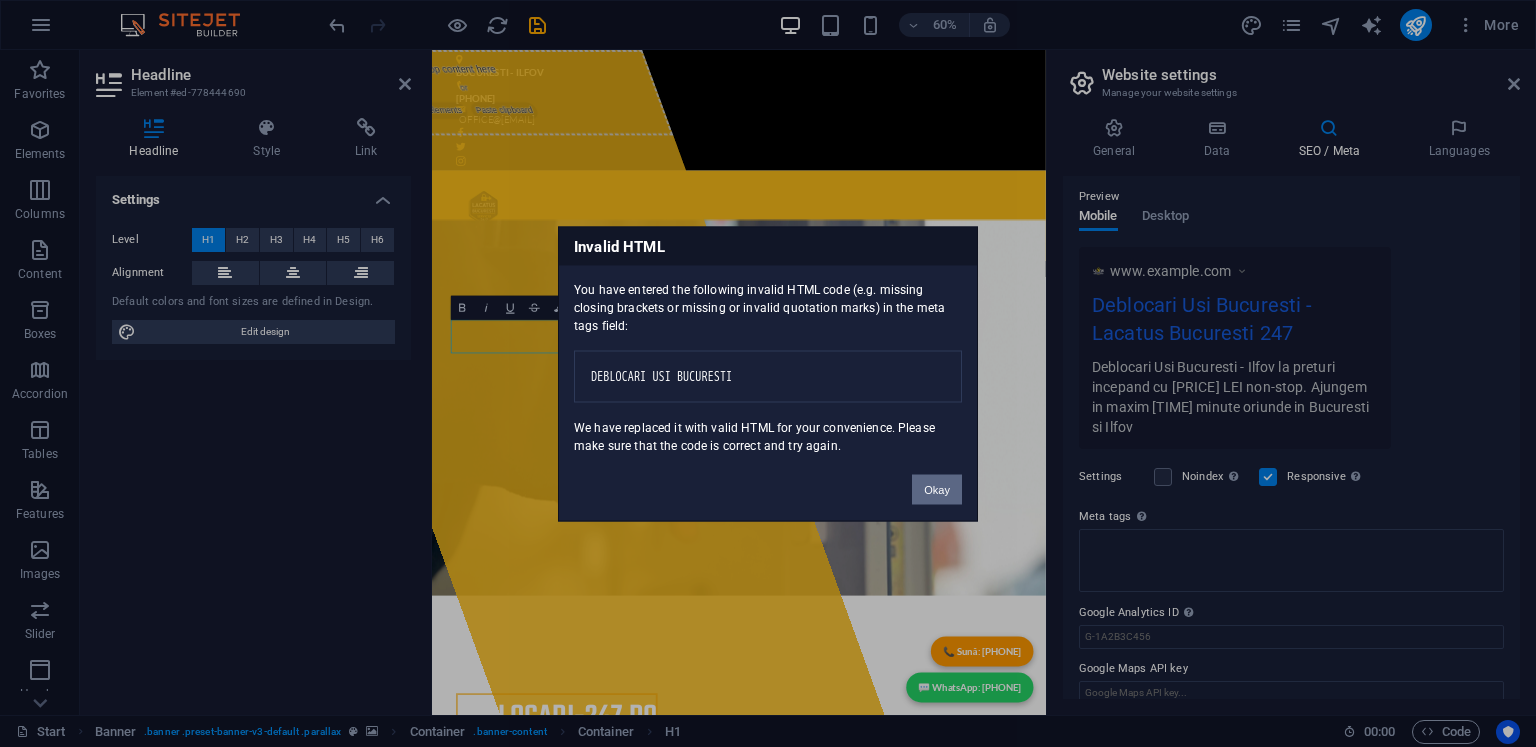click on "Okay" at bounding box center [937, 489] 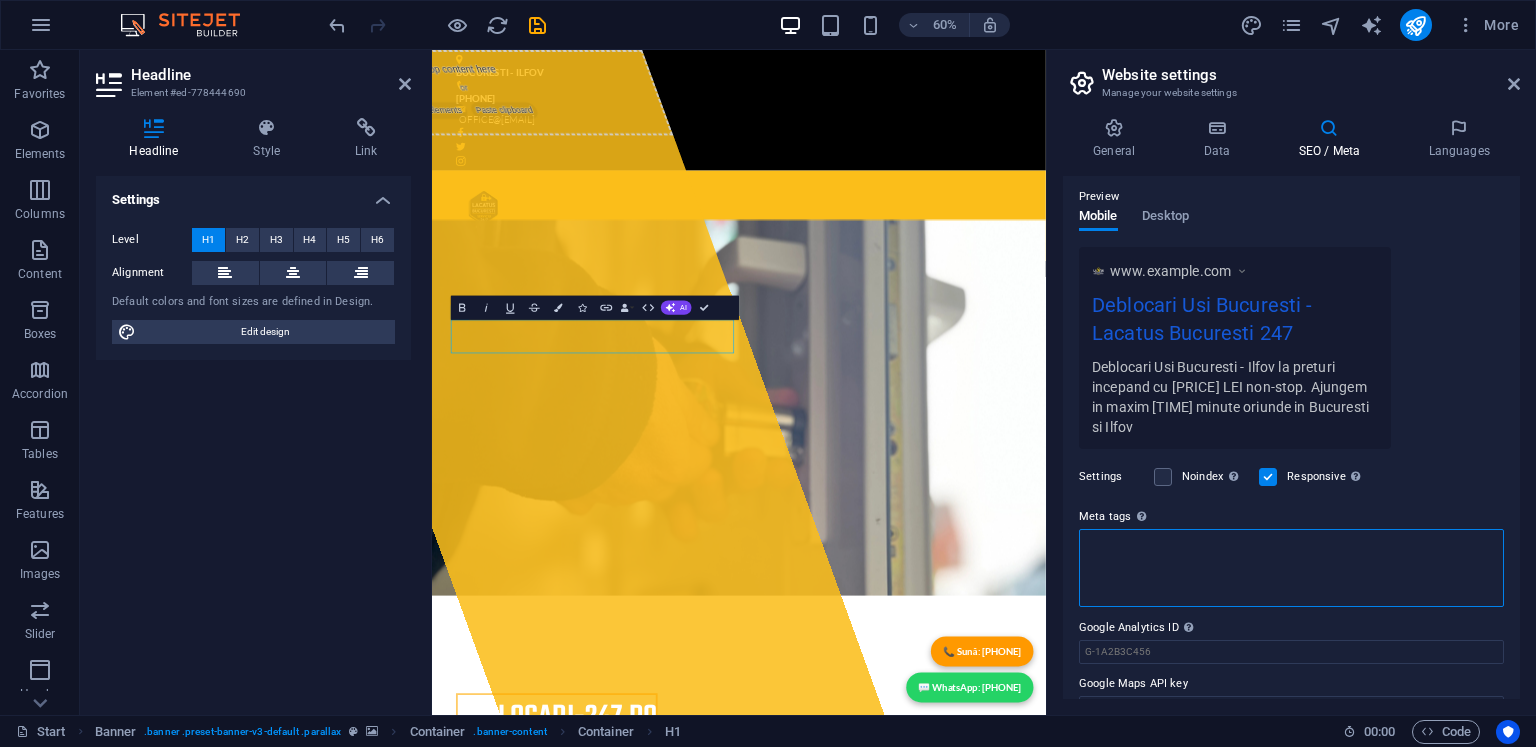 click on "Meta tags Enter HTML code here that will be placed inside the  tags of your website. Please note that your website may not function if you include code with errors." at bounding box center [1291, 568] 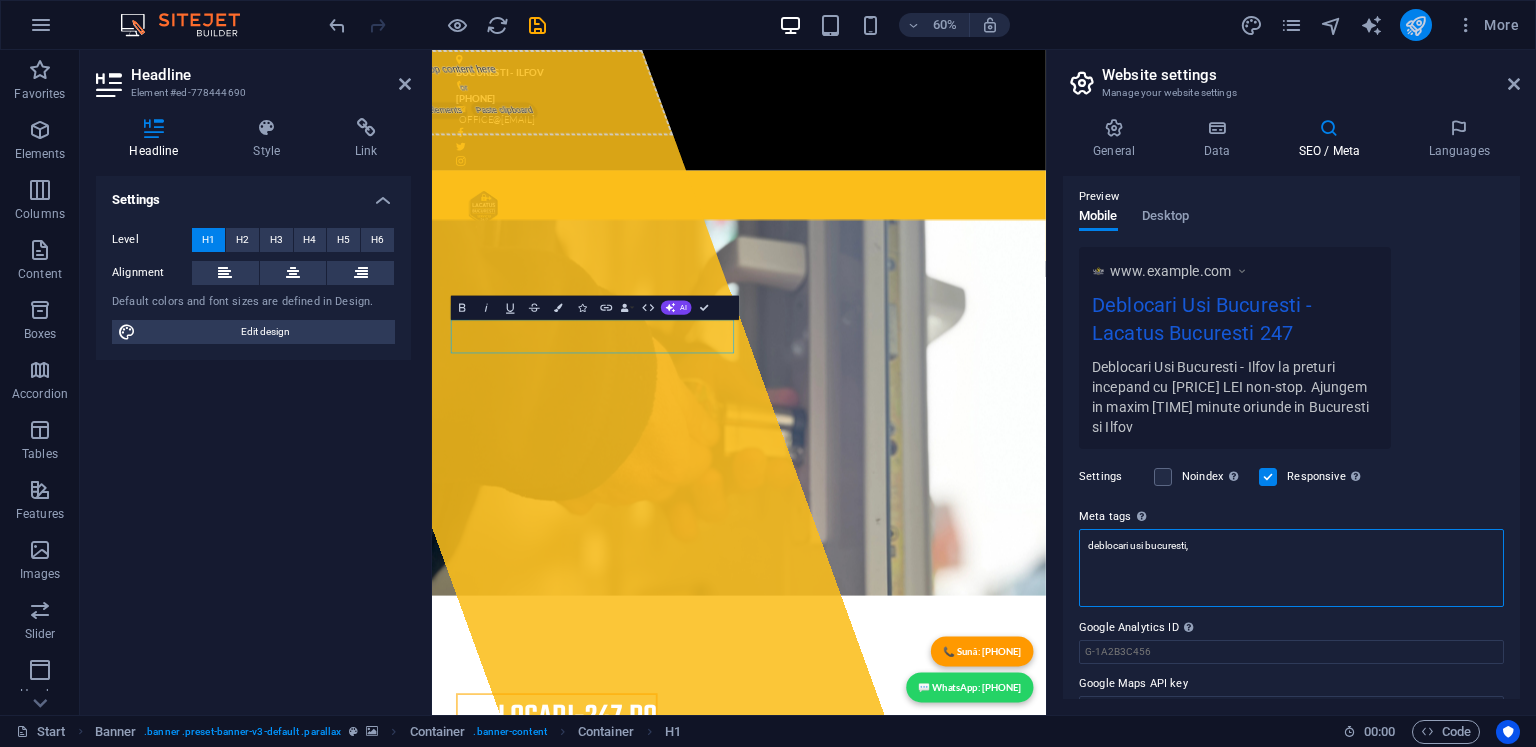 type on "deblocari usi bucuresti," 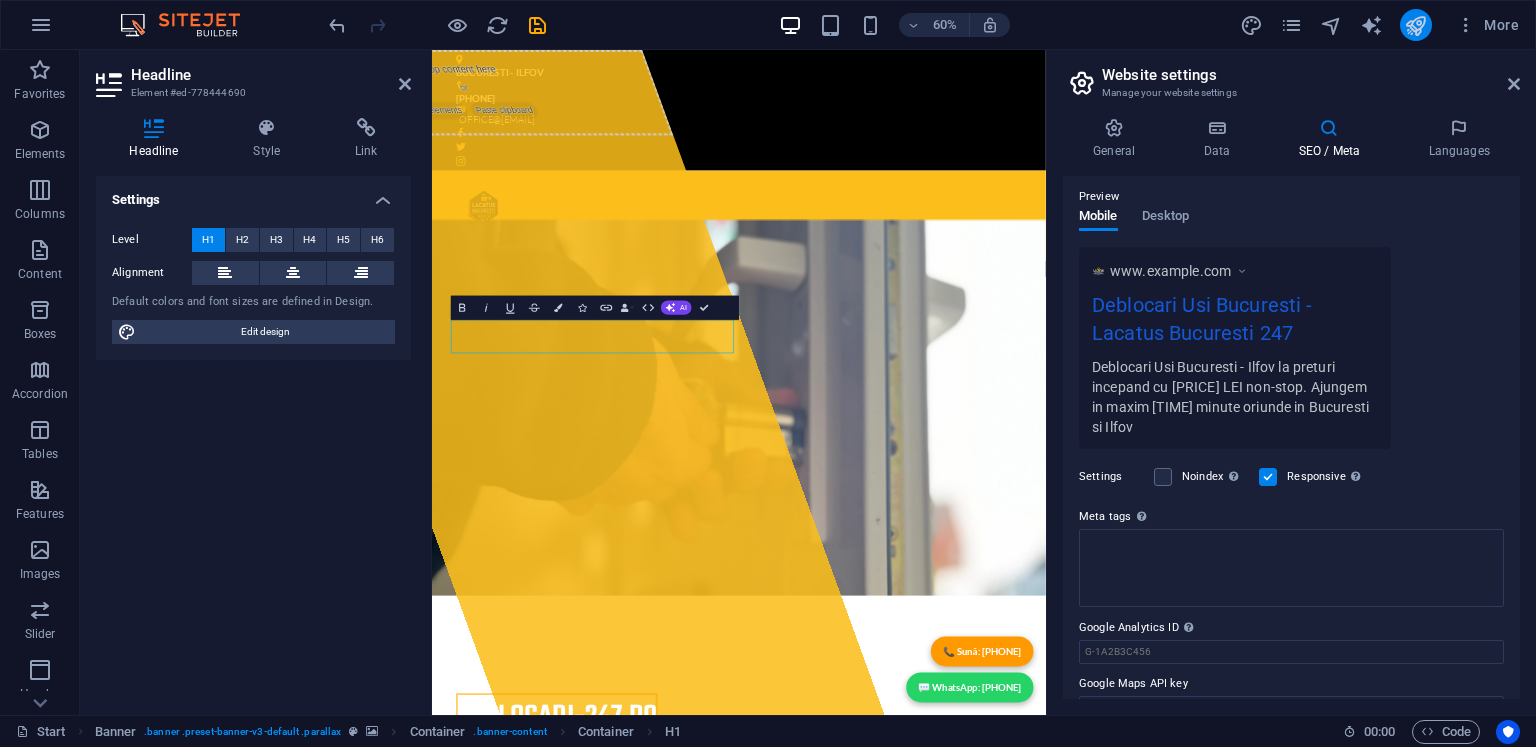 click on "deblocari-247.ro Start Favorites Elements Columns Content Boxes Accordion Tables Features Images Slider Header Footer Forms Marketing Collections Headline Element #[HEX] Headline Style Link Settings Level H1 H2 H3 H4 H5 H6 Alignment Default colors and font sizes are defined in Design. Edit design Banner Element Layout How this element expands within the layout (Flexbox). Size Default auto px % 1/1 1/2 1/3 1/4 1/5 1/6 1/7 1/8 1/9 1/10 Grow Shrink Order Container layout Visible Visible Opacity 100 % Overflow Spacing Margin Default auto px % rem vw vh Custom Custom auto px % rem vw vh auto px % rem vw vh auto px % rem vw vh auto px % rem vw vh Padding Default px rem % vh vw Custom Custom px rem % vh vw px rem % vh vw px rem % vh vw px rem % vh vw Border Style              - Width 1 auto px rem % vh vw Custom Custom 1 auto px rem % vh vw 1 auto px rem % vh vw 1 auto px rem % vh vw 1 auto px rem % vh vw  - Color px rem" at bounding box center [768, 373] 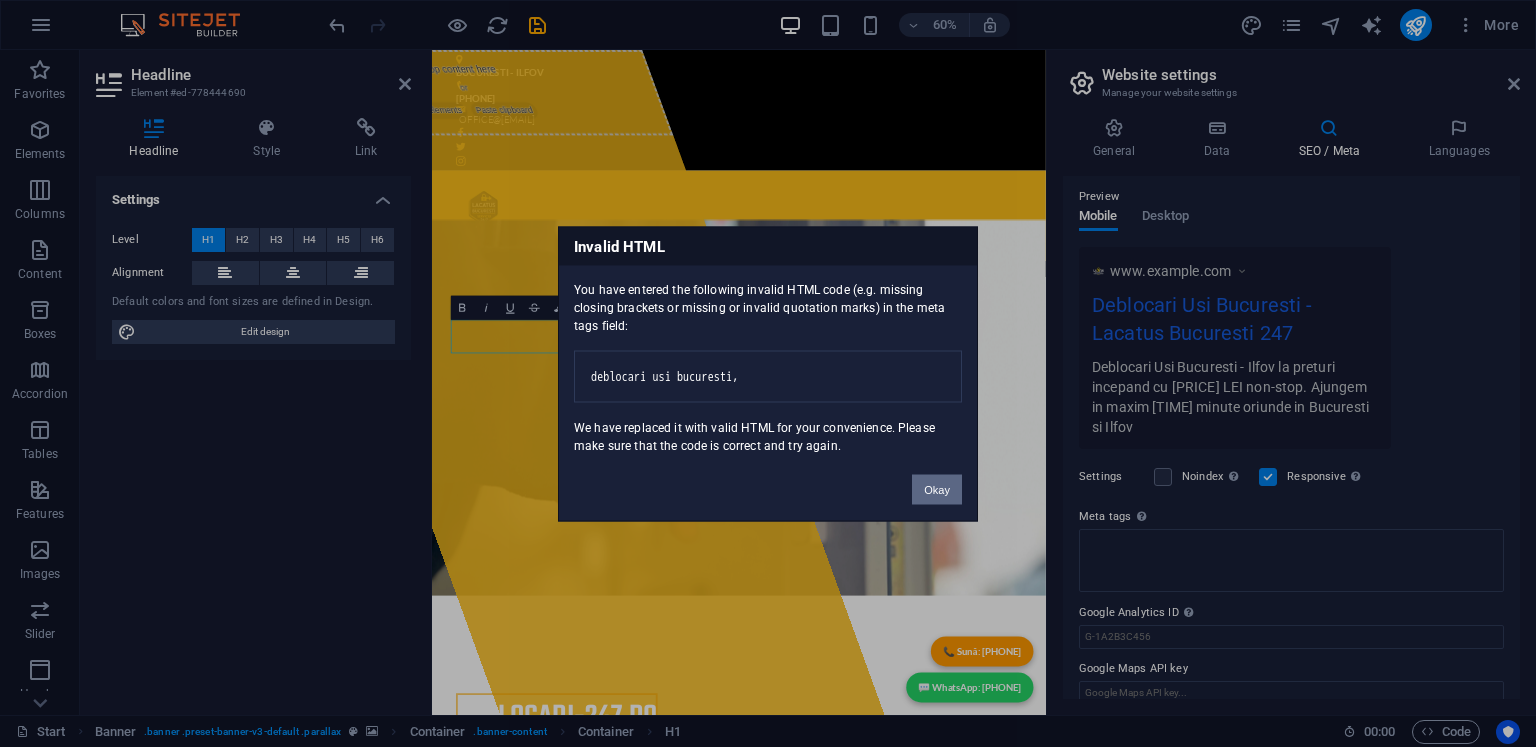 click on "Okay" at bounding box center [937, 489] 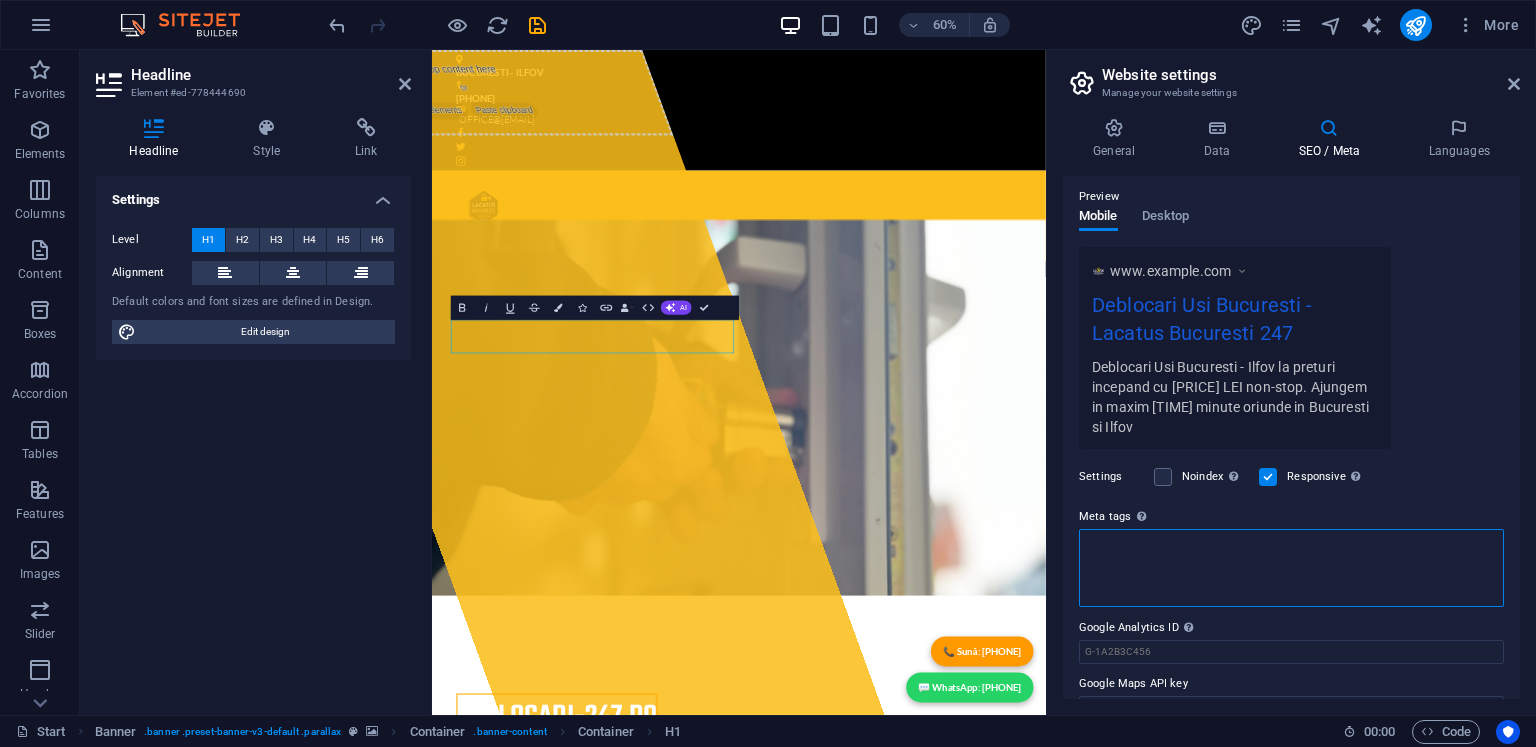 click on "Meta tags Enter HTML code here that will be placed inside the  tags of your website. Please note that your website may not function if you include code with errors." at bounding box center (1291, 568) 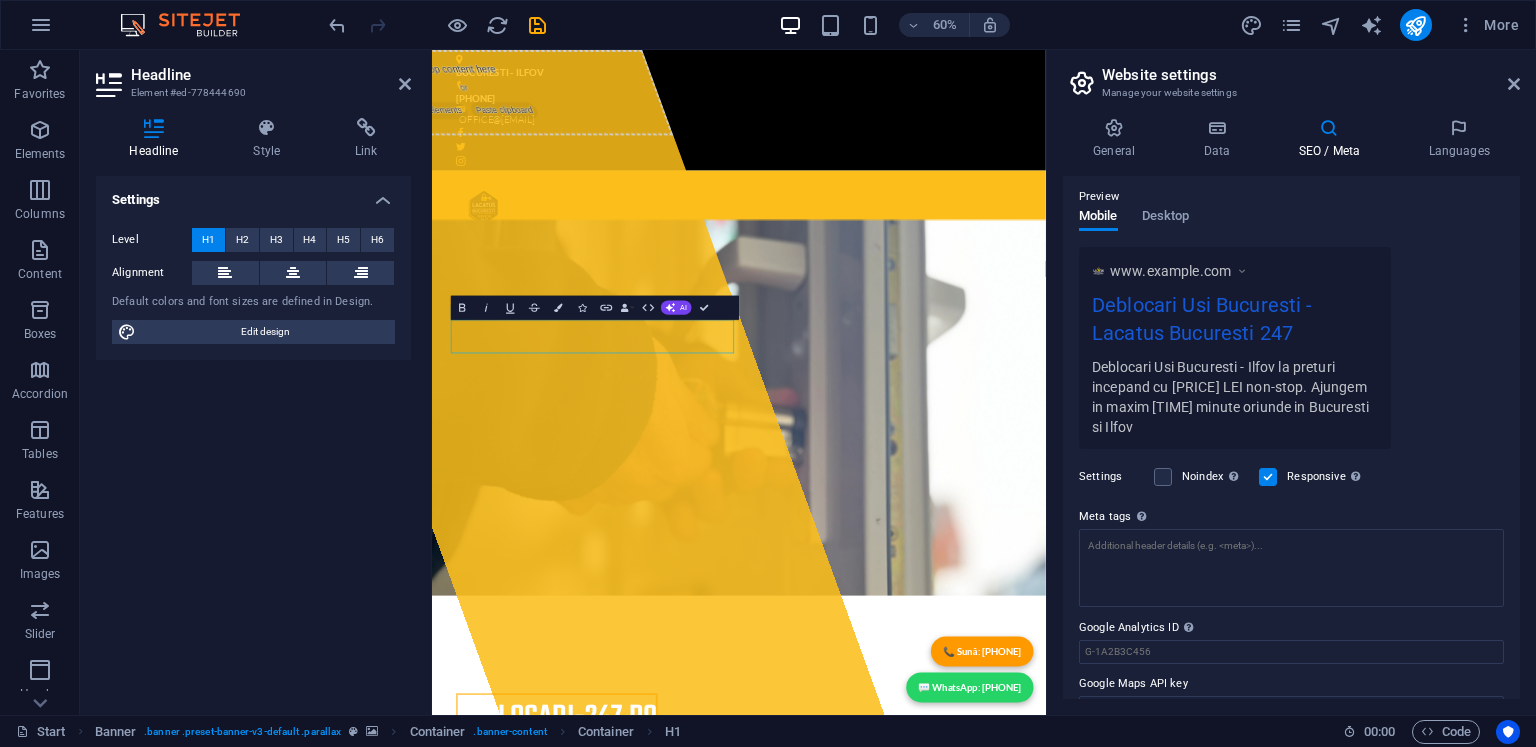 click on "Meta tags Enter HTML code here that will be placed inside the  tags of your website. Please note that your website may not function if you include code with errors." at bounding box center [1291, 517] 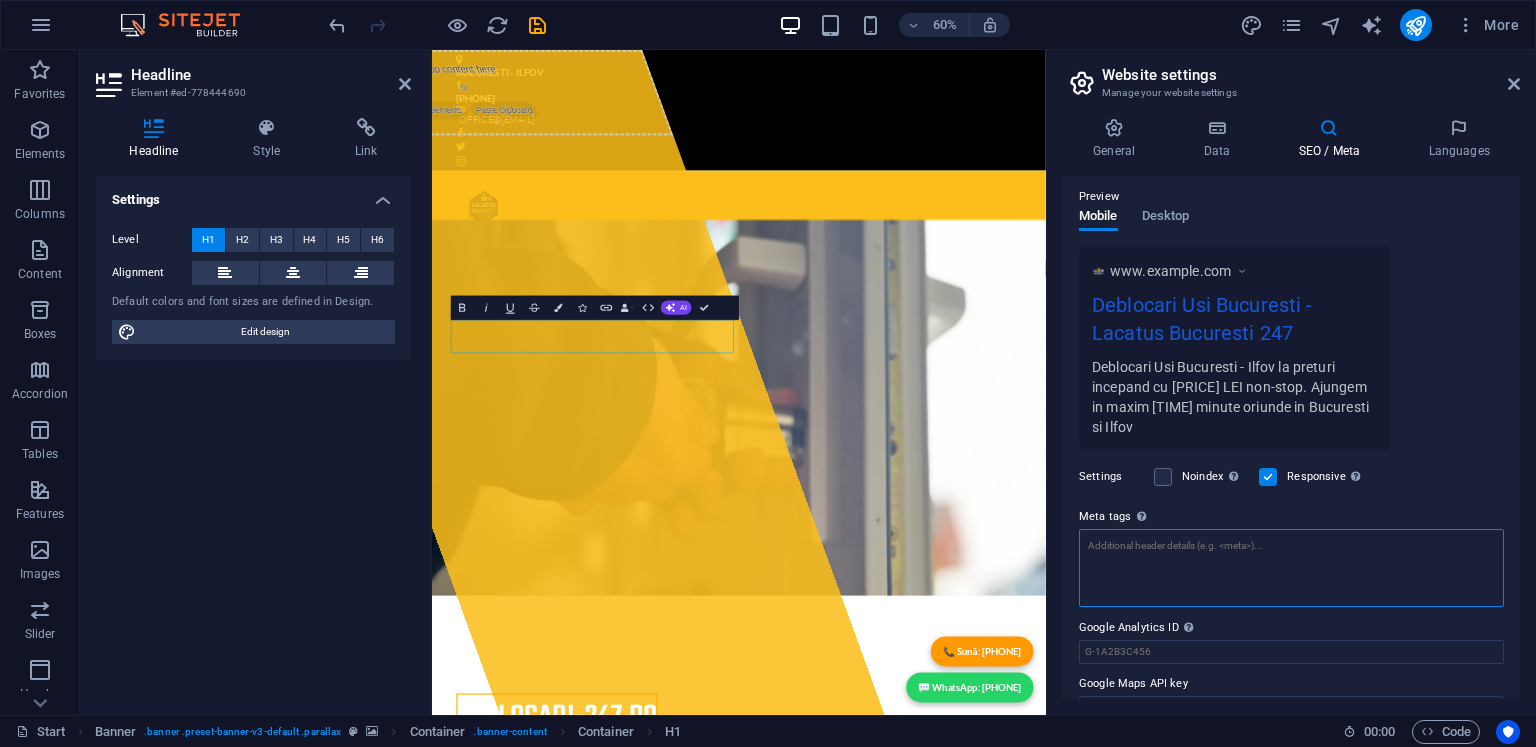 click on "Meta tags Enter HTML code here that will be placed inside the  tags of your website. Please note that your website may not function if you include code with errors." at bounding box center (1291, 568) 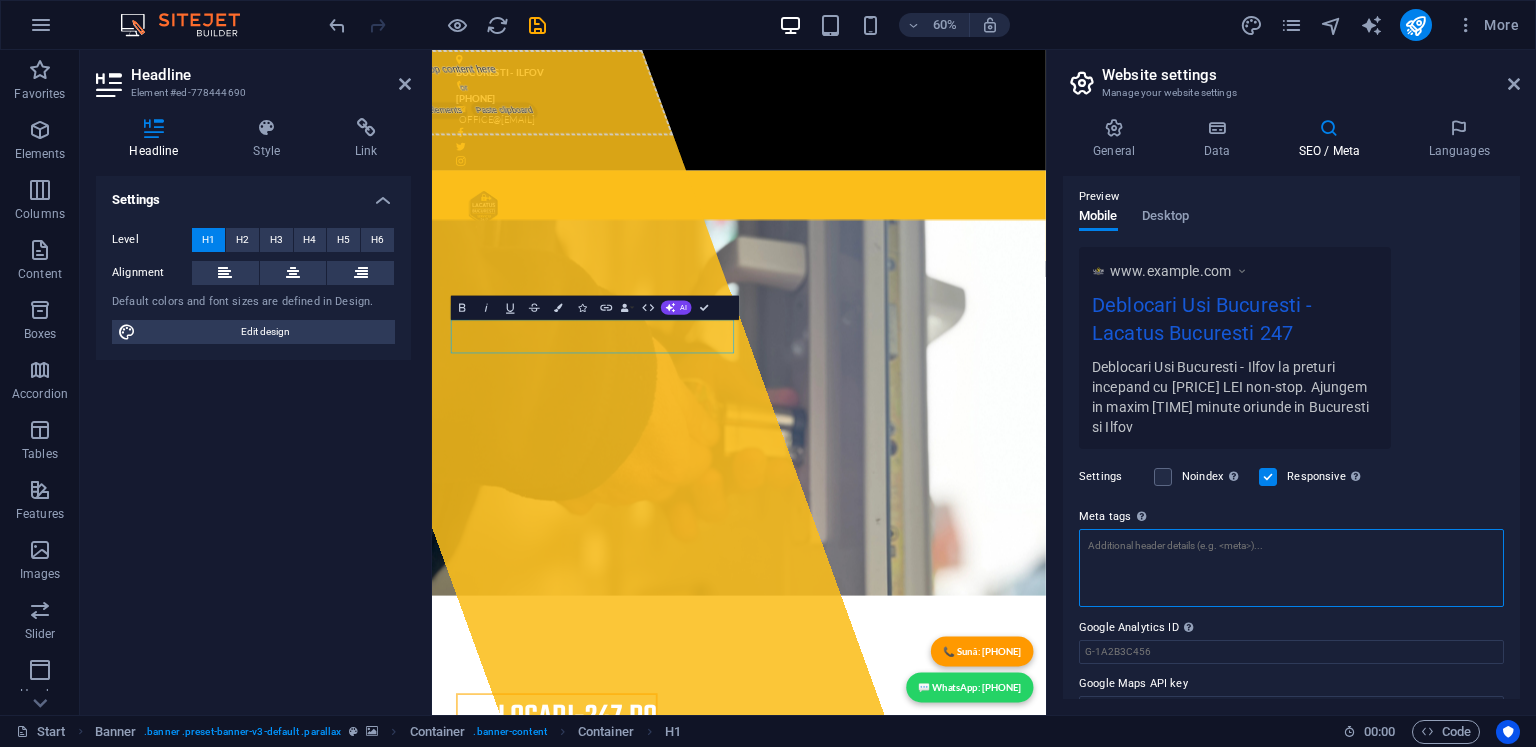 click on "Meta tags Enter HTML code here that will be placed inside the  tags of your website. Please note that your website may not function if you include code with errors." at bounding box center [1291, 568] 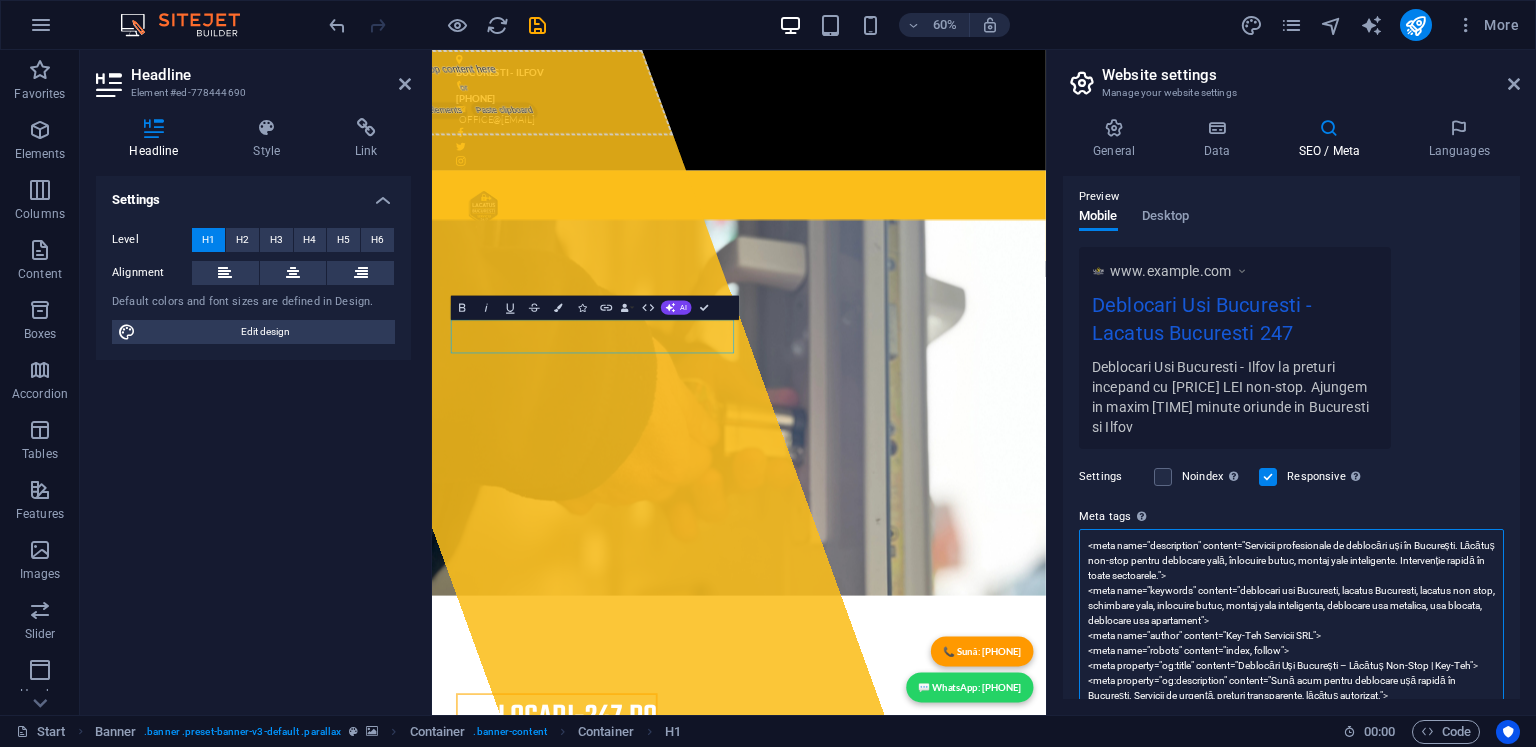 scroll, scrollTop: 0, scrollLeft: 0, axis: both 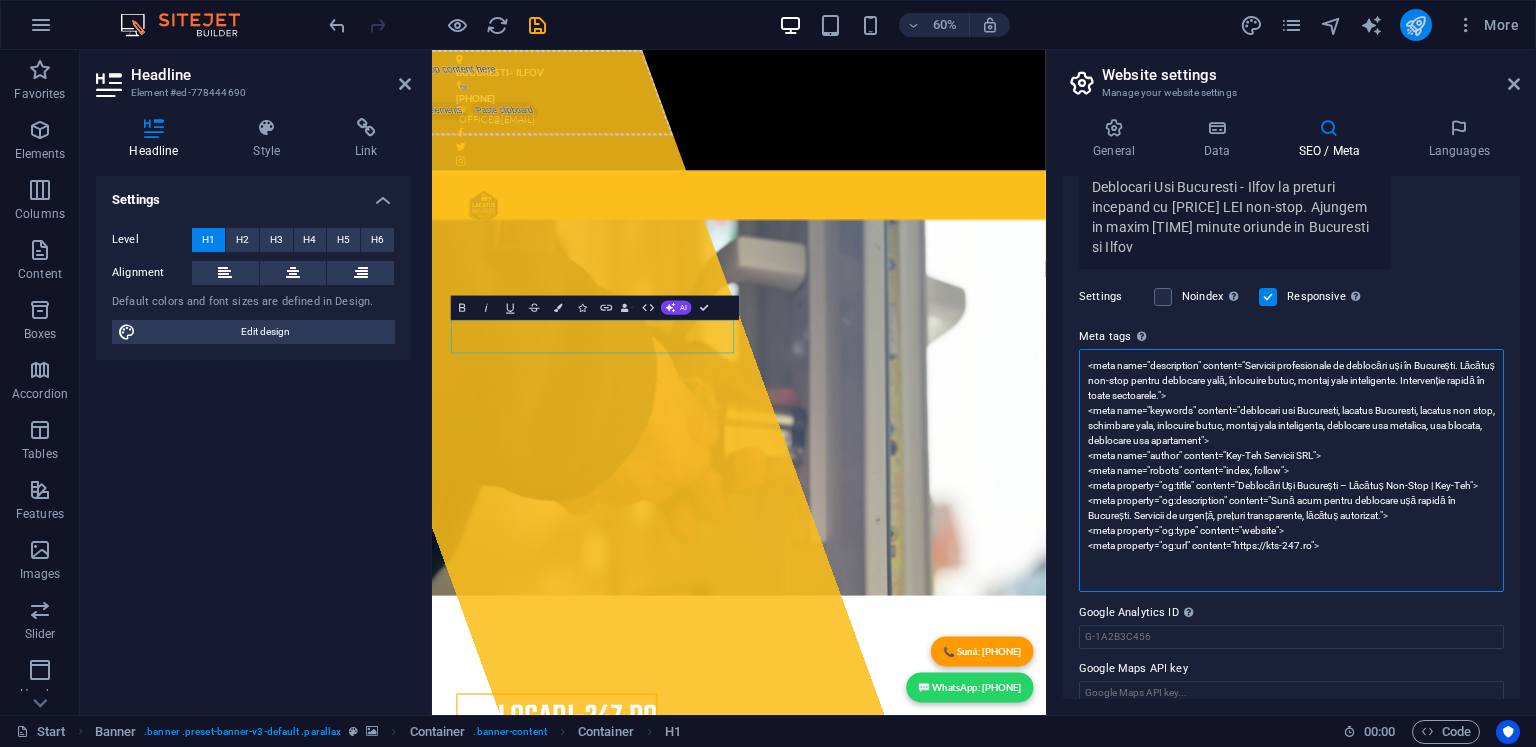 type on "<meta name="description" content="Servicii profesionale de deblocări uși în București. Lăcătuș non-stop pentru deblocare yală, înlocuire butuc, montaj yale inteligente. Intervenție rapidă în toate sectoarele.">
<meta name="keywords" content="deblocari usi Bucuresti, lacatus Bucuresti, lacatus non stop, schimbare yala, inlocuire butuc, montaj yala inteligenta, deblocare usa metalica, usa blocata, deblocare usa apartament">
<meta name="author" content="Key-Teh Servicii SRL">
<meta name="robots" content="index, follow">
<meta property="og:title" content="Deblocări Uși București – Lăcătuș Non-Stop | Key-Teh">
<meta property="og:description" content="Sună acum pentru deblocare ușă rapidă în București. Servicii de urgență, prețuri transparente, lăcătuș autorizat.">
<meta property="og:type" content="website">
<meta property="og:url" content="https://kts-247.ro">" 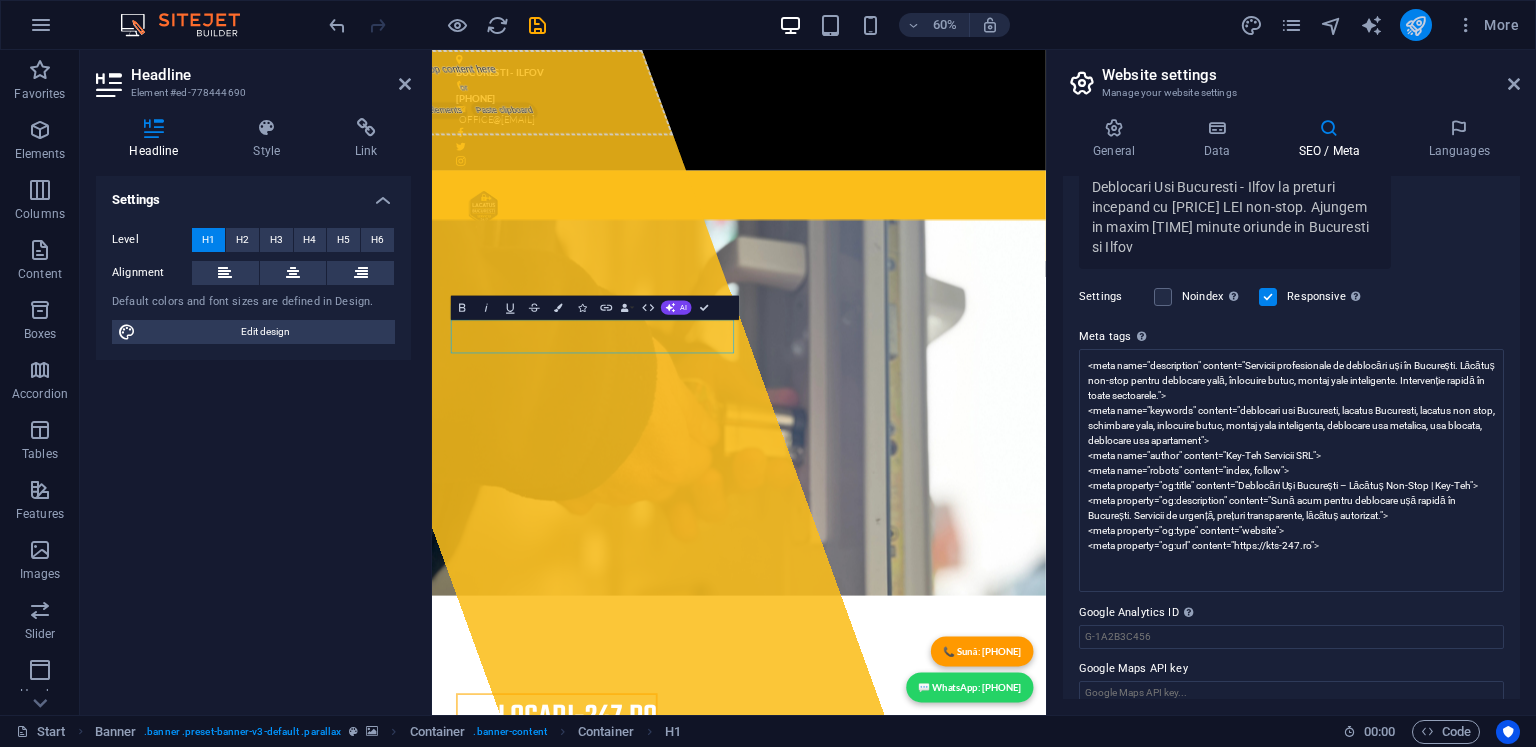 scroll, scrollTop: 279, scrollLeft: 0, axis: vertical 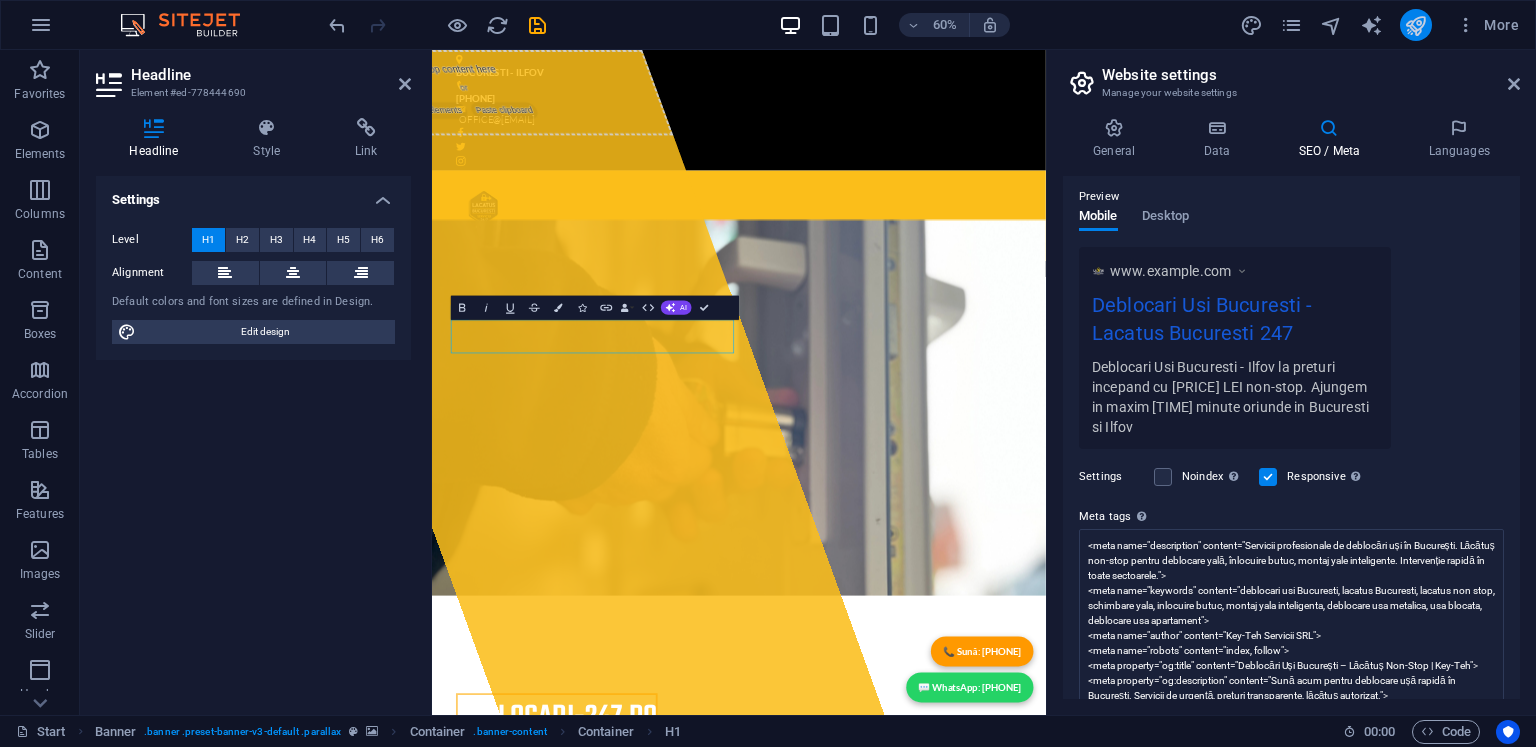 click at bounding box center [1415, 25] 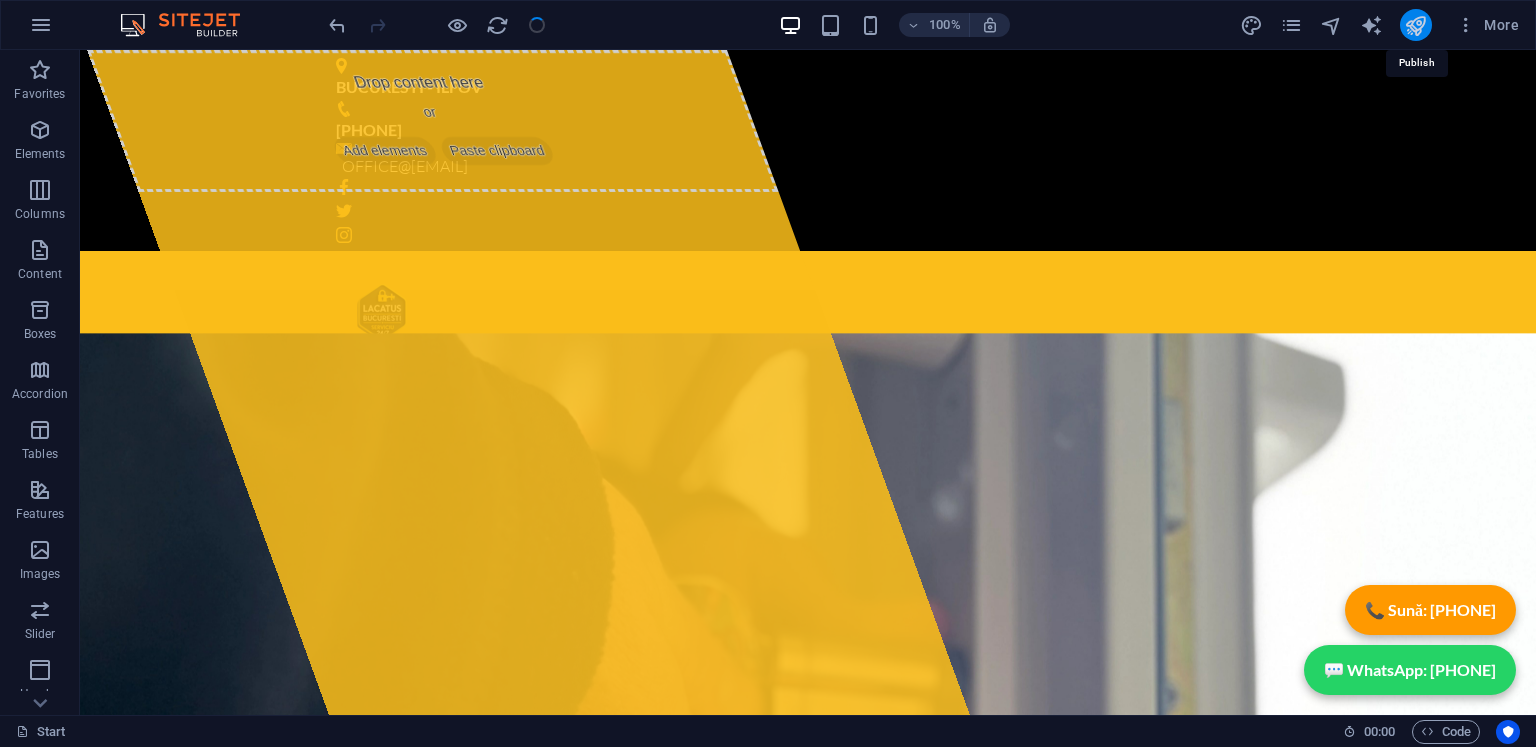 click at bounding box center (1415, 25) 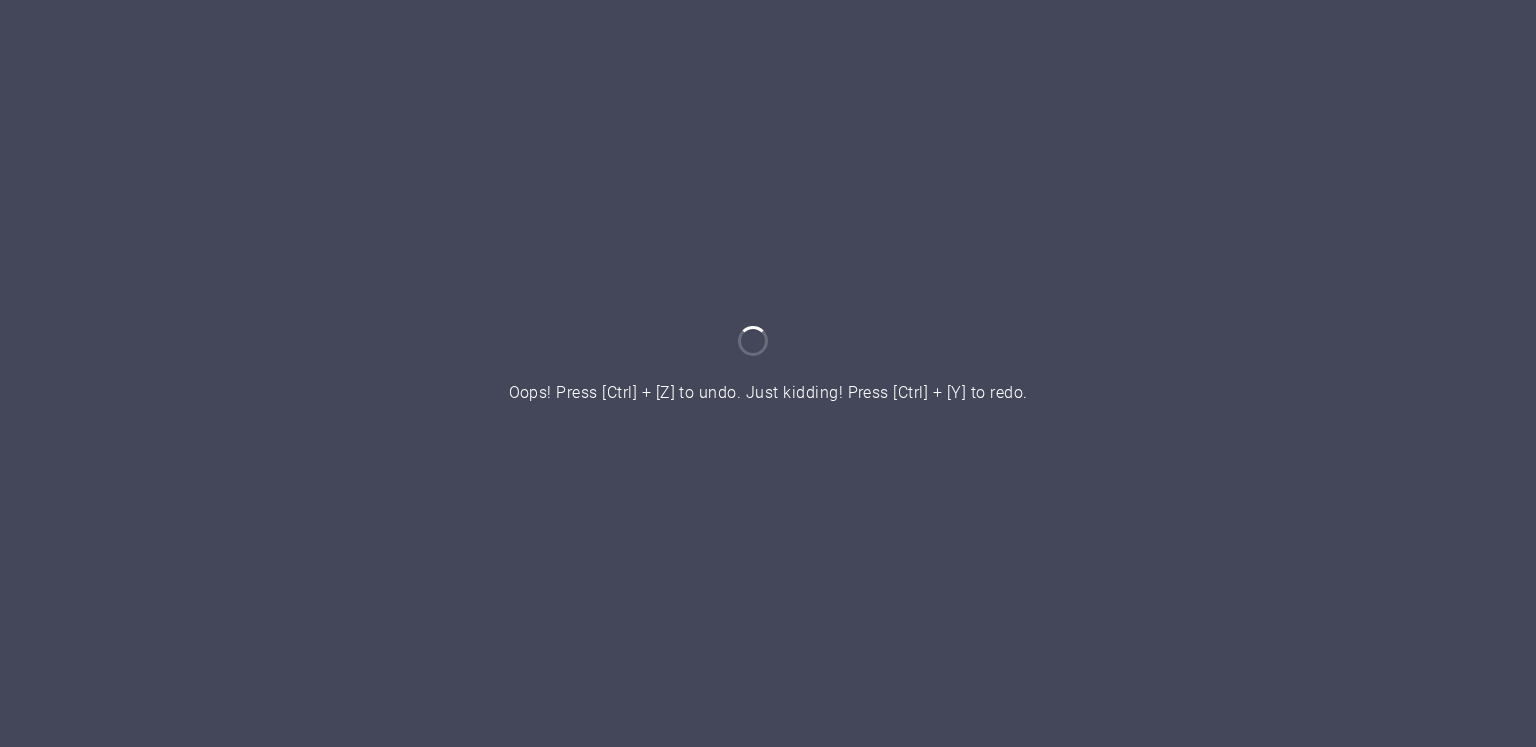 scroll, scrollTop: 0, scrollLeft: 0, axis: both 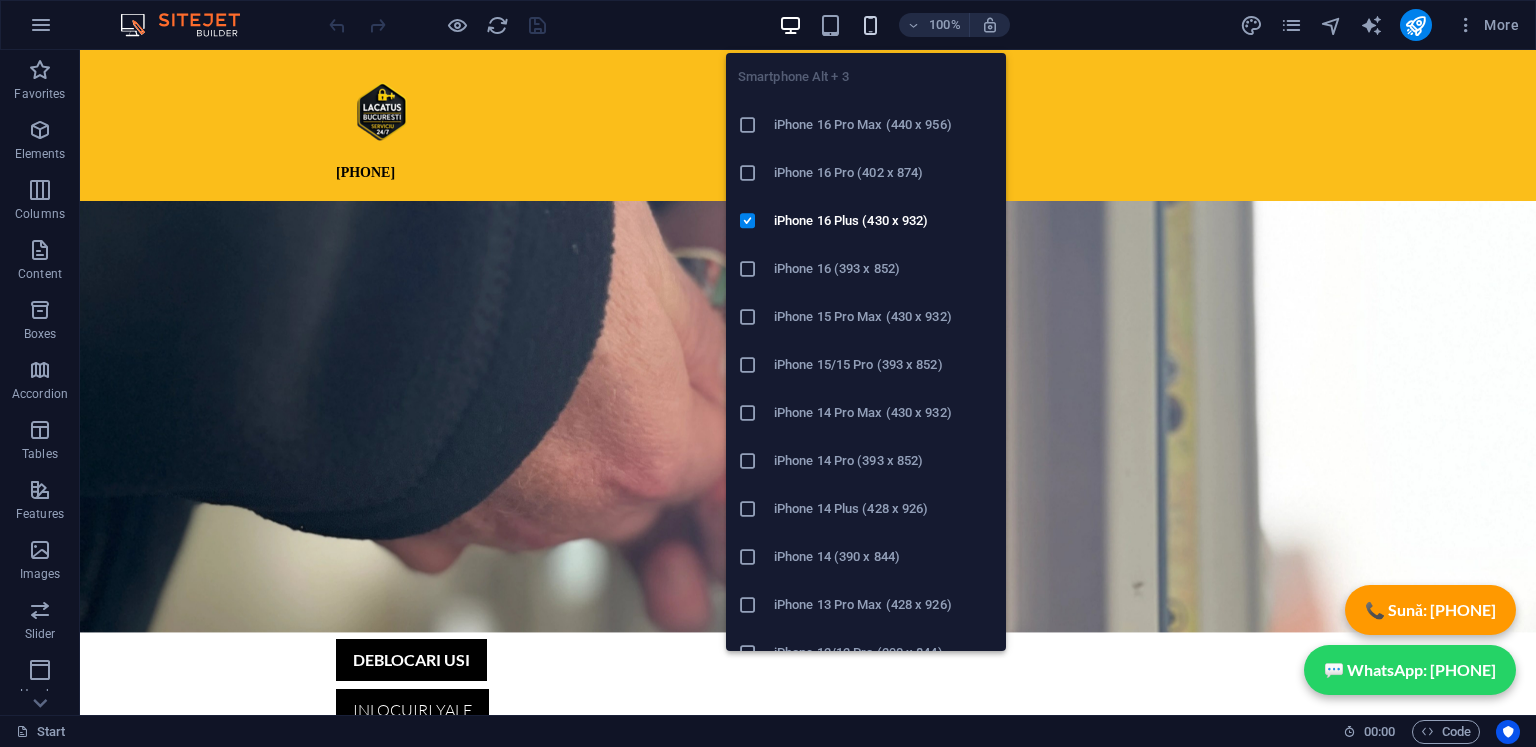 click at bounding box center (870, 25) 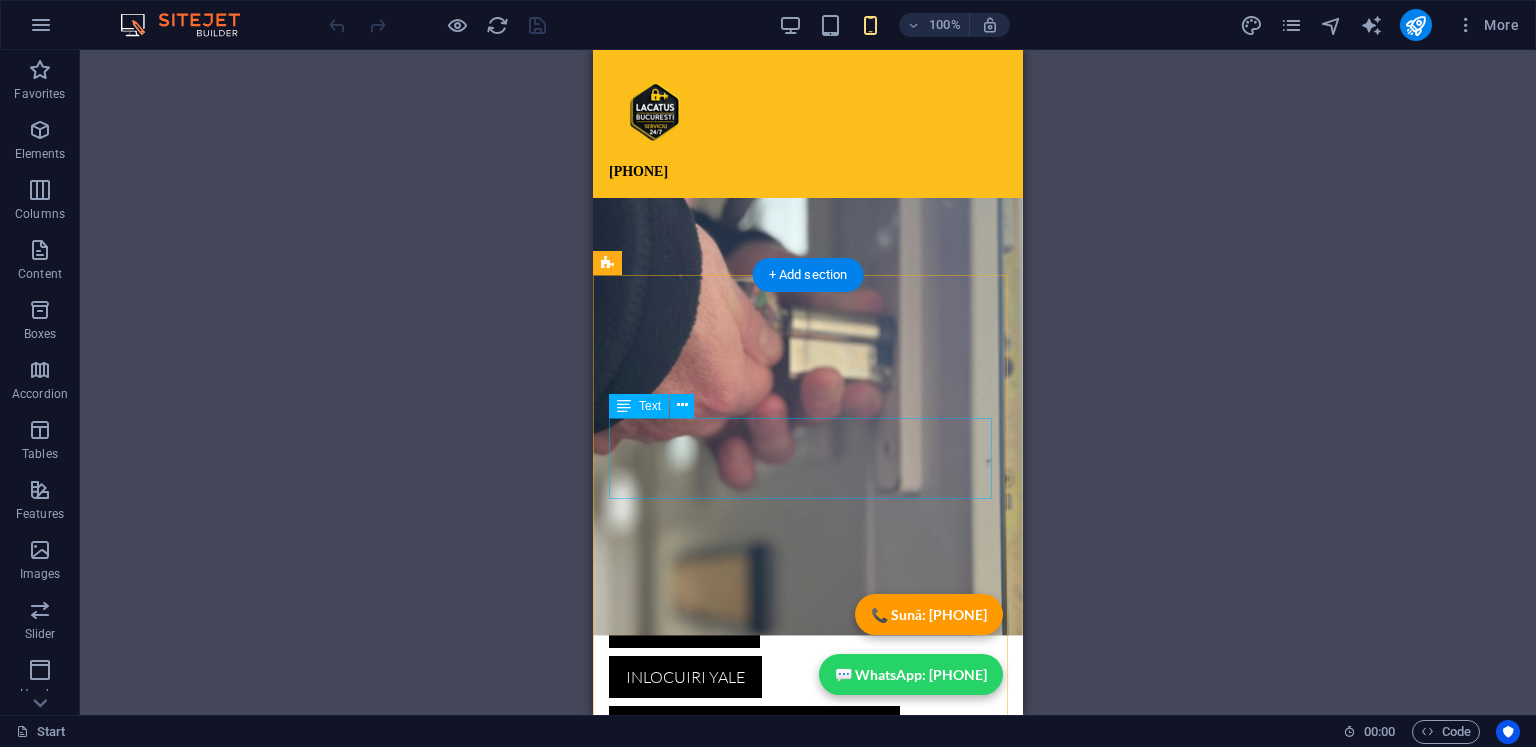 scroll, scrollTop: 699, scrollLeft: 0, axis: vertical 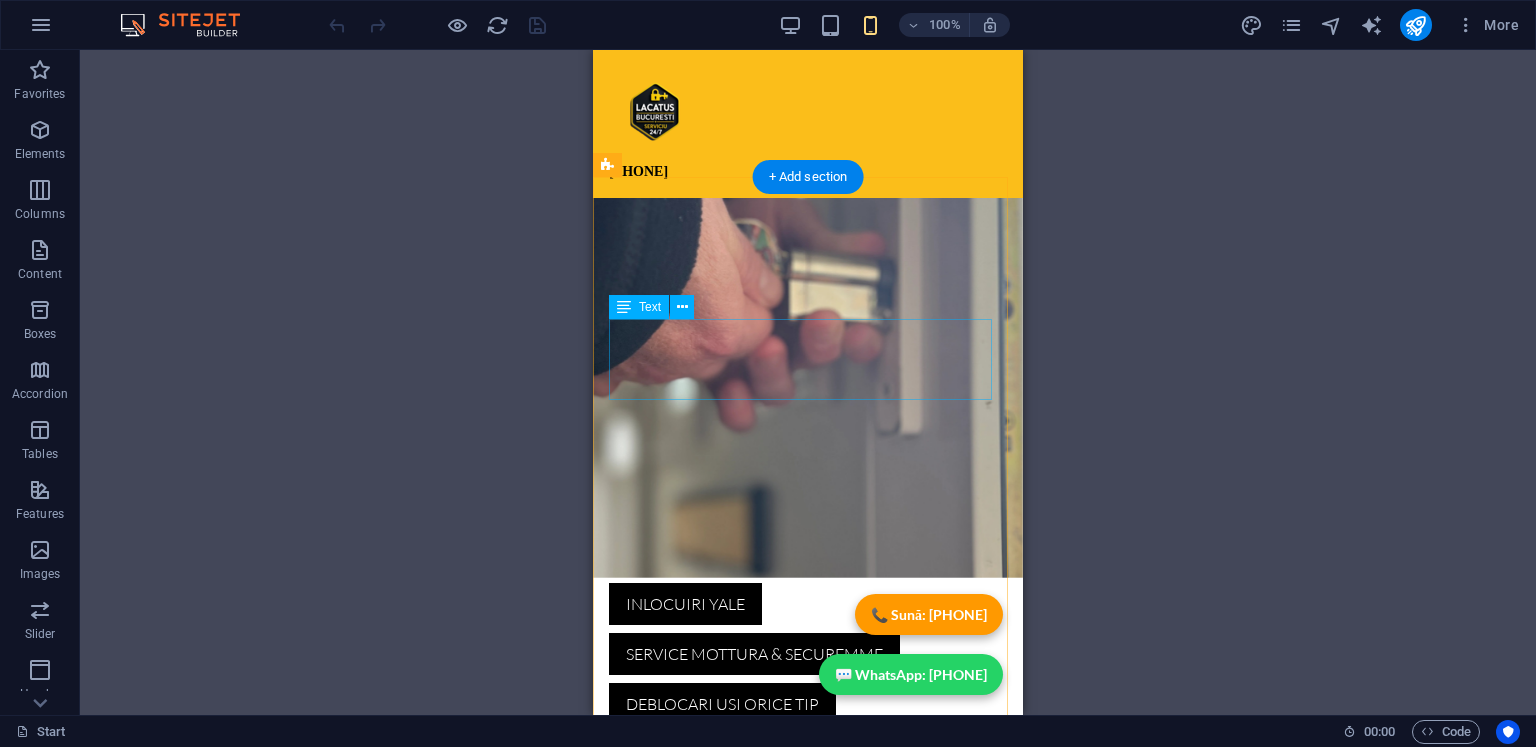 click on "[DISTRICT] [CITY] Ajungem in [TIME] minute NON - STOP" at bounding box center [808, 1134] 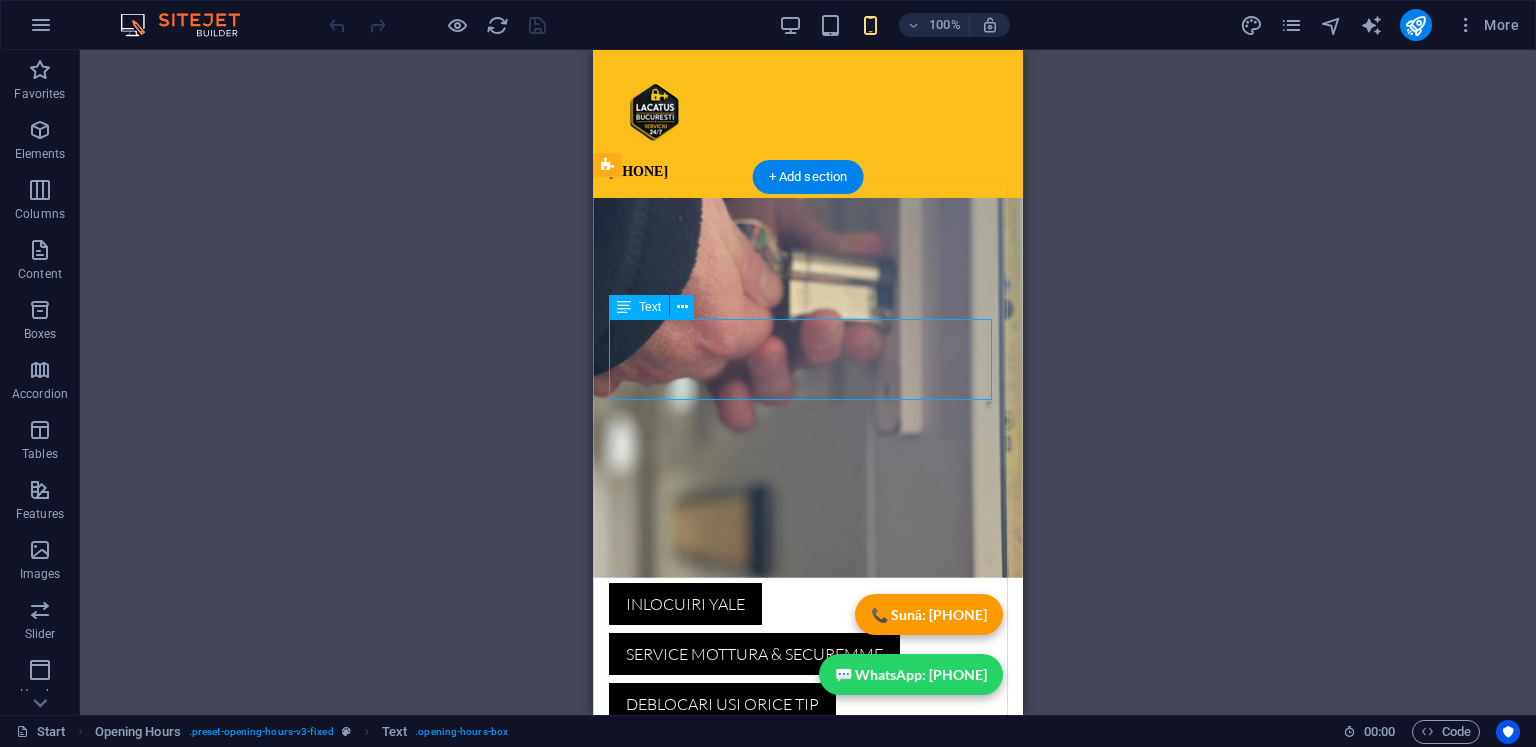 click on "[DISTRICT] [CITY] Ajungem in [TIME] minute NON - STOP" at bounding box center (808, 1134) 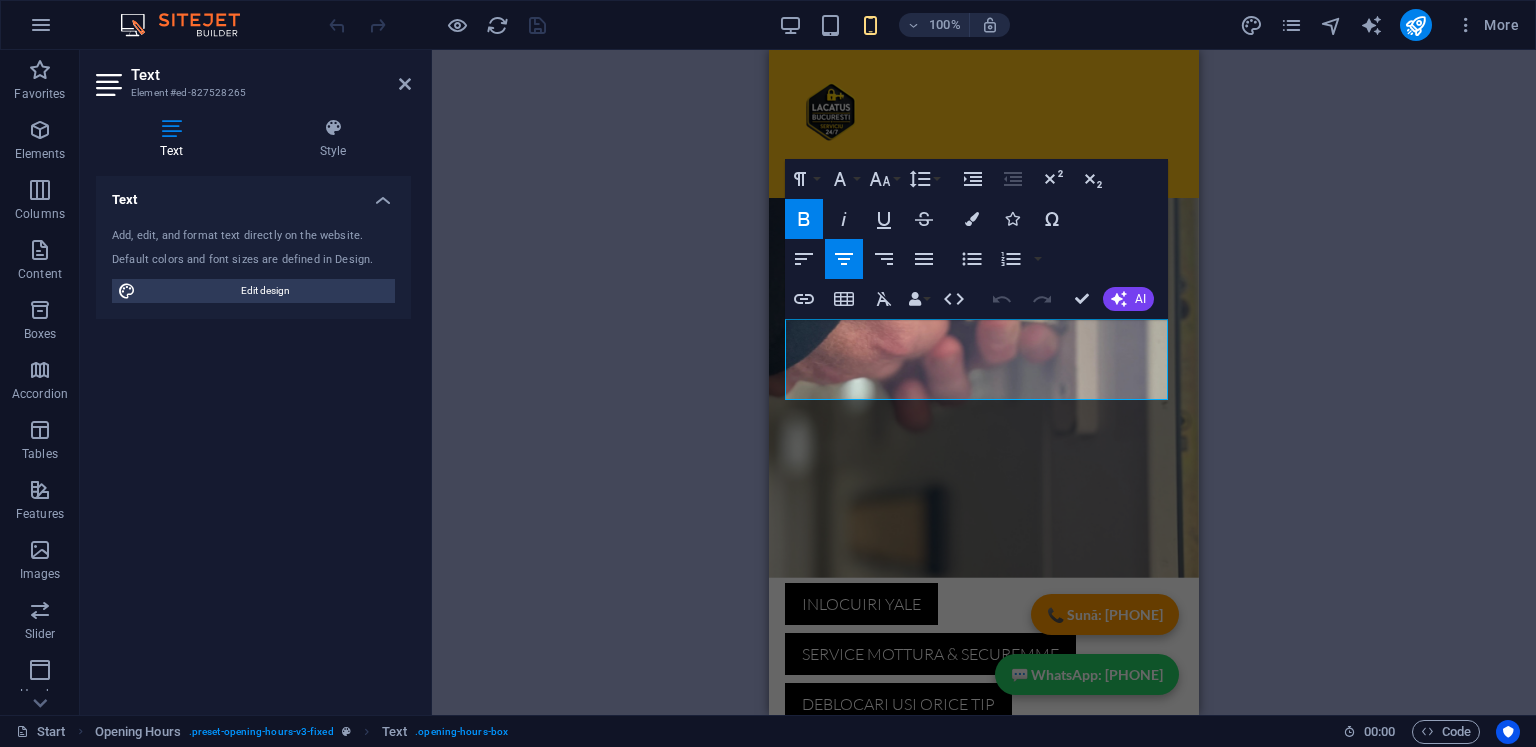 click on "H1   Banner   Banner   Container   Container   Menu Bar   Container   Text   Opening Hours   H2   Text   Text Paragraph Format Normal Heading 1 Heading 2 Heading 3 Heading 4 Heading 5 Heading 6 Code Font Family Arial Georgia Impact Tahoma Times New Roman Verdana Lato Teko Font Size 8 9 10 11 12 14 18 24 30 36 48 60 72 96 Line Height Default Single 1.15 1.5 Double Increase Indent Decrease Indent Superscript Subscript Bold Italic Underline Strikethrough Colors Icons Special Characters Align Left Align Center Align Right Align Justify Unordered List   Default Circle Disc Square    Ordered List   Default Lower Alpha Lower Greek Lower Roman Upper Alpha Upper Roman    Insert Link Insert Table Clear Formatting Data Bindings Company First name Last name Street ZIP code City Email Phone Mobile Fax Custom field 1 Custom field 2 Custom field 3 Custom field 4 Custom field 5 Custom field 6 HTML Undo Redo Confirm (Ctrl+⏎) AI Improve Make shorter Make longer Fix spelling & grammar Translate to English" at bounding box center (984, 382) 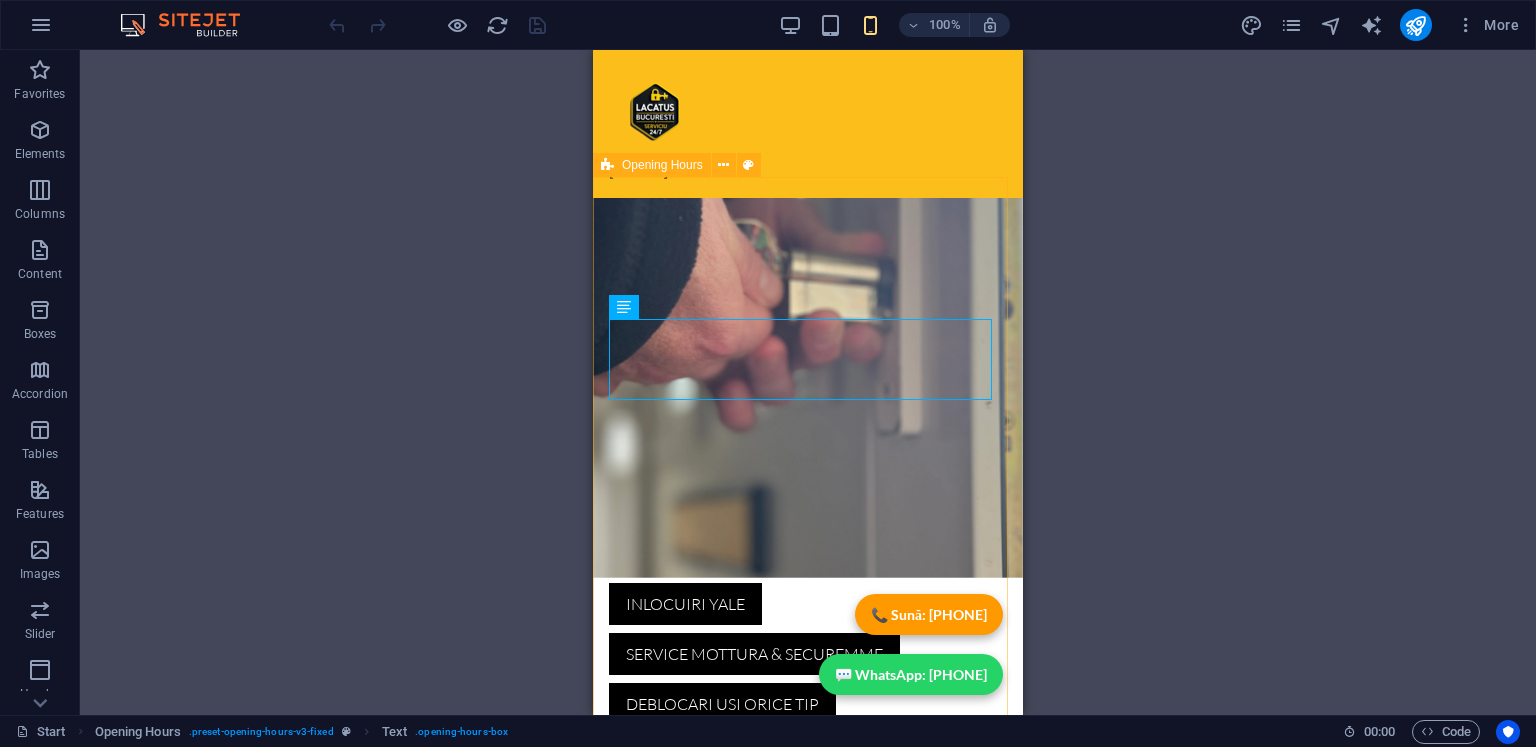 click on "Opening Hours" at bounding box center [662, 165] 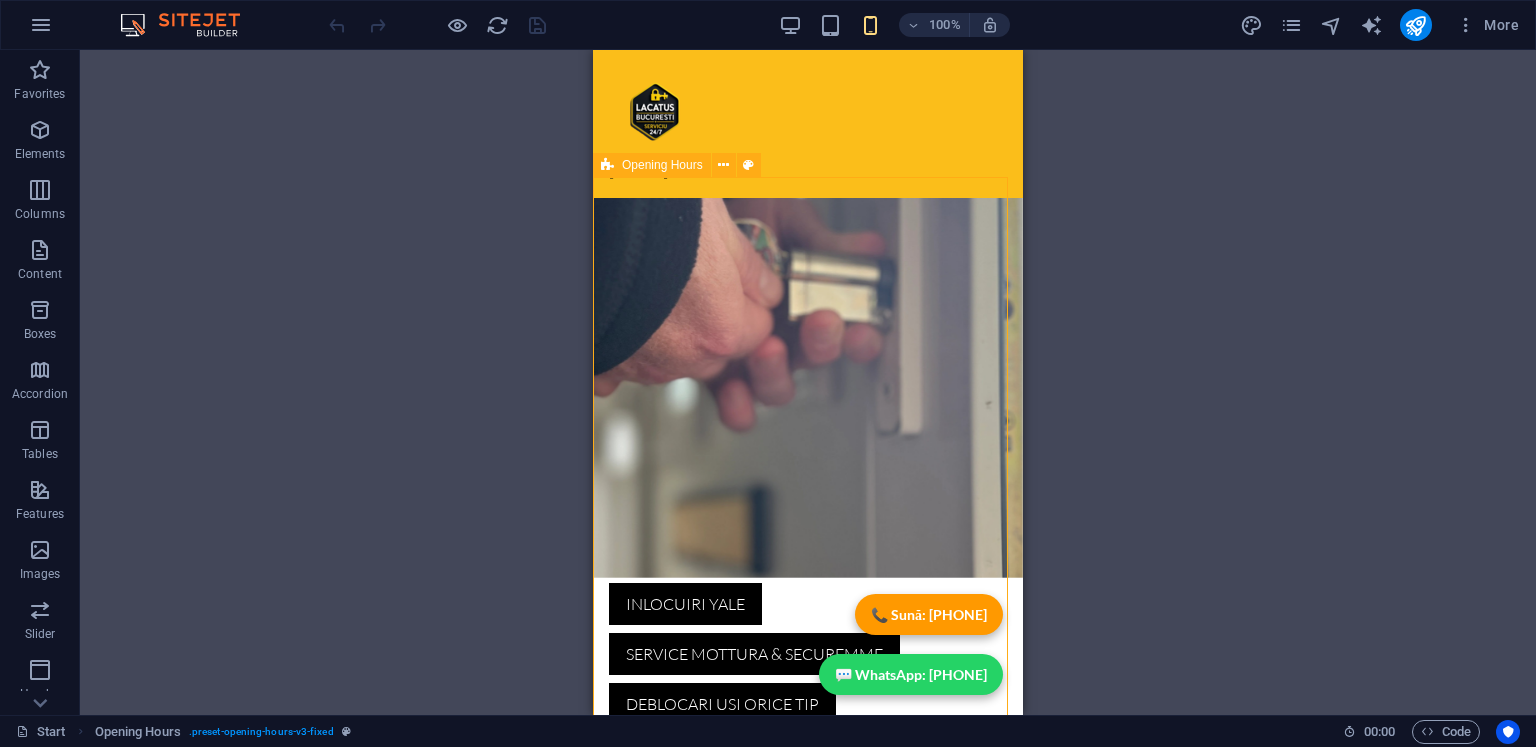click on "Opening Hours" at bounding box center [662, 165] 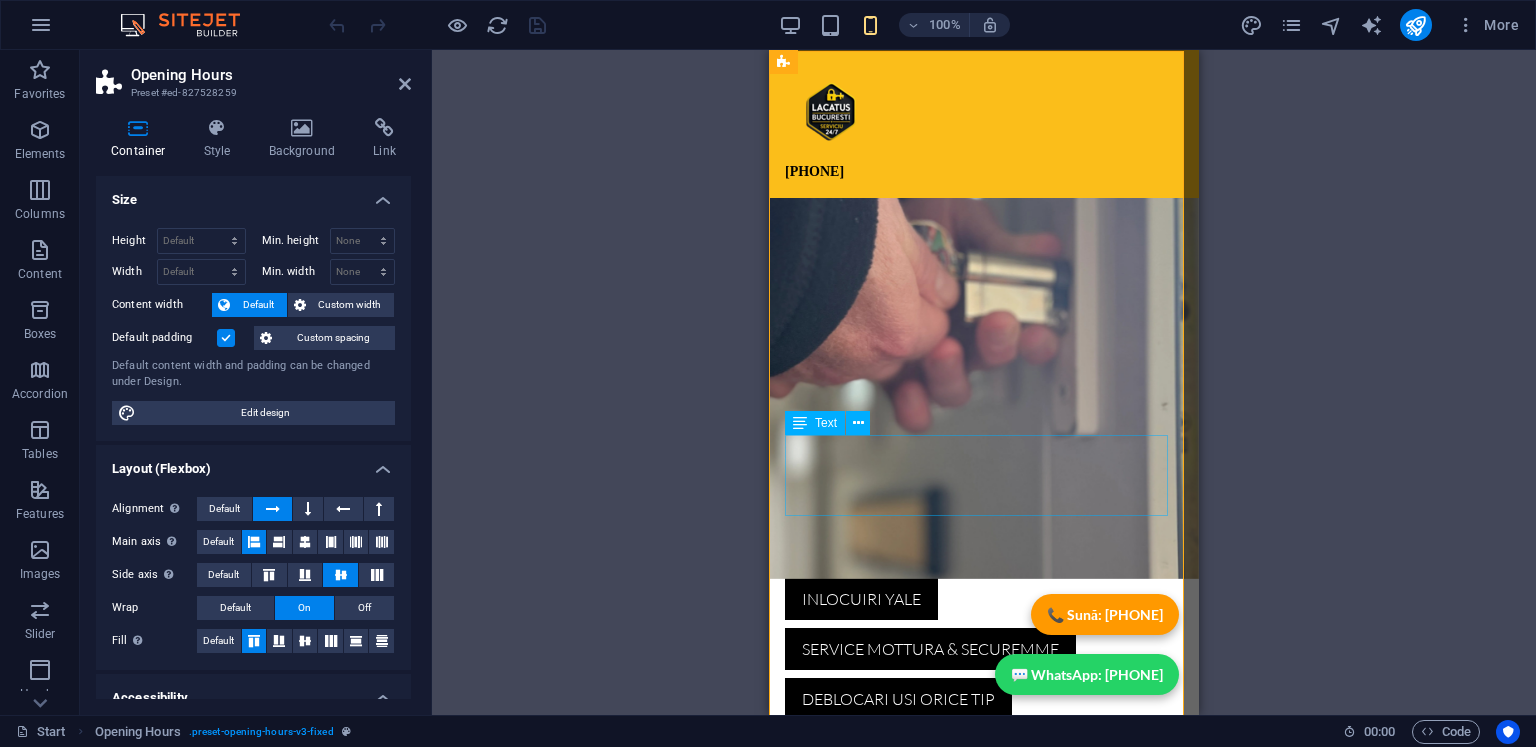 scroll, scrollTop: 699, scrollLeft: 0, axis: vertical 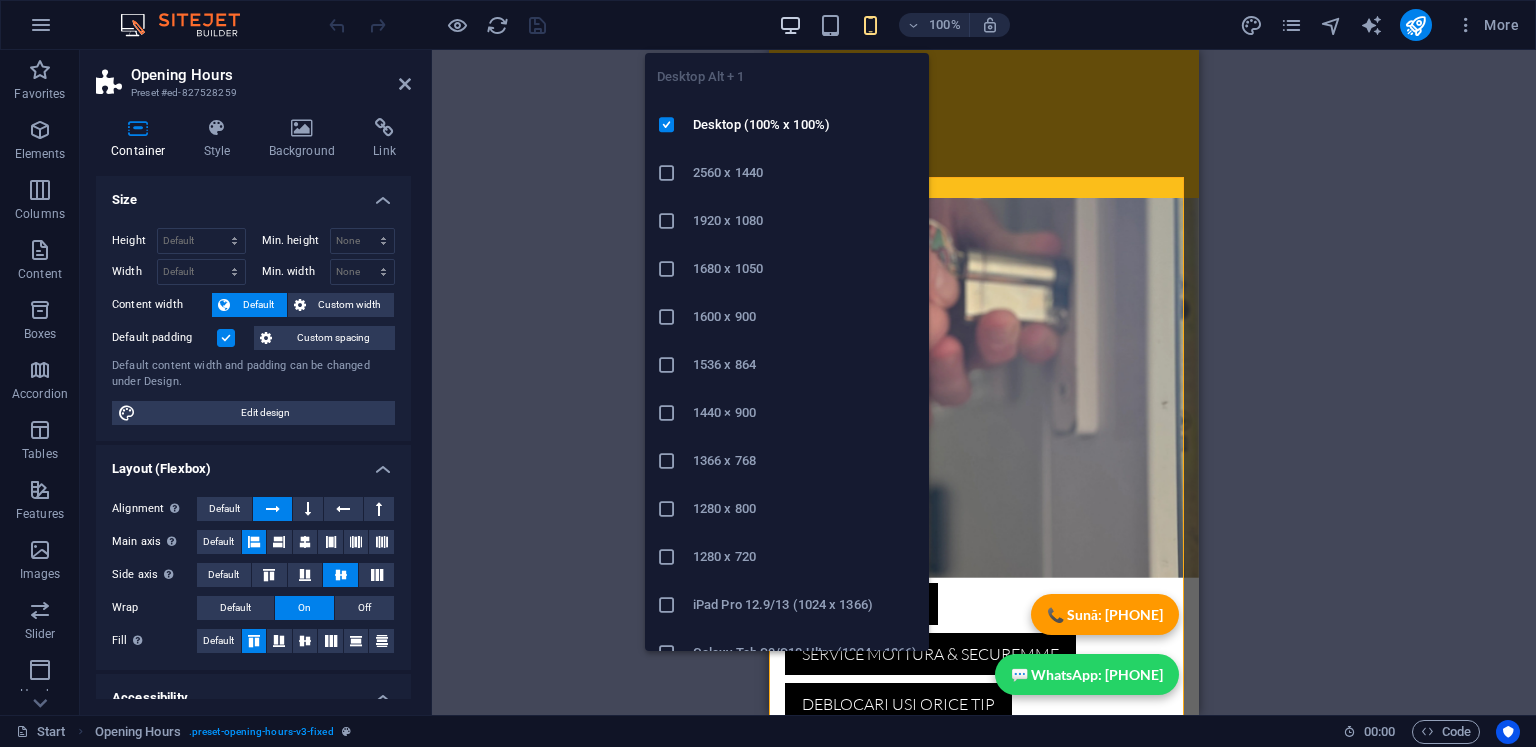click at bounding box center [790, 25] 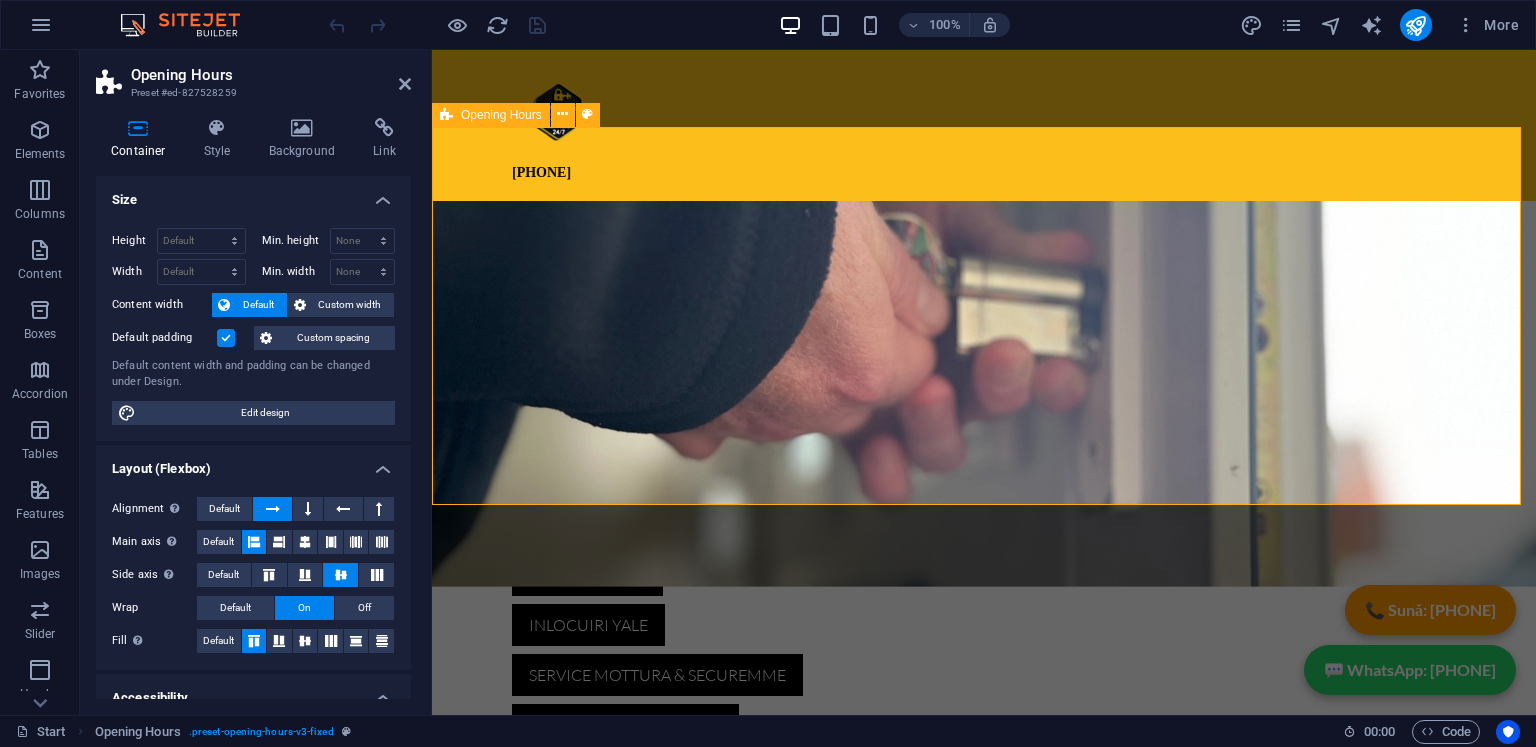 click on "ZONE ACOPERITE SI TIMP DE DEPLASARE SECTOR 1 BUCURESTI Ajungem in 35 minute NON - STOP SECTOR 2 BUCURESTI Ajungem in 35 minute NON - STOP SECTOR 3 BUCURESTI Ajungem in 35 minute NON - STOP SECTOR 4 BUCURESTI Ajungem in 35 minute NON - STOP SECTOR 5 BUCURESTI Ajungem in 30 minute NON - STOP SECTOR 6 BUCURESTI Ajungem in 30   minute NON - STOP ILFOV Ajungem in 40- 60   minute NON - STOP" at bounding box center (984, 1391) 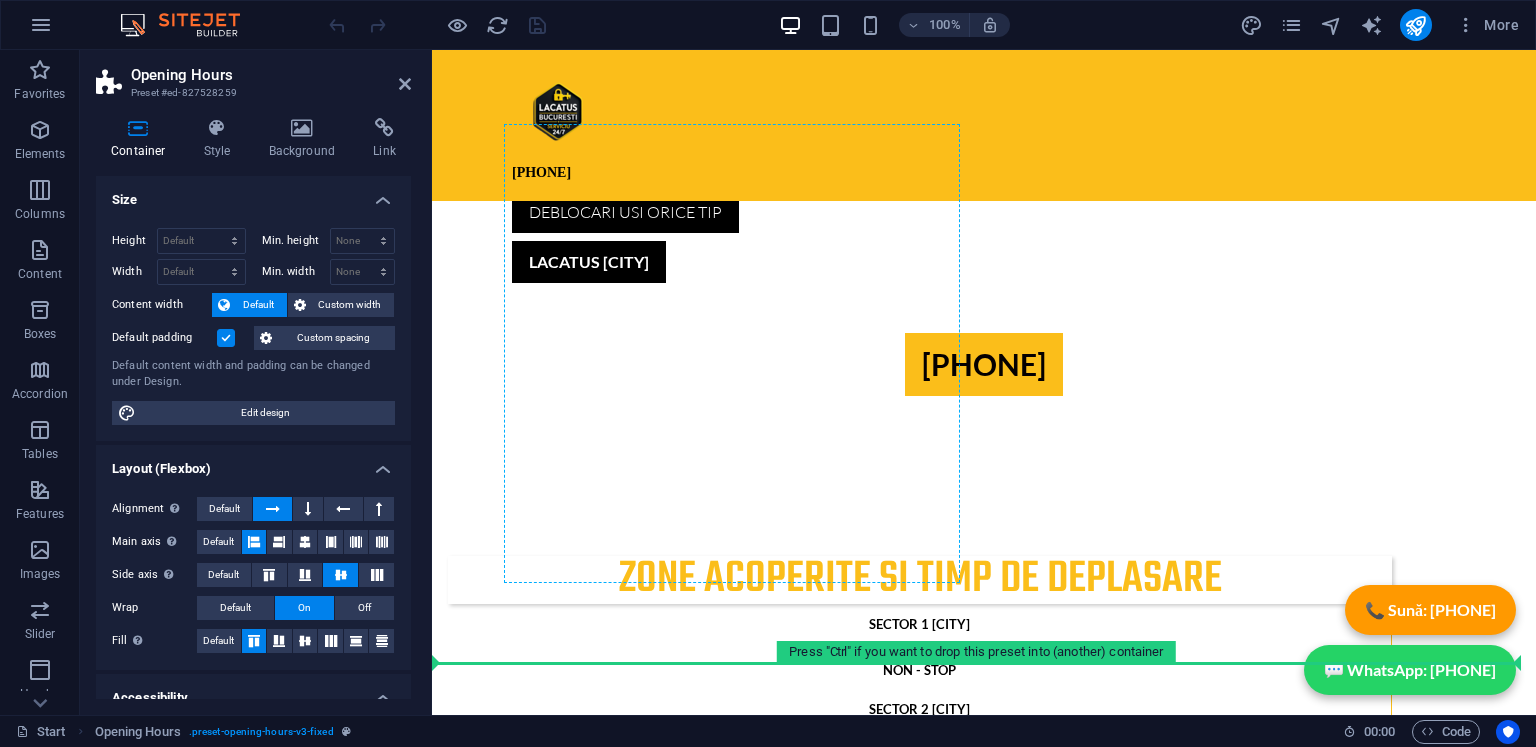 scroll, scrollTop: 1199, scrollLeft: 0, axis: vertical 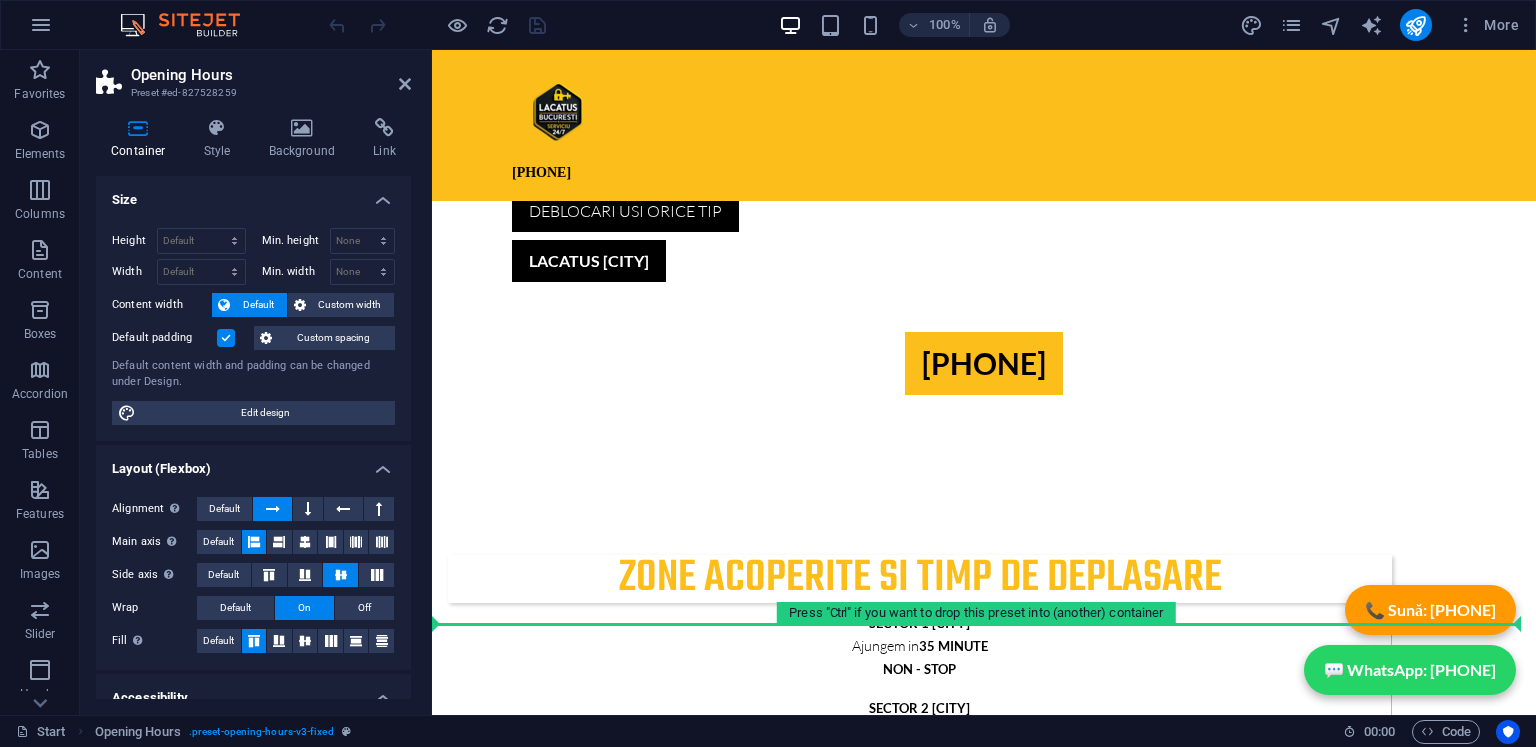 drag, startPoint x: 907, startPoint y: 169, endPoint x: 925, endPoint y: 567, distance: 398.40683 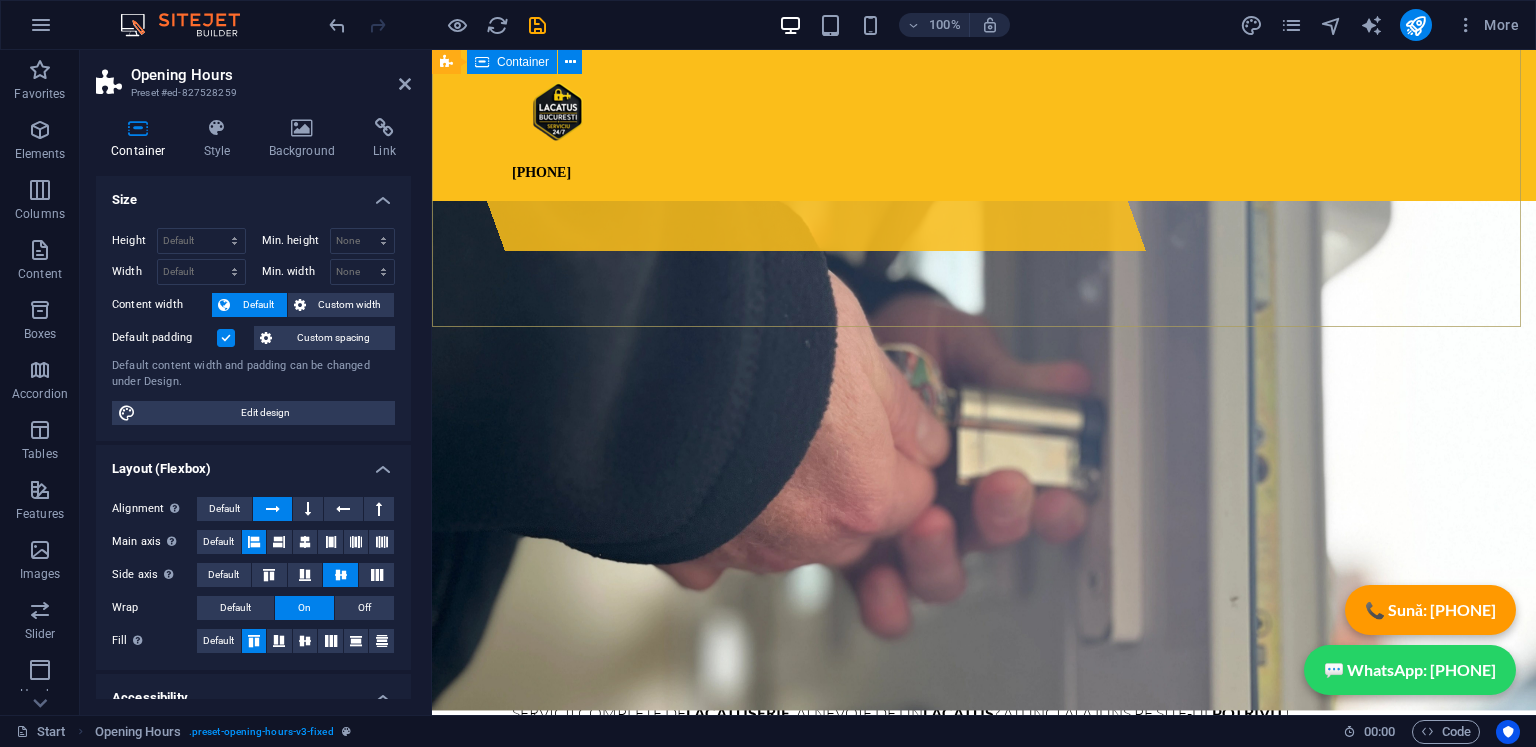 scroll, scrollTop: 99, scrollLeft: 0, axis: vertical 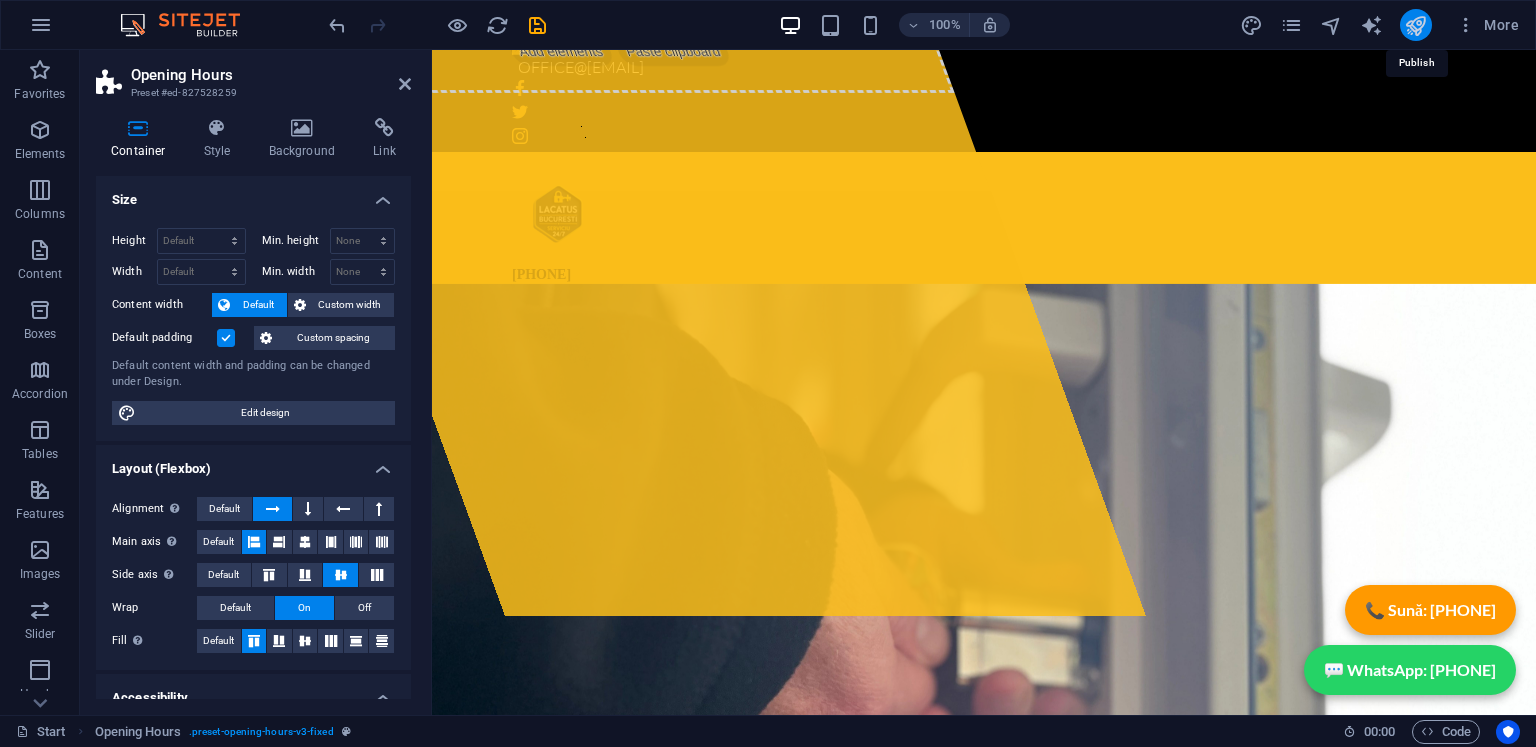 click at bounding box center [1415, 25] 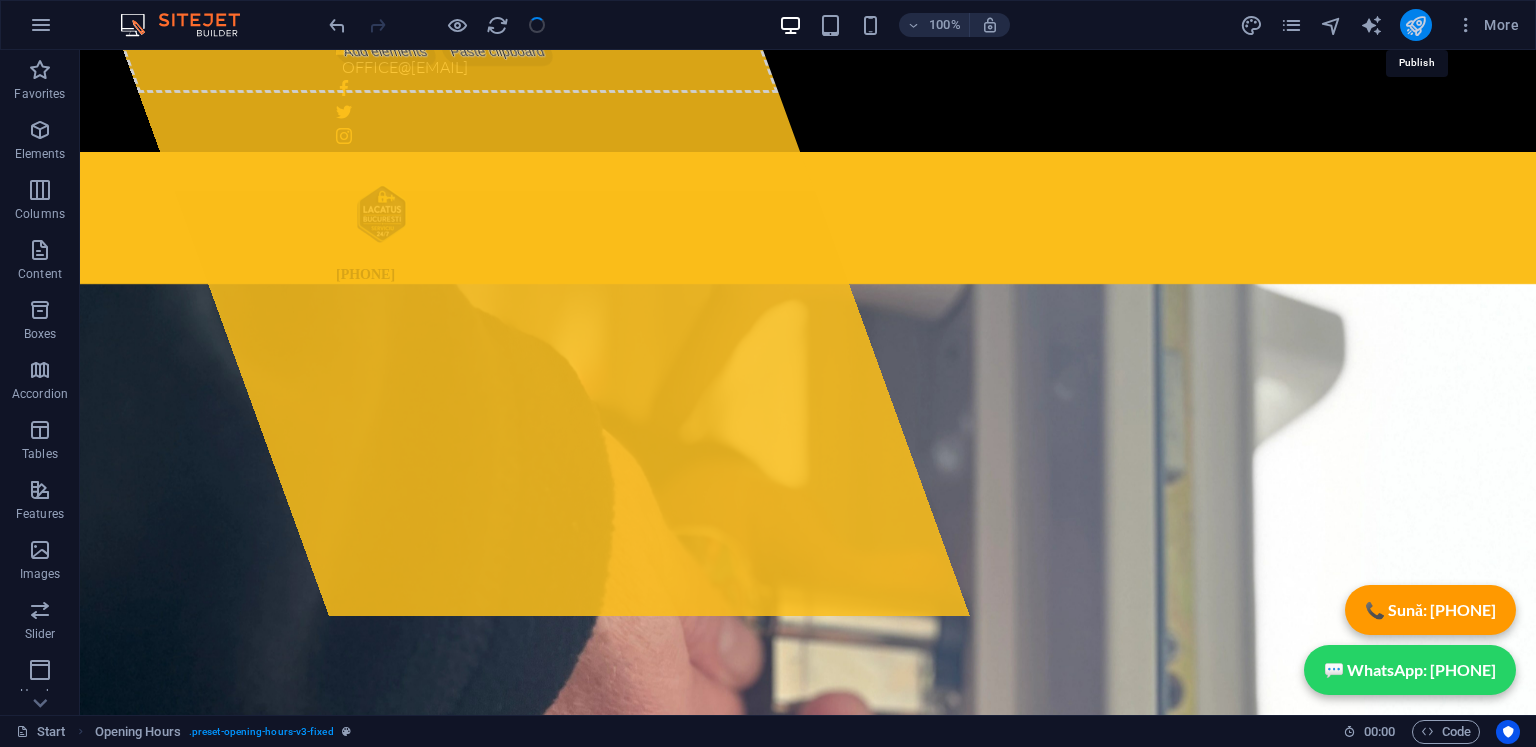 scroll, scrollTop: 1251, scrollLeft: 0, axis: vertical 